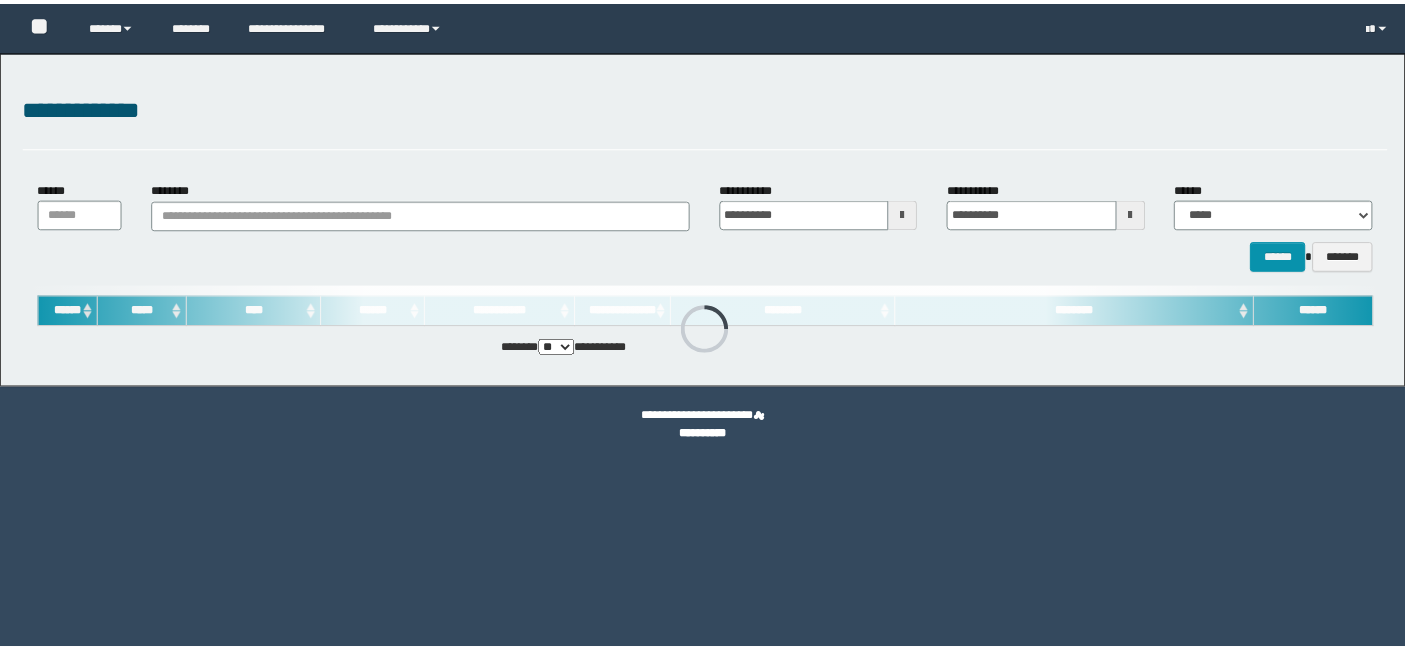 scroll, scrollTop: 0, scrollLeft: 0, axis: both 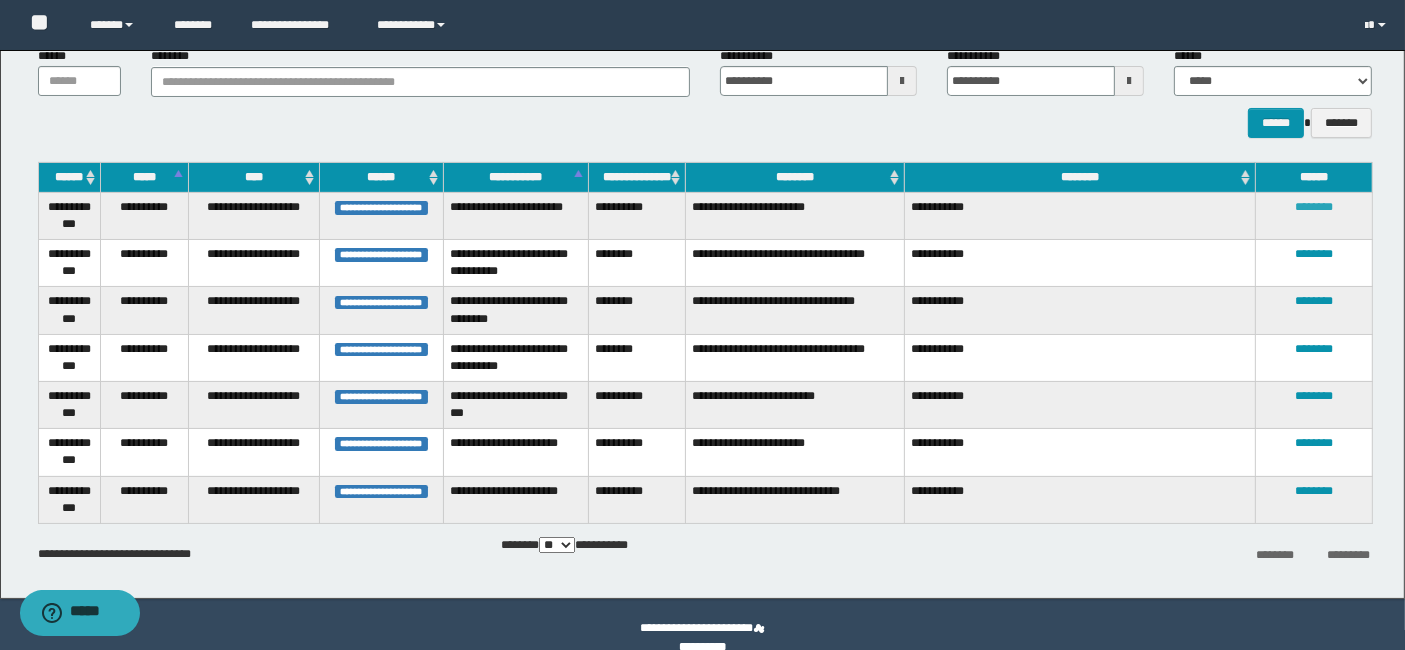 click on "********" at bounding box center (1314, 207) 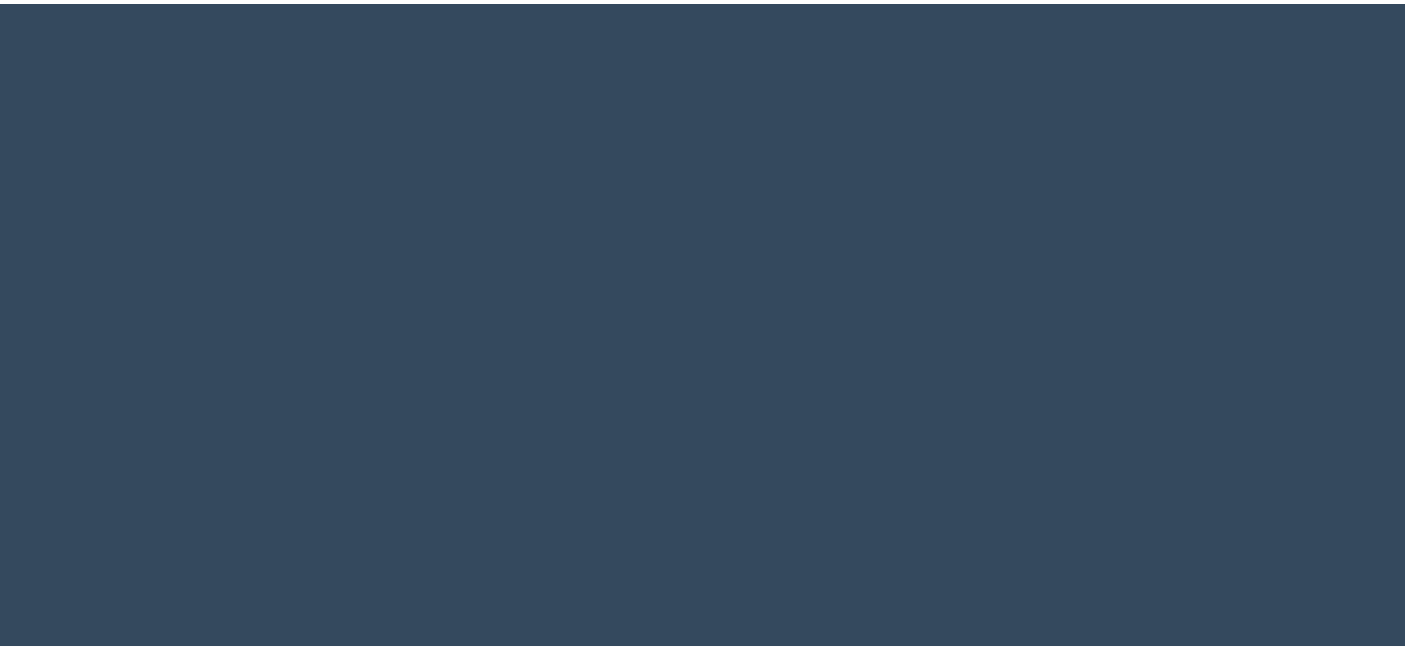 scroll, scrollTop: 0, scrollLeft: 0, axis: both 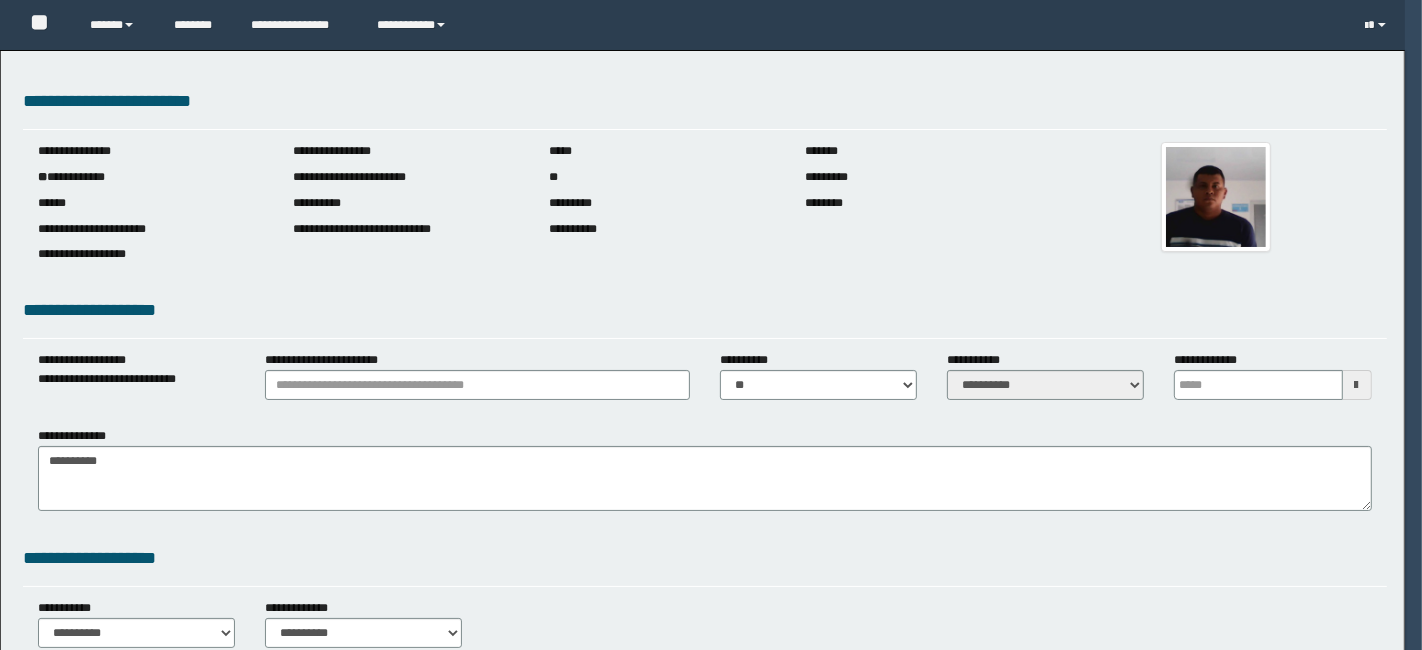 type 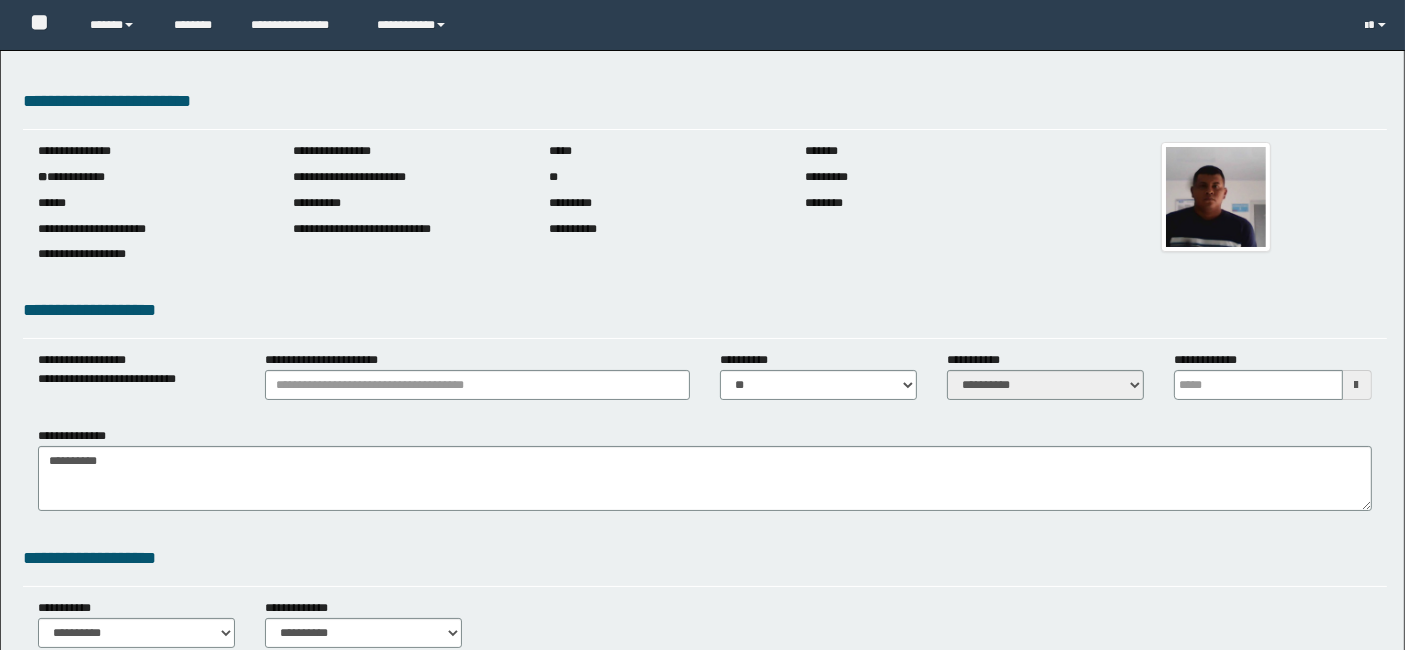 scroll, scrollTop: 0, scrollLeft: 0, axis: both 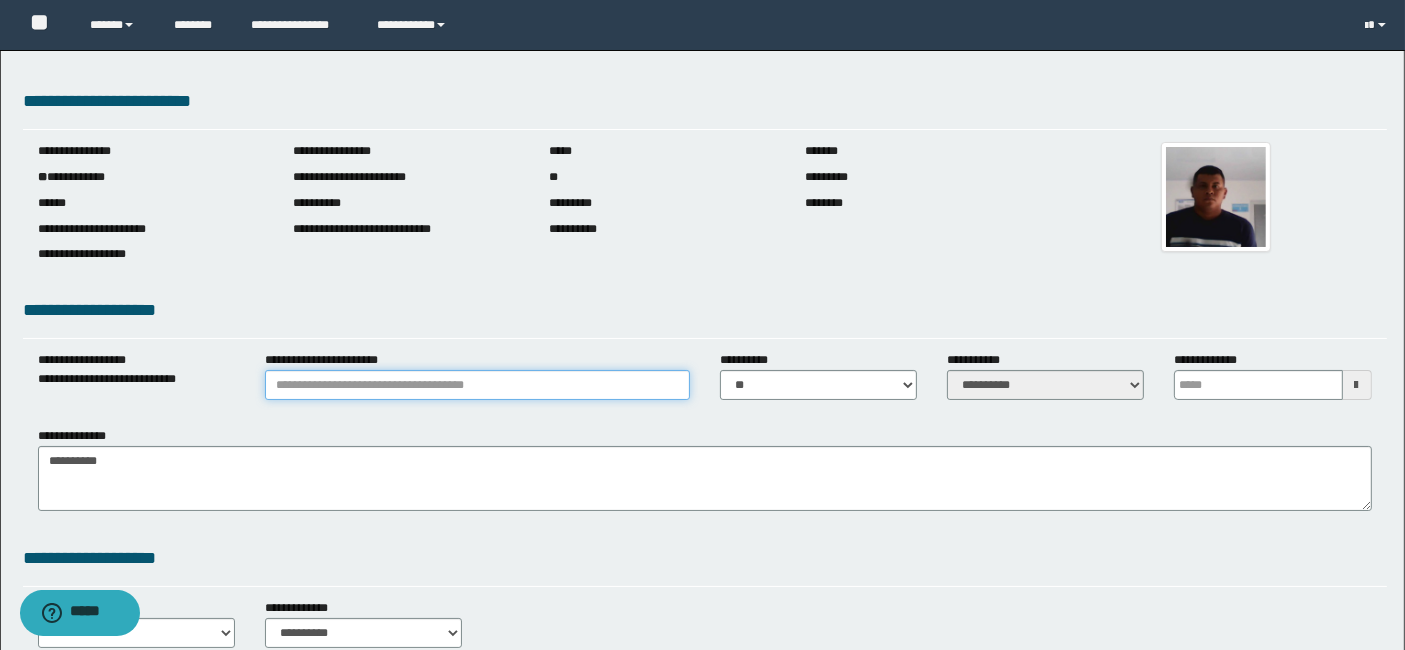 click on "**********" at bounding box center (477, 385) 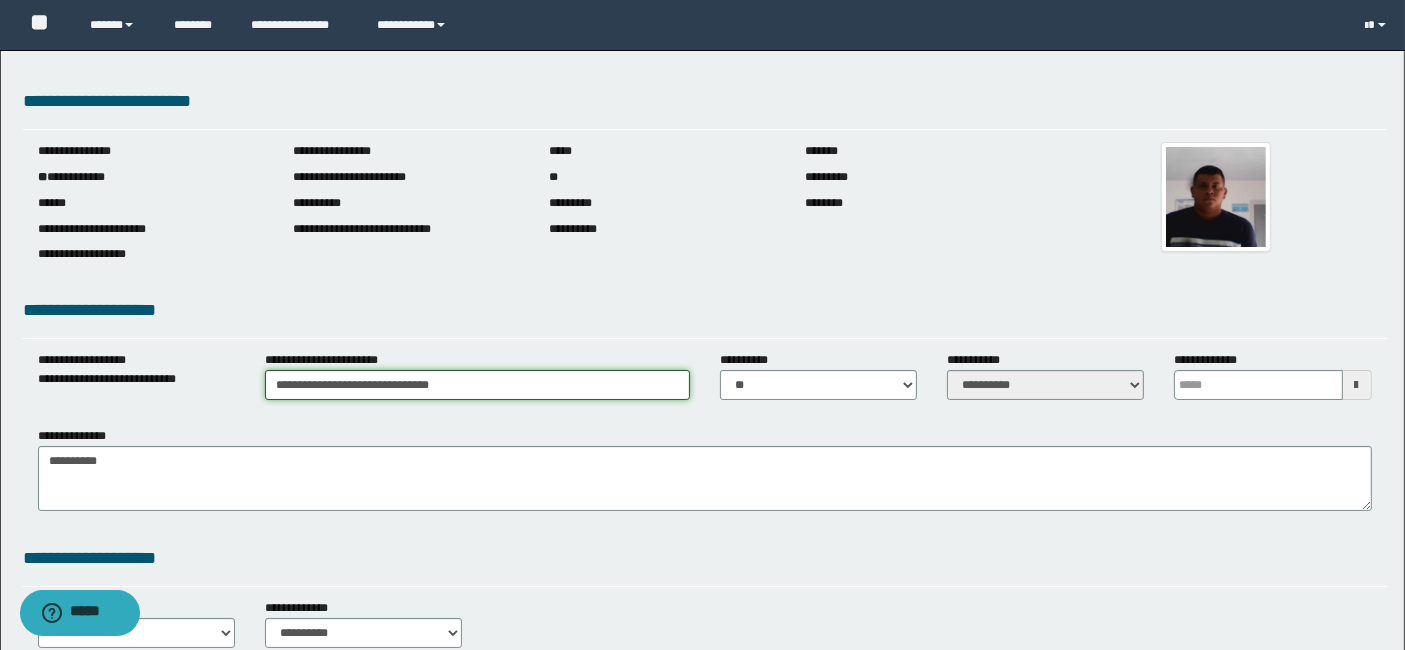type 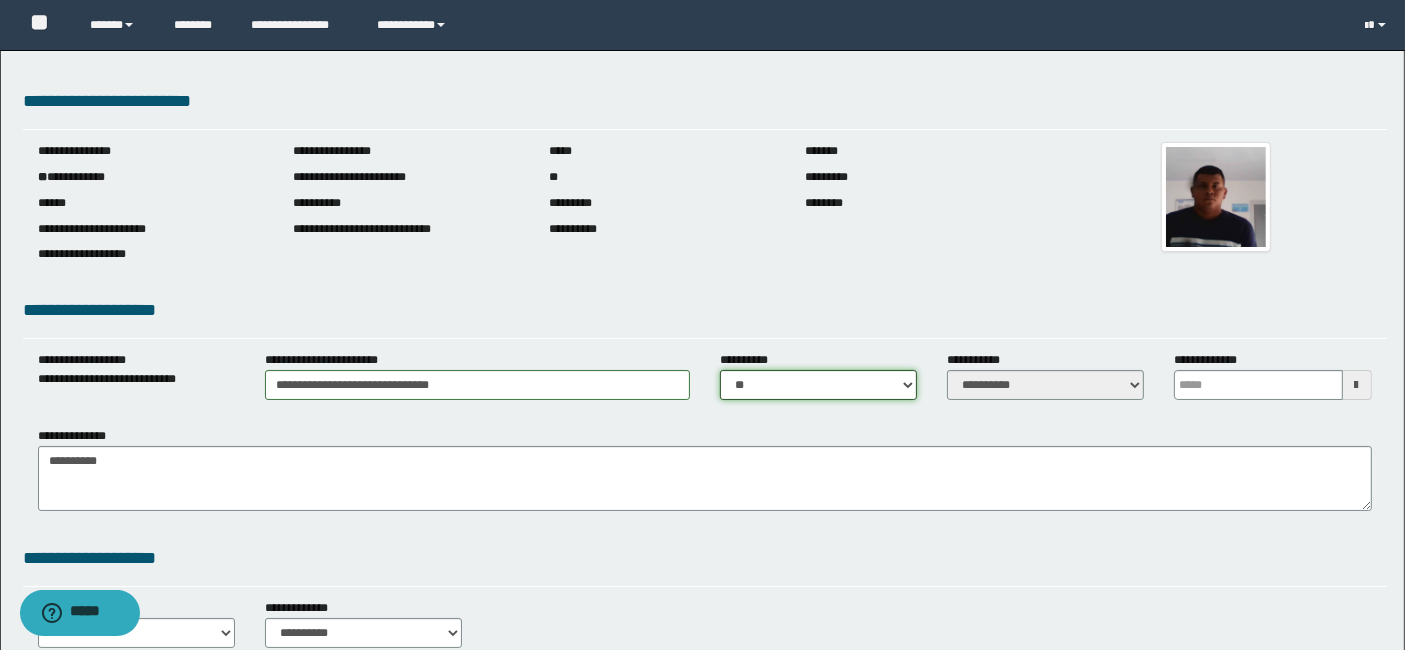 click on "**
**" at bounding box center (818, 385) 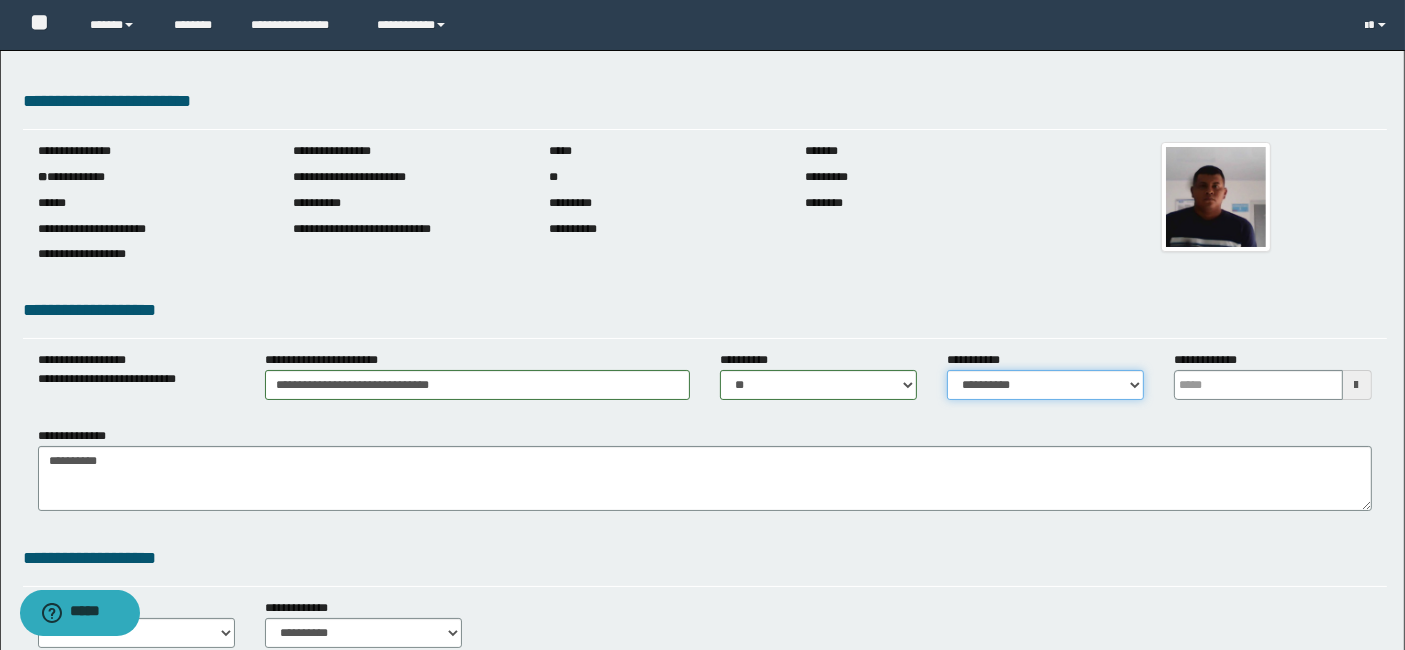 click on "**********" at bounding box center [1045, 385] 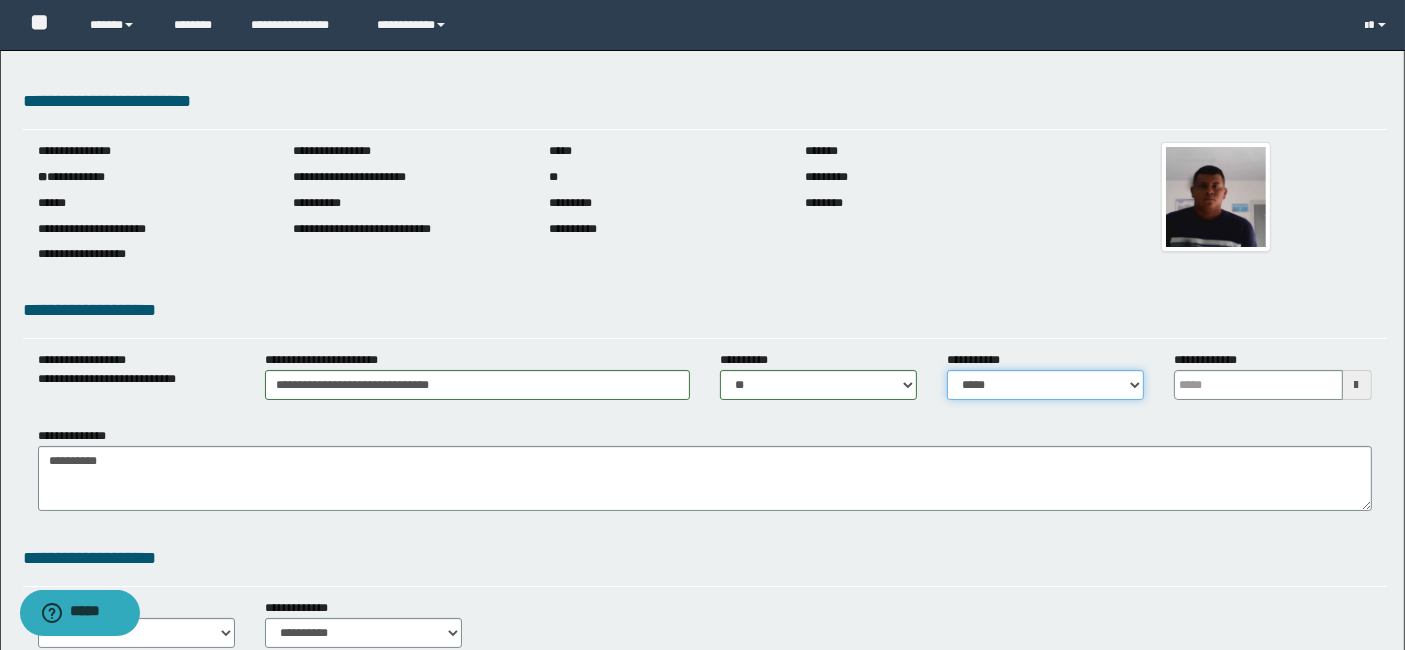 click on "**********" at bounding box center [1045, 385] 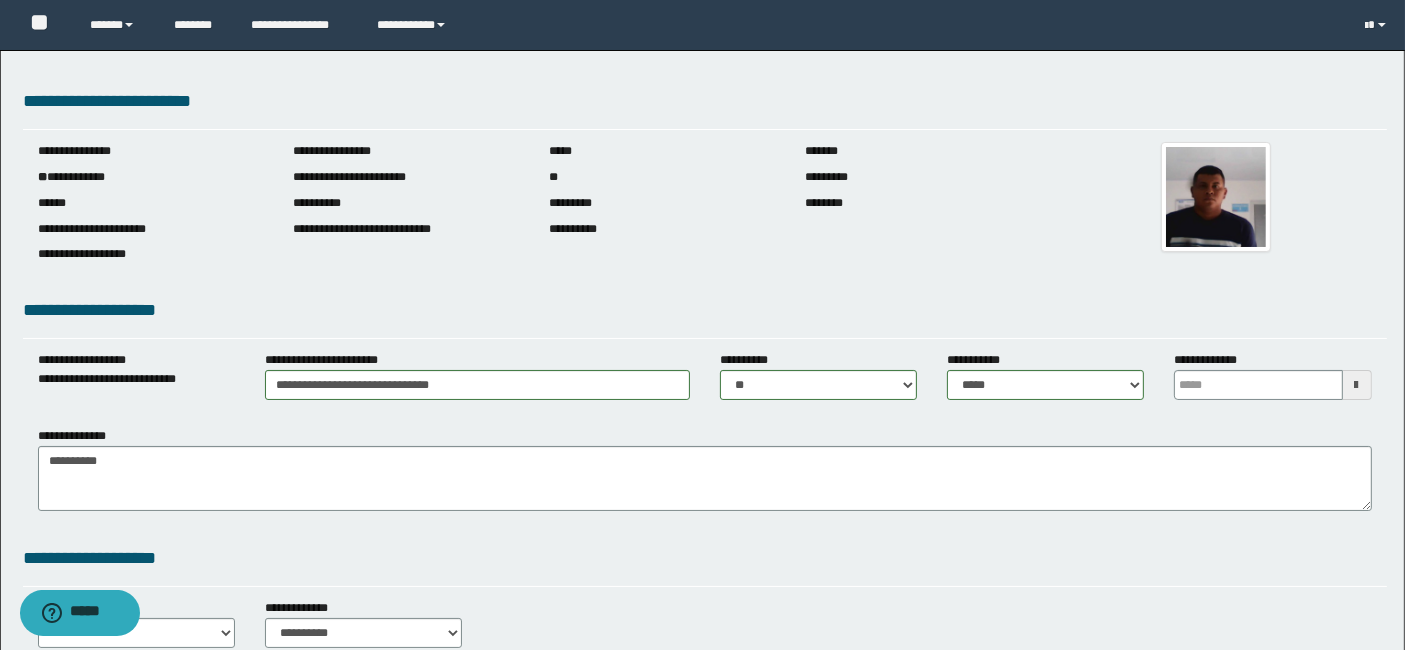 click at bounding box center [1357, 385] 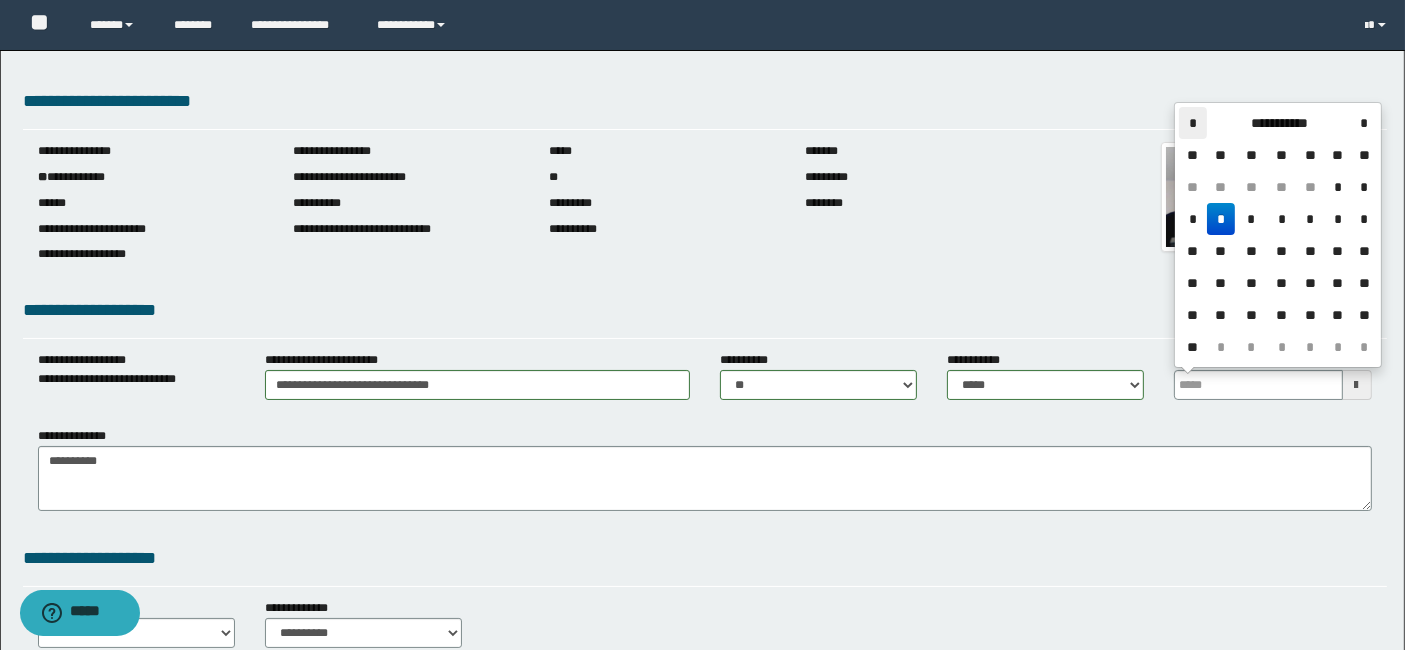 click on "*" at bounding box center [1193, 123] 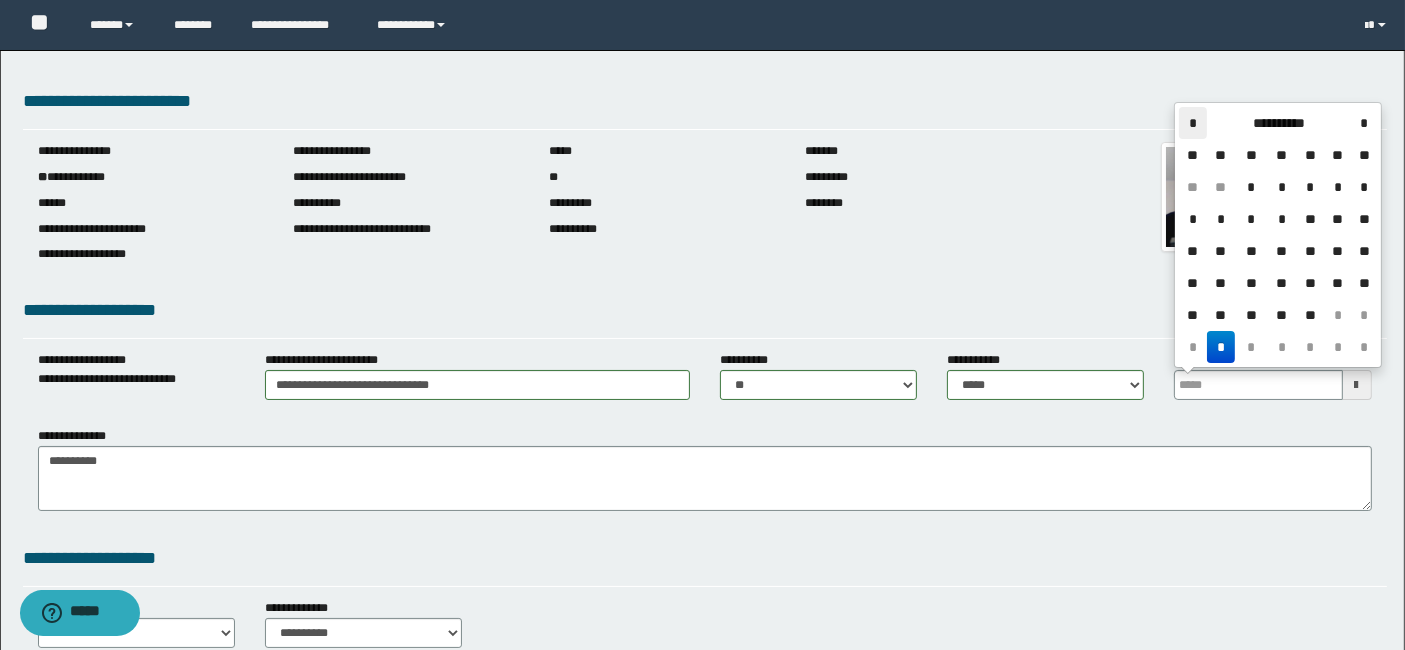 click on "*" at bounding box center (1193, 123) 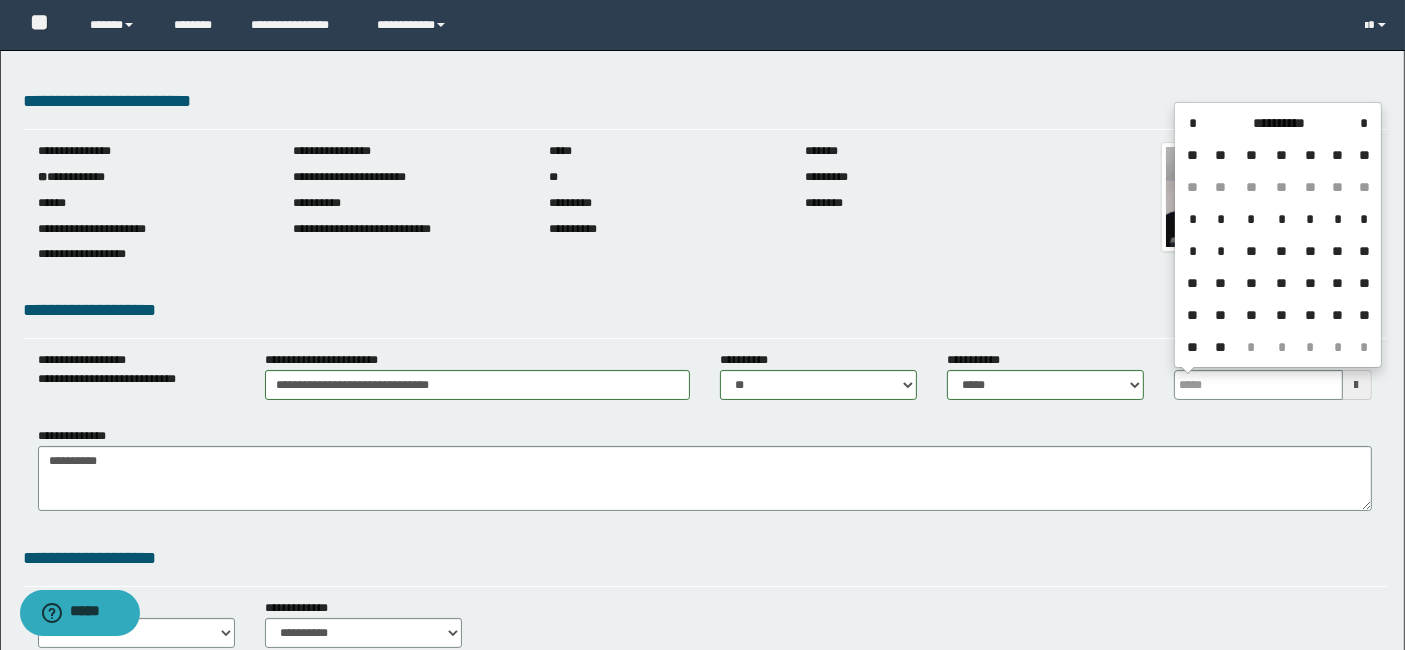 click on "**********" at bounding box center (1278, 235) 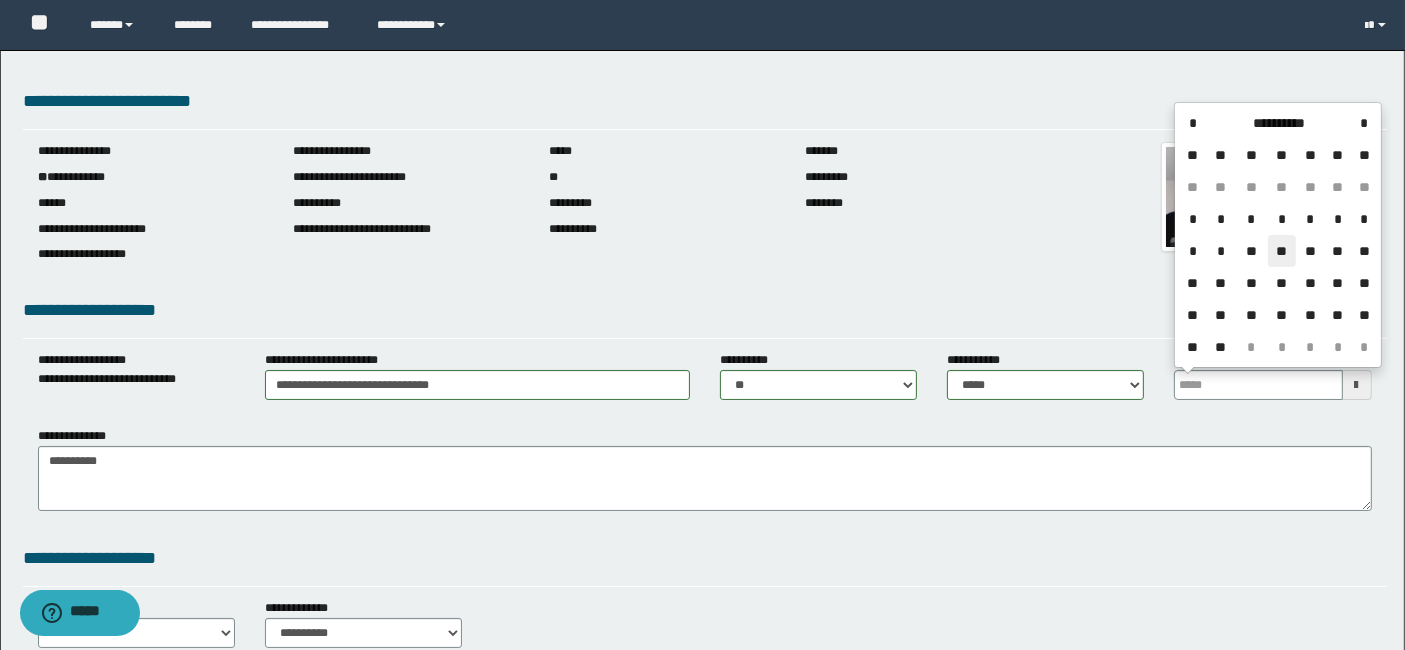 click on "**" at bounding box center [1282, 251] 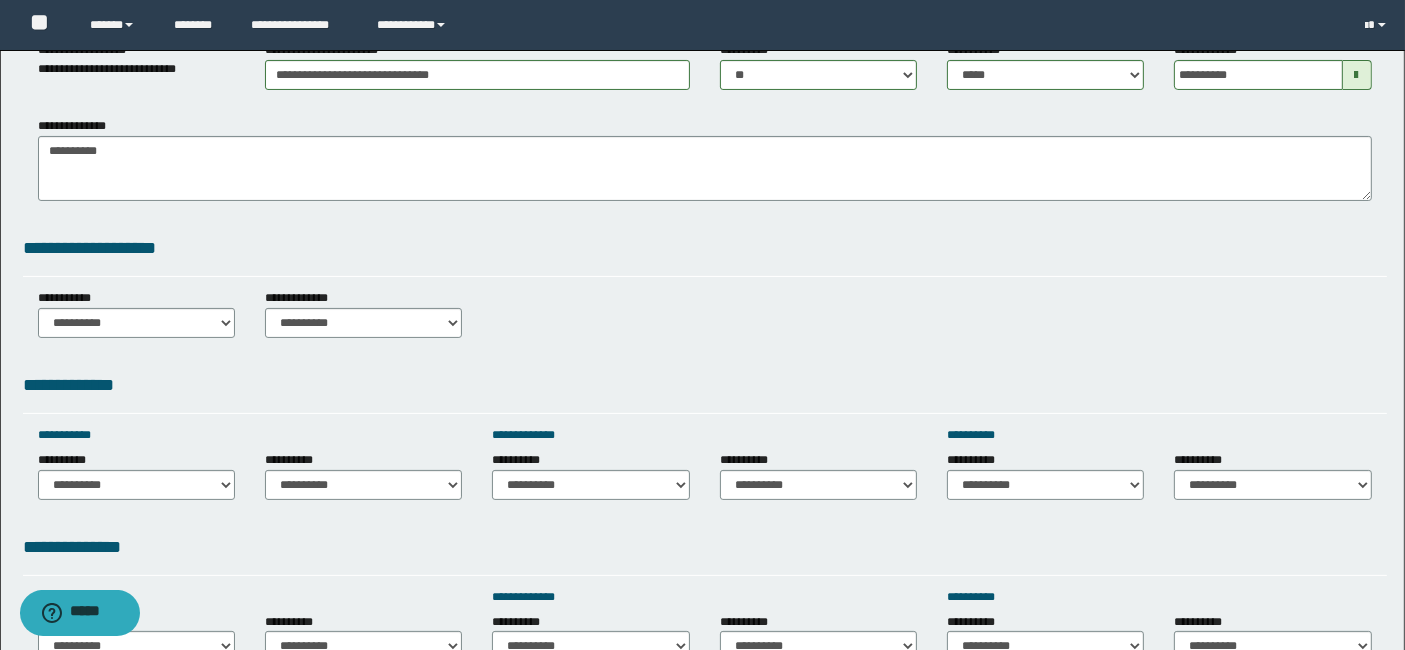 scroll, scrollTop: 311, scrollLeft: 0, axis: vertical 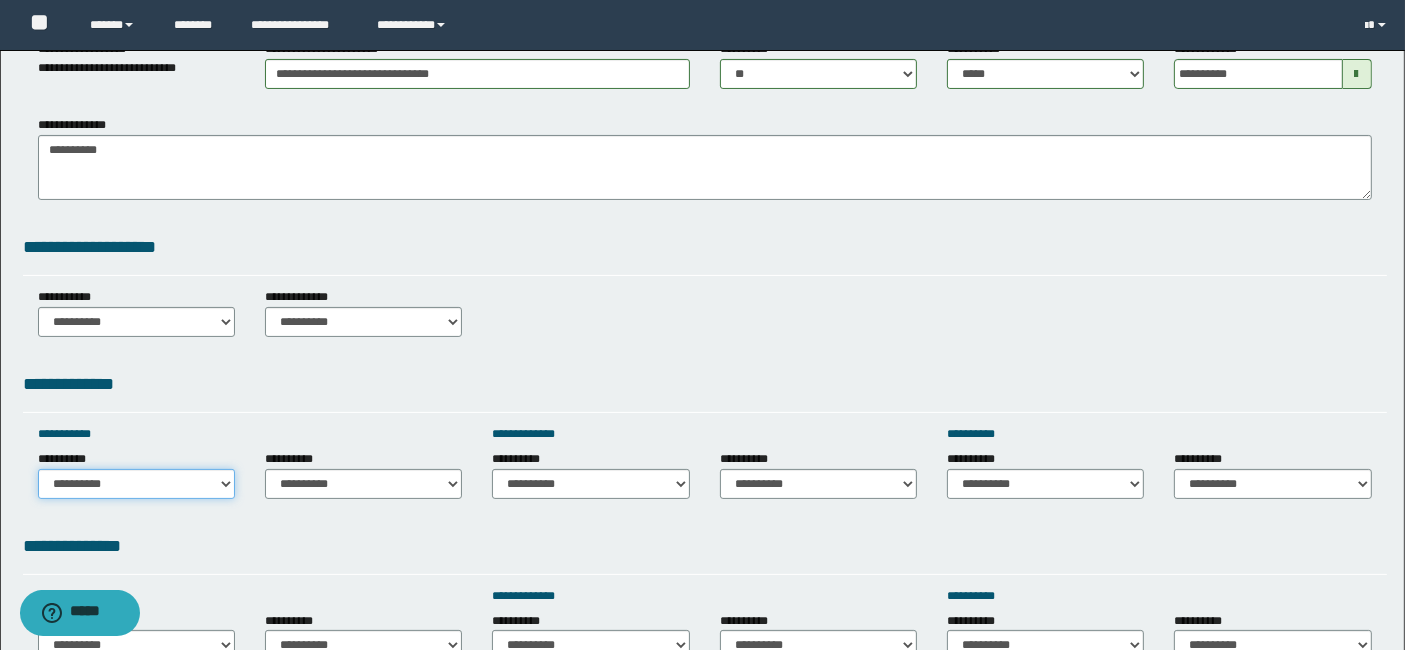 click on "**********" at bounding box center (136, 484) 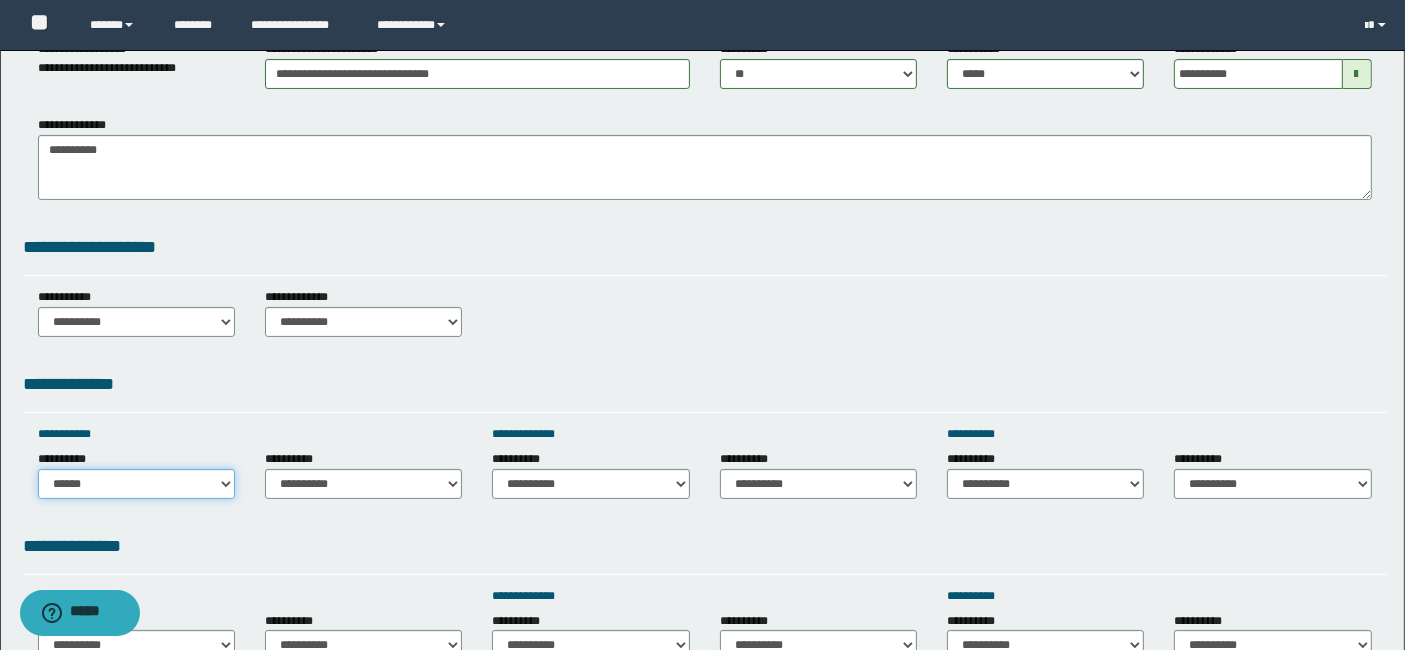 click on "**********" at bounding box center (136, 484) 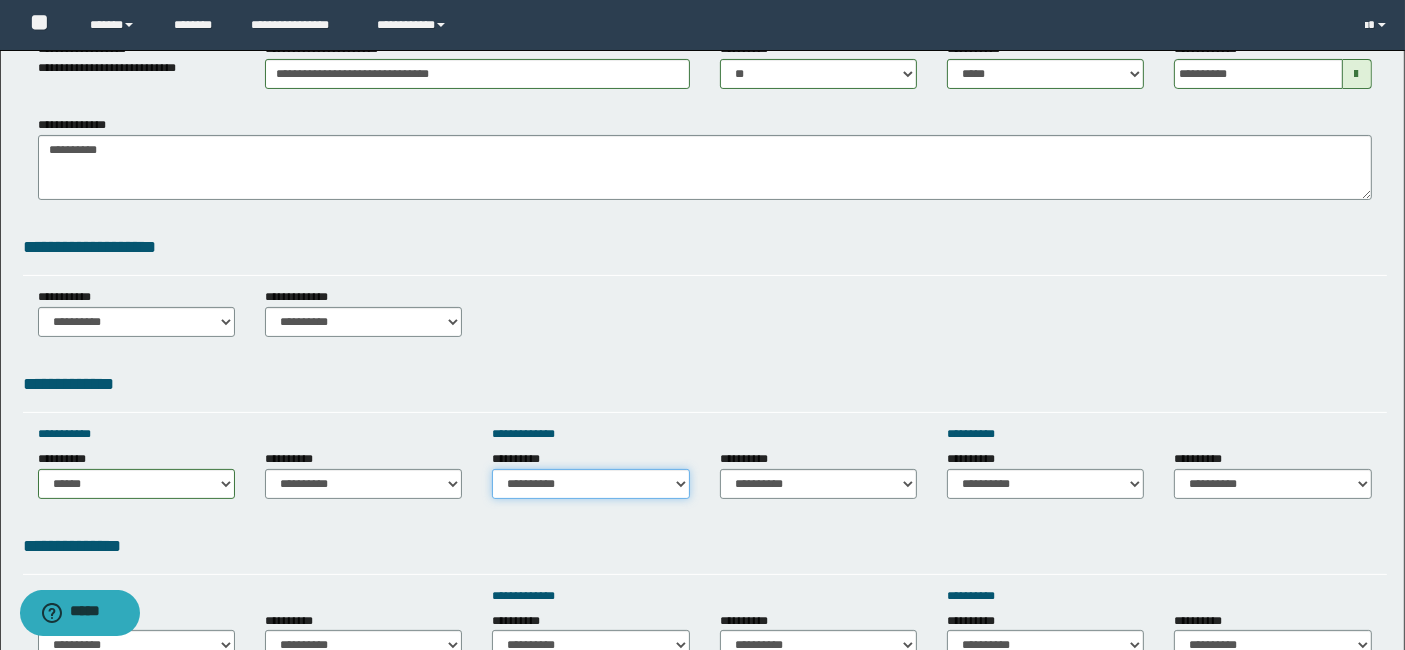 click on "**********" at bounding box center (590, 484) 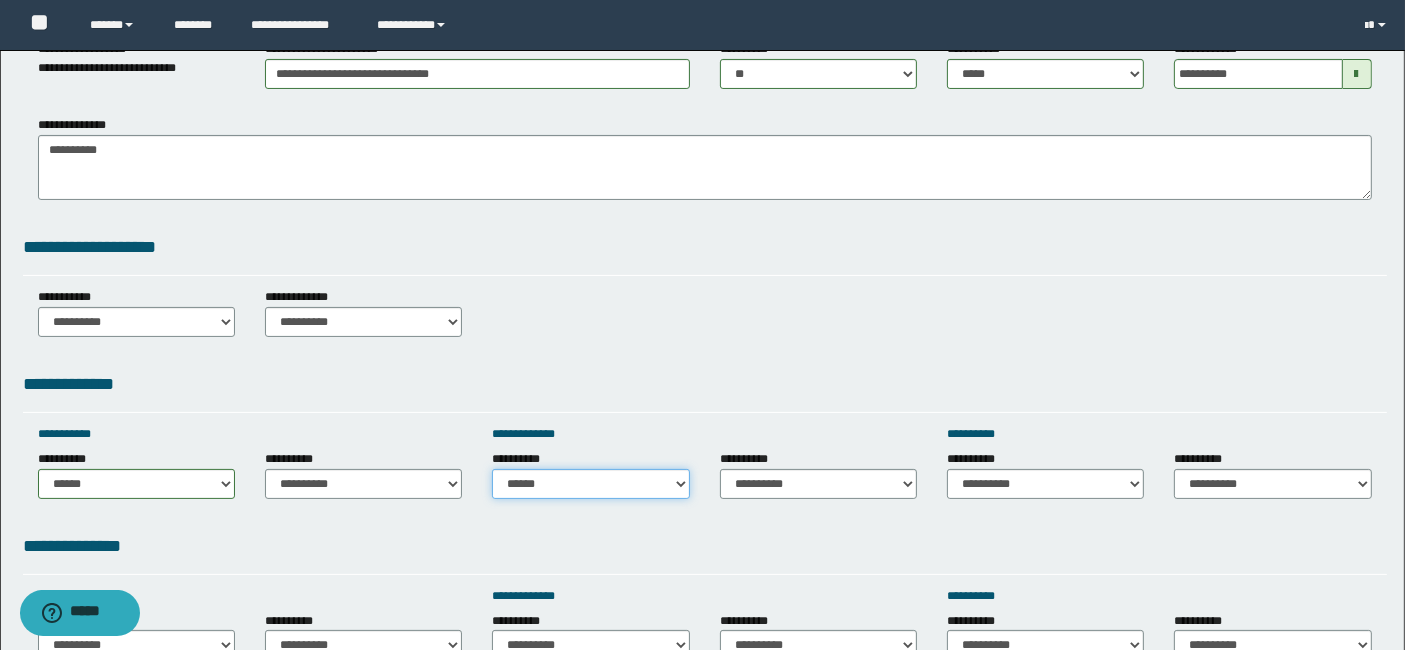click on "**********" at bounding box center [590, 484] 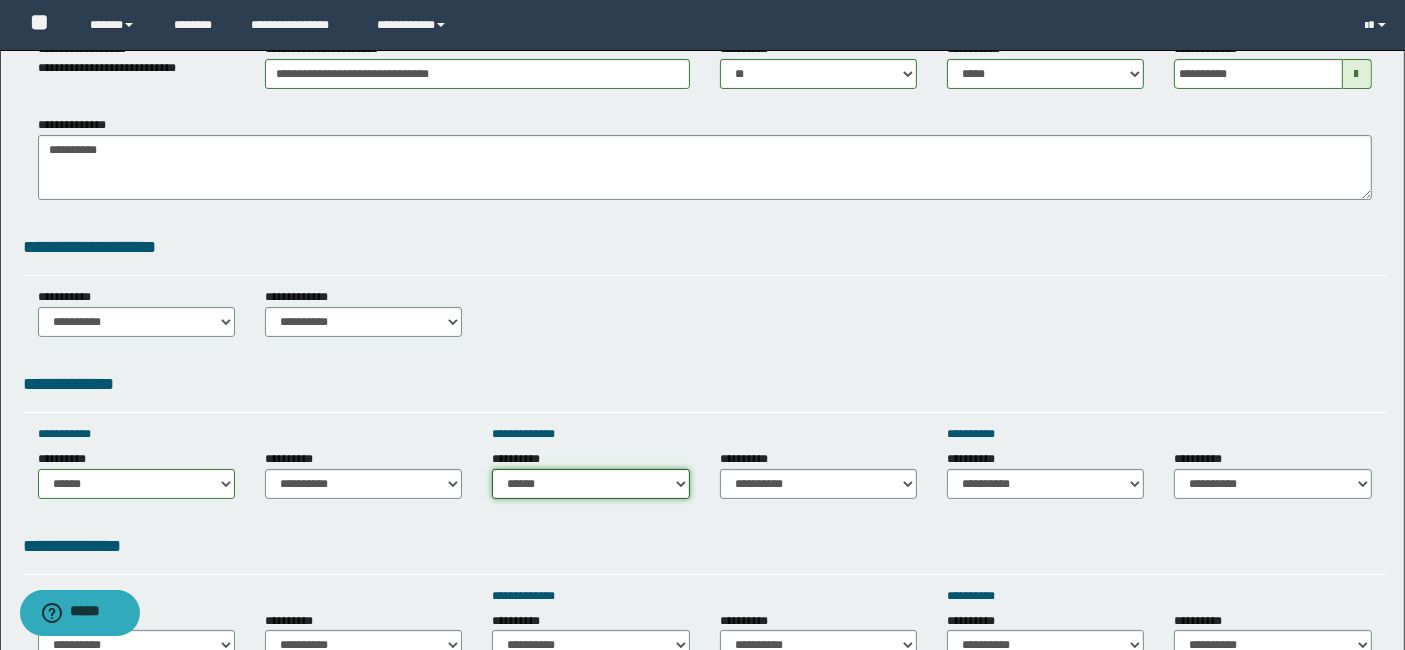 click on "**********" at bounding box center (590, 484) 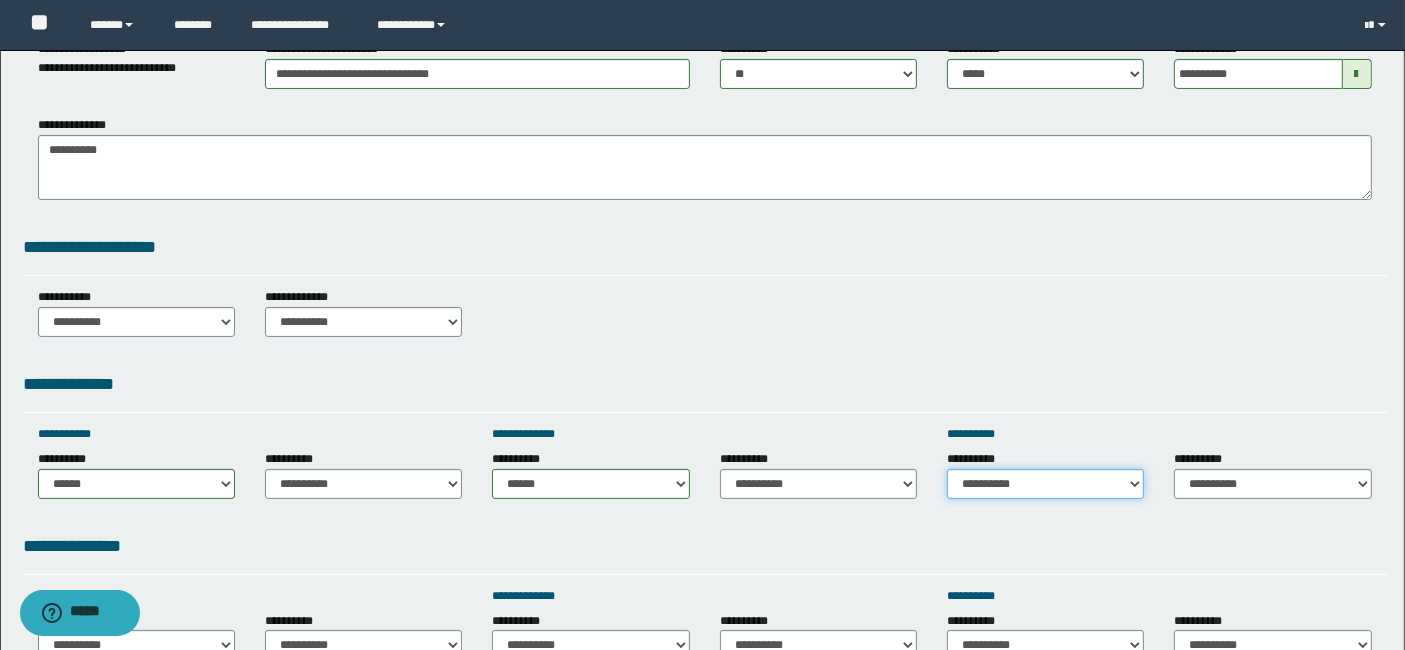click on "**********" at bounding box center (1045, 484) 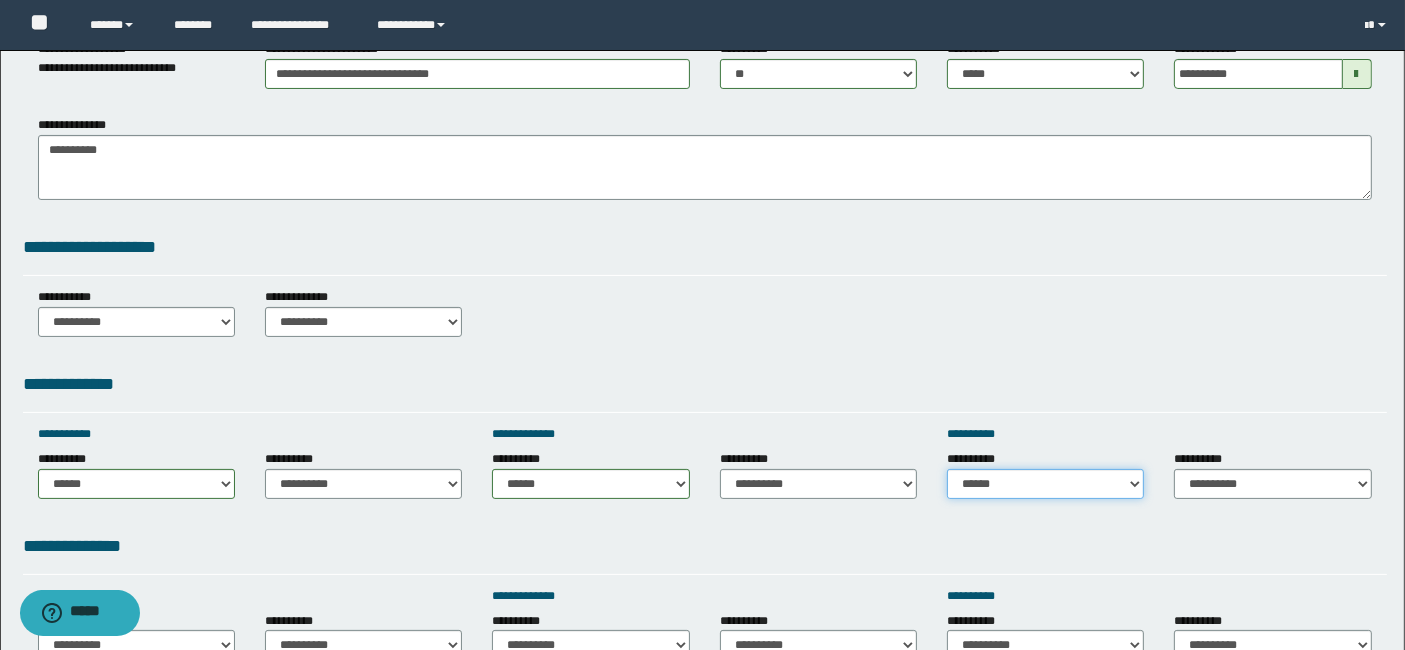 click on "**********" at bounding box center (1045, 484) 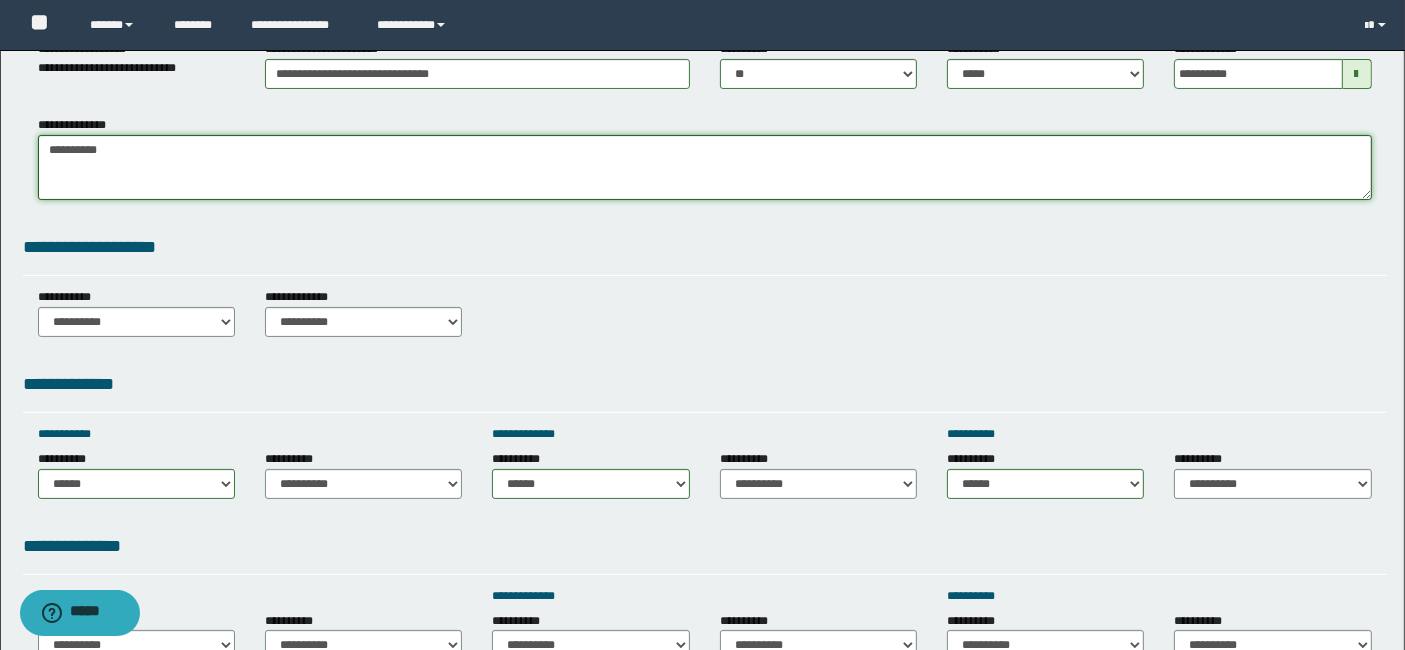 click on "**********" at bounding box center (705, 167) 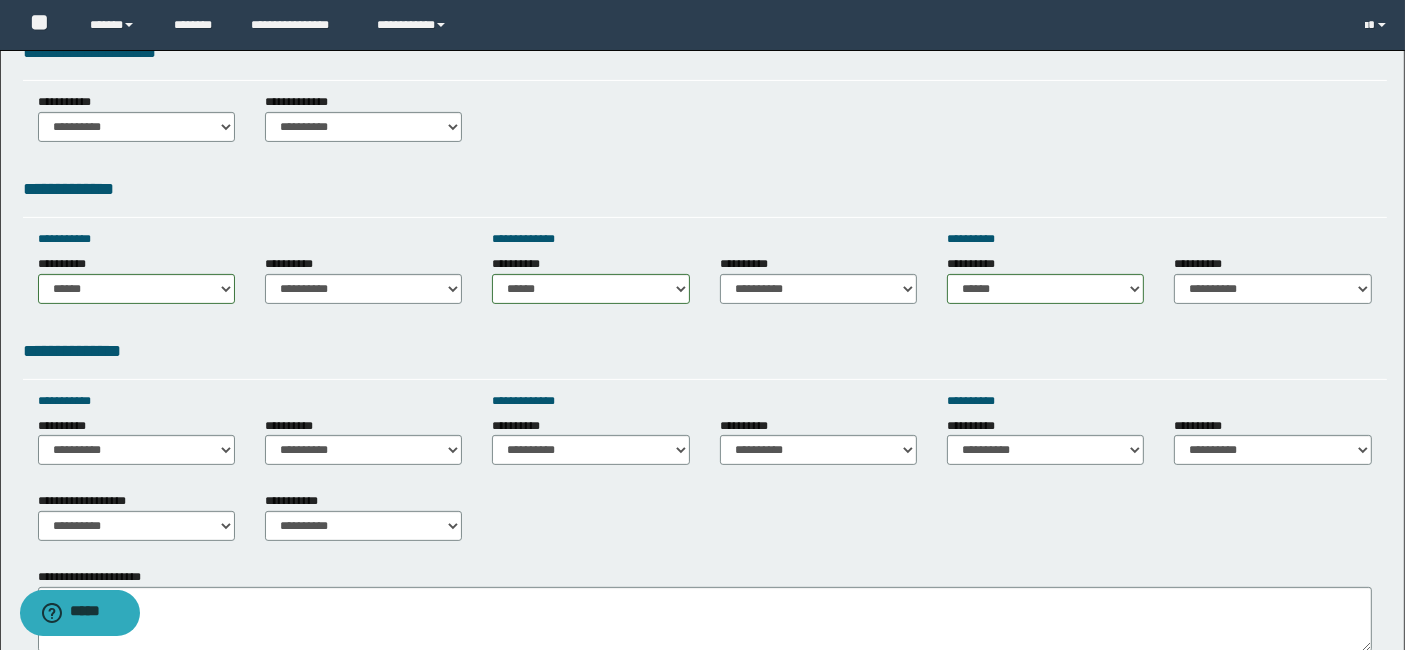 scroll, scrollTop: 533, scrollLeft: 0, axis: vertical 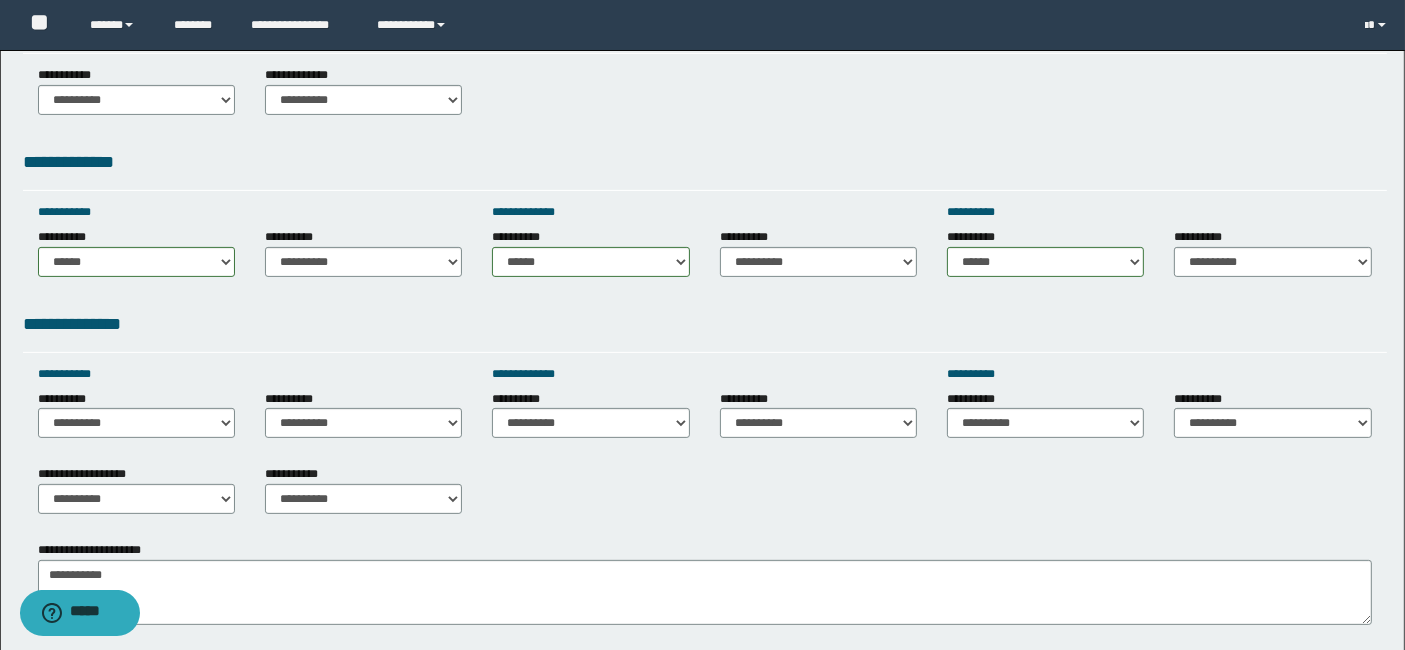 type on "**********" 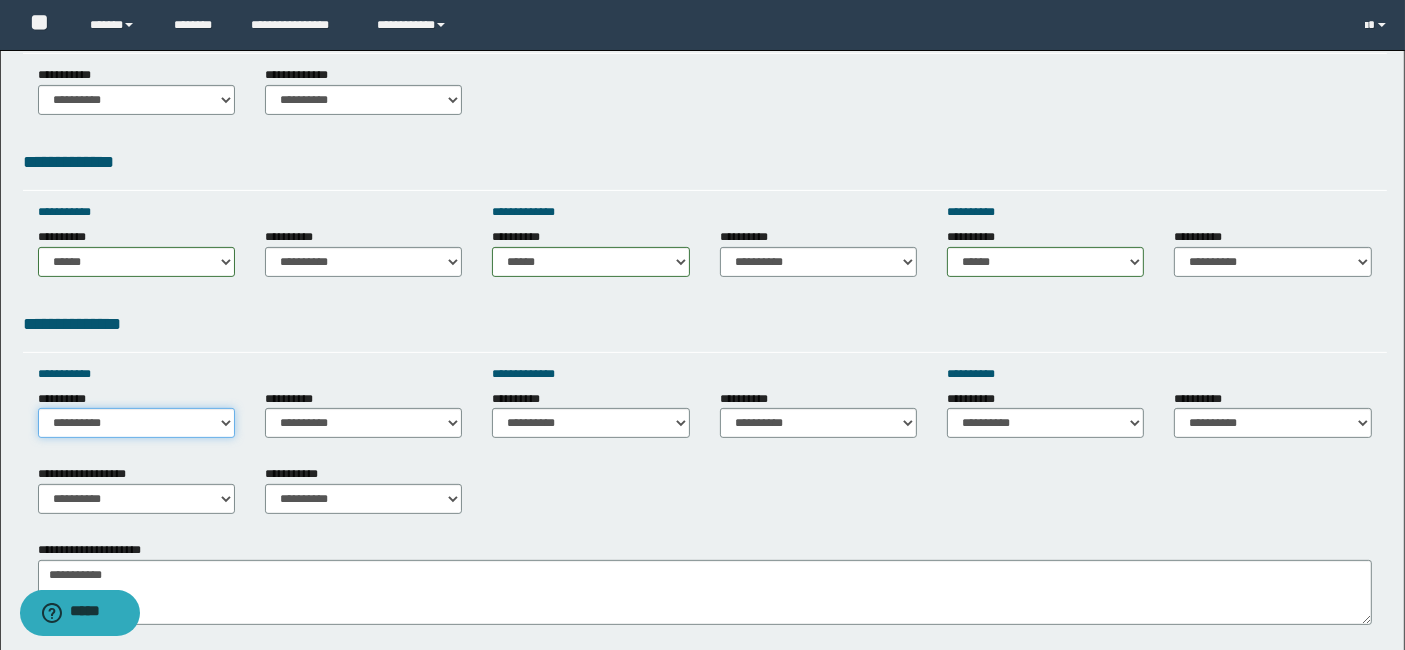 click on "**********" at bounding box center [136, 423] 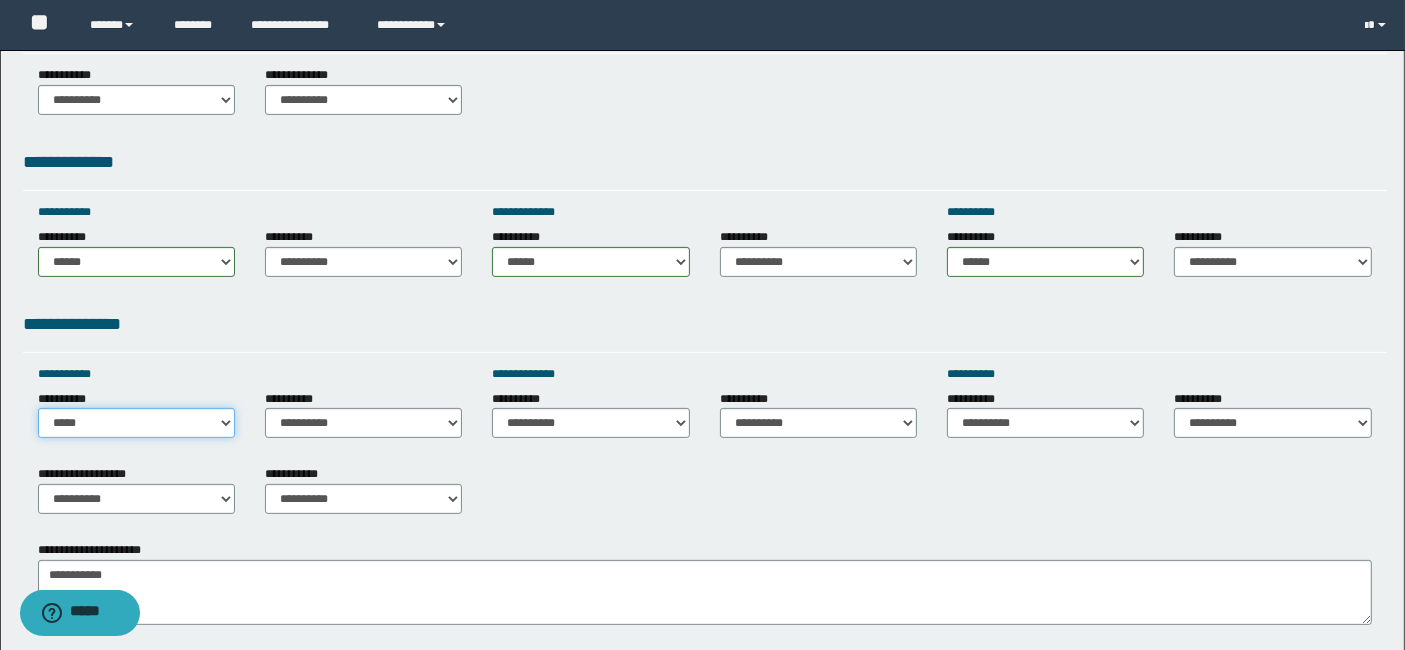 click on "**********" at bounding box center [136, 423] 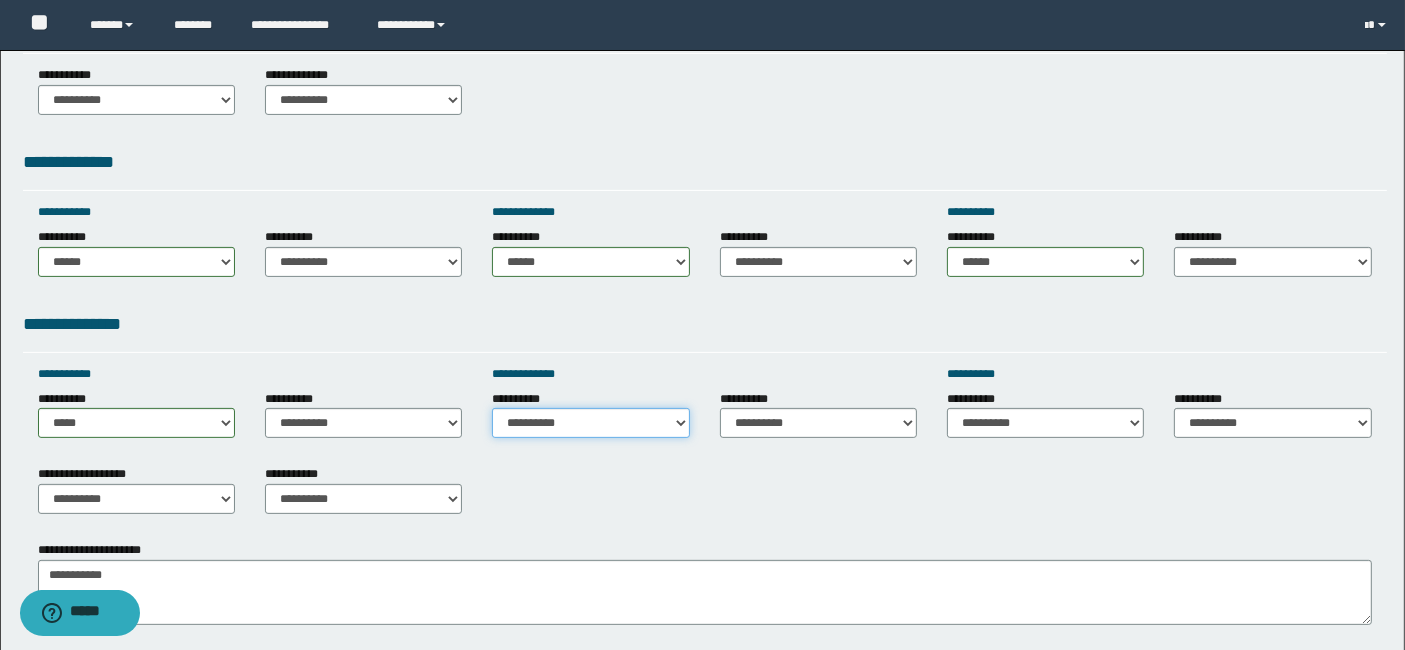 click on "**********" at bounding box center (590, 423) 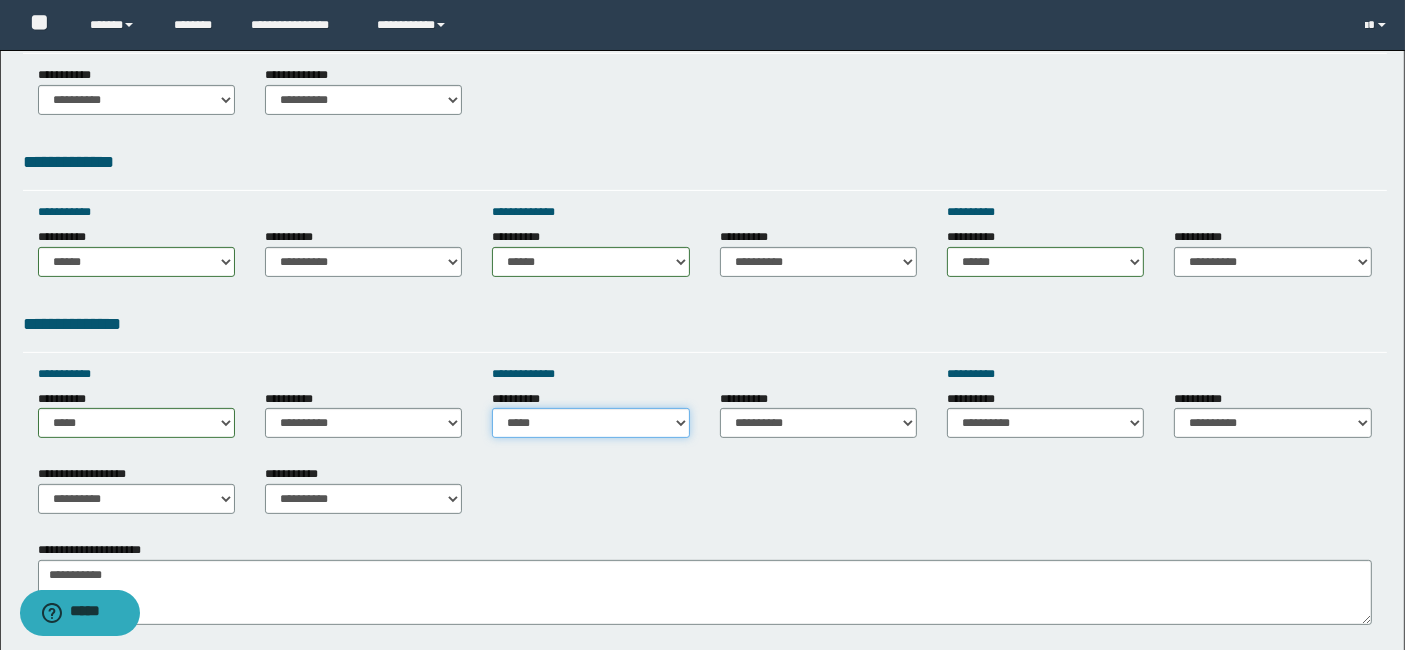 click on "**********" at bounding box center [590, 423] 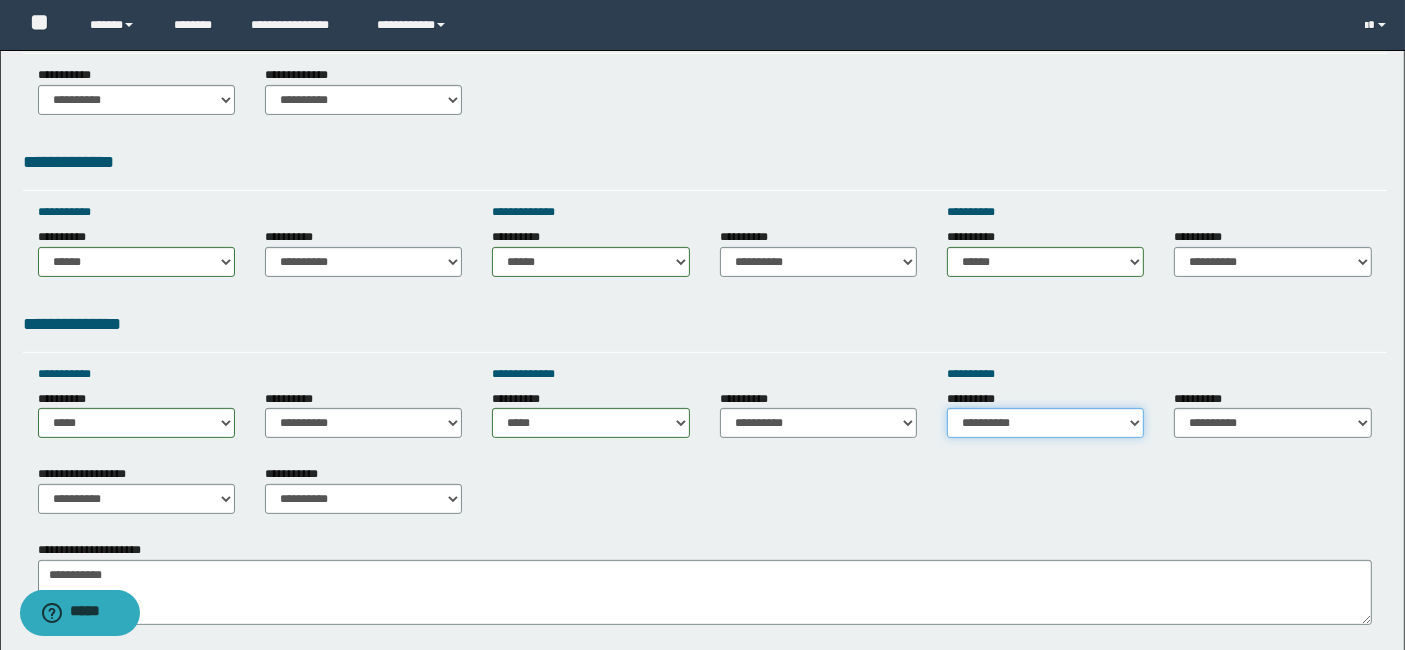 click on "**********" at bounding box center (1045, 423) 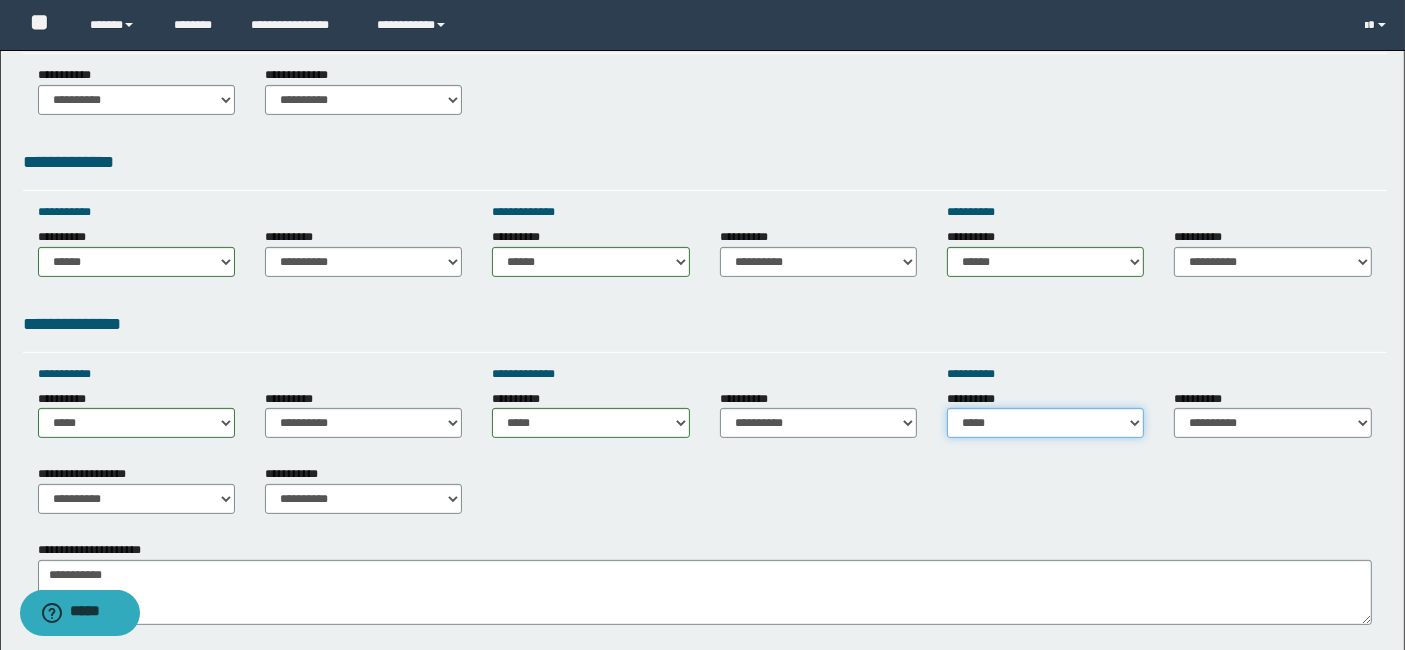 click on "**********" at bounding box center (1045, 423) 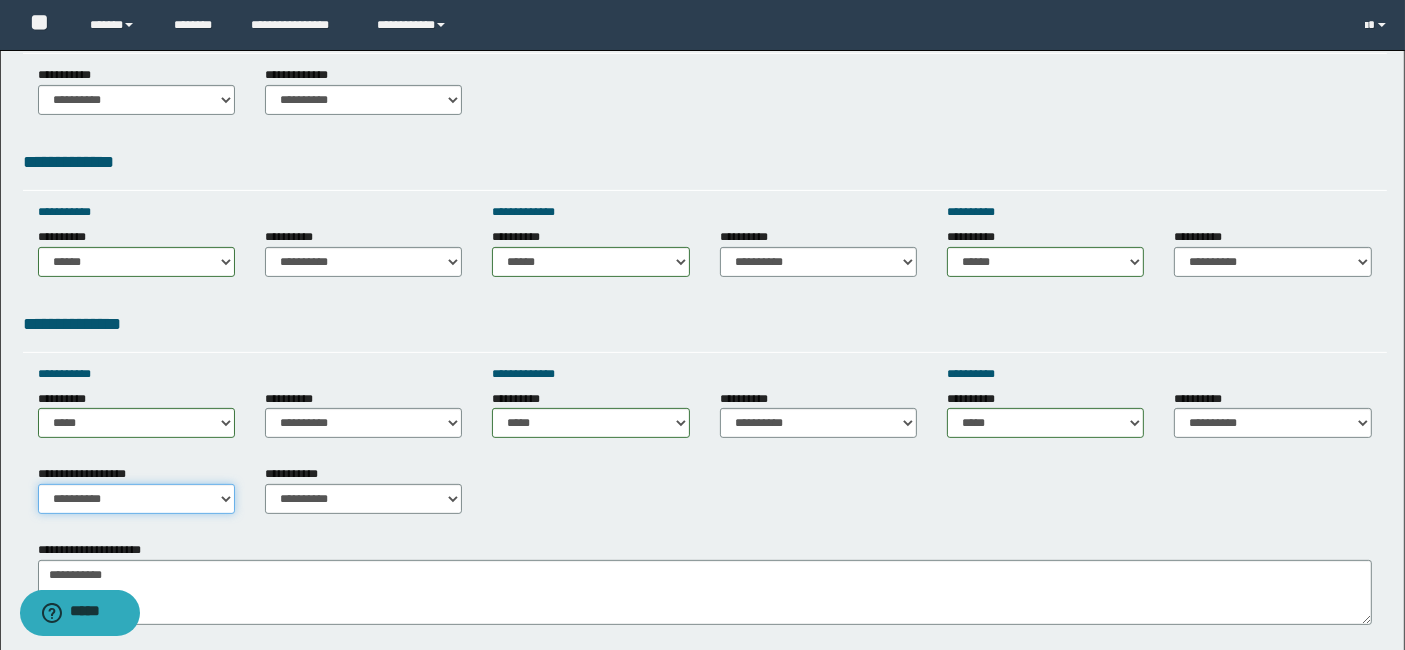 click on "**********" at bounding box center [136, 499] 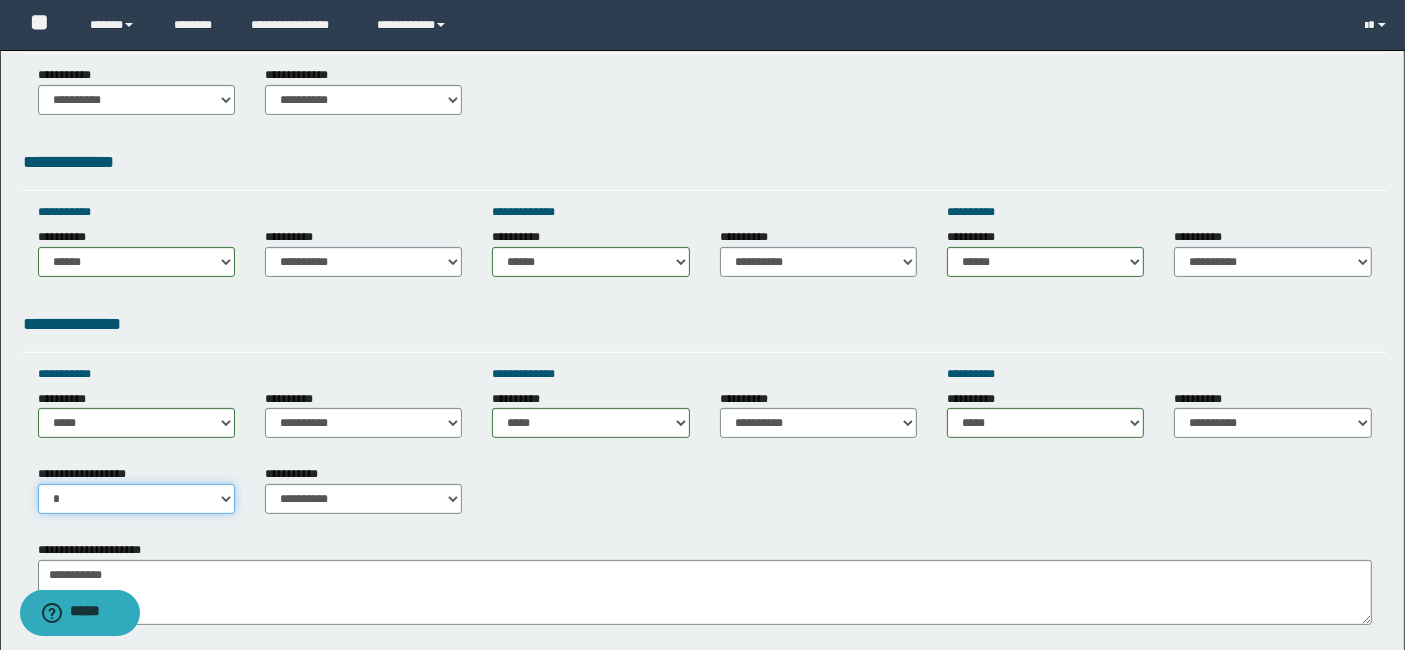 click on "**********" at bounding box center (136, 499) 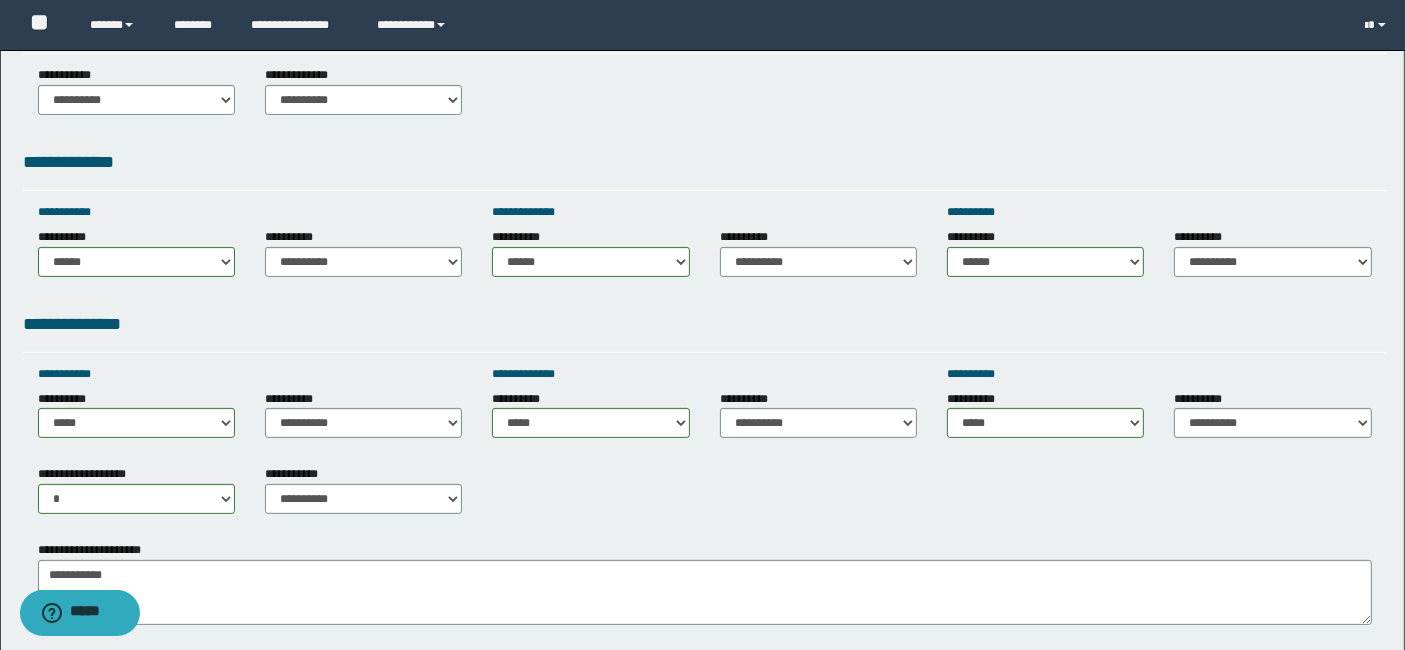 click on "**********" at bounding box center [363, 497] 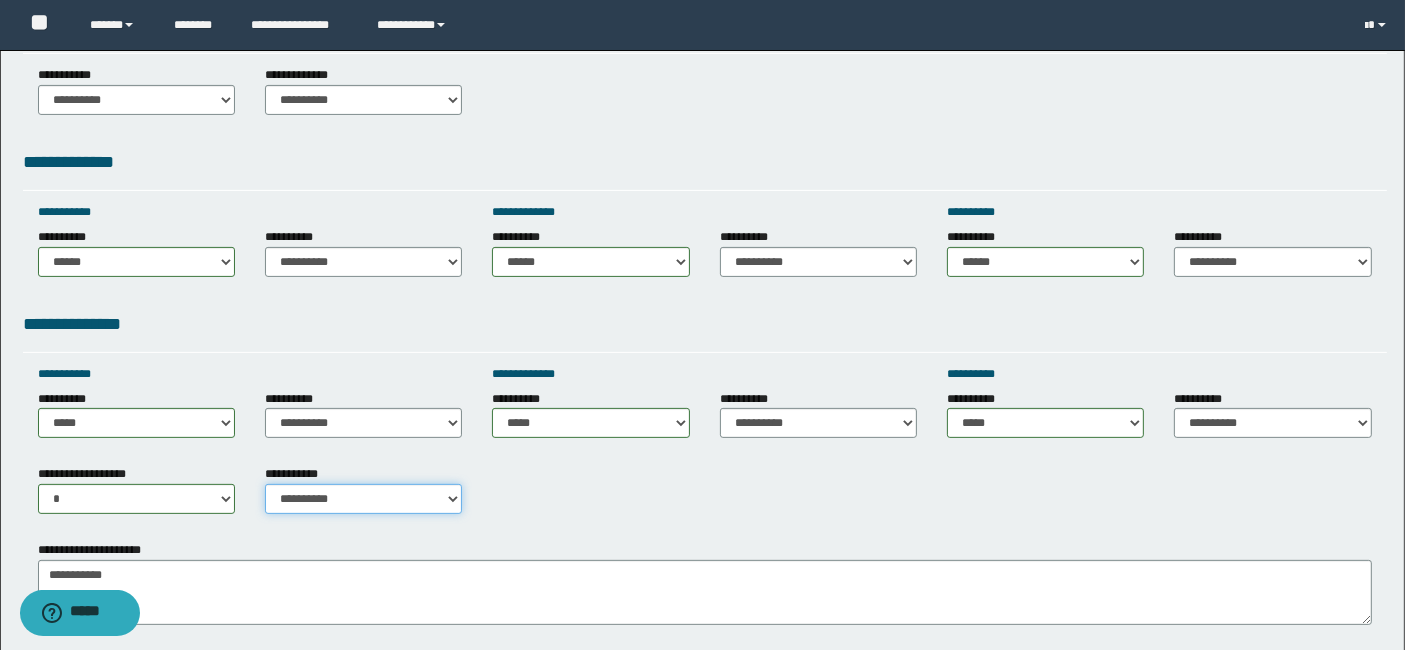 click on "**********" at bounding box center (363, 499) 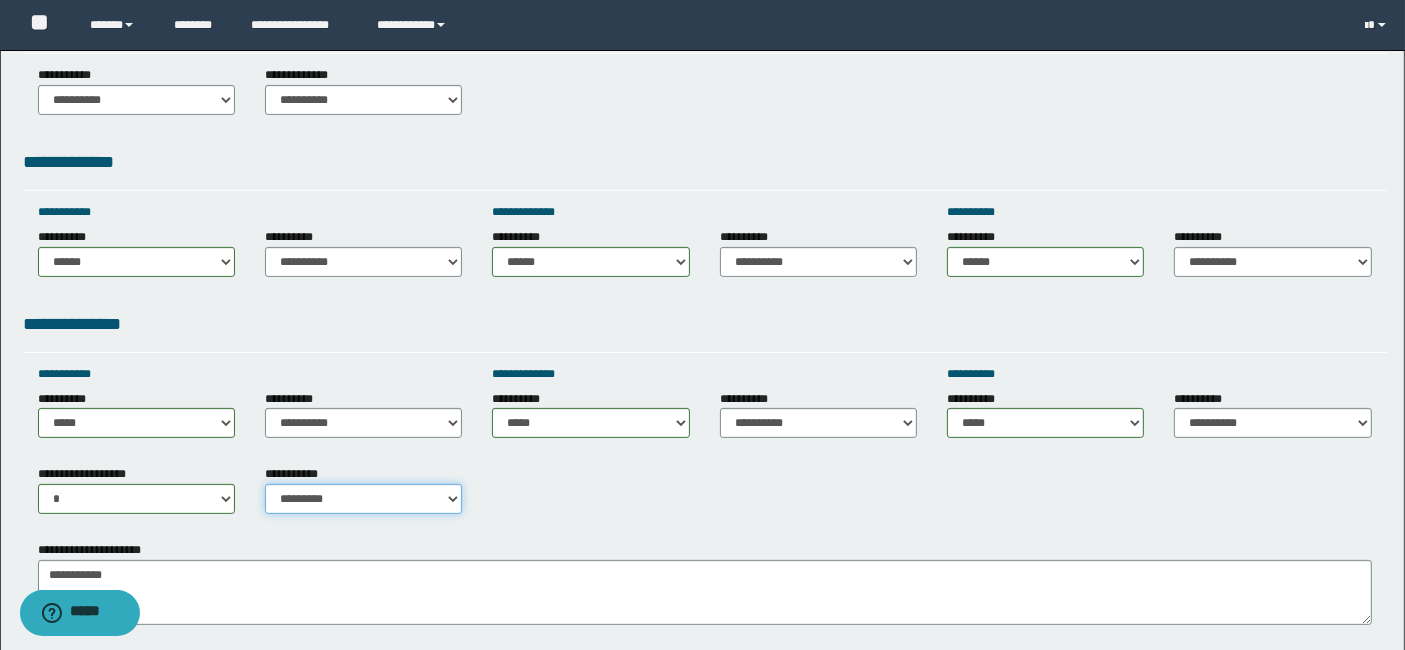 click on "**********" at bounding box center [363, 499] 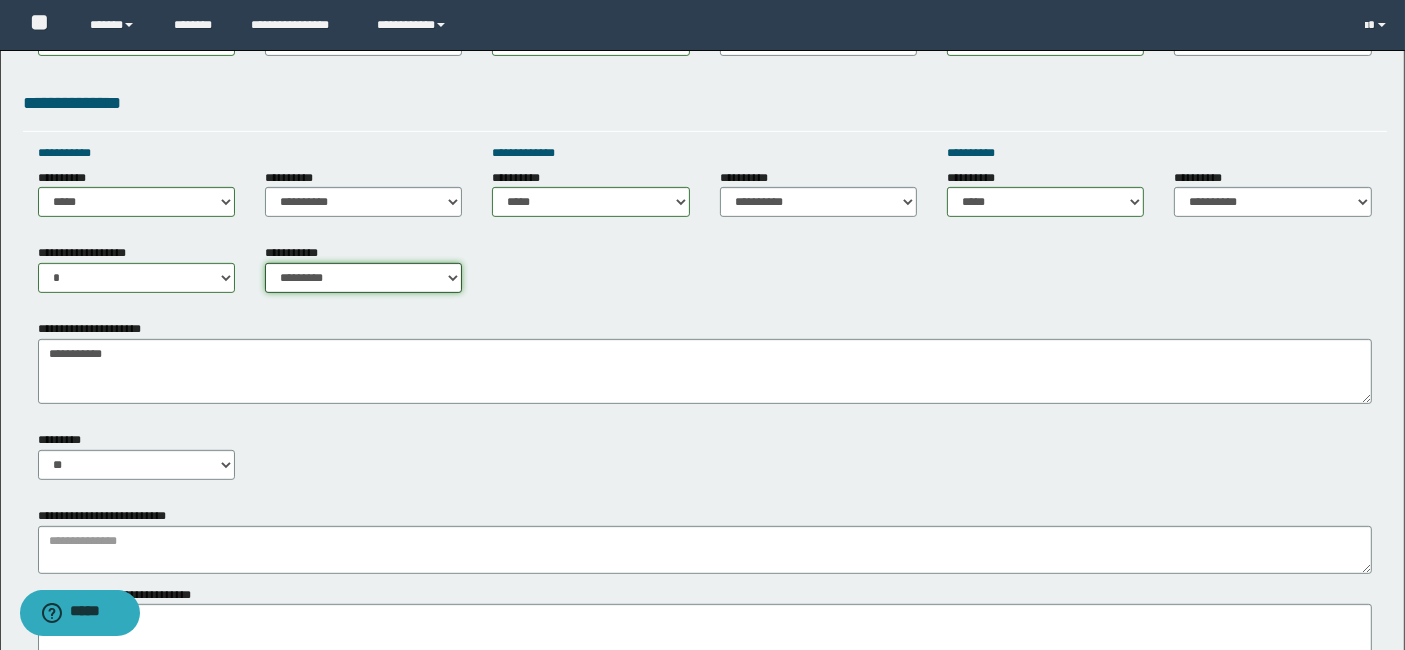 scroll, scrollTop: 755, scrollLeft: 0, axis: vertical 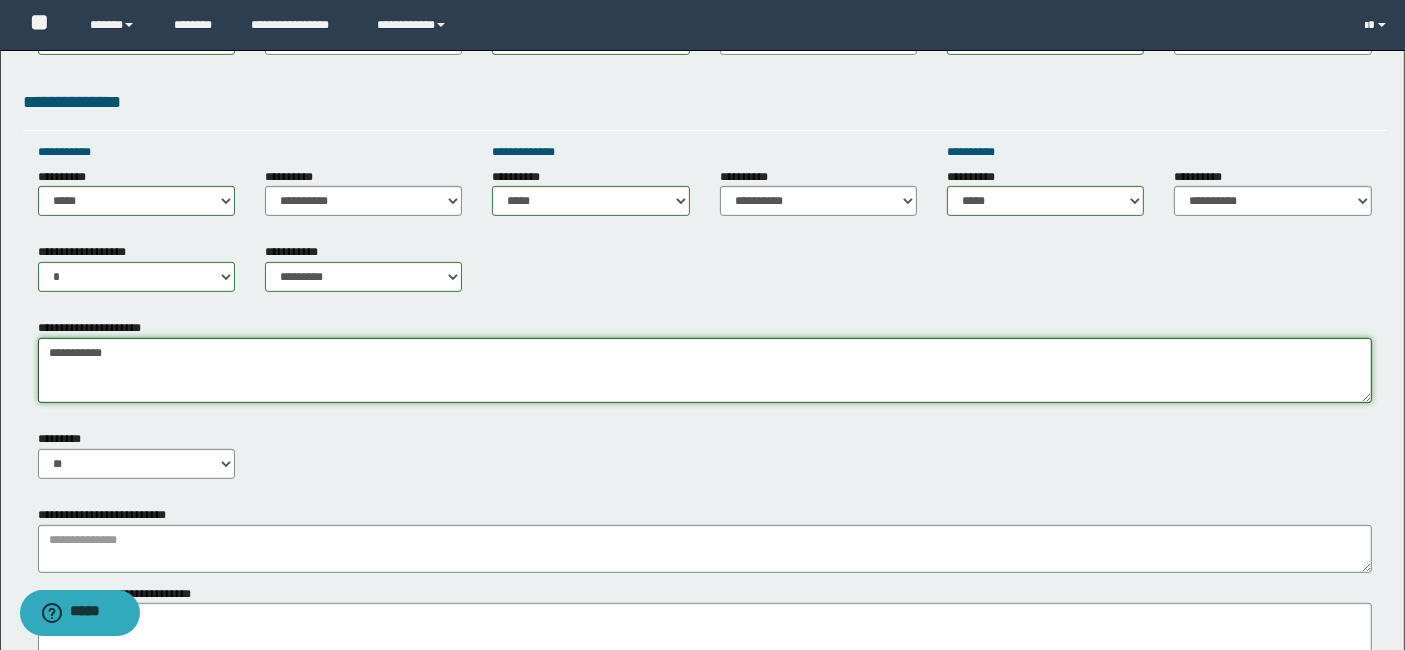 click on "**********" at bounding box center (705, 370) 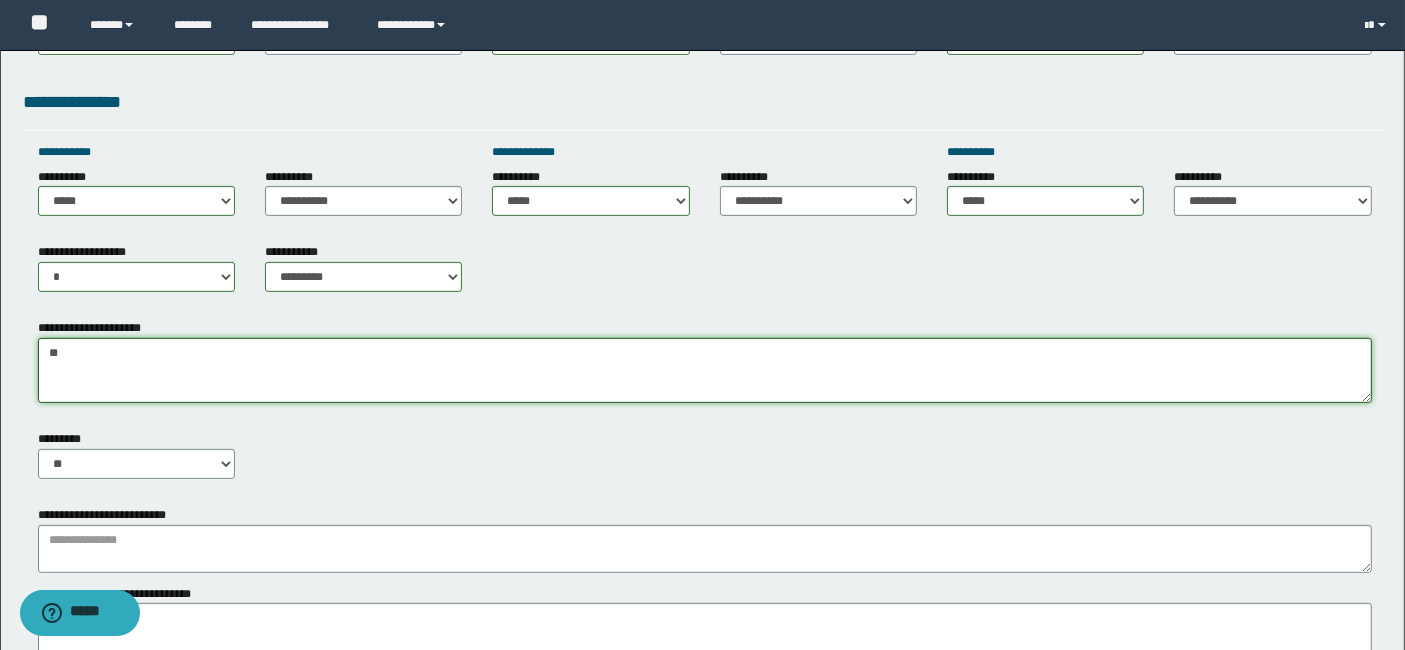 type on "*" 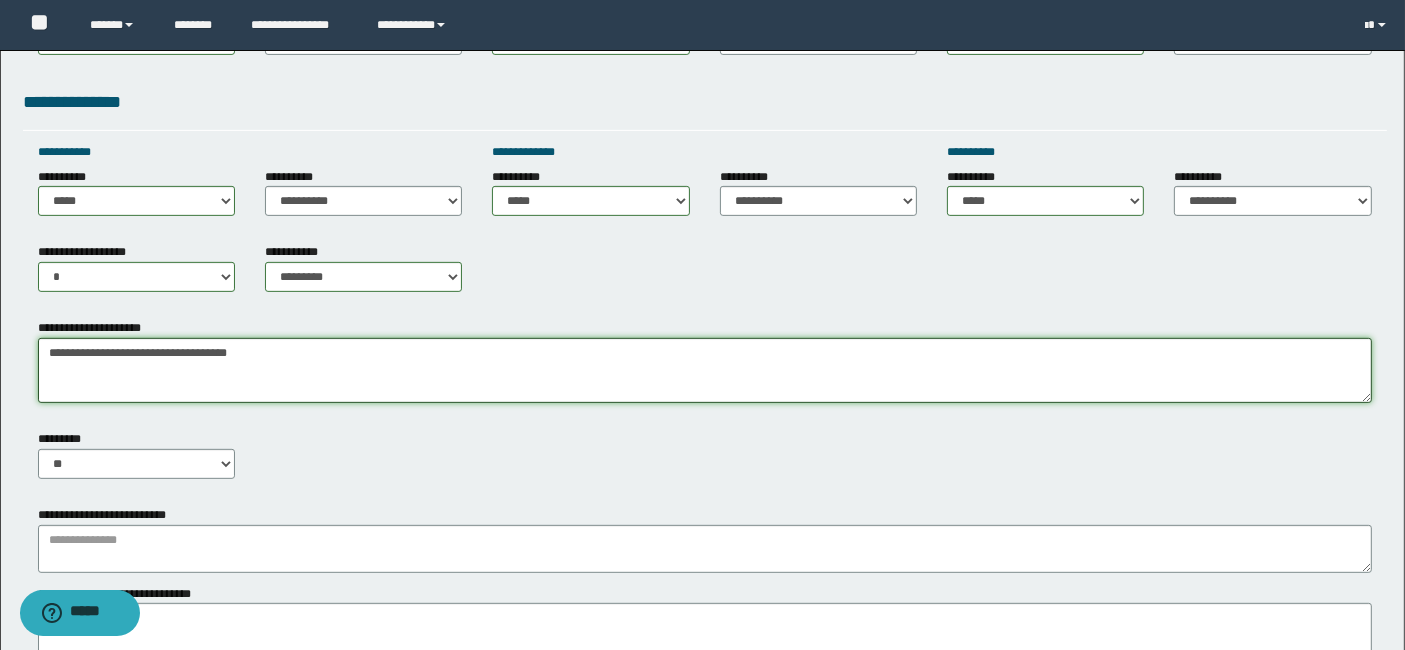 type on "**********" 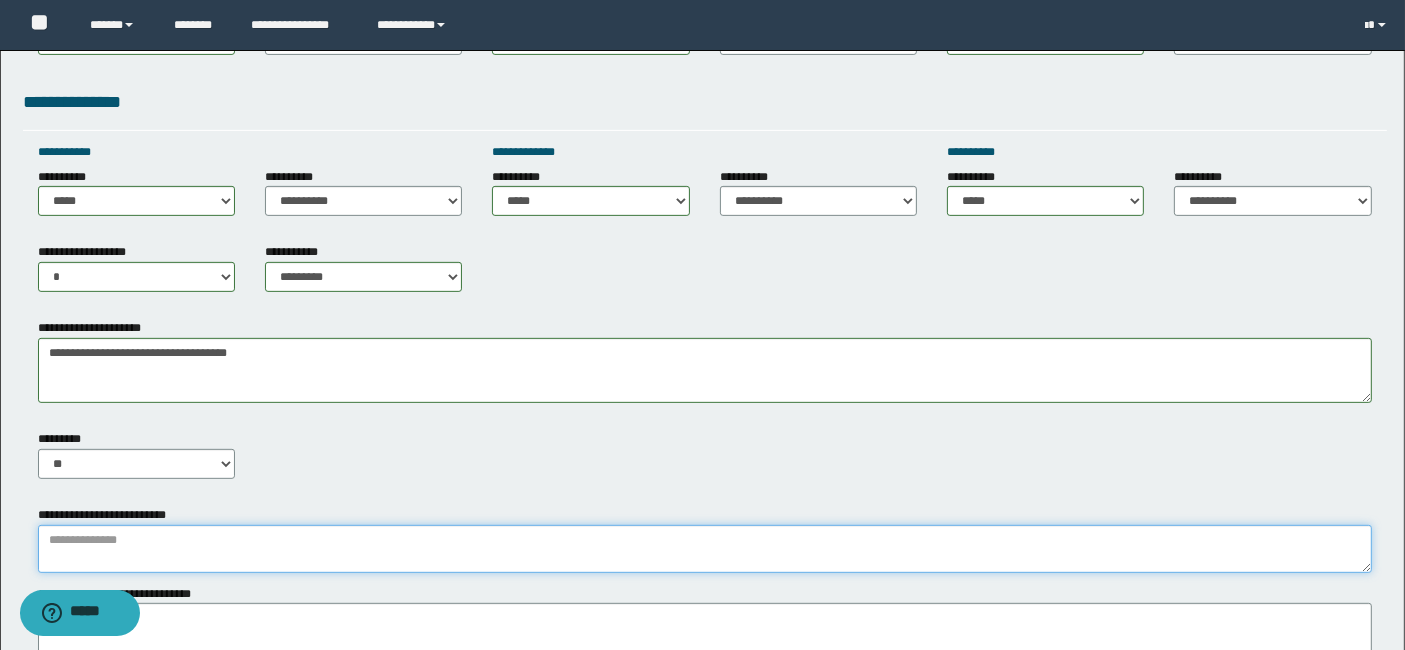 click at bounding box center (705, 549) 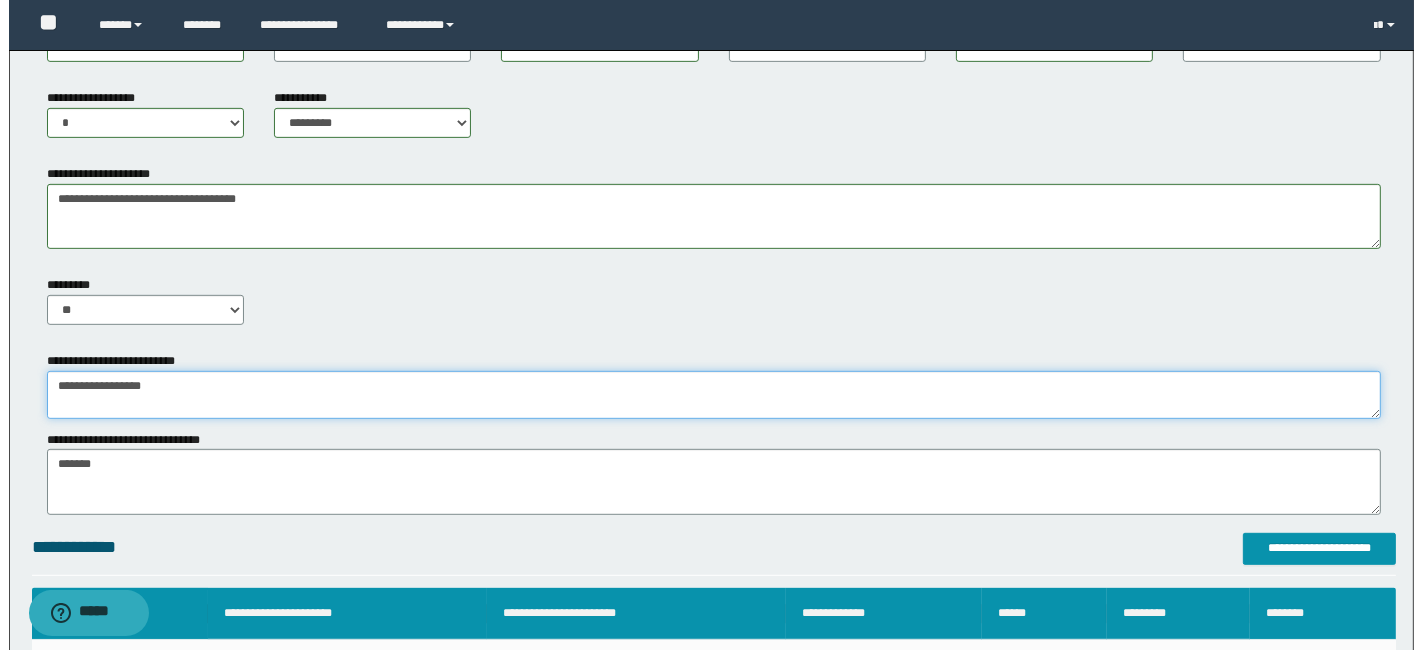 scroll, scrollTop: 933, scrollLeft: 0, axis: vertical 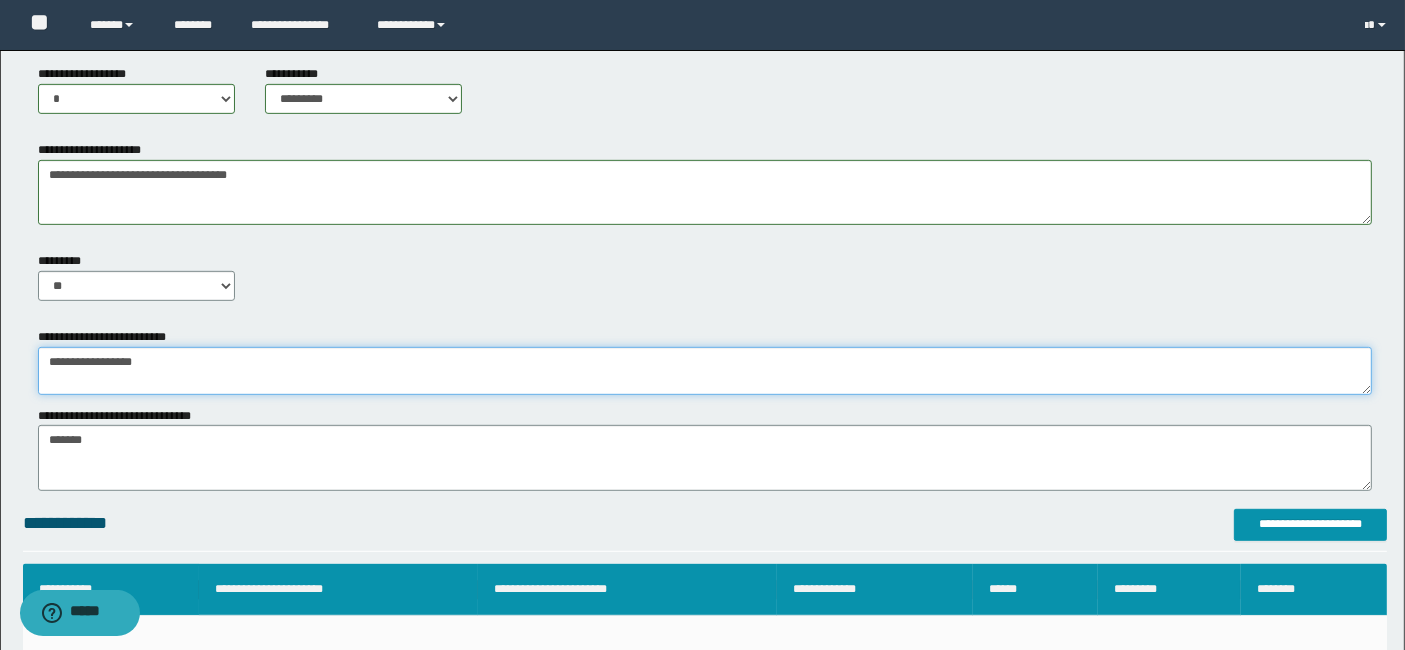 type on "**********" 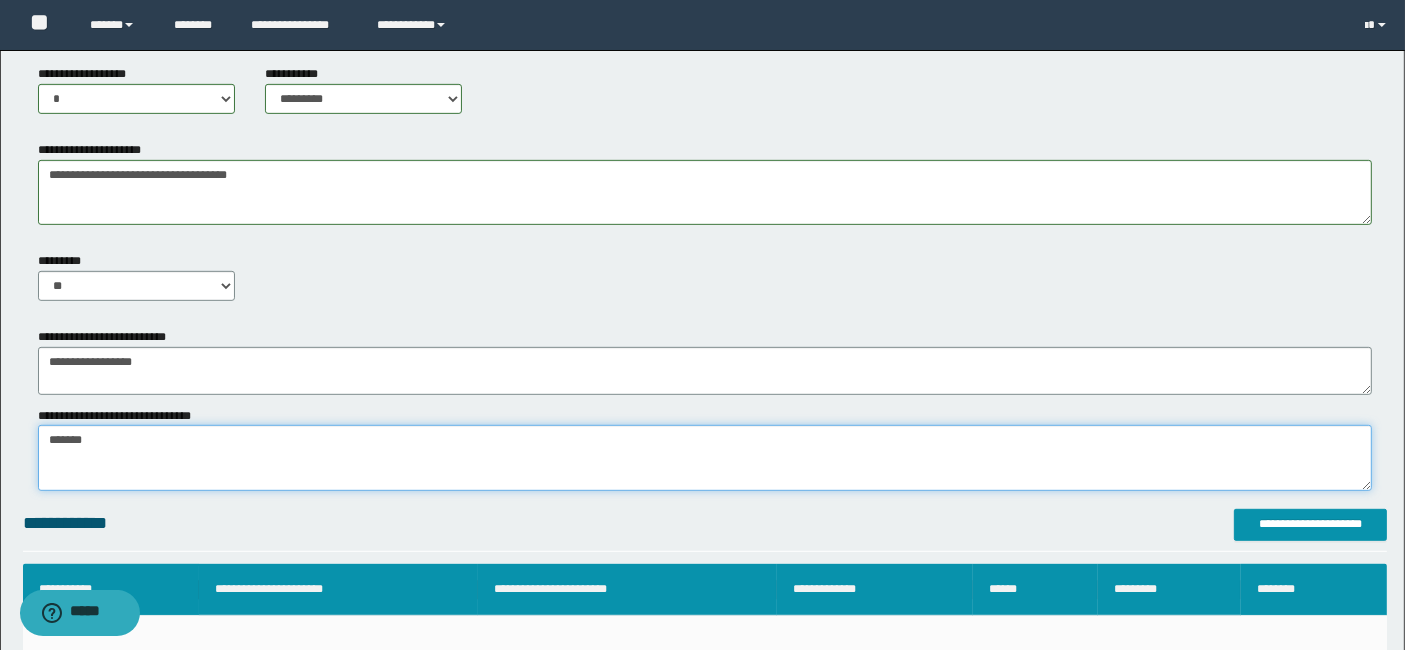 click on "*******" at bounding box center (705, 457) 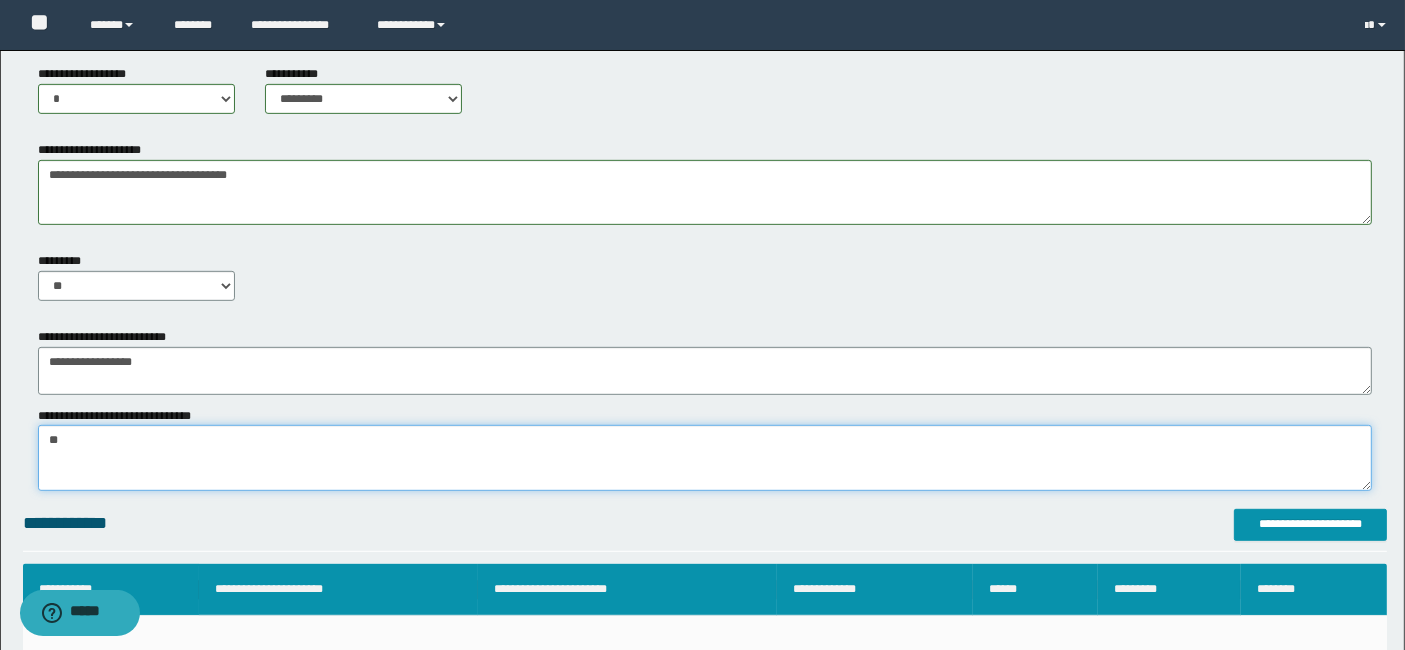 type on "*" 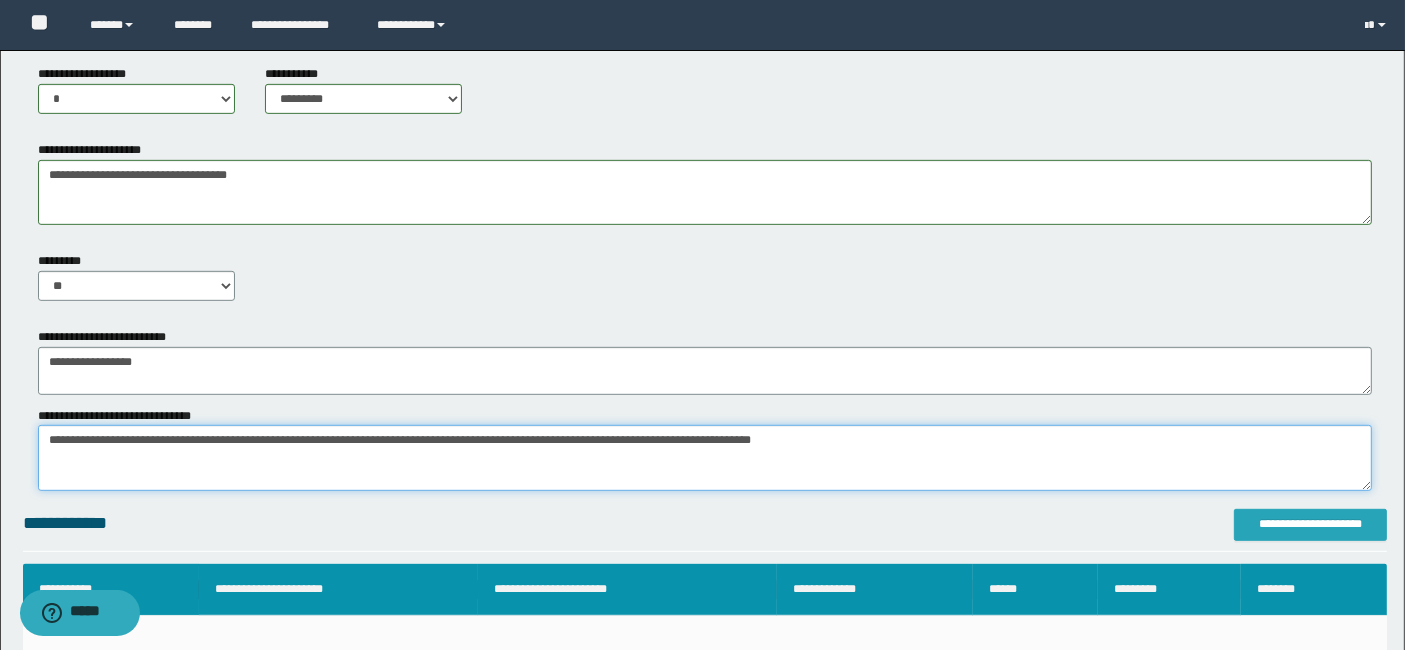 type on "**********" 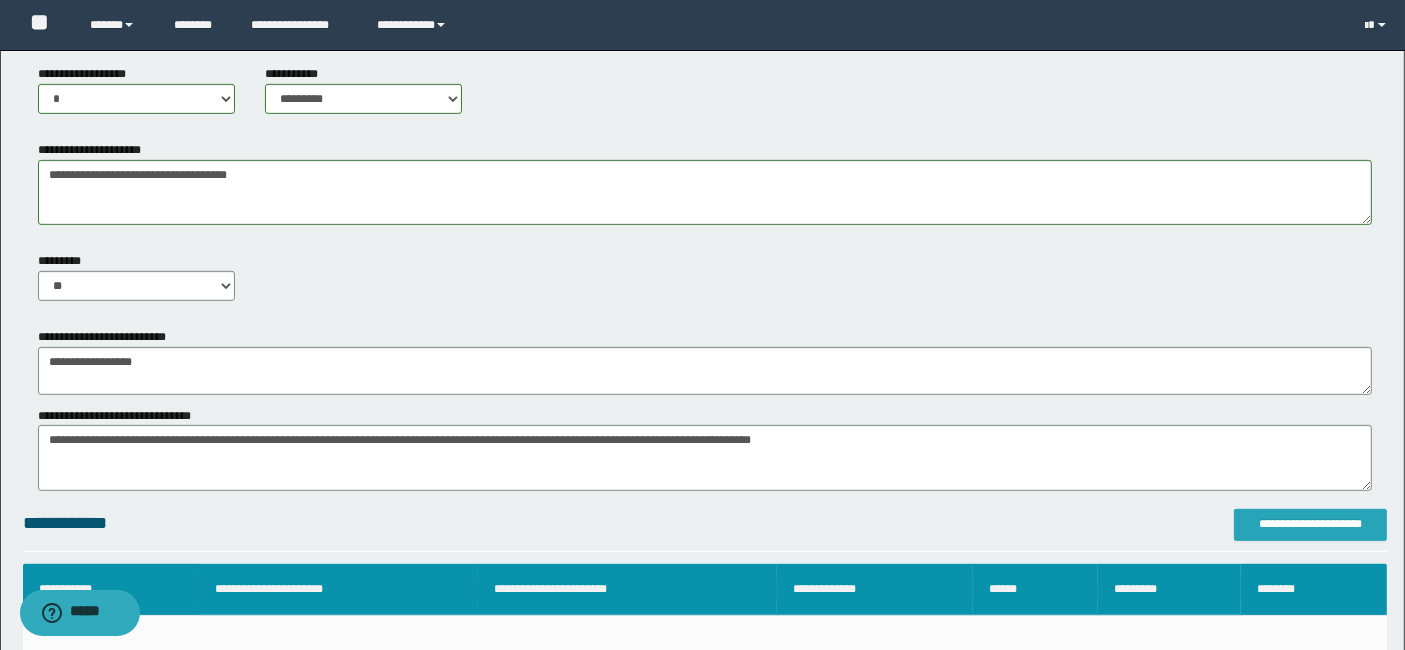 click on "**********" at bounding box center (1310, 524) 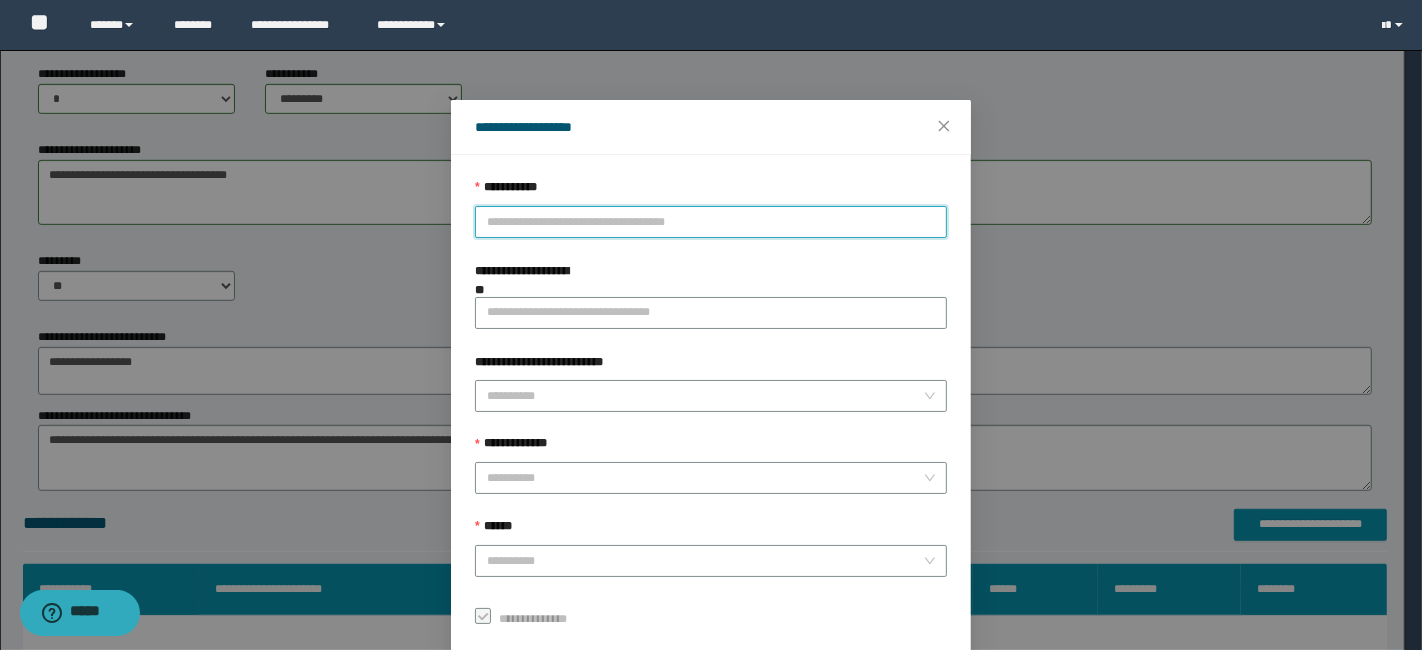 click on "**********" at bounding box center [711, 222] 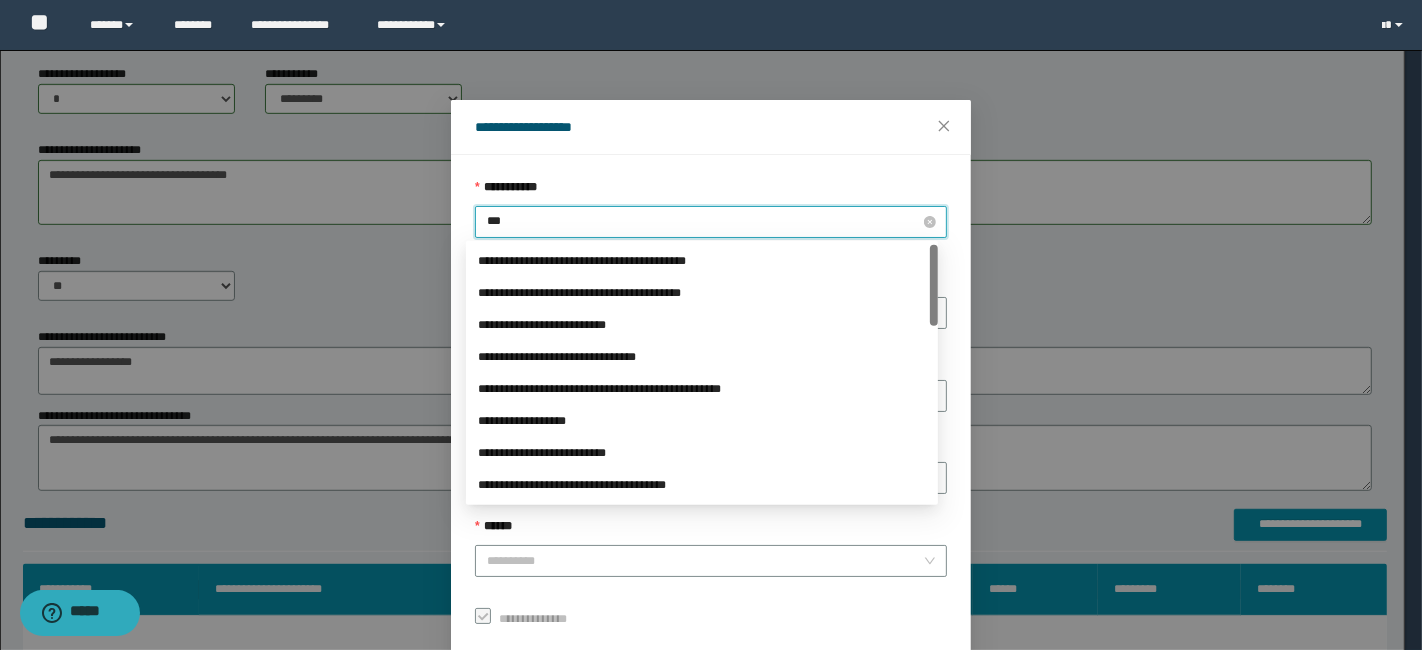 type on "****" 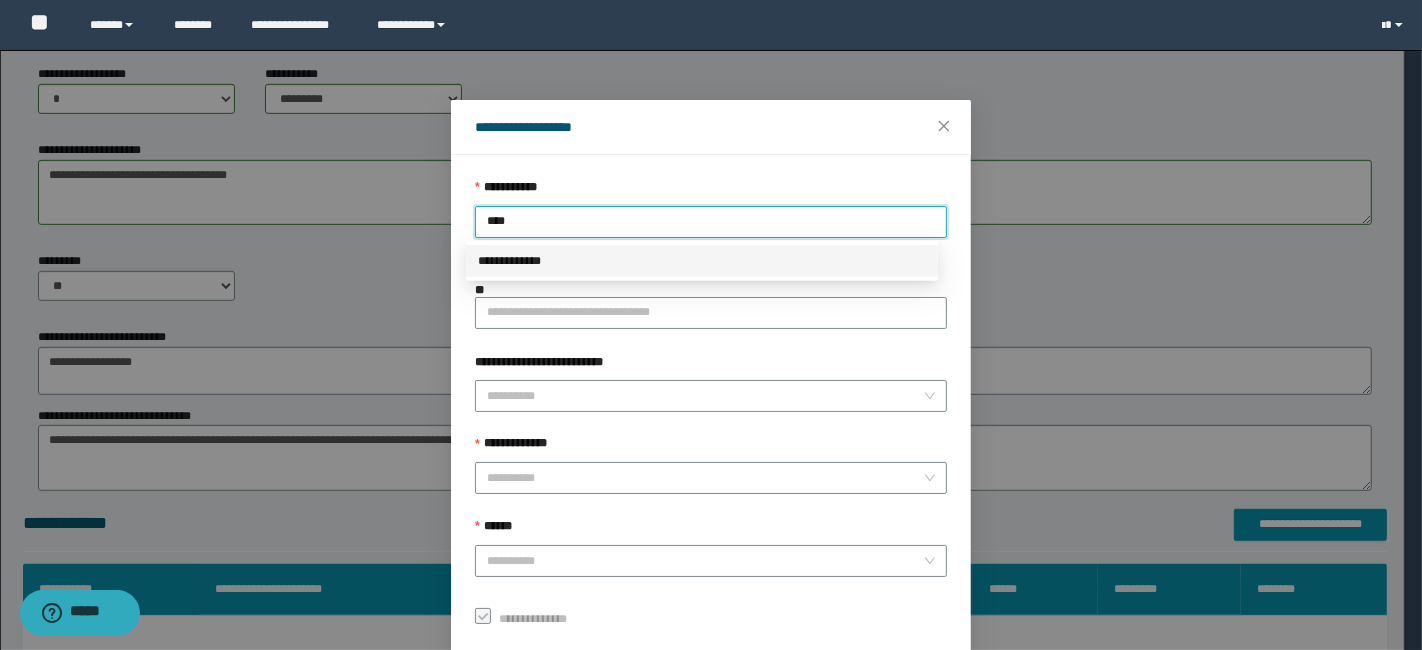 click on "**********" at bounding box center [702, 261] 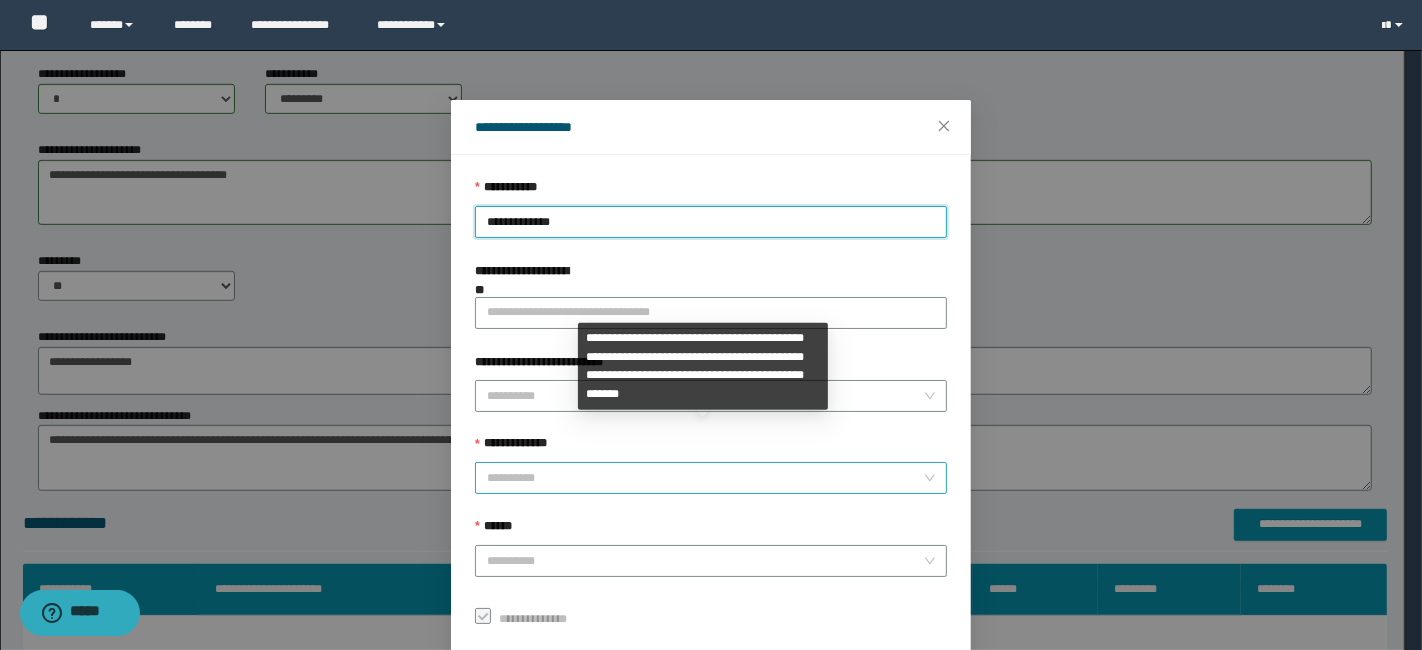 click on "**********" at bounding box center (705, 478) 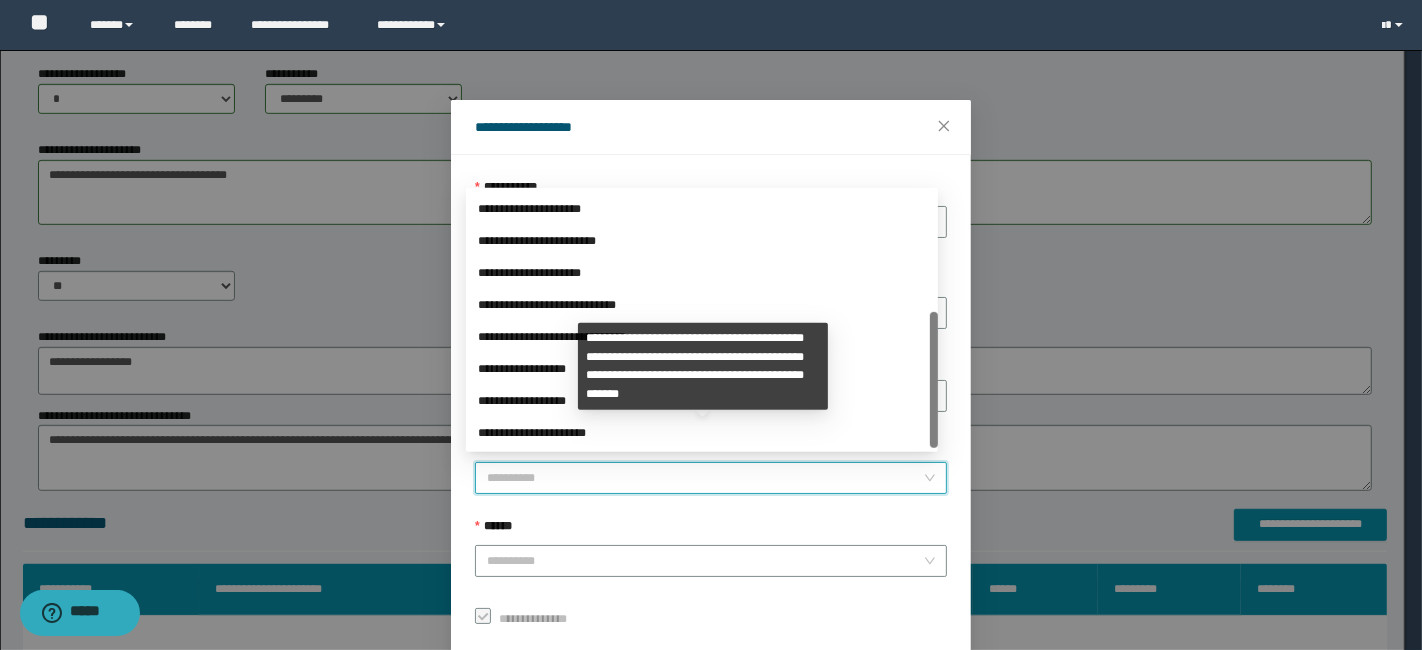 drag, startPoint x: 931, startPoint y: 303, endPoint x: 520, endPoint y: 416, distance: 426.2511 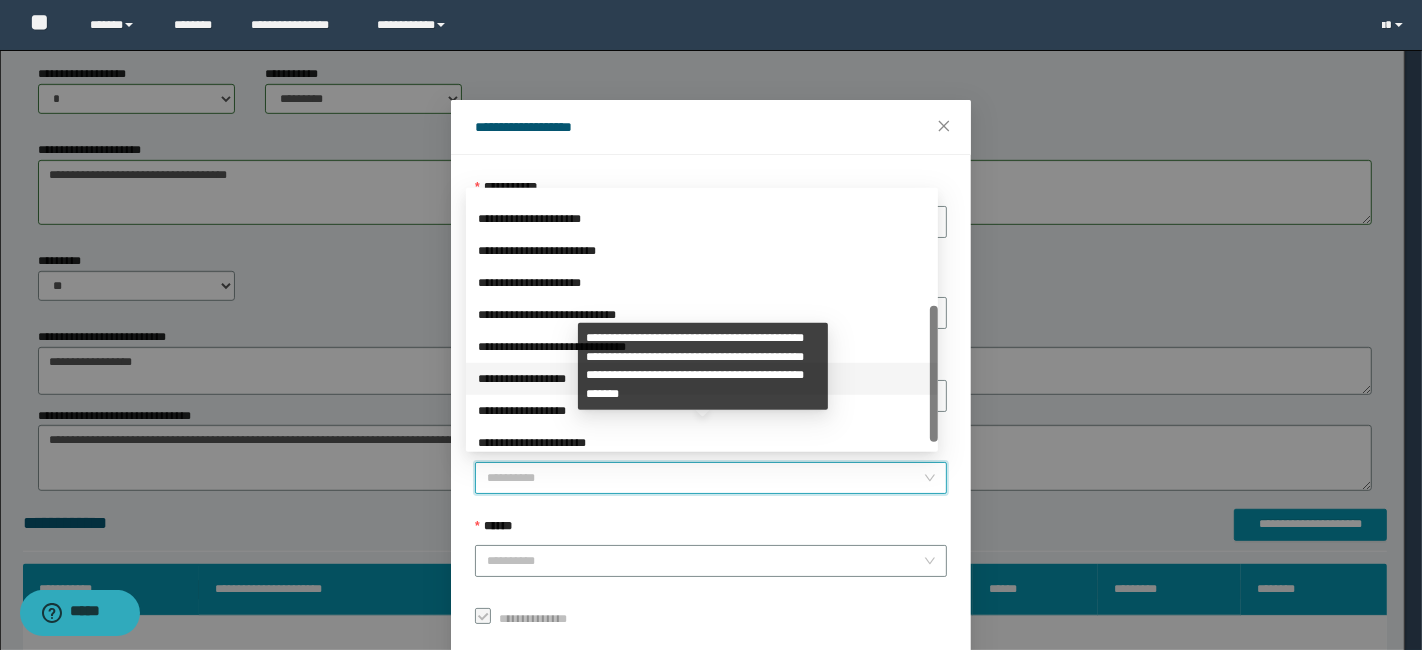 click on "**********" at bounding box center [702, 379] 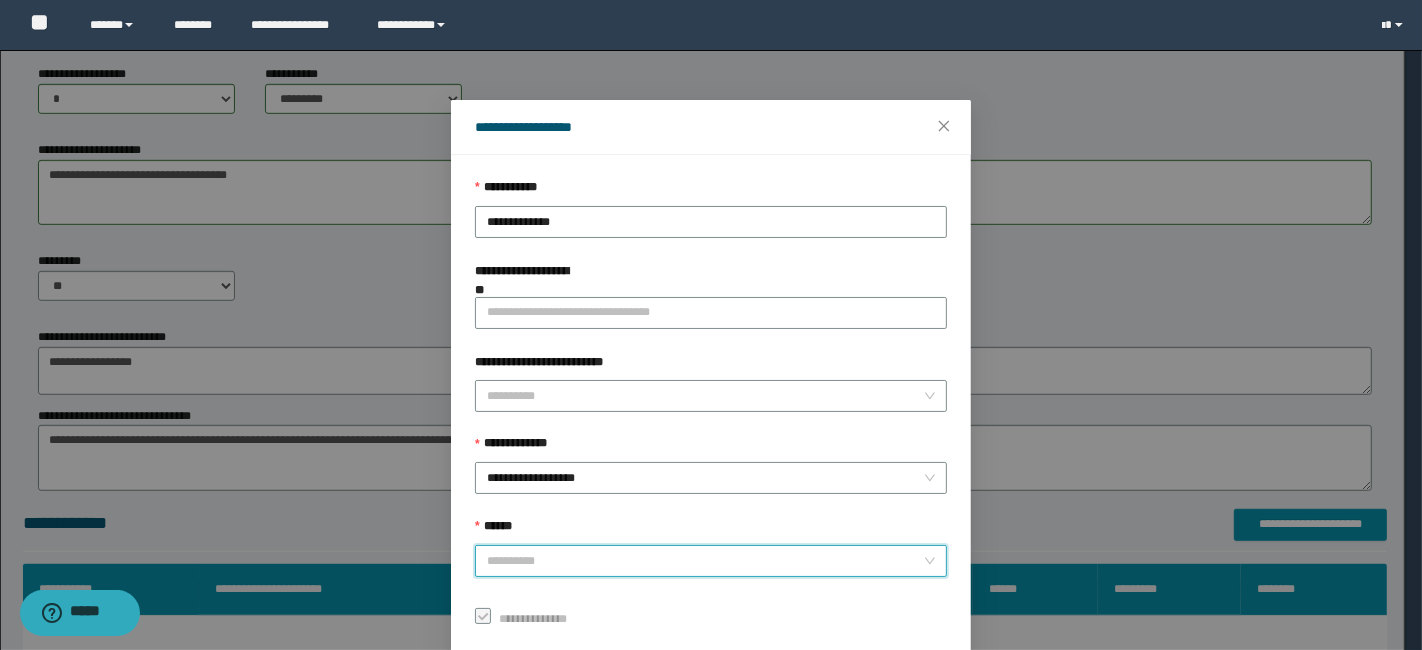 click on "******" at bounding box center (705, 561) 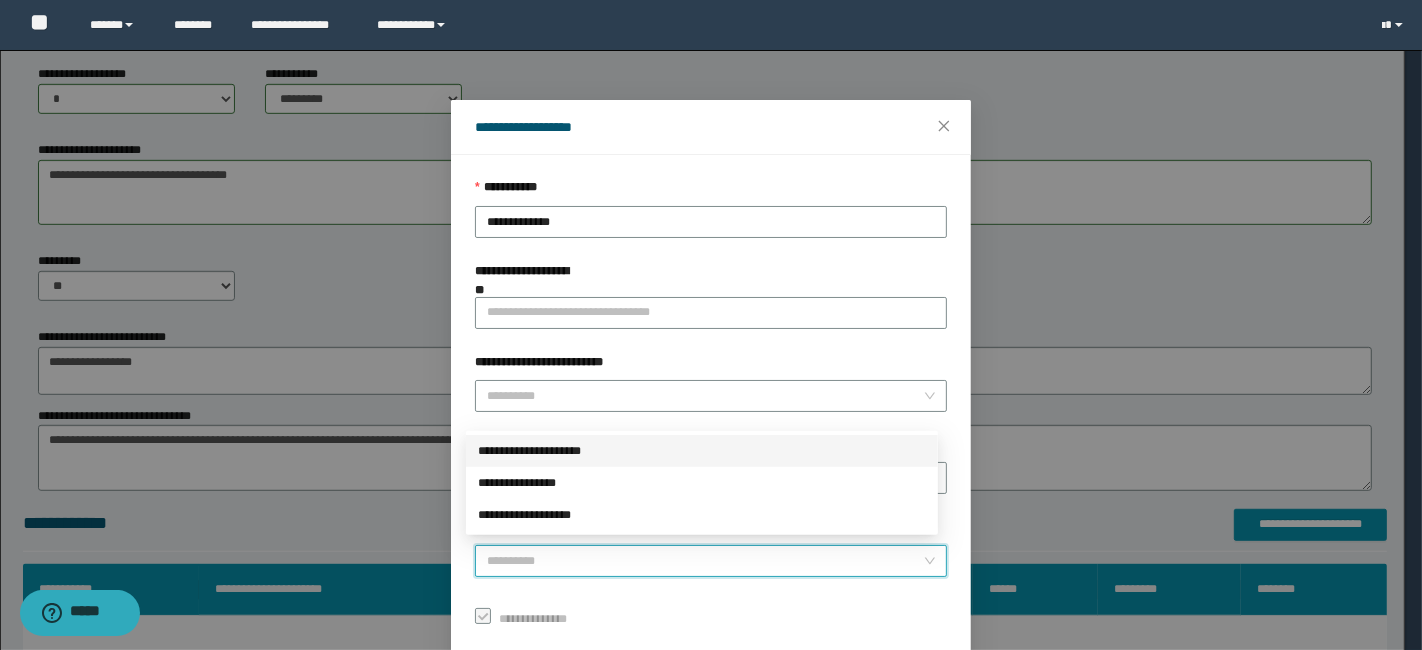 click on "**********" at bounding box center (702, 451) 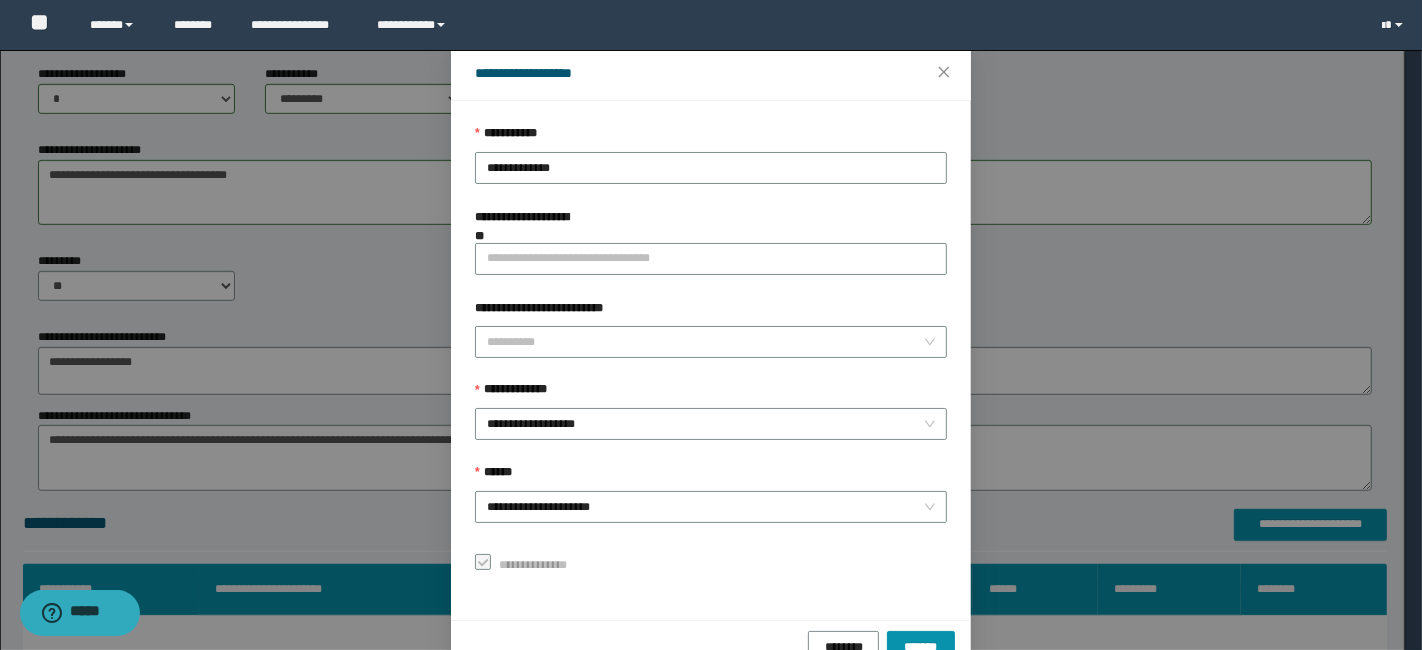scroll, scrollTop: 100, scrollLeft: 0, axis: vertical 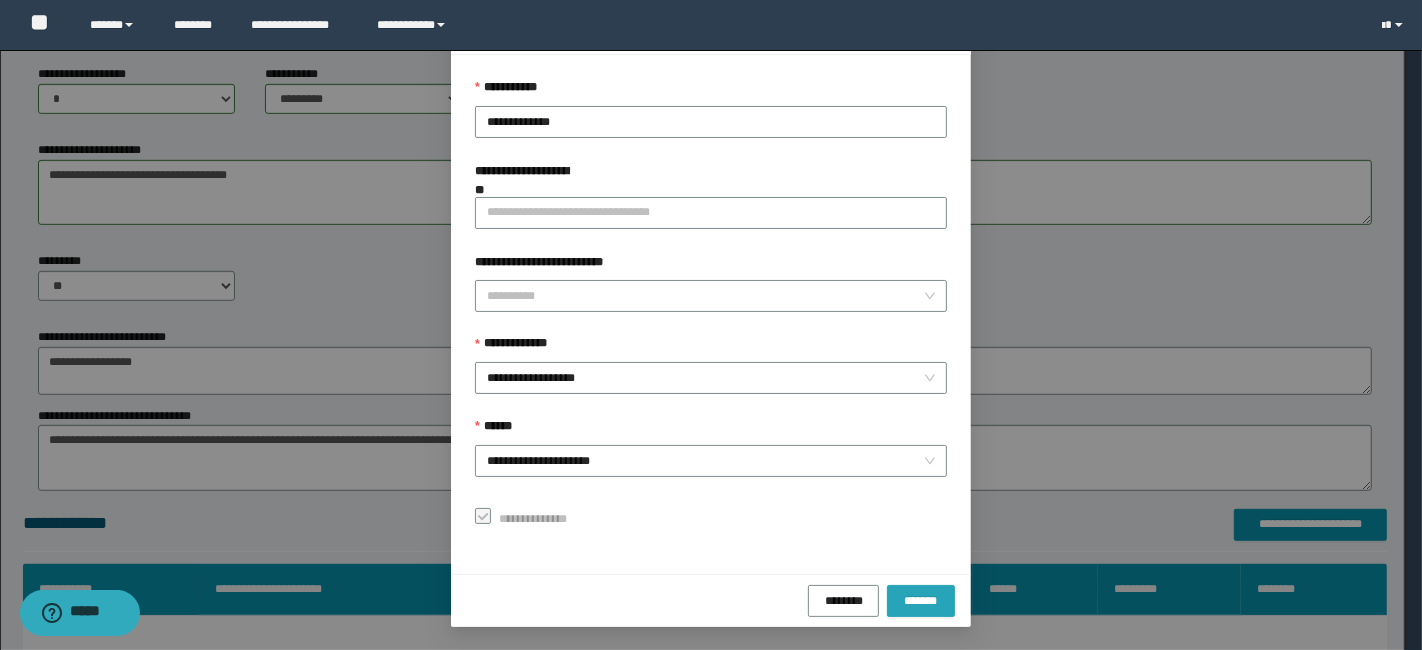click on "*******" at bounding box center [921, 601] 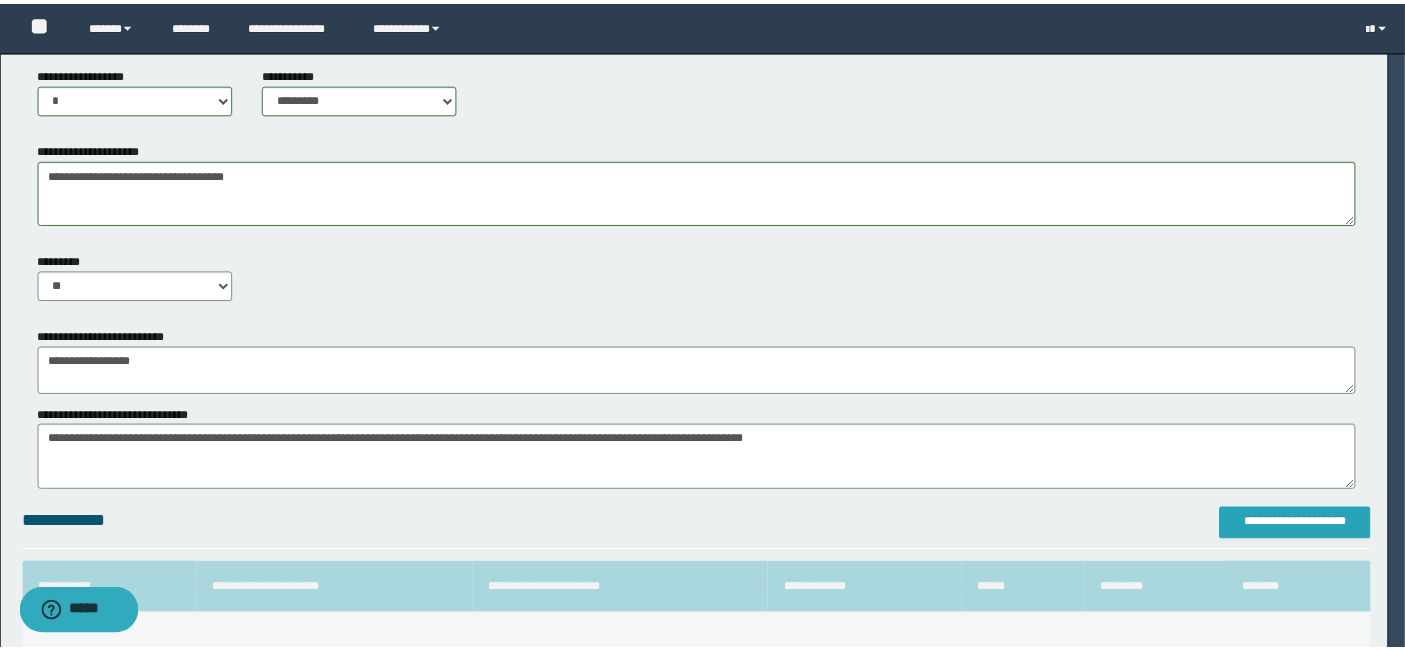 scroll, scrollTop: 0, scrollLeft: 0, axis: both 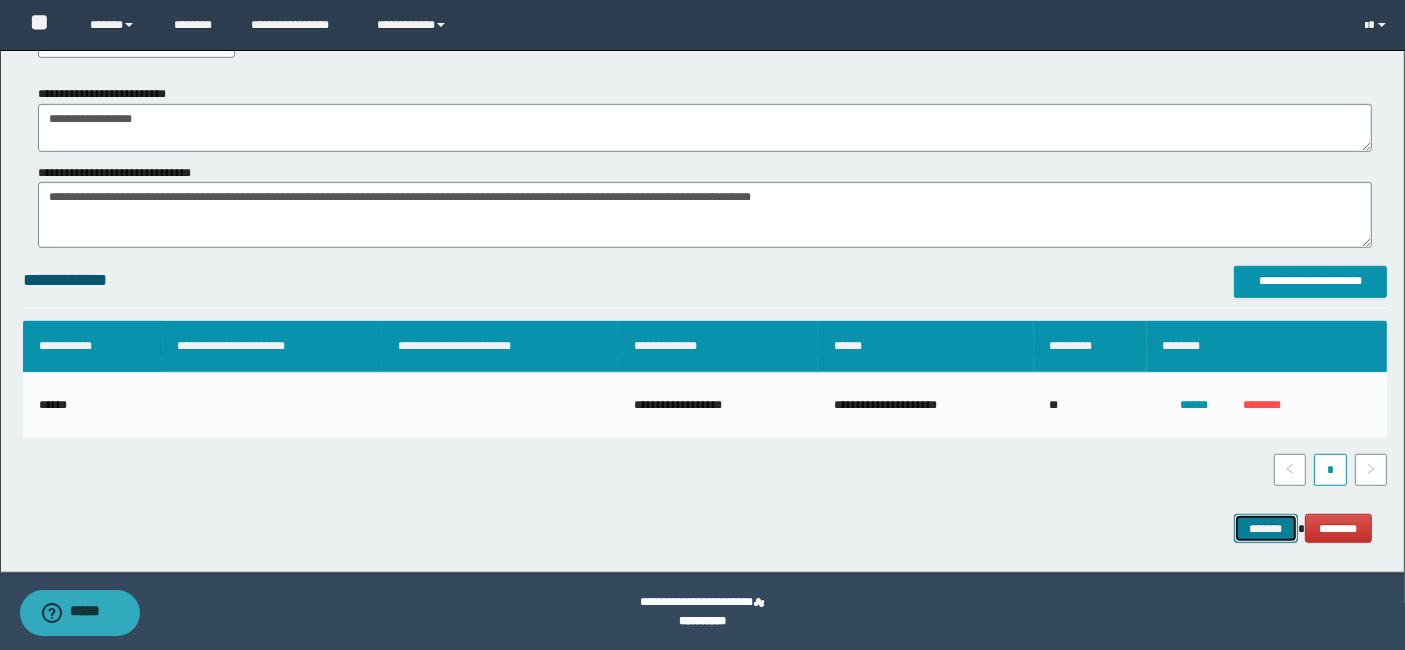click on "*******" at bounding box center (1266, 528) 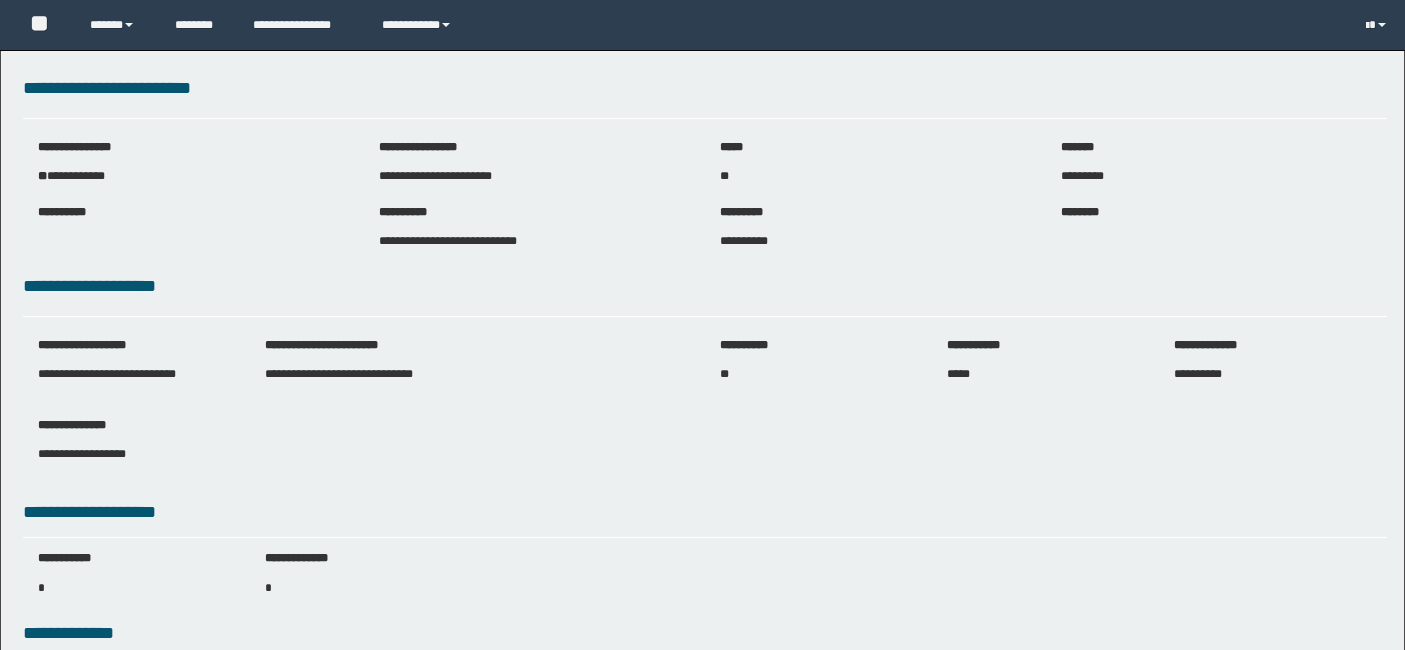 scroll, scrollTop: 0, scrollLeft: 0, axis: both 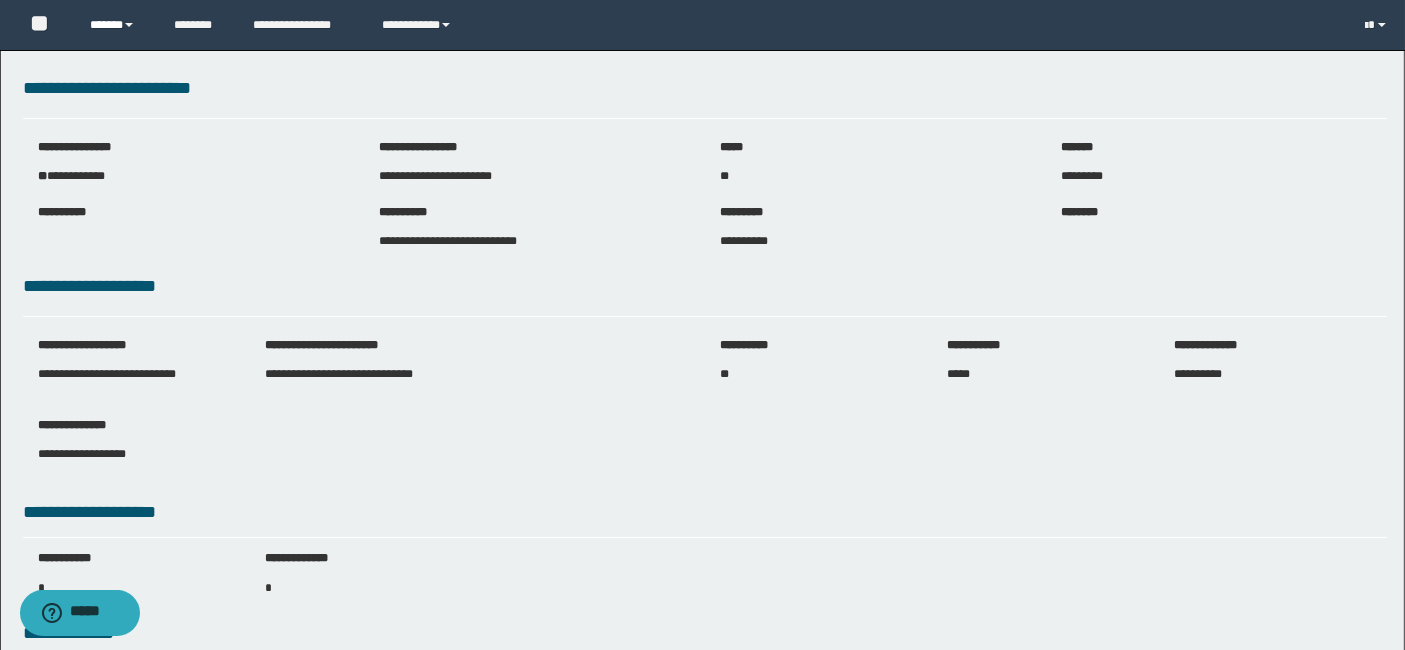 click on "******" at bounding box center (117, 25) 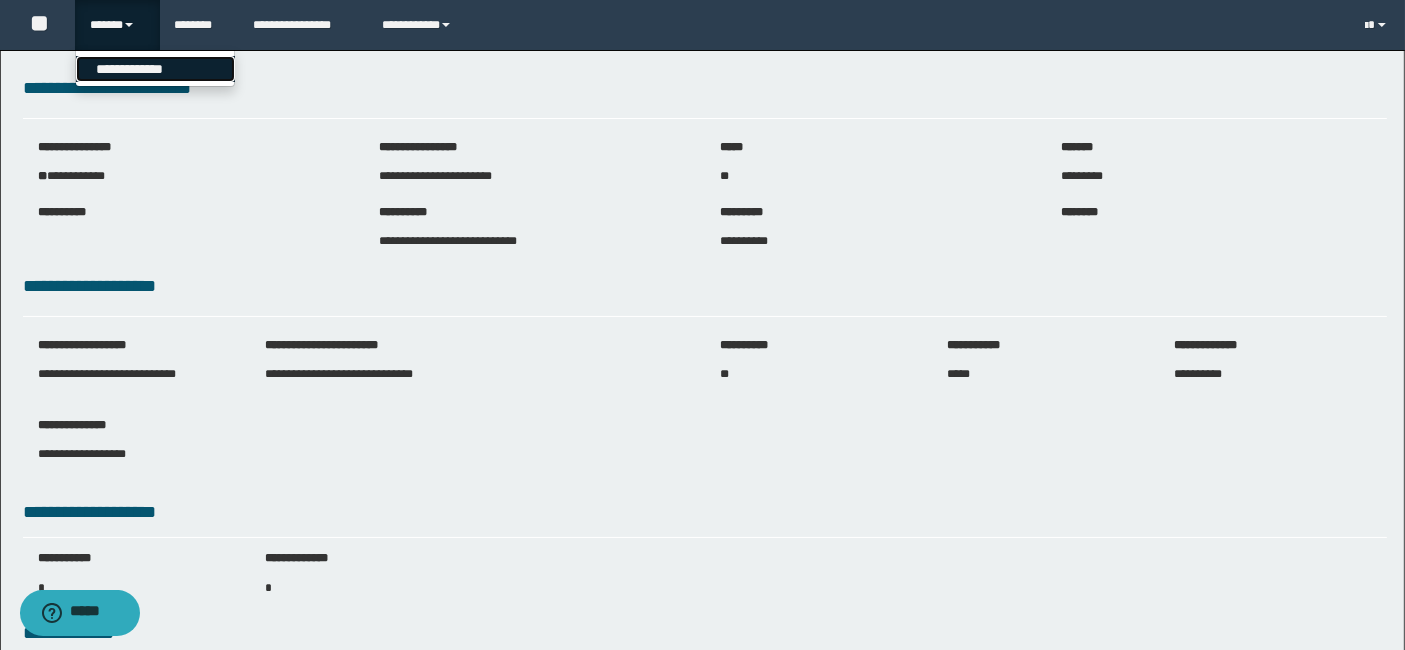 click on "**********" at bounding box center [155, 69] 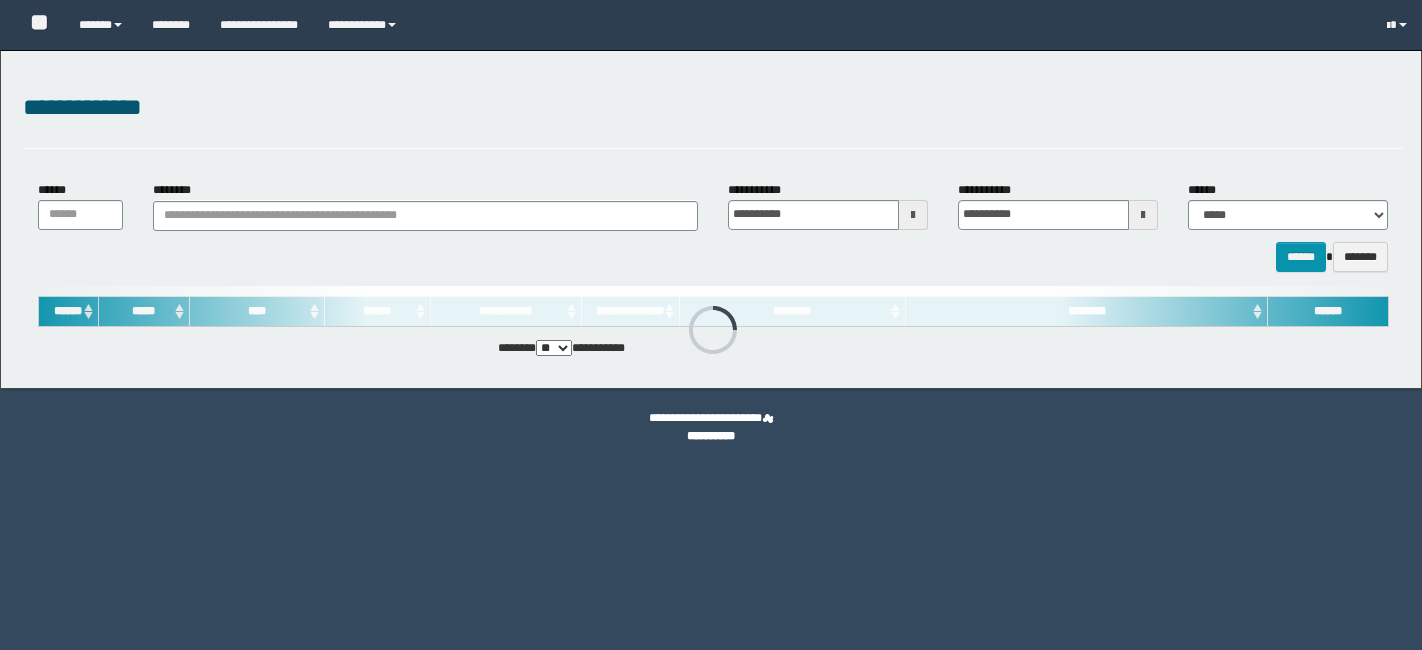scroll, scrollTop: 0, scrollLeft: 0, axis: both 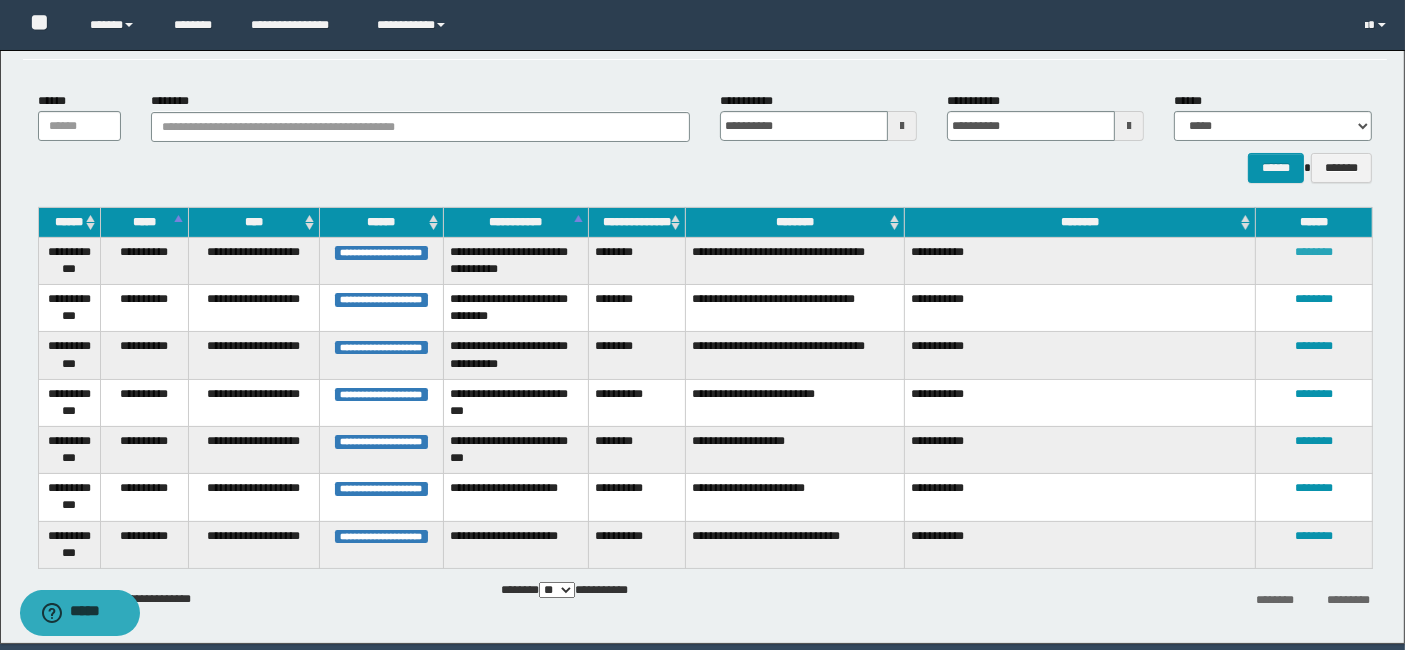 click on "********" at bounding box center [1314, 252] 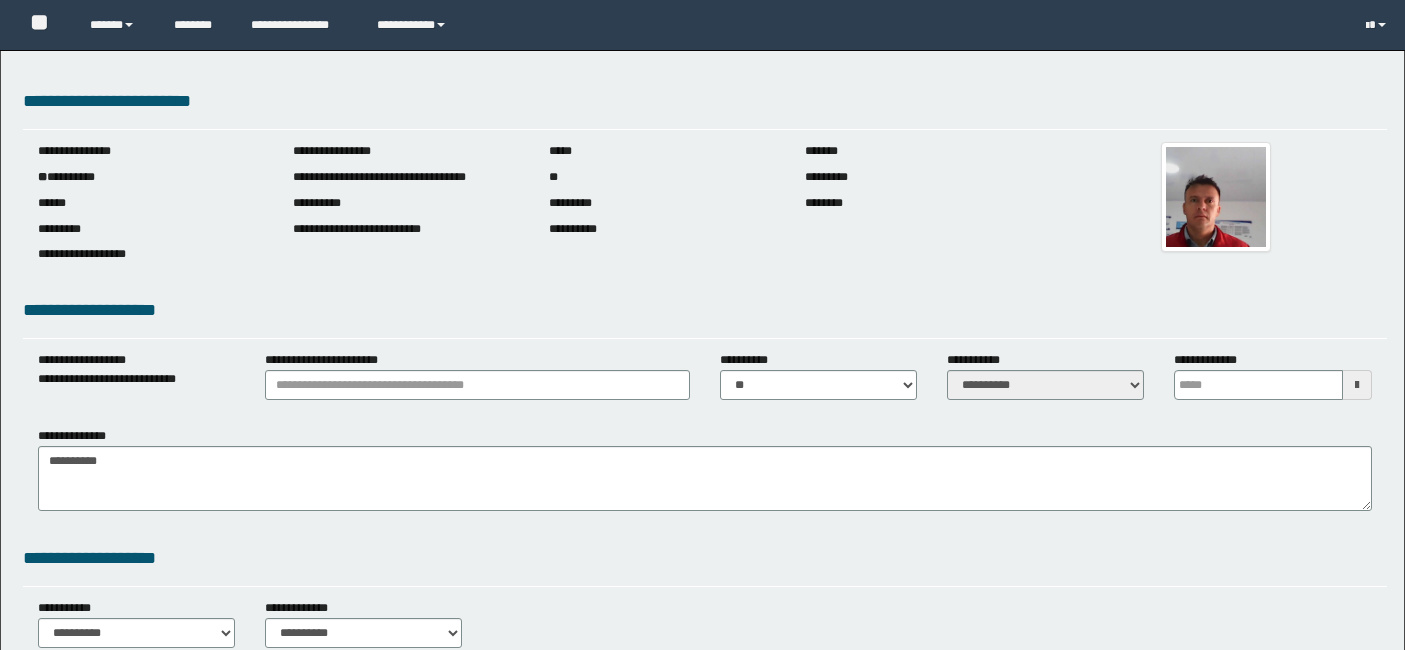 scroll, scrollTop: 0, scrollLeft: 0, axis: both 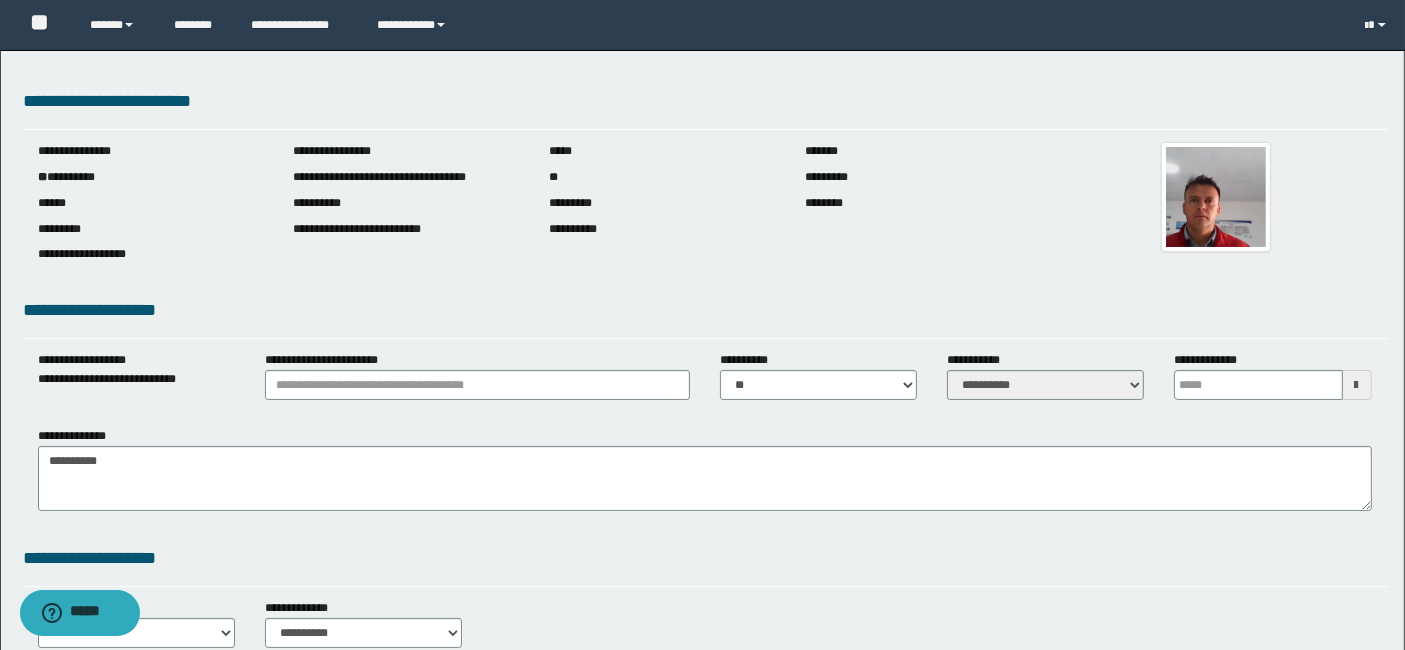 drag, startPoint x: 290, startPoint y: 401, endPoint x: 291, endPoint y: 387, distance: 14.035668 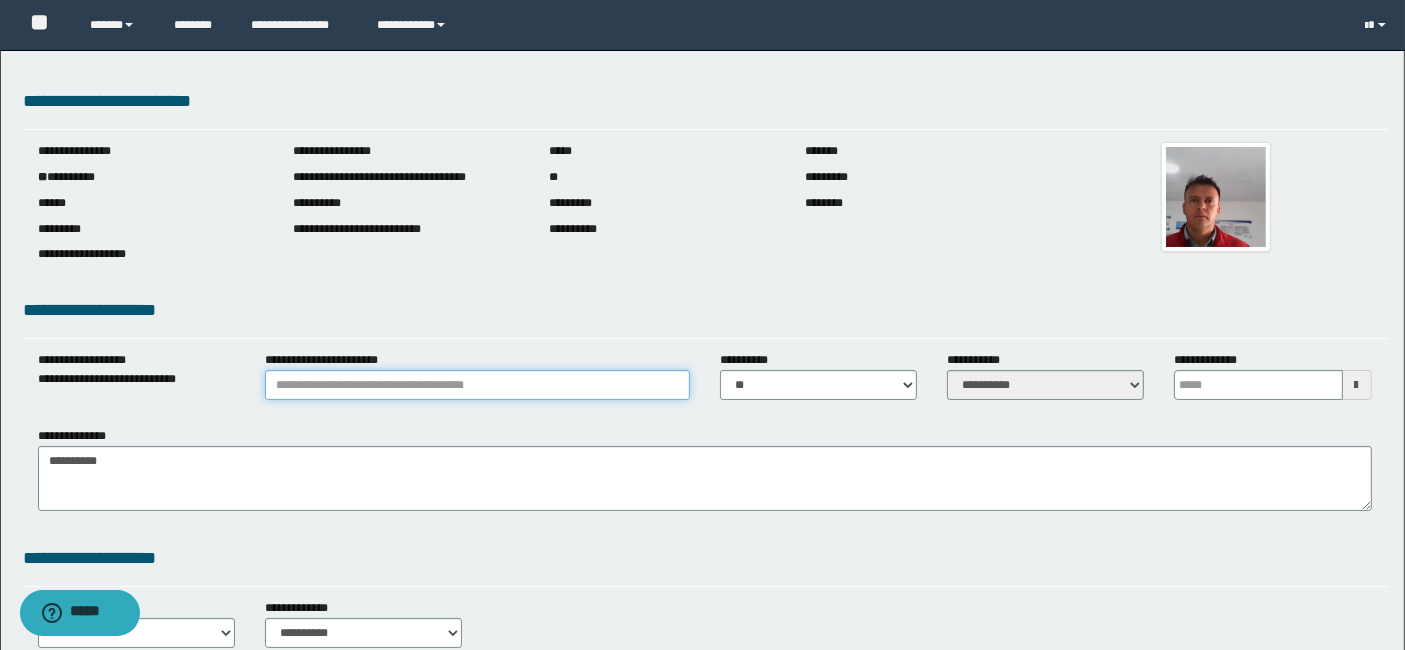 click on "**********" at bounding box center [477, 385] 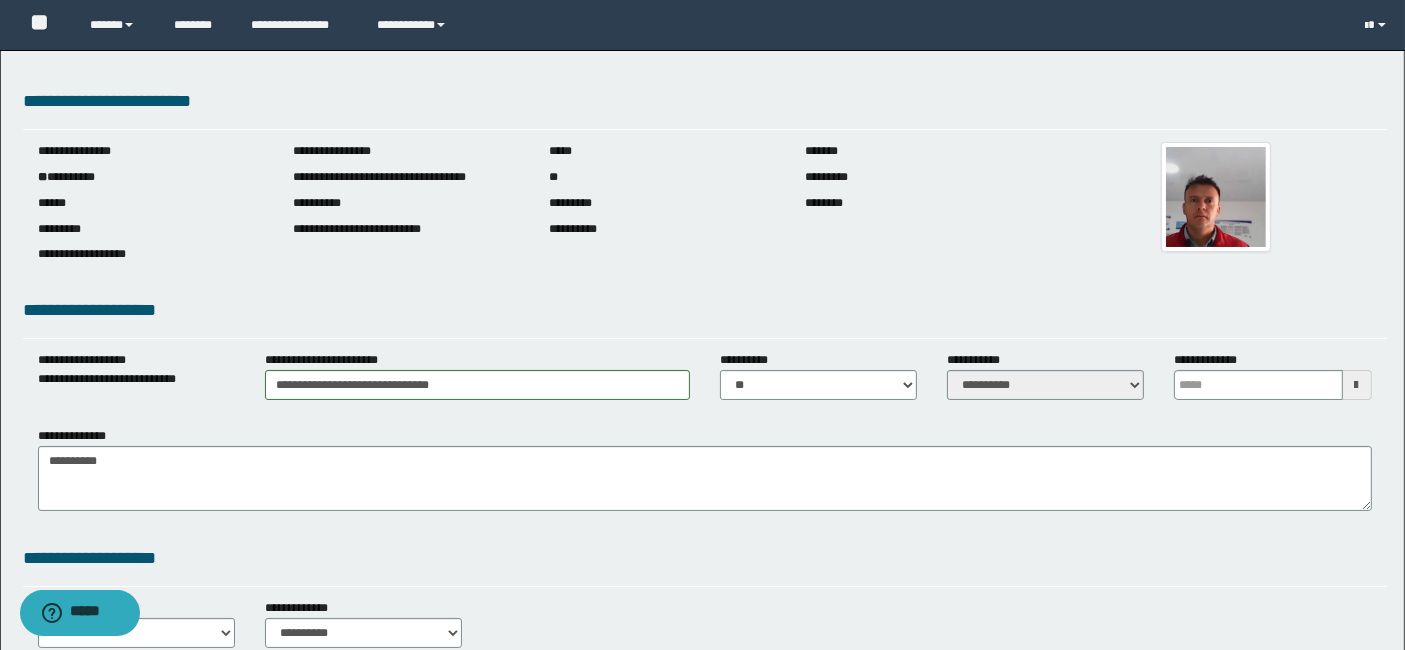 click at bounding box center [1357, 385] 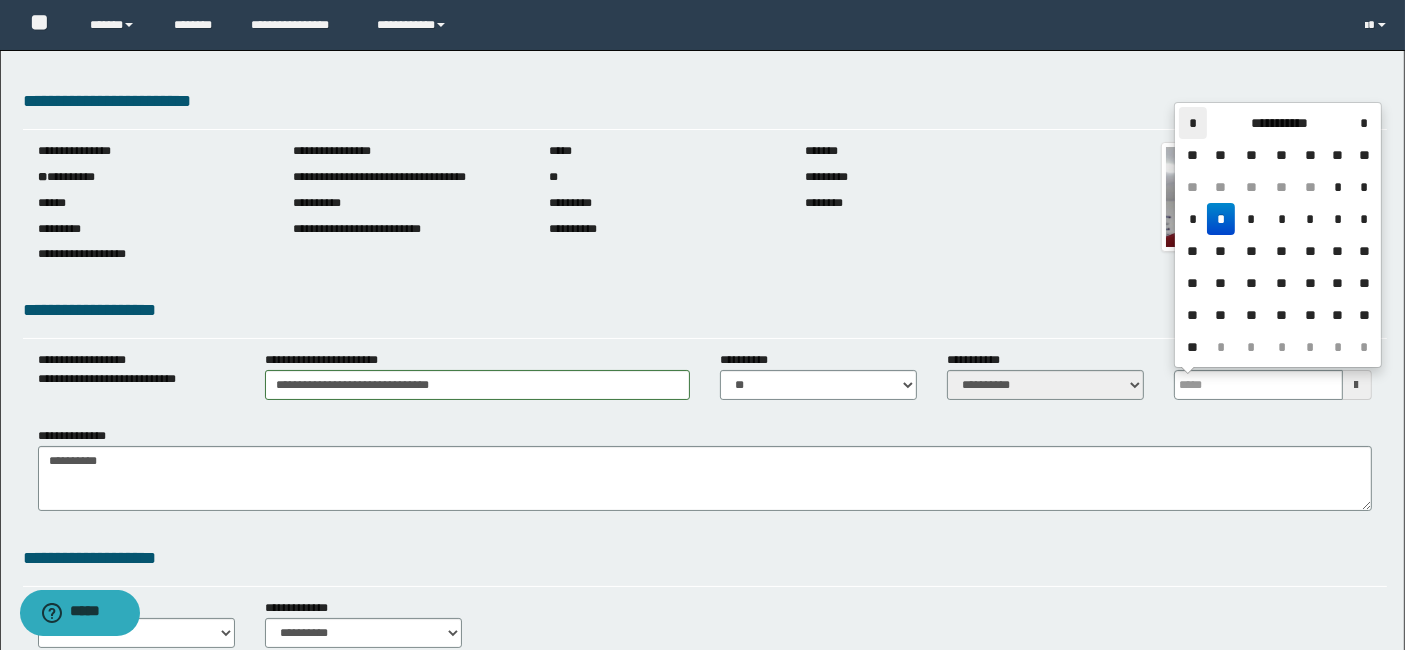 click on "*" at bounding box center [1193, 123] 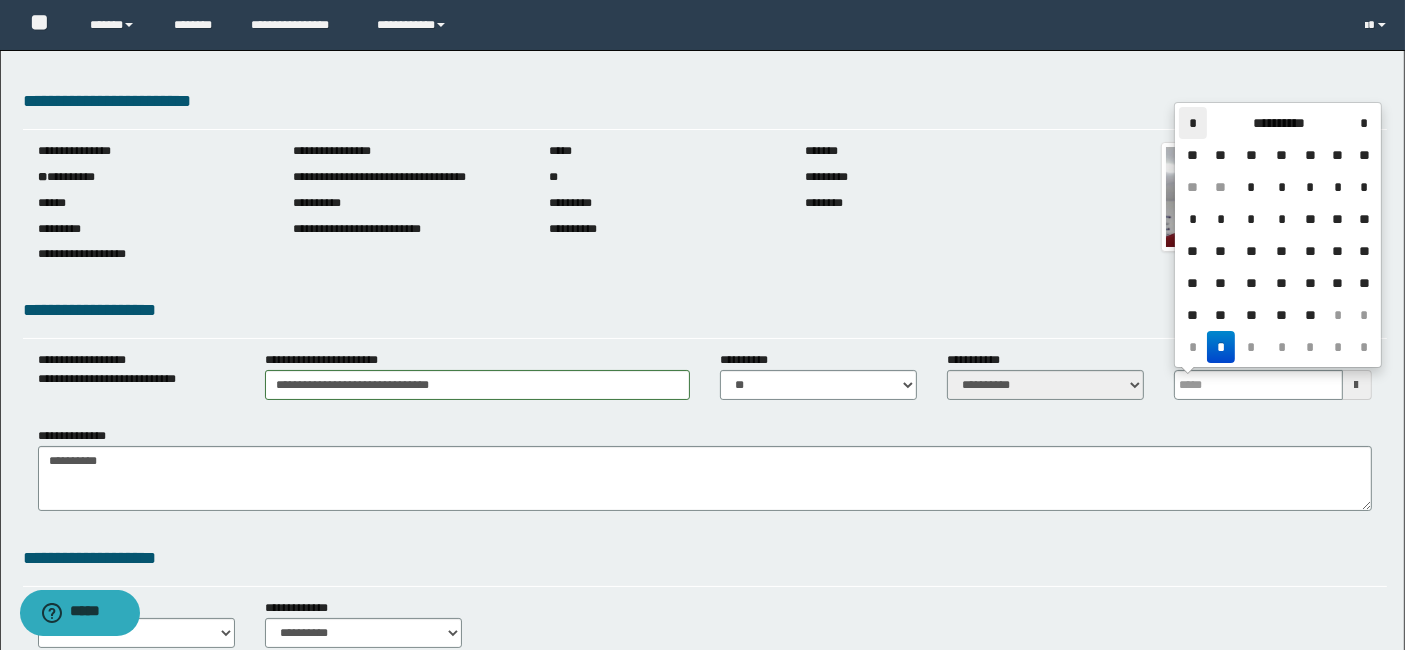 click on "*" at bounding box center (1193, 123) 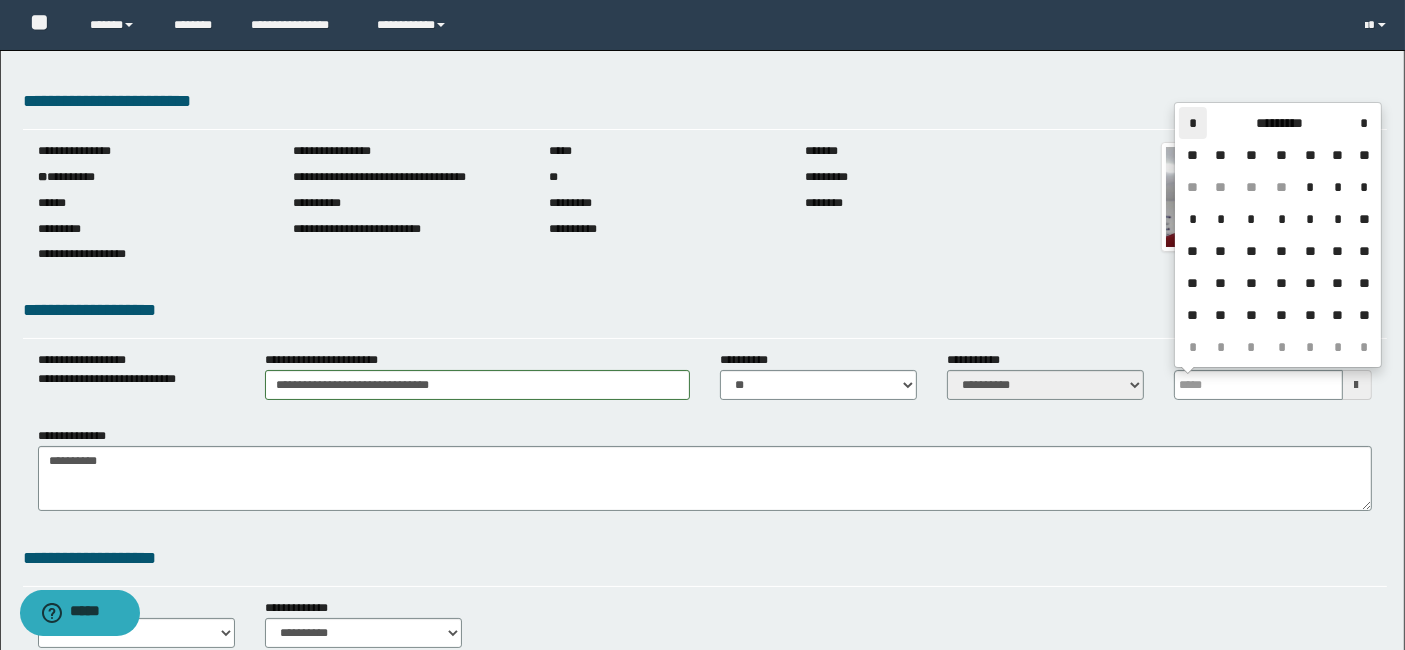 click on "*" at bounding box center (1193, 123) 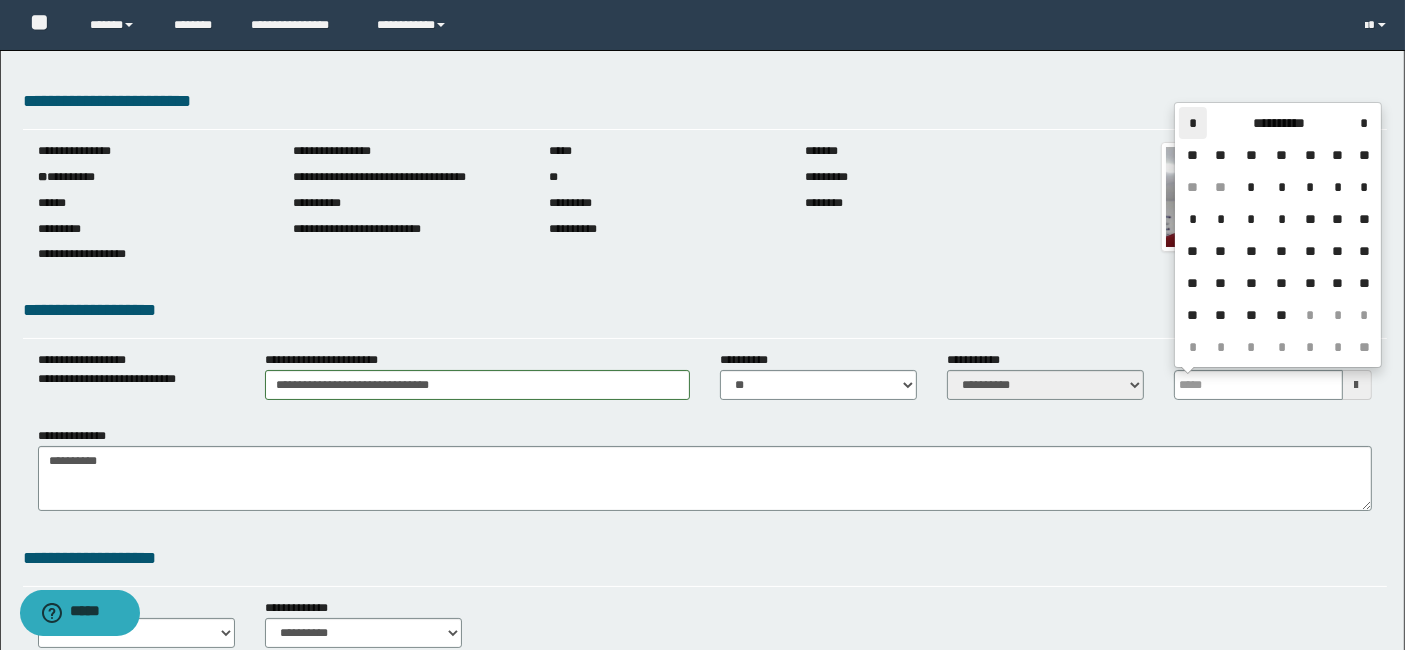 click on "*" at bounding box center [1193, 123] 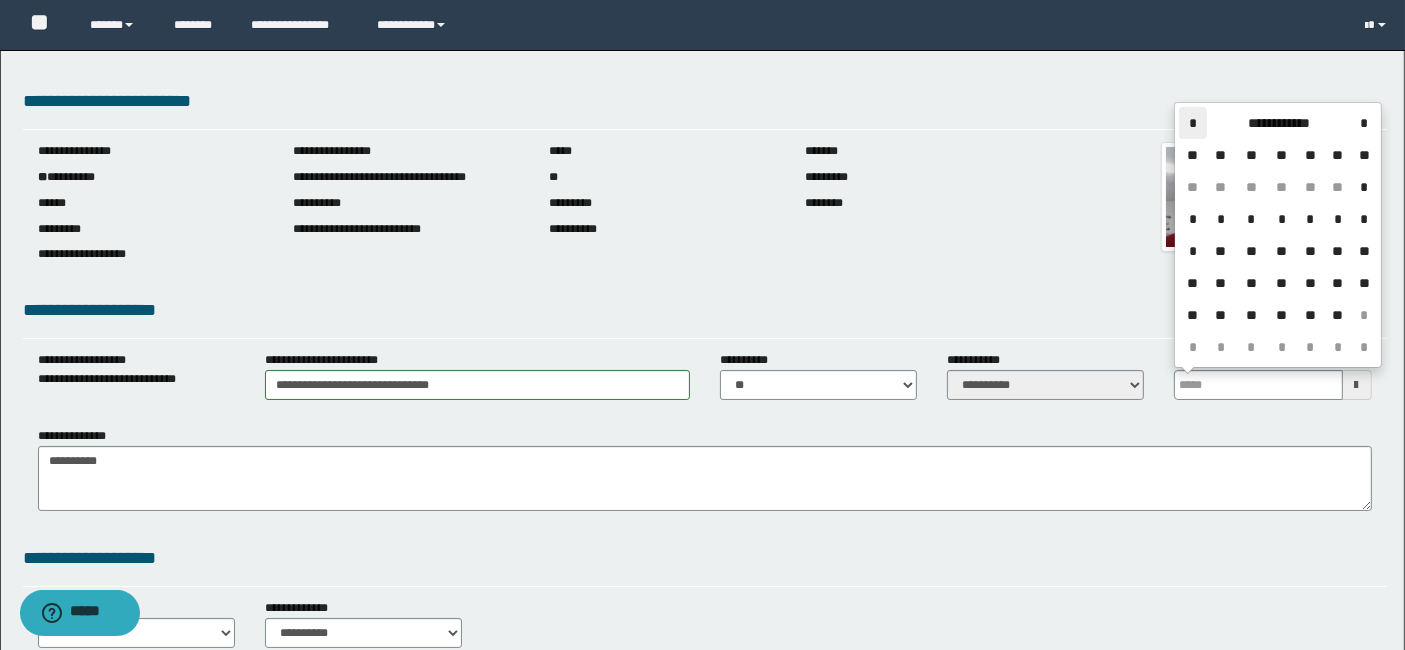 click on "*" at bounding box center [1193, 123] 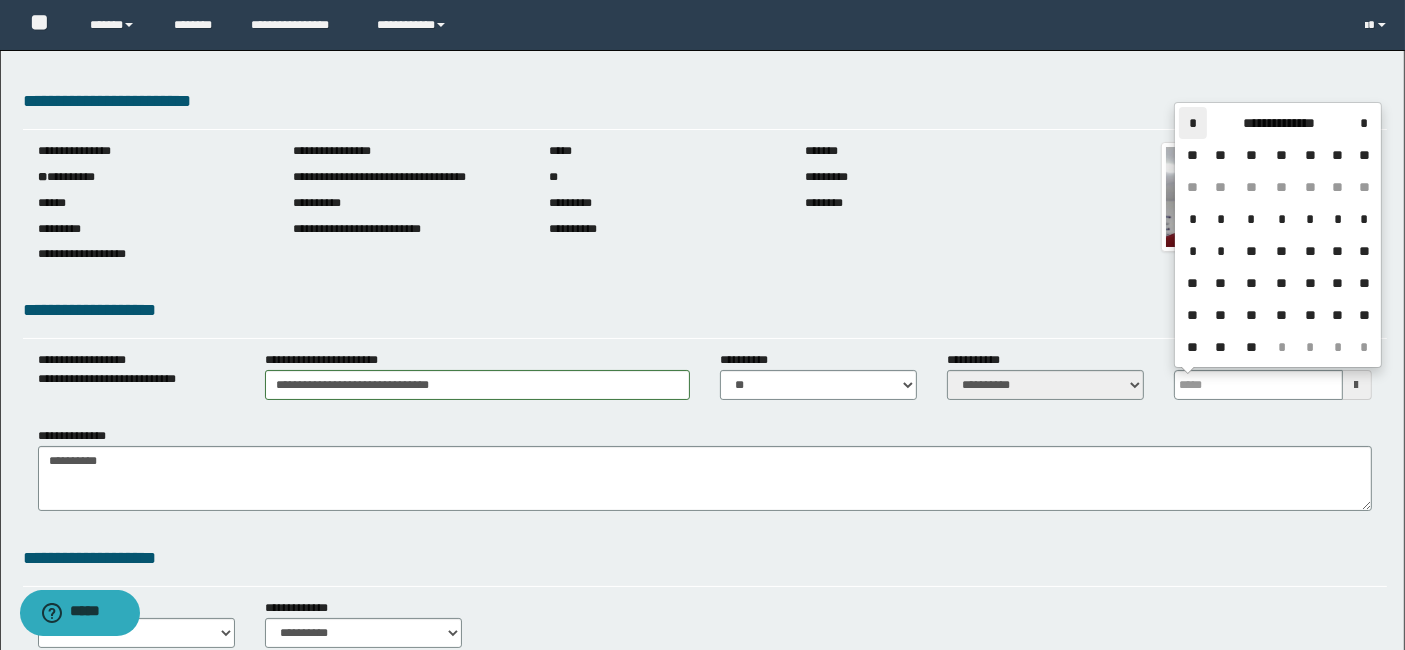 click on "*" at bounding box center [1193, 123] 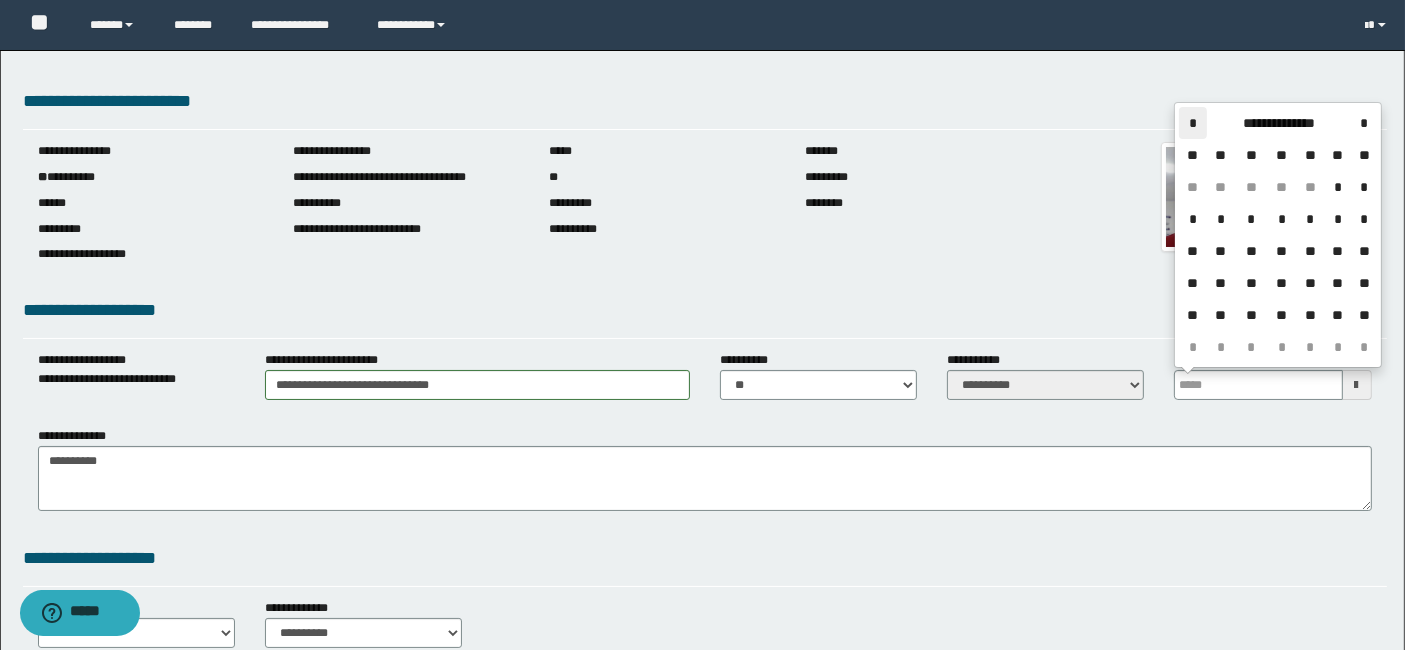 click on "*" at bounding box center (1193, 123) 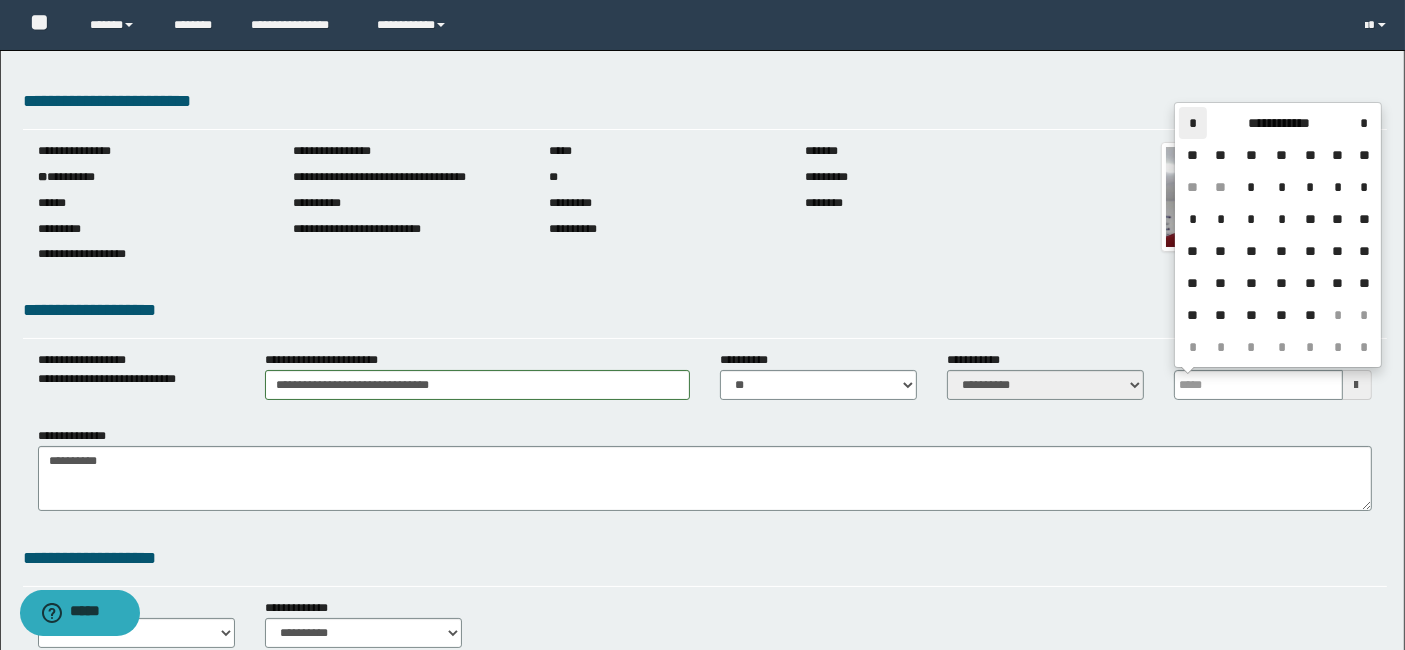 click on "*" at bounding box center (1193, 123) 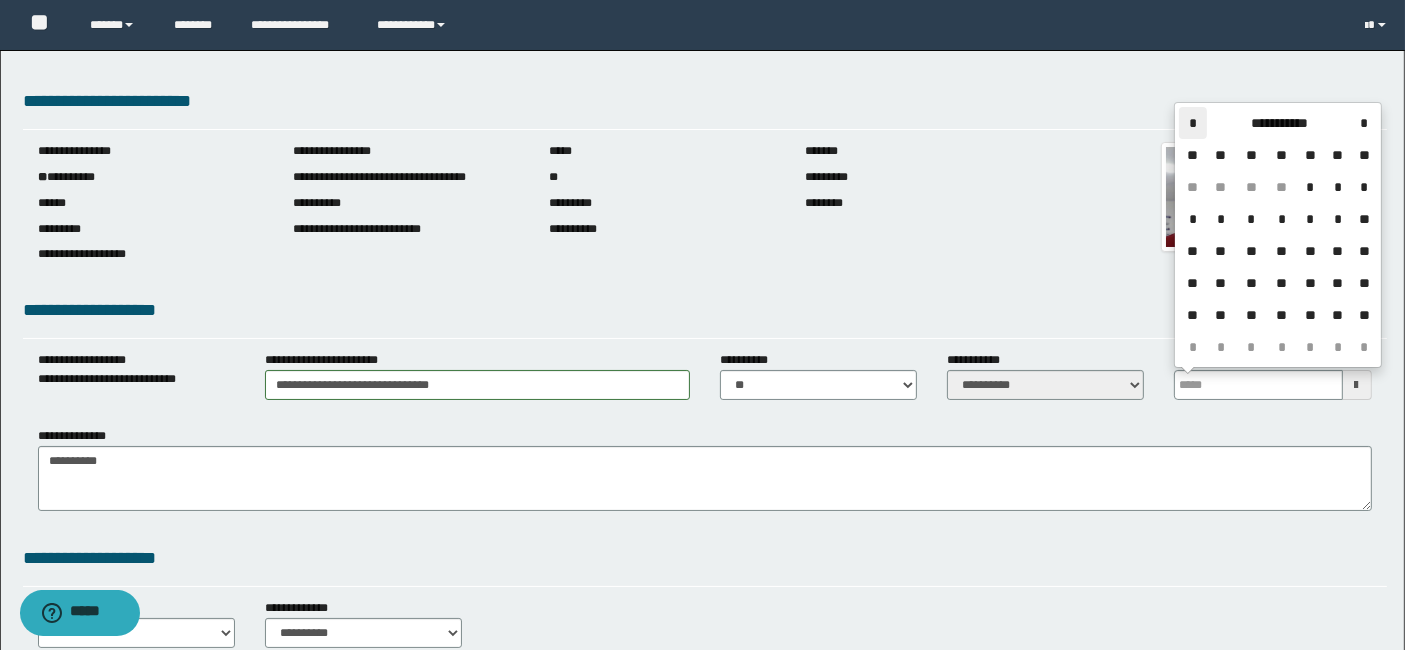 click on "*" at bounding box center [1193, 123] 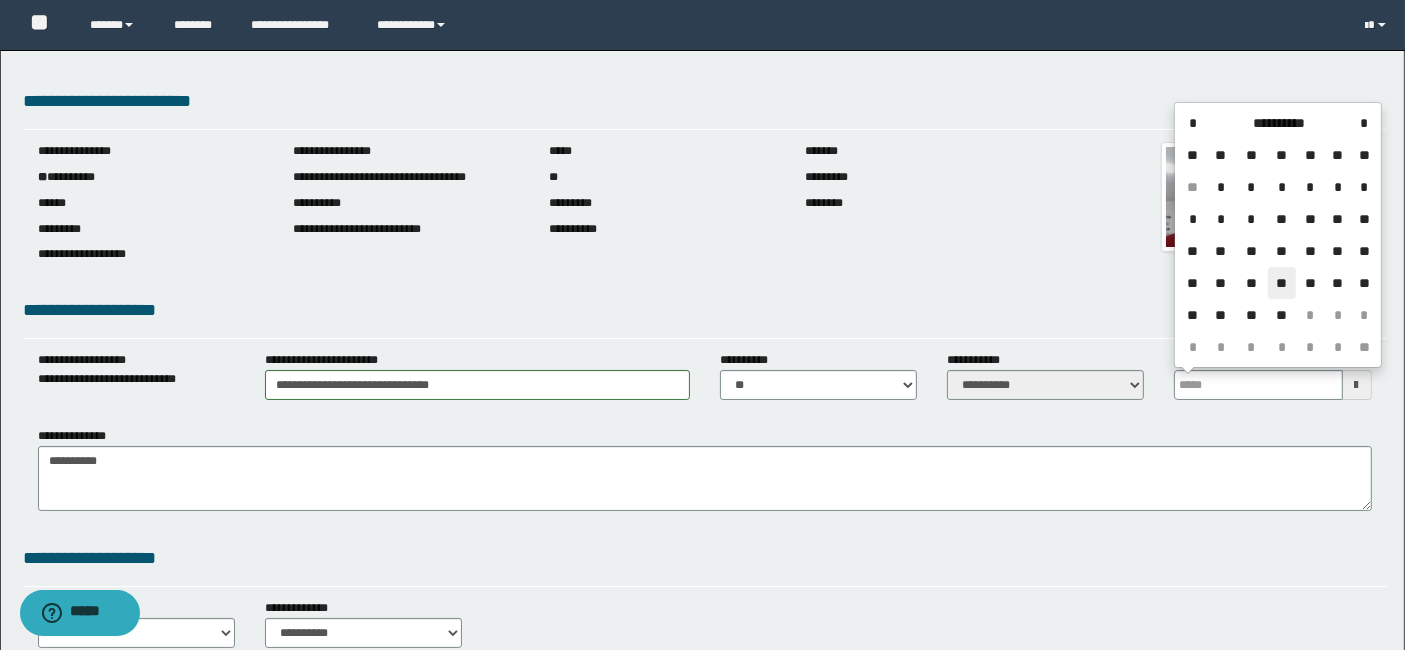 click on "**" at bounding box center [1282, 283] 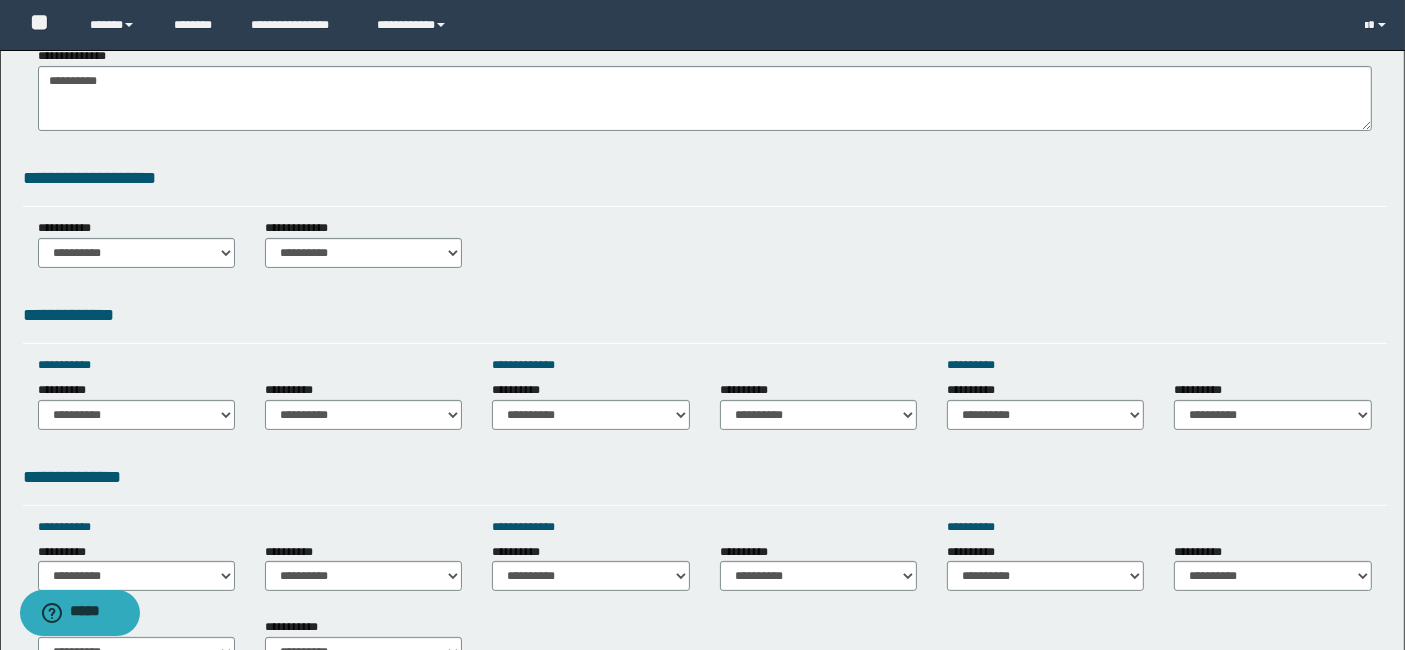 scroll, scrollTop: 400, scrollLeft: 0, axis: vertical 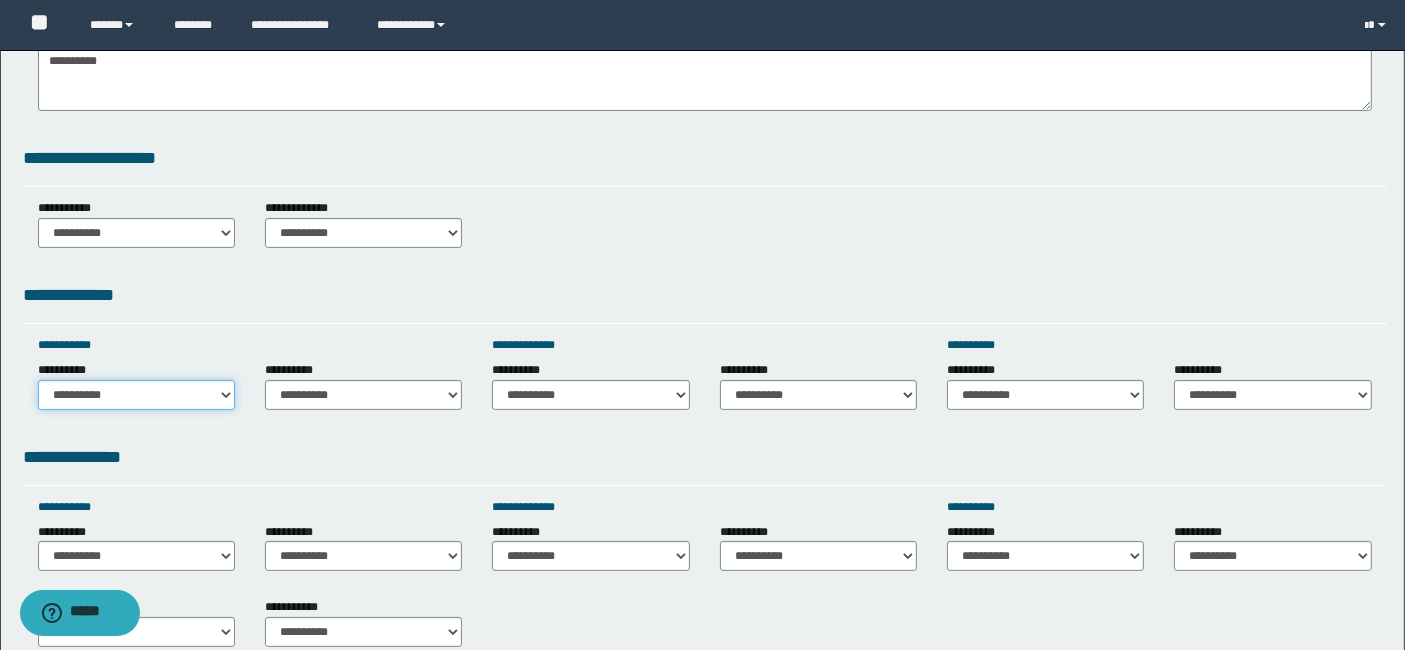 click on "**********" at bounding box center (136, 395) 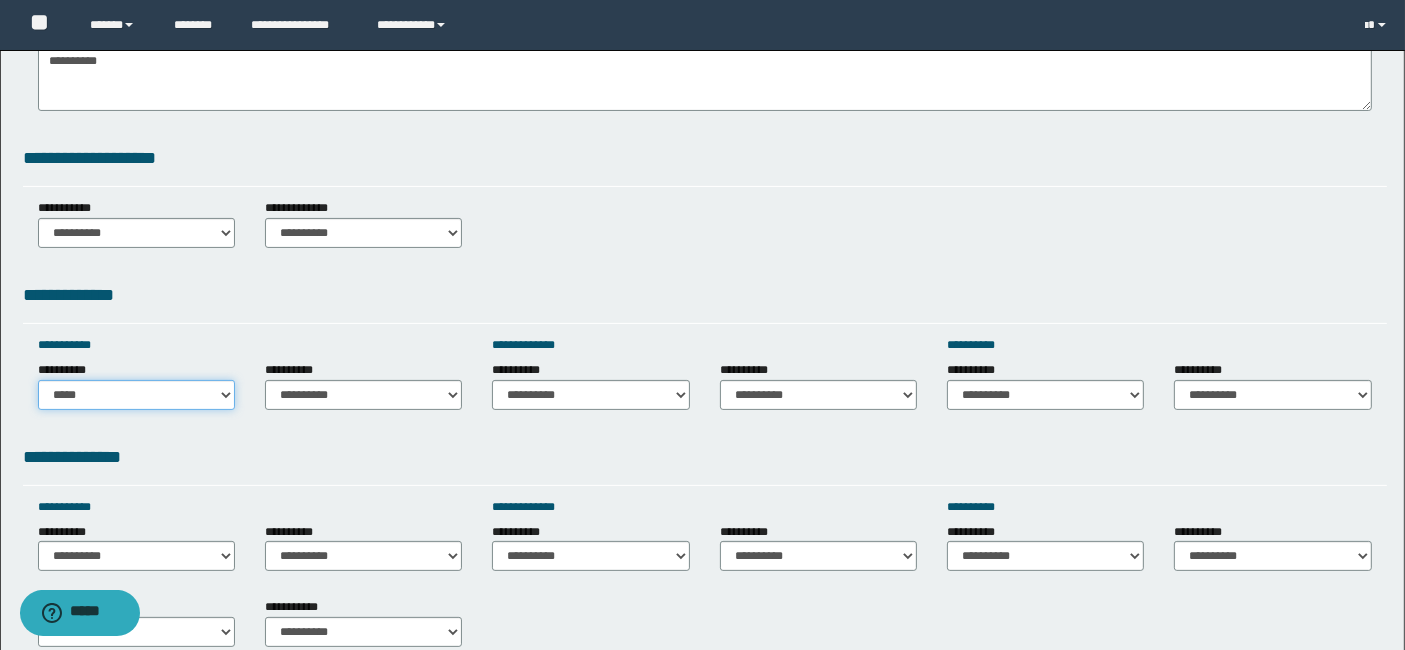 click on "**********" at bounding box center (136, 395) 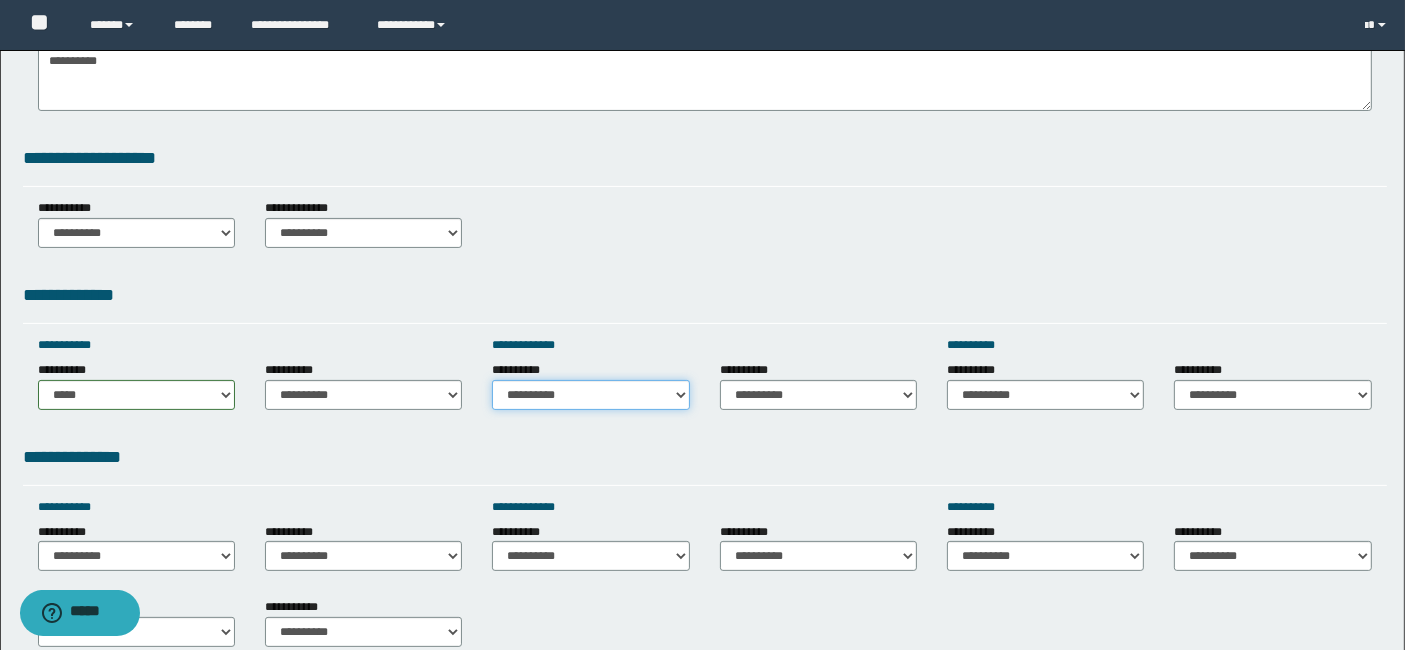 drag, startPoint x: 680, startPoint y: 388, endPoint x: 634, endPoint y: 353, distance: 57.801384 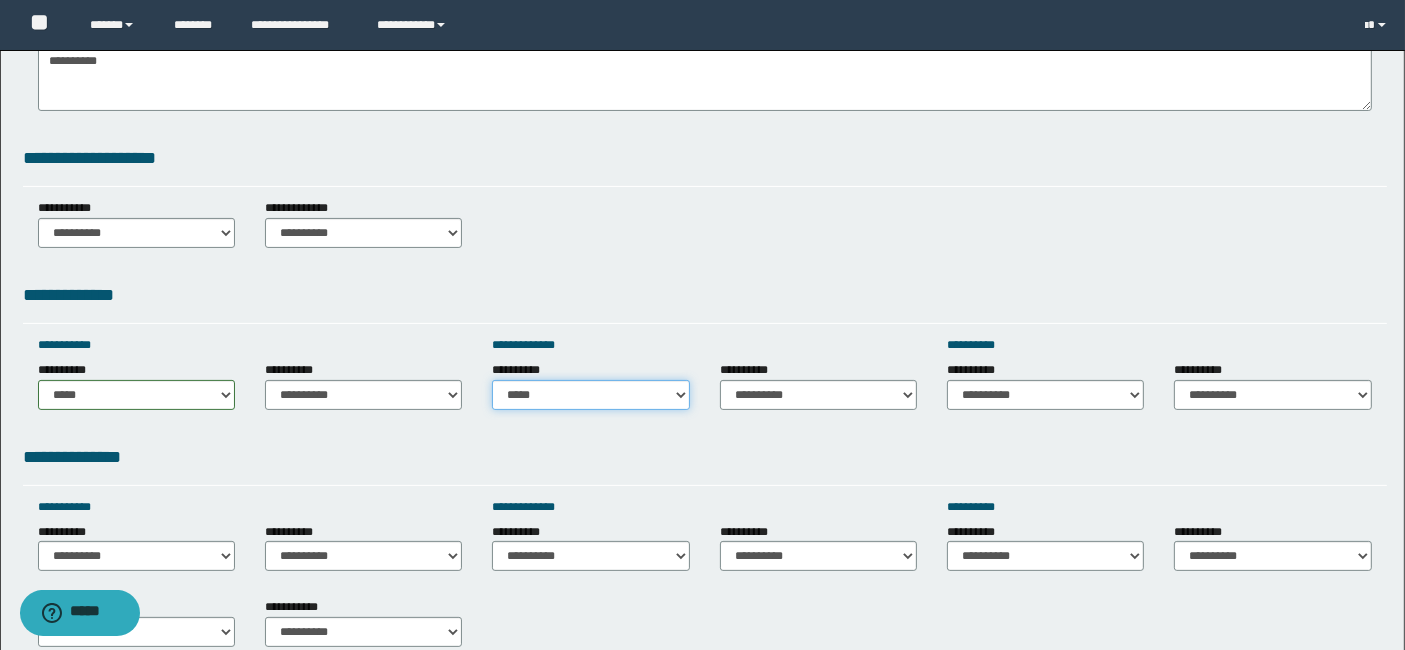 click on "**********" at bounding box center [590, 395] 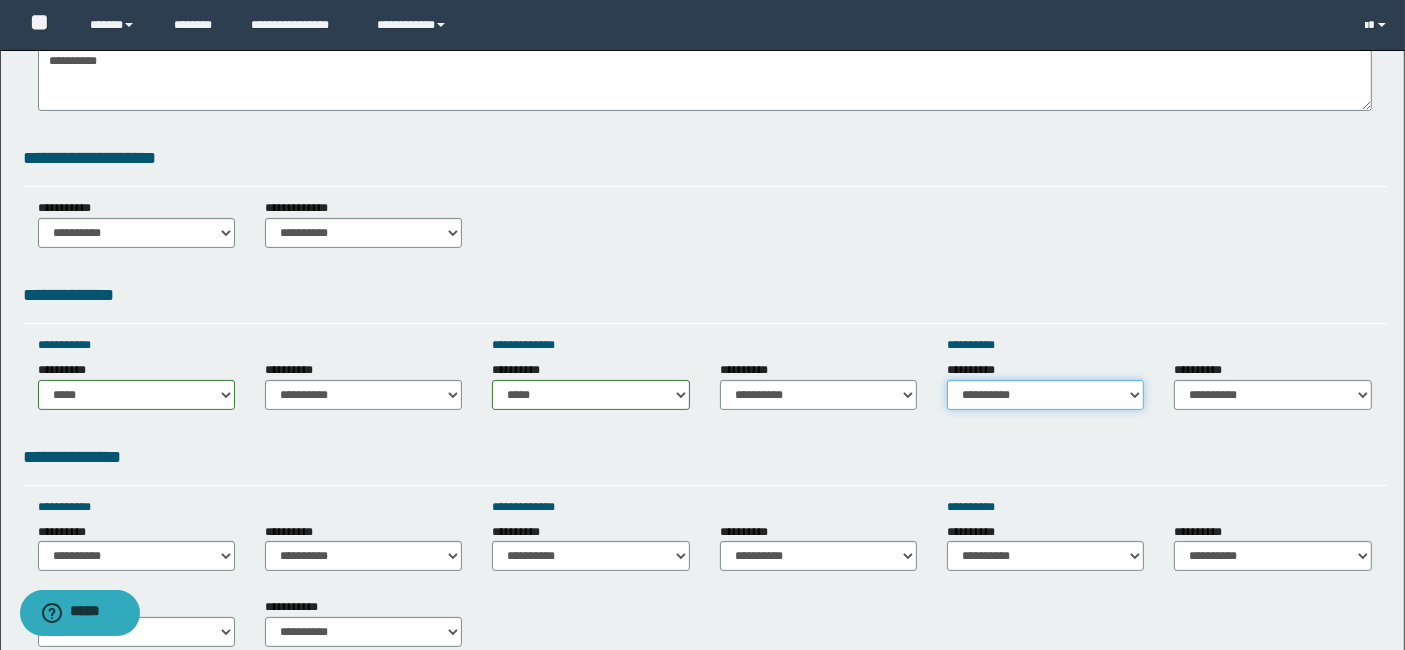 click on "**********" at bounding box center (1045, 395) 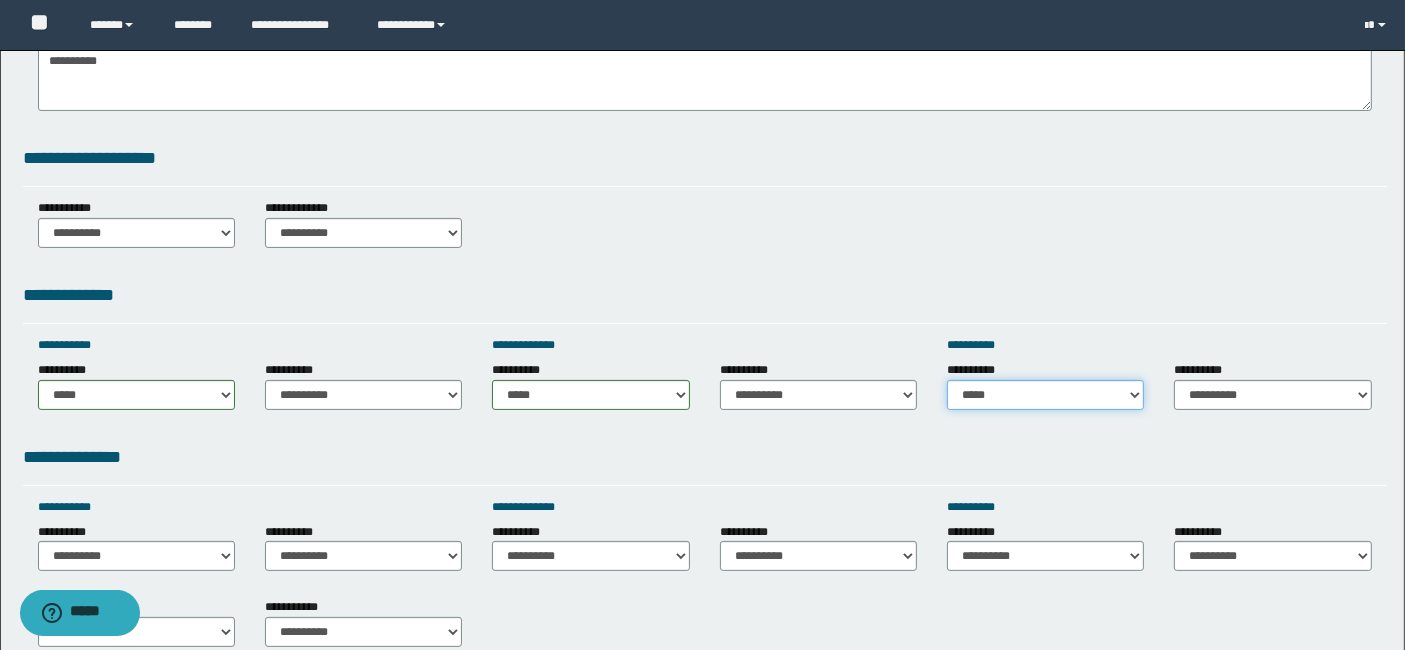 click on "**********" at bounding box center (1045, 395) 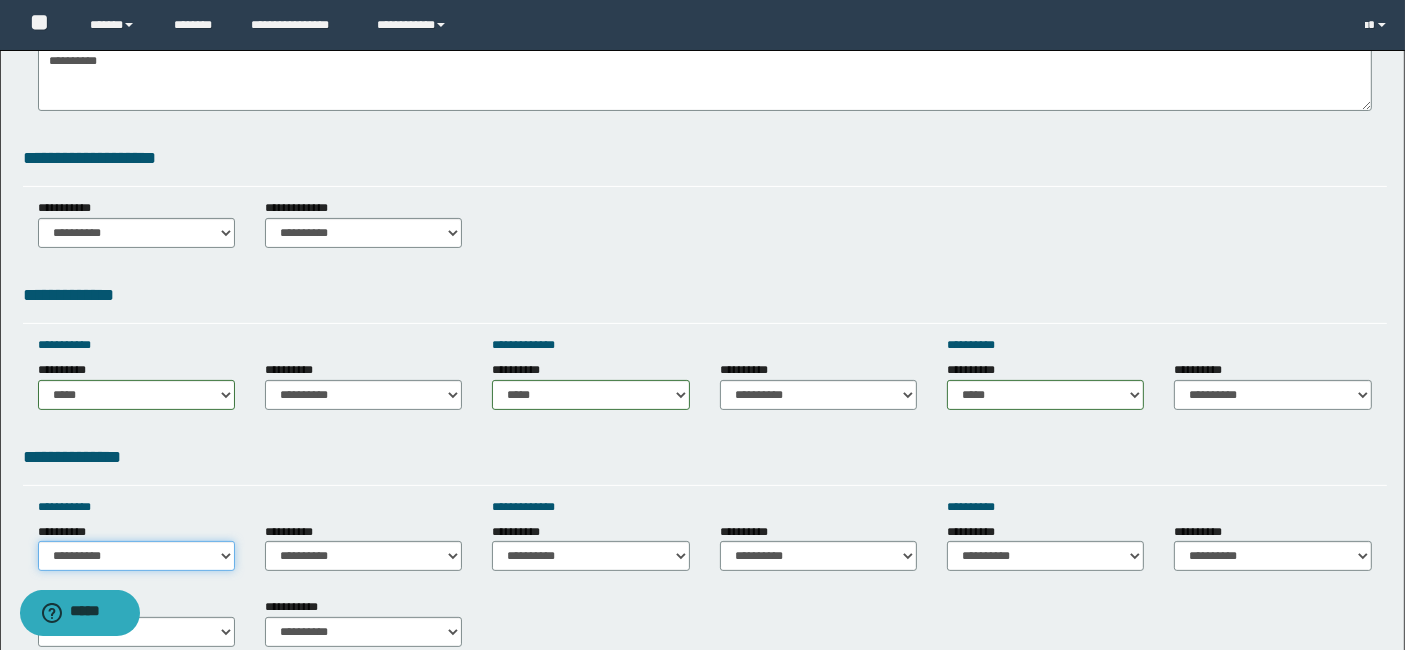 click on "**********" at bounding box center [136, 556] 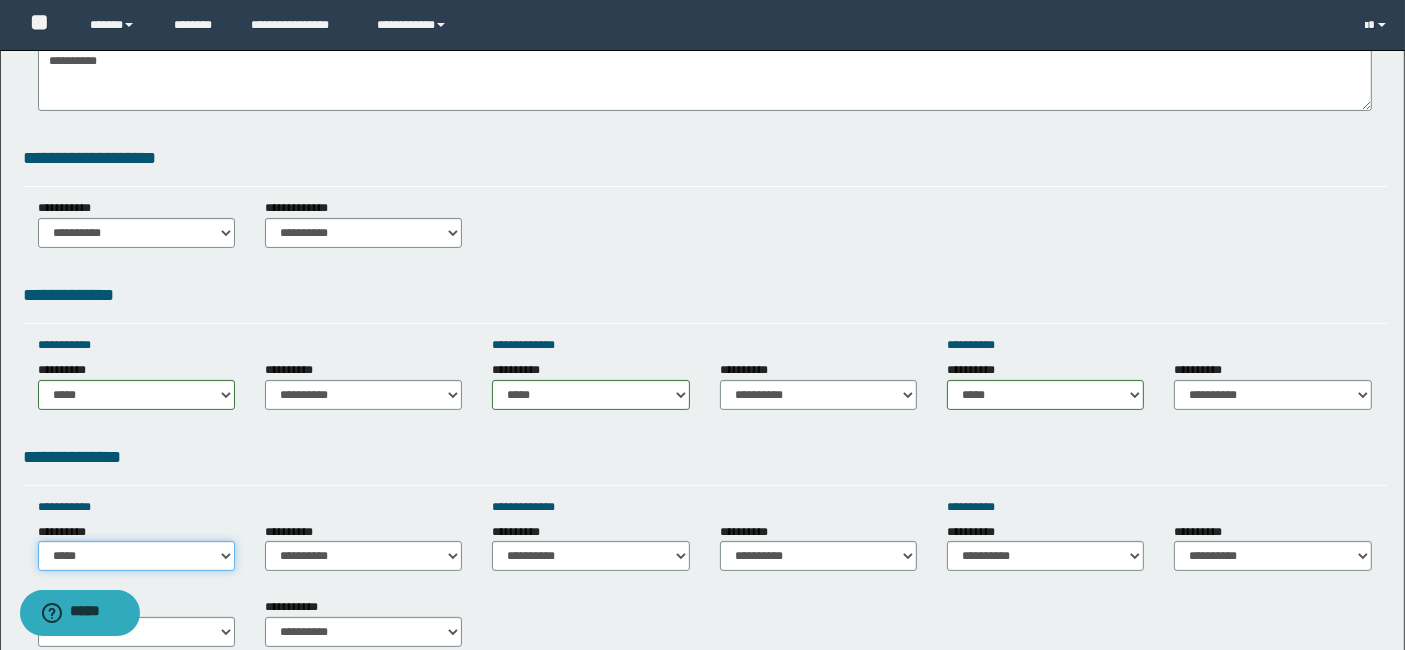 click on "**********" at bounding box center (136, 556) 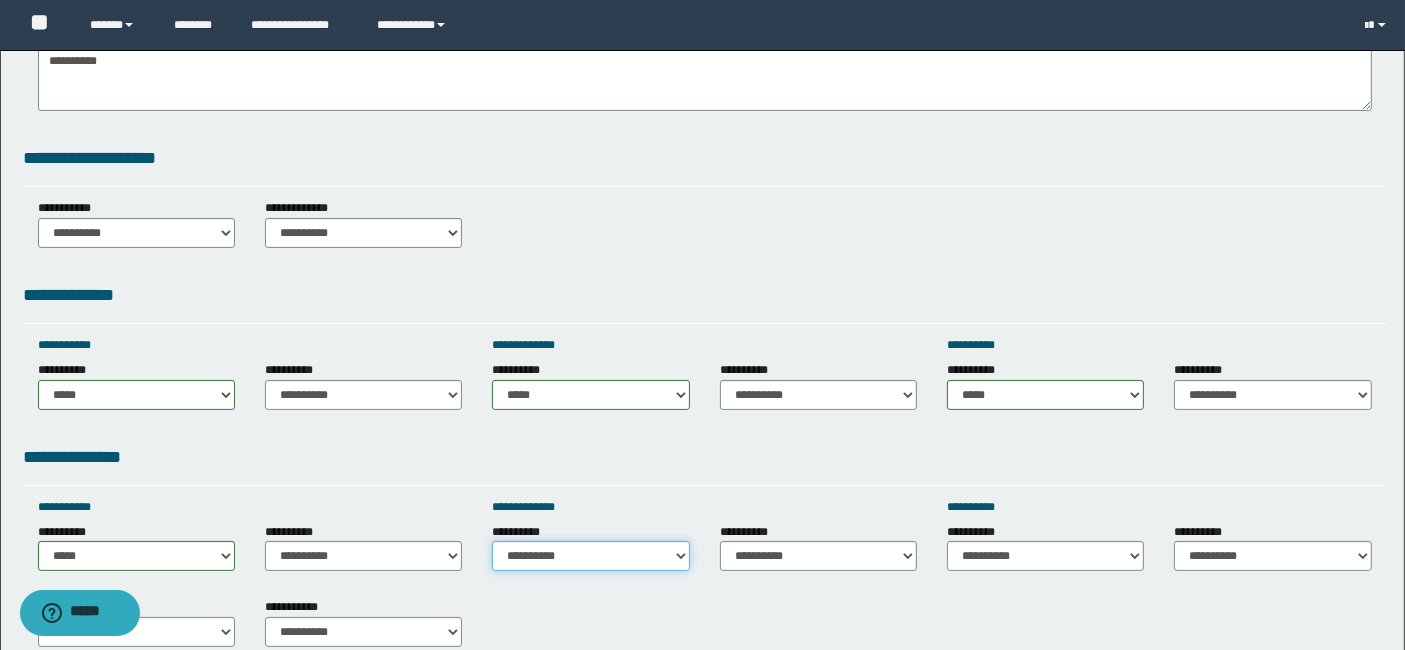 click on "**********" at bounding box center [590, 556] 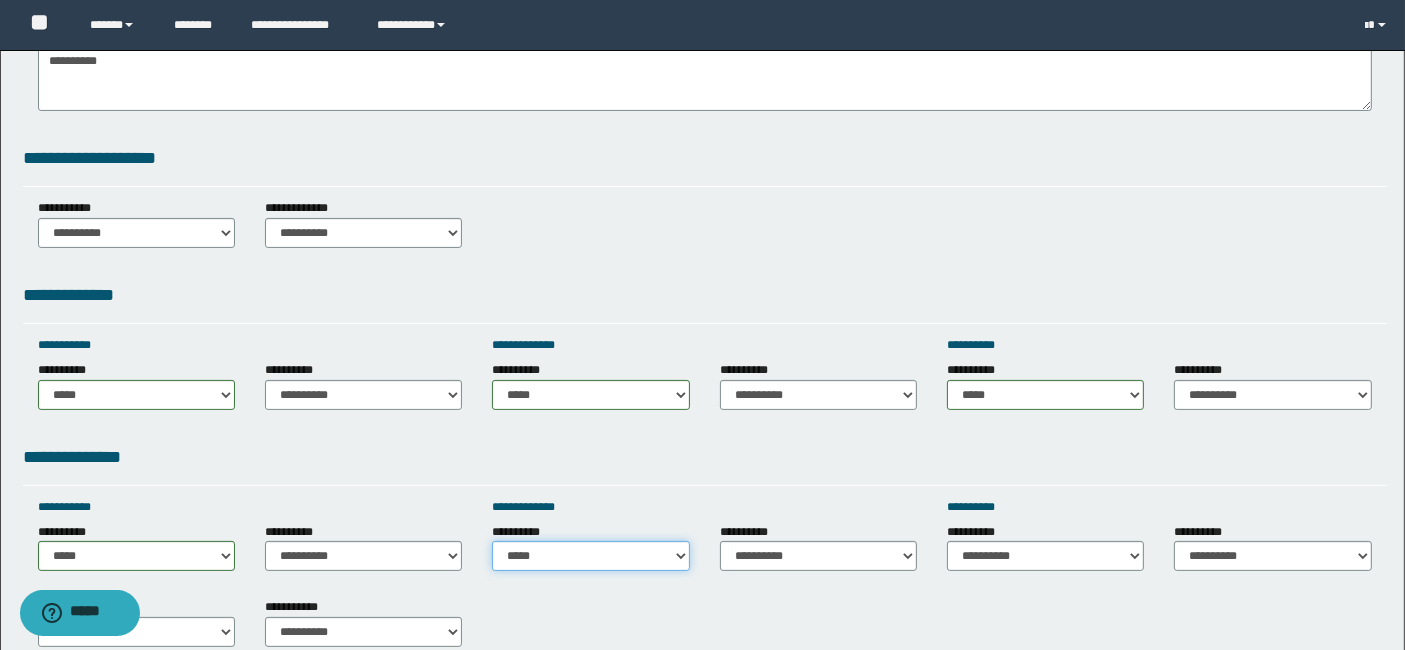 click on "**********" at bounding box center [590, 556] 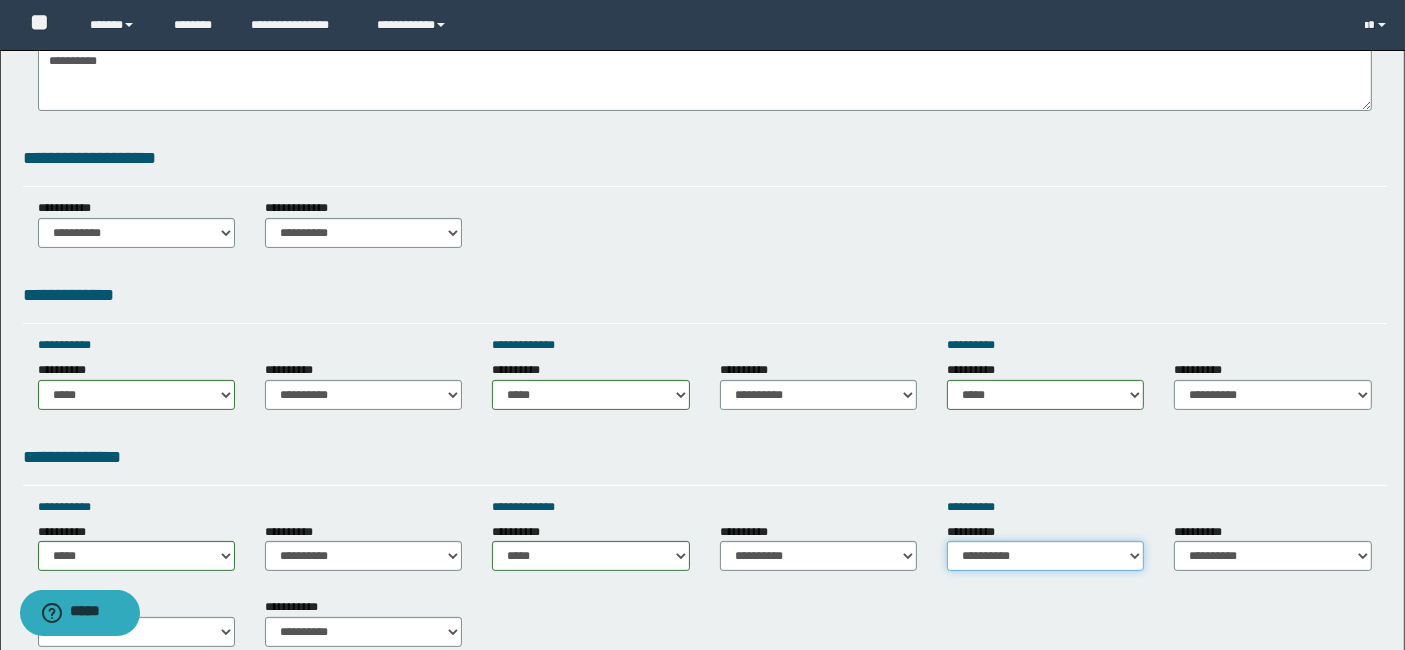 click on "**********" at bounding box center (1045, 556) 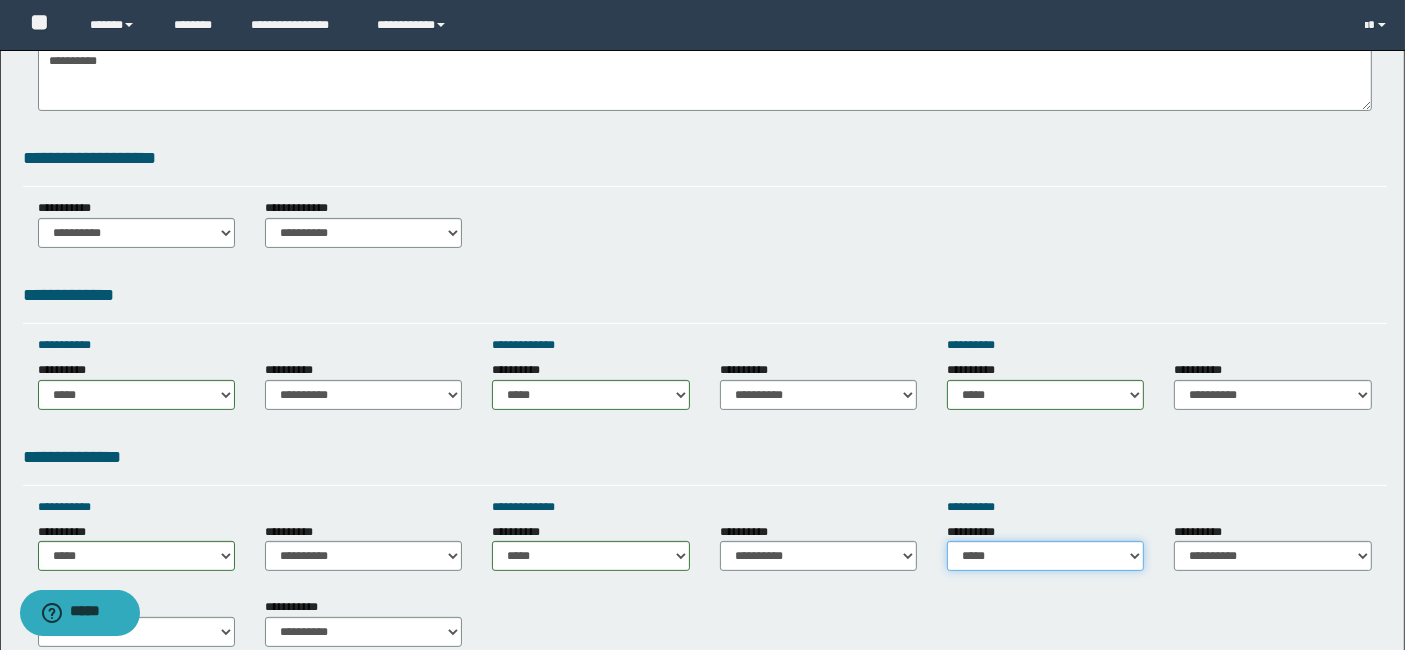 click on "**********" at bounding box center [1045, 556] 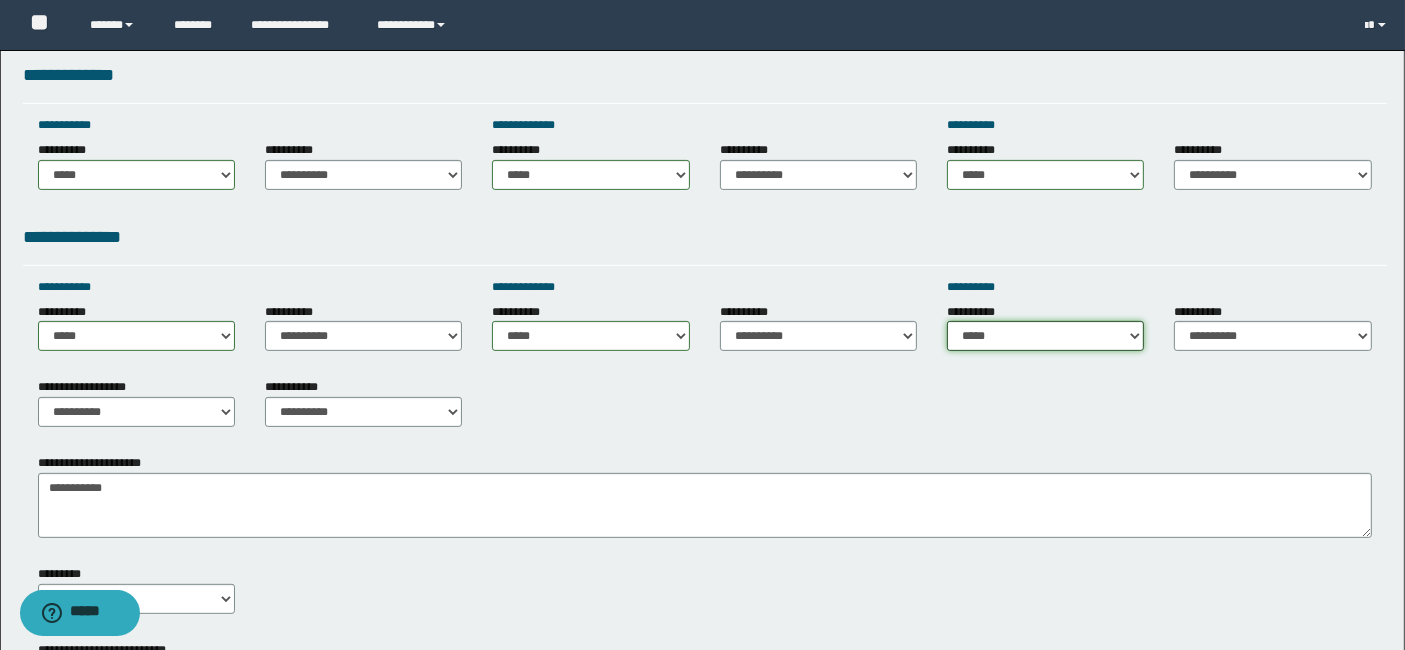 scroll, scrollTop: 622, scrollLeft: 0, axis: vertical 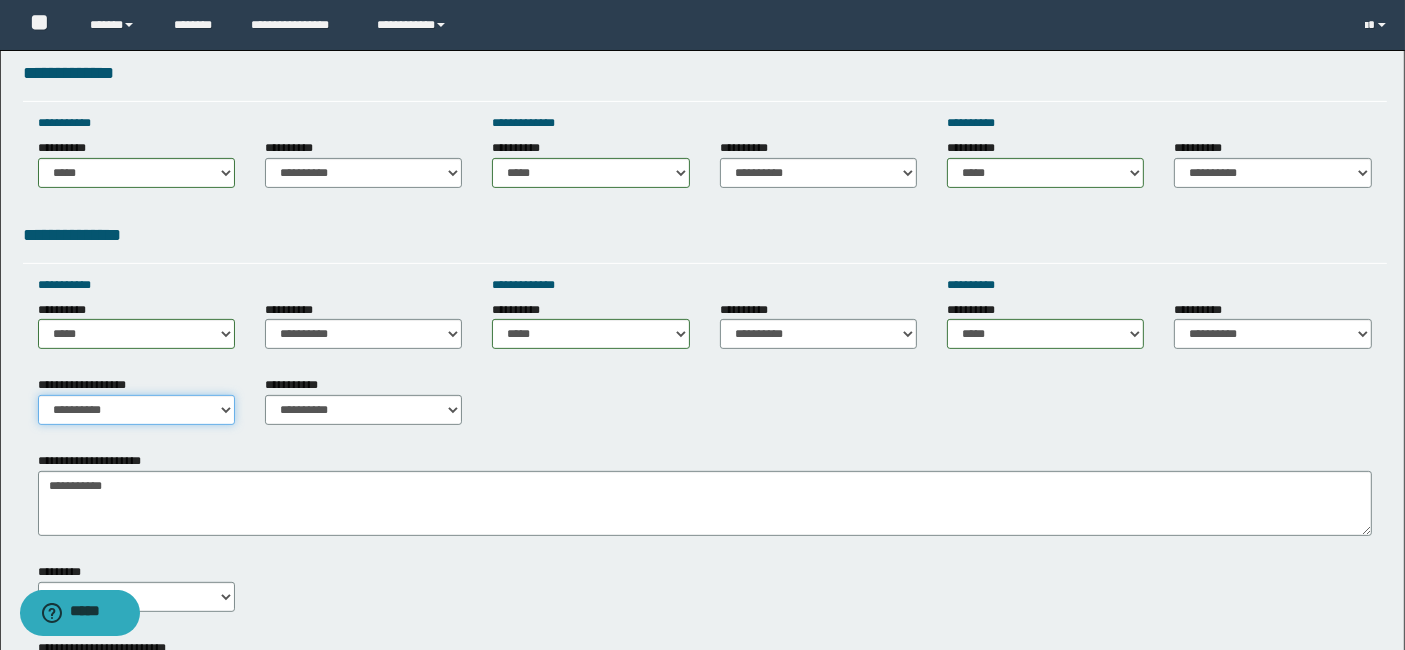 click on "**********" at bounding box center (136, 410) 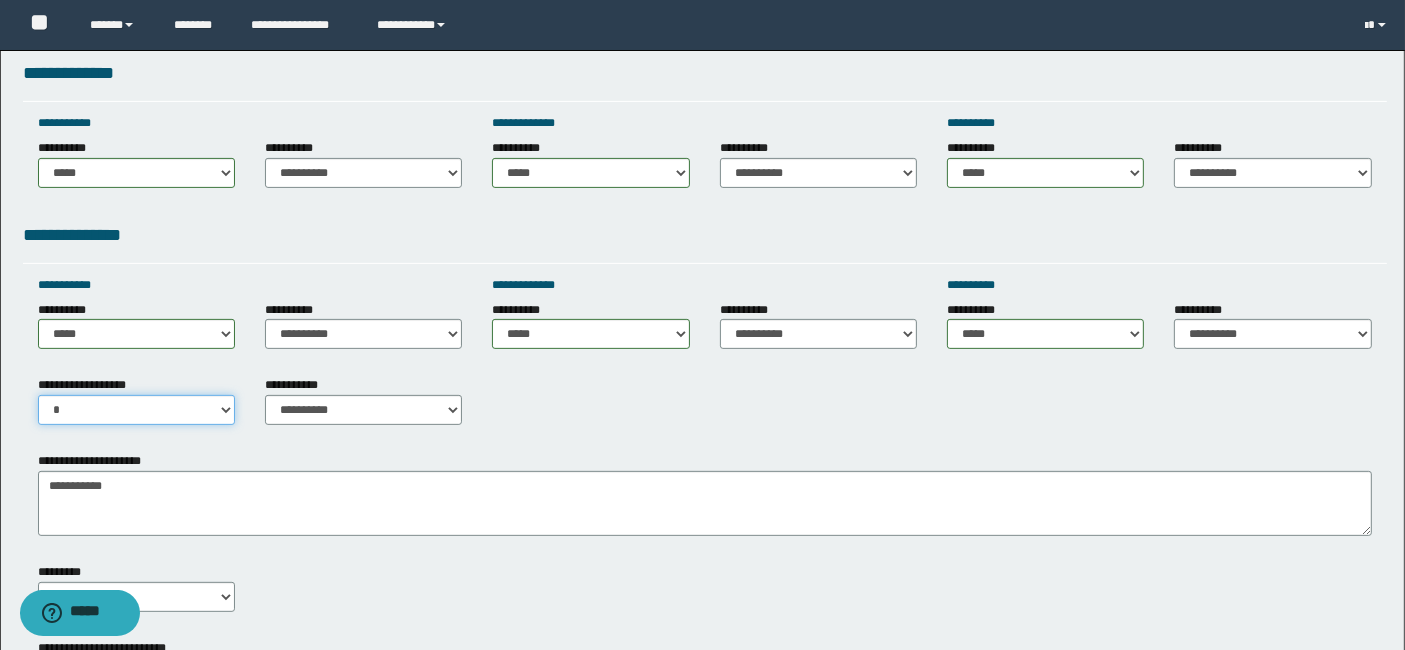click on "**********" at bounding box center (136, 410) 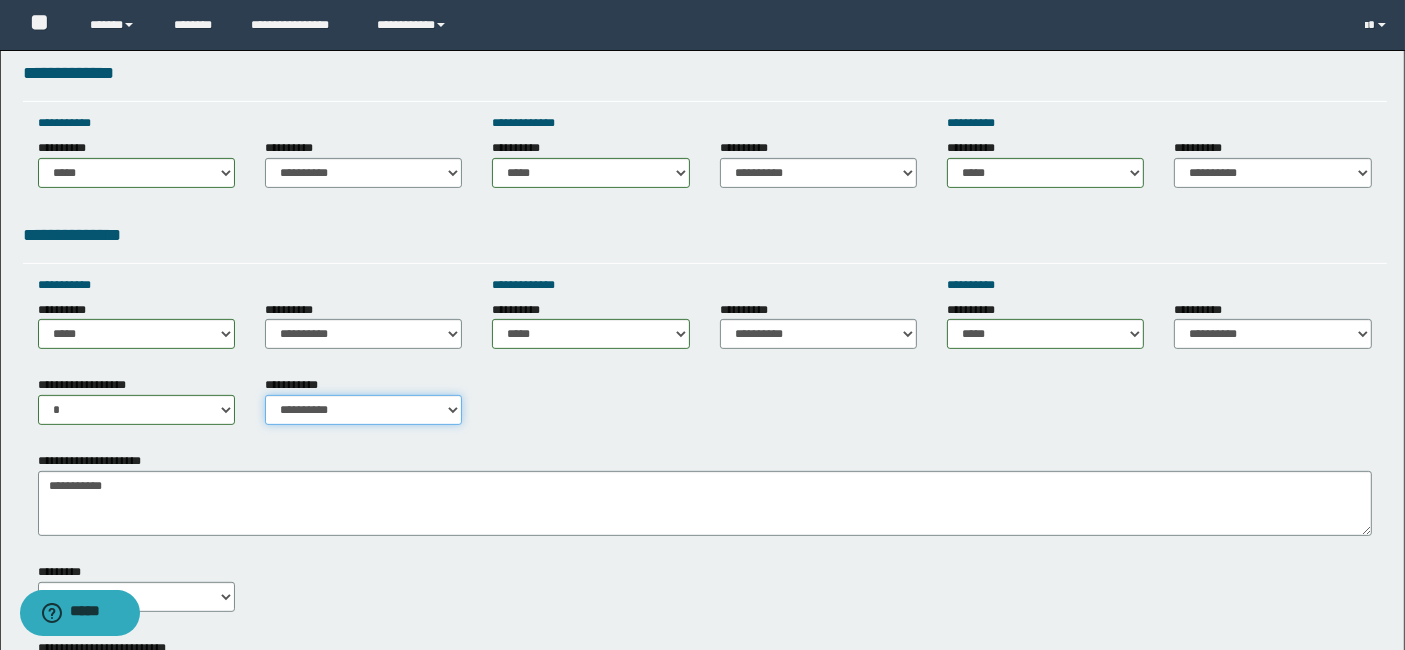 click on "**********" at bounding box center (363, 410) 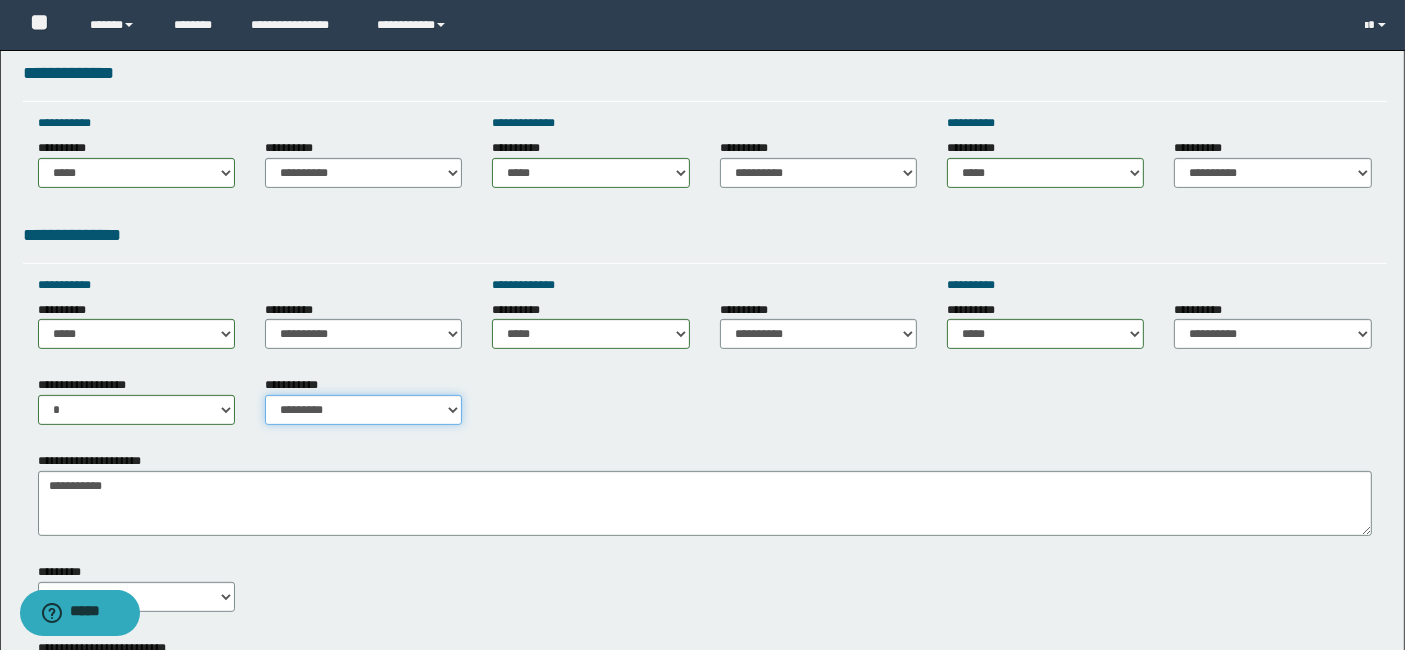 click on "**********" at bounding box center (363, 410) 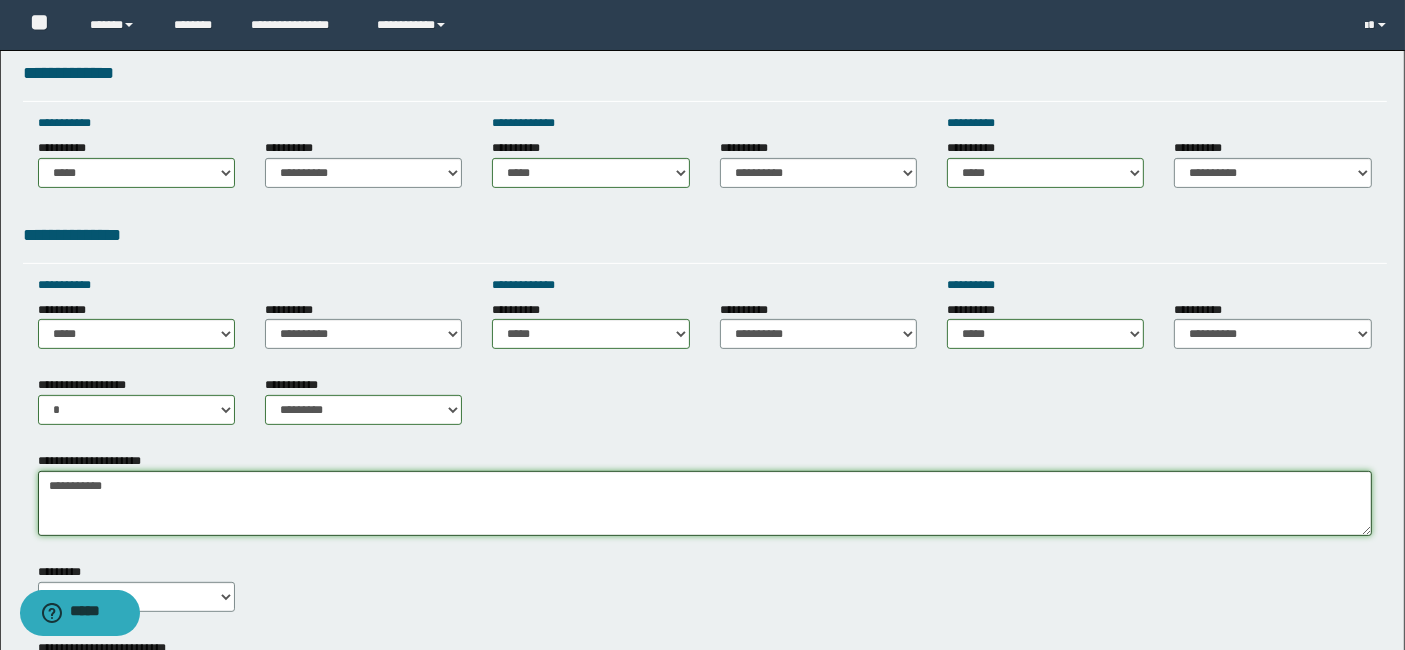 click on "**********" at bounding box center (705, 503) 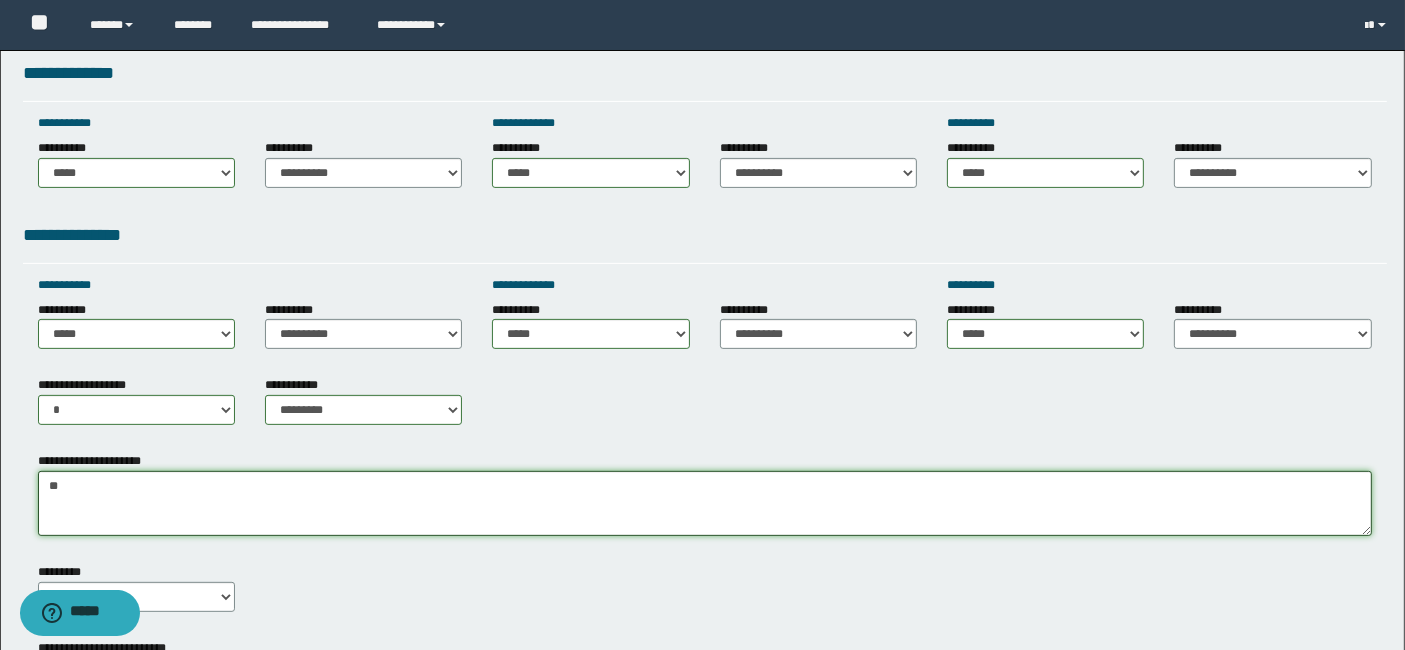 type on "*" 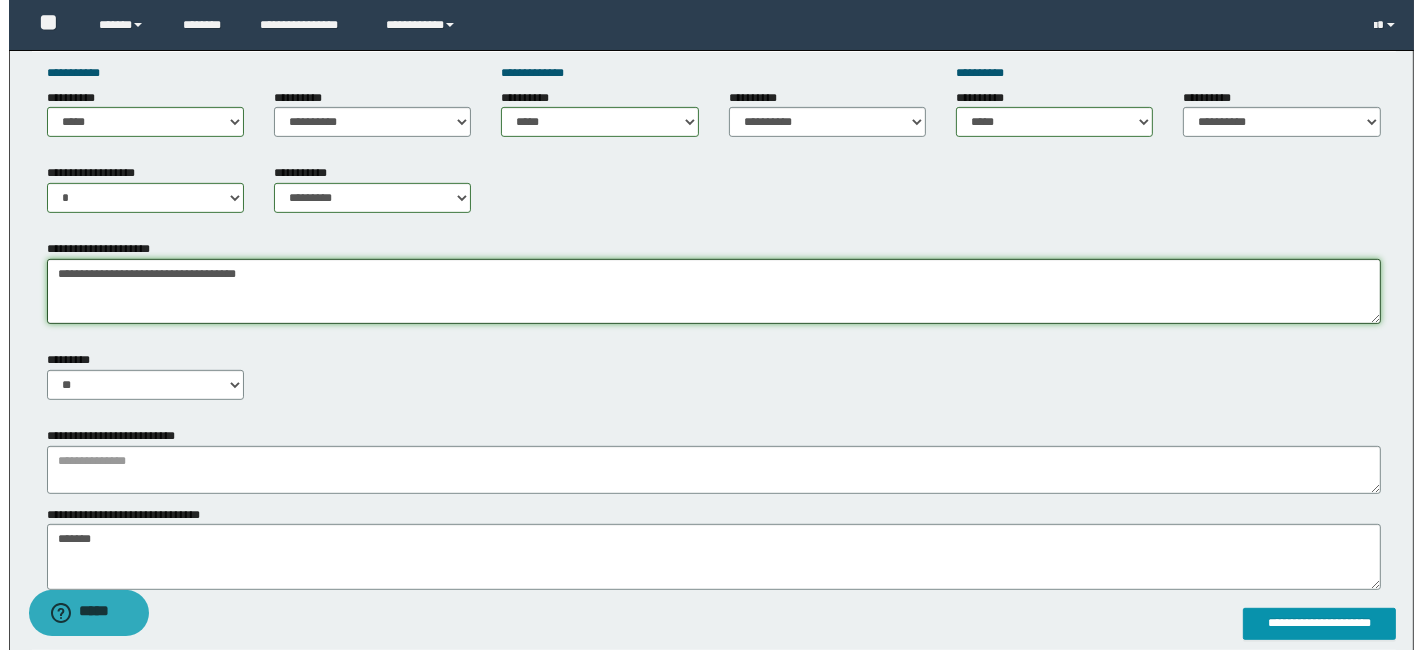 scroll, scrollTop: 844, scrollLeft: 0, axis: vertical 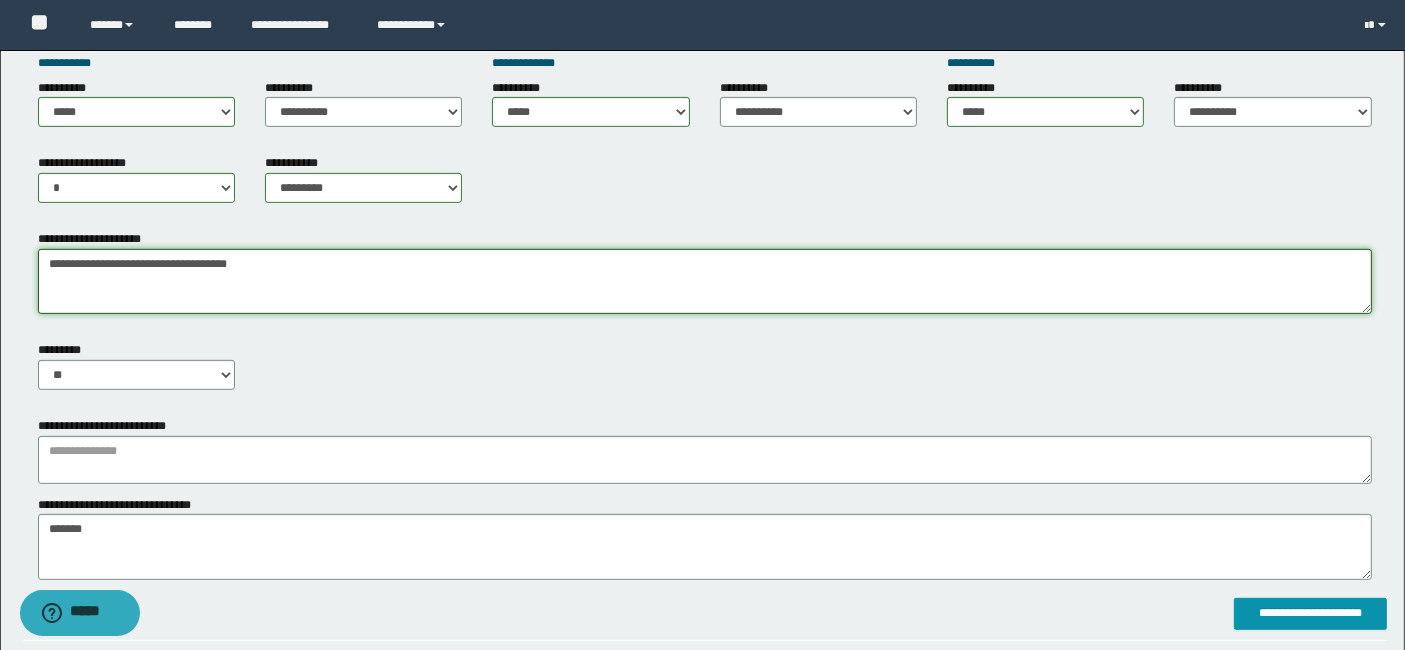 type on "**********" 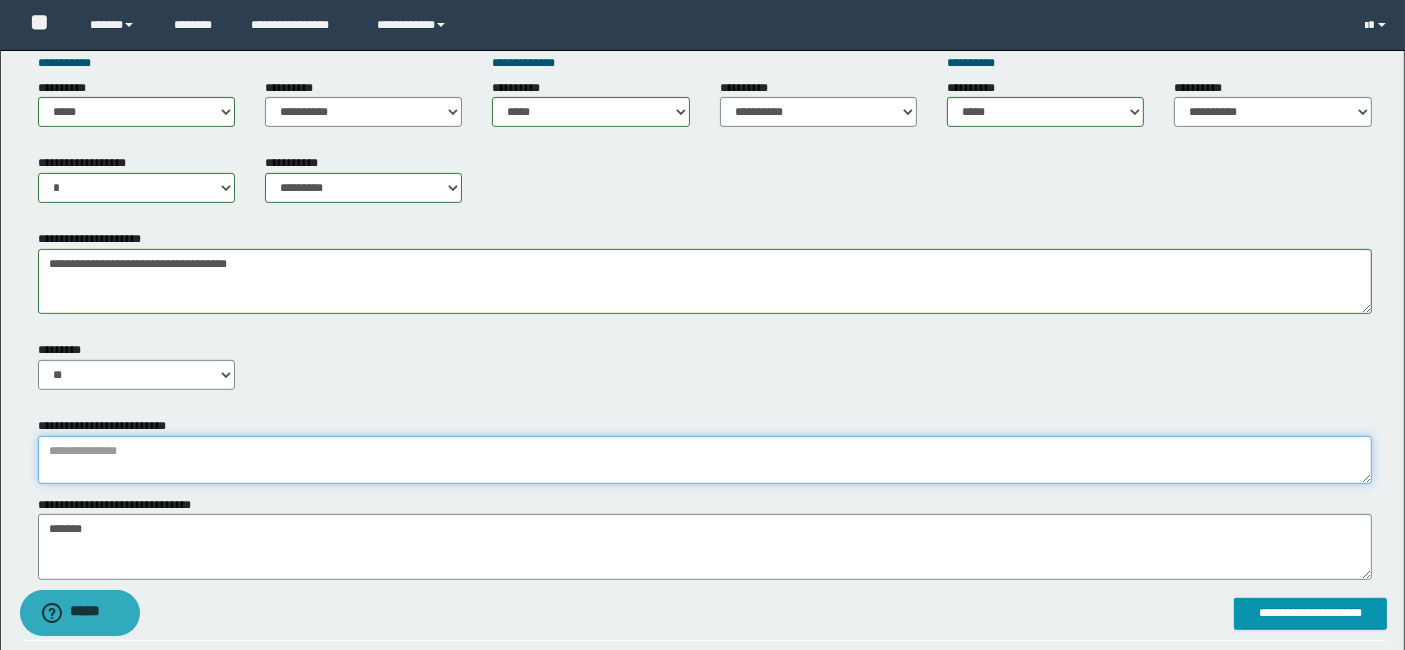 click at bounding box center [705, 460] 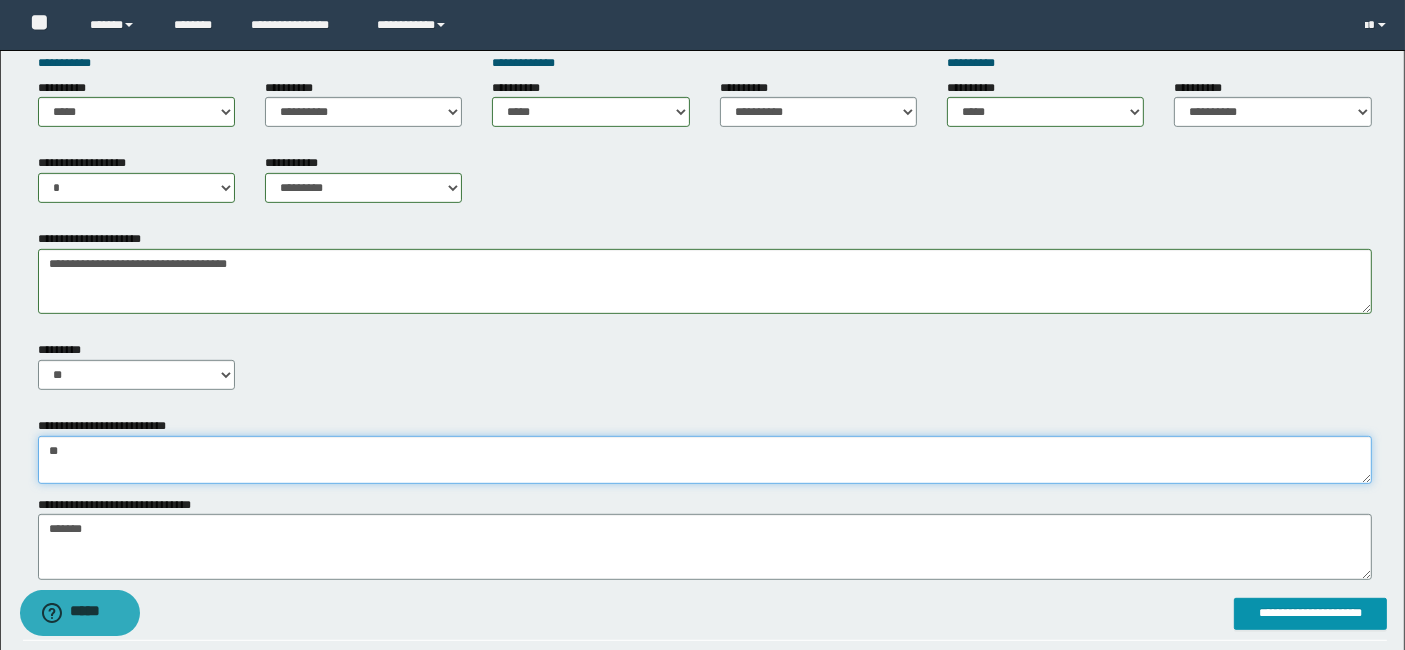 type on "*" 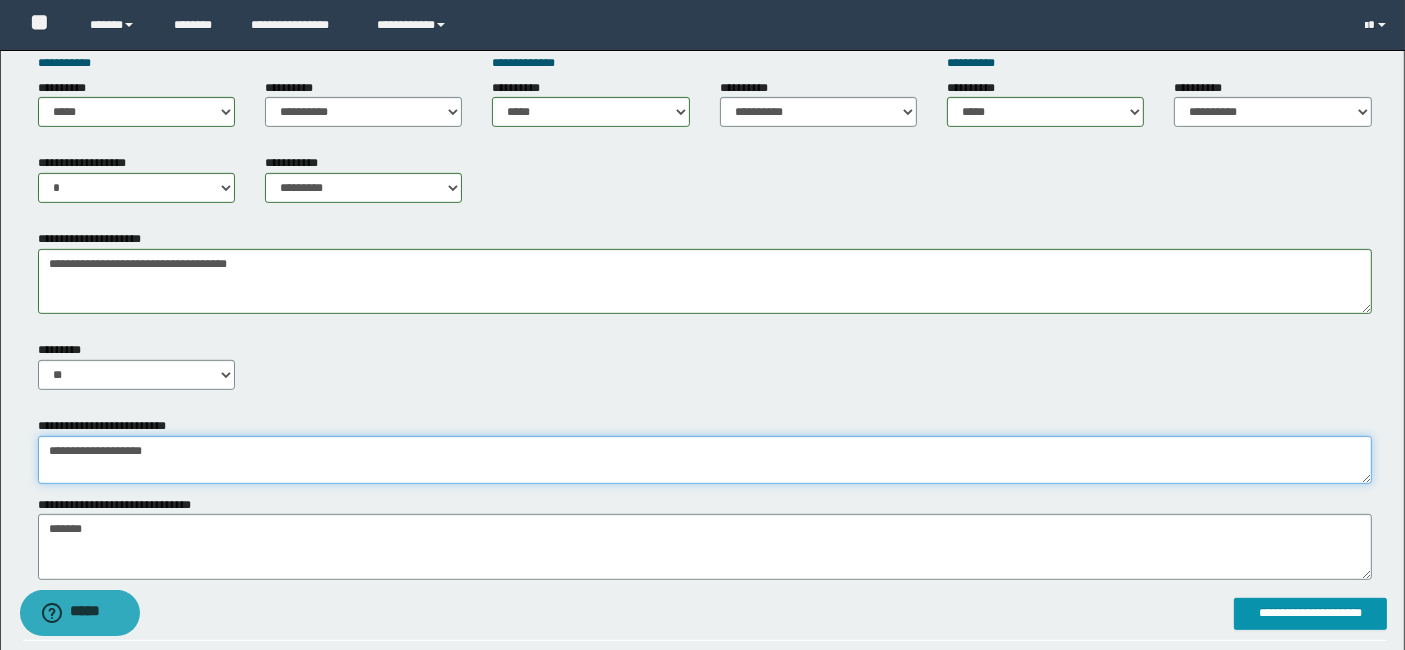 type on "**********" 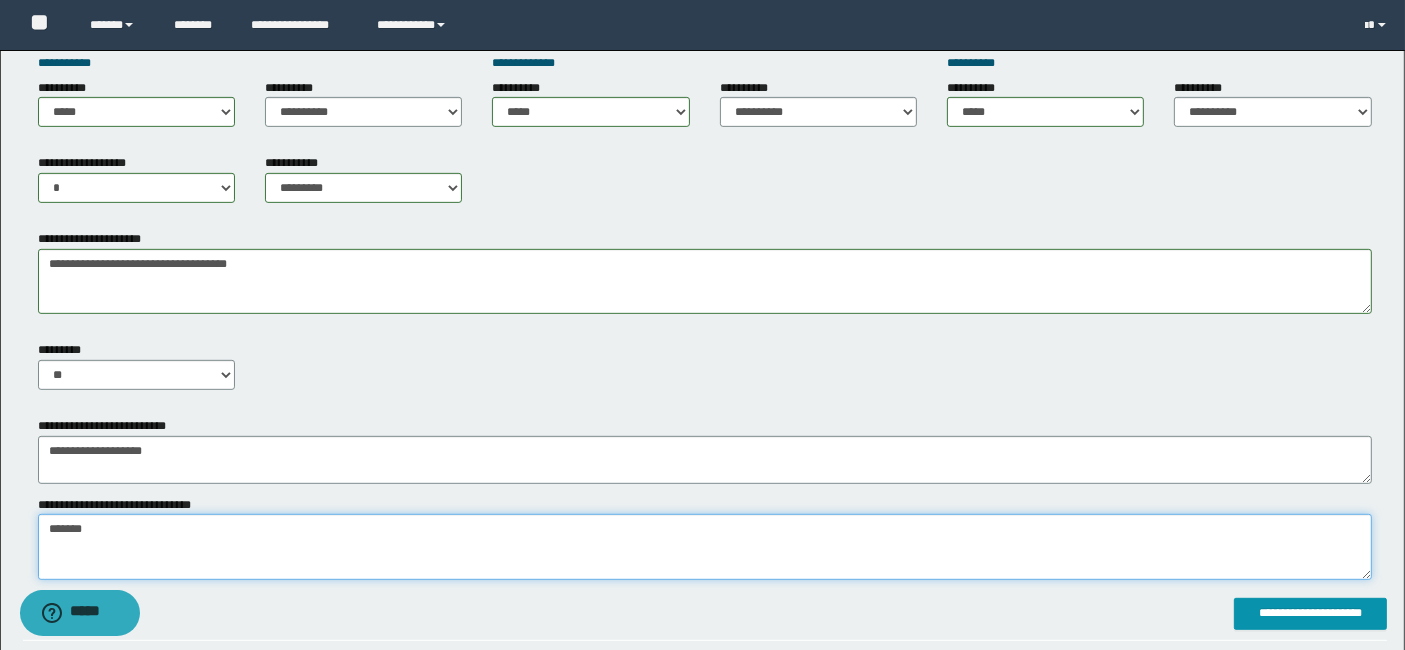 click on "*******" at bounding box center [705, 546] 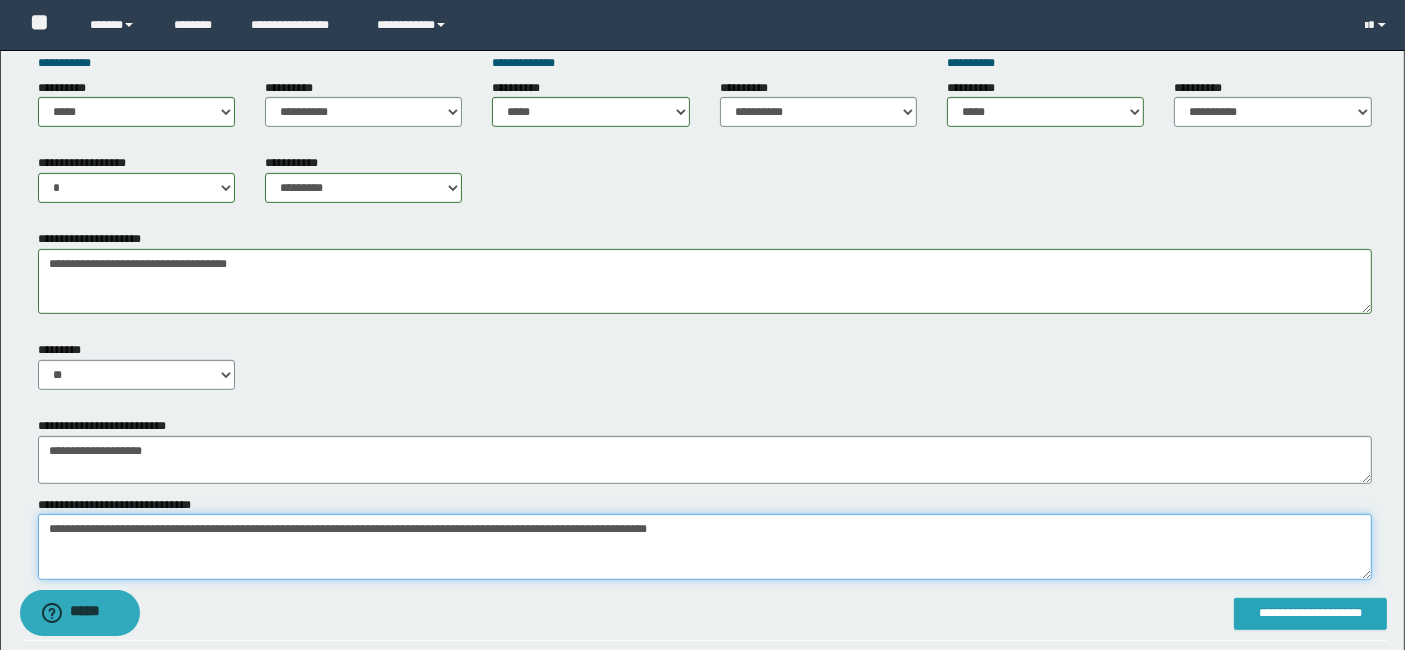type on "**********" 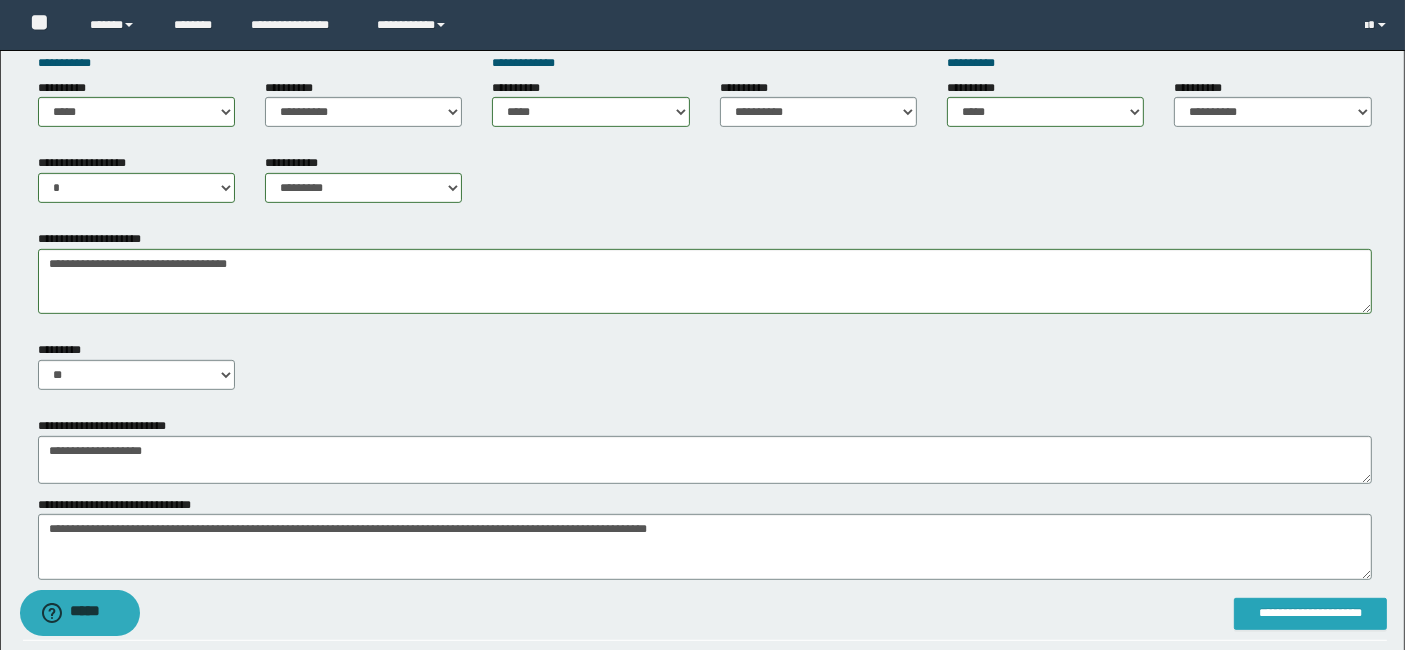 click on "**********" at bounding box center (1310, 614) 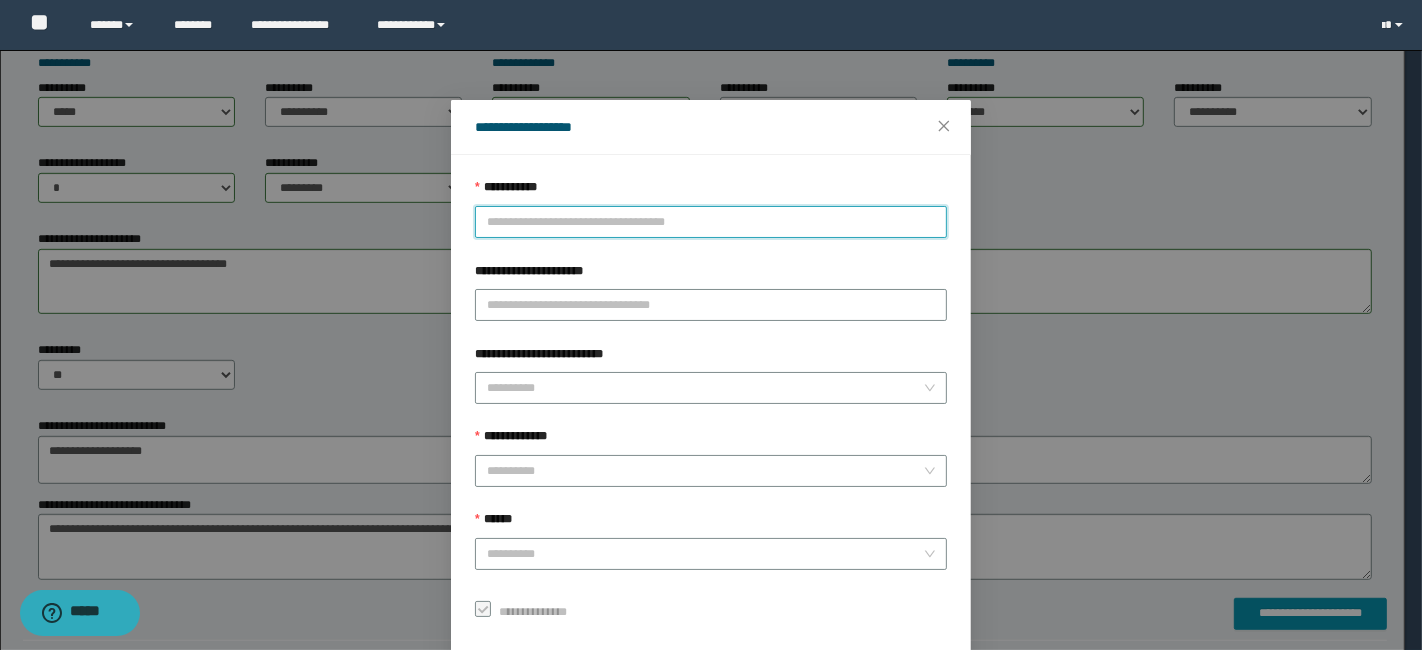 click on "**********" at bounding box center [711, 222] 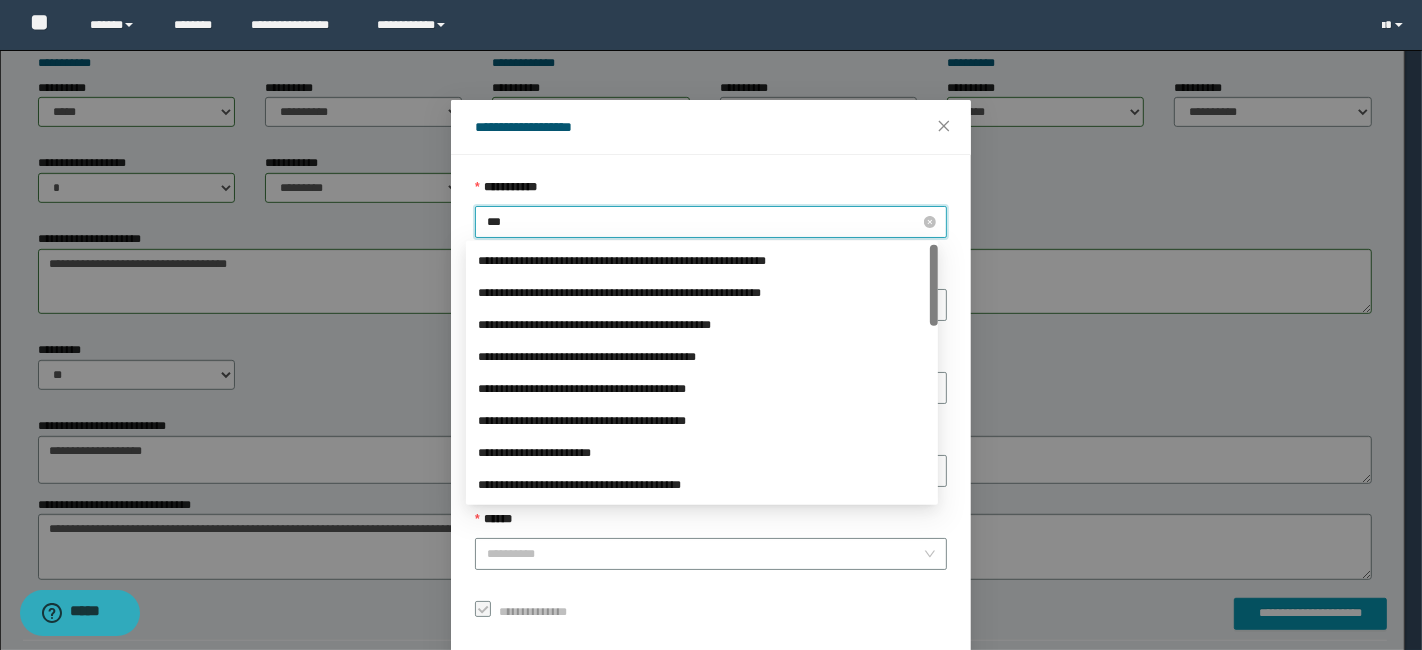 type on "****" 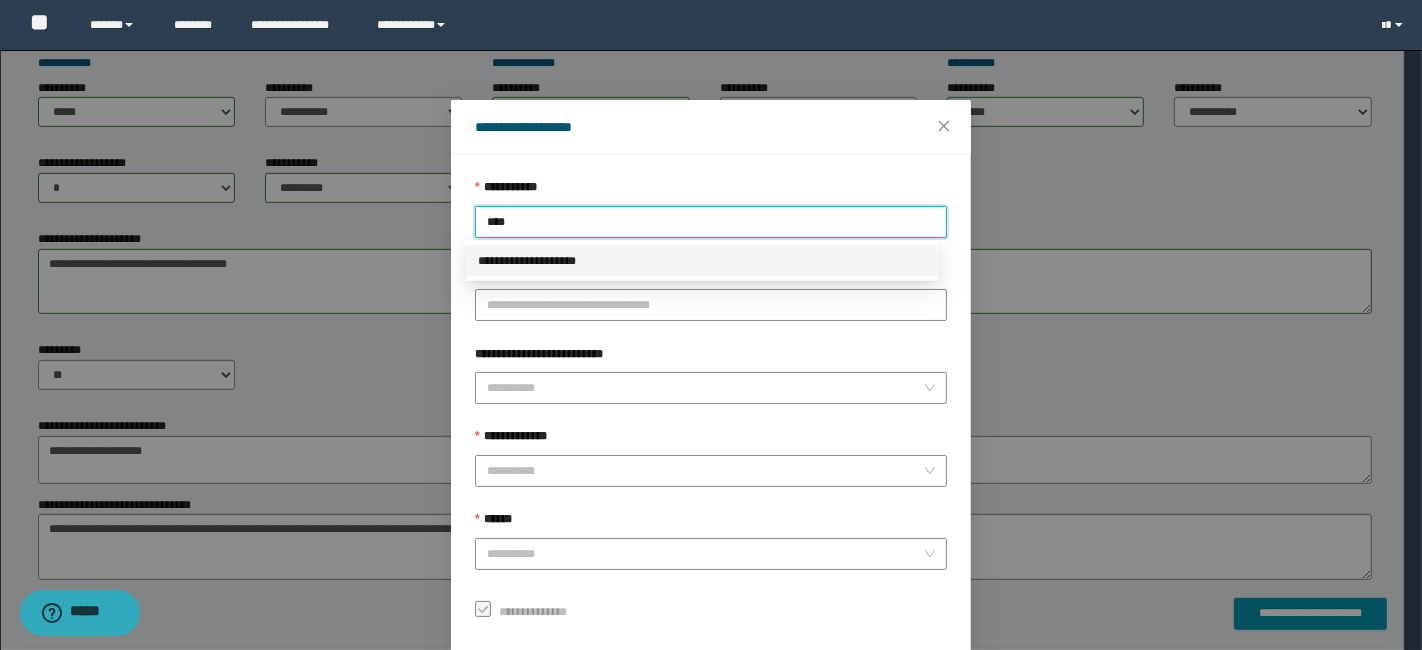 click on "**********" at bounding box center (702, 261) 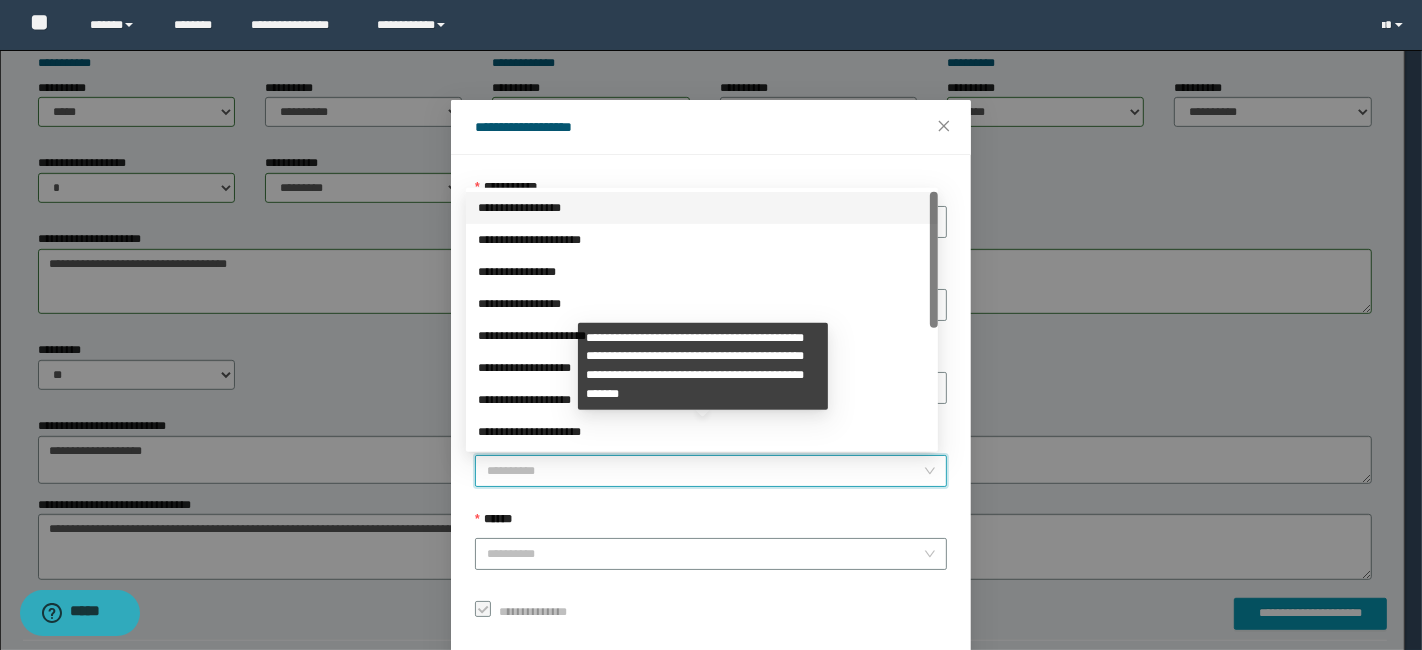click on "**********" at bounding box center [705, 471] 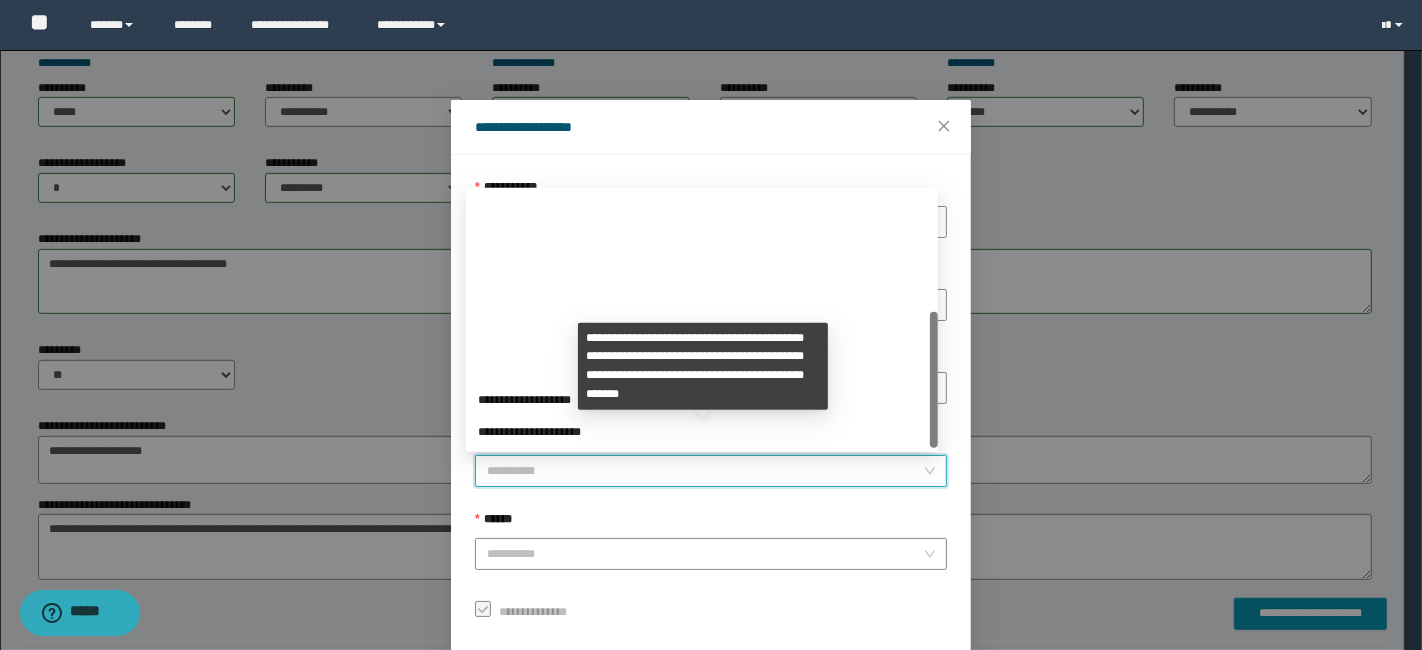 scroll, scrollTop: 223, scrollLeft: 0, axis: vertical 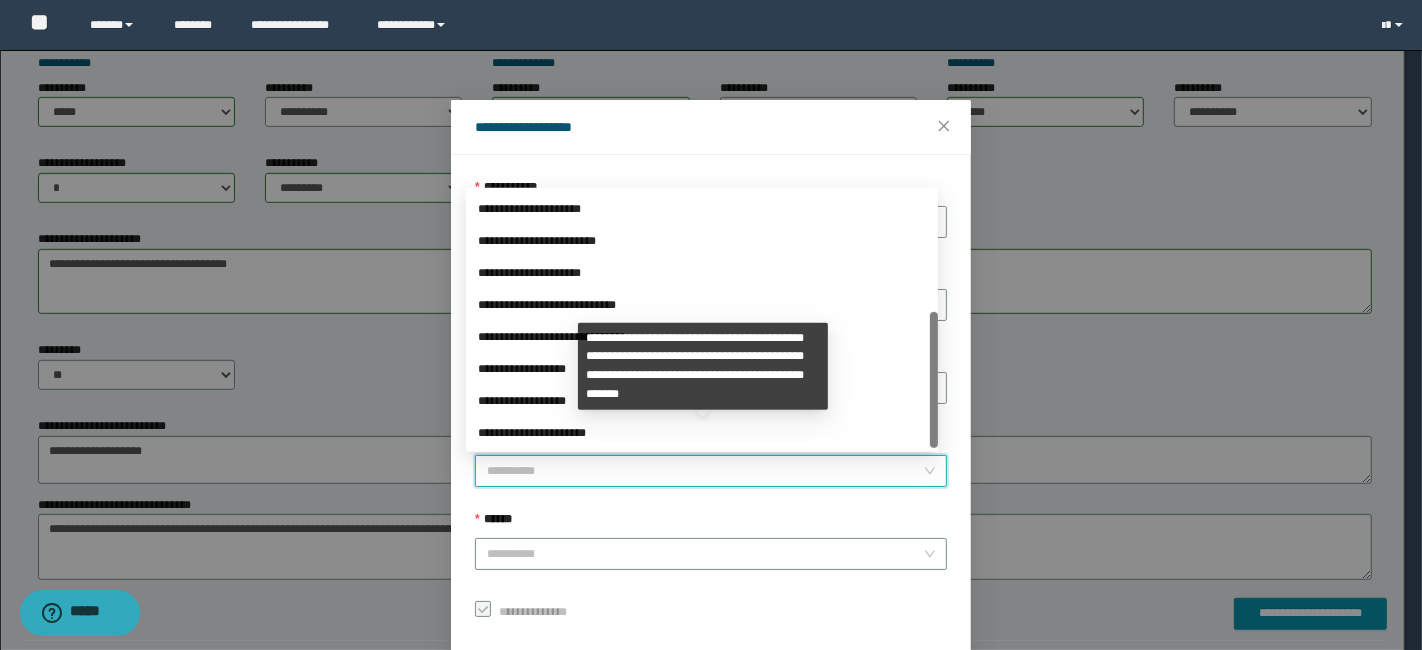drag, startPoint x: 934, startPoint y: 319, endPoint x: 944, endPoint y: 511, distance: 192.26024 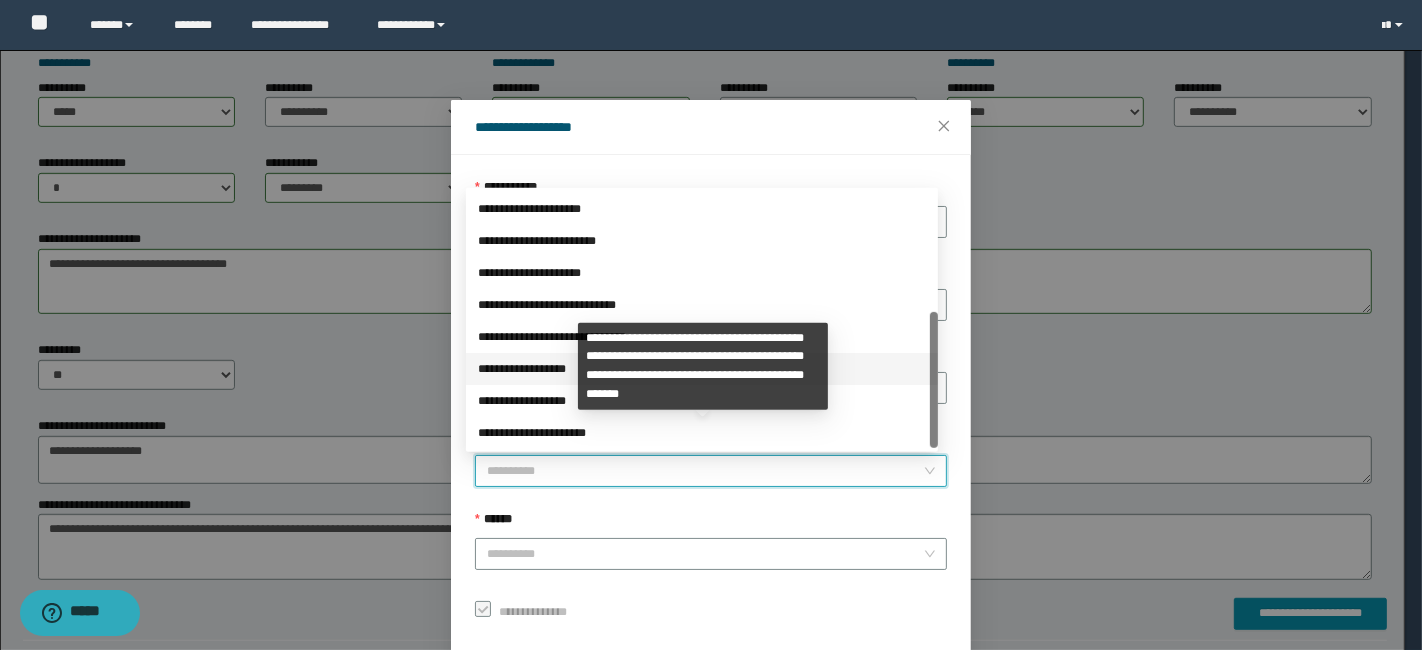 click on "**********" at bounding box center [702, 369] 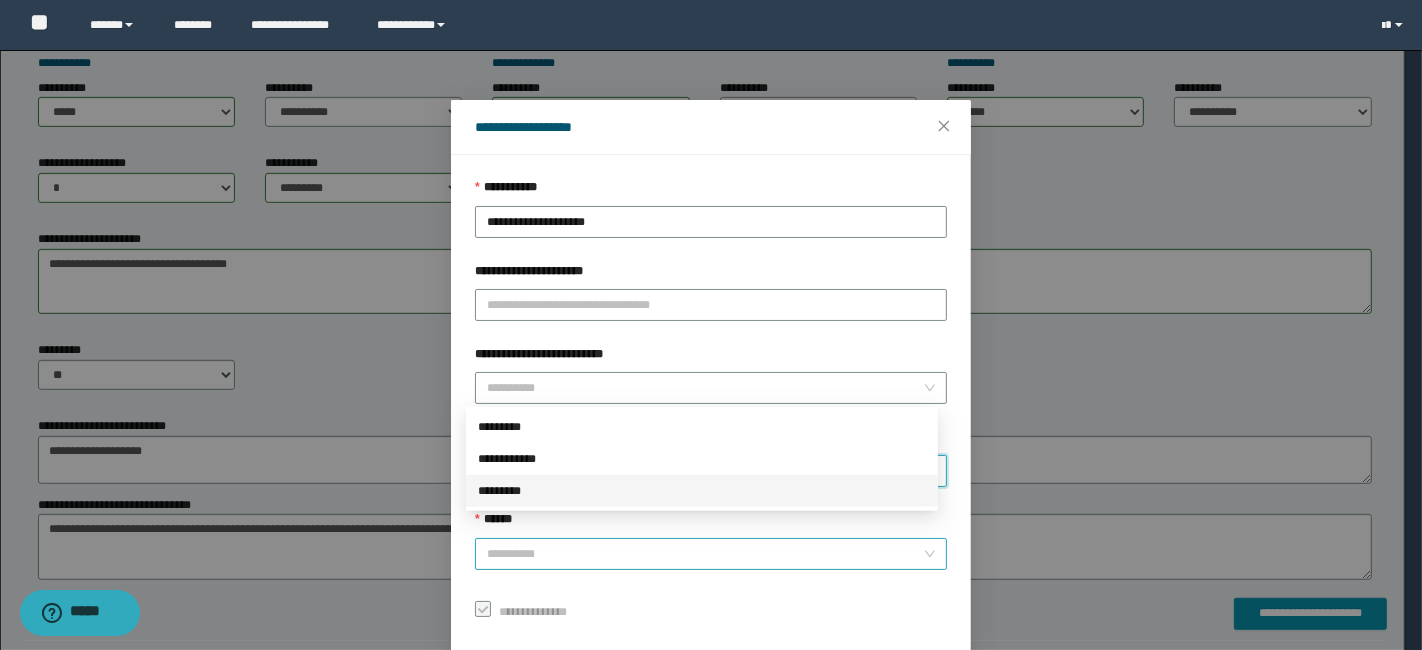 drag, startPoint x: 496, startPoint y: 371, endPoint x: 487, endPoint y: 547, distance: 176.22997 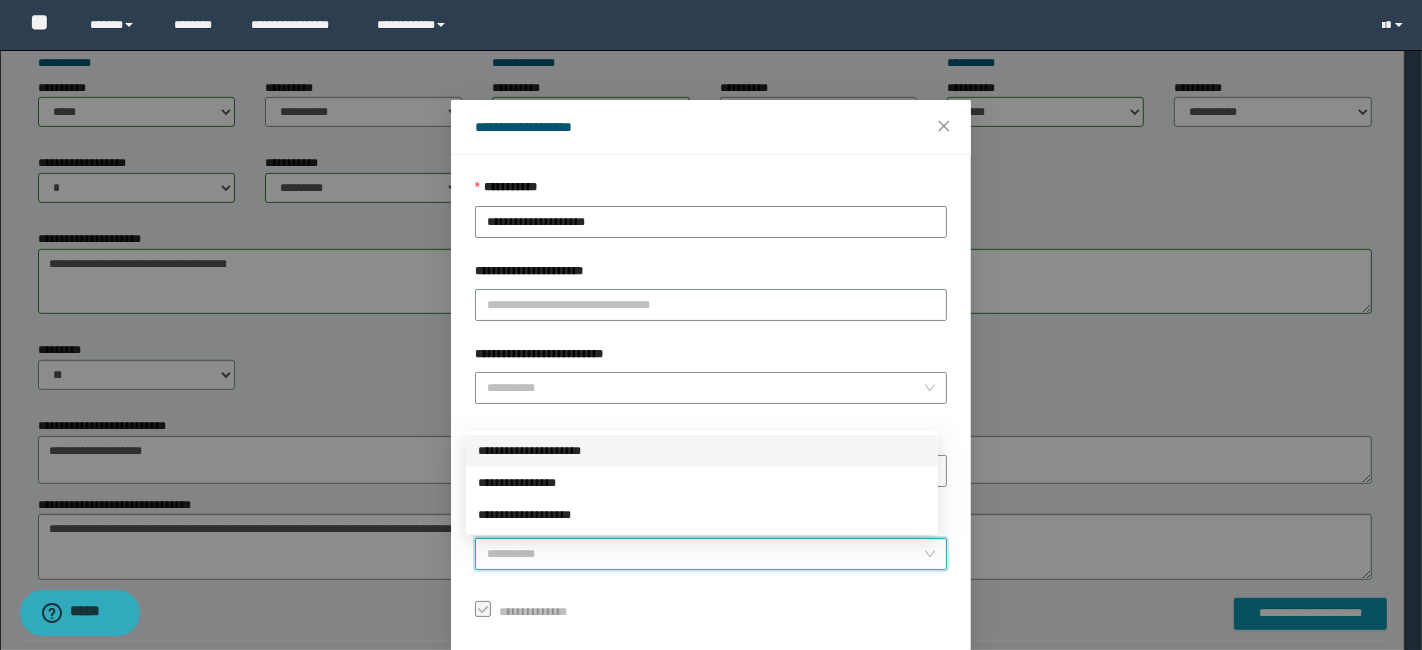 click on "******" at bounding box center (705, 554) 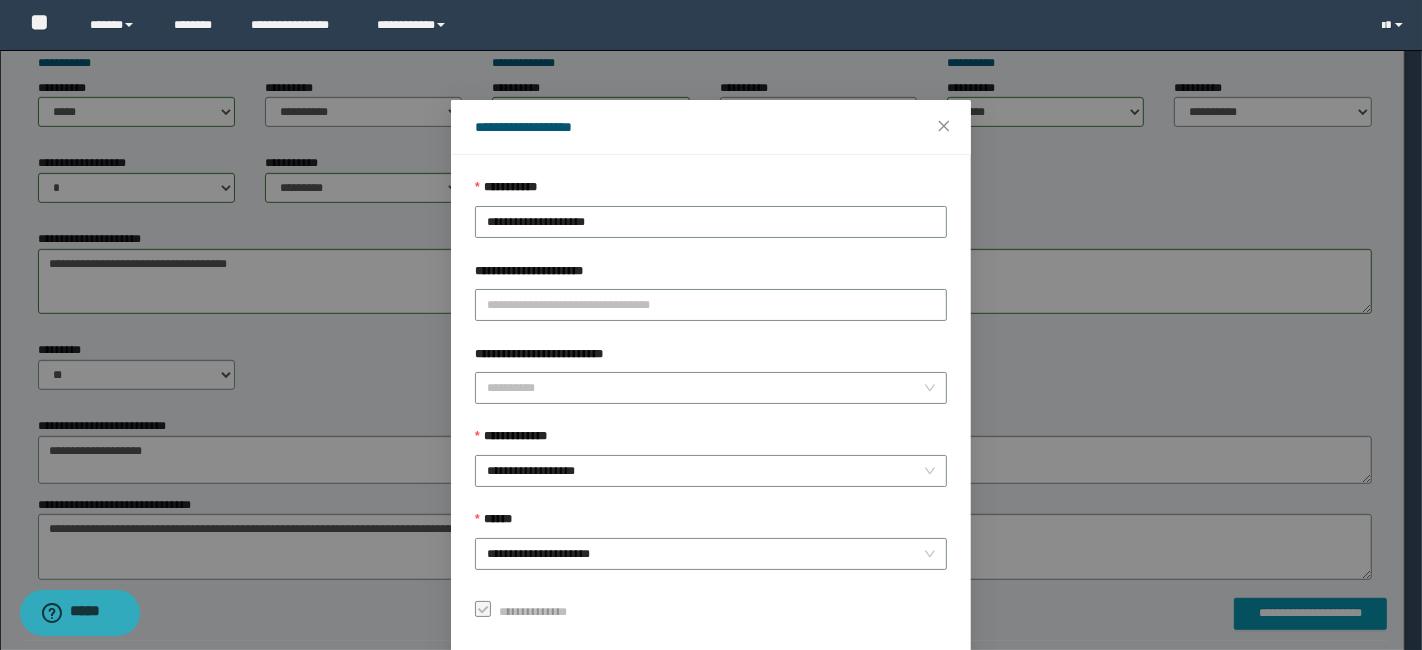 scroll, scrollTop: 100, scrollLeft: 0, axis: vertical 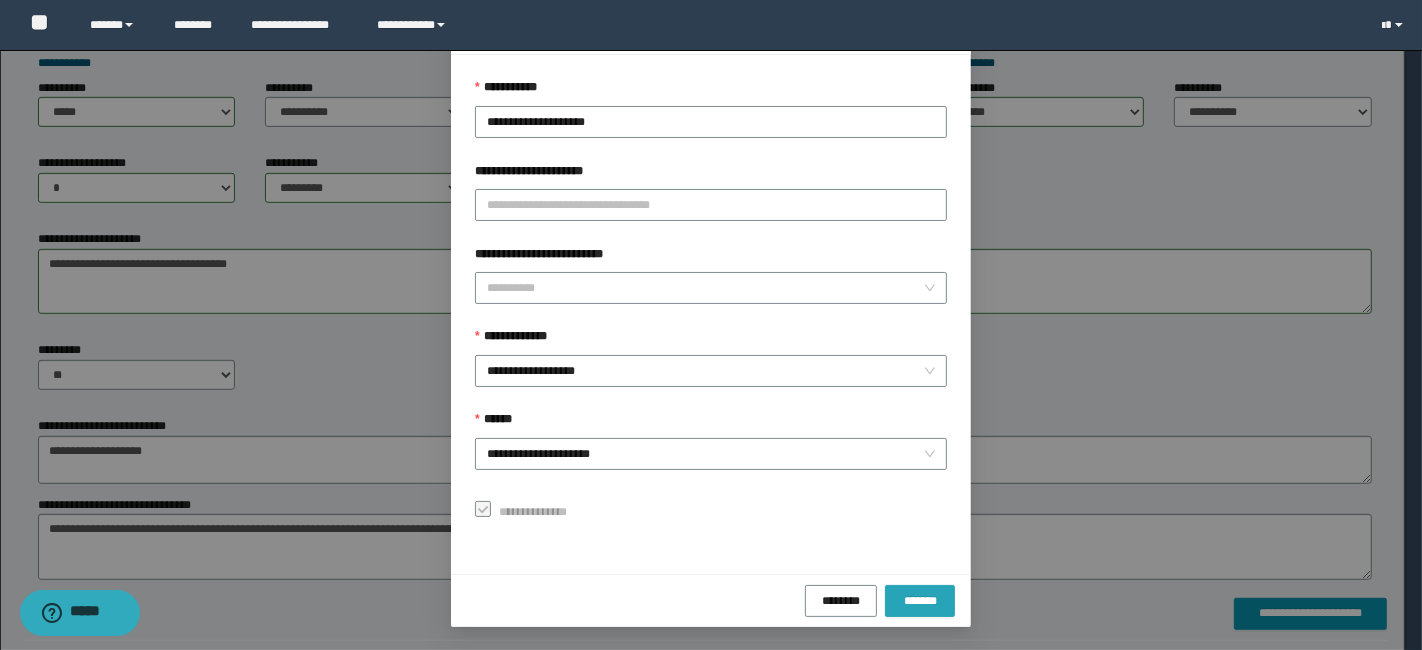 click on "*******" at bounding box center [920, 600] 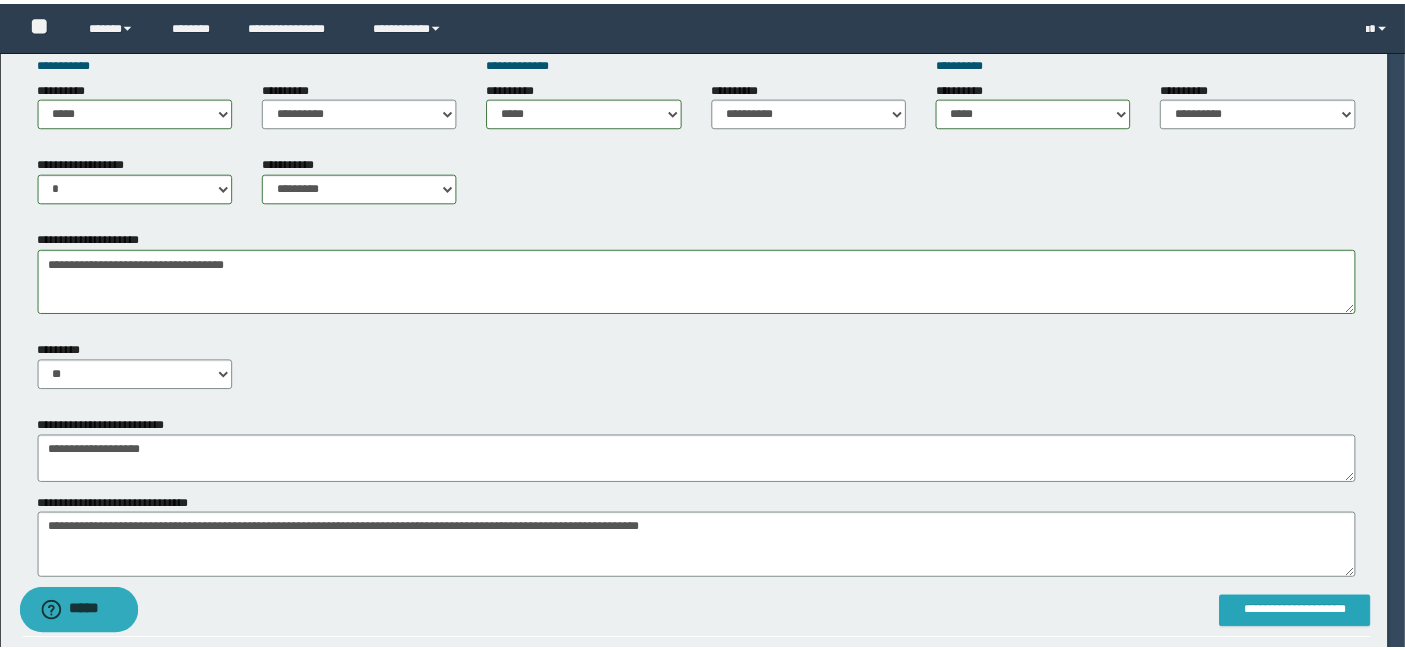scroll, scrollTop: 0, scrollLeft: 0, axis: both 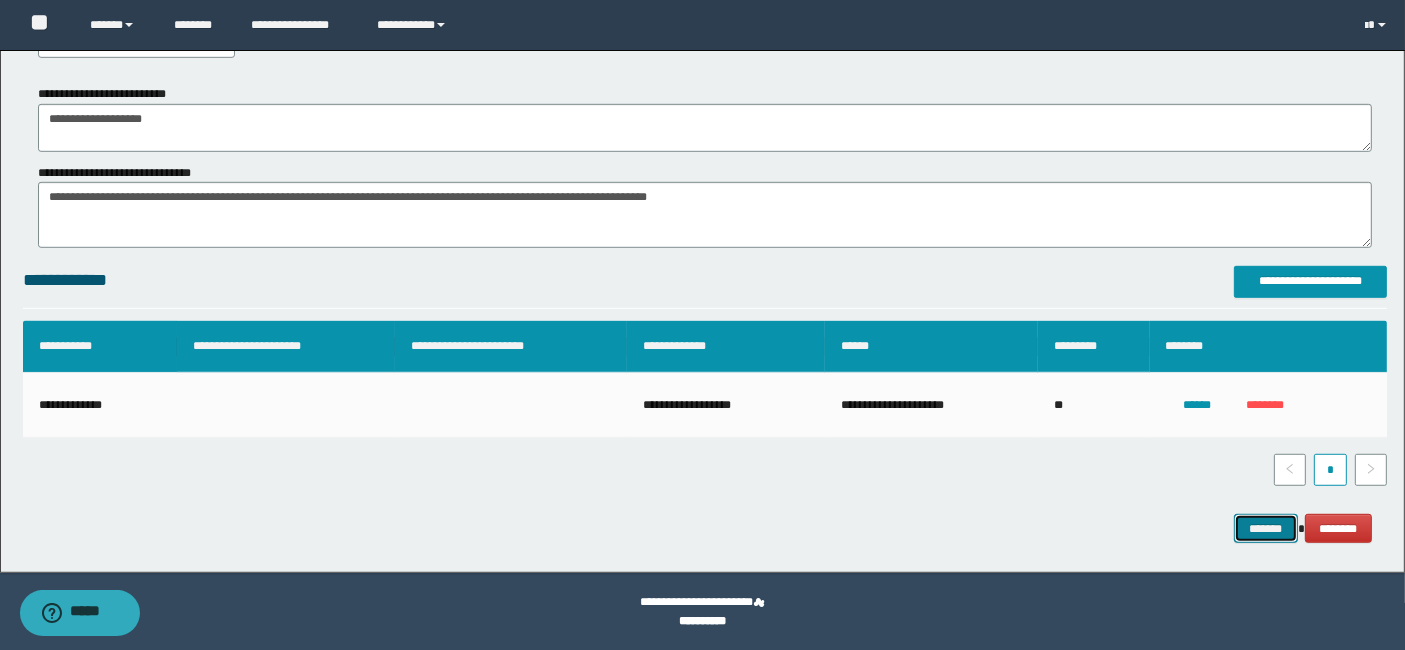 click on "*******" at bounding box center [1266, 528] 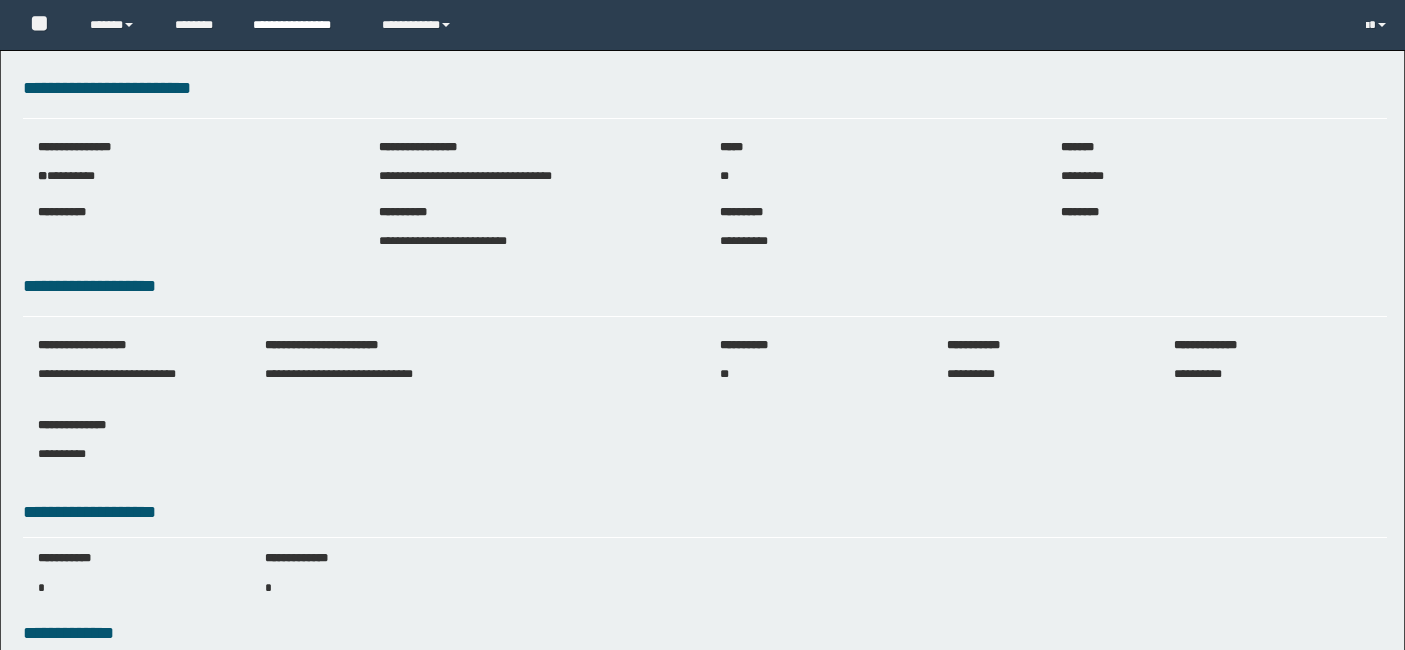 scroll, scrollTop: 0, scrollLeft: 0, axis: both 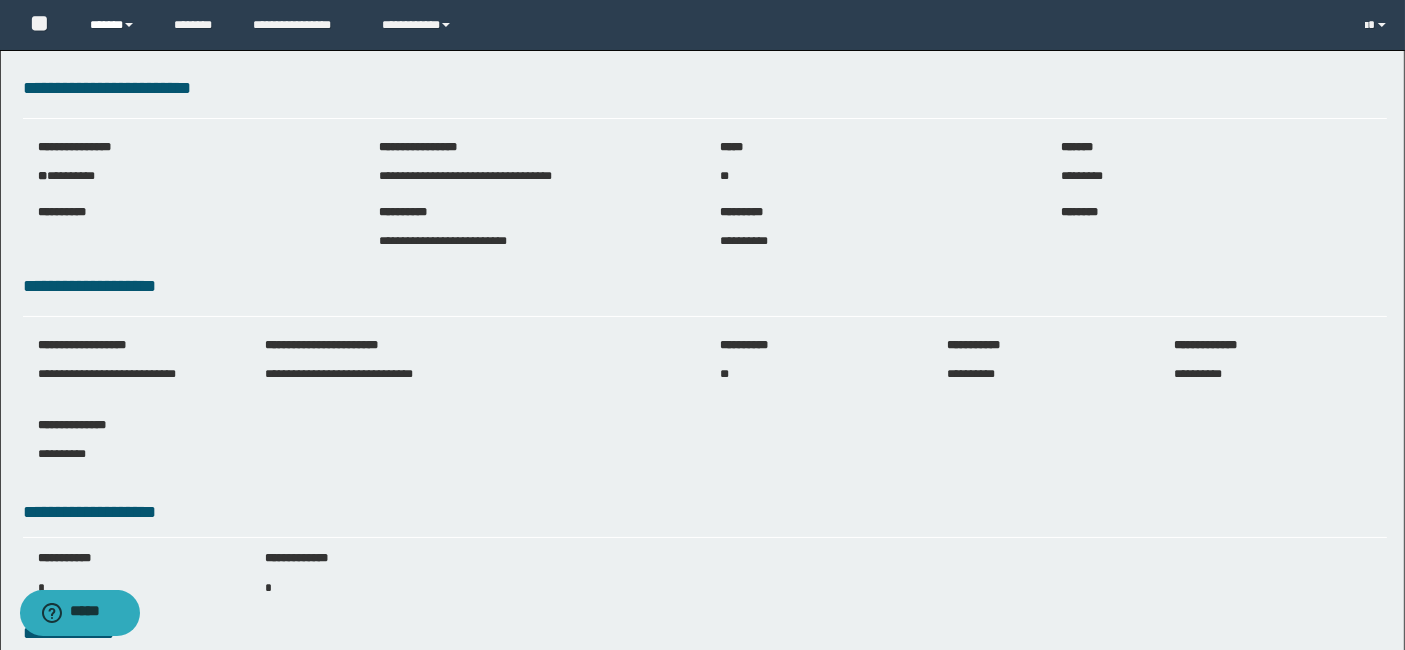 click on "******" at bounding box center [117, 25] 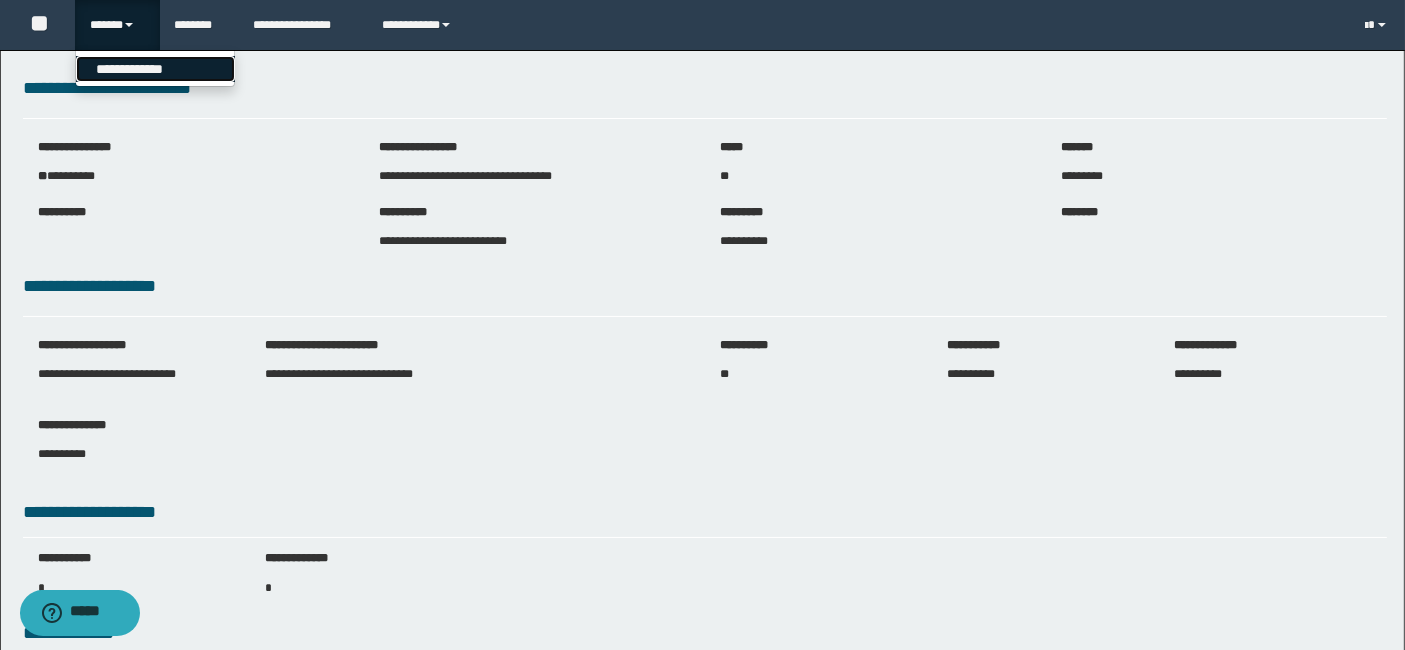 click on "**********" at bounding box center [155, 69] 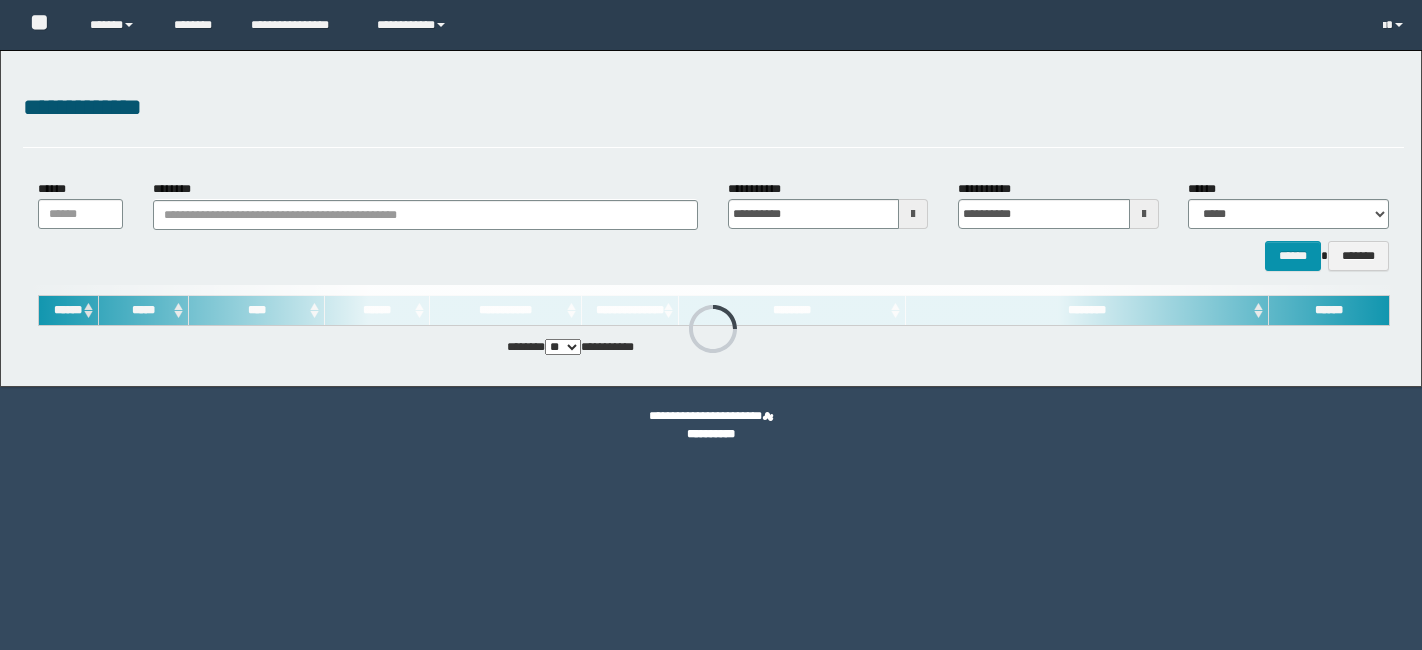 scroll, scrollTop: 0, scrollLeft: 0, axis: both 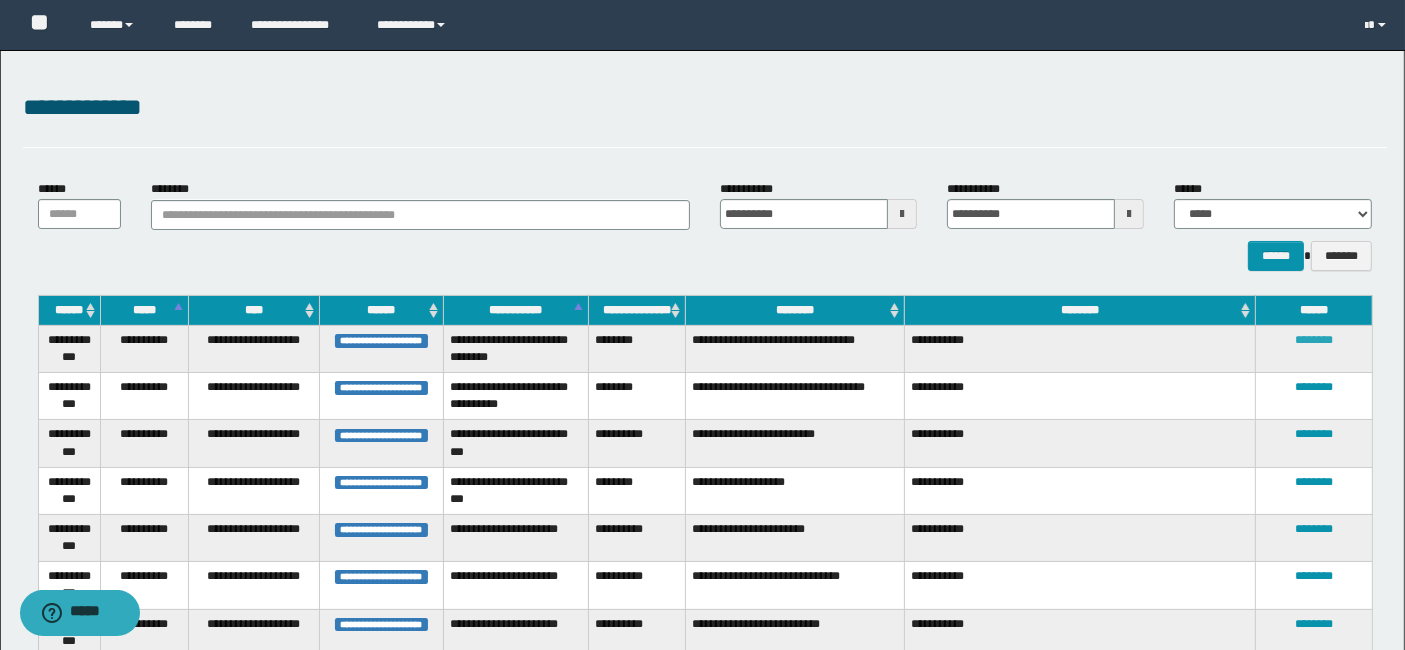 click on "********" at bounding box center (1314, 340) 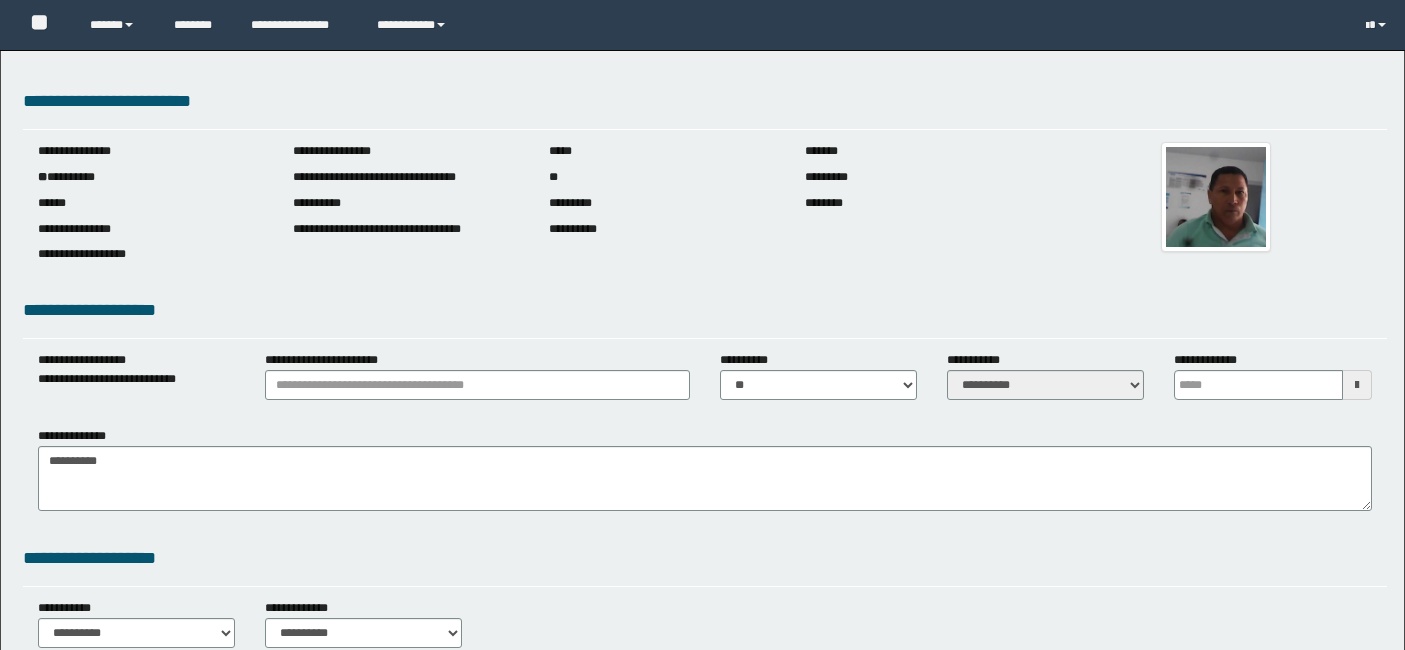 scroll, scrollTop: 0, scrollLeft: 0, axis: both 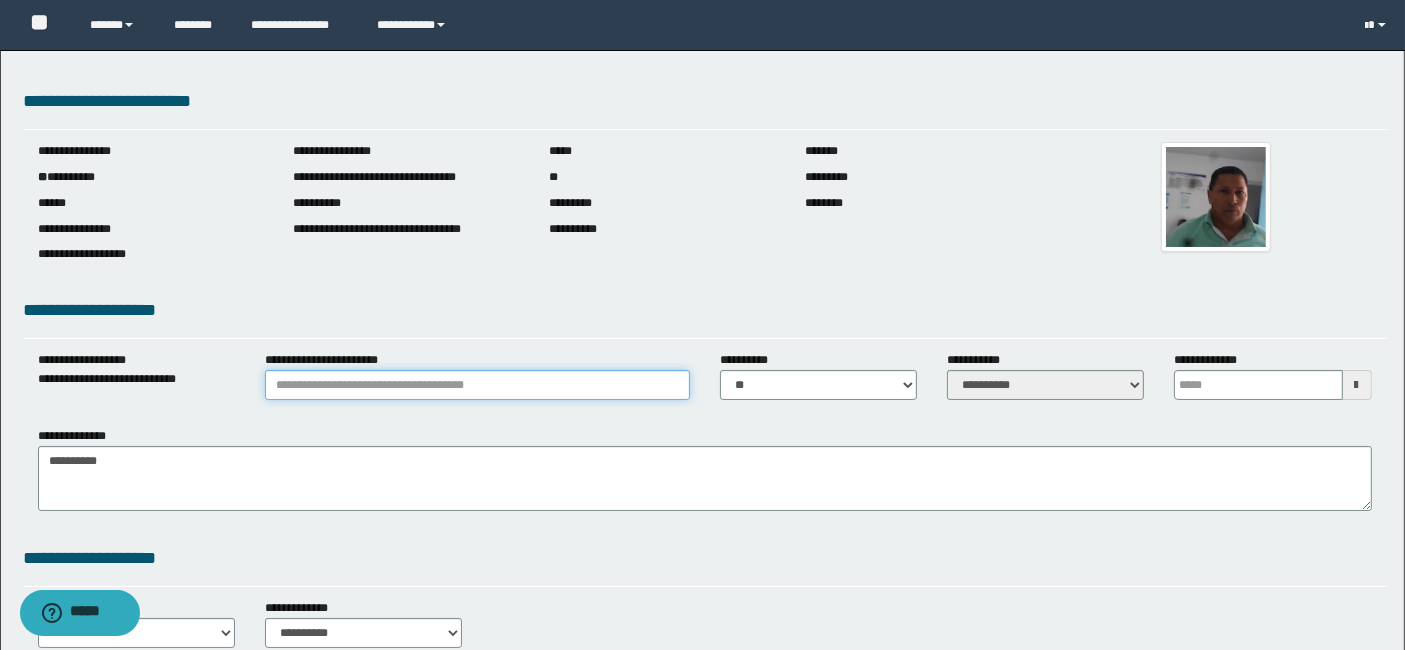 click on "**********" at bounding box center [477, 385] 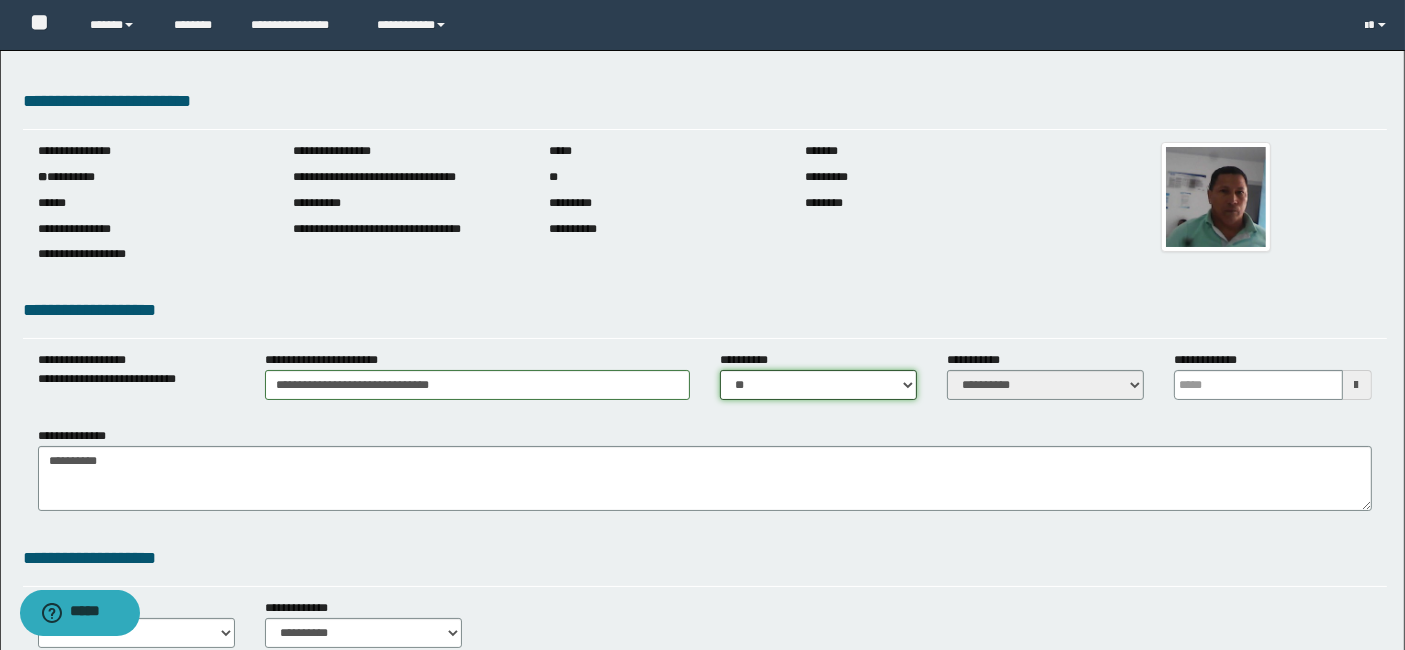 drag, startPoint x: 915, startPoint y: 385, endPoint x: 874, endPoint y: 433, distance: 63.126858 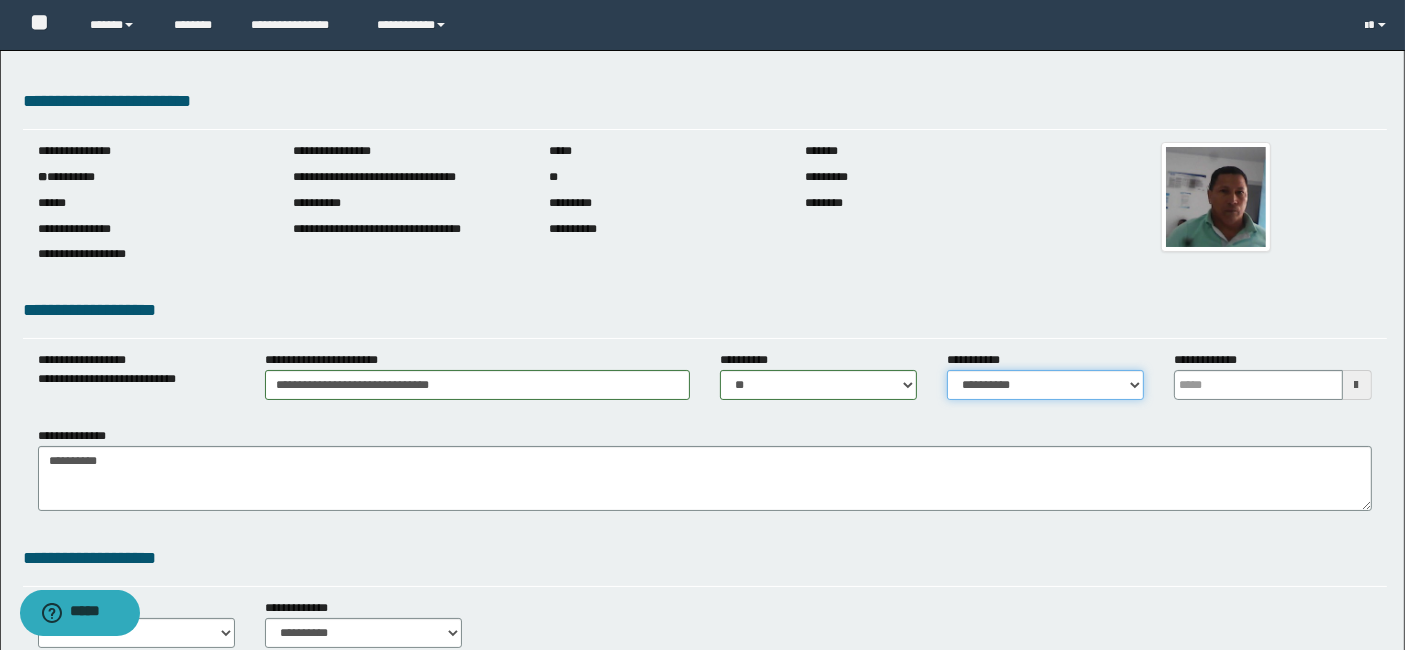 click on "**********" at bounding box center [1045, 385] 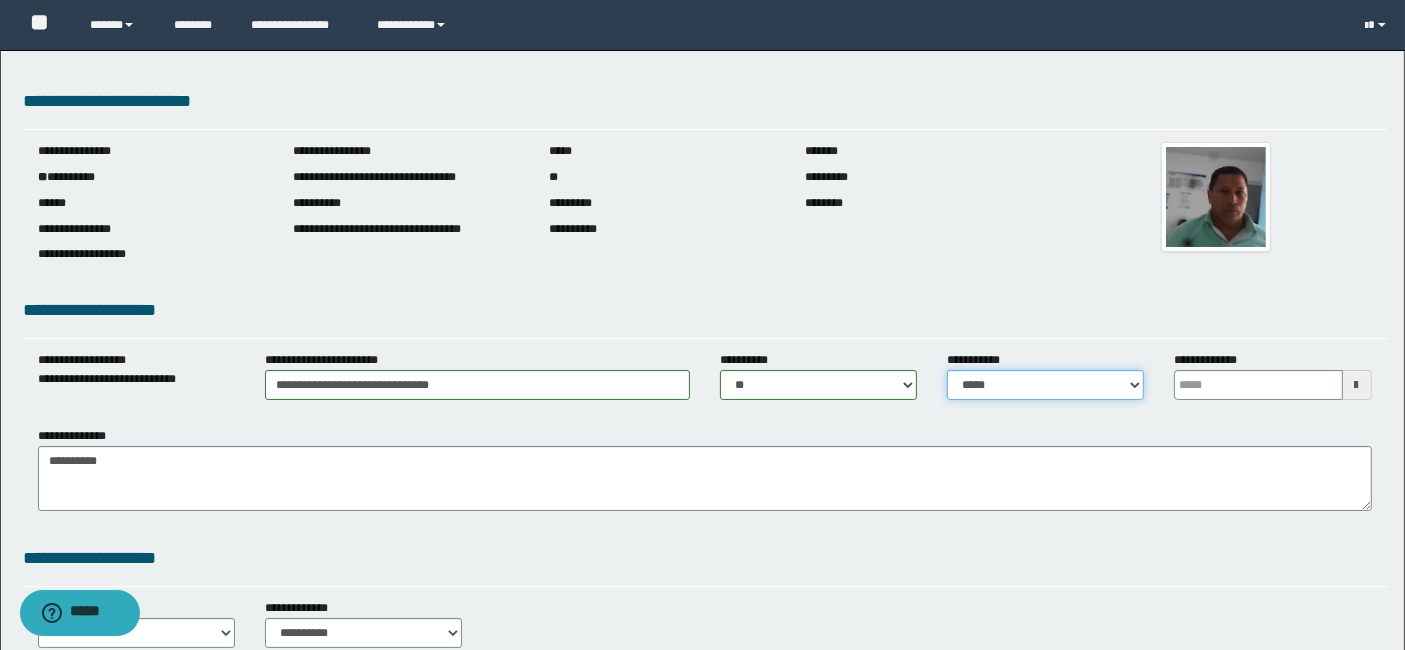 click on "**********" at bounding box center [1045, 385] 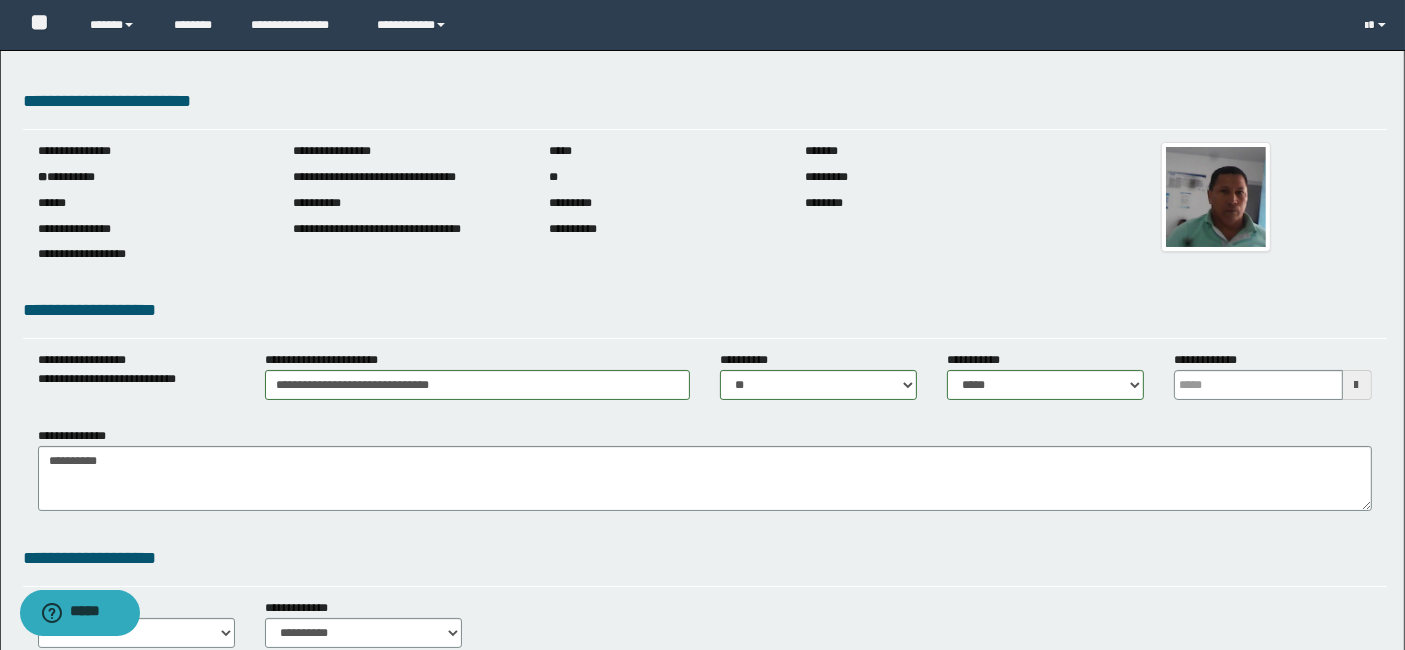 click at bounding box center [1357, 385] 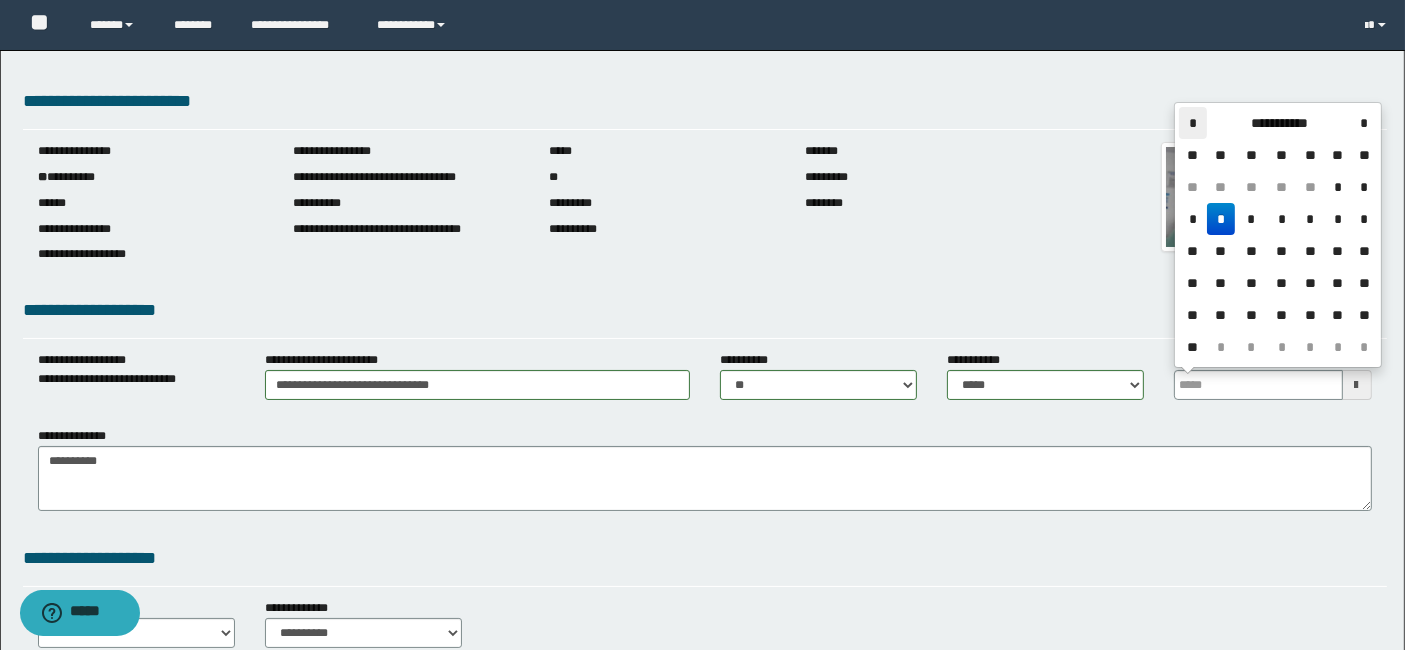 click on "*" at bounding box center (1193, 123) 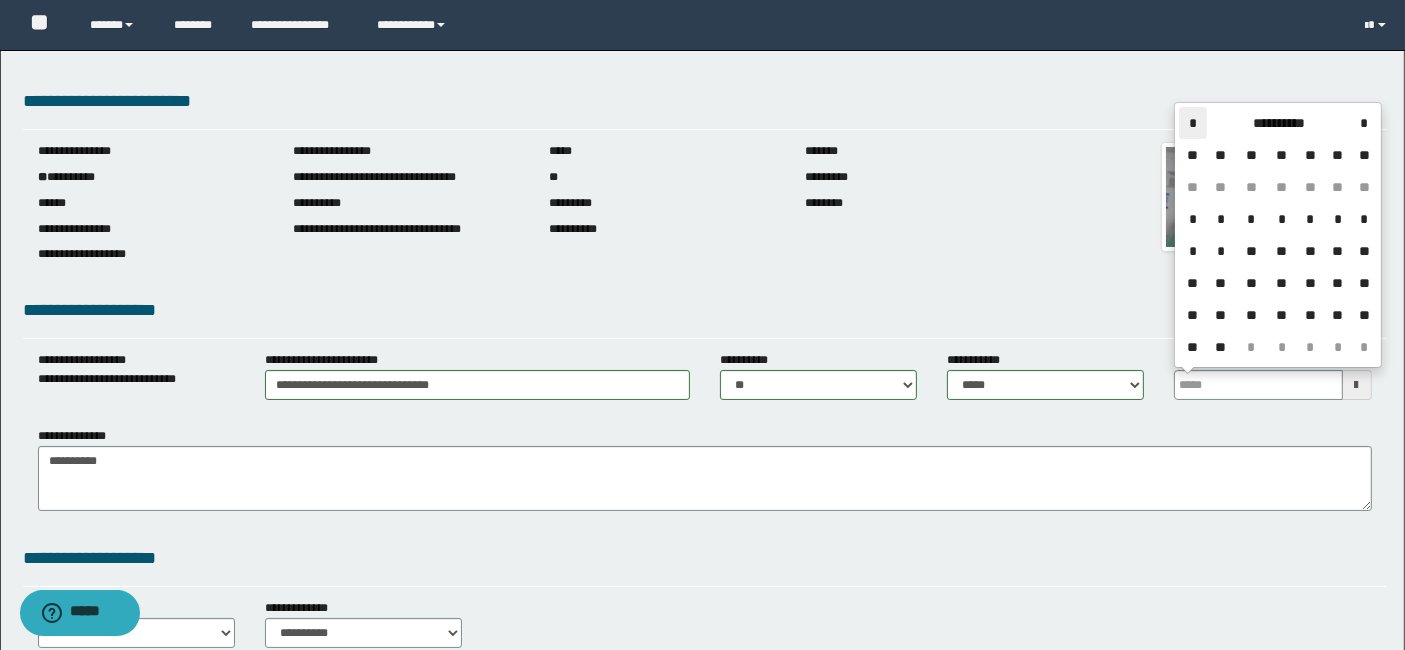 click on "*" at bounding box center [1193, 123] 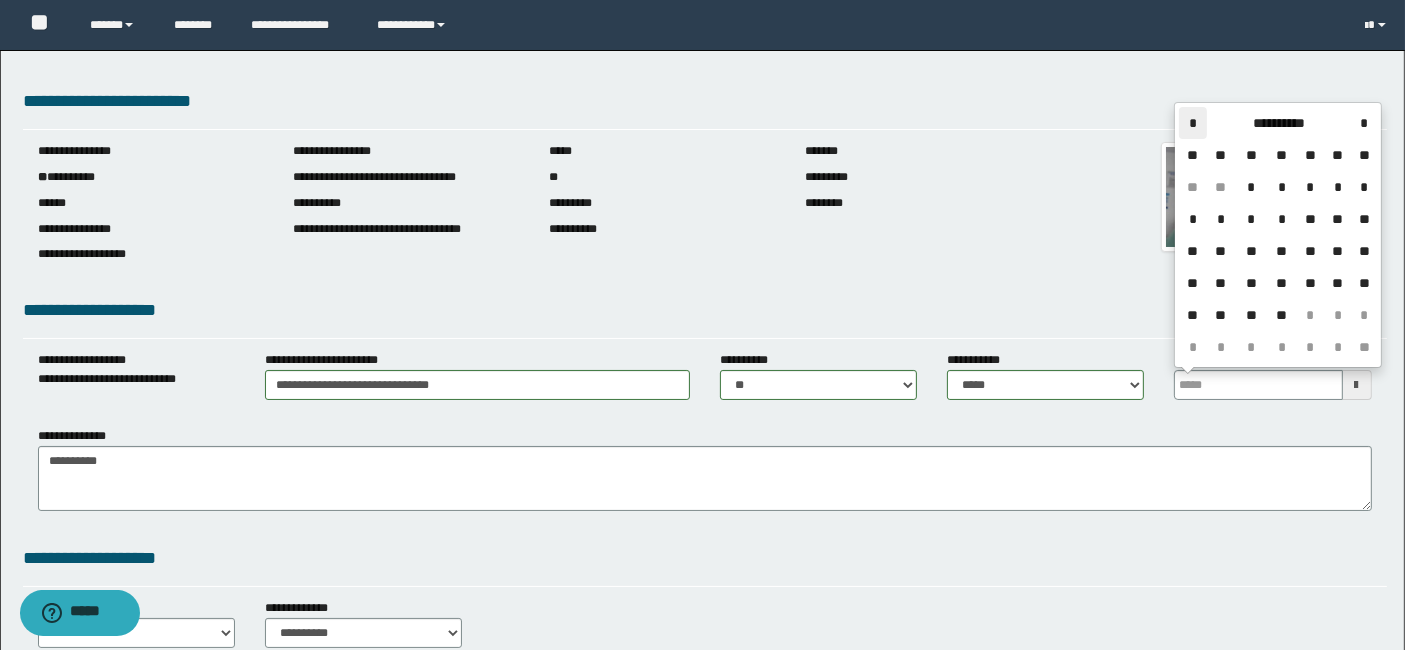 click on "*" at bounding box center [1193, 123] 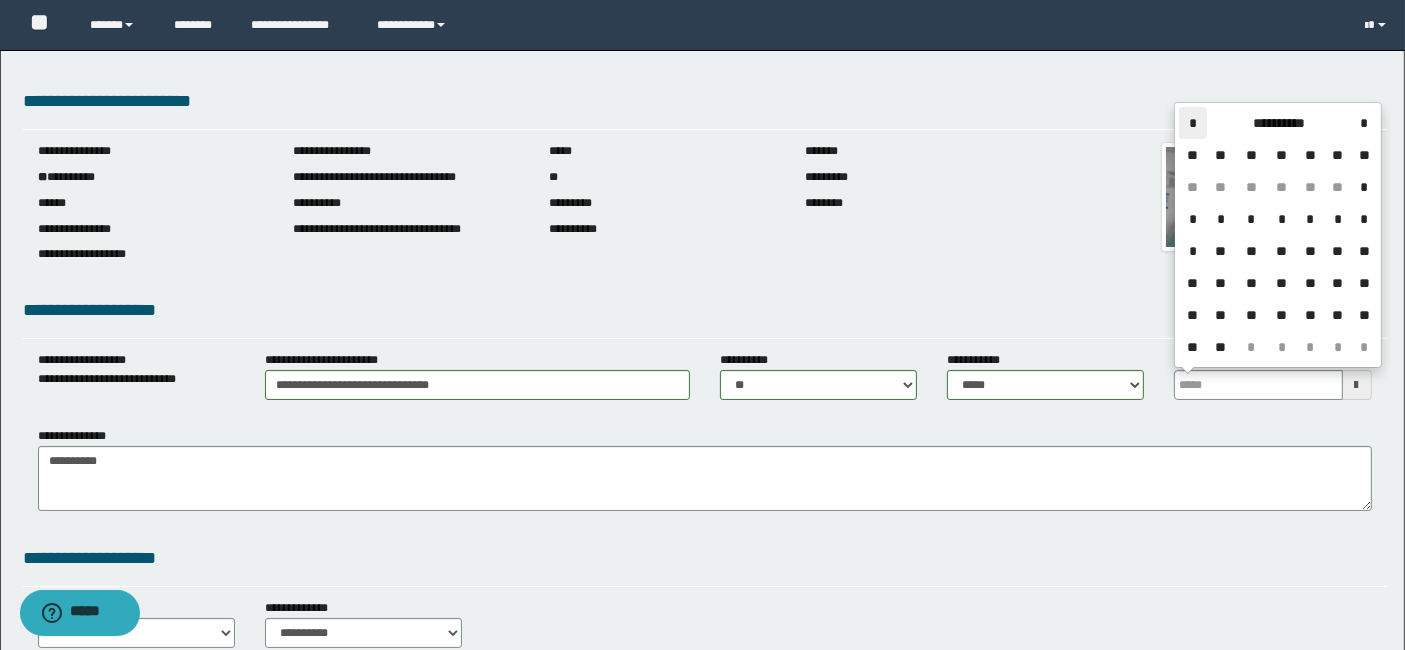 click on "*" at bounding box center [1193, 123] 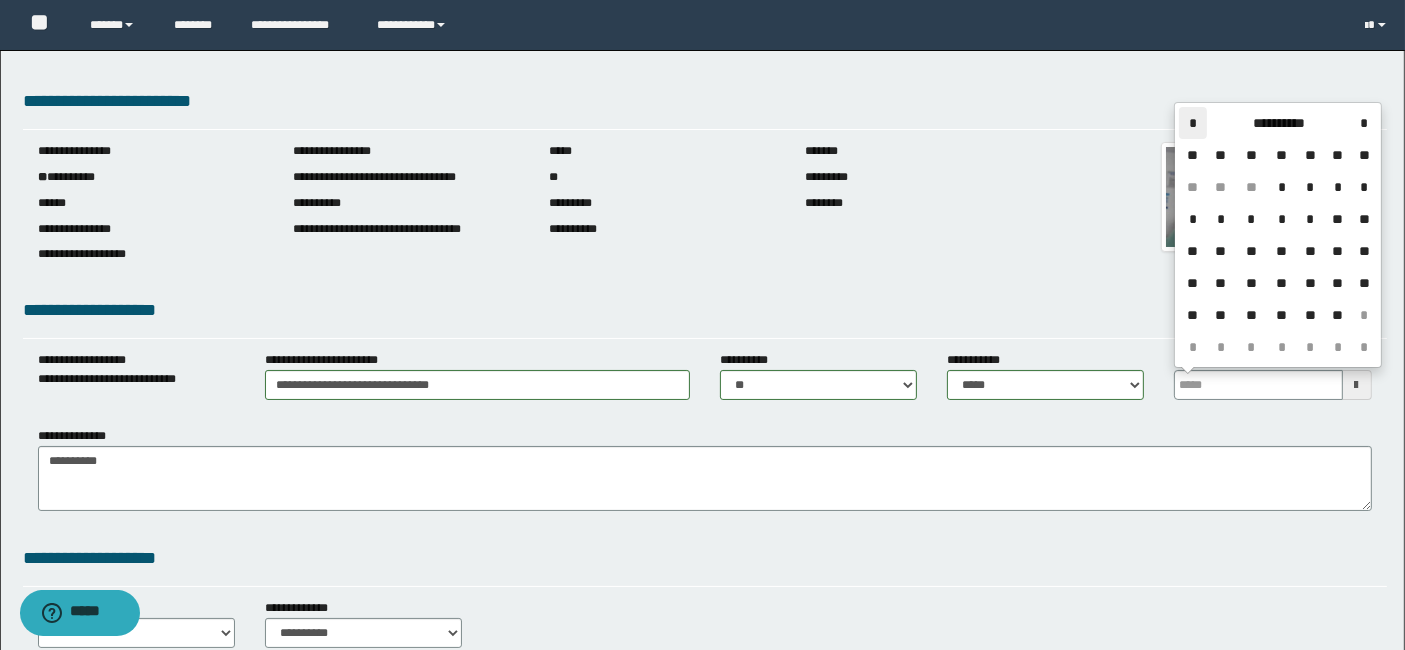 click on "*" at bounding box center (1193, 123) 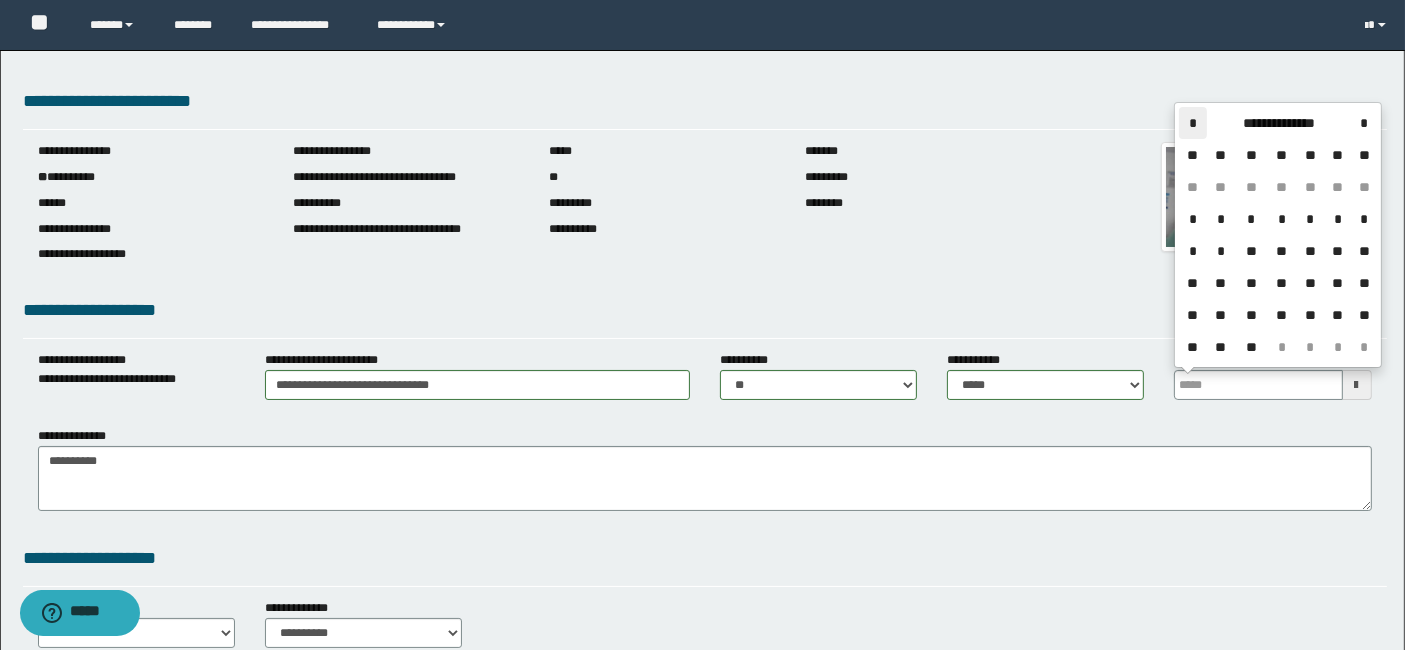 click on "*" at bounding box center (1193, 123) 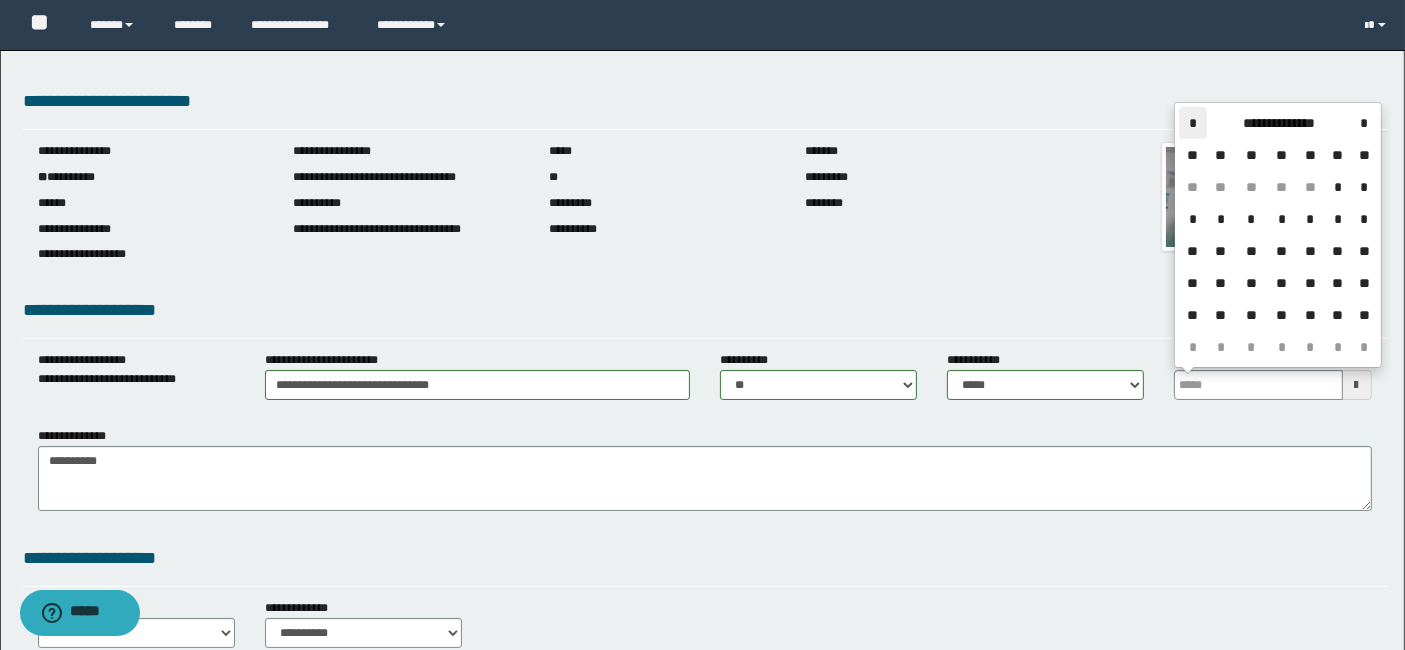 click on "*" at bounding box center (1193, 123) 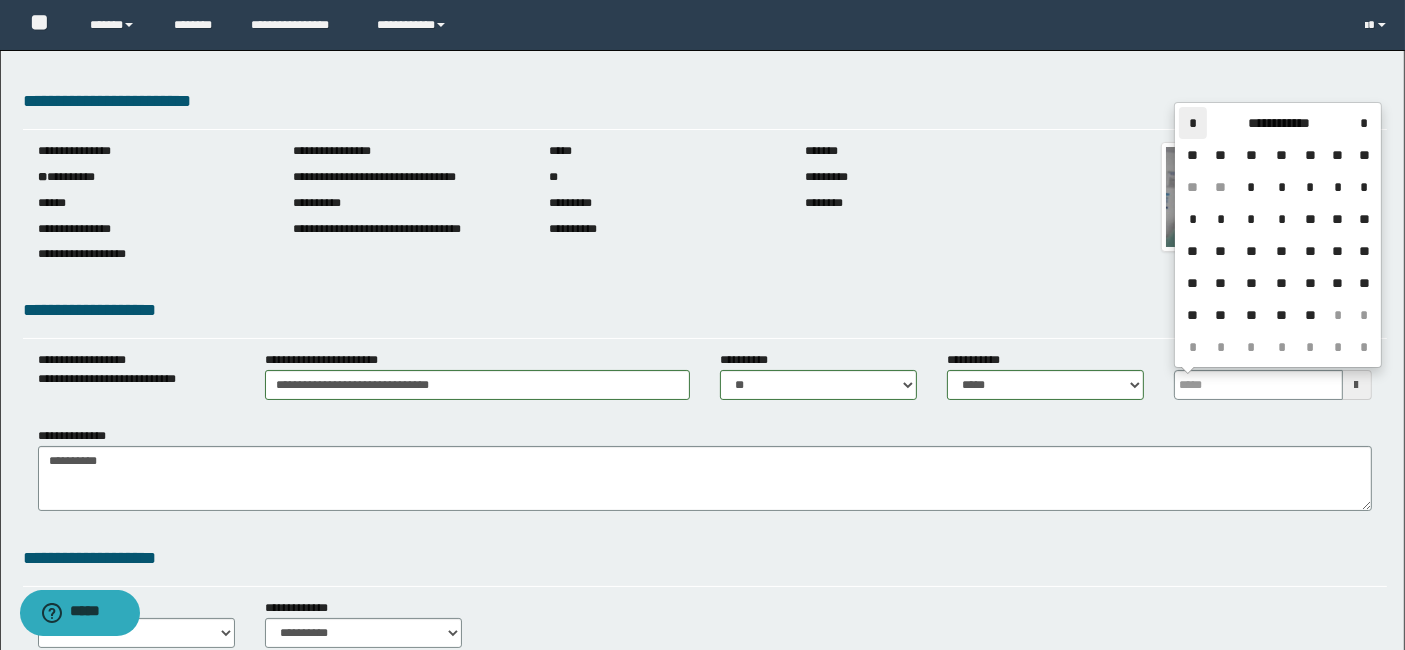 click on "*" at bounding box center [1193, 123] 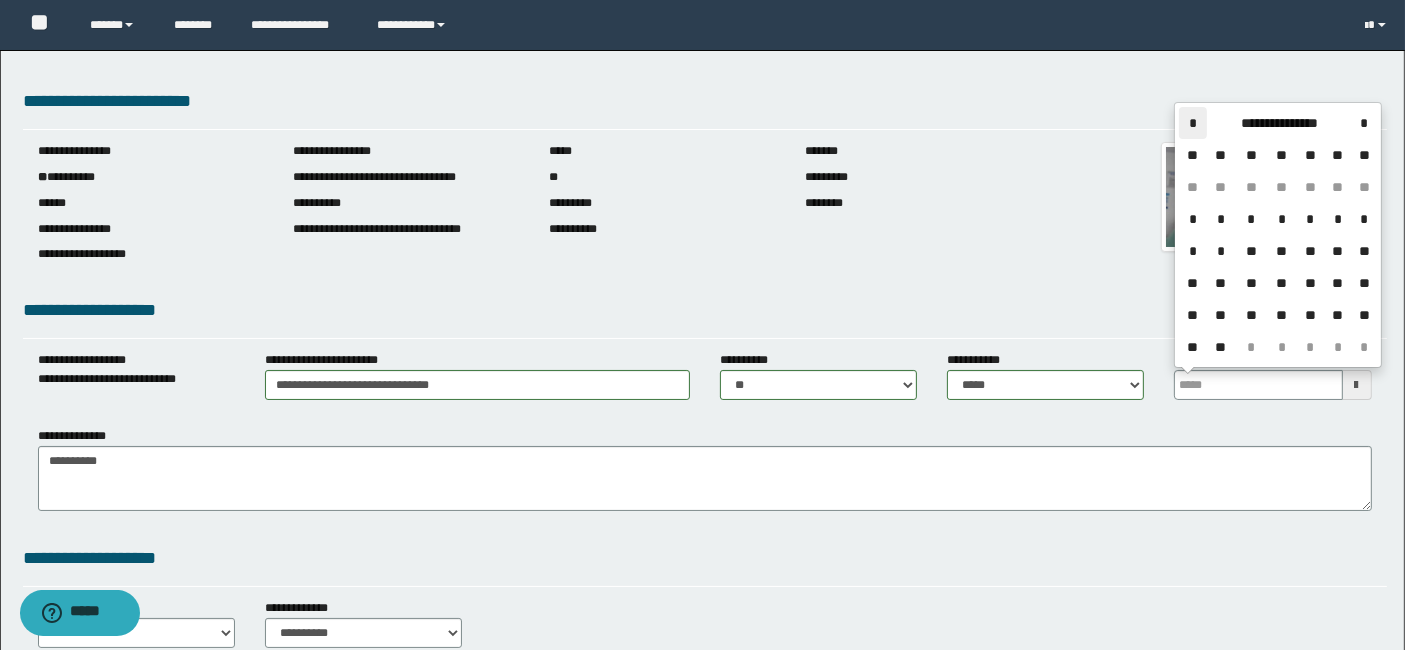 click on "*" at bounding box center (1193, 123) 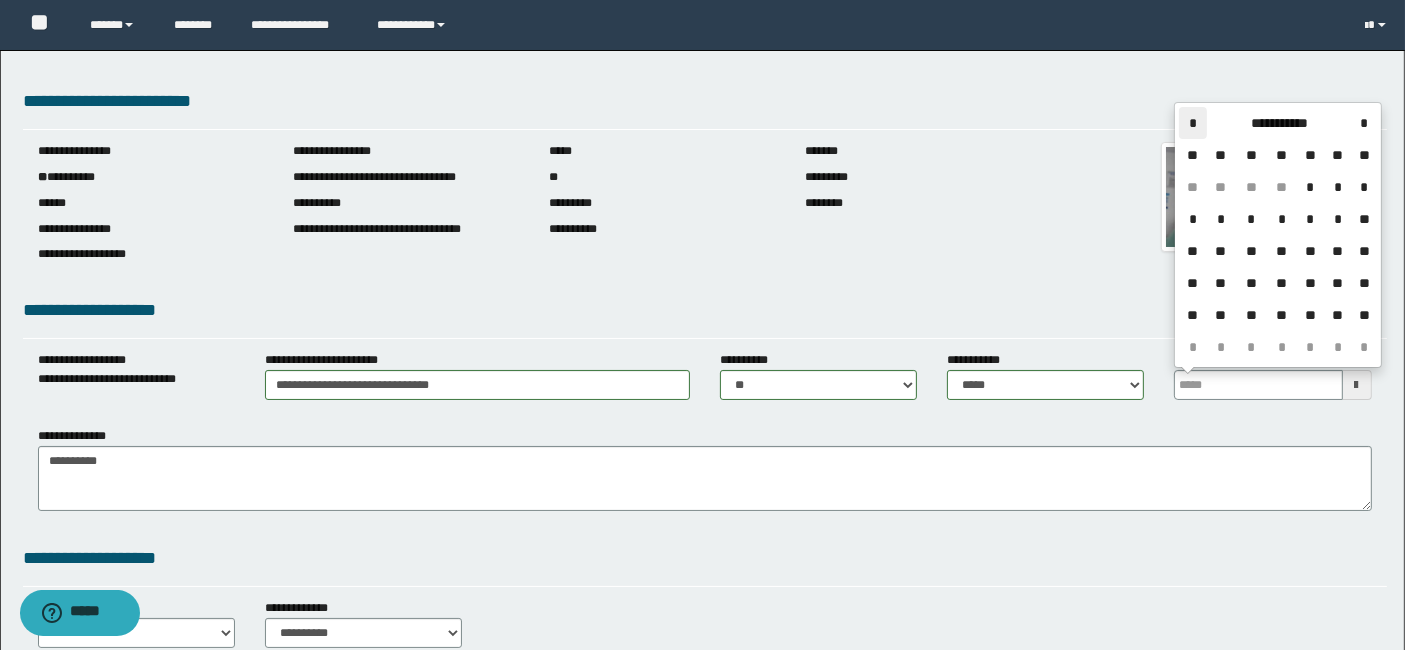 click on "*" at bounding box center [1193, 123] 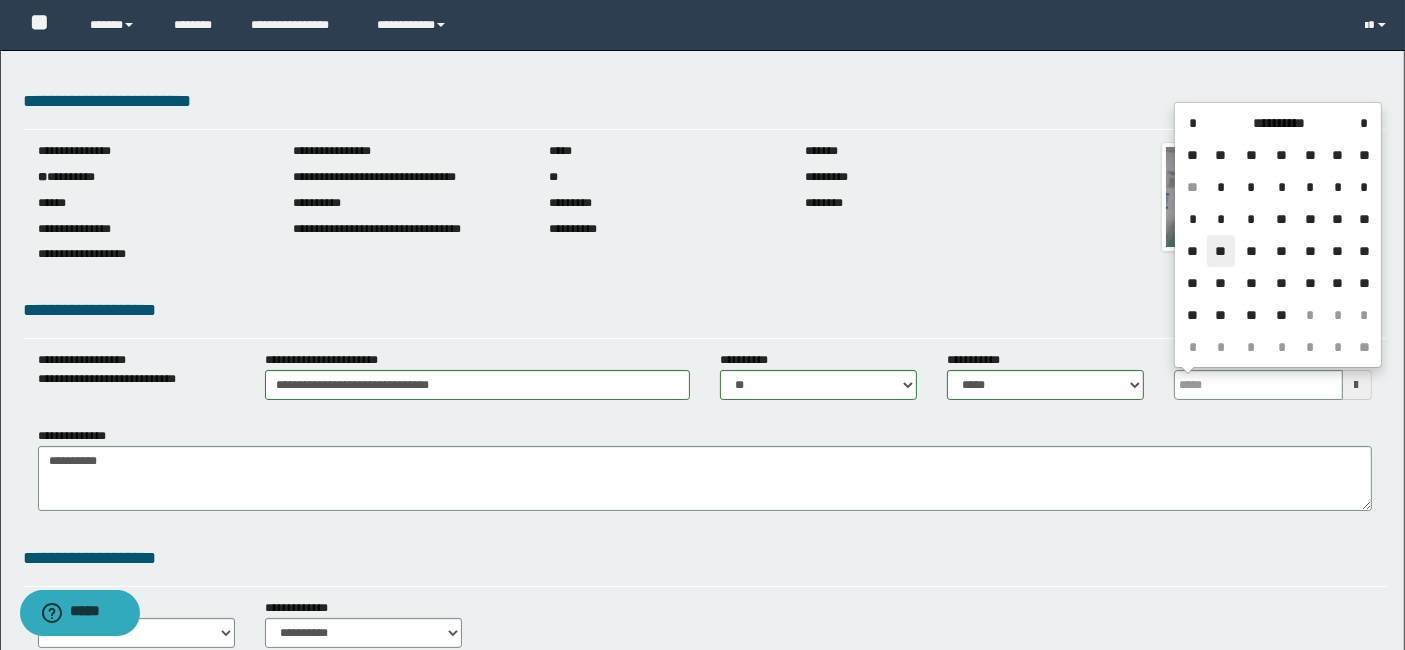 click on "**" at bounding box center (1221, 251) 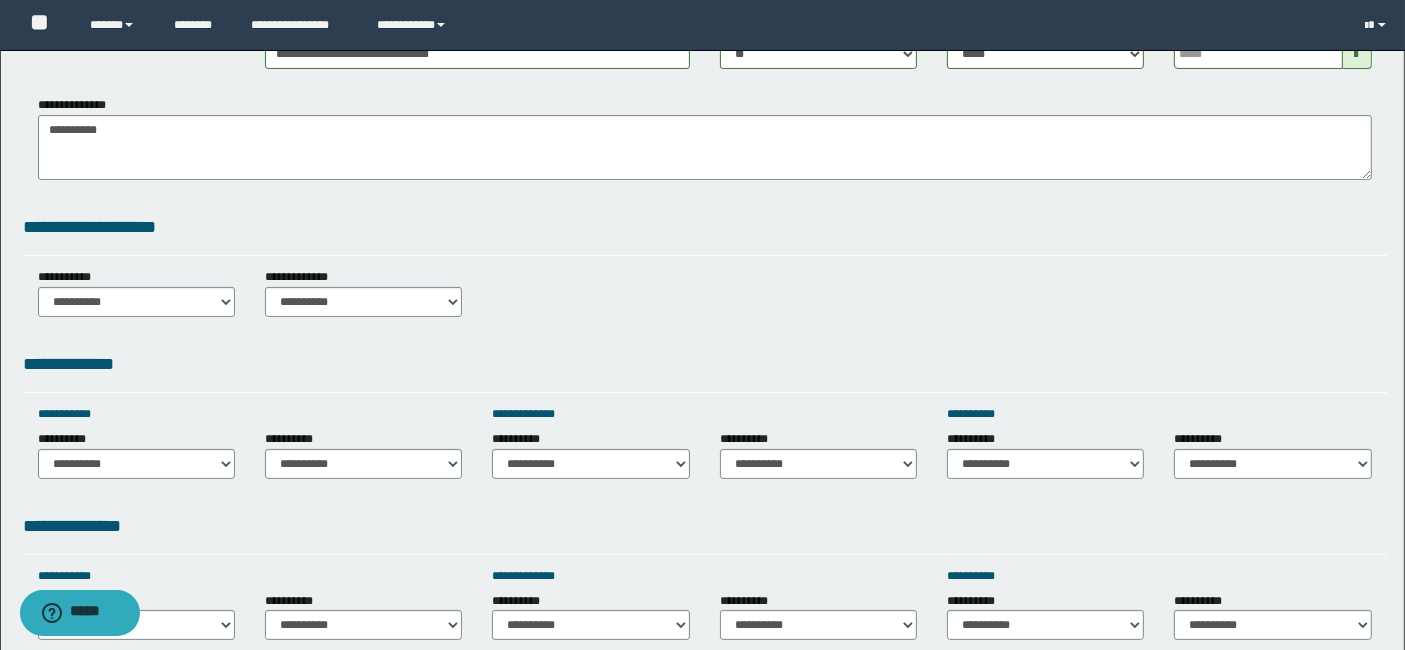 scroll, scrollTop: 355, scrollLeft: 0, axis: vertical 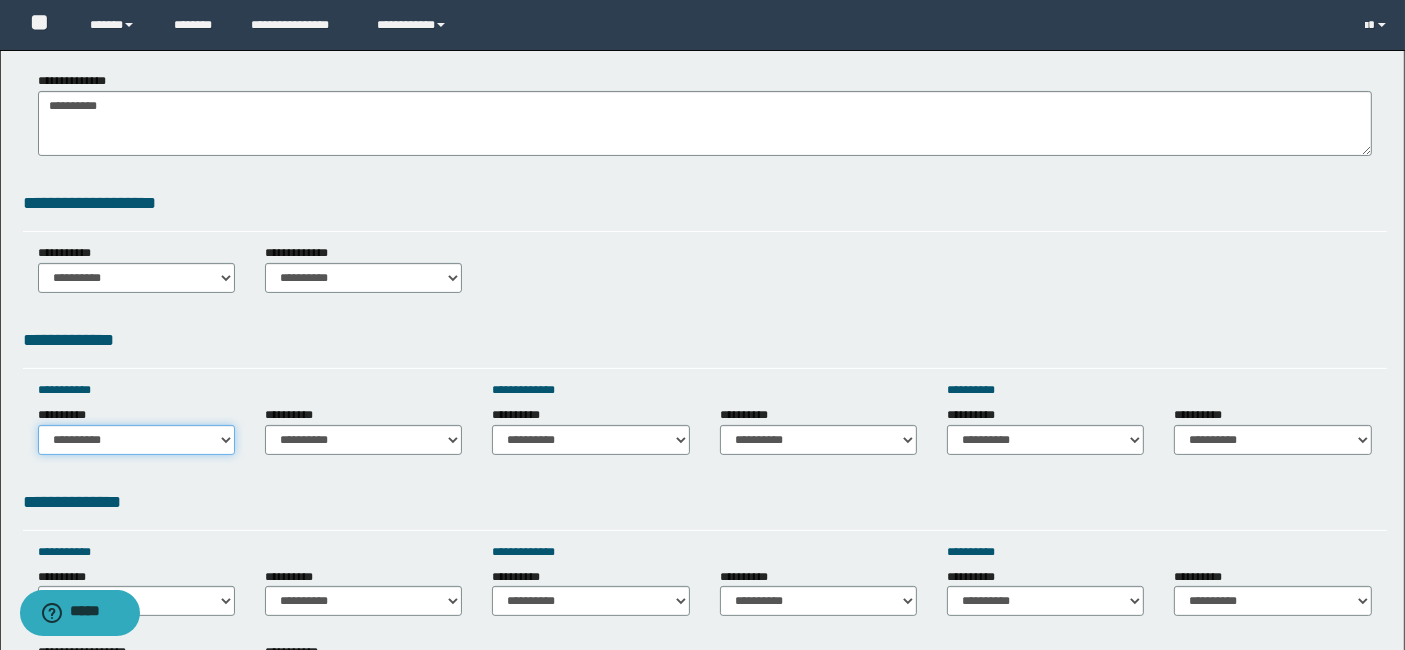 click on "**********" at bounding box center (136, 440) 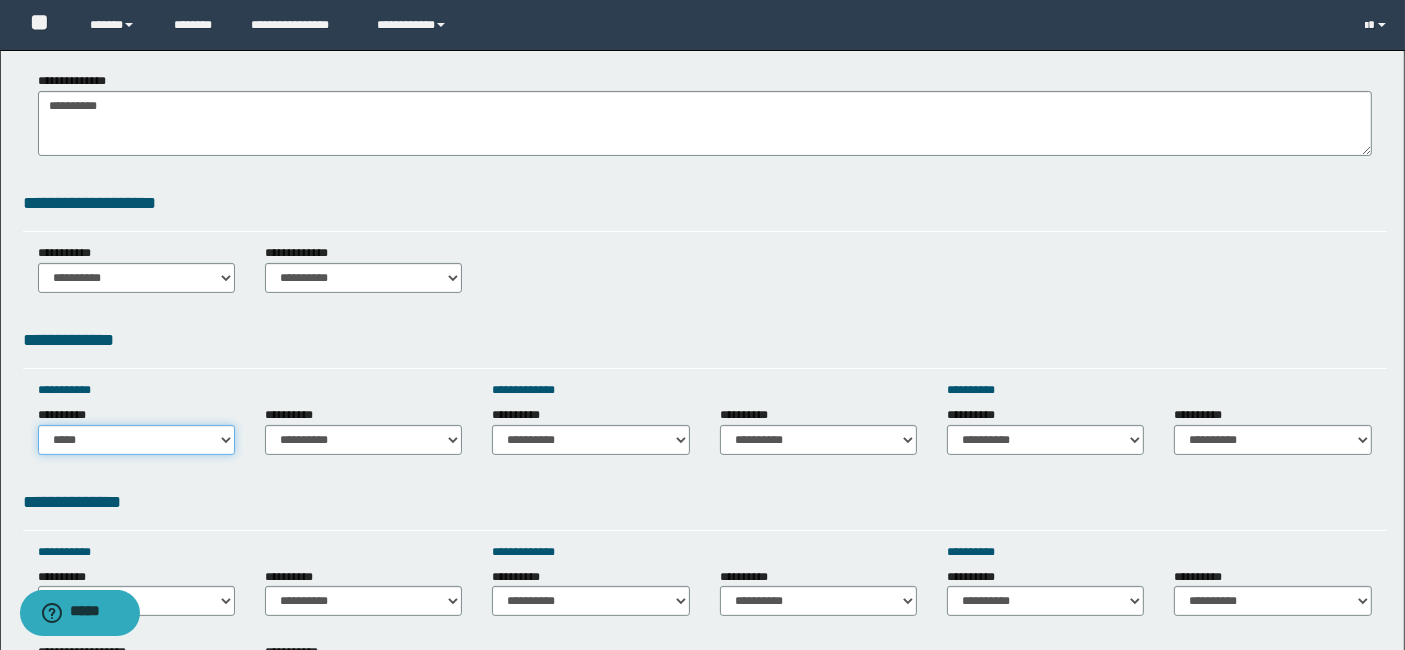 click on "**********" at bounding box center [136, 440] 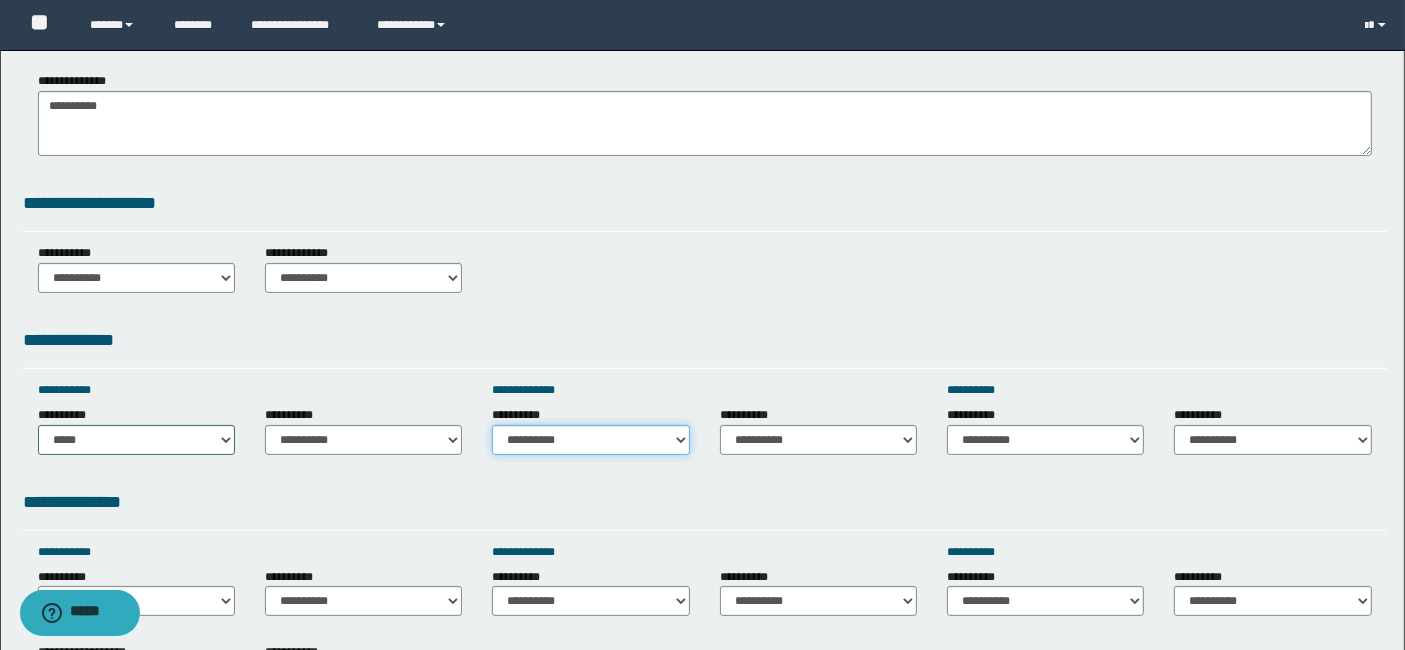 drag, startPoint x: 676, startPoint y: 439, endPoint x: 662, endPoint y: 401, distance: 40.496914 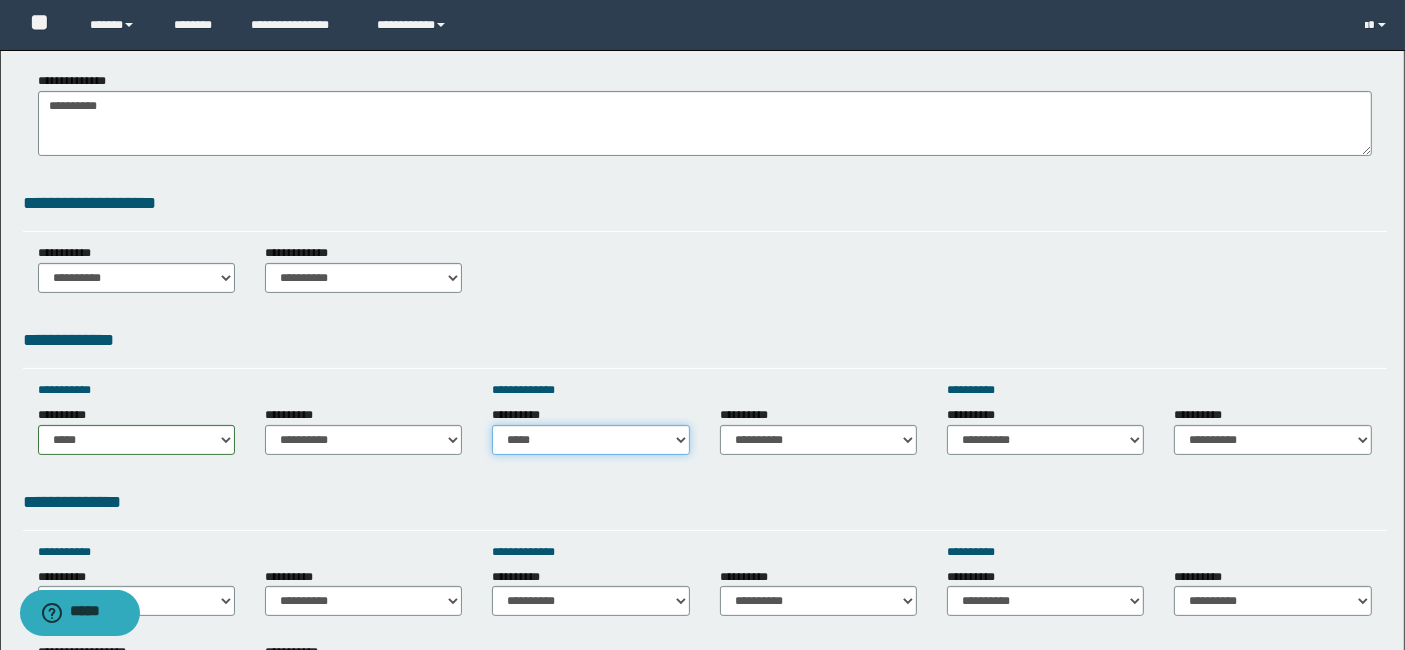 click on "**********" at bounding box center [590, 440] 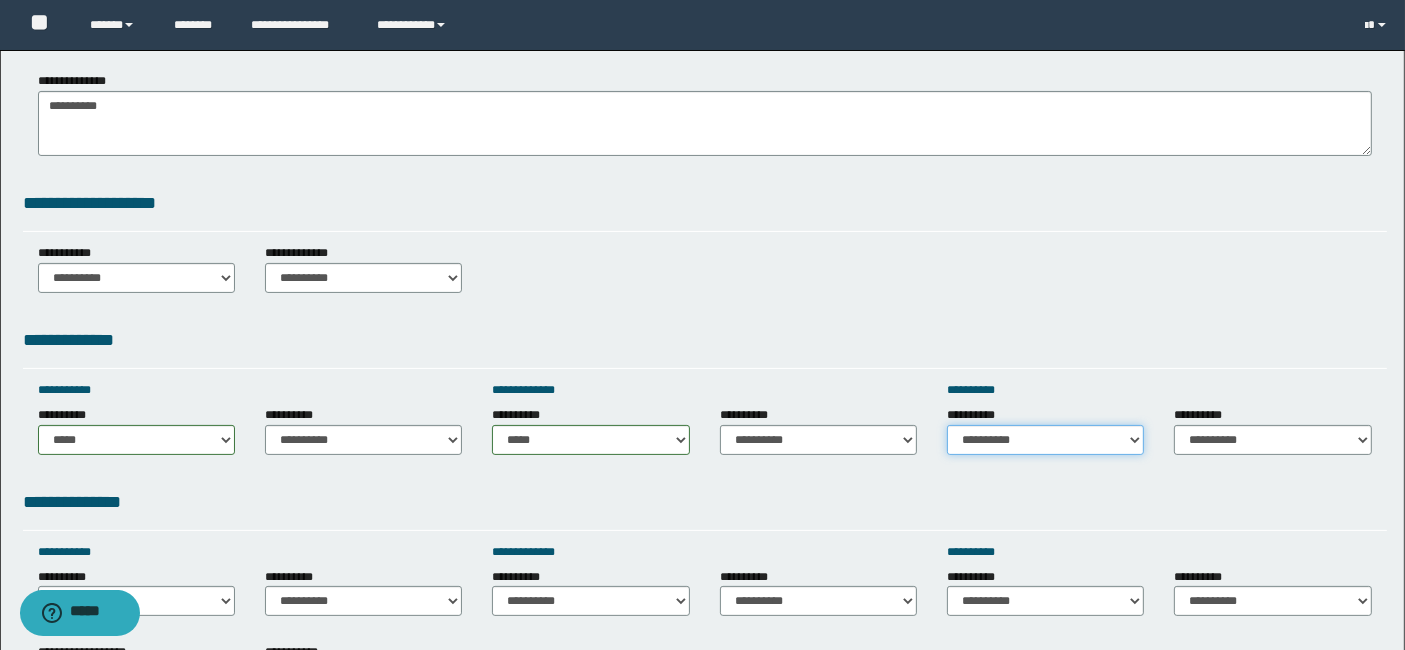 drag, startPoint x: 1125, startPoint y: 439, endPoint x: 1100, endPoint y: 417, distance: 33.30165 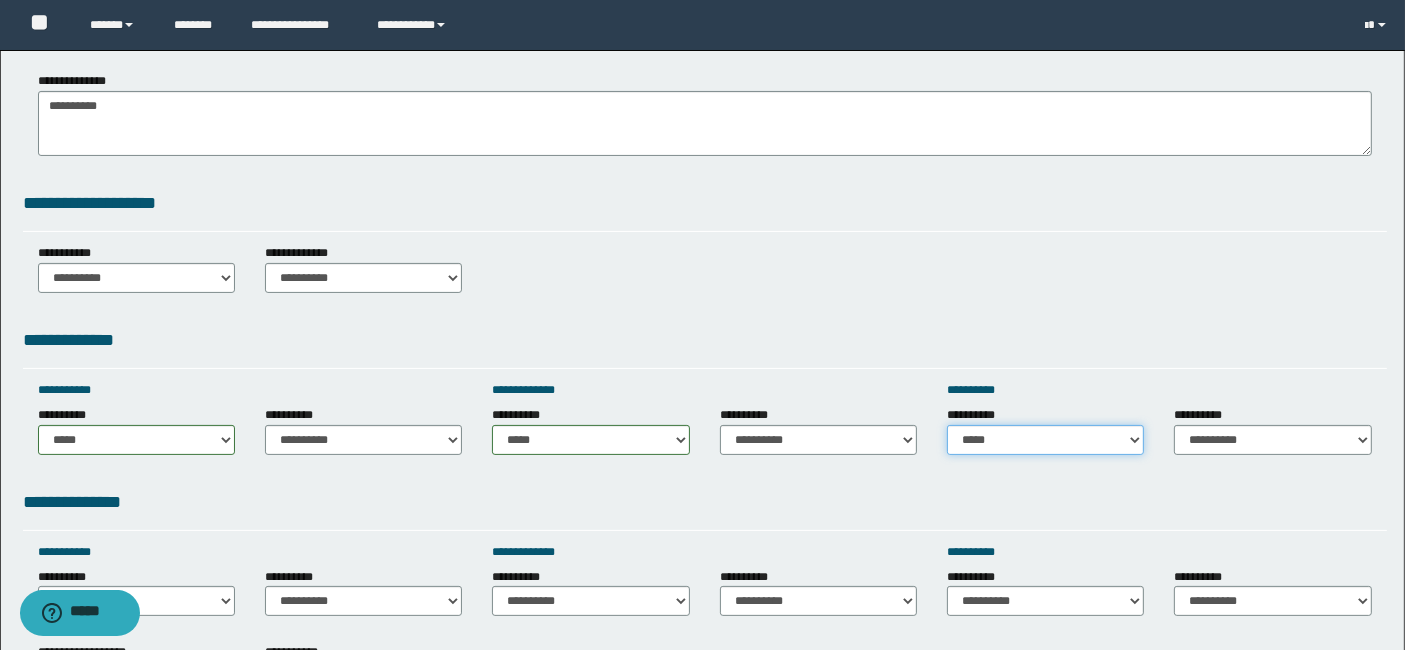 click on "**********" at bounding box center (1045, 440) 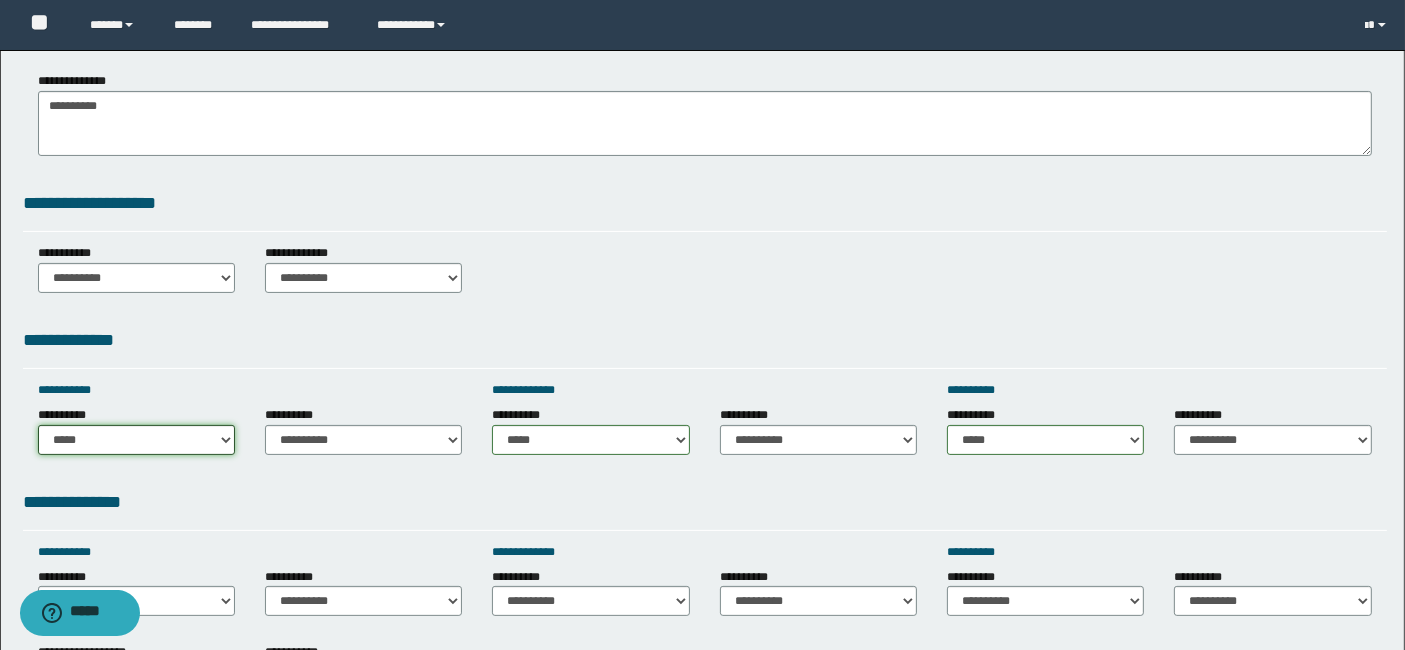 click on "**********" at bounding box center (136, 440) 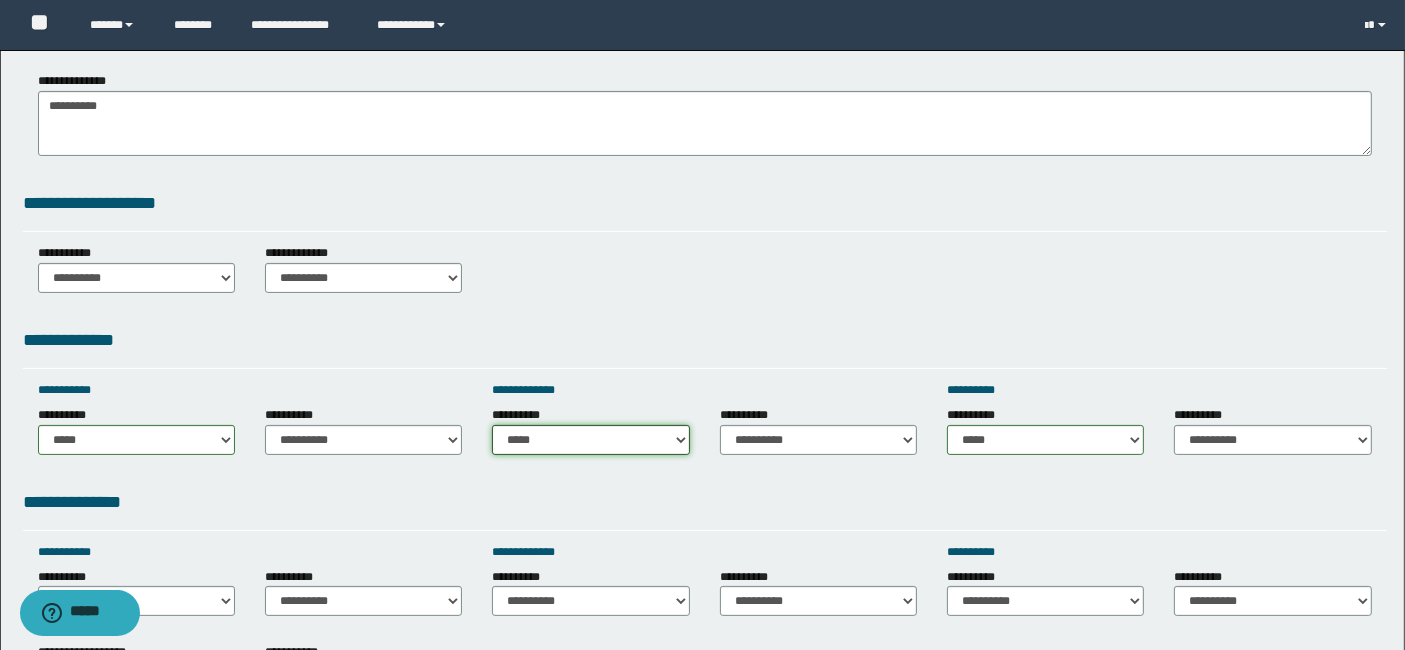 click on "**********" at bounding box center [590, 440] 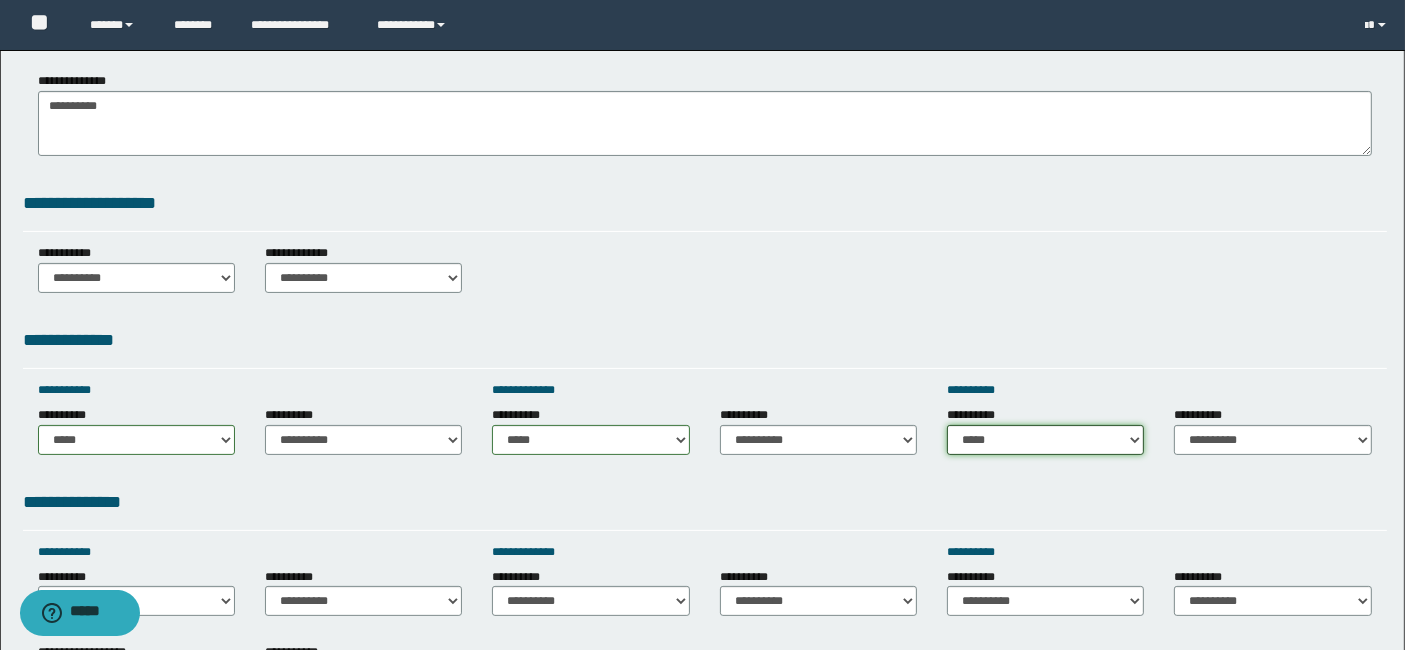 click on "**********" at bounding box center [1045, 440] 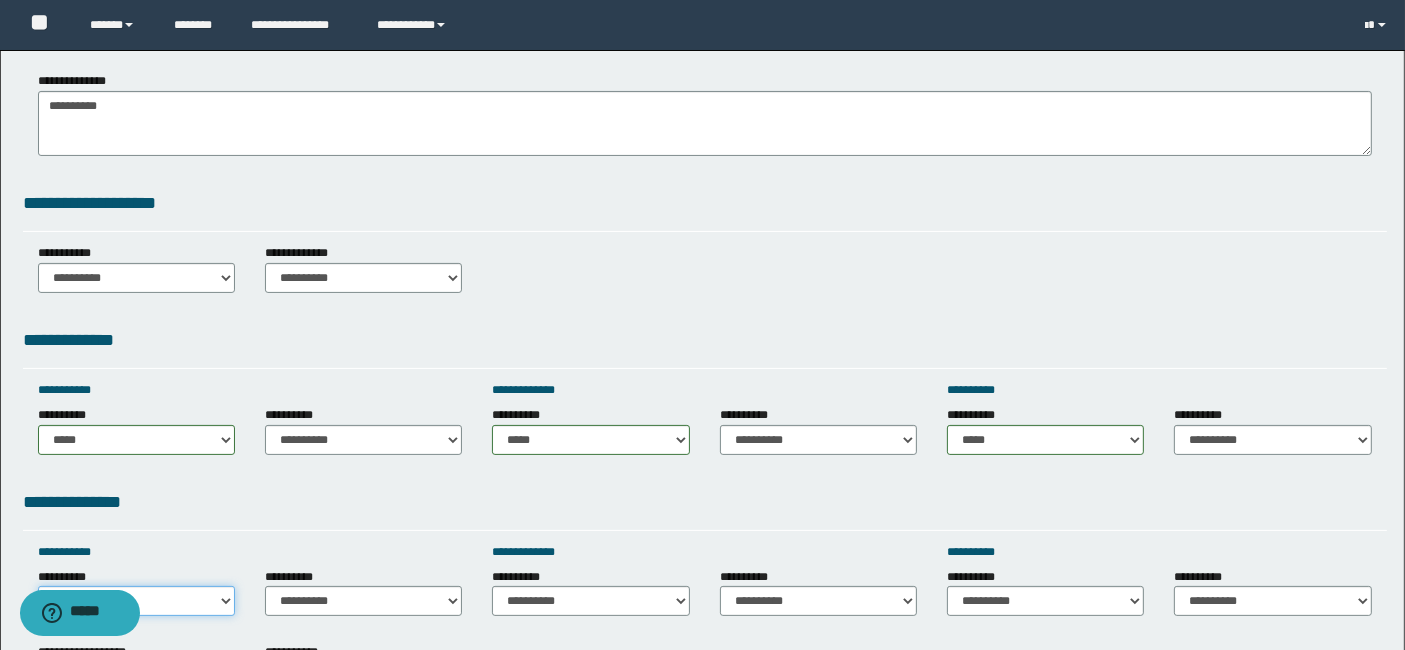 drag, startPoint x: 227, startPoint y: 601, endPoint x: 102, endPoint y: 381, distance: 253.03162 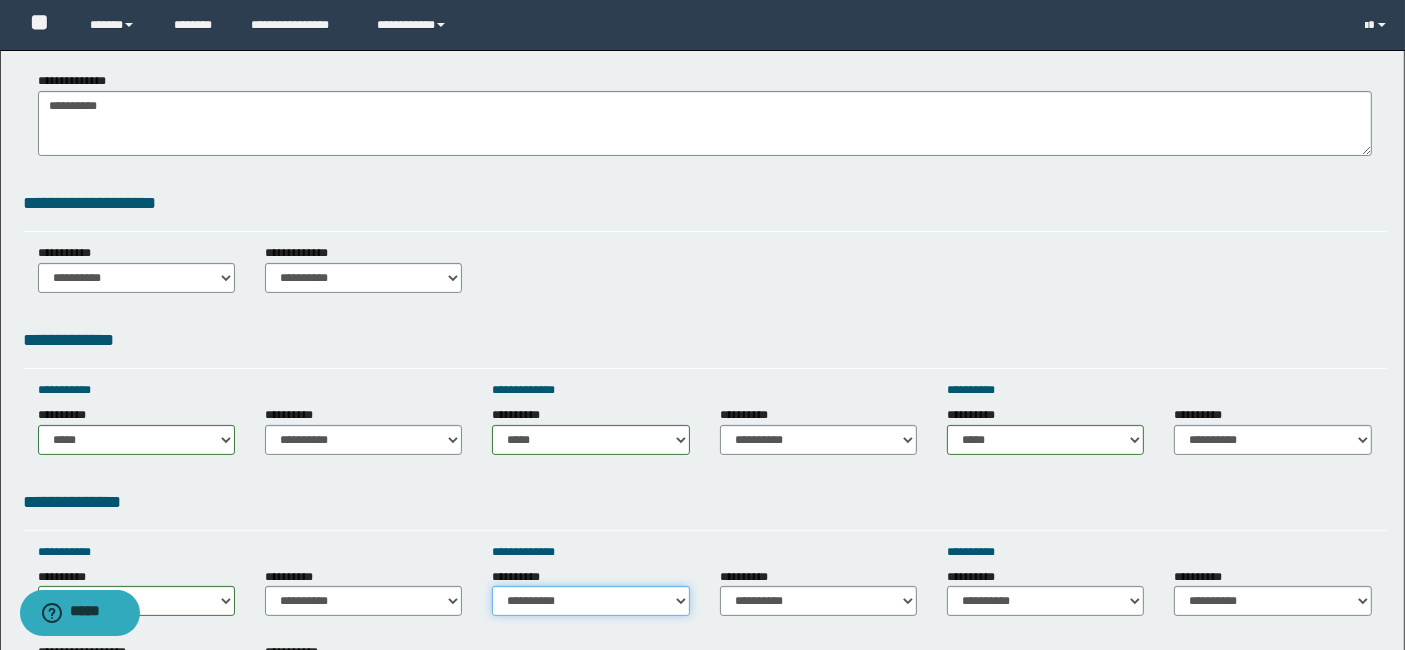 click on "**********" at bounding box center (590, 601) 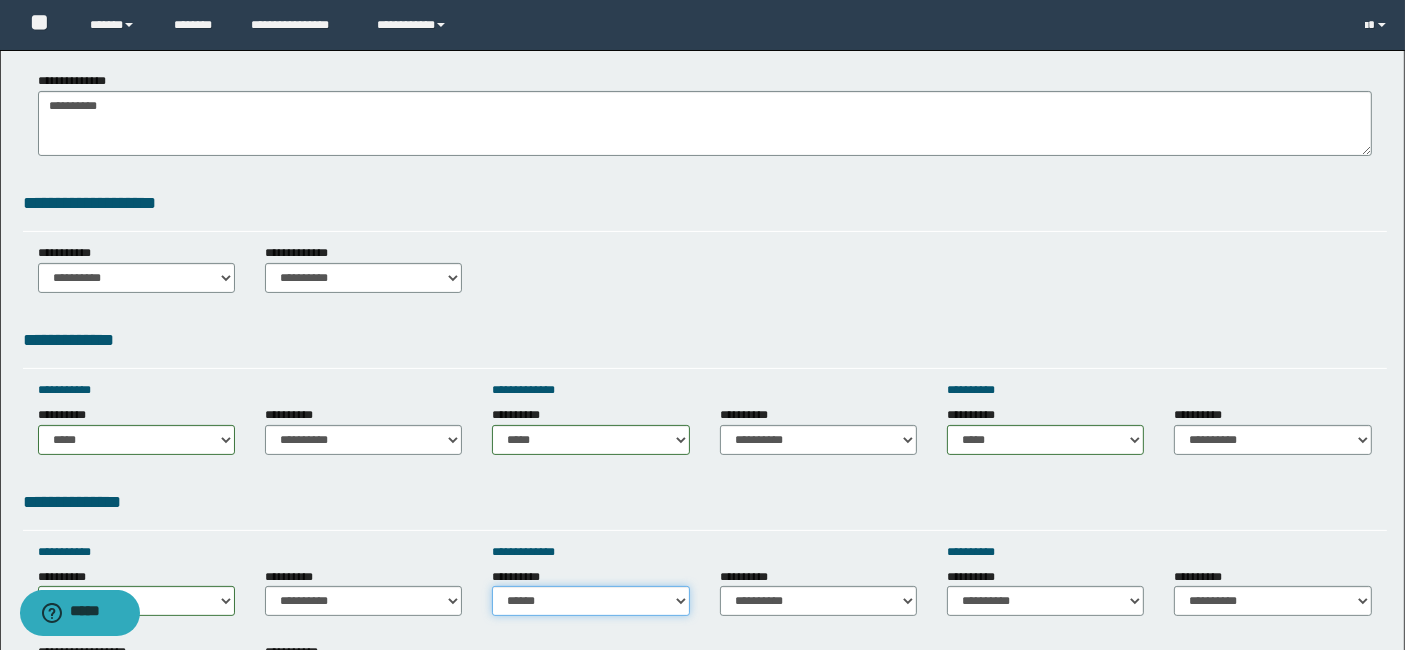click on "**********" at bounding box center (590, 601) 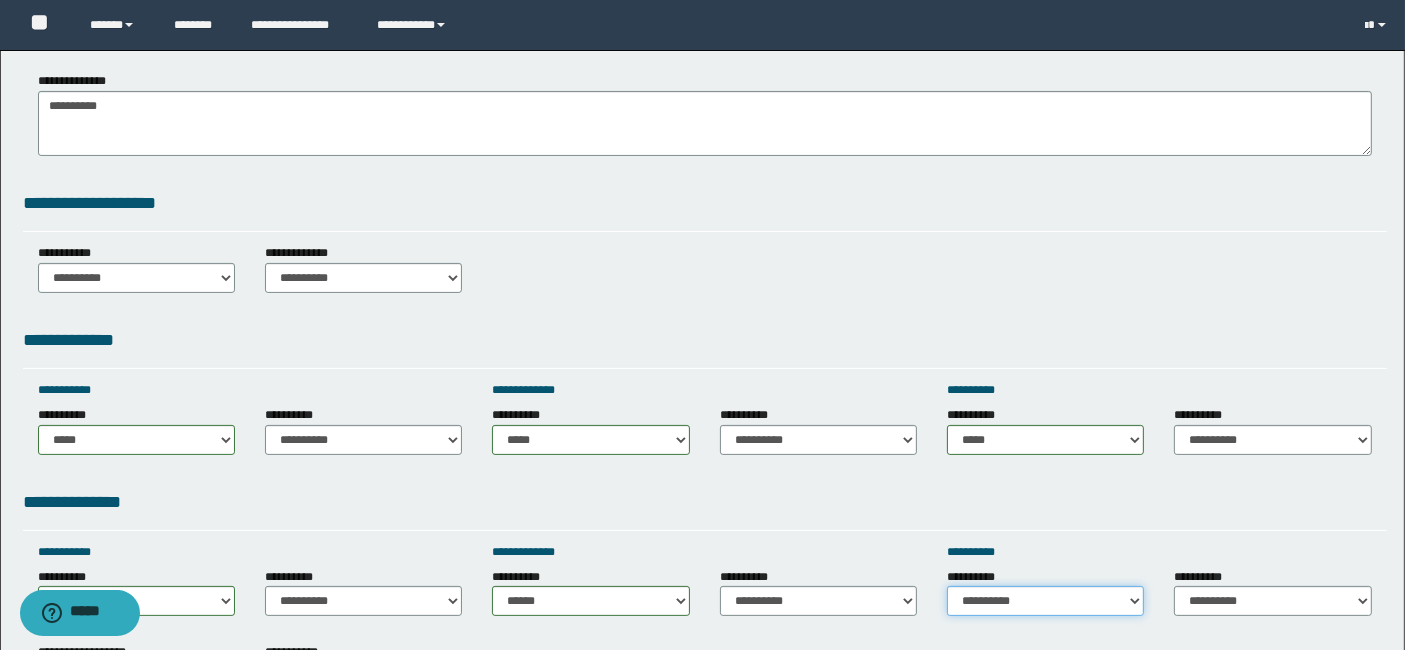 drag, startPoint x: 1128, startPoint y: 601, endPoint x: 1007, endPoint y: 395, distance: 238.90793 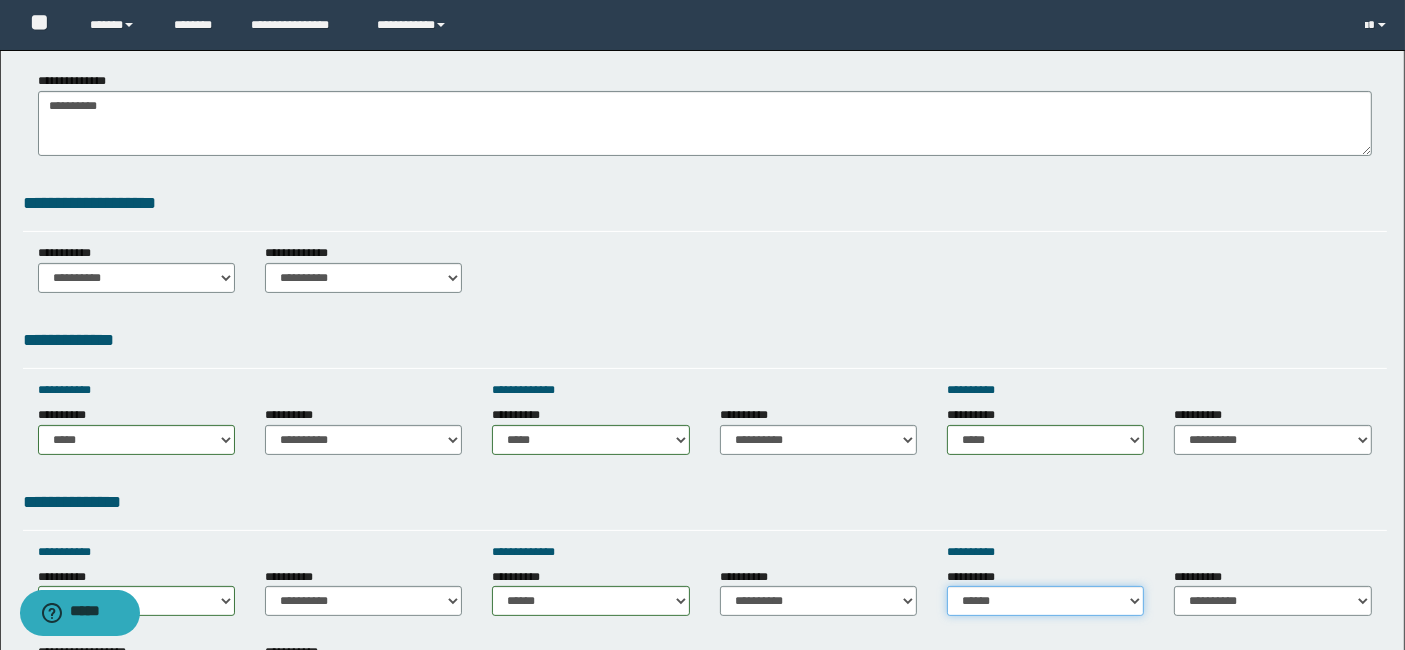 click on "**********" at bounding box center [1045, 601] 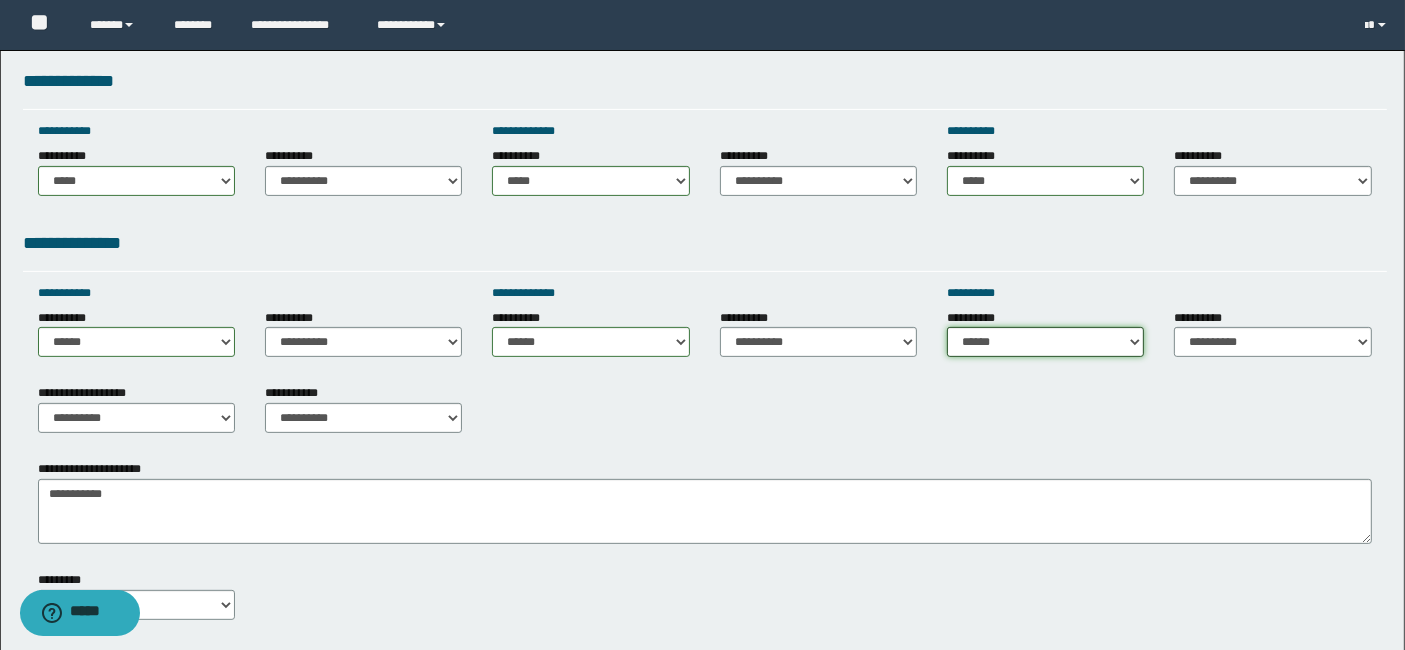 scroll, scrollTop: 622, scrollLeft: 0, axis: vertical 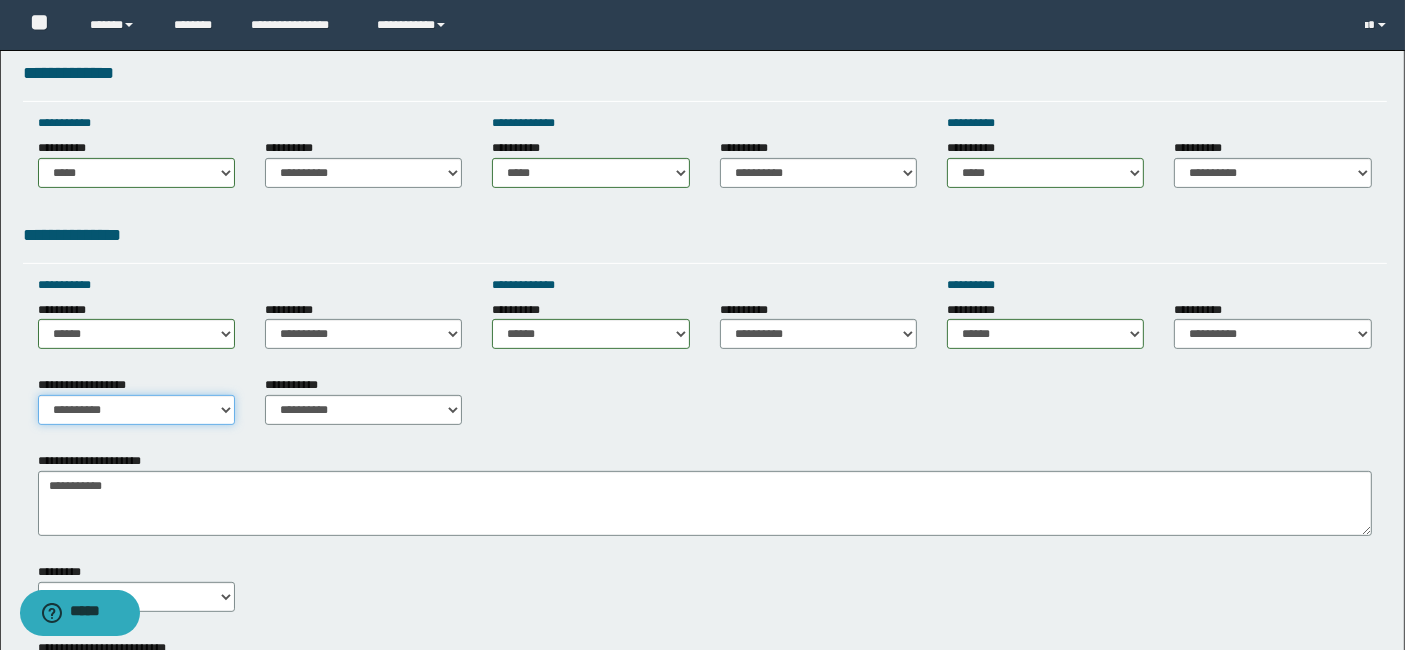 click on "**********" at bounding box center (136, 410) 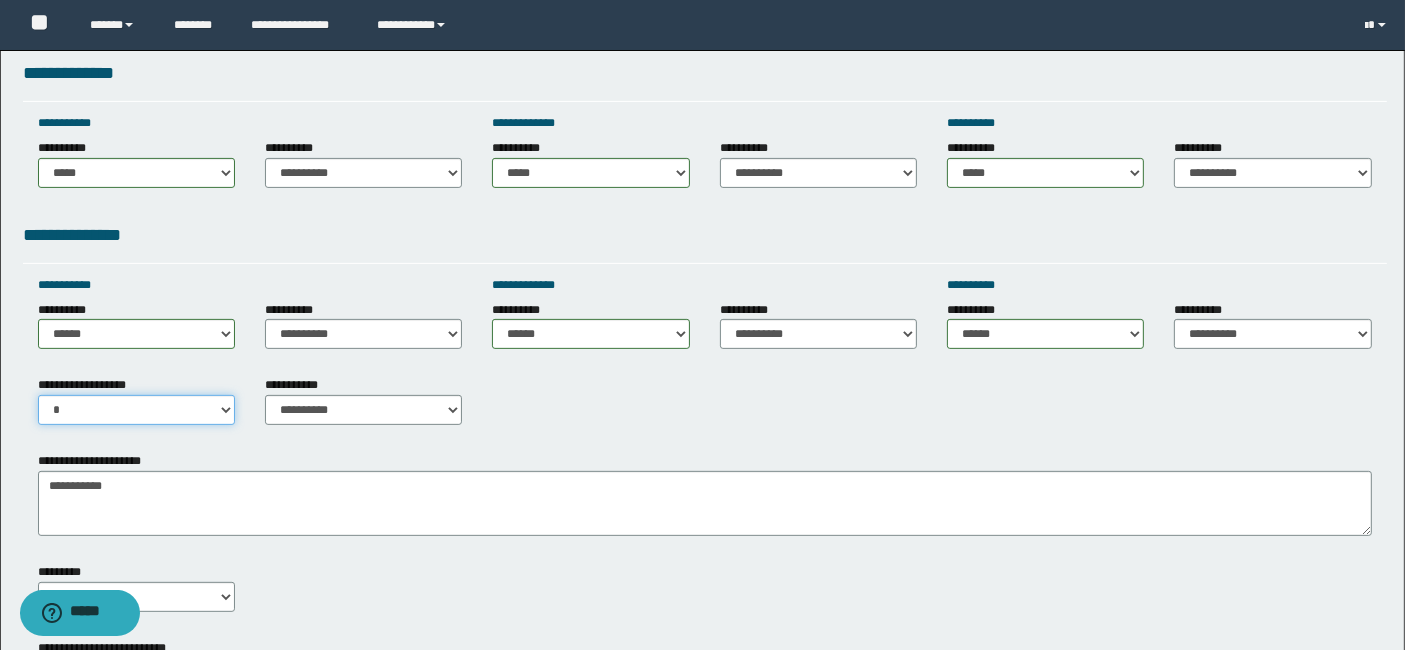 click on "**********" at bounding box center [136, 410] 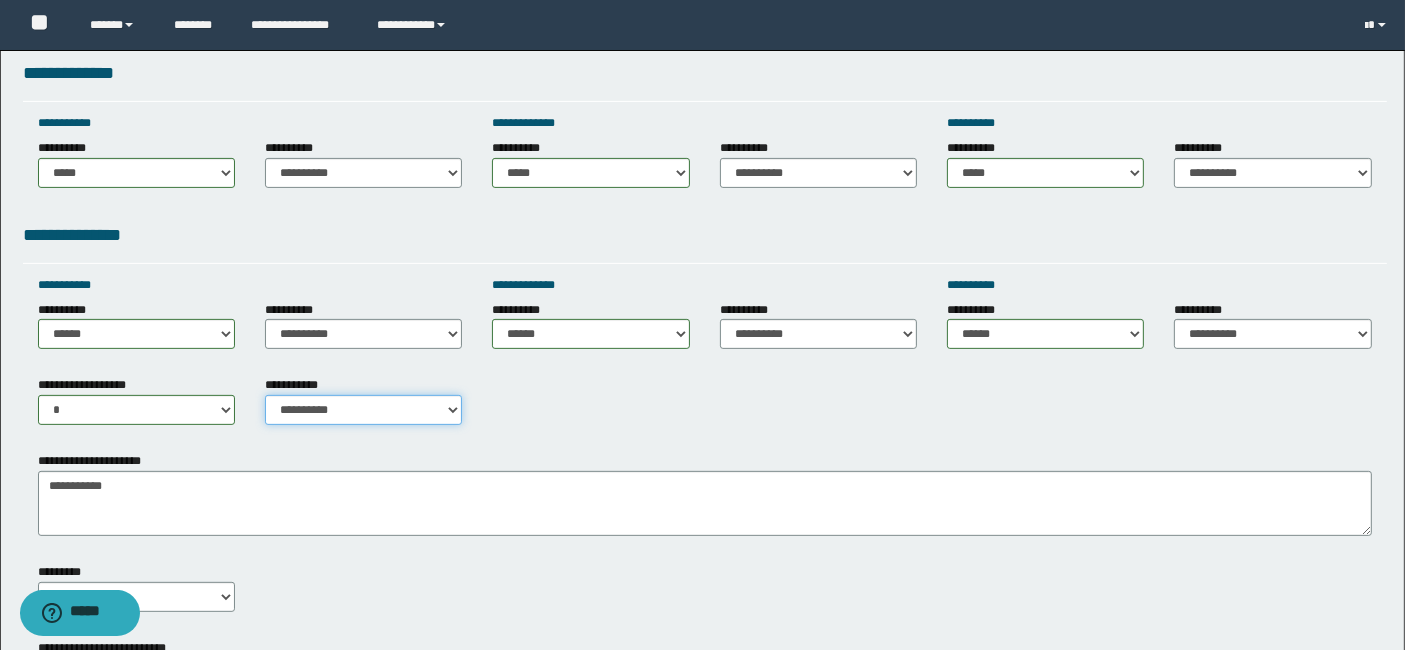 click on "**********" at bounding box center (363, 410) 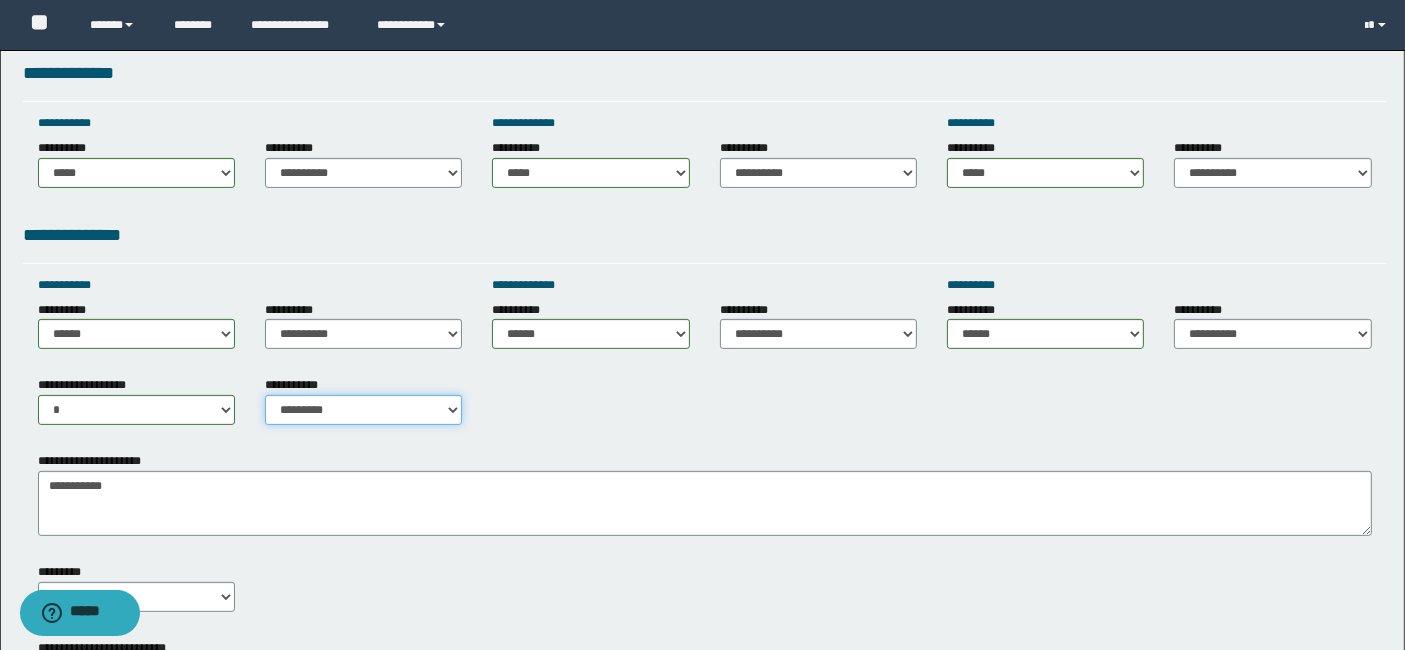 click on "**********" at bounding box center (363, 410) 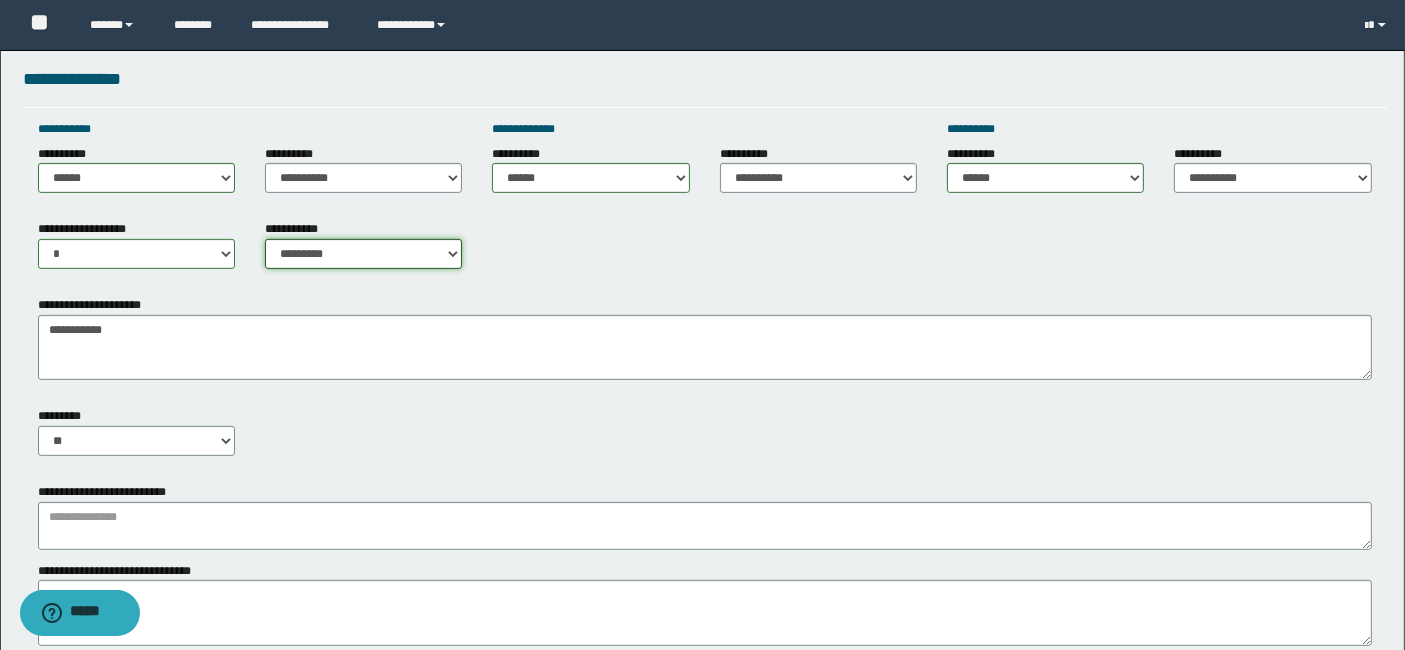 scroll, scrollTop: 800, scrollLeft: 0, axis: vertical 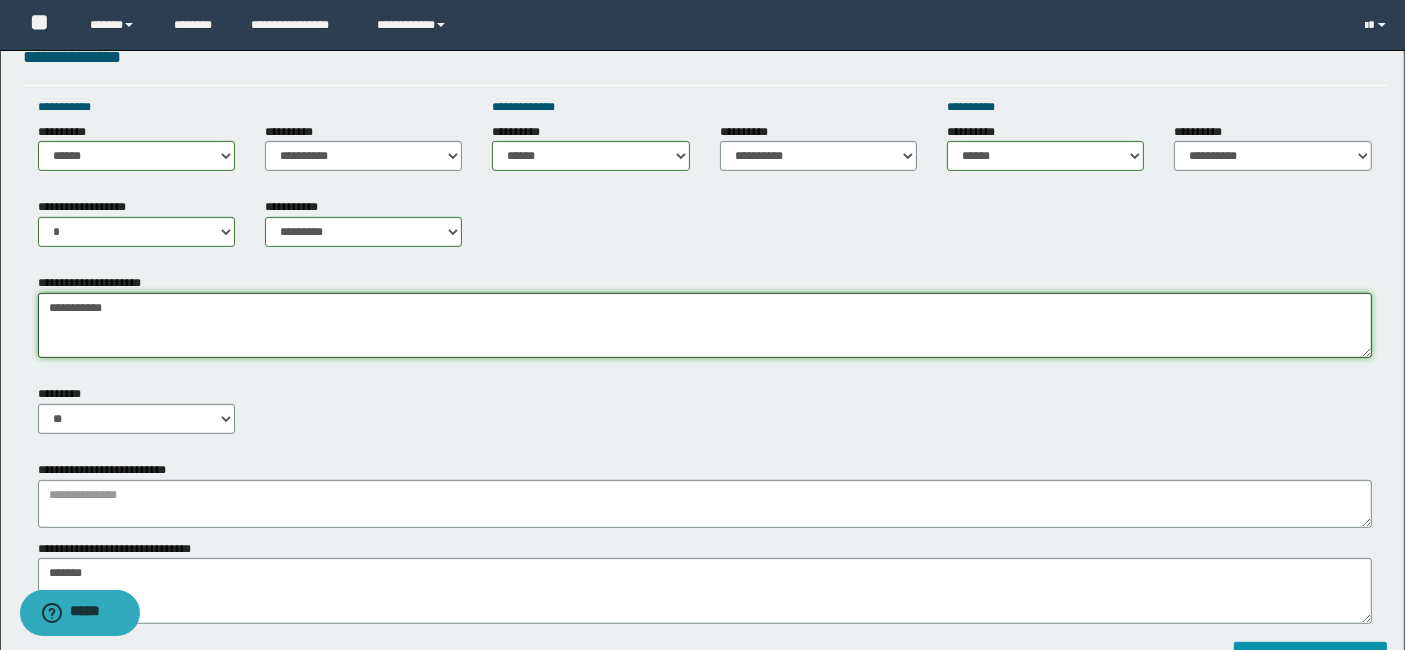click on "**********" at bounding box center [705, 325] 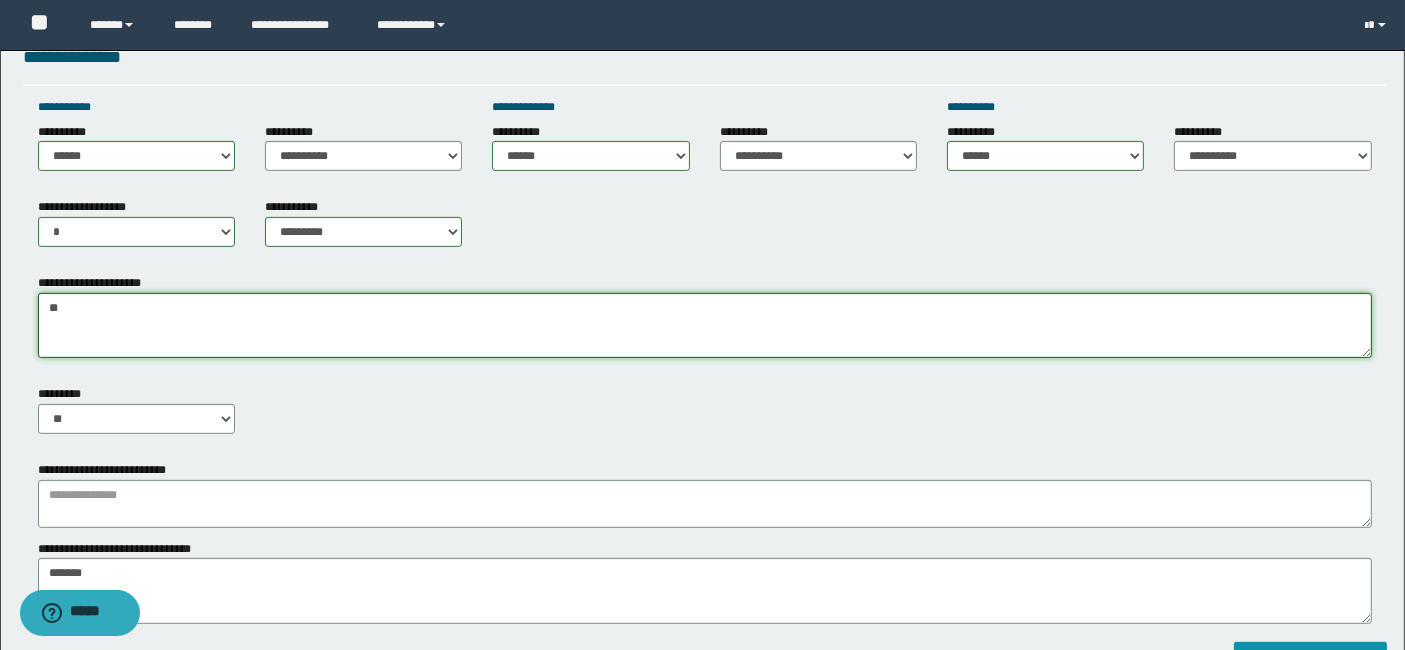 type on "*" 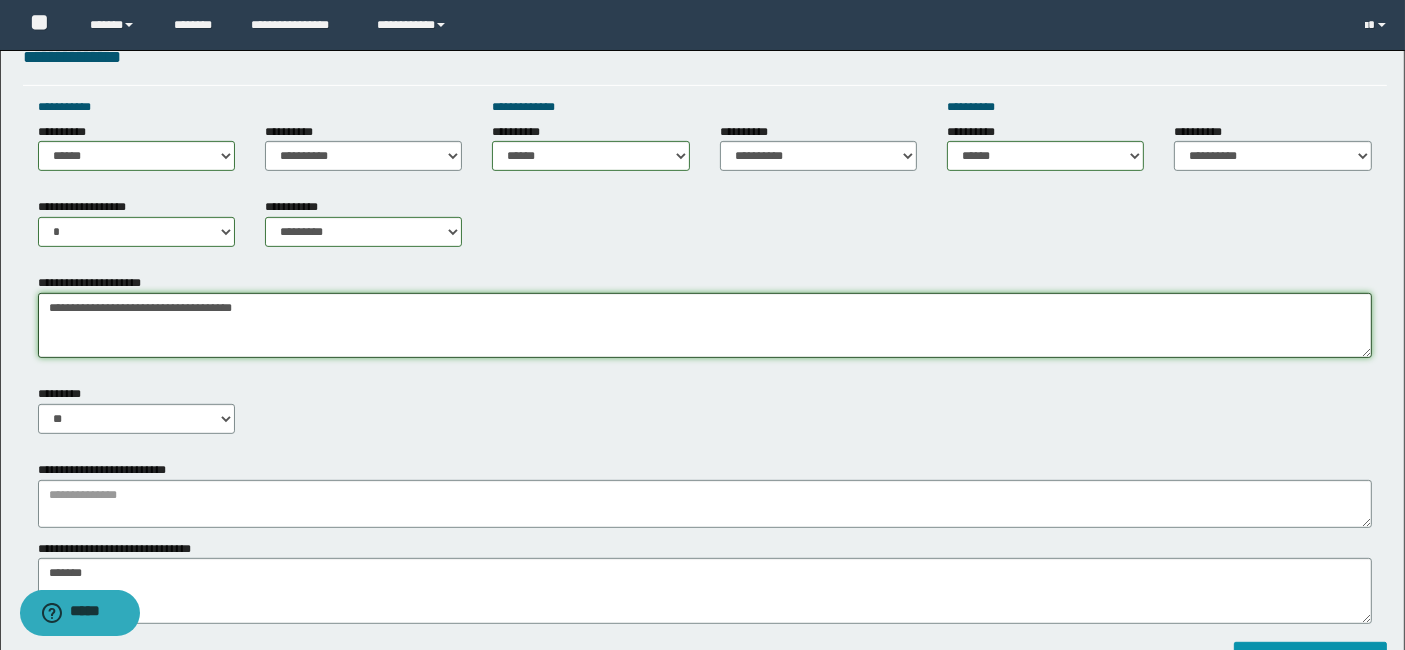 type on "**********" 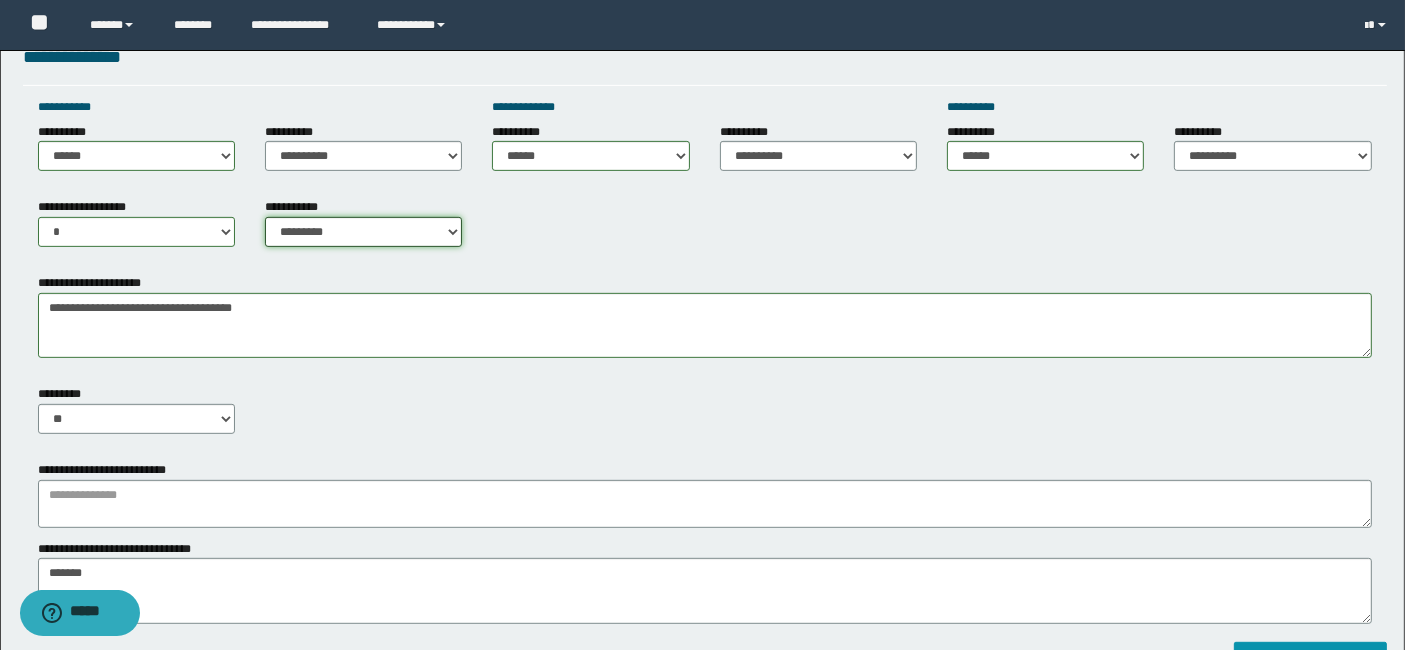 click on "**********" at bounding box center [363, 232] 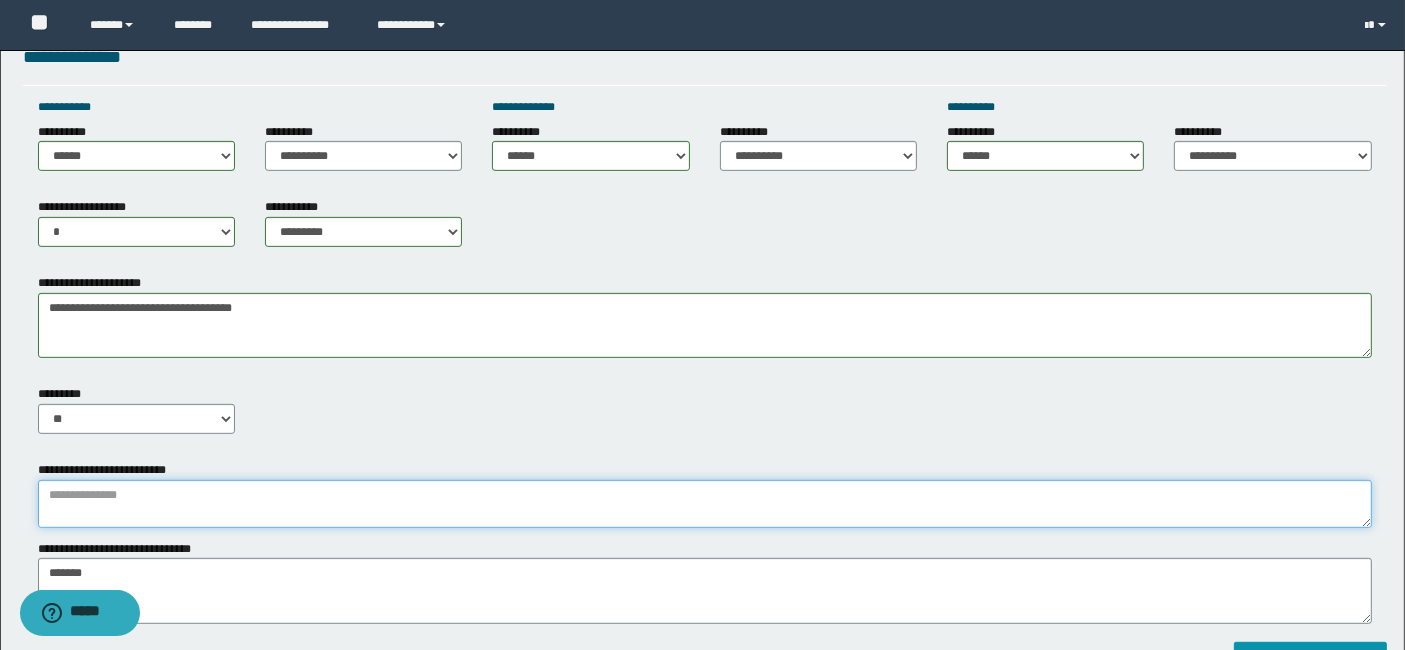 click at bounding box center [705, 504] 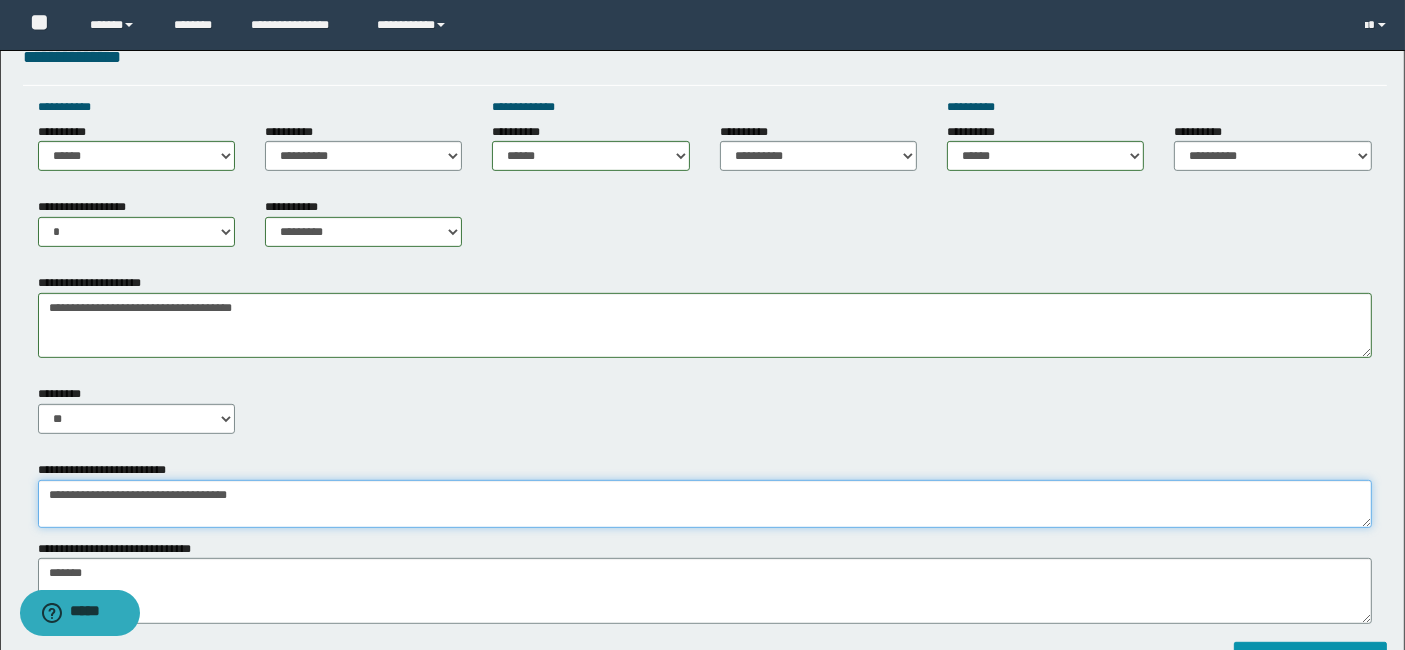 type on "**********" 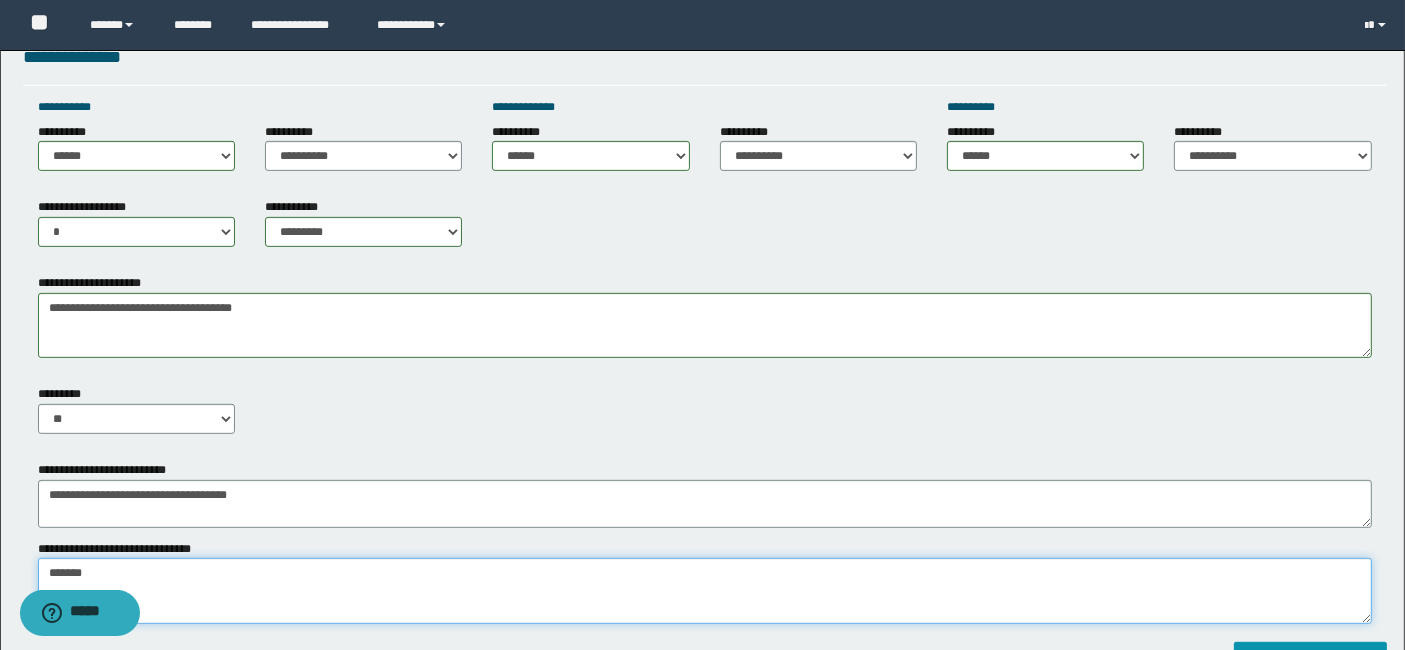 click on "*******" at bounding box center (705, 590) 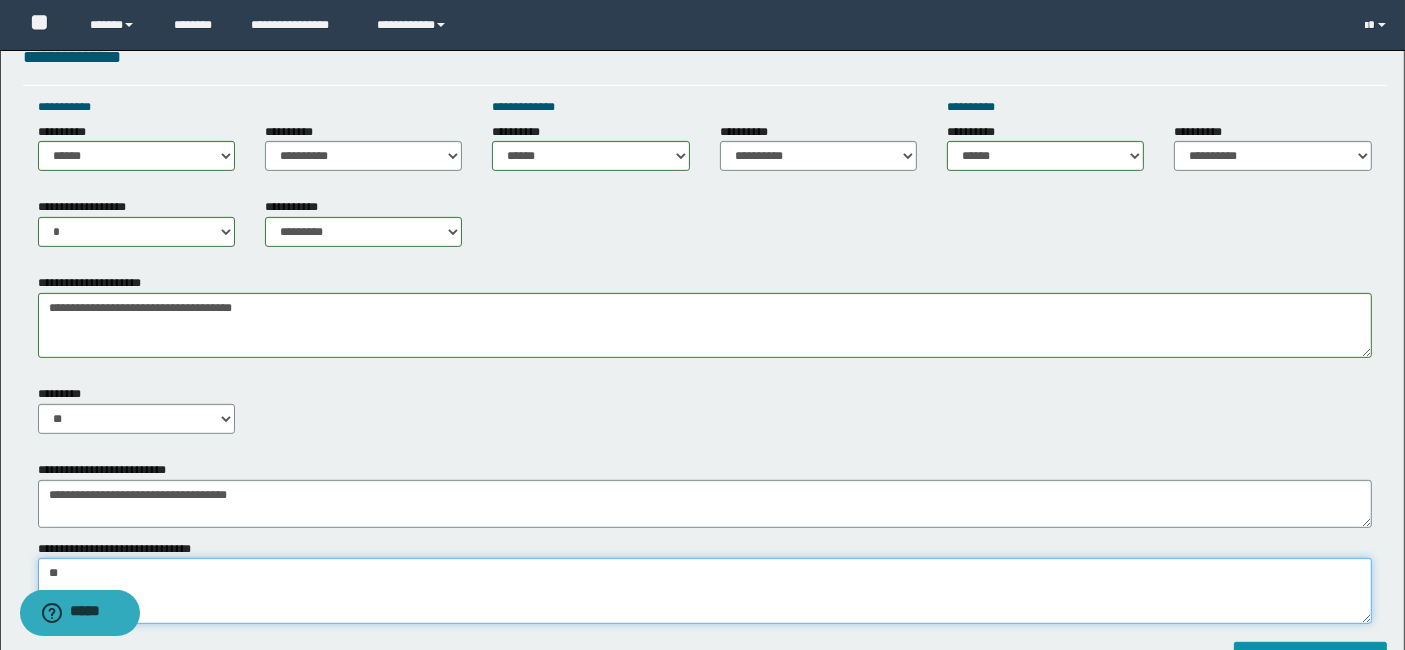 type on "*" 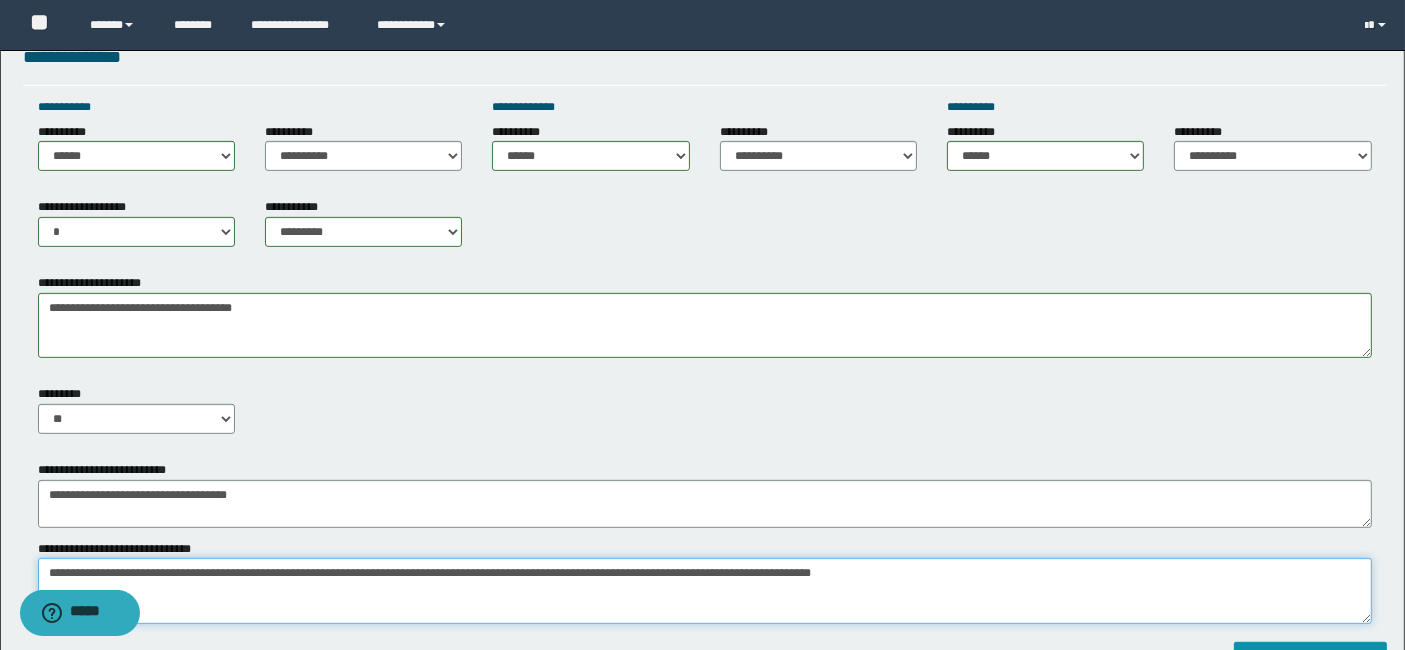 type on "**********" 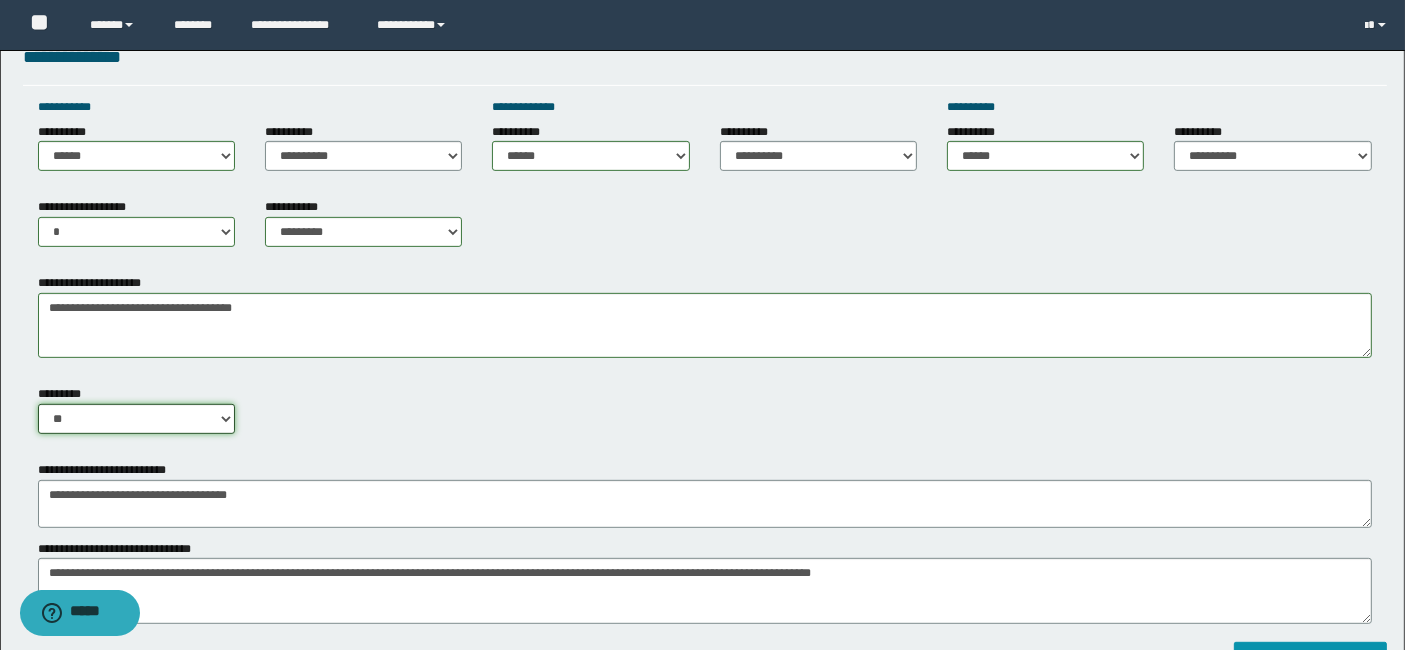 click on "**
**" at bounding box center [136, 419] 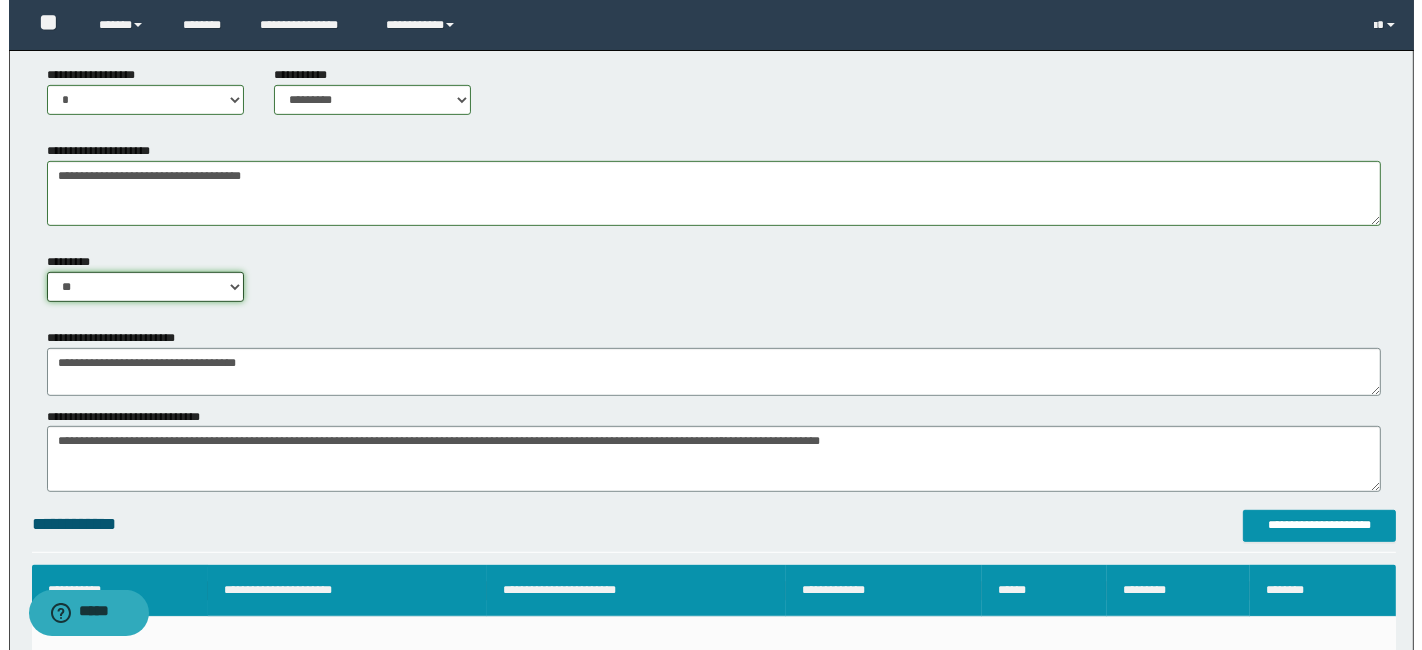 scroll, scrollTop: 933, scrollLeft: 0, axis: vertical 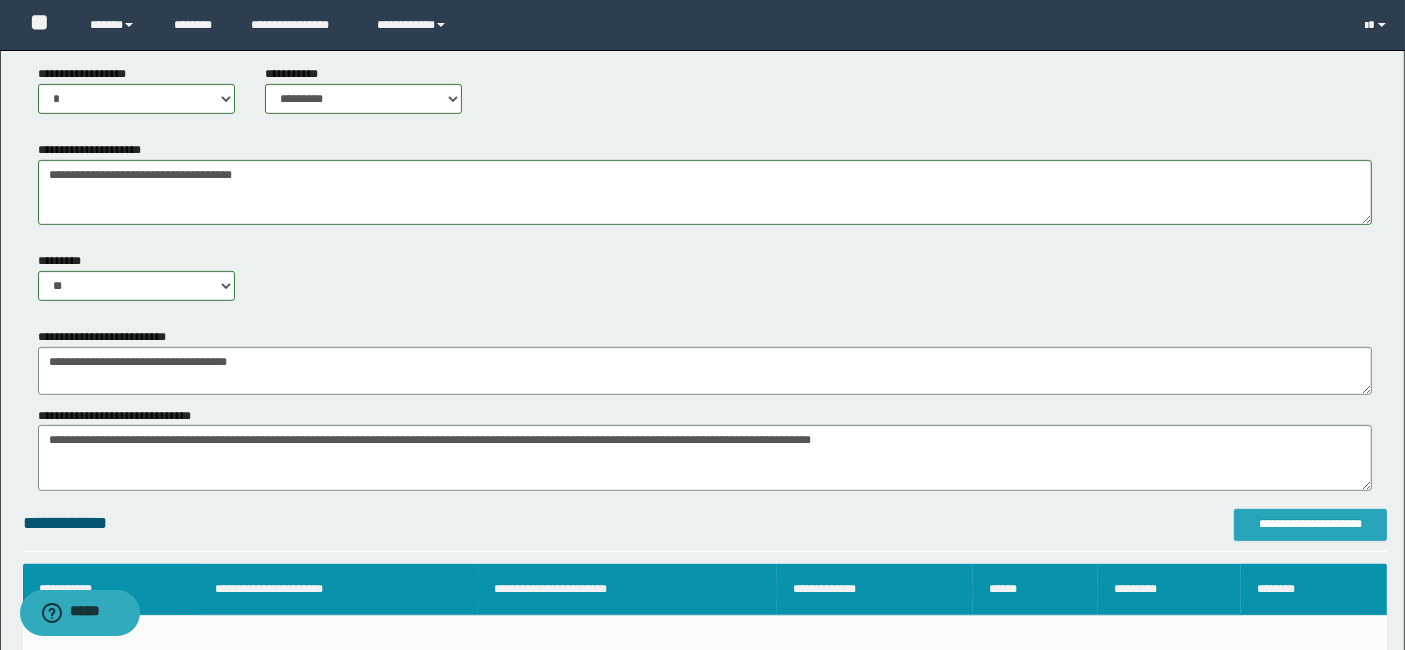 click on "**********" at bounding box center (1310, 524) 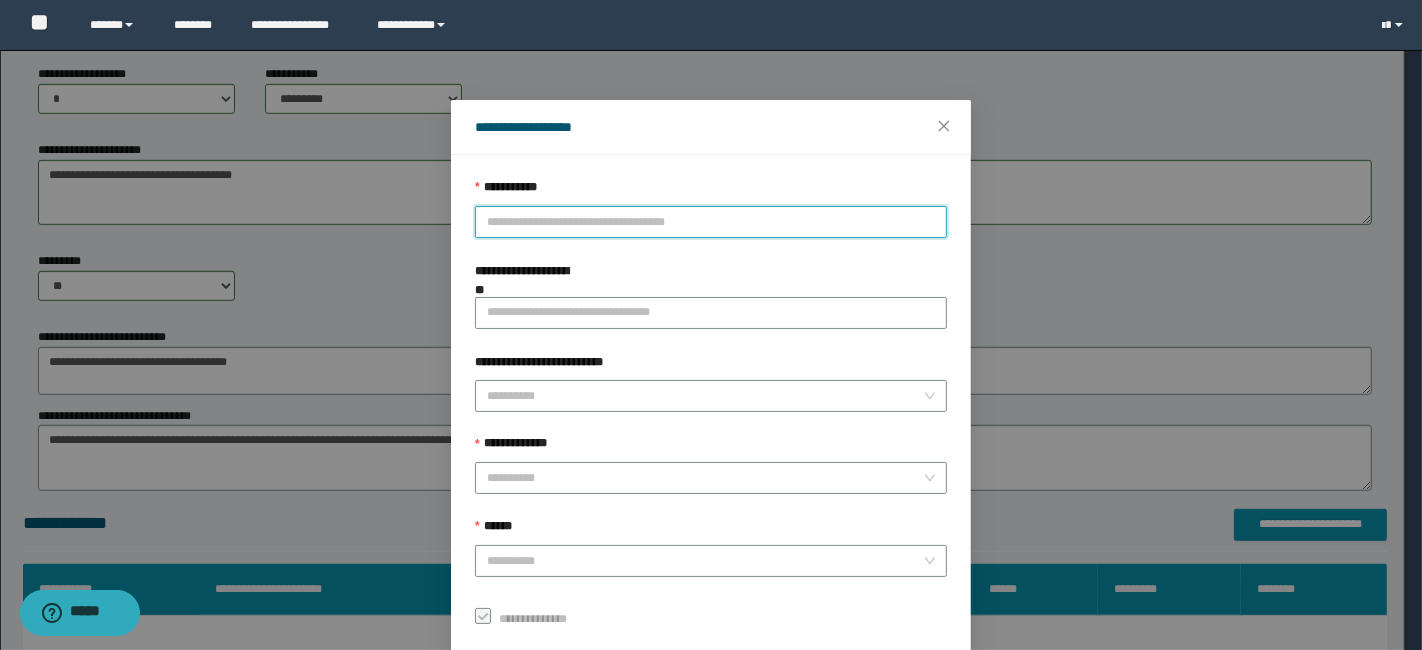 click on "**********" at bounding box center [711, 222] 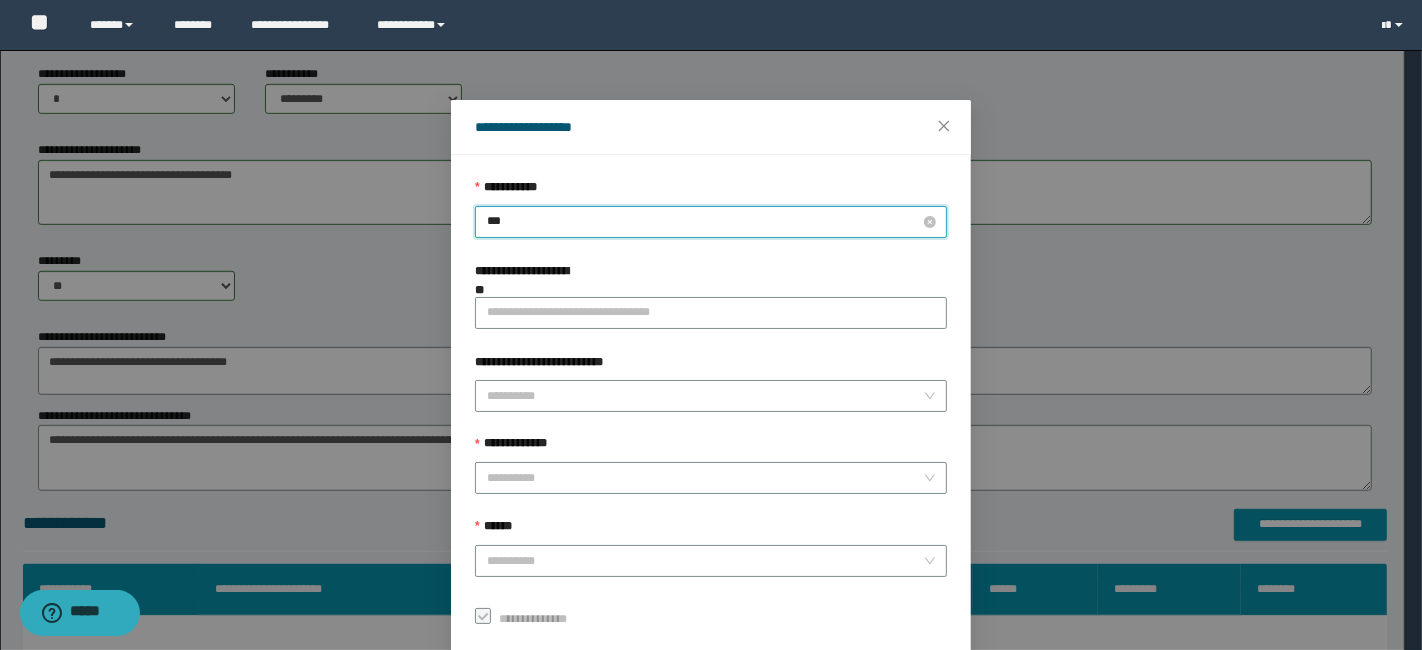 type on "****" 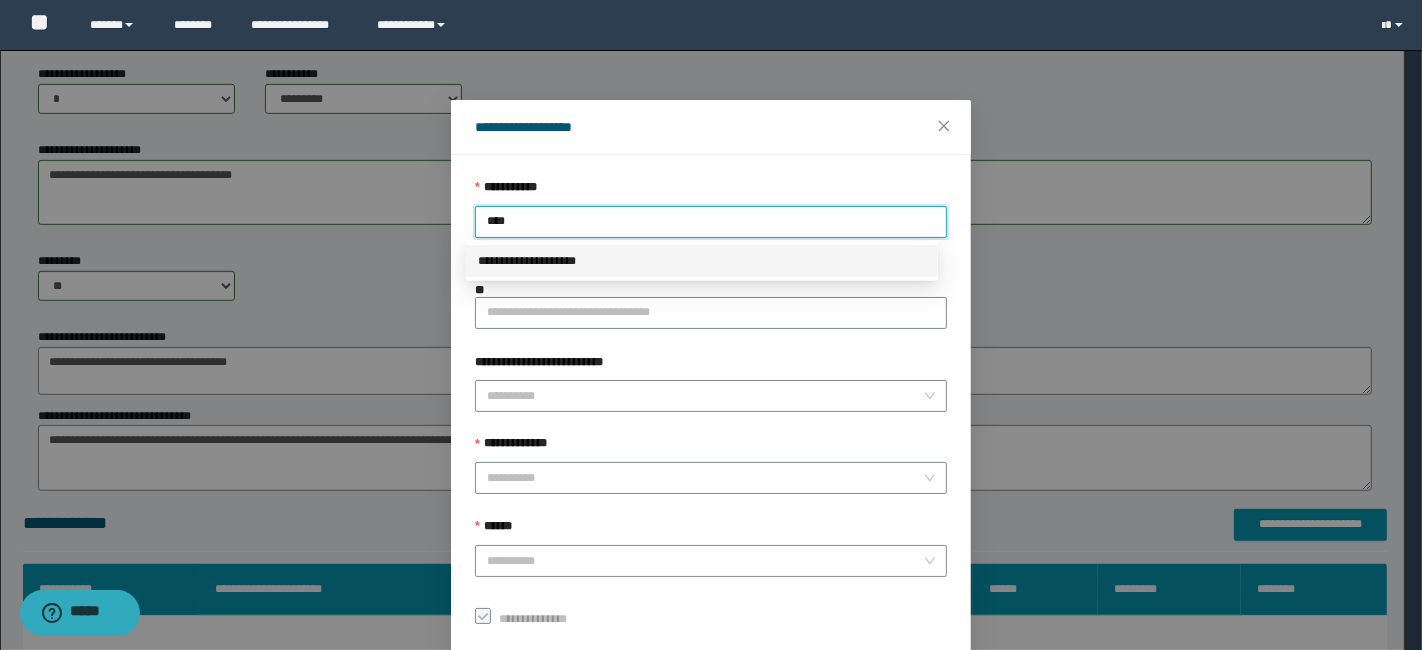 click on "**********" at bounding box center [702, 261] 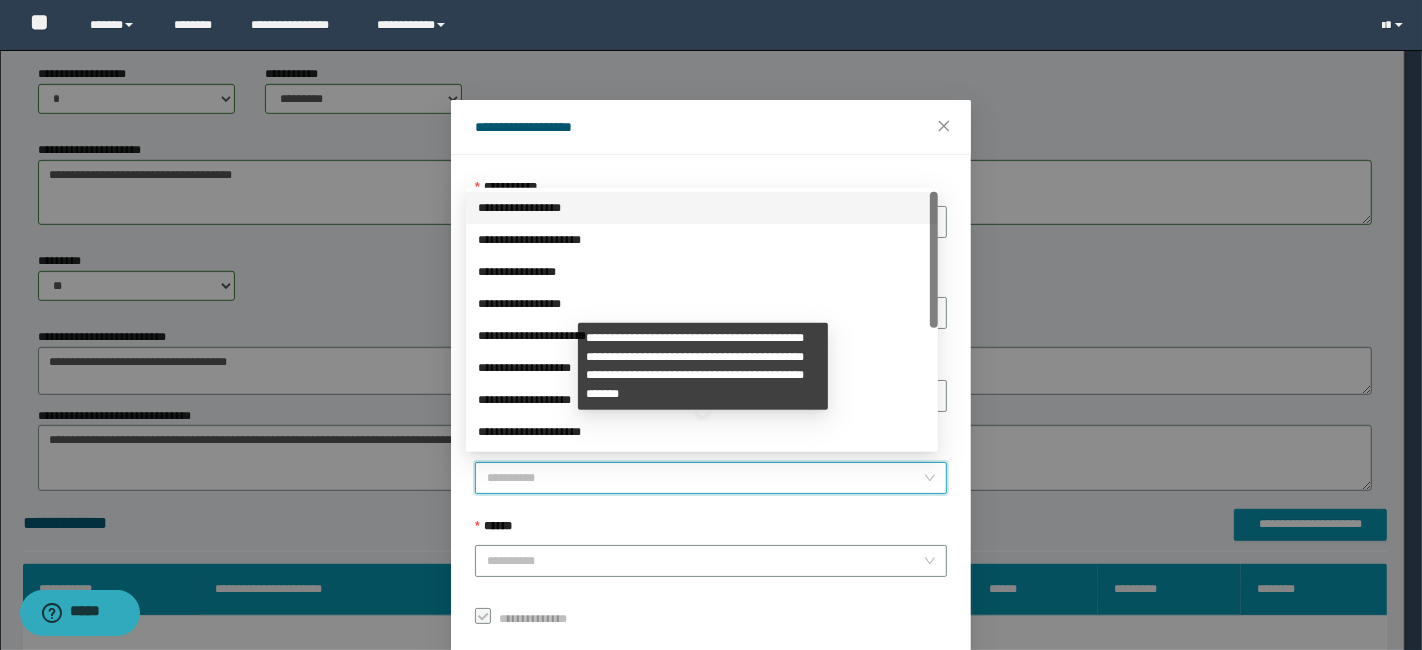 click on "**********" at bounding box center [705, 478] 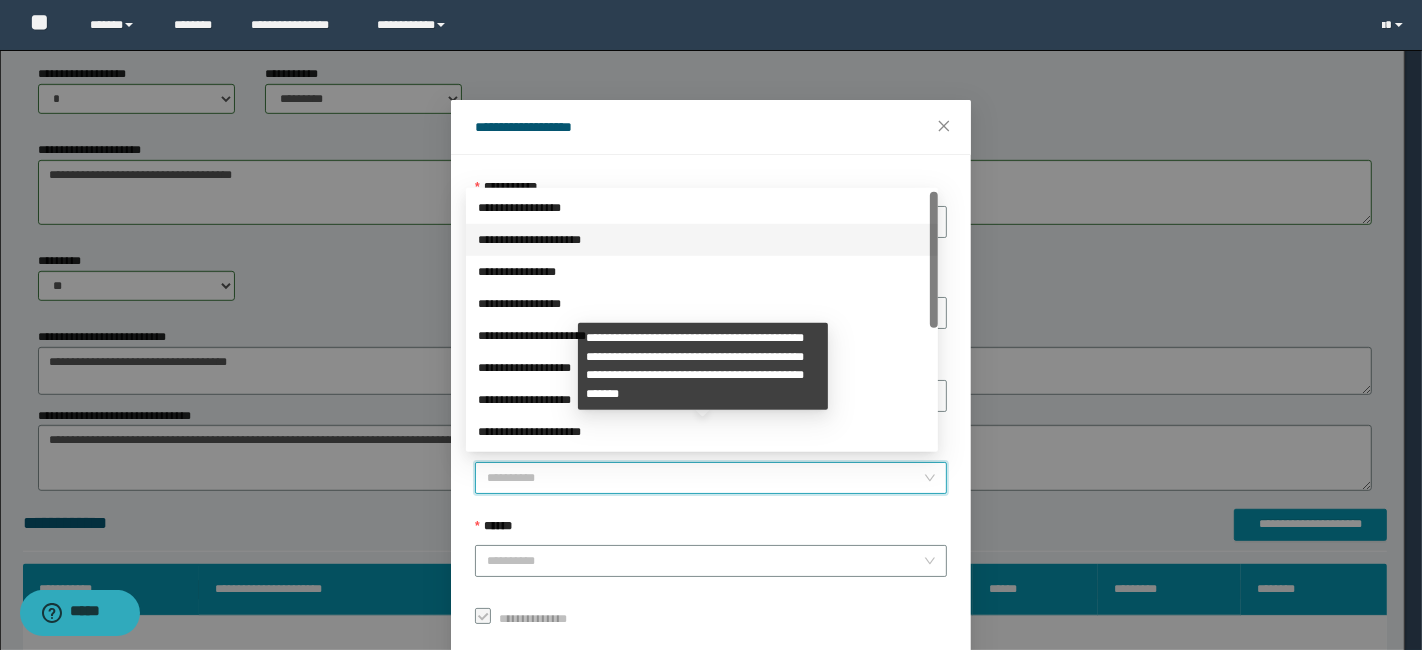 scroll, scrollTop: 223, scrollLeft: 0, axis: vertical 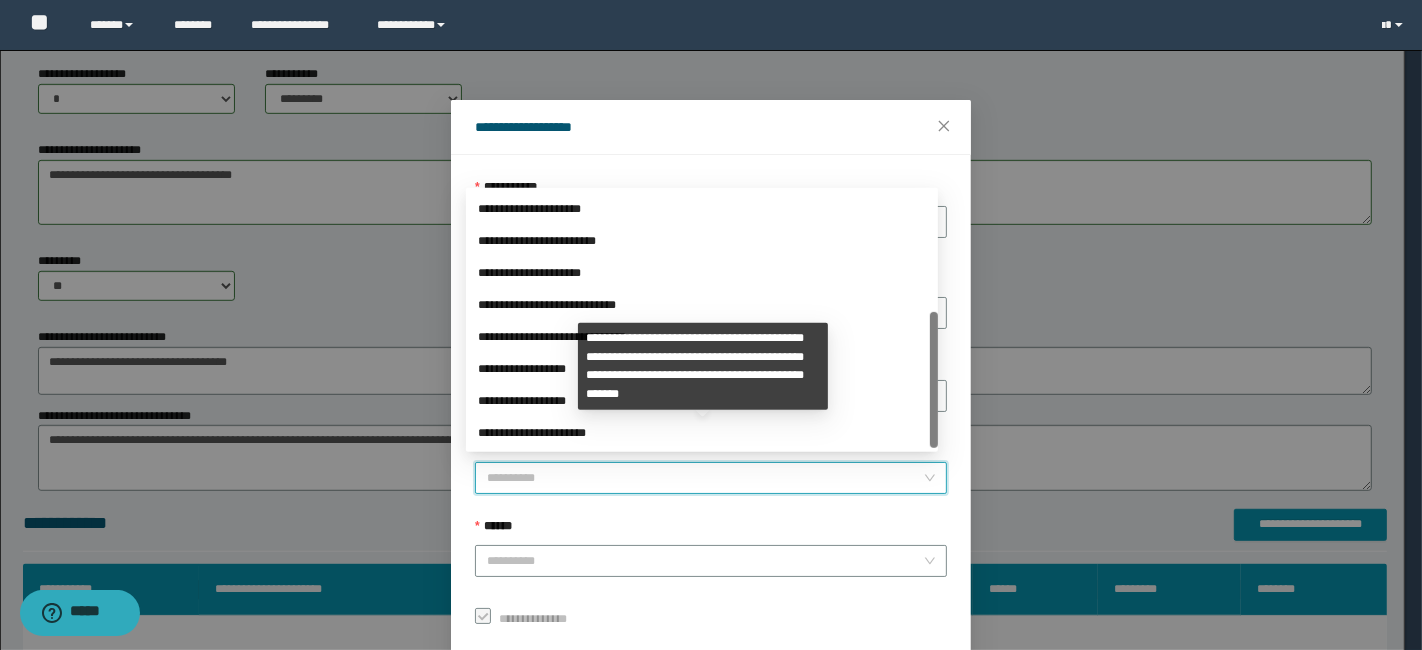 drag, startPoint x: 934, startPoint y: 250, endPoint x: 921, endPoint y: 504, distance: 254.33246 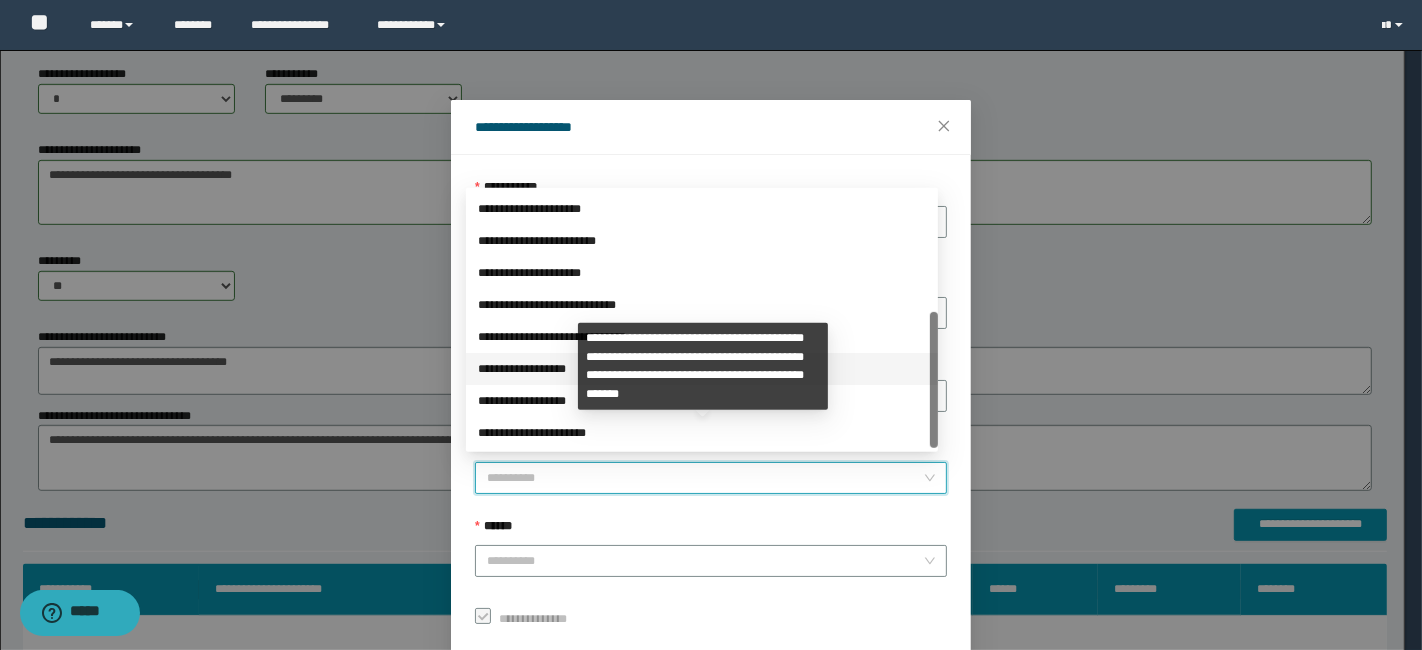 click on "**********" at bounding box center [702, 369] 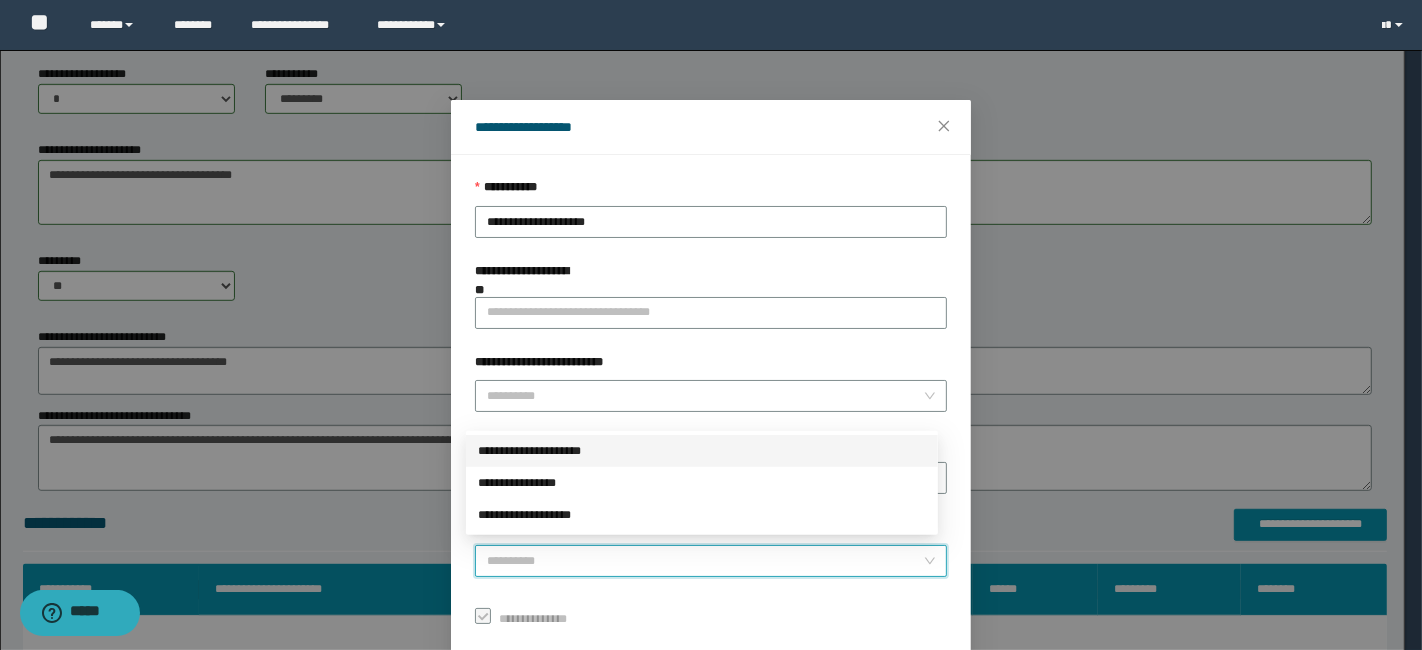 click on "******" at bounding box center [705, 561] 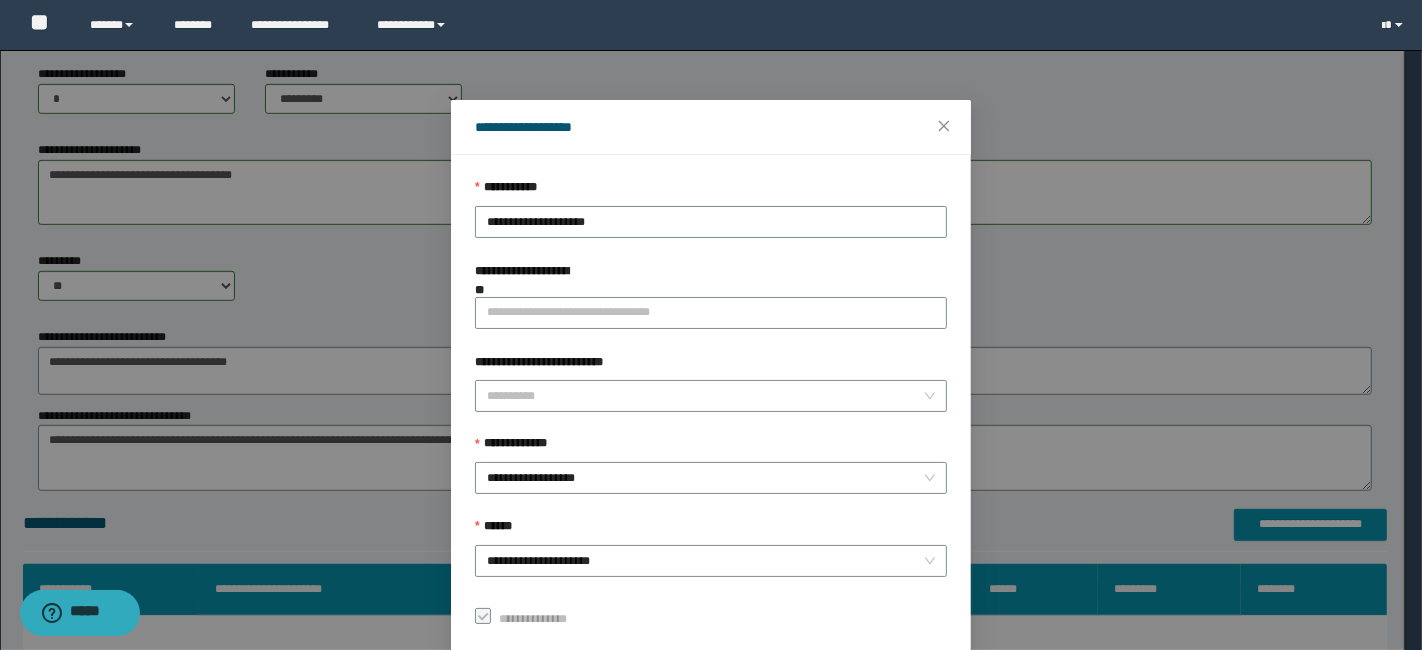 scroll, scrollTop: 100, scrollLeft: 0, axis: vertical 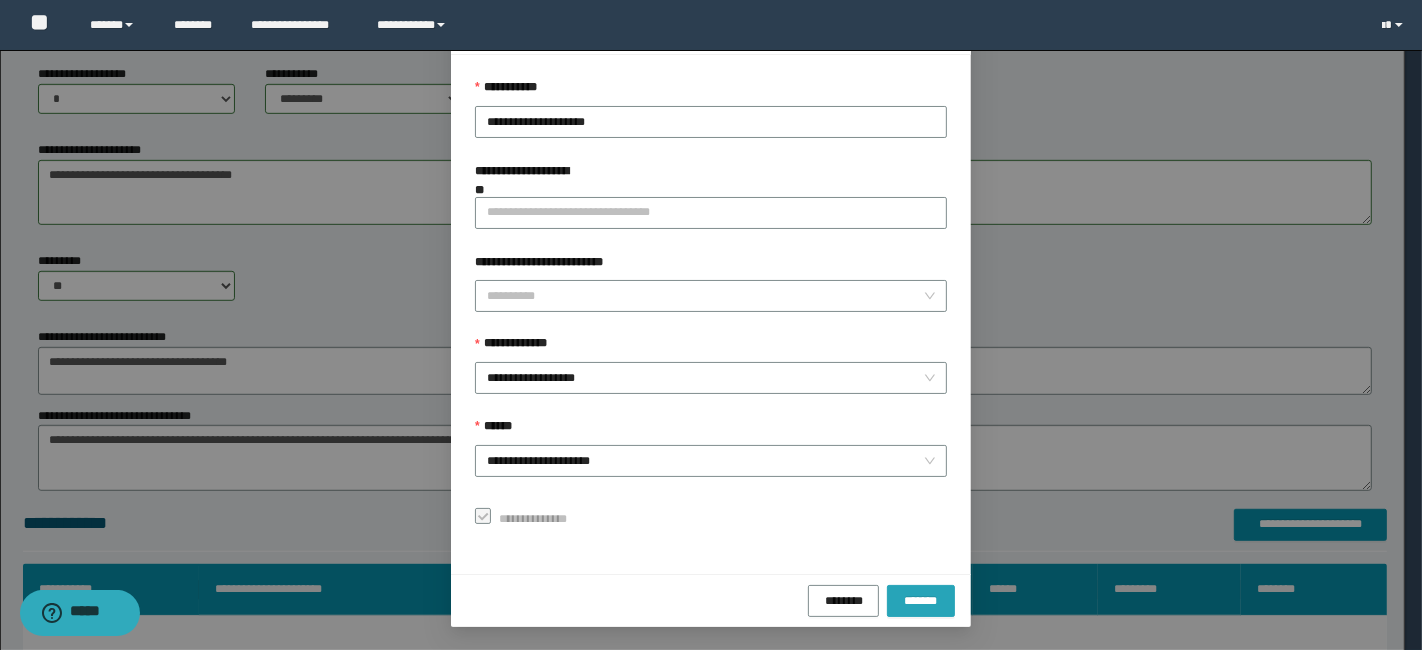 click on "*******" at bounding box center (921, 600) 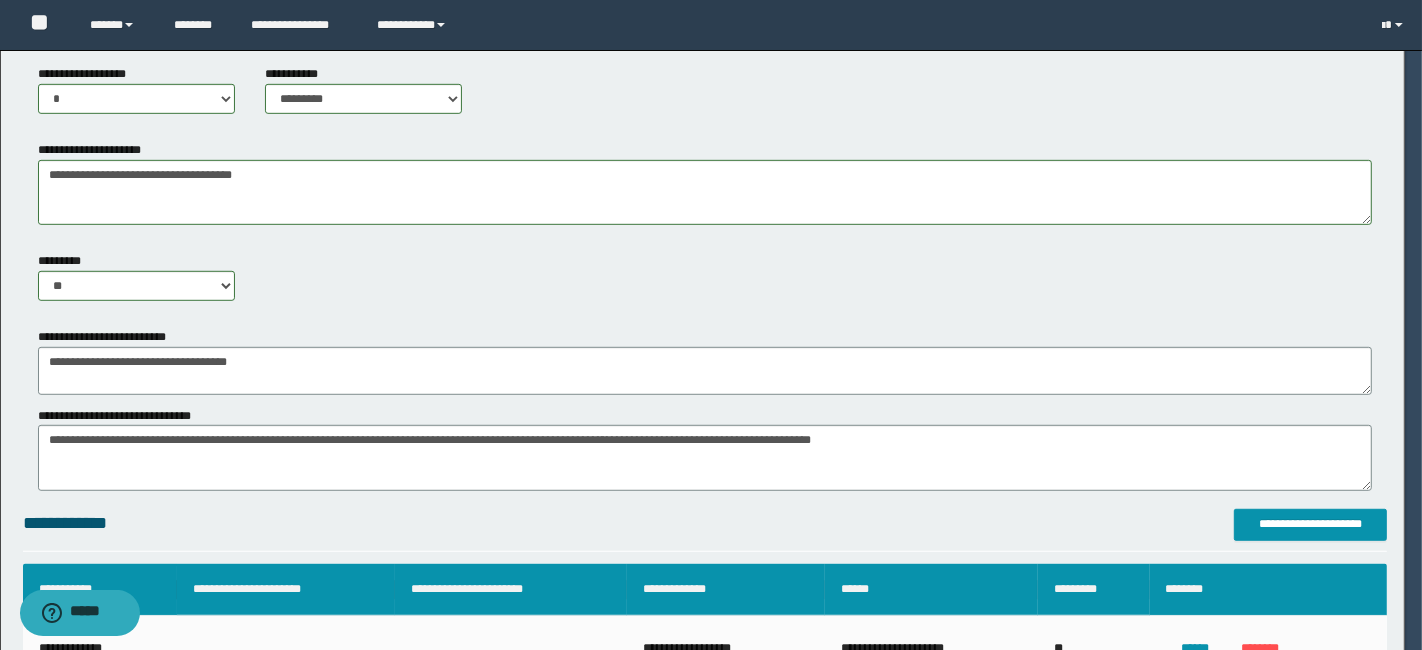 scroll, scrollTop: 52, scrollLeft: 0, axis: vertical 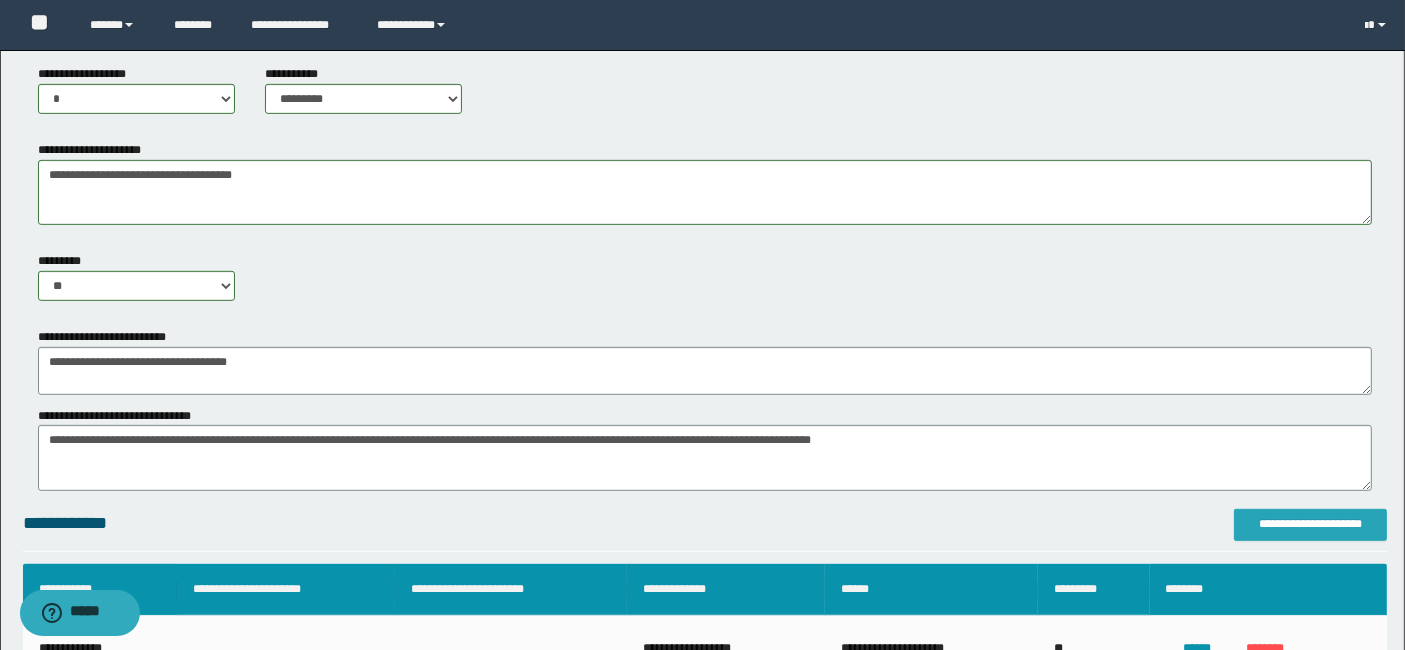 click on "**********" at bounding box center (1310, 524) 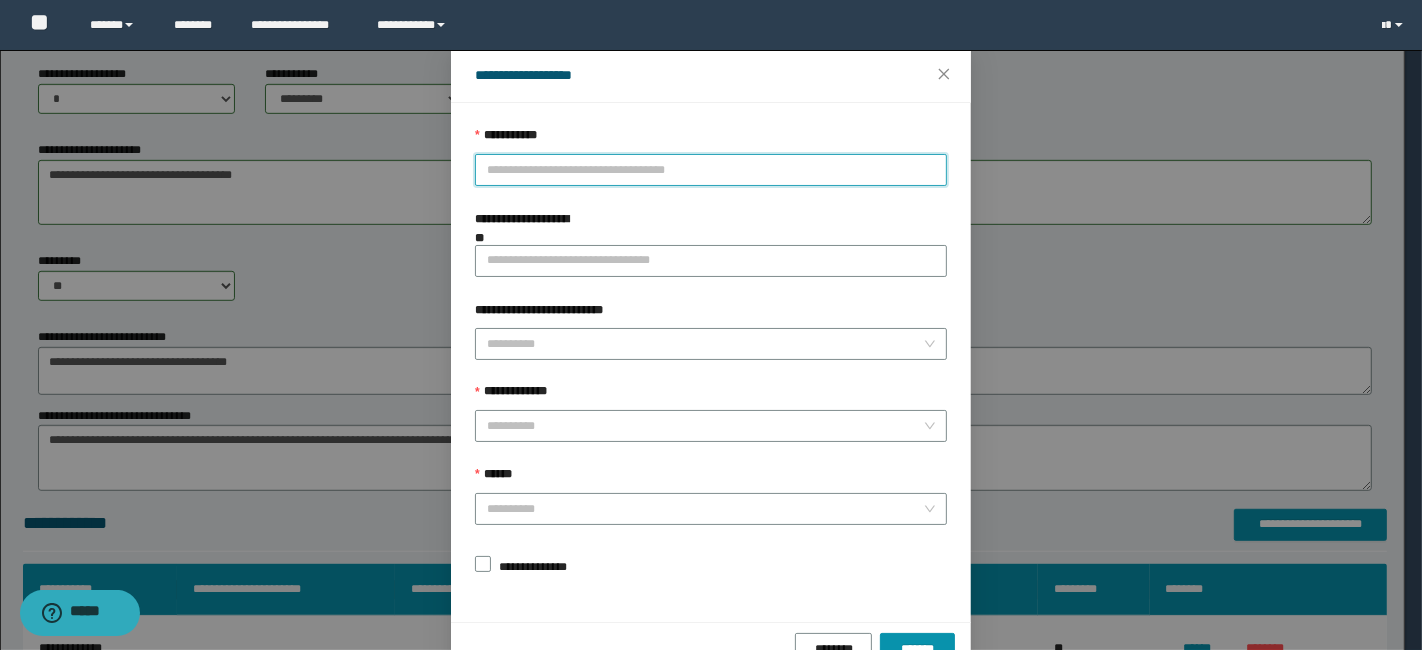 click on "**********" at bounding box center (711, 170) 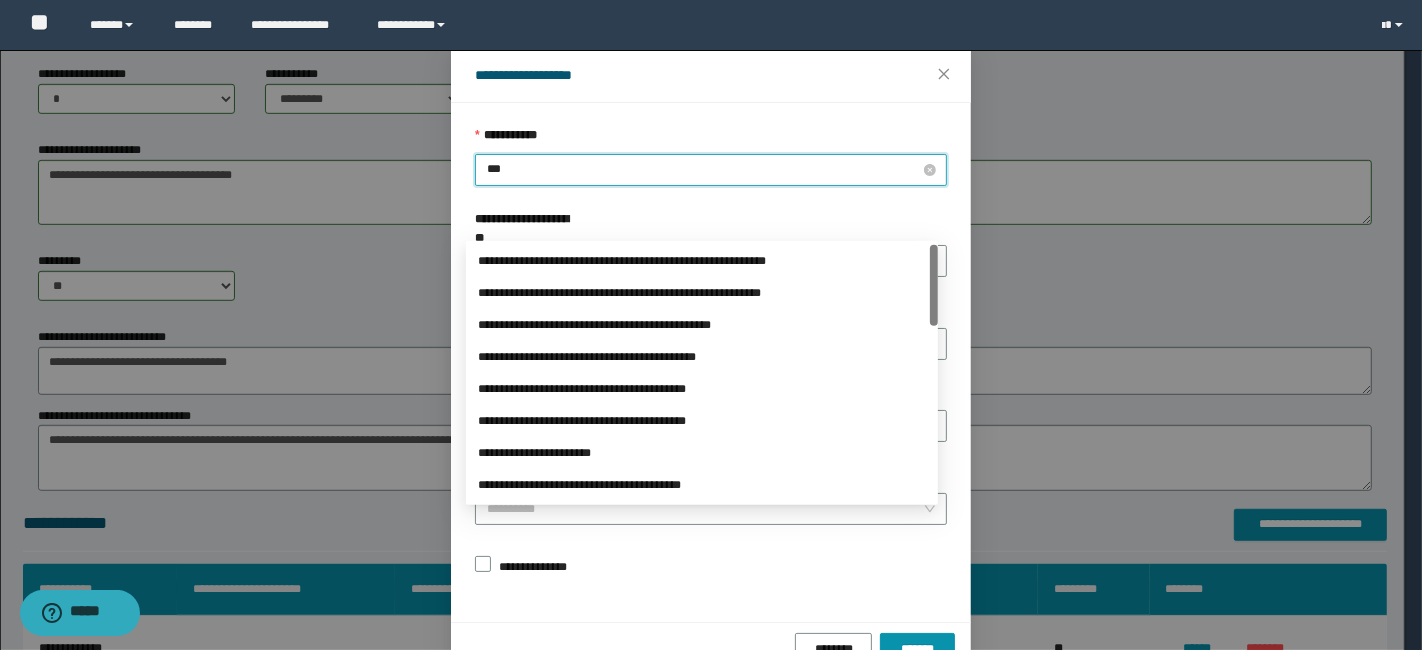 type on "****" 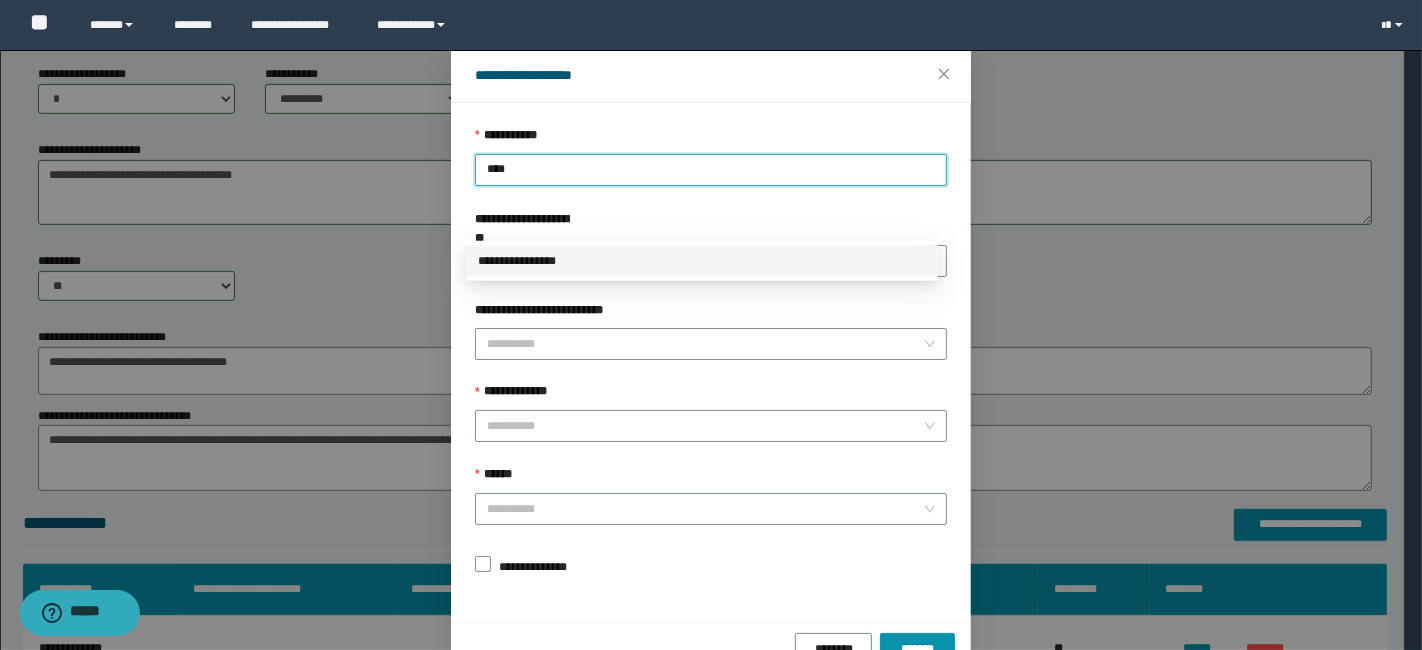 click on "**********" at bounding box center [702, 261] 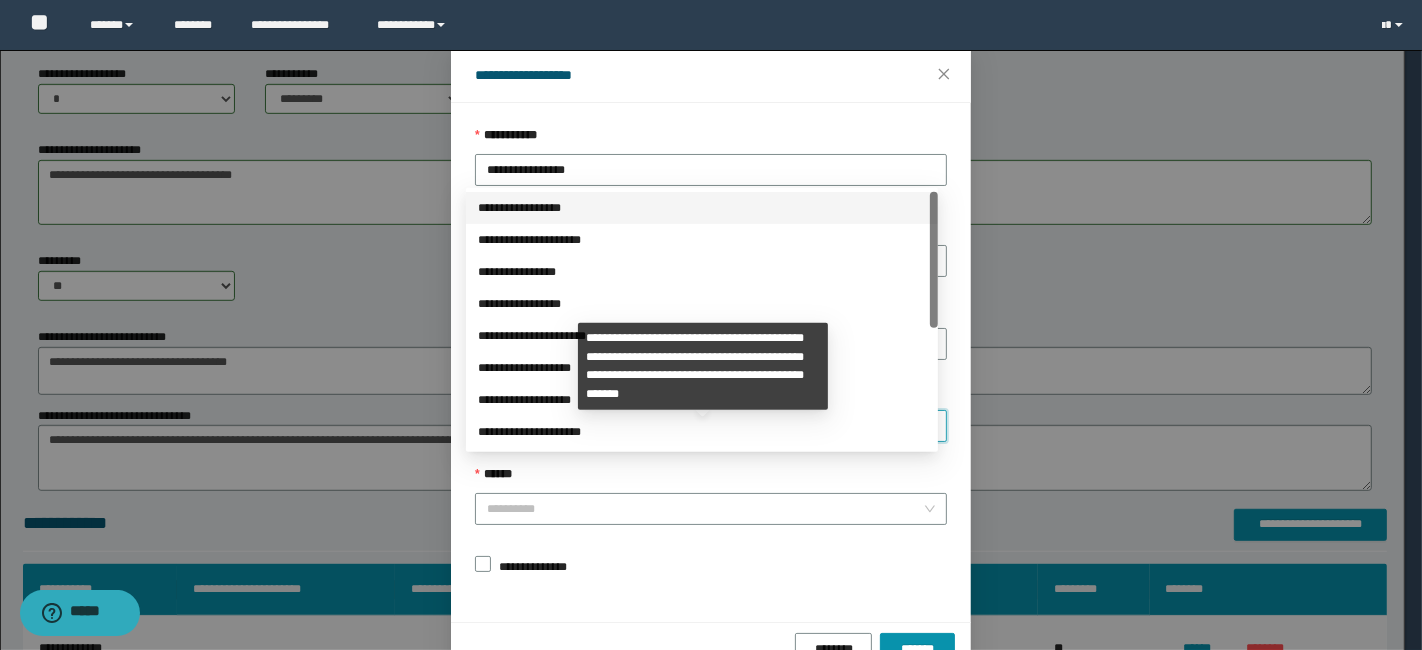 click on "**********" at bounding box center [705, 426] 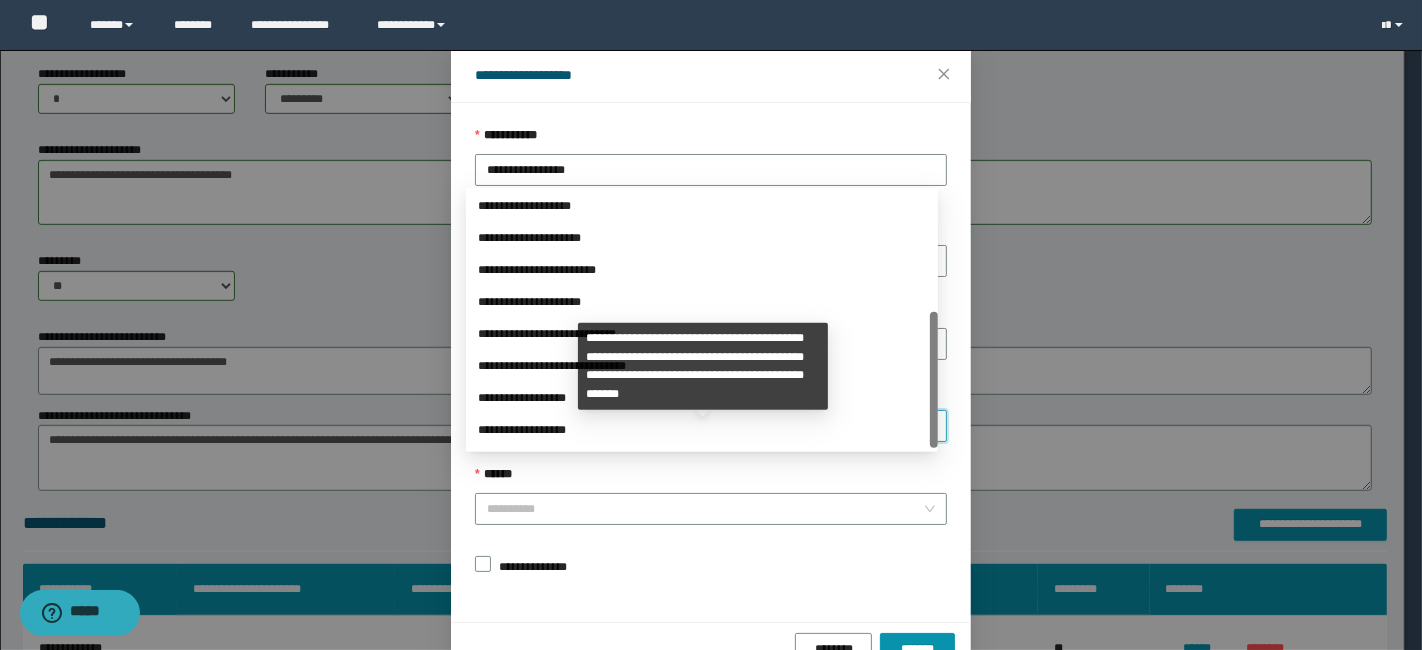 scroll, scrollTop: 223, scrollLeft: 0, axis: vertical 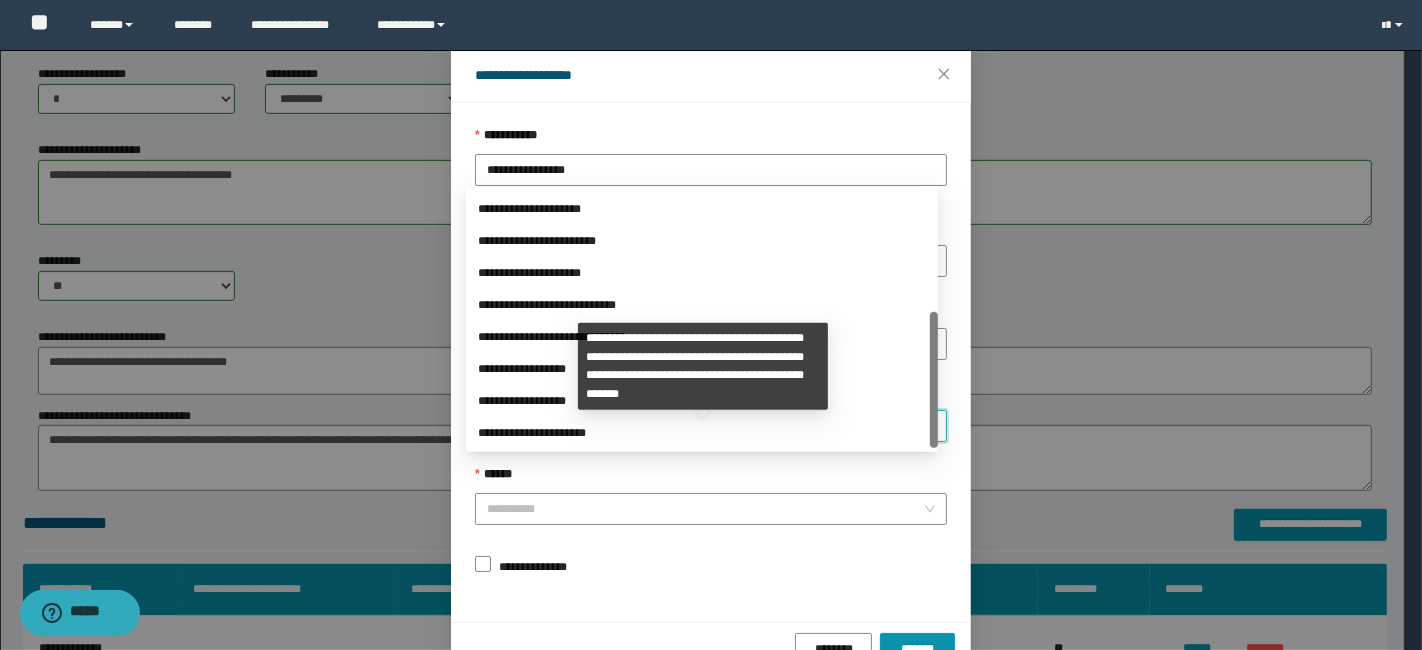 drag, startPoint x: 937, startPoint y: 309, endPoint x: 928, endPoint y: 473, distance: 164.24677 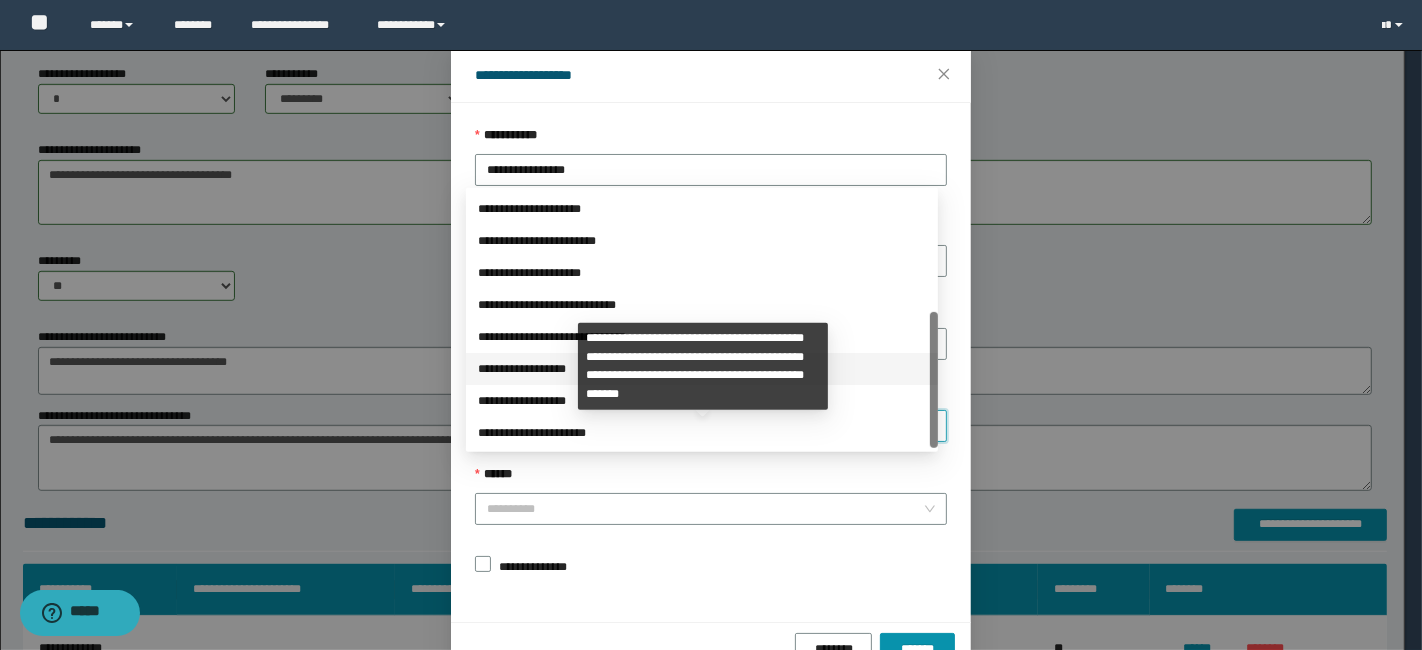 click on "**********" at bounding box center [702, 369] 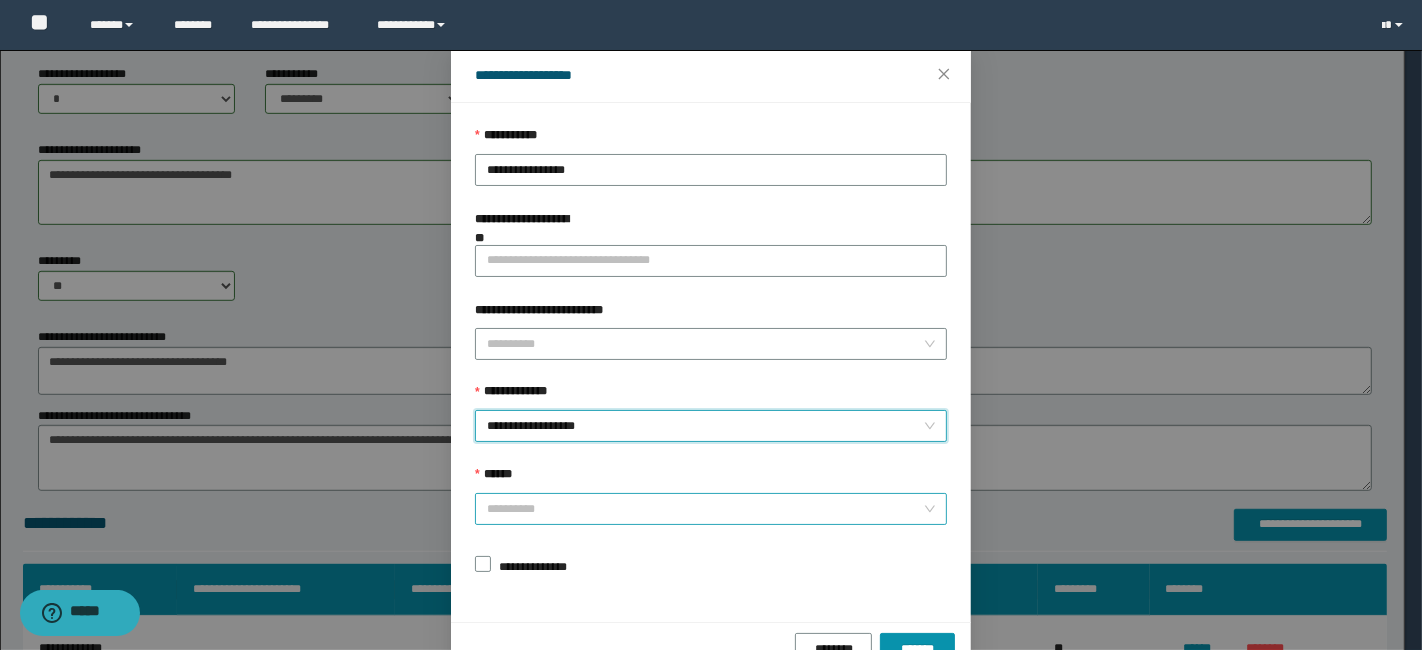 click on "******" at bounding box center [705, 509] 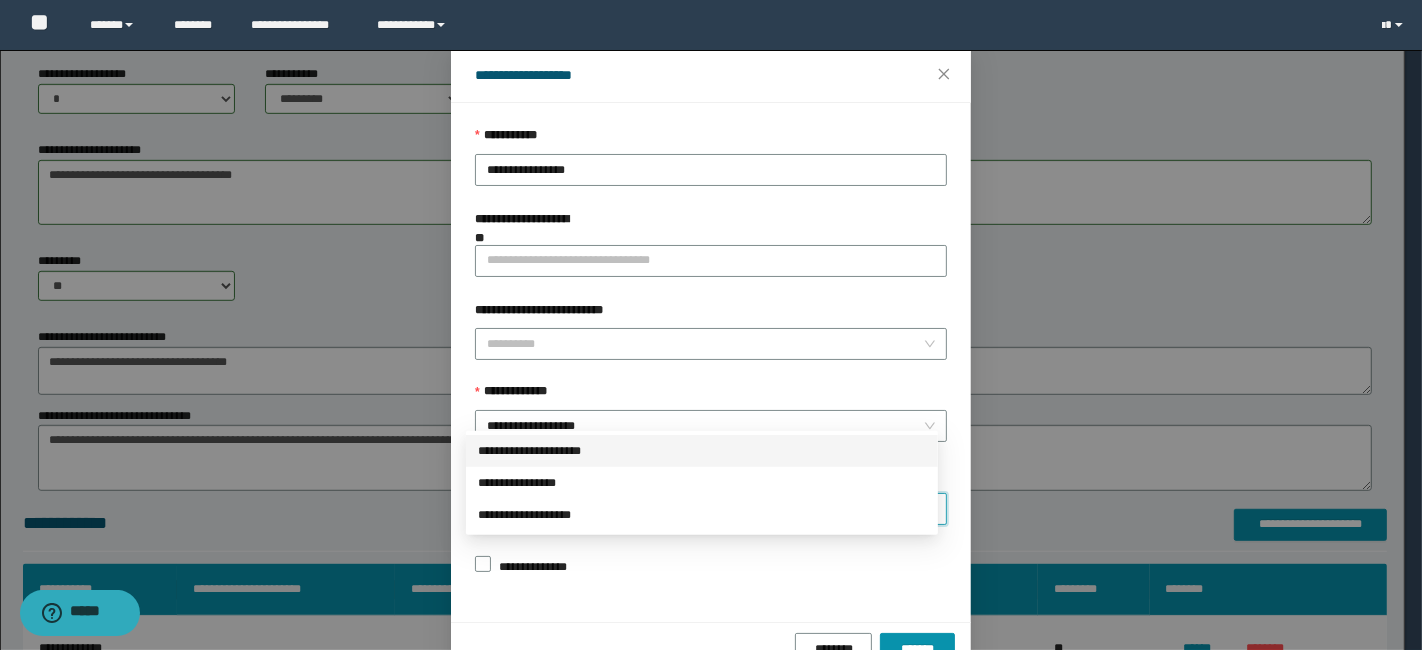 click on "**********" at bounding box center (702, 451) 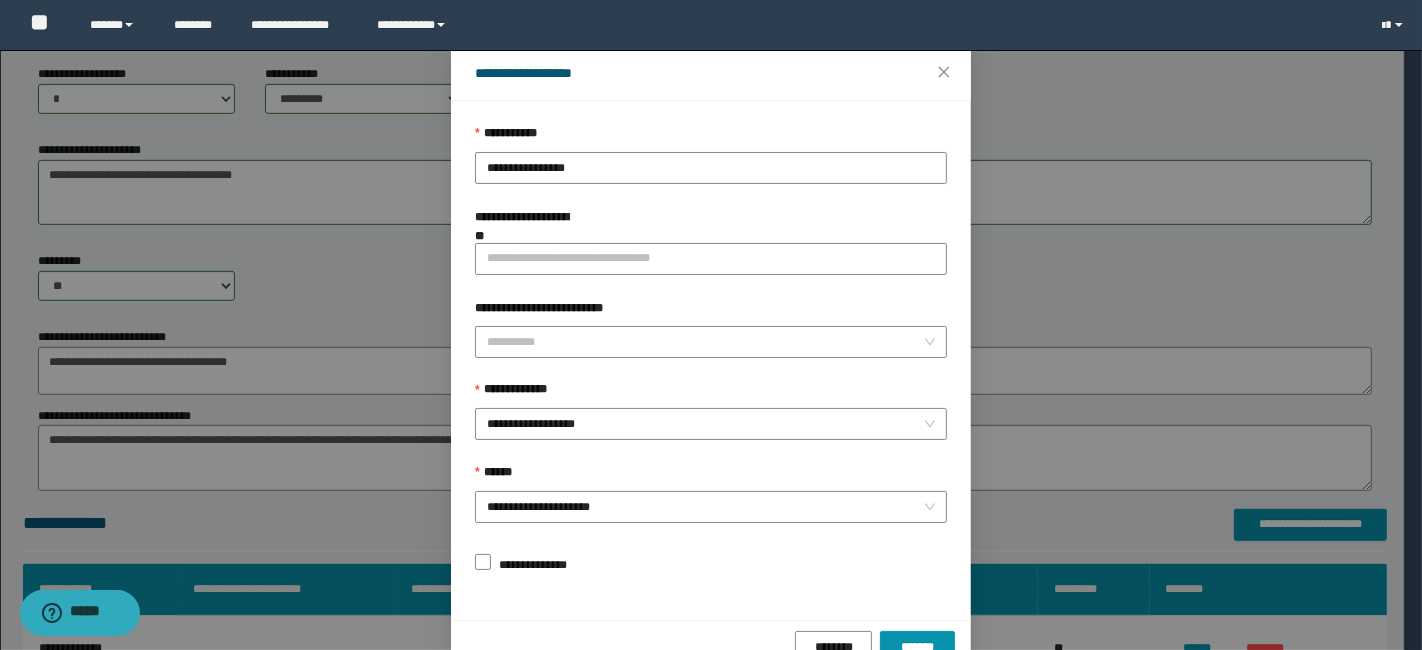 scroll, scrollTop: 100, scrollLeft: 0, axis: vertical 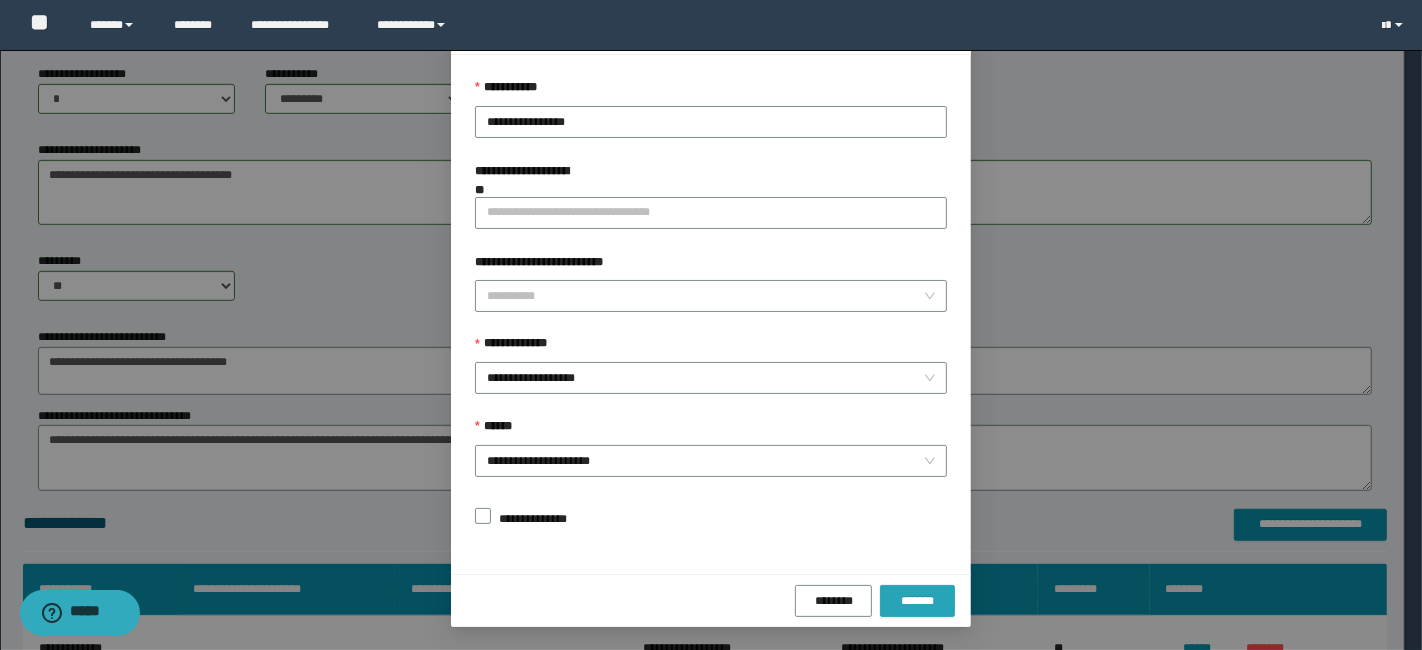 click on "*******" at bounding box center (917, 601) 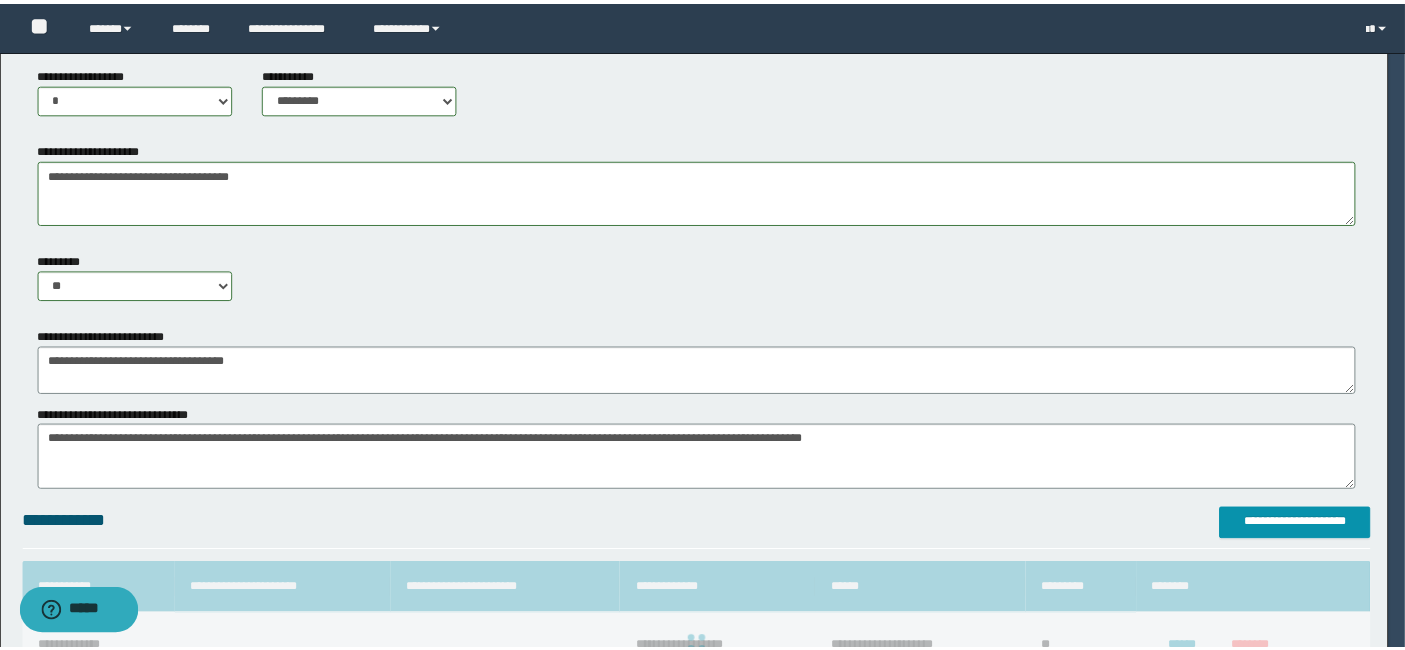 scroll, scrollTop: 52, scrollLeft: 0, axis: vertical 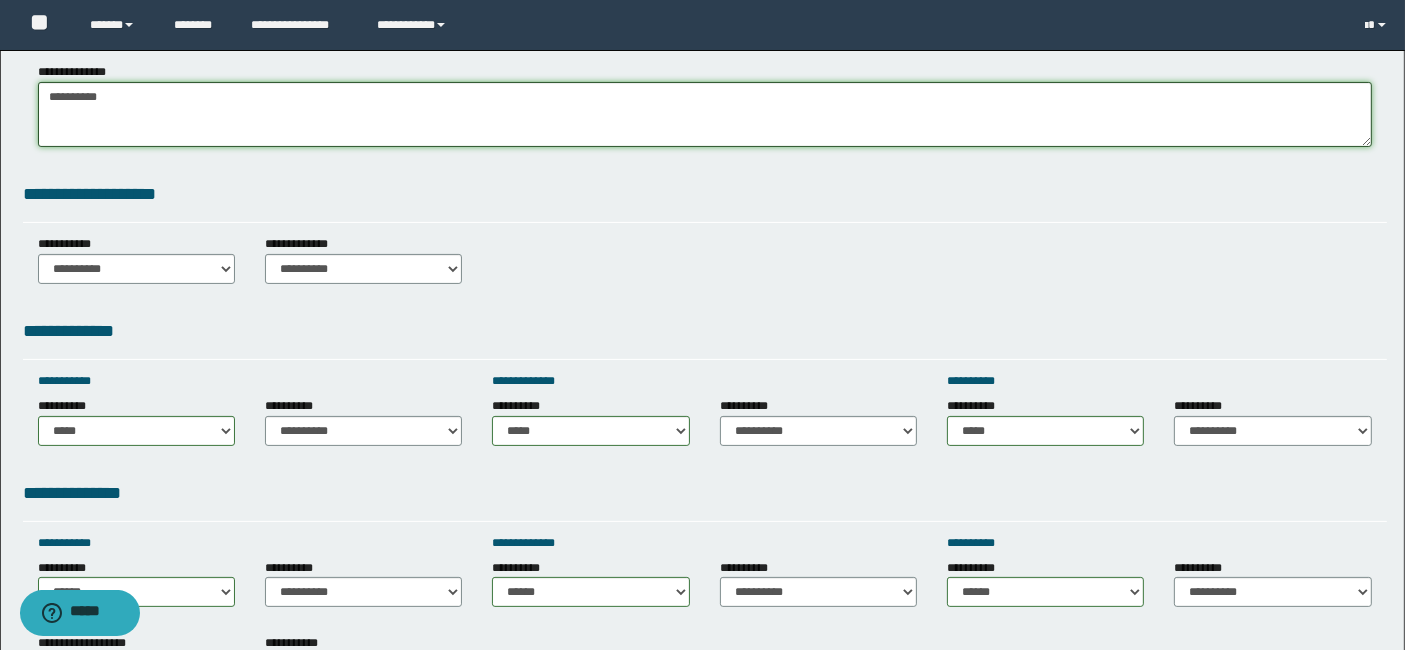 click on "**********" at bounding box center [705, 114] 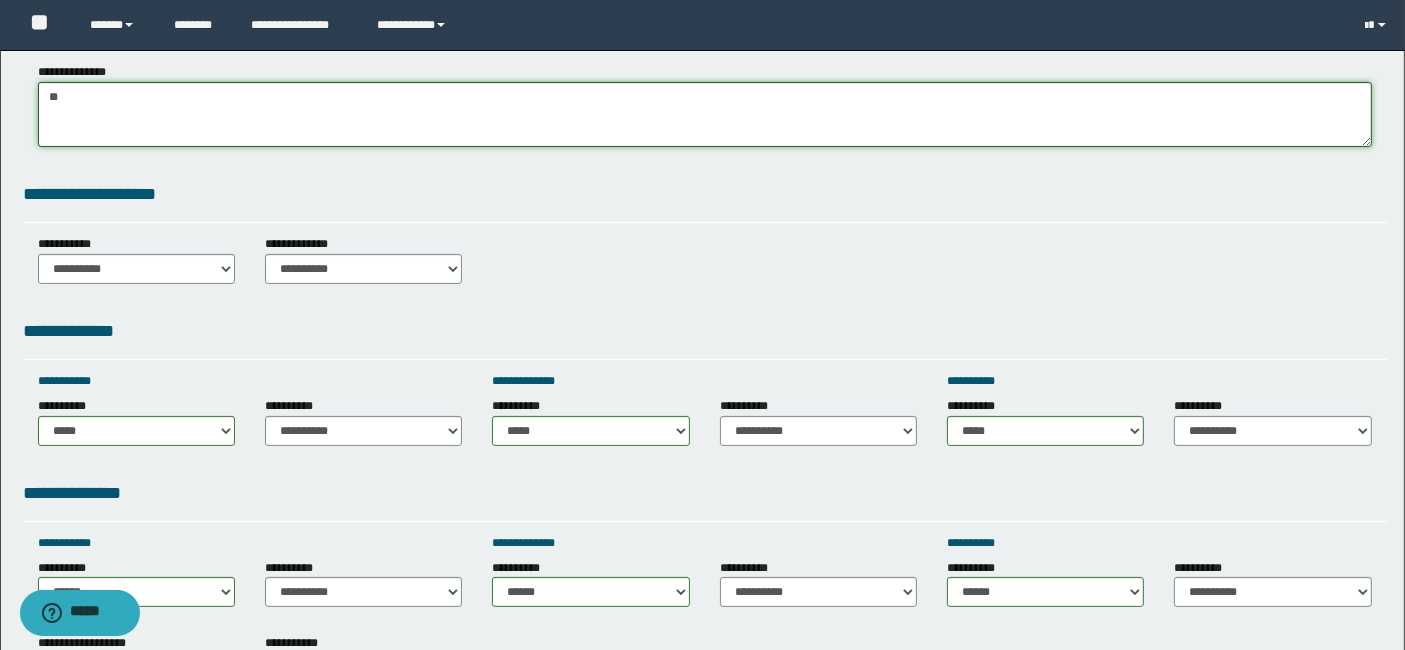 type on "*" 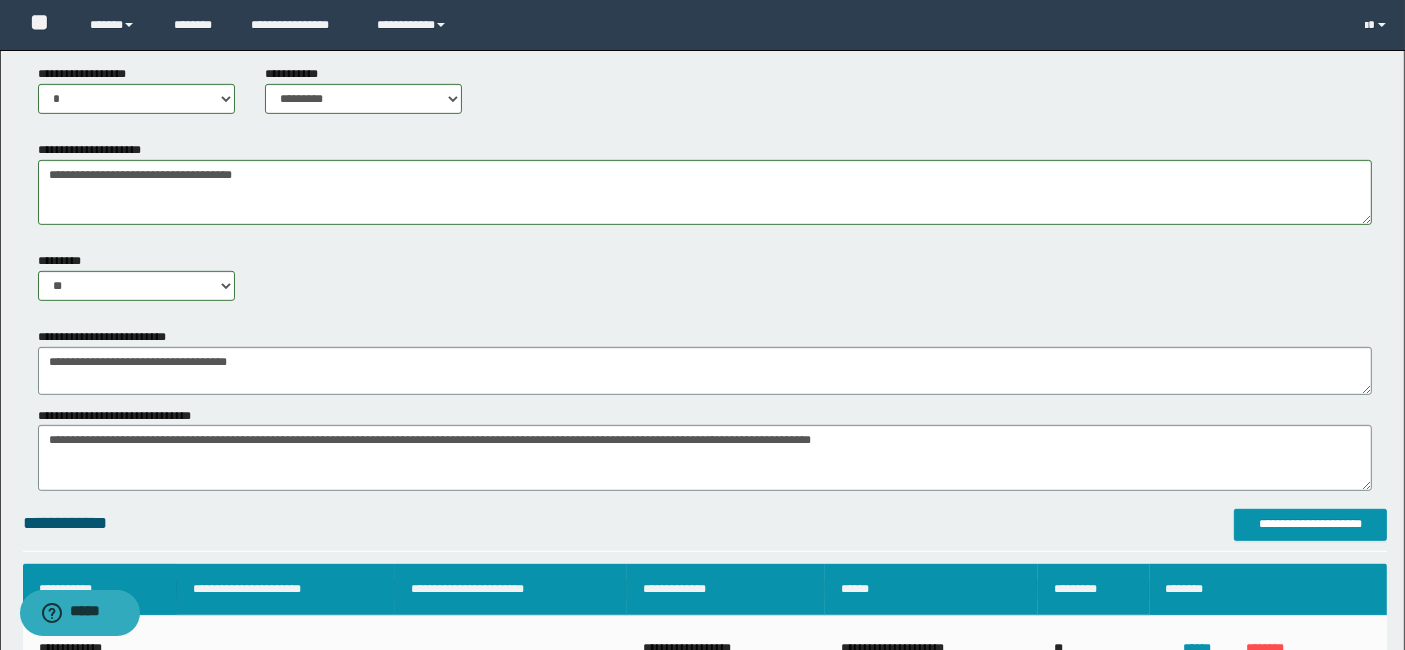scroll, scrollTop: 1150, scrollLeft: 0, axis: vertical 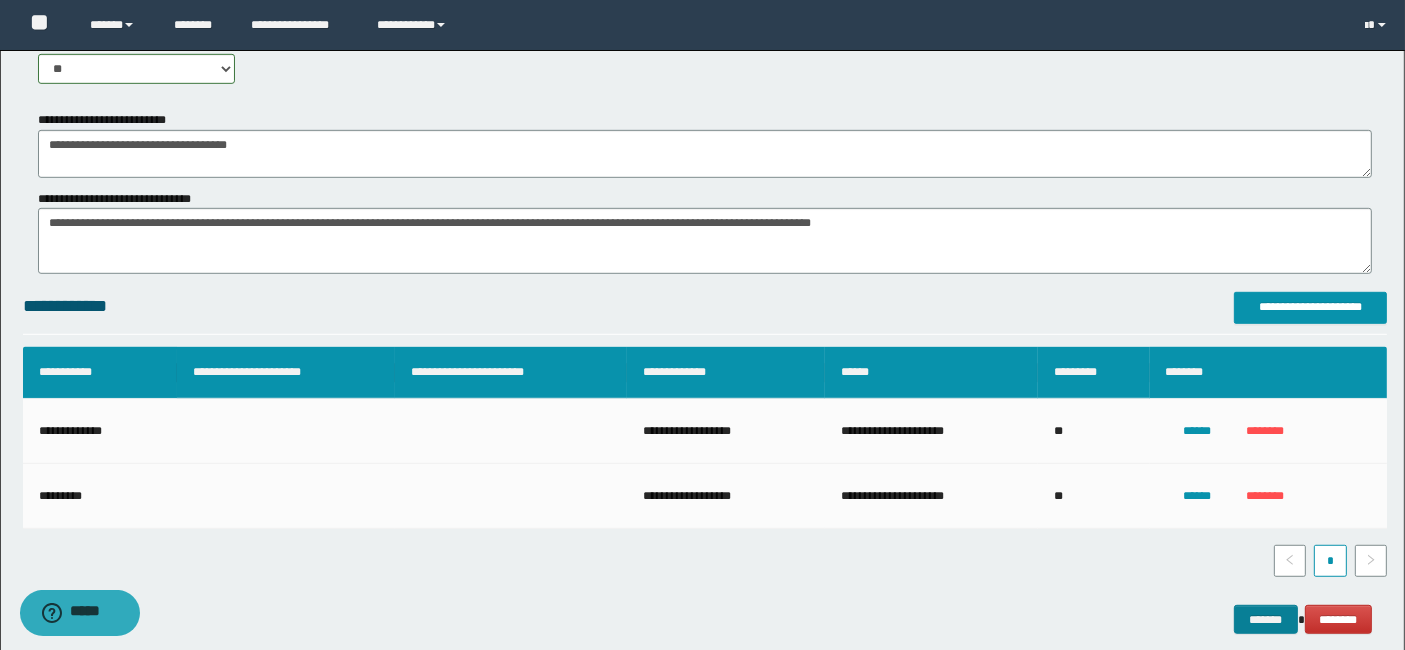 type on "**********" 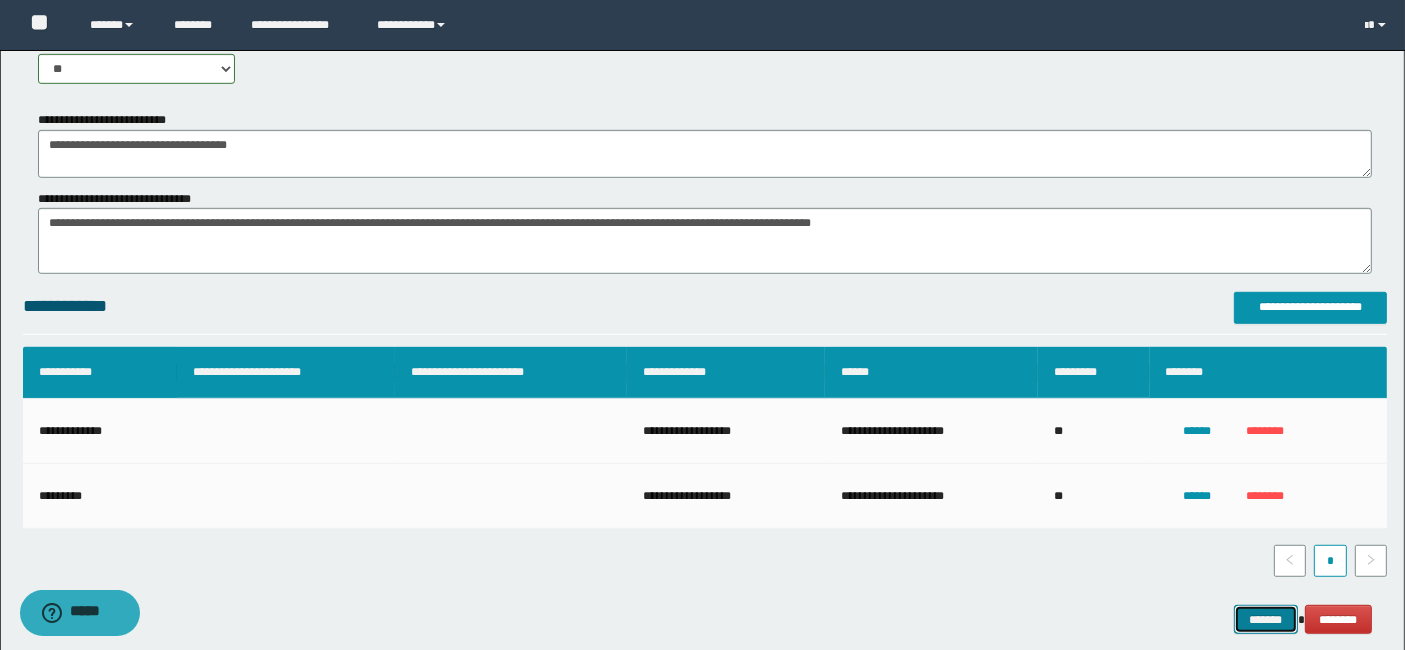 click on "*******" at bounding box center [1266, 619] 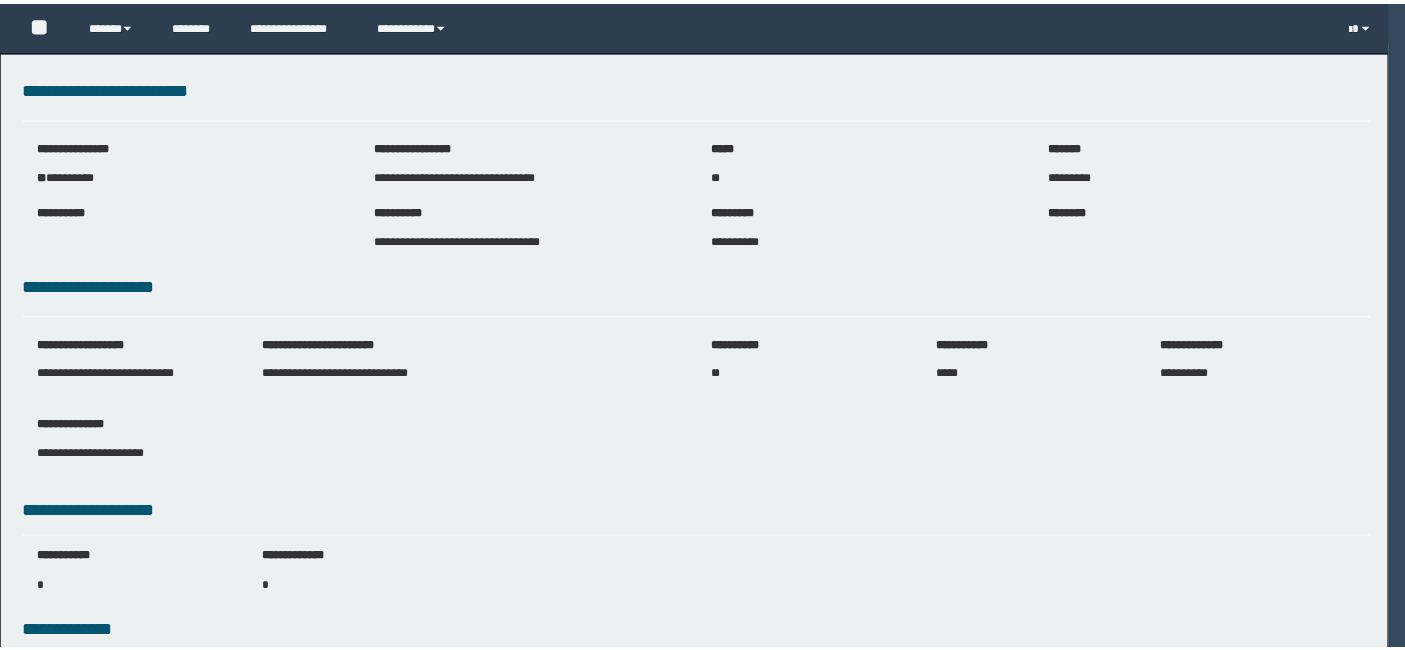 scroll, scrollTop: 0, scrollLeft: 0, axis: both 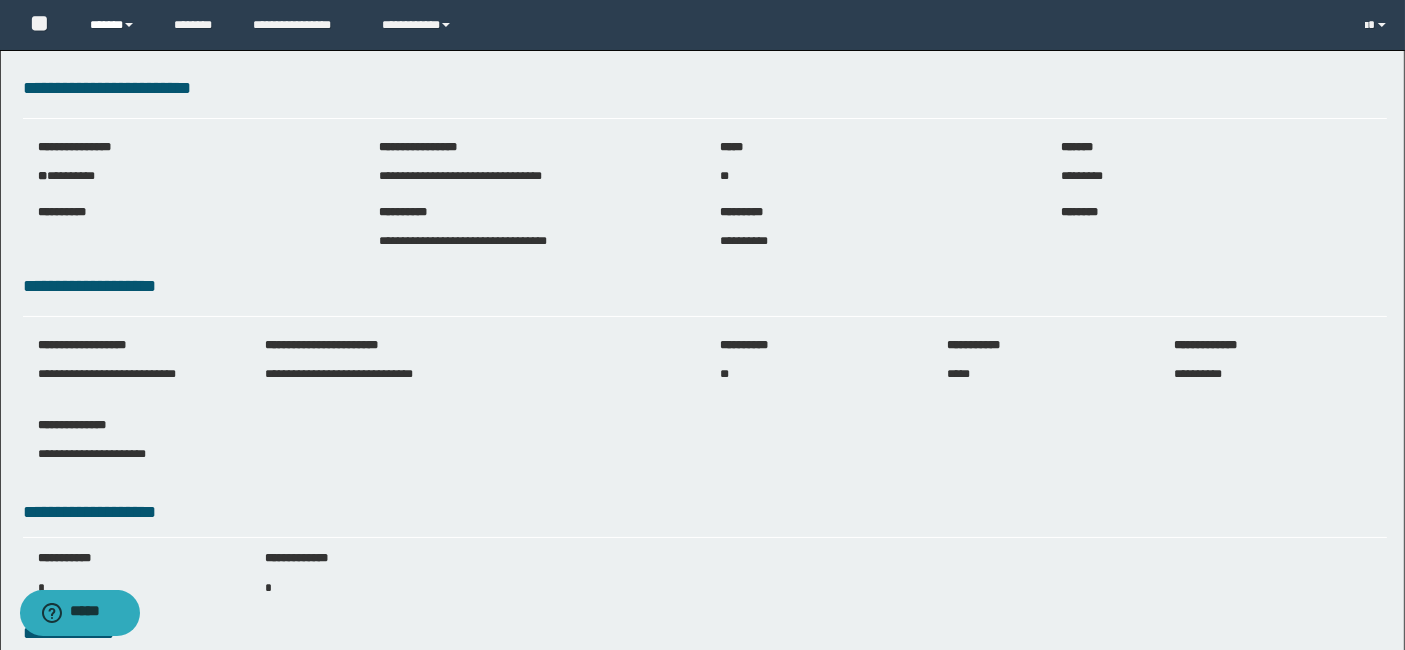 click on "******" at bounding box center (117, 25) 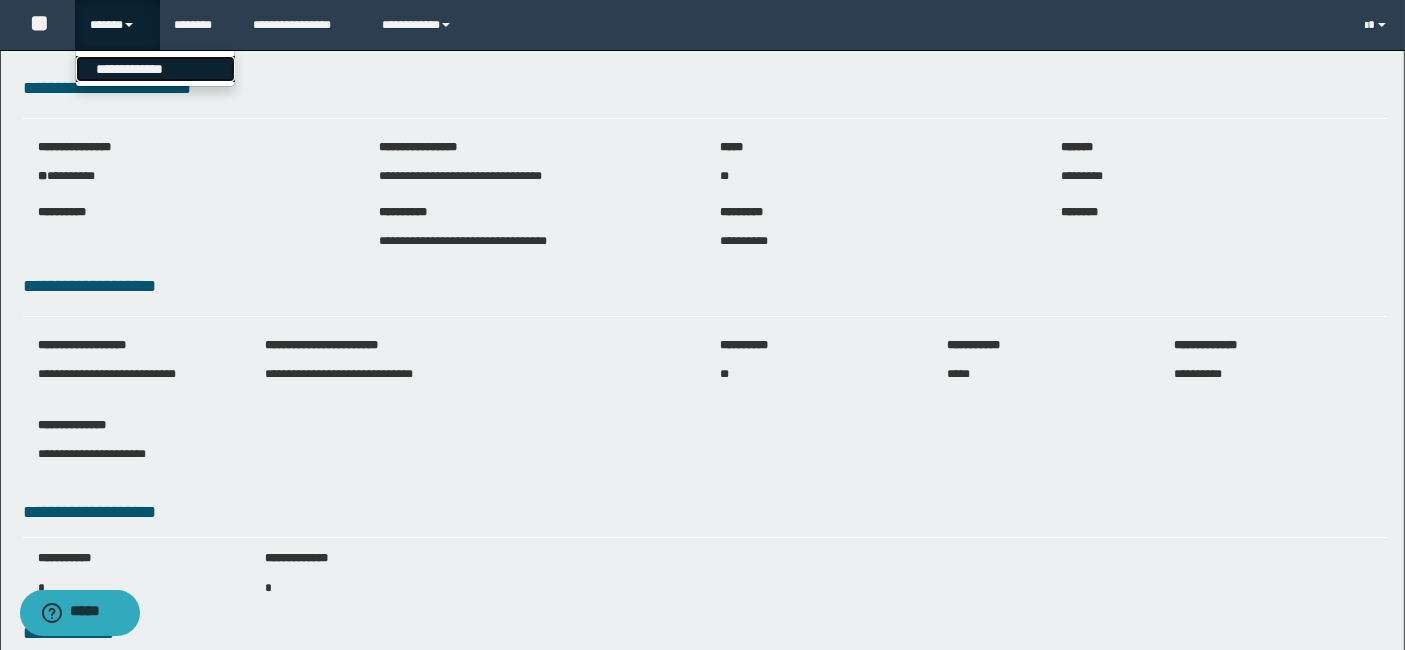 click on "**********" at bounding box center [155, 69] 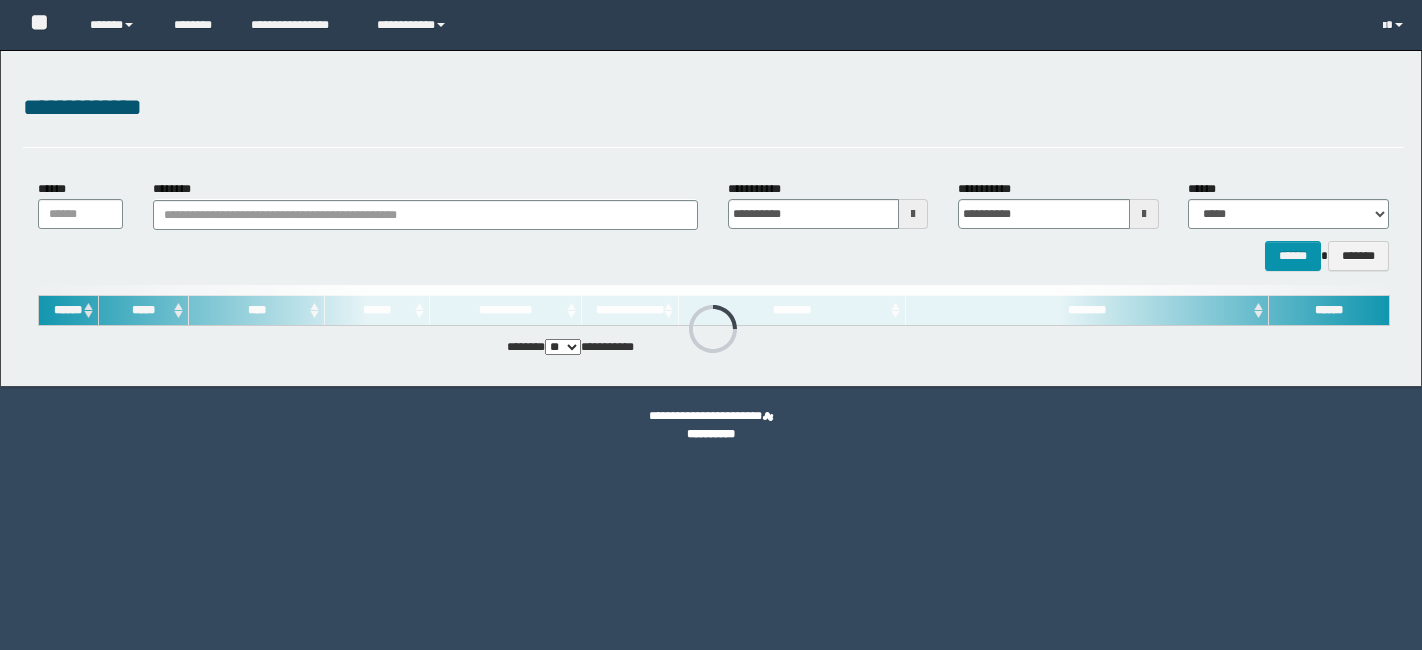 scroll, scrollTop: 0, scrollLeft: 0, axis: both 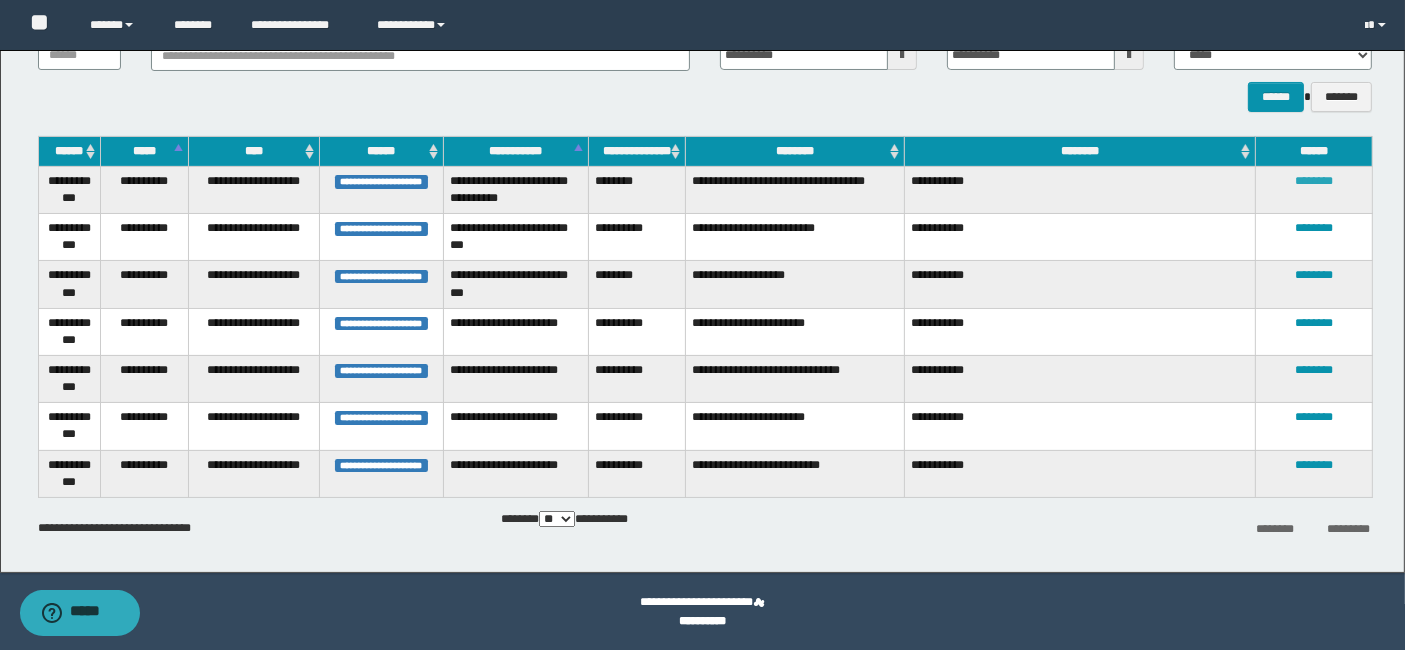click on "********" at bounding box center (1314, 181) 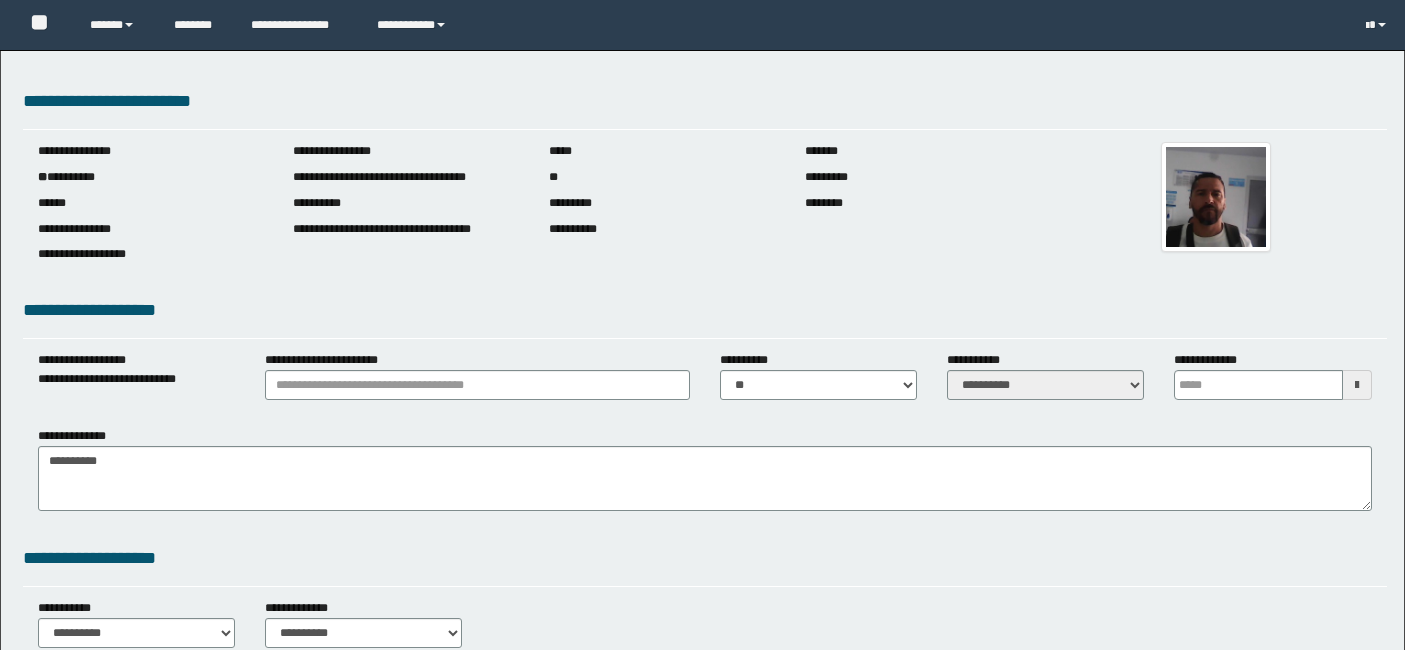 scroll, scrollTop: 0, scrollLeft: 0, axis: both 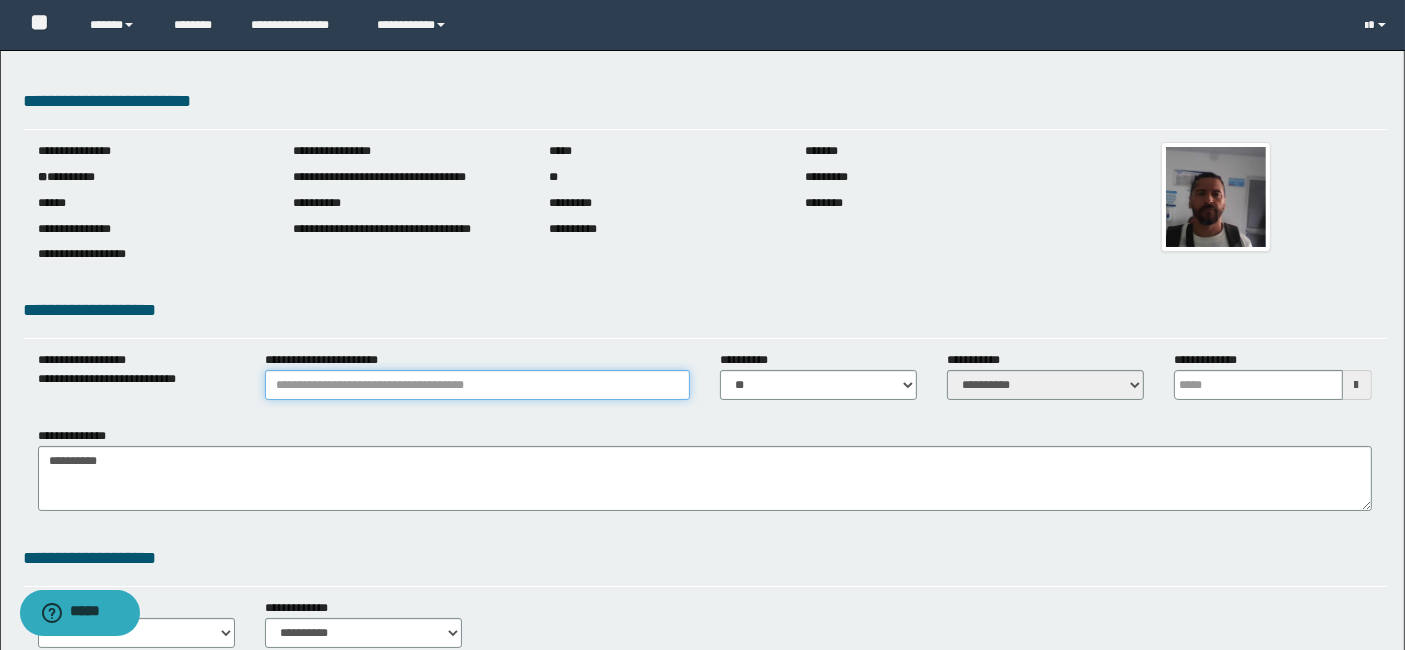 click on "**********" at bounding box center [477, 385] 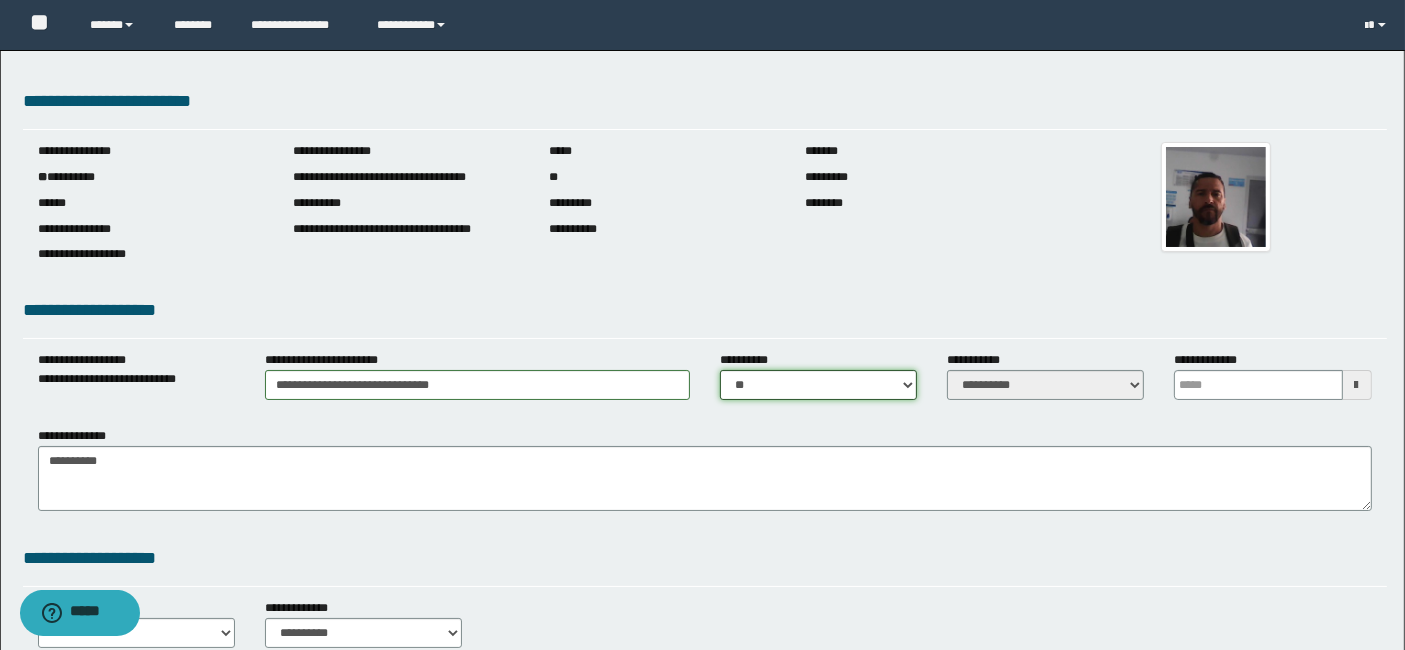 click on "**
**" at bounding box center (818, 385) 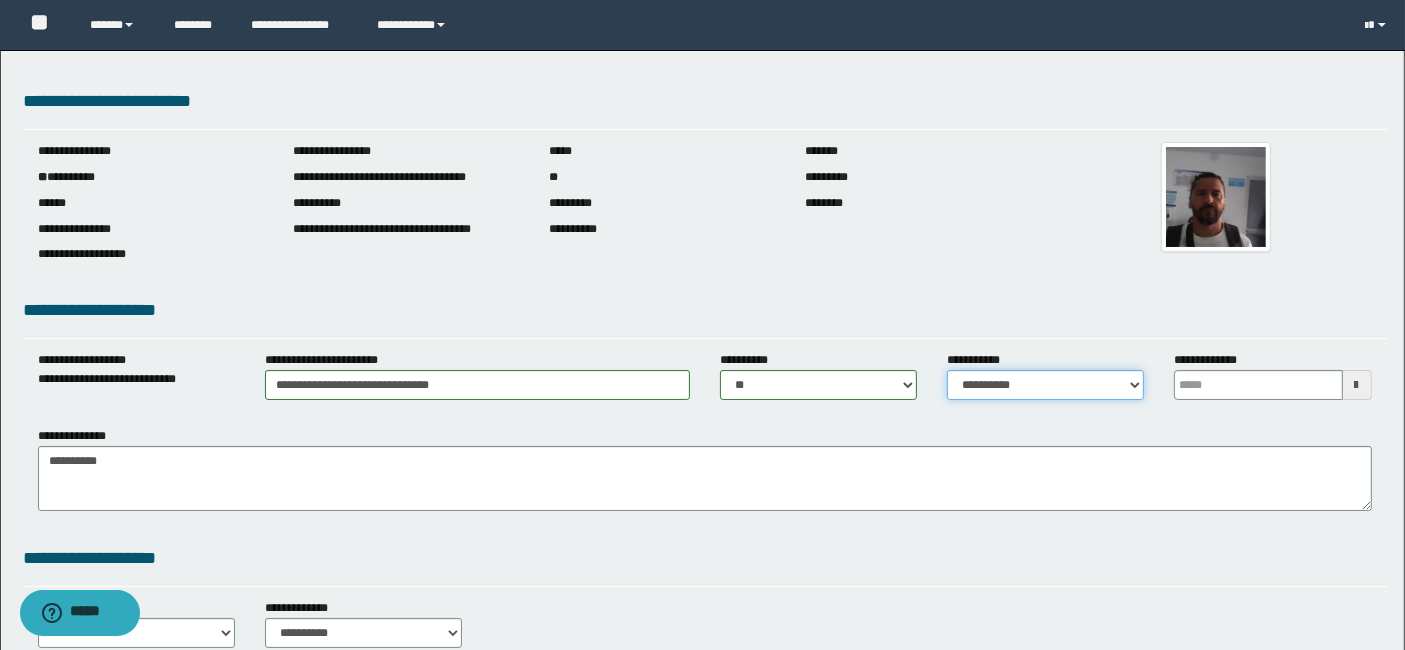 click on "**********" at bounding box center [1045, 385] 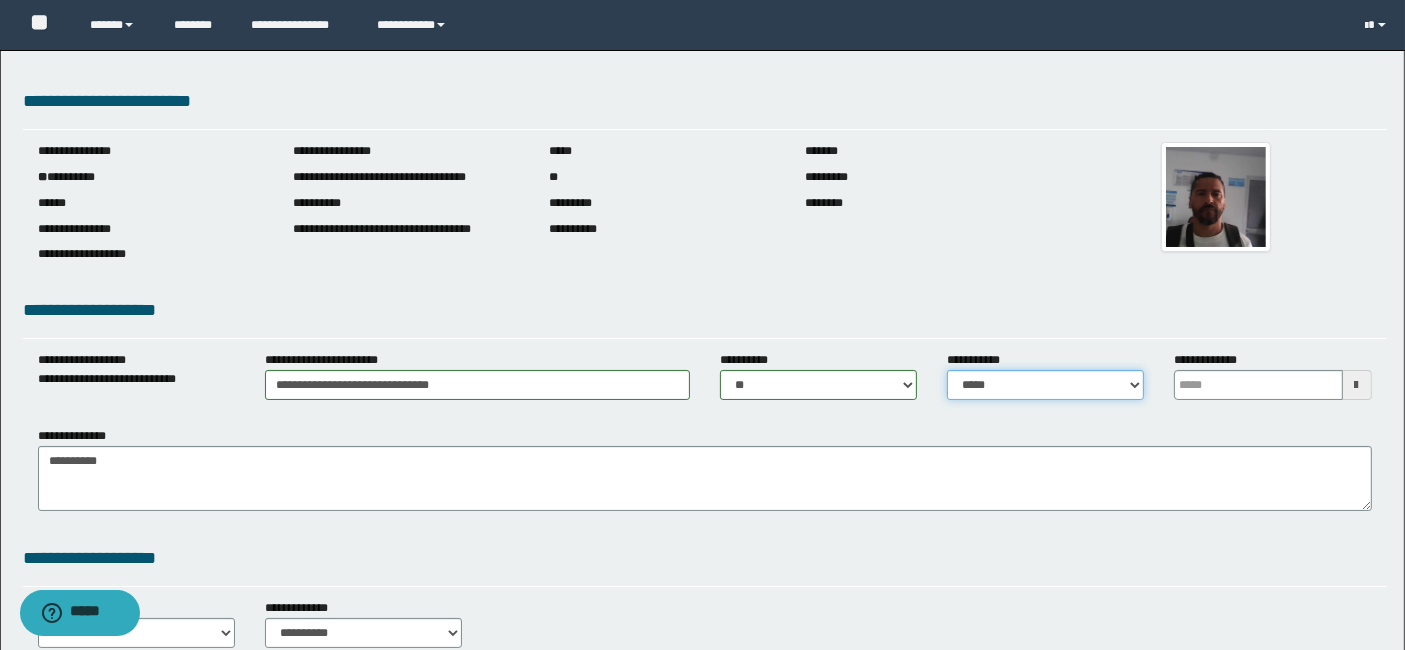 click on "**********" at bounding box center [1045, 385] 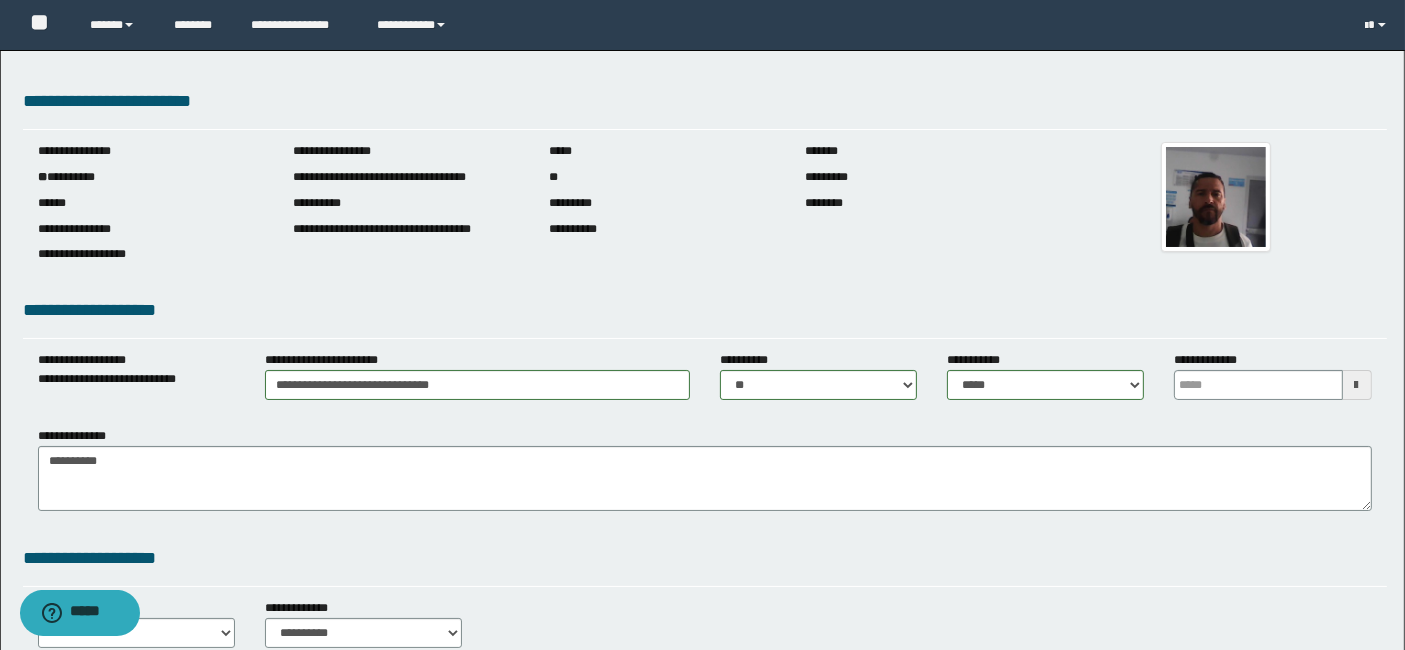 click at bounding box center [1357, 385] 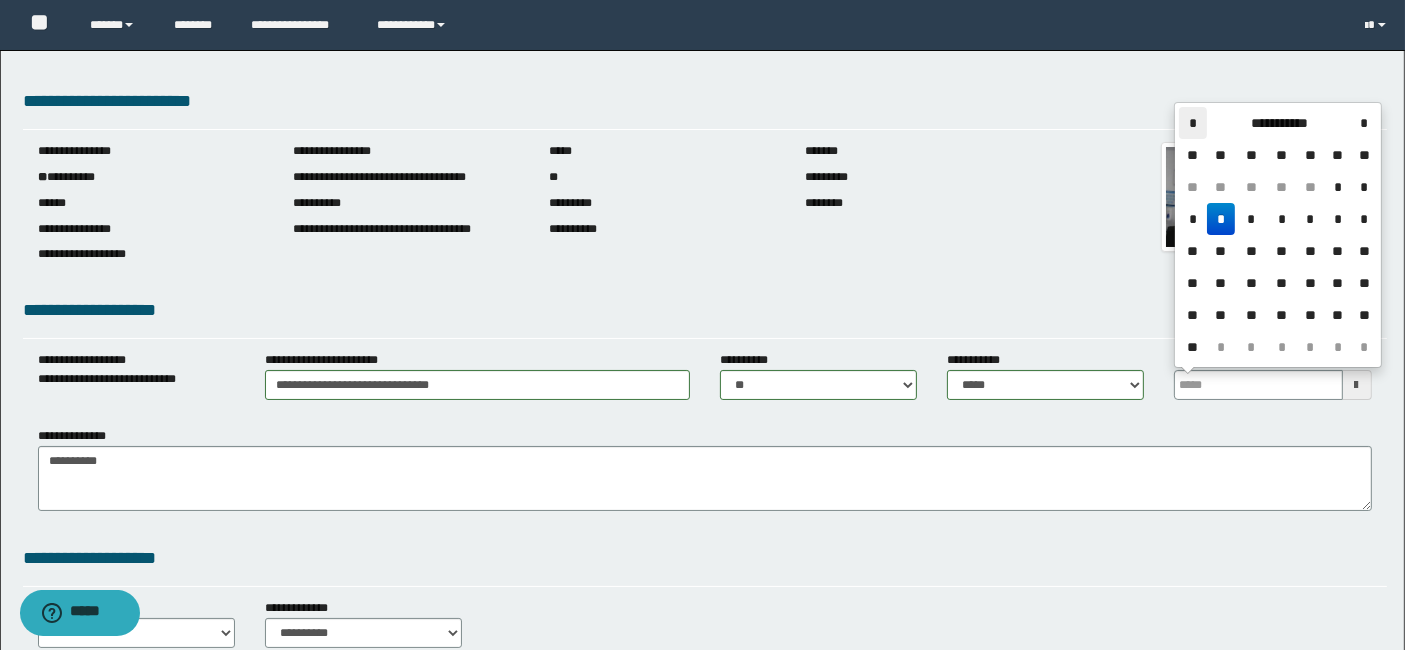 click on "*" at bounding box center [1193, 123] 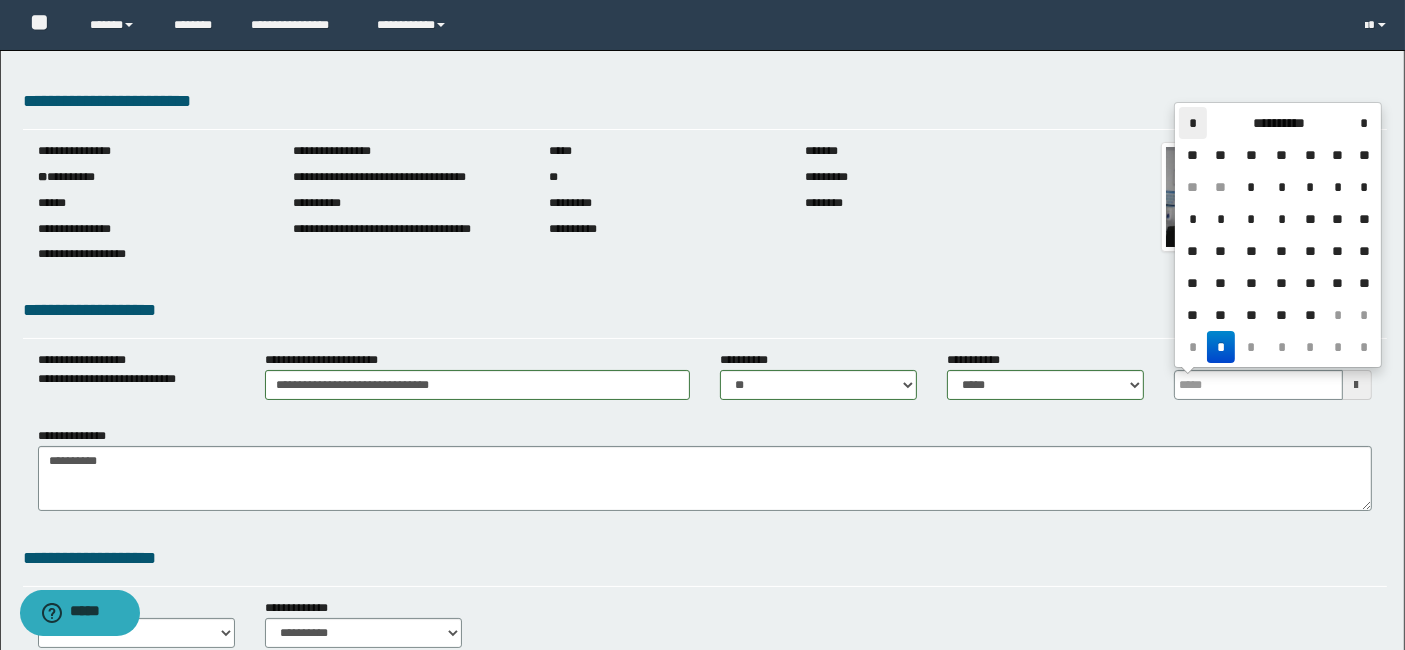 click on "*" at bounding box center [1193, 123] 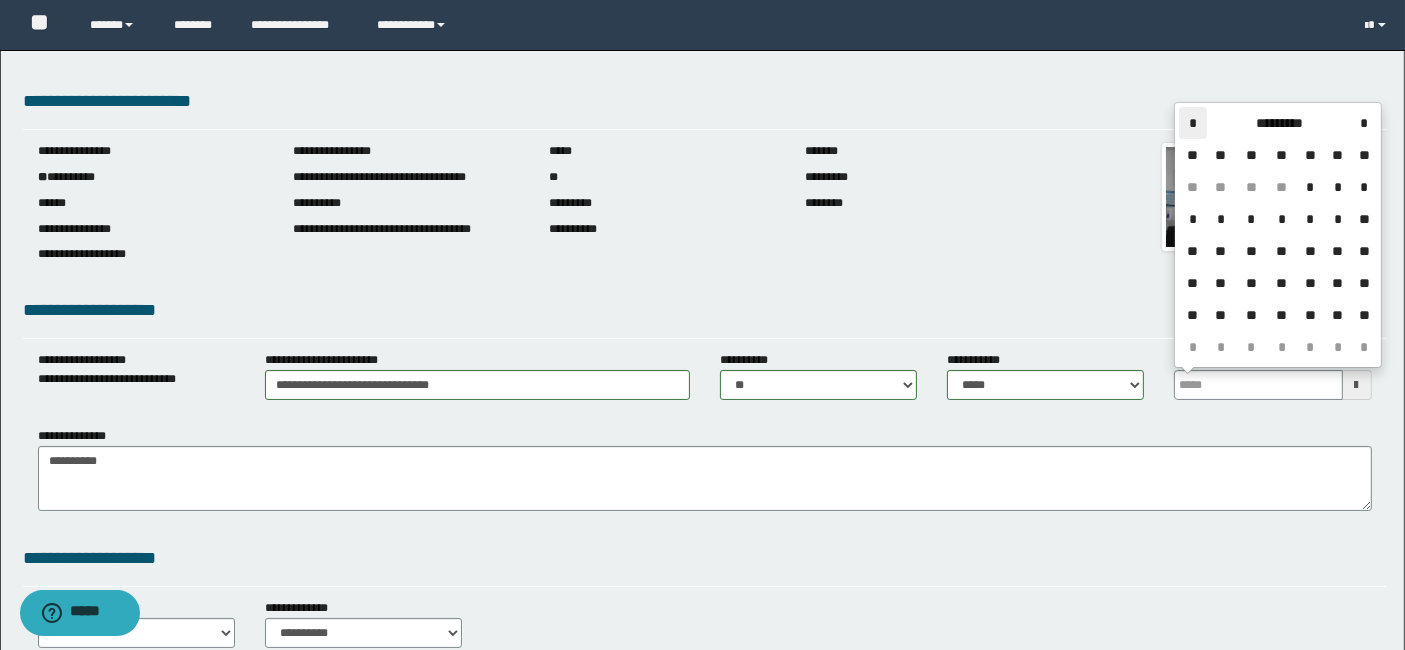 click on "*" at bounding box center (1193, 123) 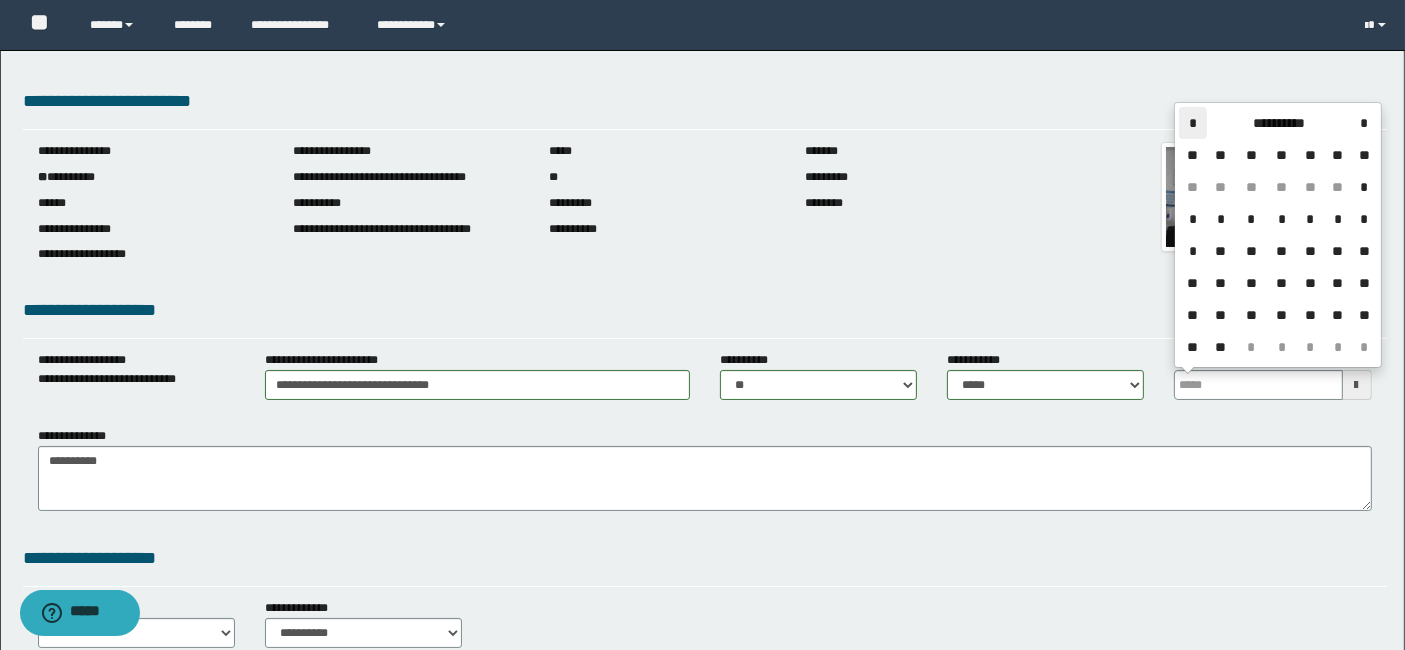 click on "*" at bounding box center (1193, 123) 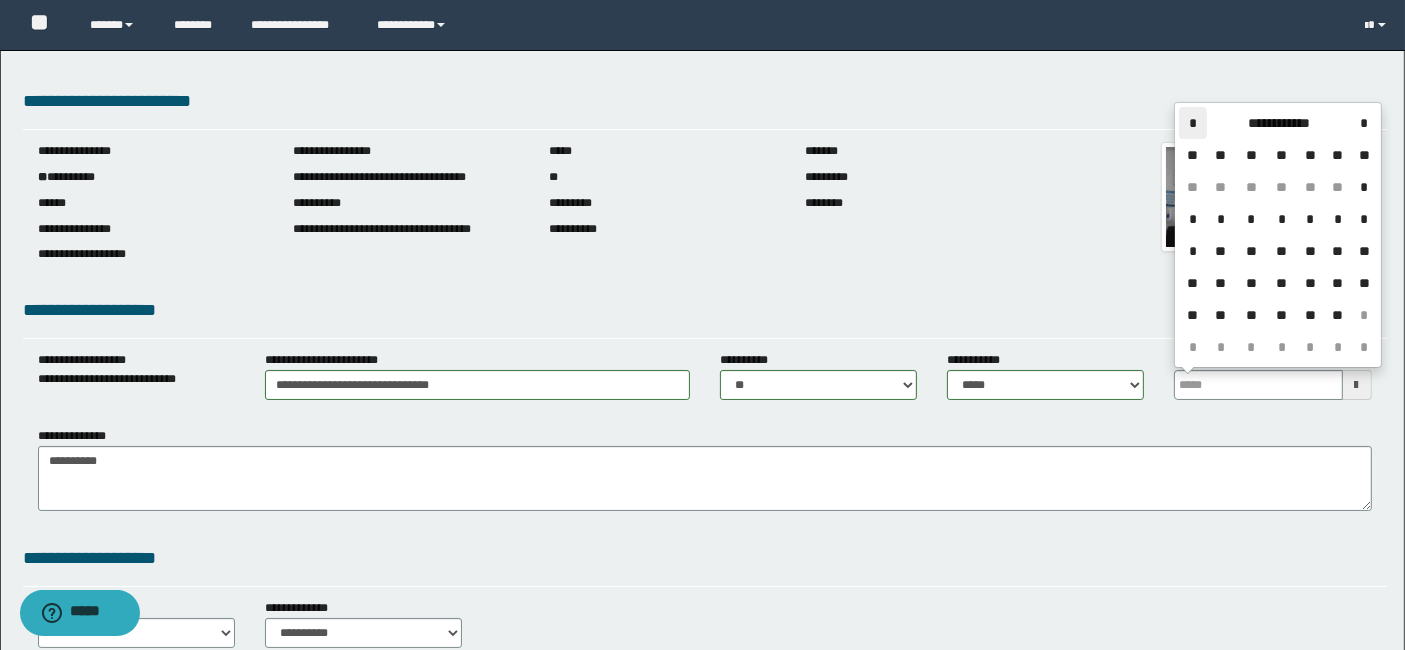 click on "*" at bounding box center [1193, 123] 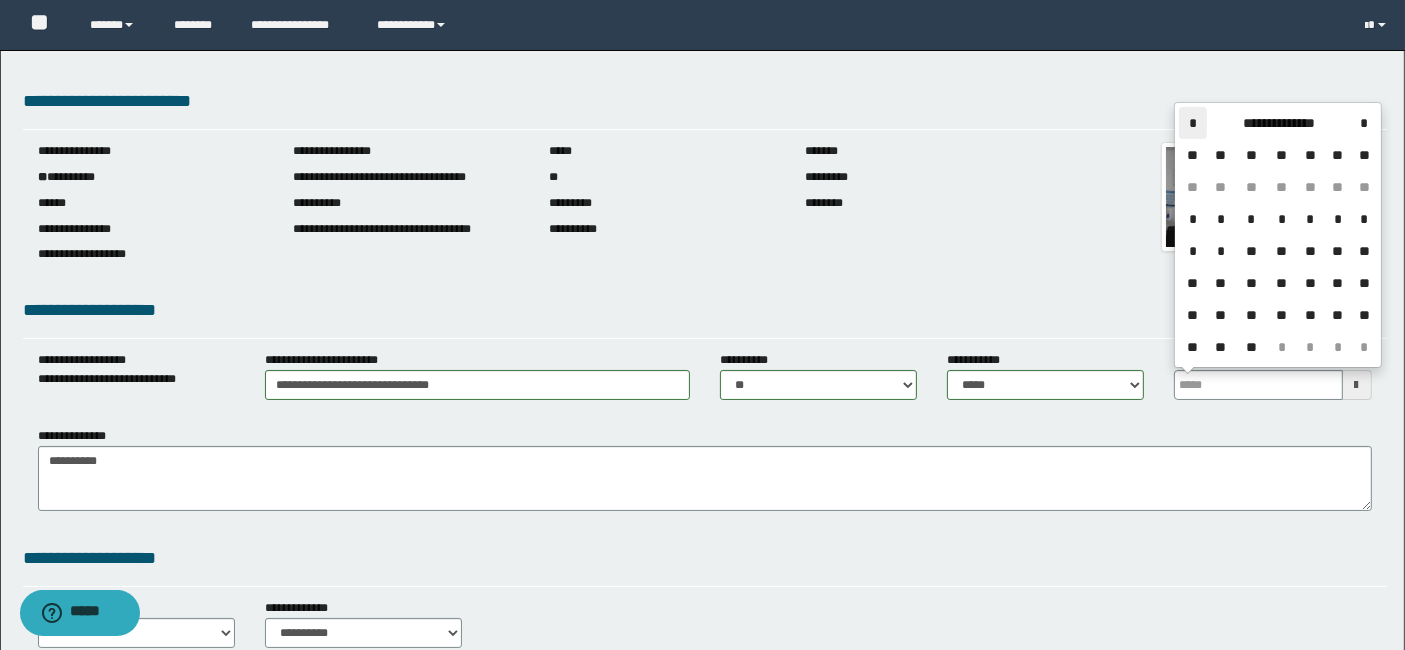 click on "*" at bounding box center [1193, 123] 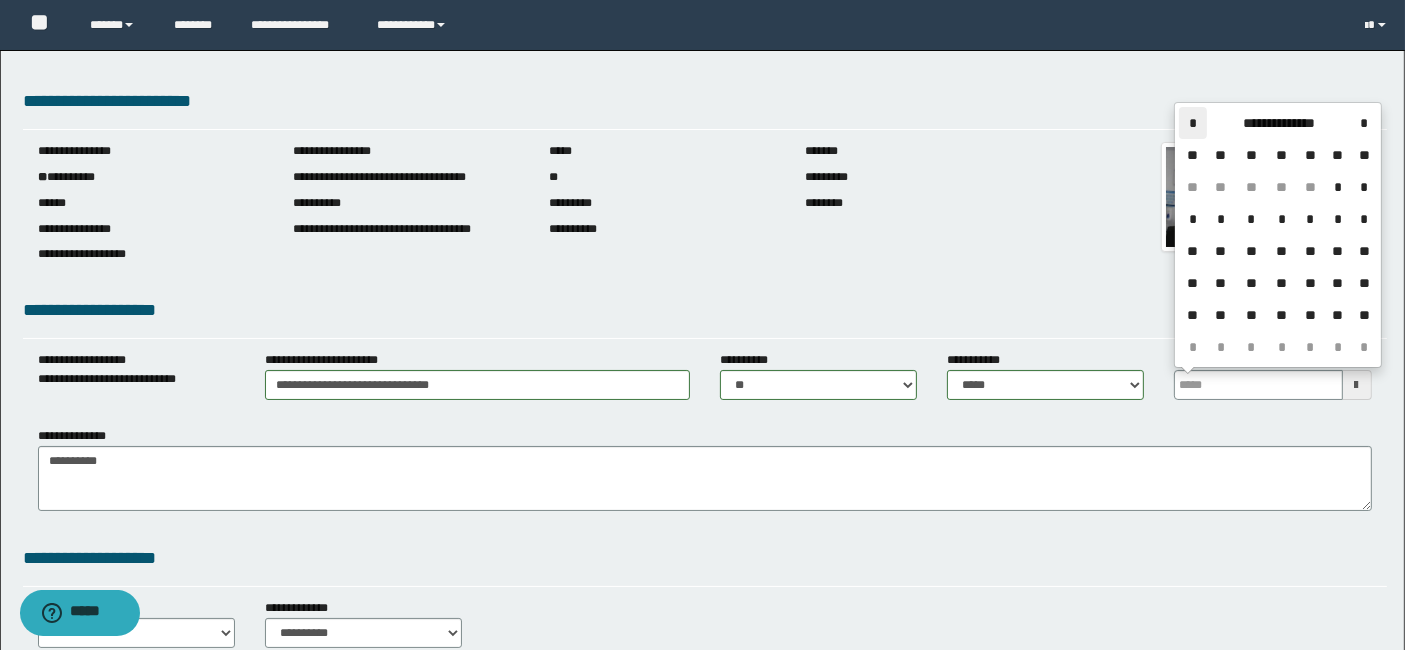 click on "*" at bounding box center [1193, 123] 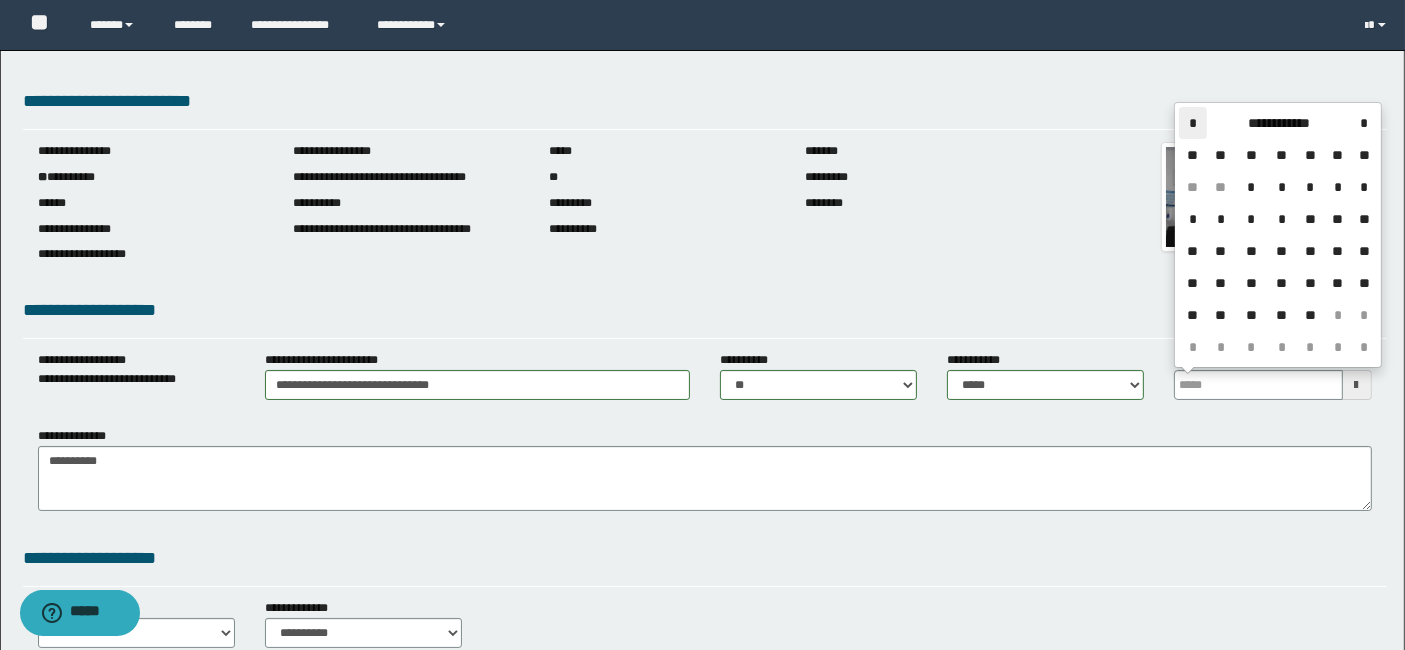 click on "*" at bounding box center [1193, 123] 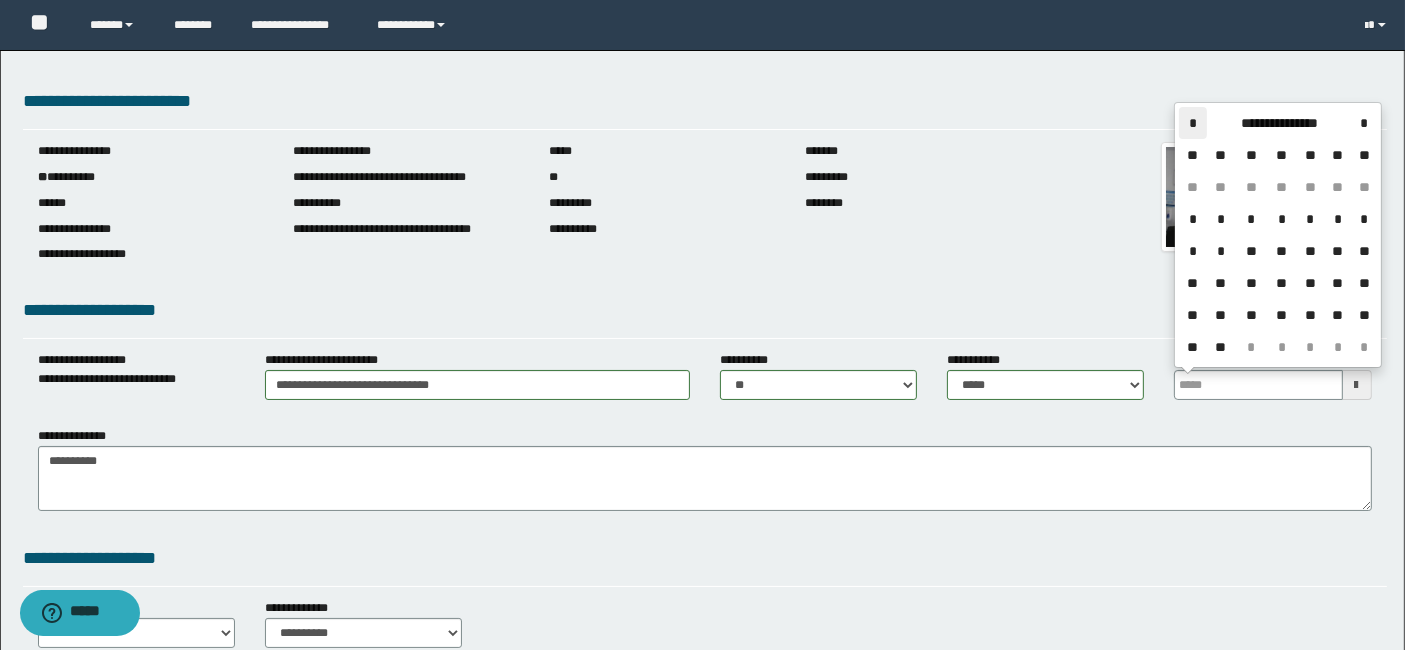 click on "*" at bounding box center [1193, 123] 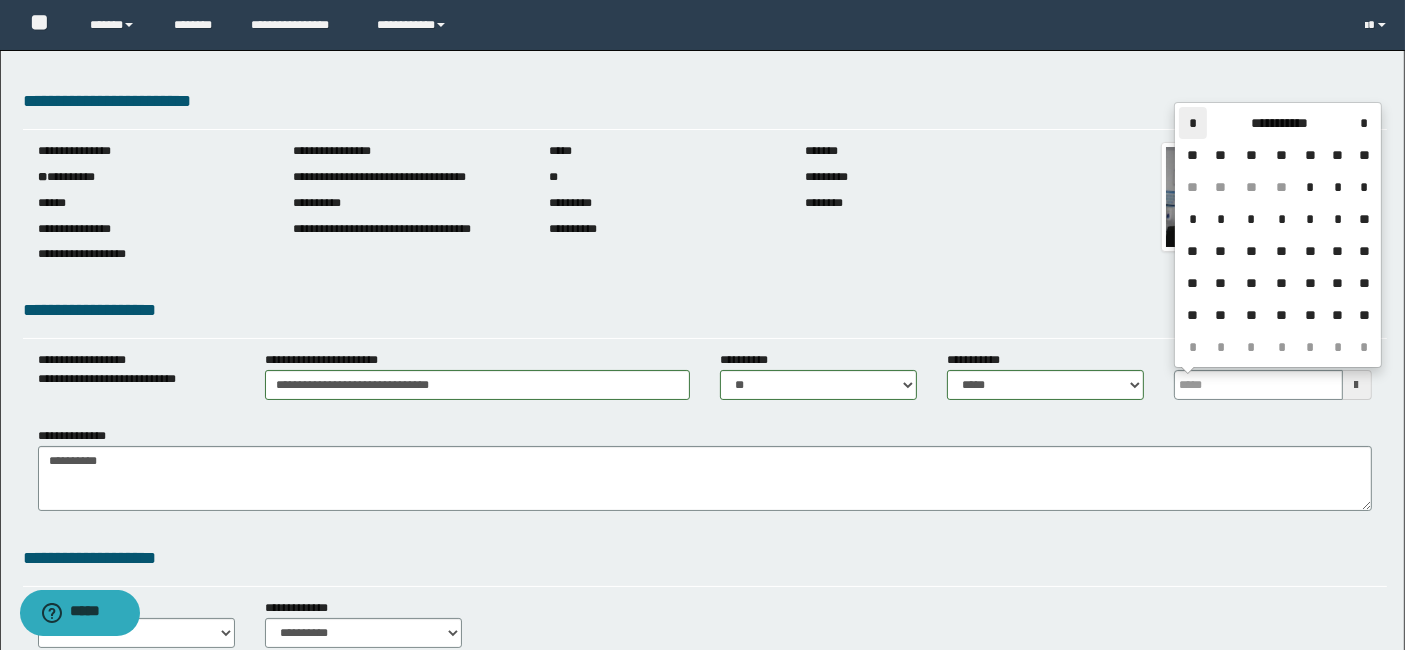 click on "*" at bounding box center [1193, 123] 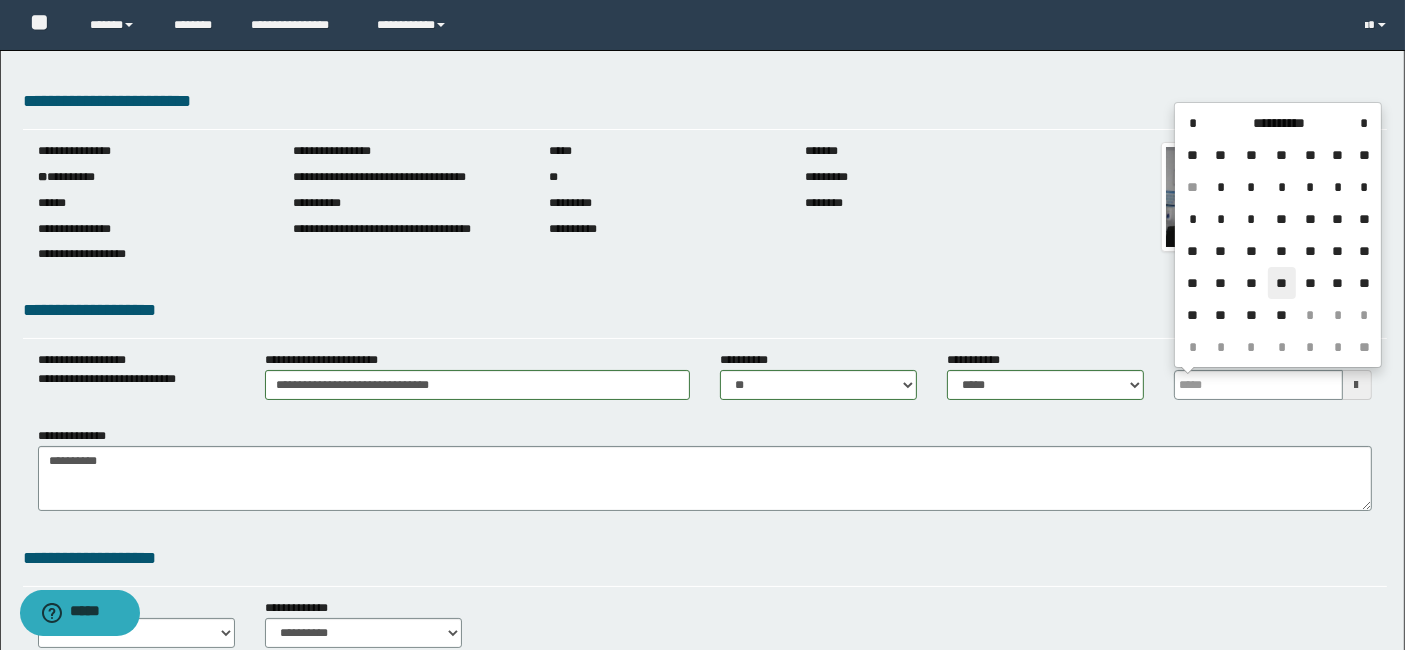 click on "**" at bounding box center (1282, 283) 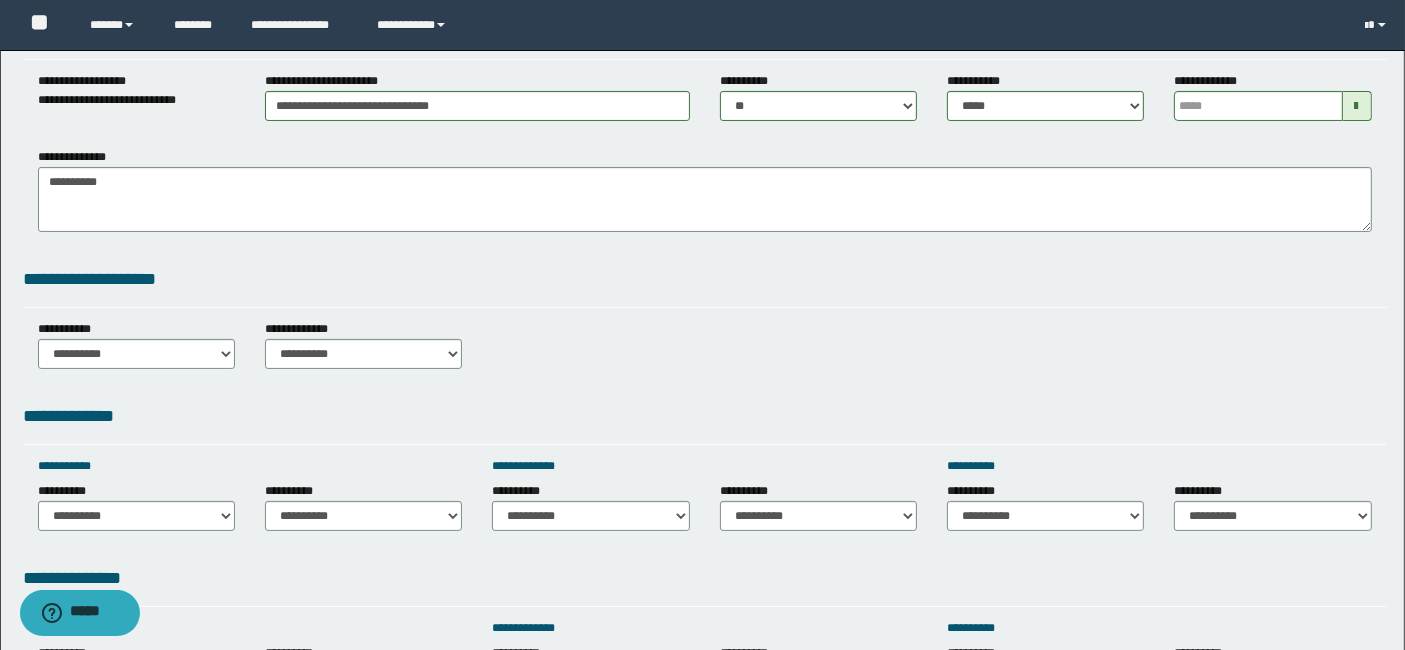 scroll, scrollTop: 311, scrollLeft: 0, axis: vertical 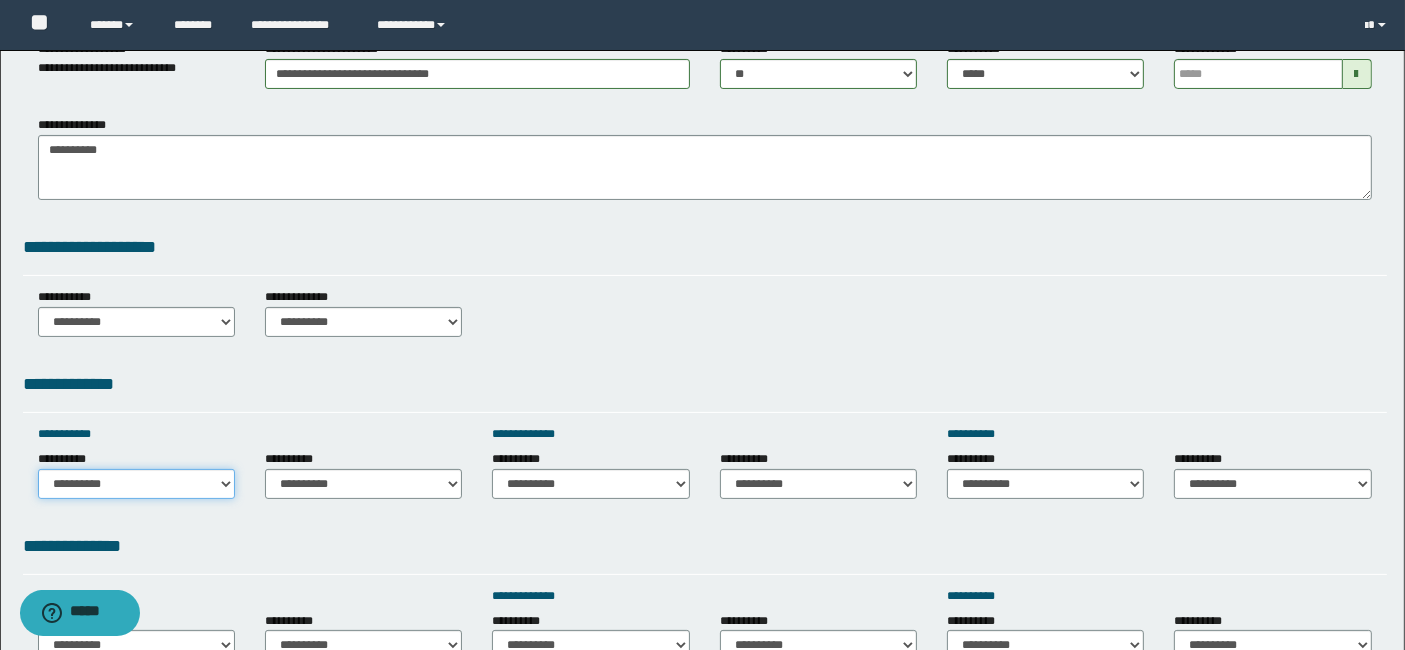 click on "**********" at bounding box center [136, 484] 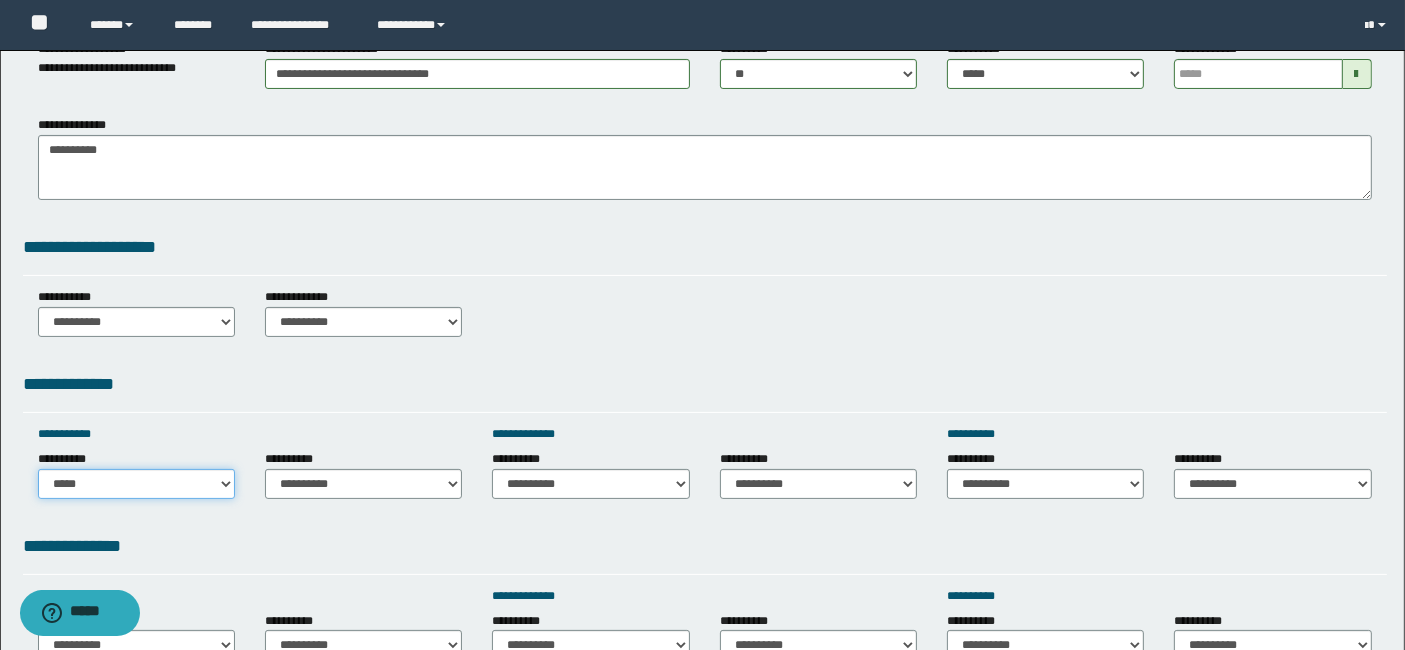 click on "**********" at bounding box center [136, 484] 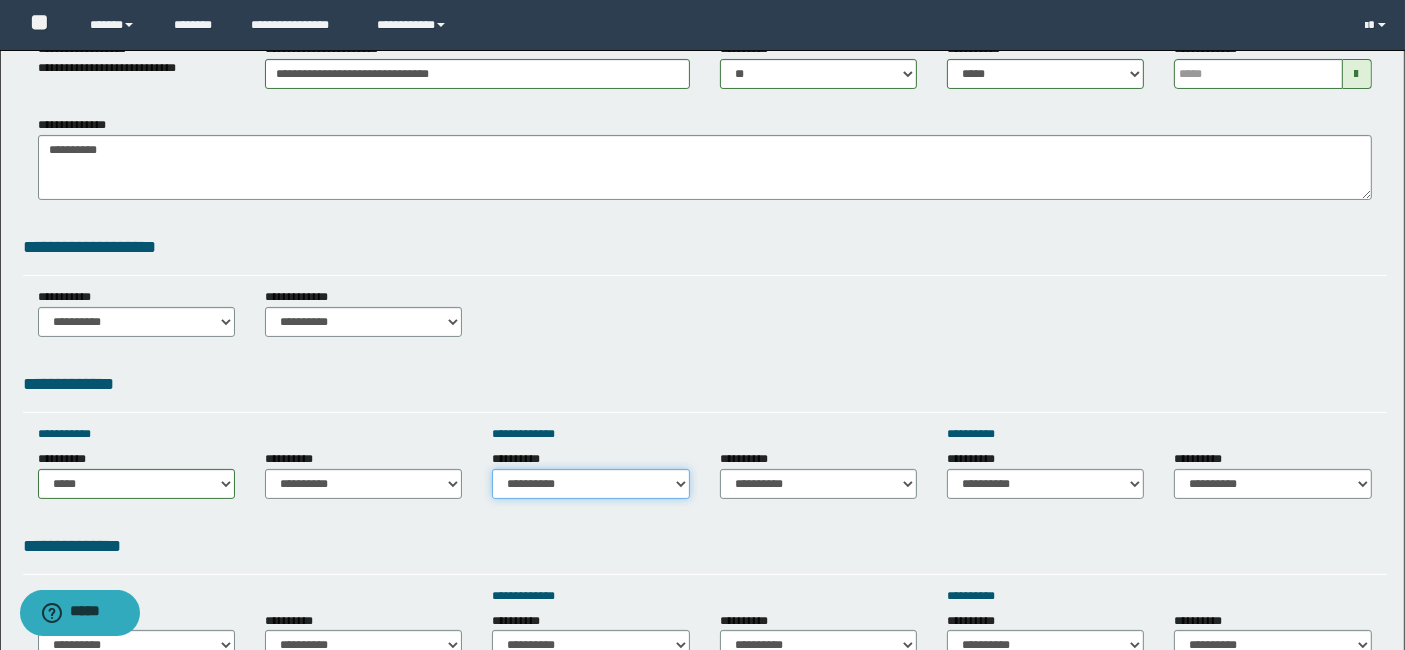 click on "**********" at bounding box center [590, 484] 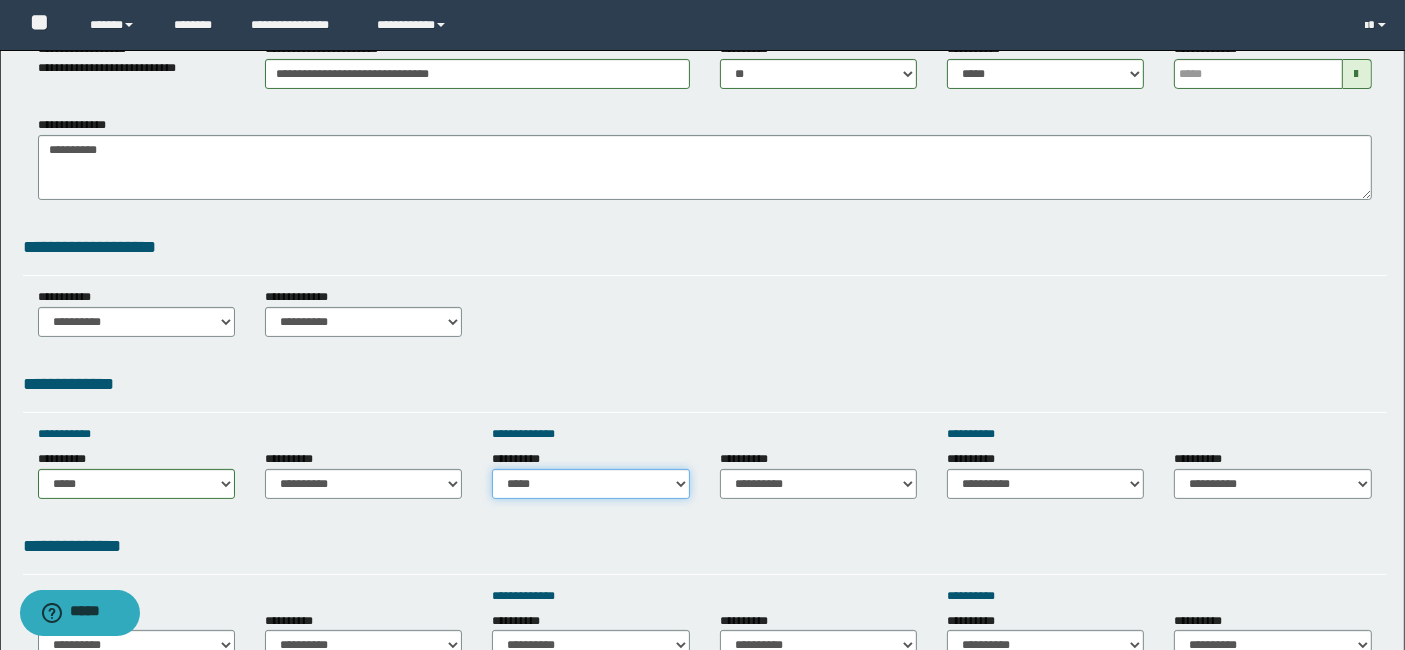 click on "**********" at bounding box center (590, 484) 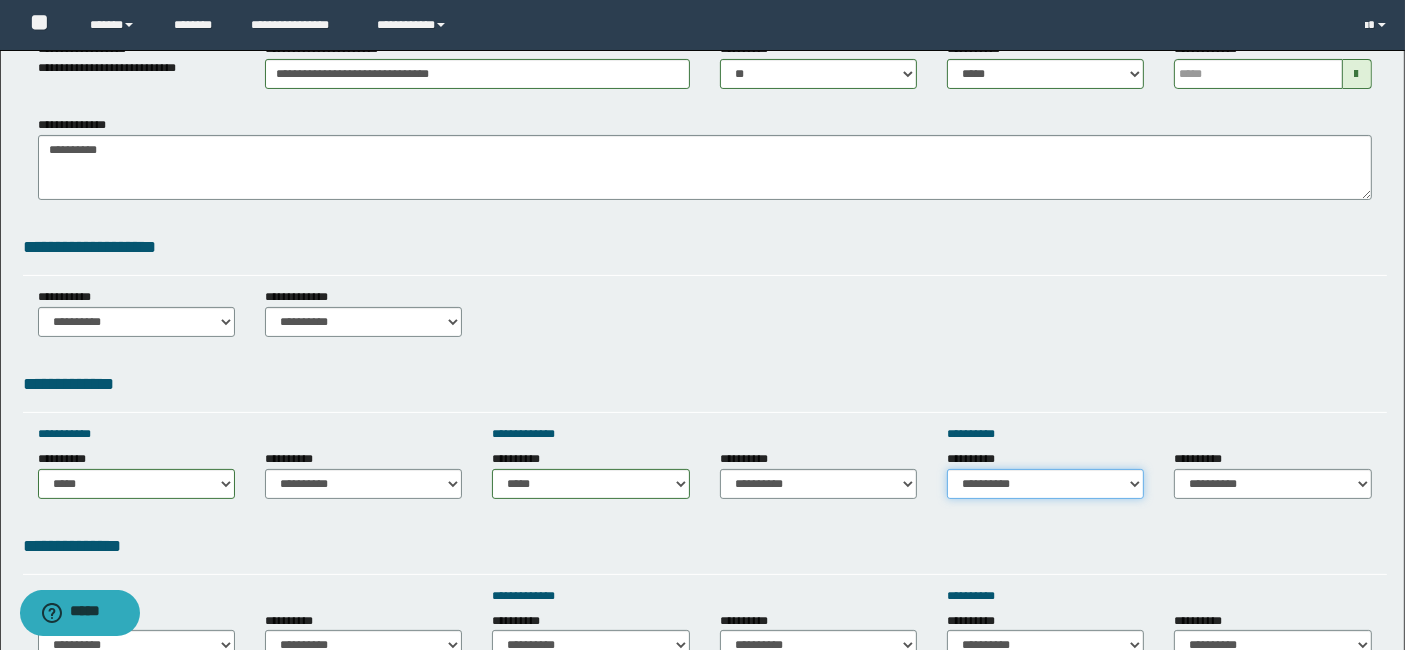 click on "**********" at bounding box center [1045, 484] 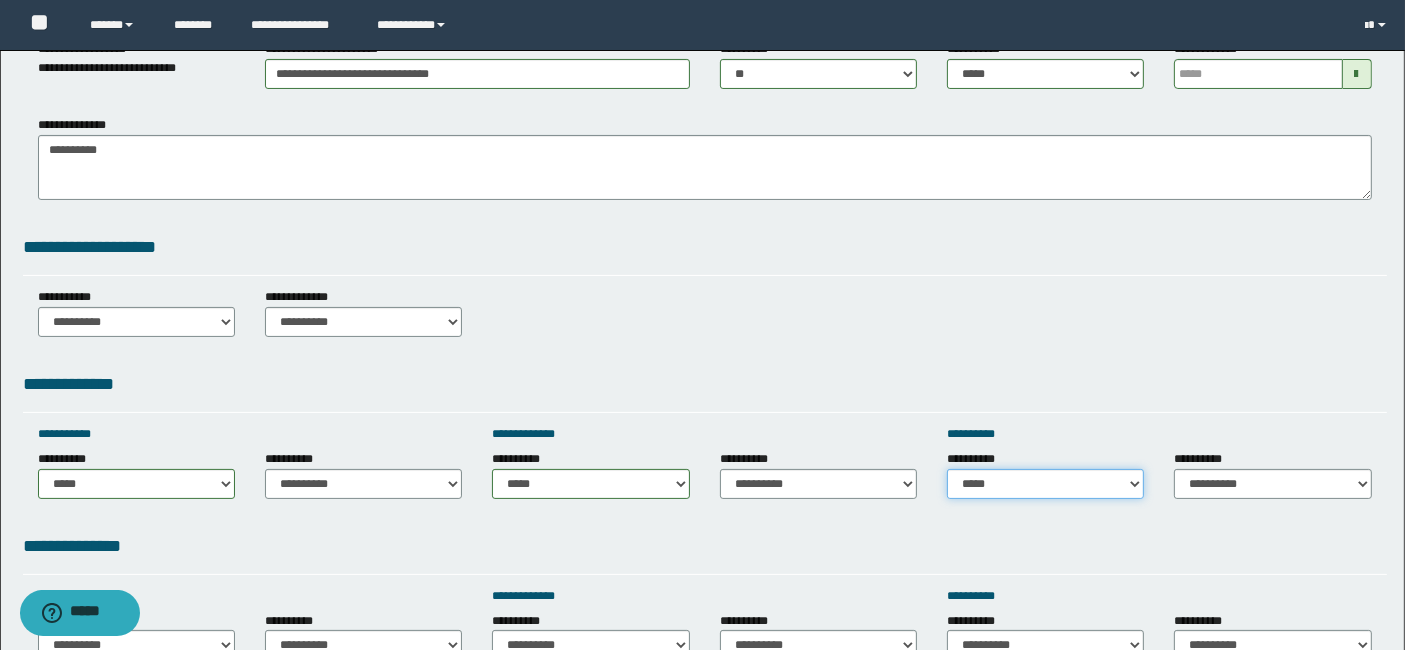 click on "**********" at bounding box center (1045, 484) 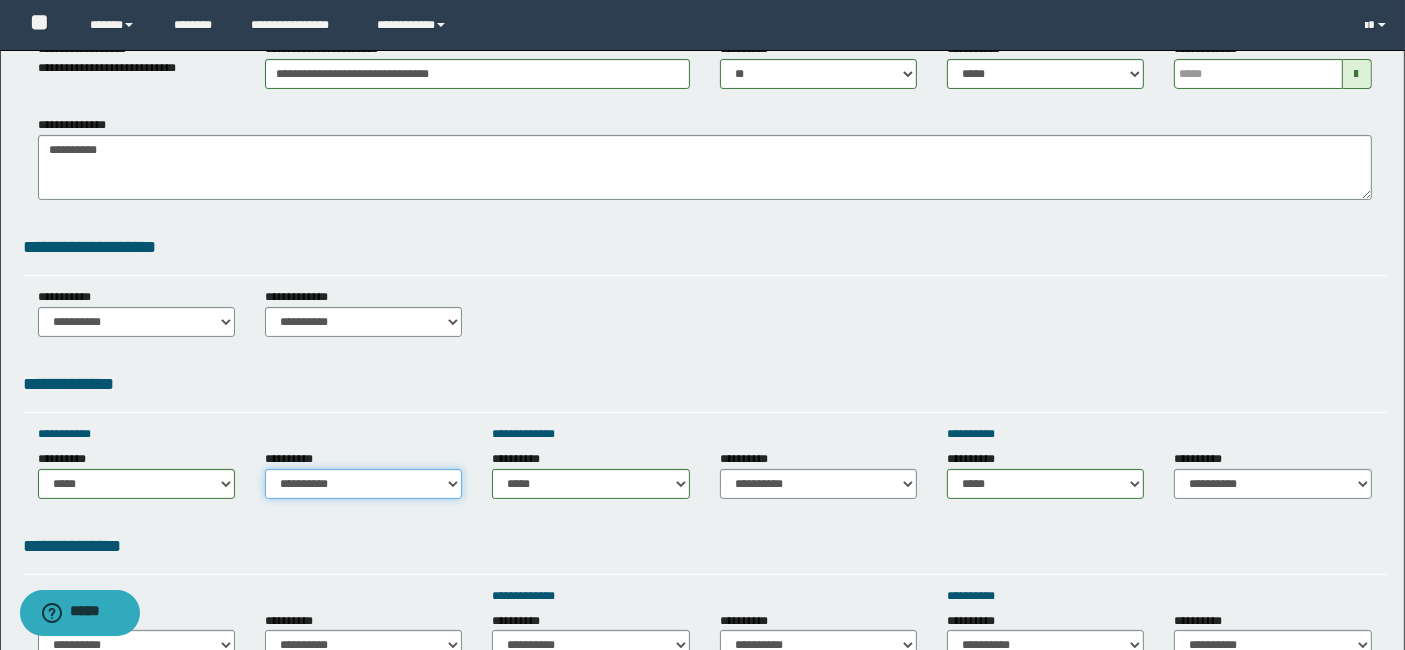 click on "**********" at bounding box center [363, 484] 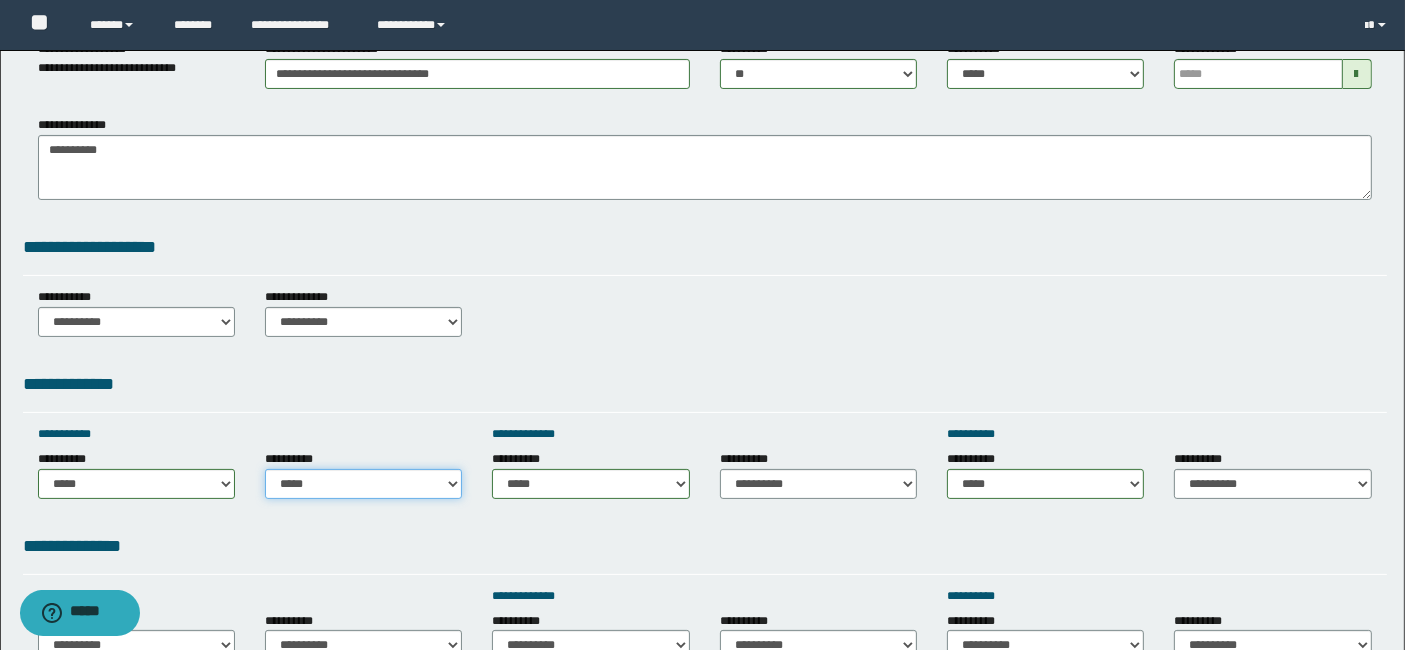click on "**********" at bounding box center (363, 484) 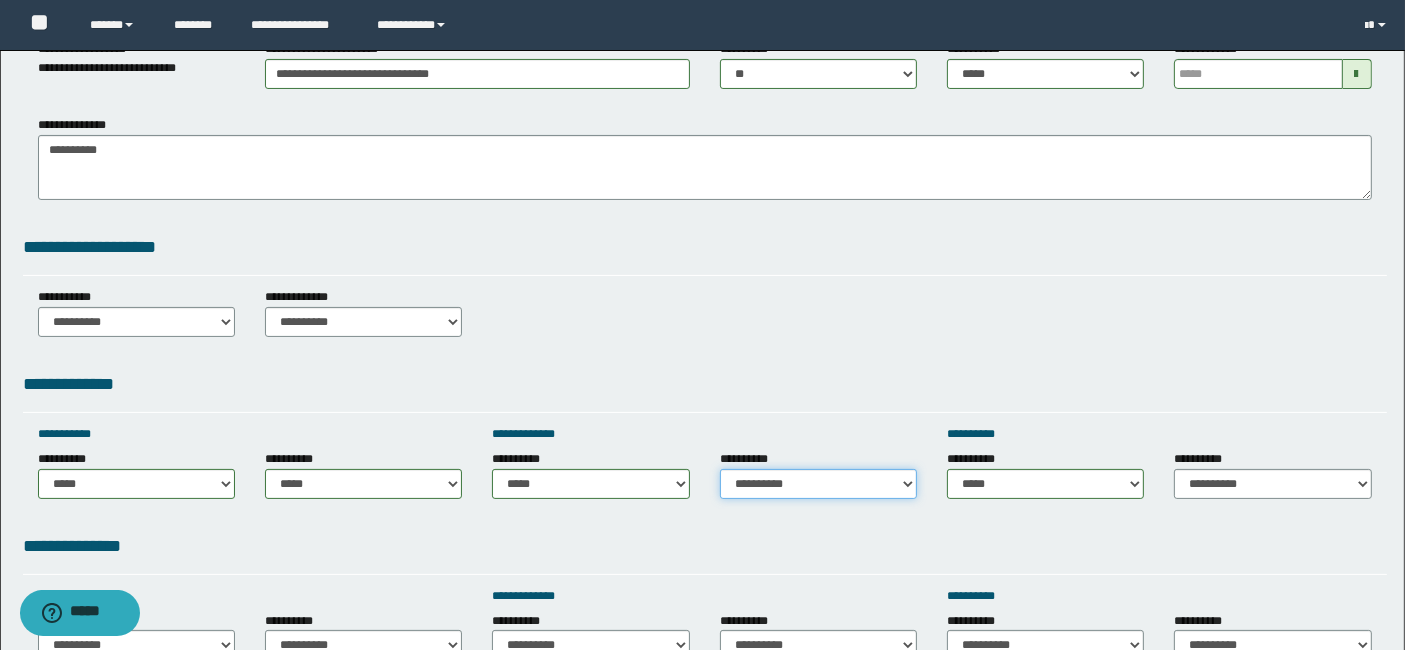 click on "**********" at bounding box center [818, 484] 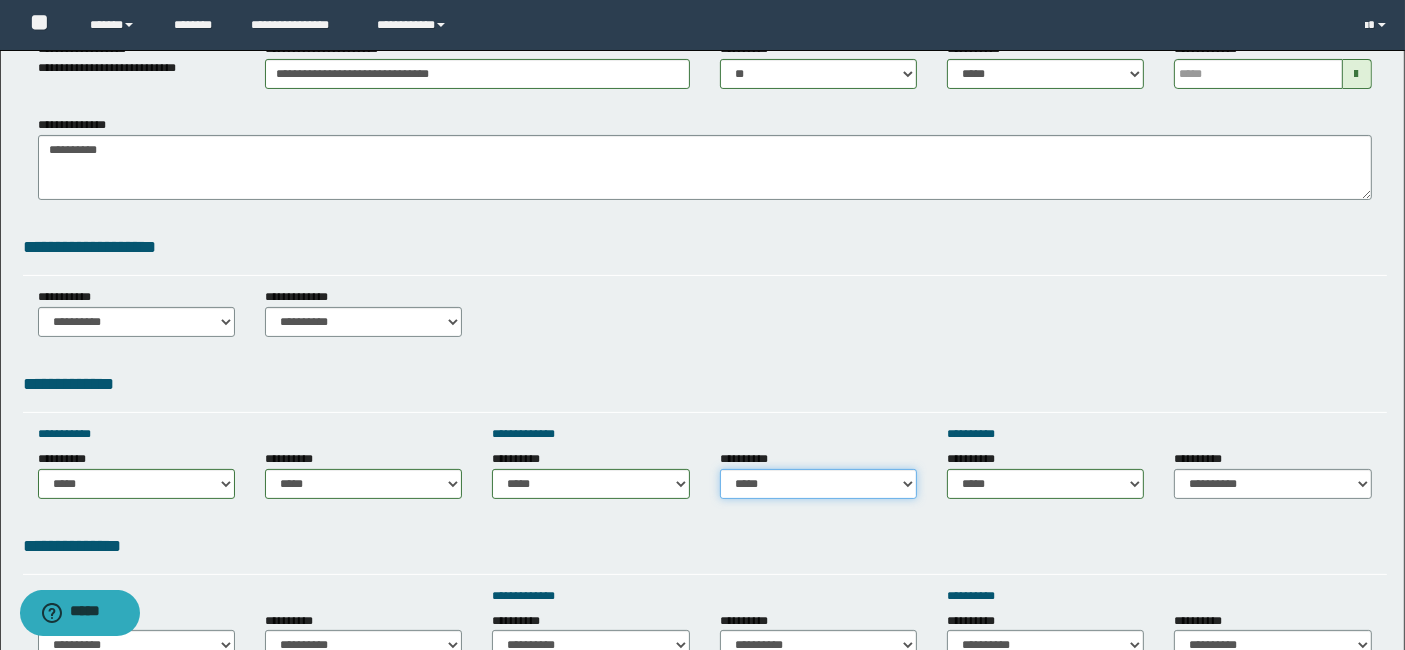 click on "**********" at bounding box center [818, 484] 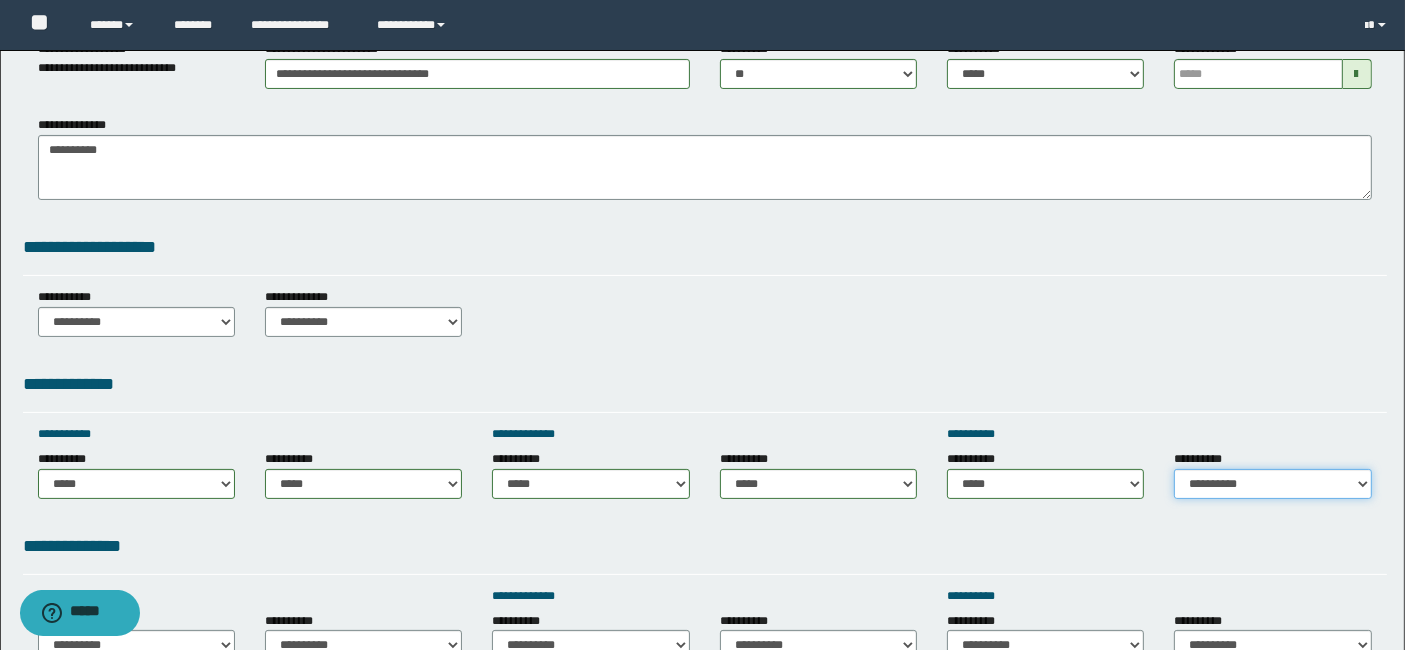 click on "**********" at bounding box center (1272, 484) 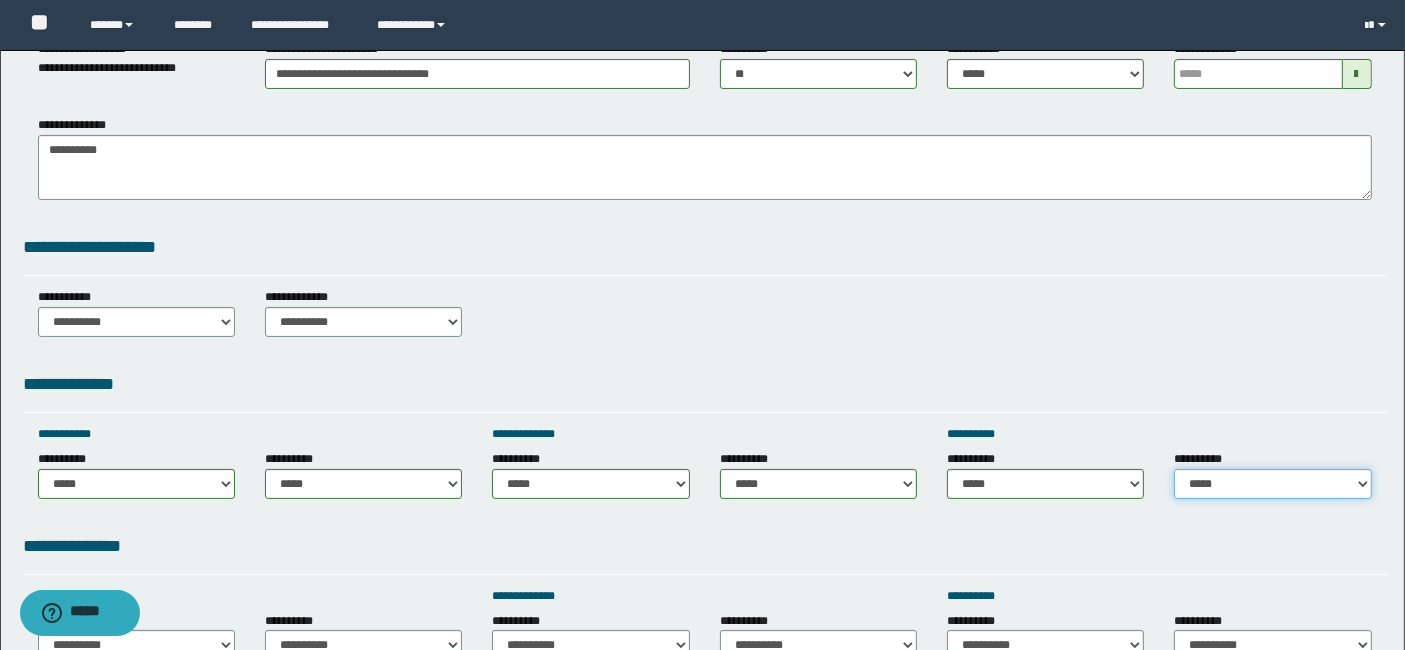 click on "**********" at bounding box center [1272, 484] 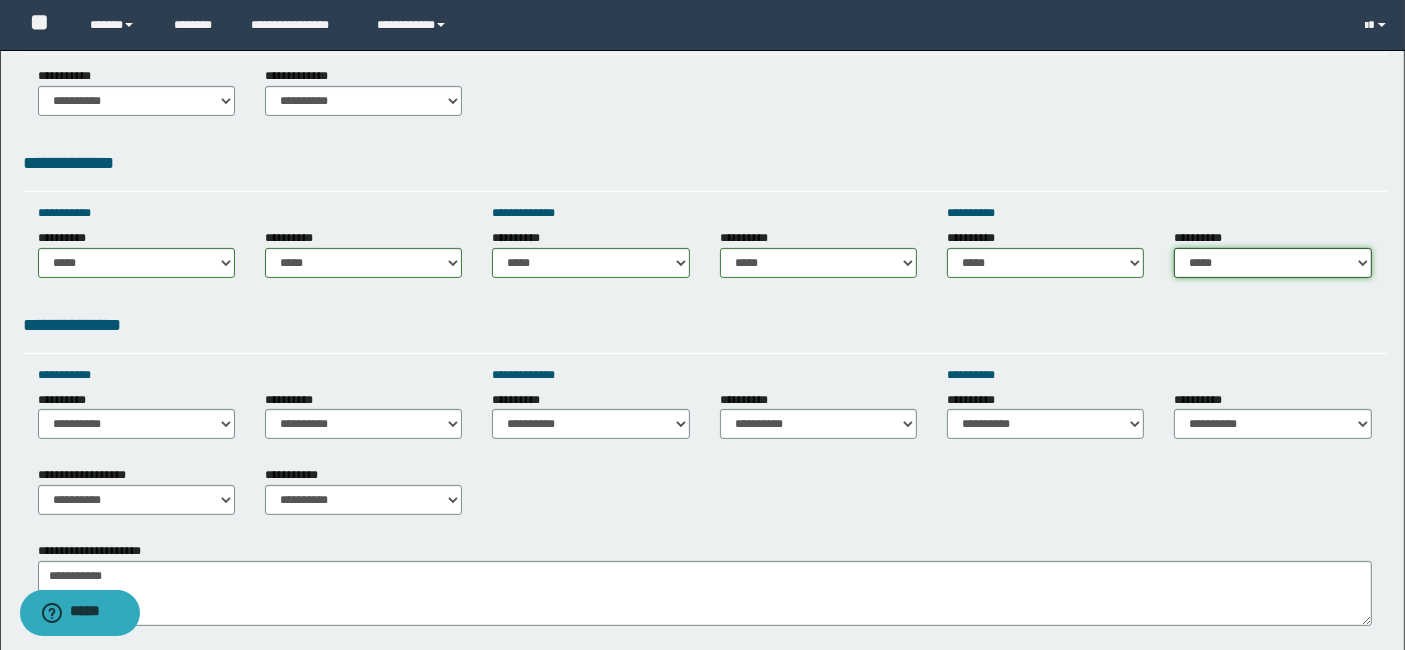 scroll, scrollTop: 533, scrollLeft: 0, axis: vertical 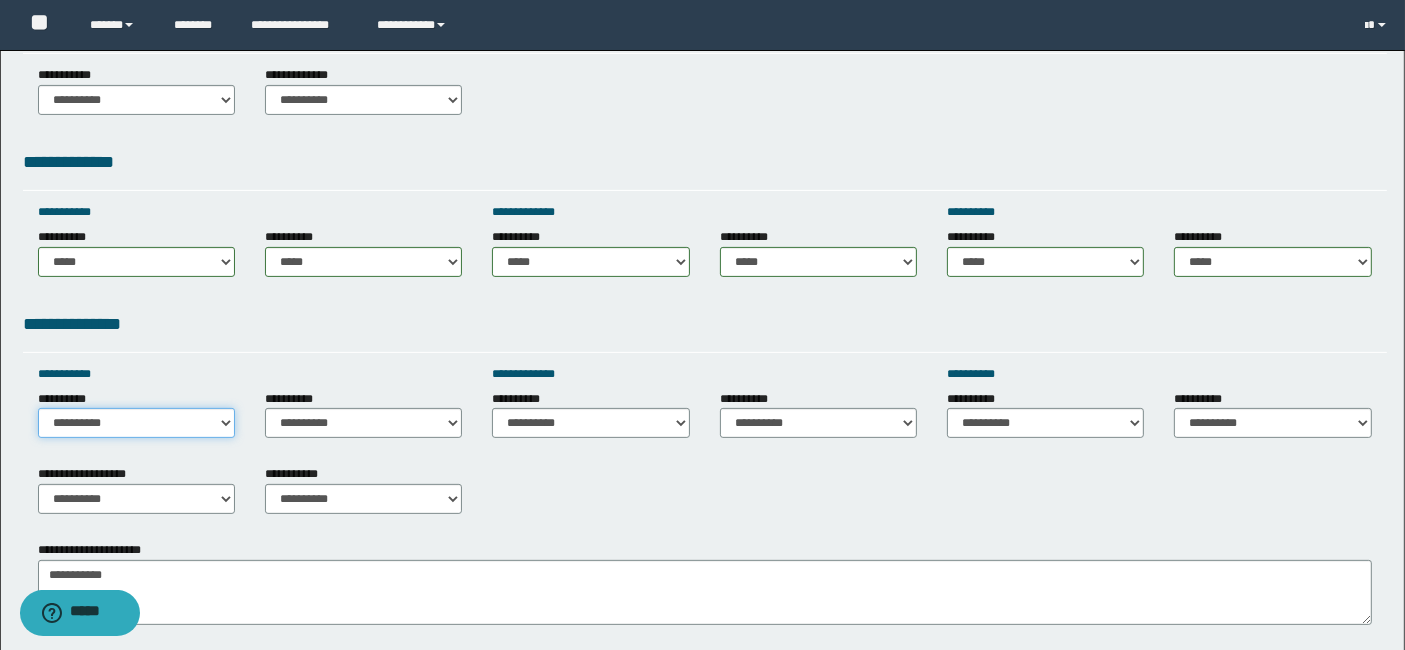 click on "**********" at bounding box center (136, 423) 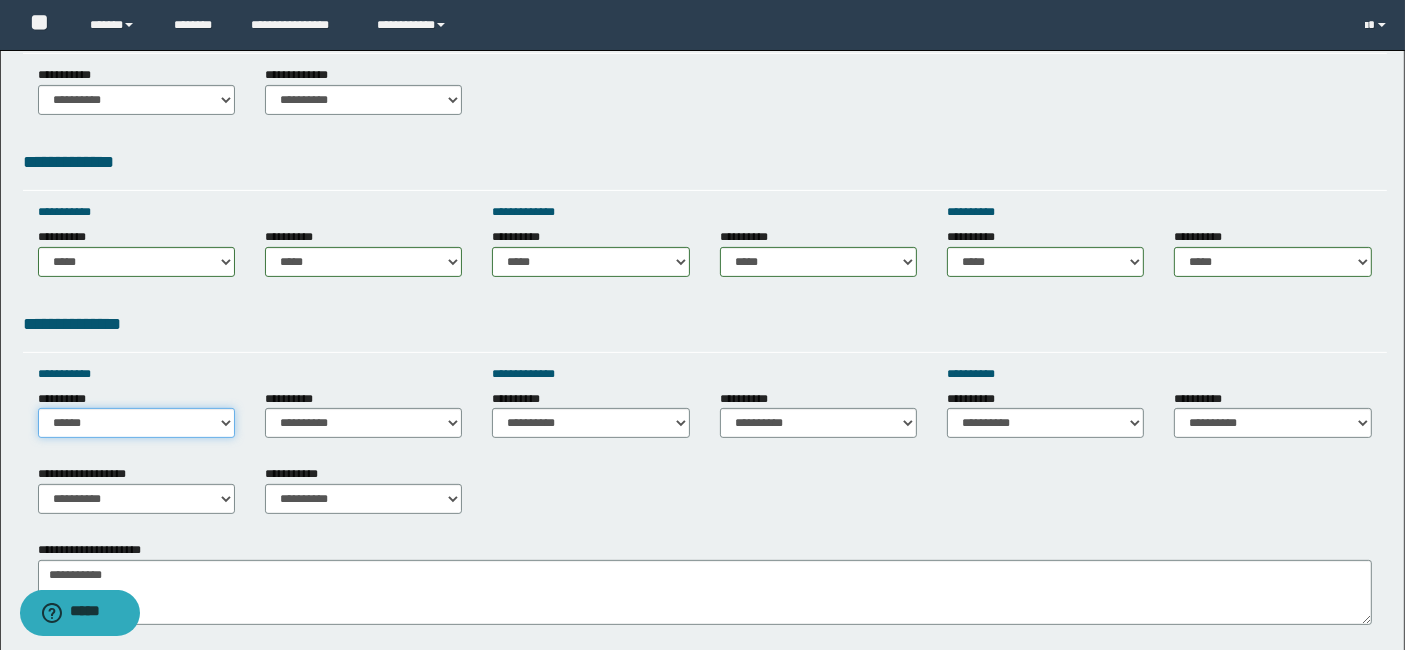 click on "**********" at bounding box center (136, 423) 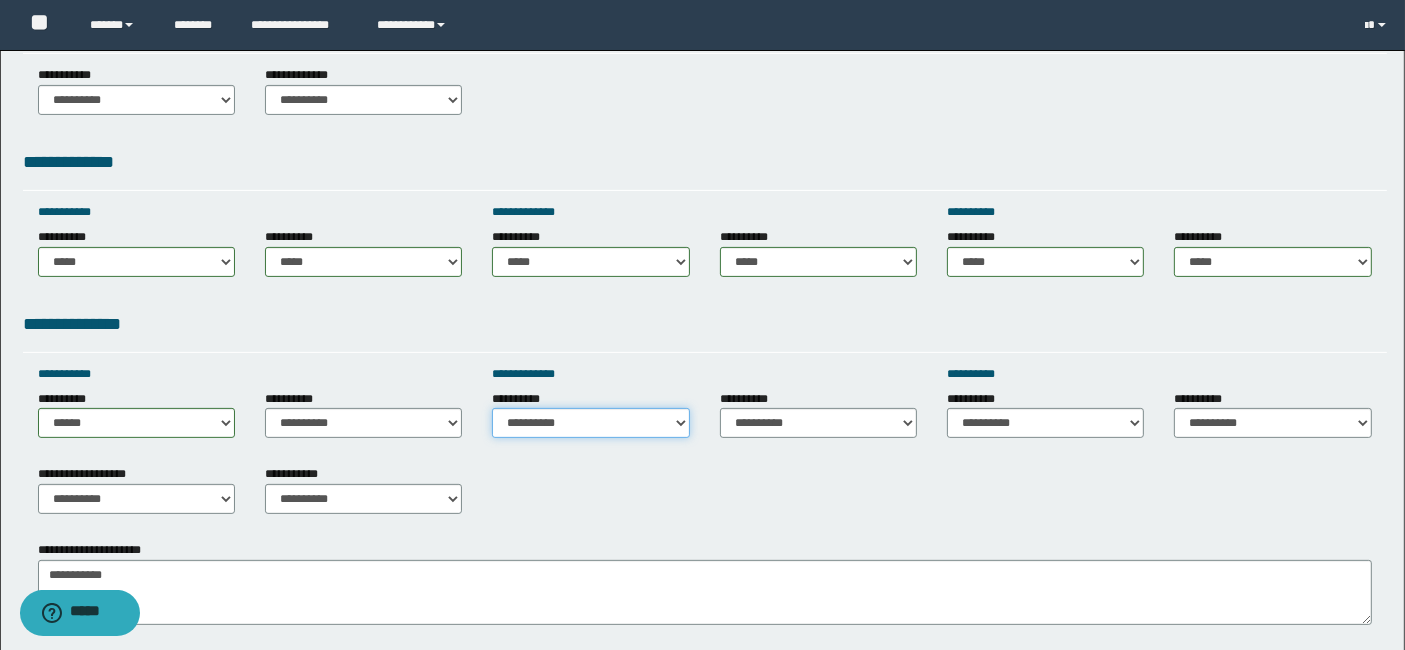 click on "**********" at bounding box center (590, 423) 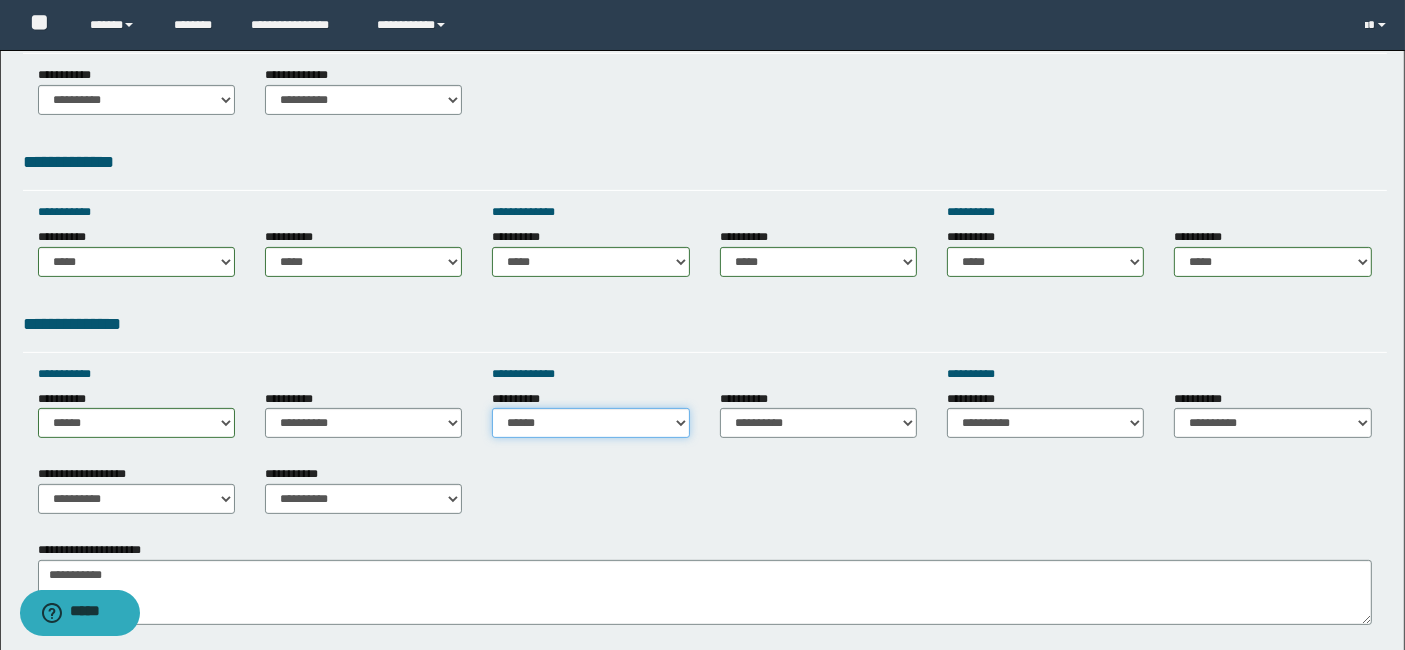 click on "**********" at bounding box center [590, 423] 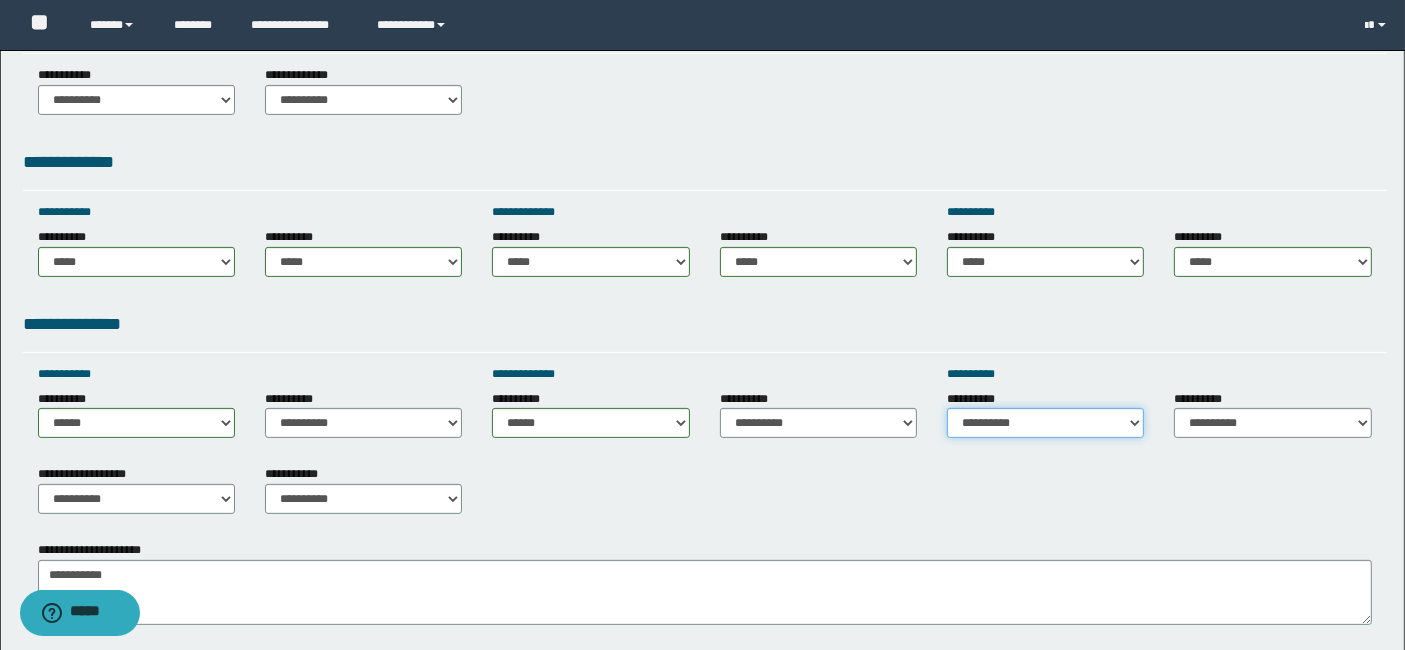 click on "**********" at bounding box center [1045, 423] 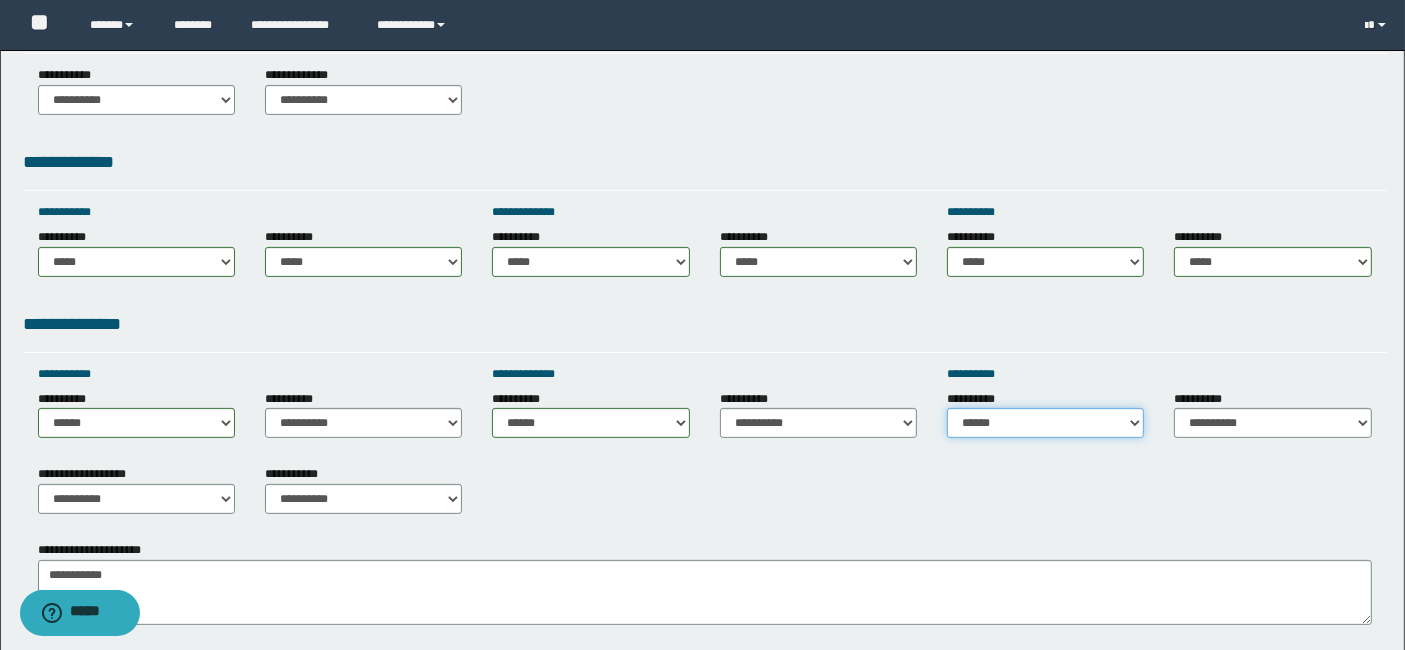 click on "**********" at bounding box center [1045, 423] 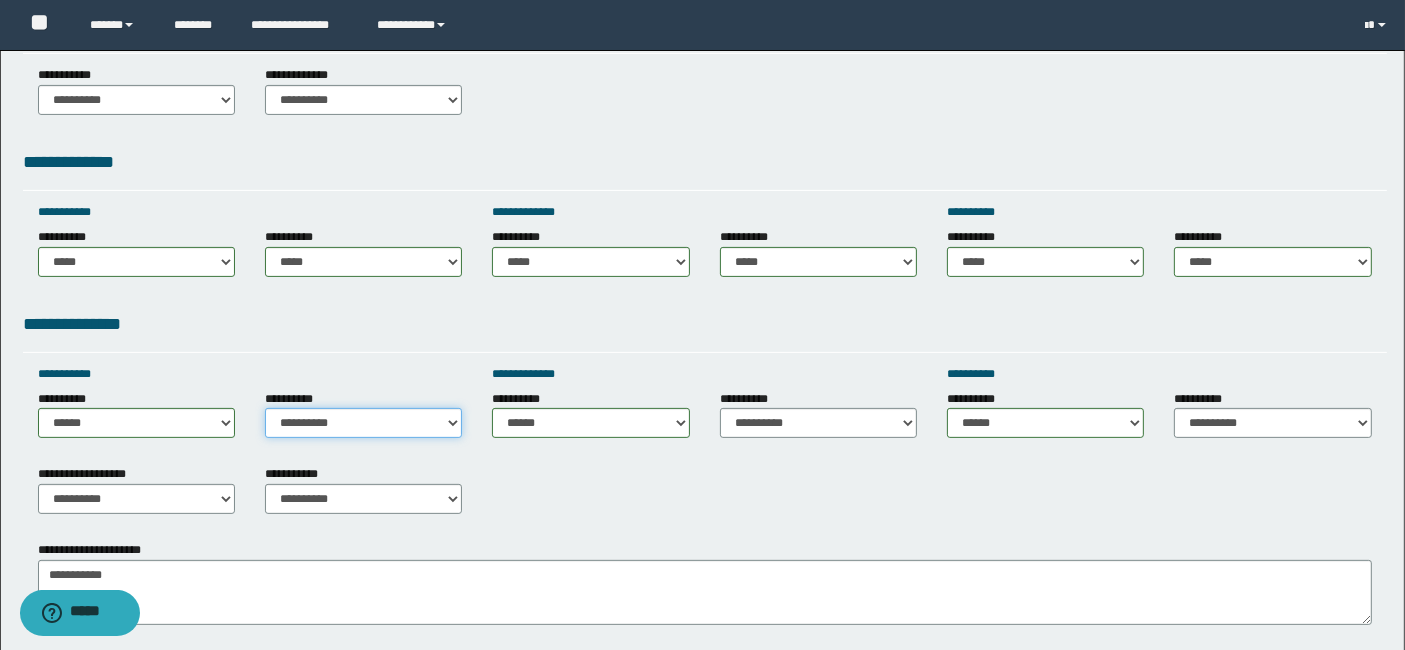 click on "**********" at bounding box center [363, 423] 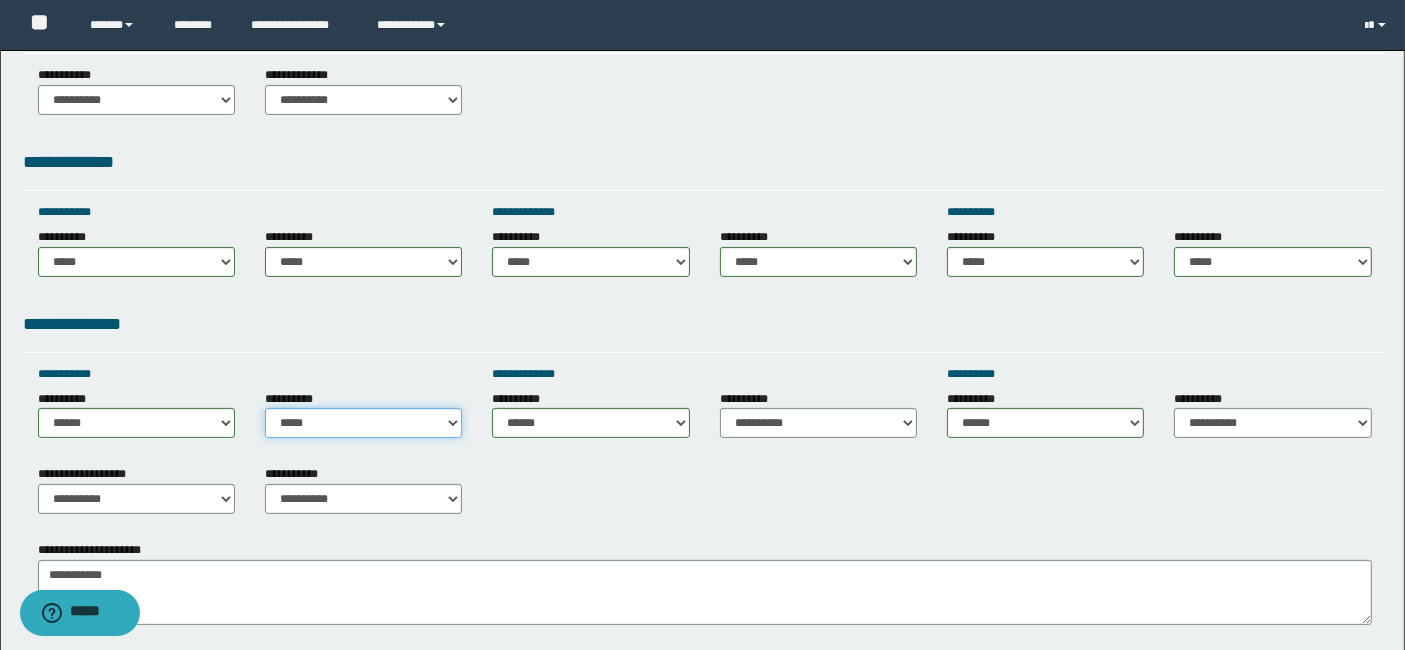 click on "**********" at bounding box center (363, 423) 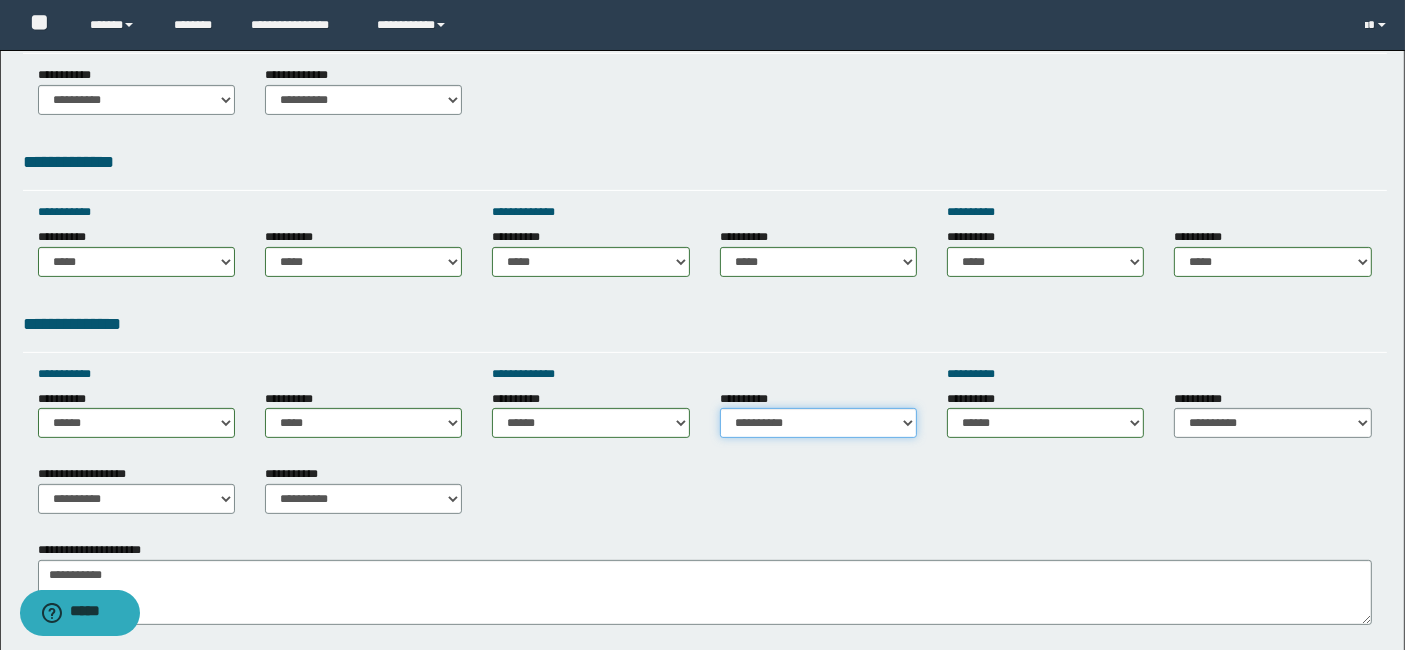 click on "**********" at bounding box center [818, 423] 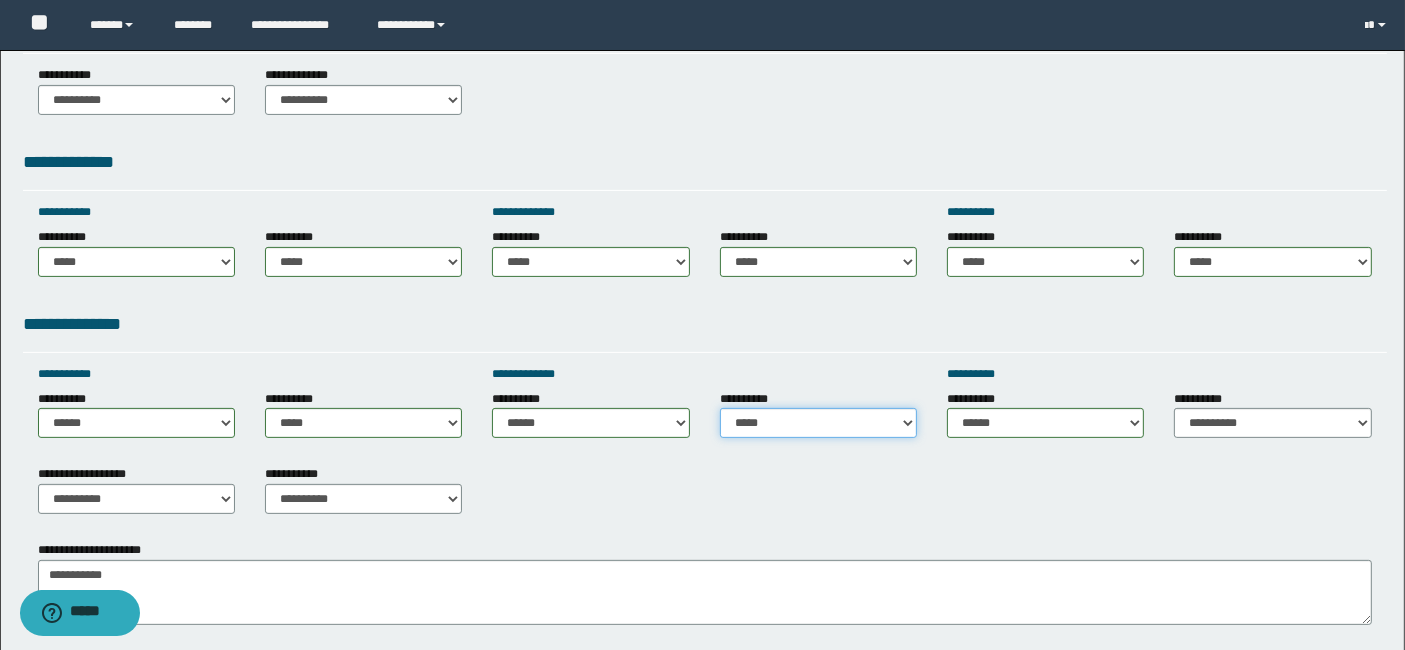 click on "**********" at bounding box center [818, 423] 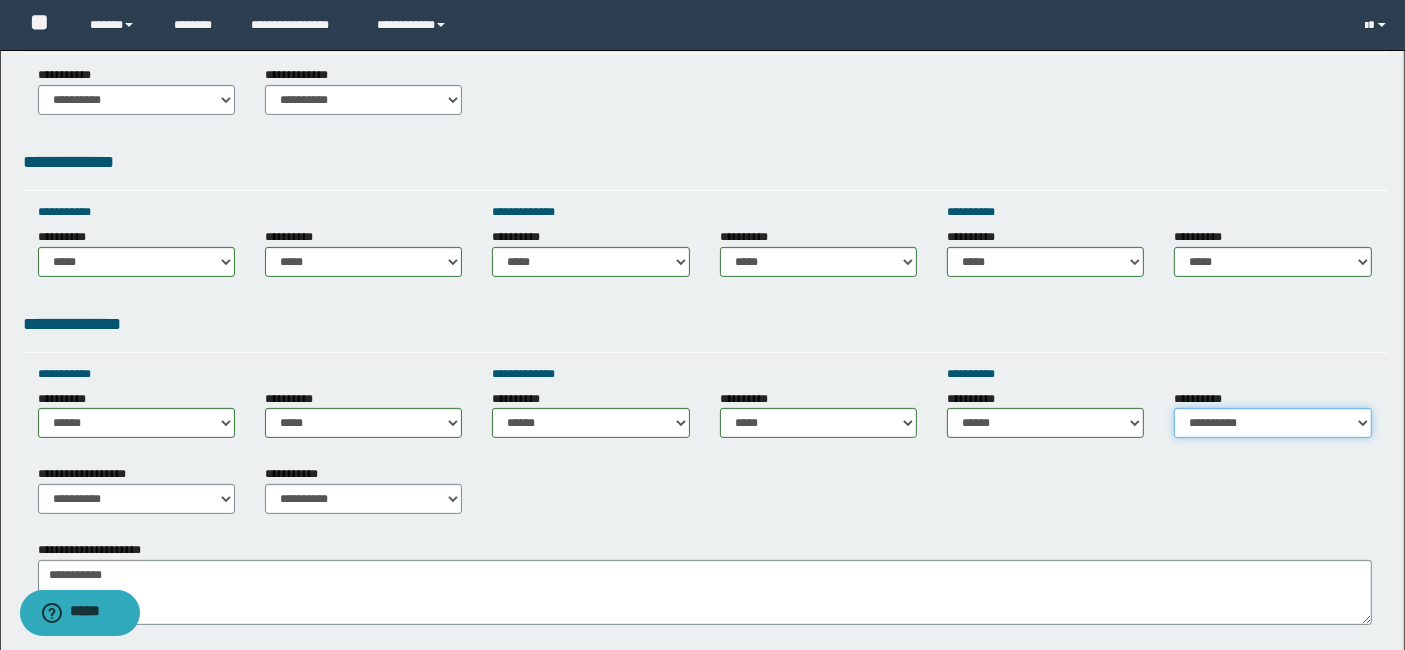 click on "**********" at bounding box center [1272, 423] 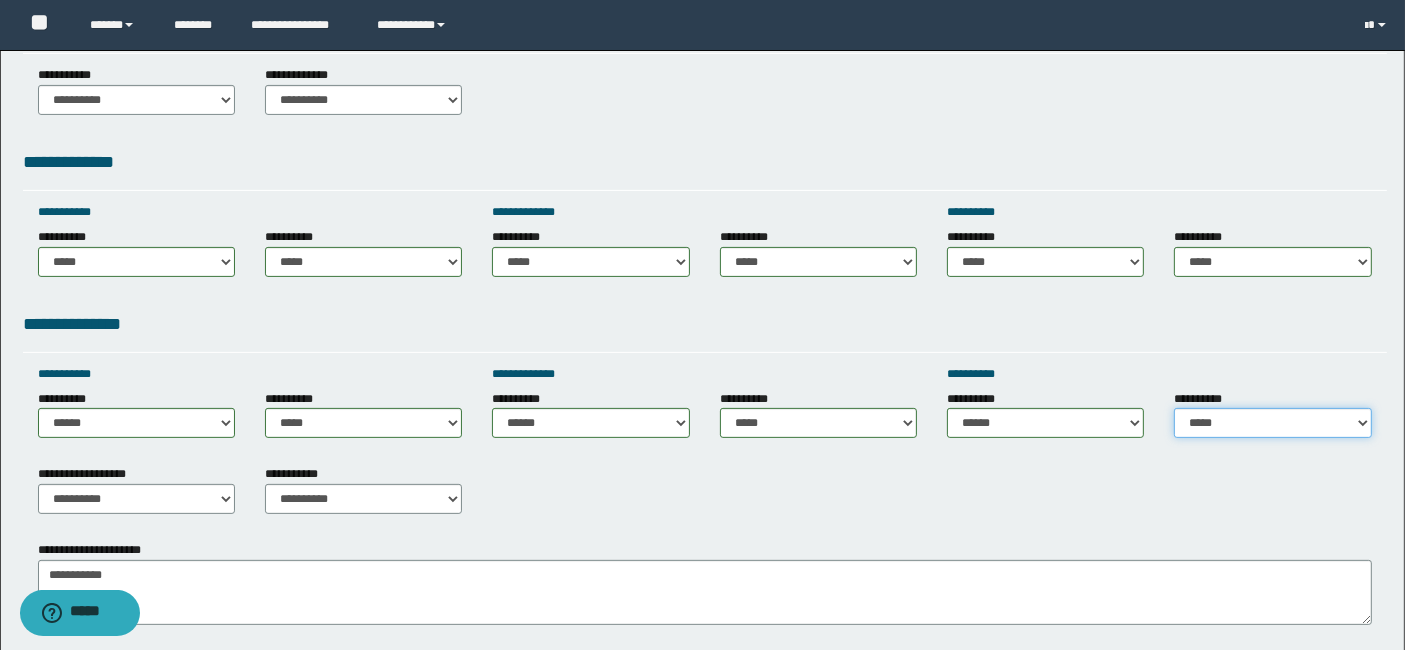 click on "**********" at bounding box center [1272, 423] 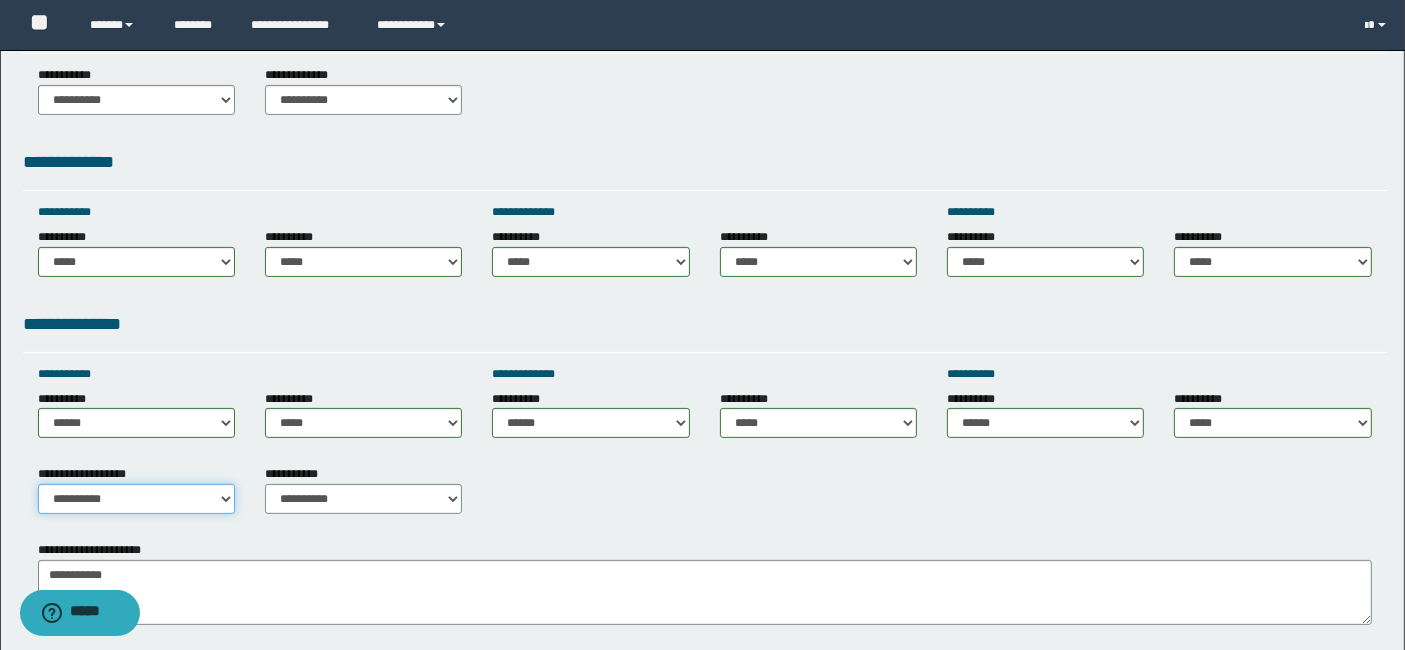 click on "**********" at bounding box center [136, 499] 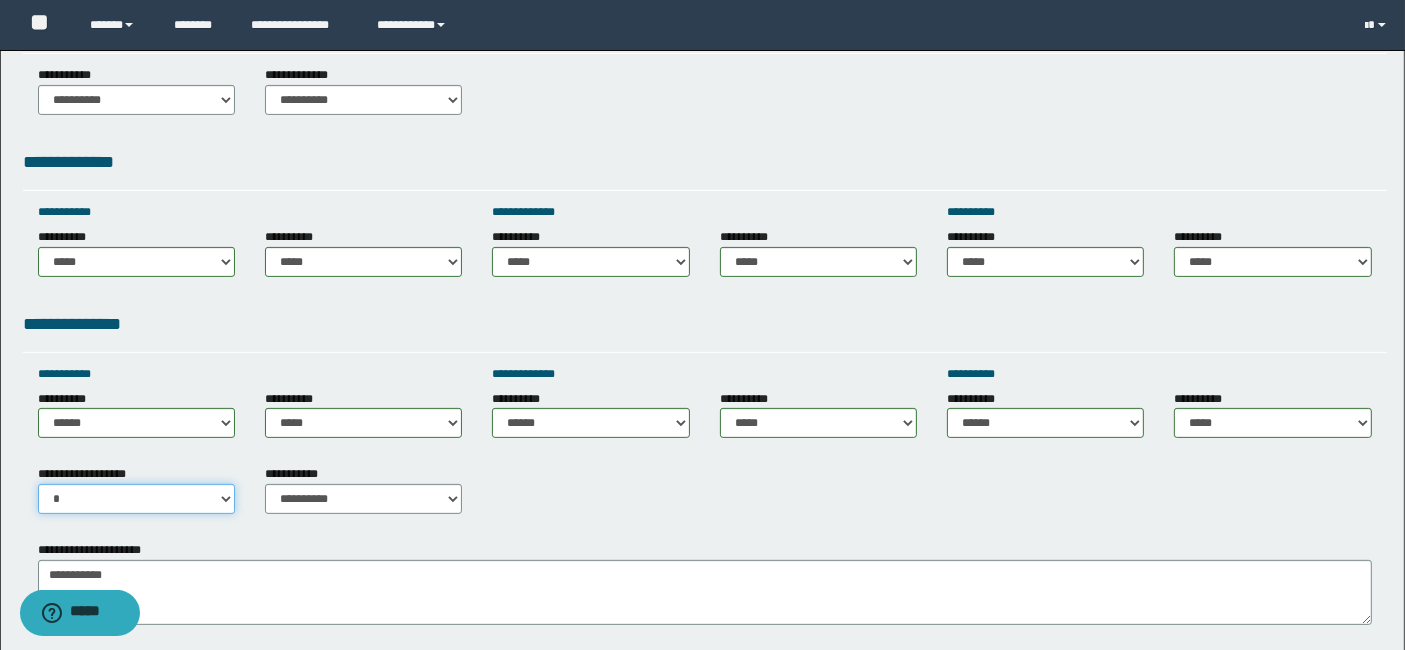 click on "**********" at bounding box center (136, 499) 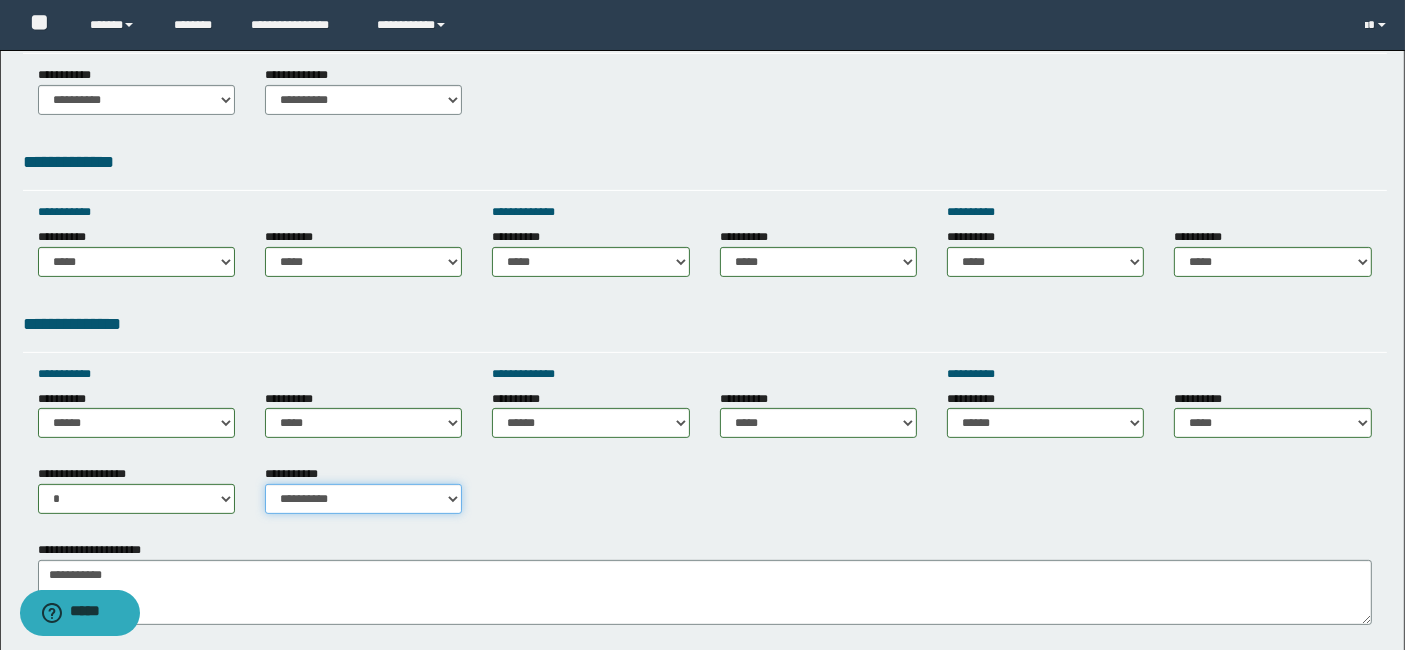 click on "**********" at bounding box center [363, 499] 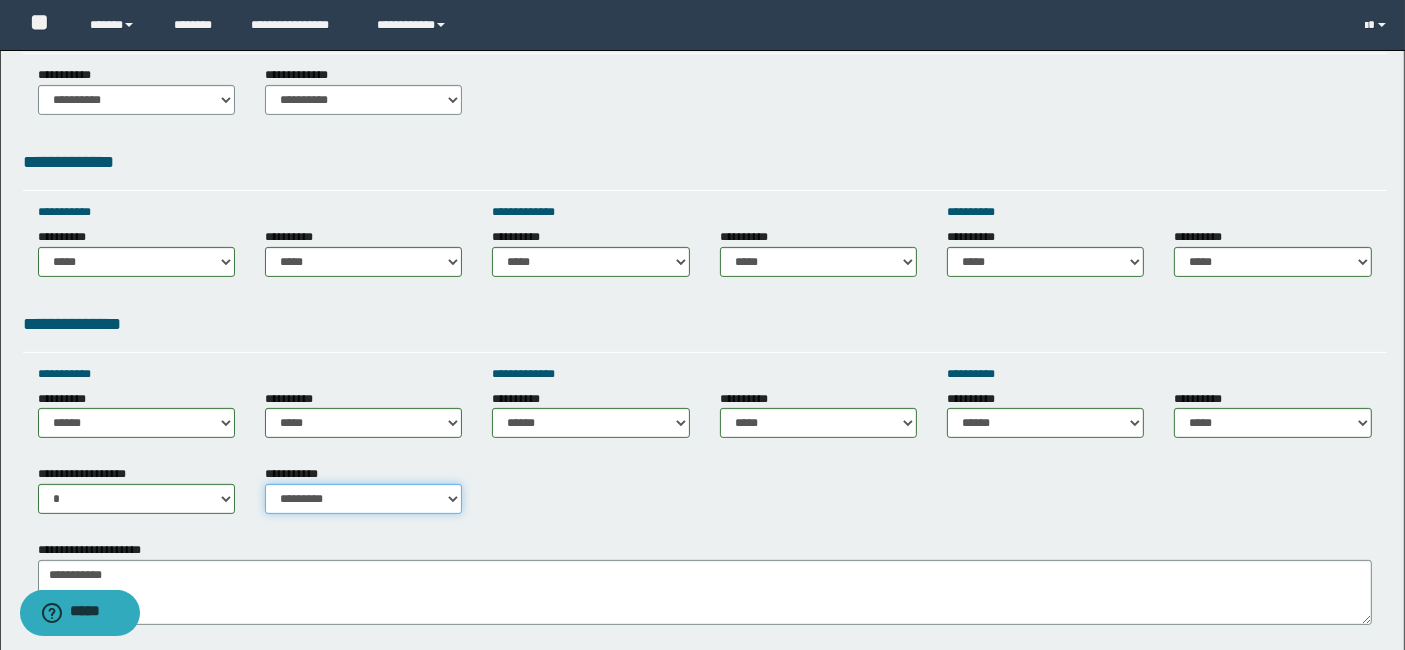 click on "**********" at bounding box center (363, 499) 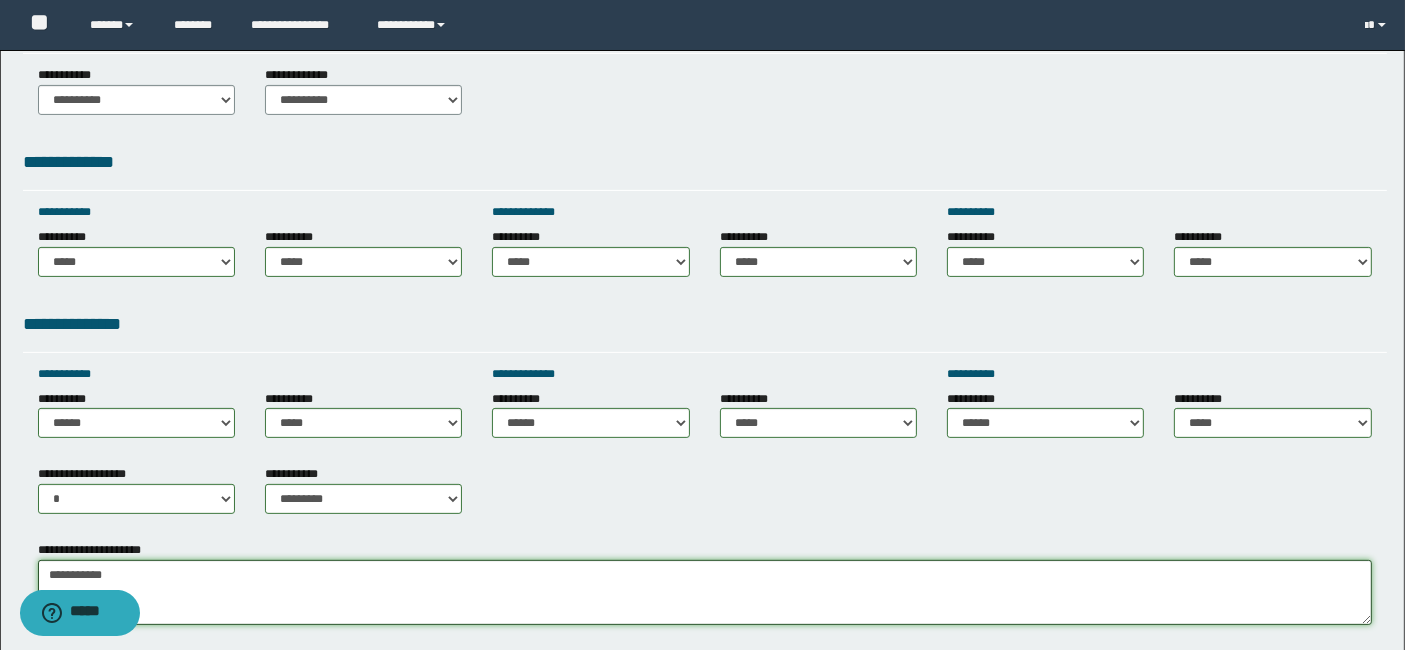 click on "**********" at bounding box center (705, 592) 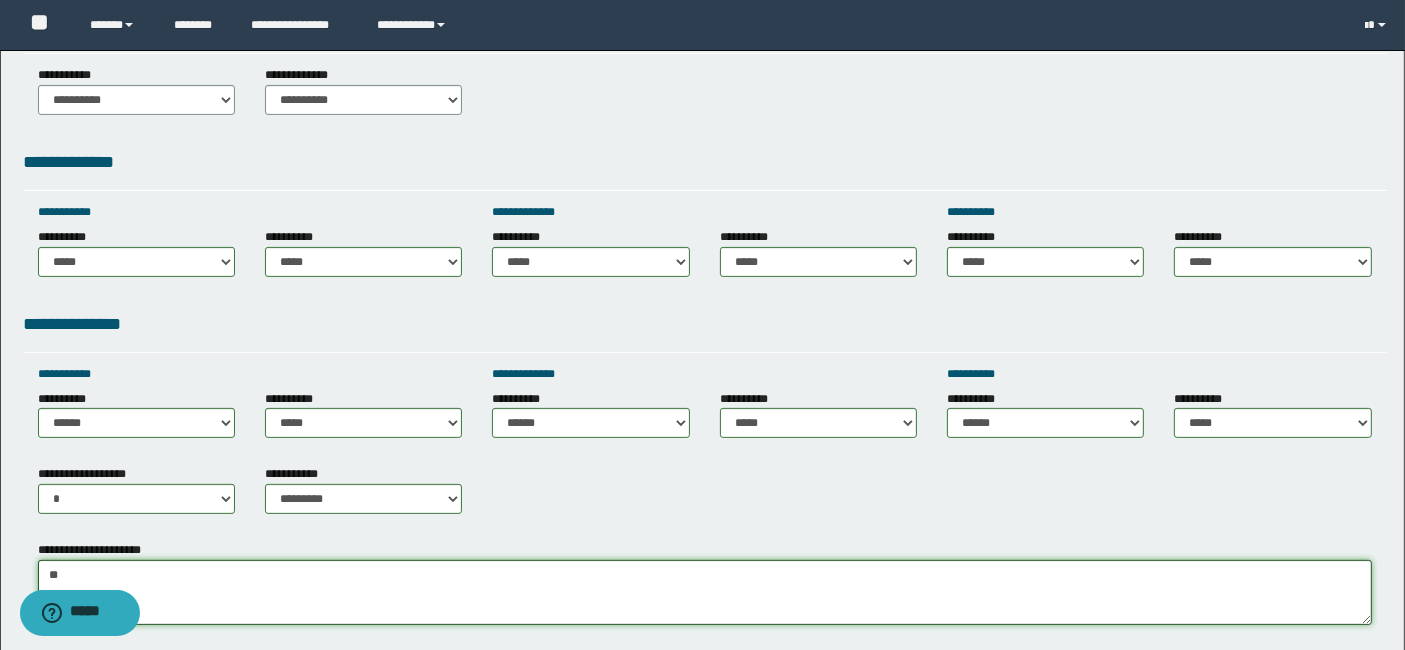 type on "*" 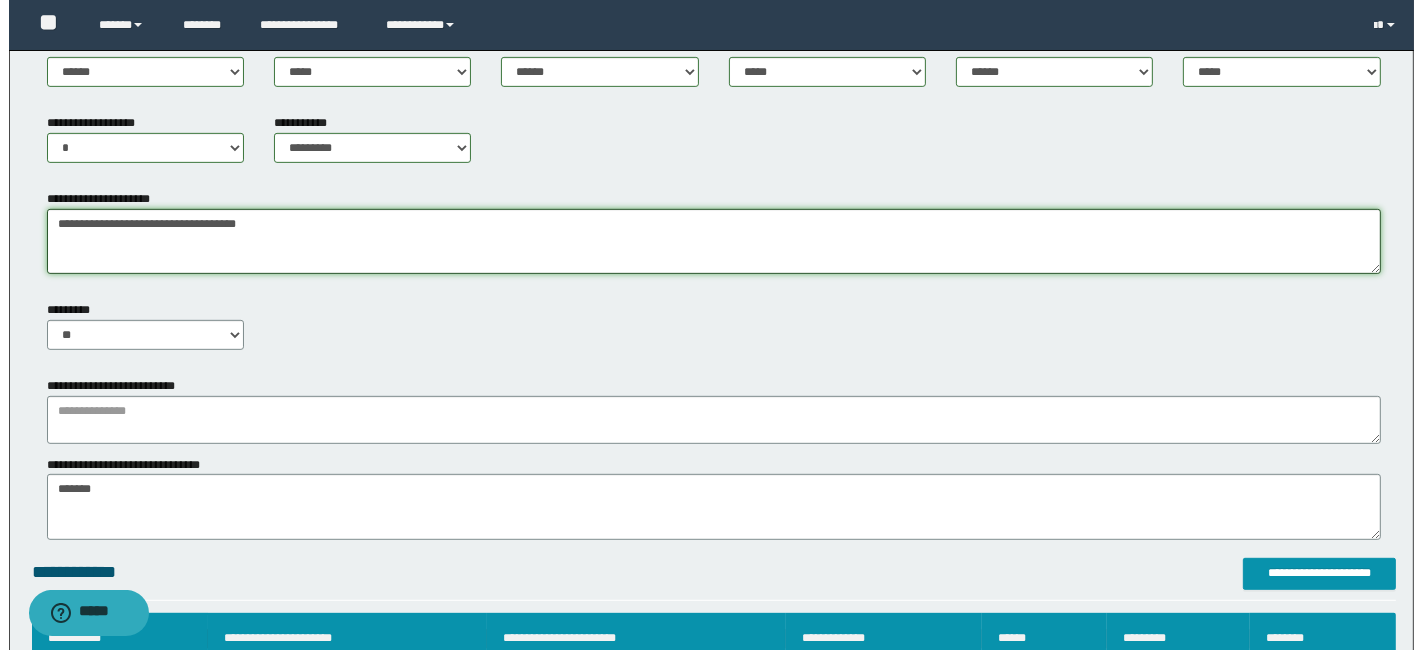 scroll, scrollTop: 888, scrollLeft: 0, axis: vertical 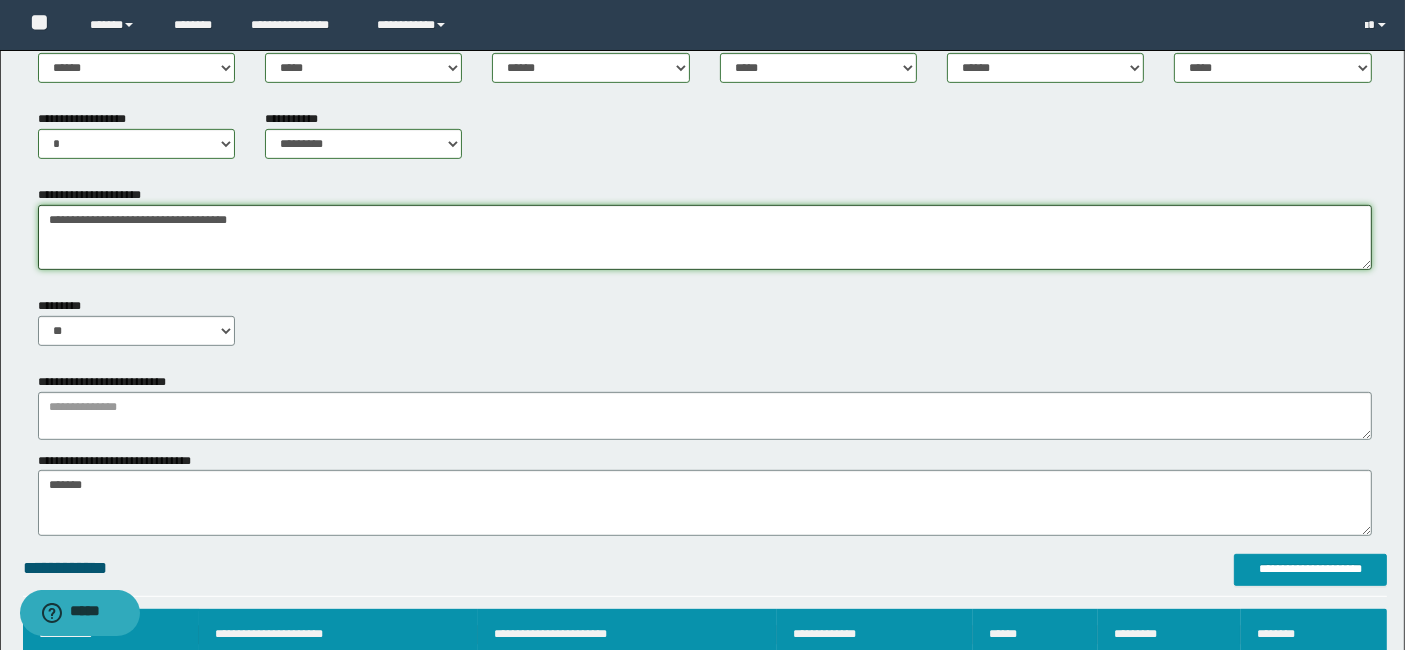 type on "**********" 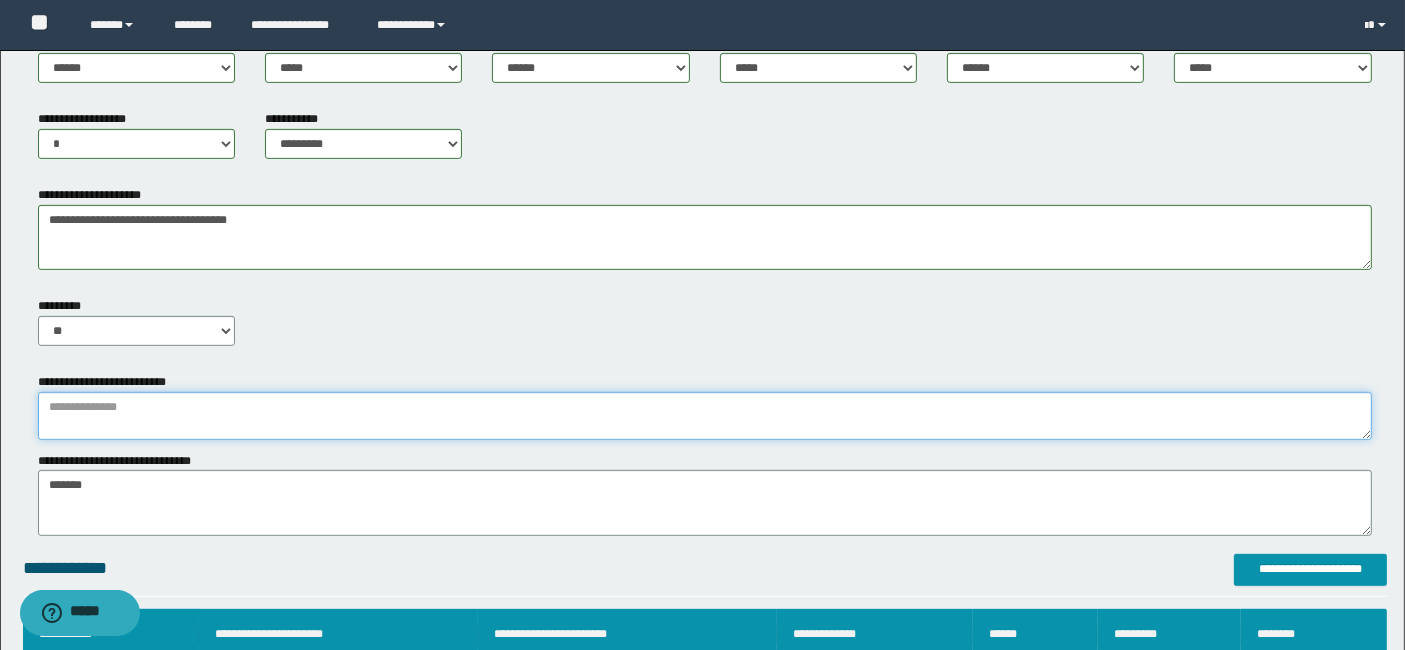 click at bounding box center [705, 416] 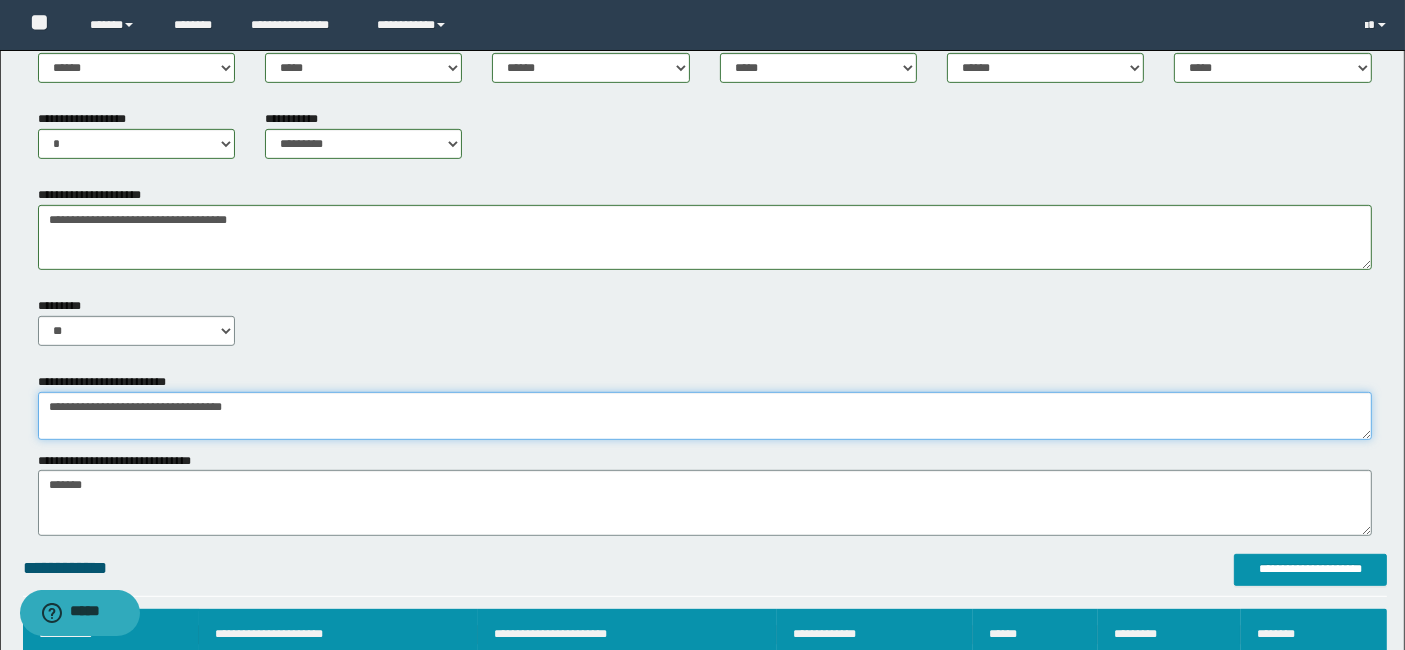 type on "**********" 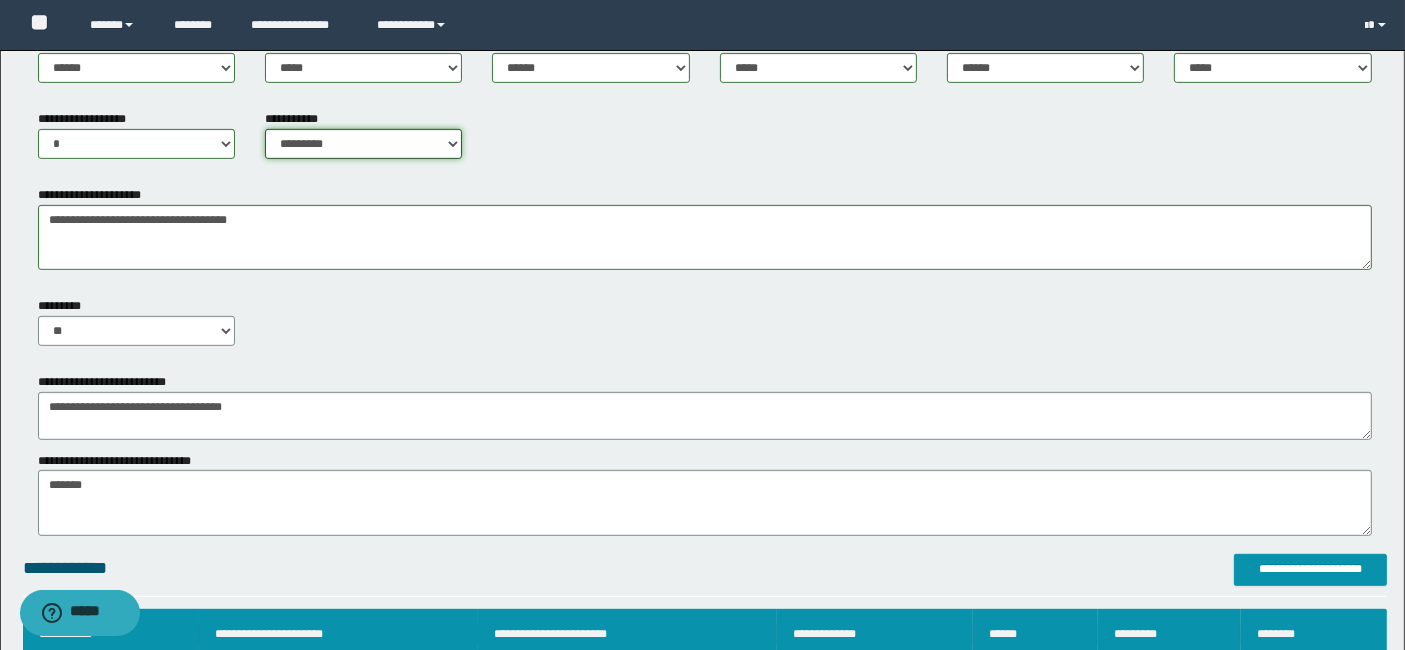 click on "**********" at bounding box center (363, 144) 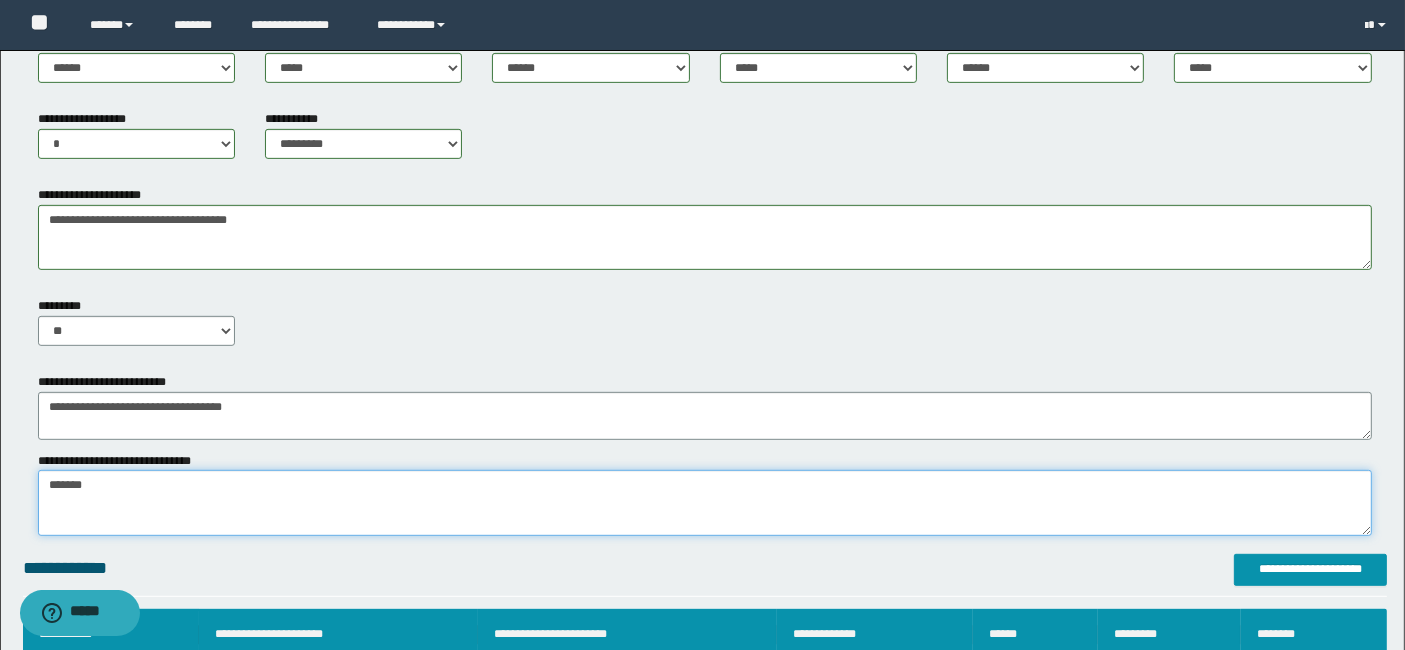 click on "*******" at bounding box center (705, 502) 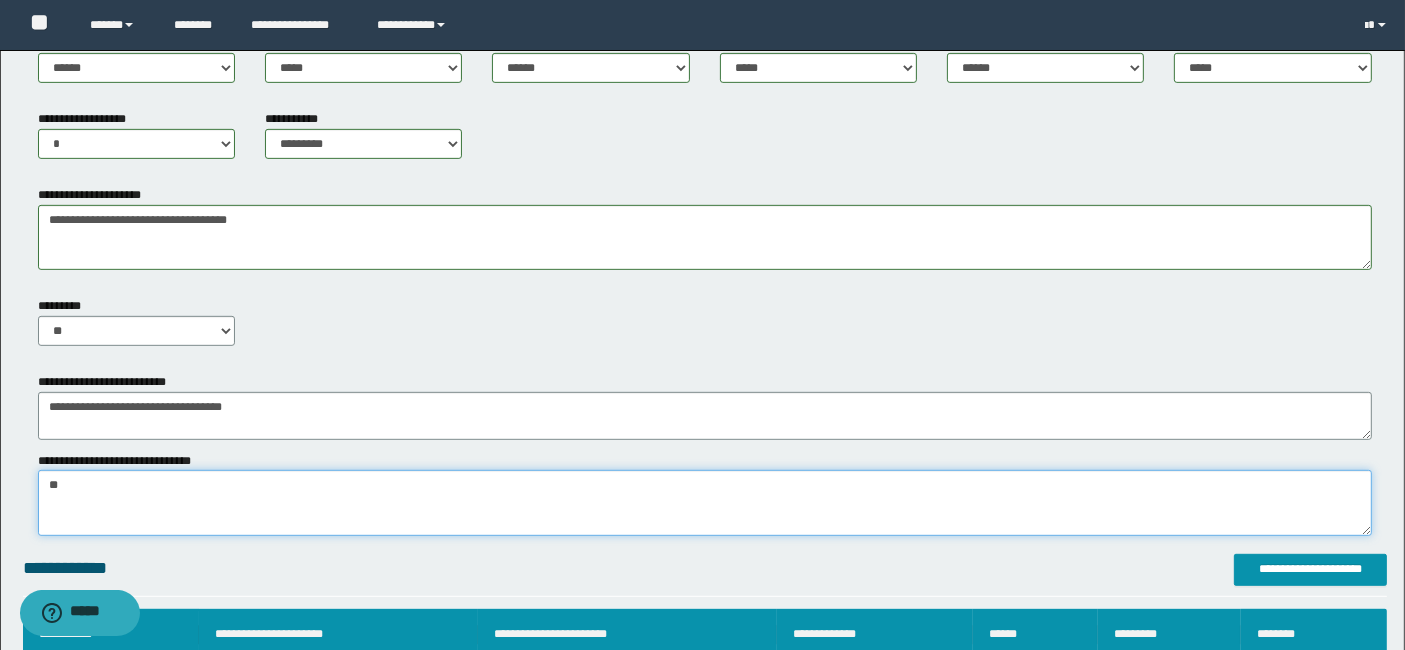 type on "*" 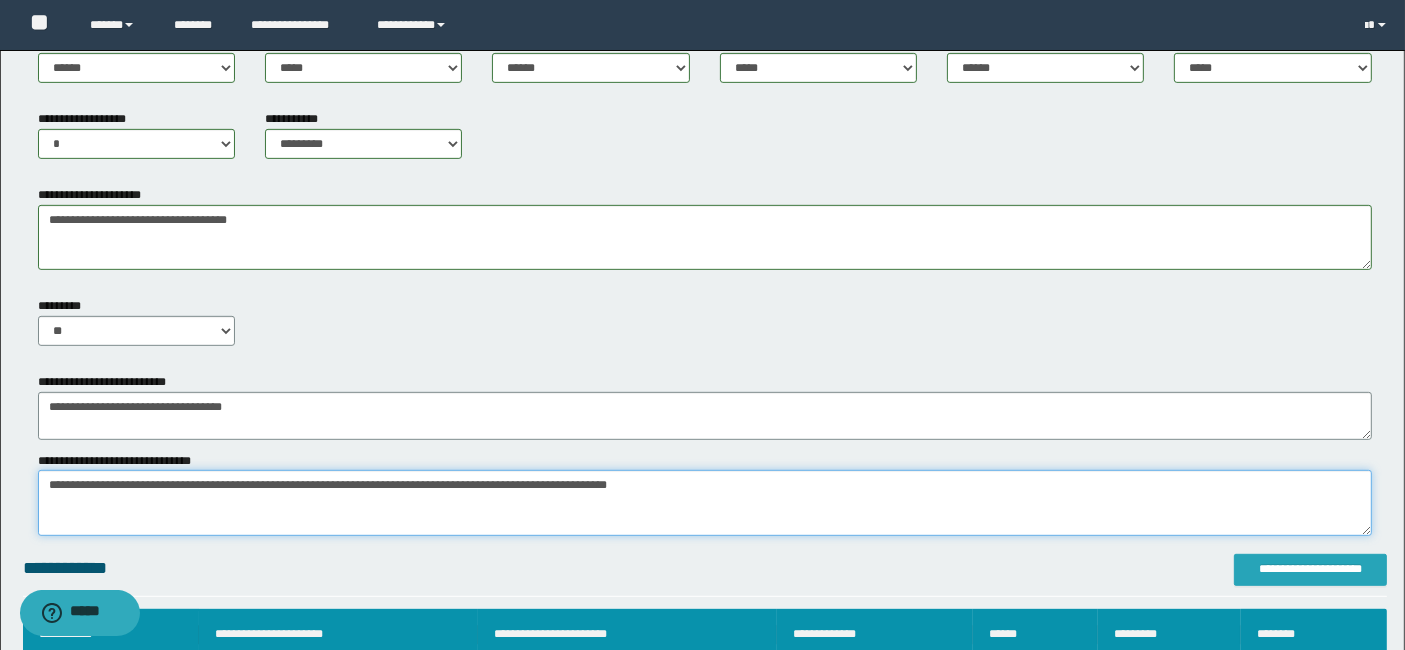 type on "**********" 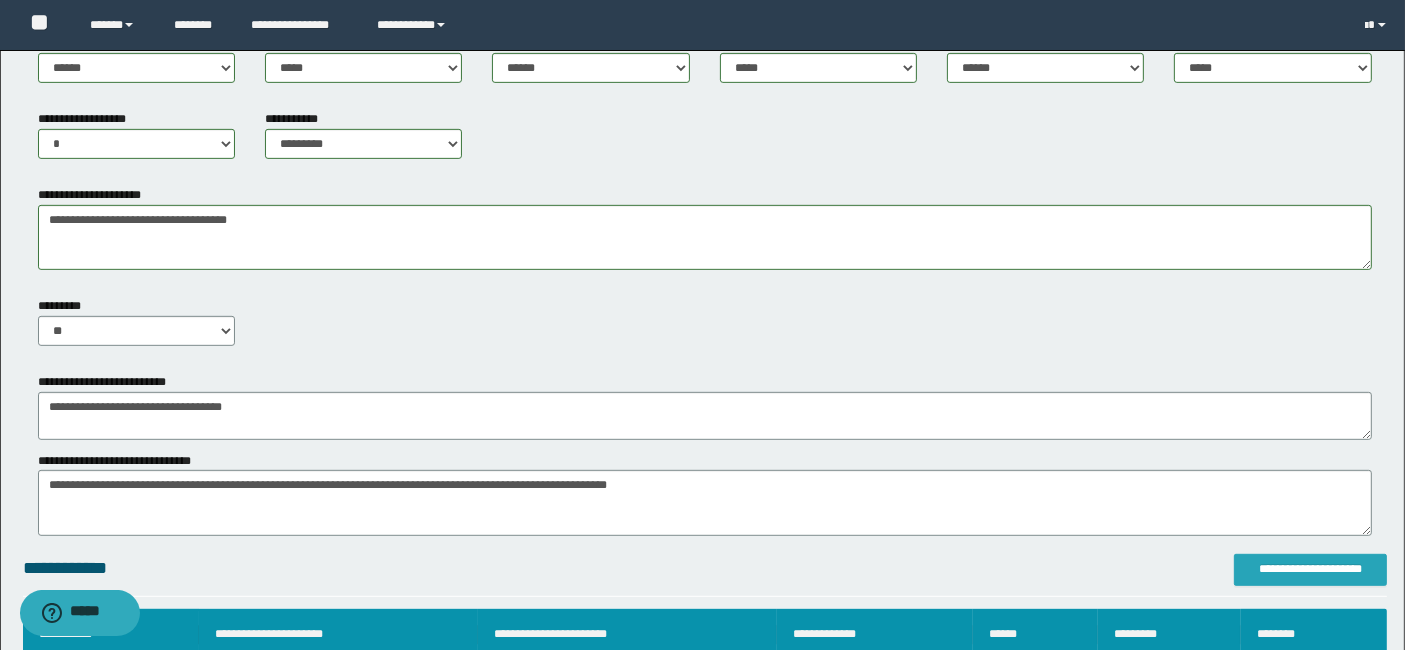 click on "**********" at bounding box center [1310, 569] 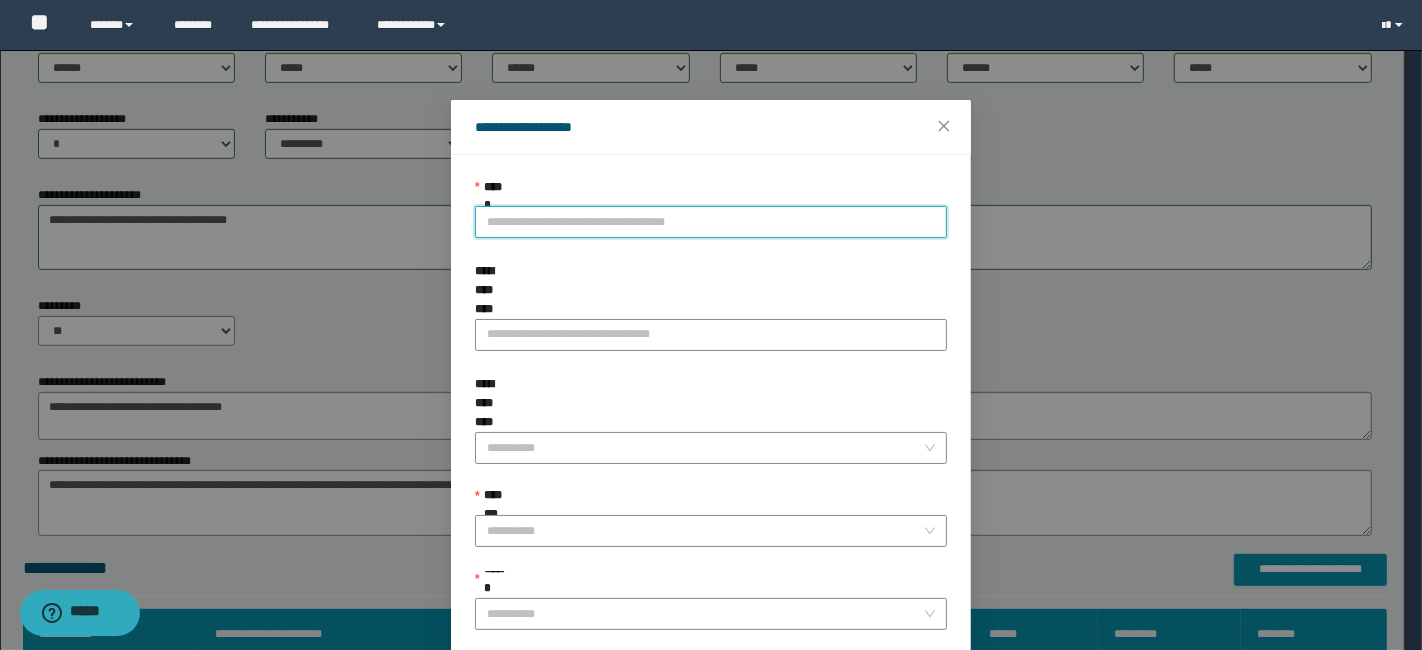 click on "**********" at bounding box center [711, 222] 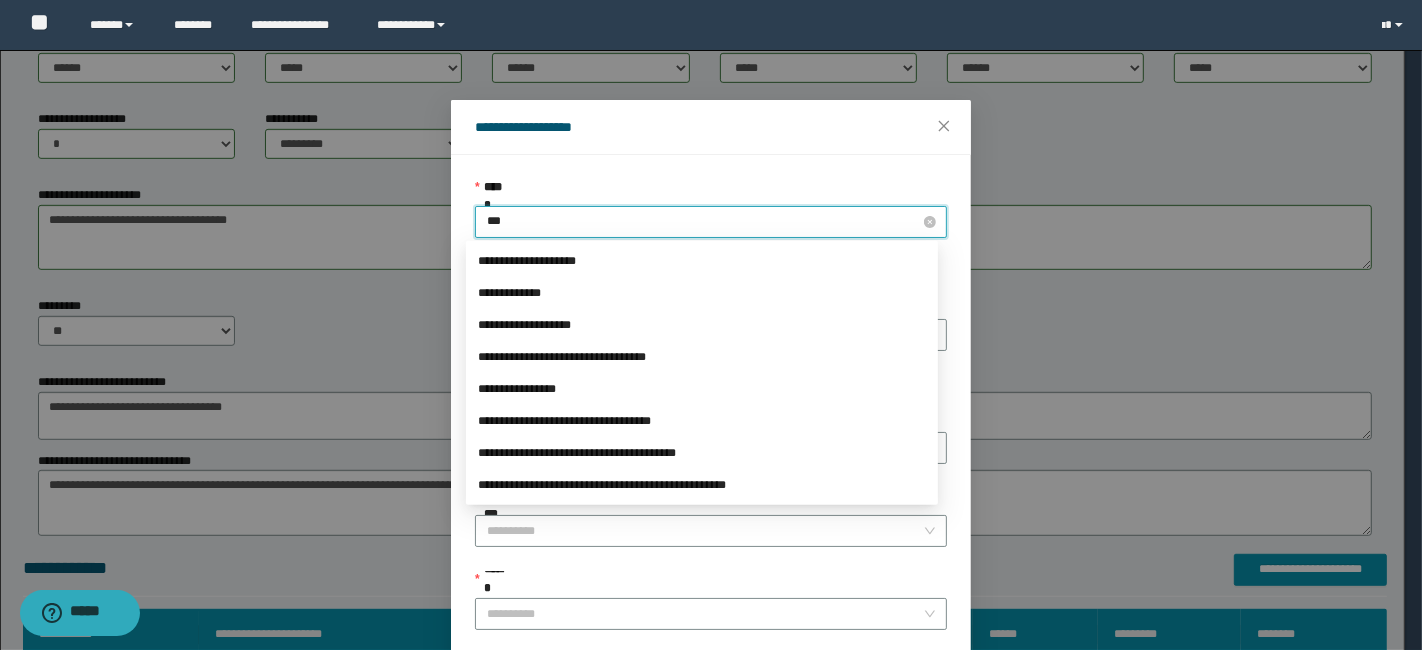 type on "****" 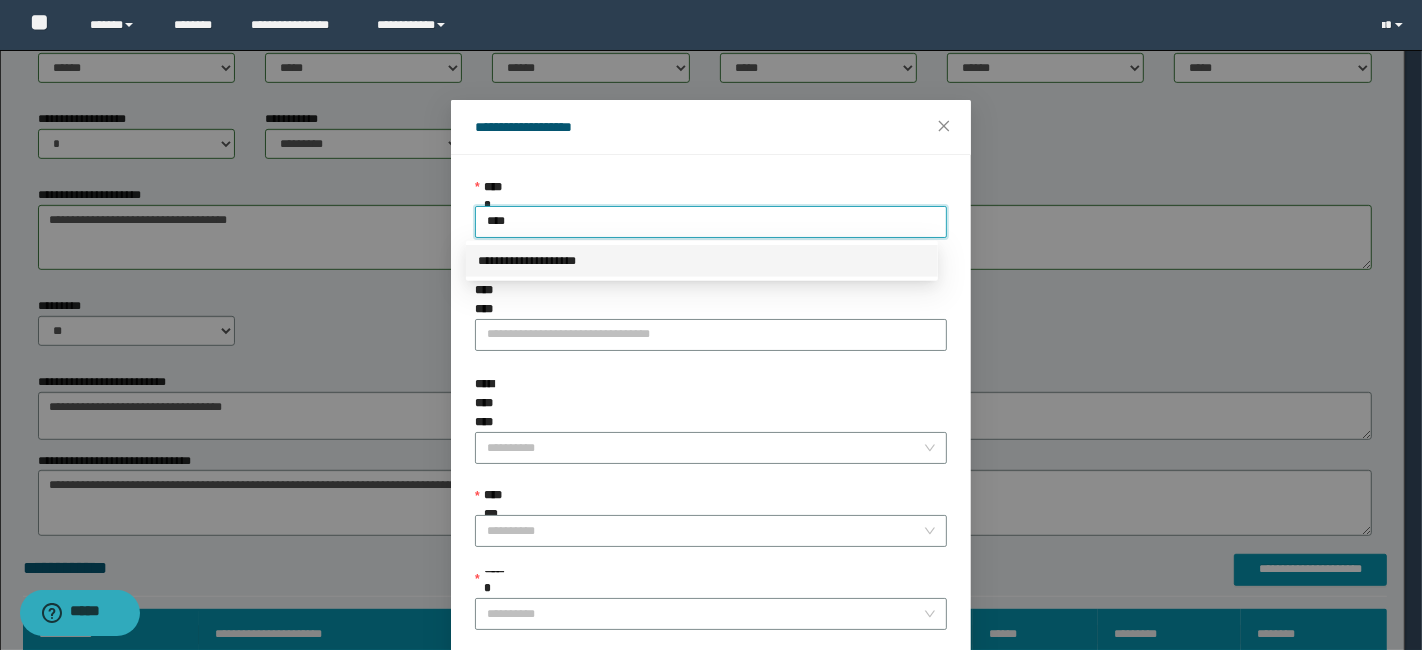 click on "**********" at bounding box center [702, 261] 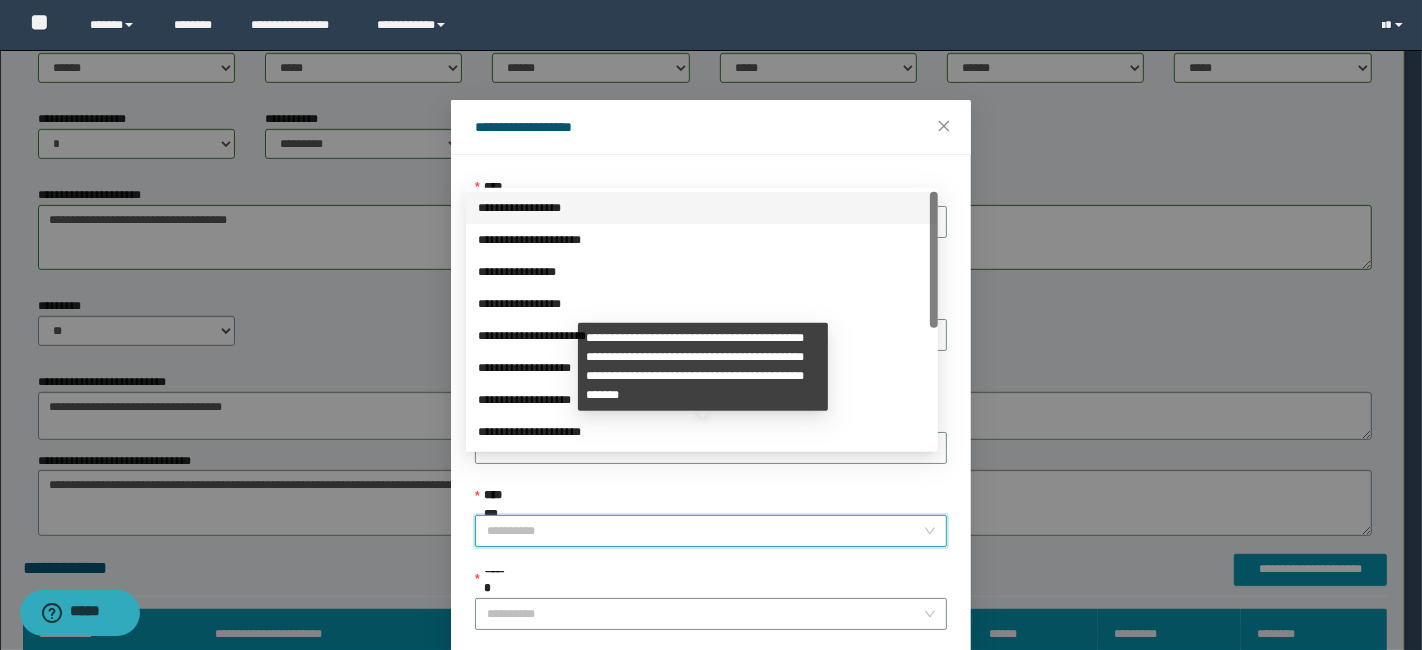 click on "**********" at bounding box center (705, 531) 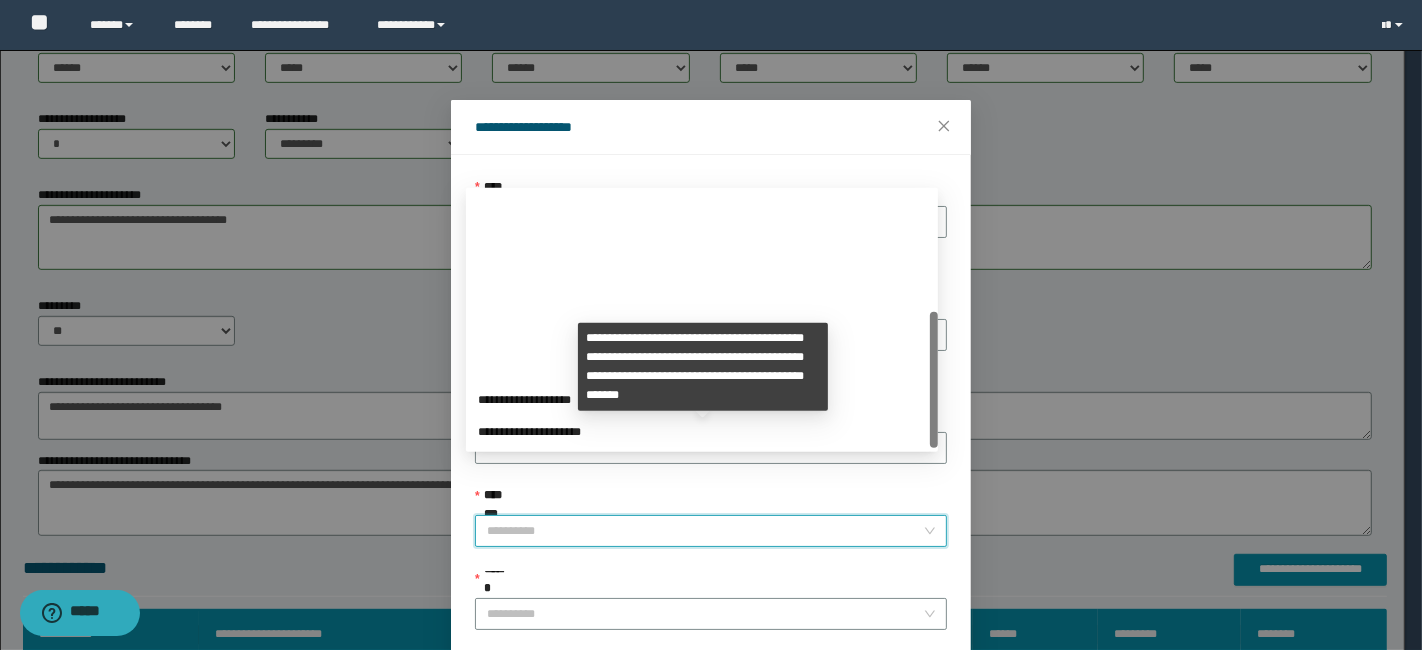 scroll, scrollTop: 223, scrollLeft: 0, axis: vertical 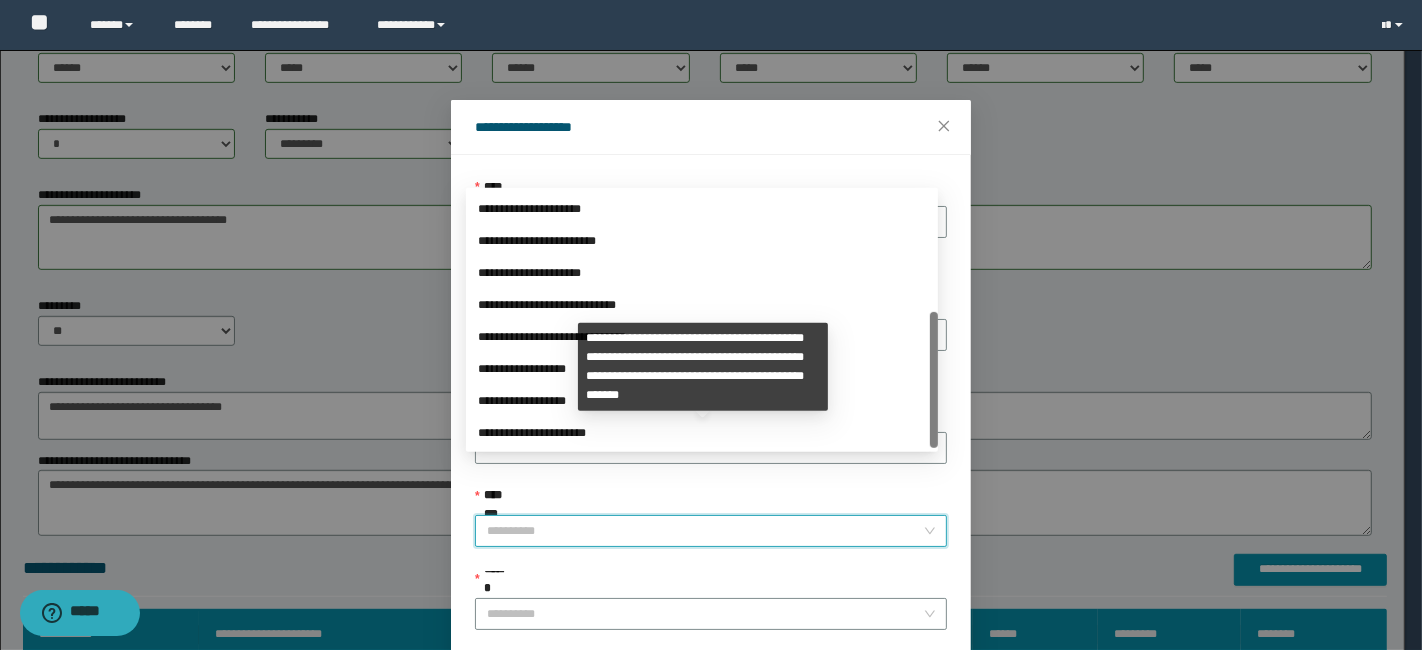 drag, startPoint x: 934, startPoint y: 267, endPoint x: 948, endPoint y: 554, distance: 287.34125 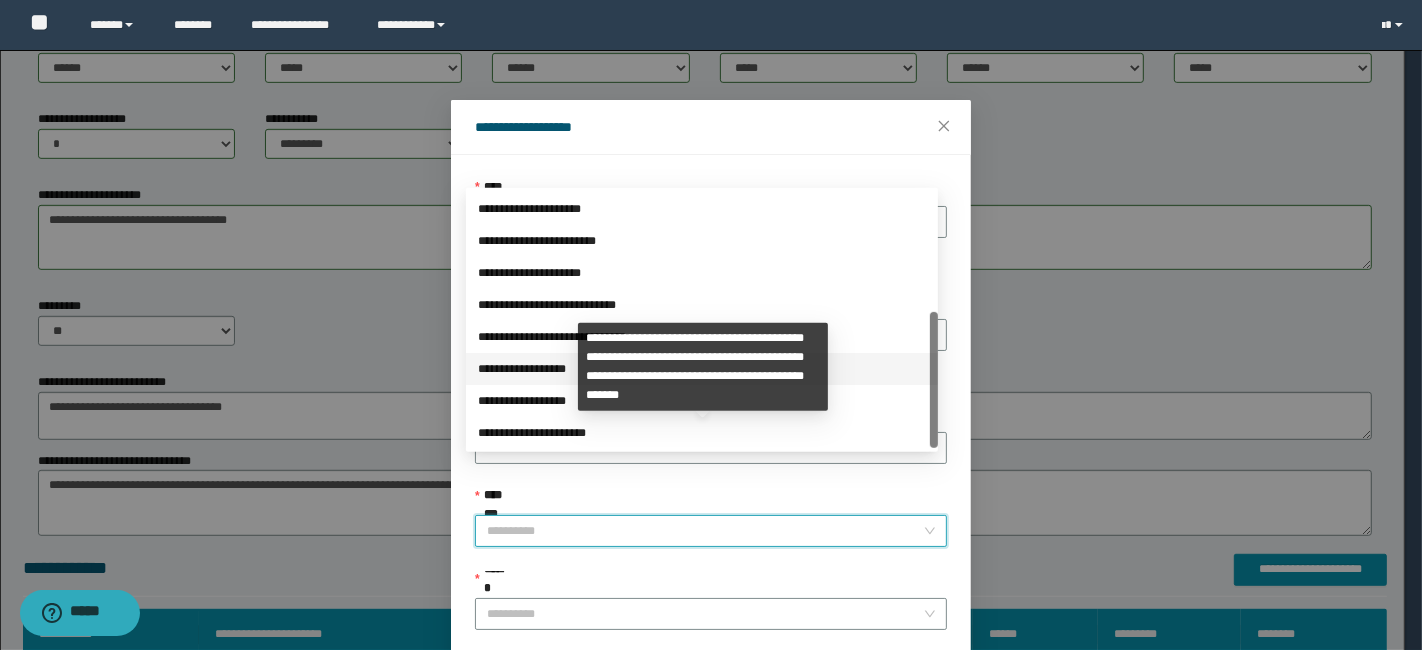 click on "**********" at bounding box center [702, 369] 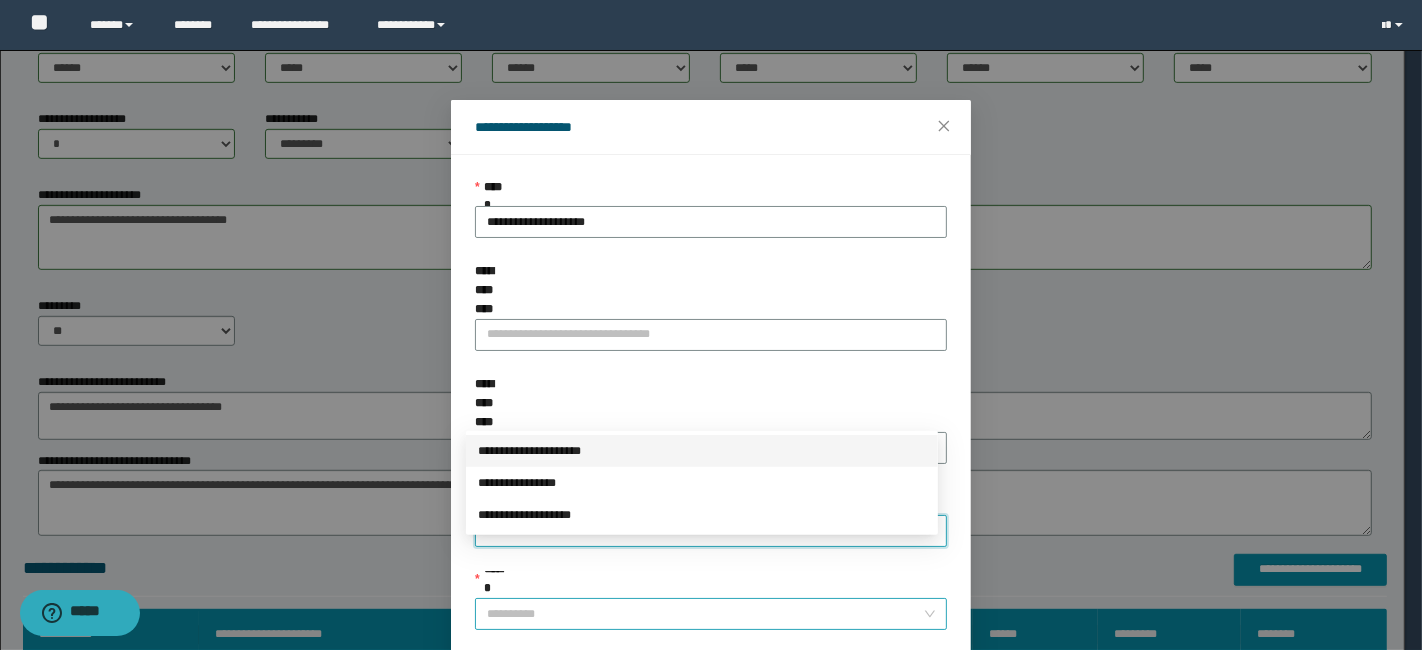 click on "**********" at bounding box center (711, 614) 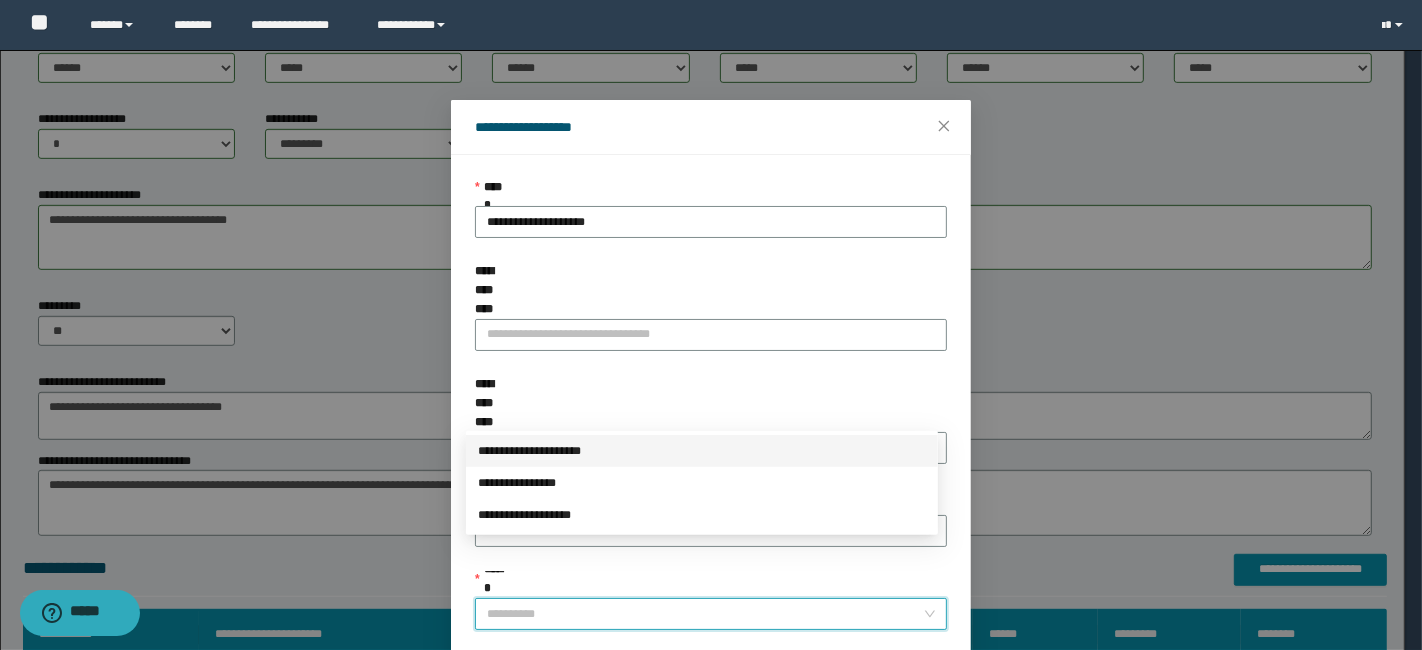 click on "**********" at bounding box center (702, 451) 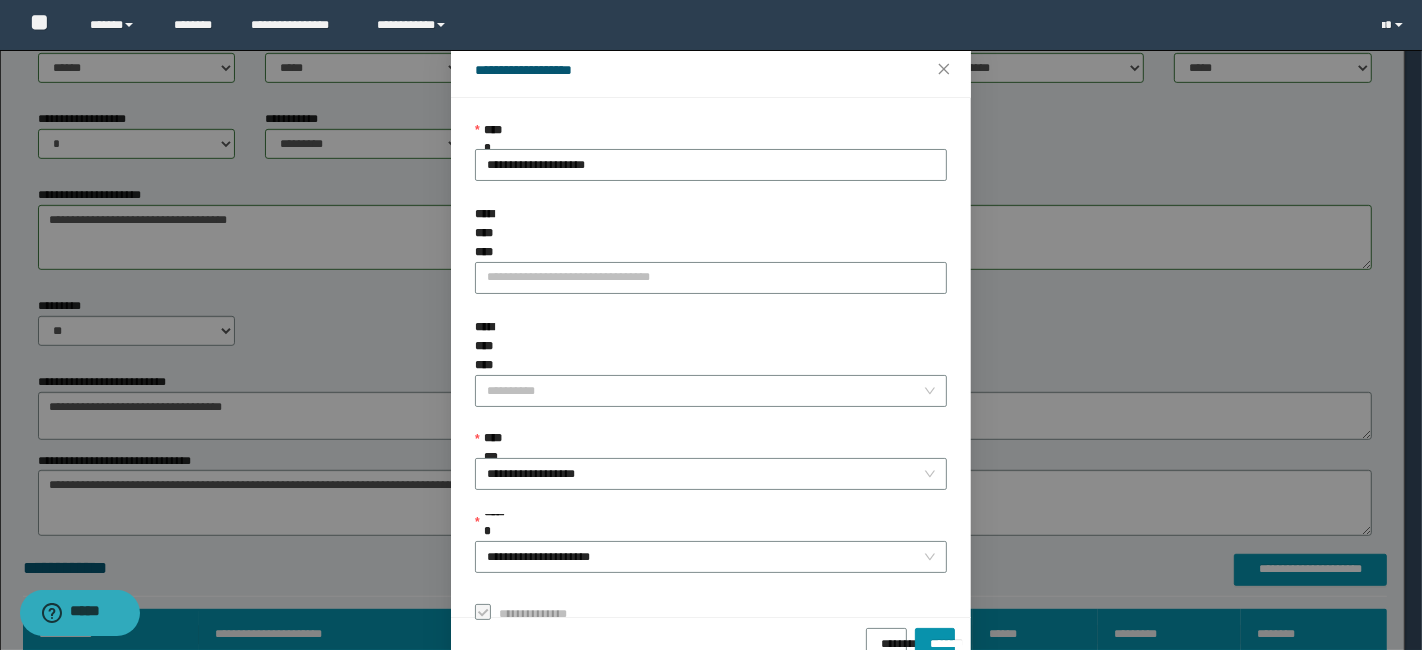 scroll, scrollTop: 100, scrollLeft: 0, axis: vertical 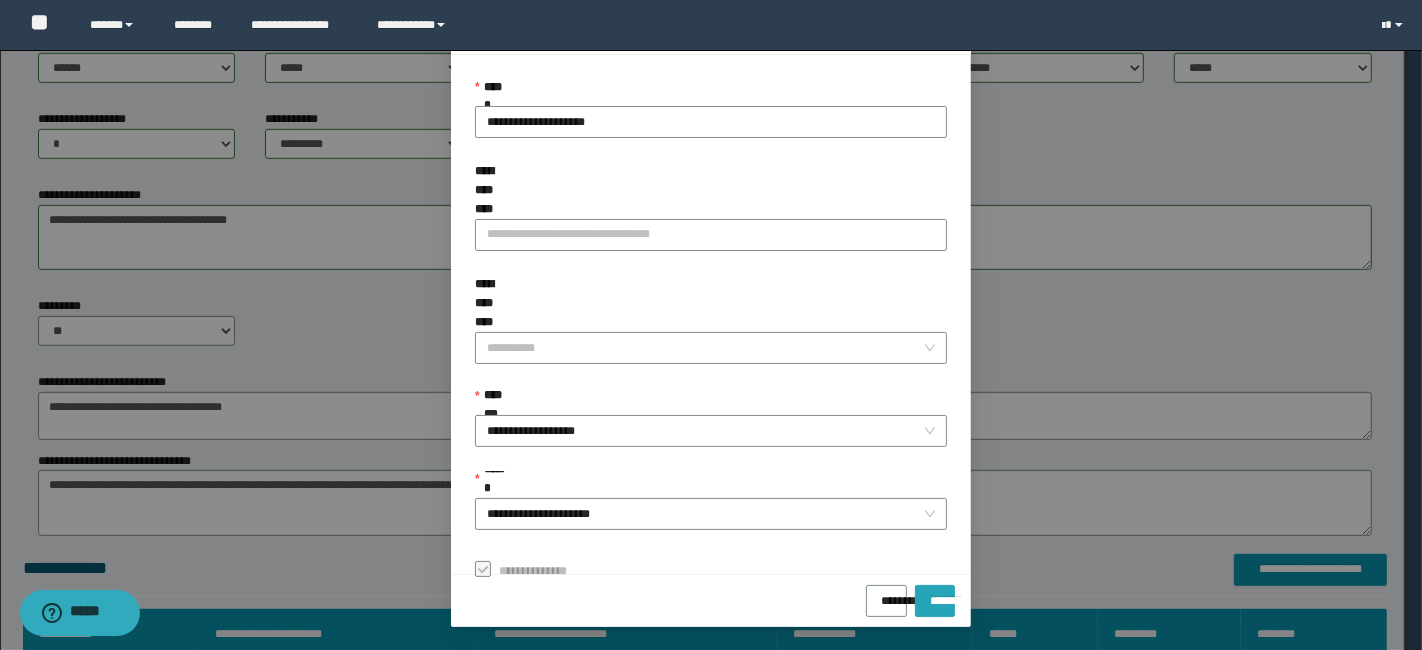 click on "*******" at bounding box center [935, 601] 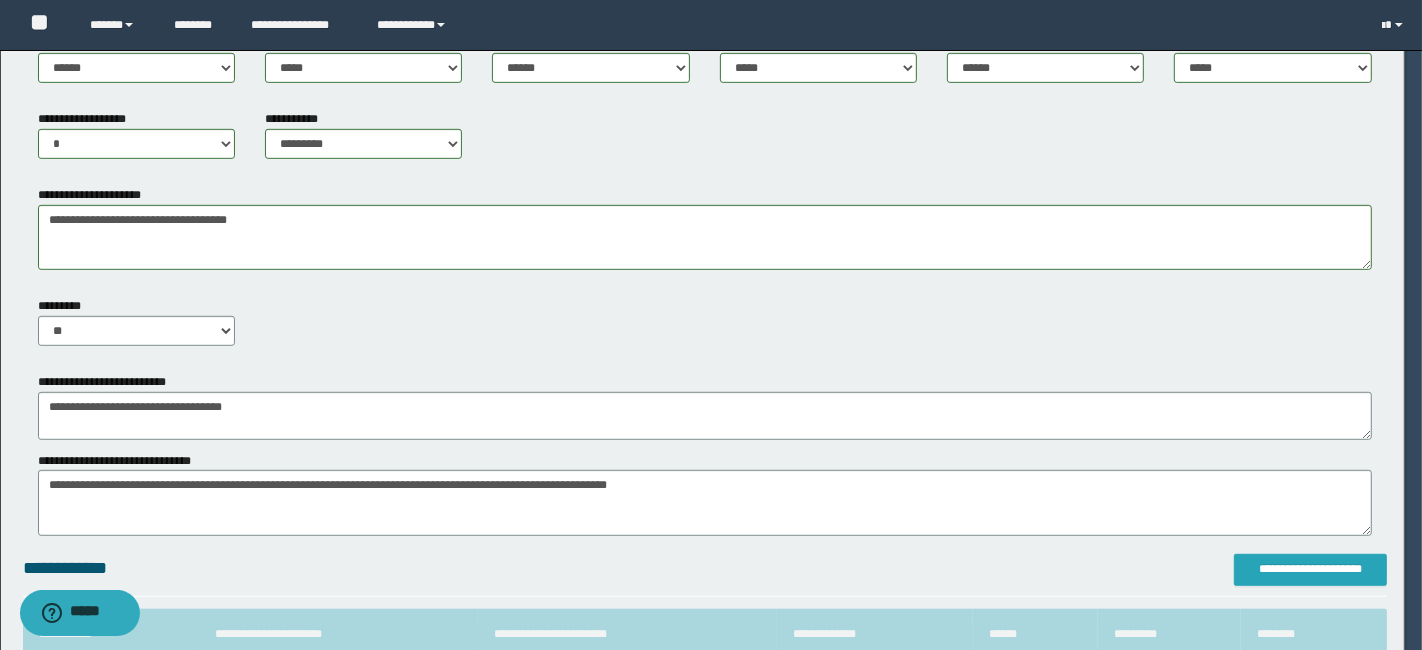 scroll, scrollTop: 0, scrollLeft: 0, axis: both 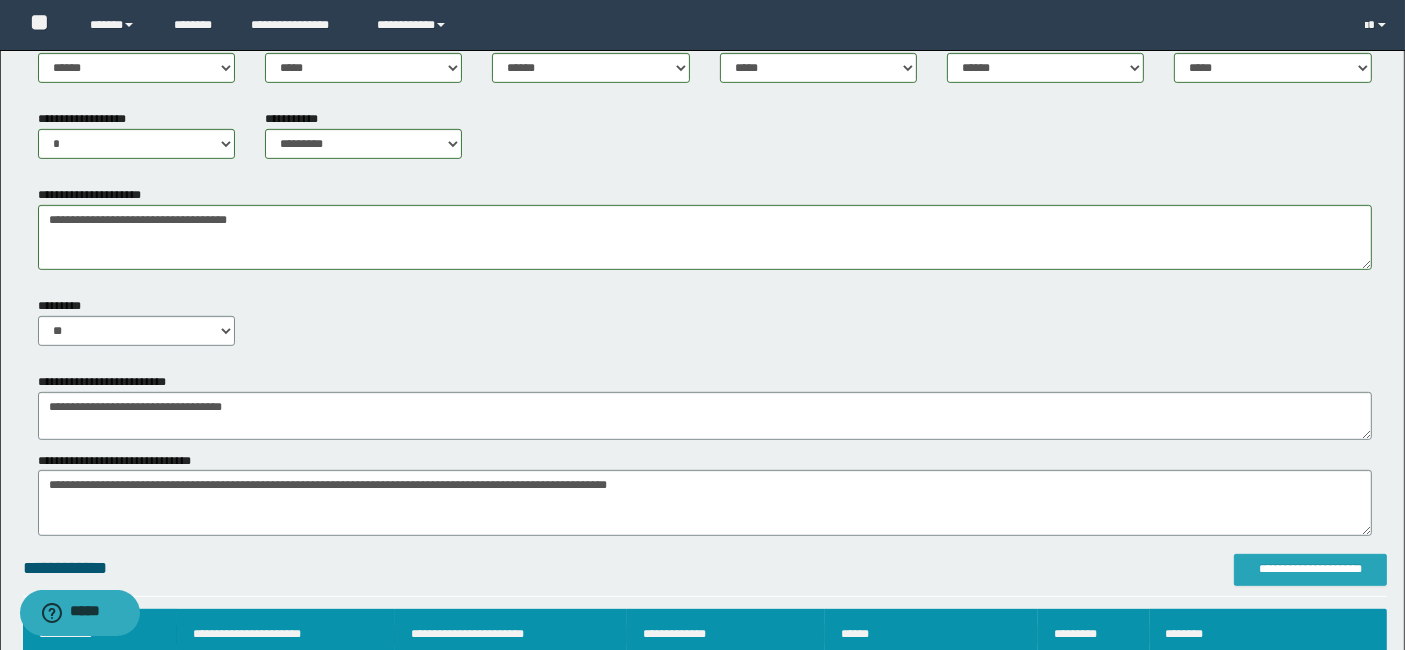 click on "**********" at bounding box center [1310, 569] 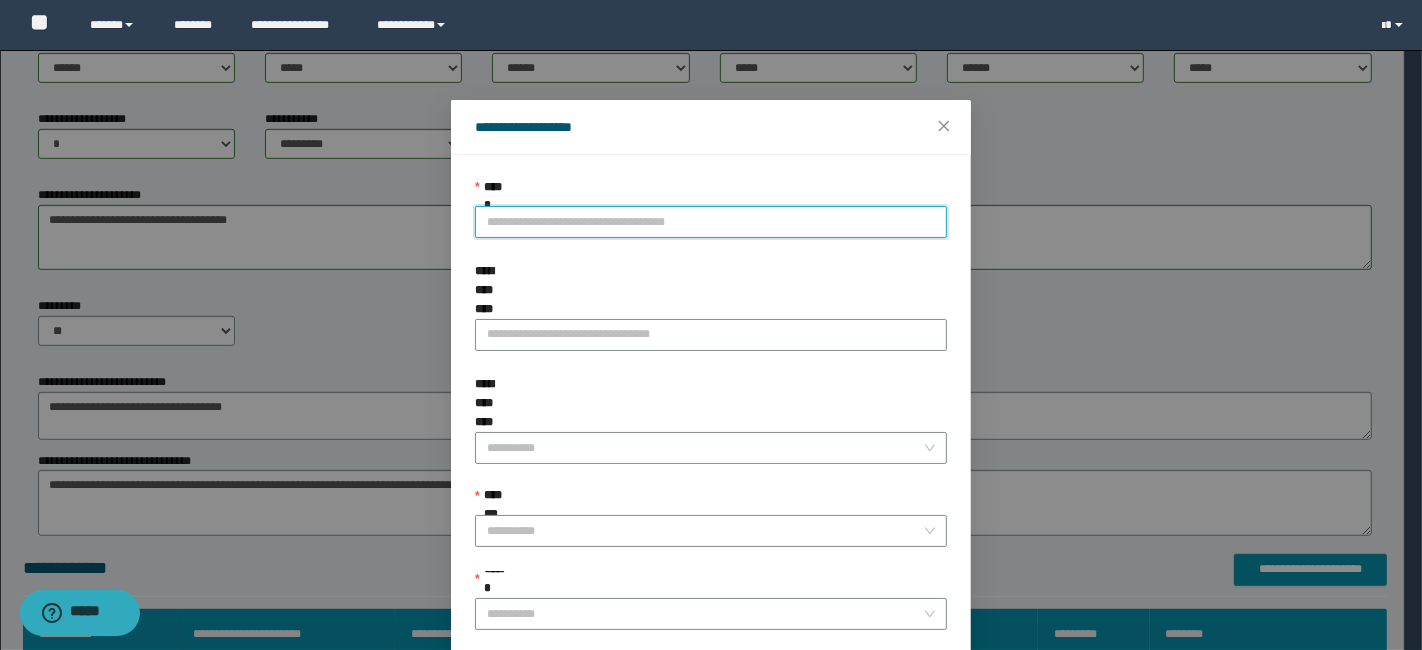 click on "**********" at bounding box center [711, 222] 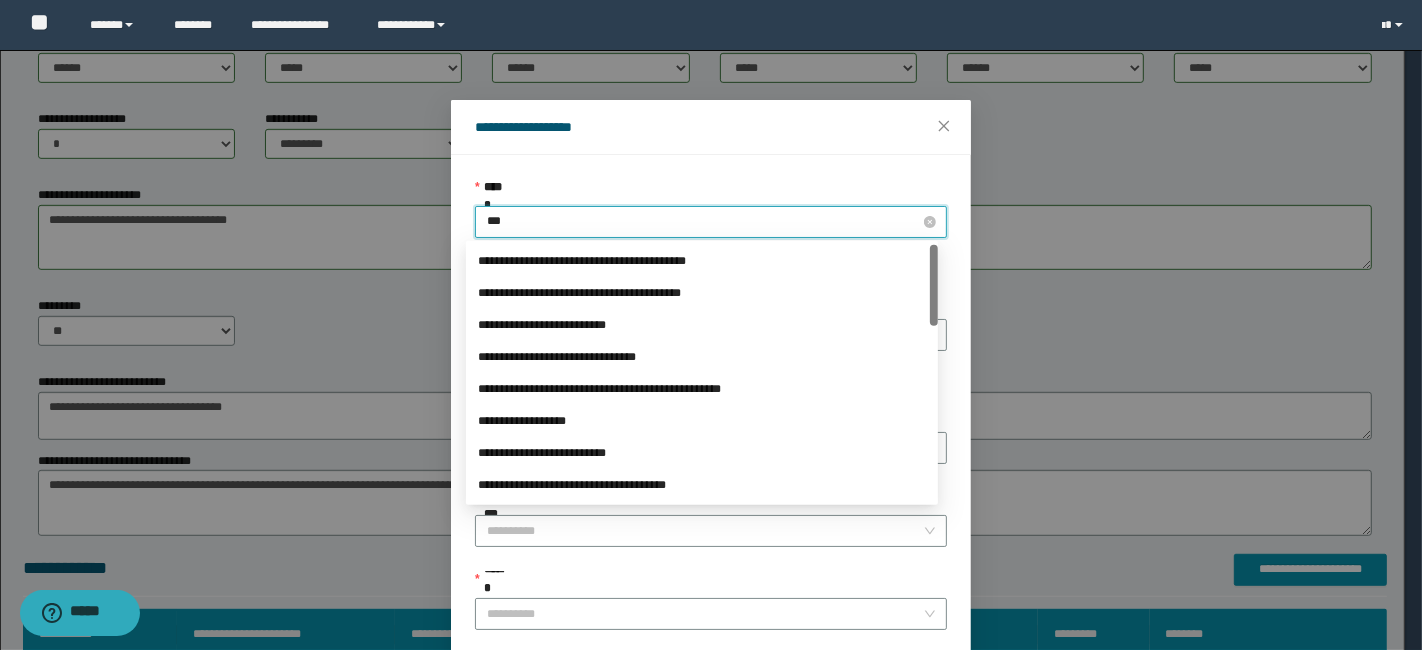 type on "****" 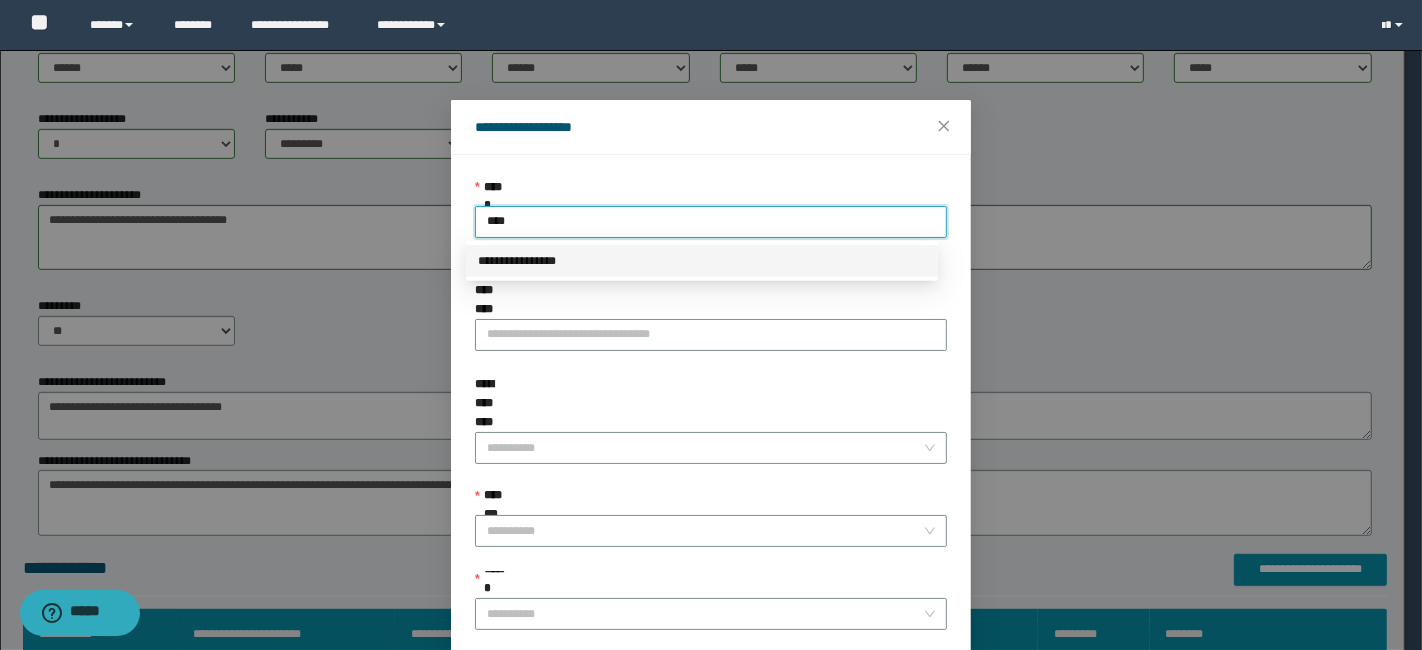 click on "**********" at bounding box center (702, 261) 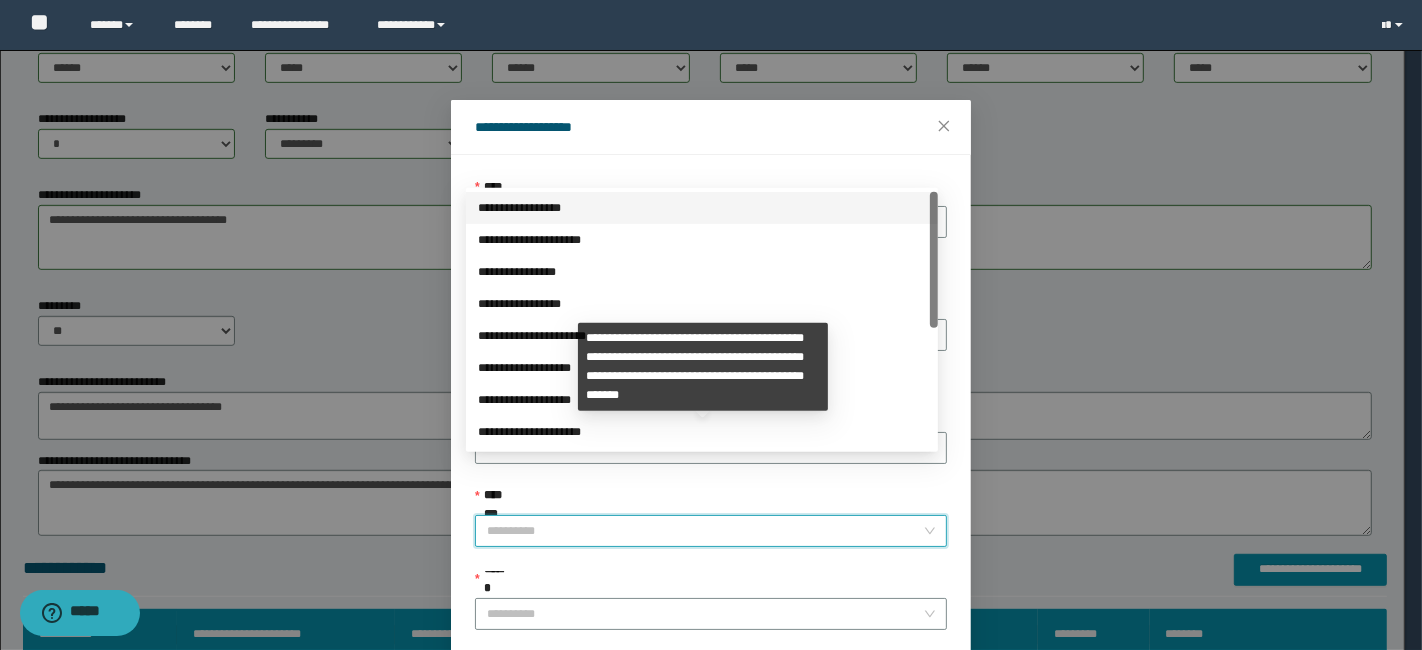 click on "**********" at bounding box center (705, 531) 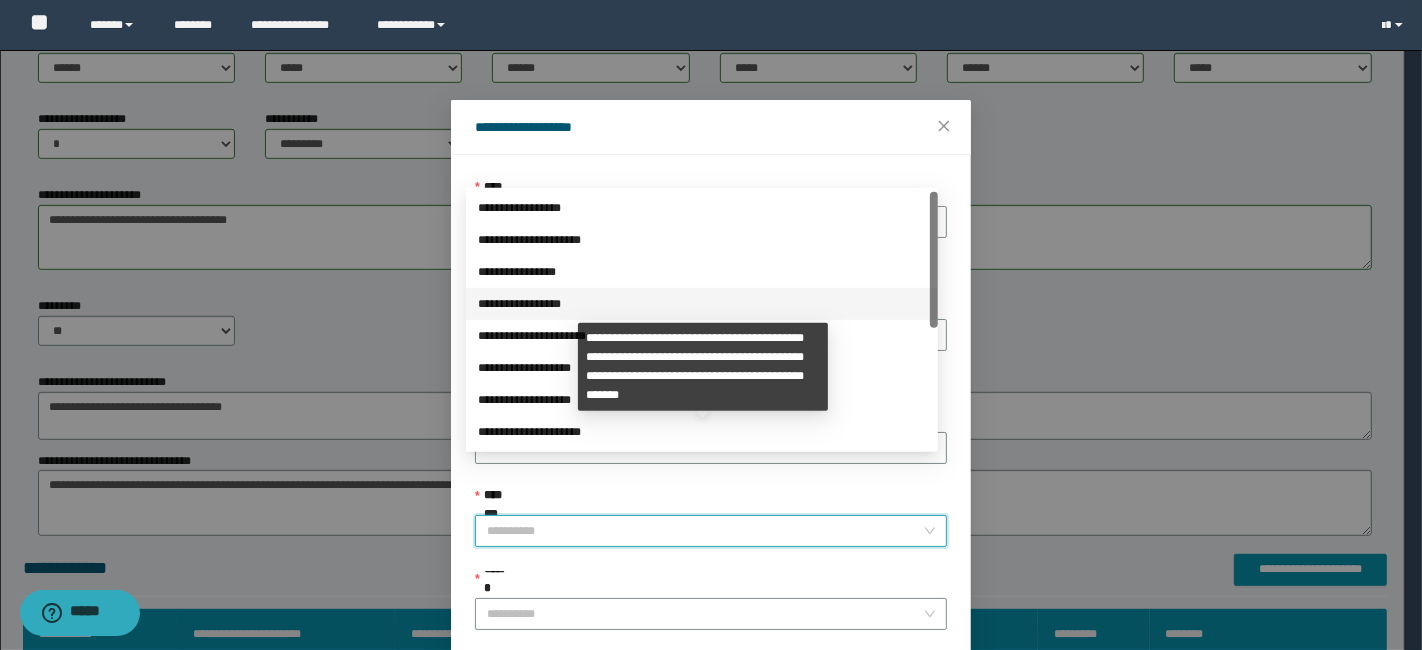 scroll, scrollTop: 223, scrollLeft: 0, axis: vertical 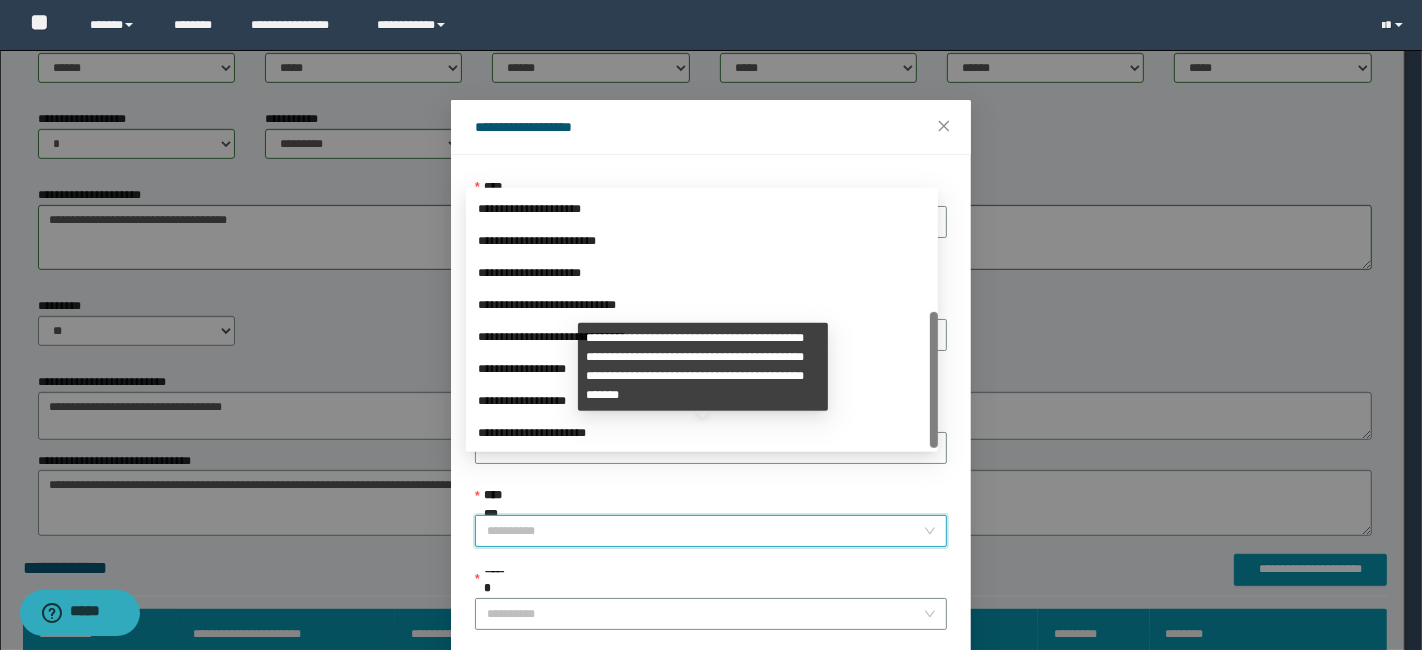 drag, startPoint x: 933, startPoint y: 304, endPoint x: 932, endPoint y: 496, distance: 192.00261 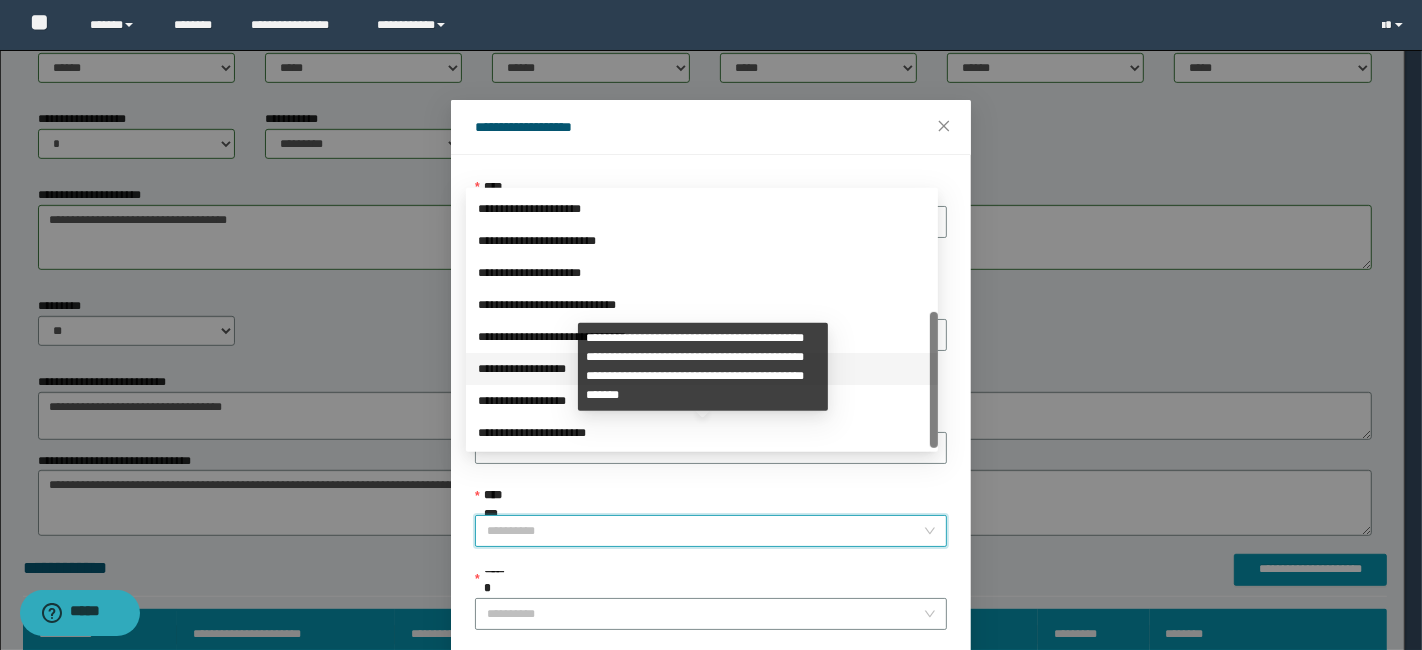 click on "**********" at bounding box center (702, 369) 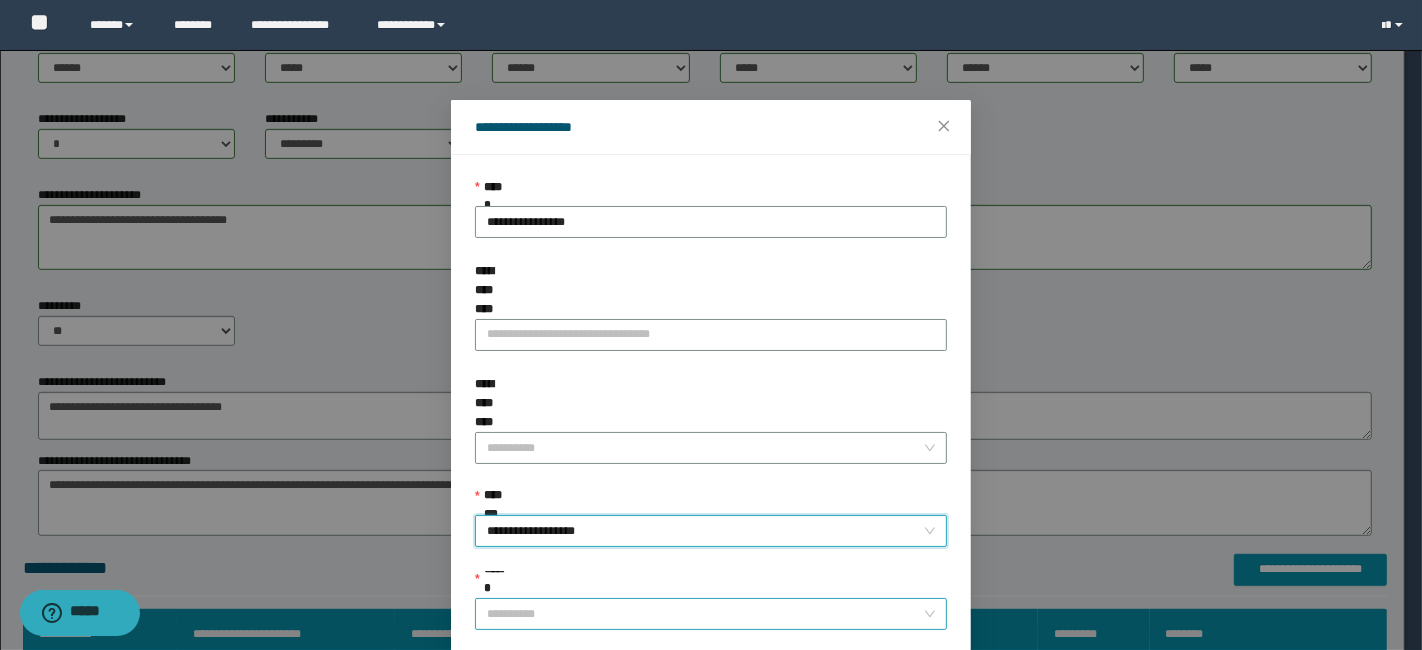click on "******" at bounding box center (705, 614) 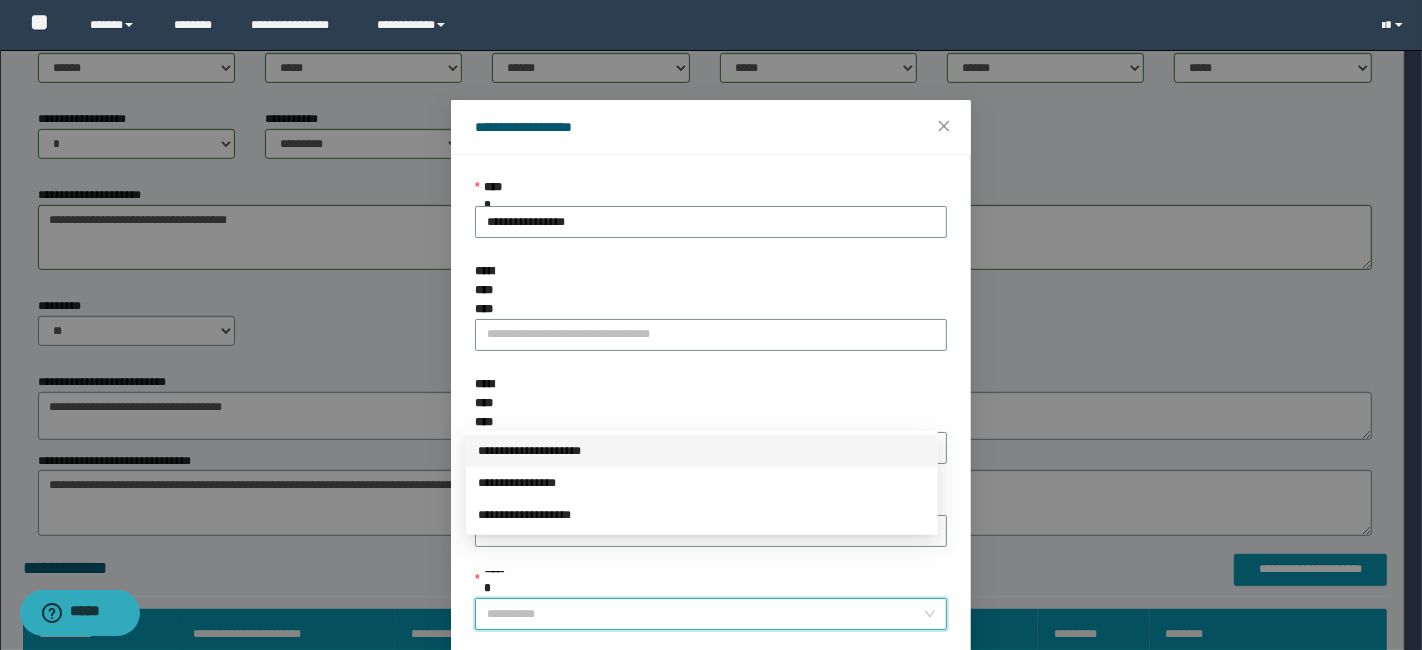 click on "**********" at bounding box center [702, 451] 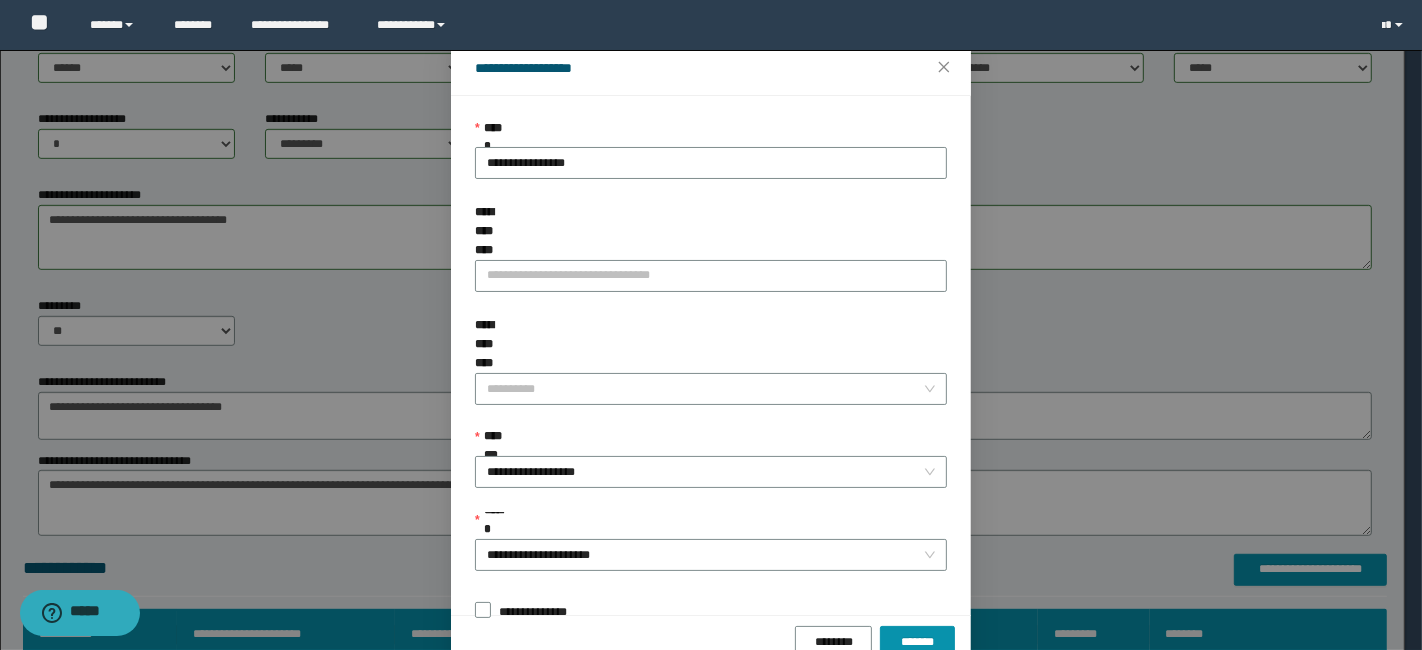 scroll, scrollTop: 100, scrollLeft: 0, axis: vertical 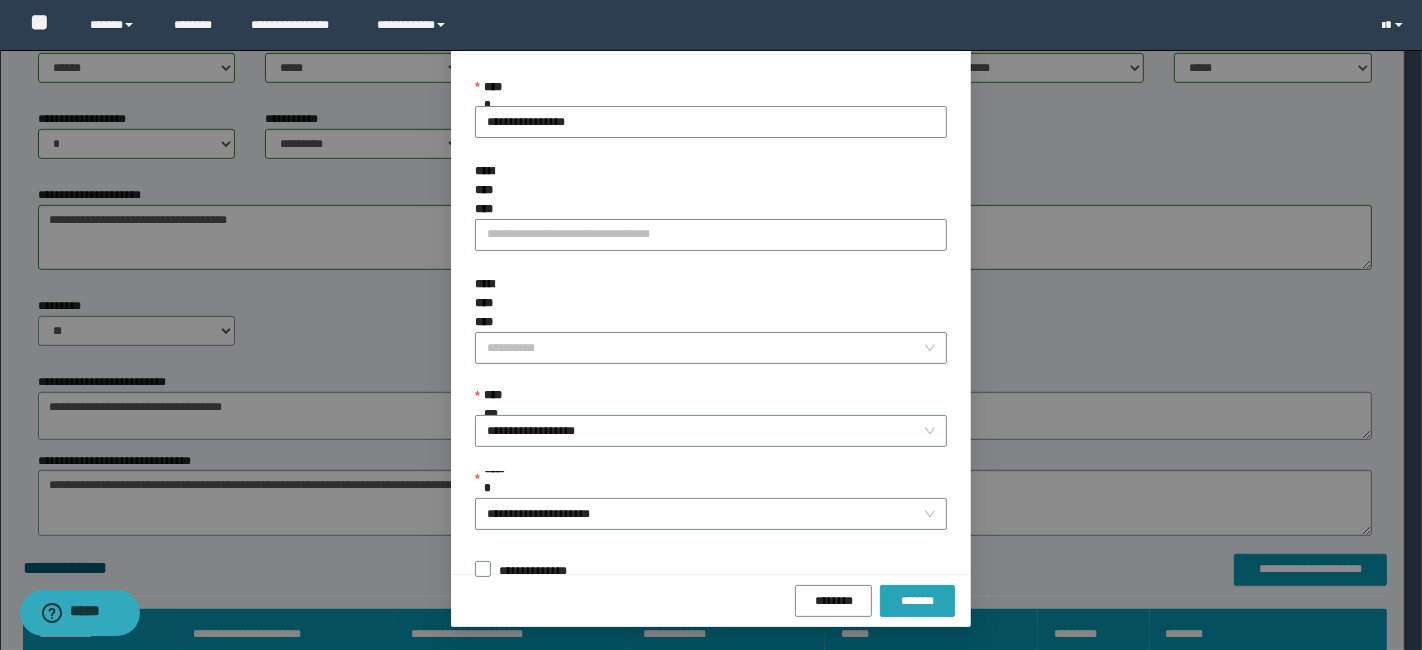 click on "*******" at bounding box center (917, 601) 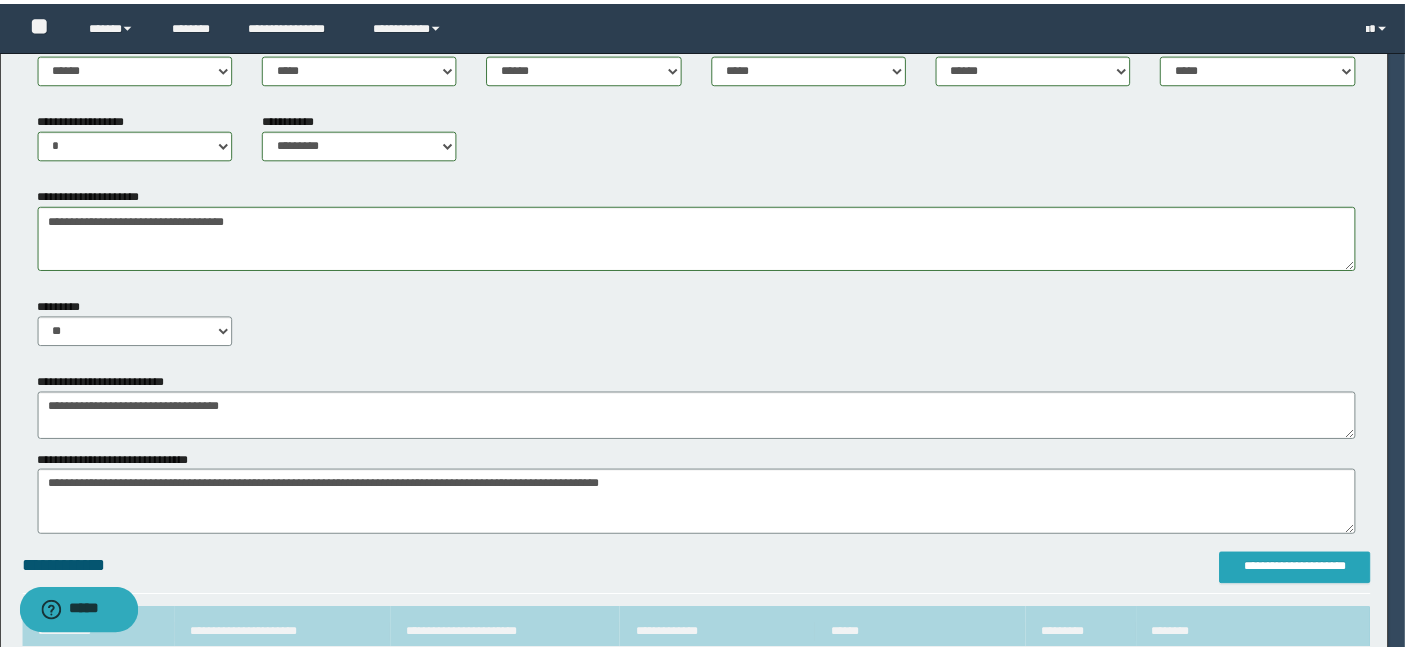 scroll, scrollTop: 0, scrollLeft: 0, axis: both 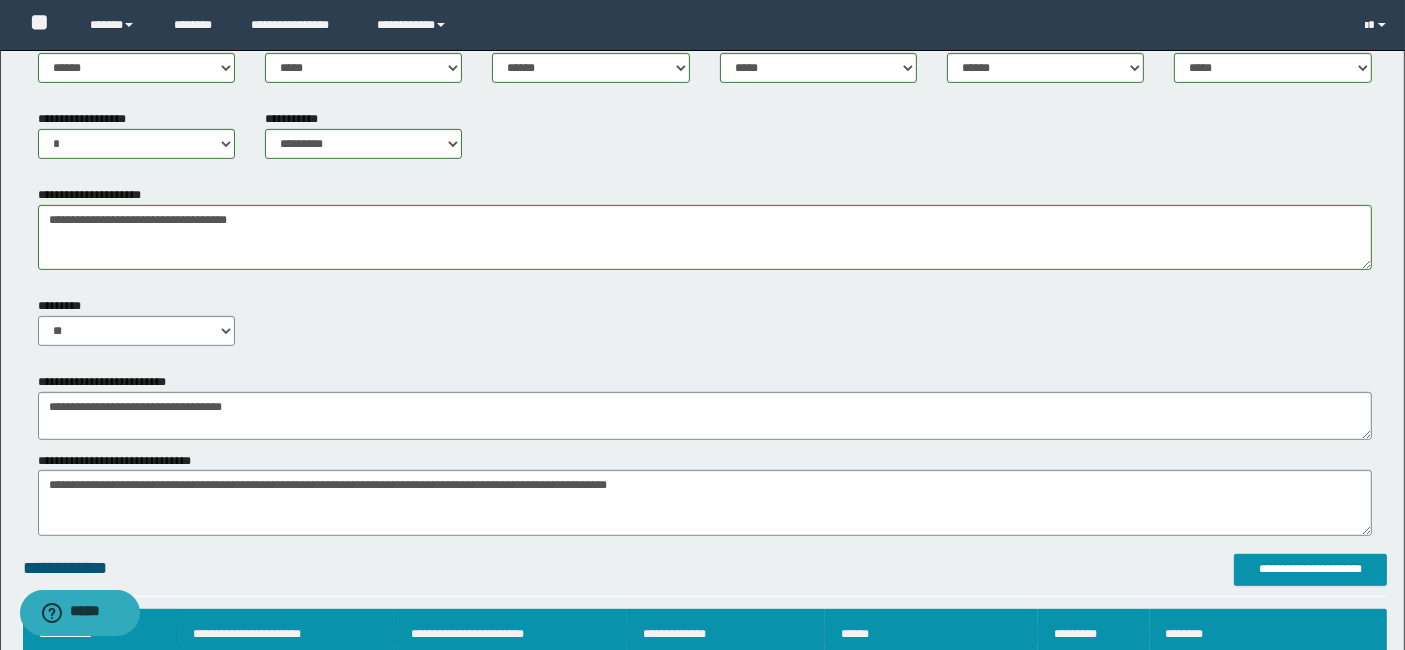 drag, startPoint x: 1401, startPoint y: 616, endPoint x: 1421, endPoint y: 615, distance: 20.024984 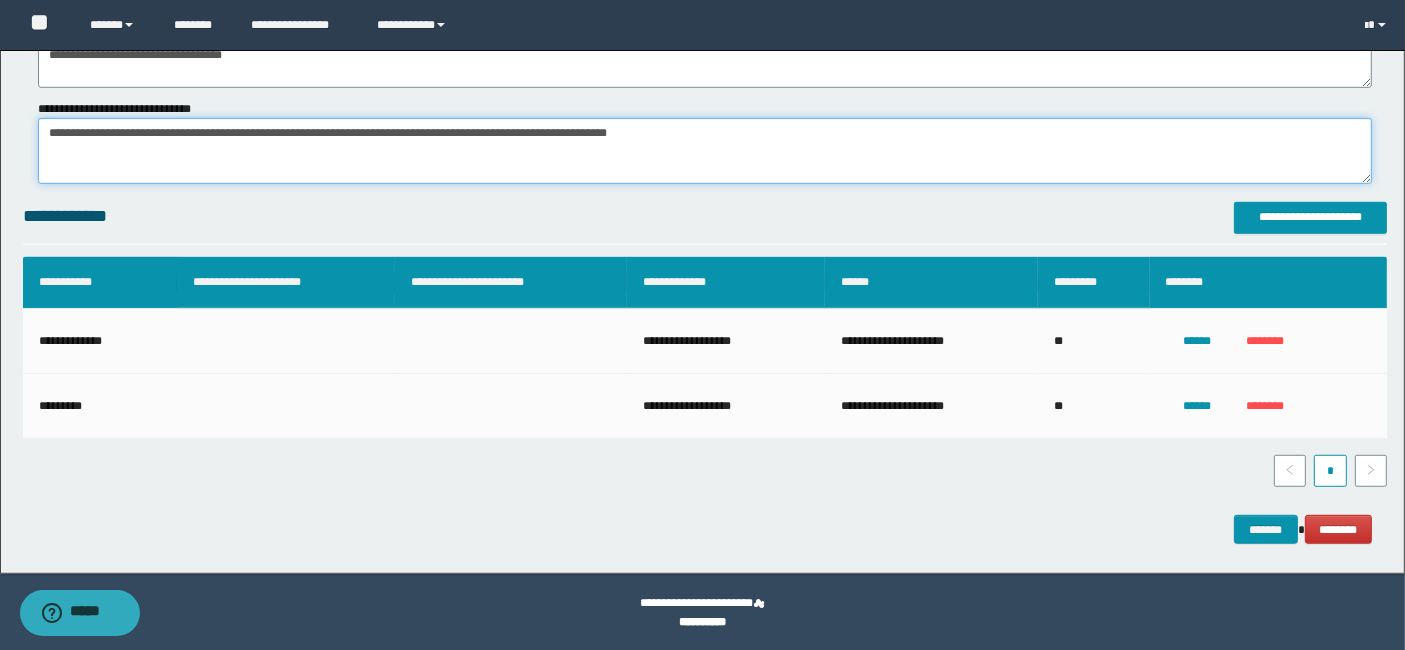 click on "*******" at bounding box center (705, 150) 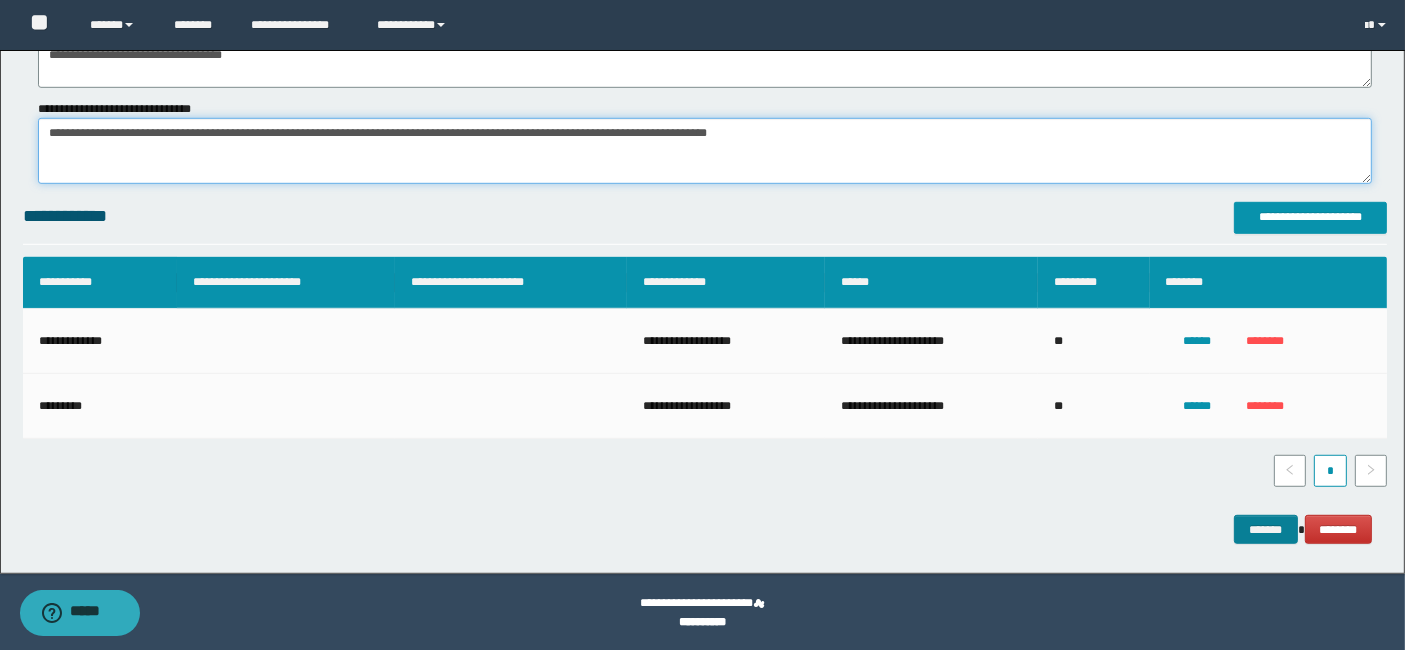 type on "**********" 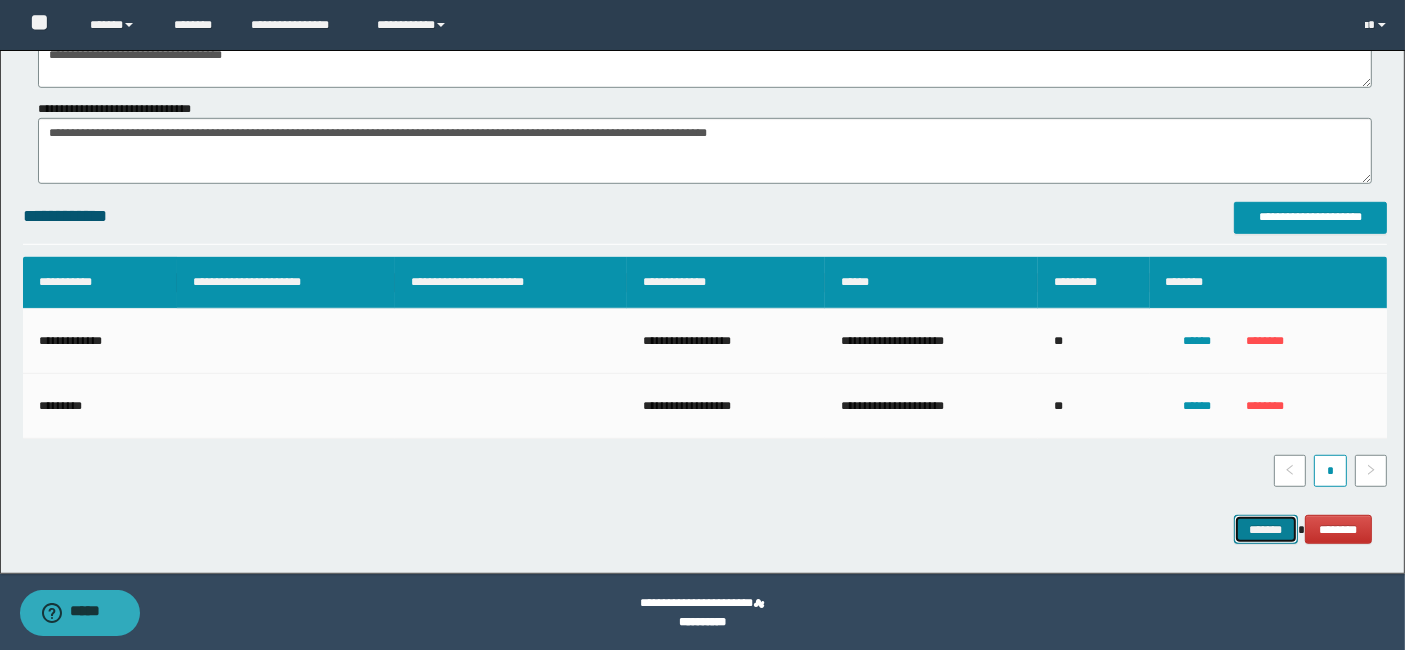 click on "*******" at bounding box center [1266, 529] 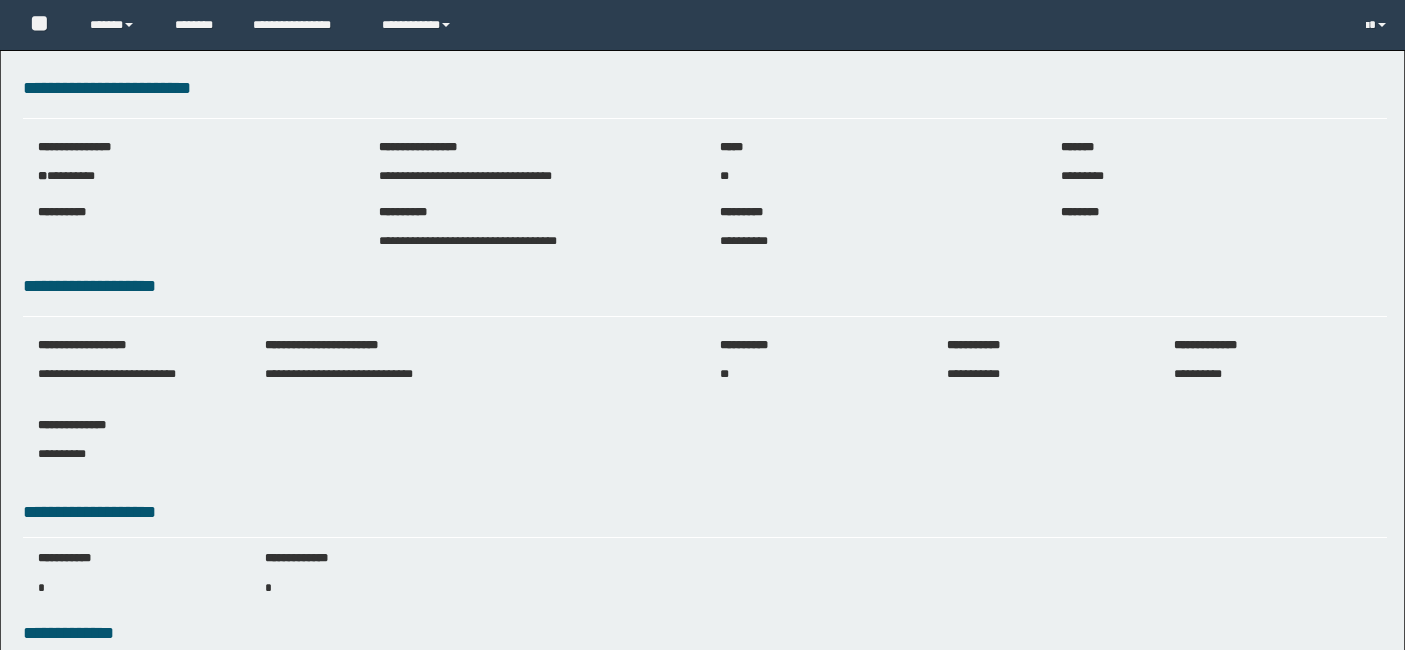 scroll, scrollTop: 0, scrollLeft: 0, axis: both 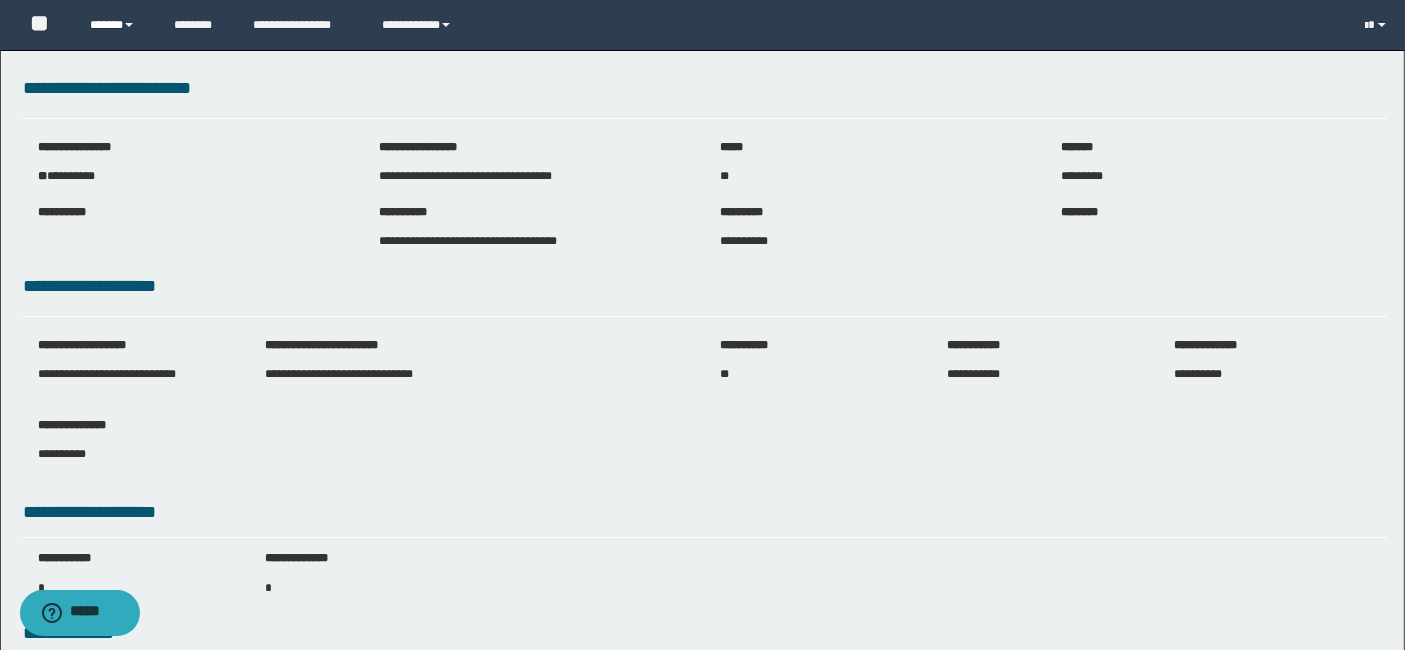 click on "******" at bounding box center (117, 25) 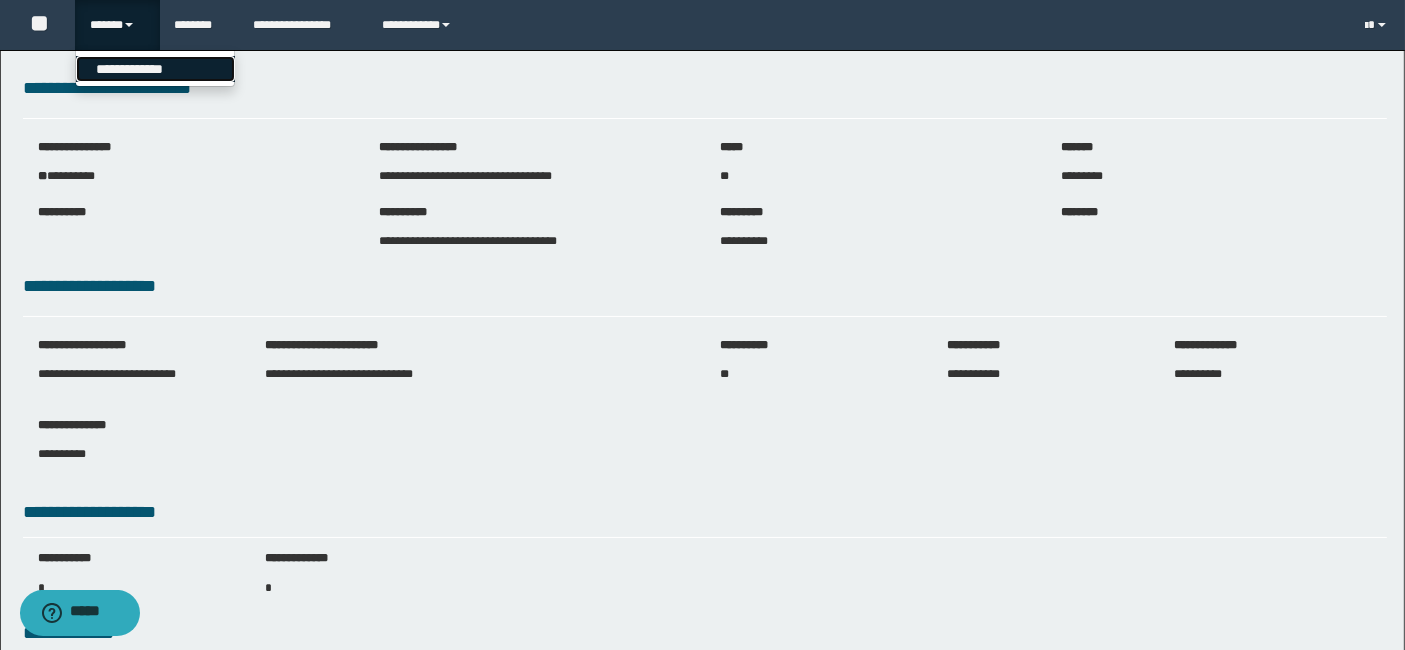 click on "**********" at bounding box center [155, 69] 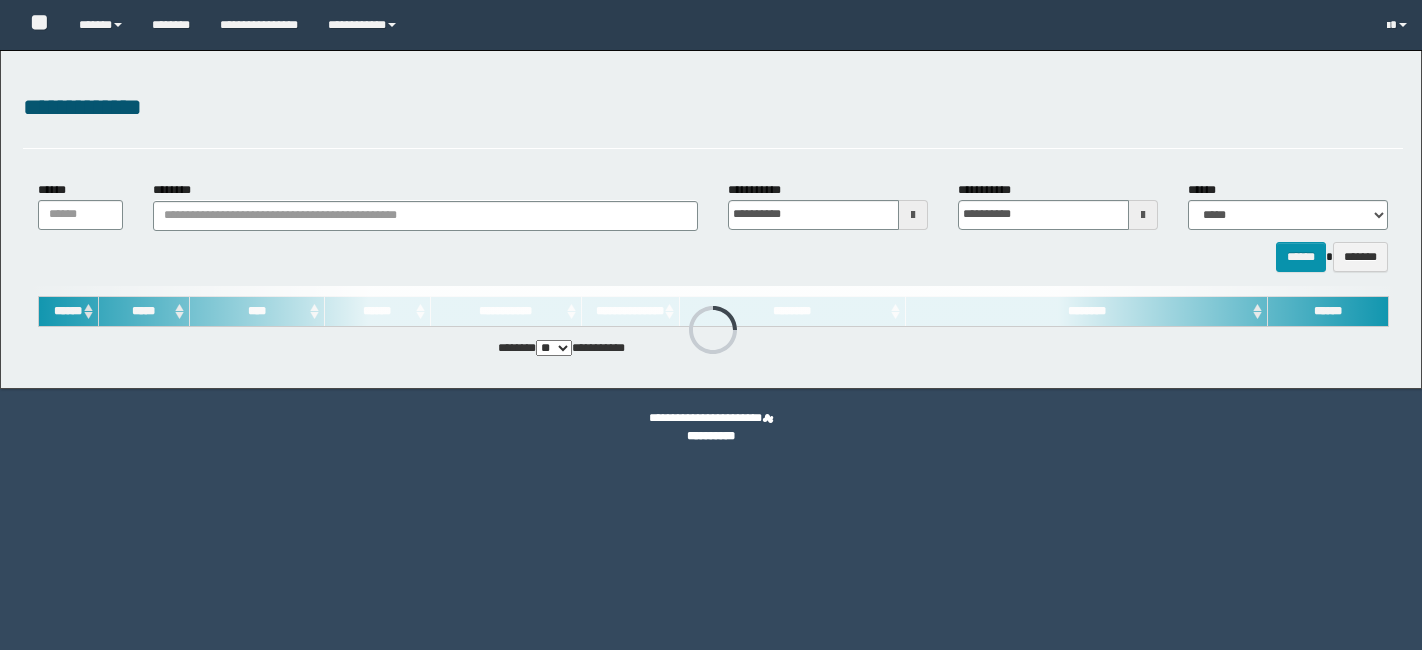 scroll, scrollTop: 0, scrollLeft: 0, axis: both 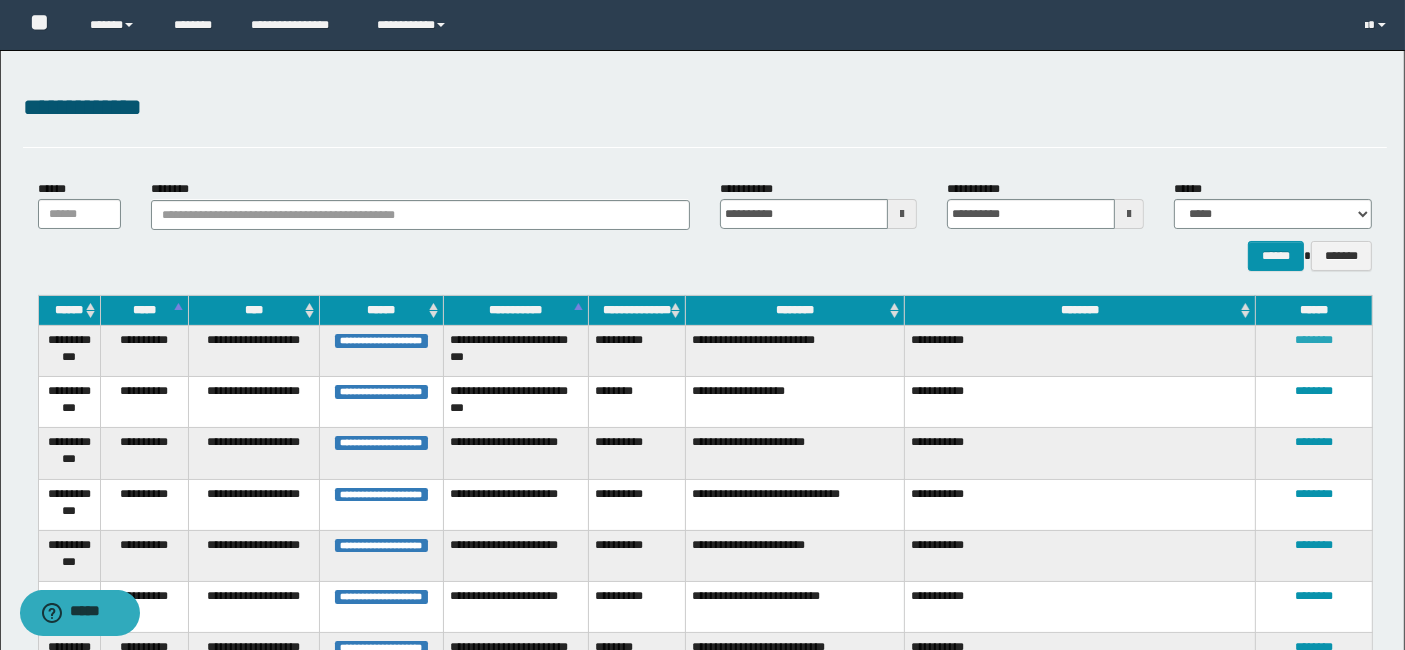 click on "********" at bounding box center [1314, 340] 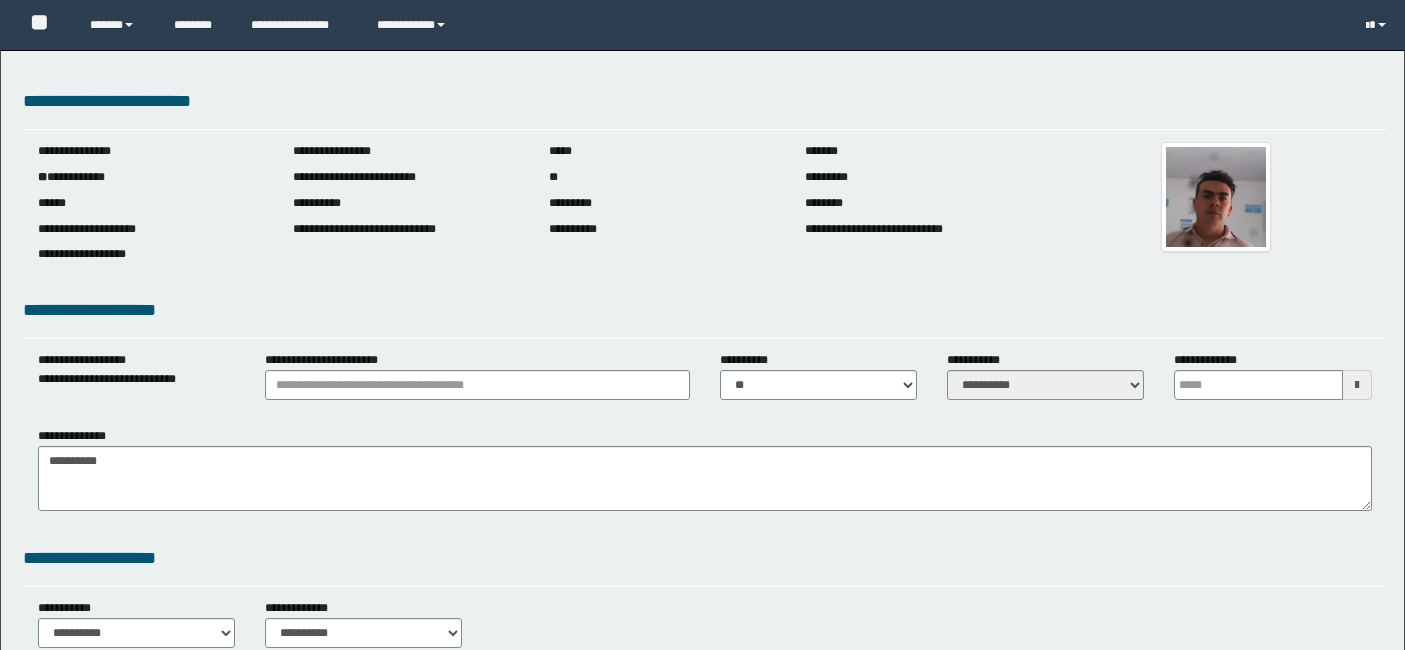 scroll, scrollTop: 0, scrollLeft: 0, axis: both 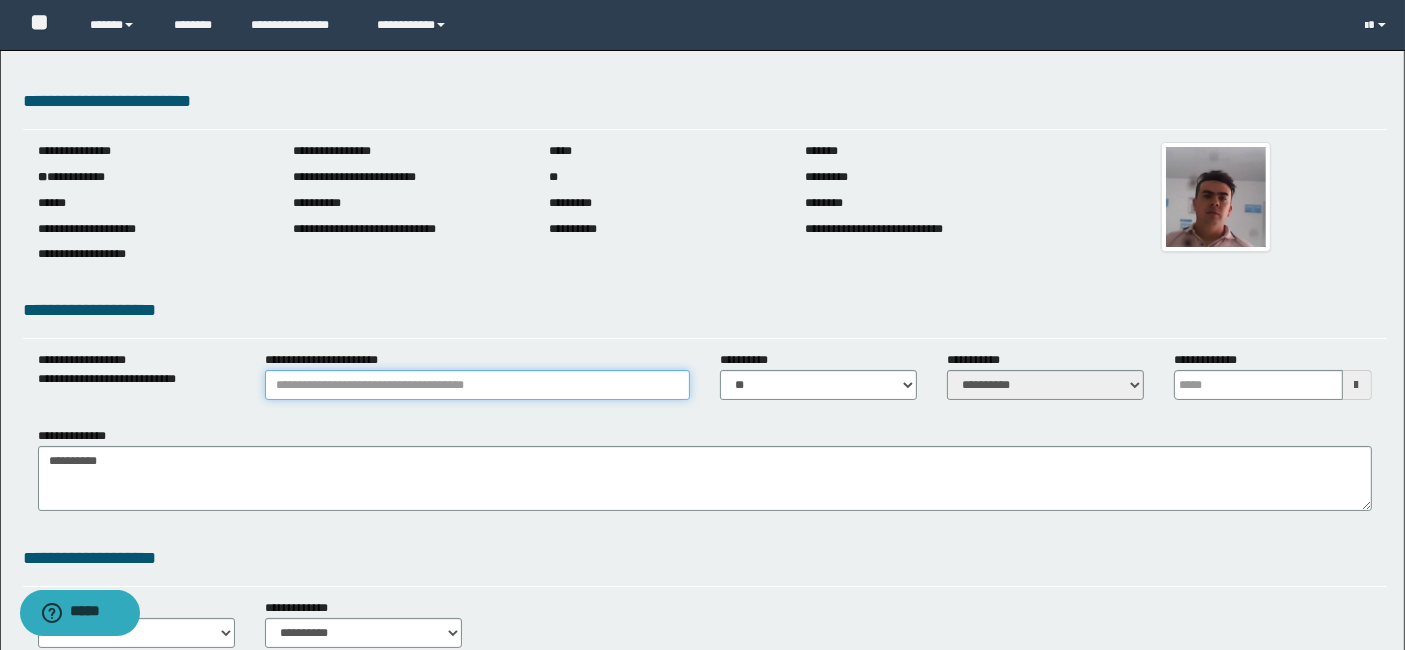 click on "**********" at bounding box center [477, 385] 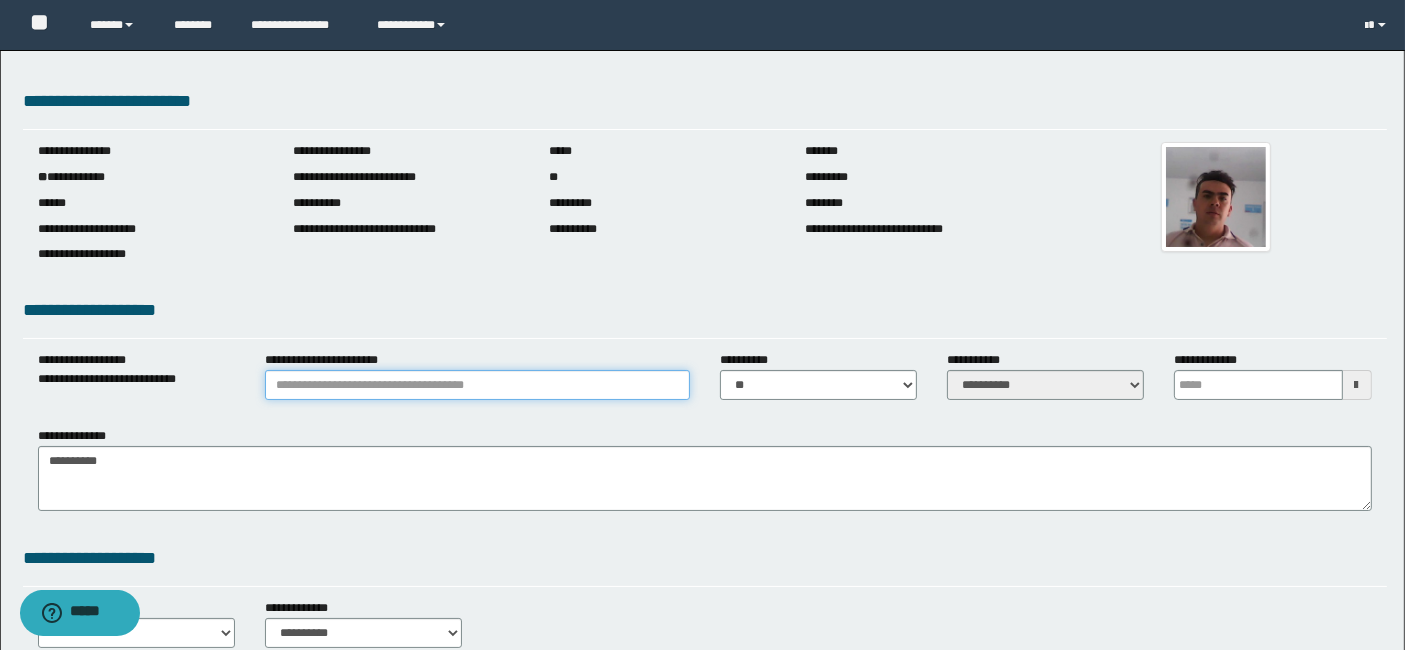 type on "**********" 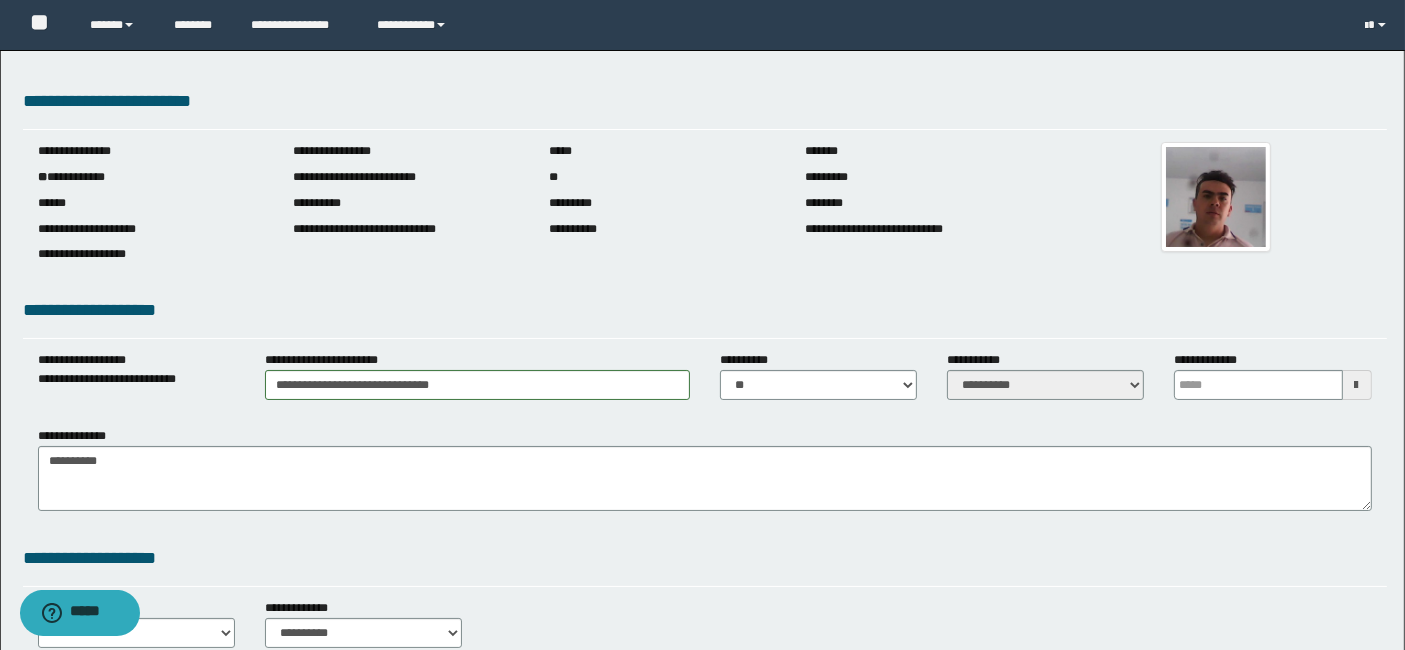 click at bounding box center (1357, 385) 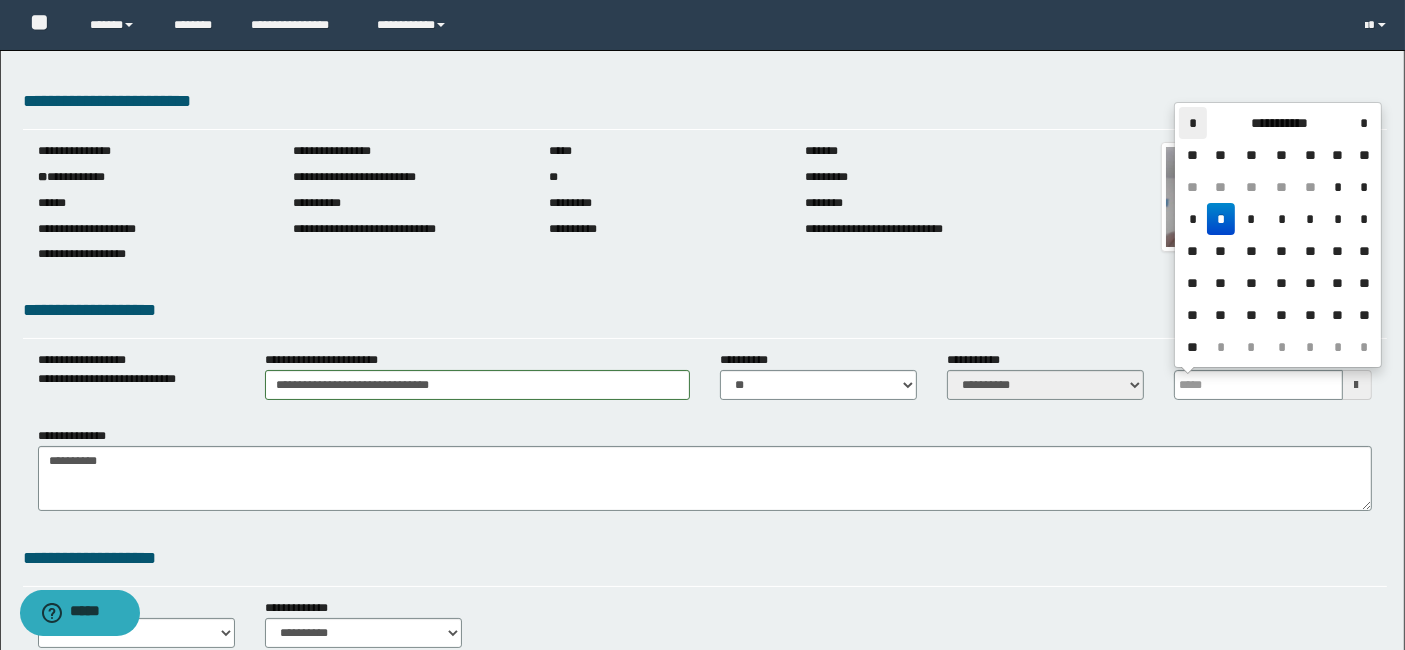 click on "*" at bounding box center [1193, 123] 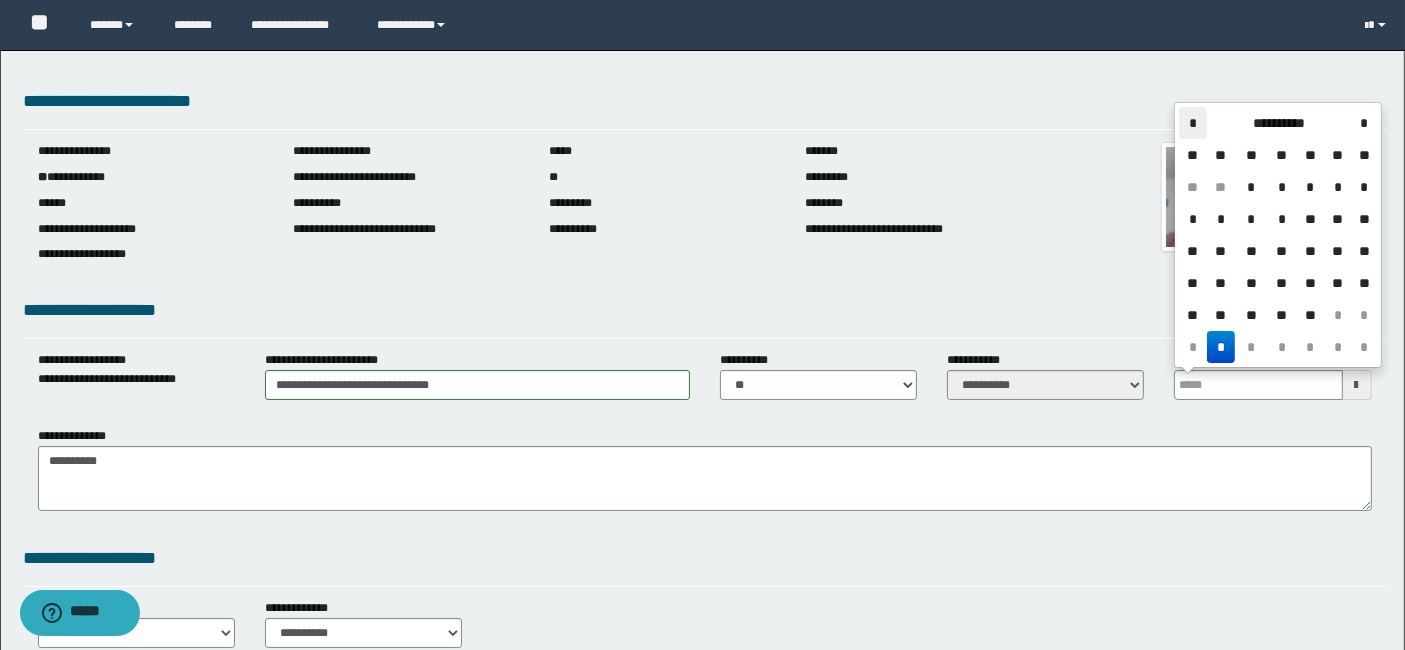 click on "*" at bounding box center [1193, 123] 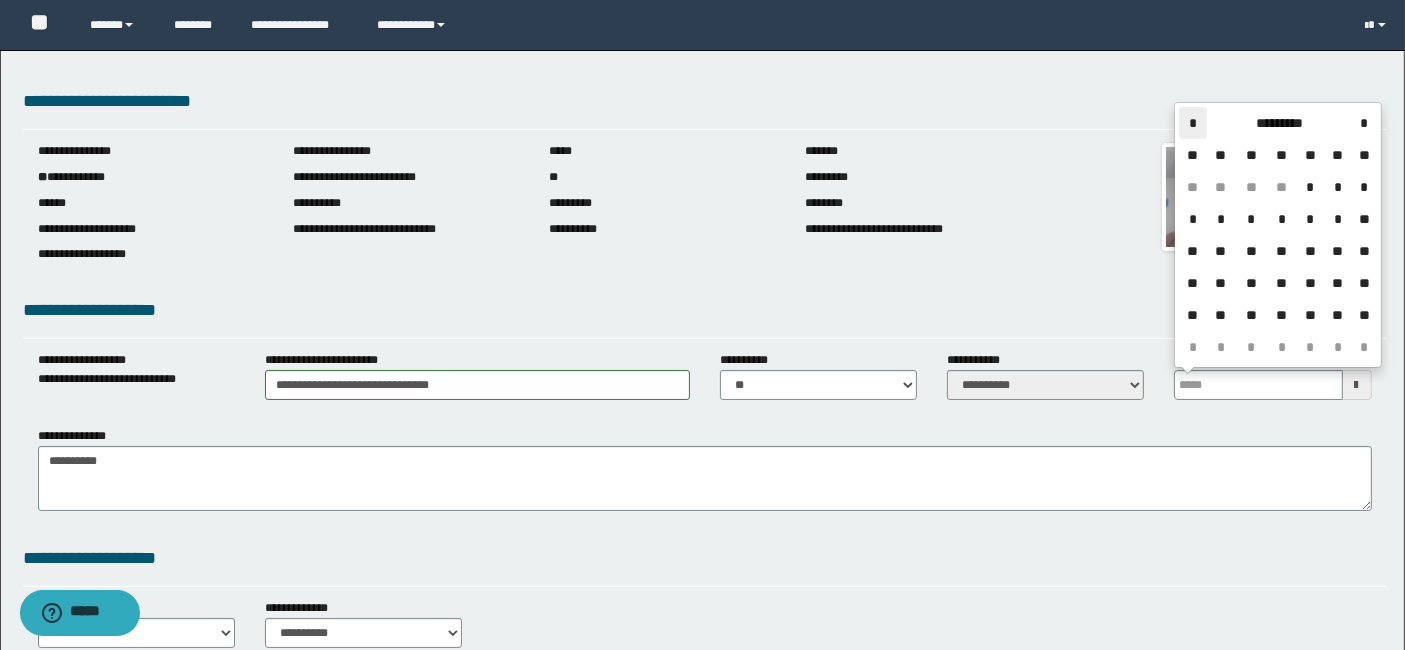 click on "*" at bounding box center (1193, 123) 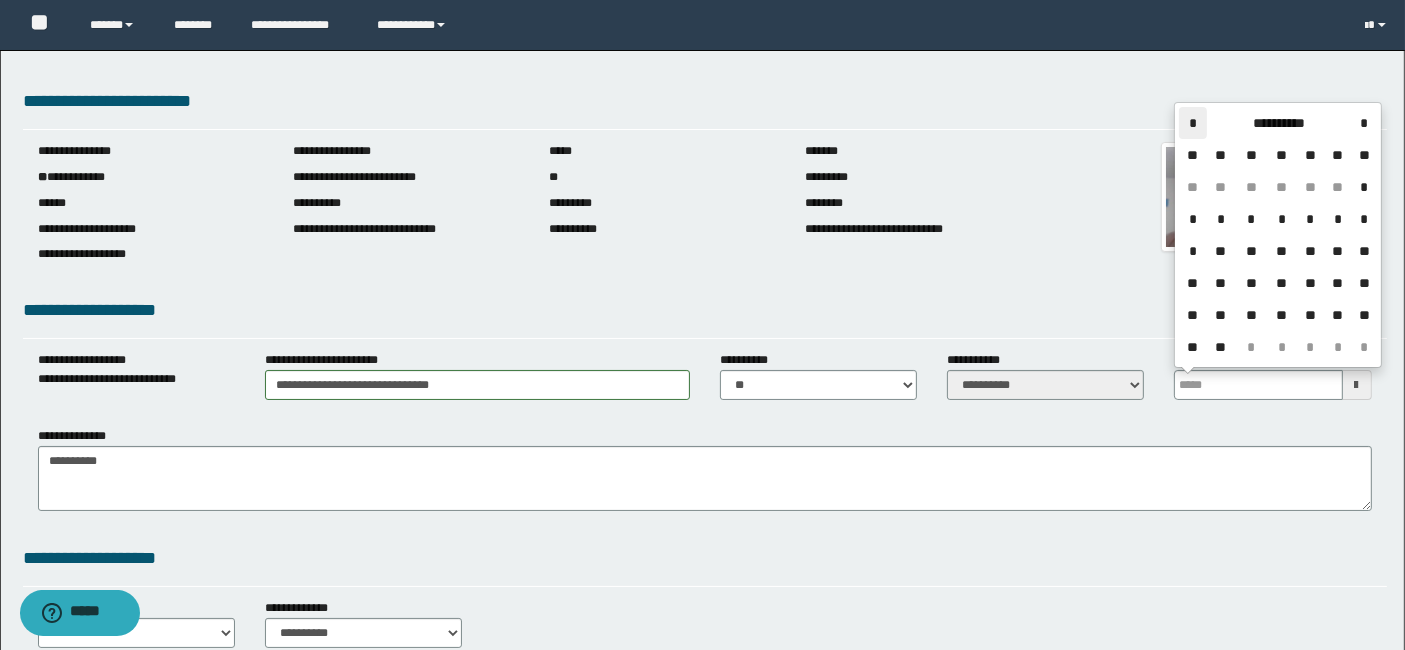 click on "*" at bounding box center [1193, 123] 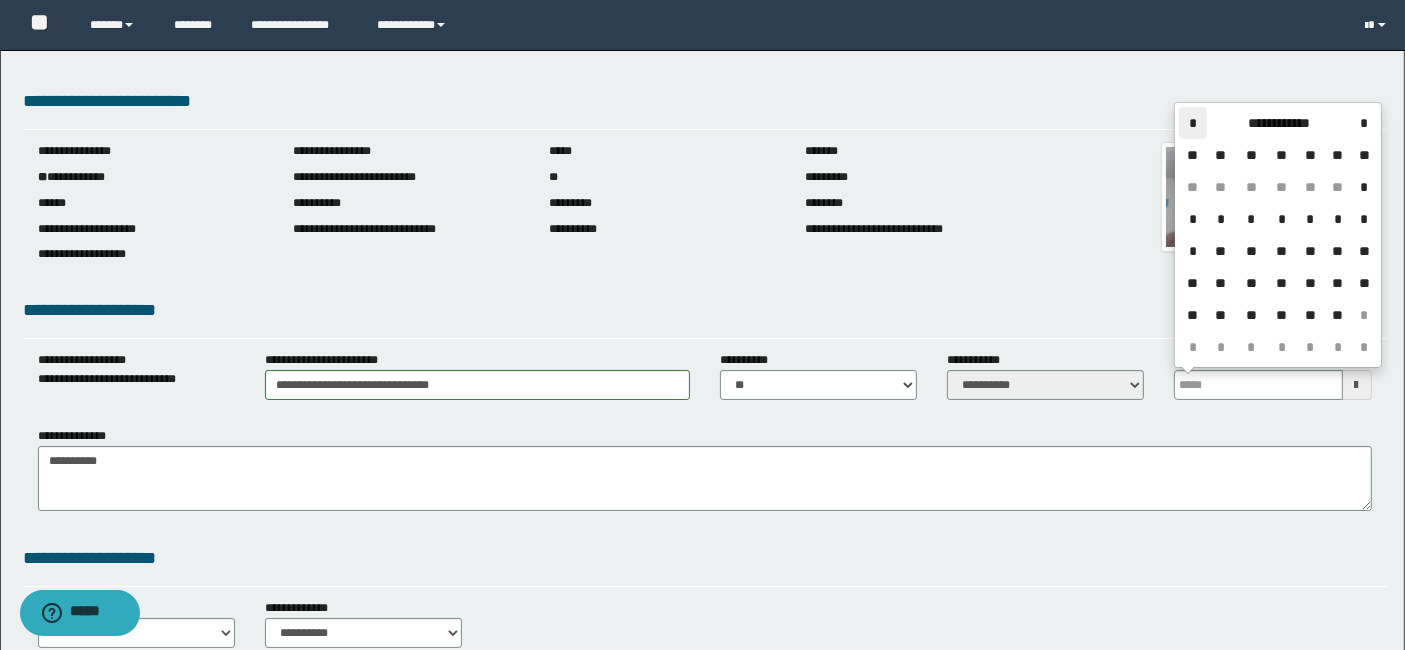 click on "*" at bounding box center (1193, 123) 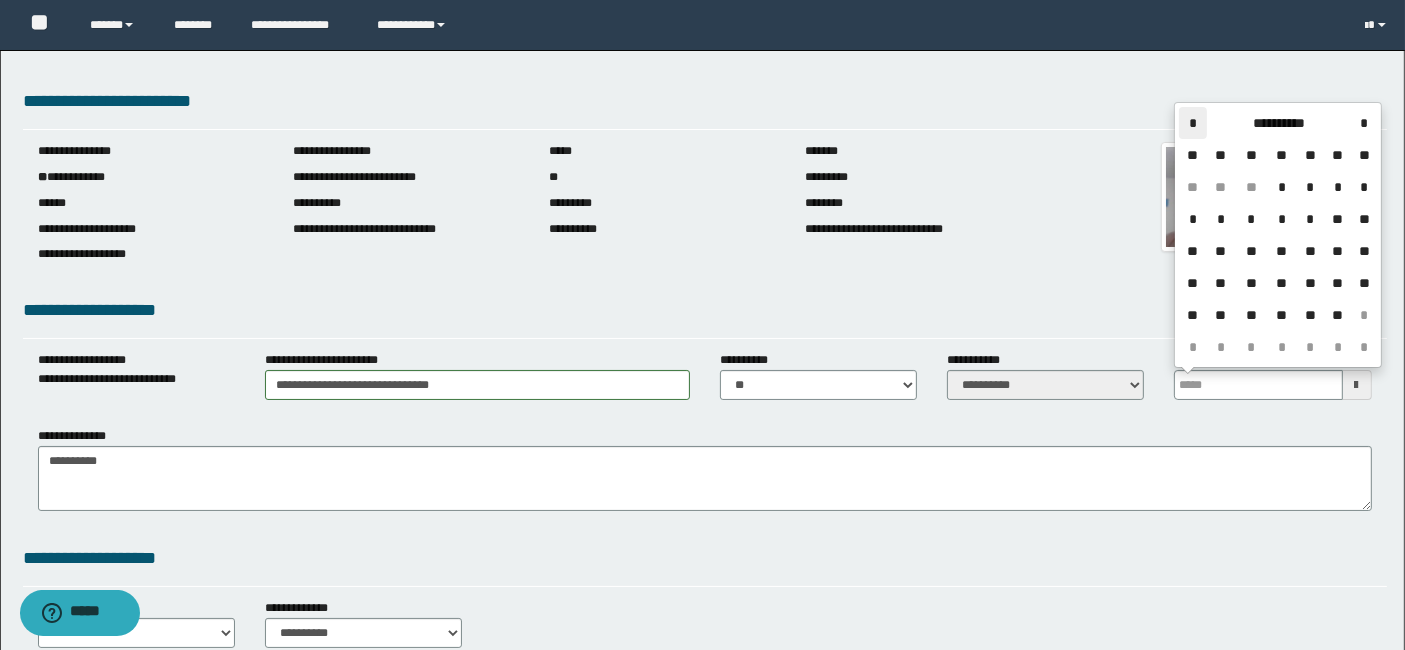 click on "*" at bounding box center [1193, 123] 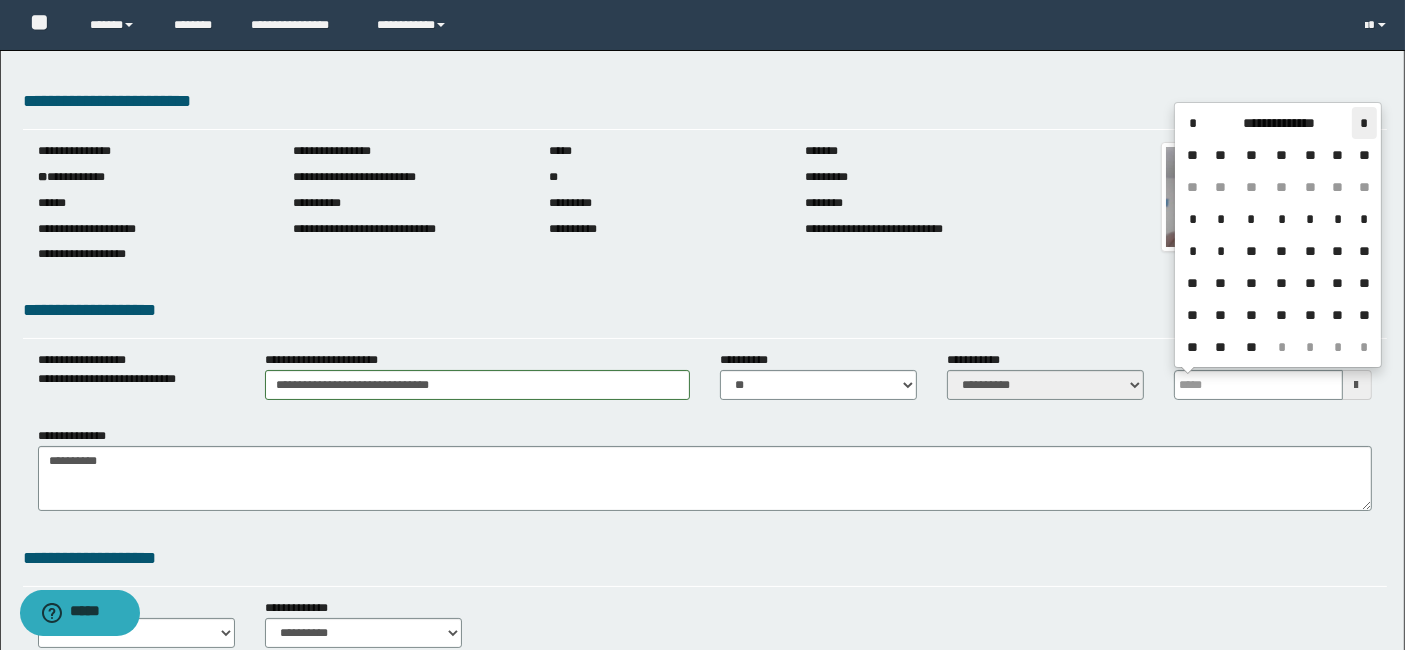 click on "*" at bounding box center [1364, 123] 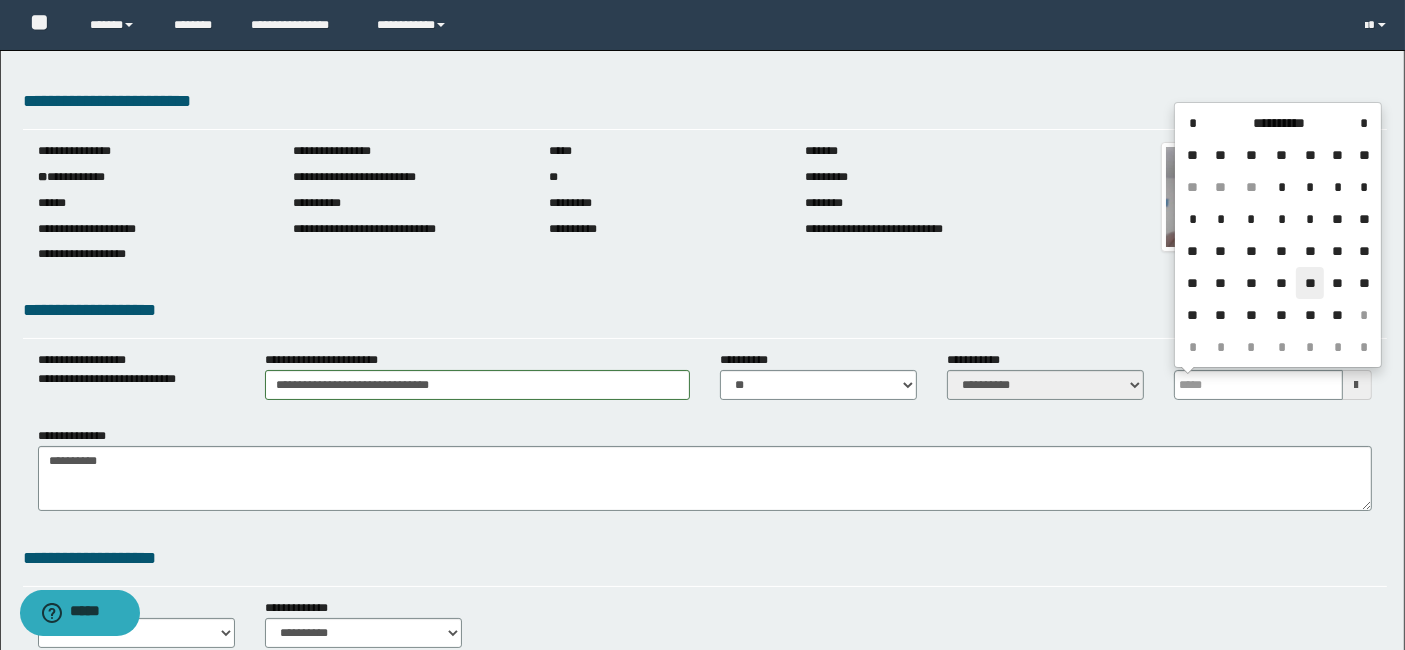 click on "**" at bounding box center (1310, 283) 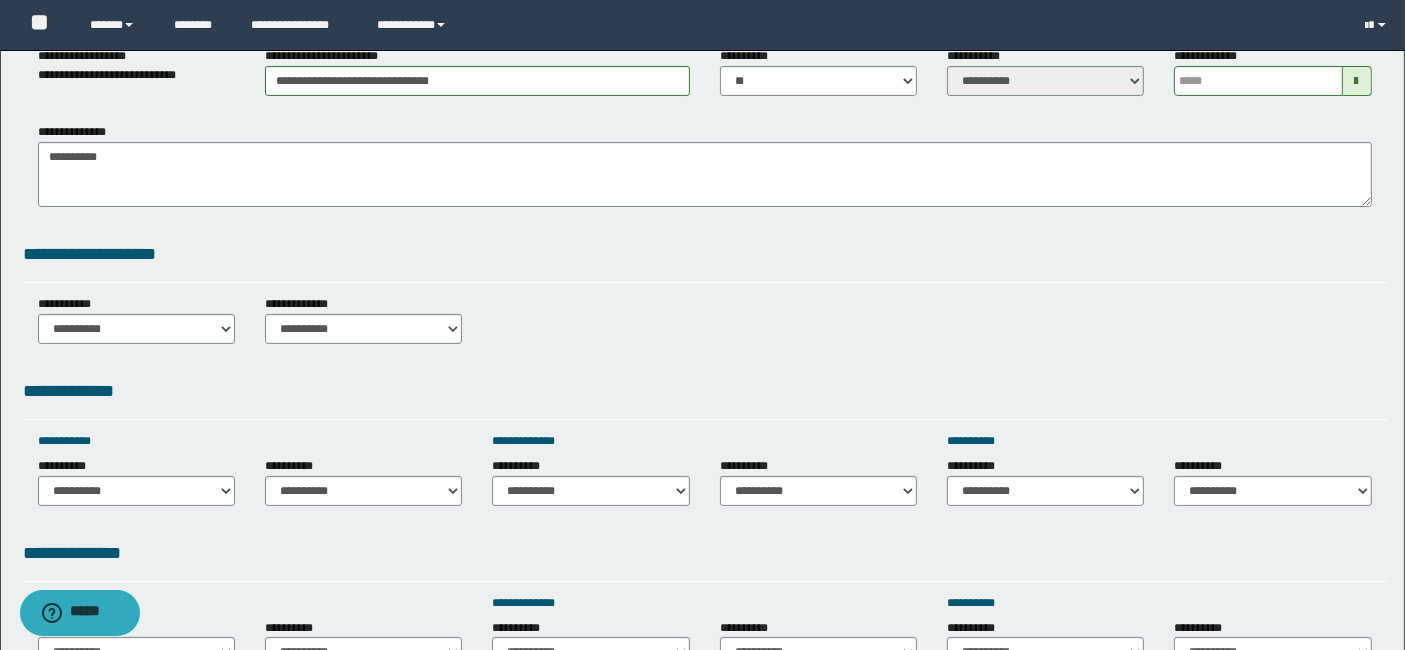 scroll, scrollTop: 311, scrollLeft: 0, axis: vertical 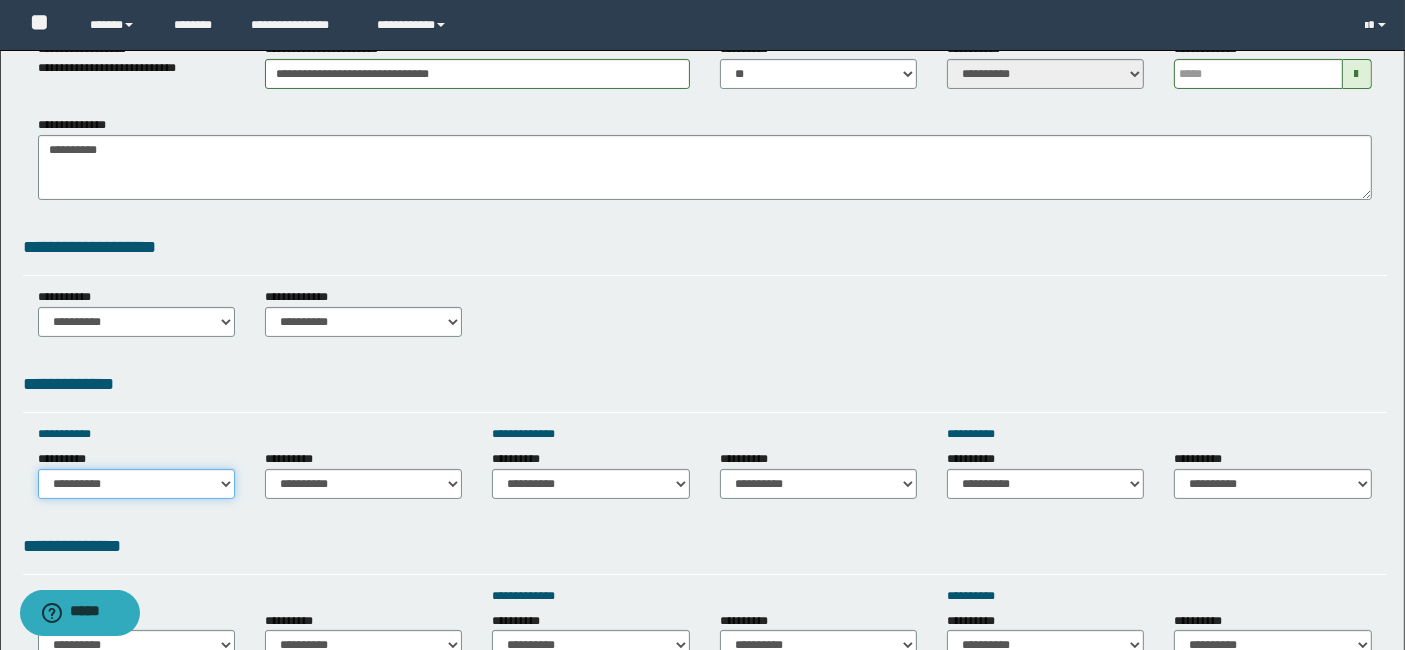 click on "**********" at bounding box center (136, 484) 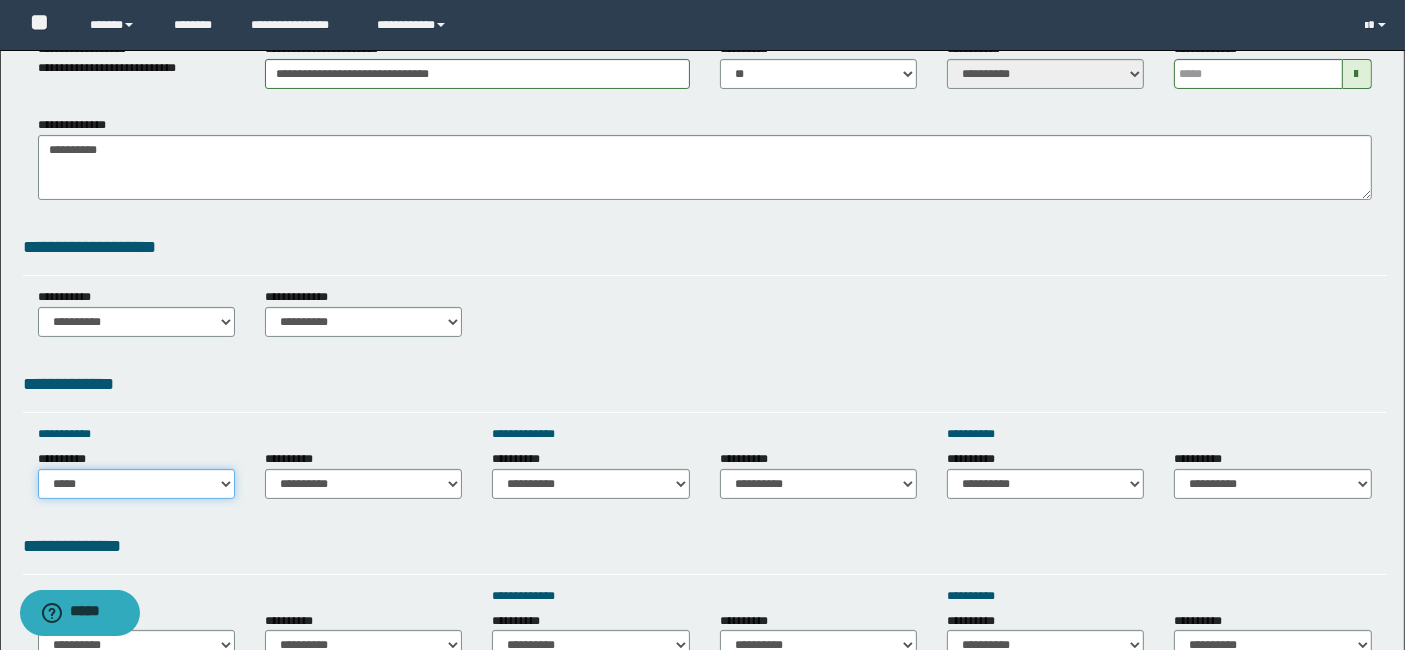click on "**********" at bounding box center [136, 484] 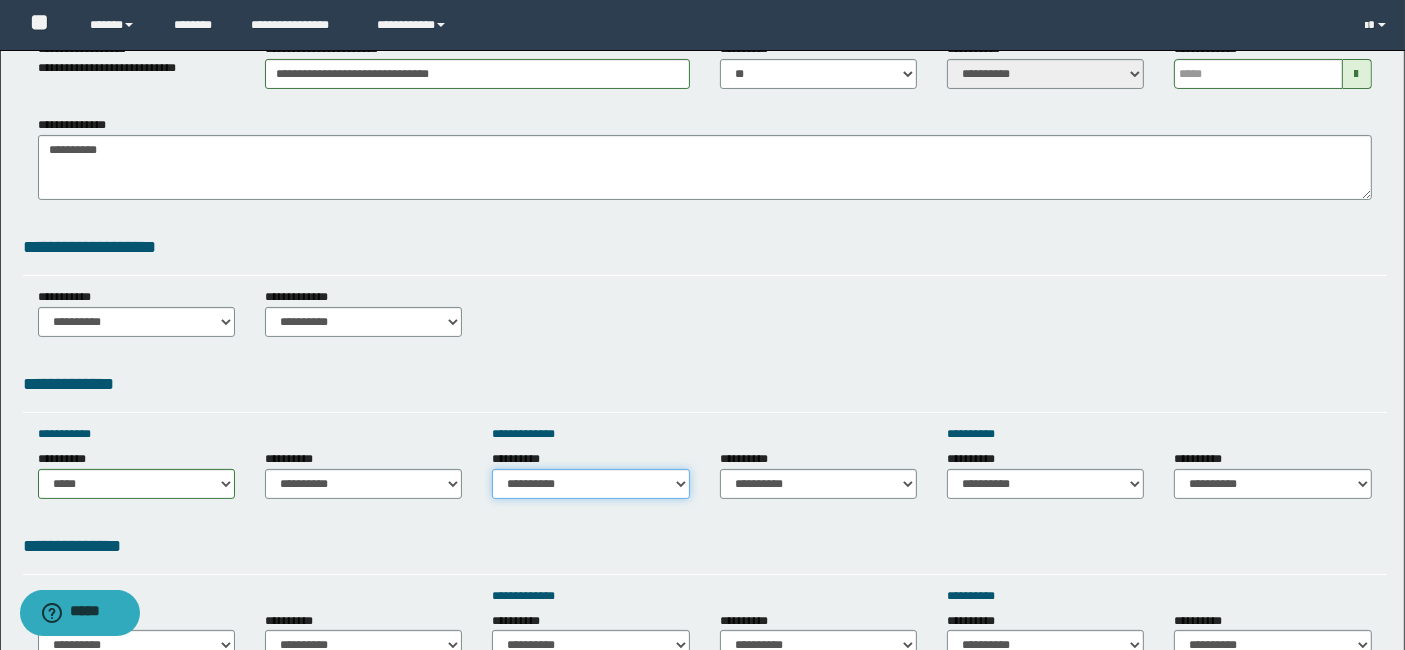 click on "**********" at bounding box center [590, 484] 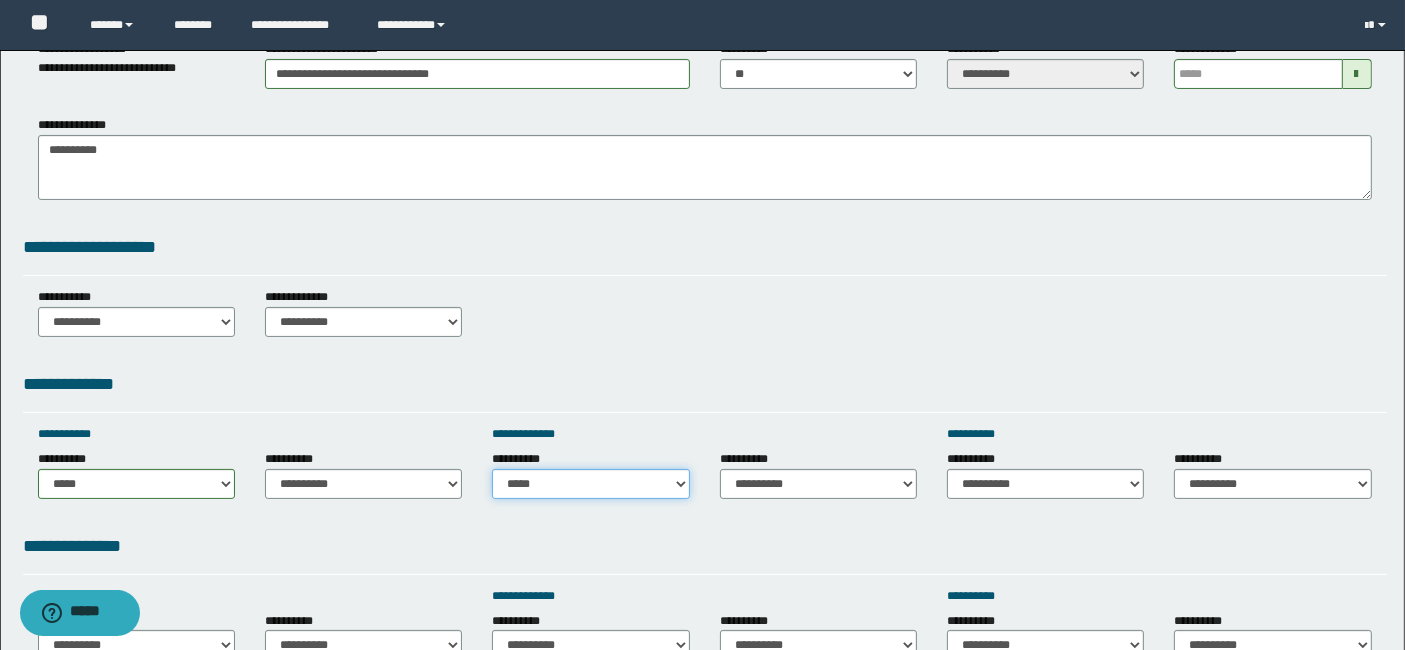 click on "**********" at bounding box center [590, 484] 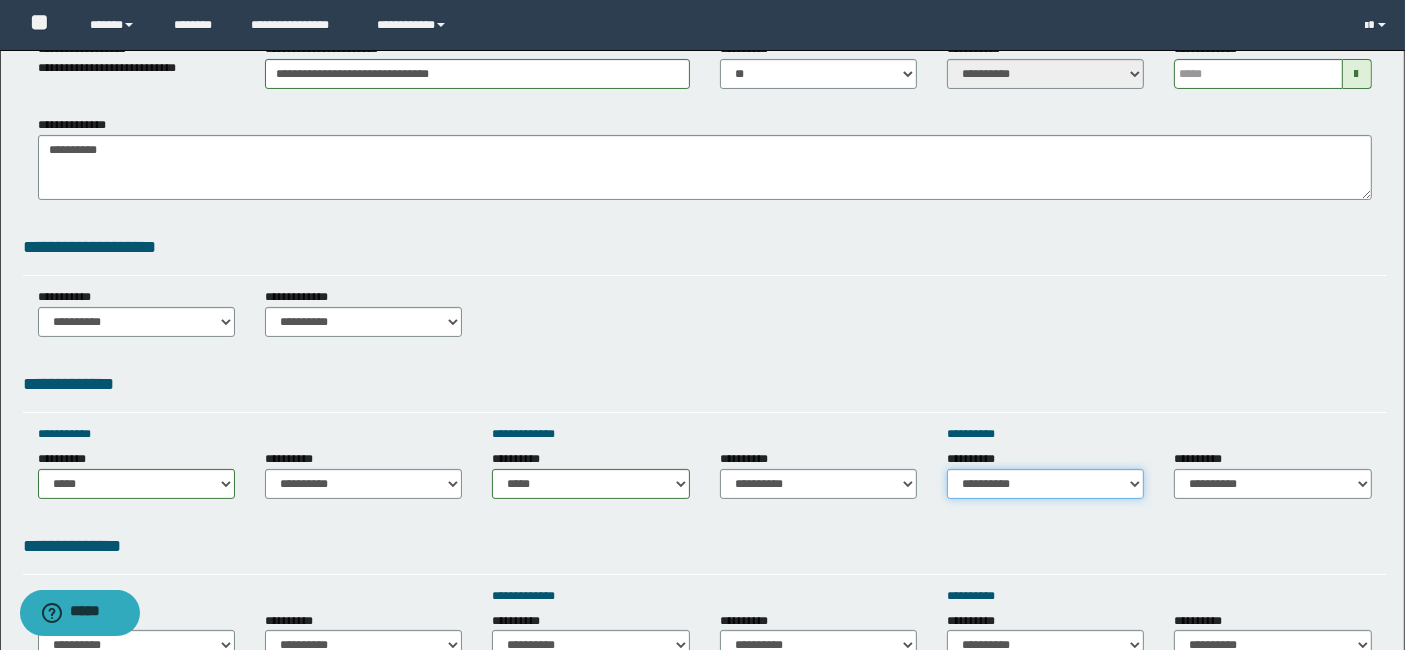 drag, startPoint x: 1138, startPoint y: 489, endPoint x: 1081, endPoint y: 471, distance: 59.77458 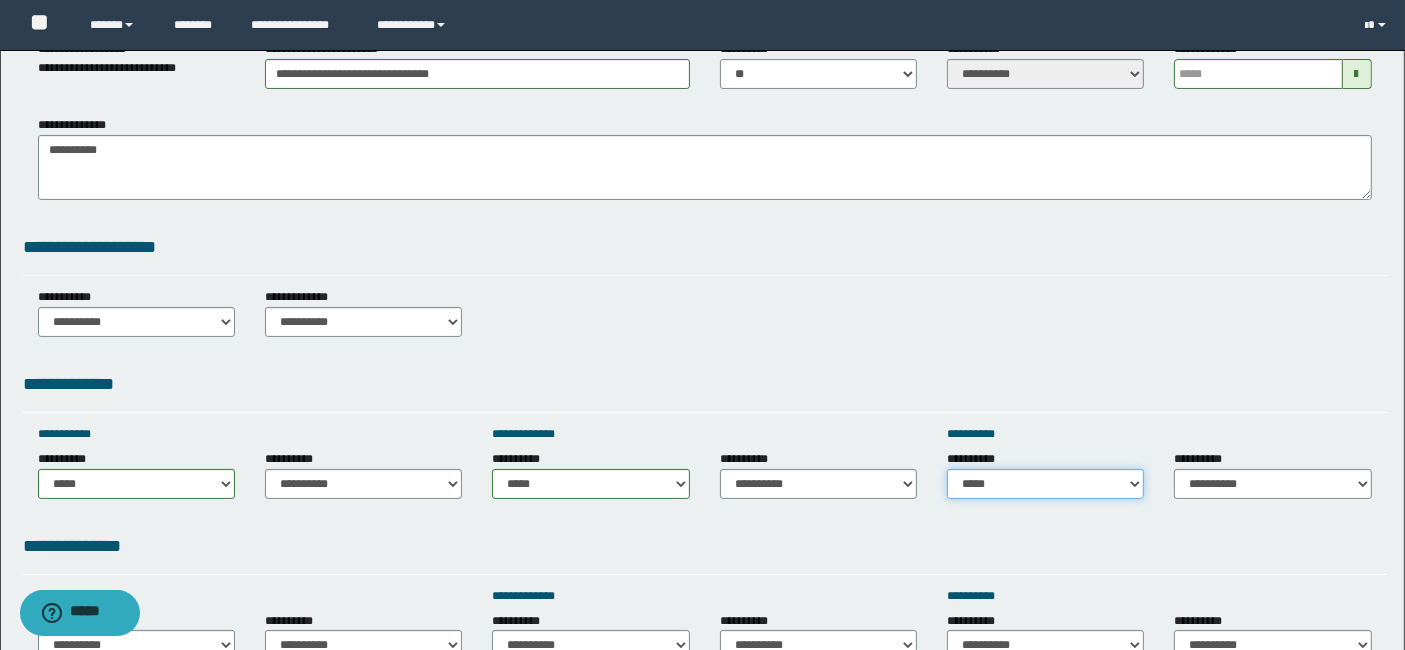 click on "**********" at bounding box center (1045, 484) 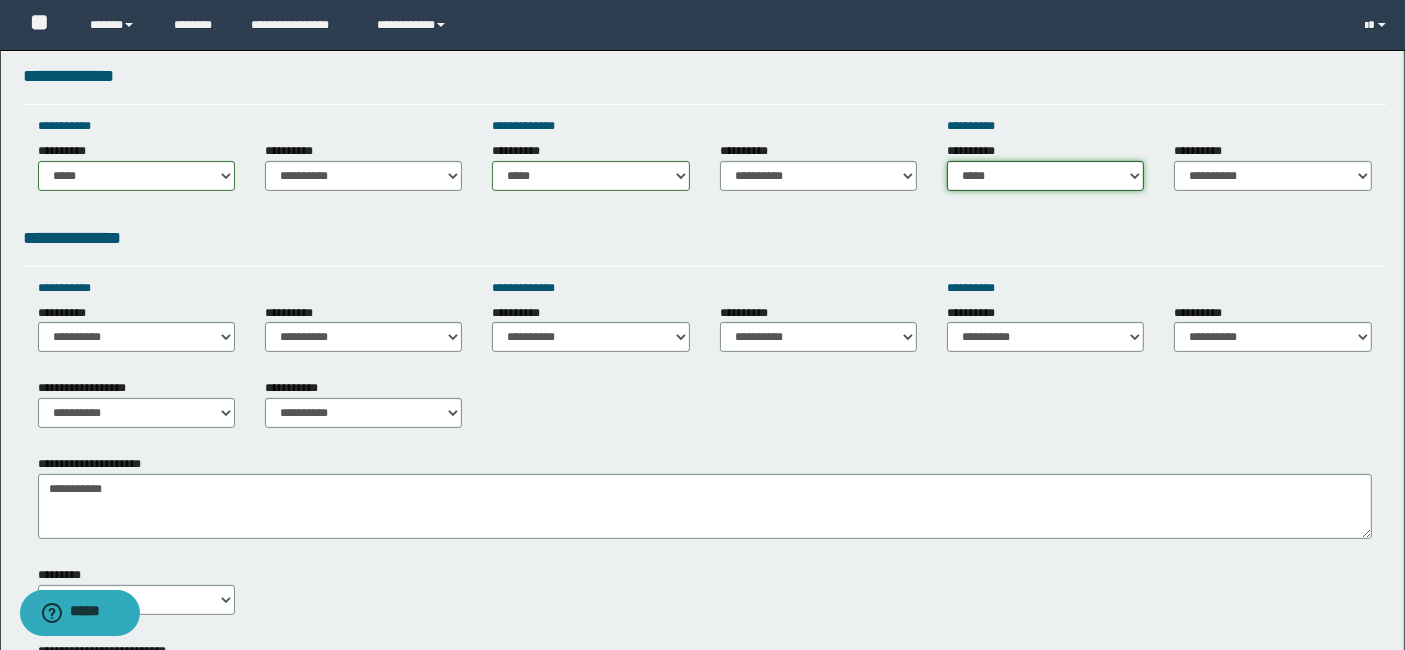scroll, scrollTop: 622, scrollLeft: 0, axis: vertical 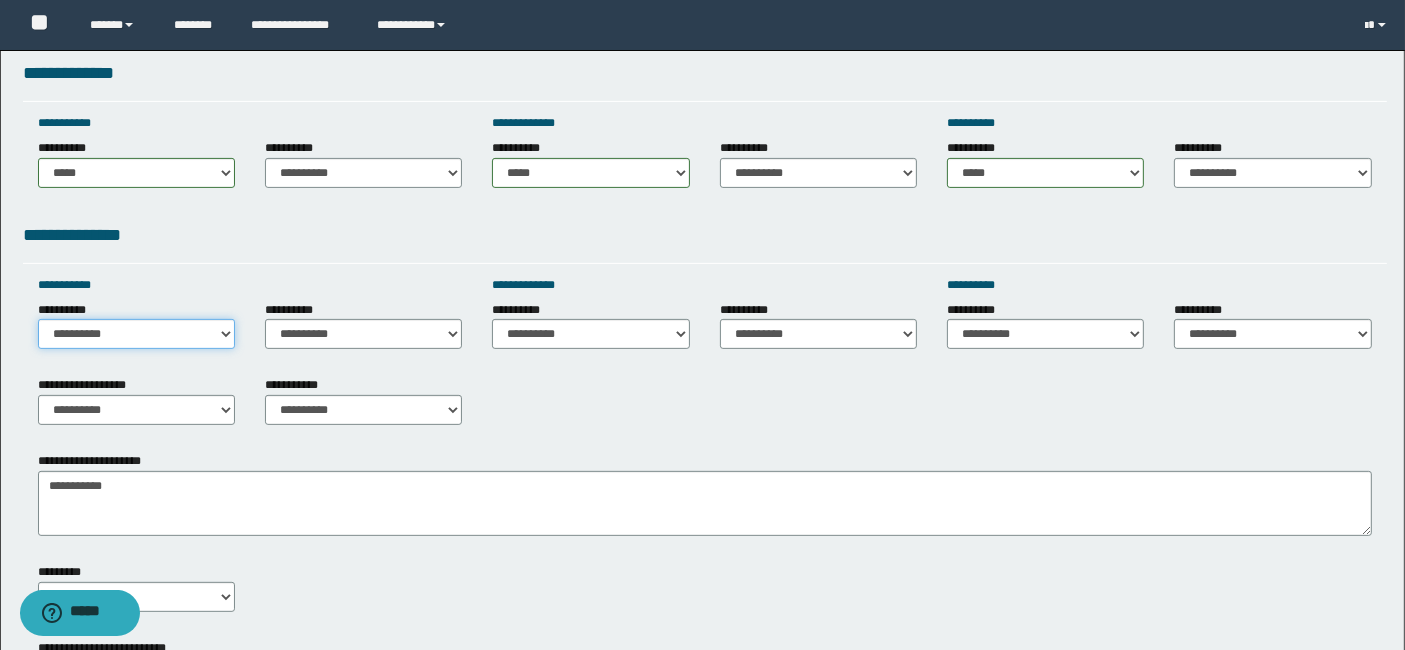 click on "**********" at bounding box center (136, 334) 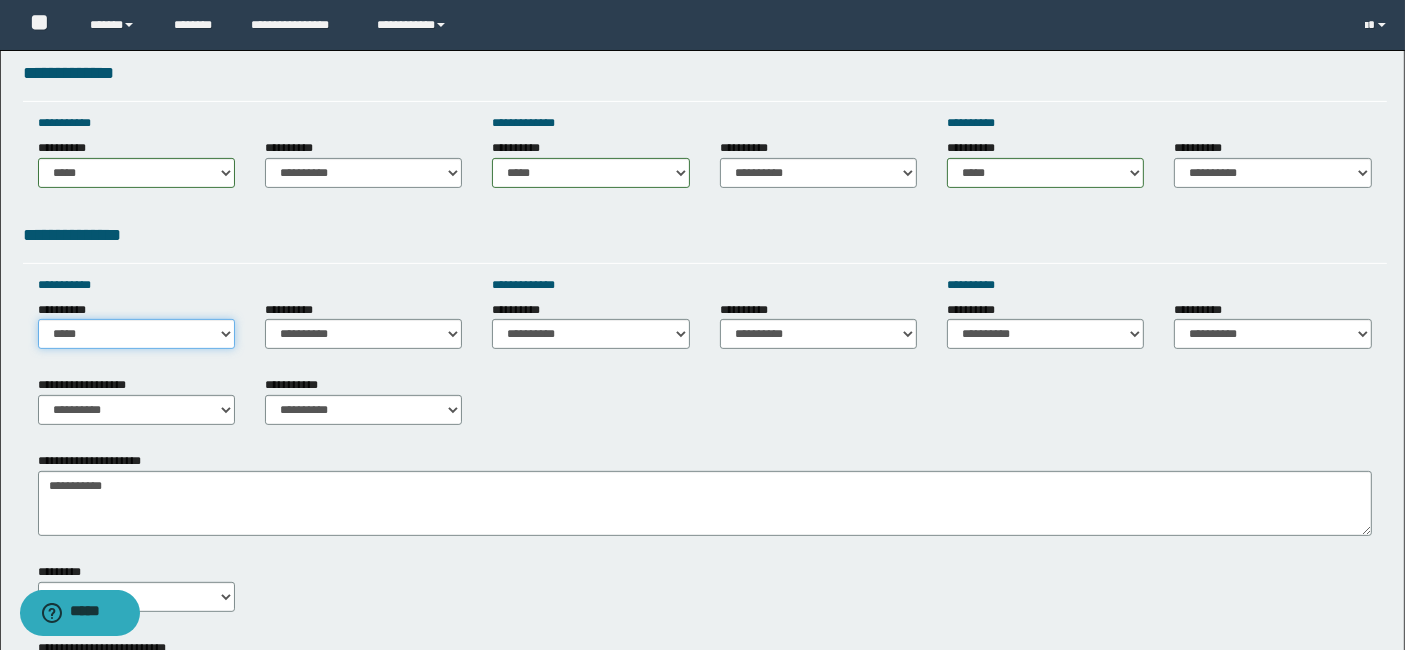 click on "**********" at bounding box center (136, 334) 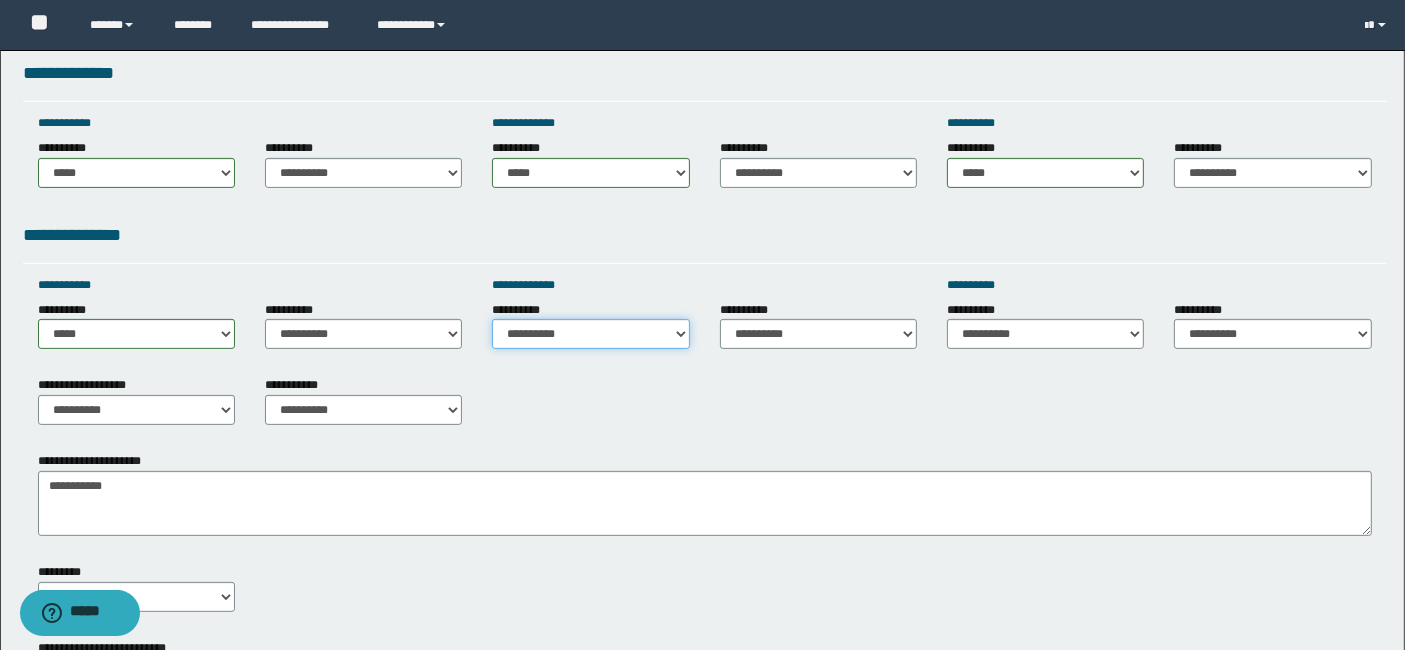 click on "**********" at bounding box center [590, 334] 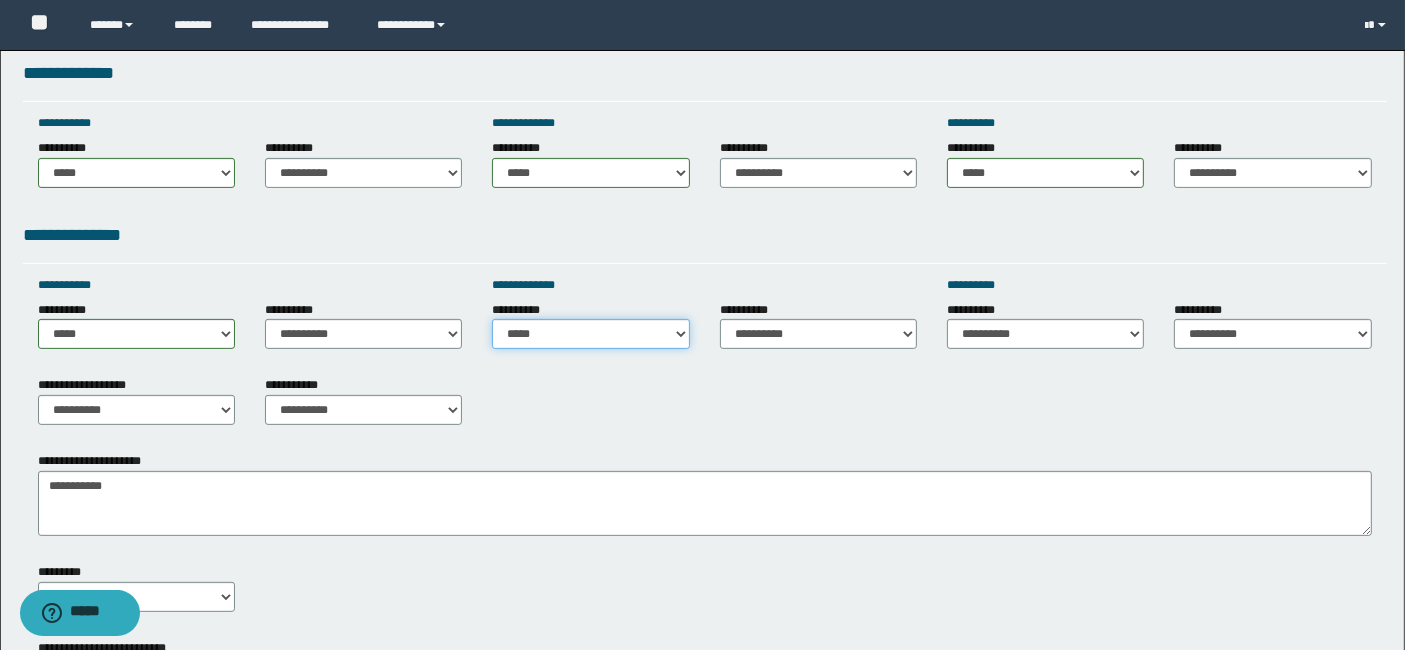 click on "**********" at bounding box center [590, 334] 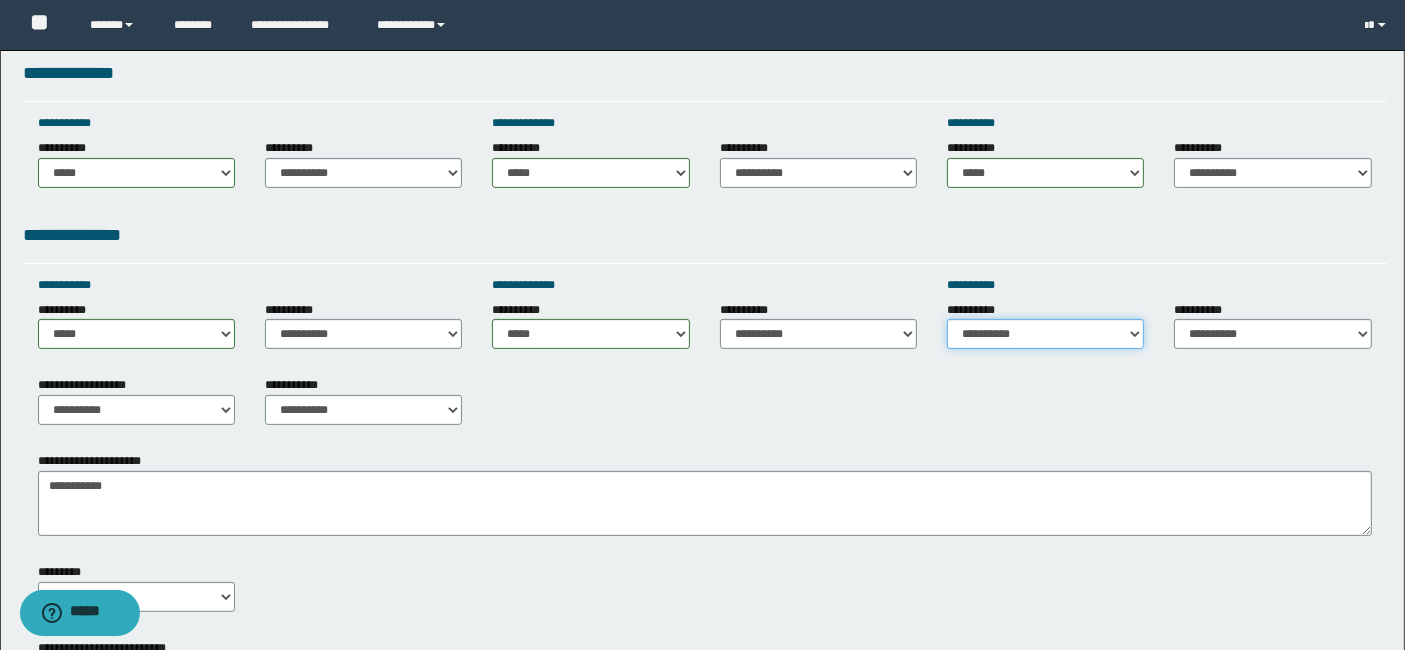 click on "**********" at bounding box center (1045, 334) 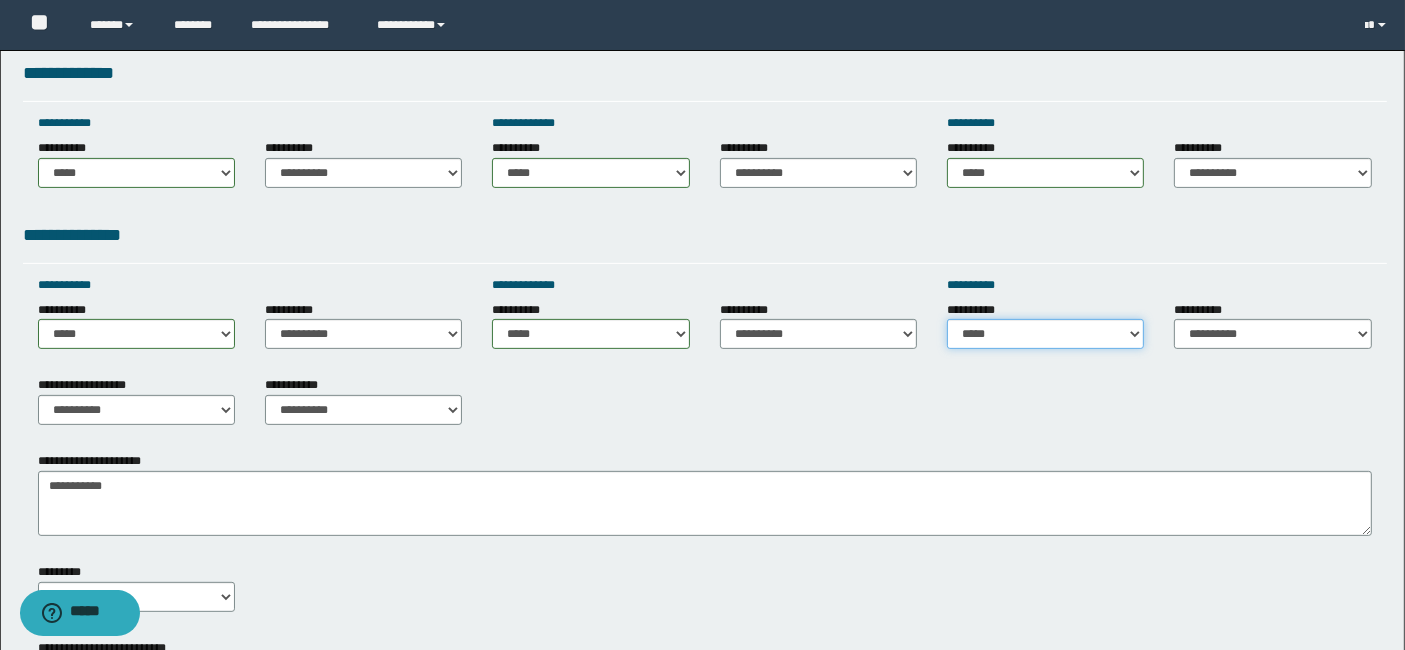 click on "**********" at bounding box center [1045, 334] 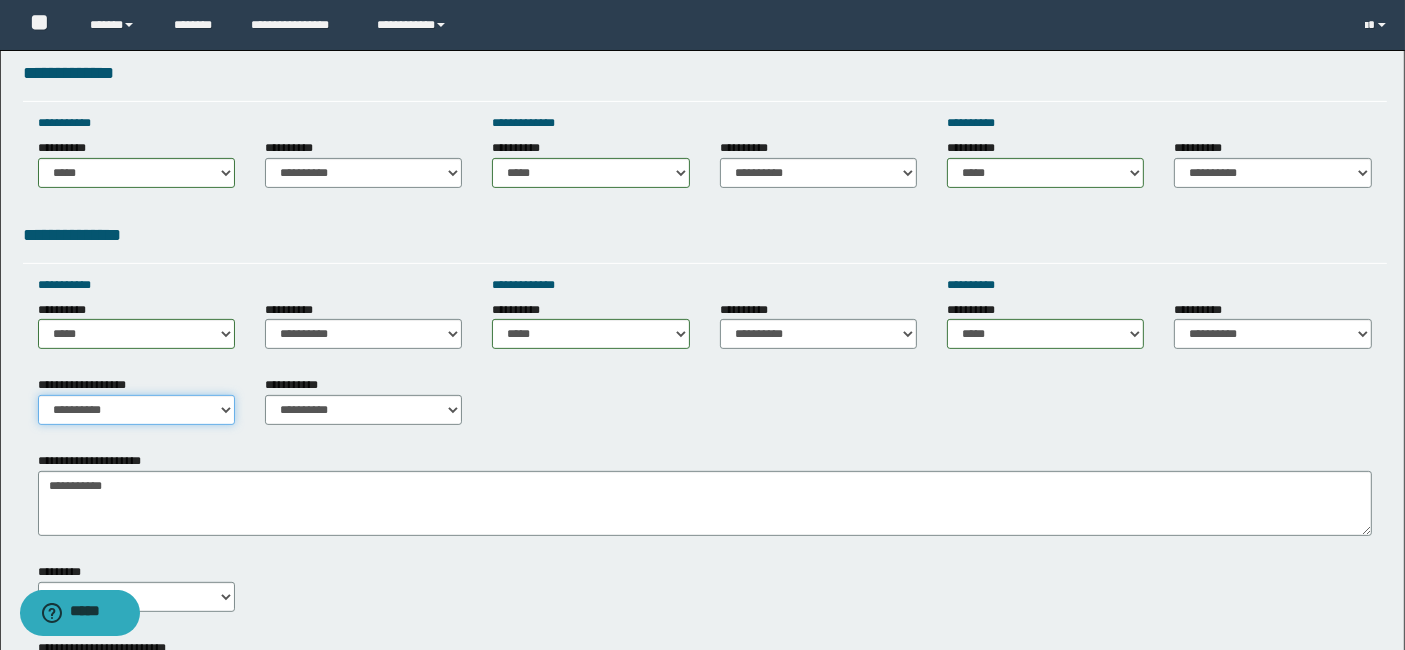 click on "**********" at bounding box center (136, 410) 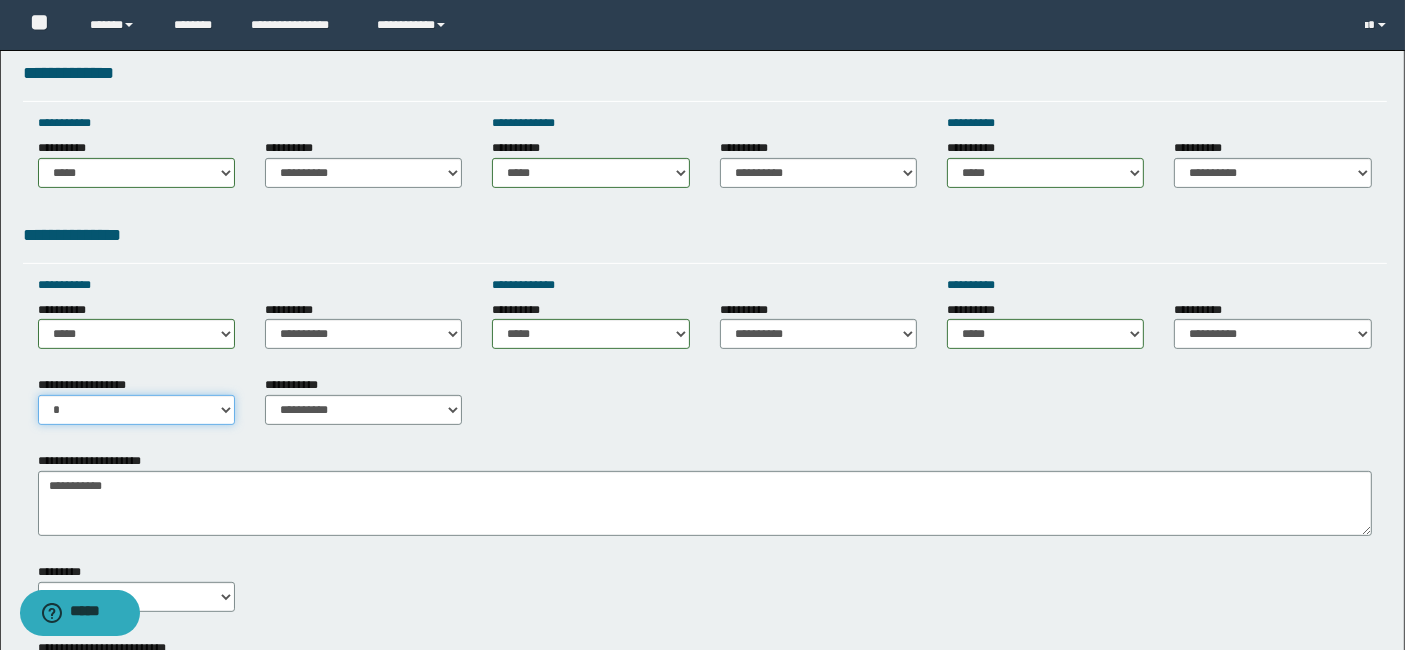 click on "**********" at bounding box center [136, 410] 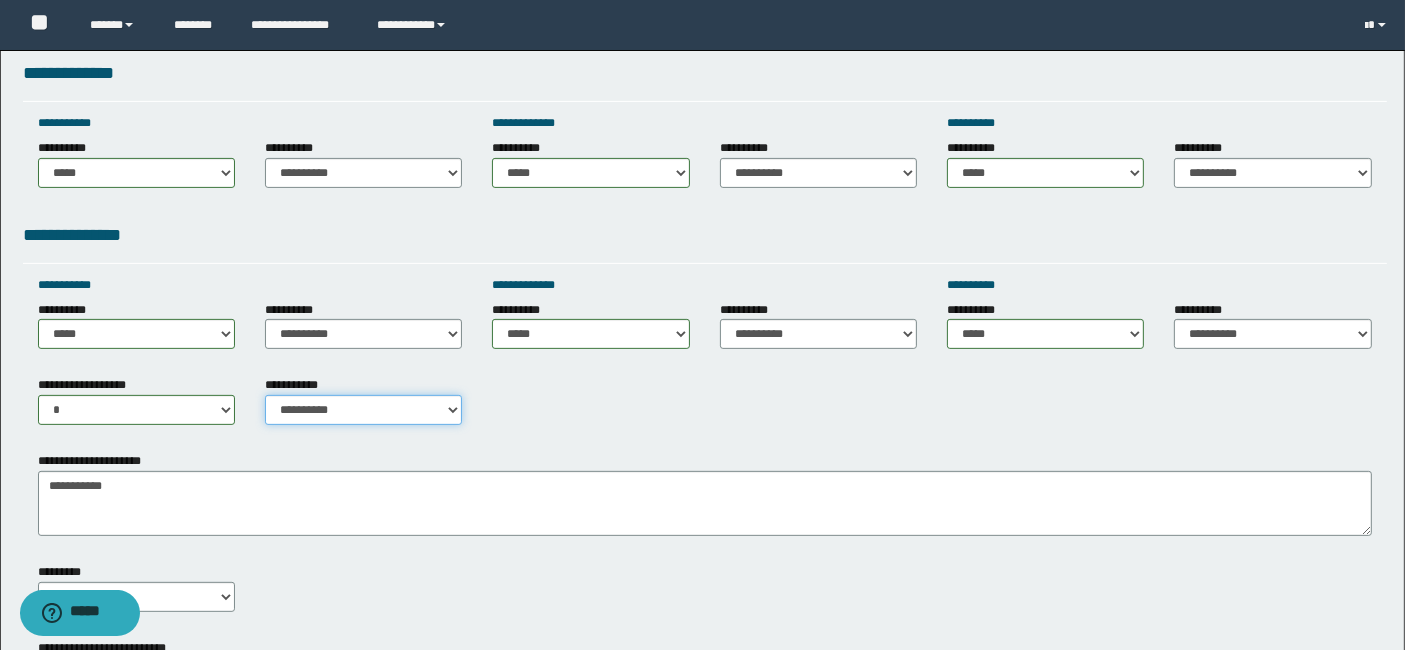 click on "**********" at bounding box center (363, 410) 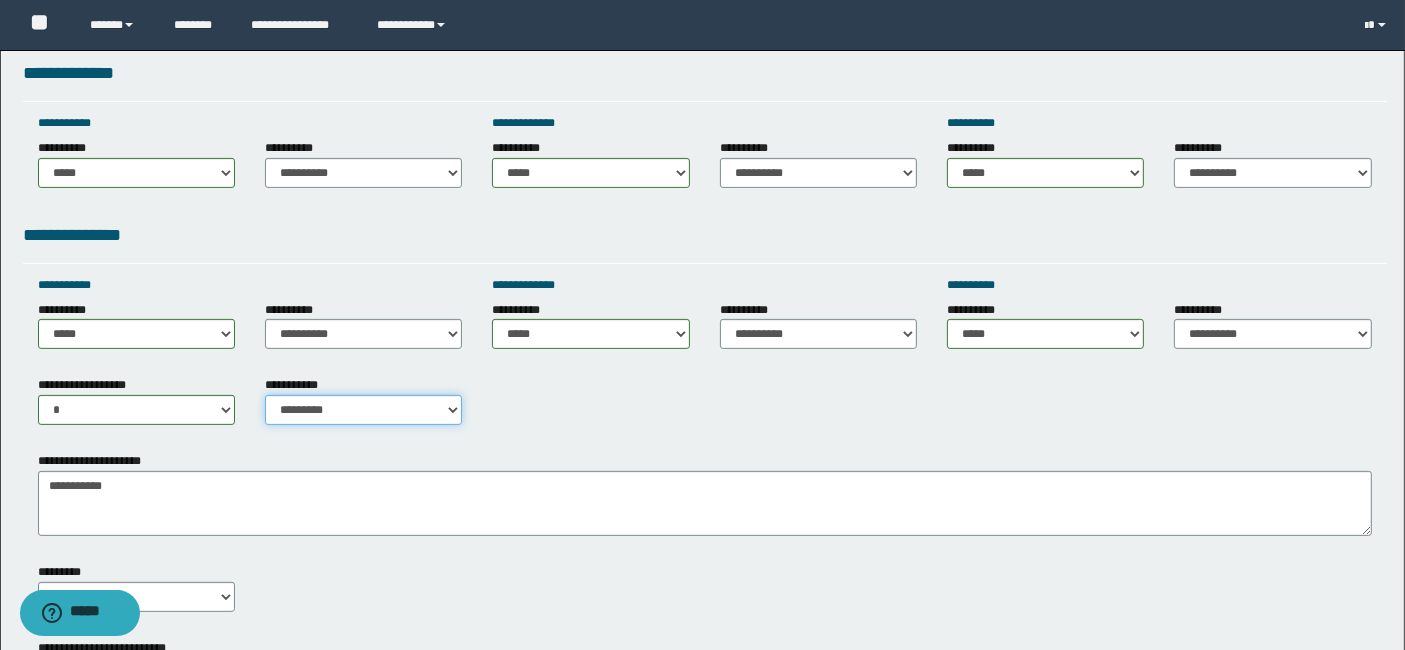 click on "**********" at bounding box center (363, 410) 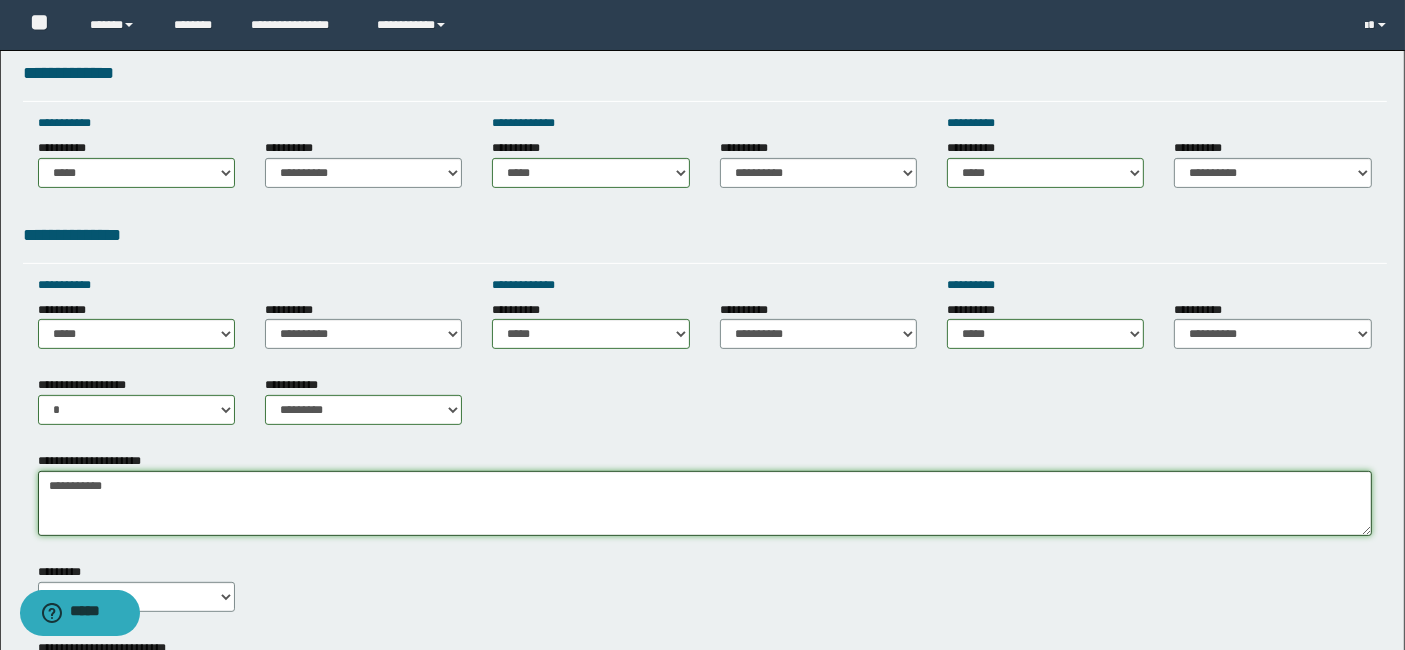 click on "**********" at bounding box center [705, 503] 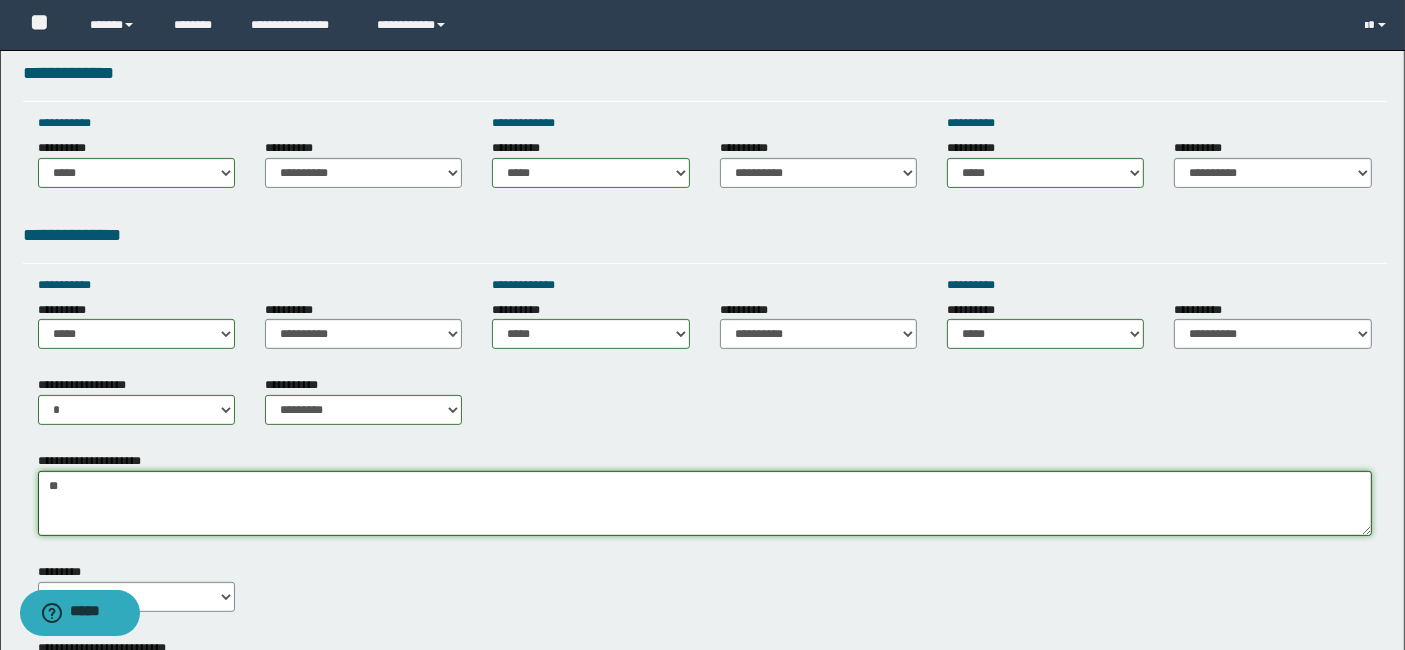 type on "*" 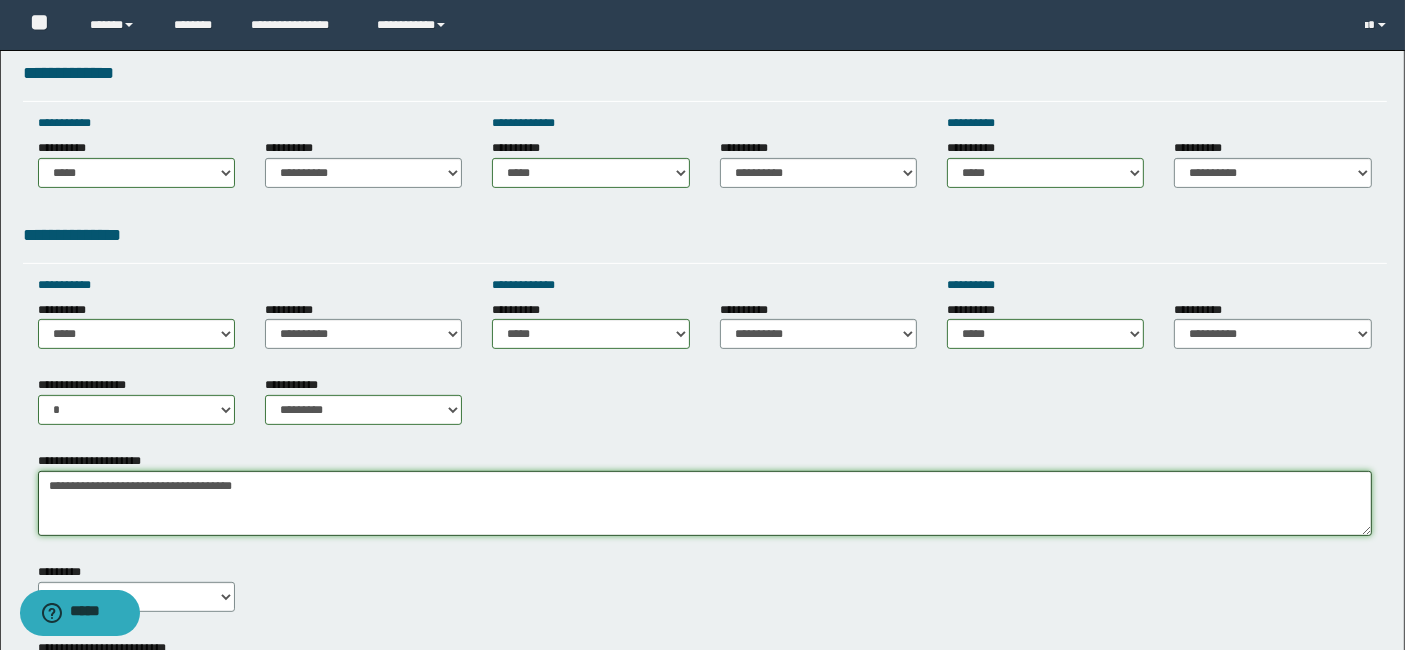 click on "**********" at bounding box center [705, 503] 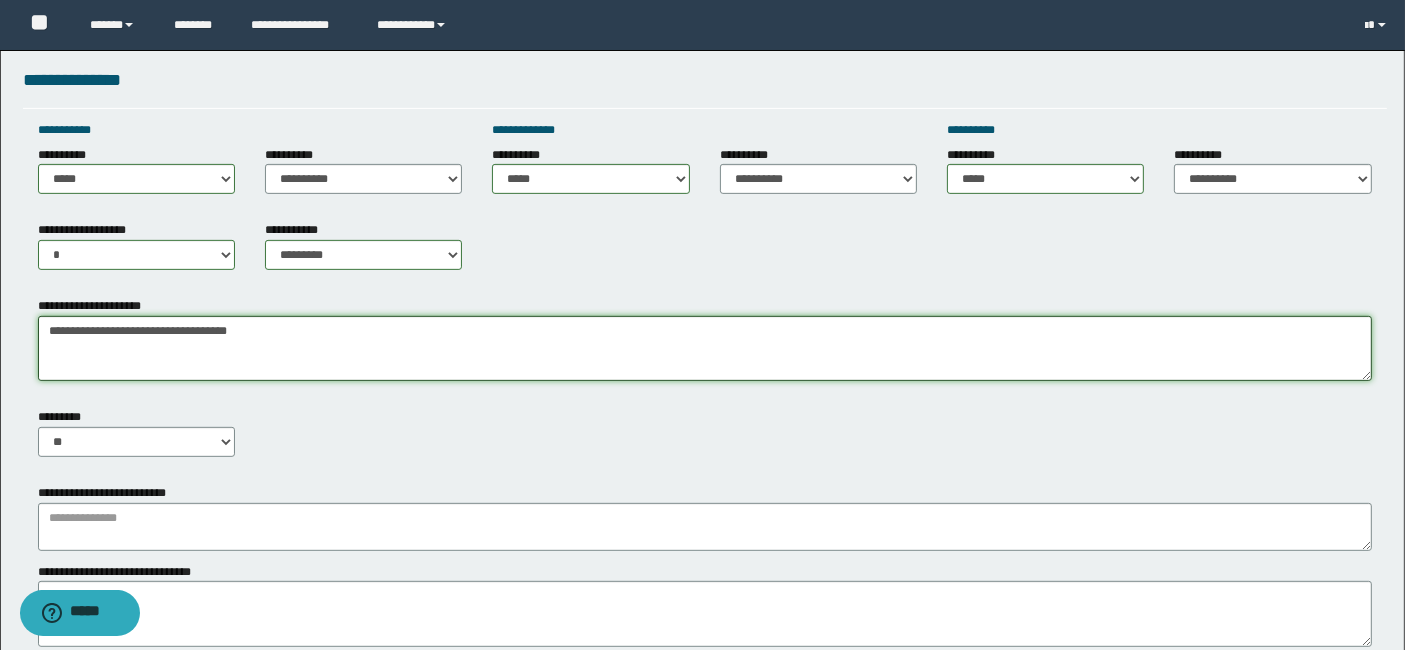 scroll, scrollTop: 800, scrollLeft: 0, axis: vertical 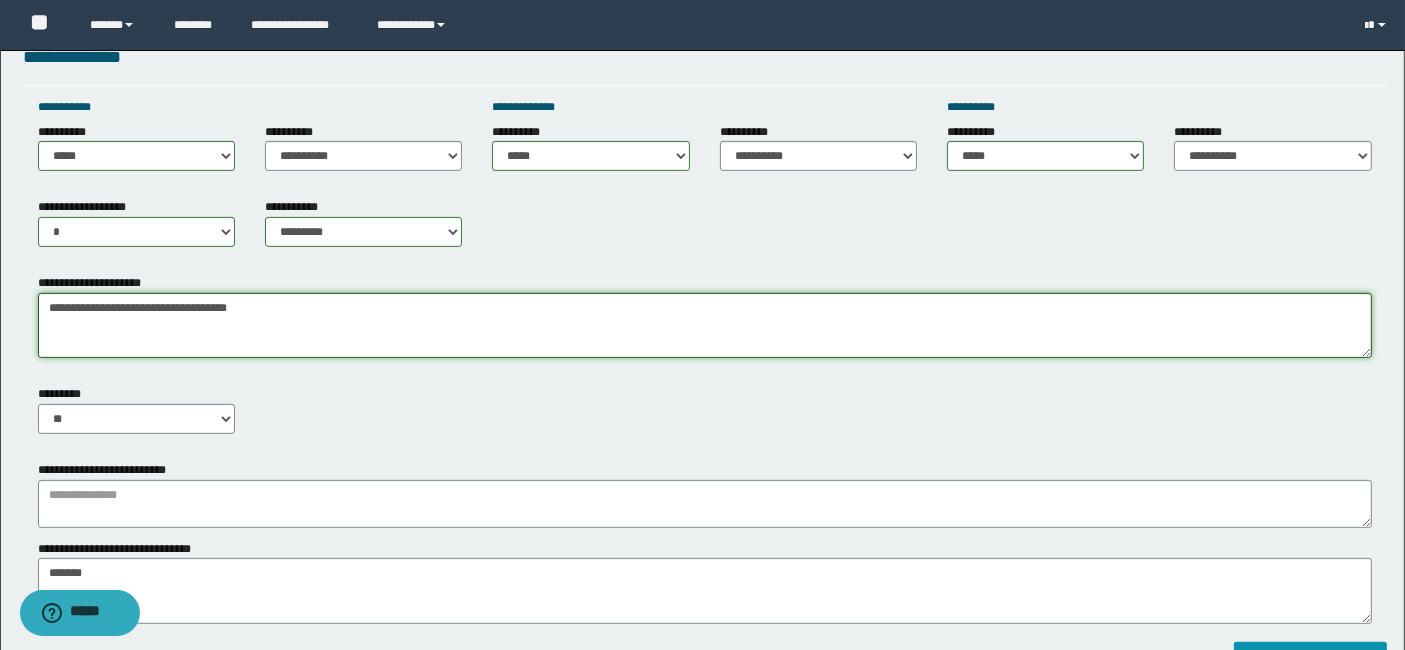 type on "**********" 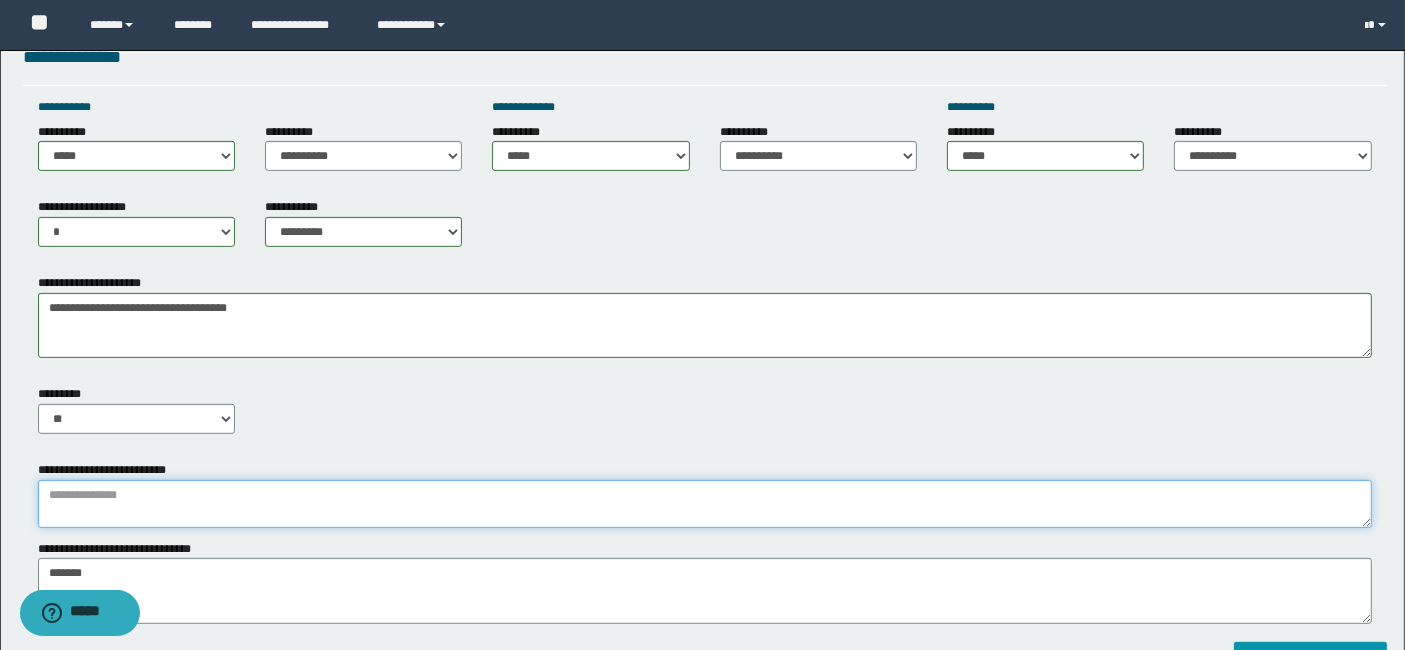click at bounding box center (705, 504) 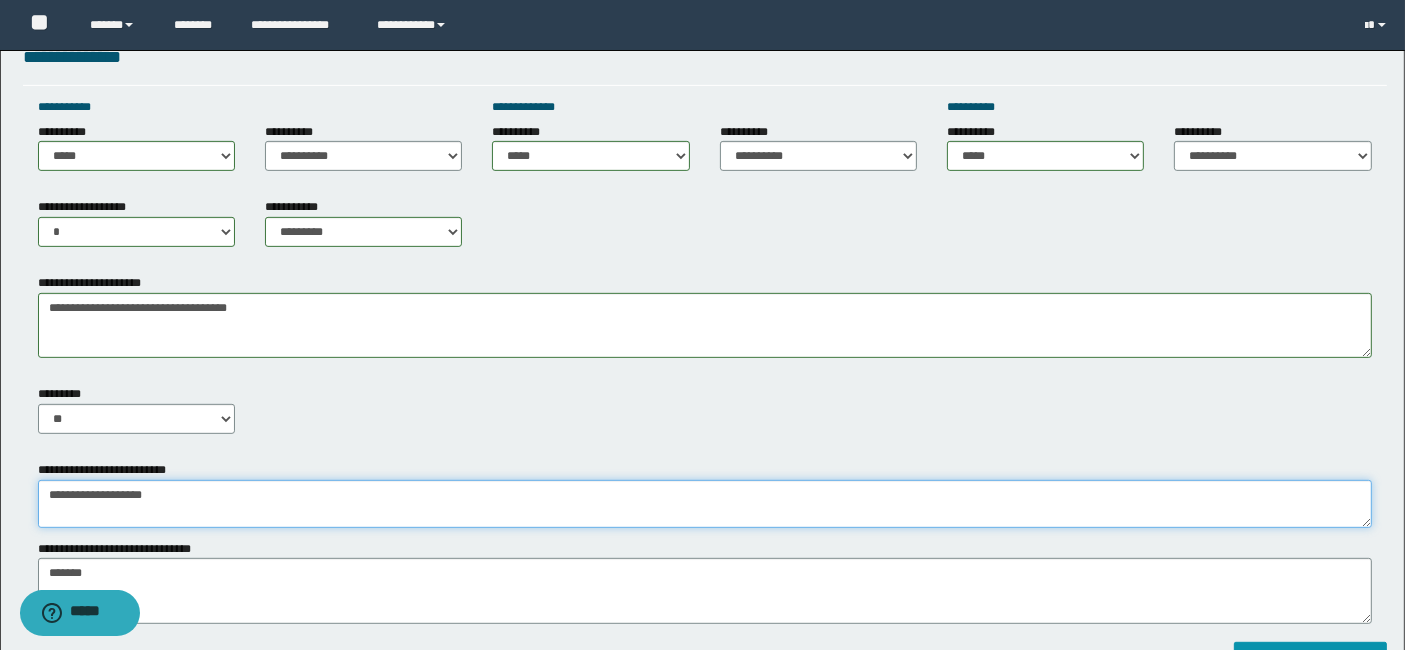type on "**********" 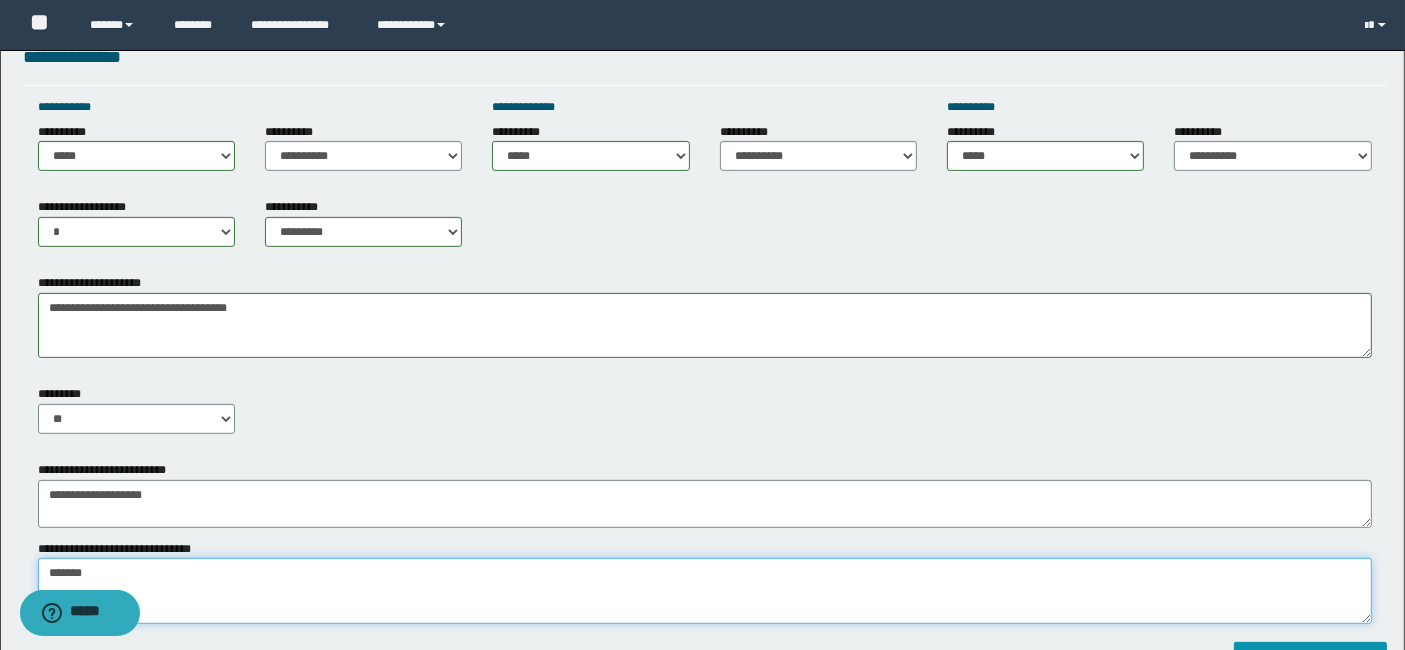 click on "*******" at bounding box center (705, 590) 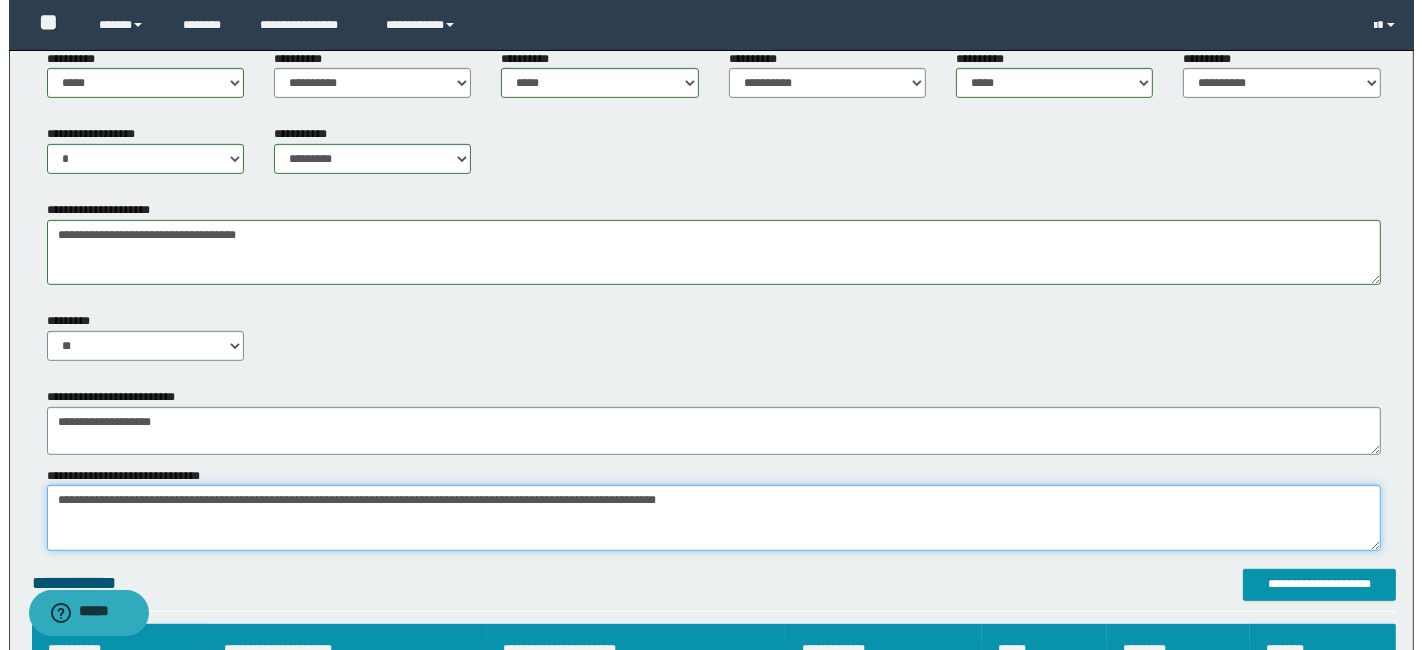 scroll, scrollTop: 888, scrollLeft: 0, axis: vertical 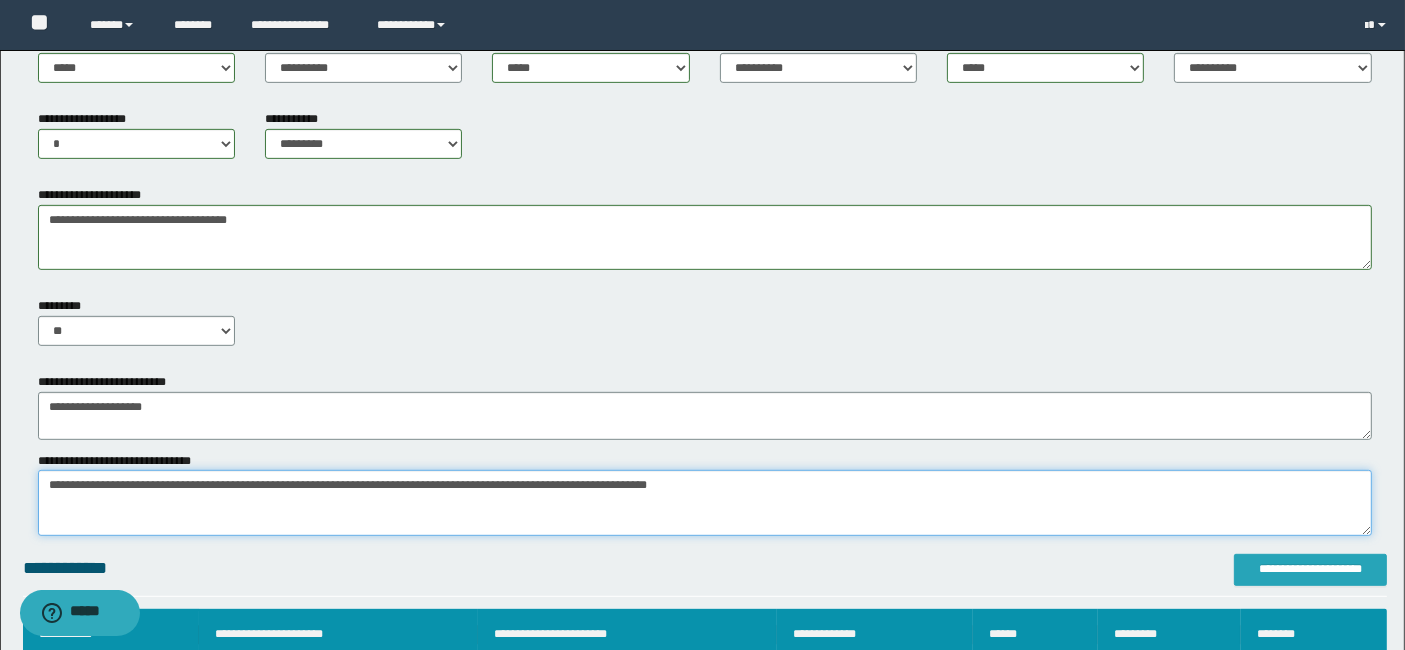 type on "**********" 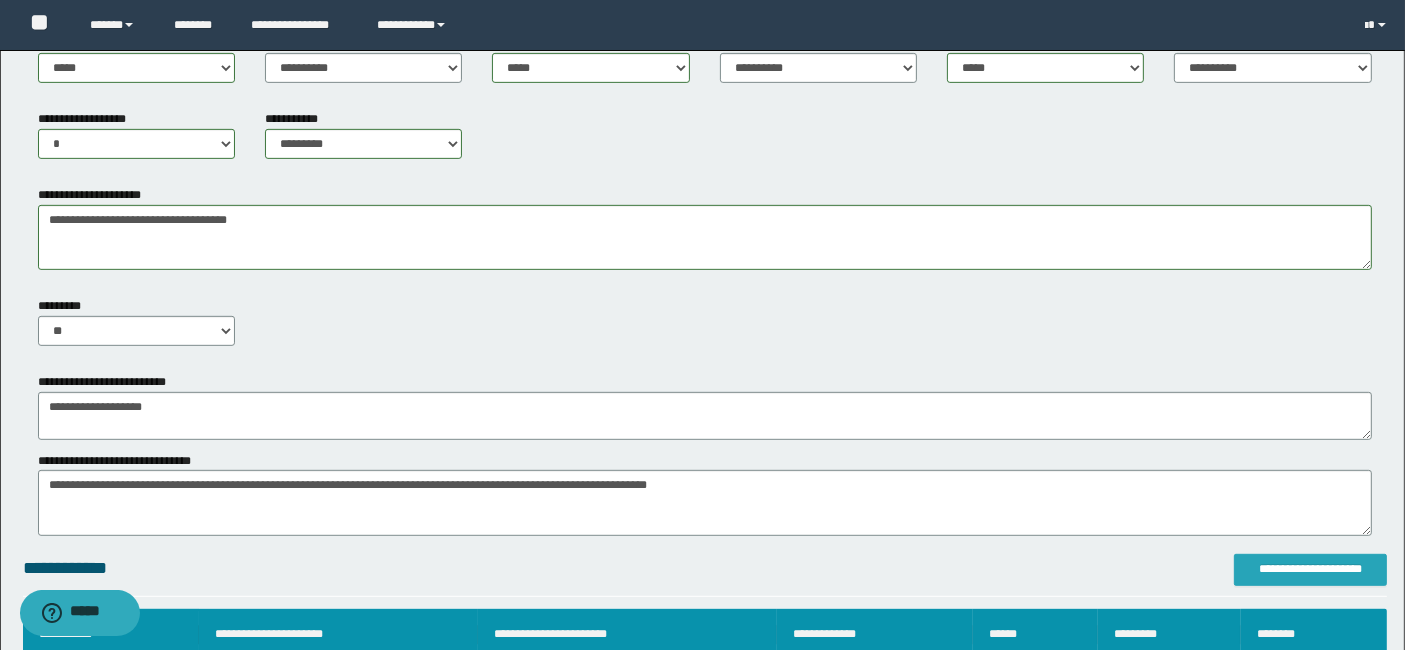 click on "**********" at bounding box center [1310, 569] 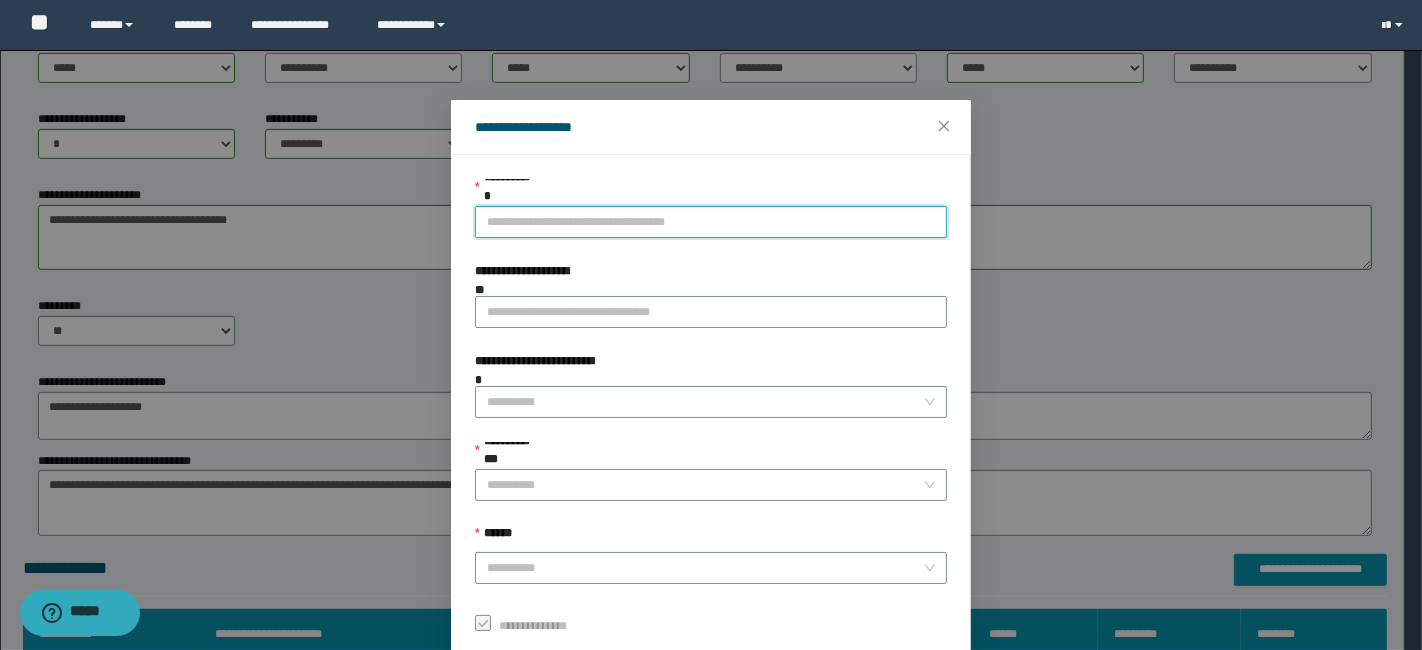 click on "**********" at bounding box center [711, 222] 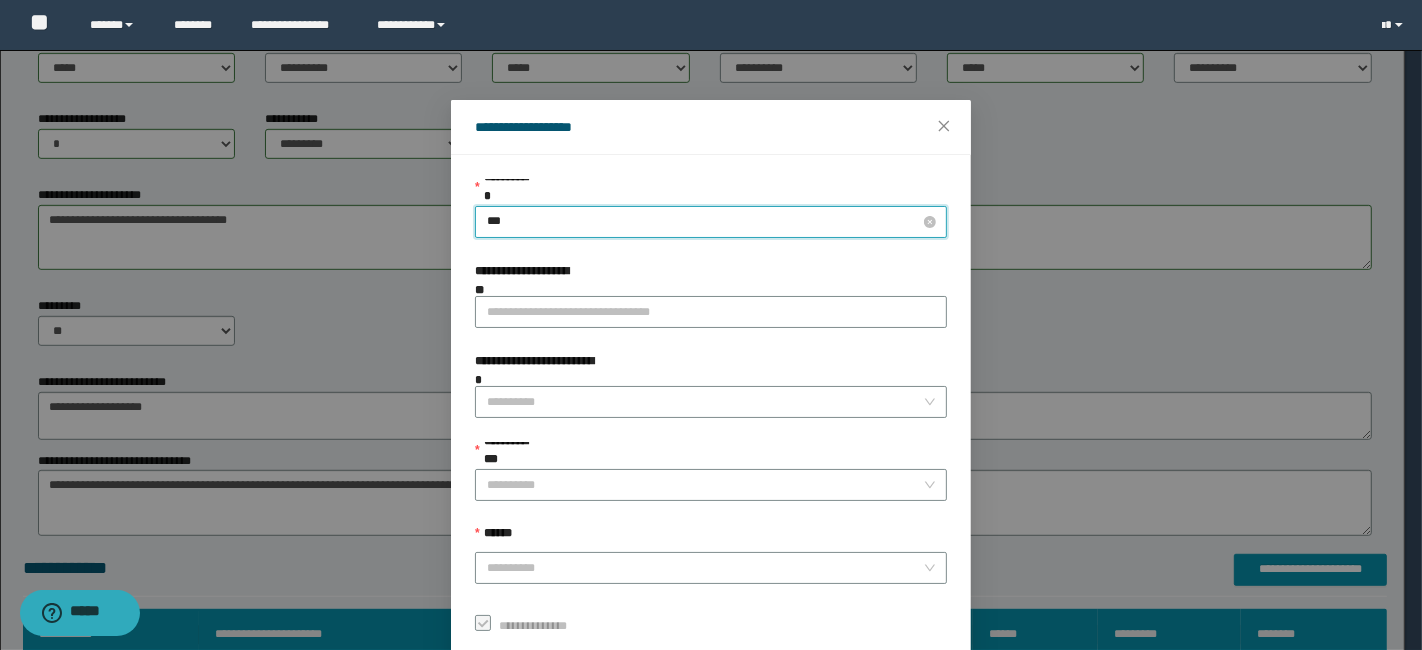 type on "****" 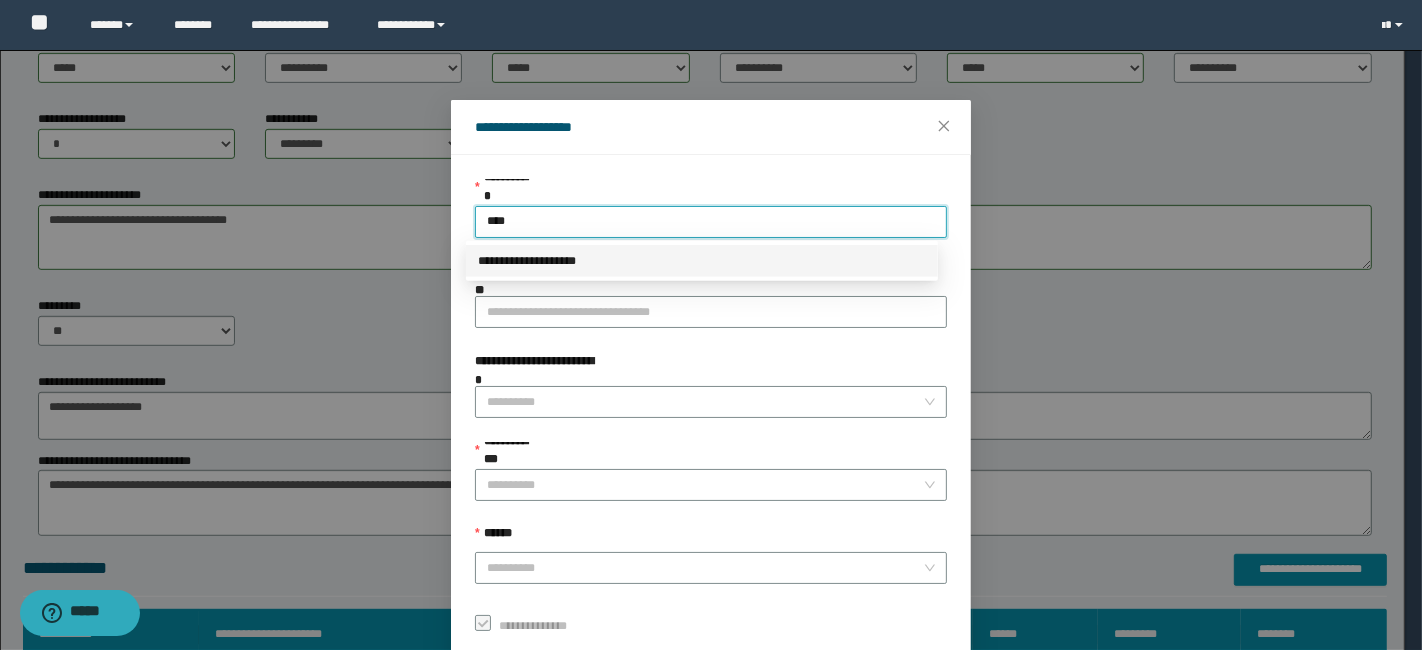 click on "**********" at bounding box center (702, 261) 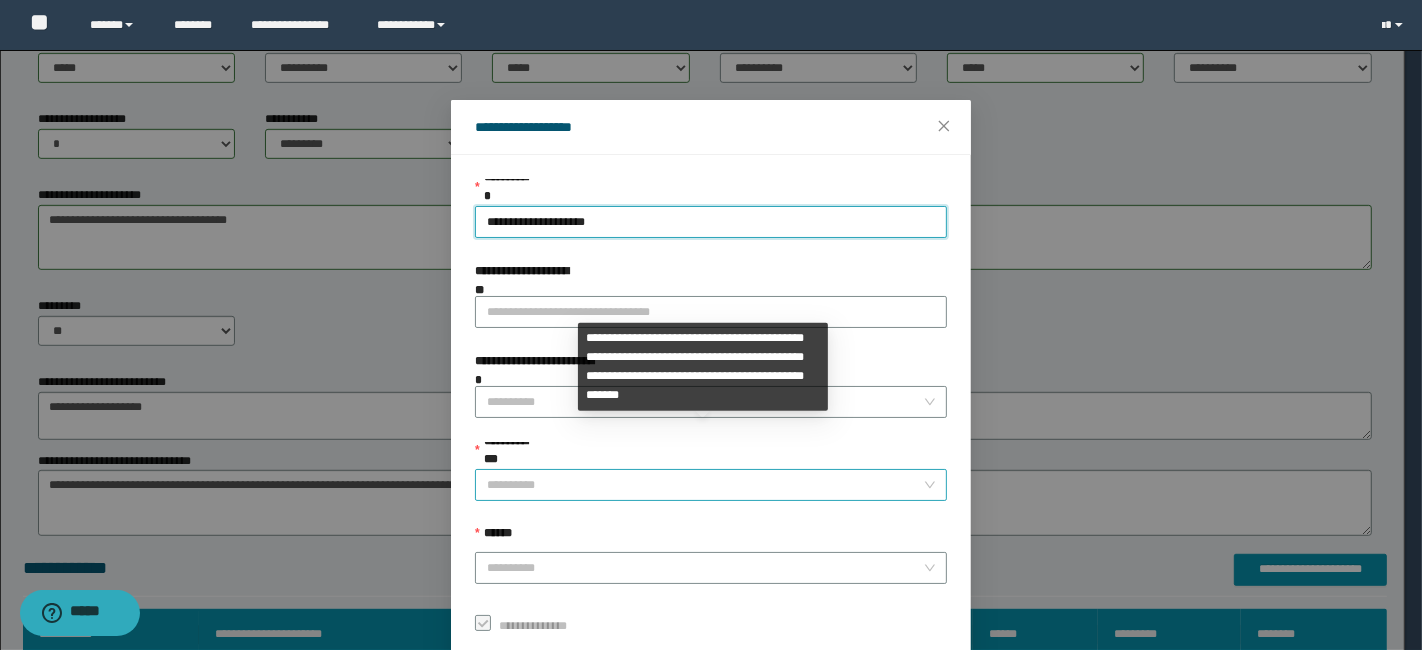click on "**********" at bounding box center [705, 485] 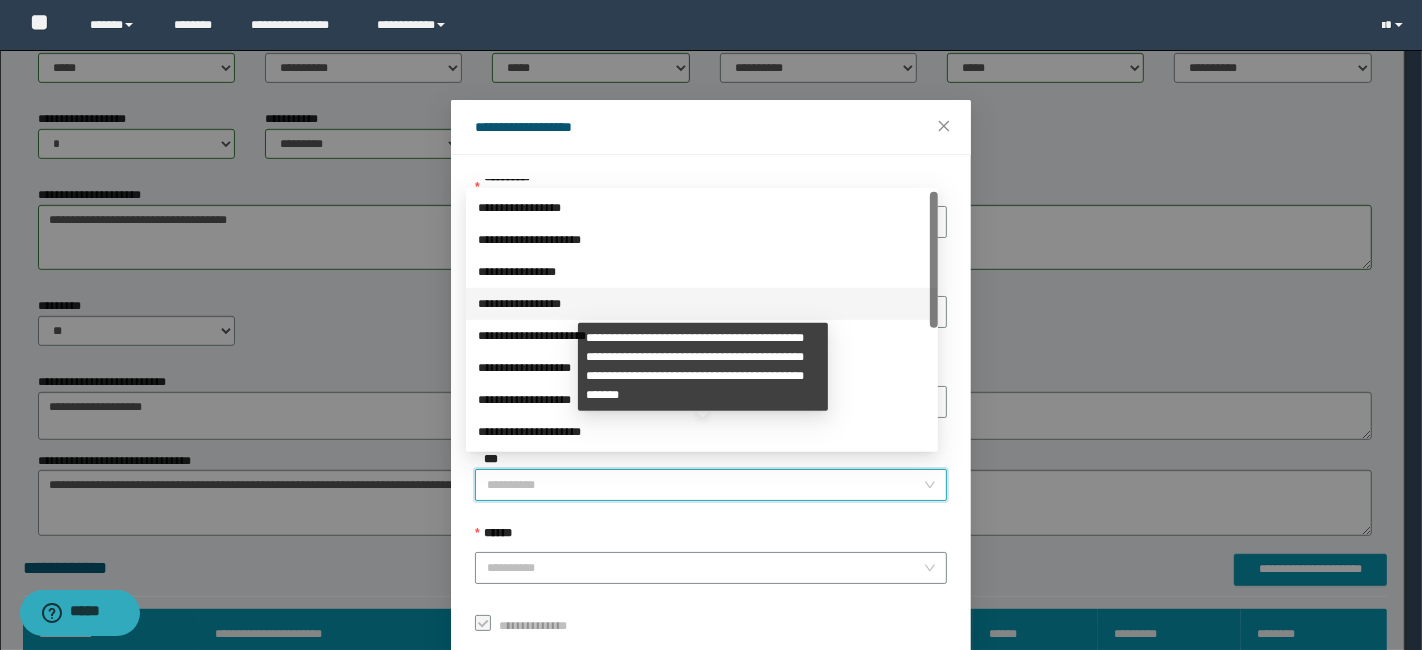 scroll, scrollTop: 223, scrollLeft: 0, axis: vertical 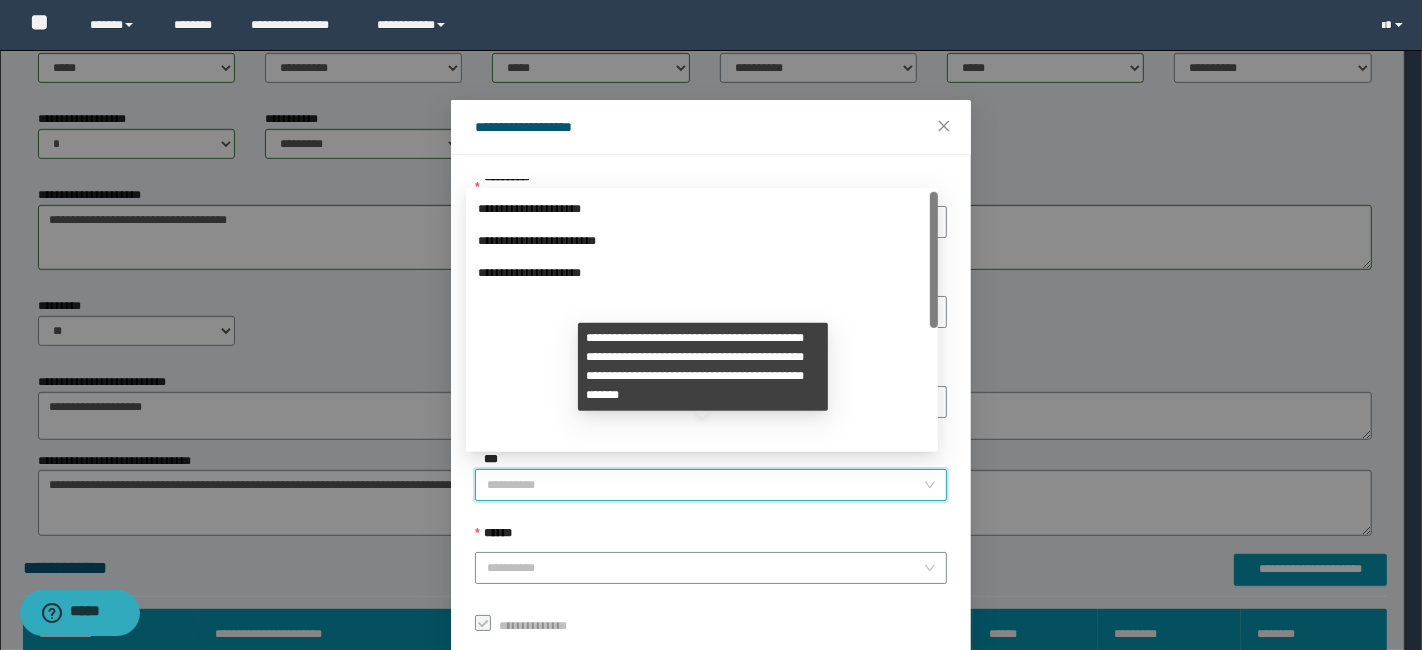 drag, startPoint x: 934, startPoint y: 275, endPoint x: 926, endPoint y: 515, distance: 240.1333 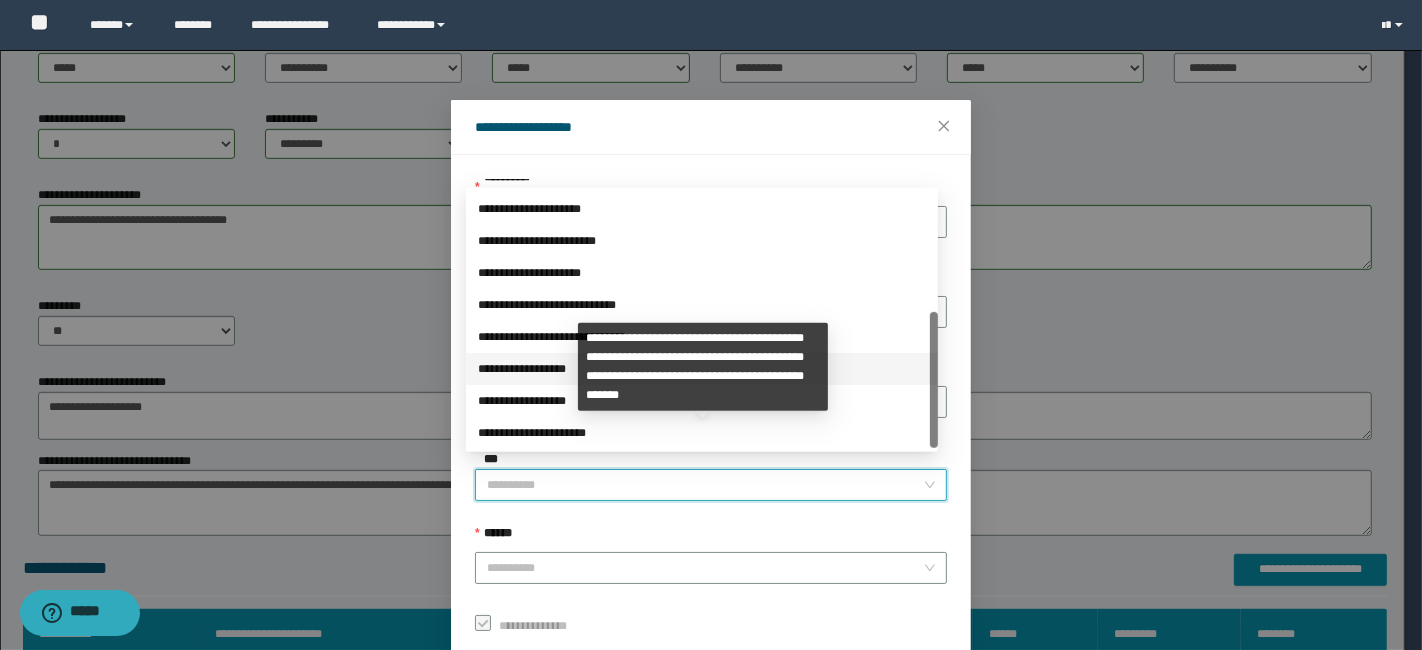 click on "**********" at bounding box center [702, 369] 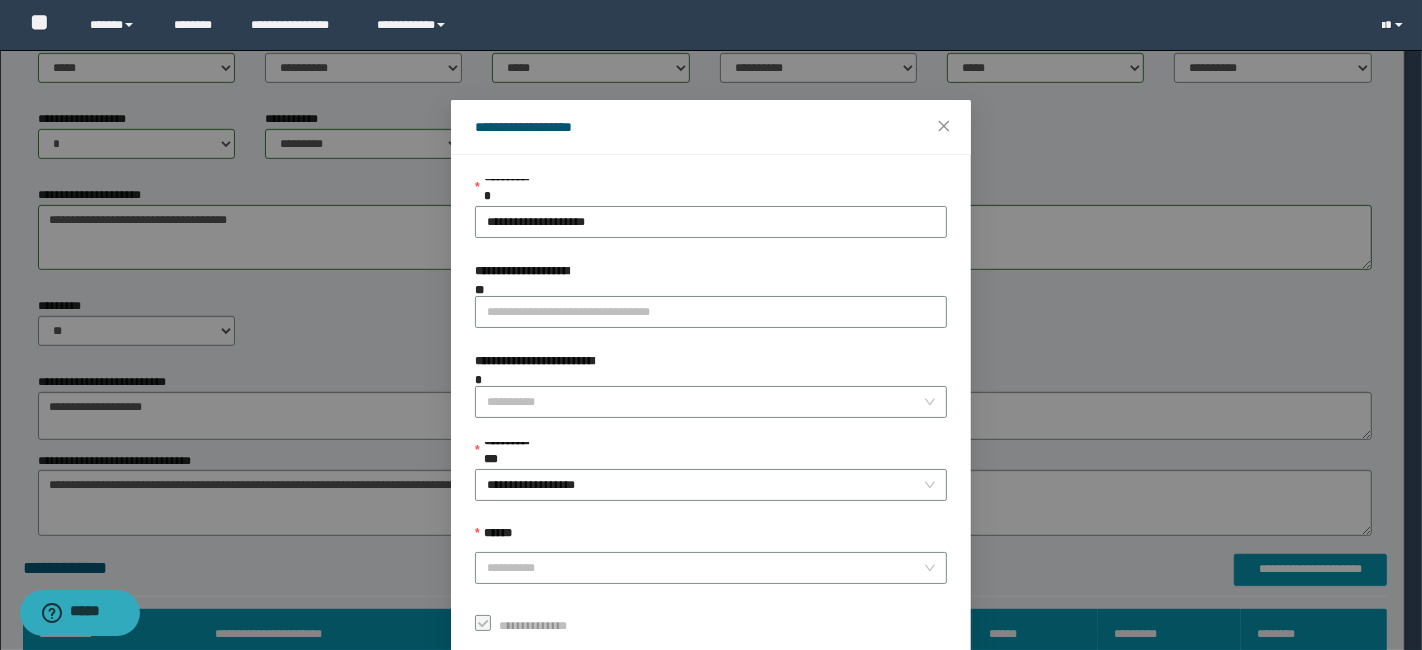 click on "**********" at bounding box center (711, 409) 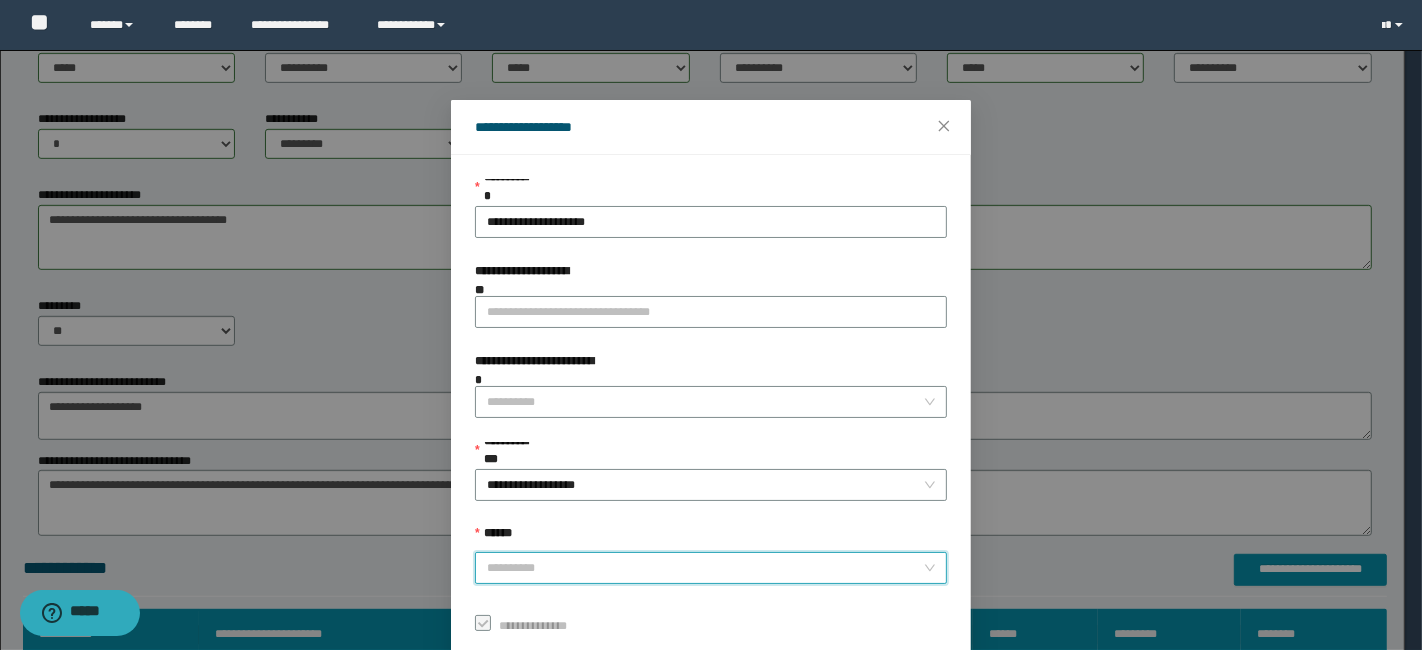 click on "******" at bounding box center [705, 568] 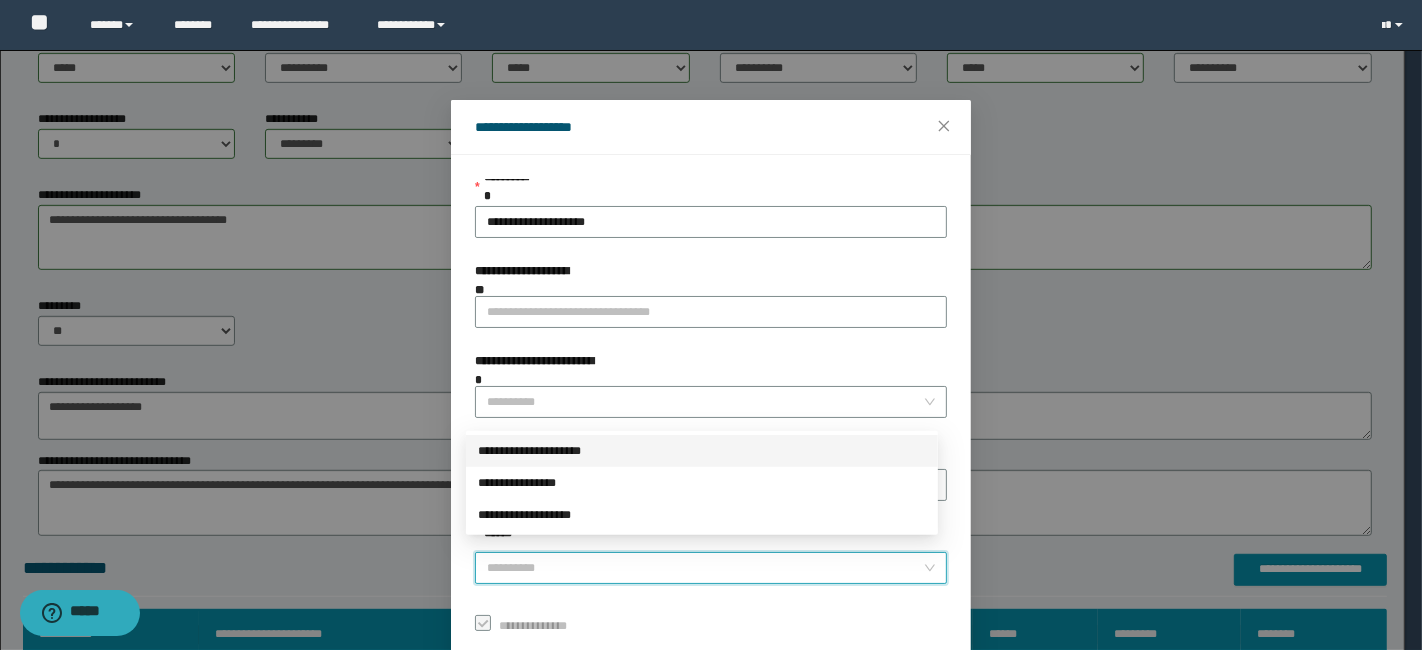 click on "**********" at bounding box center [702, 451] 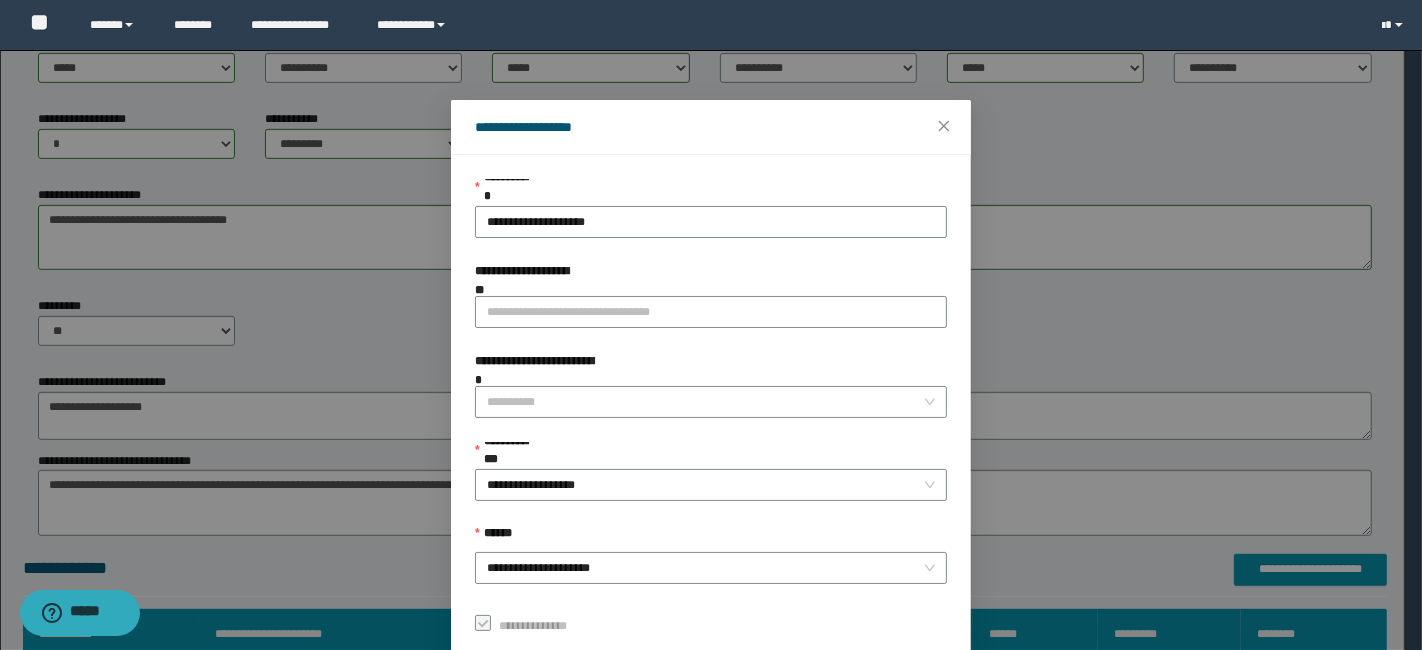 scroll, scrollTop: 100, scrollLeft: 0, axis: vertical 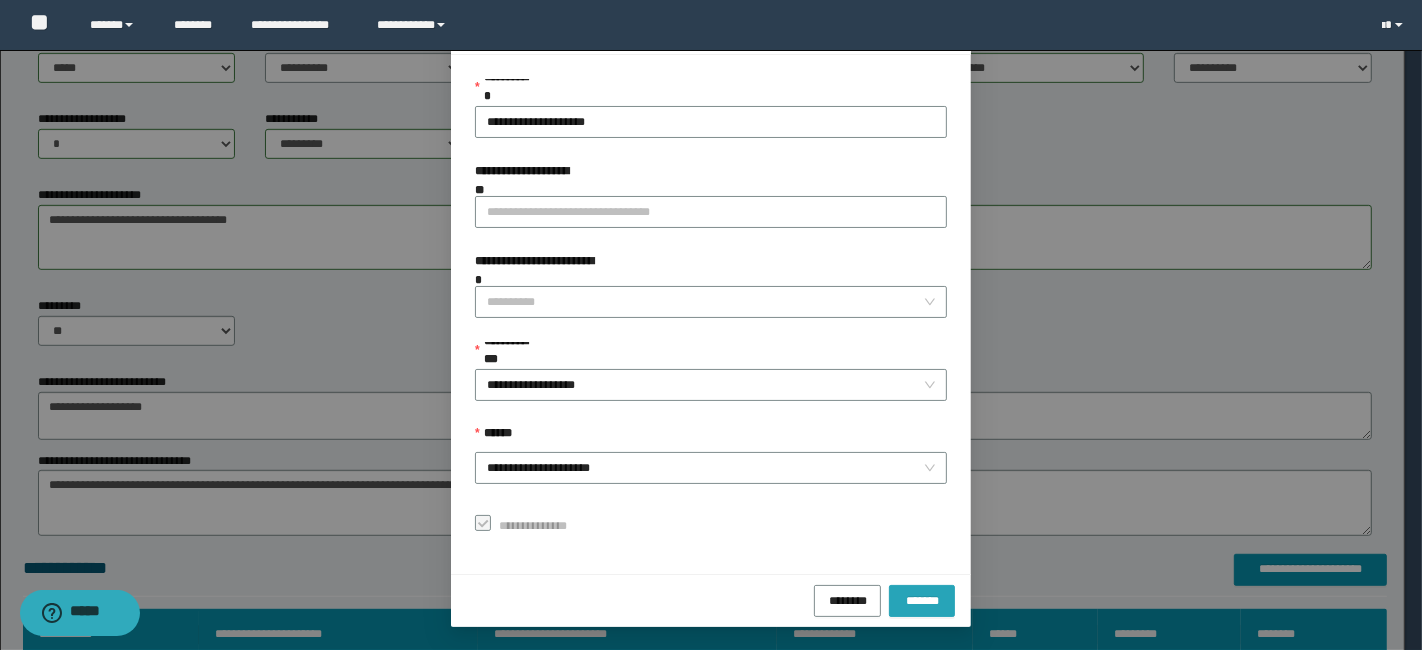click on "*******" at bounding box center [922, 601] 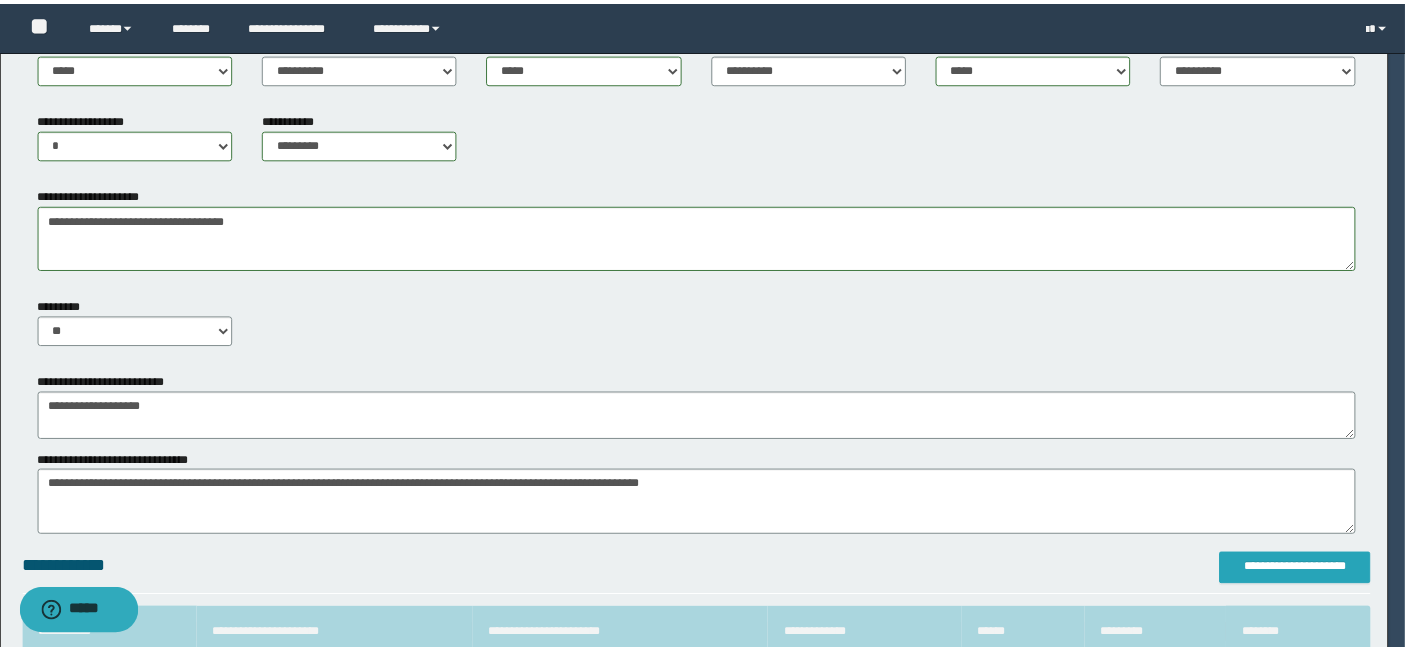 scroll, scrollTop: 0, scrollLeft: 0, axis: both 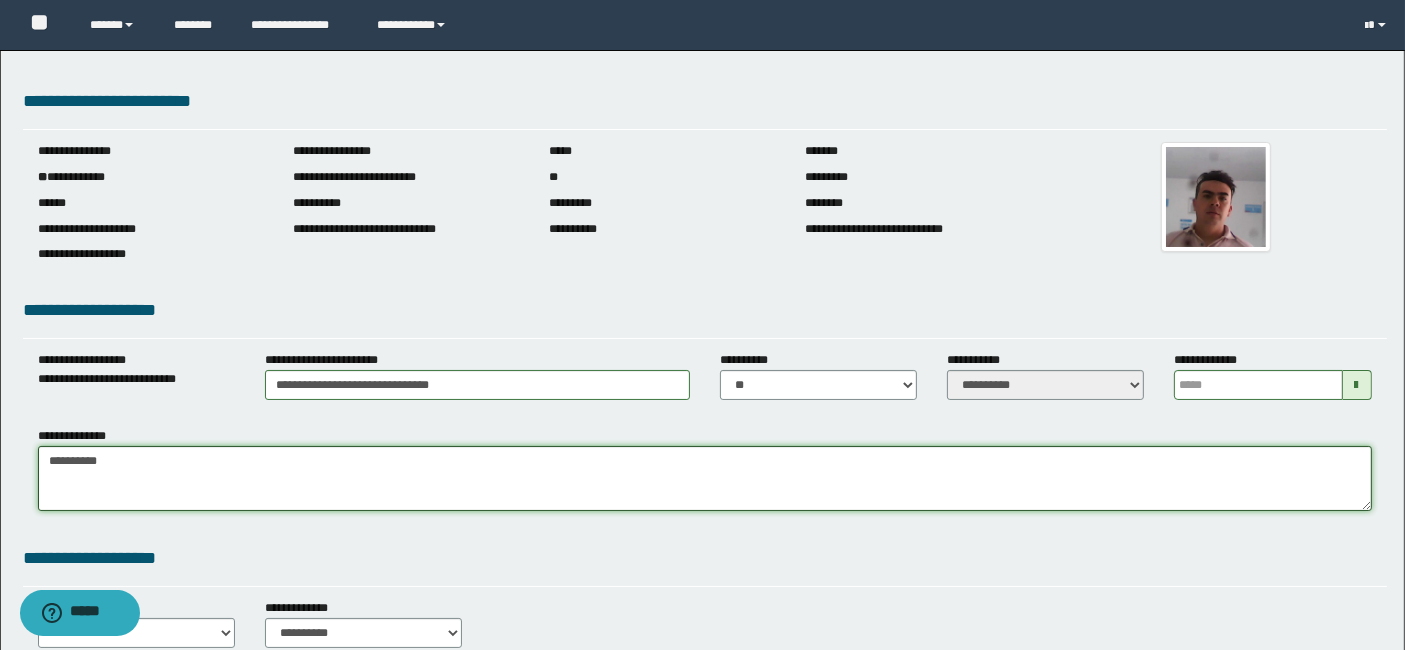 click on "**********" at bounding box center (705, 478) 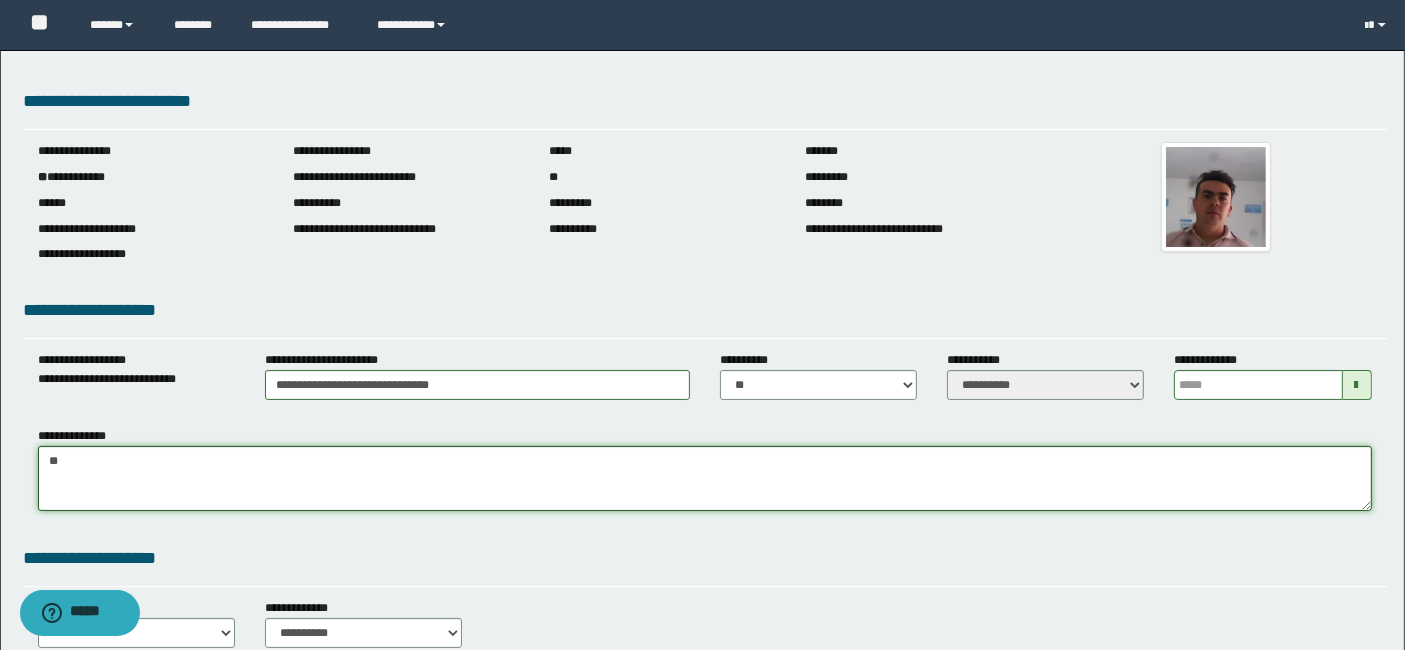 type on "*" 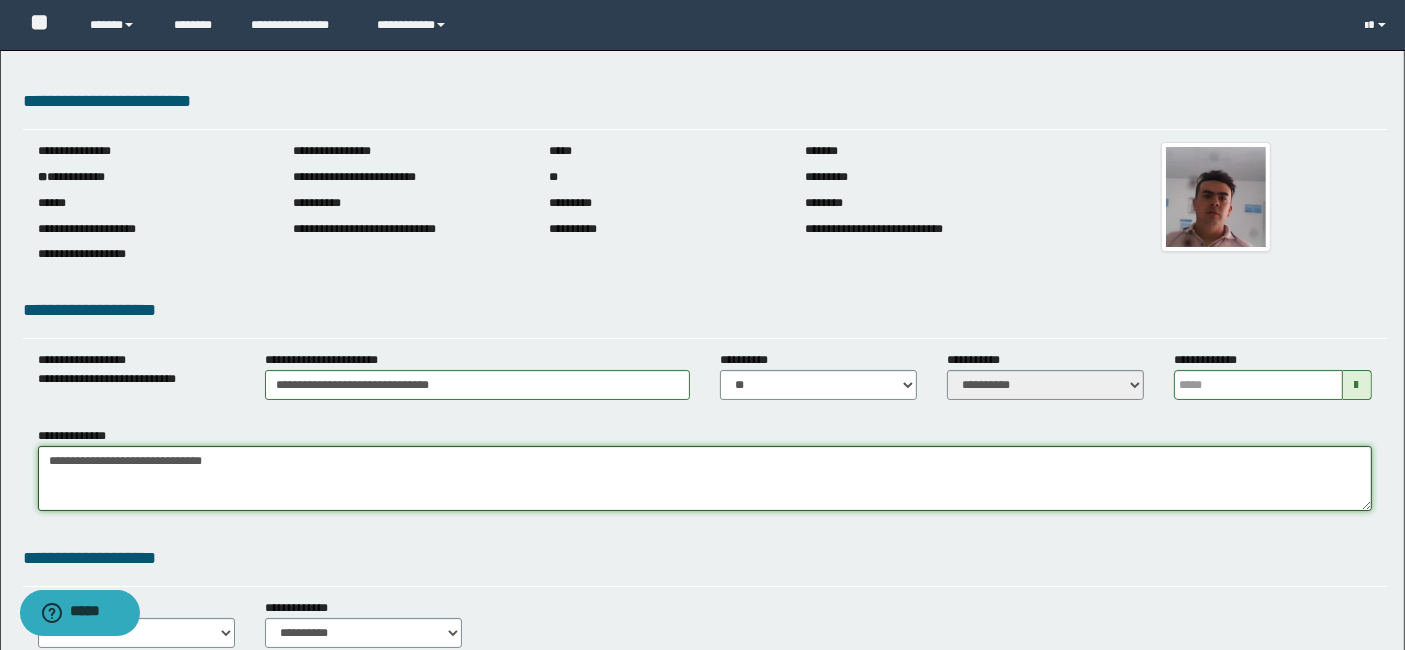 click on "**********" at bounding box center [705, 478] 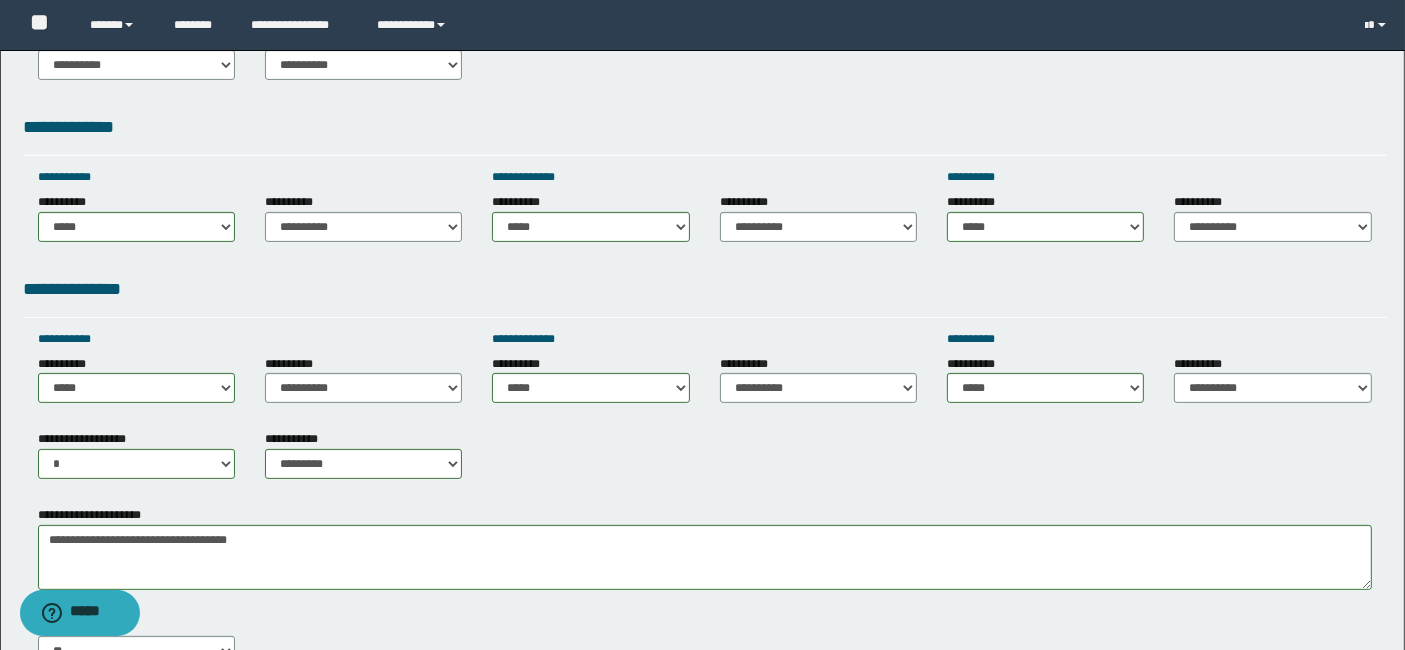 scroll, scrollTop: 1137, scrollLeft: 0, axis: vertical 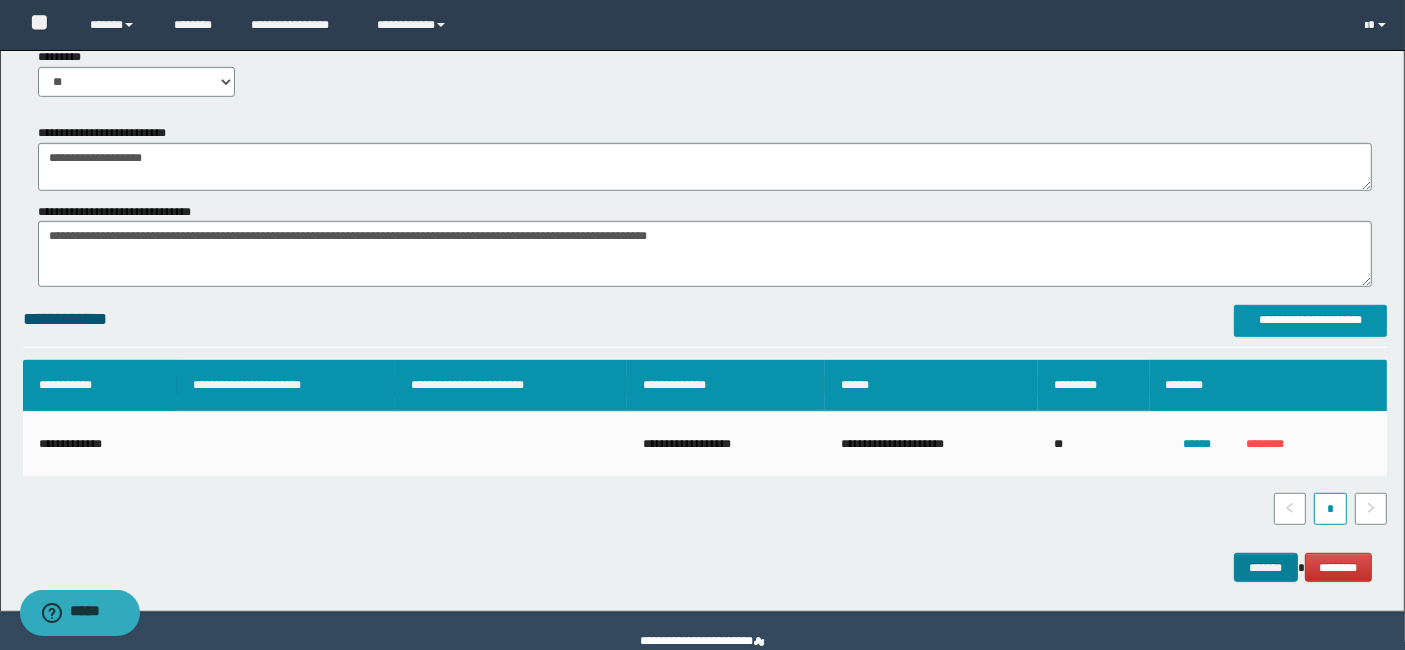 type on "**********" 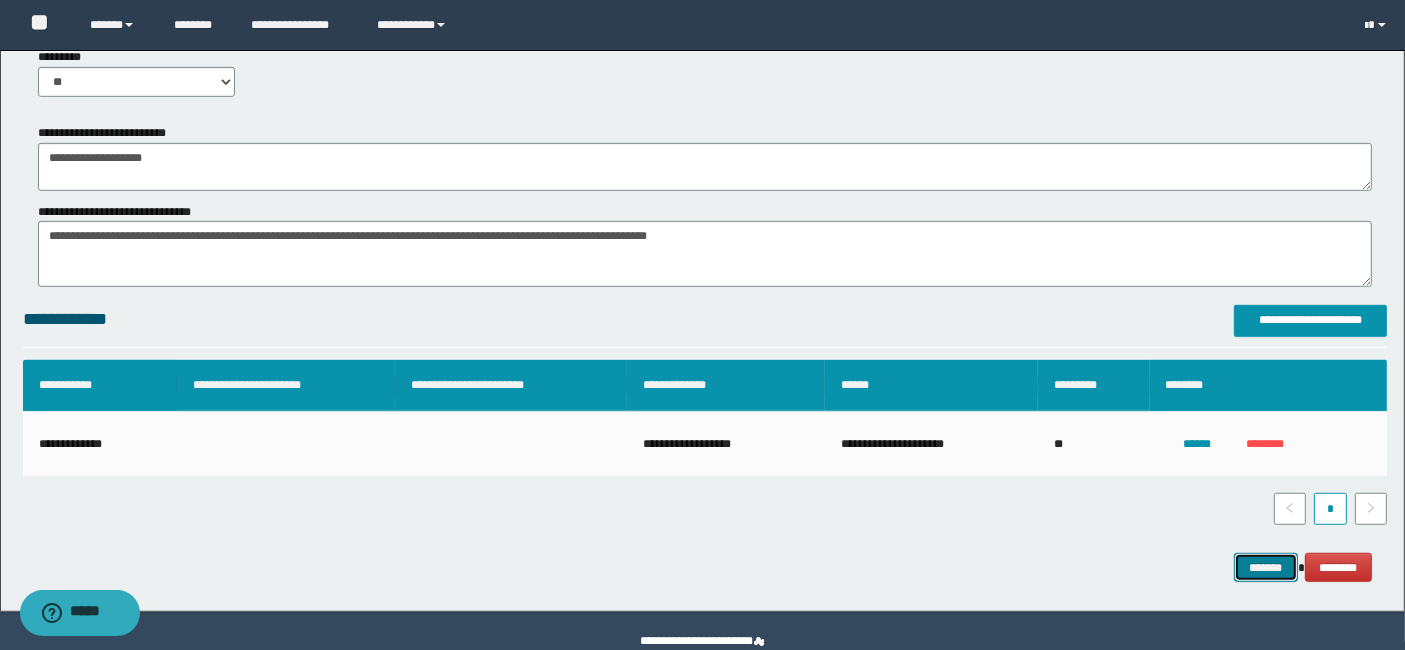 click on "*******" at bounding box center [1266, 567] 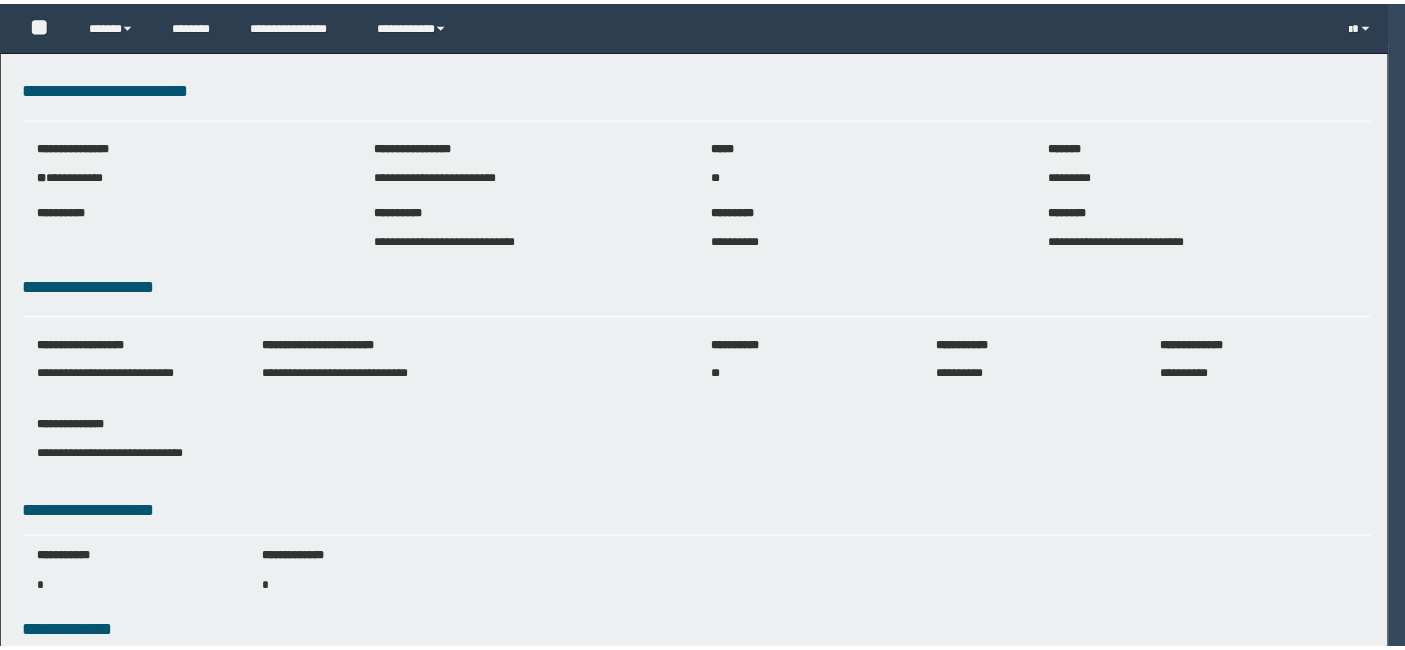 scroll, scrollTop: 0, scrollLeft: 0, axis: both 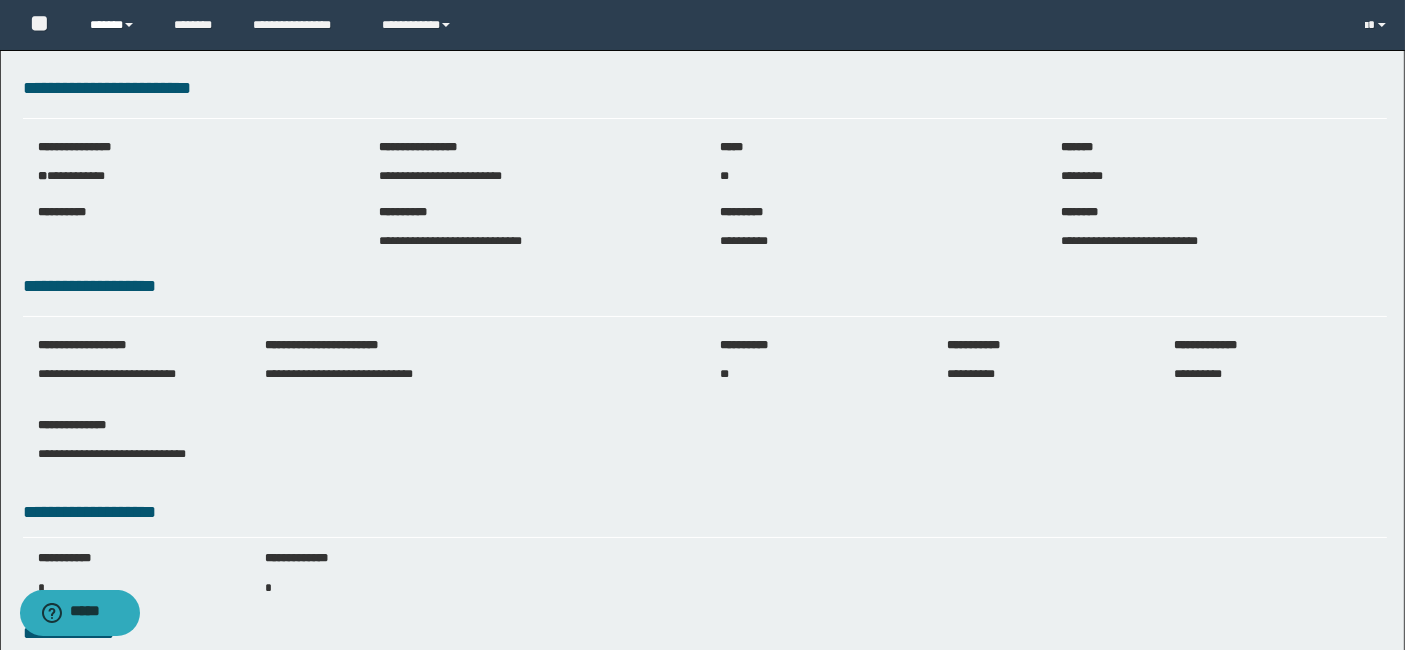 click on "******" at bounding box center [117, 25] 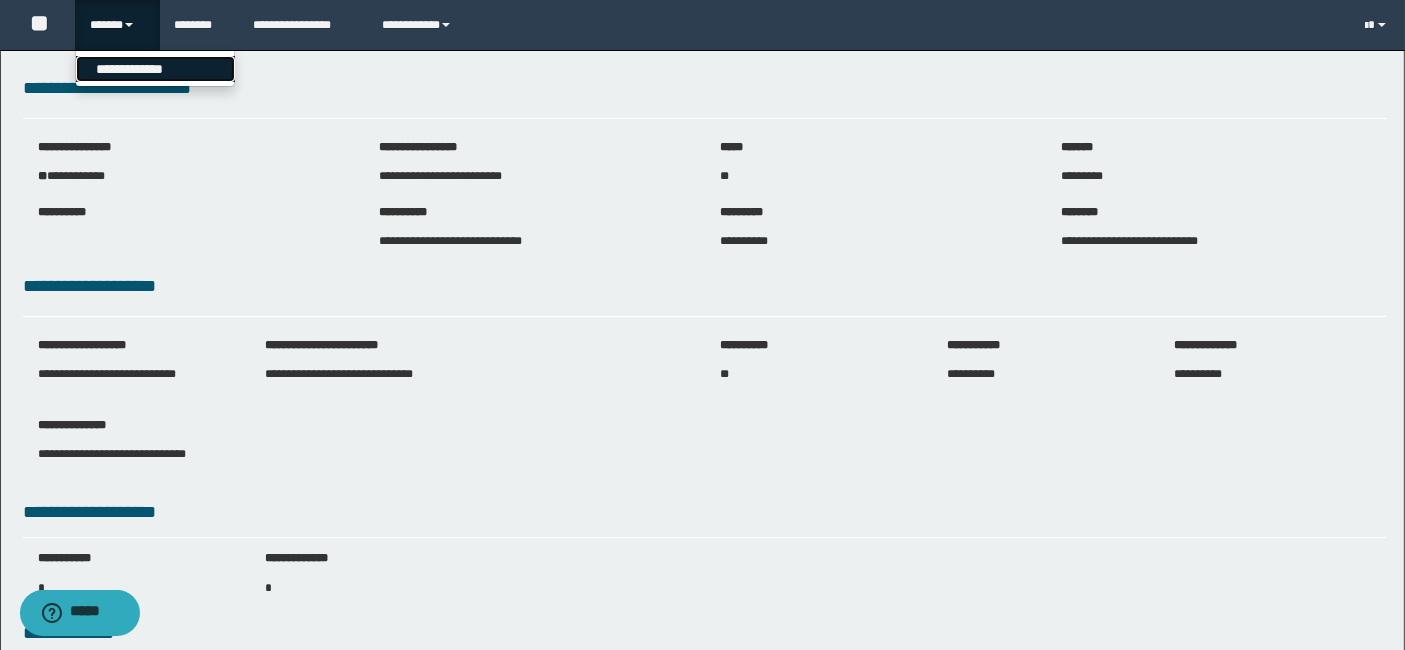 click on "**********" at bounding box center (155, 69) 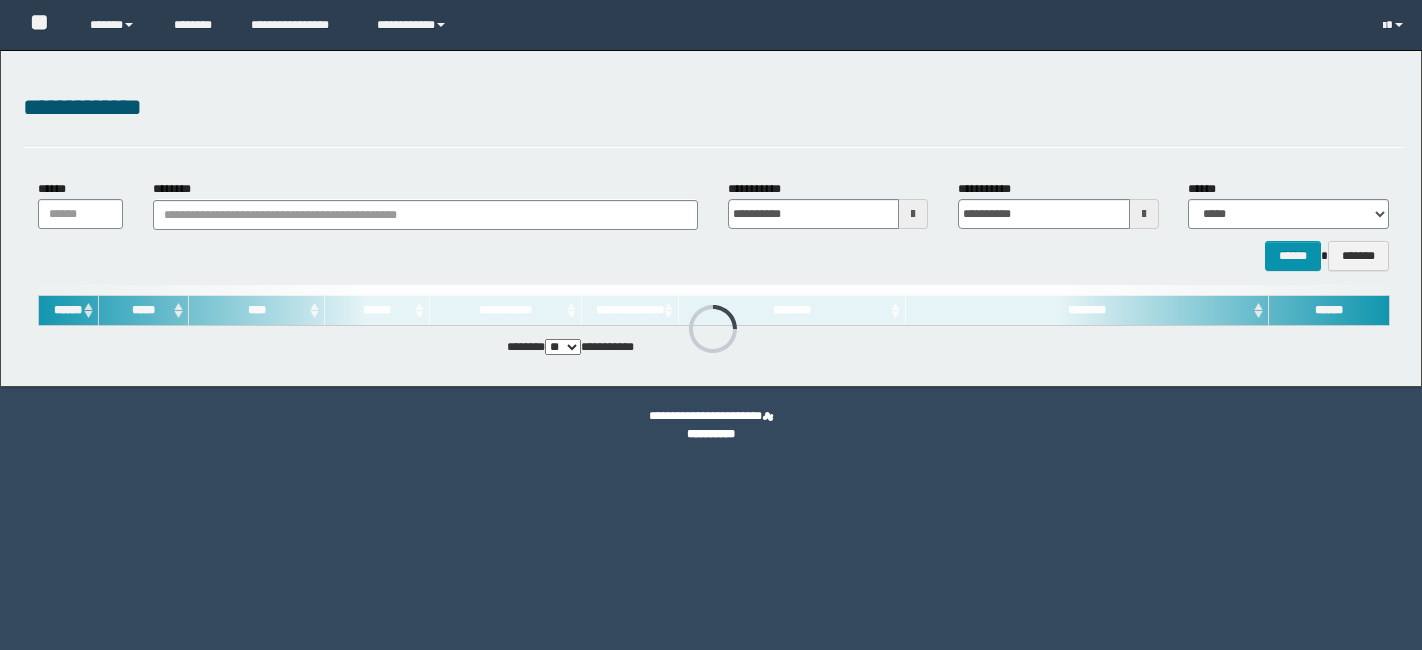 scroll, scrollTop: 0, scrollLeft: 0, axis: both 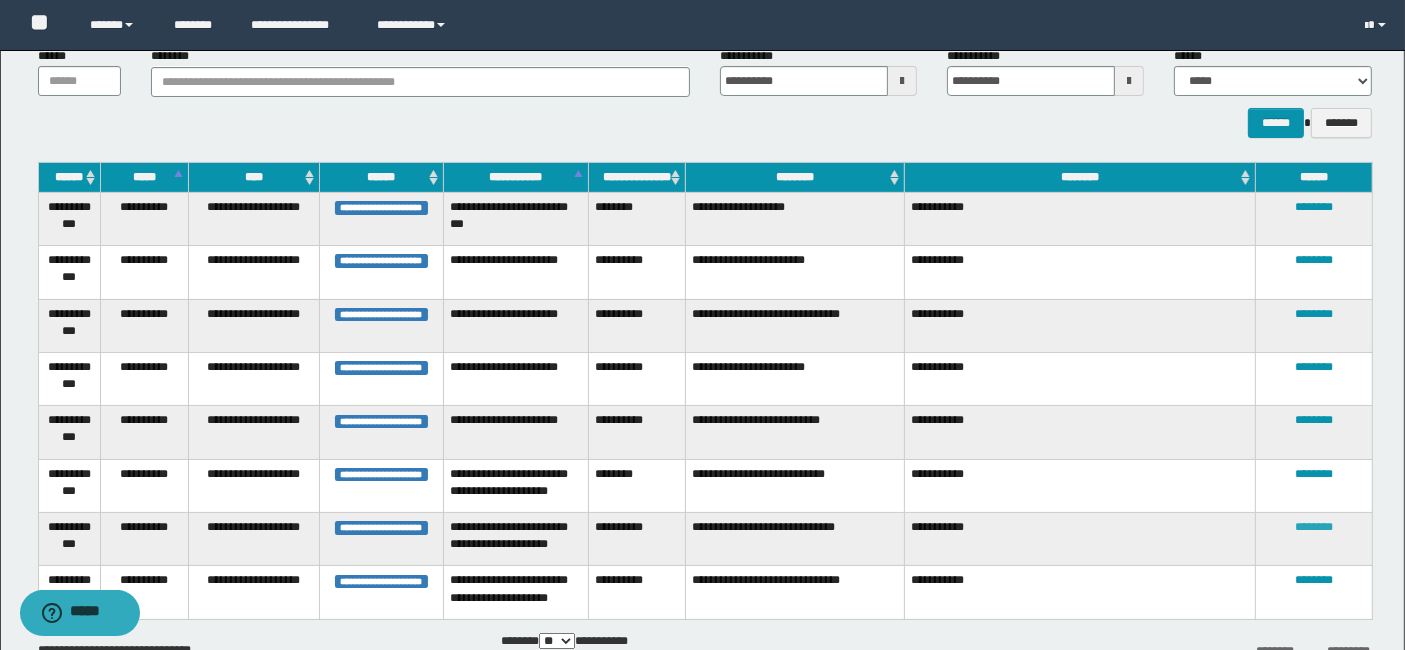 click on "********" at bounding box center [1314, 527] 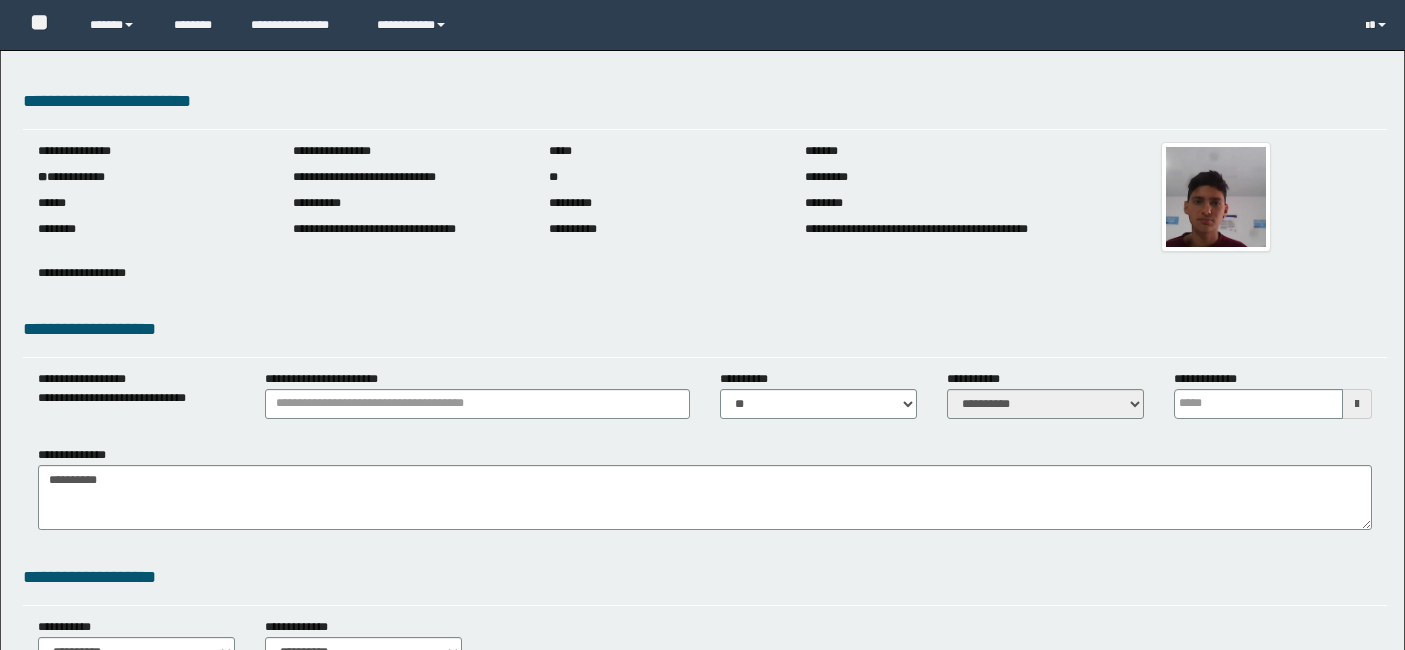 scroll, scrollTop: 0, scrollLeft: 0, axis: both 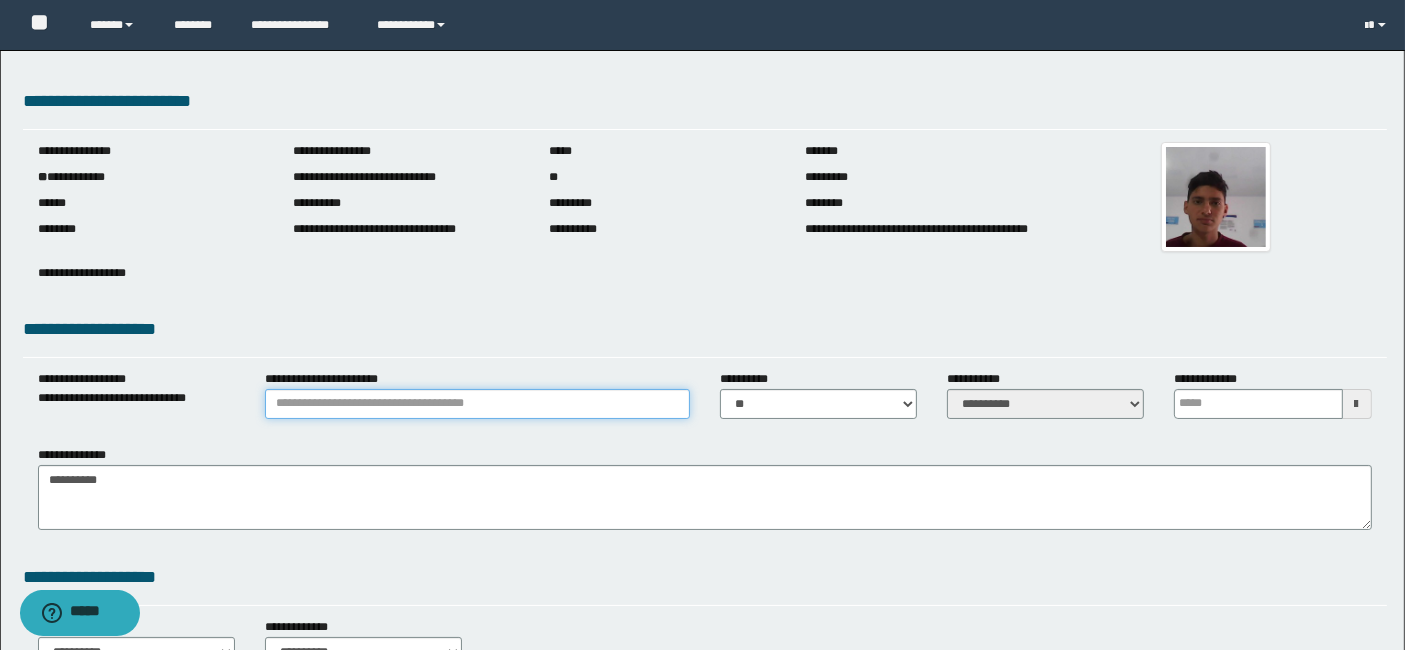 click on "**********" at bounding box center (477, 404) 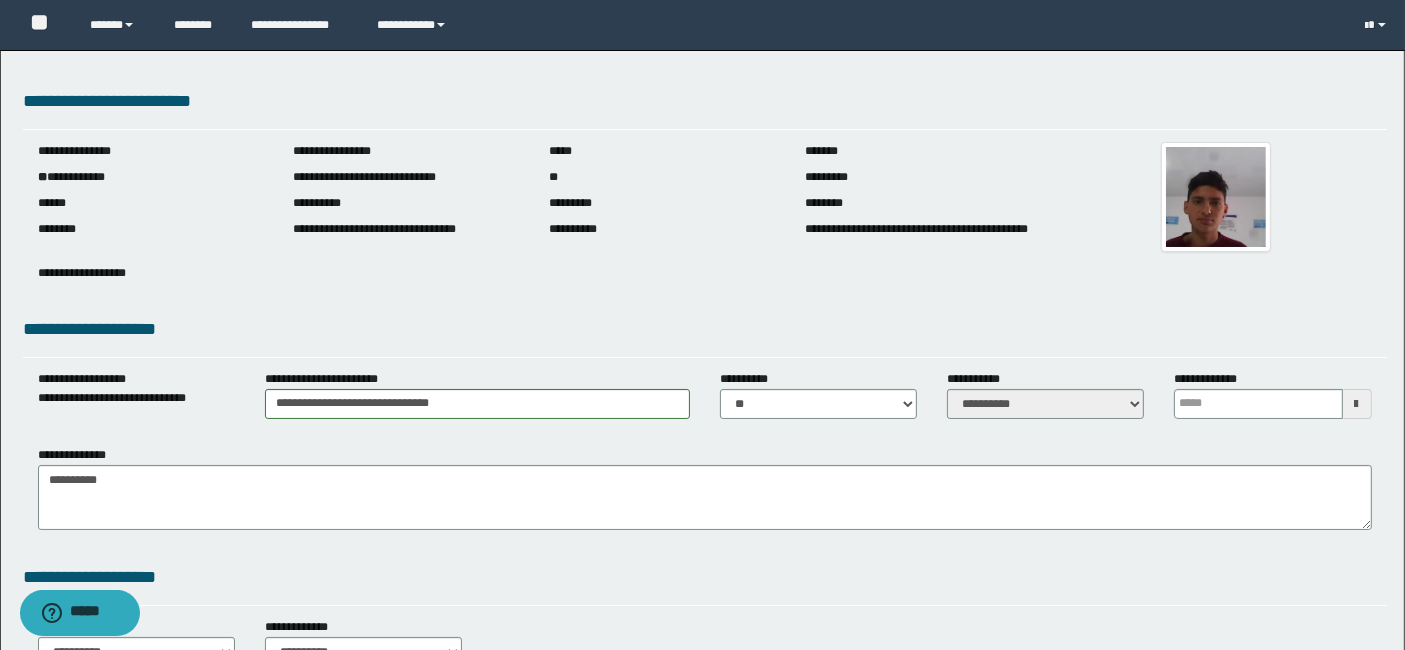 click at bounding box center [1357, 404] 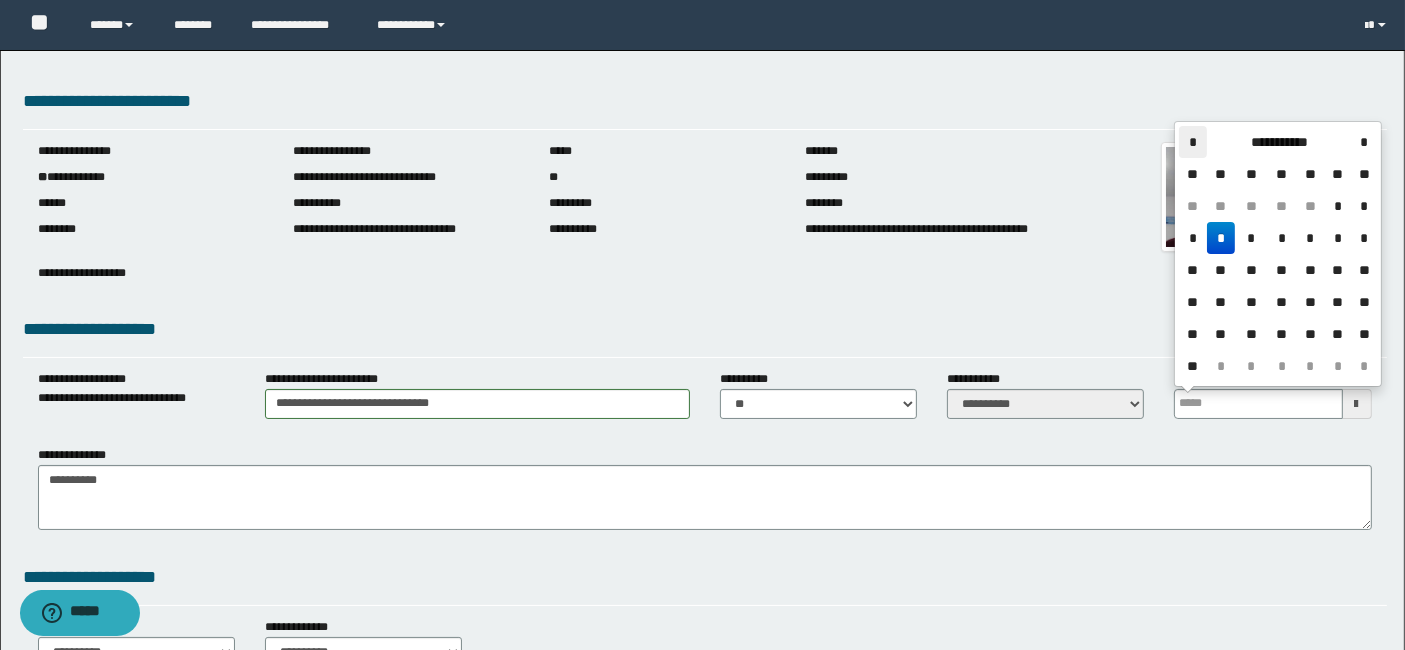 click on "*" at bounding box center [1193, 142] 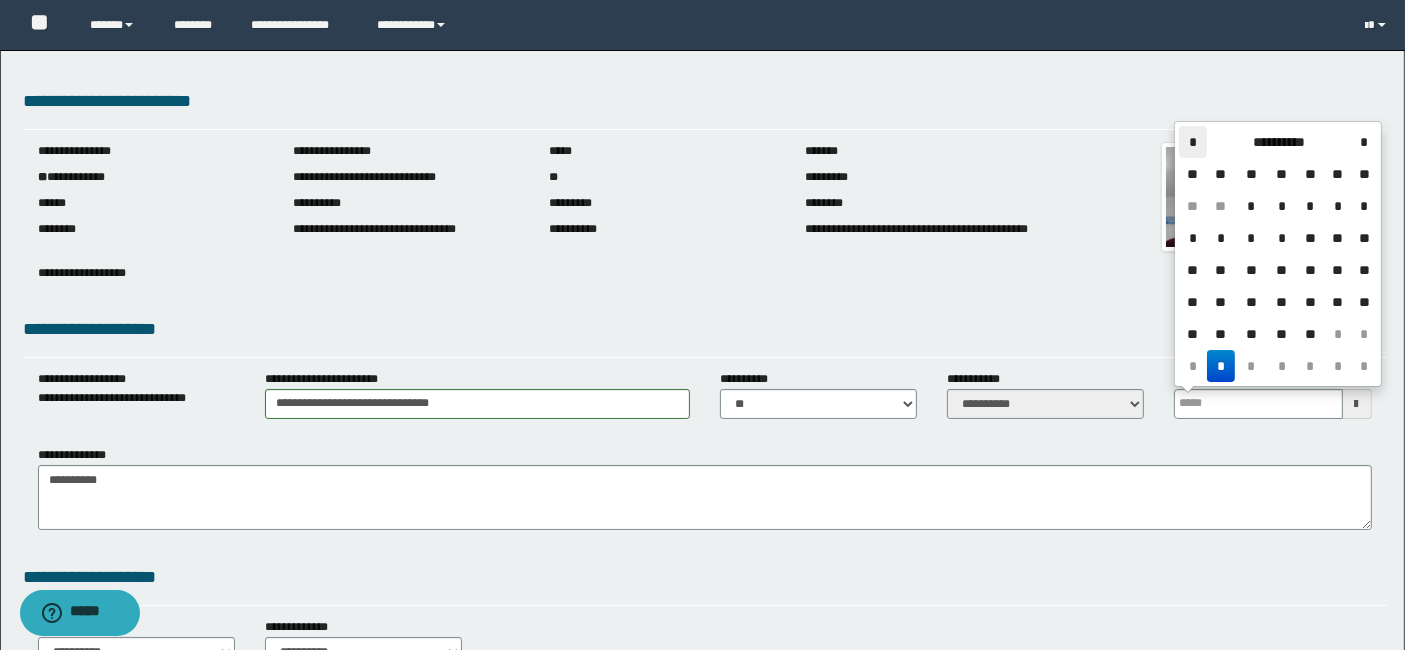 click on "*" at bounding box center (1193, 142) 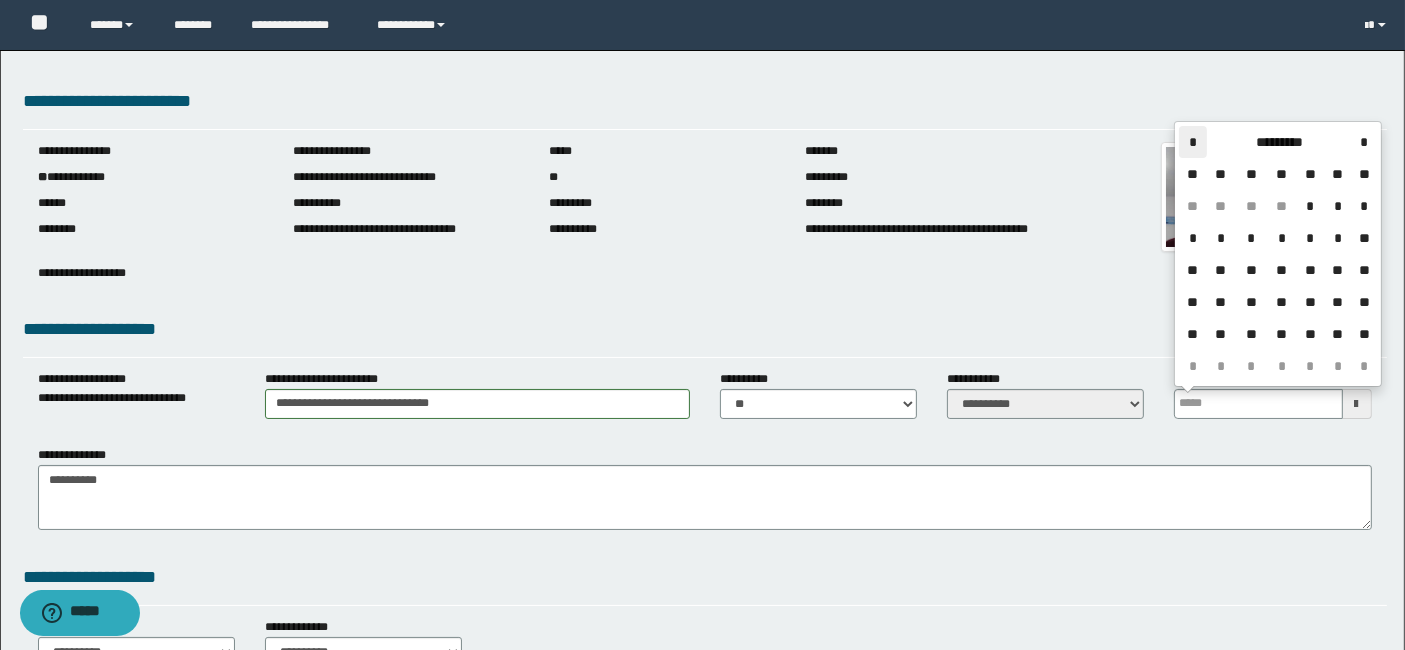 click on "*" at bounding box center [1193, 142] 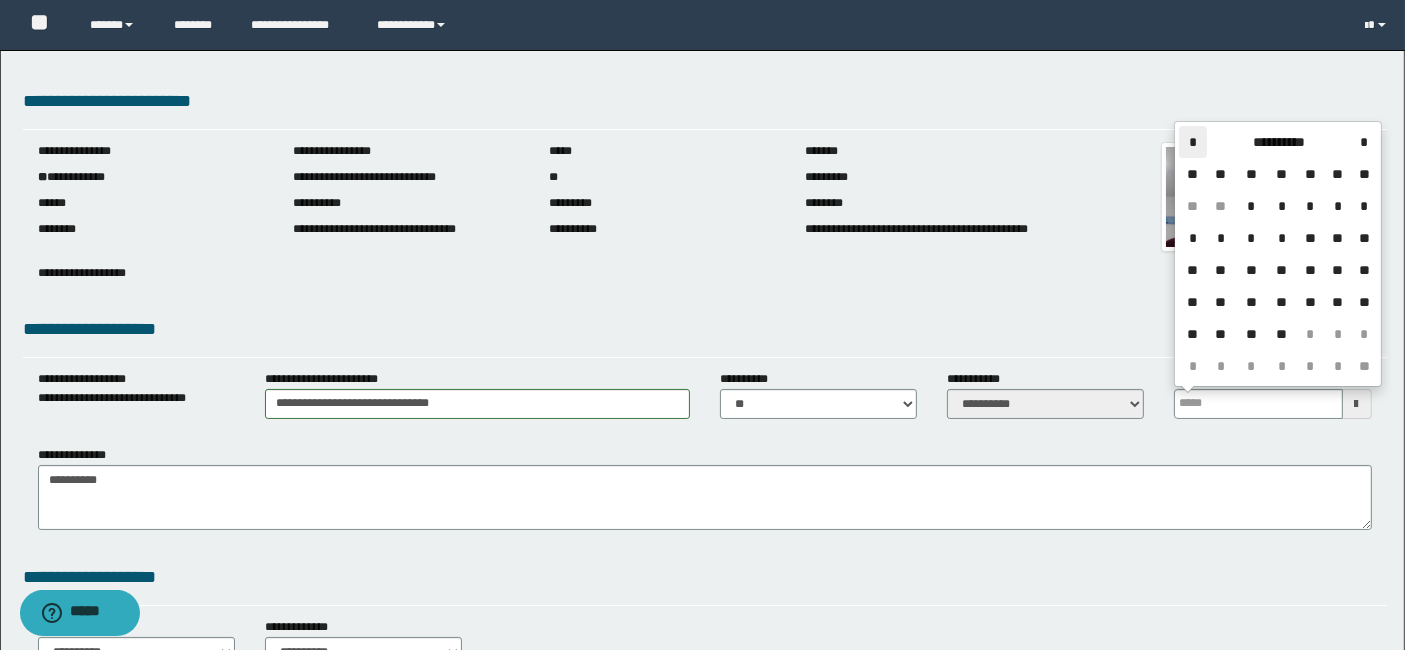 click on "*" at bounding box center (1193, 142) 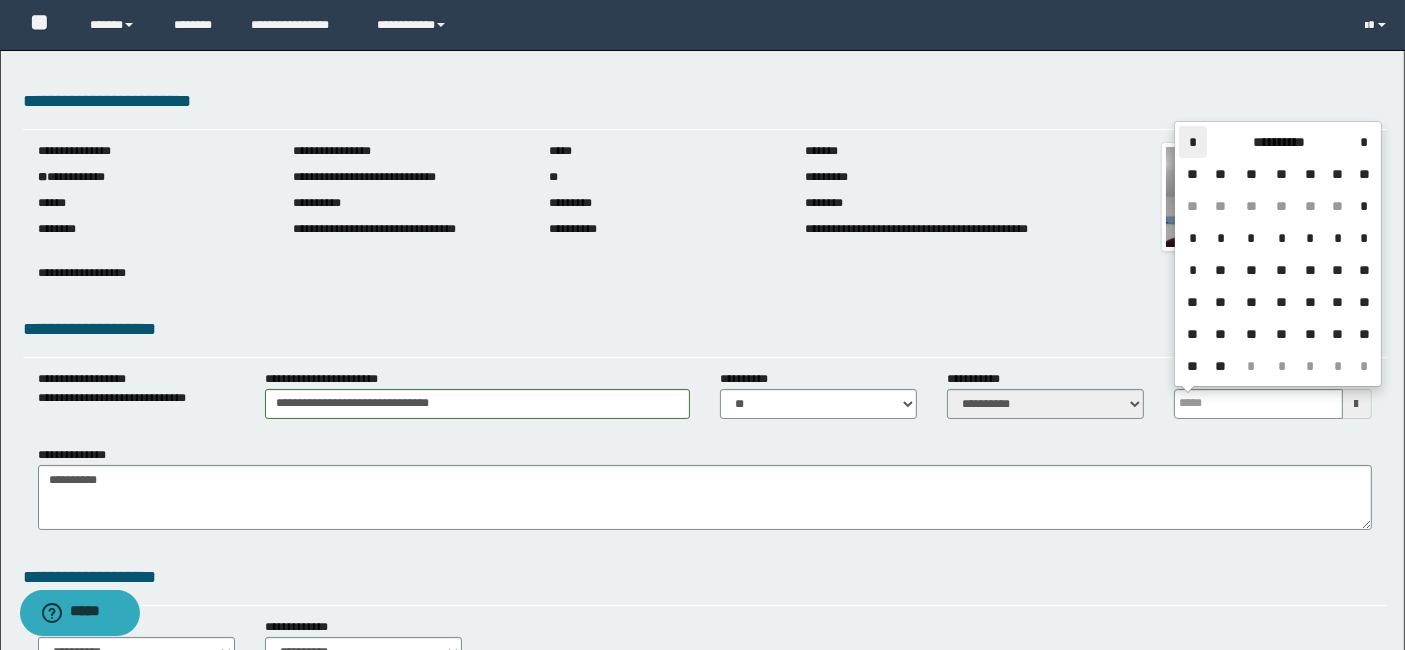 click on "*" at bounding box center (1193, 142) 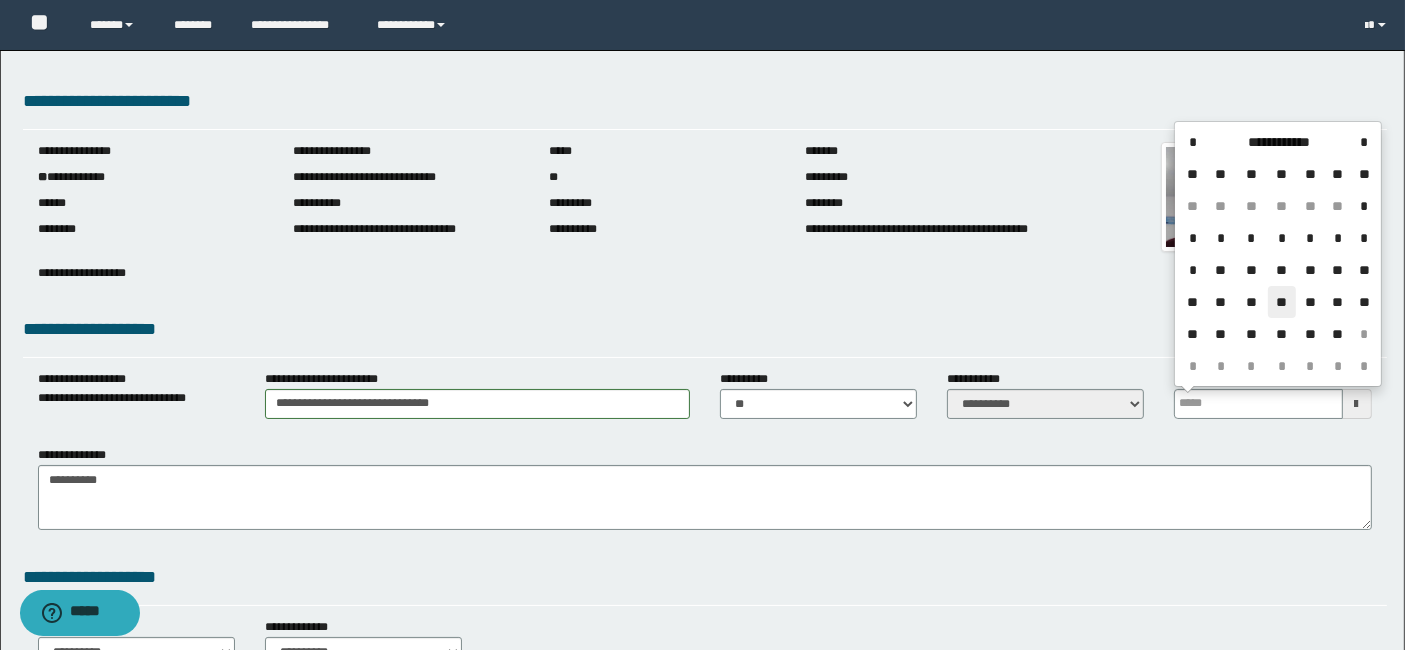 click on "**" at bounding box center (1282, 302) 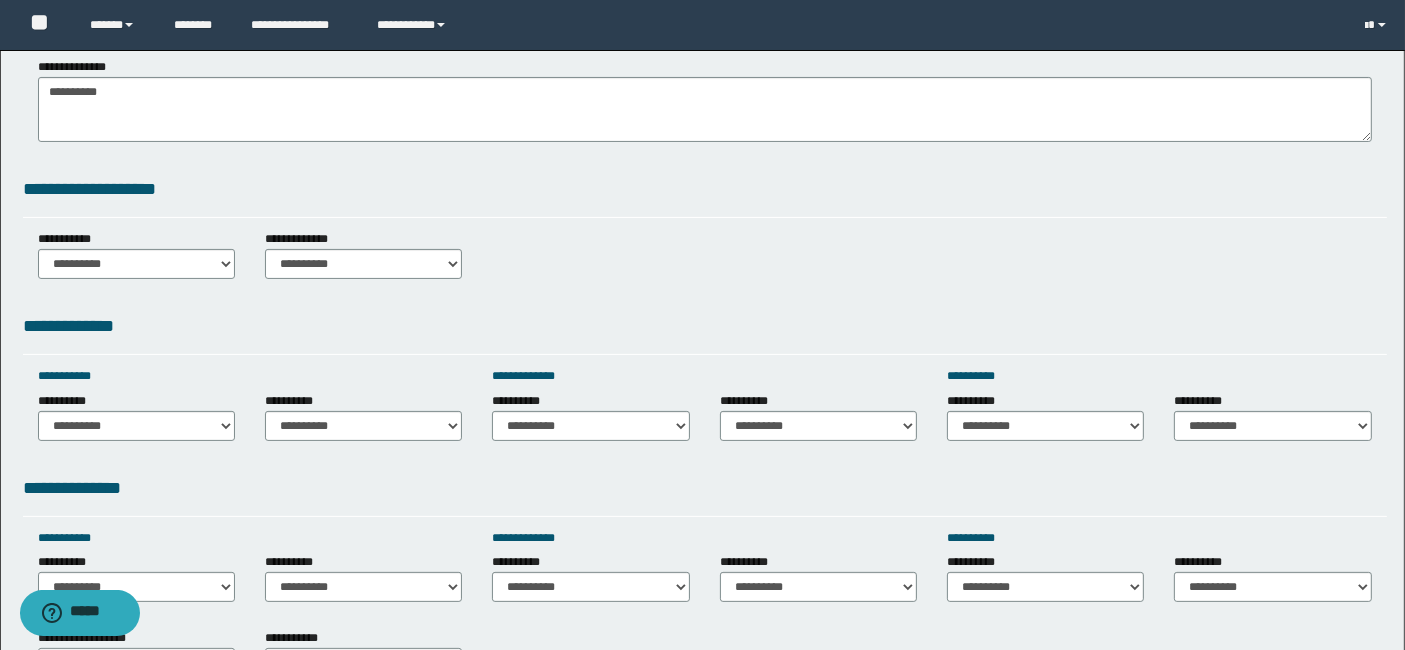 scroll, scrollTop: 400, scrollLeft: 0, axis: vertical 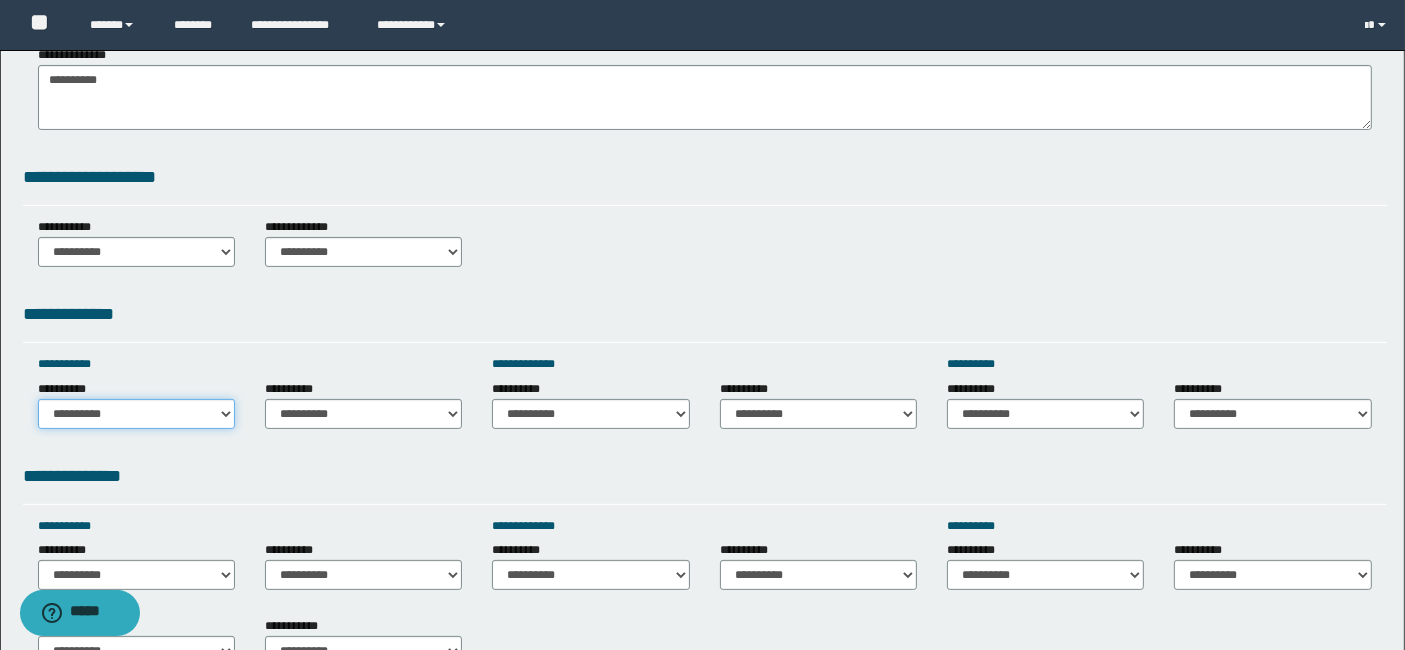 click on "**********" at bounding box center [136, 414] 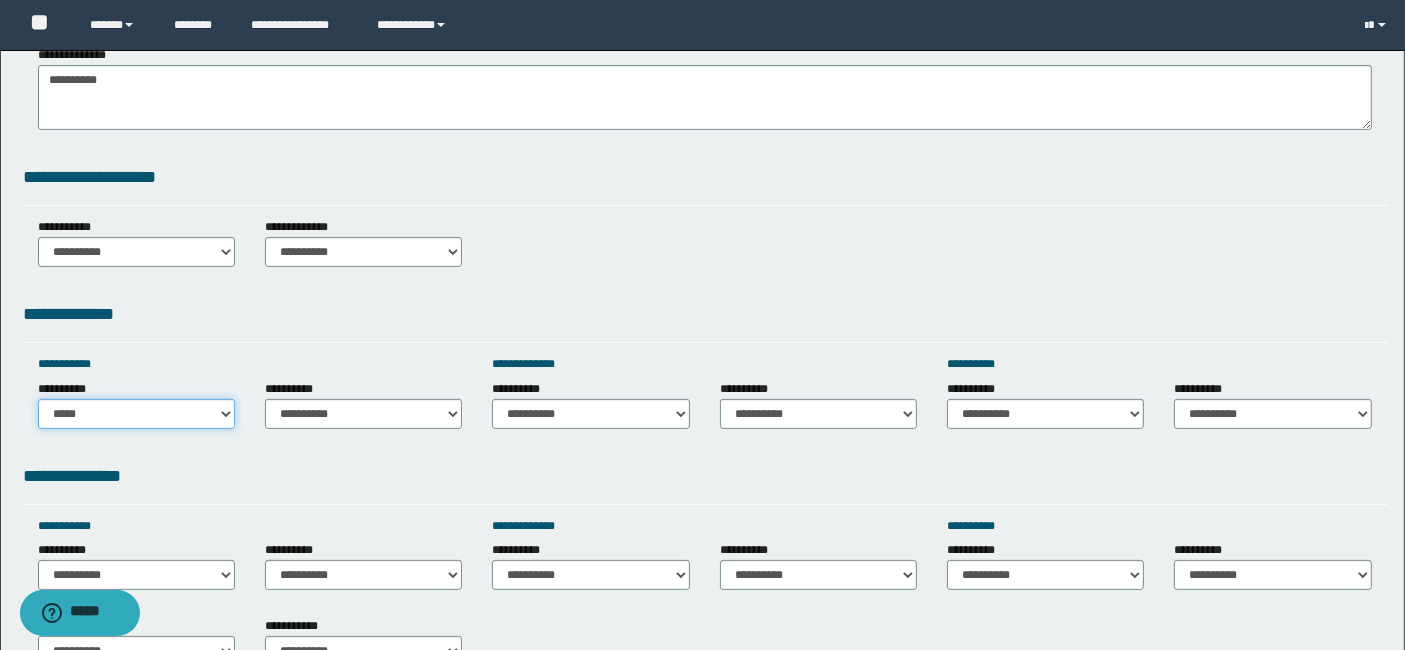 click on "**********" at bounding box center (136, 414) 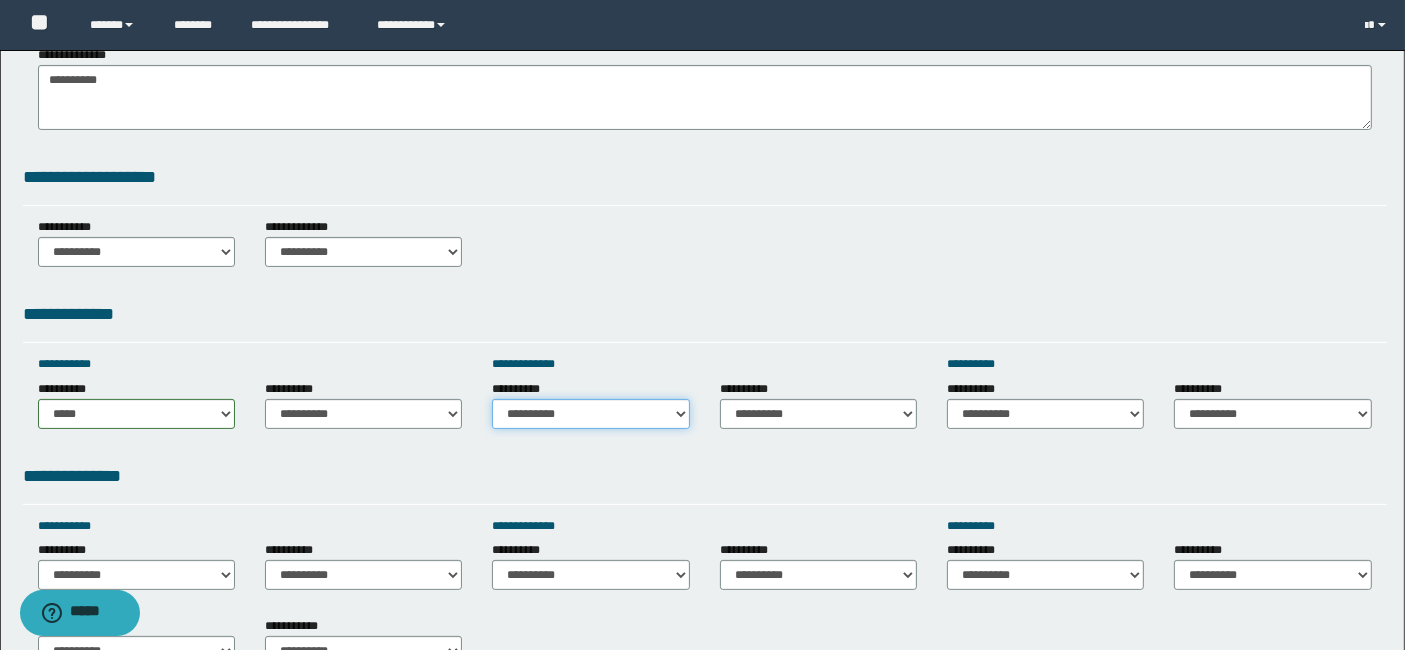 drag, startPoint x: 674, startPoint y: 412, endPoint x: 649, endPoint y: 385, distance: 36.796738 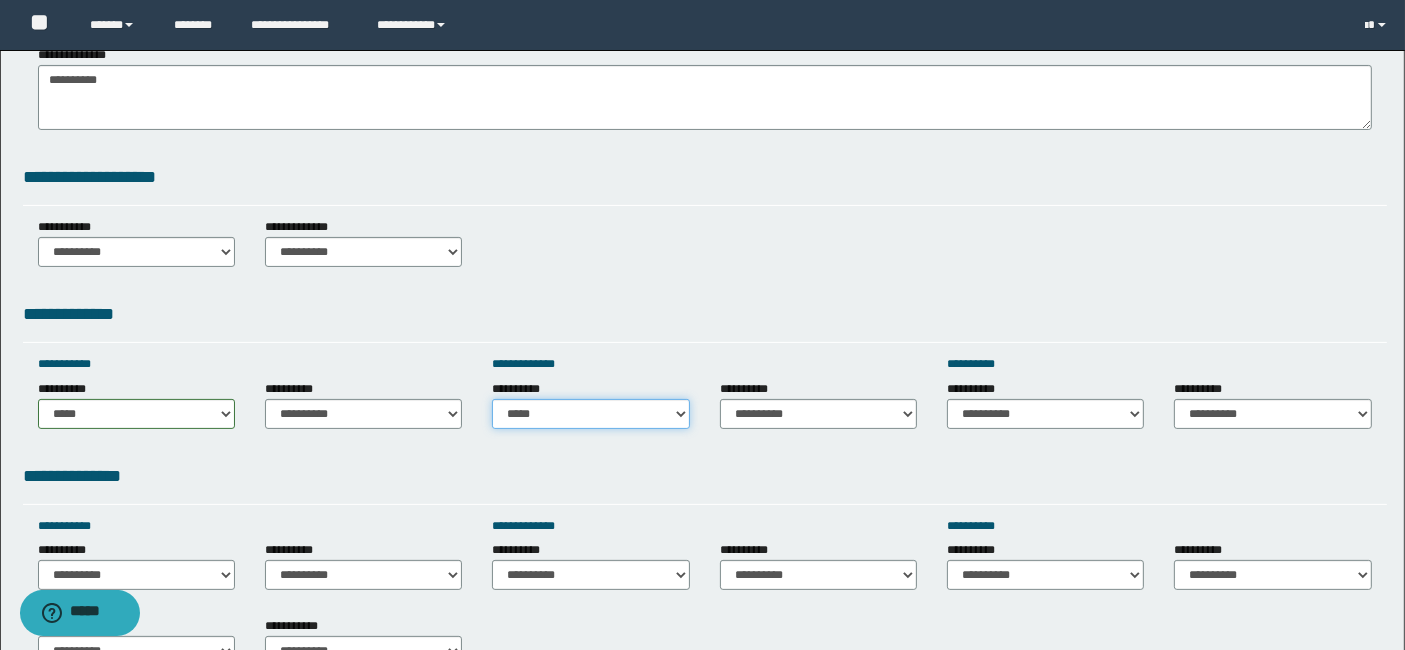 click on "**********" at bounding box center (590, 414) 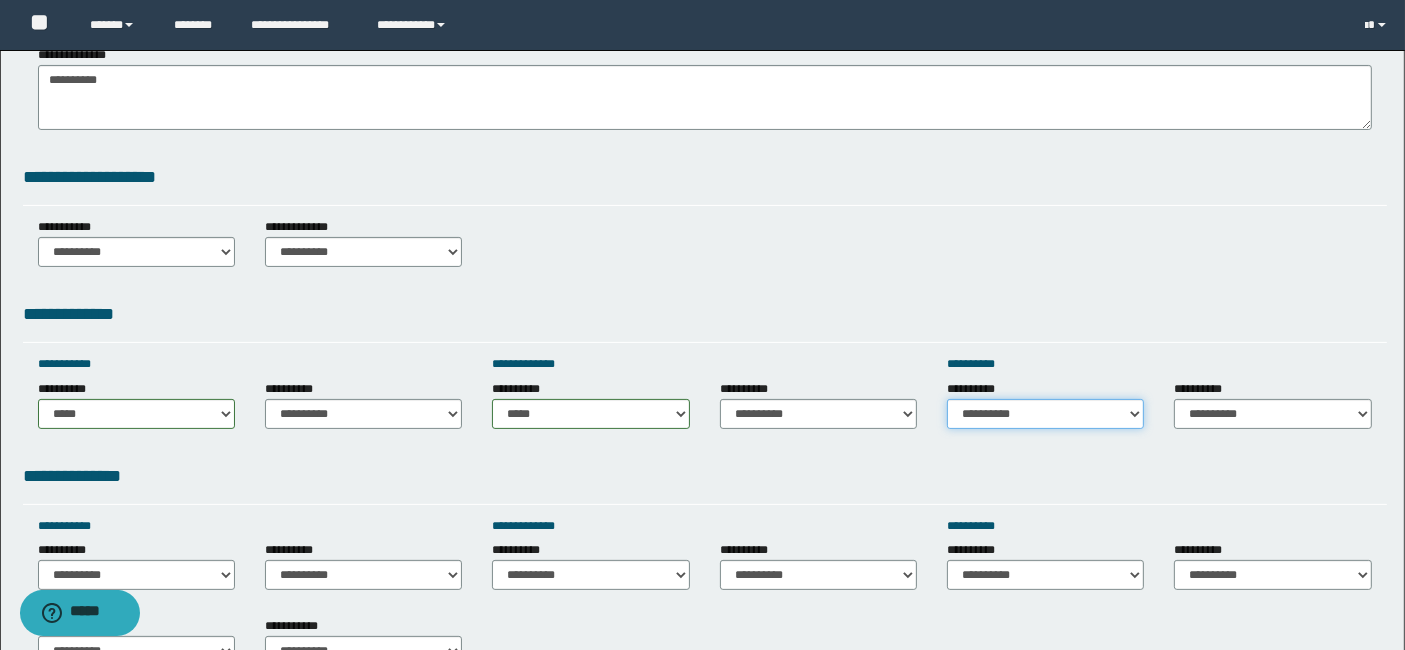 drag, startPoint x: 1133, startPoint y: 411, endPoint x: 1114, endPoint y: 387, distance: 30.610456 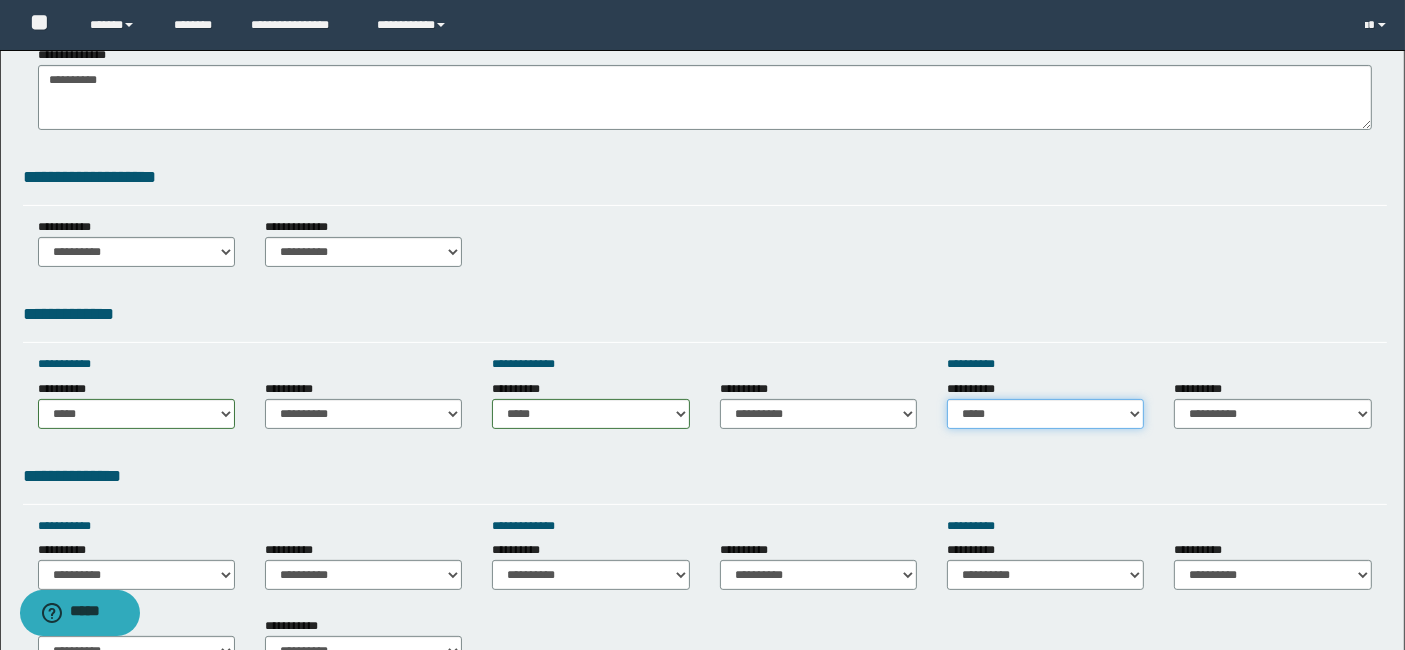 click on "**********" at bounding box center (1045, 414) 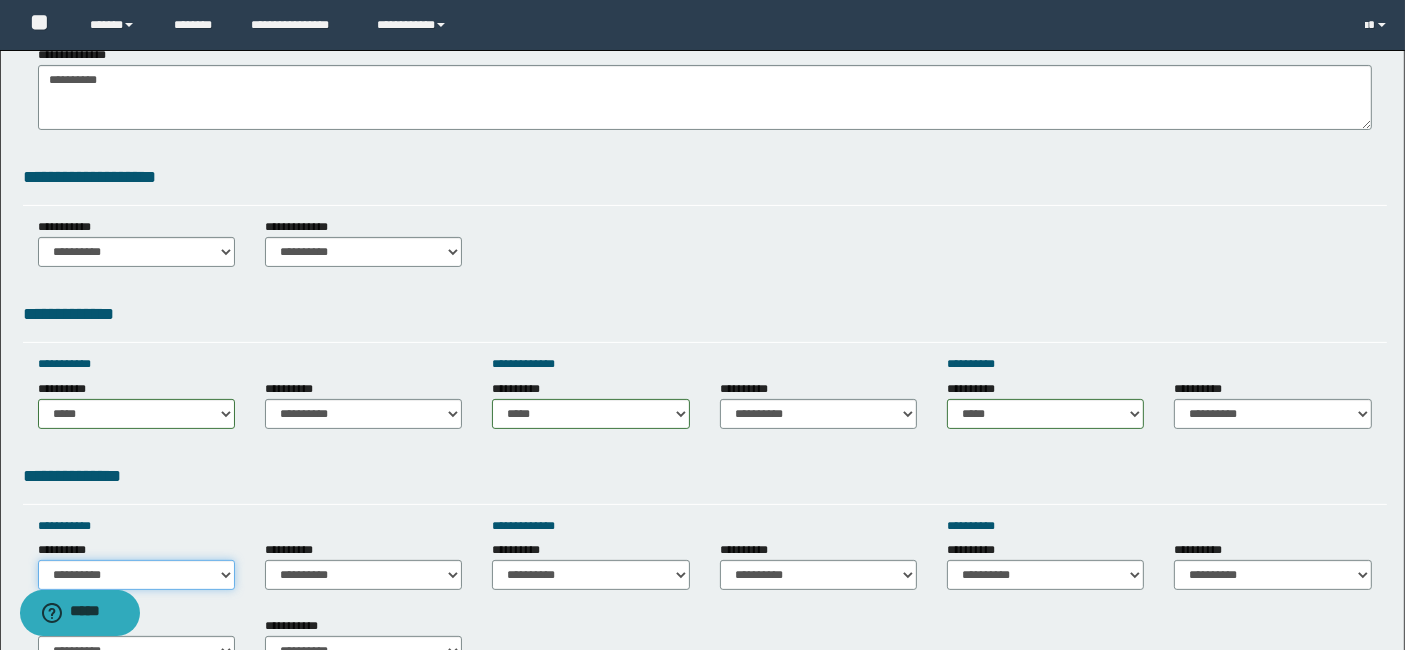 click on "**********" at bounding box center [136, 575] 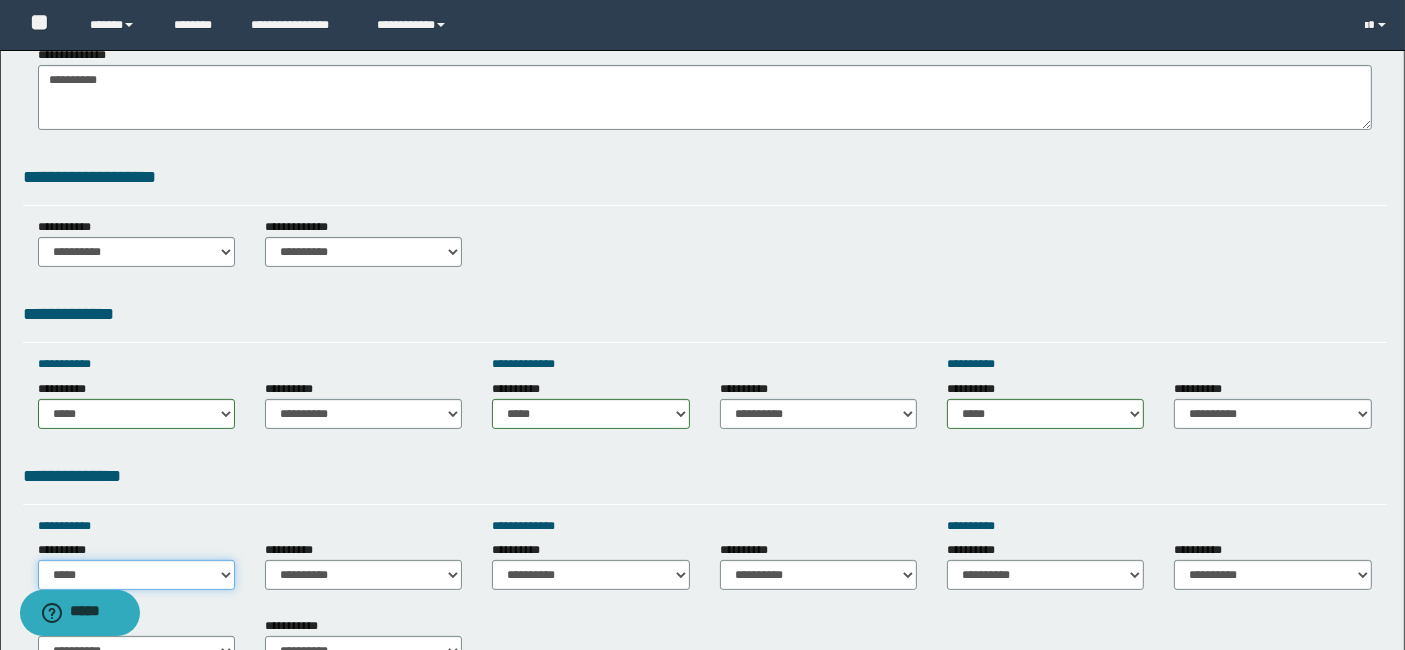 click on "**********" at bounding box center (136, 575) 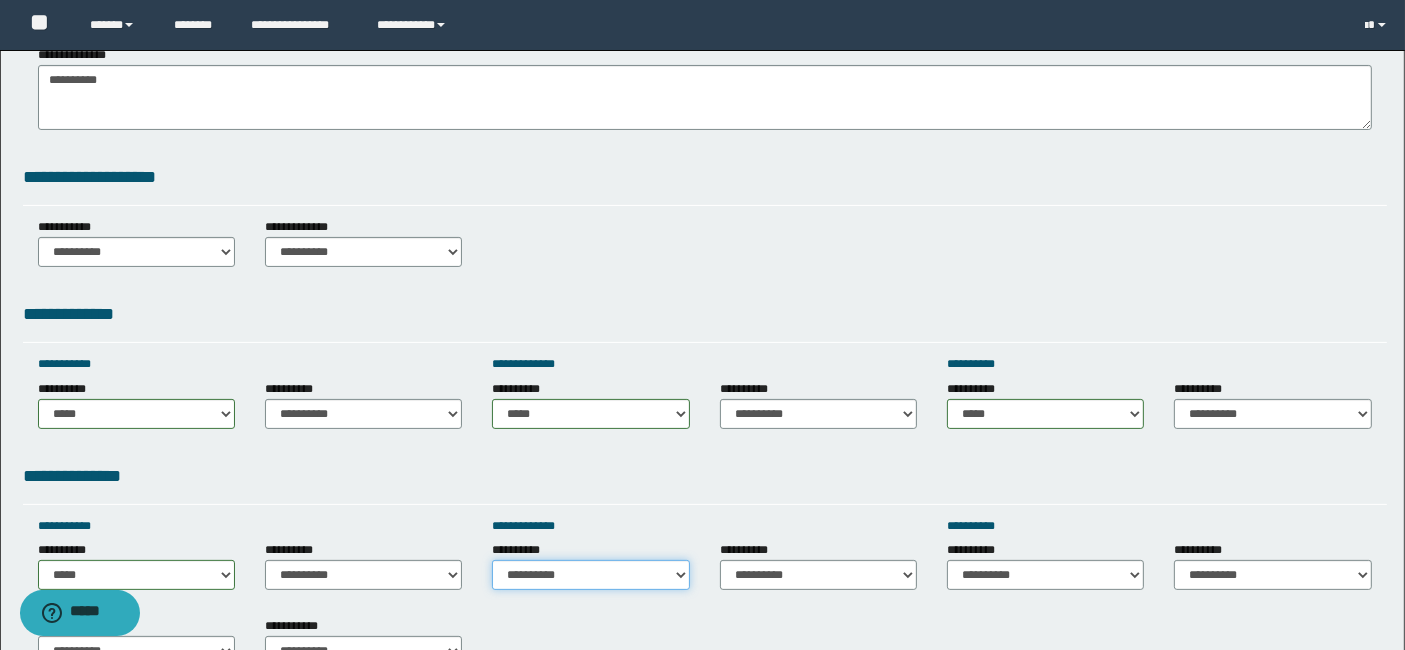 click on "**********" at bounding box center [590, 575] 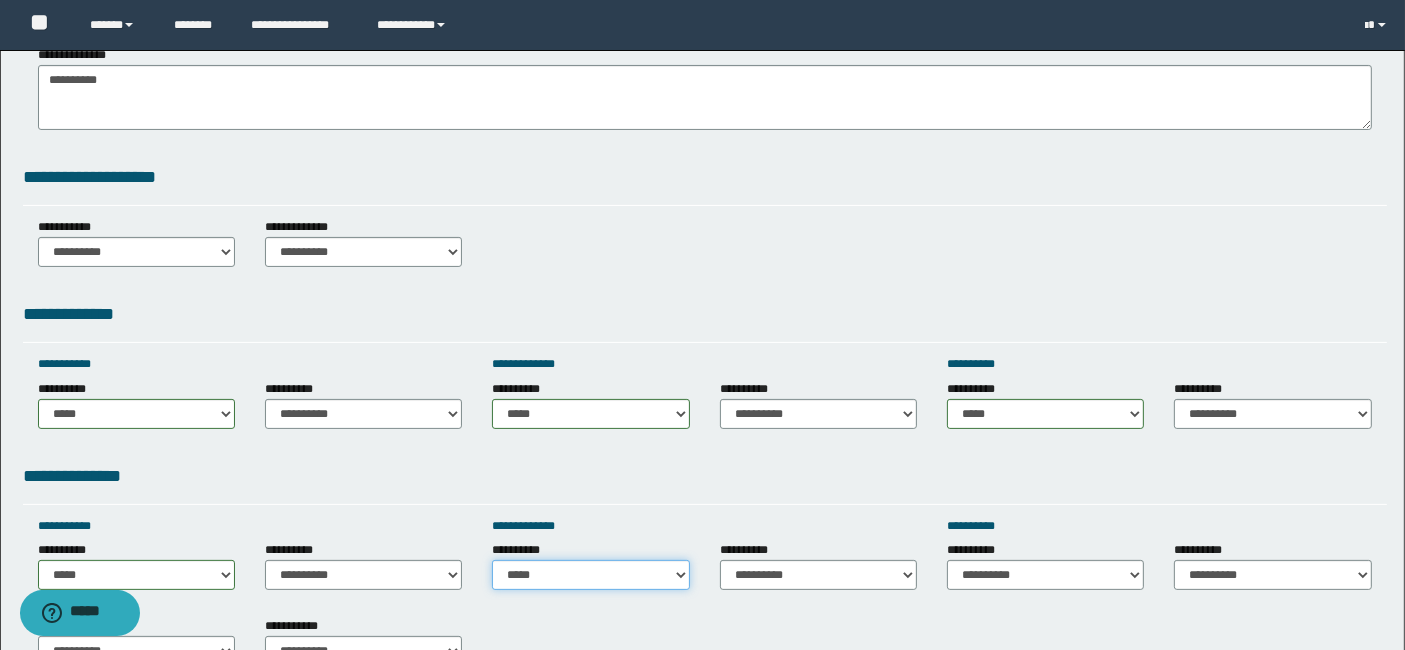 click on "**********" at bounding box center [590, 575] 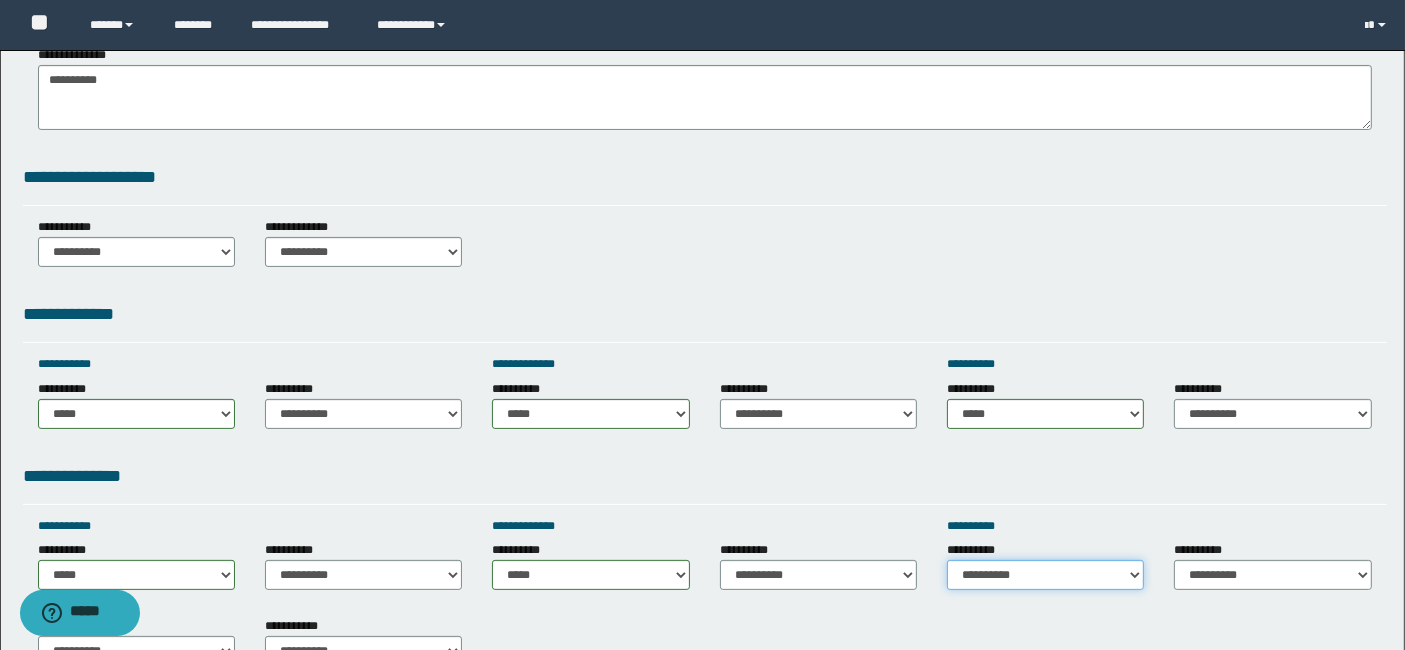 drag, startPoint x: 1129, startPoint y: 576, endPoint x: 1097, endPoint y: 551, distance: 40.60788 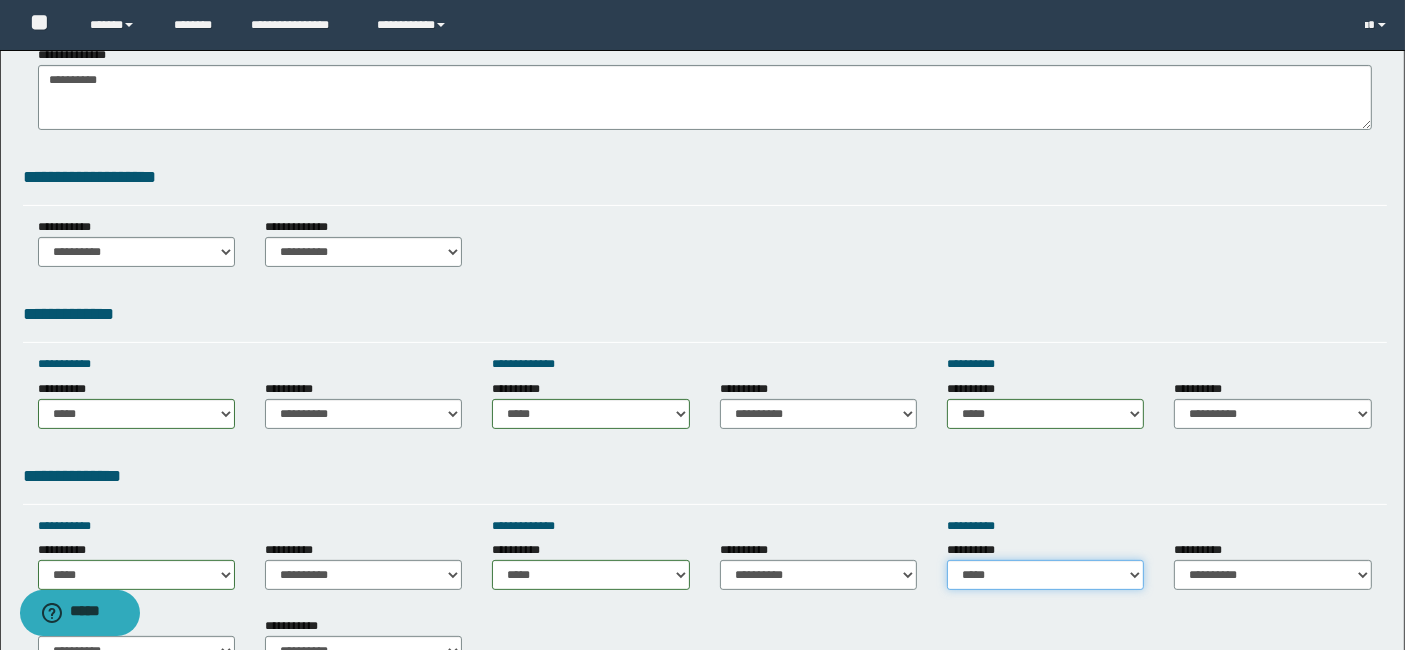 click on "**********" at bounding box center (1045, 575) 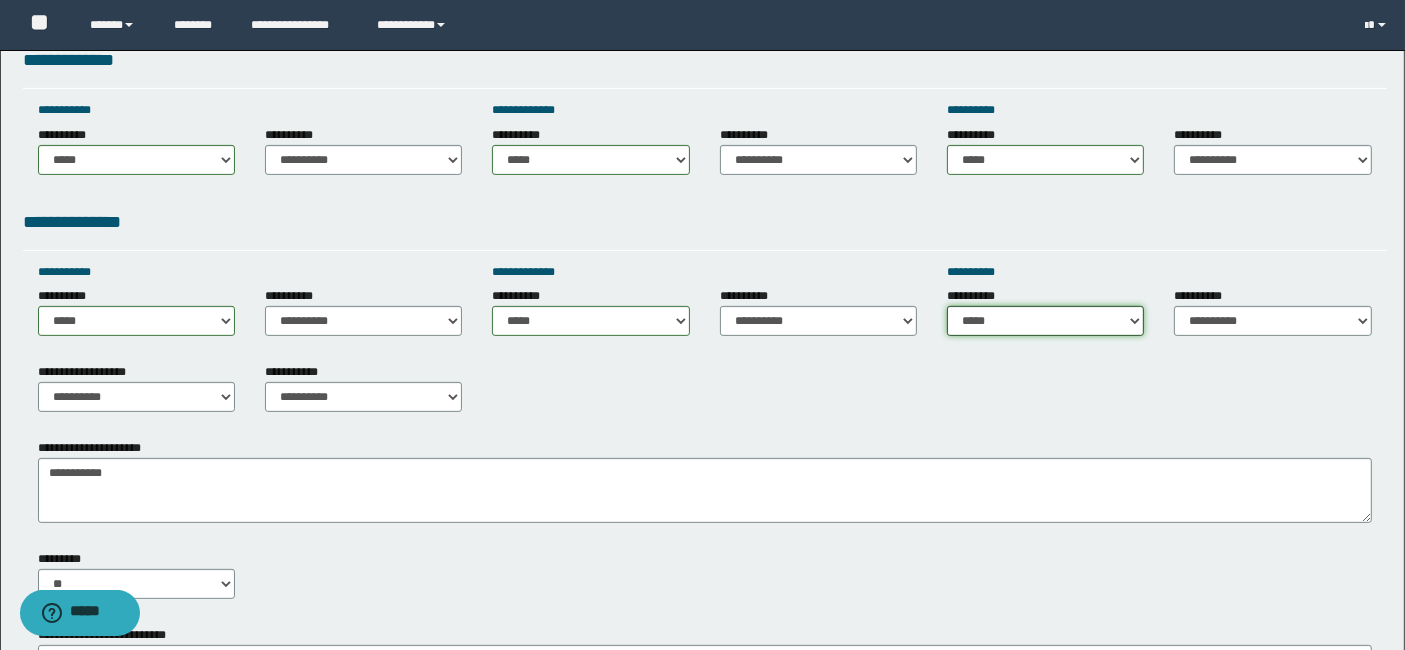 scroll, scrollTop: 666, scrollLeft: 0, axis: vertical 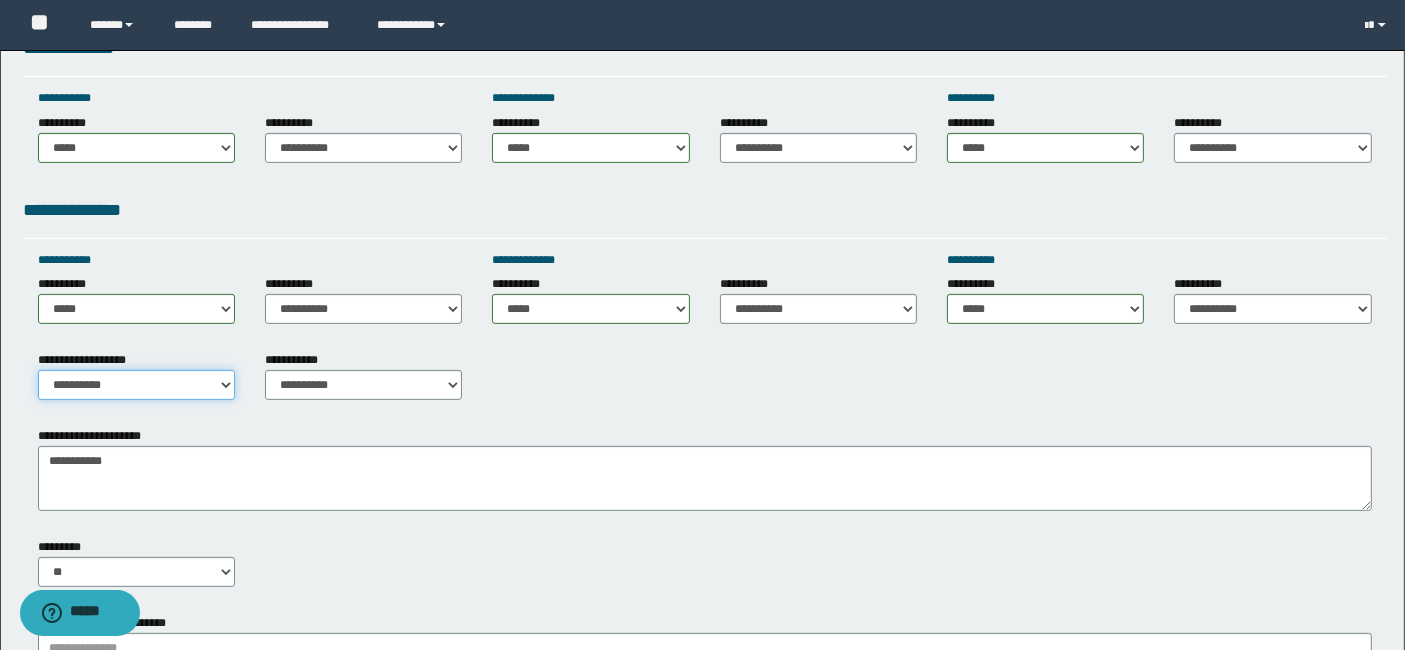 click on "**********" at bounding box center (136, 385) 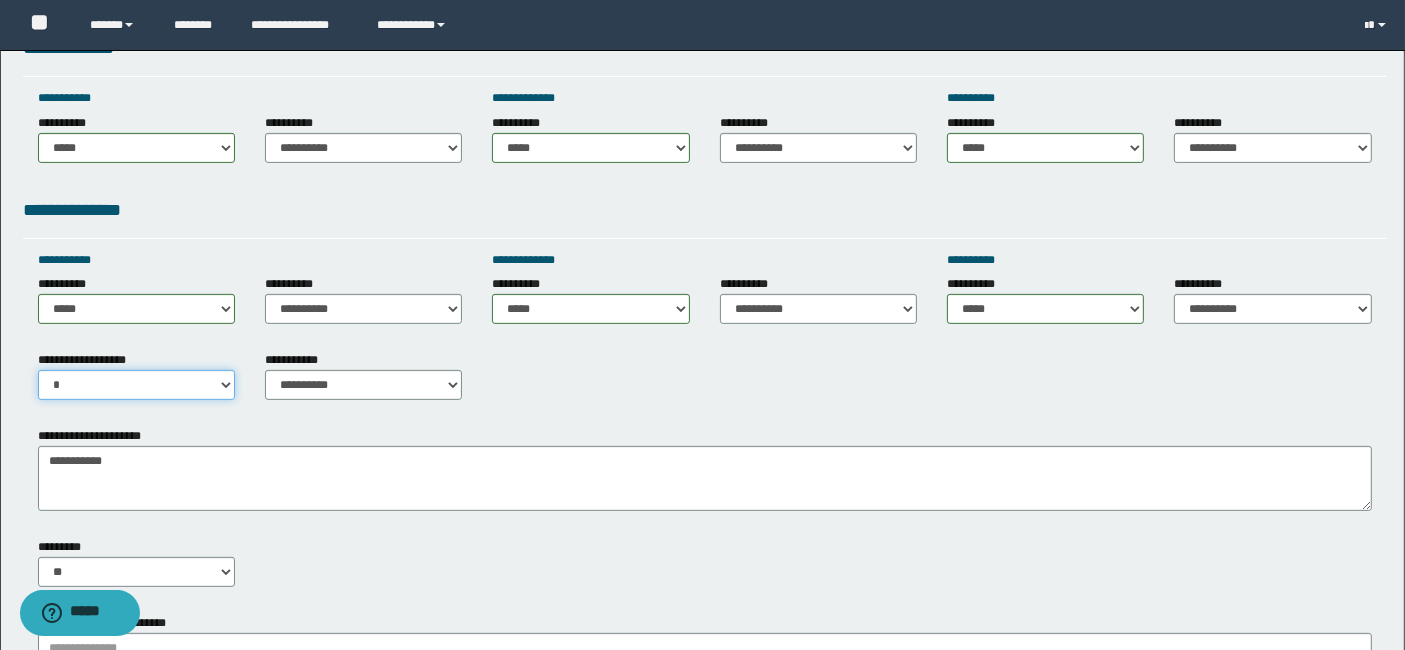 click on "**********" at bounding box center (136, 385) 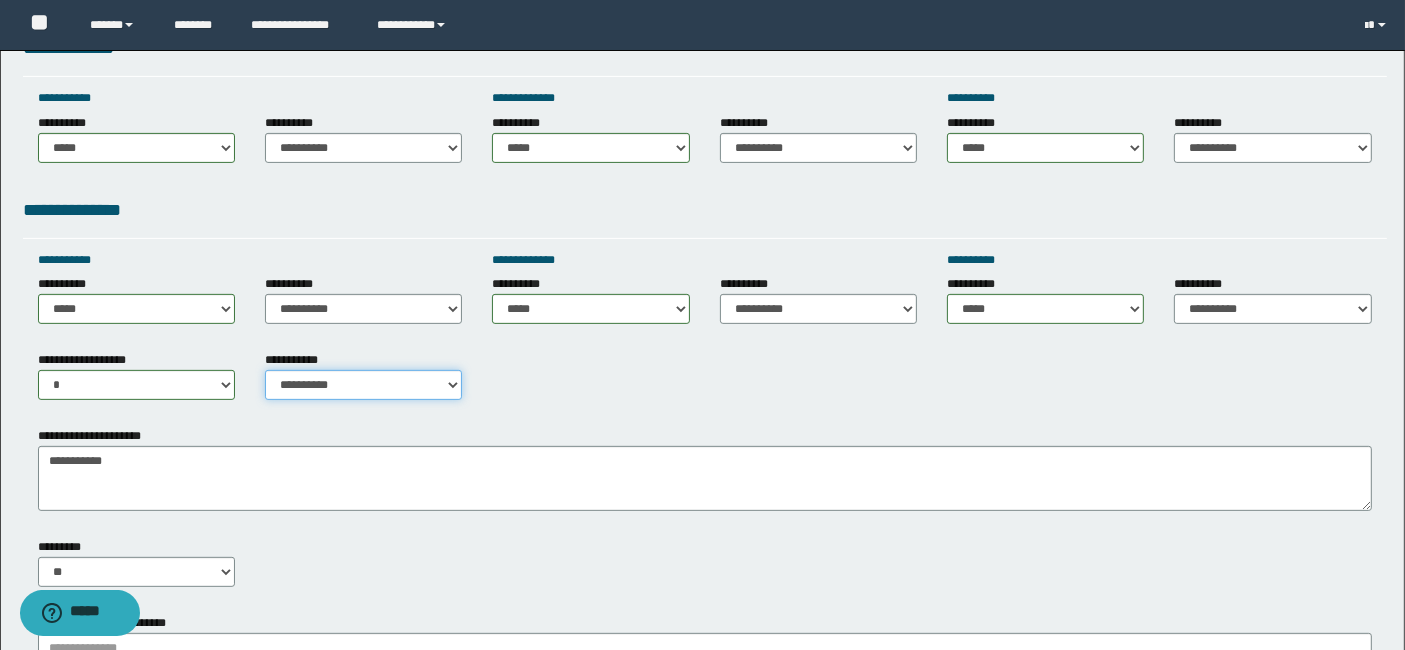 click on "**********" at bounding box center [363, 385] 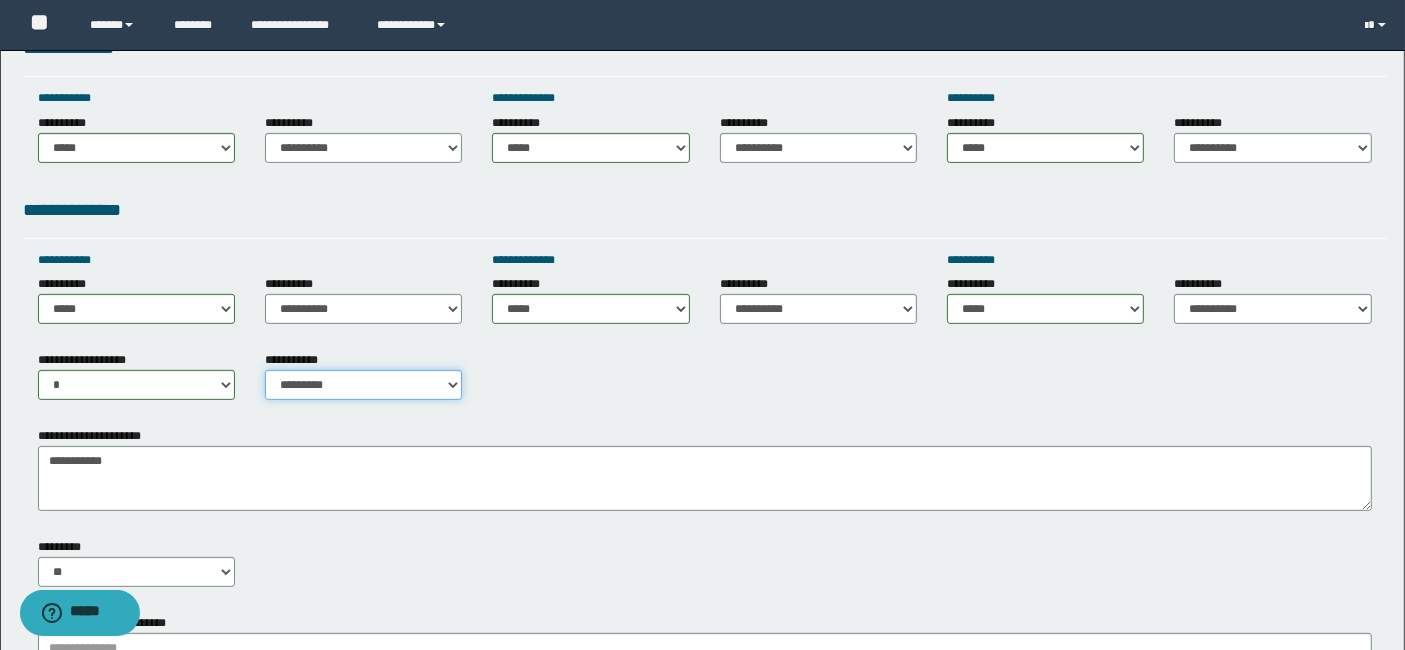 click on "**********" at bounding box center (363, 385) 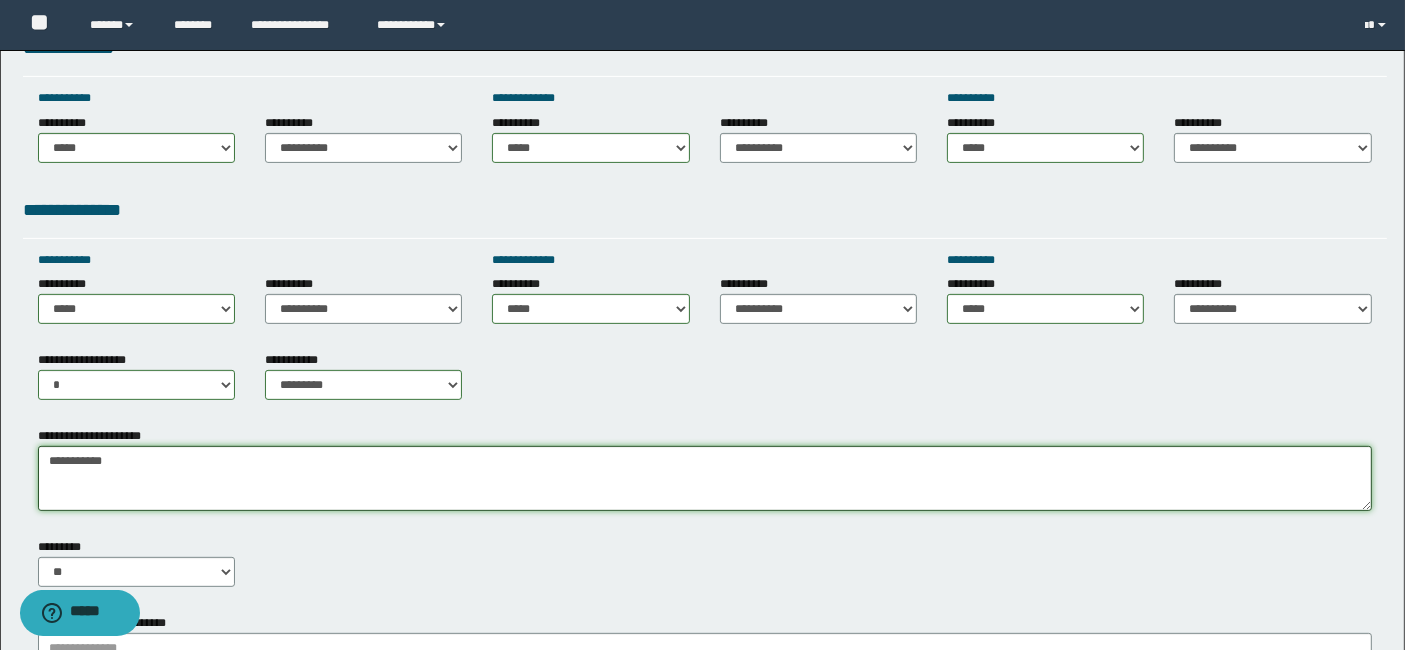 click on "**********" at bounding box center [705, 478] 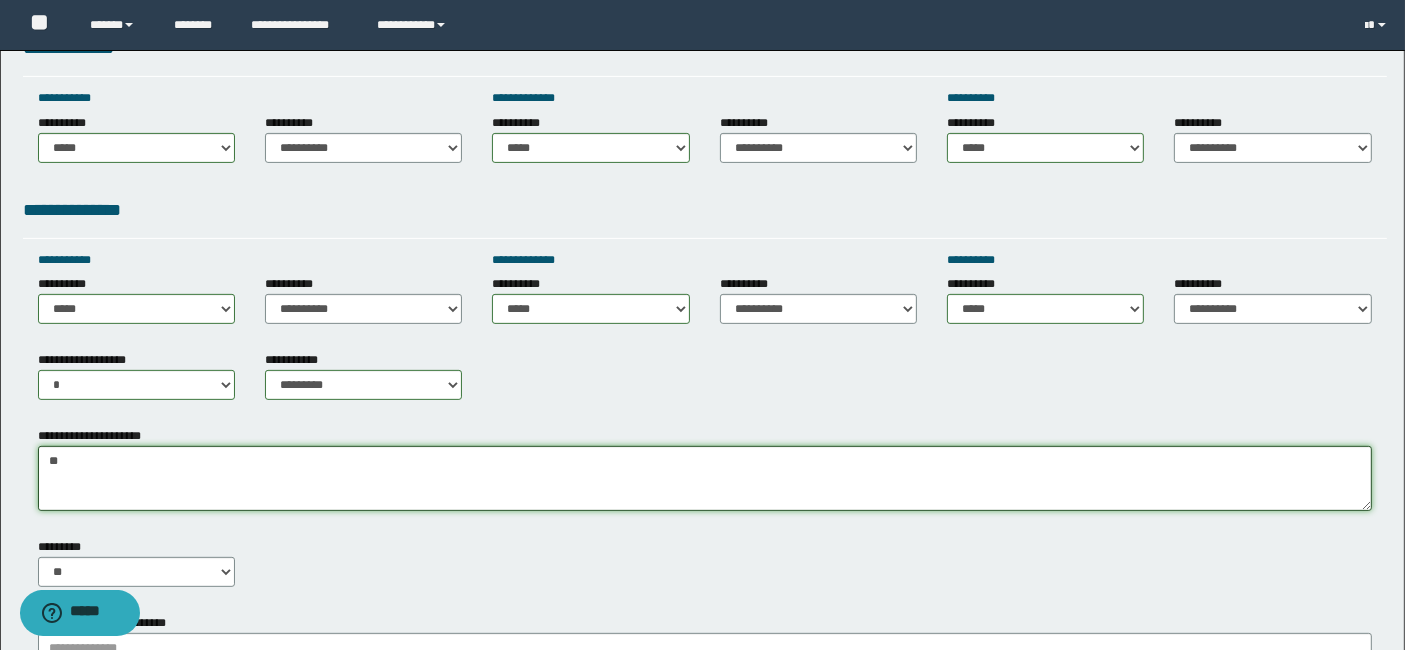 type on "*" 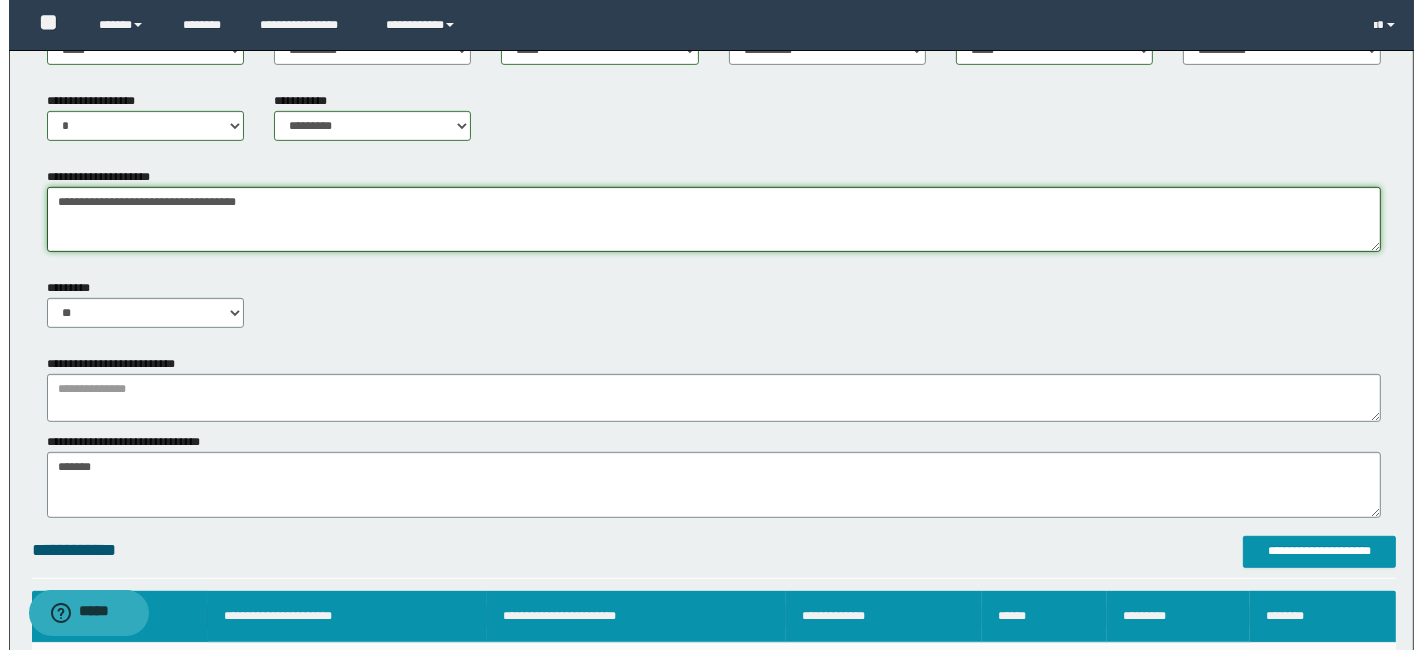 scroll, scrollTop: 933, scrollLeft: 0, axis: vertical 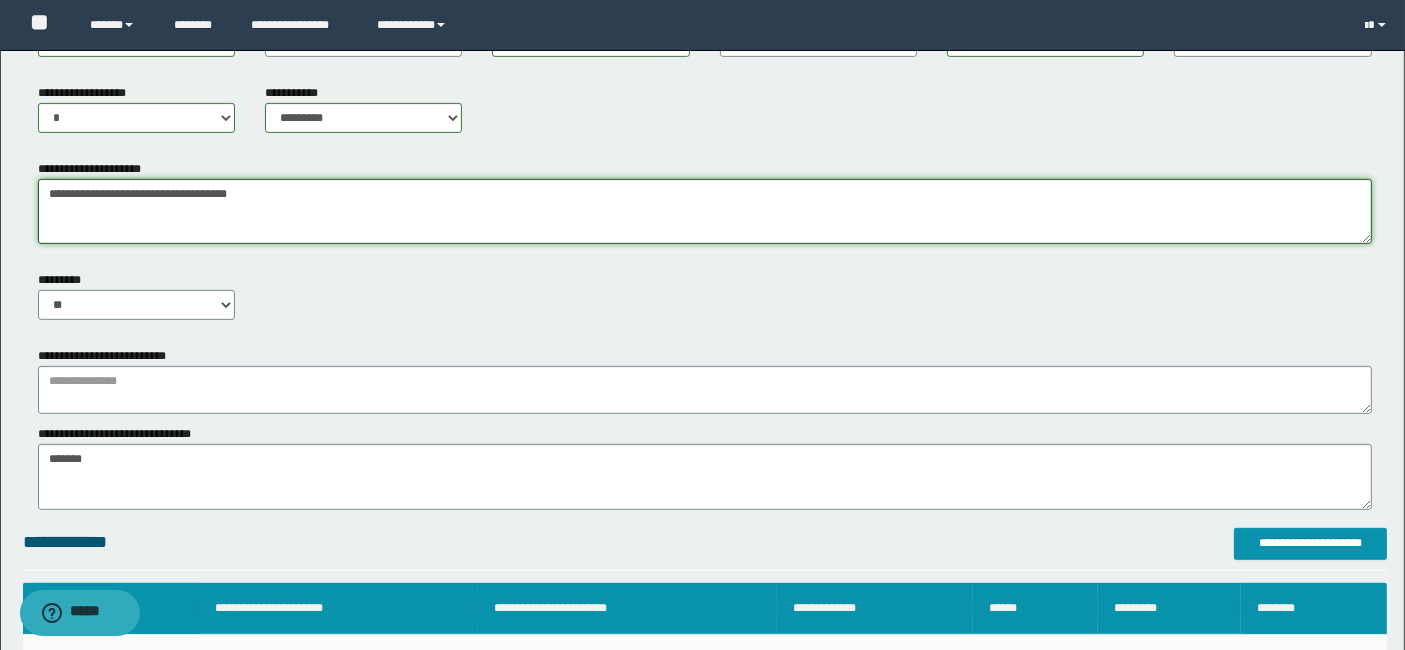 type on "**********" 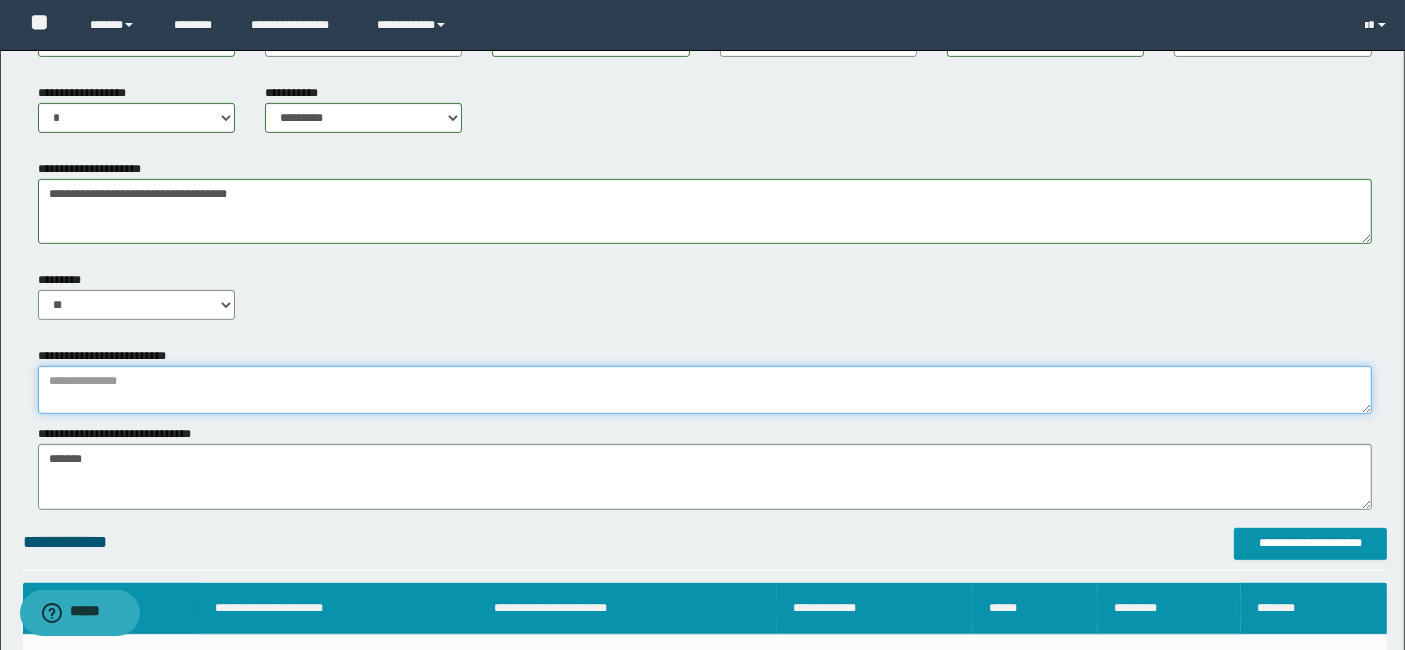click at bounding box center (705, 390) 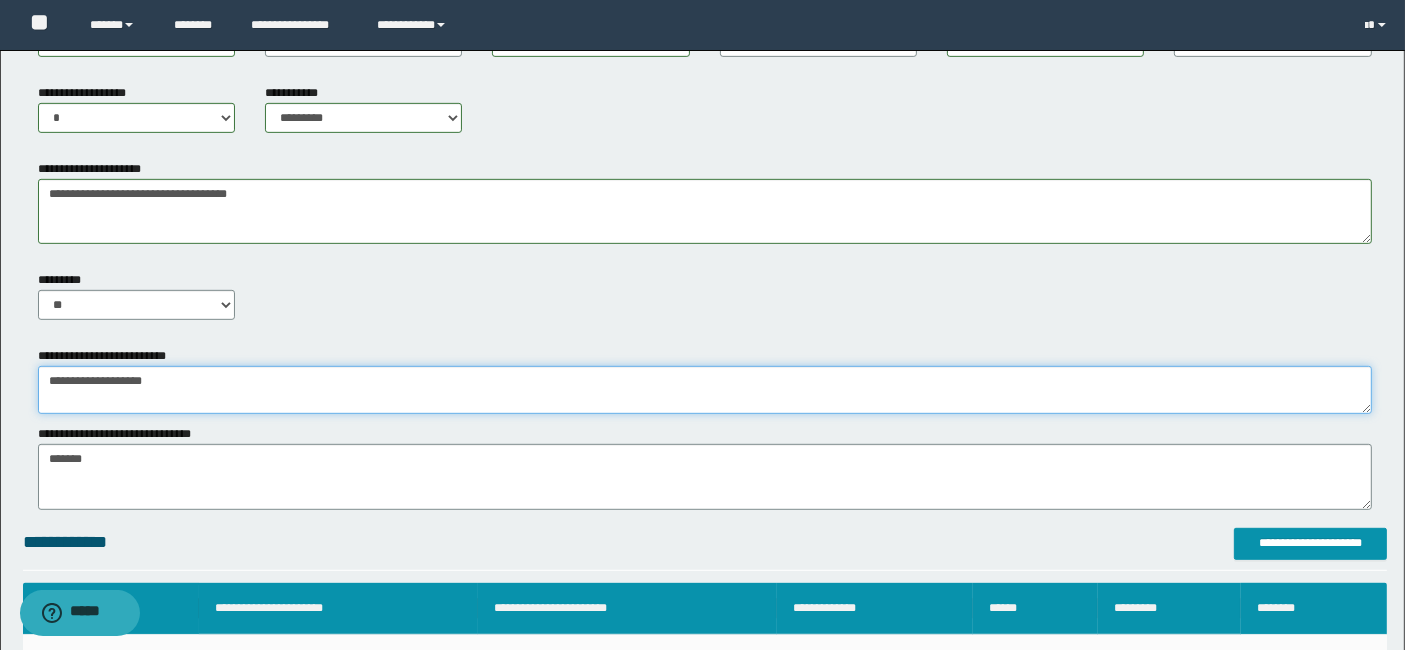 type on "**********" 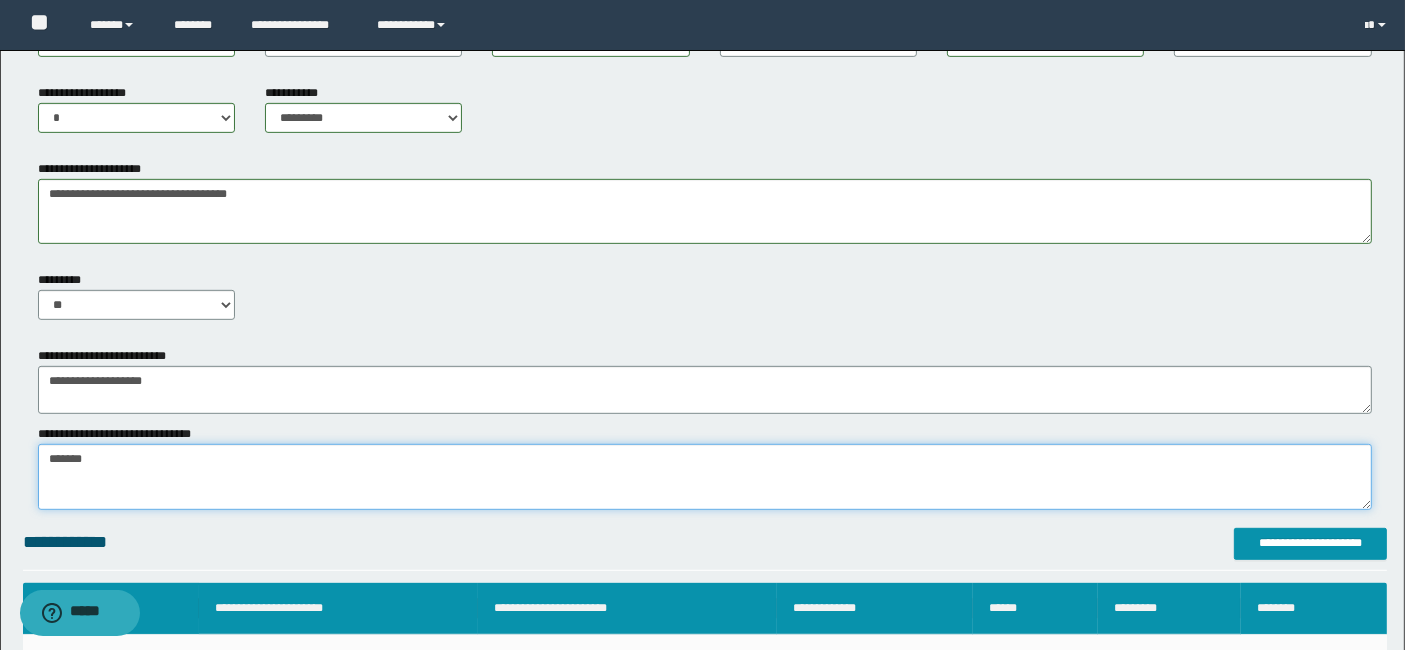 click on "*******" at bounding box center (705, 476) 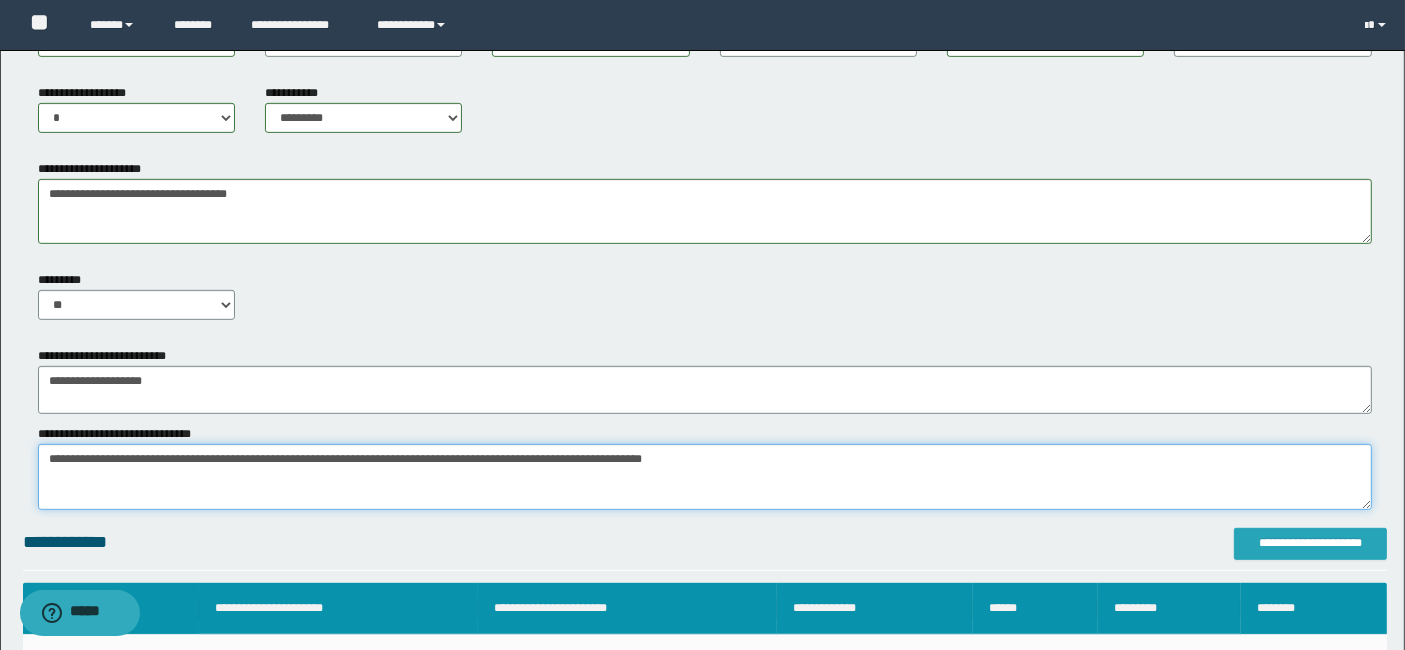 type on "**********" 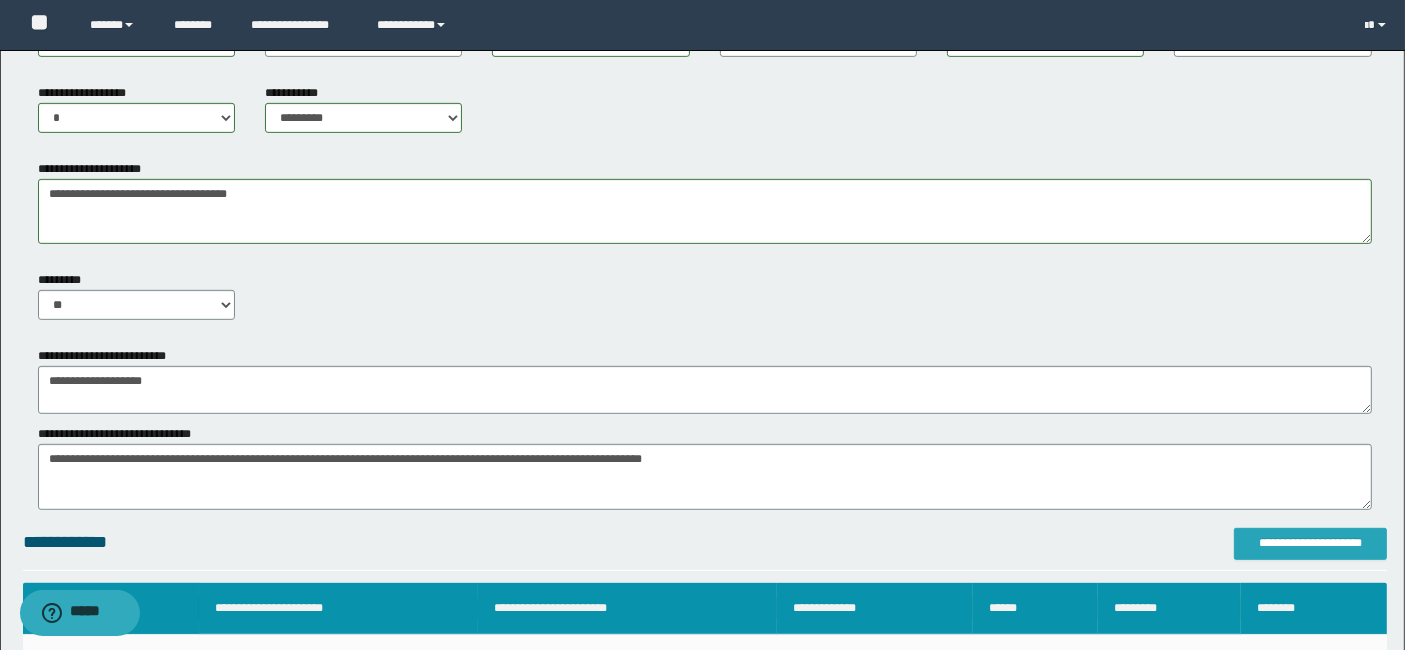 click on "**********" at bounding box center (1310, 543) 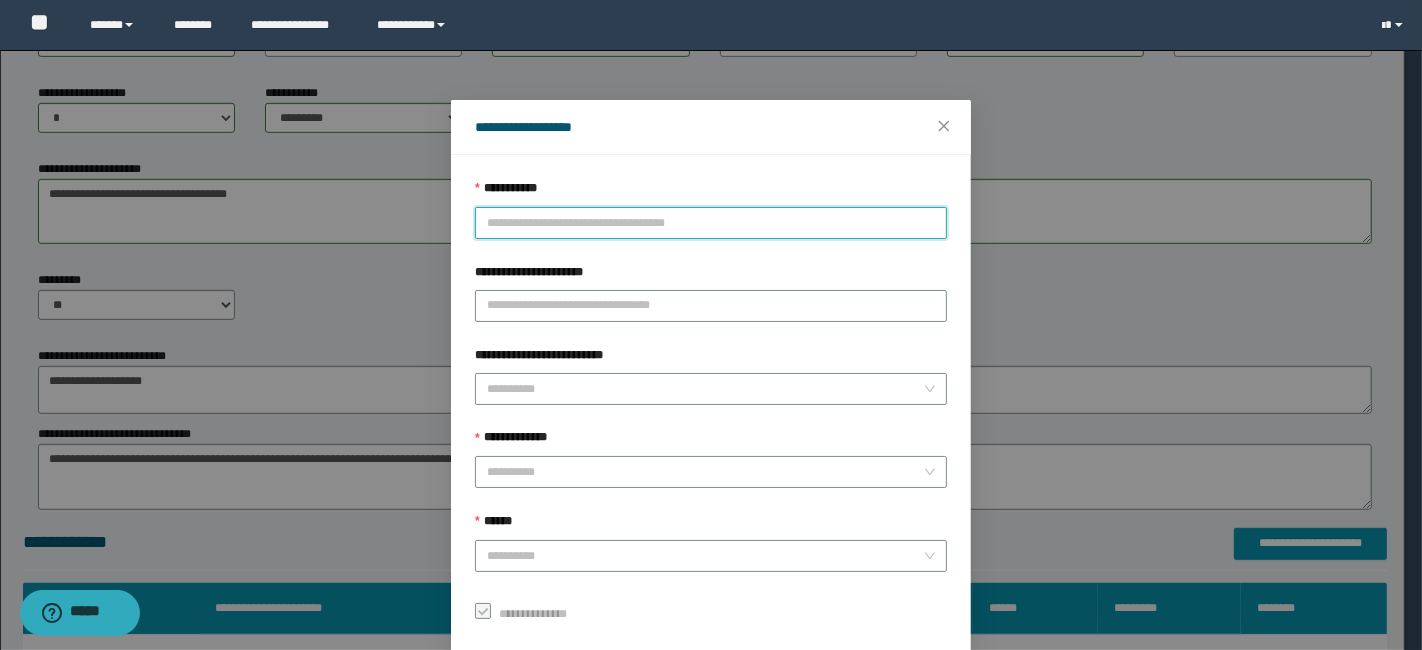 click on "**********" at bounding box center (711, 223) 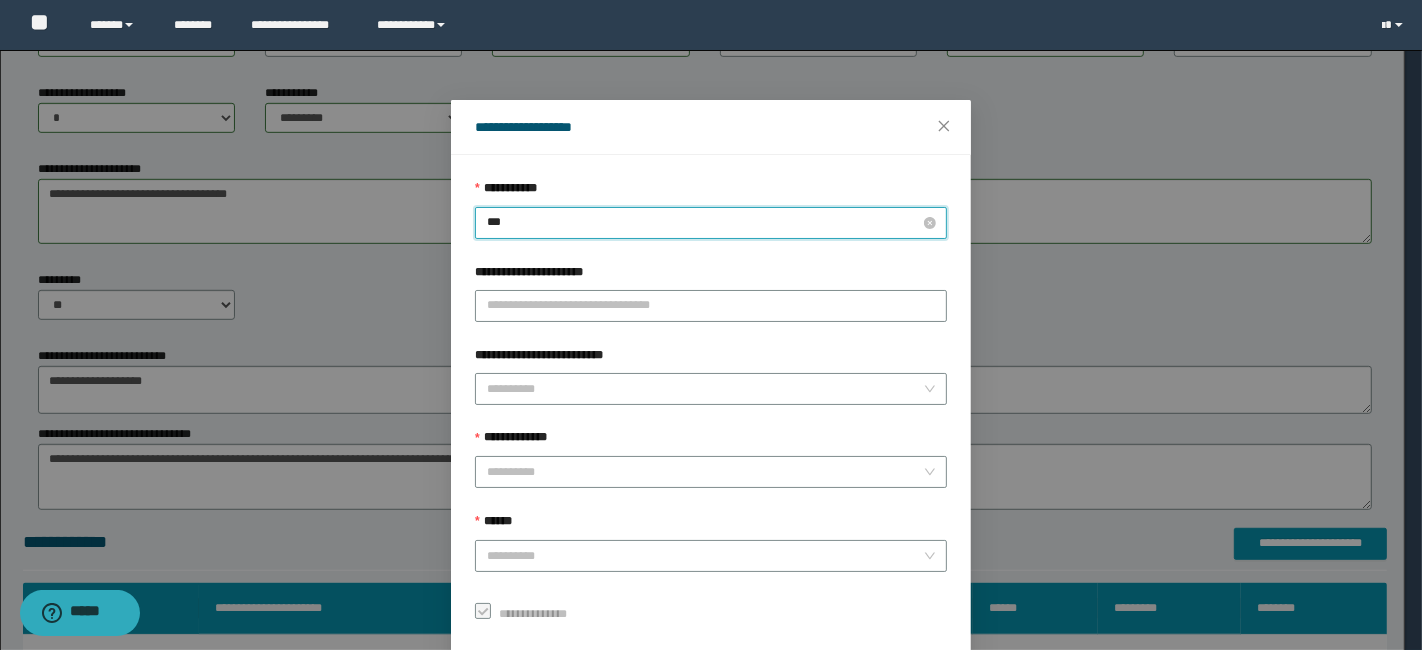 type on "****" 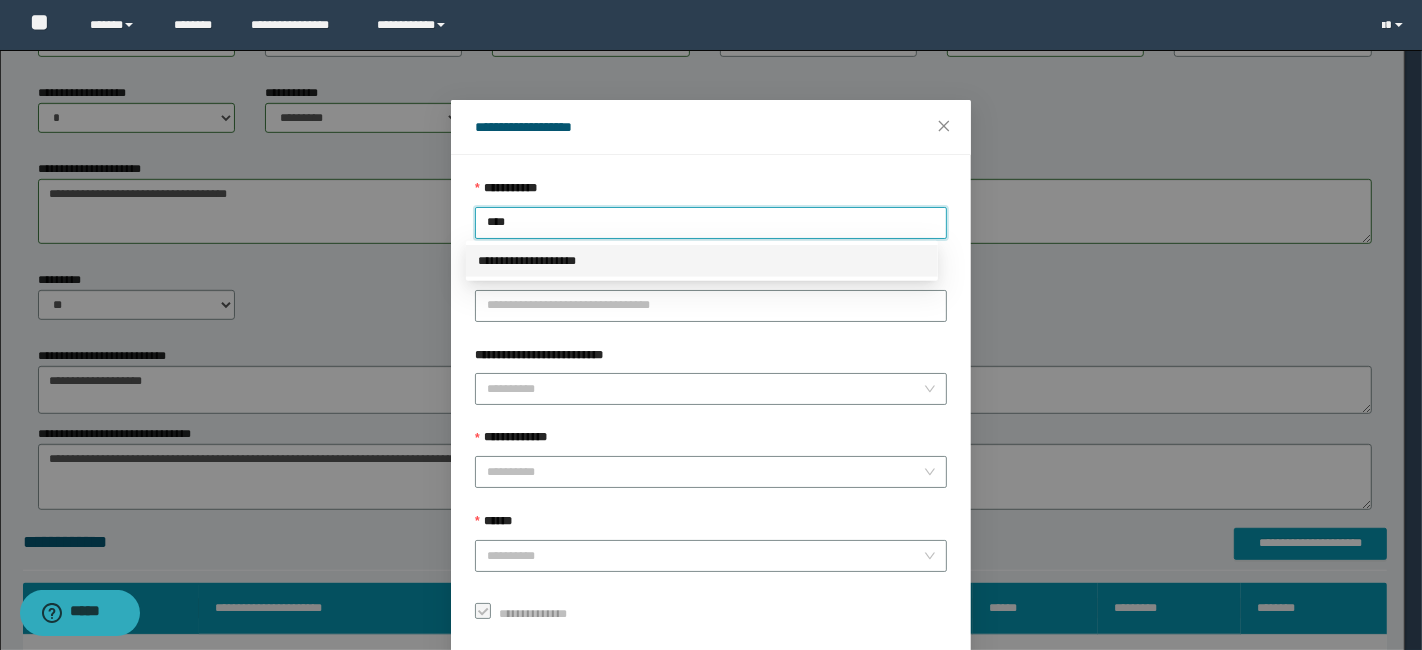 click on "**********" at bounding box center [702, 261] 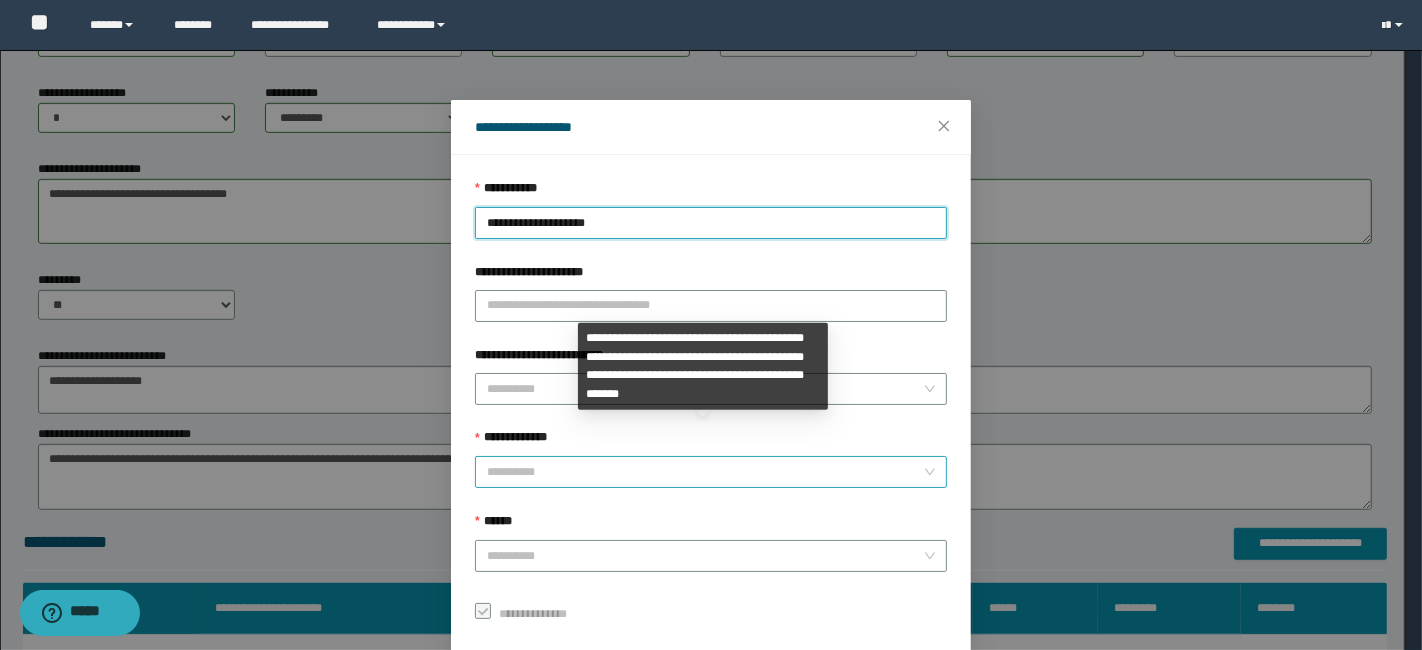 click on "**********" at bounding box center [705, 472] 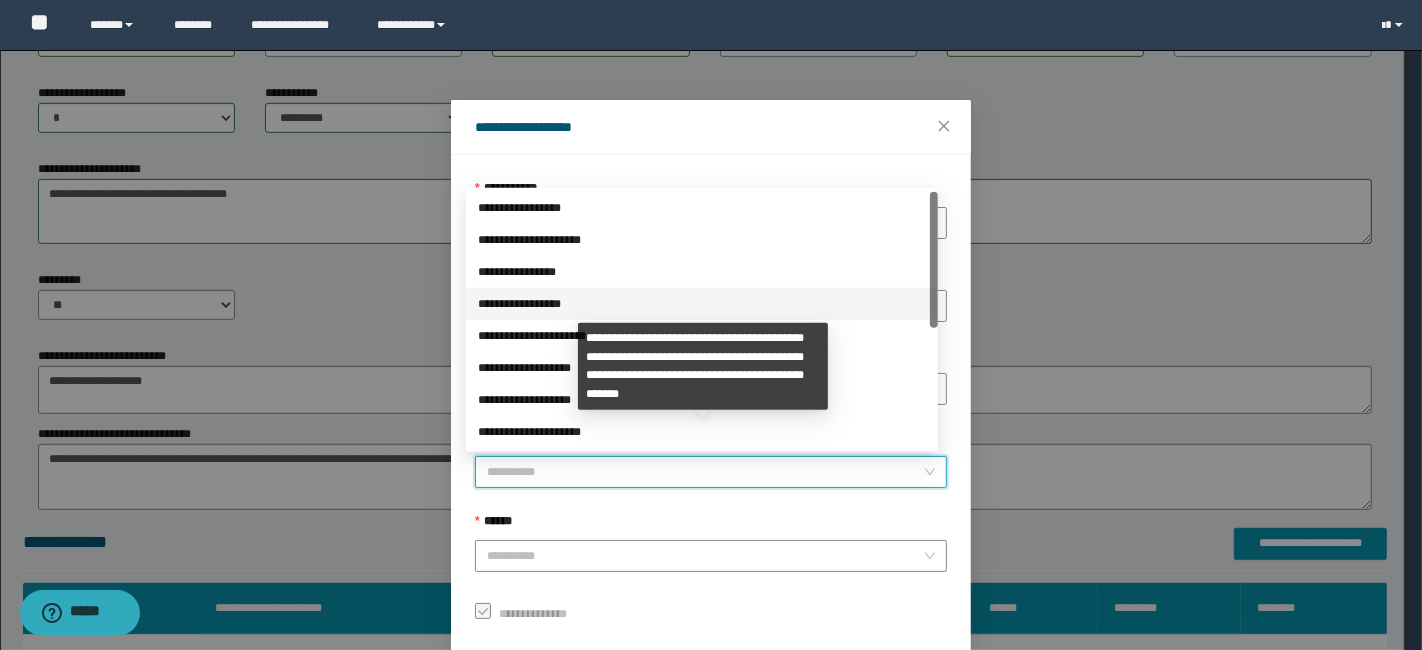 click at bounding box center [934, 260] 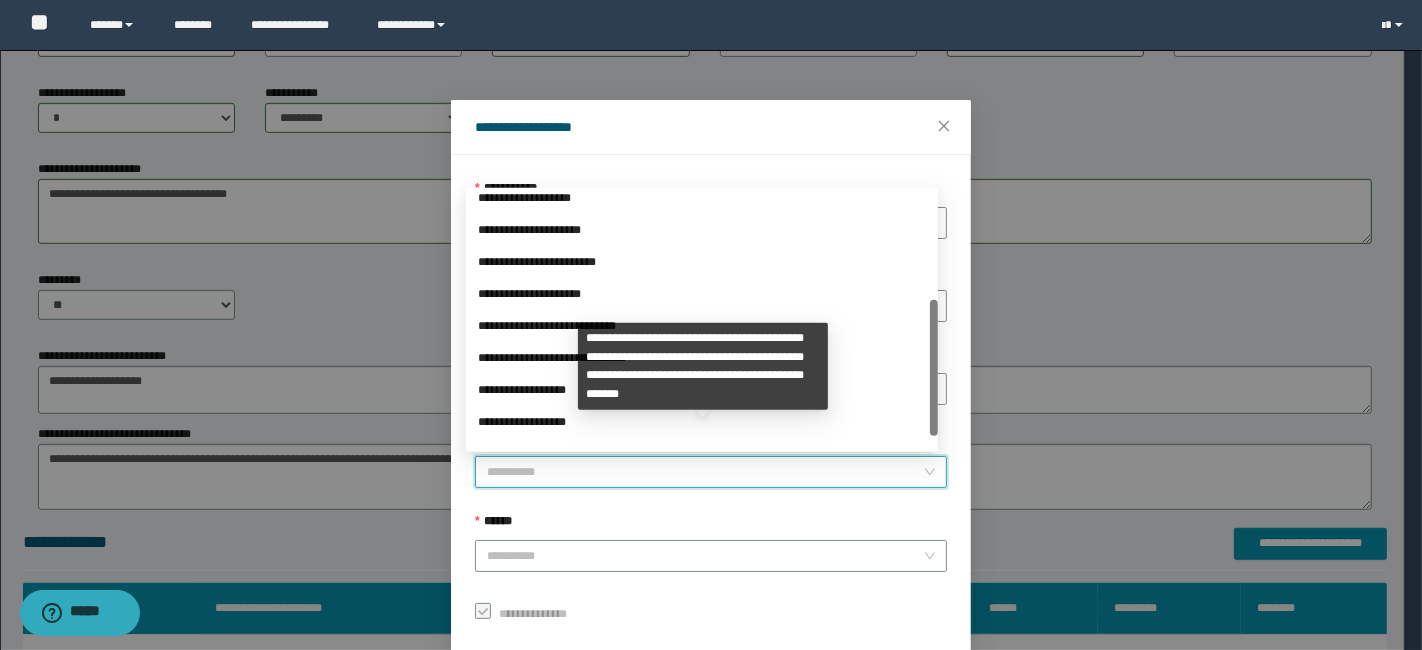 drag, startPoint x: 928, startPoint y: 300, endPoint x: 929, endPoint y: 412, distance: 112.00446 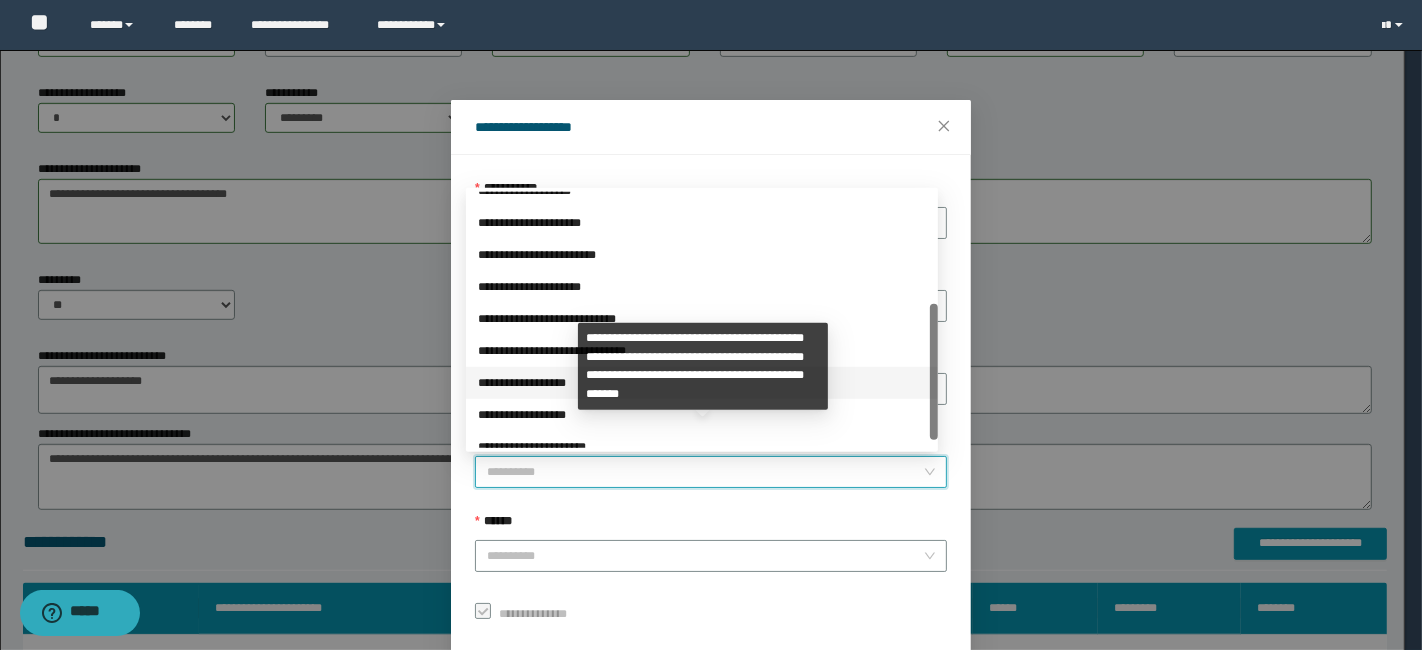 click on "**********" at bounding box center (702, 383) 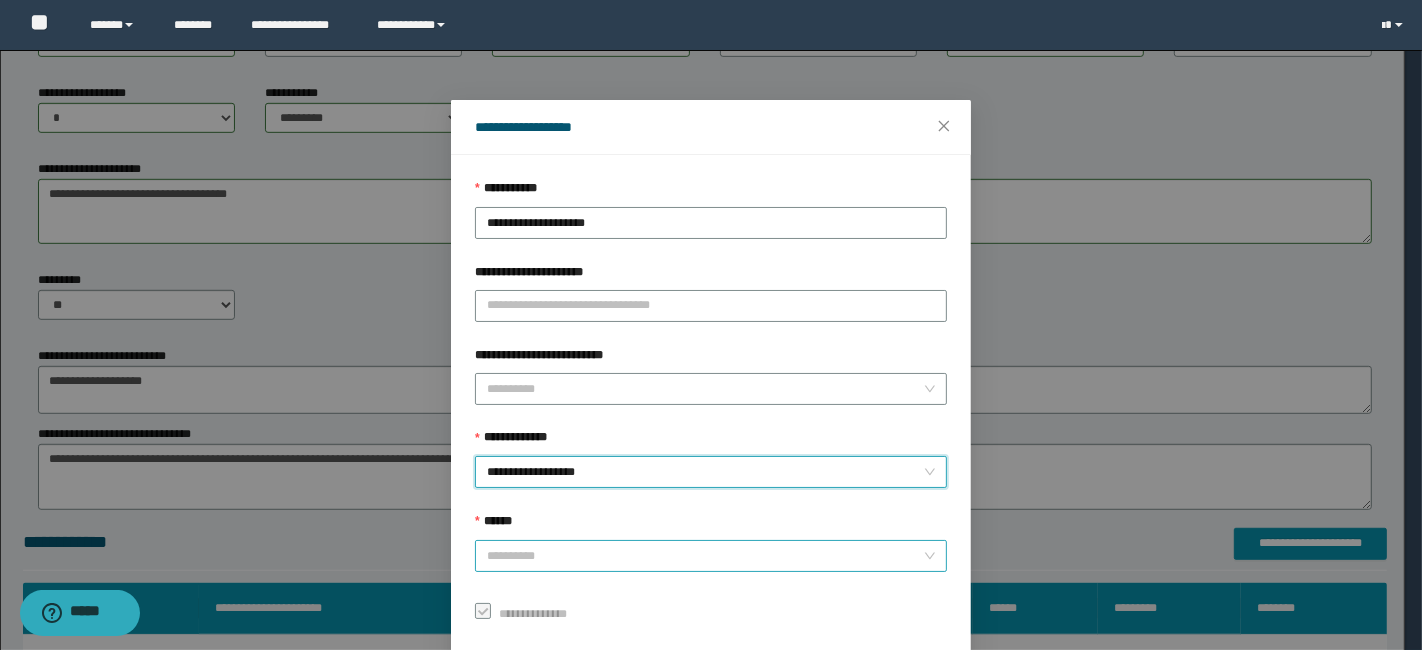 click on "**********" at bounding box center (711, 556) 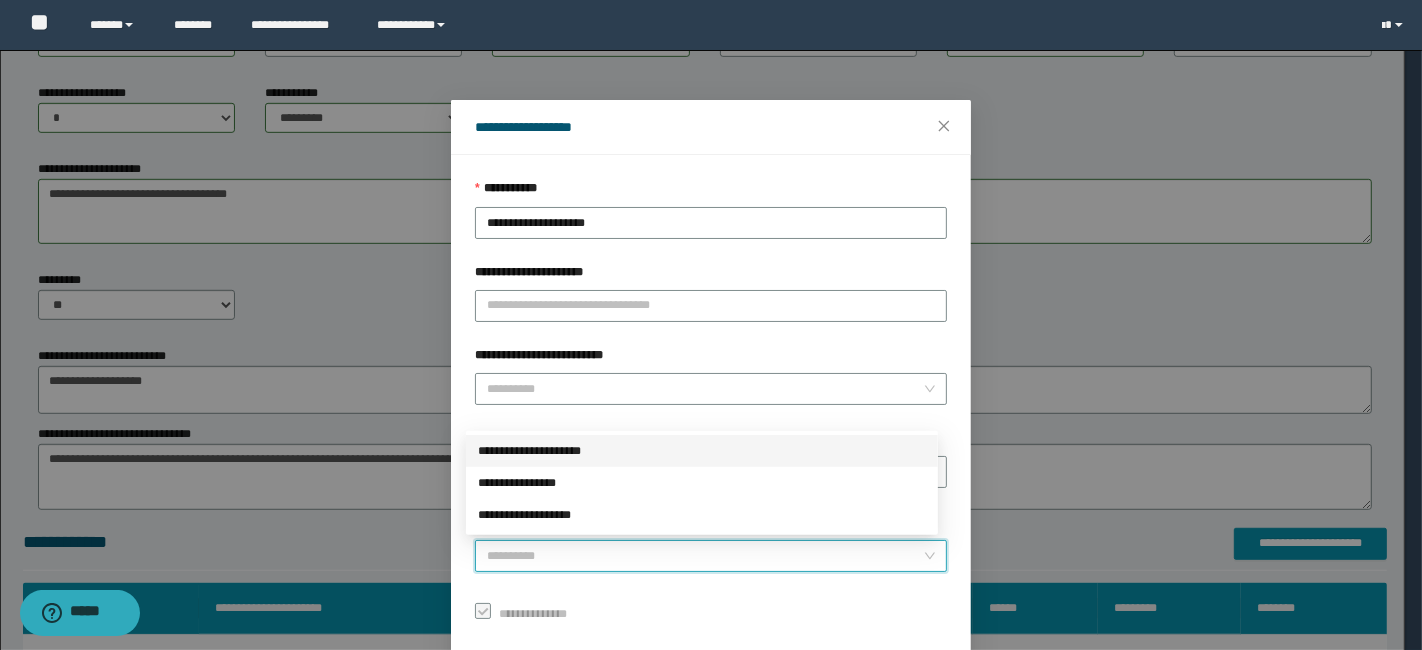 click on "**********" at bounding box center (702, 451) 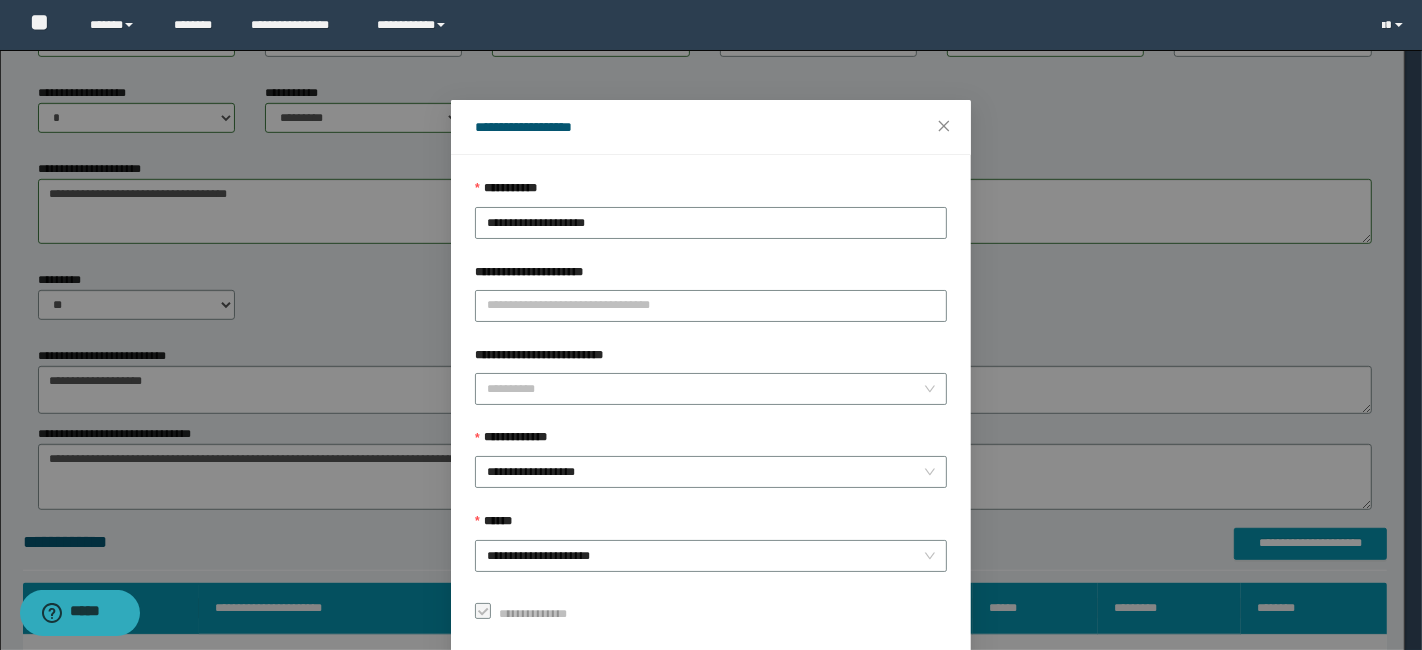 scroll, scrollTop: 100, scrollLeft: 0, axis: vertical 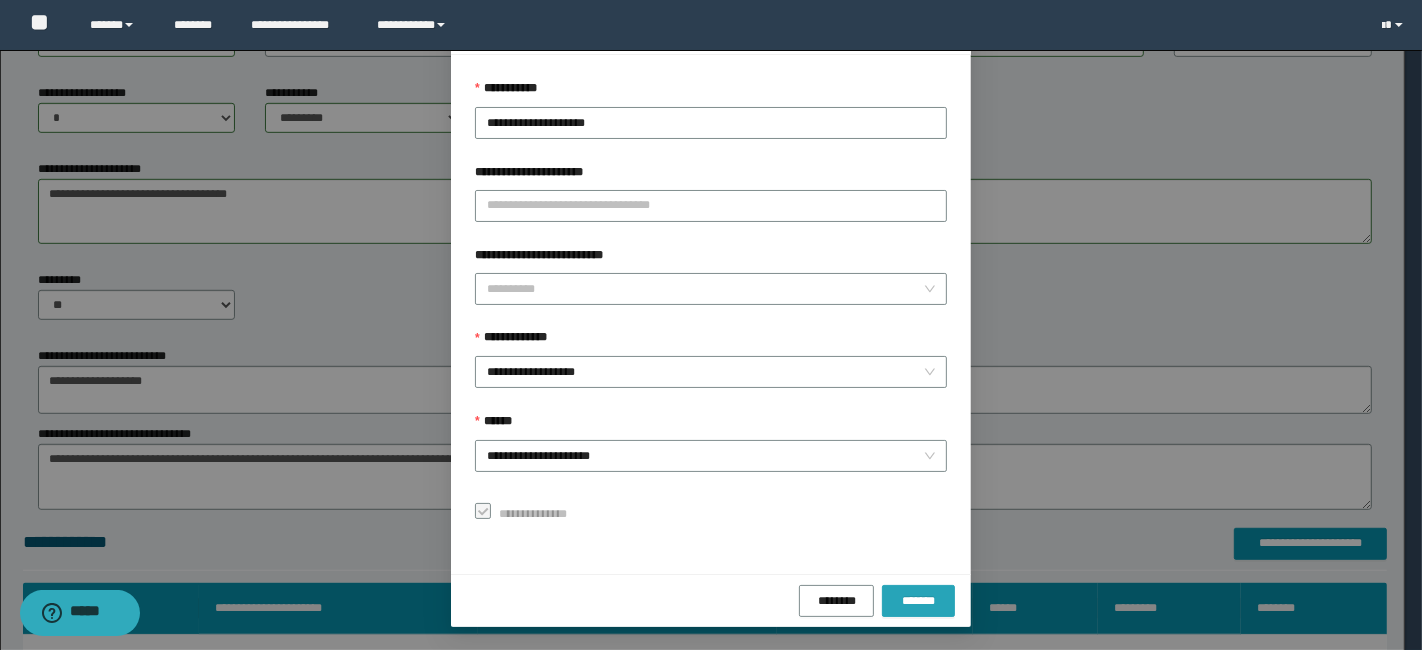 click on "*******" at bounding box center [918, 601] 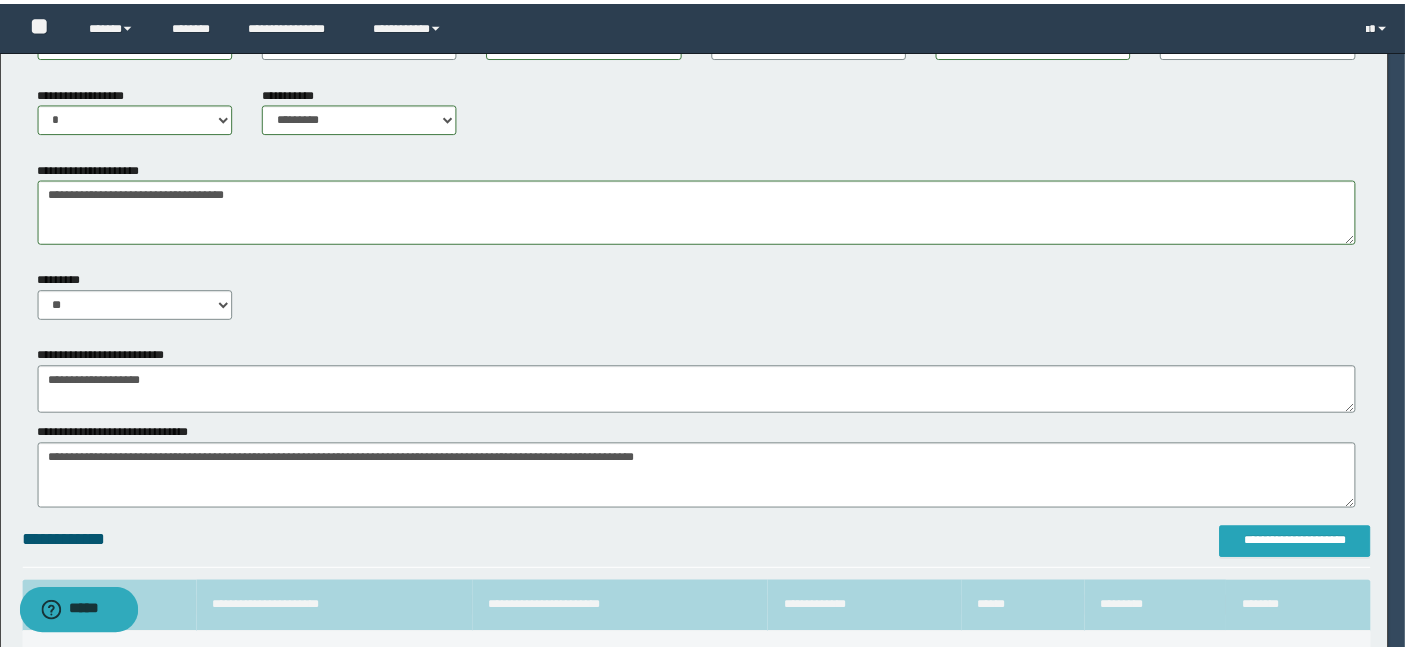 scroll, scrollTop: 0, scrollLeft: 0, axis: both 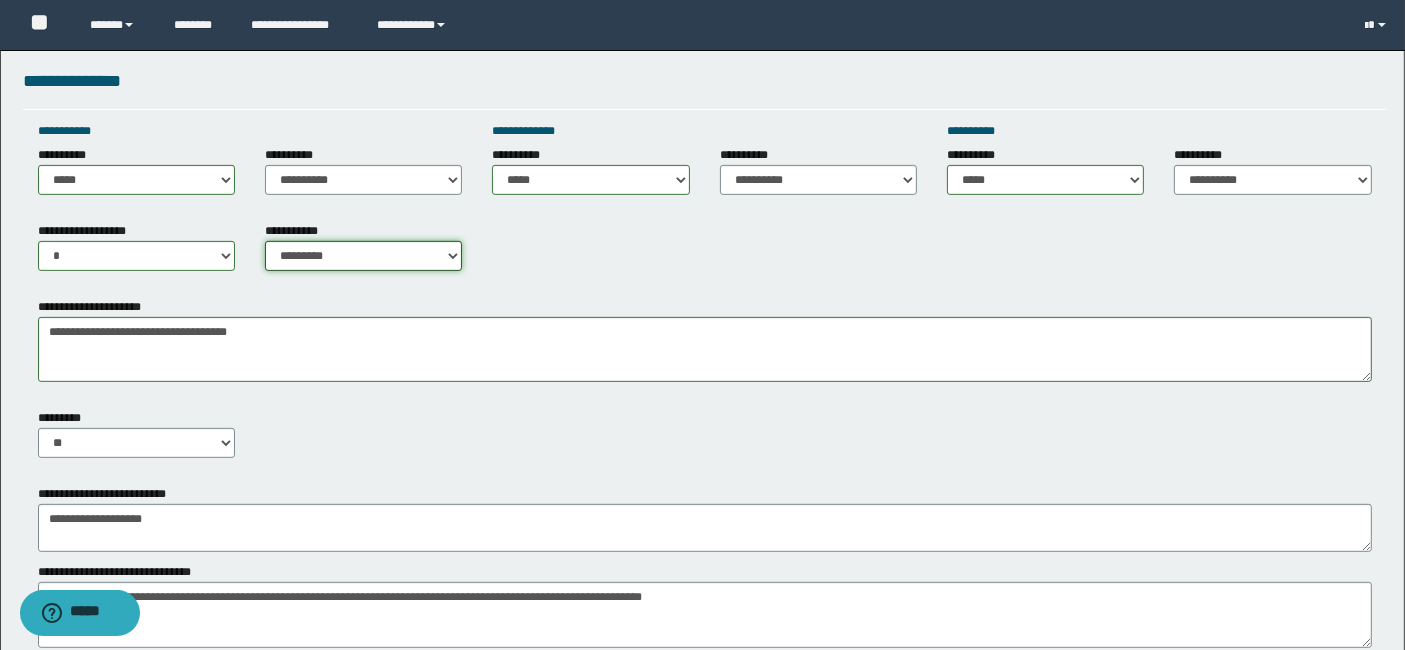 click on "**********" at bounding box center (363, 256) 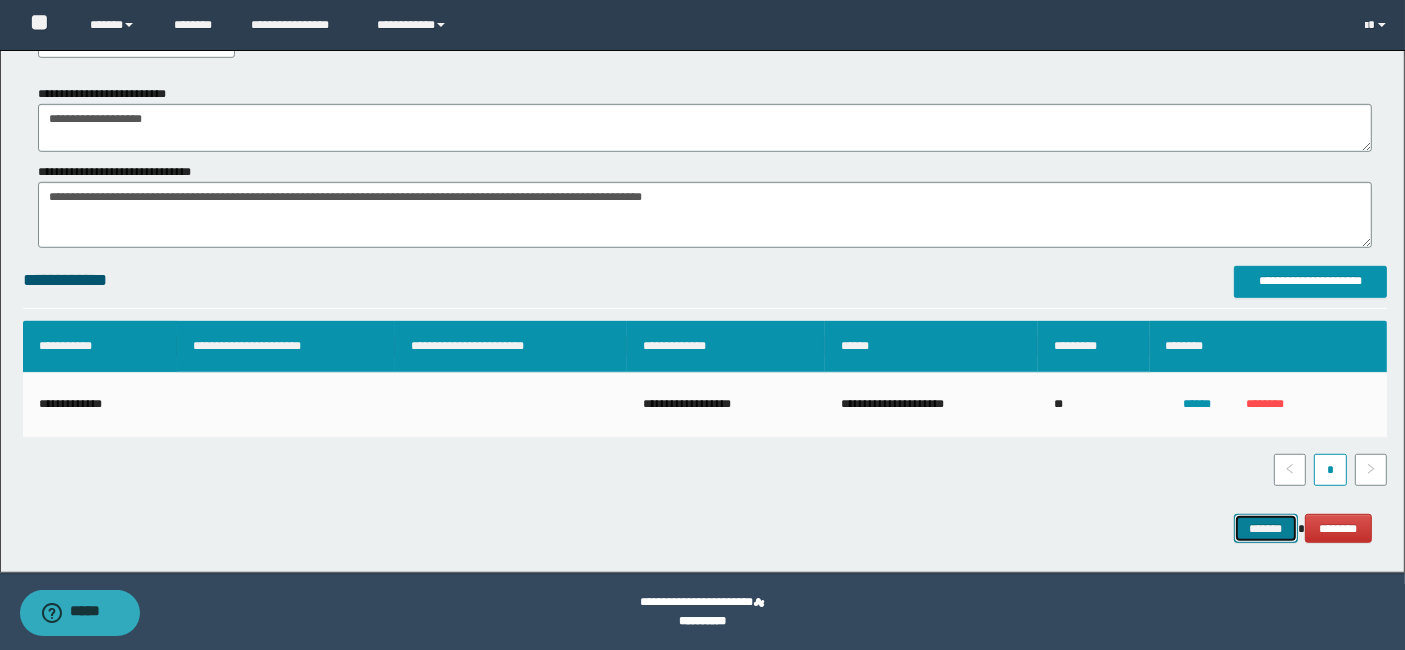 click on "*******" at bounding box center [1266, 528] 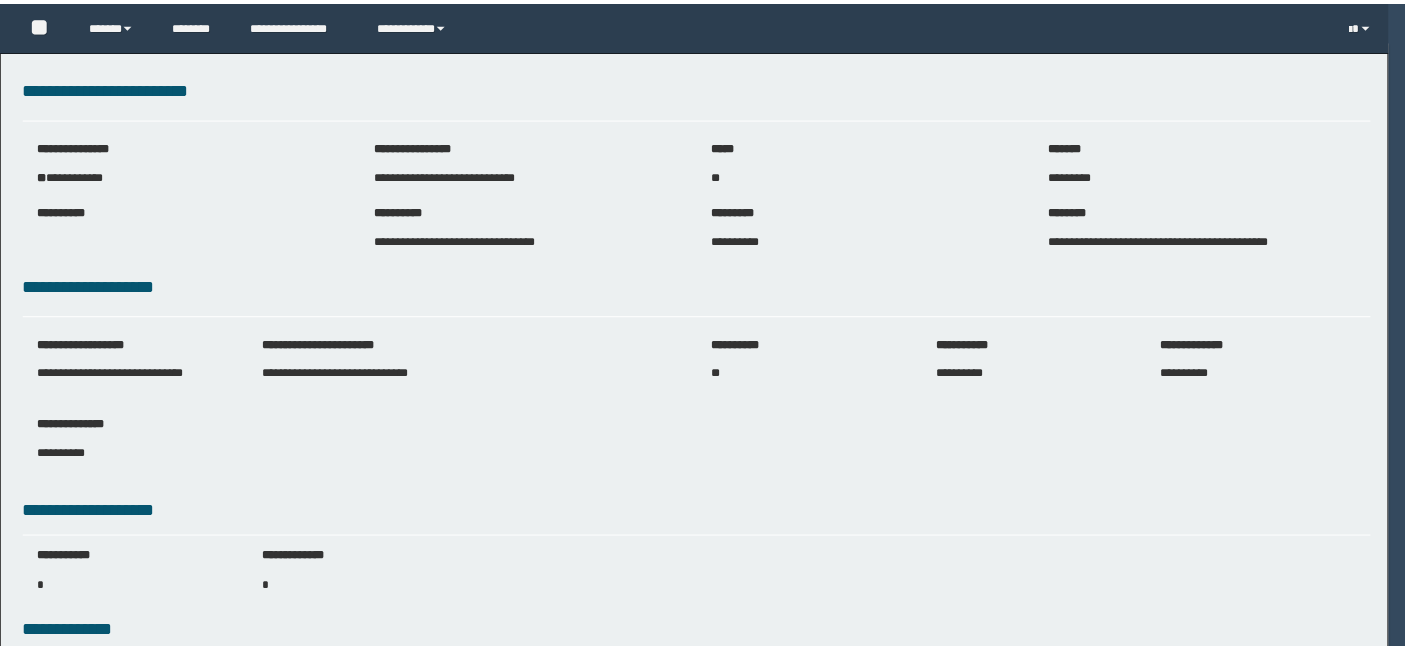 scroll, scrollTop: 0, scrollLeft: 0, axis: both 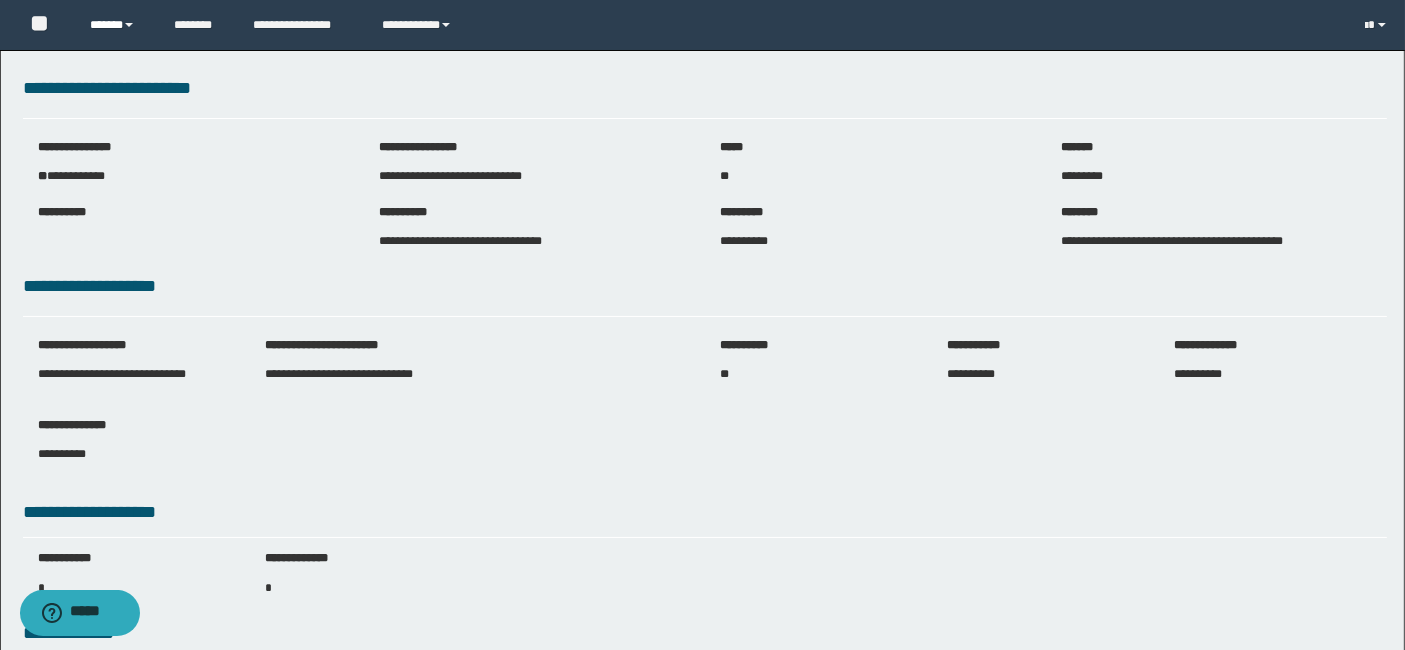 click on "******" at bounding box center (117, 25) 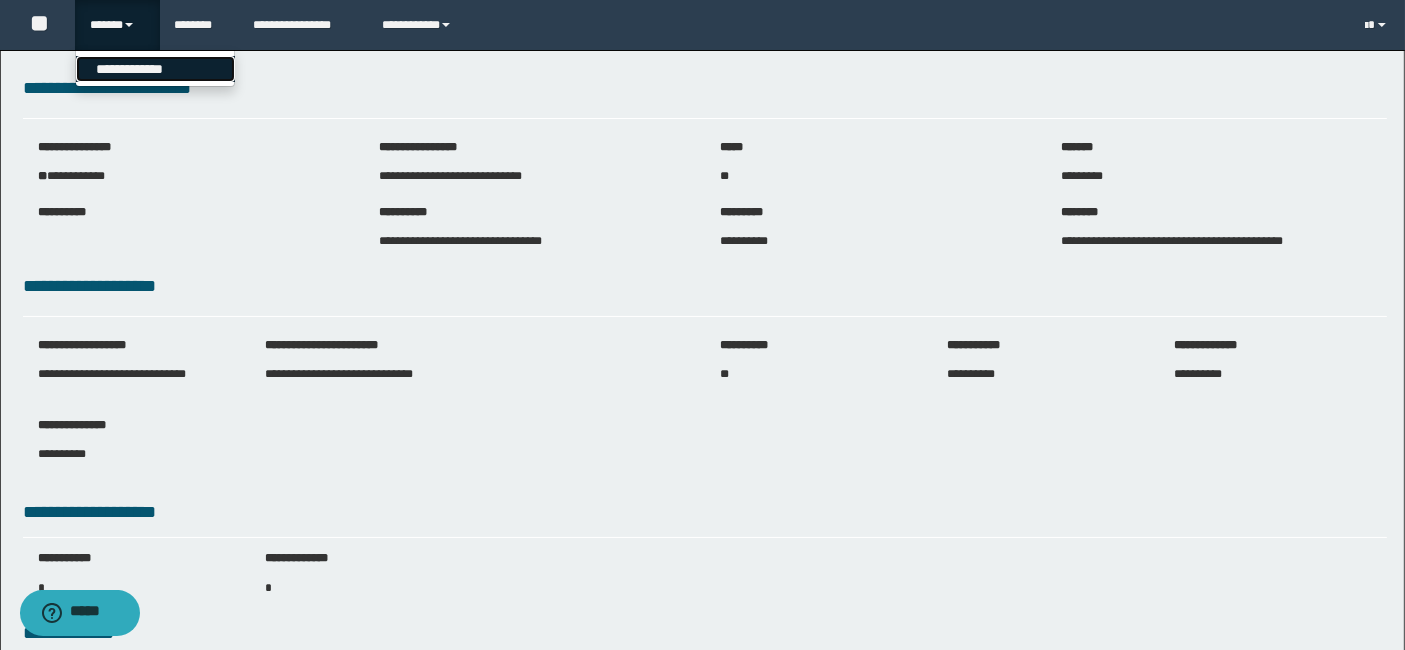click on "**********" at bounding box center (155, 69) 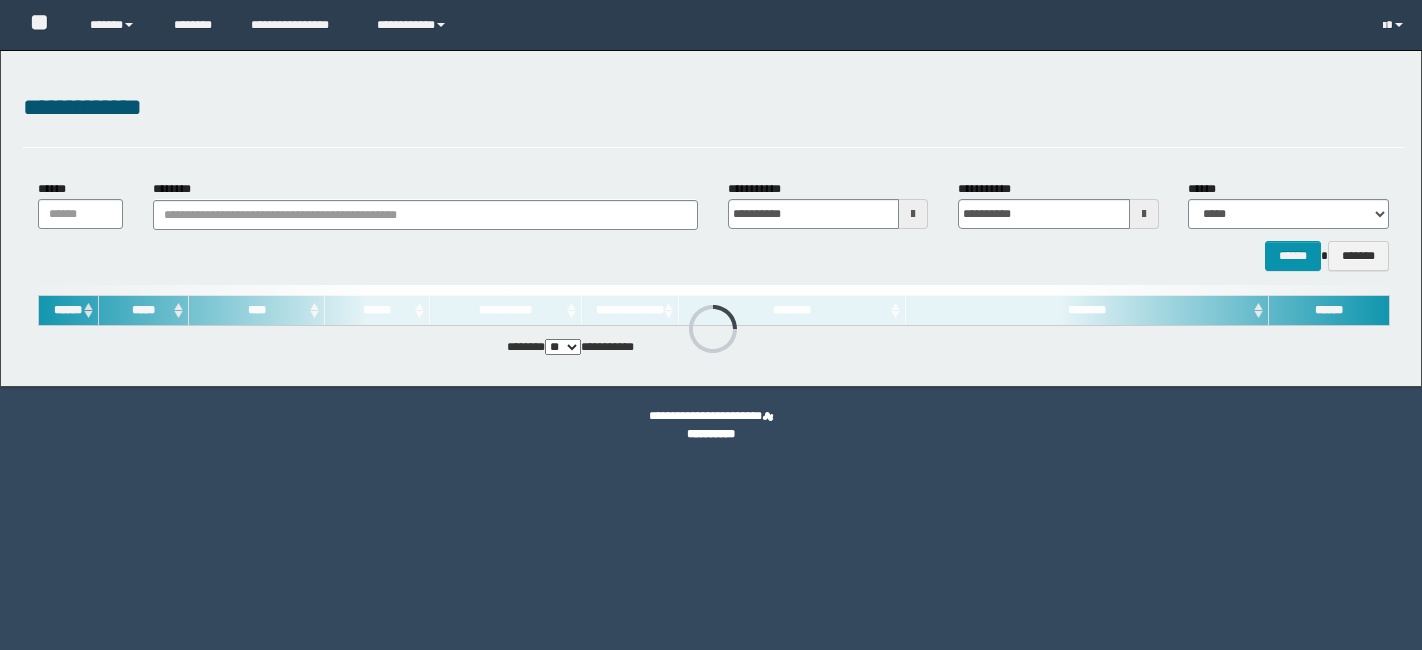 scroll, scrollTop: 0, scrollLeft: 0, axis: both 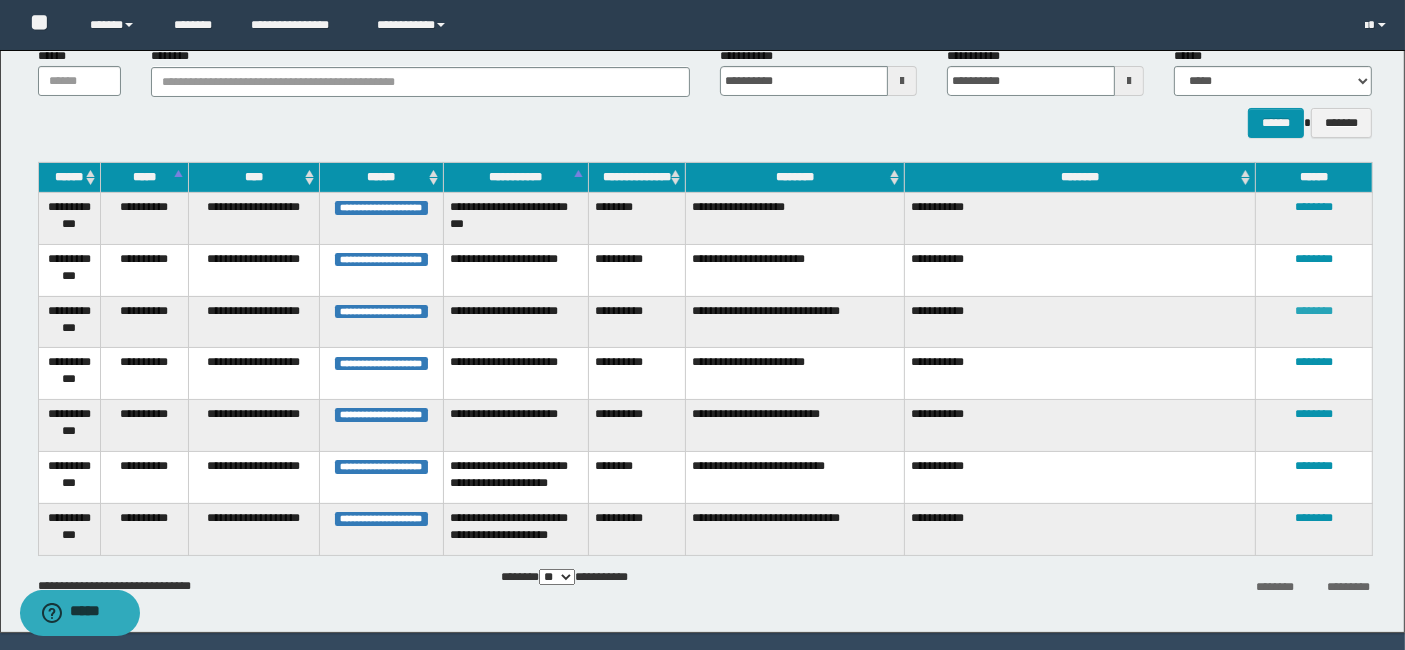 click on "********" at bounding box center (1314, 311) 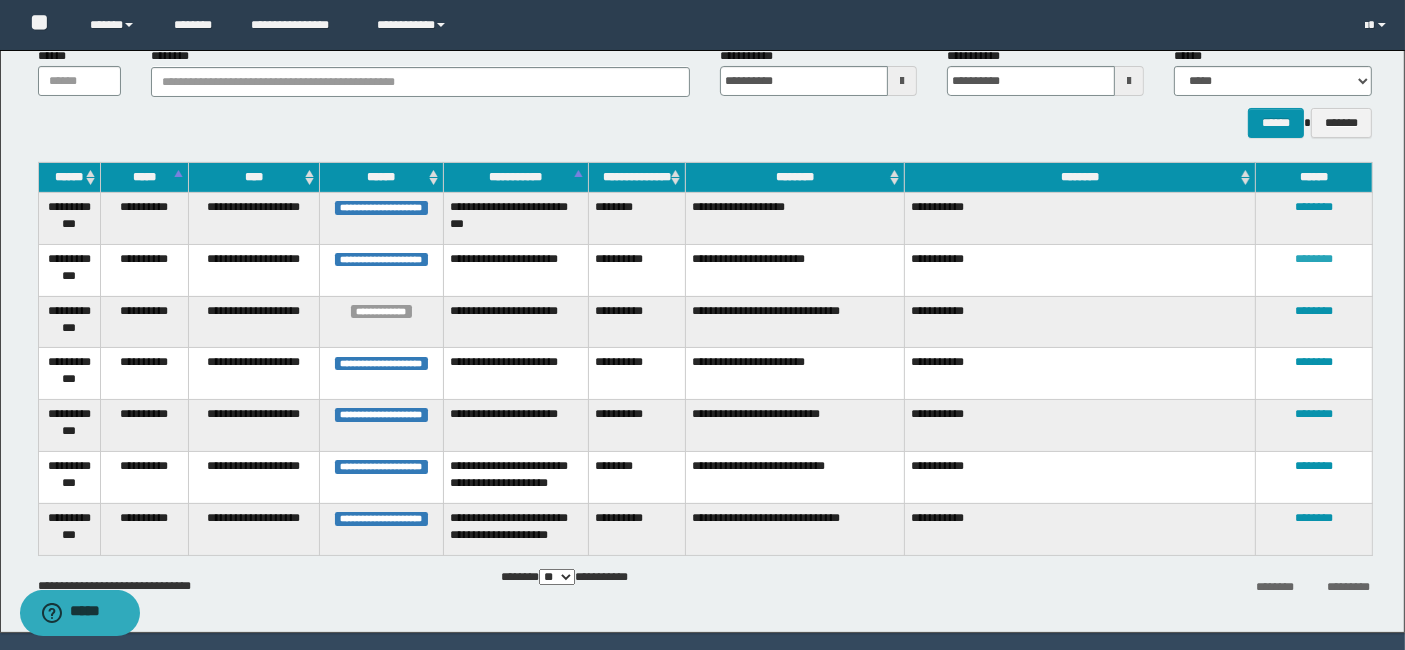 click on "********" at bounding box center [1314, 259] 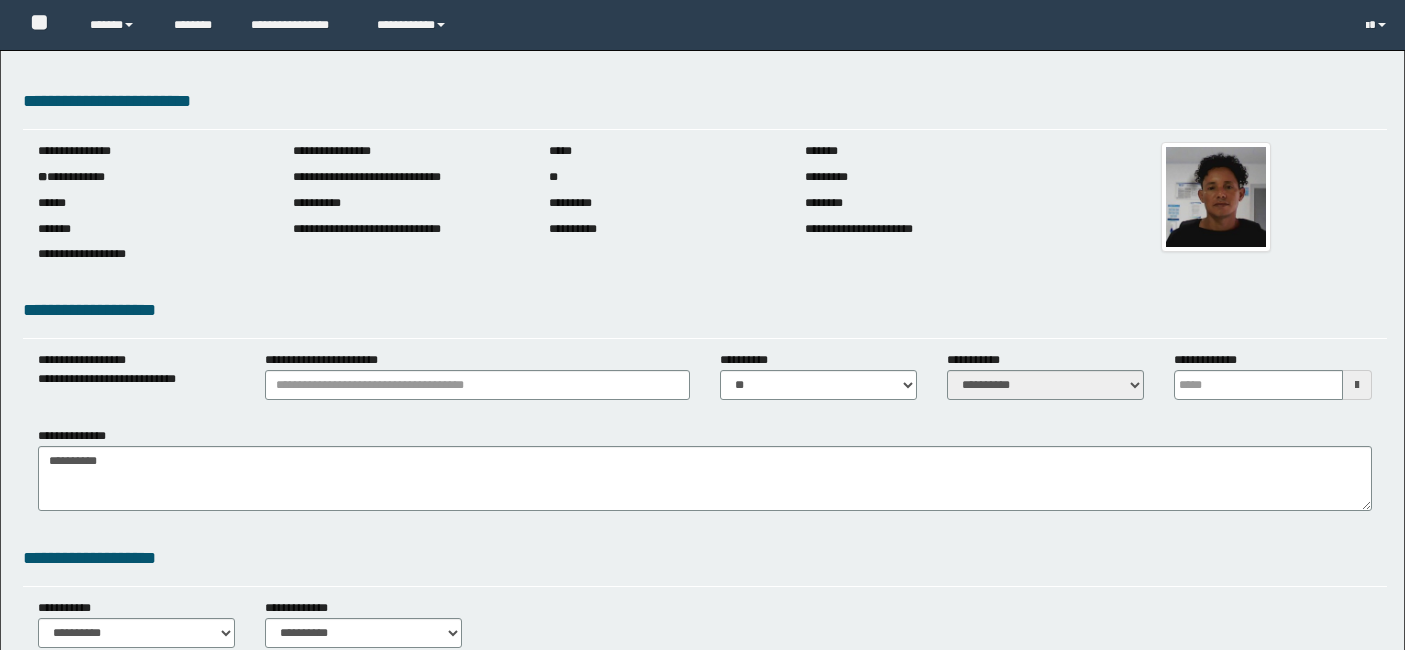 scroll, scrollTop: 0, scrollLeft: 0, axis: both 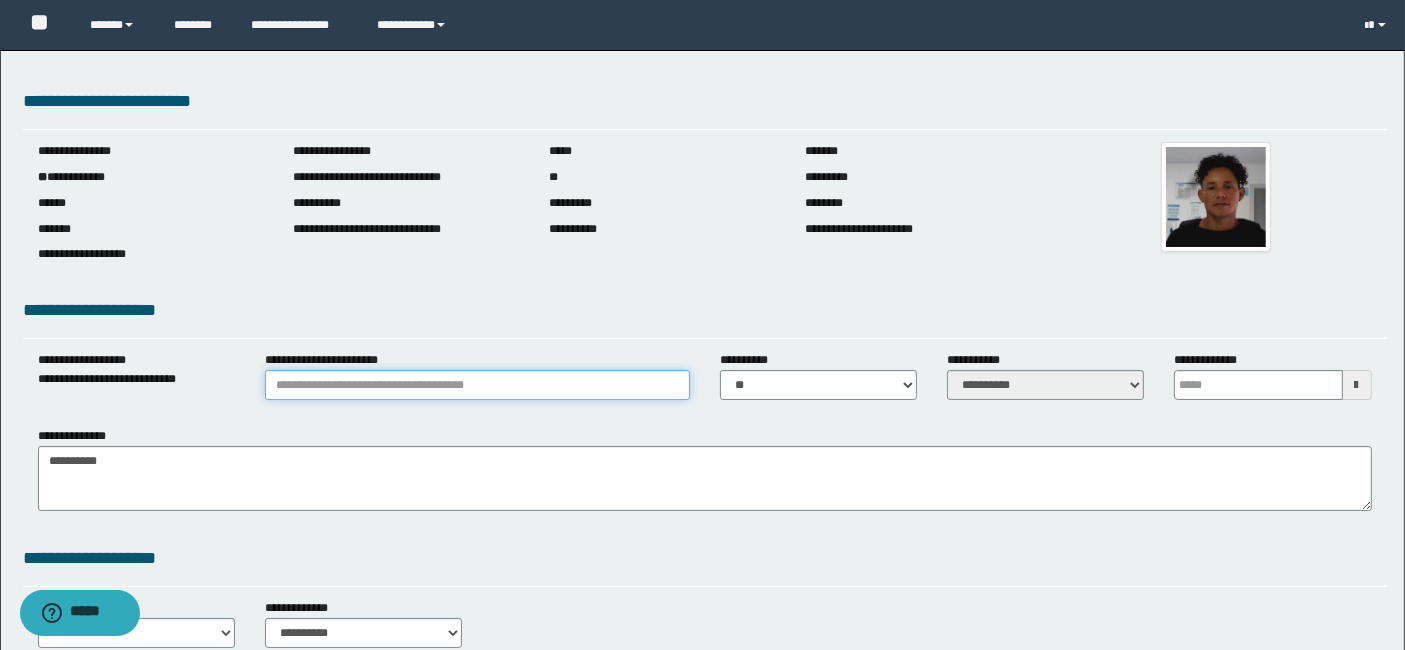 click on "**********" at bounding box center (477, 385) 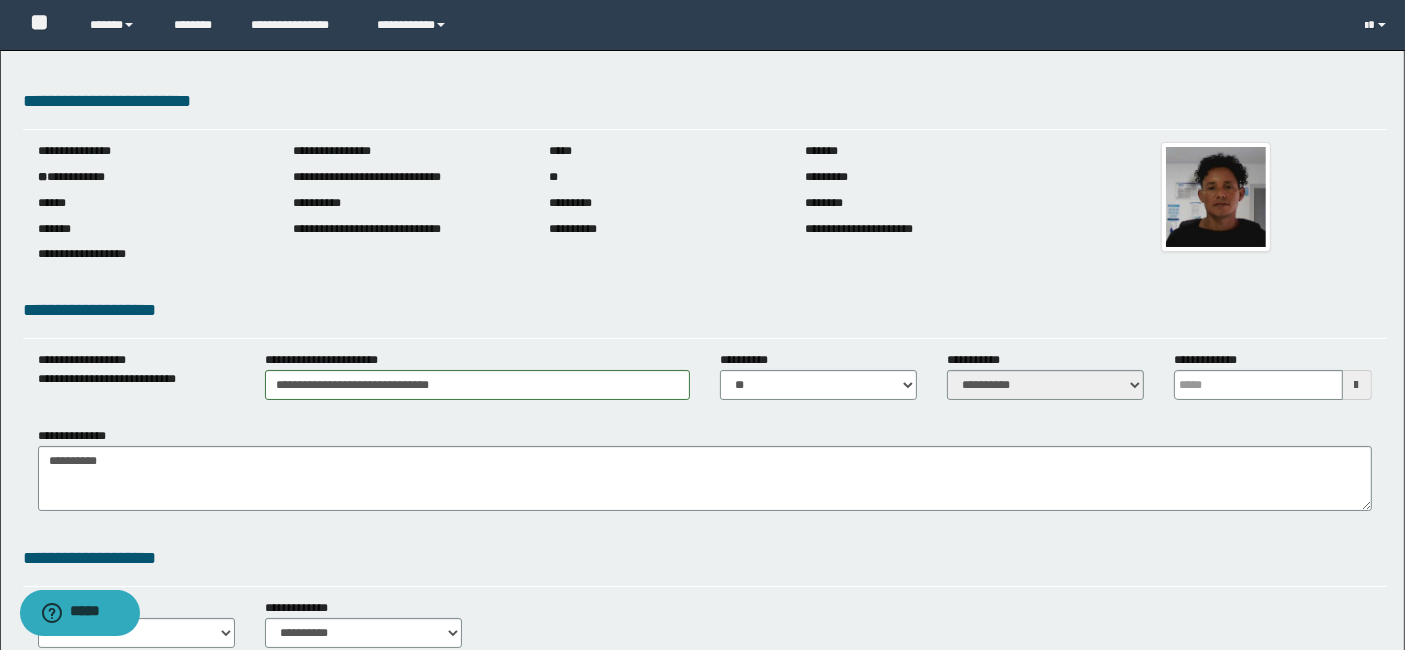 click at bounding box center (1357, 385) 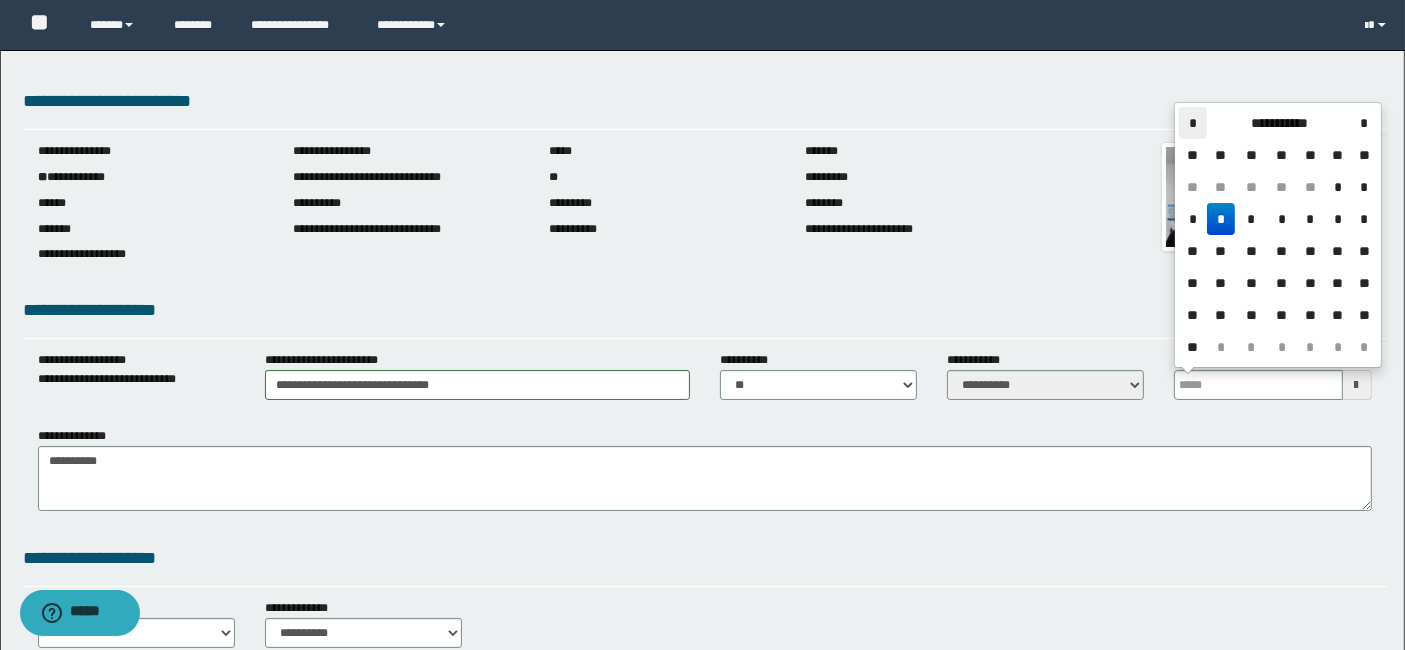 click on "*" at bounding box center (1193, 123) 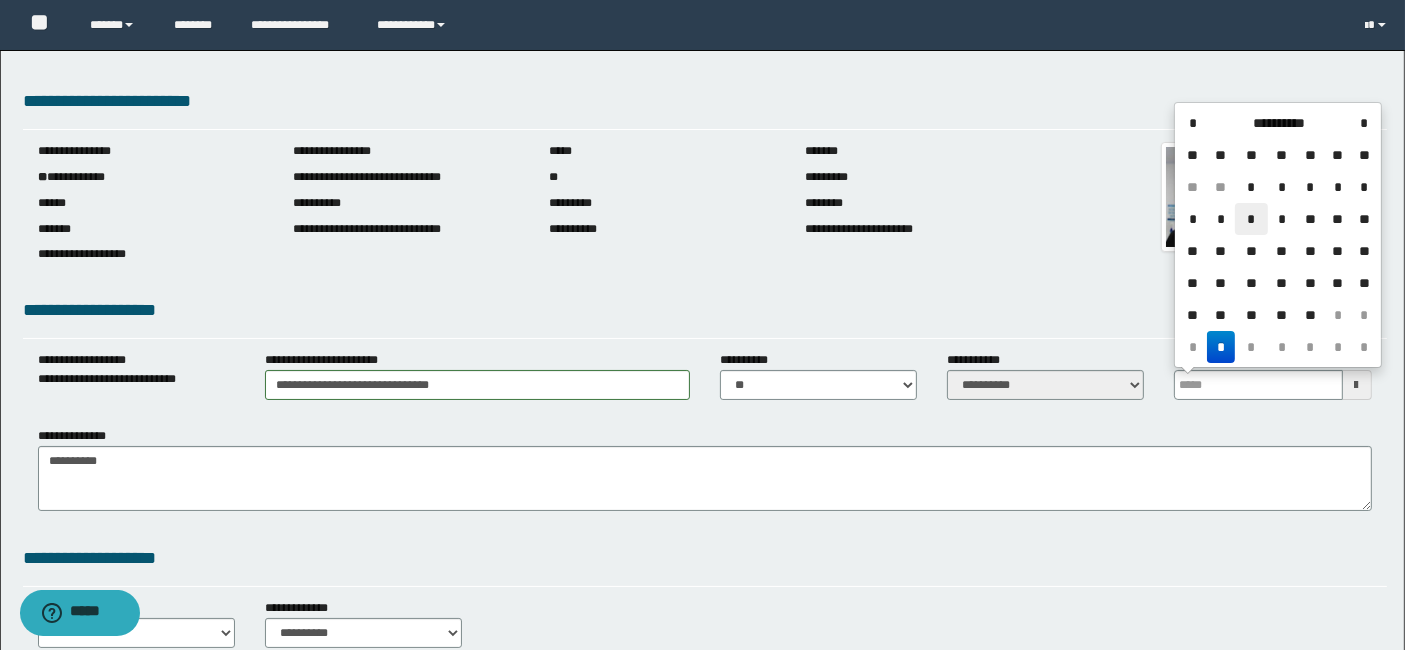 click on "*" at bounding box center (1251, 219) 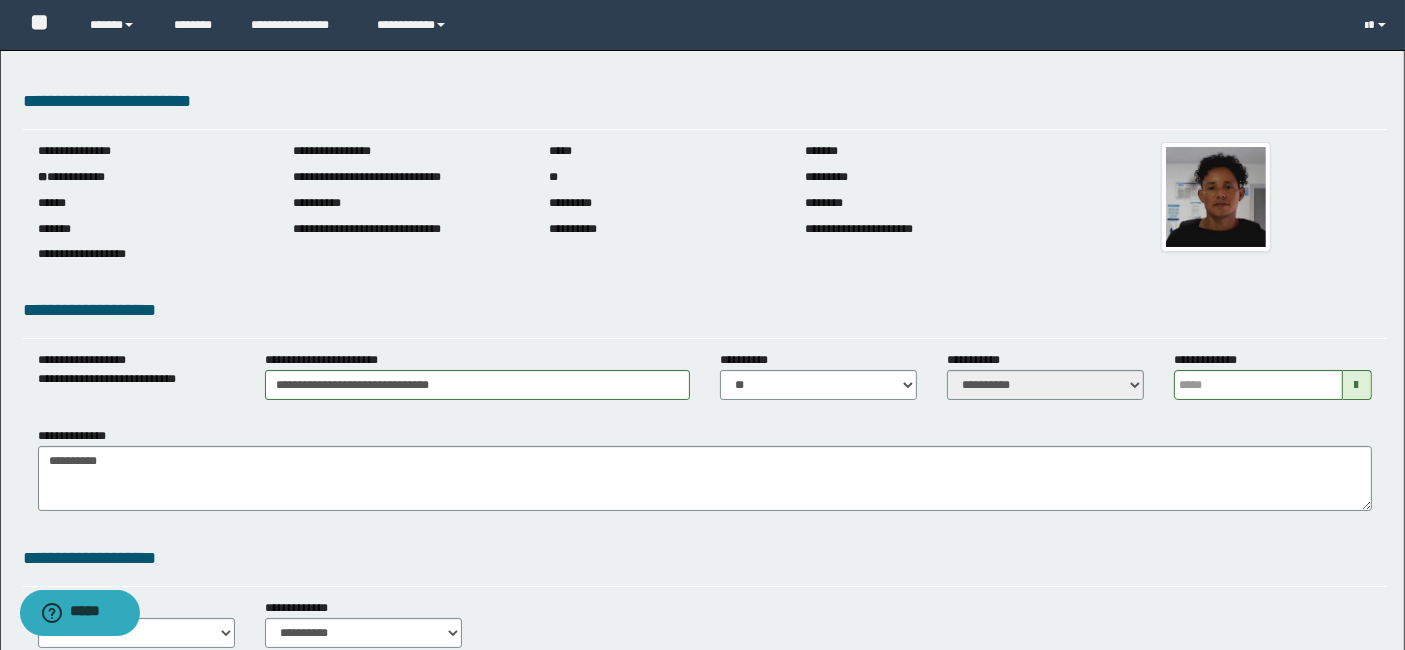 drag, startPoint x: 119, startPoint y: 441, endPoint x: 114, endPoint y: 464, distance: 23.537205 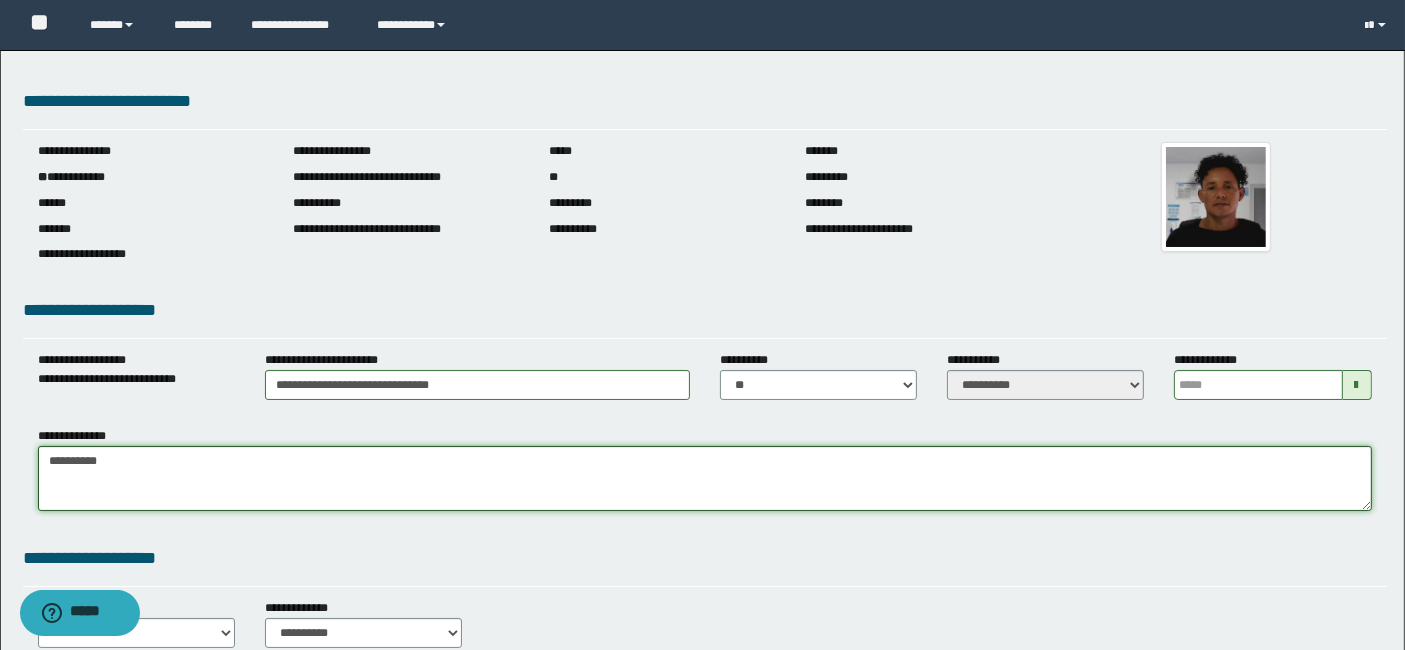 click on "**********" at bounding box center (705, 478) 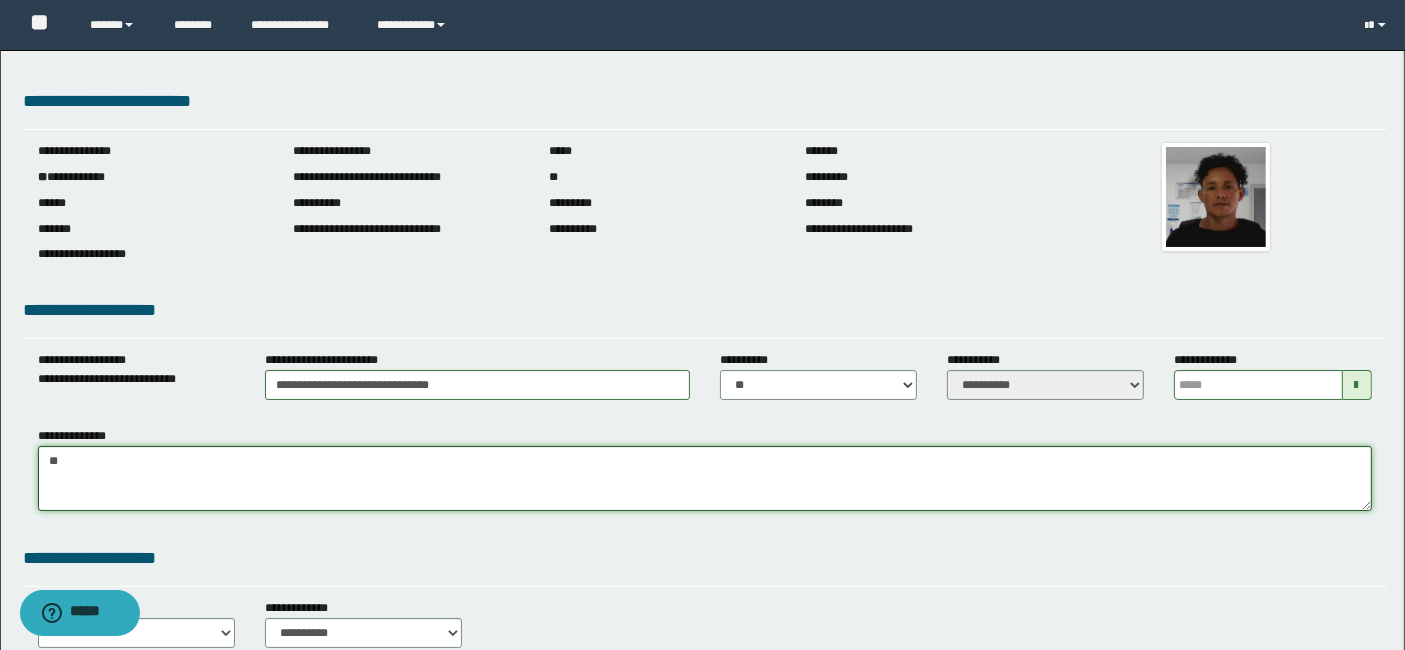 type on "*" 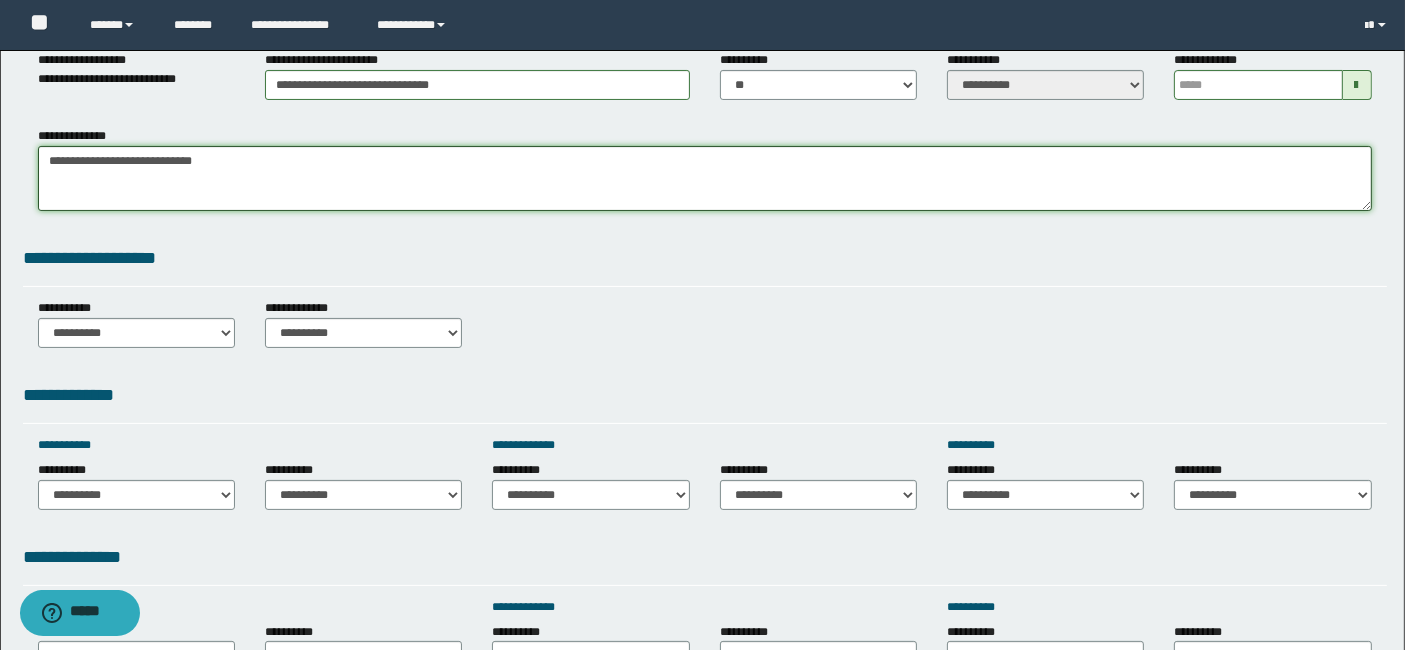 scroll, scrollTop: 311, scrollLeft: 0, axis: vertical 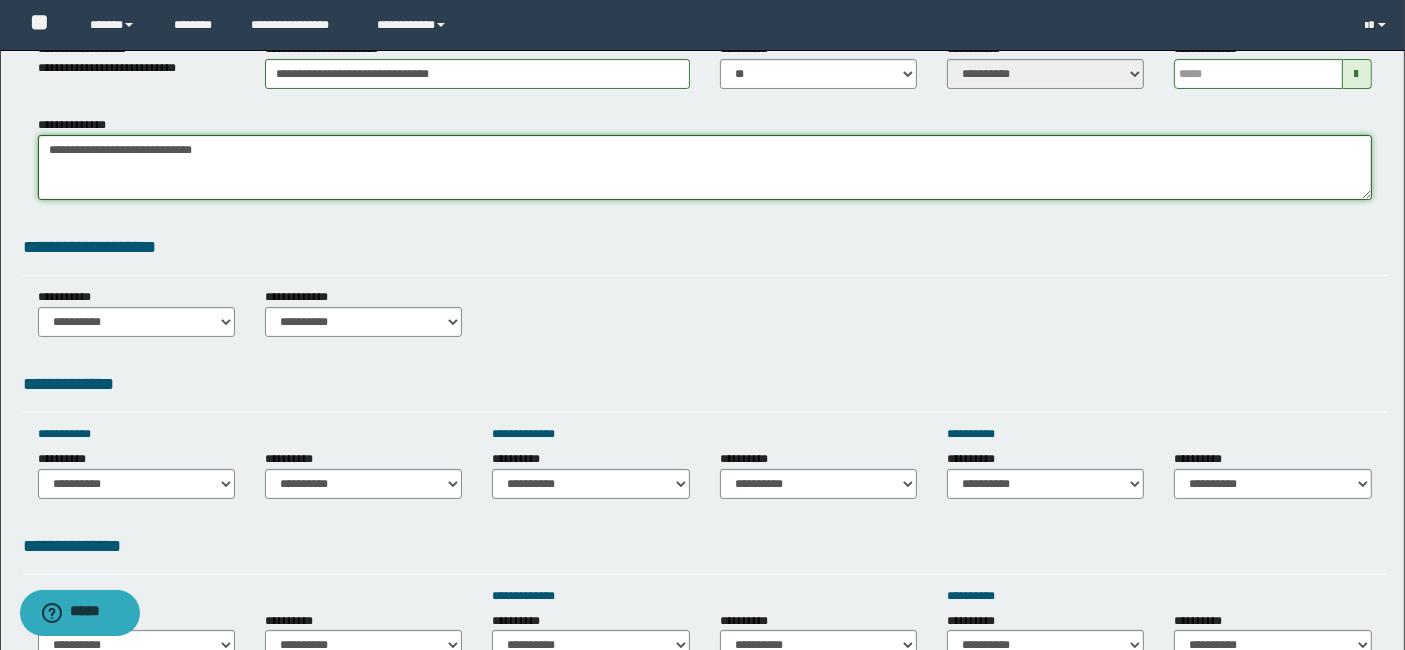 type on "**********" 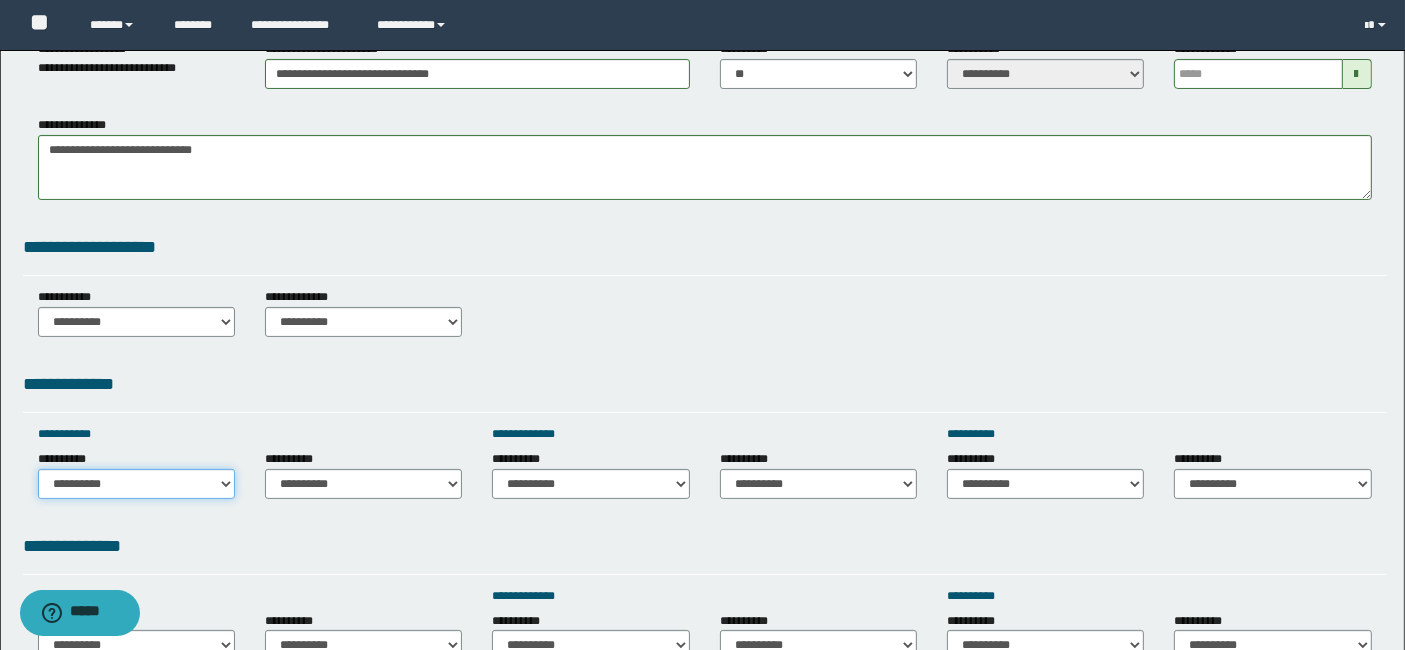 click on "**********" at bounding box center (136, 484) 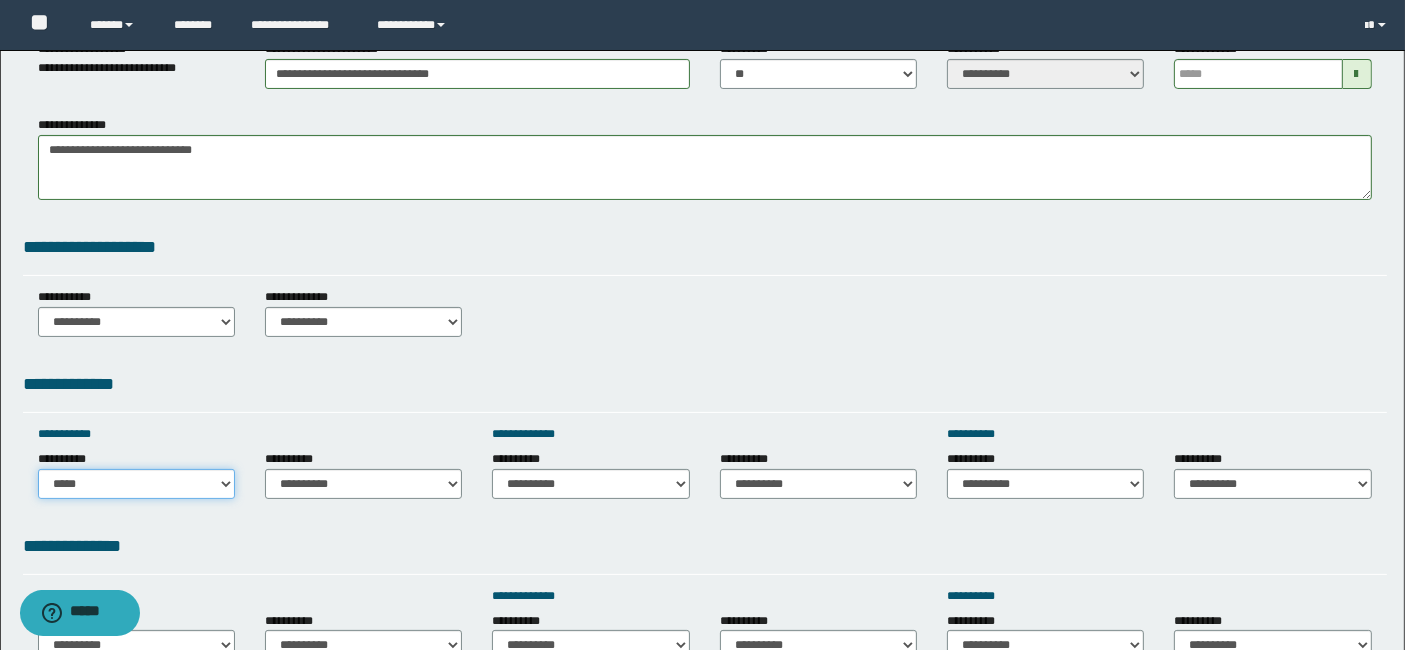 click on "**********" at bounding box center [136, 484] 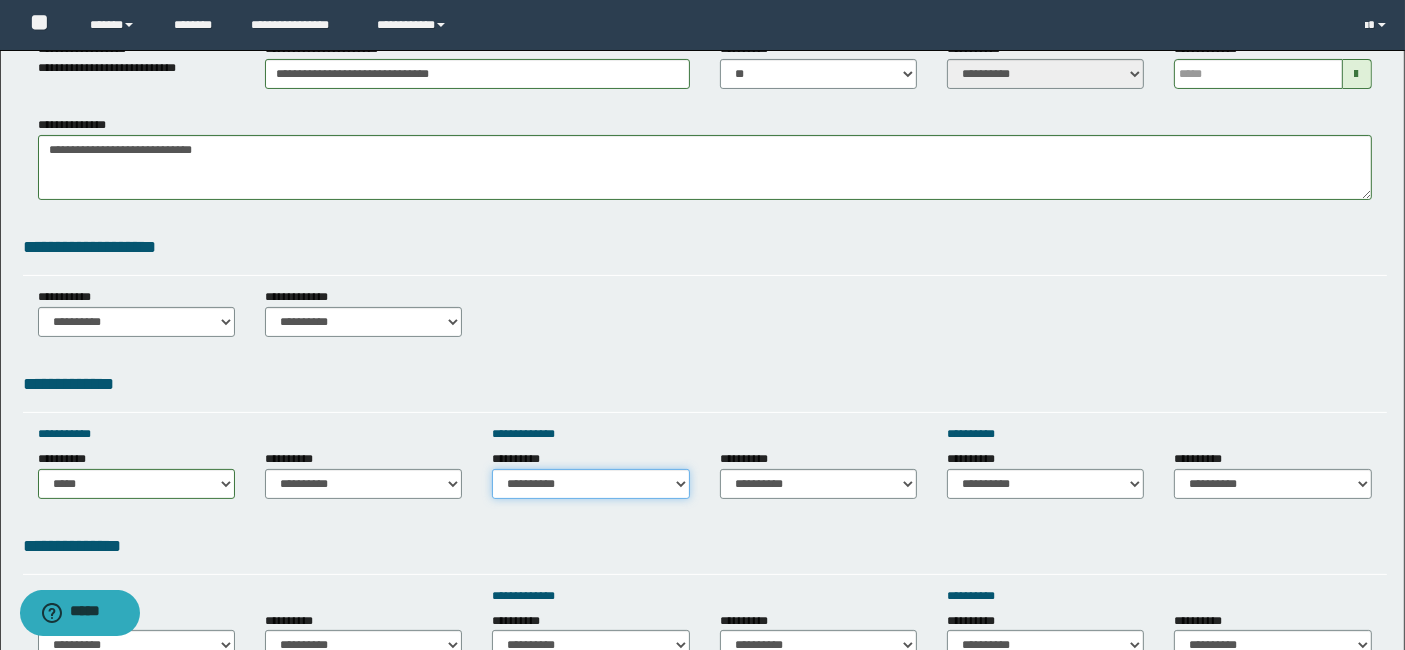click on "**********" at bounding box center (590, 484) 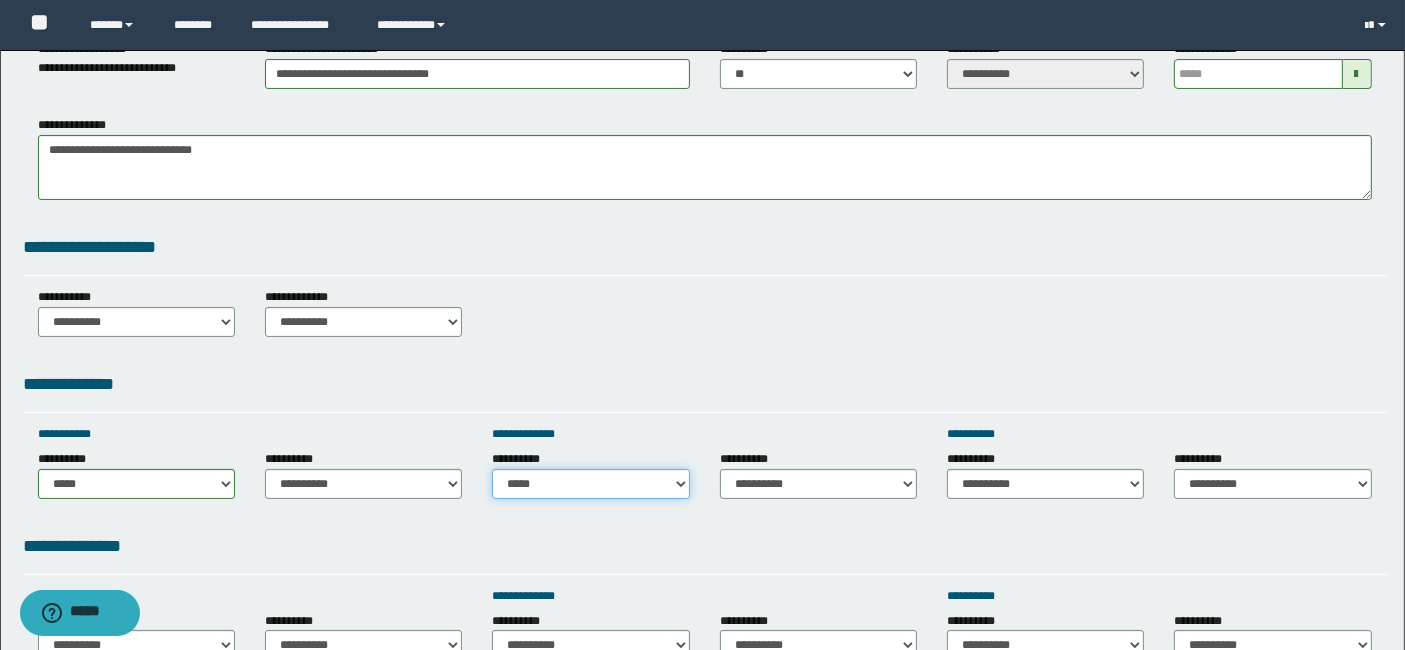 click on "**********" at bounding box center (590, 484) 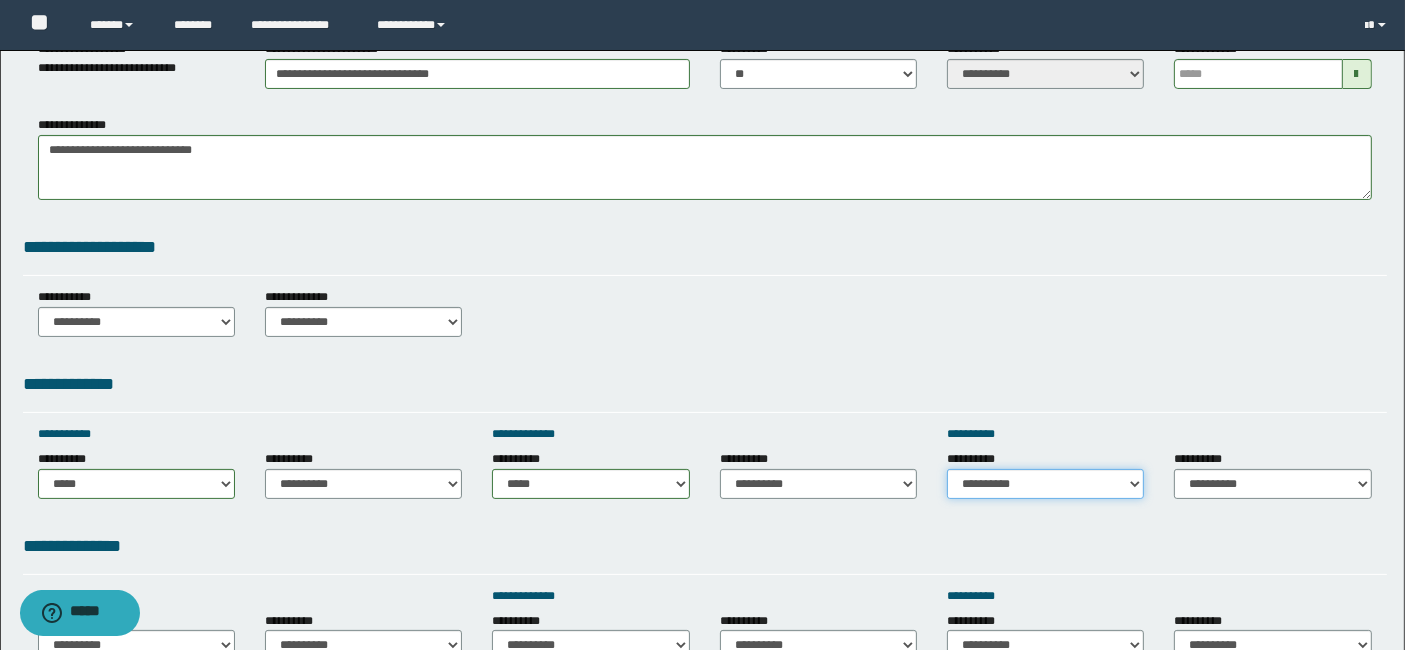 click on "**********" at bounding box center (1045, 484) 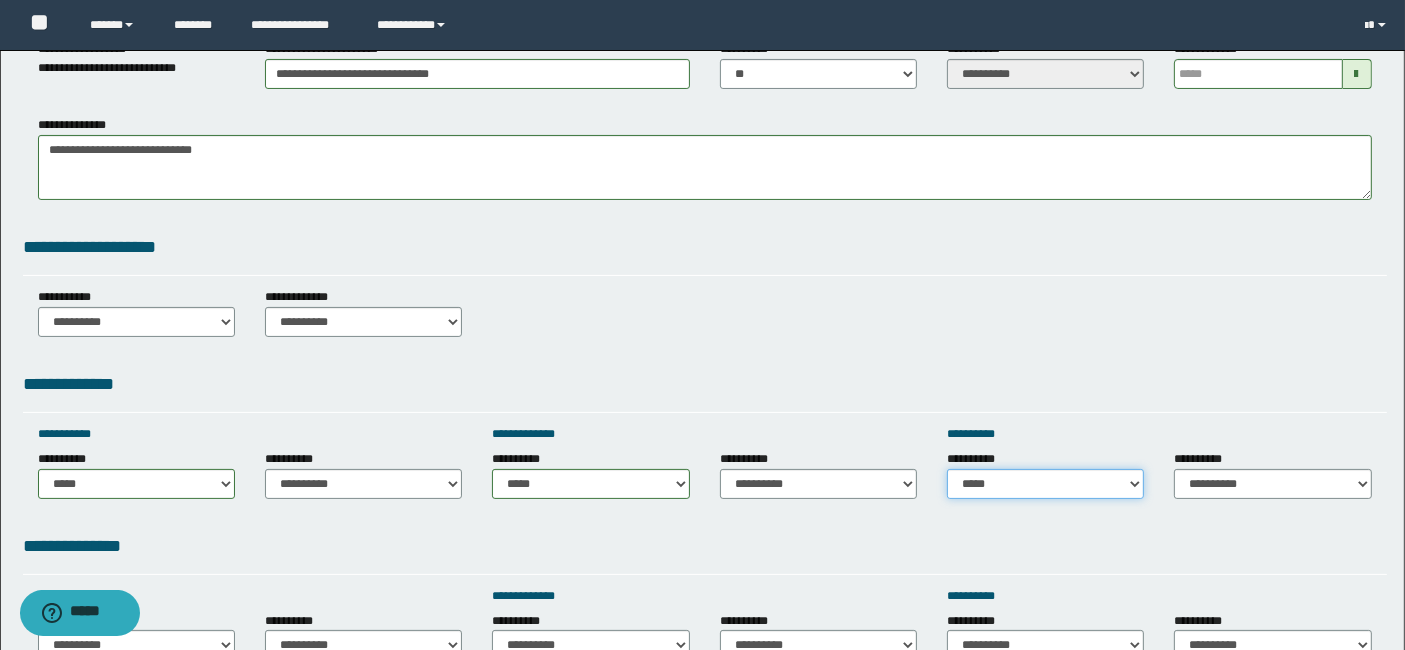 click on "**********" at bounding box center (1045, 484) 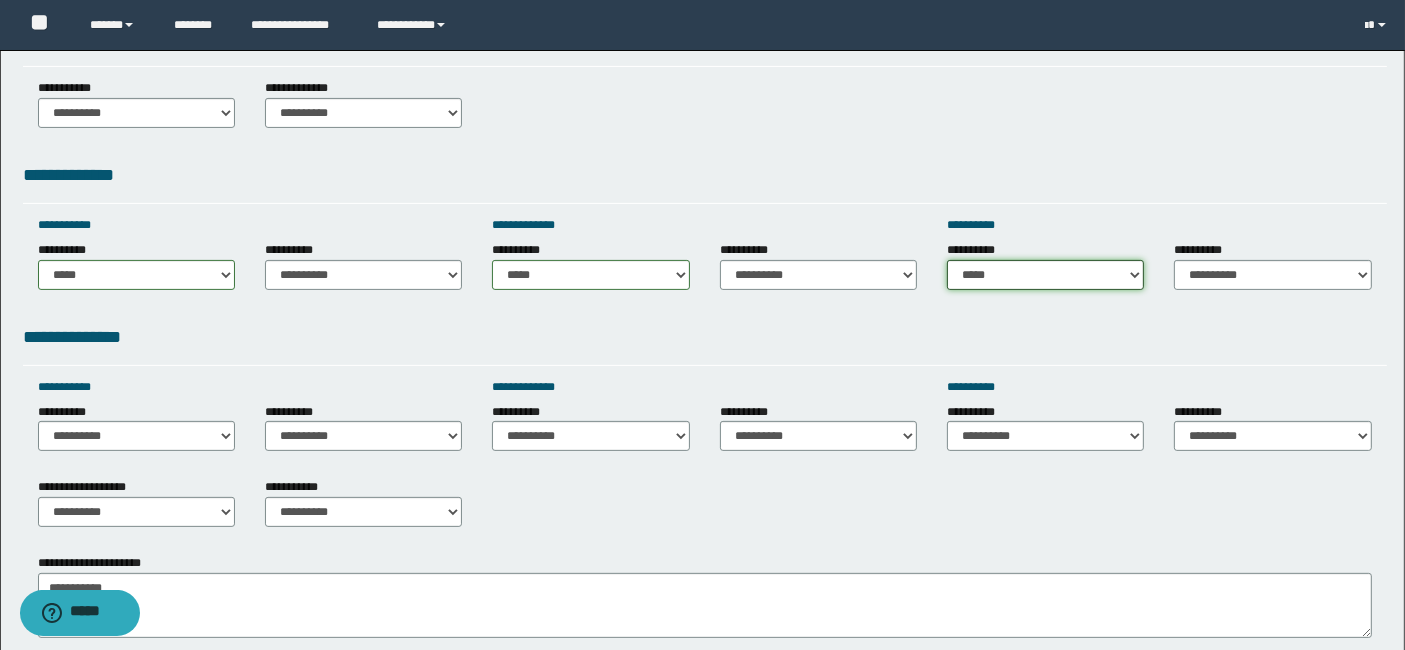 scroll, scrollTop: 533, scrollLeft: 0, axis: vertical 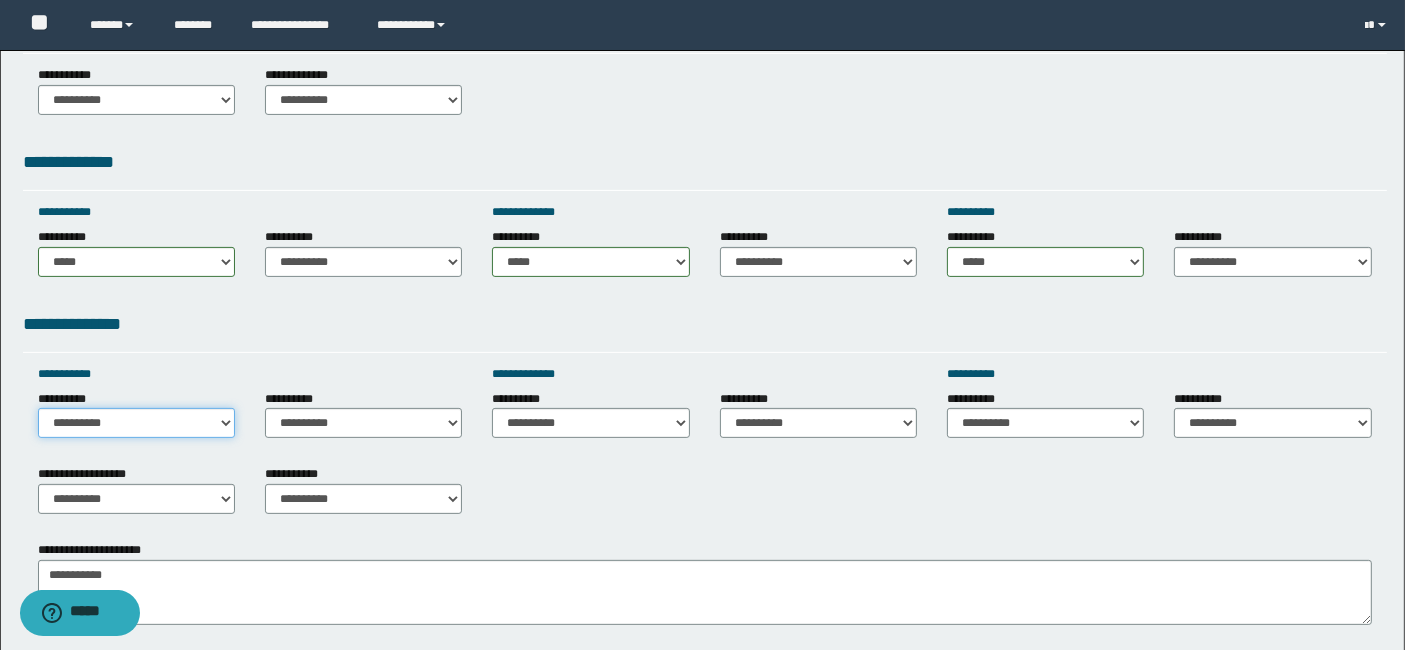 click on "**********" at bounding box center (136, 423) 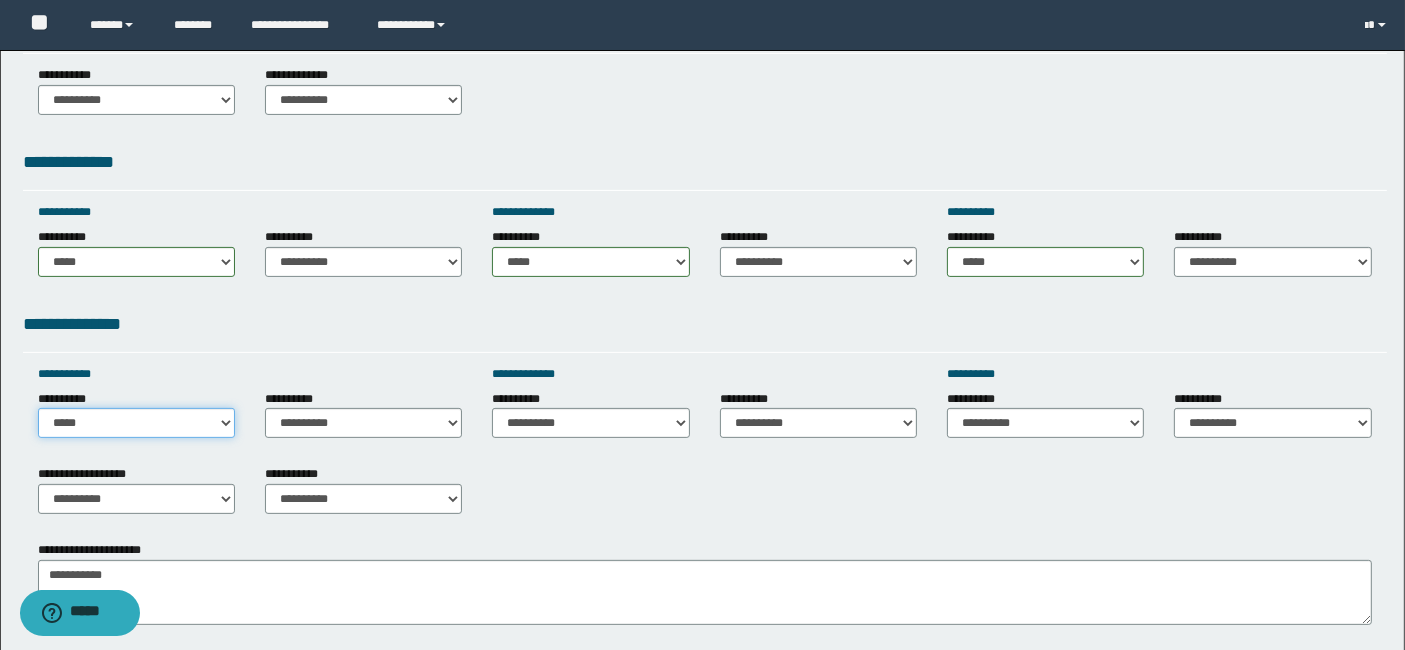click on "**********" at bounding box center (136, 423) 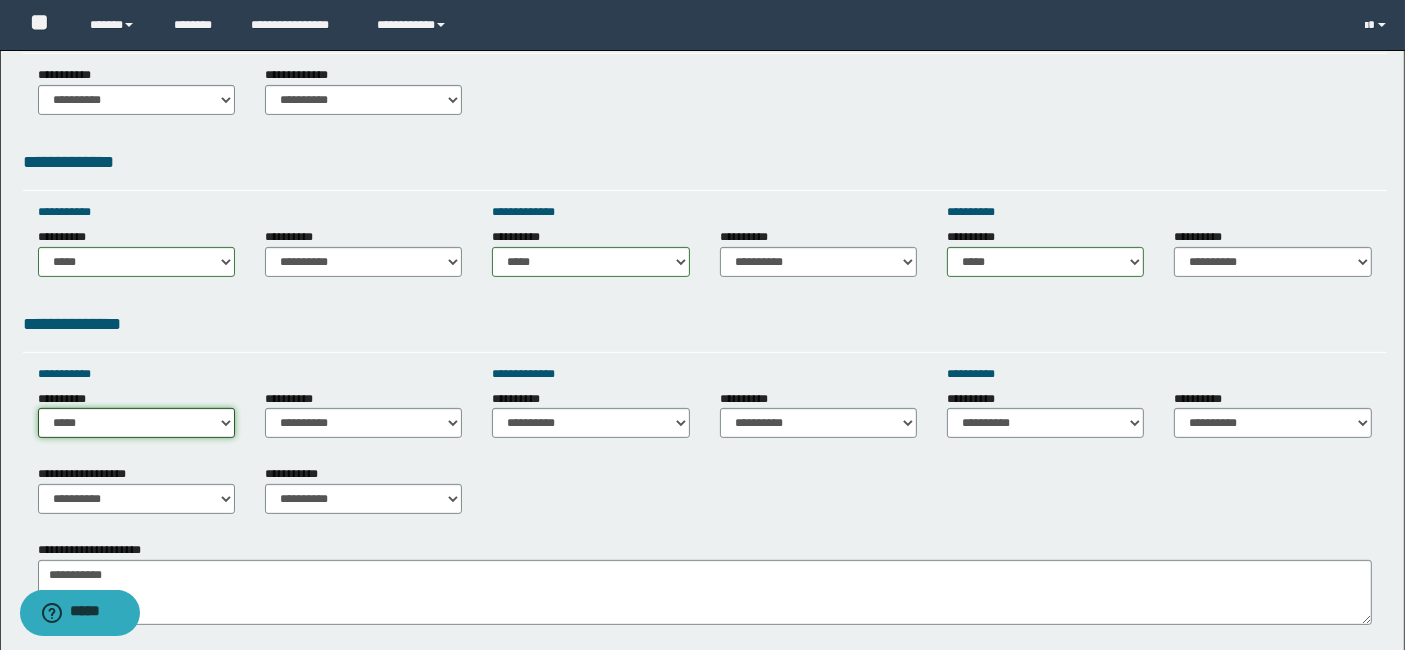click on "**********" at bounding box center (136, 423) 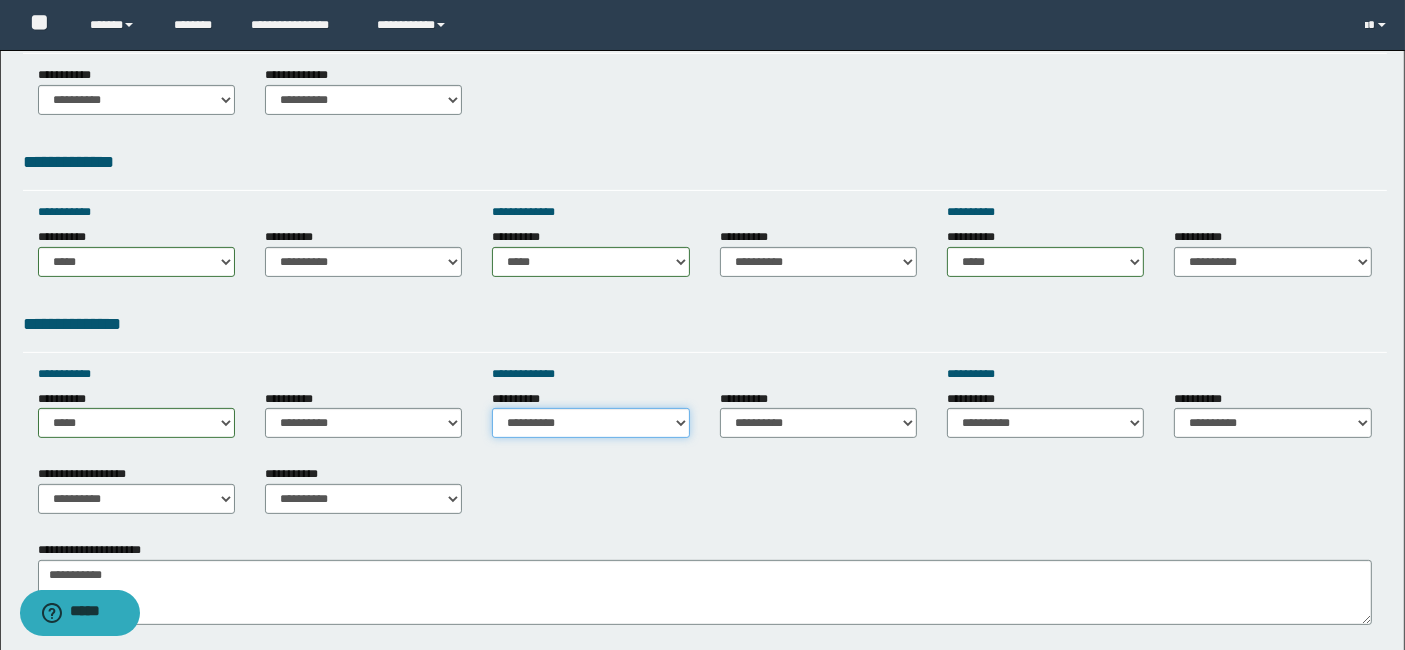 drag, startPoint x: 668, startPoint y: 420, endPoint x: 646, endPoint y: 384, distance: 42.190044 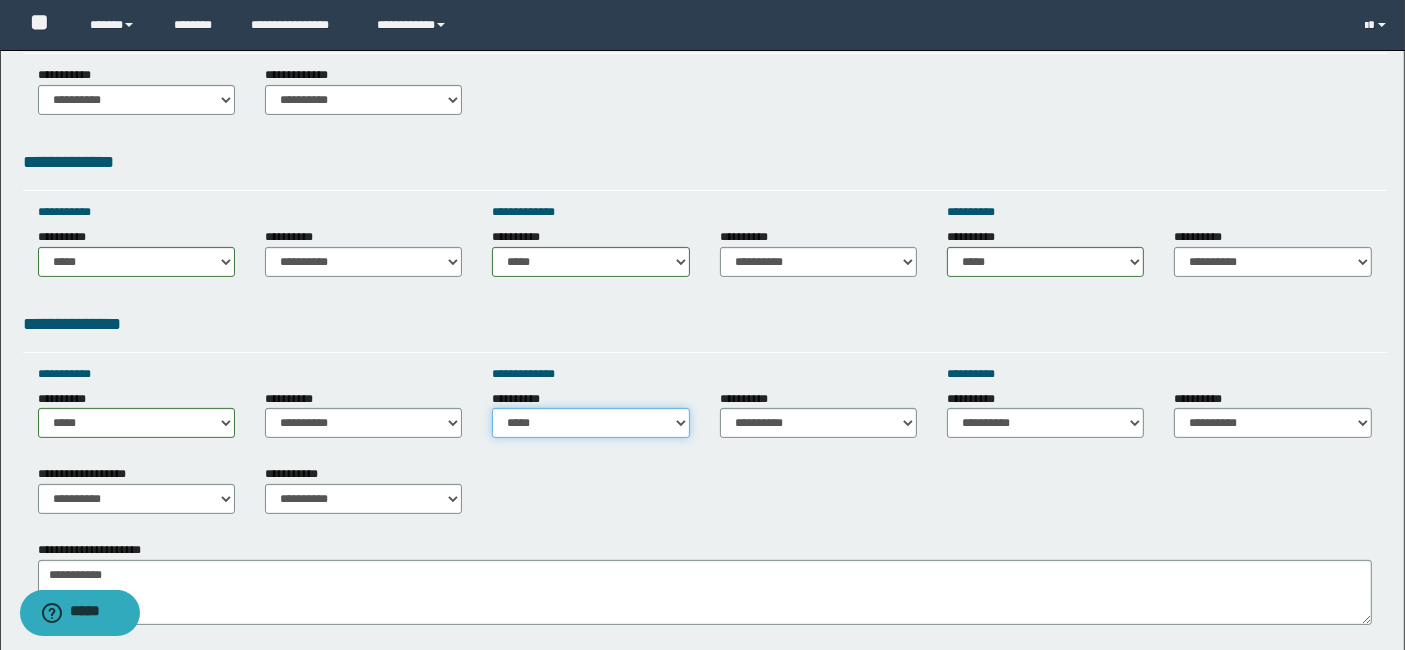 click on "**********" at bounding box center (590, 423) 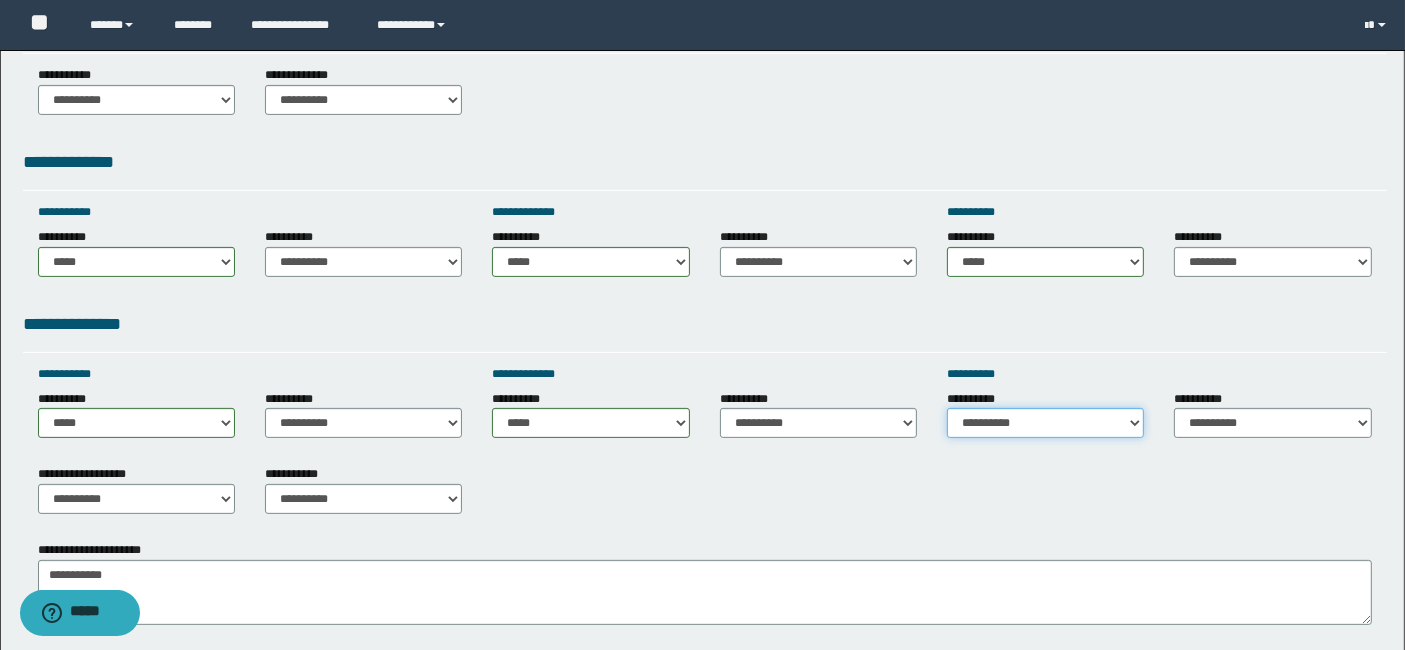 drag, startPoint x: 1119, startPoint y: 416, endPoint x: 1095, endPoint y: 399, distance: 29.410883 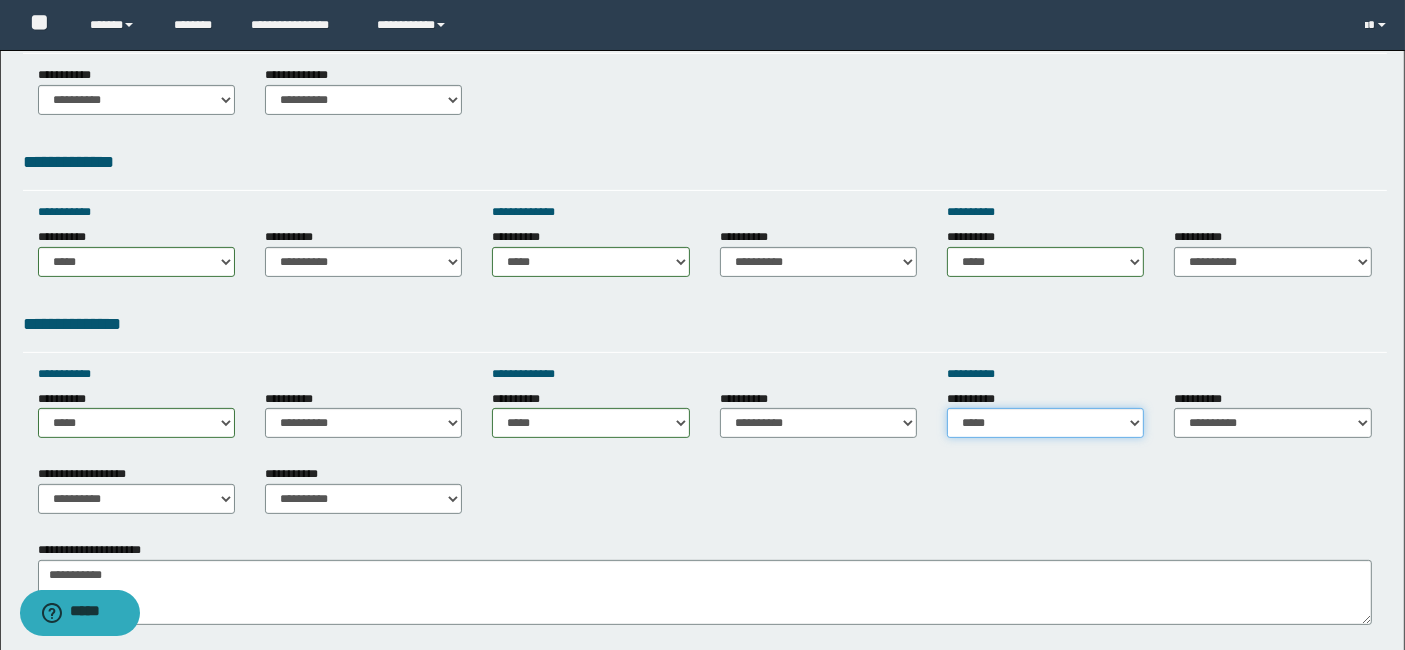 click on "**********" at bounding box center [1045, 423] 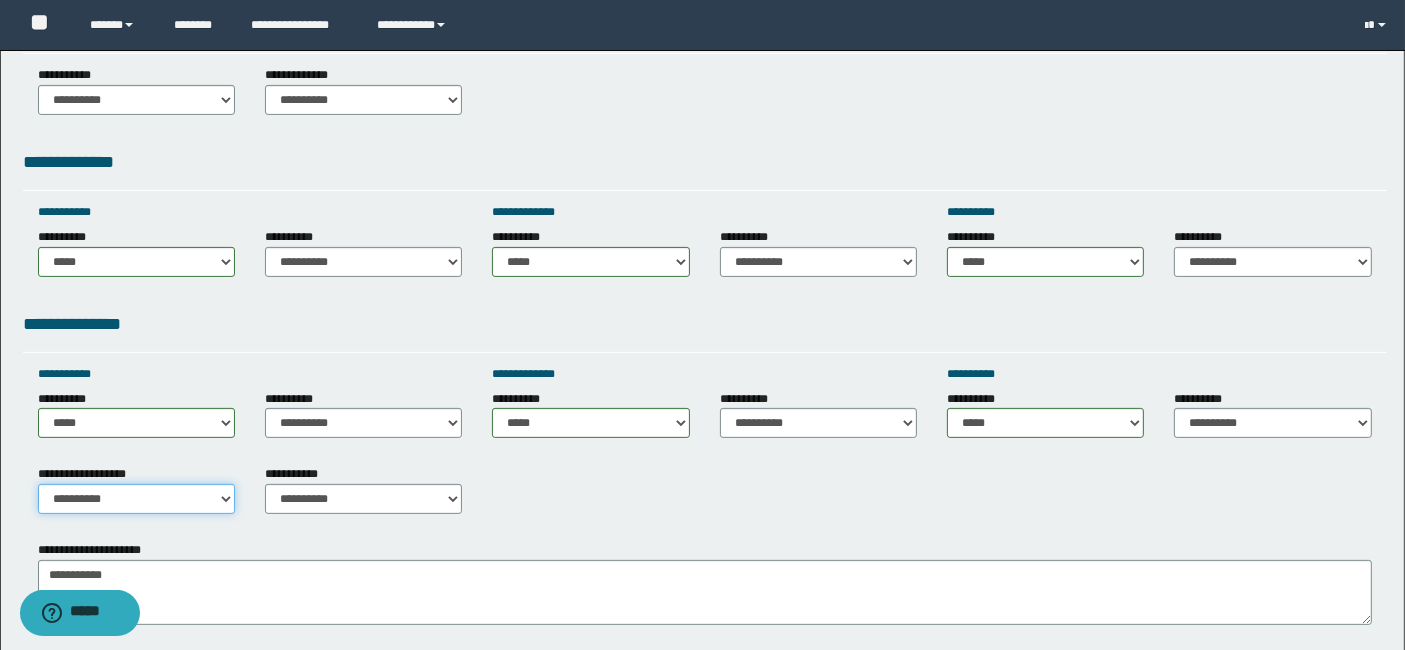 click on "**********" at bounding box center [136, 499] 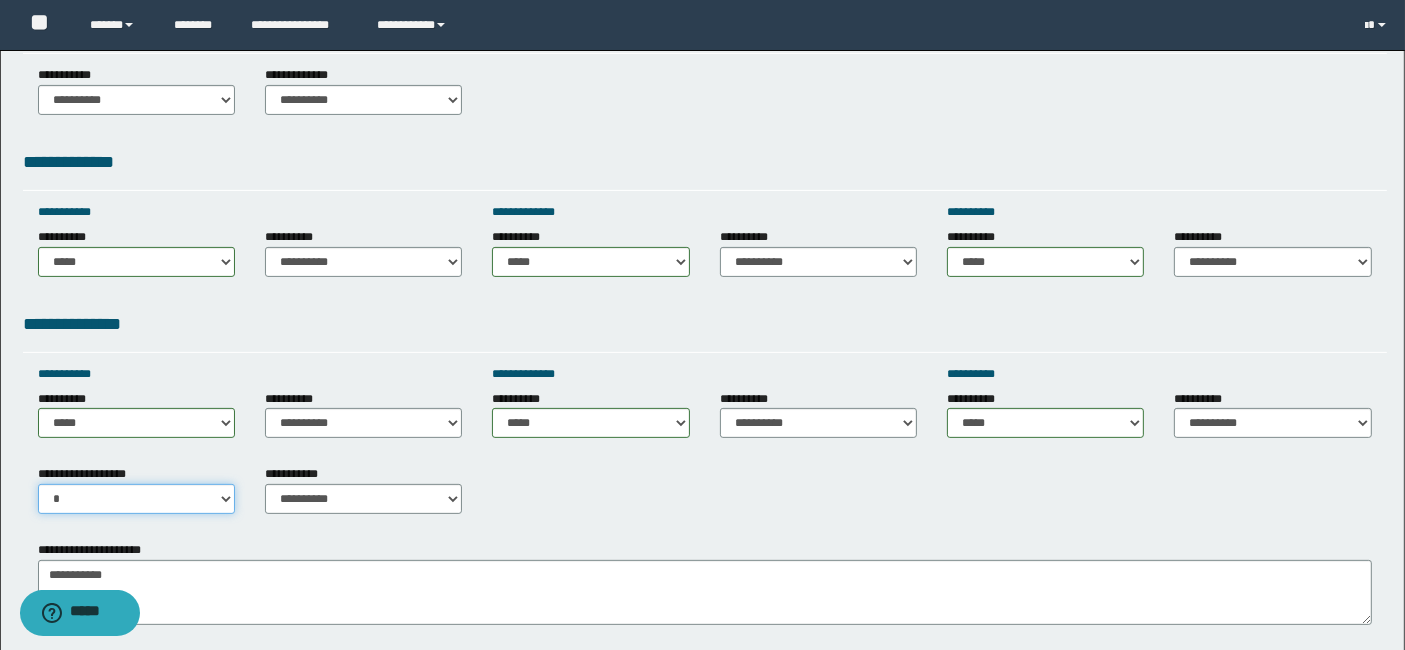 click on "**********" at bounding box center [136, 499] 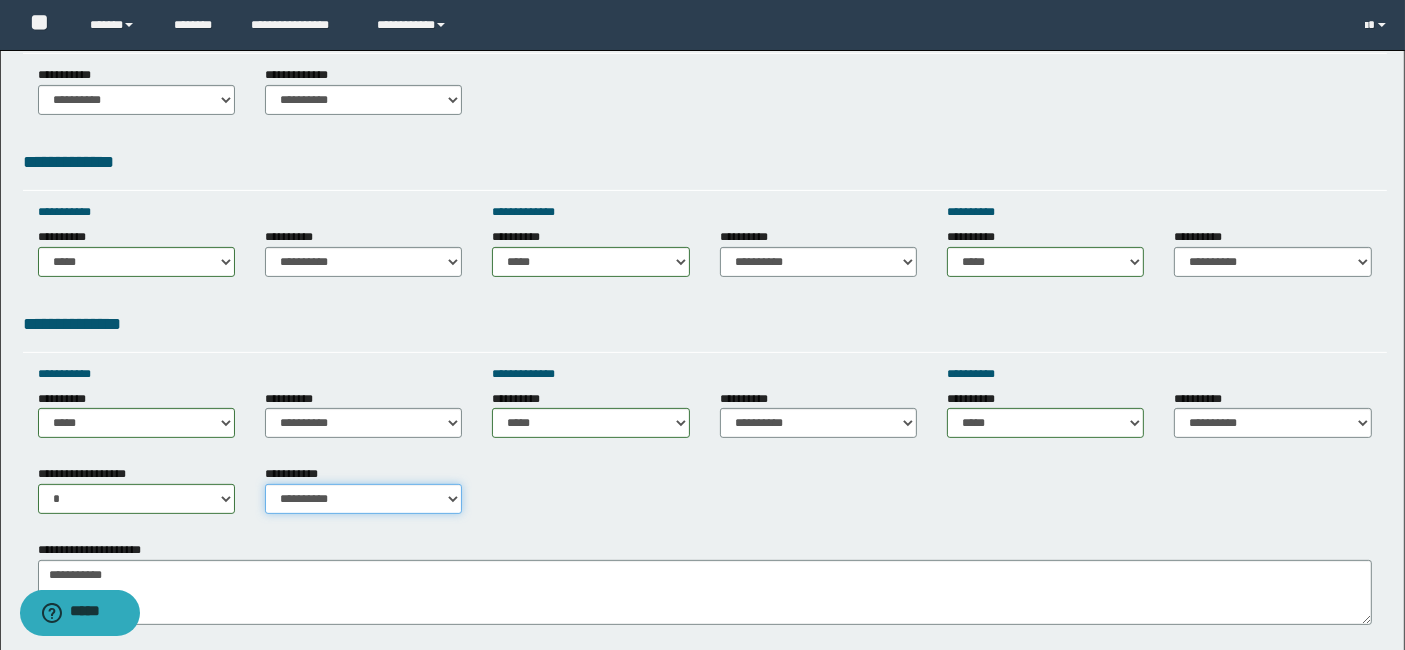 click on "**********" at bounding box center (363, 499) 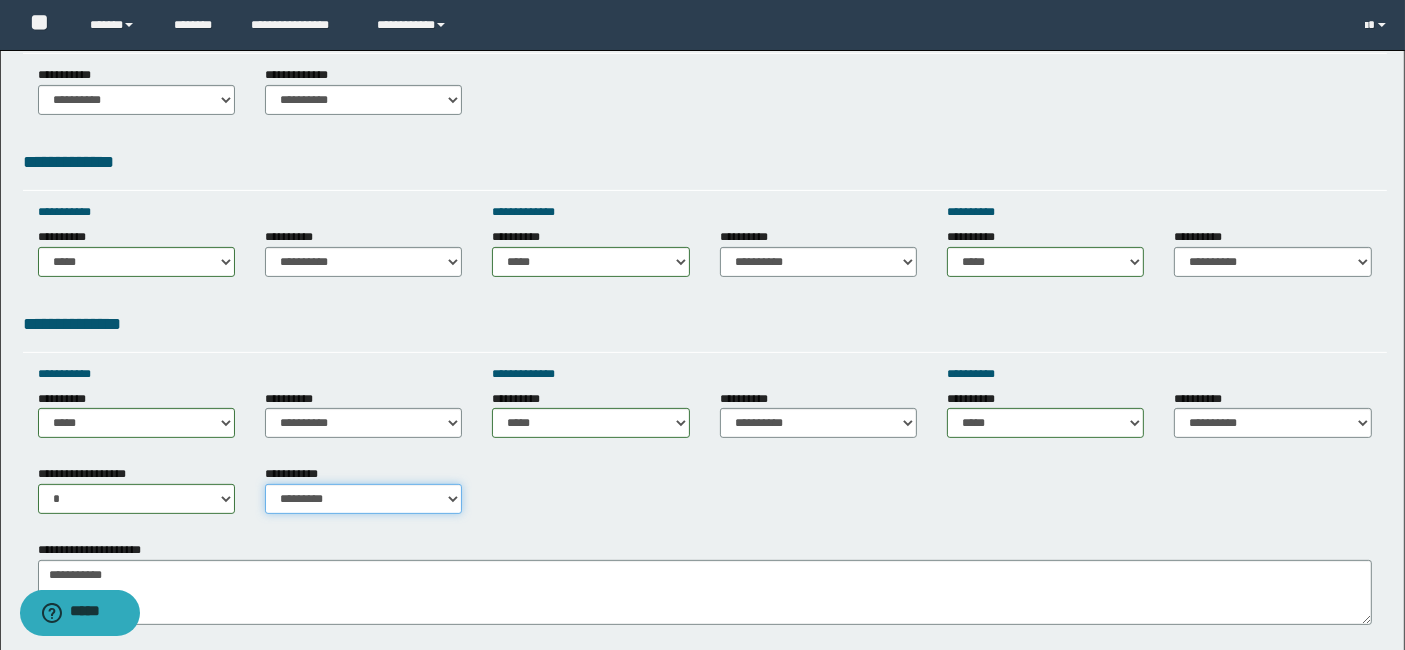 click on "**********" at bounding box center [363, 499] 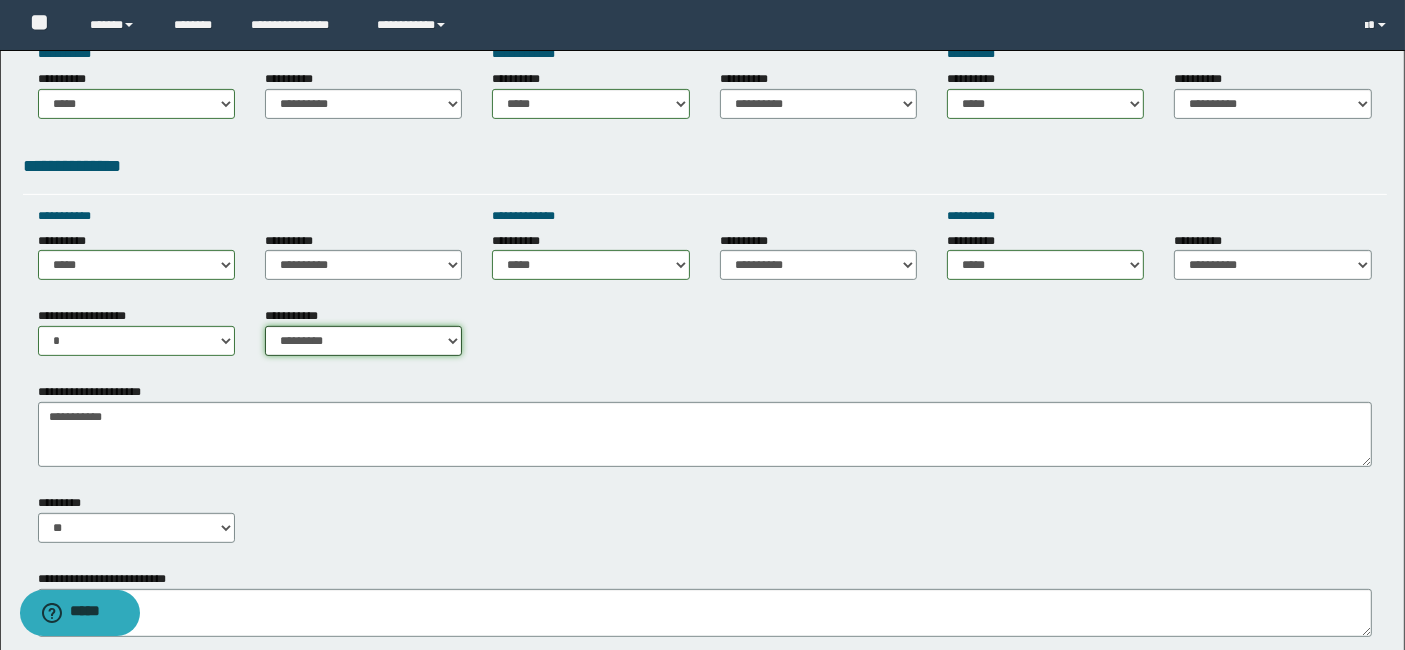 scroll, scrollTop: 711, scrollLeft: 0, axis: vertical 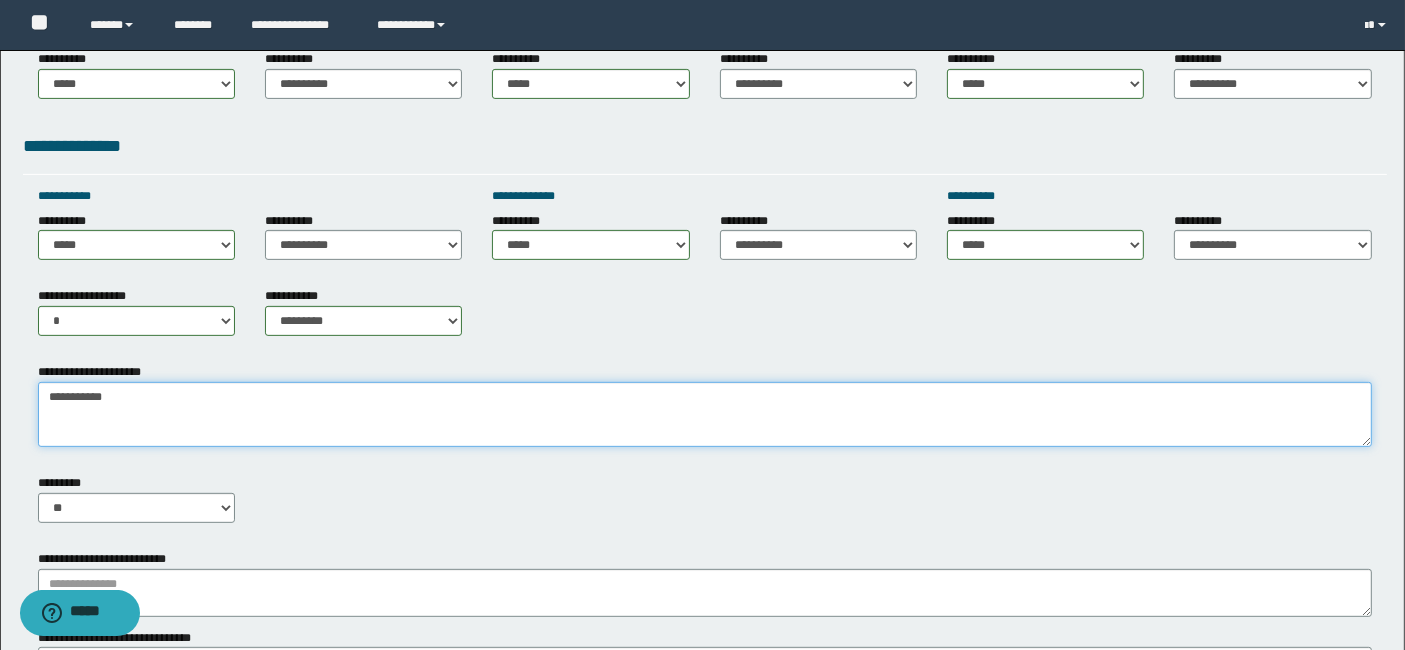 click on "**********" at bounding box center (705, 414) 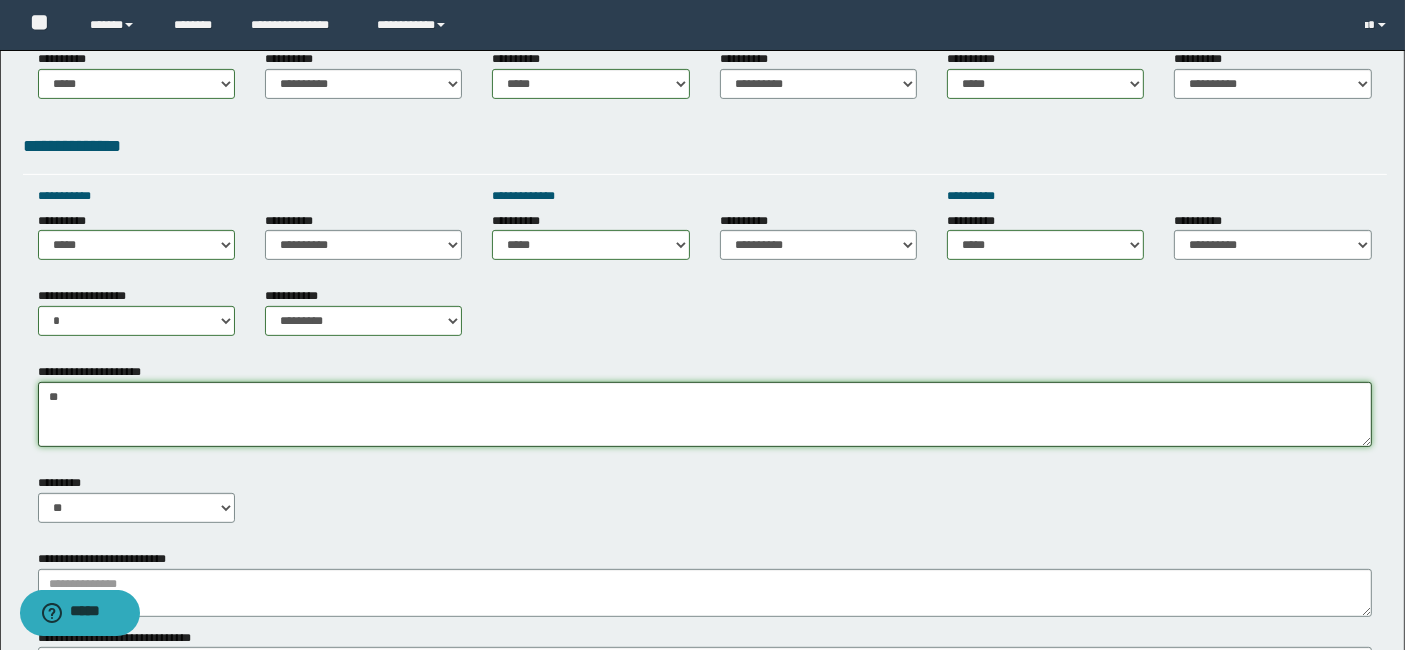 type on "*" 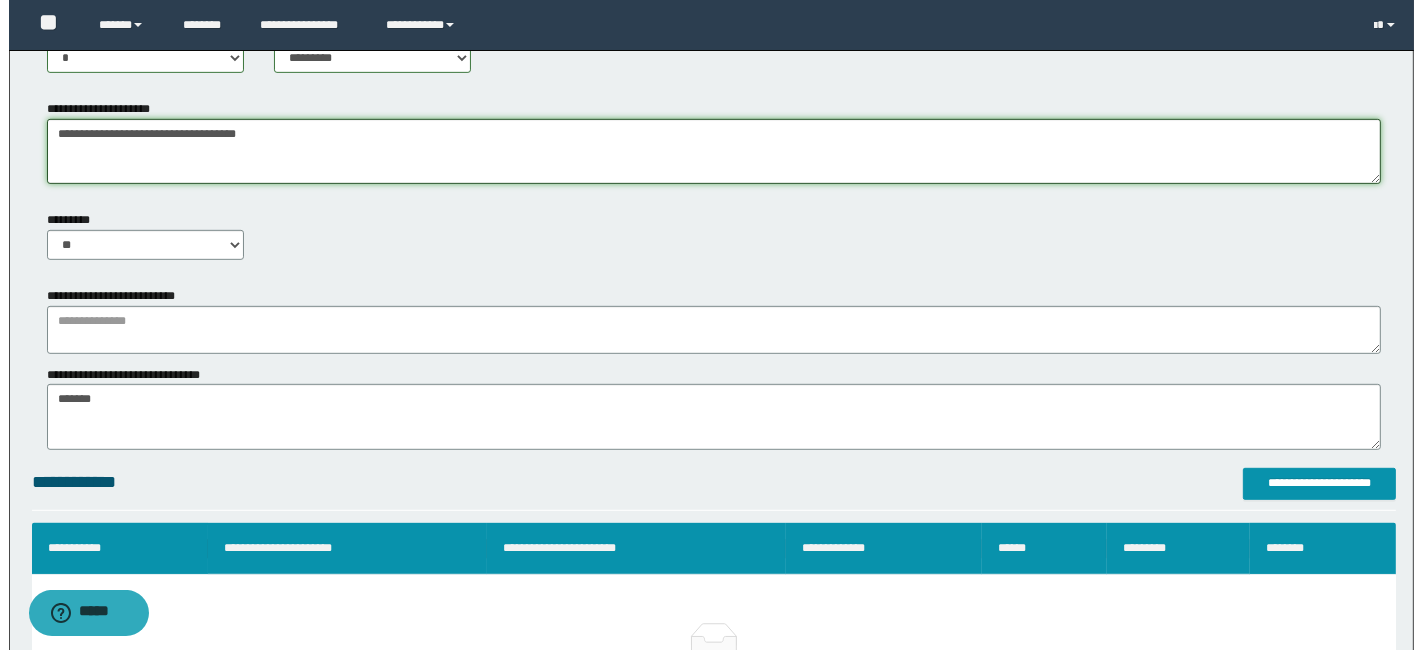 scroll, scrollTop: 977, scrollLeft: 0, axis: vertical 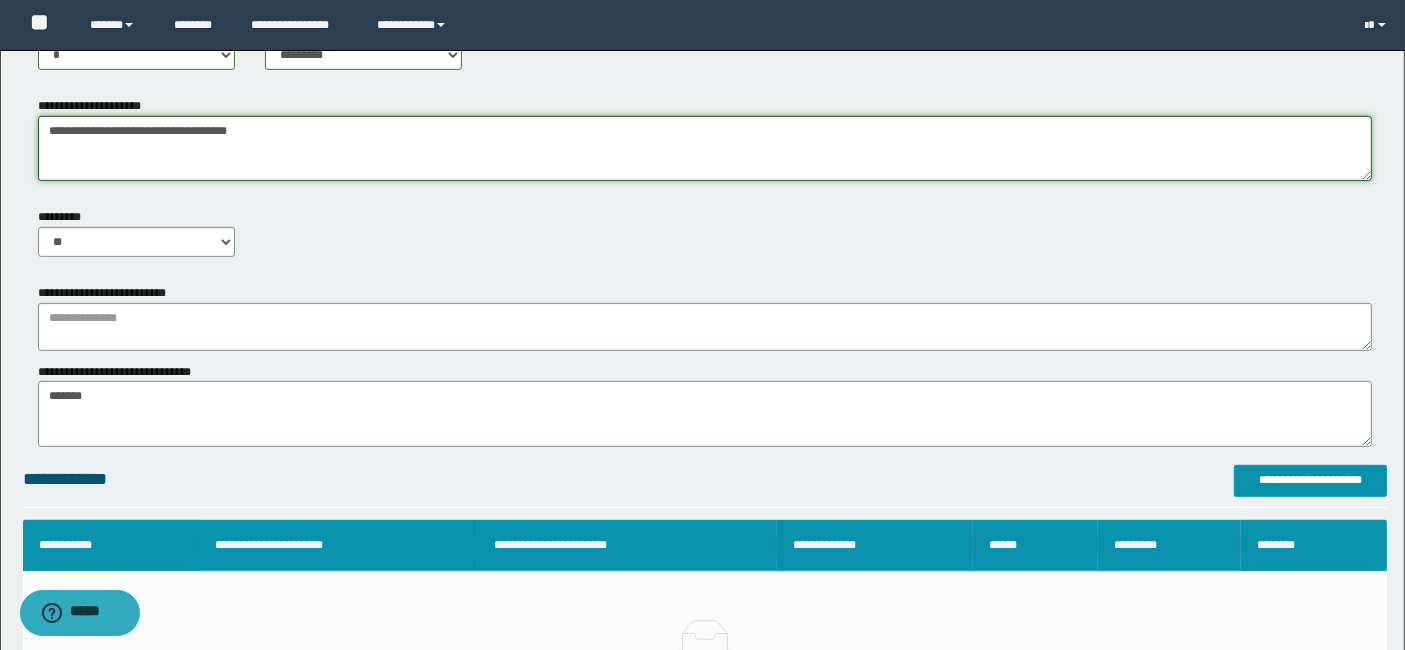 type on "**********" 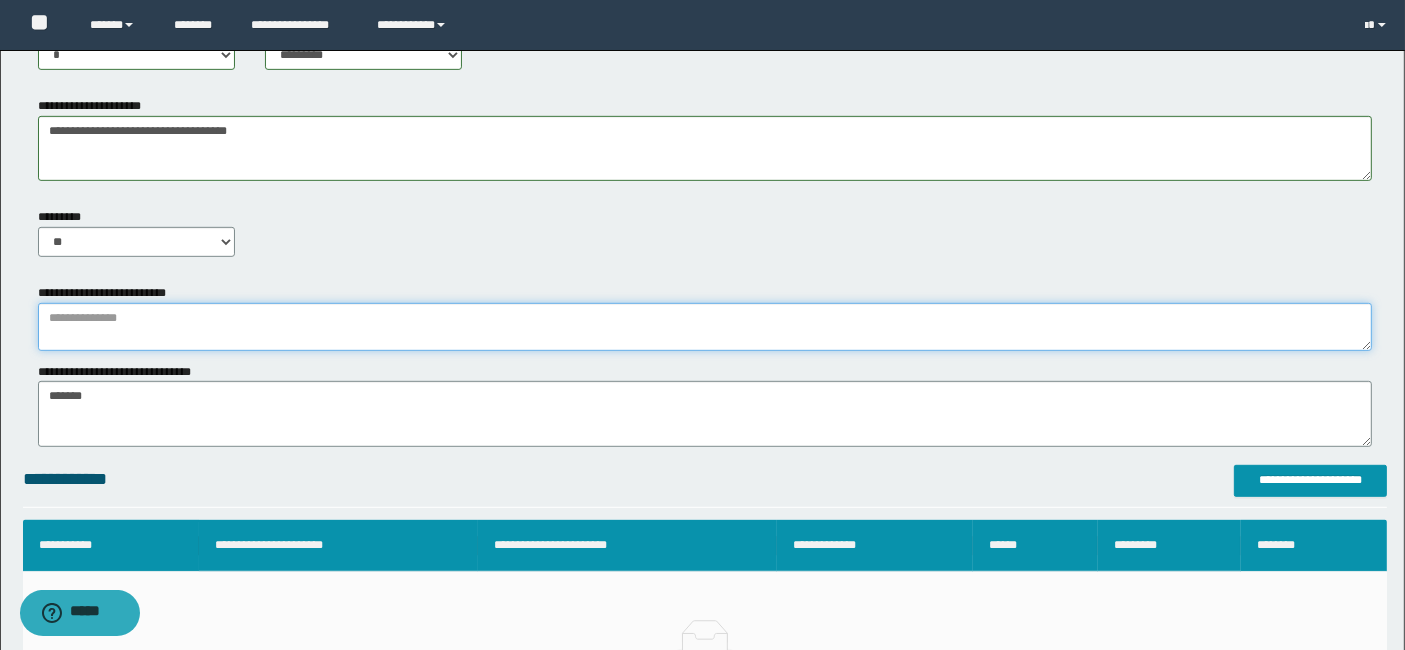 click at bounding box center (705, 327) 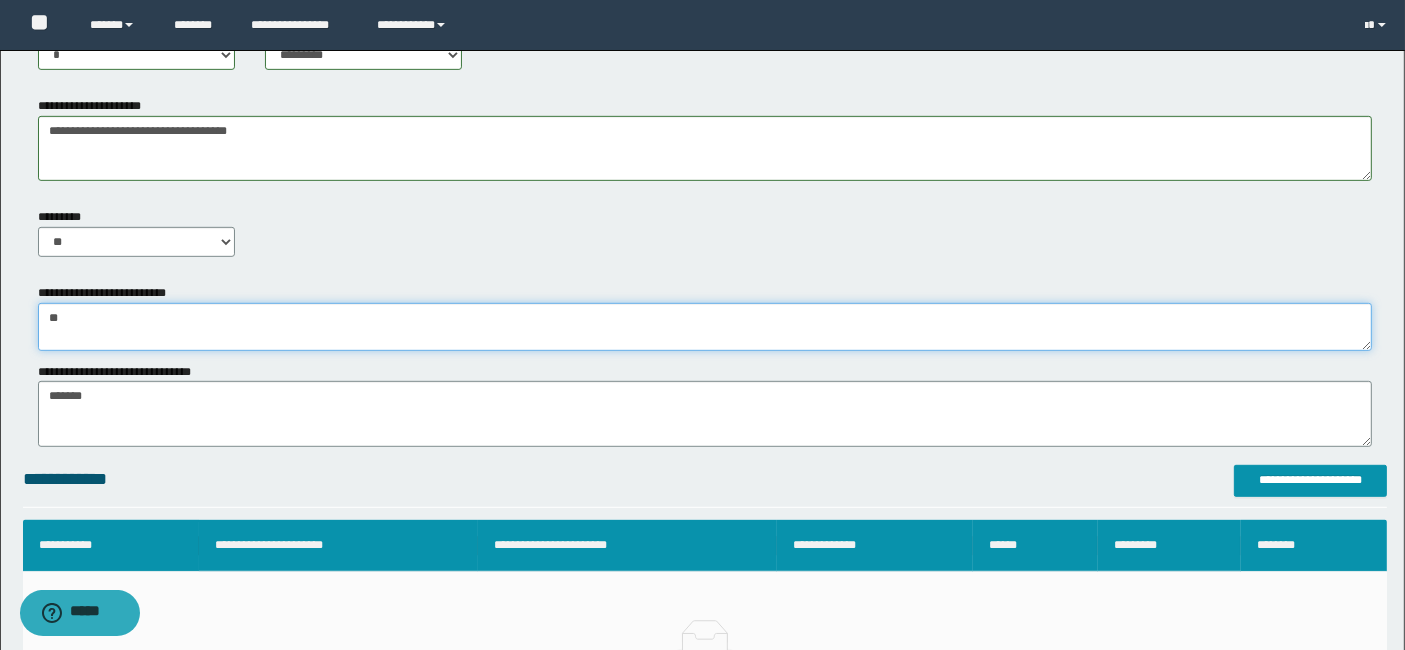 type on "*" 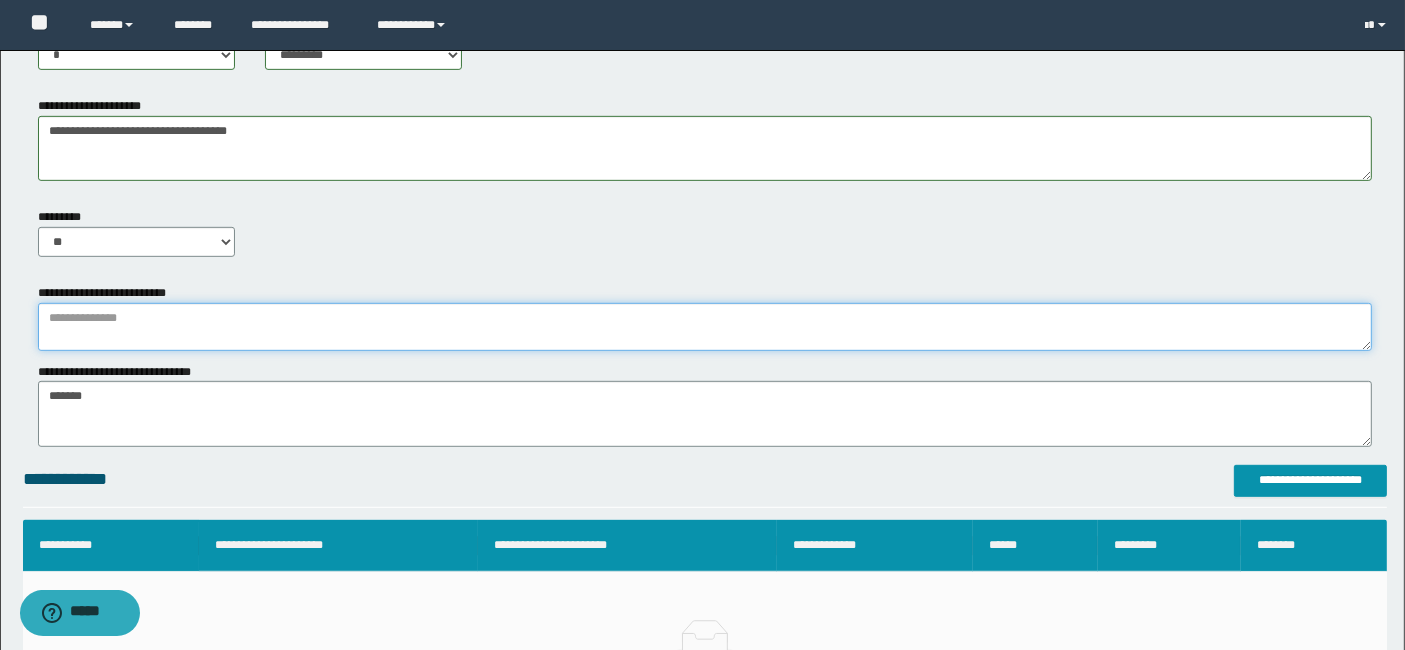 type on "*" 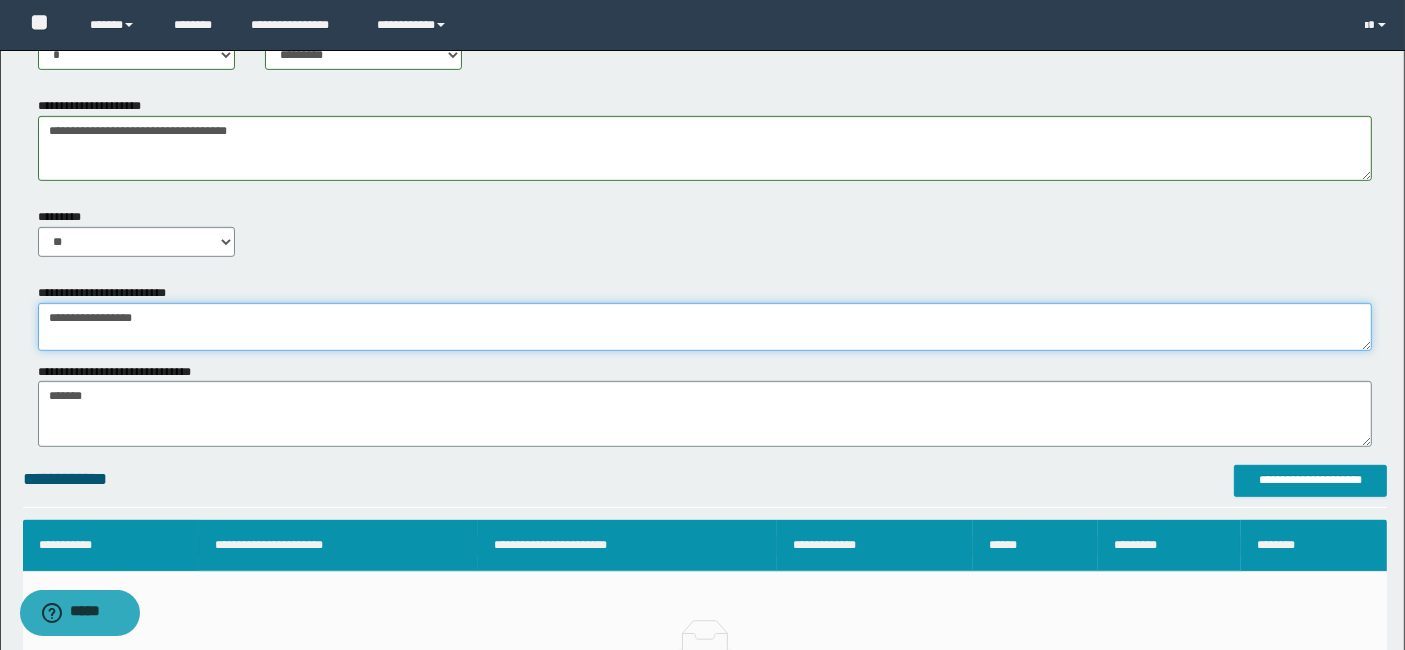 type on "**********" 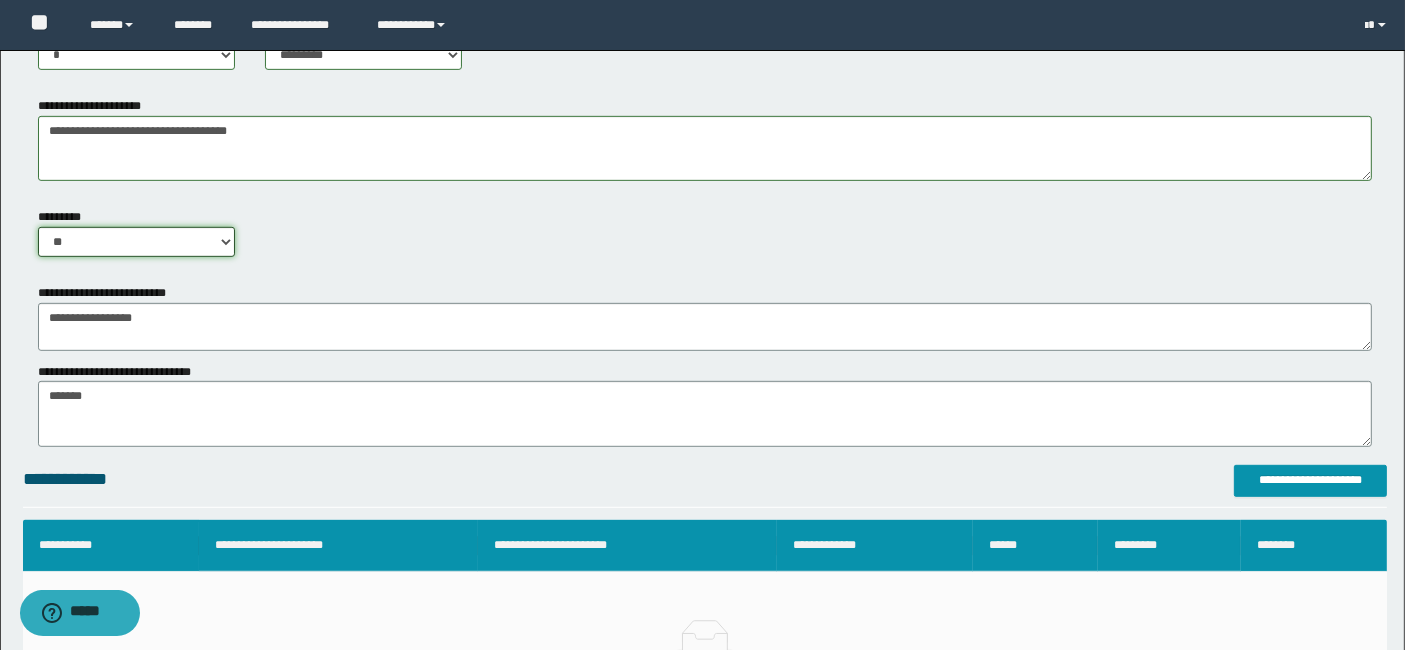 click on "**
**" at bounding box center [136, 242] 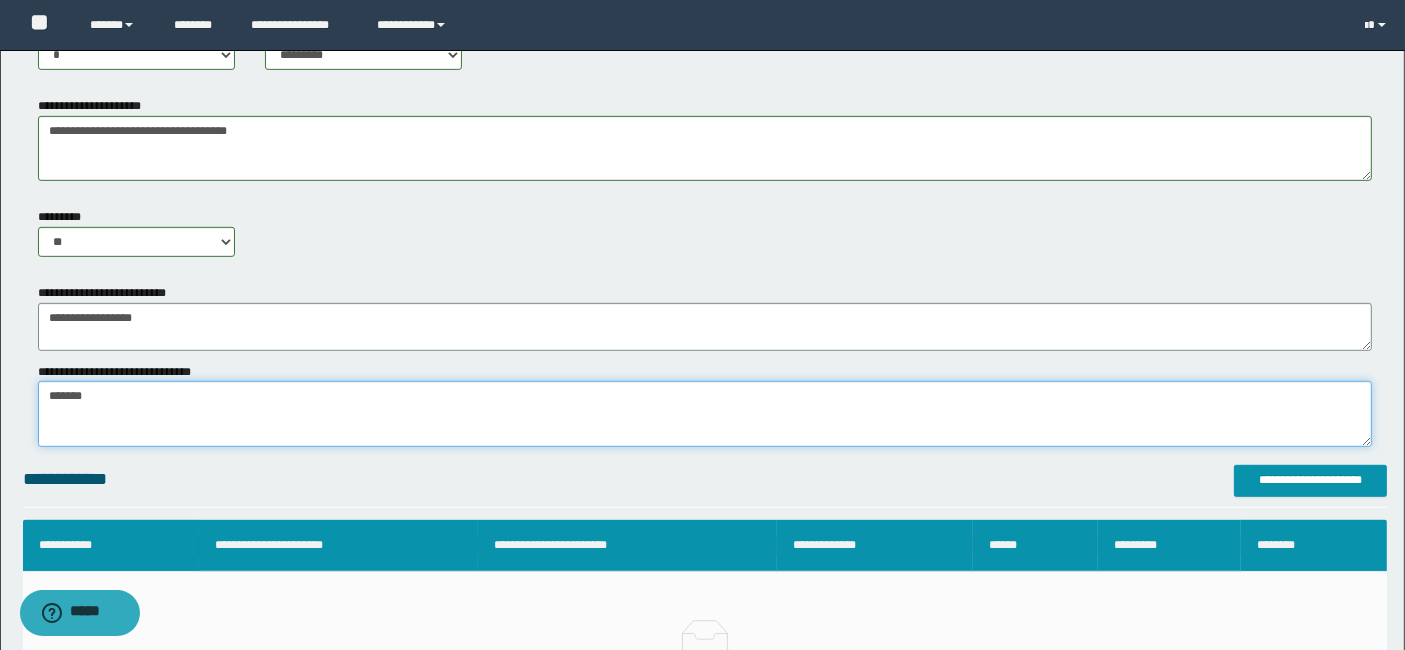 click on "*******" at bounding box center [705, 413] 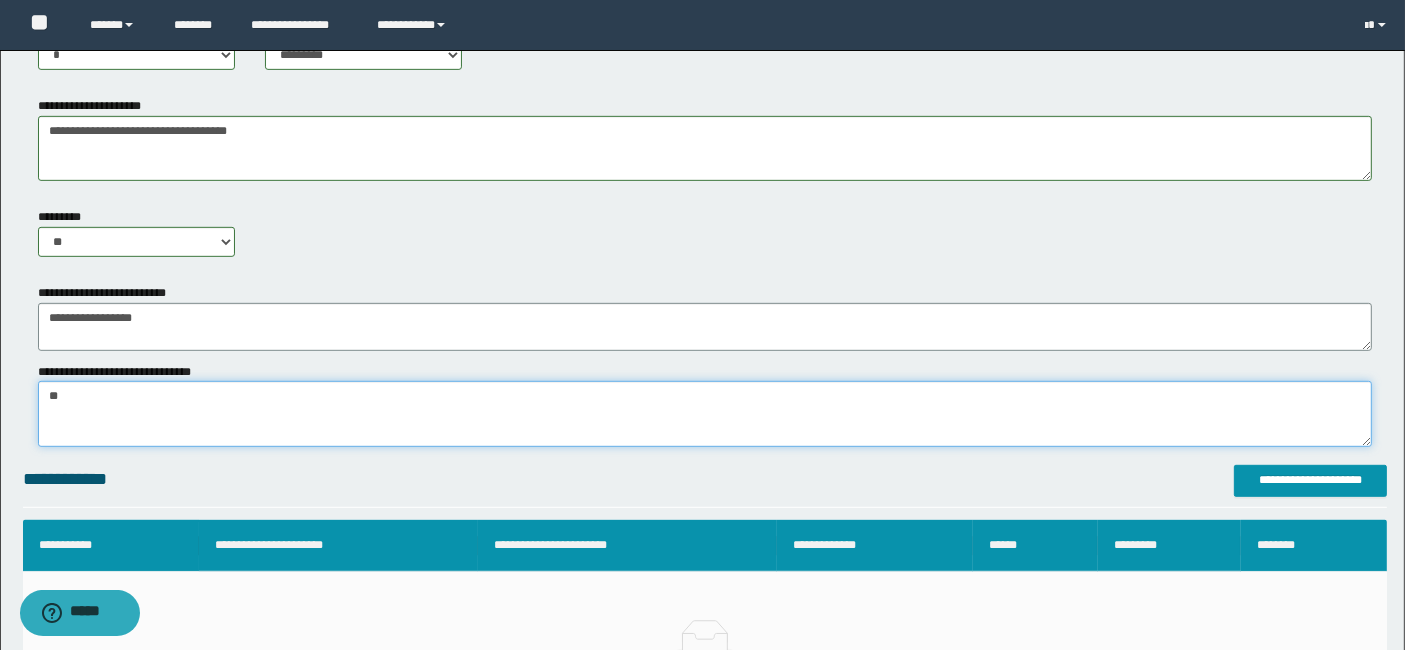 type on "*" 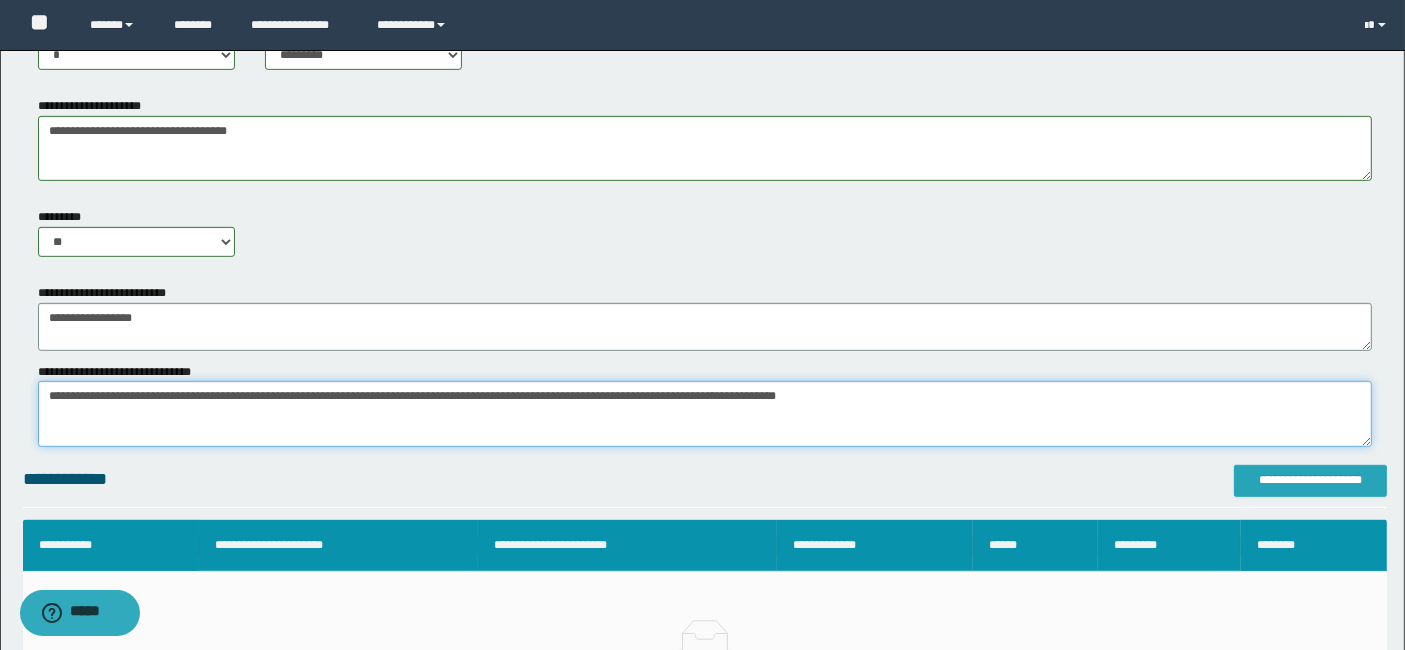 type on "**********" 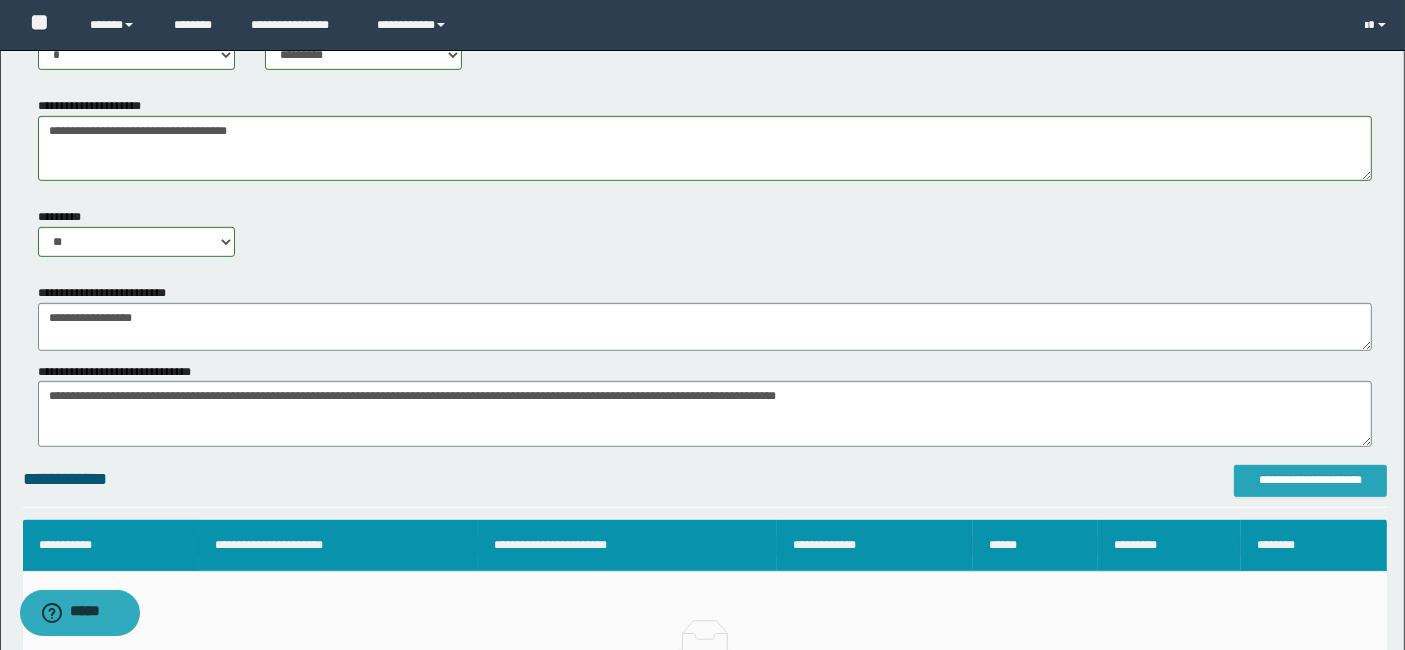 click on "**********" at bounding box center [1310, 480] 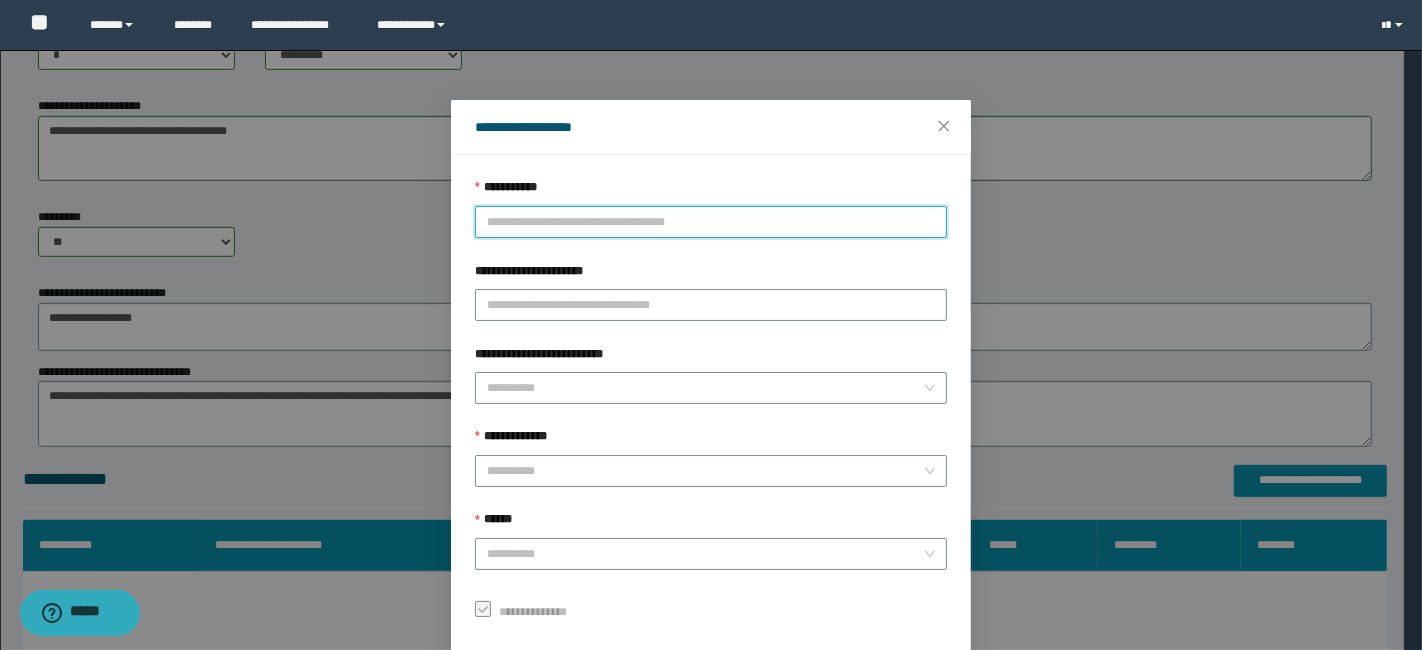 click on "**********" at bounding box center (711, 222) 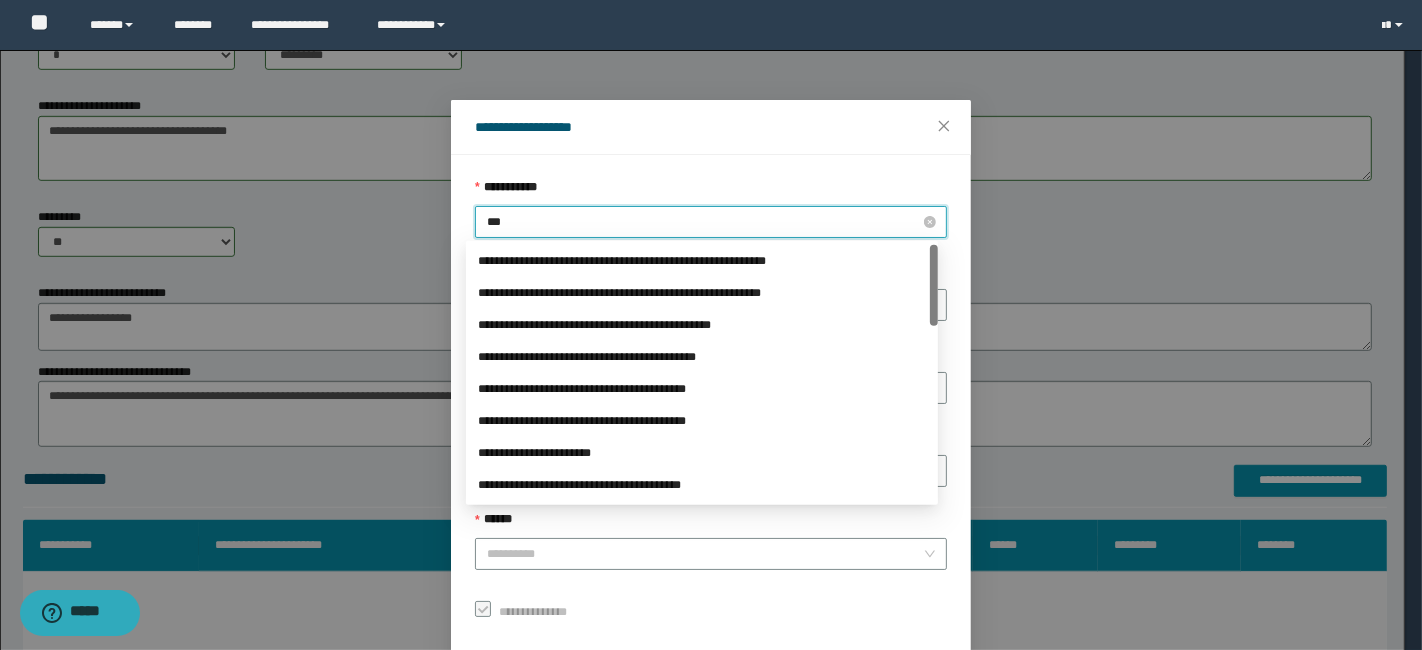 type on "****" 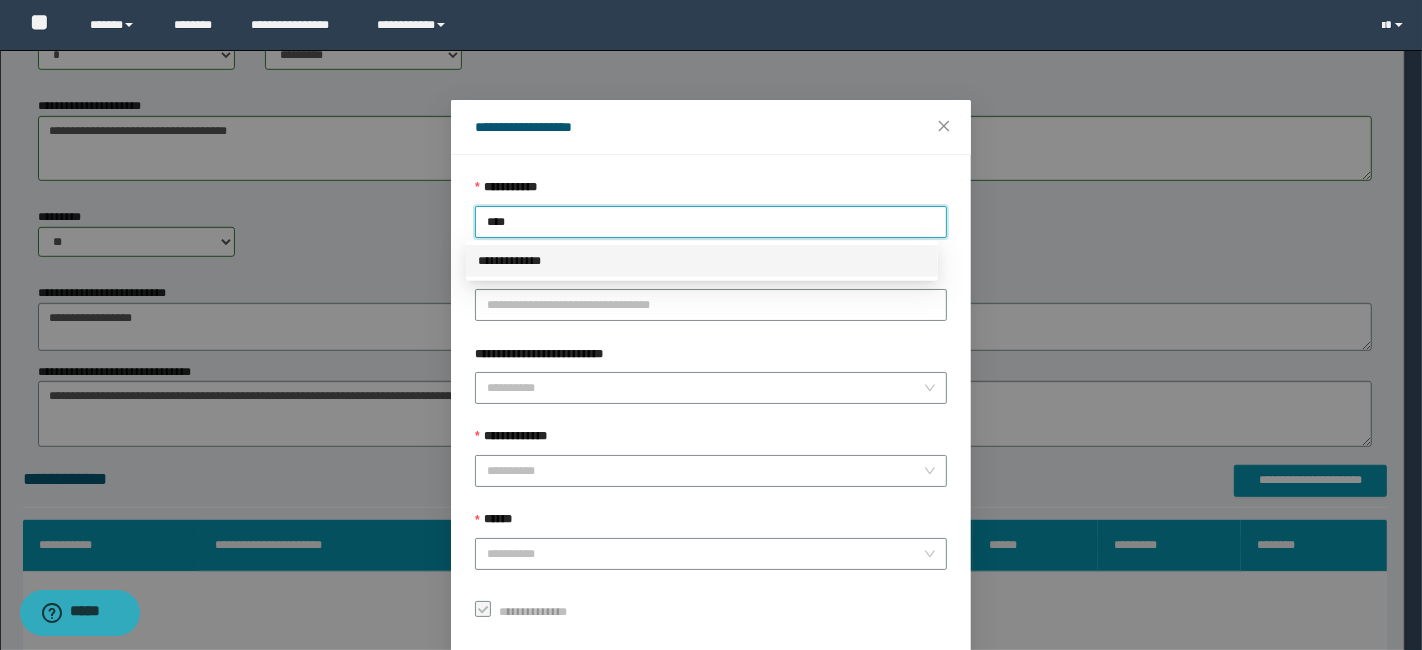 click on "**********" at bounding box center [702, 261] 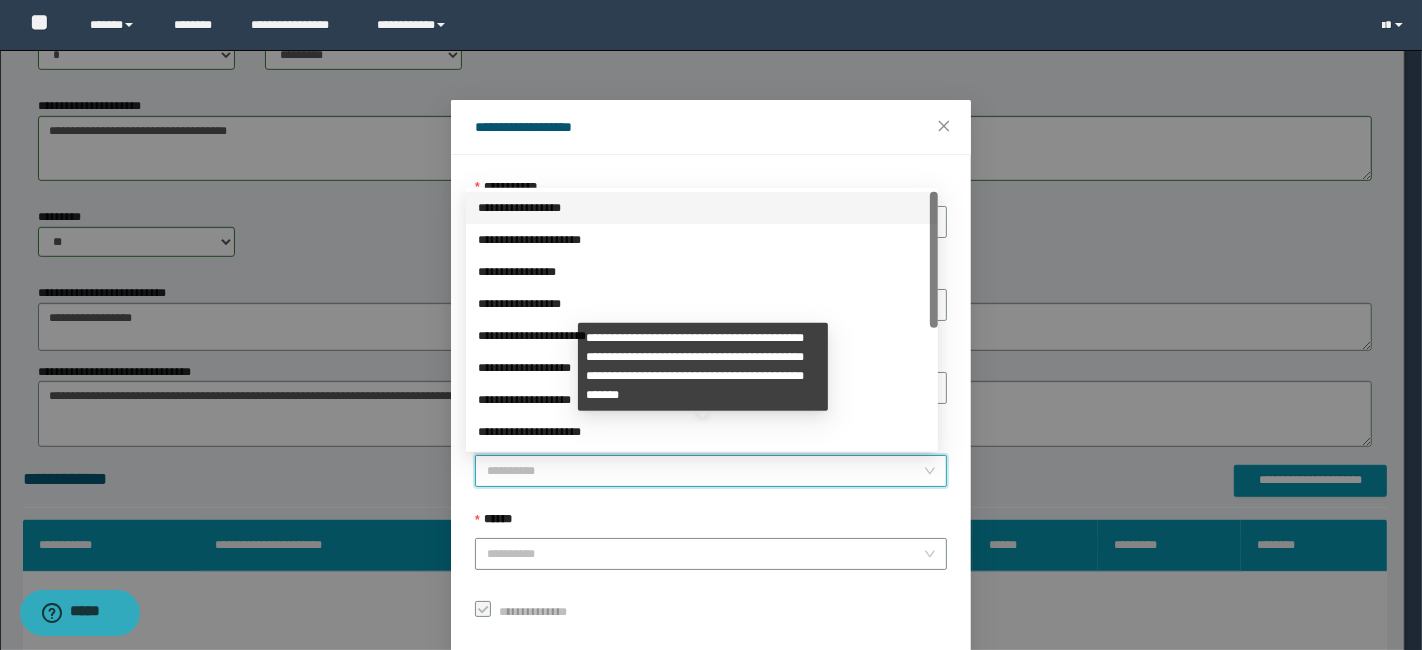 click on "**********" at bounding box center (705, 471) 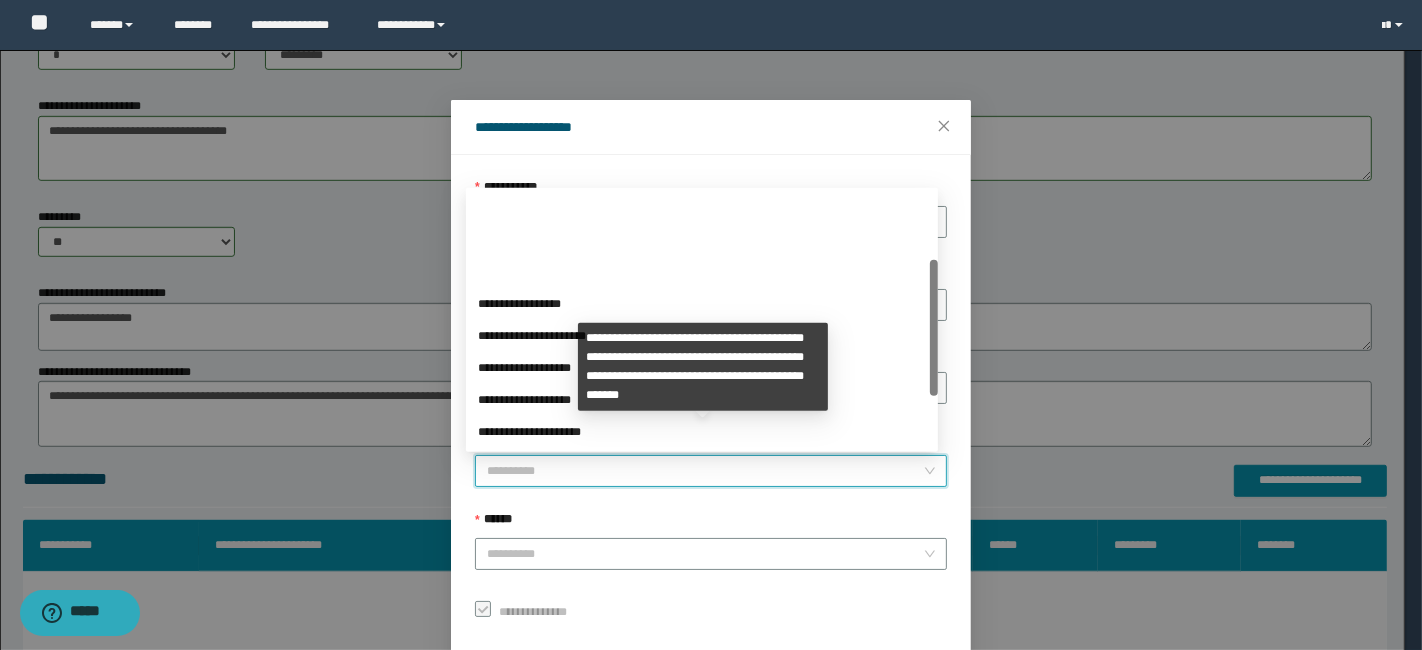 scroll, scrollTop: 223, scrollLeft: 0, axis: vertical 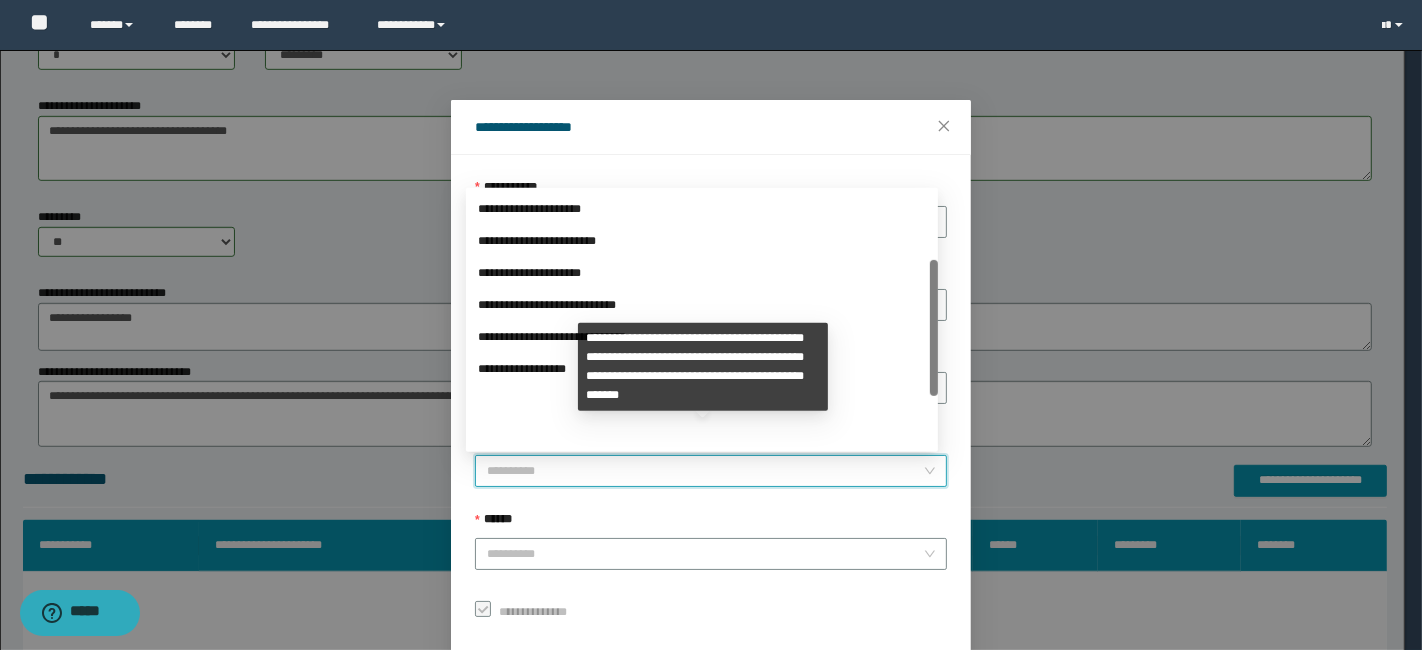 drag, startPoint x: 933, startPoint y: 283, endPoint x: 935, endPoint y: 451, distance: 168.0119 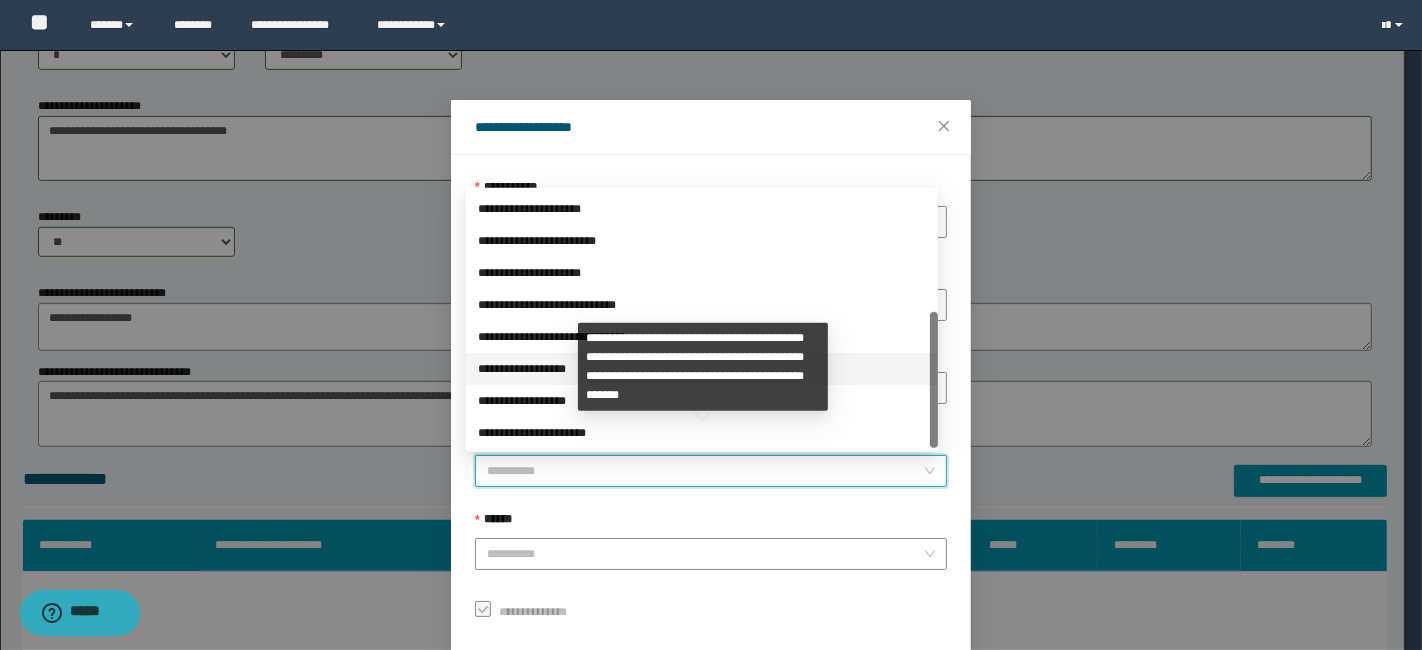 click on "**********" at bounding box center [702, 369] 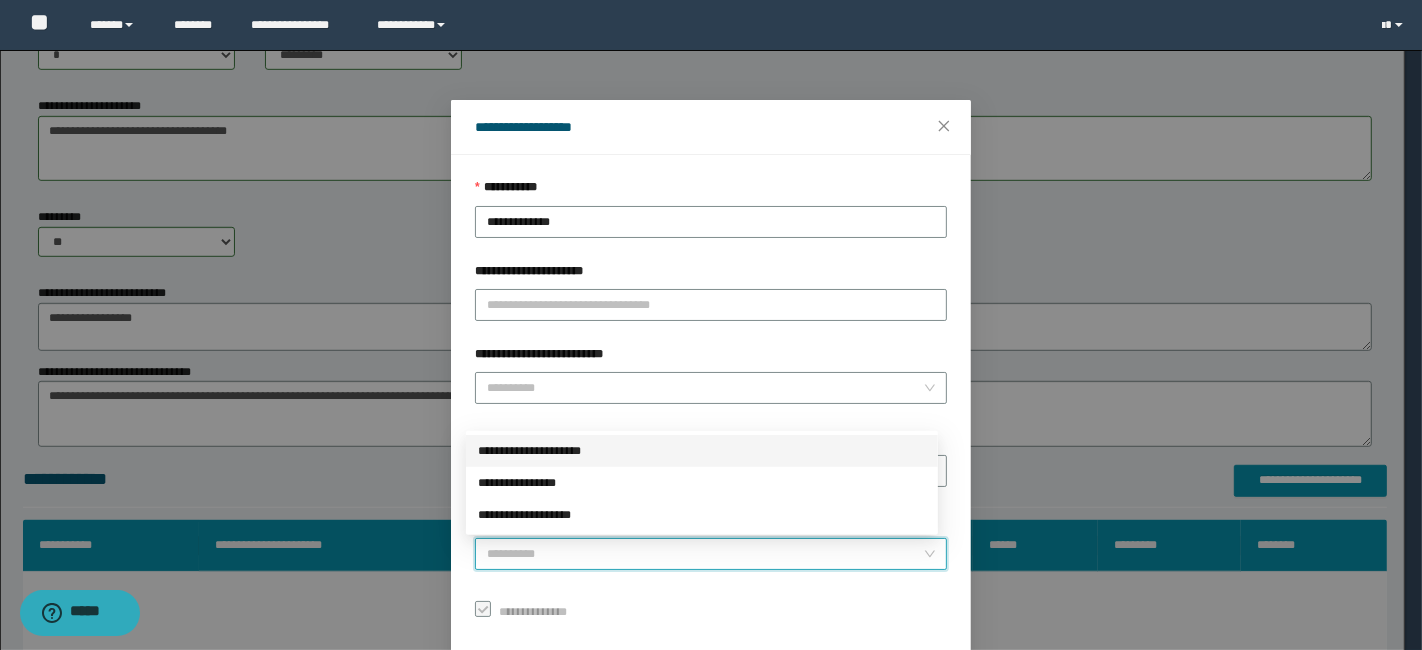 click on "******" at bounding box center [705, 554] 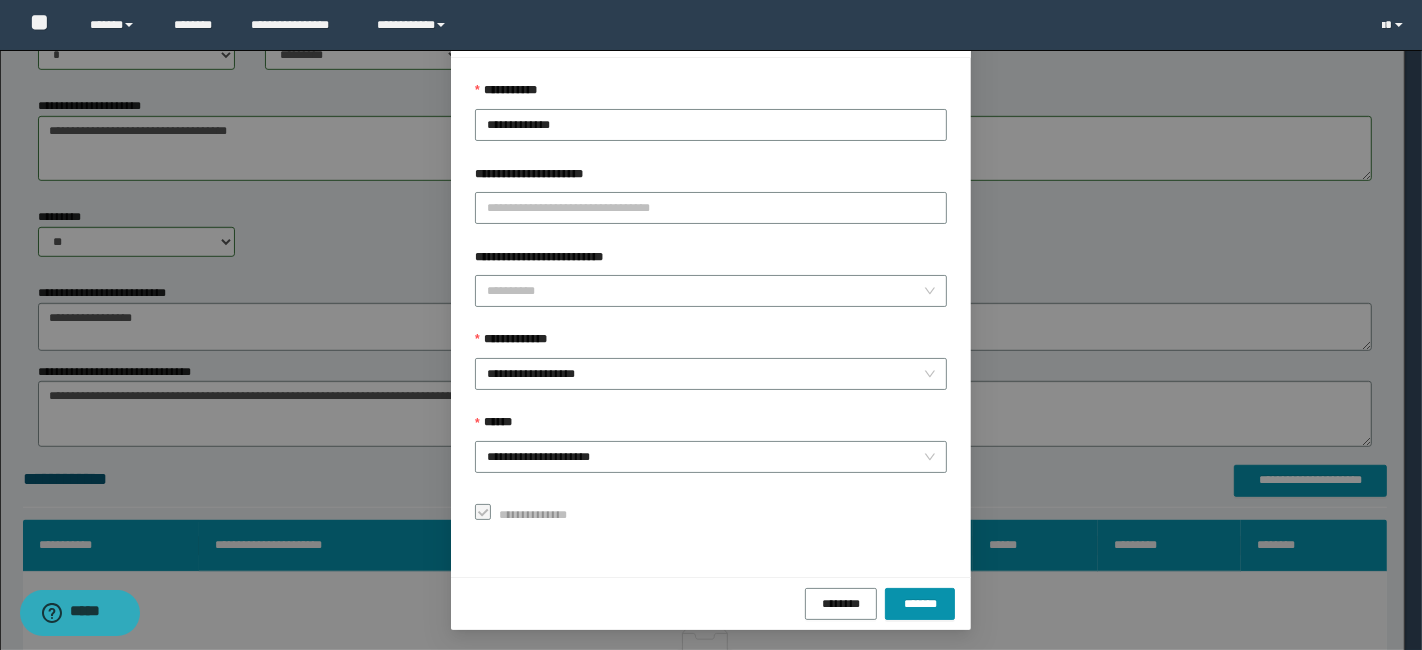 scroll, scrollTop: 100, scrollLeft: 0, axis: vertical 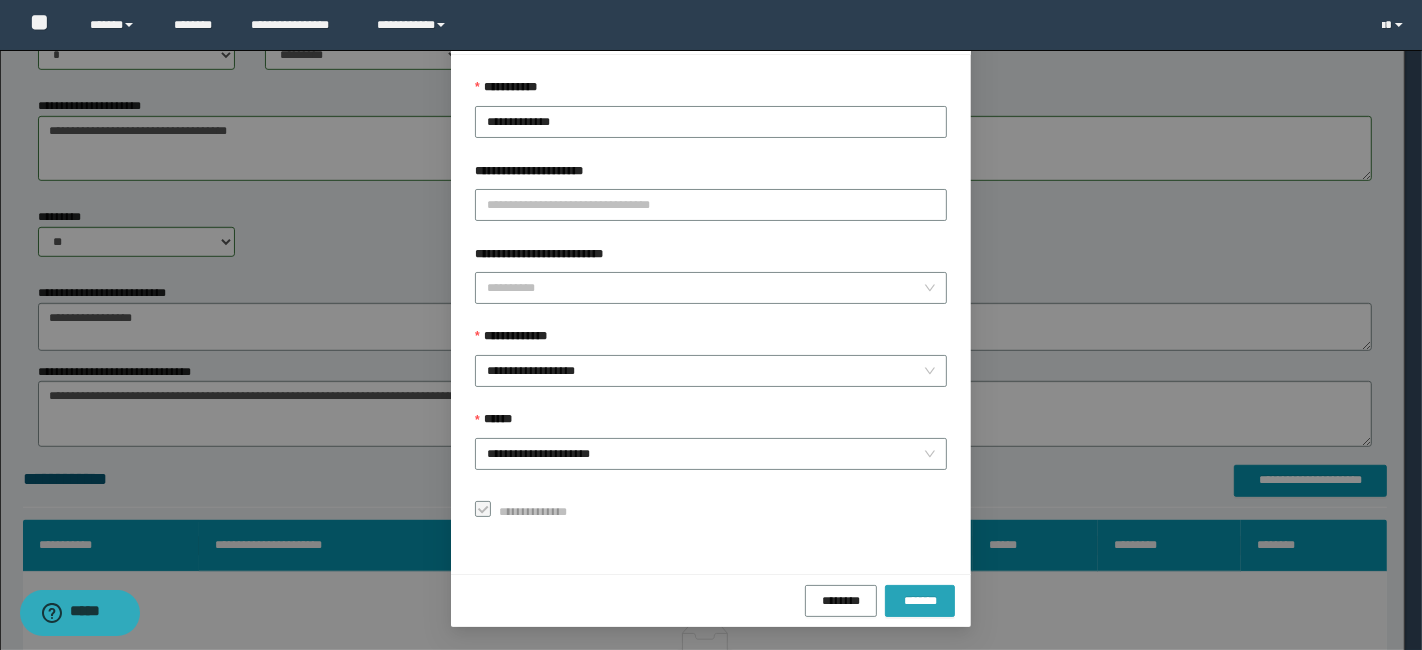 click on "*******" at bounding box center (920, 600) 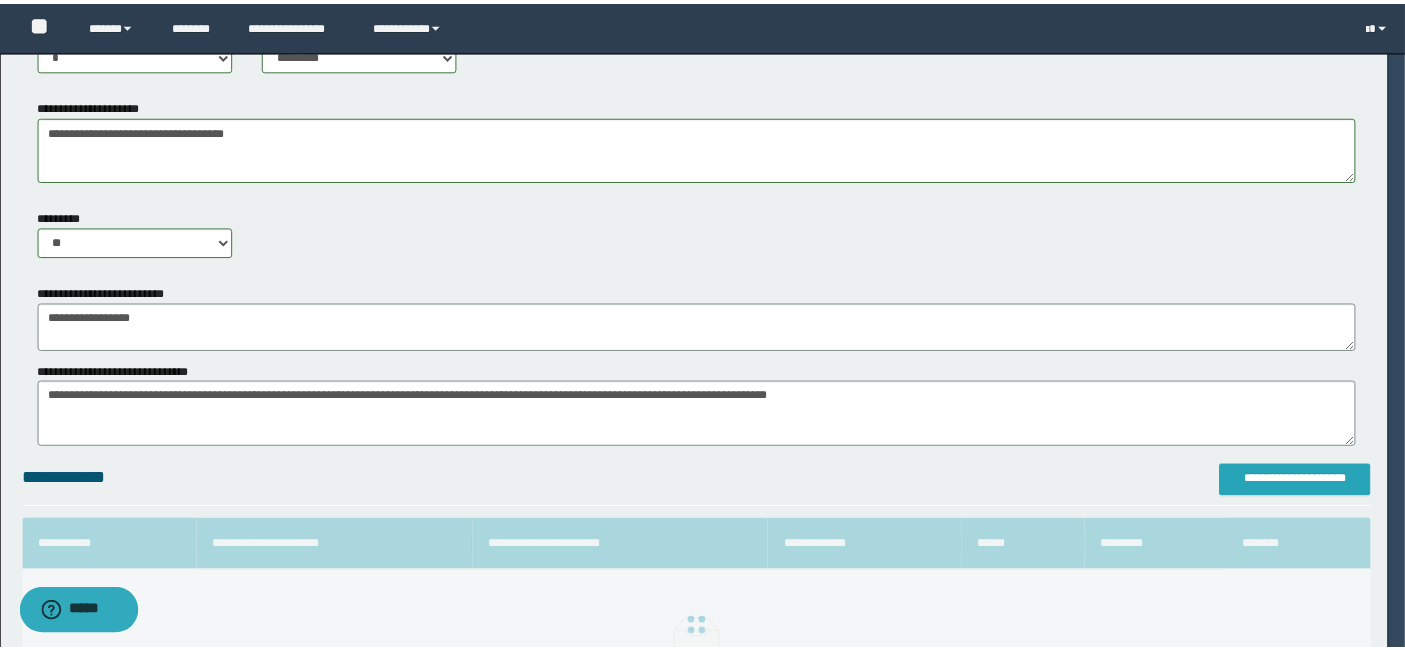 scroll, scrollTop: 0, scrollLeft: 0, axis: both 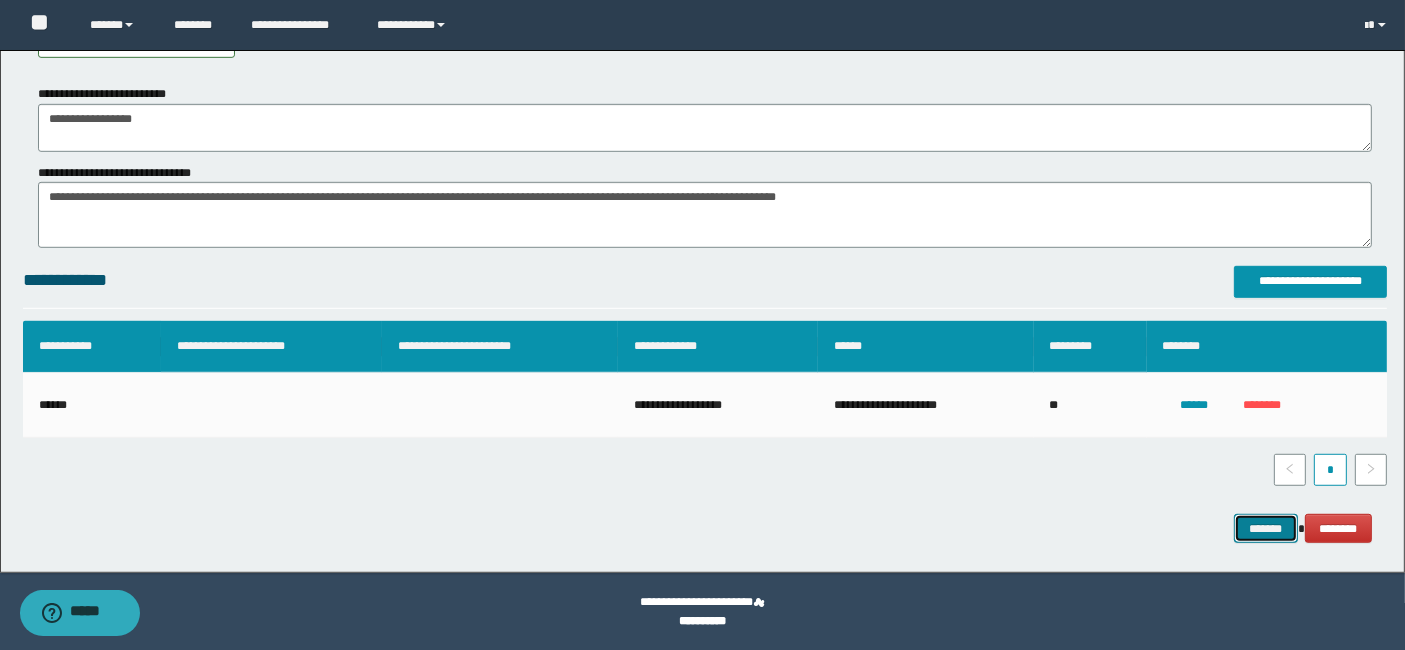 click on "*******" at bounding box center [1266, 528] 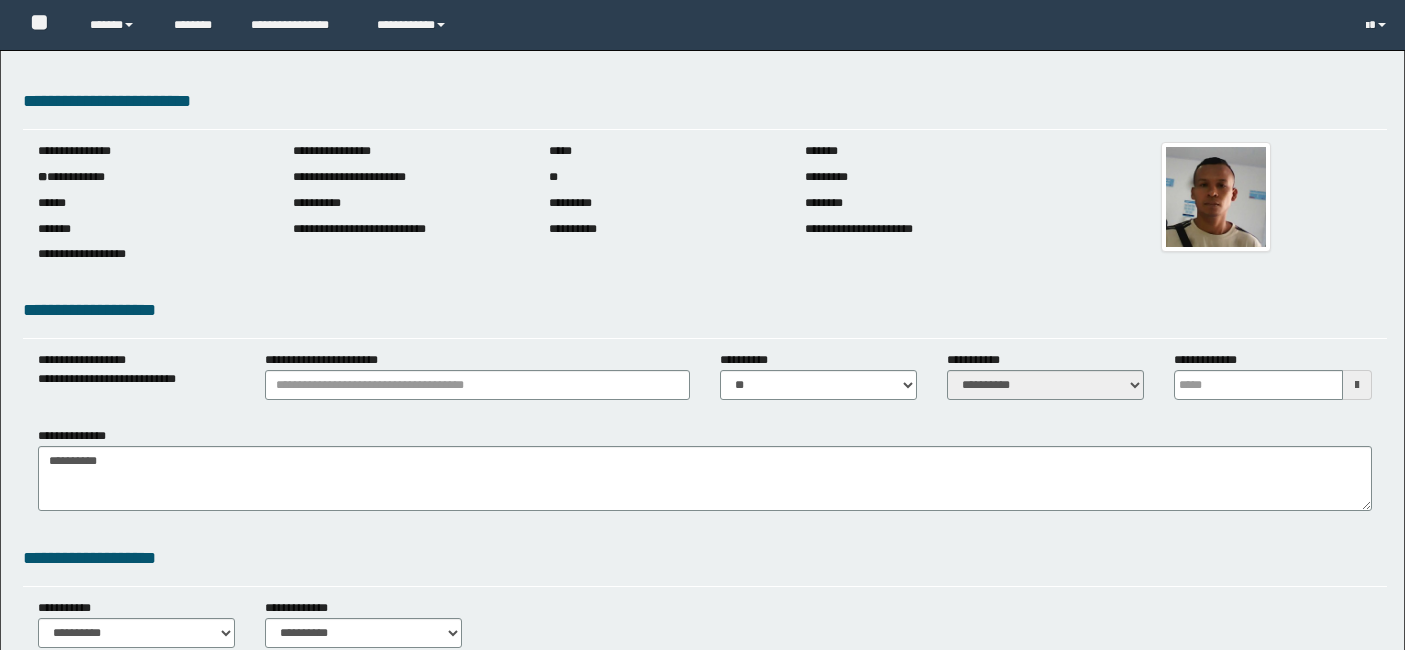 scroll, scrollTop: 0, scrollLeft: 0, axis: both 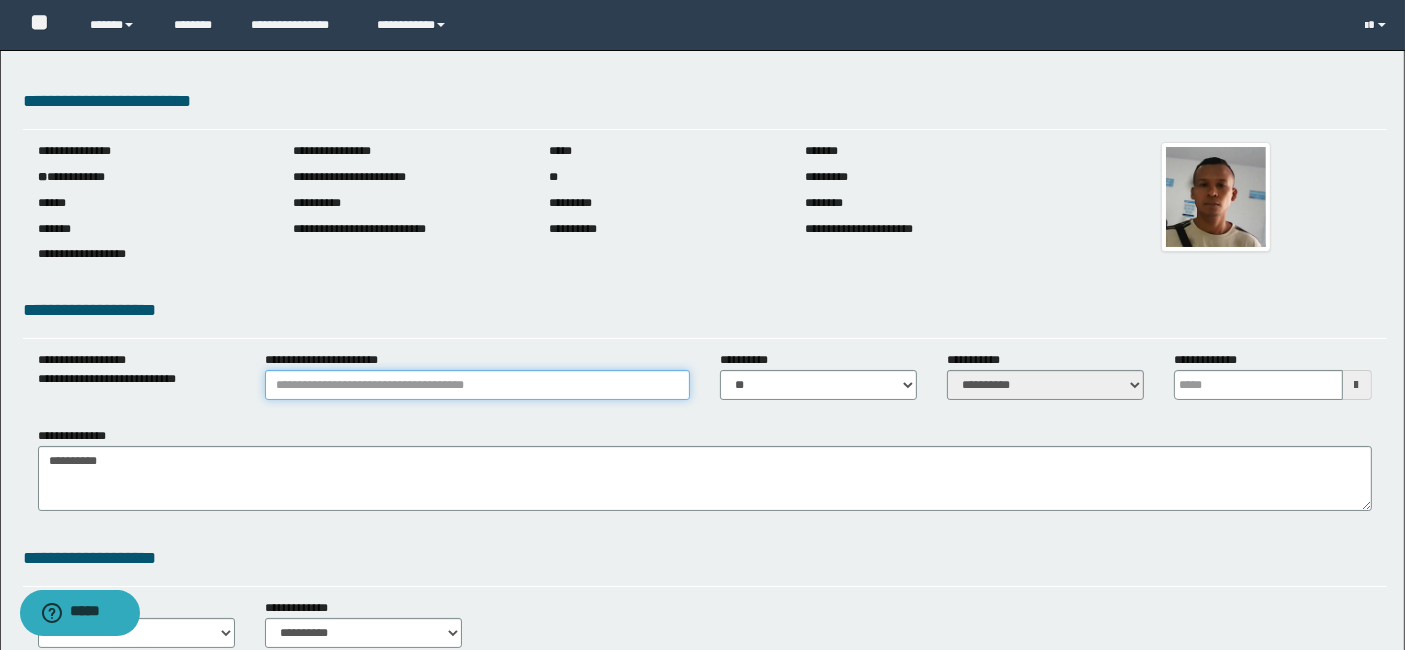 click on "**********" at bounding box center (477, 385) 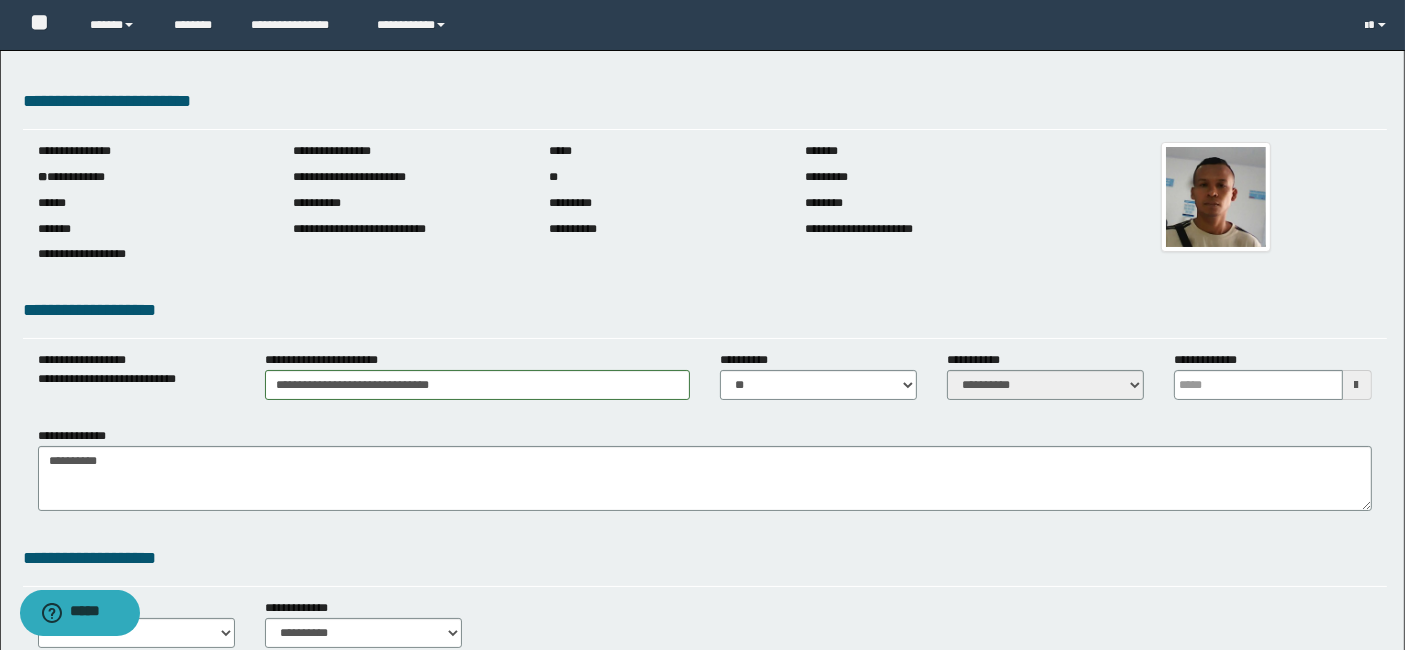click at bounding box center [1357, 385] 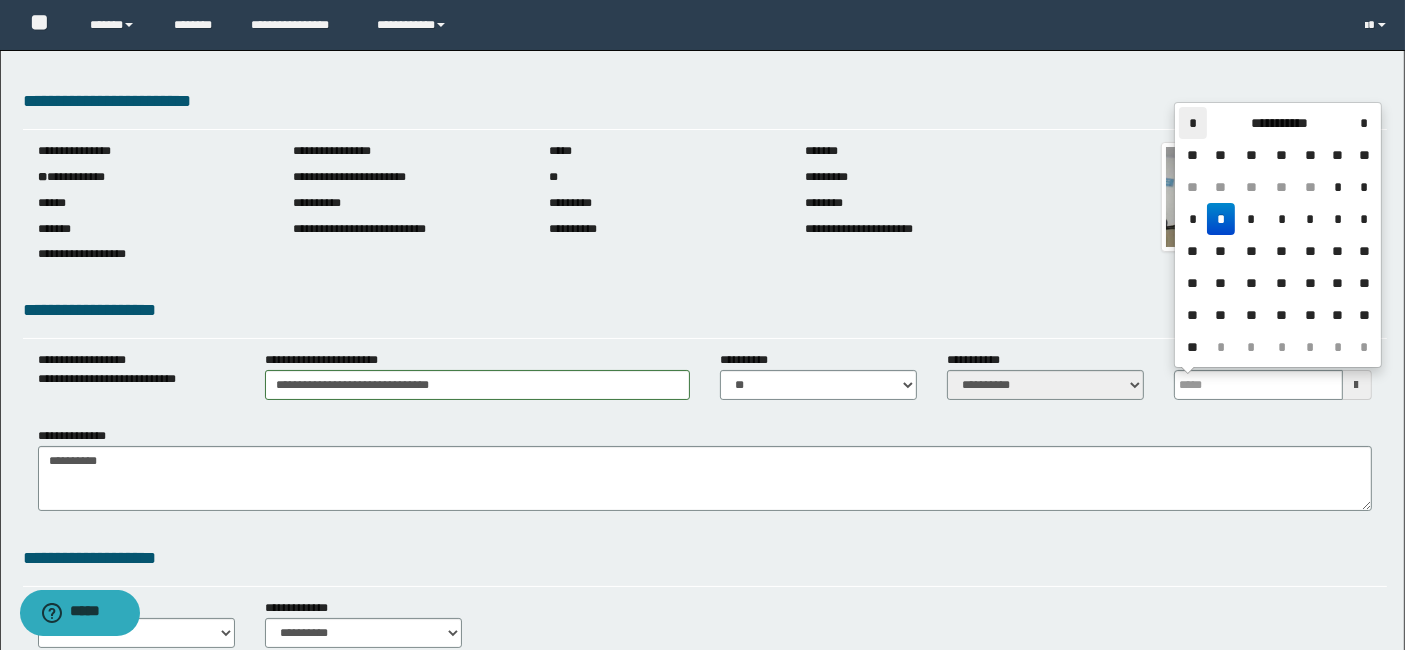 click on "*" at bounding box center [1193, 123] 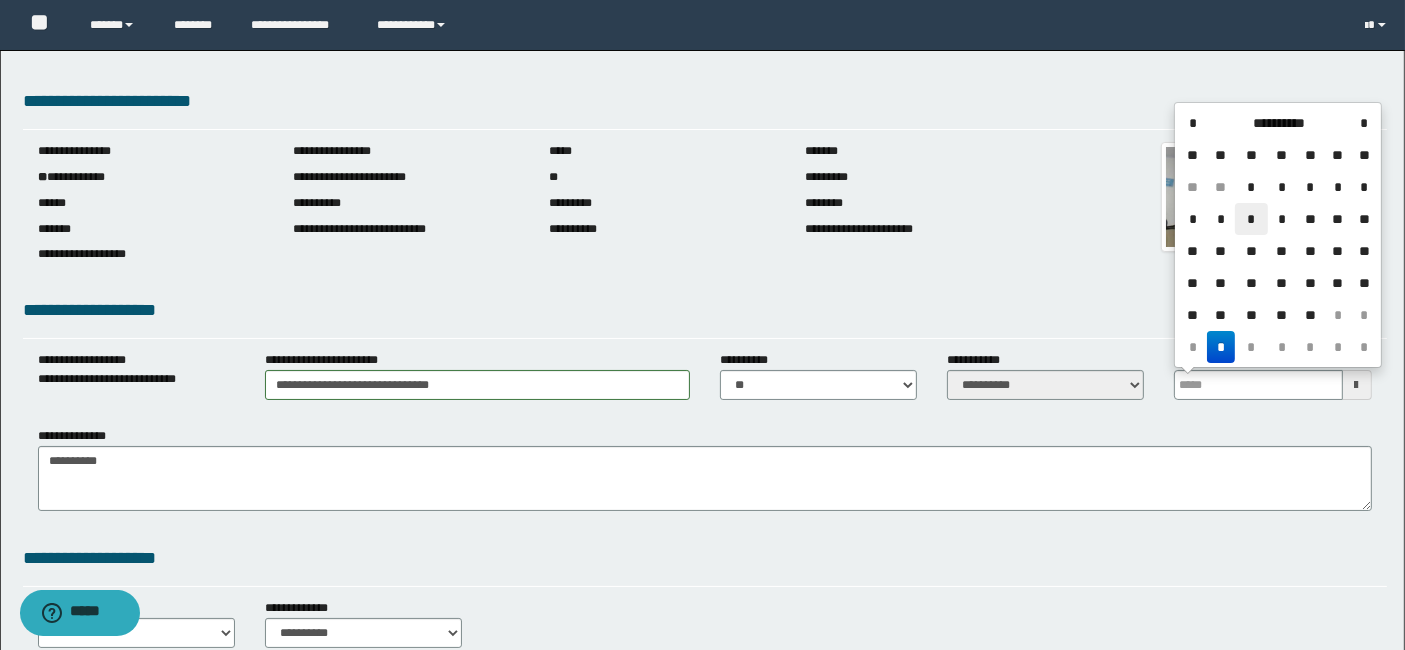 click on "*" at bounding box center (1251, 219) 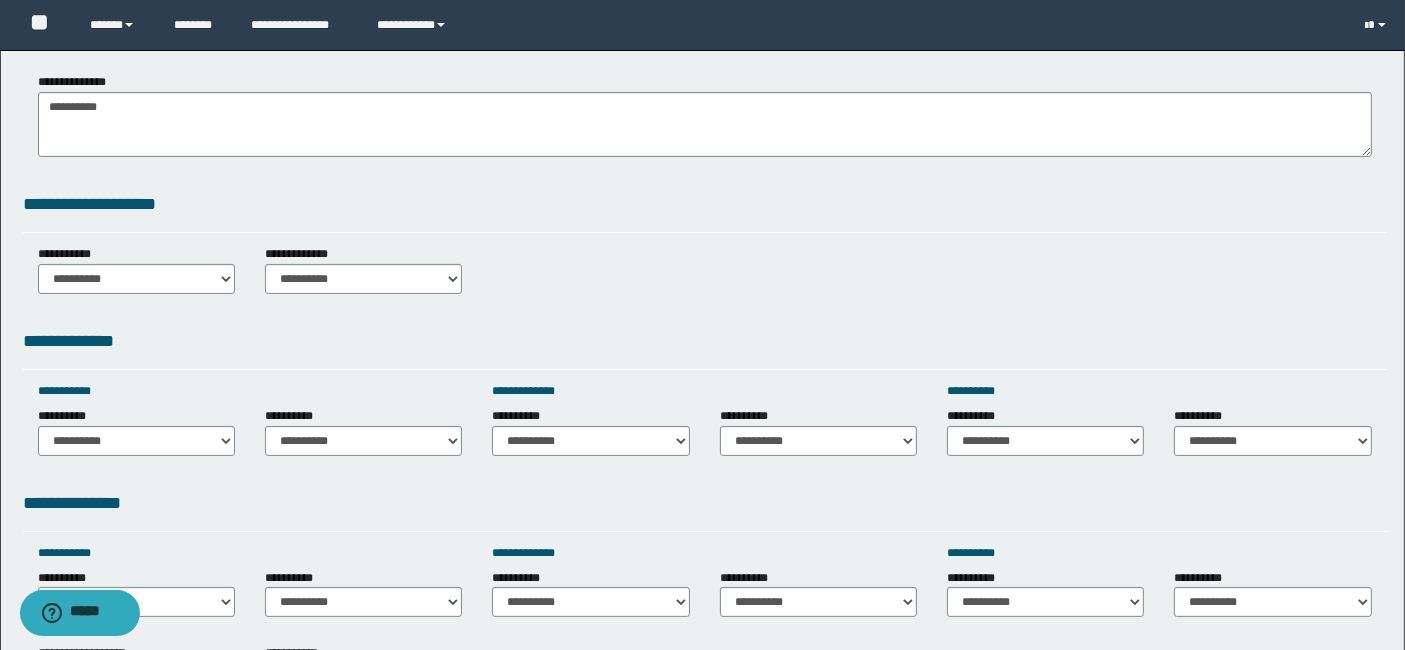 scroll, scrollTop: 355, scrollLeft: 0, axis: vertical 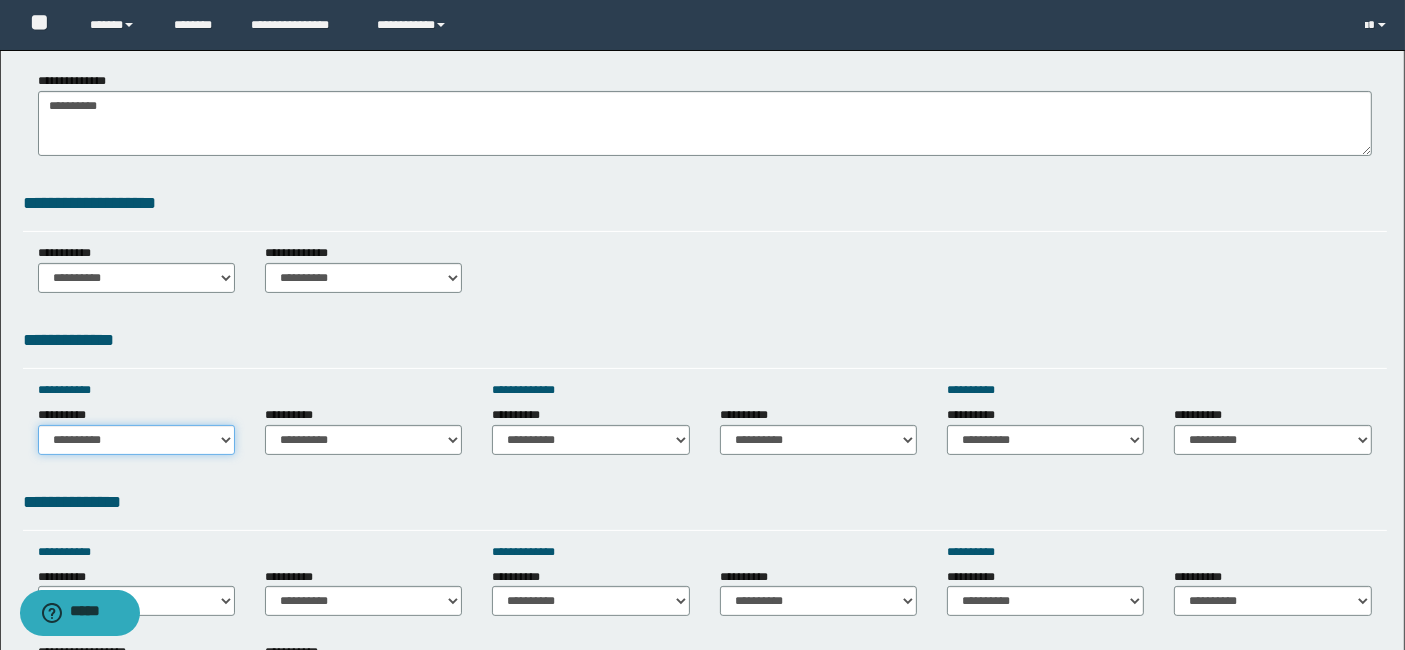 click on "**********" at bounding box center [136, 440] 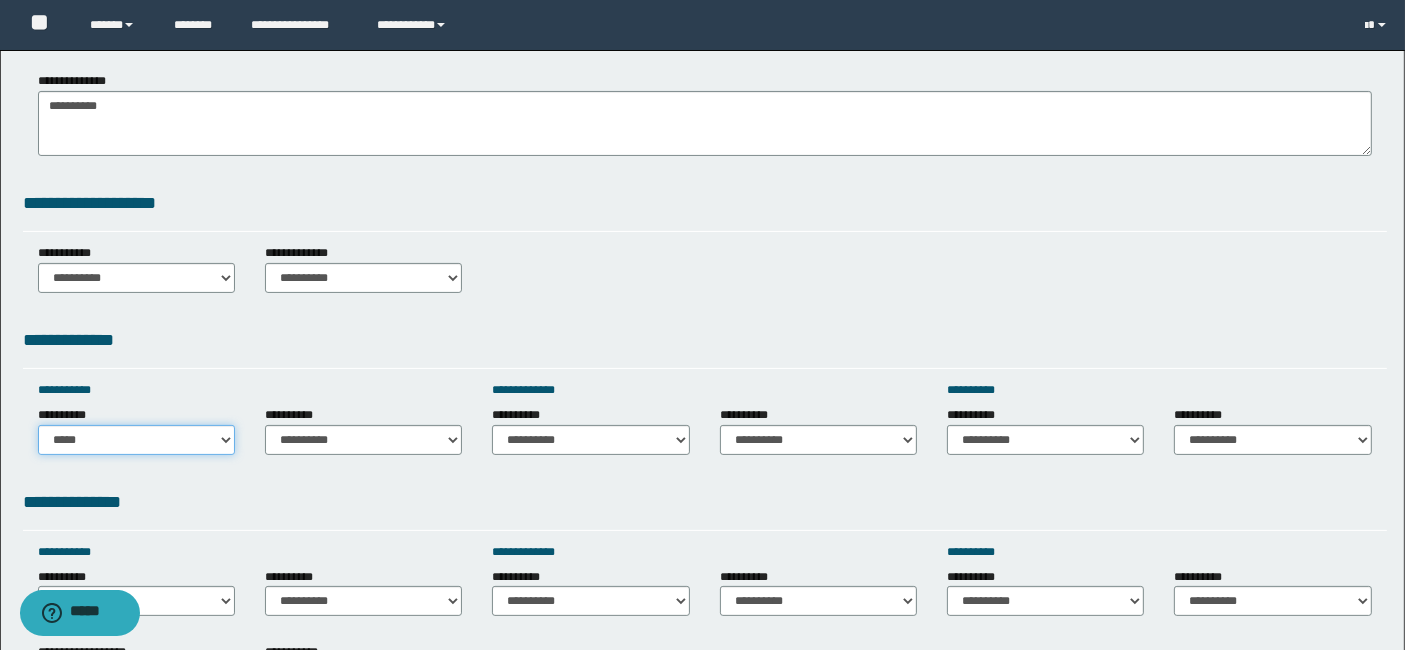 click on "**********" at bounding box center [136, 440] 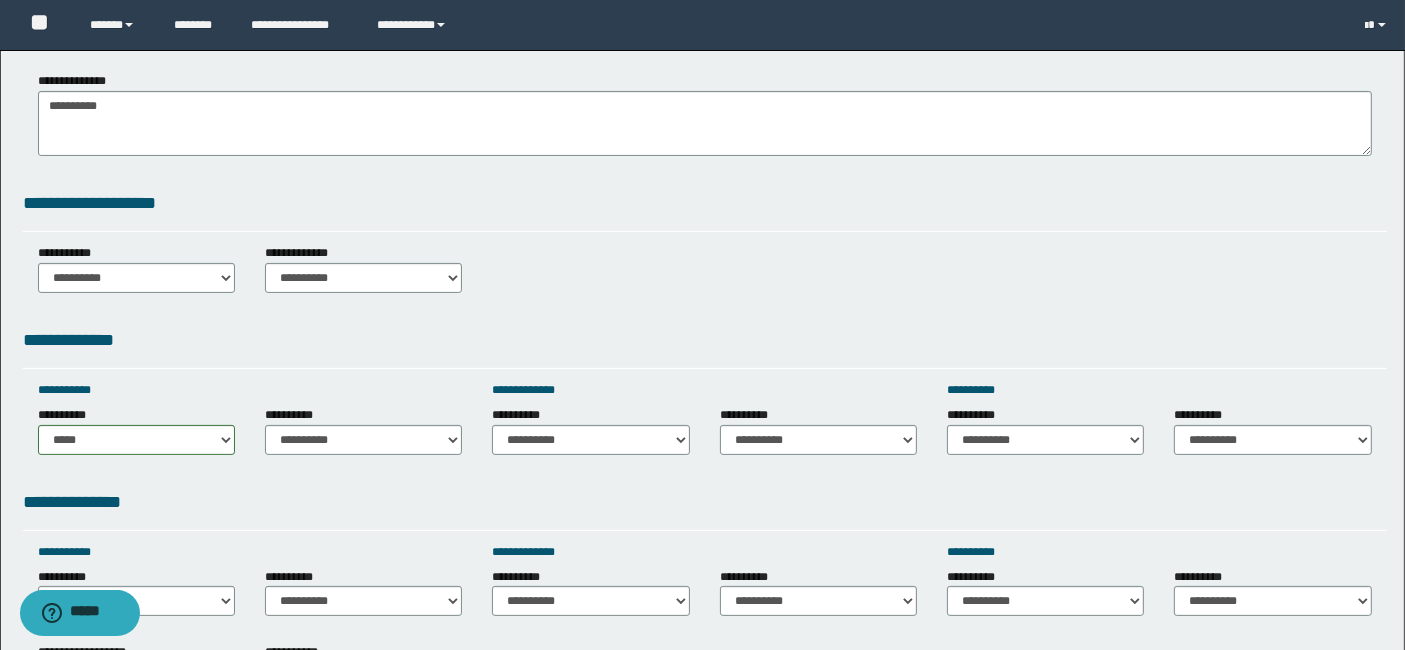 drag, startPoint x: 677, startPoint y: 454, endPoint x: 677, endPoint y: 435, distance: 19 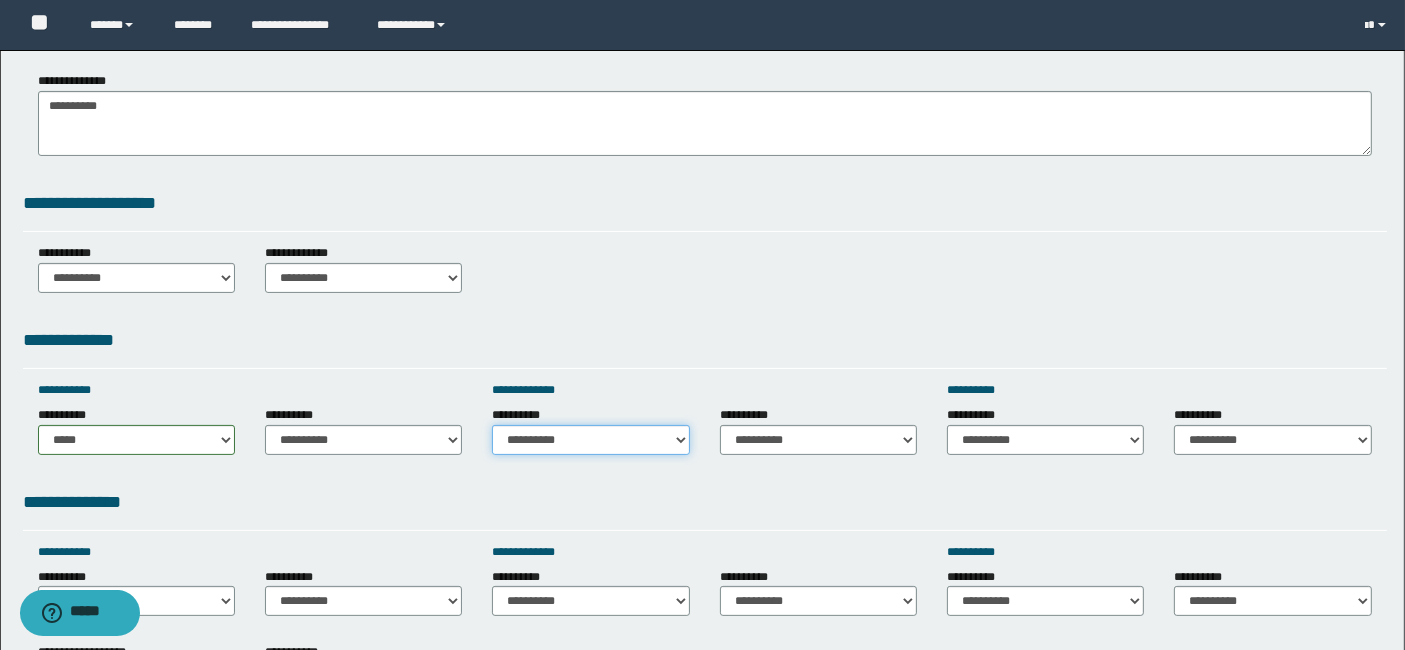 drag, startPoint x: 677, startPoint y: 435, endPoint x: 664, endPoint y: 407, distance: 30.870699 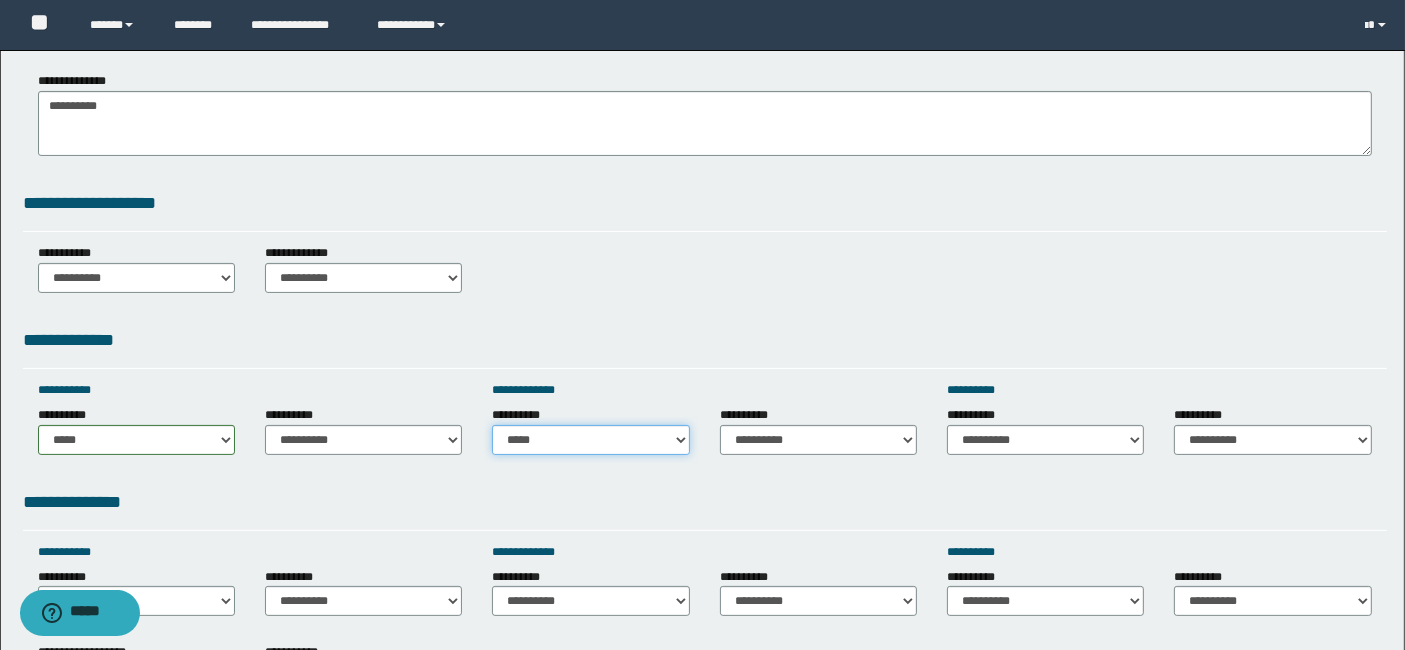 click on "**********" at bounding box center [590, 440] 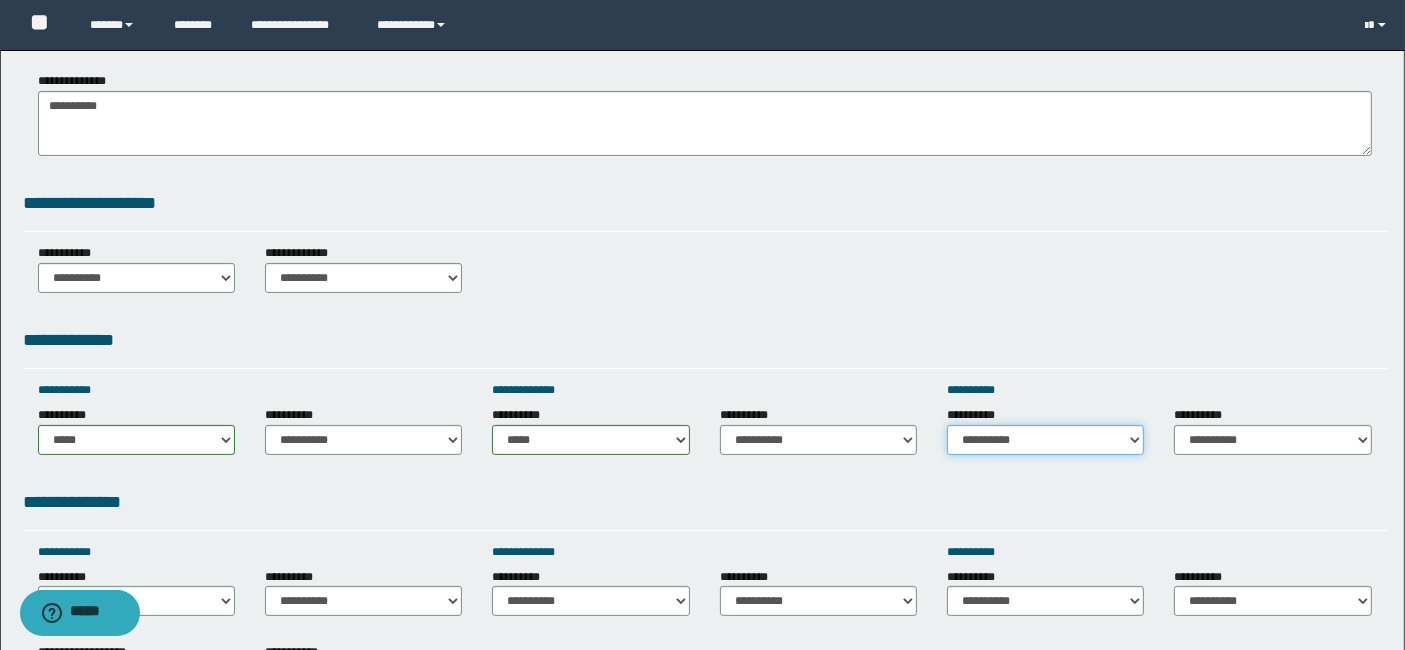 drag, startPoint x: 1128, startPoint y: 430, endPoint x: 1108, endPoint y: 411, distance: 27.58623 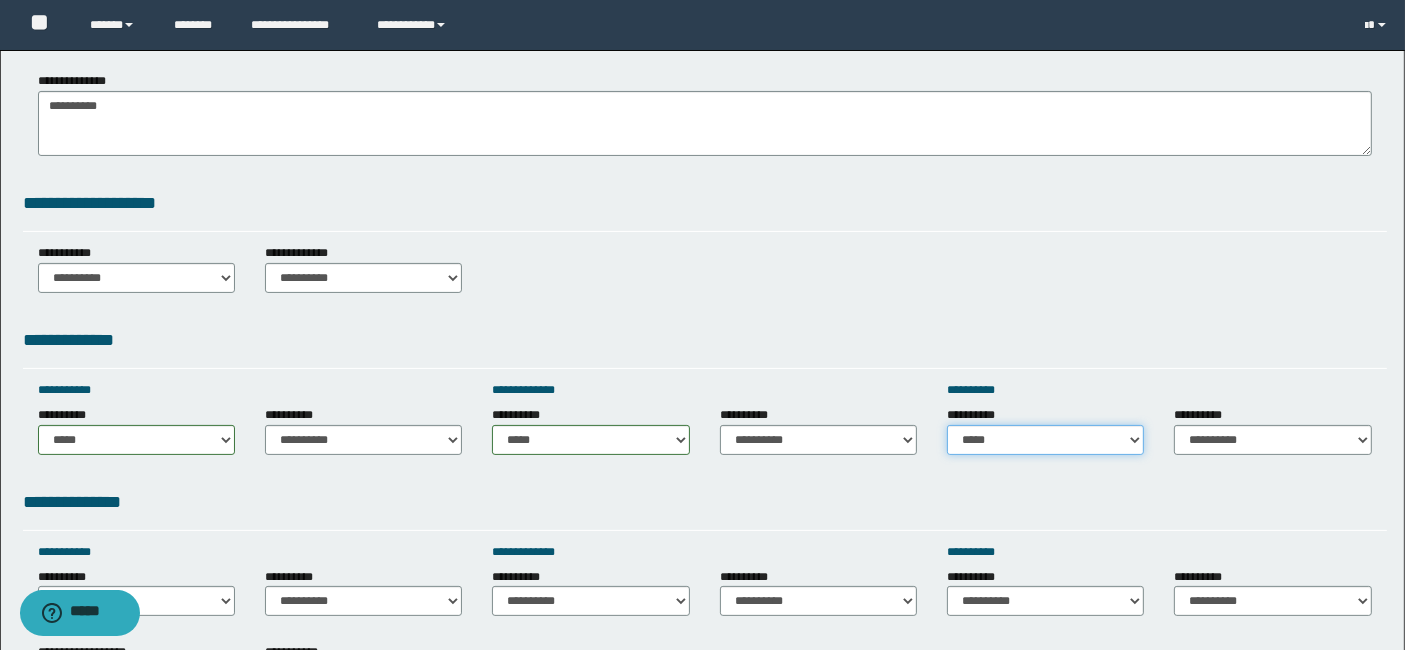 click on "**********" at bounding box center [1045, 440] 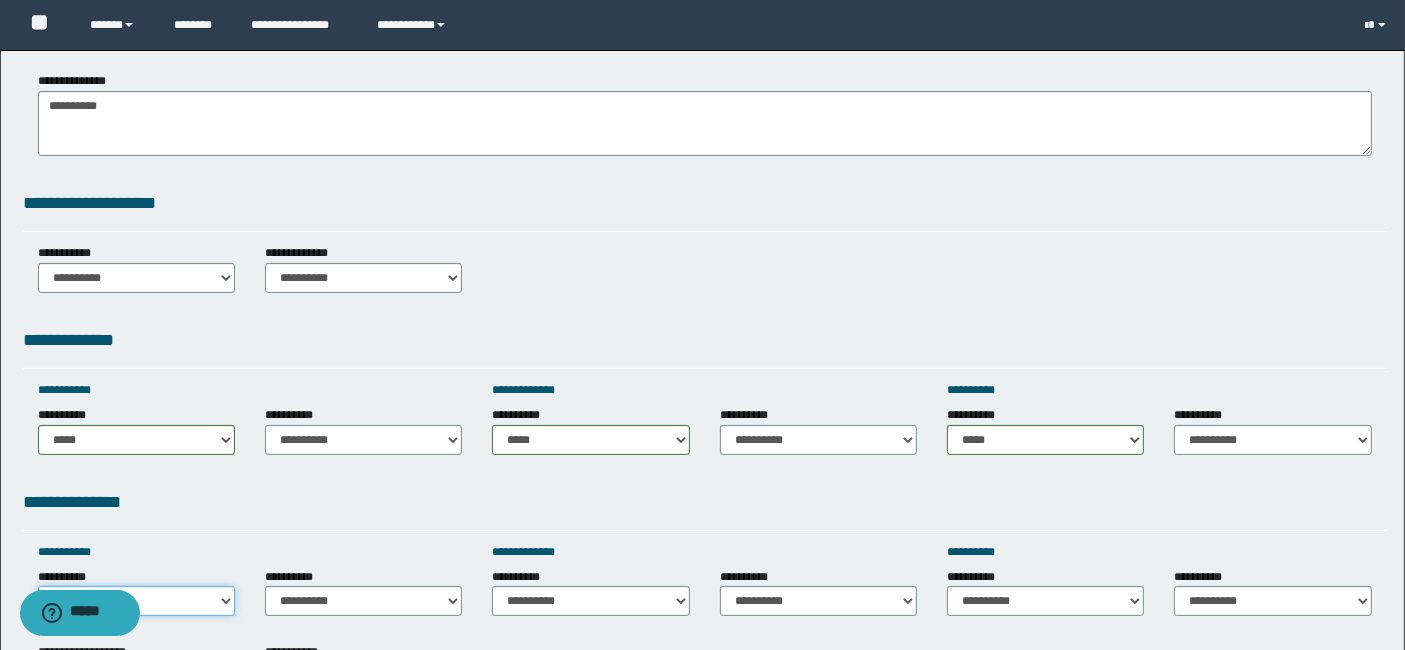 click on "**********" at bounding box center [136, 601] 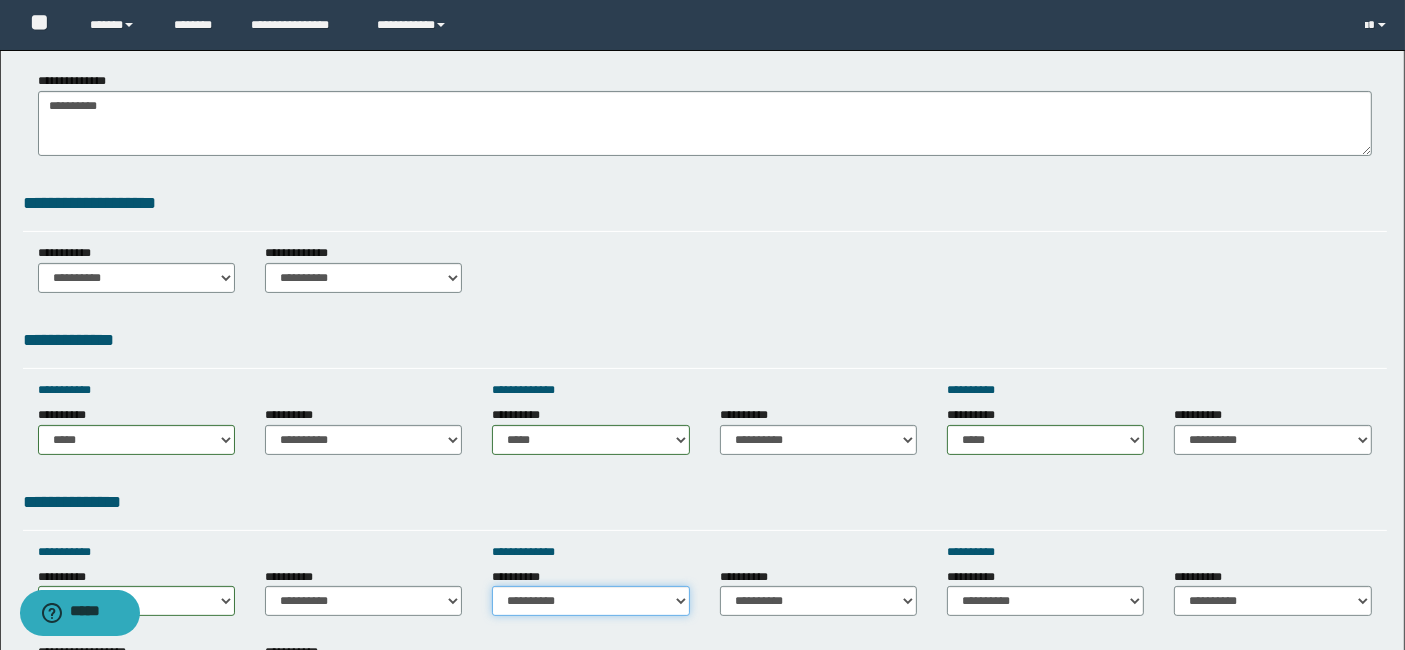 click on "**********" at bounding box center [590, 601] 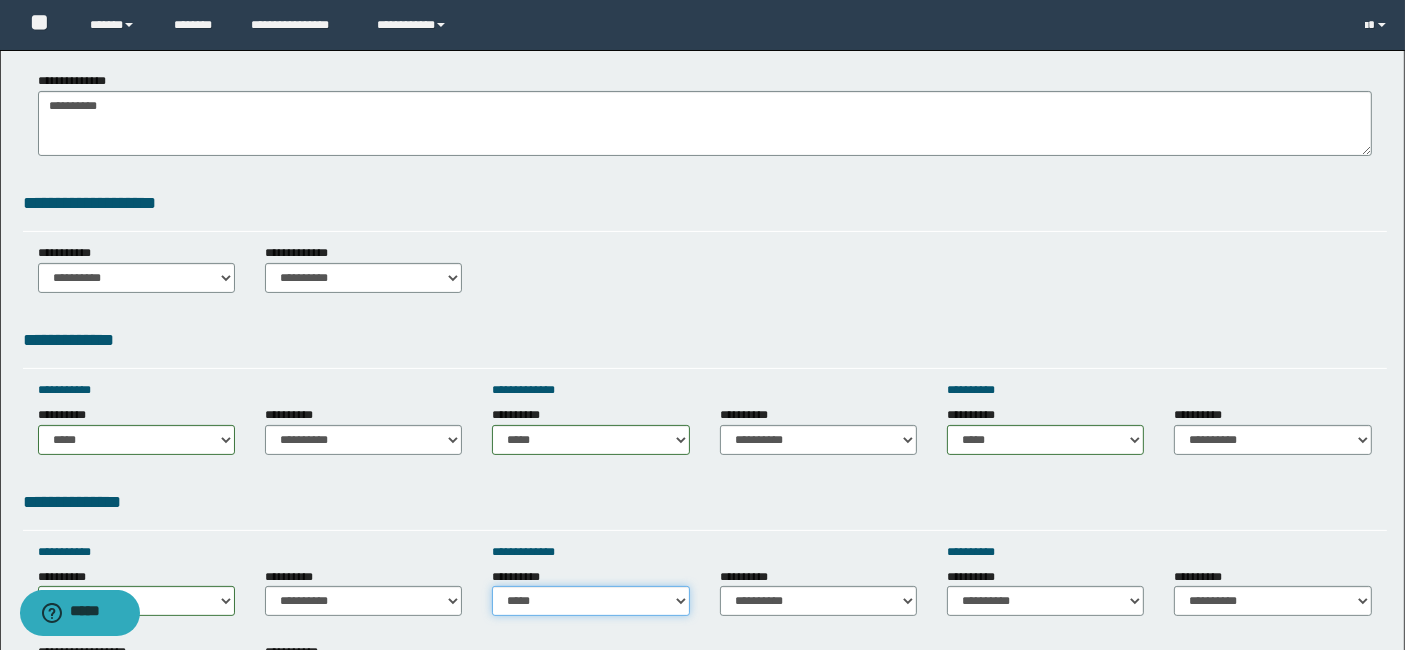 click on "**********" at bounding box center [590, 601] 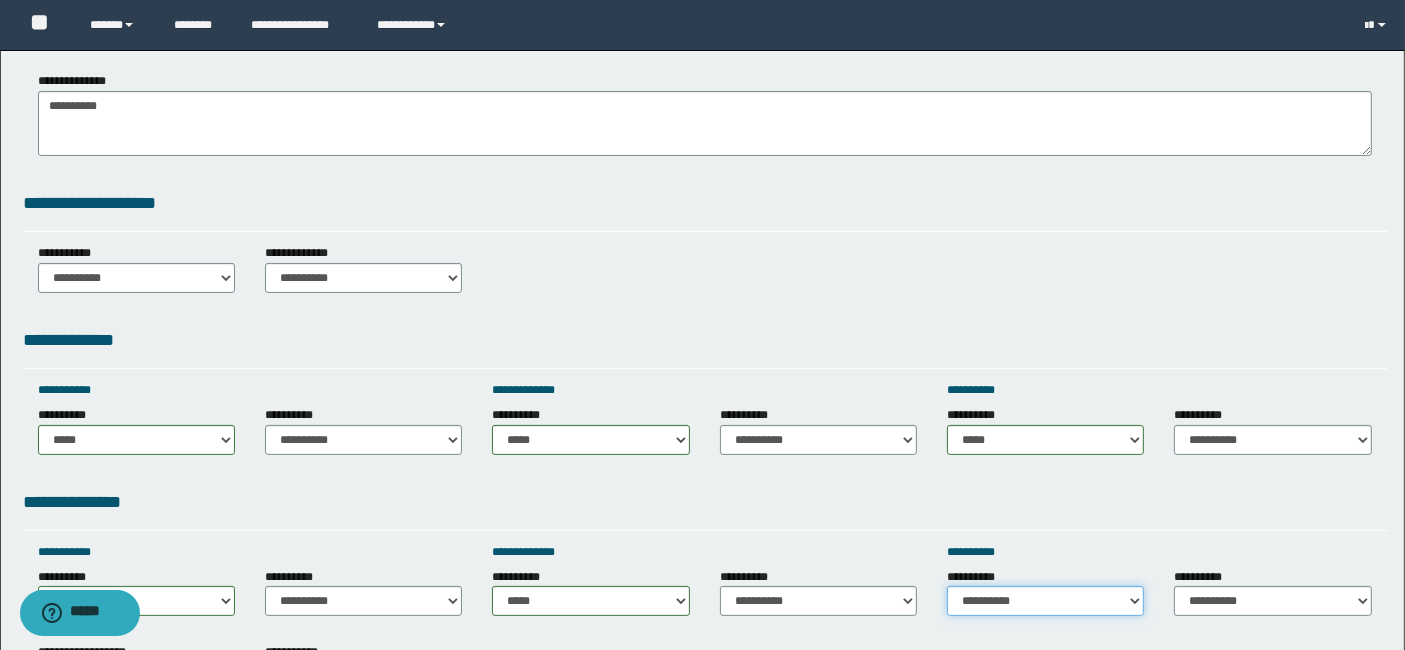 drag, startPoint x: 1123, startPoint y: 604, endPoint x: 1093, endPoint y: 571, distance: 44.598206 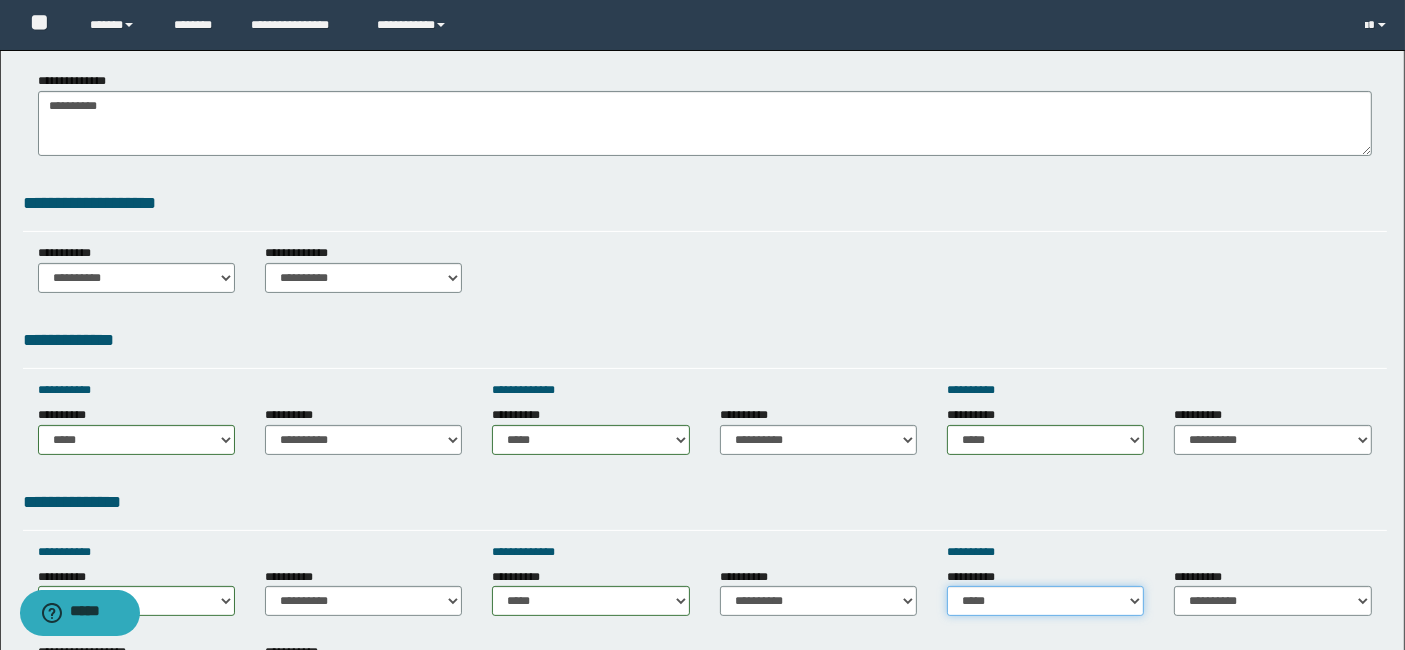 click on "**********" at bounding box center (1045, 601) 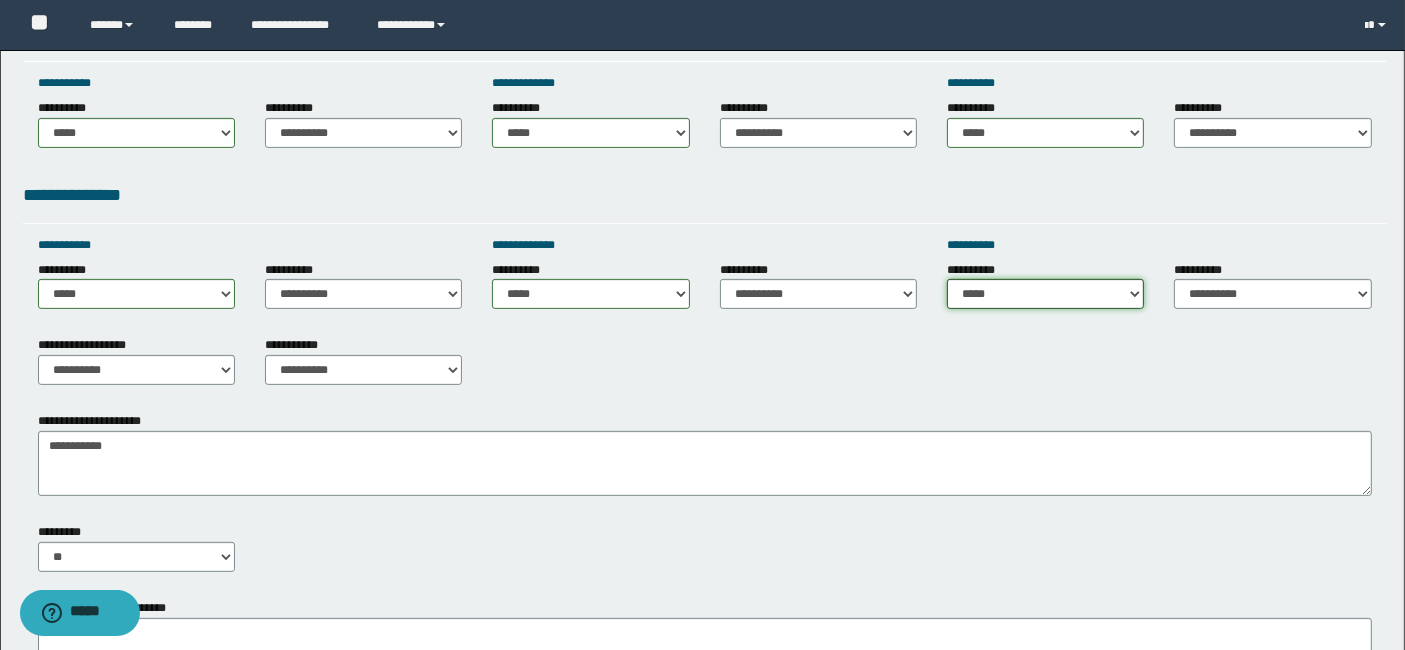 scroll, scrollTop: 666, scrollLeft: 0, axis: vertical 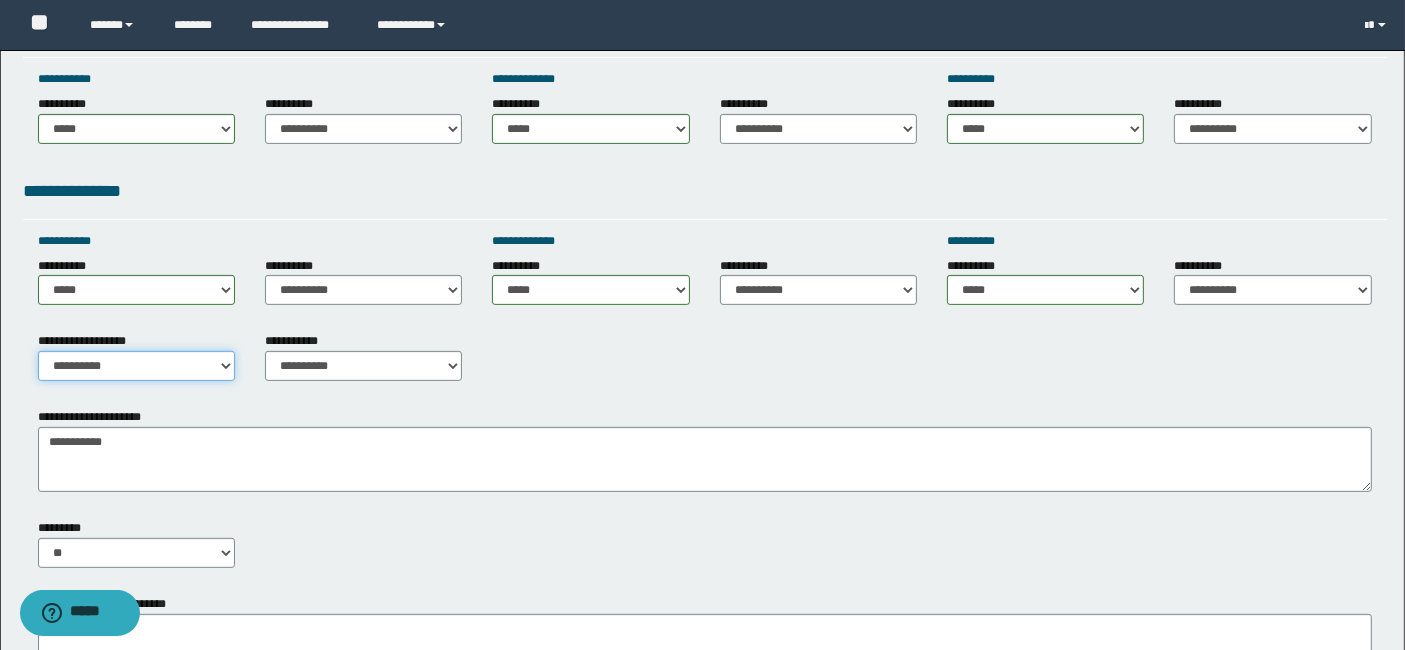 click on "**********" at bounding box center [136, 366] 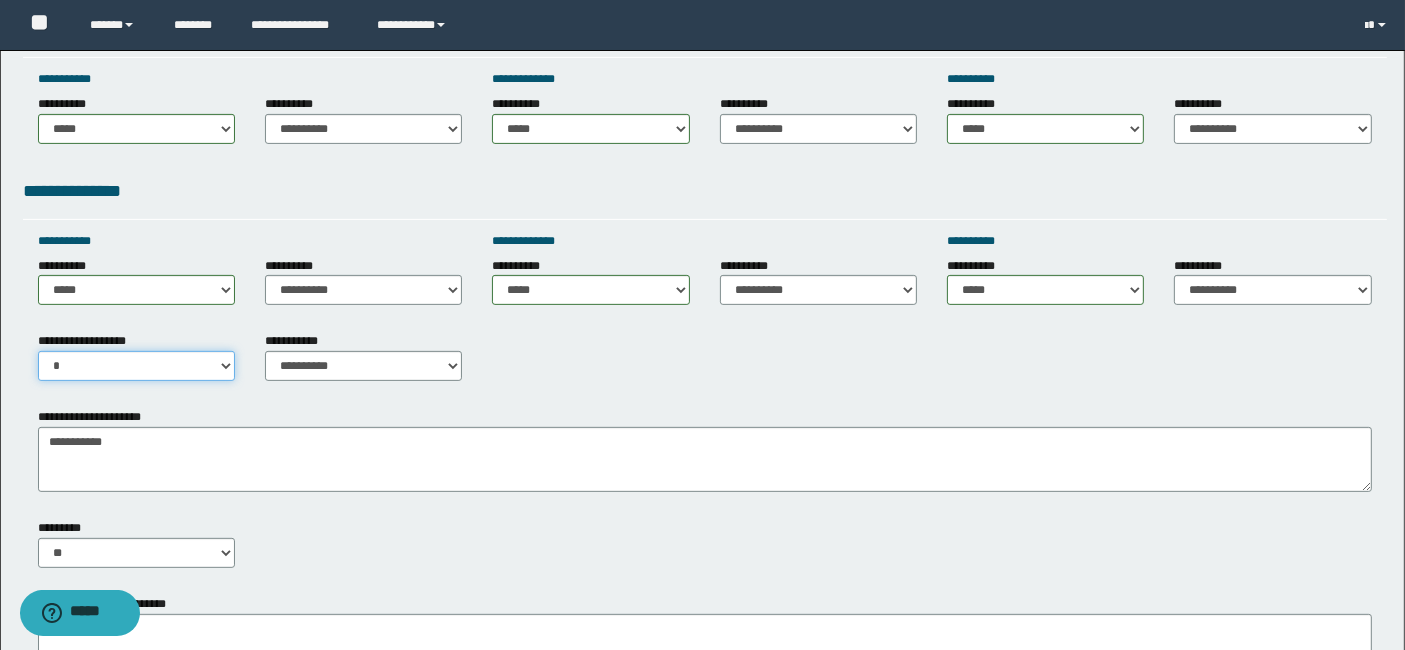 click on "**********" at bounding box center [136, 366] 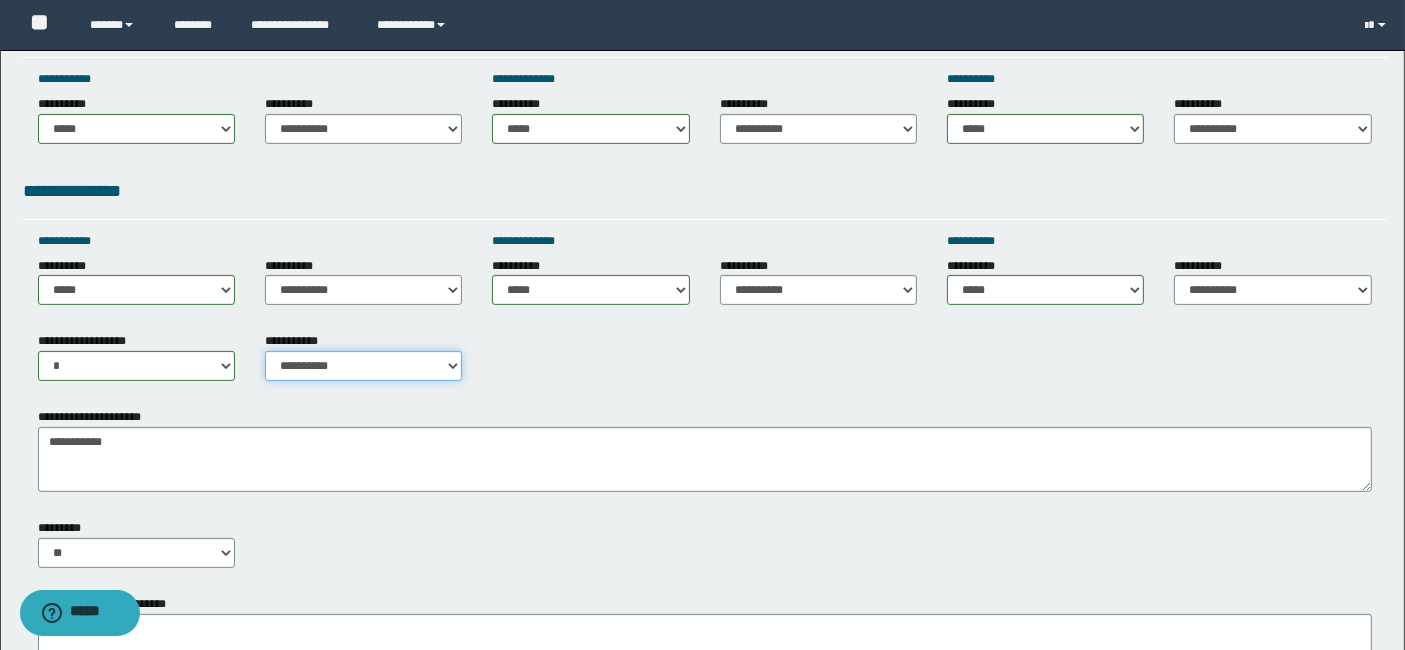 click on "**********" at bounding box center [363, 366] 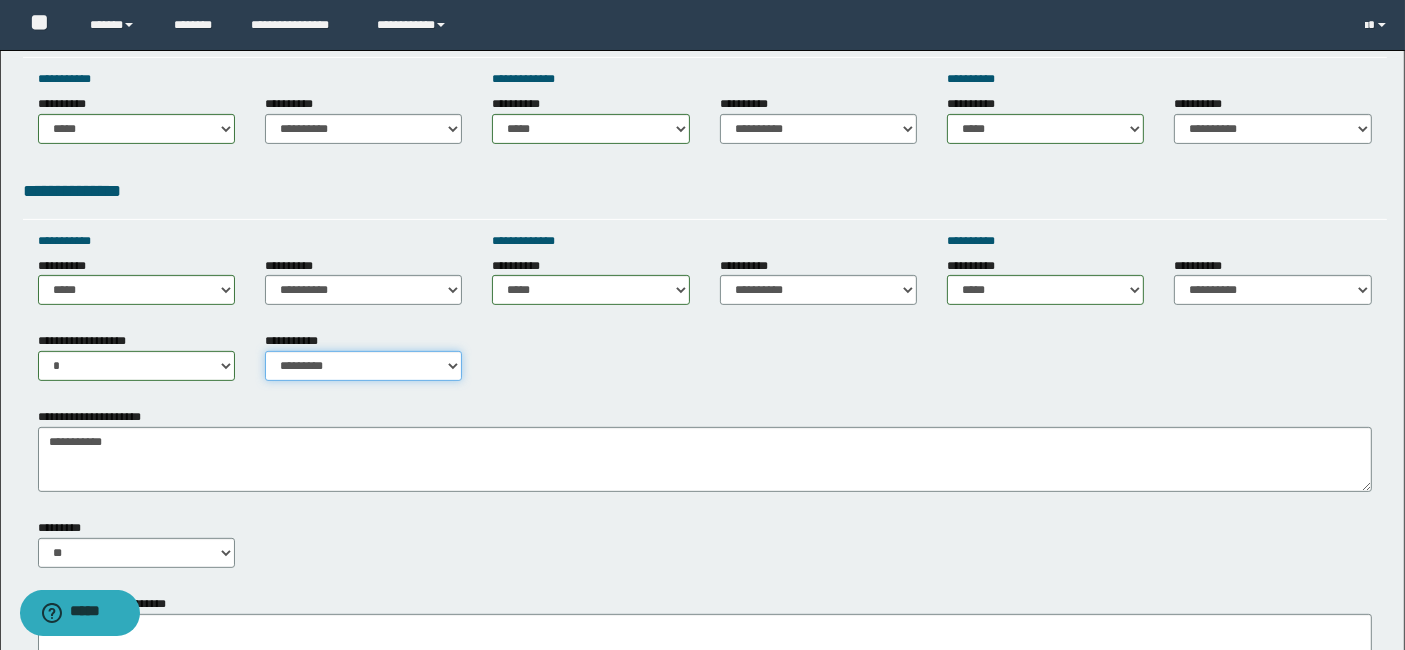 click on "**********" at bounding box center [363, 366] 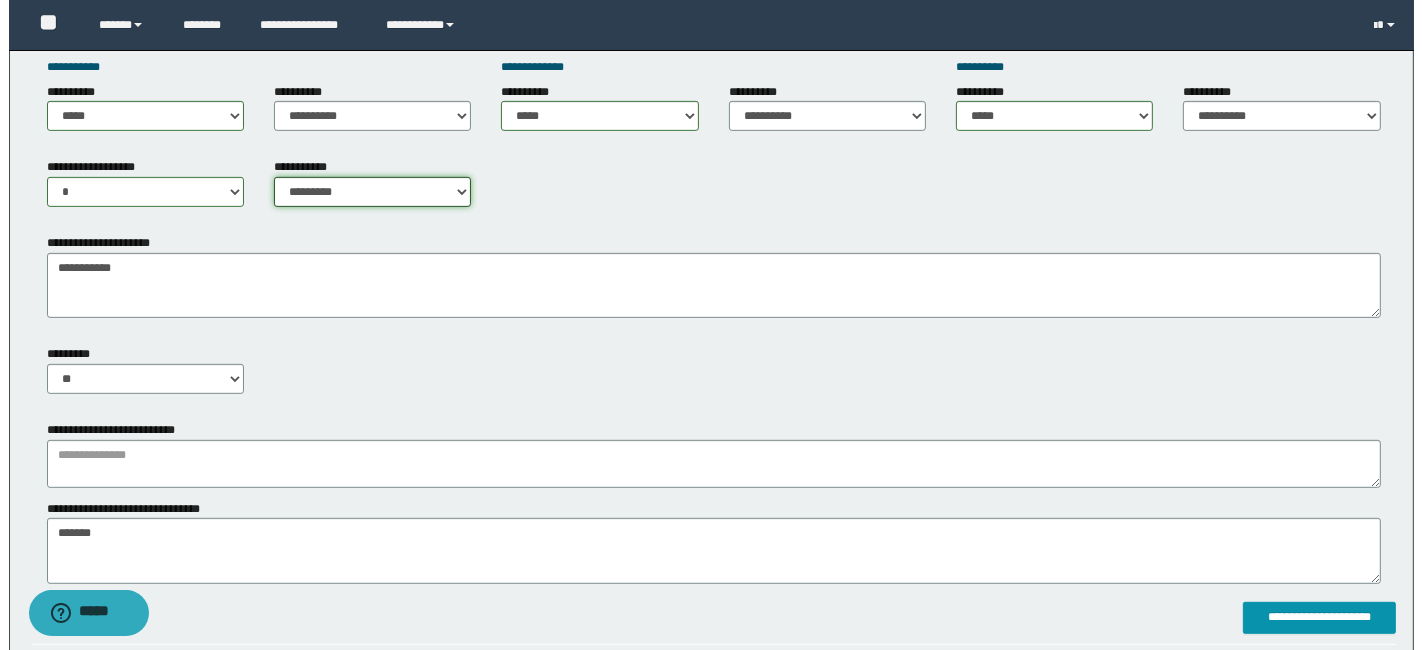 scroll, scrollTop: 888, scrollLeft: 0, axis: vertical 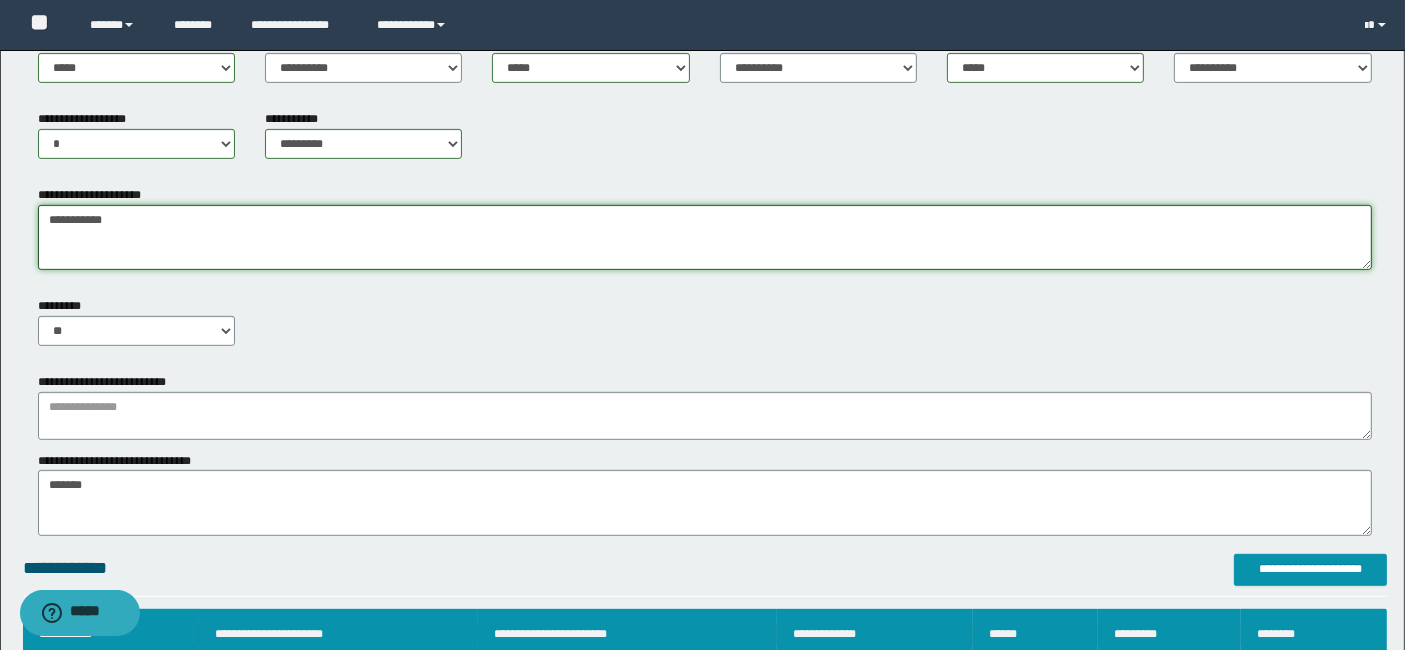 click on "**********" at bounding box center (705, 237) 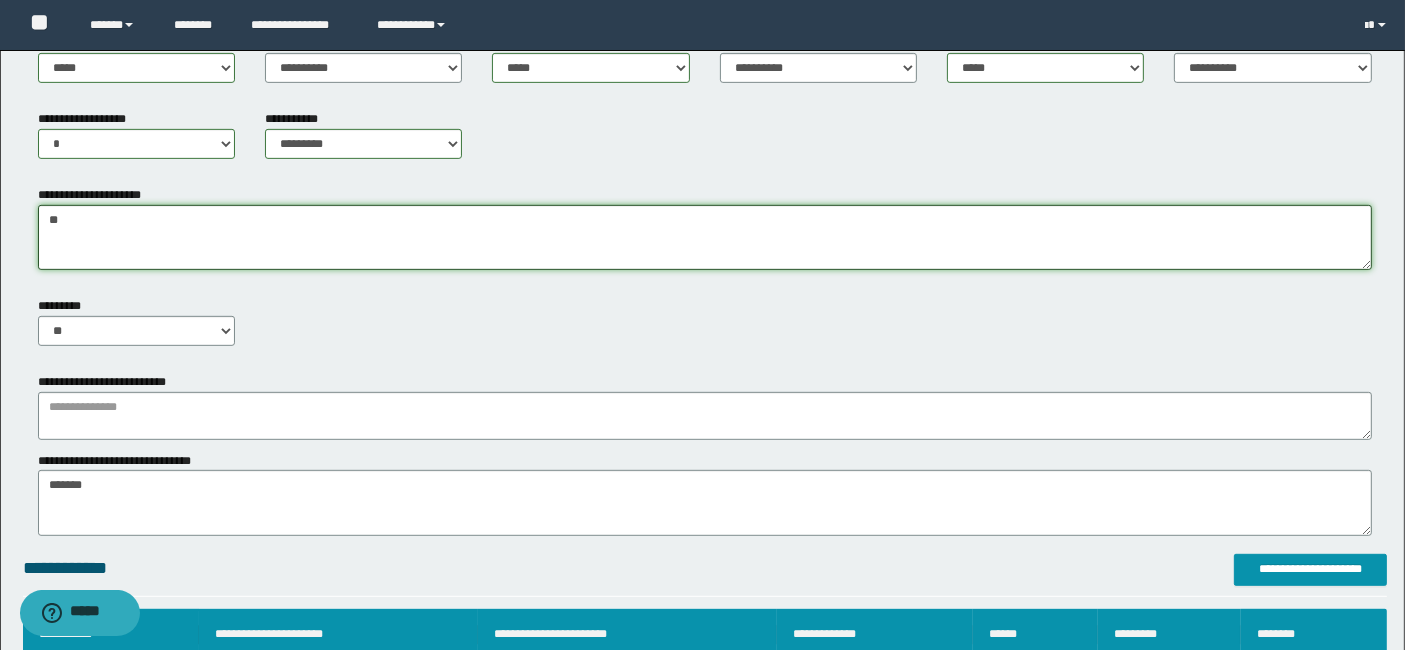 type on "*" 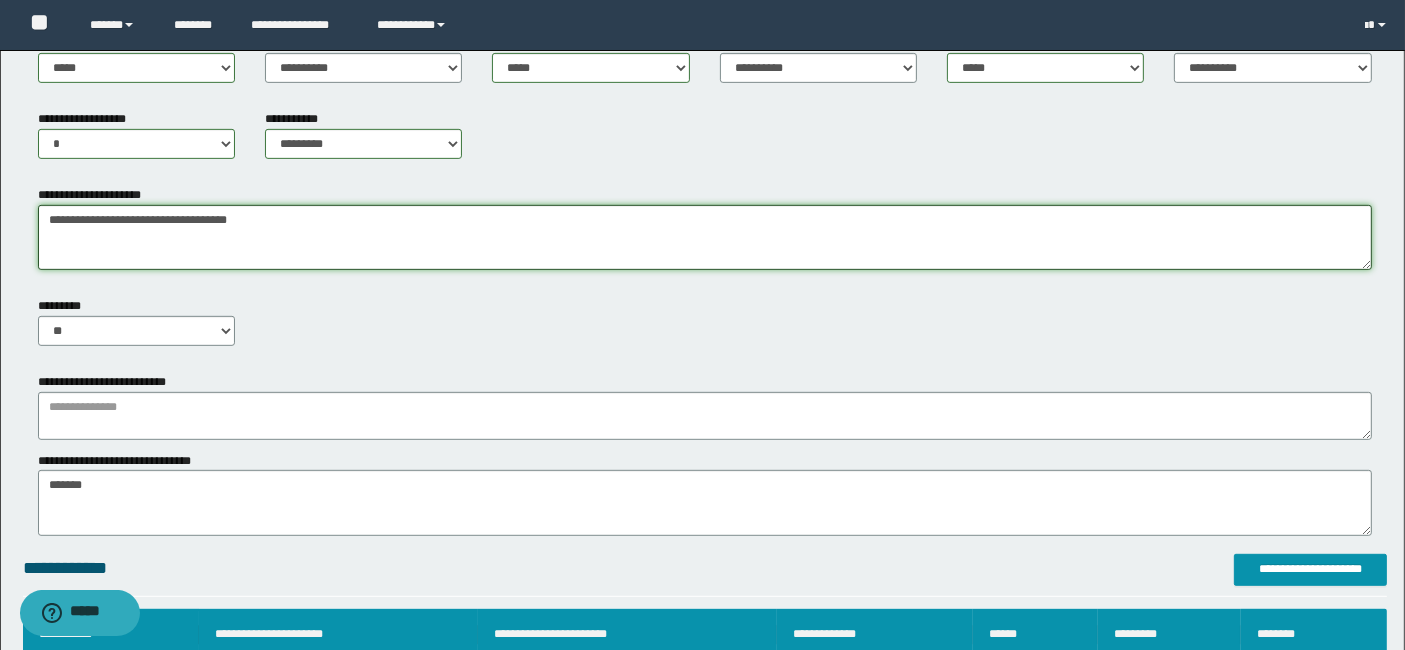 type on "**********" 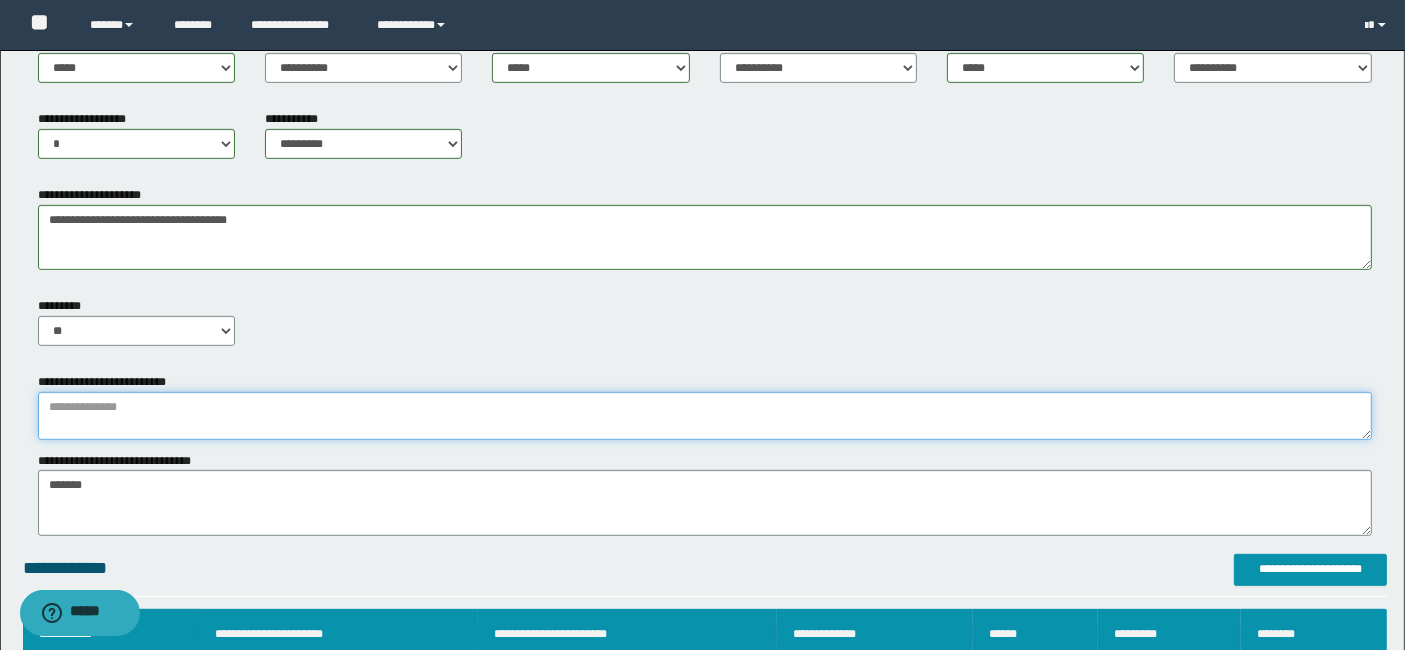 click at bounding box center [705, 416] 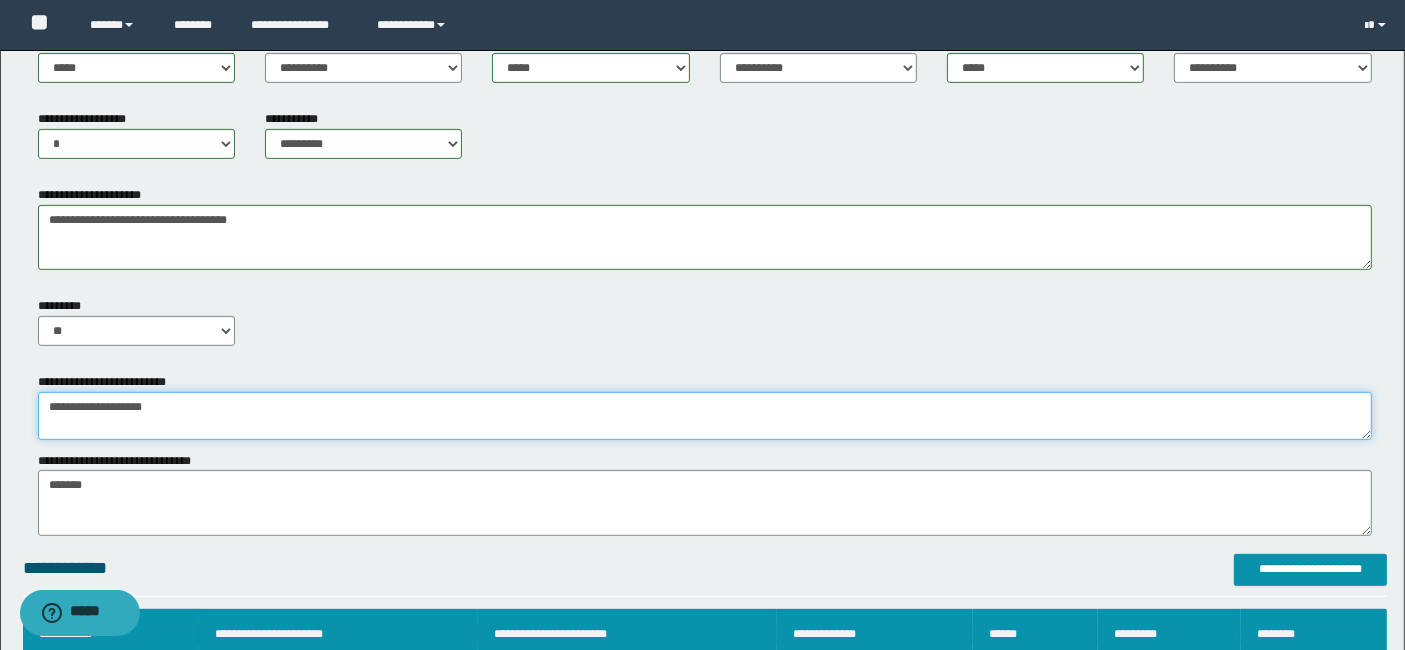 type on "**********" 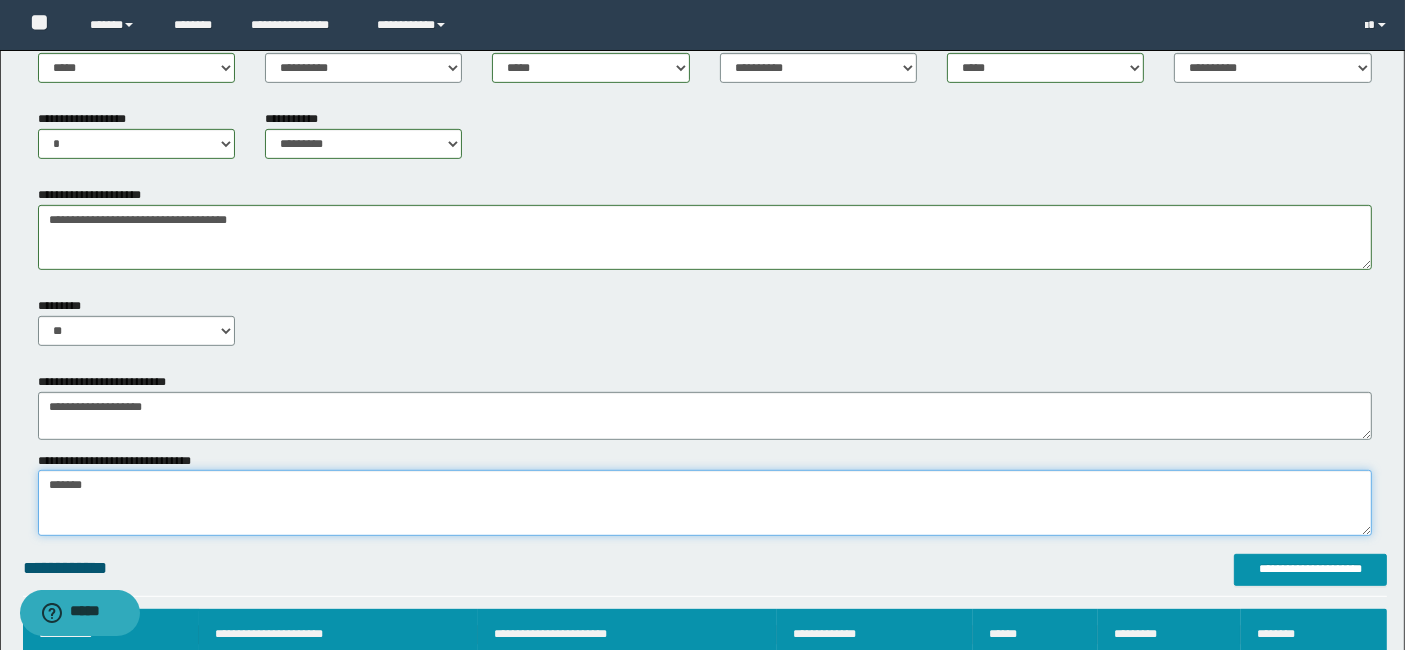 click on "*******" at bounding box center [705, 502] 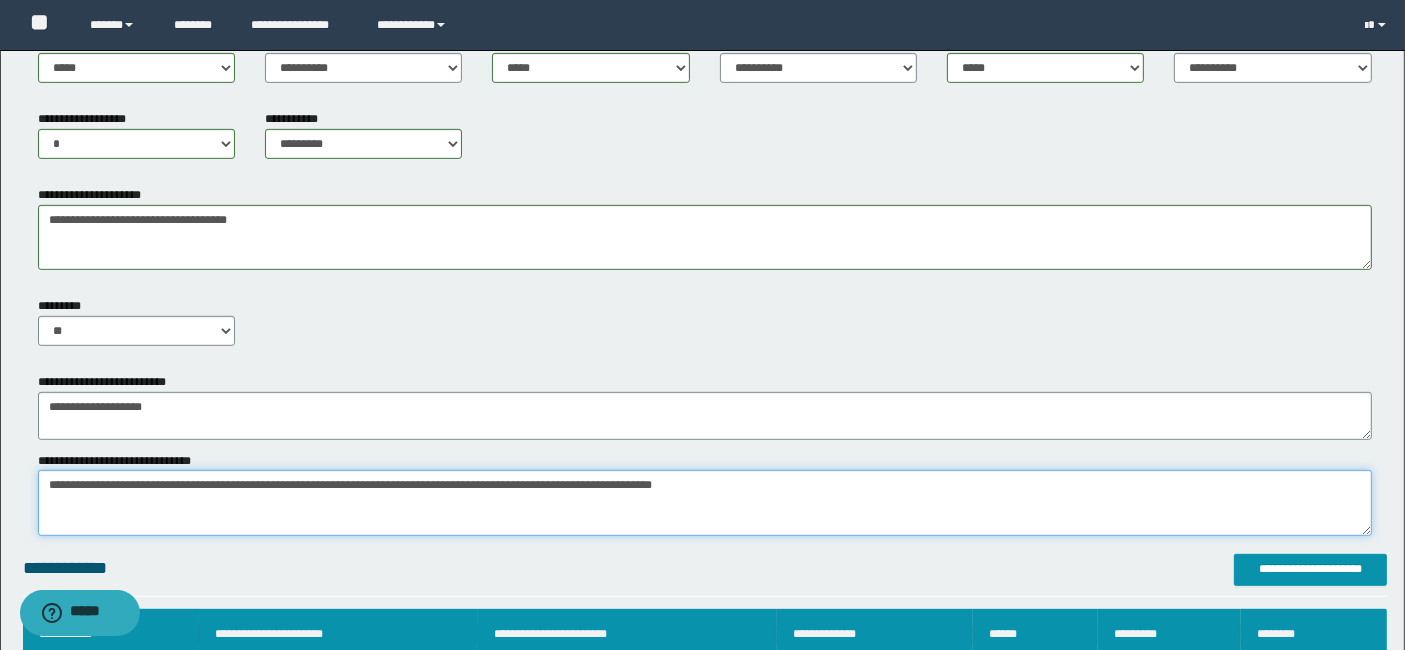 type on "**********" 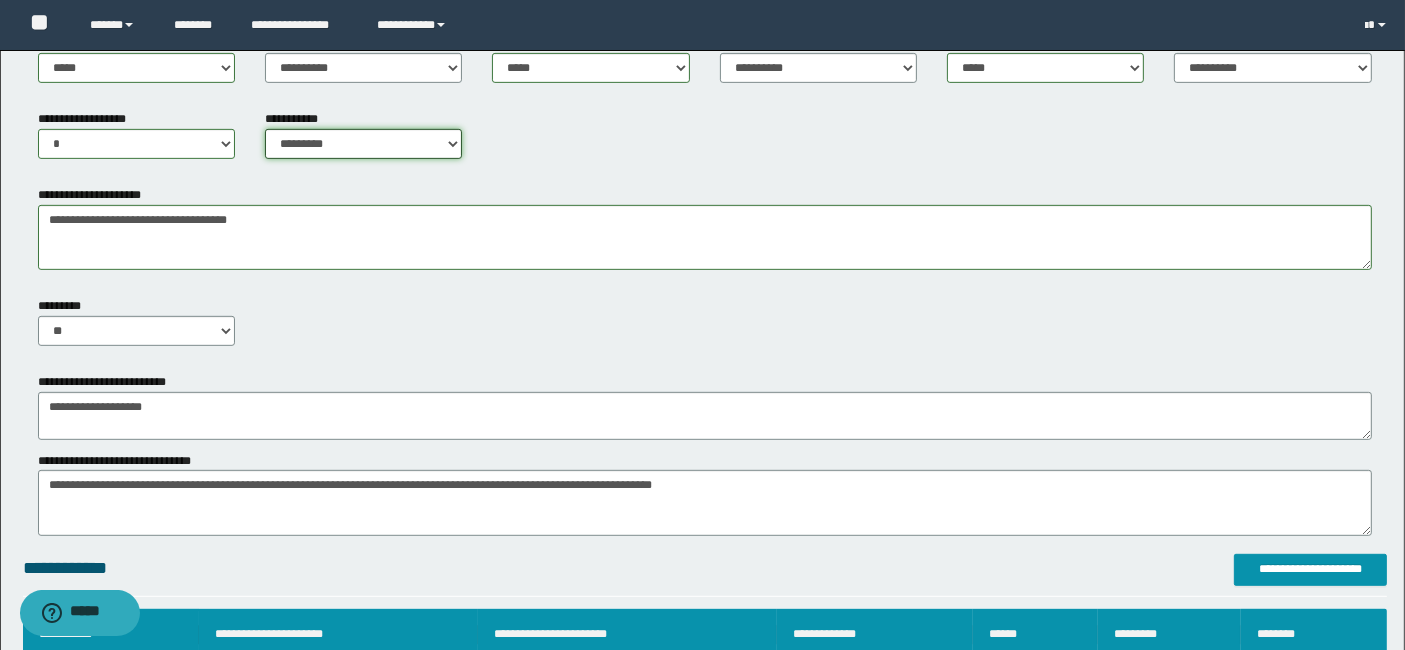 click on "**********" at bounding box center [363, 144] 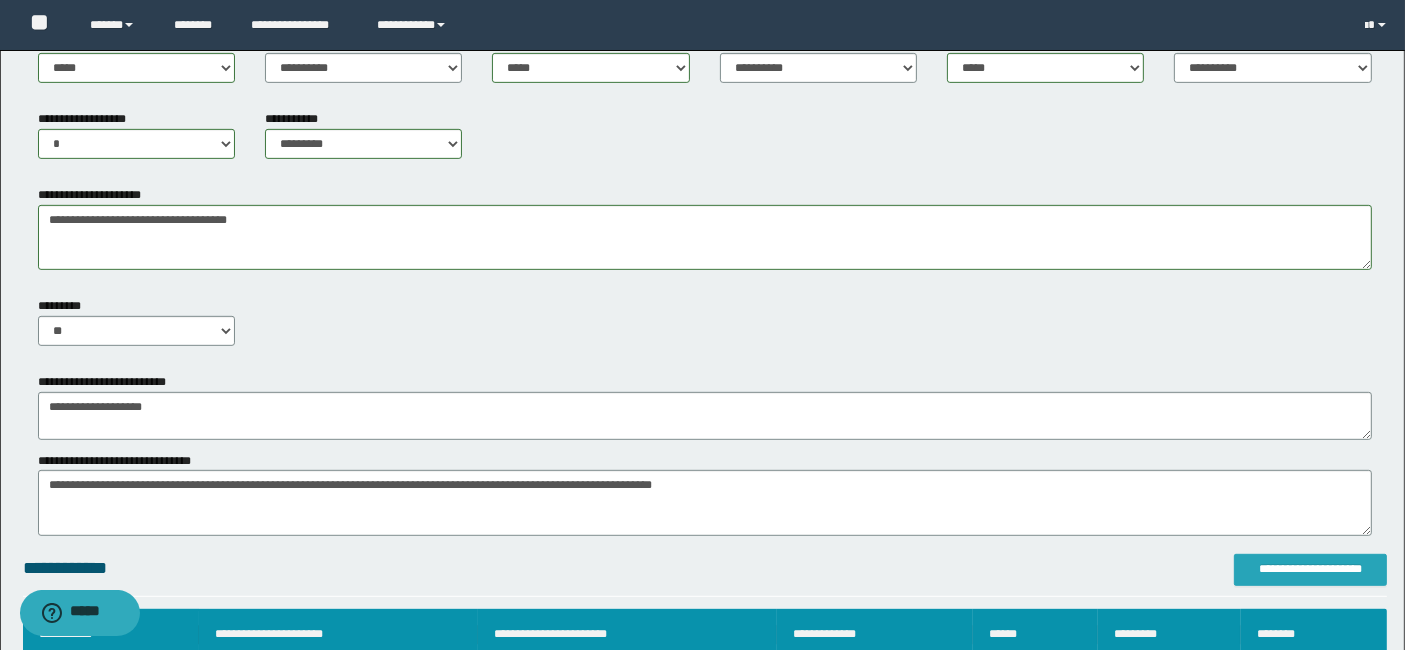 click on "**********" at bounding box center (1310, 569) 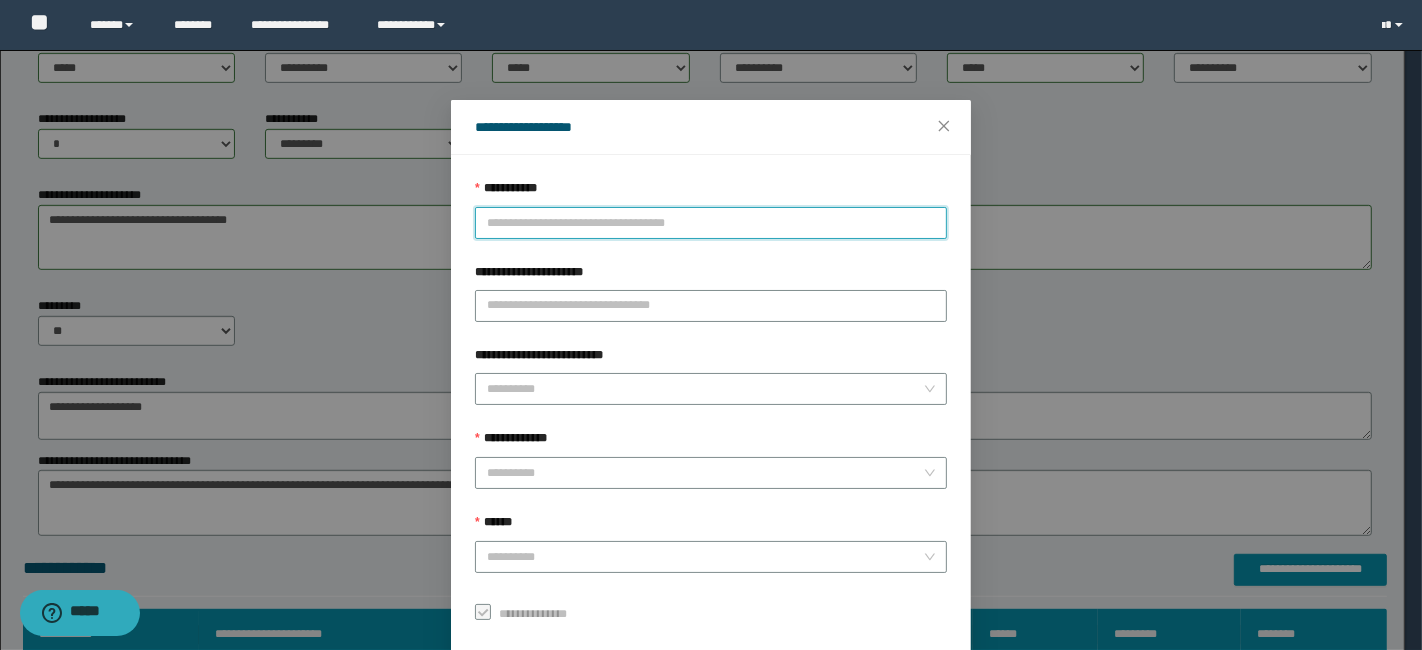 click on "**********" at bounding box center [711, 223] 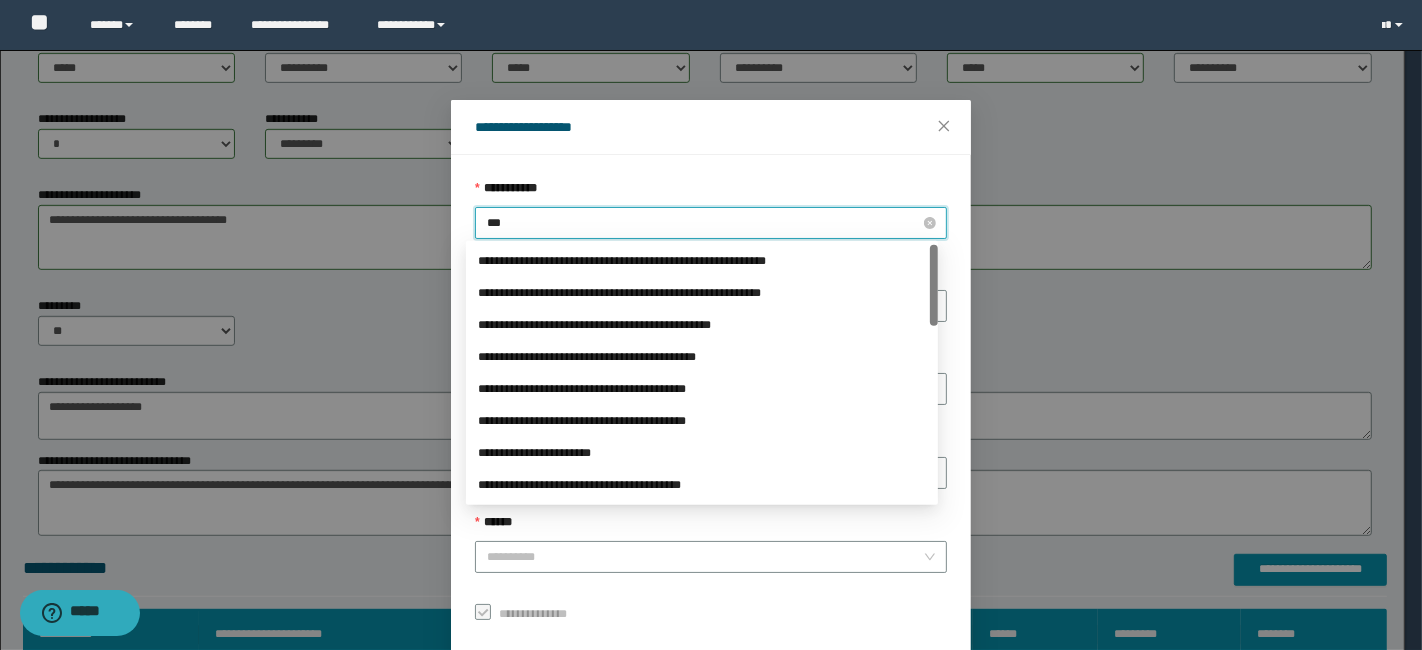 type on "****" 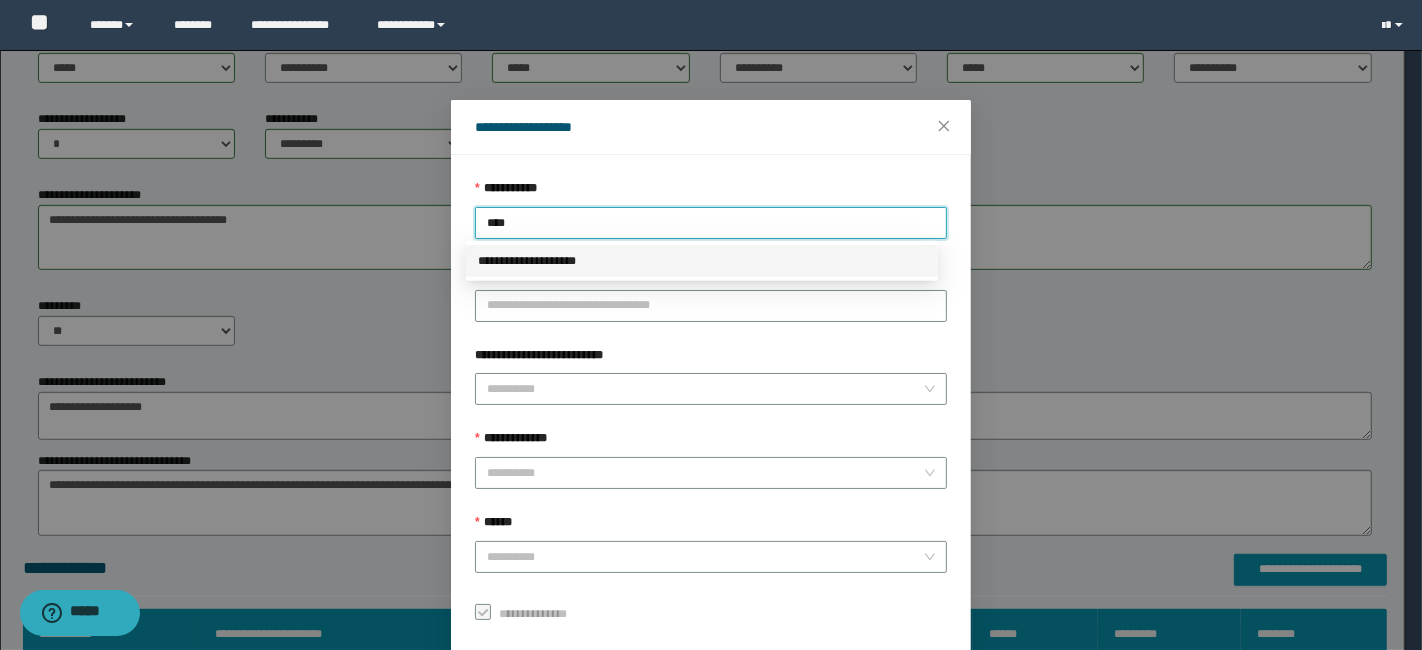 click on "**********" at bounding box center (702, 261) 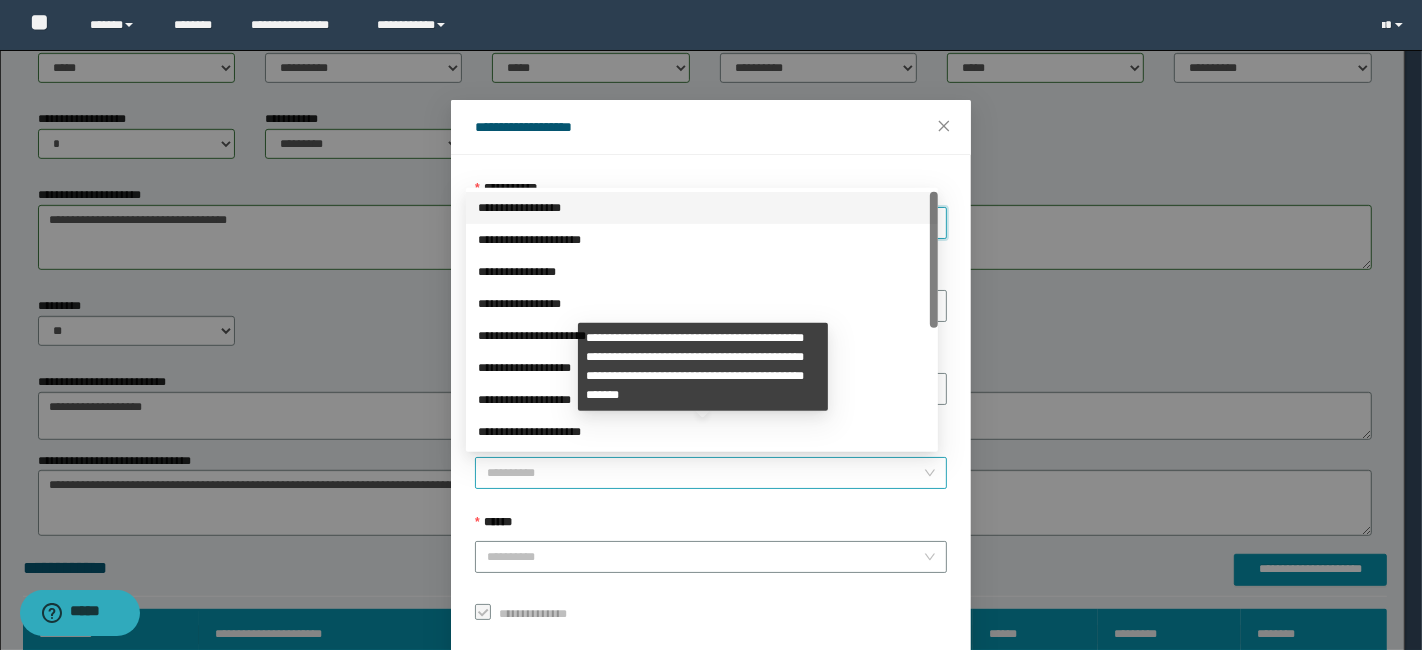 click on "**********" at bounding box center [711, 473] 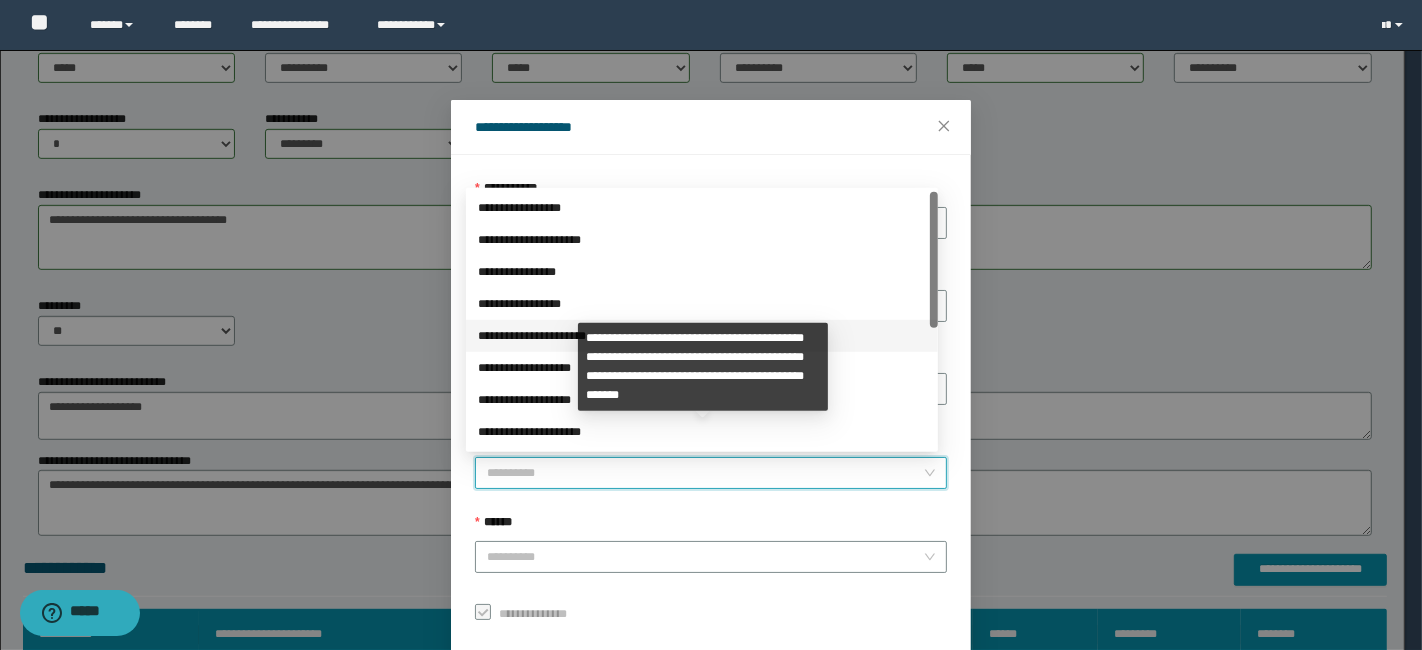 drag, startPoint x: 929, startPoint y: 306, endPoint x: 922, endPoint y: 341, distance: 35.69314 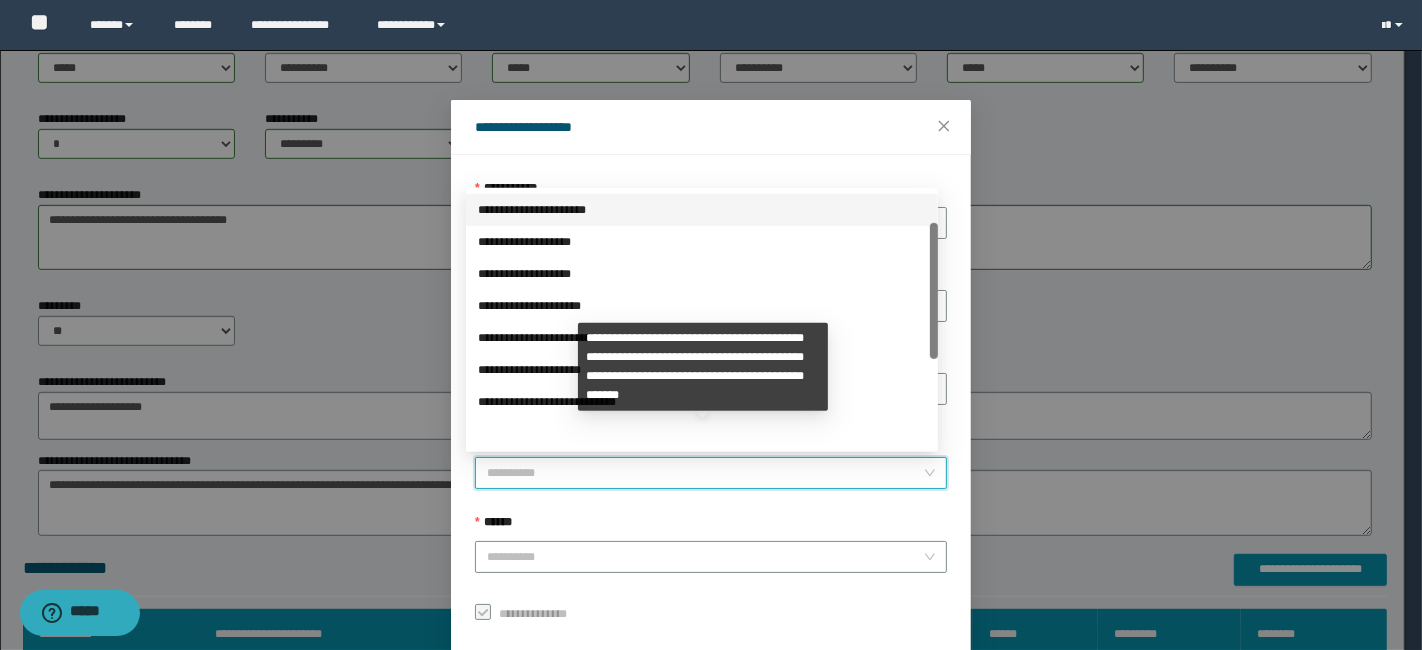 scroll, scrollTop: 223, scrollLeft: 0, axis: vertical 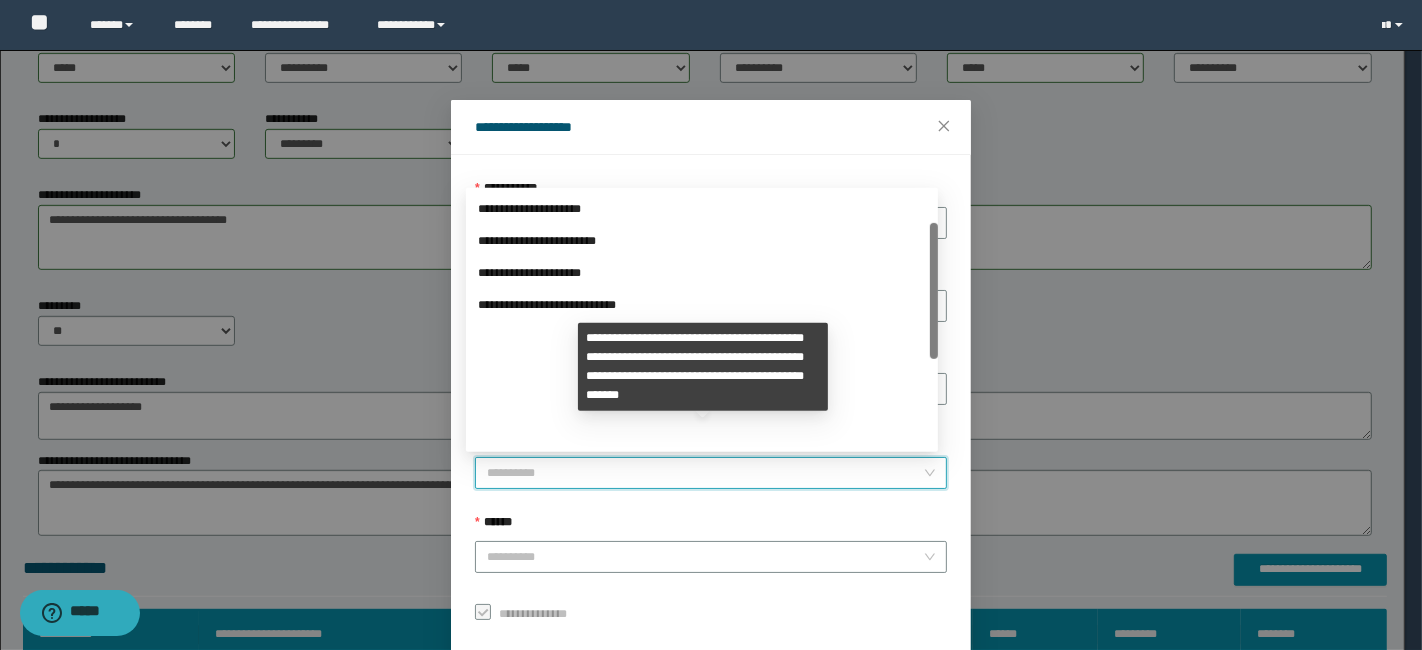 drag, startPoint x: 931, startPoint y: 315, endPoint x: 933, endPoint y: 446, distance: 131.01526 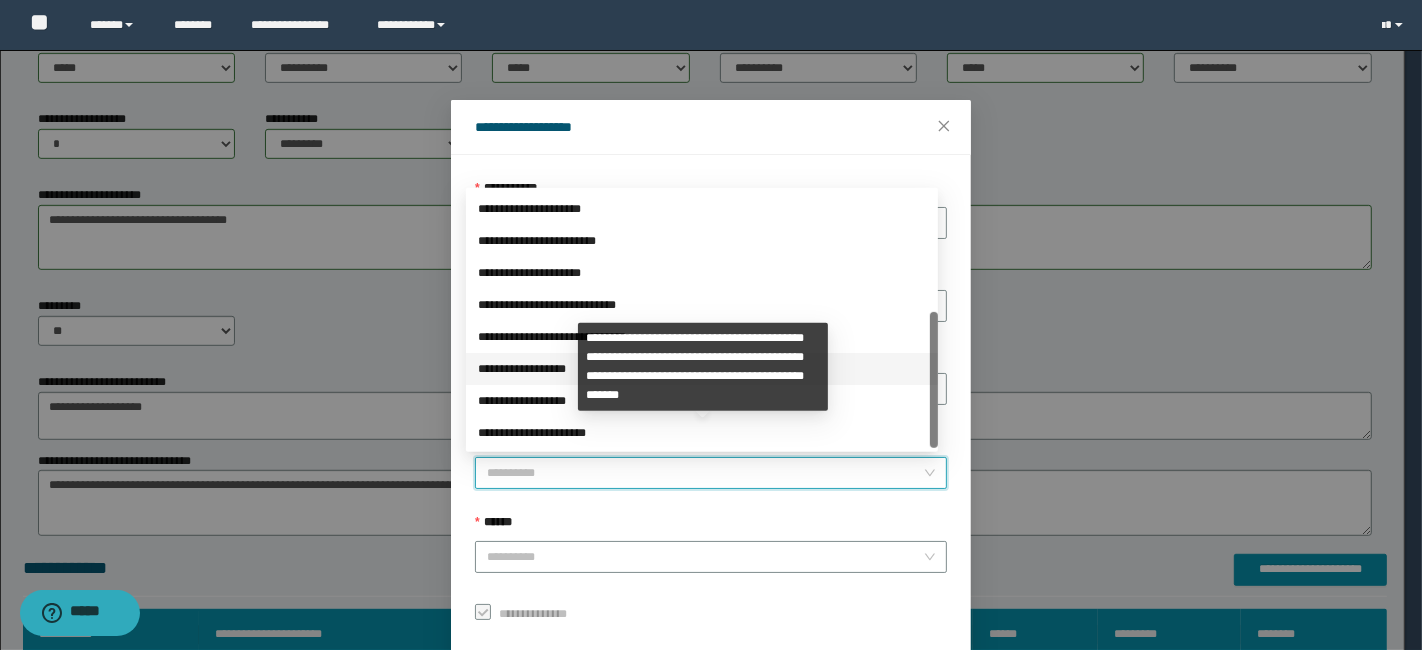 click on "**********" at bounding box center [702, 369] 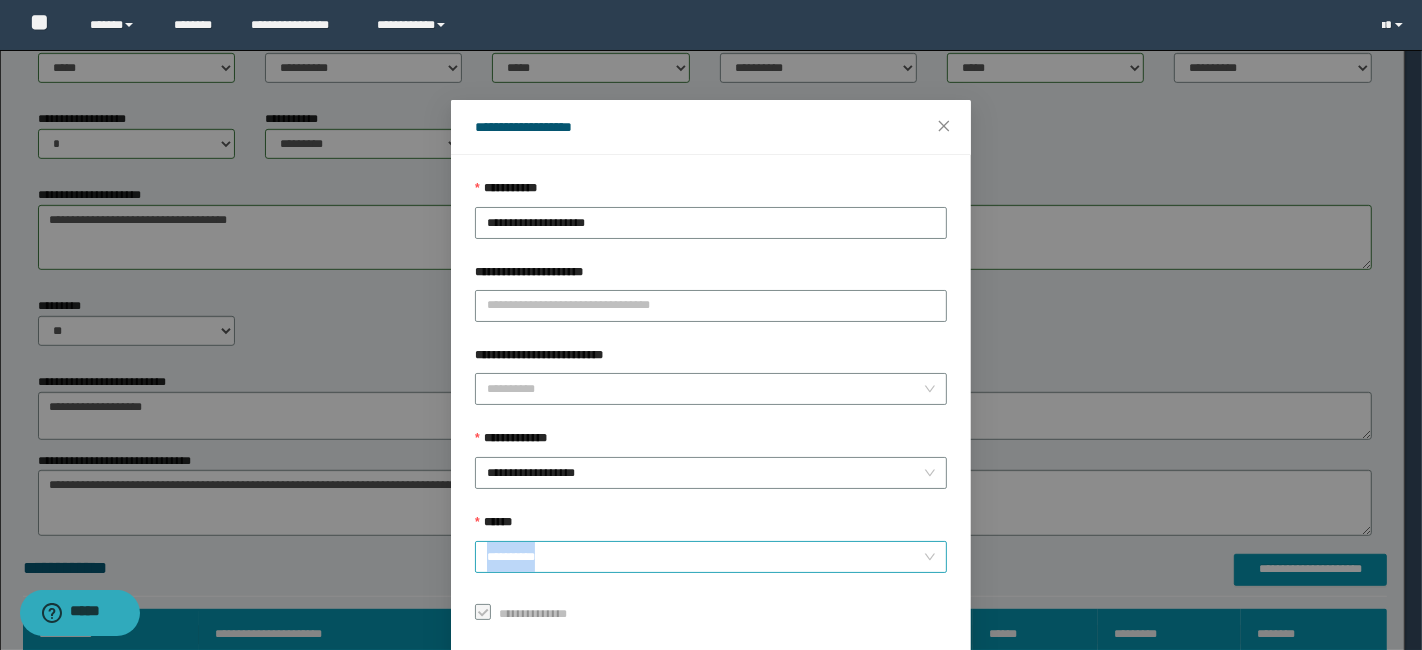 drag, startPoint x: 513, startPoint y: 575, endPoint x: 514, endPoint y: 561, distance: 14.035668 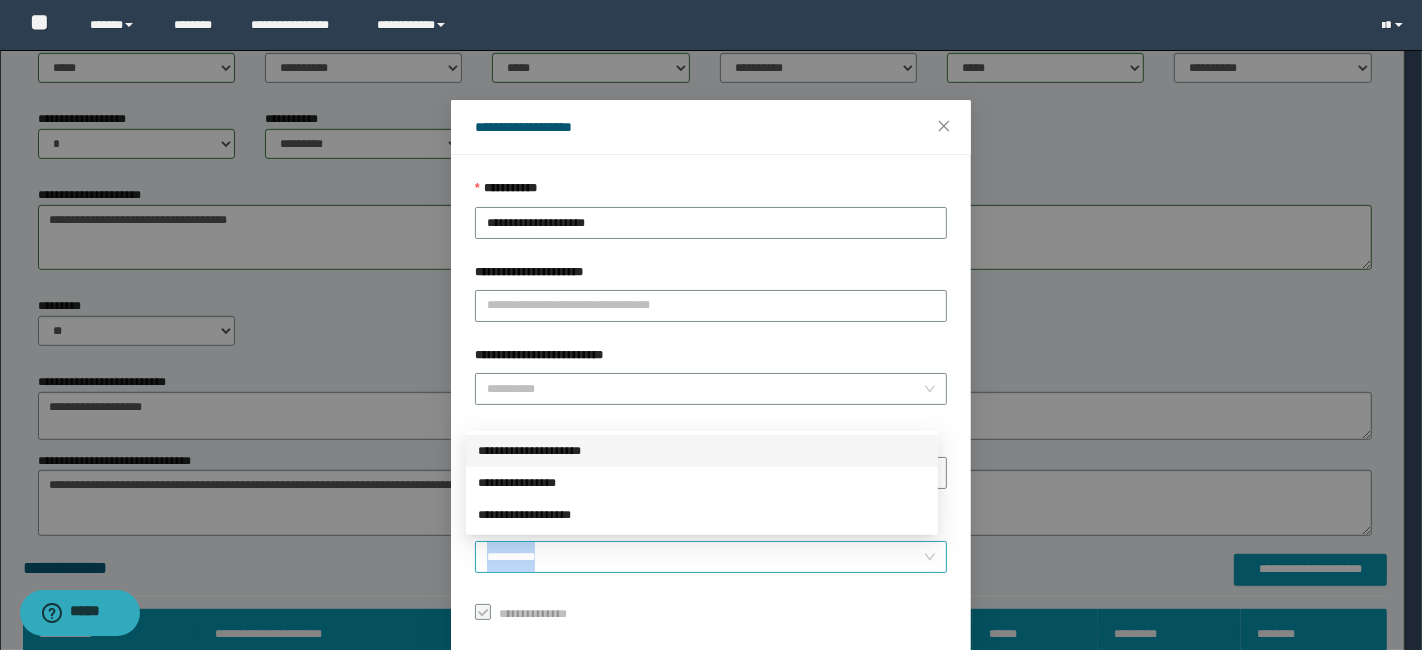 click on "******" at bounding box center (705, 557) 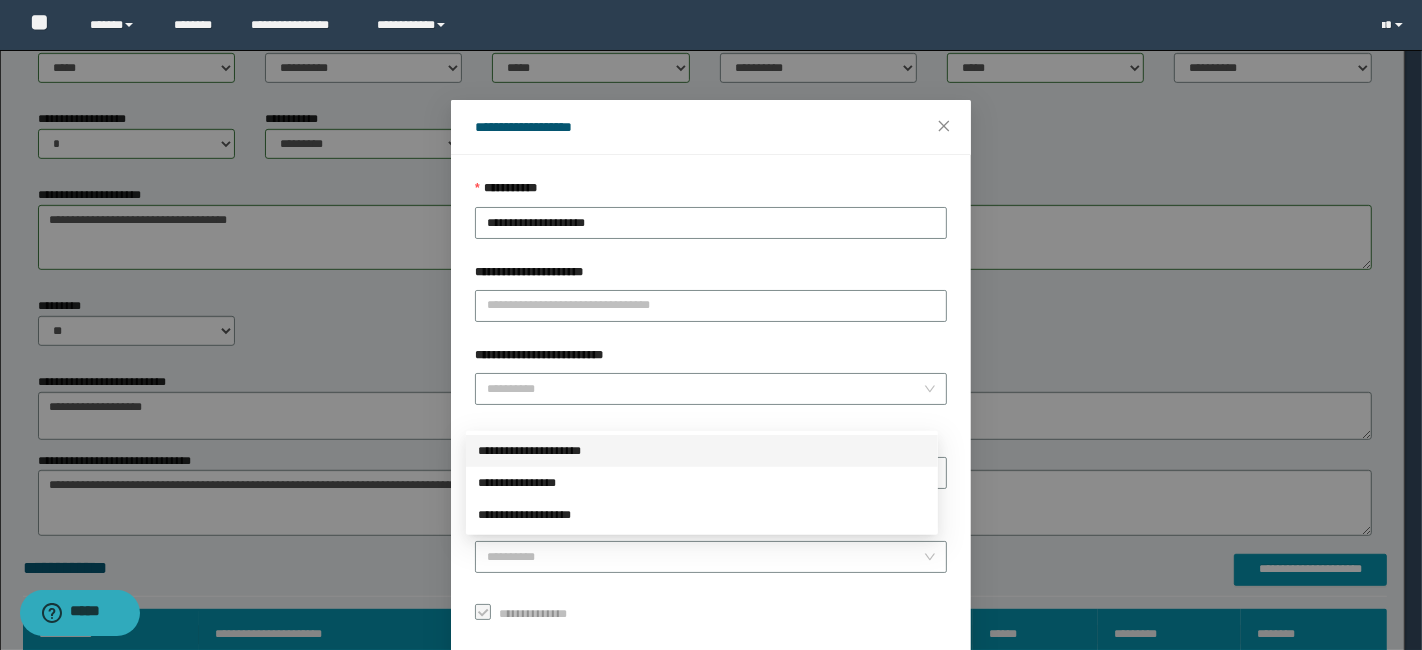 click on "**********" at bounding box center [702, 451] 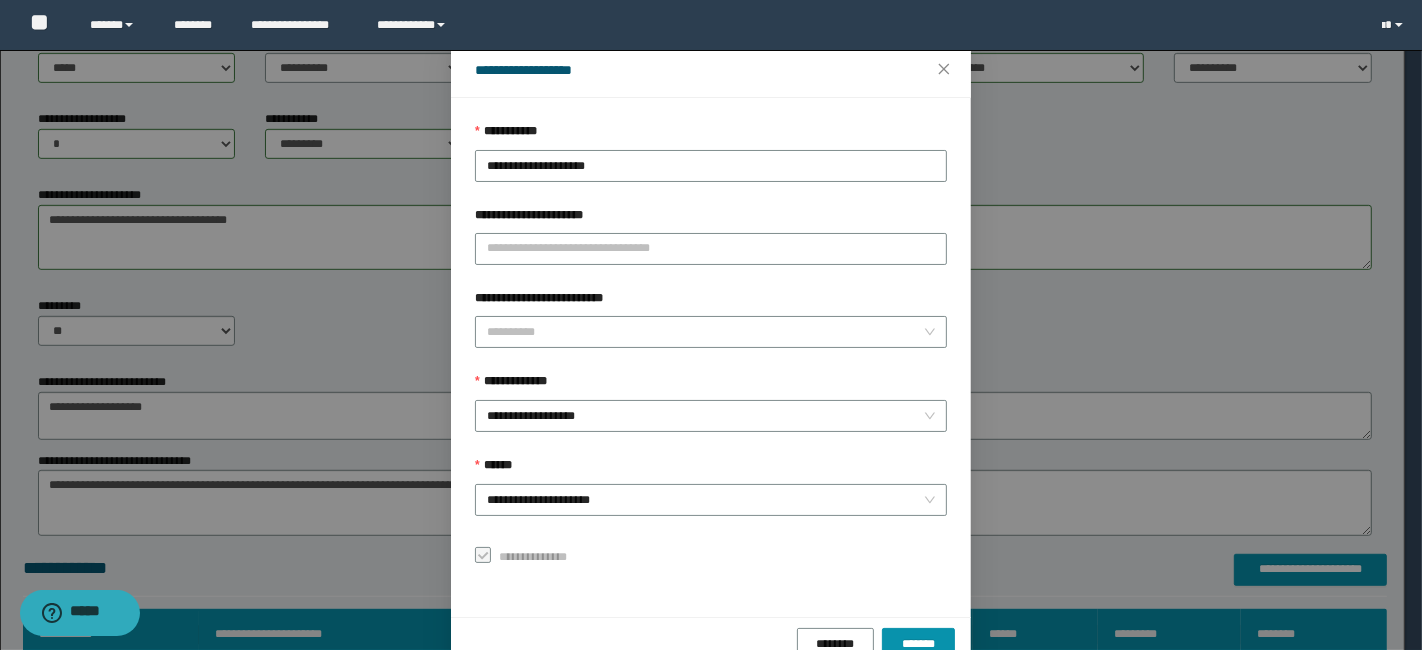 scroll, scrollTop: 100, scrollLeft: 0, axis: vertical 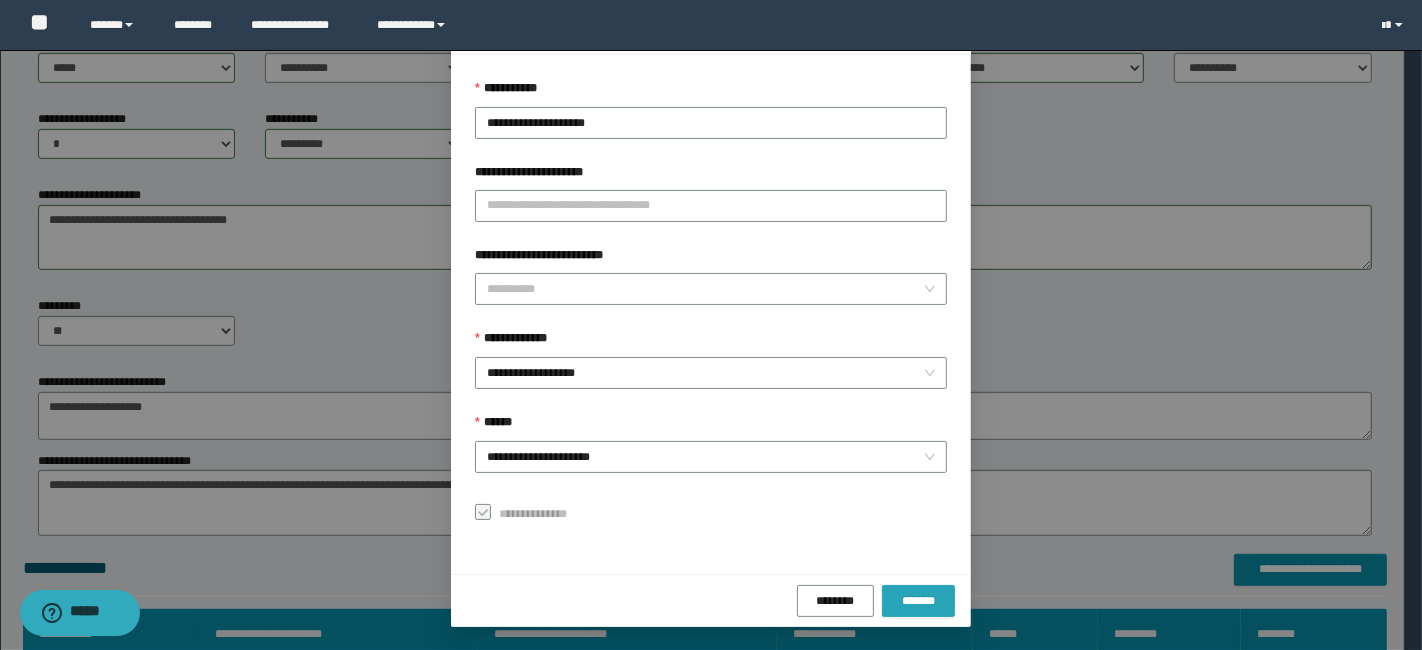 click on "*******" at bounding box center [919, 601] 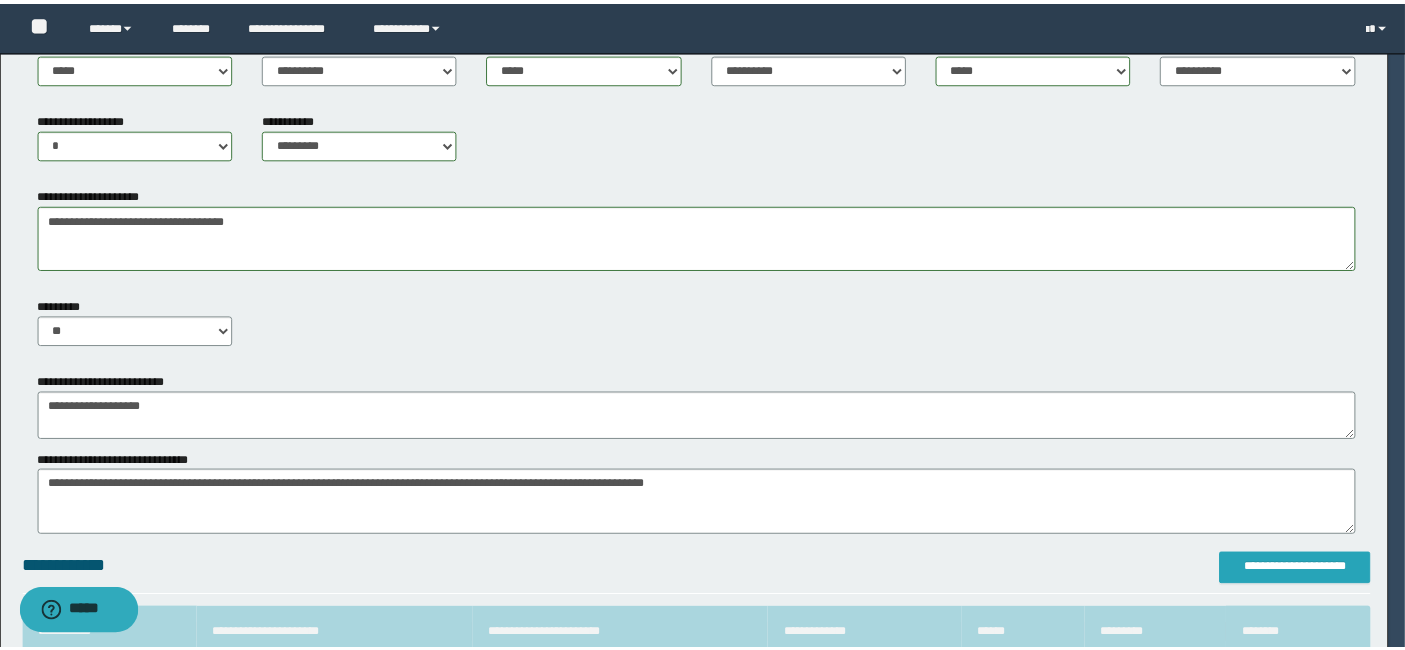 scroll, scrollTop: 0, scrollLeft: 0, axis: both 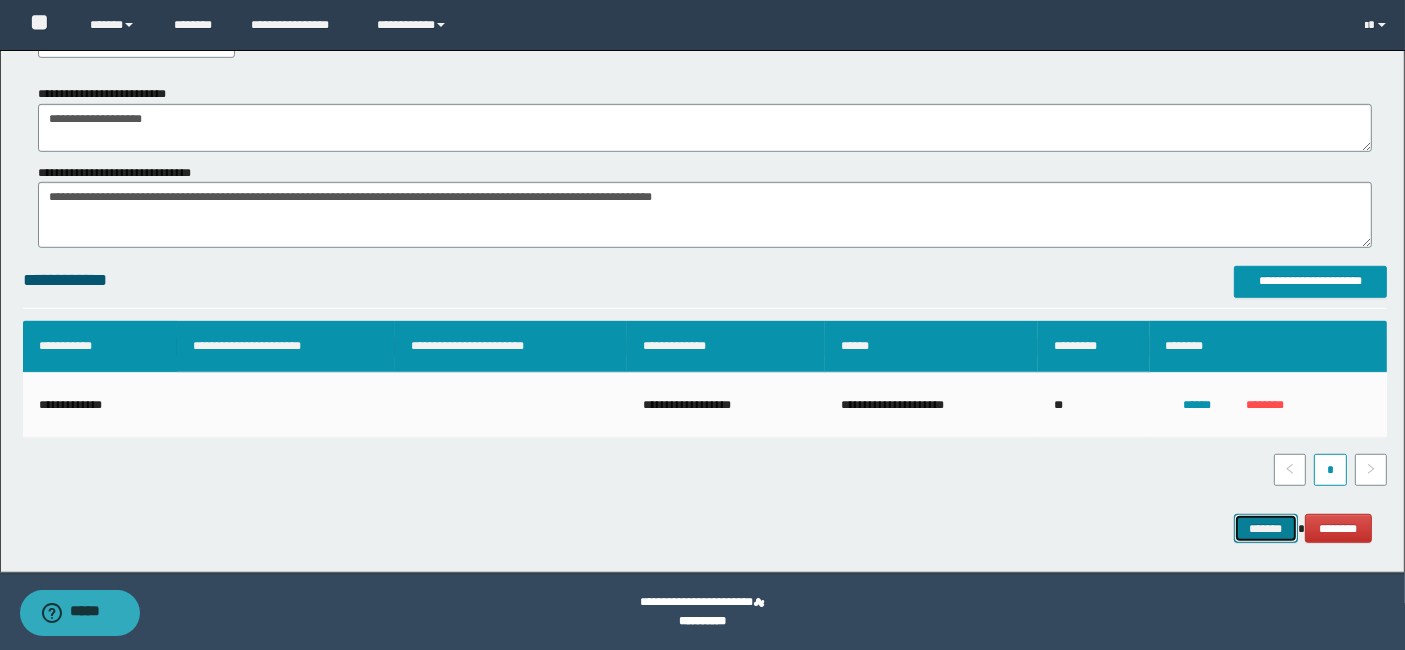 click on "*******" at bounding box center (1266, 528) 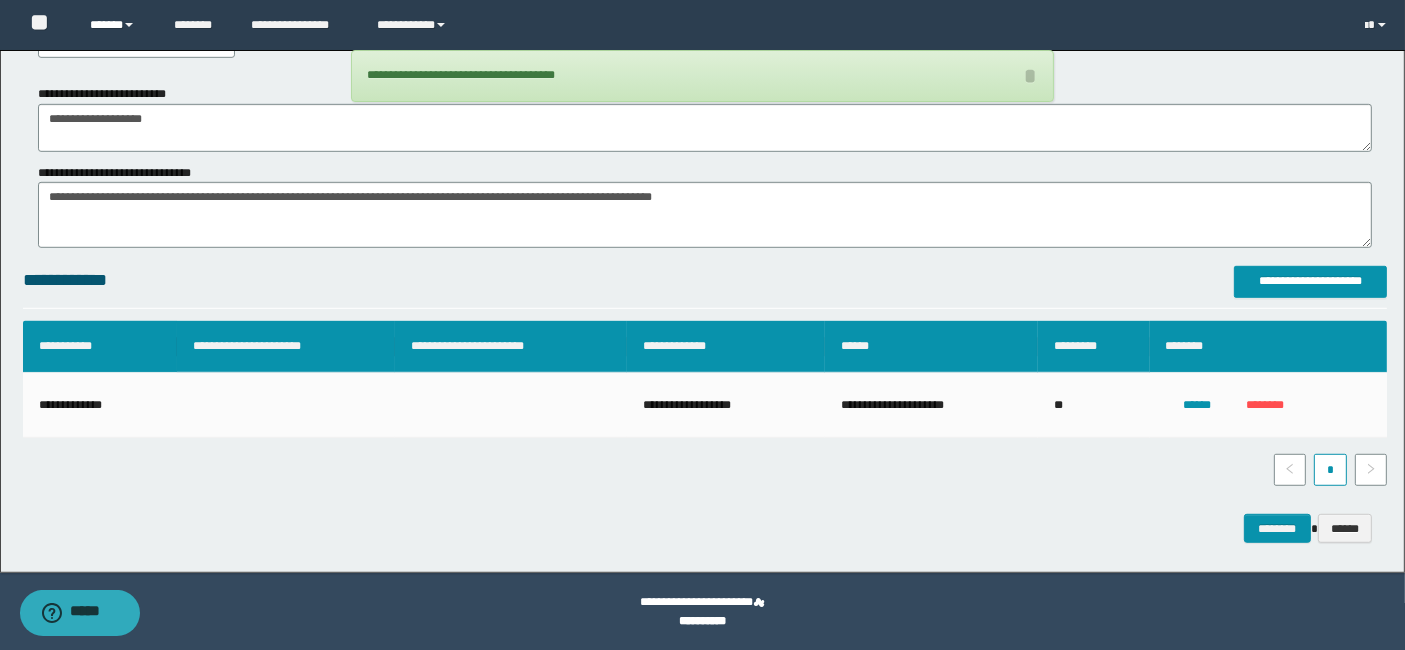 click on "******" at bounding box center (117, 25) 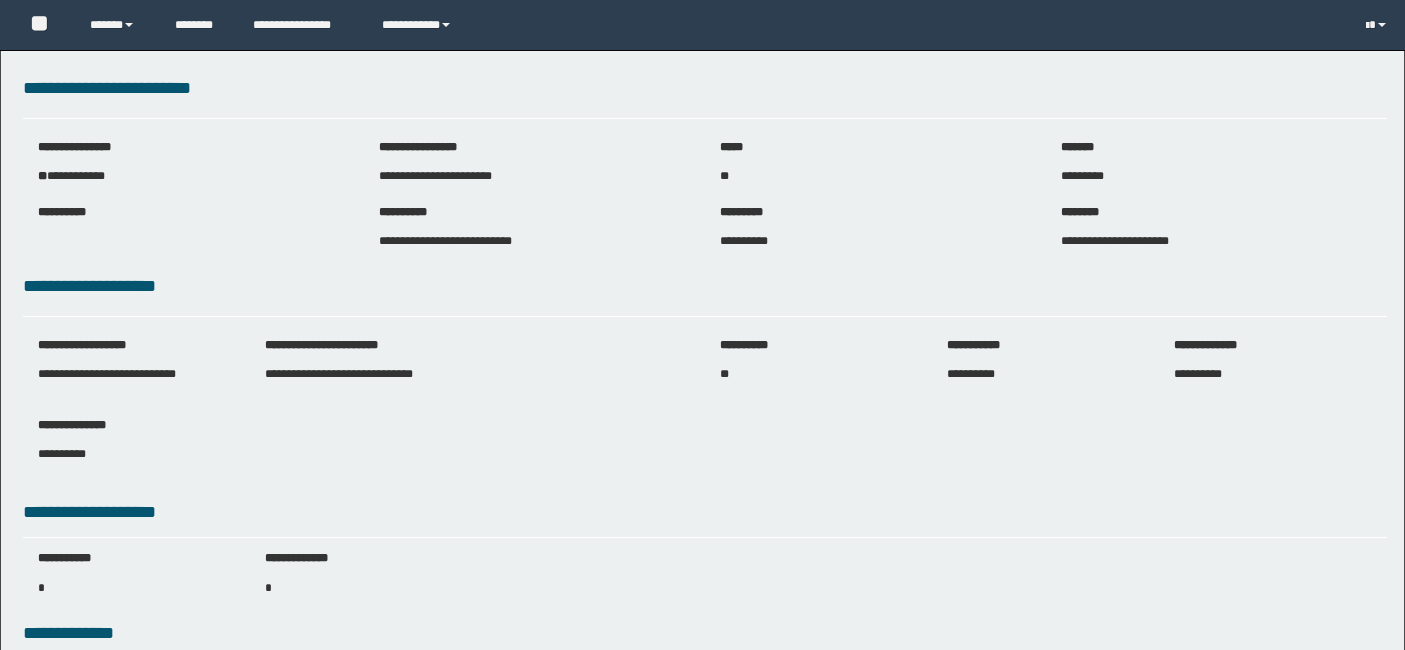 scroll, scrollTop: 0, scrollLeft: 0, axis: both 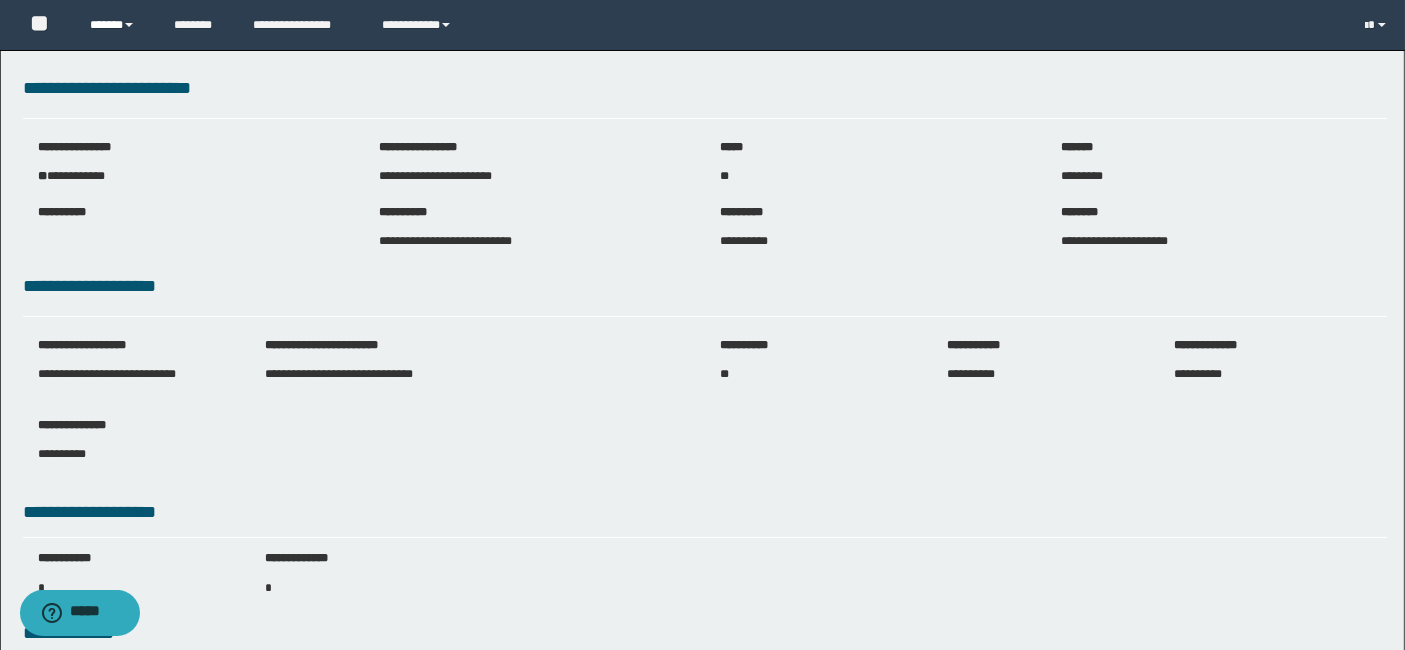 click on "******" at bounding box center [117, 25] 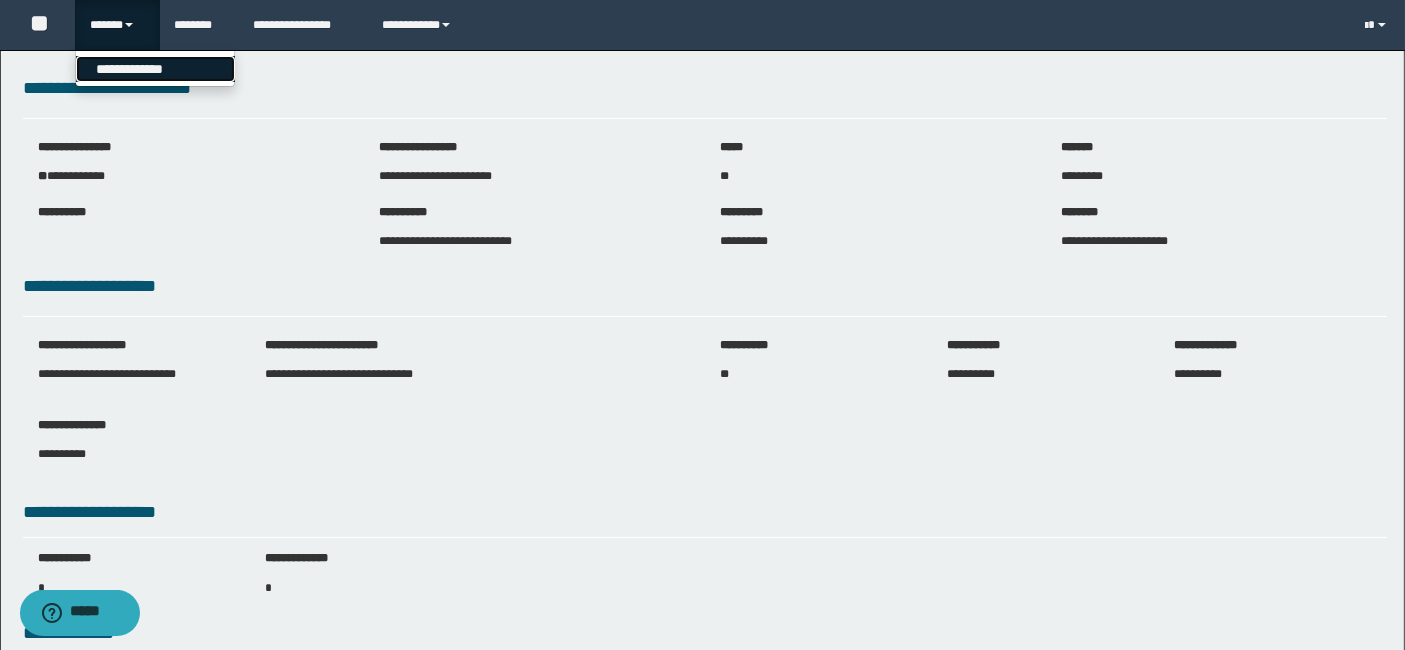 click on "**********" at bounding box center (155, 69) 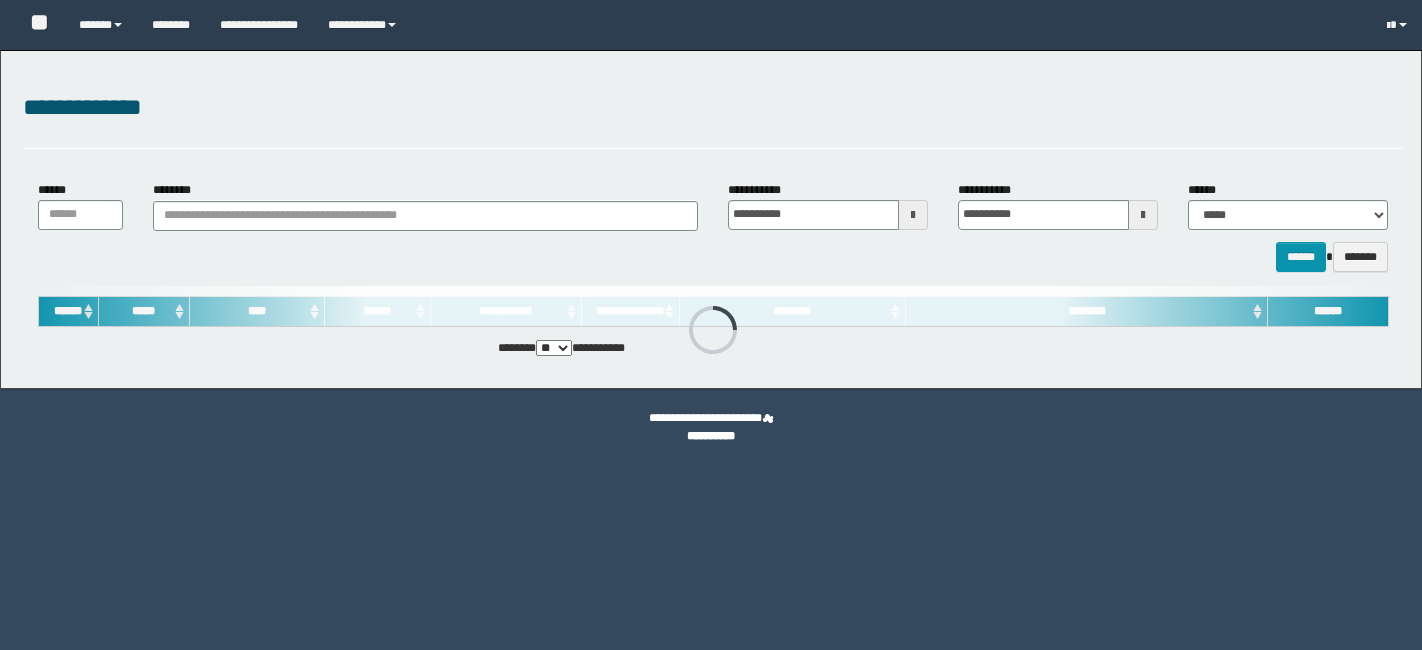 scroll, scrollTop: 0, scrollLeft: 0, axis: both 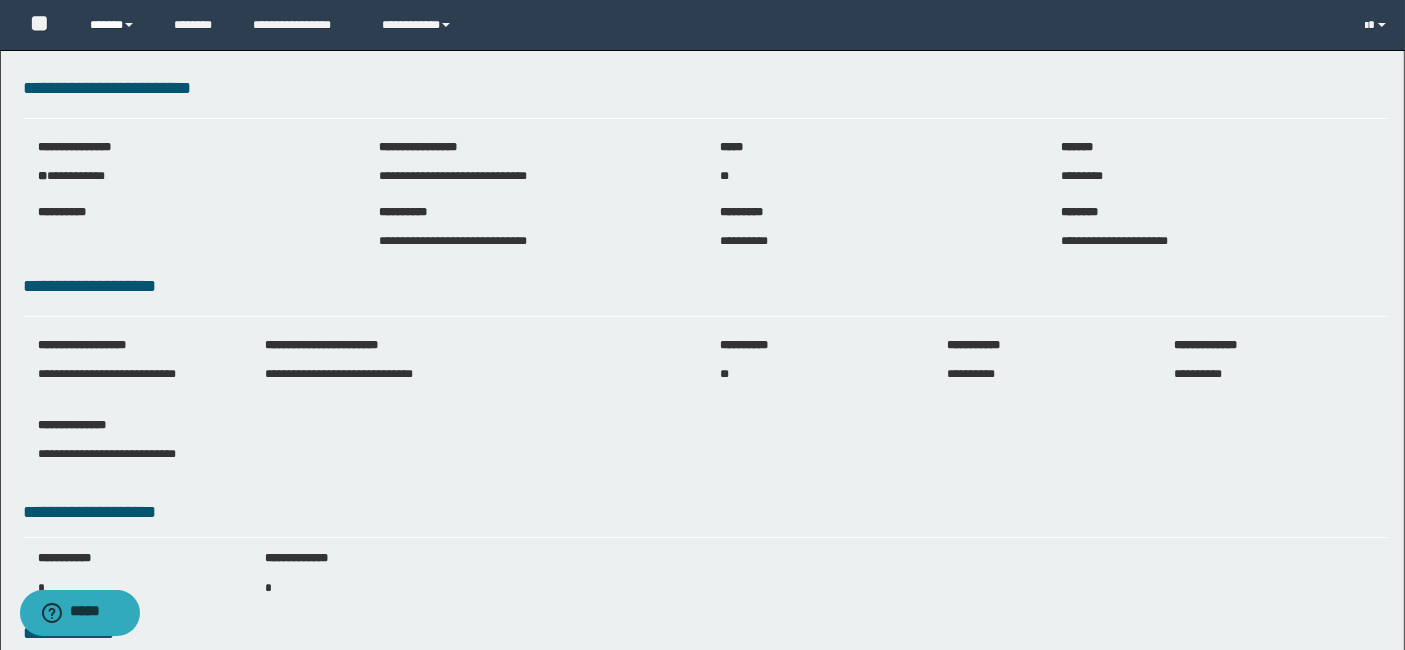 click at bounding box center (129, 25) 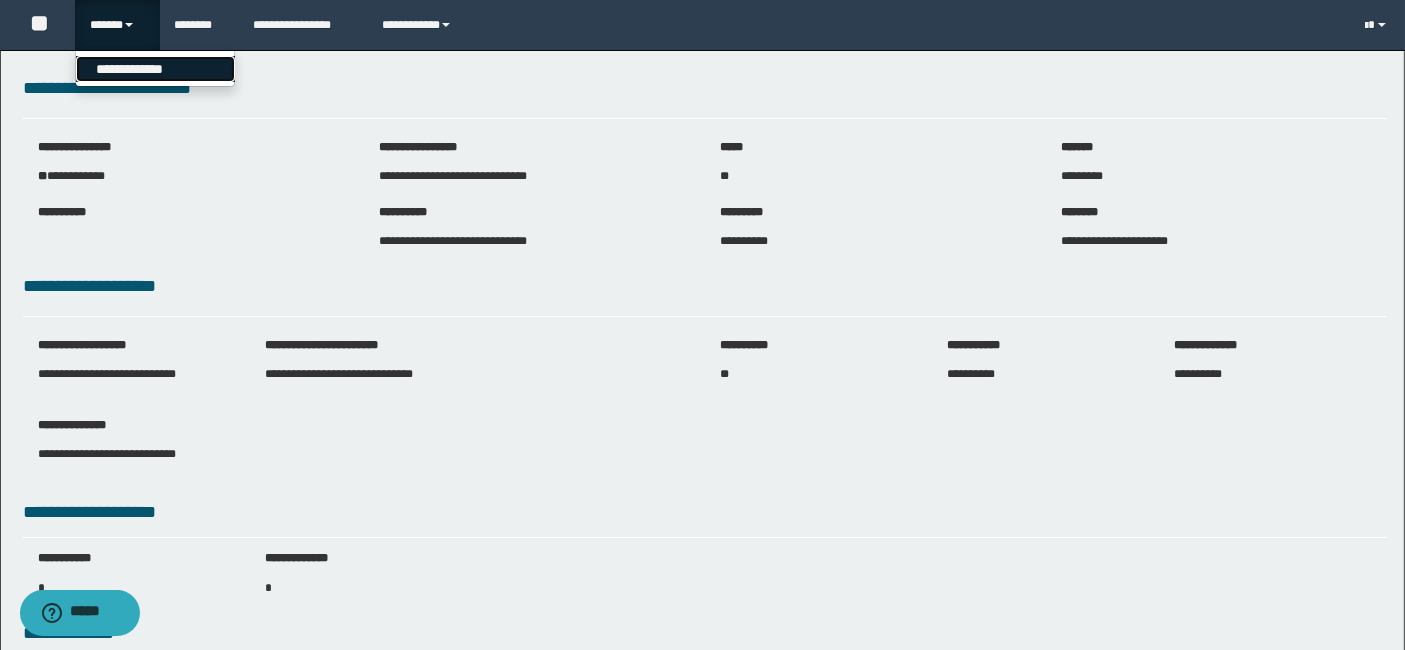 click on "**********" at bounding box center [155, 69] 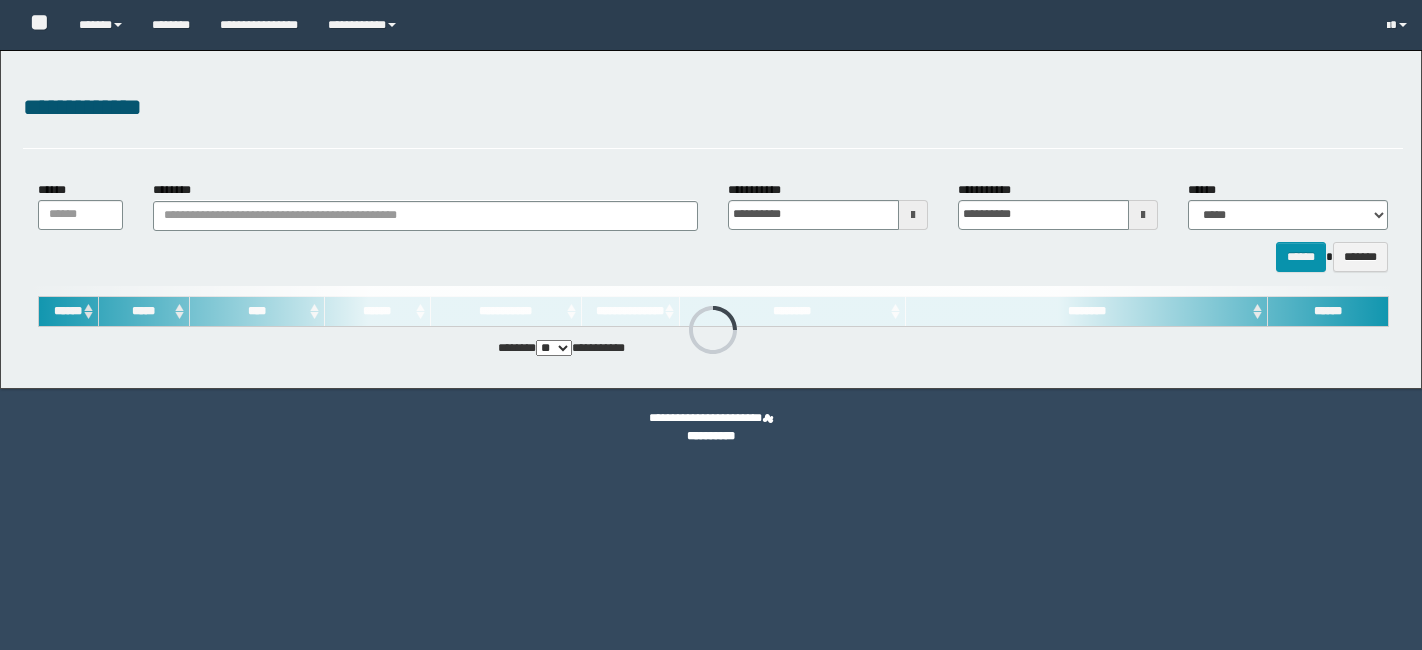 scroll, scrollTop: 0, scrollLeft: 0, axis: both 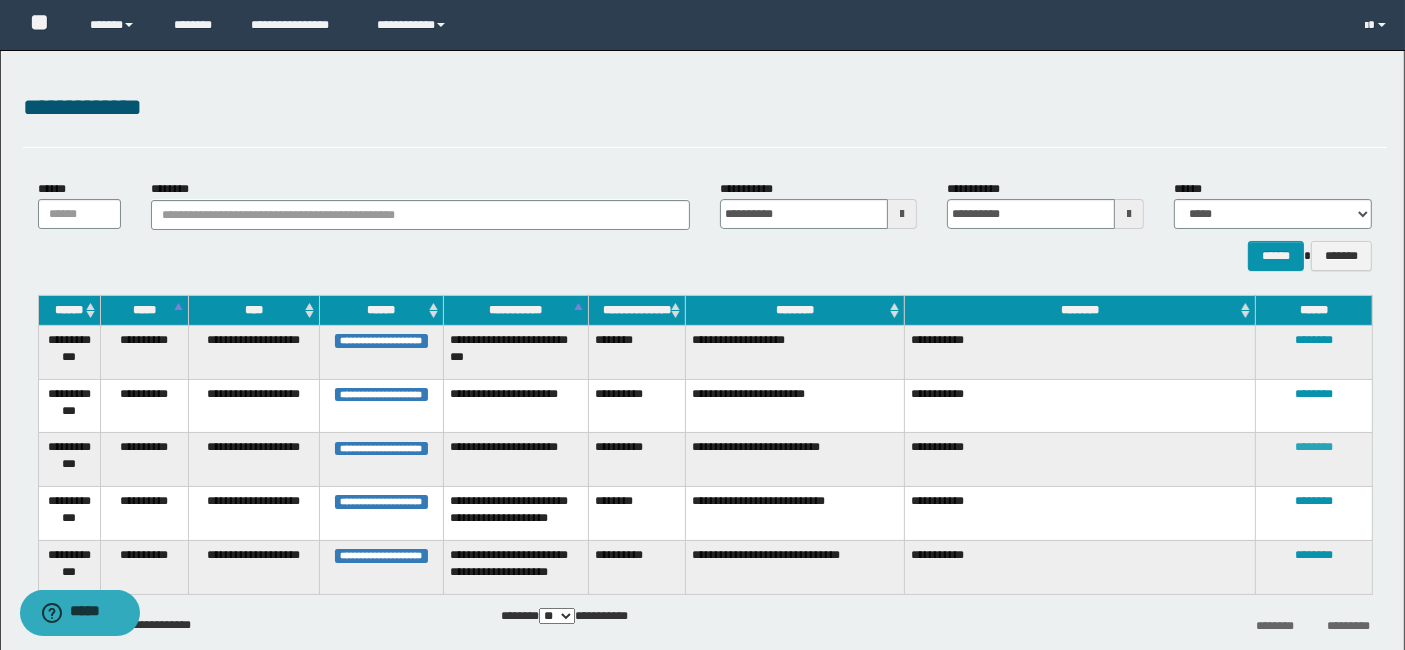 click on "********" at bounding box center [1314, 447] 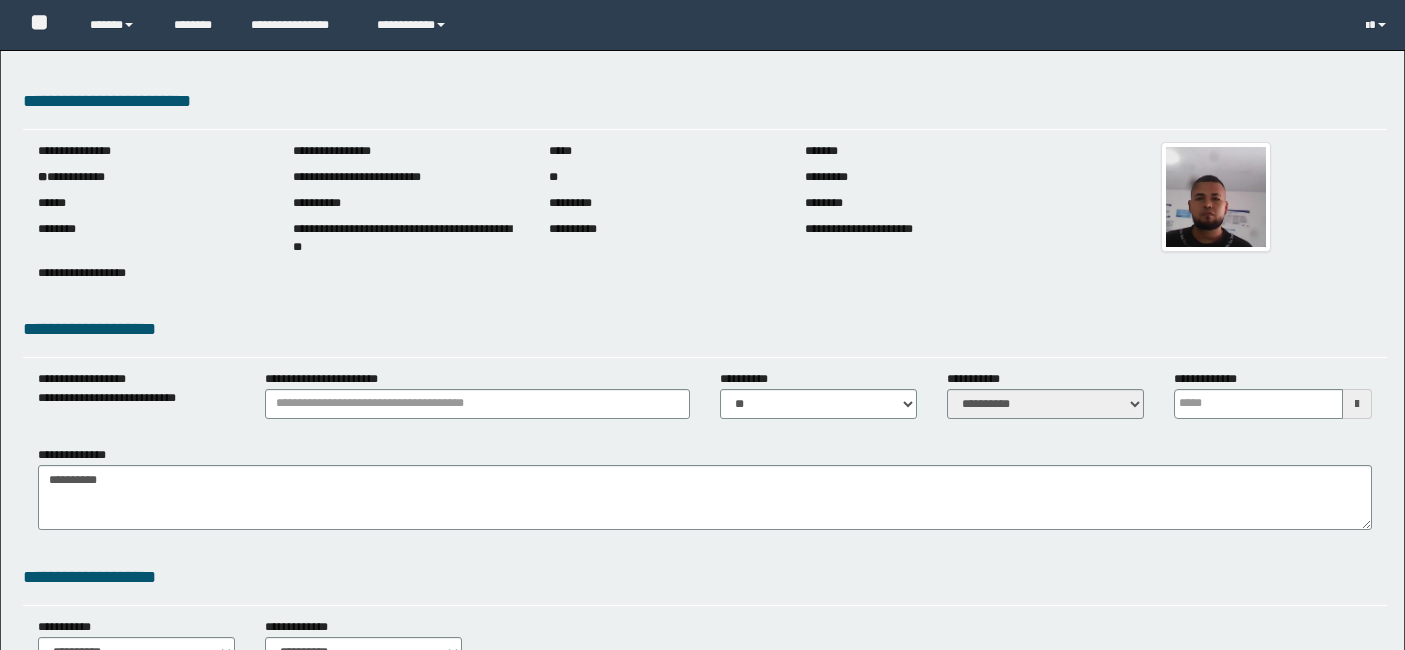 scroll, scrollTop: 0, scrollLeft: 0, axis: both 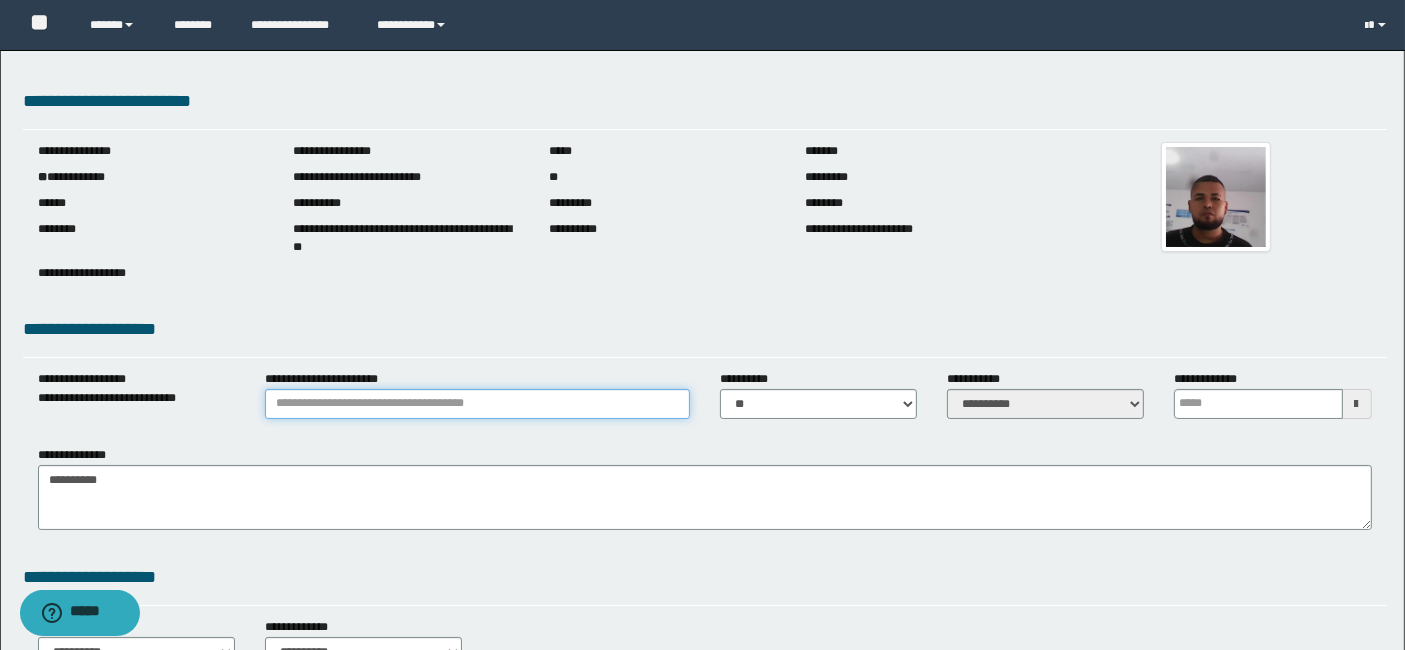 click on "**********" at bounding box center [477, 404] 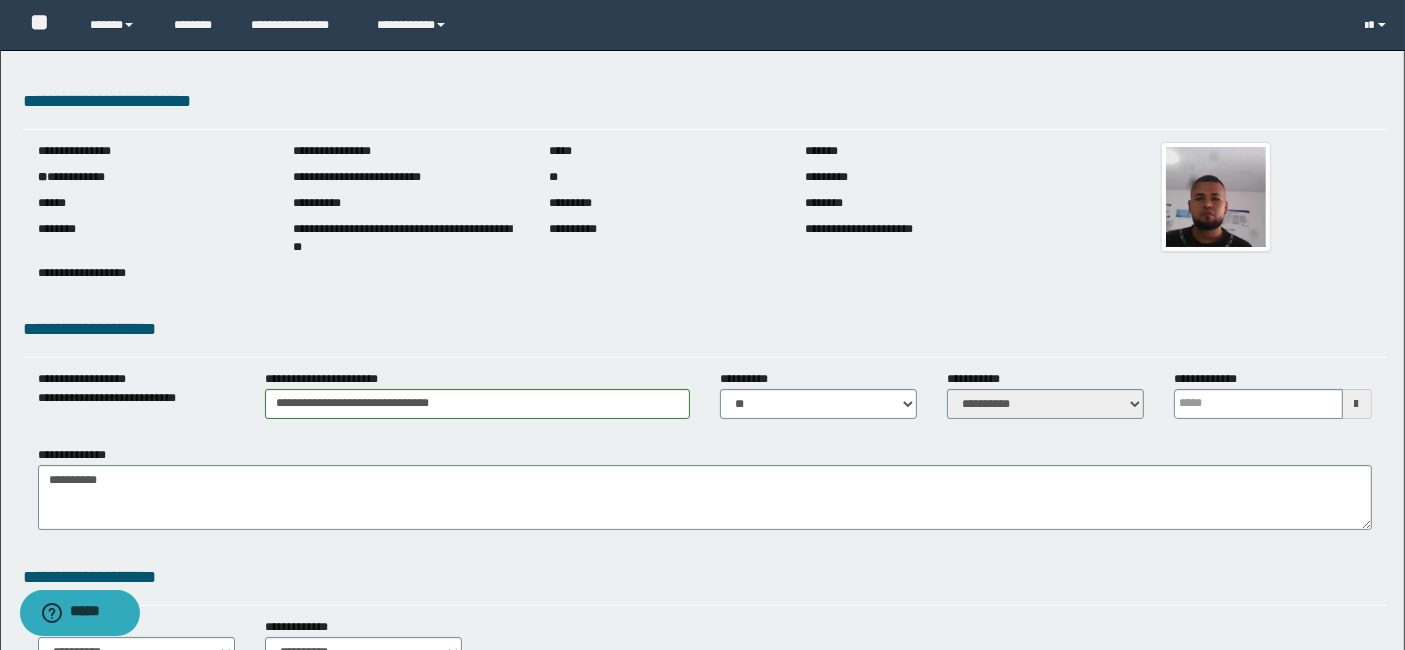 click at bounding box center (1357, 404) 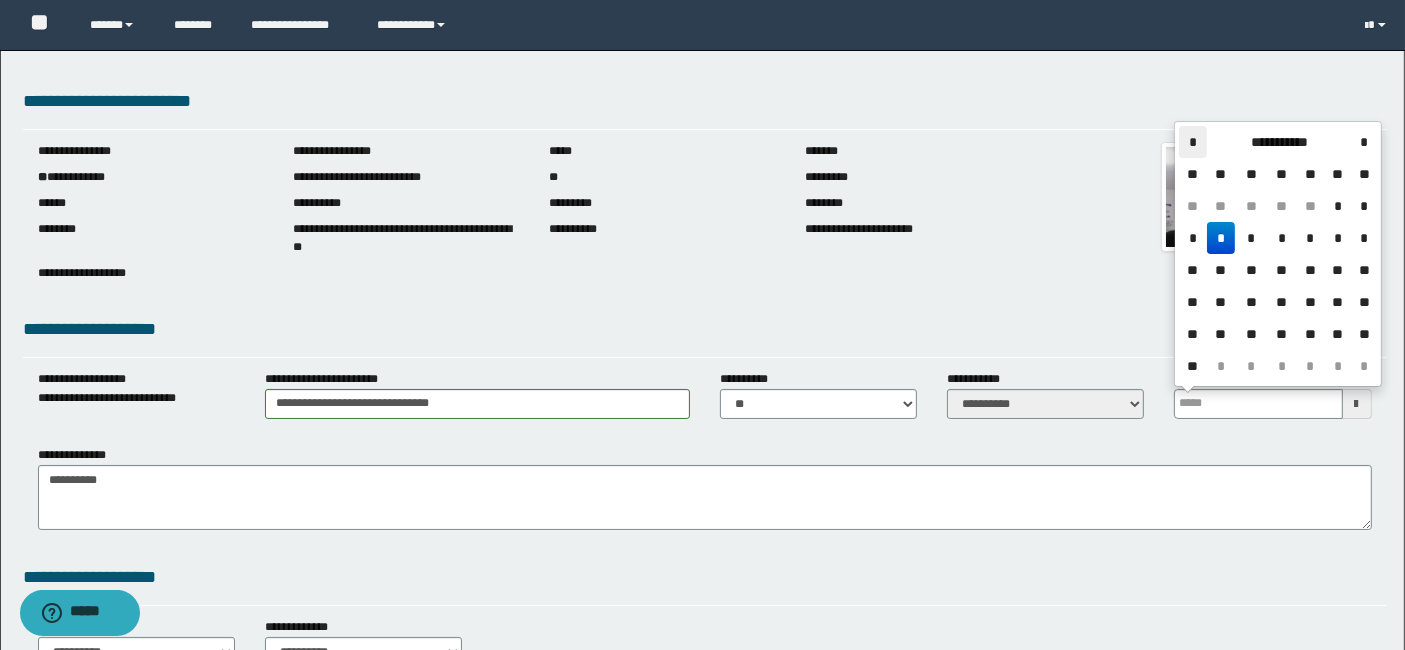 click on "*" at bounding box center (1193, 142) 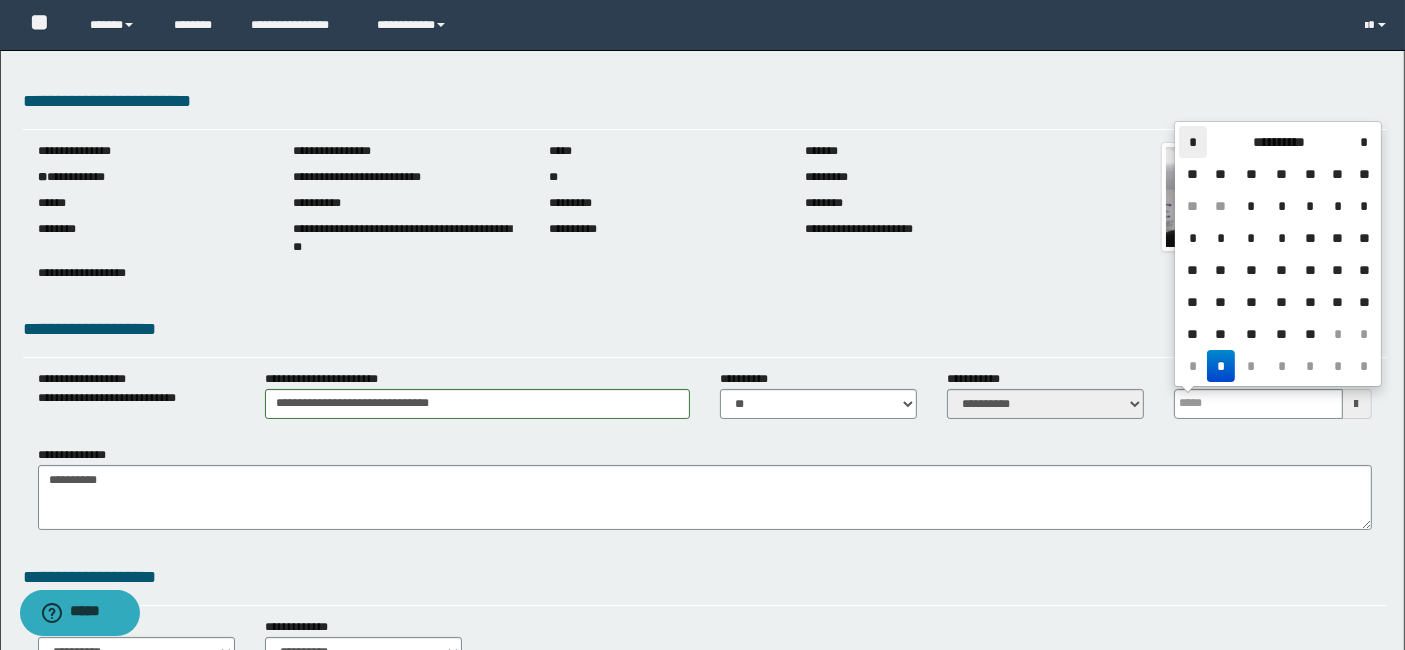 click on "*" at bounding box center (1193, 142) 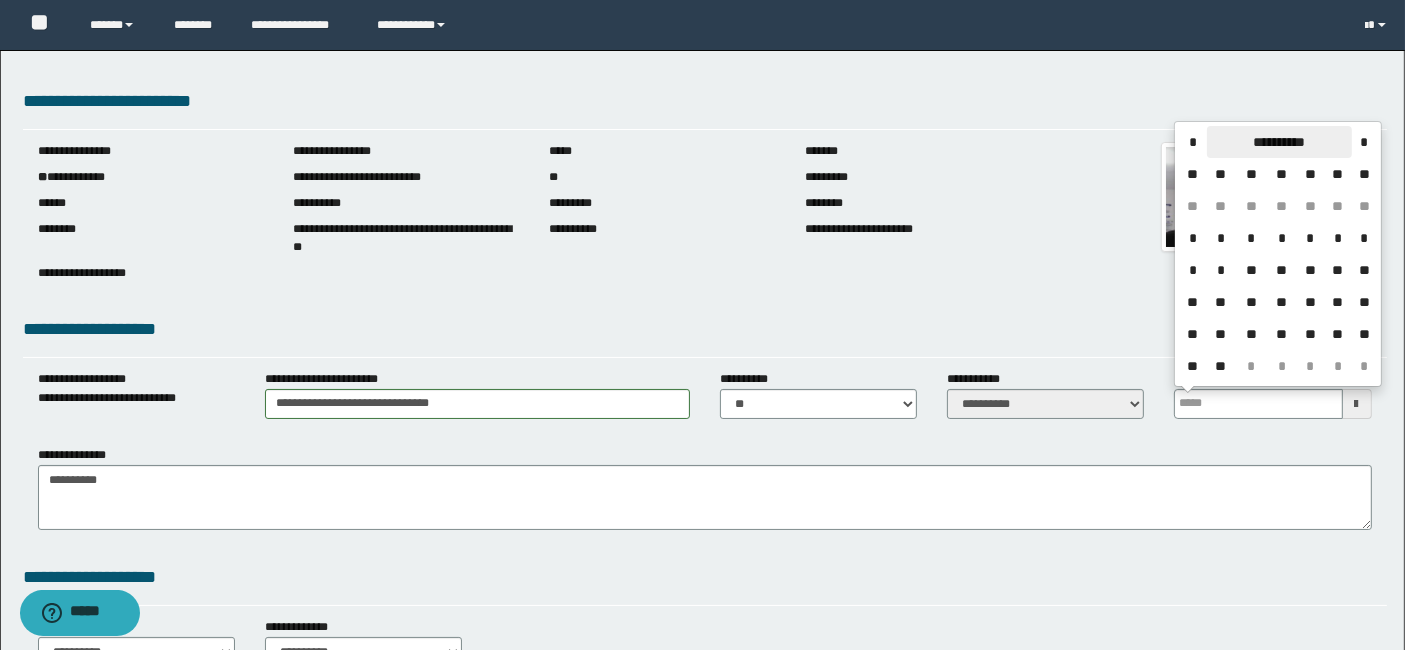 click on "**********" at bounding box center [1279, 142] 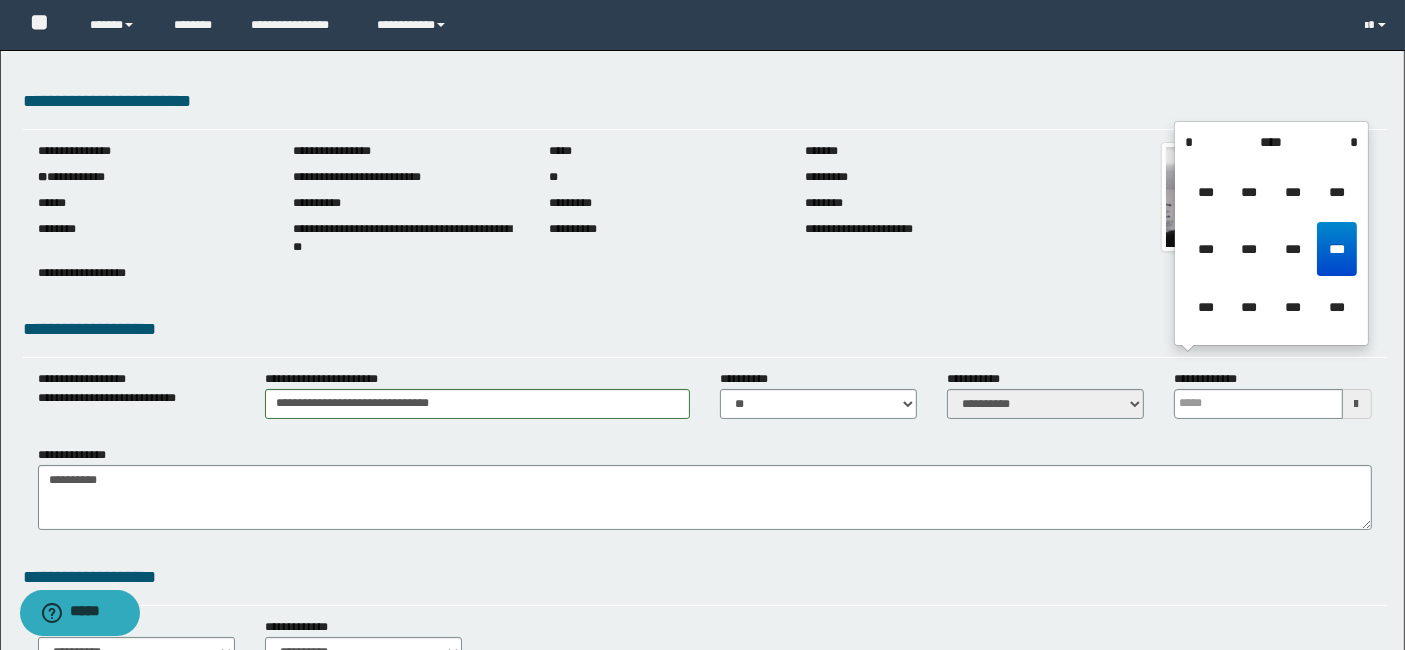 click on "****" at bounding box center (1271, 142) 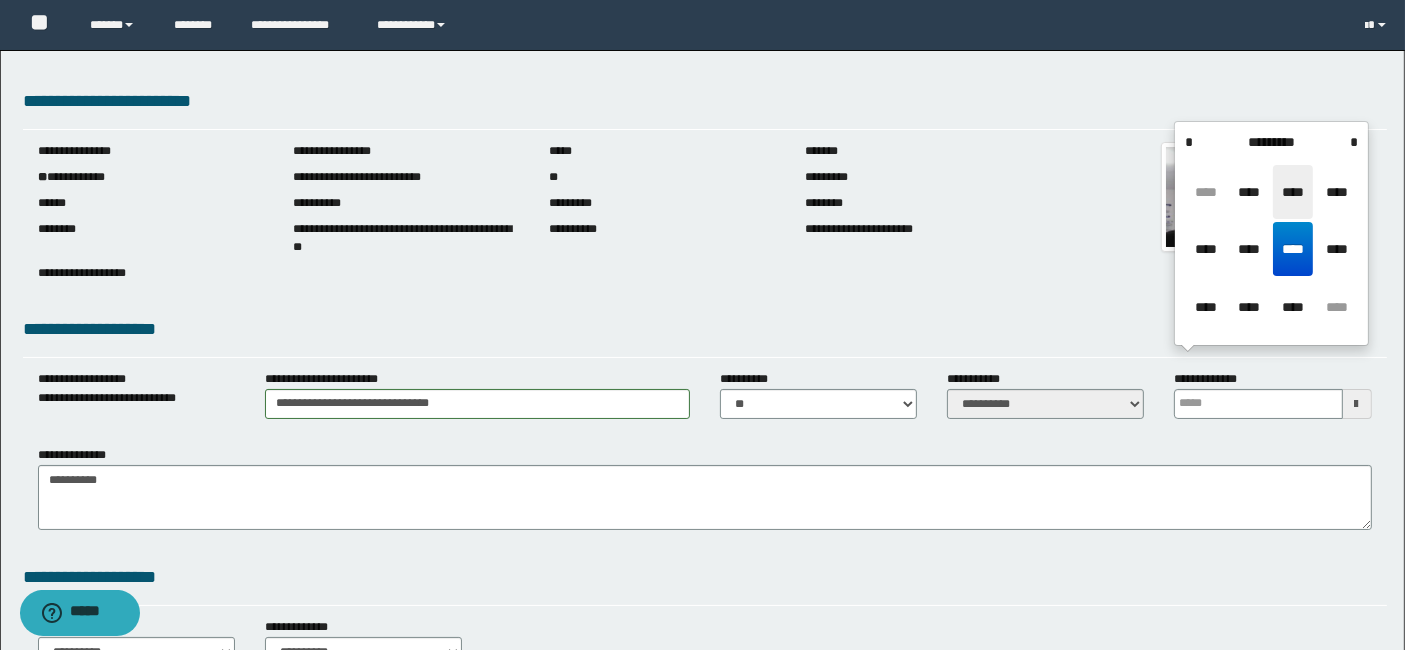 click on "****" at bounding box center [1293, 192] 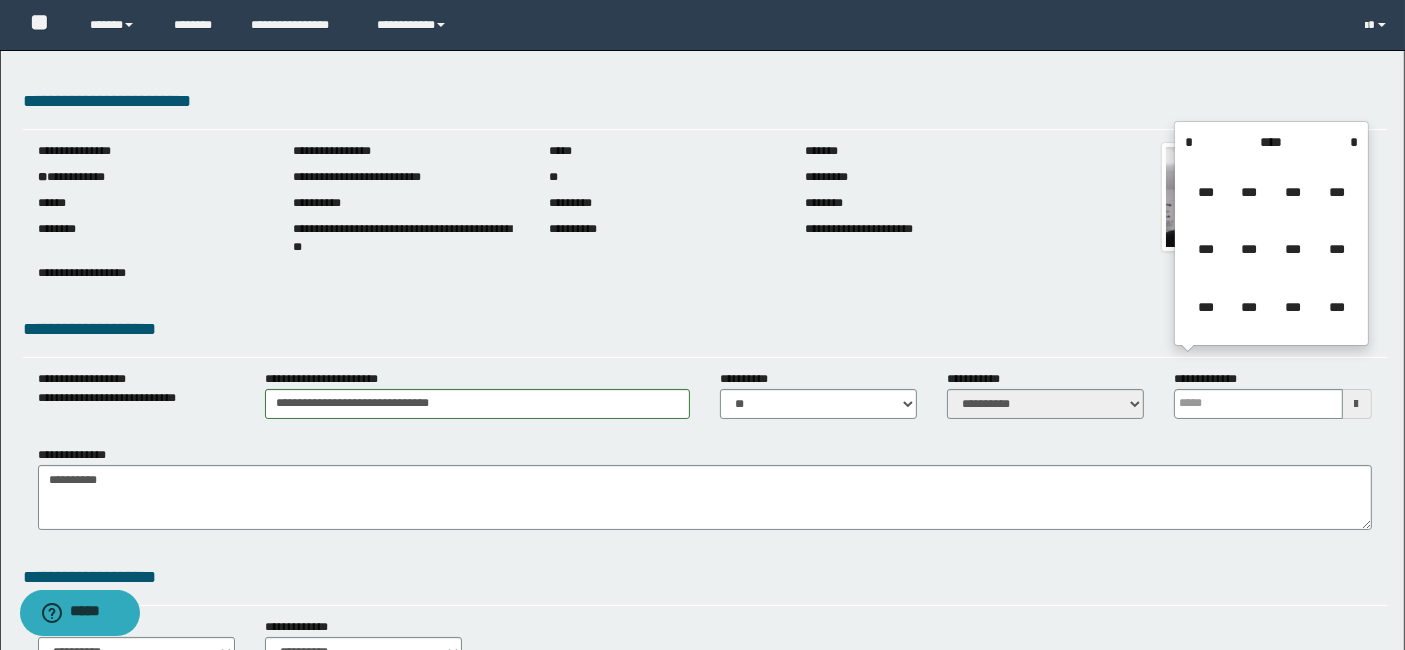 click on "***" at bounding box center [1293, 192] 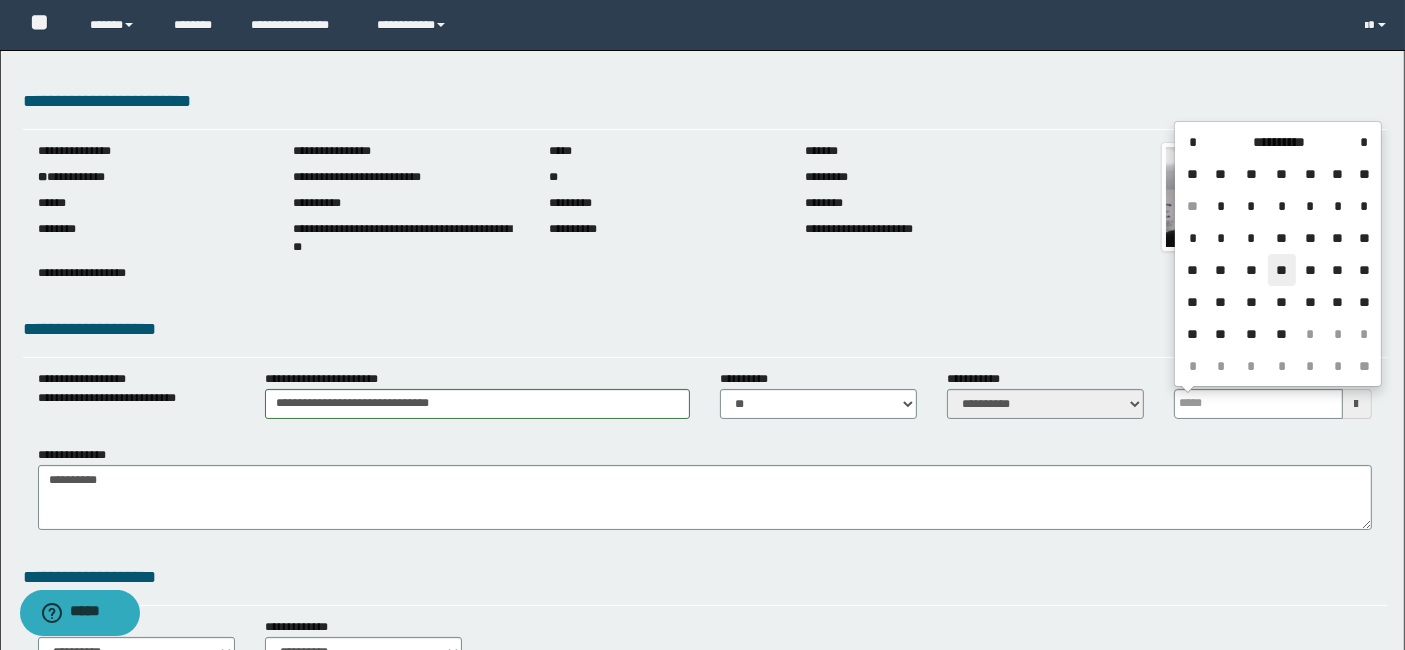 click on "**" at bounding box center [1282, 270] 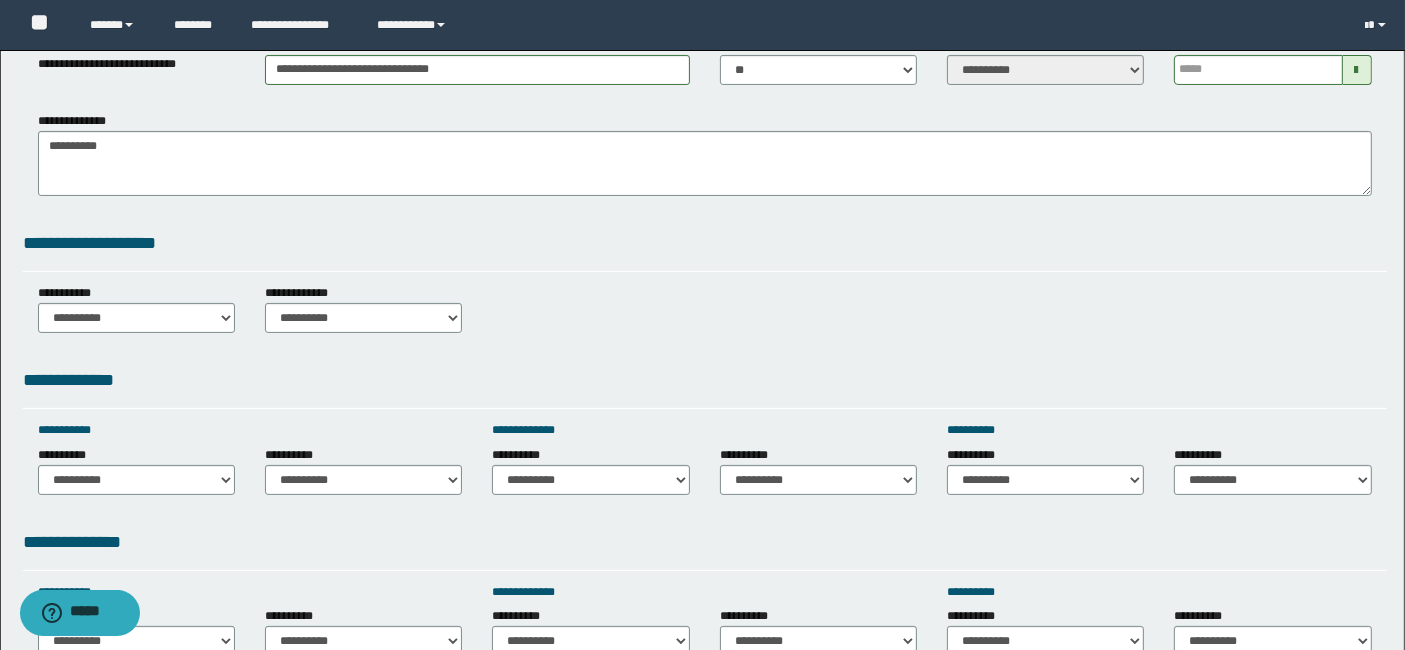 scroll, scrollTop: 355, scrollLeft: 0, axis: vertical 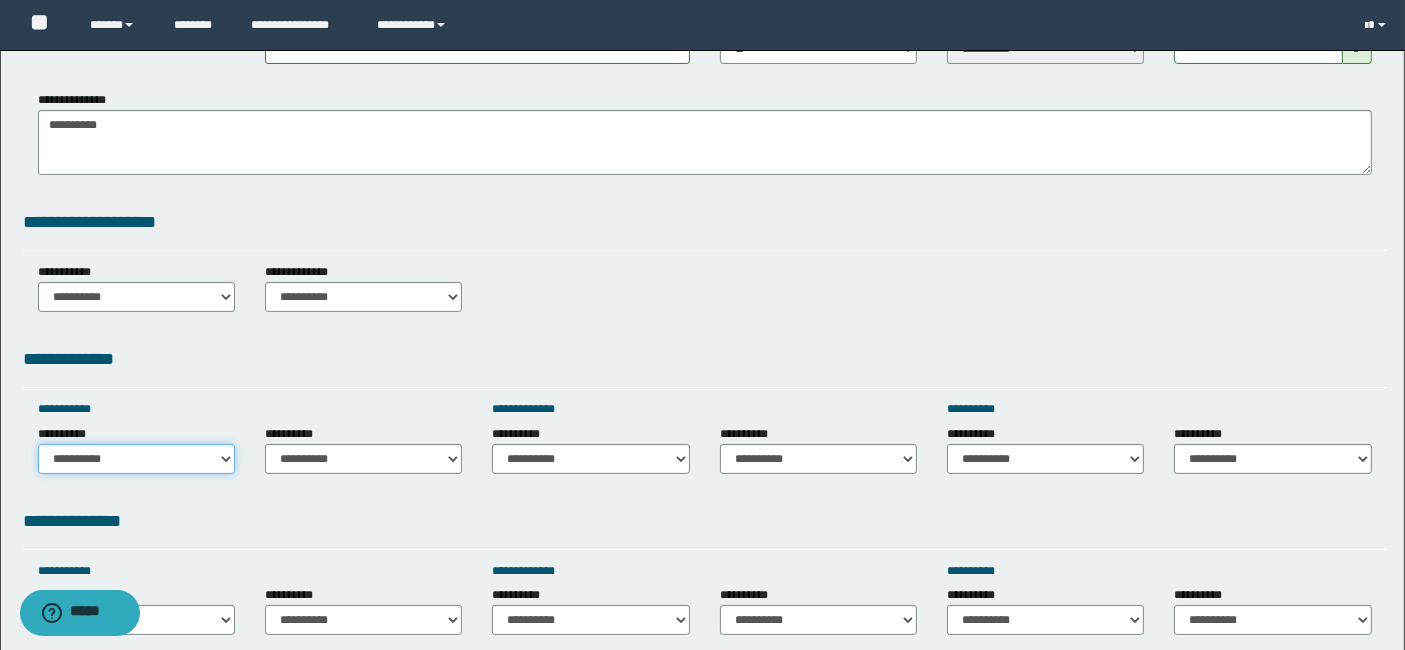 click on "**********" at bounding box center (136, 459) 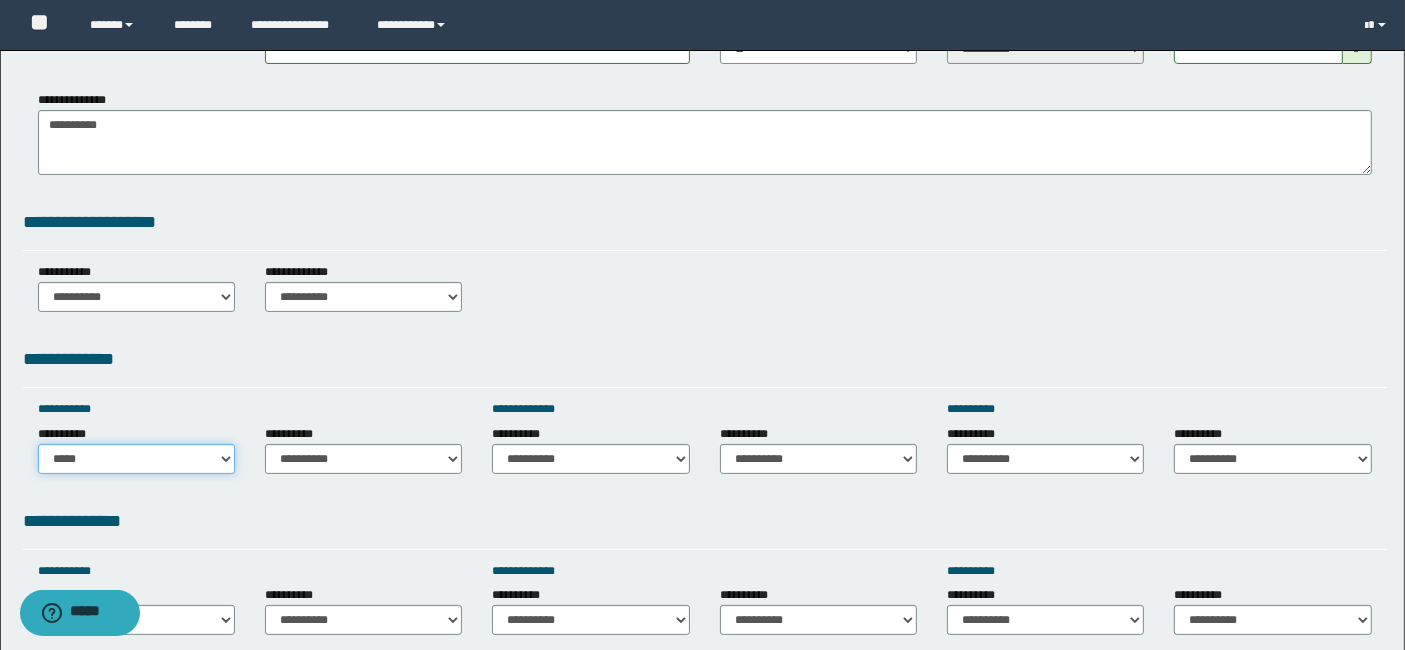 click on "**********" at bounding box center [136, 459] 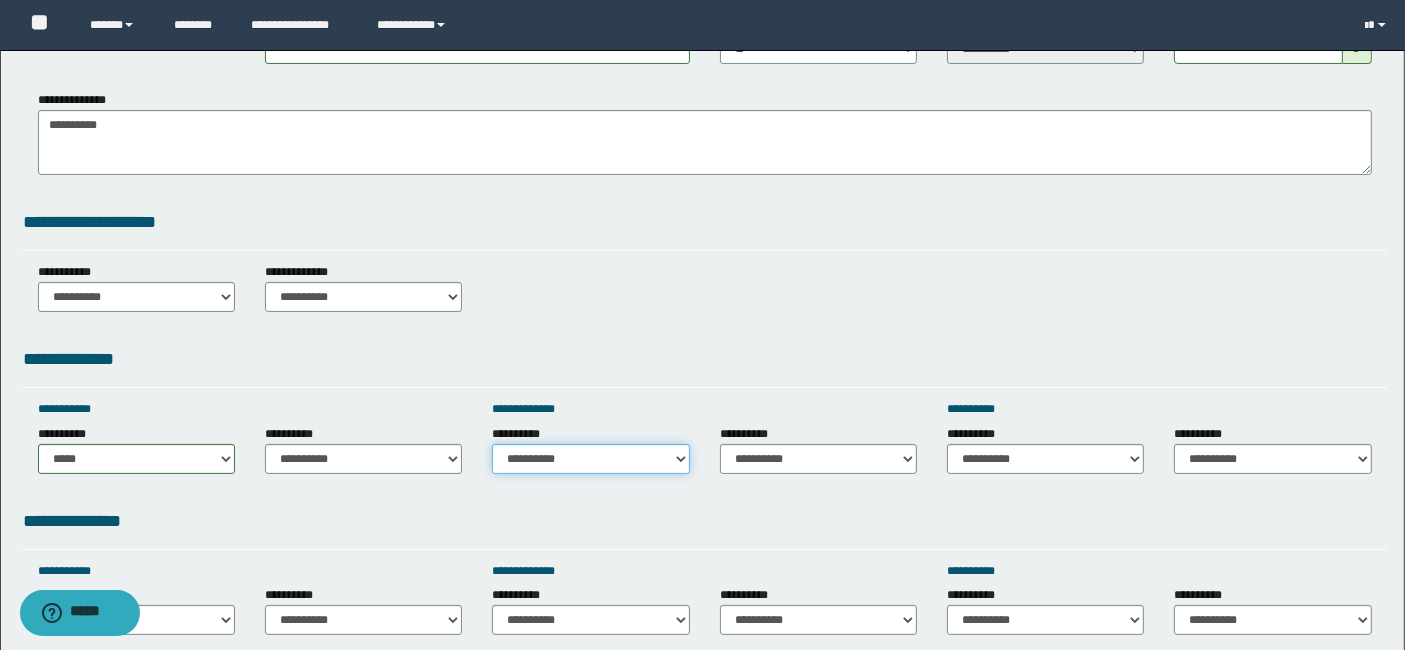 click on "**********" at bounding box center (590, 459) 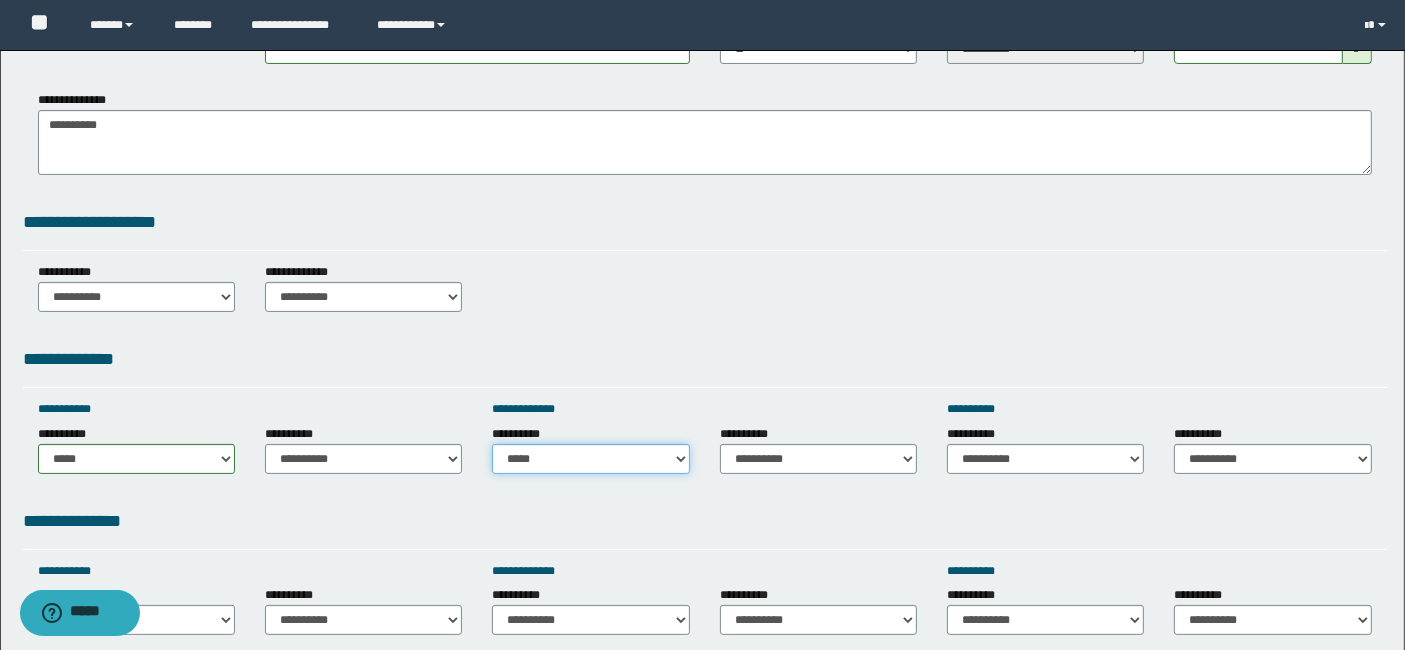 click on "**********" at bounding box center [590, 459] 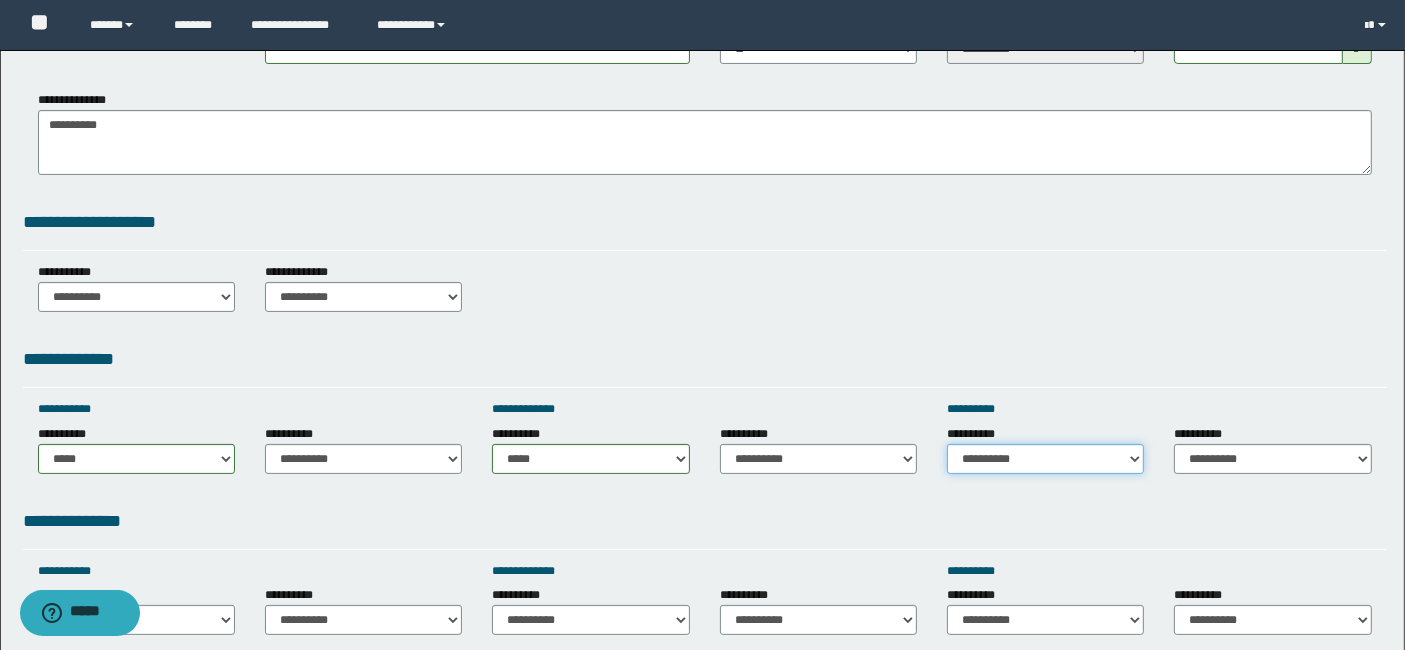 drag, startPoint x: 1131, startPoint y: 454, endPoint x: 1088, endPoint y: 436, distance: 46.615448 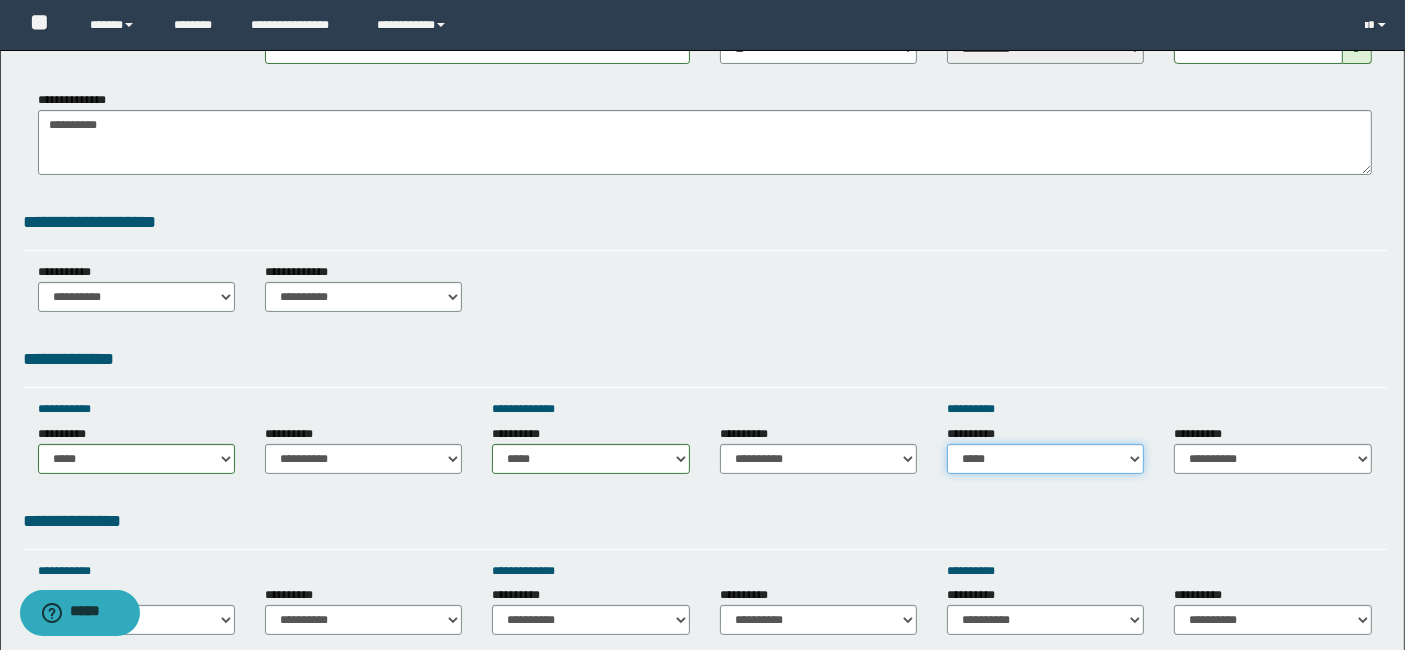 click on "**********" at bounding box center [1045, 459] 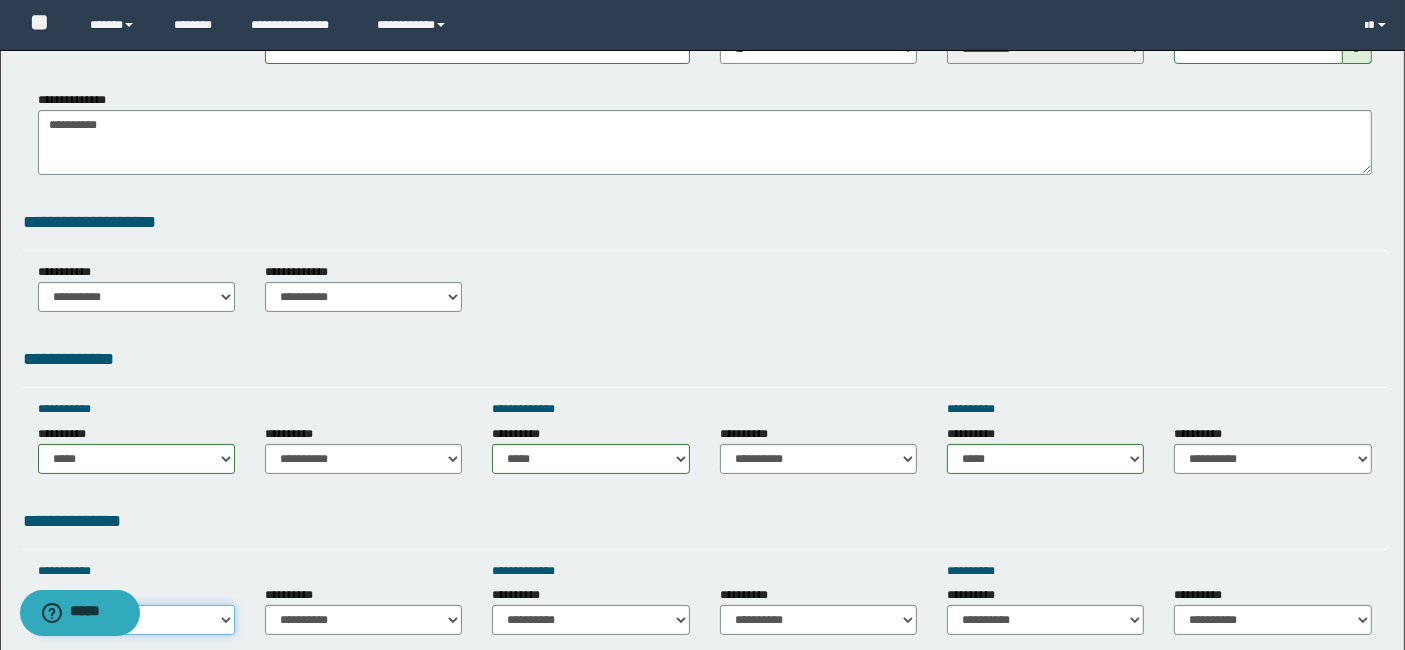 drag, startPoint x: 211, startPoint y: 619, endPoint x: 196, endPoint y: 595, distance: 28.301943 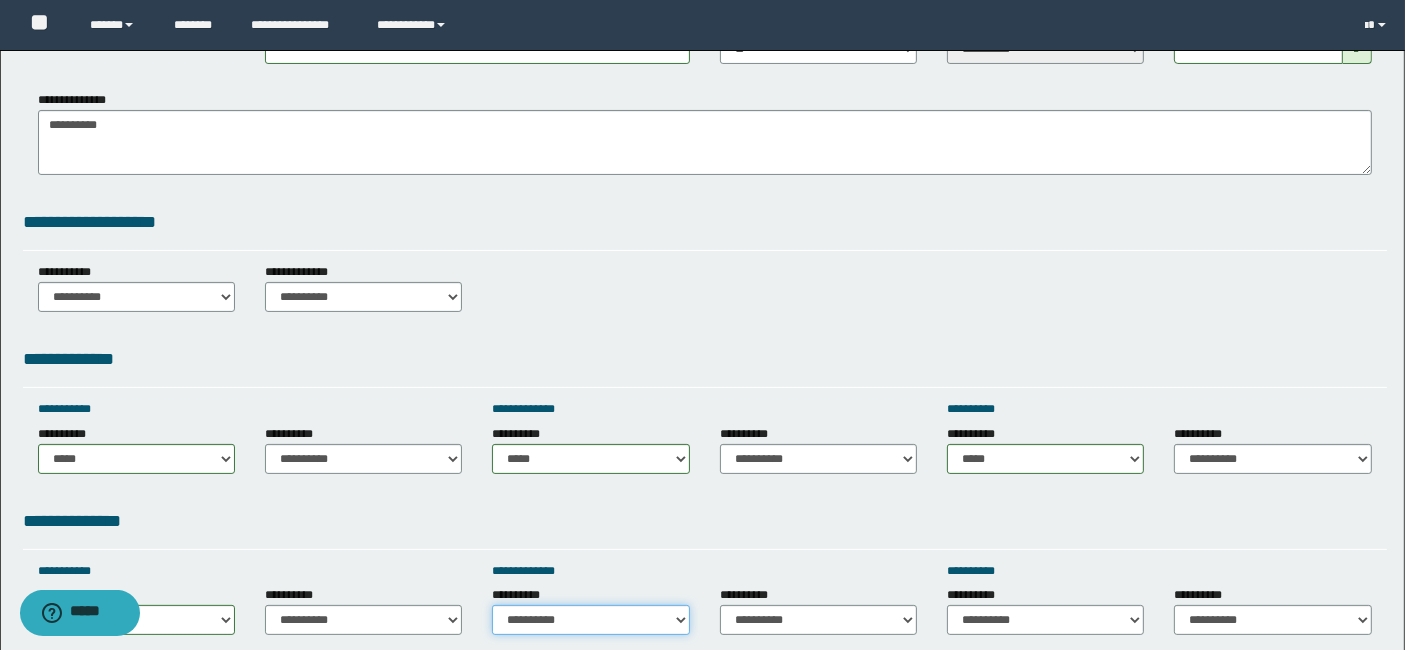 click on "**********" at bounding box center (590, 620) 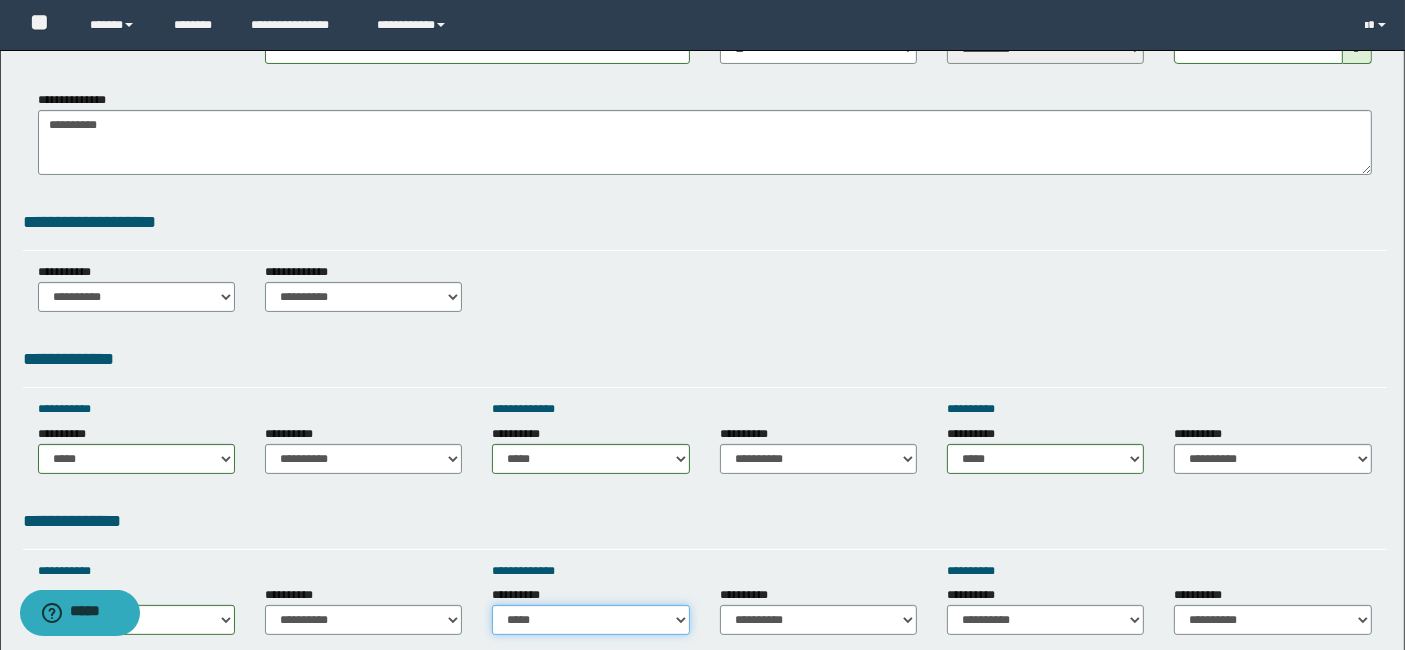 click on "**********" at bounding box center (590, 620) 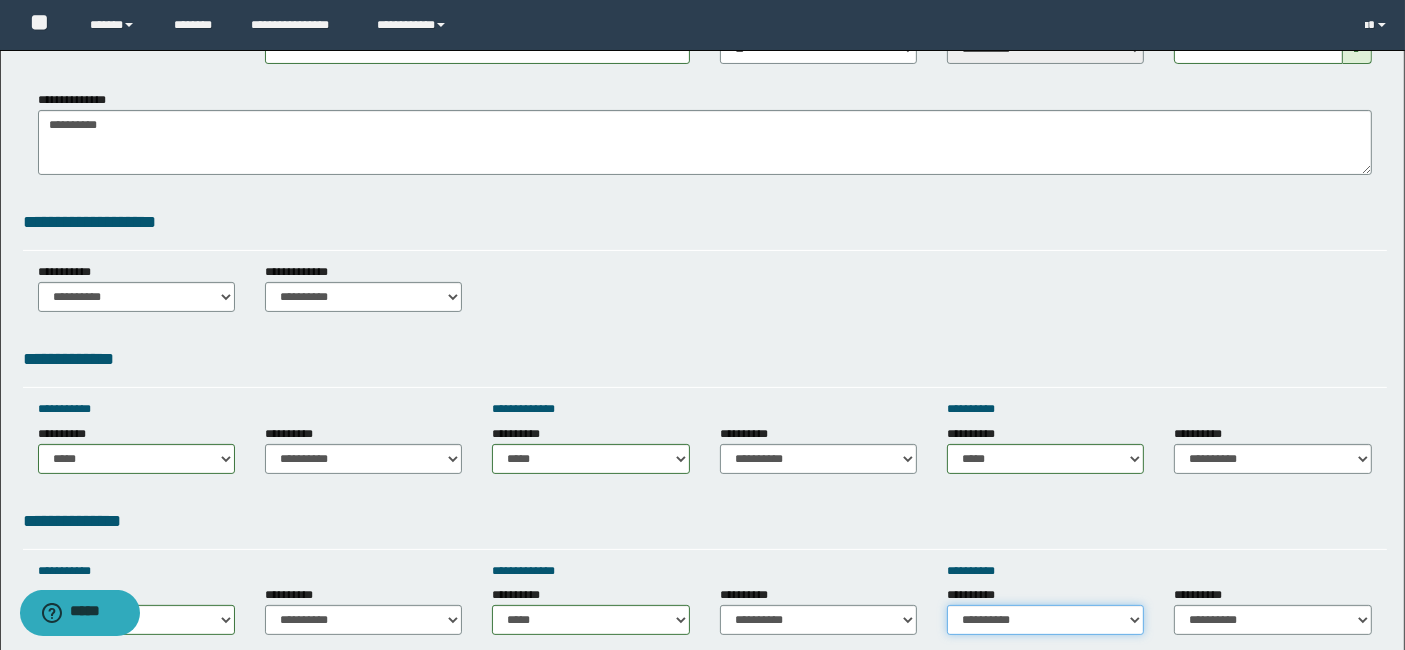 click on "**********" at bounding box center [1045, 620] 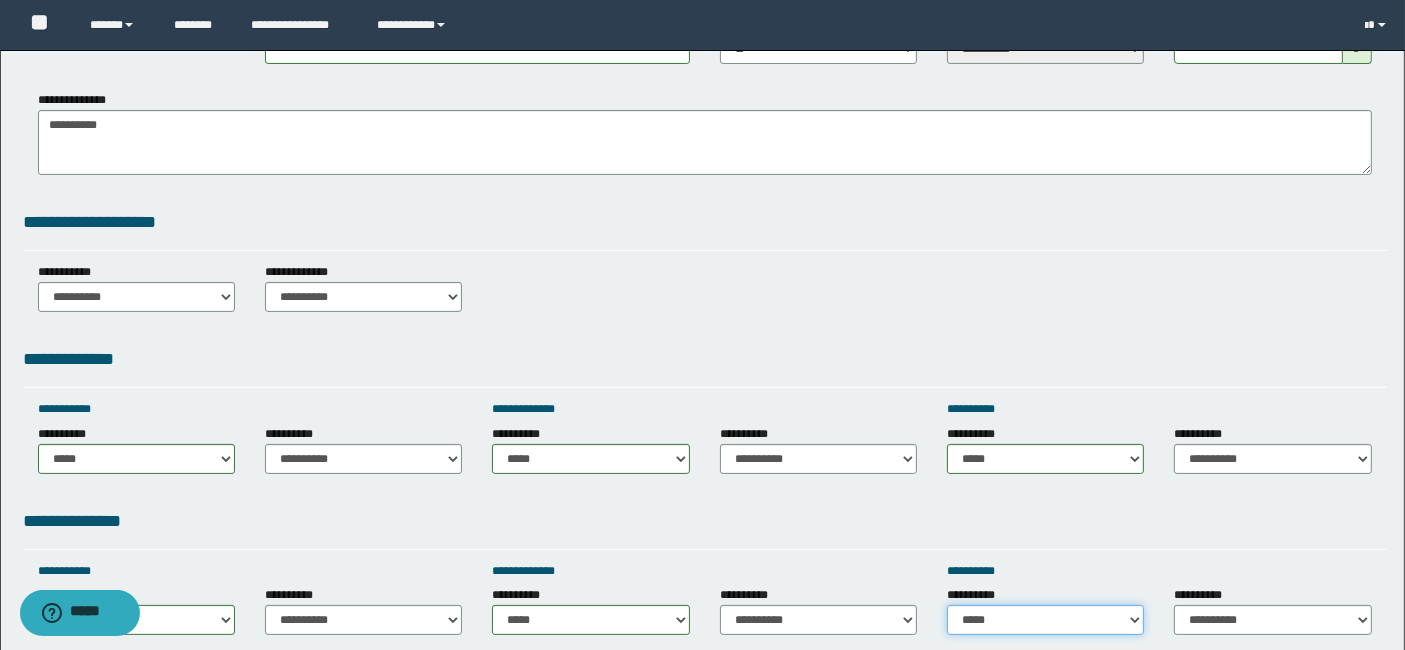 click on "**********" at bounding box center [1045, 620] 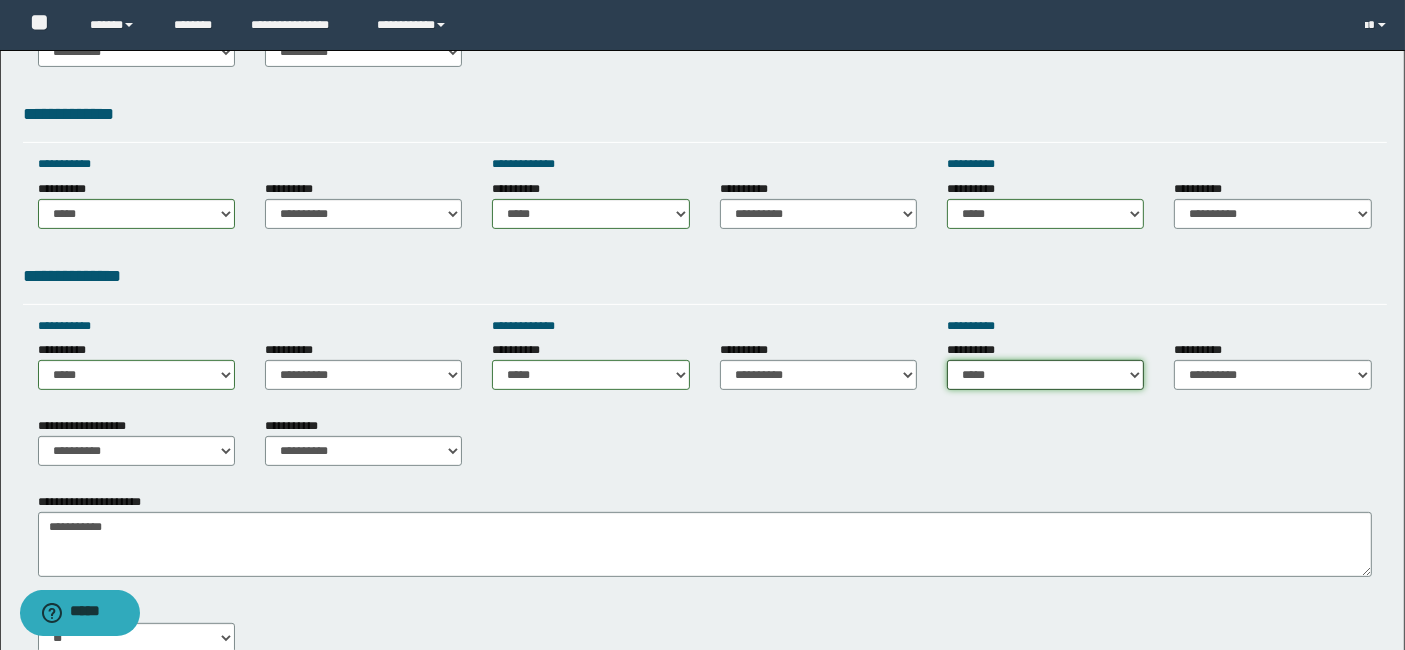 scroll, scrollTop: 622, scrollLeft: 0, axis: vertical 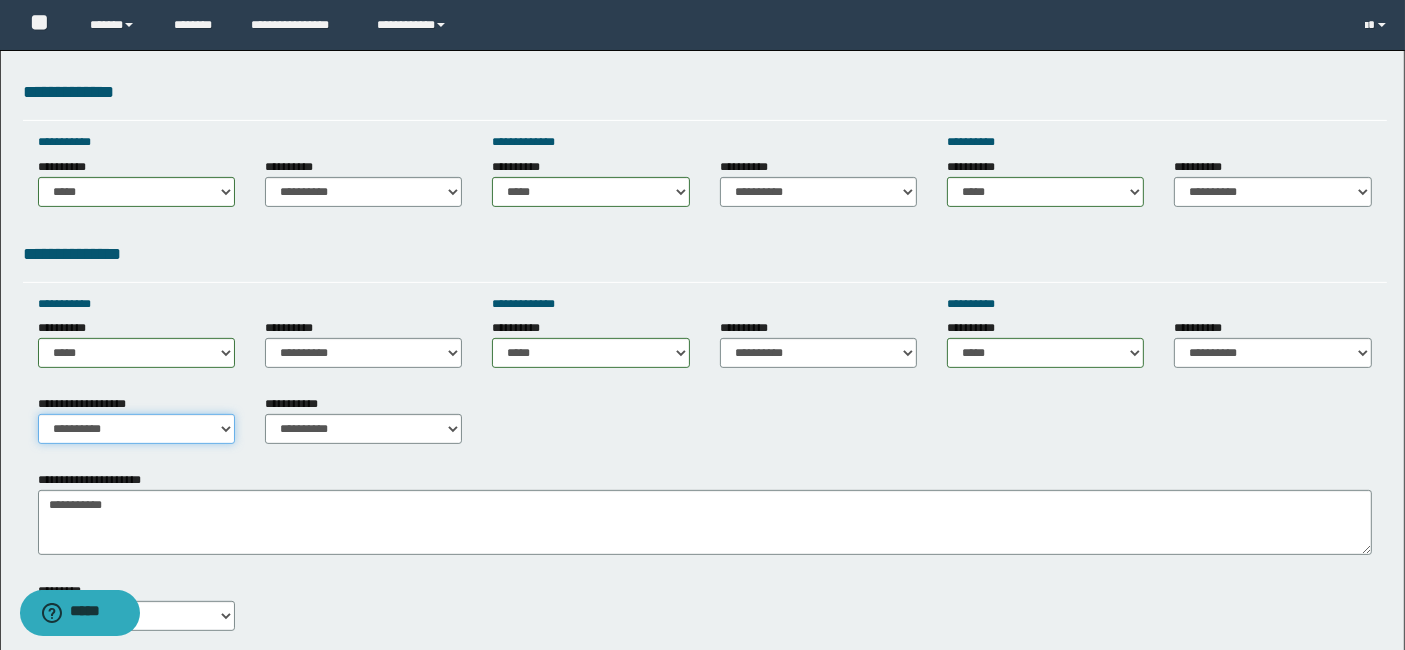click on "**********" at bounding box center [136, 429] 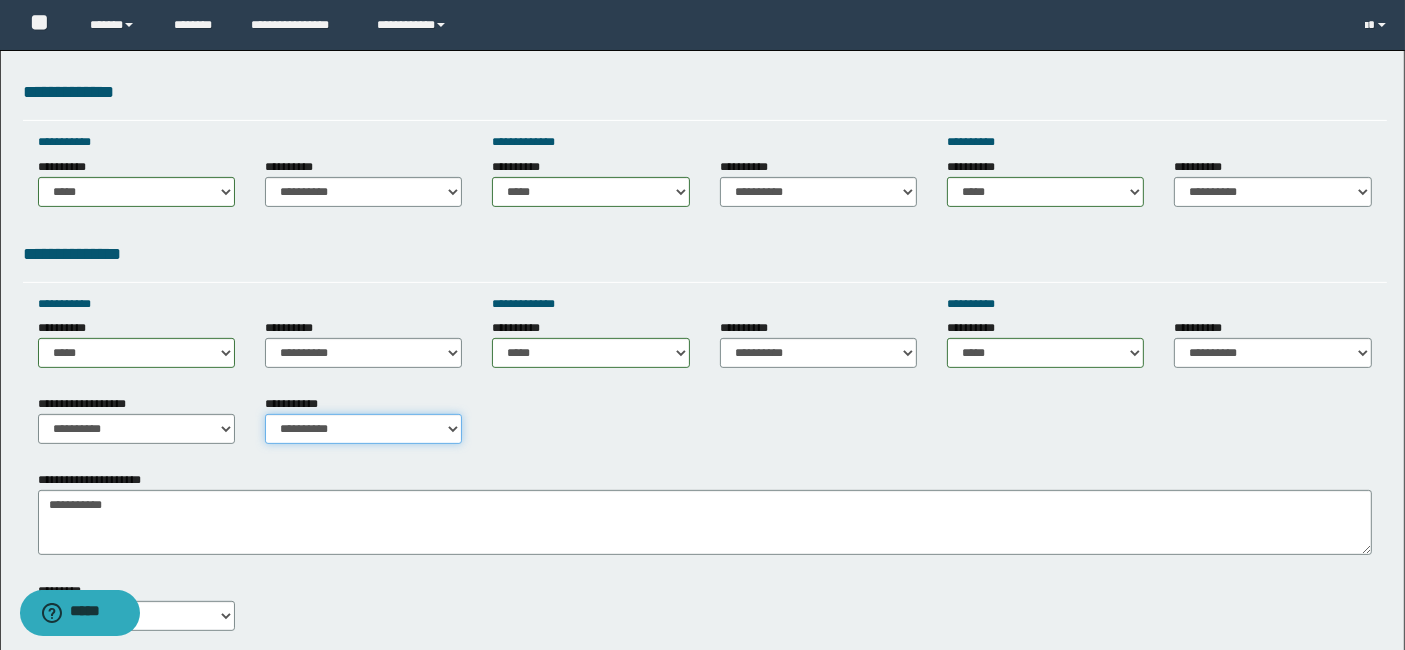 click on "**********" at bounding box center (363, 429) 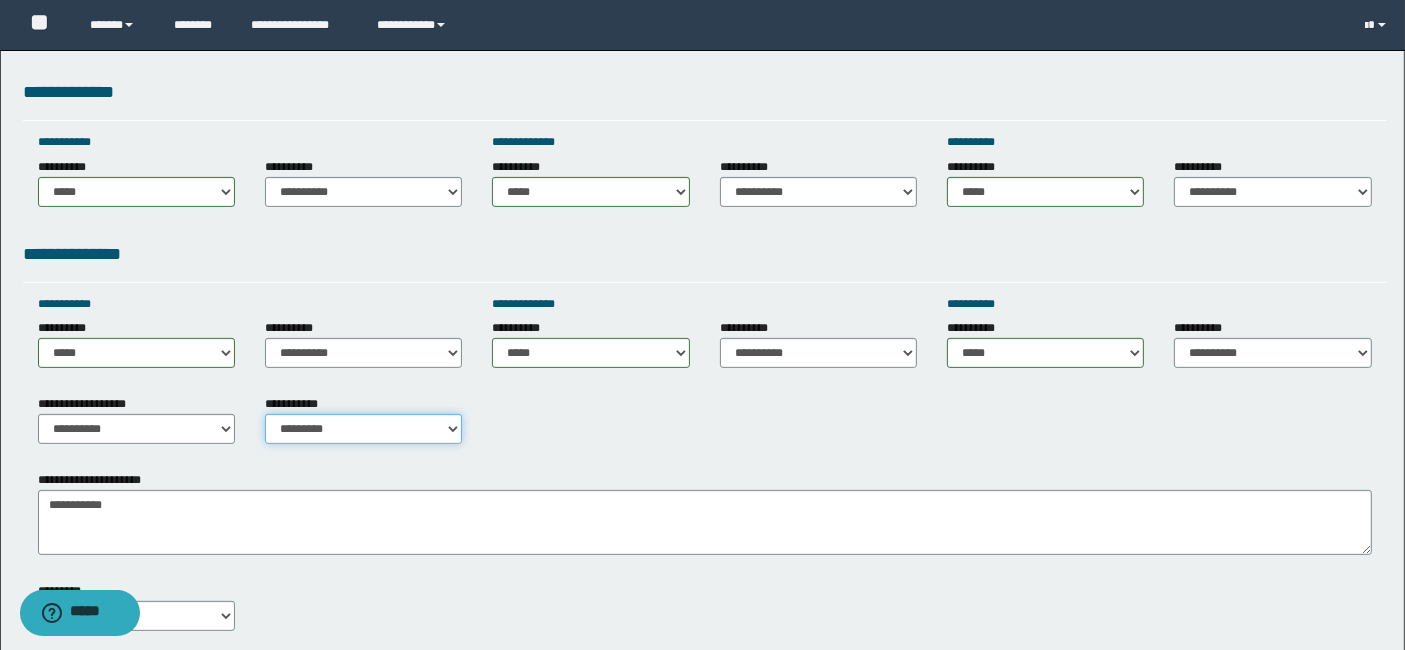 click on "**********" at bounding box center [363, 429] 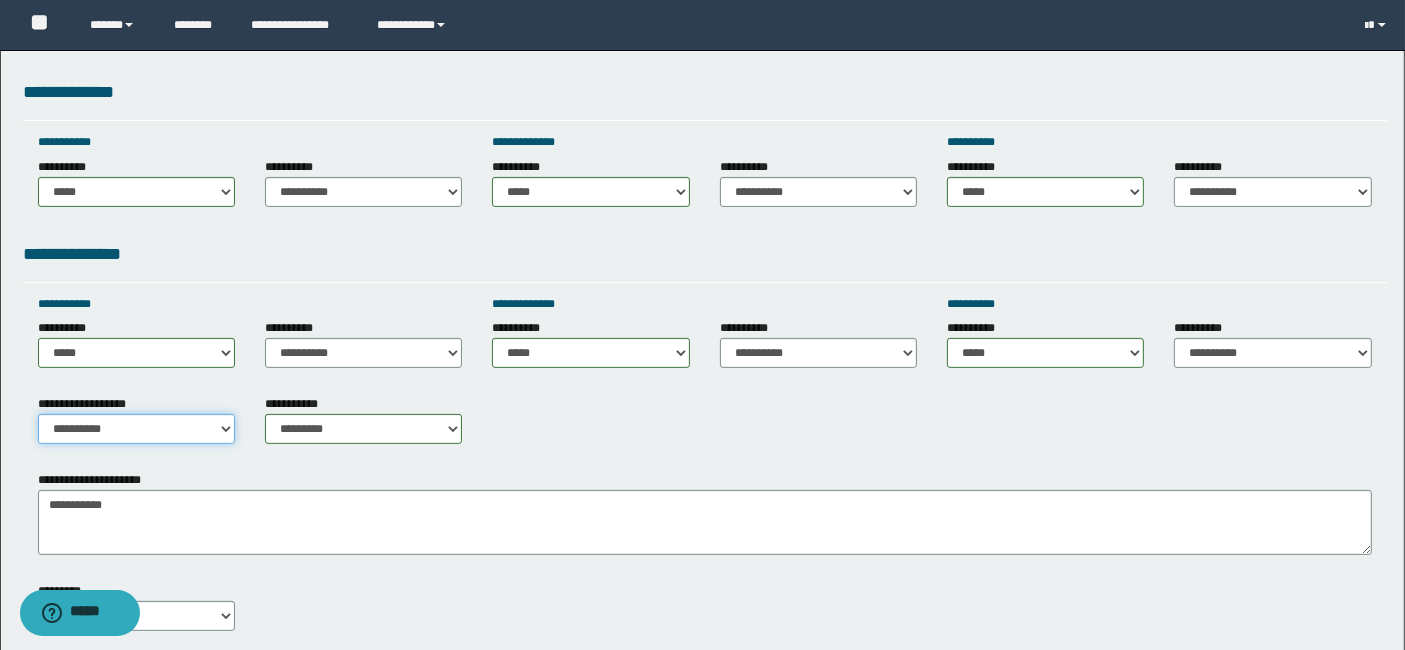 click on "**********" at bounding box center (136, 429) 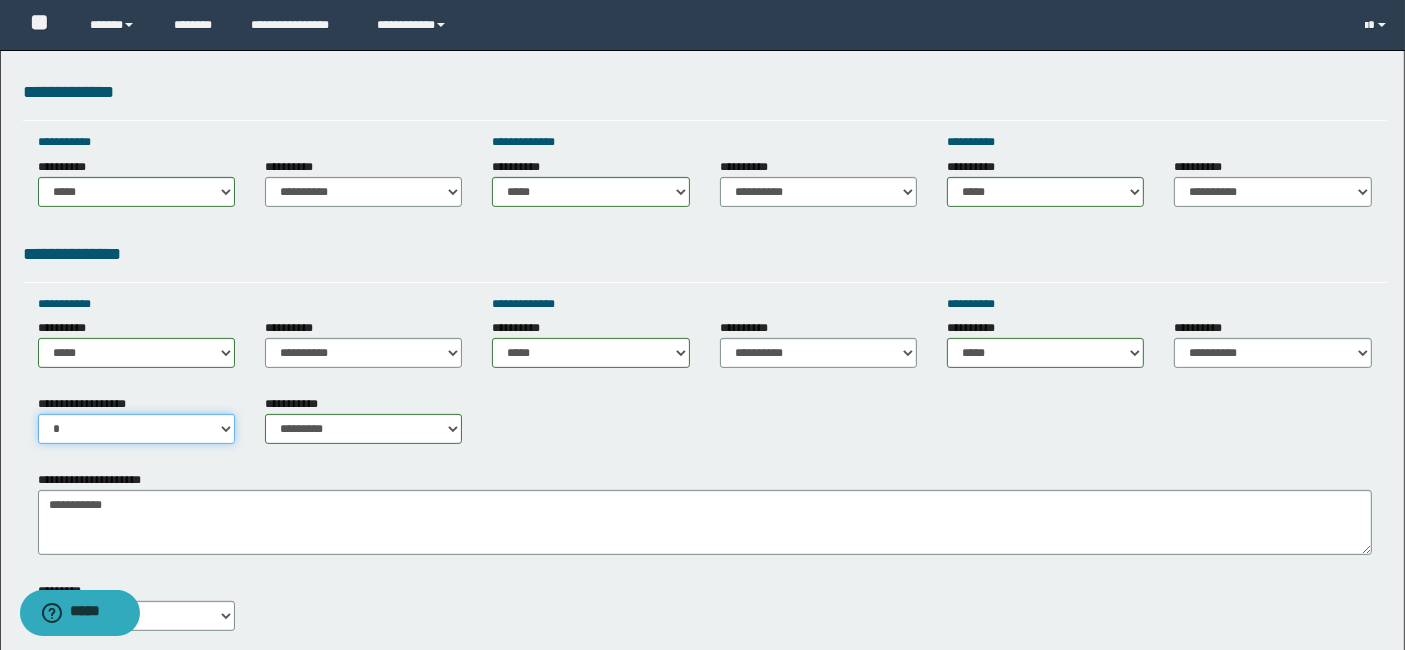 click on "**********" at bounding box center (136, 429) 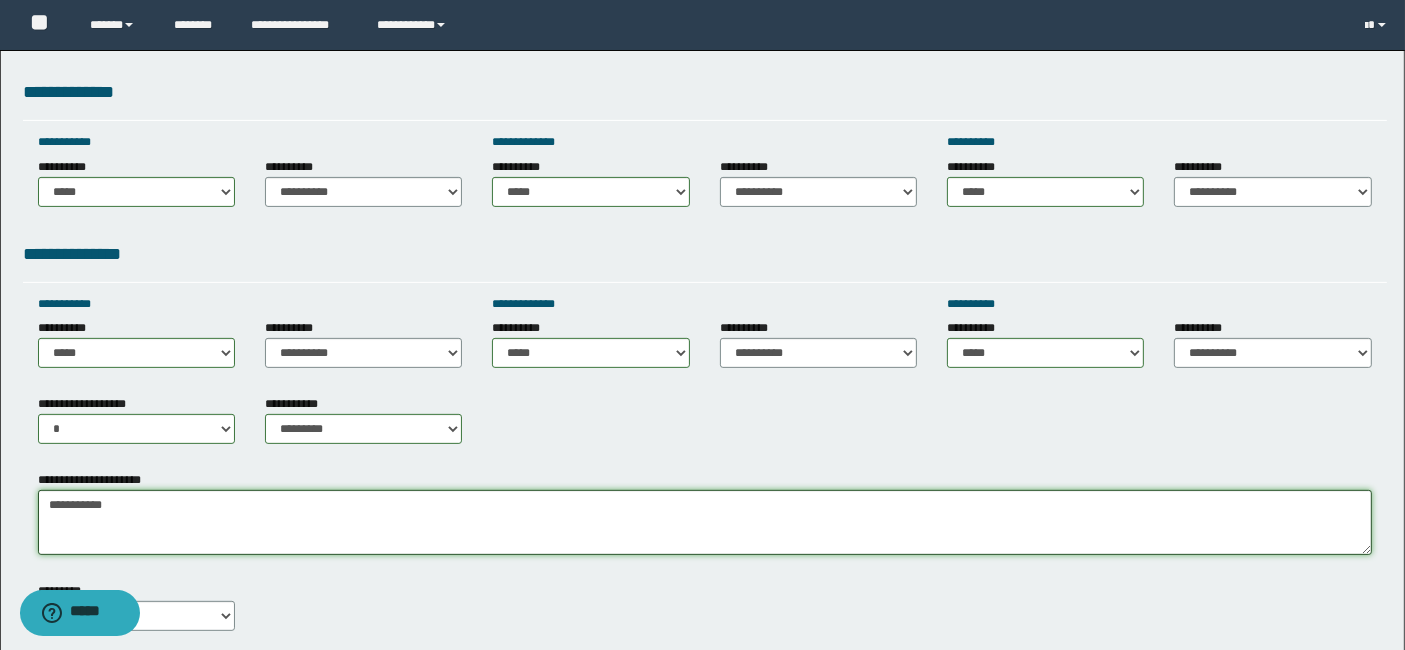 click on "**********" at bounding box center (705, 522) 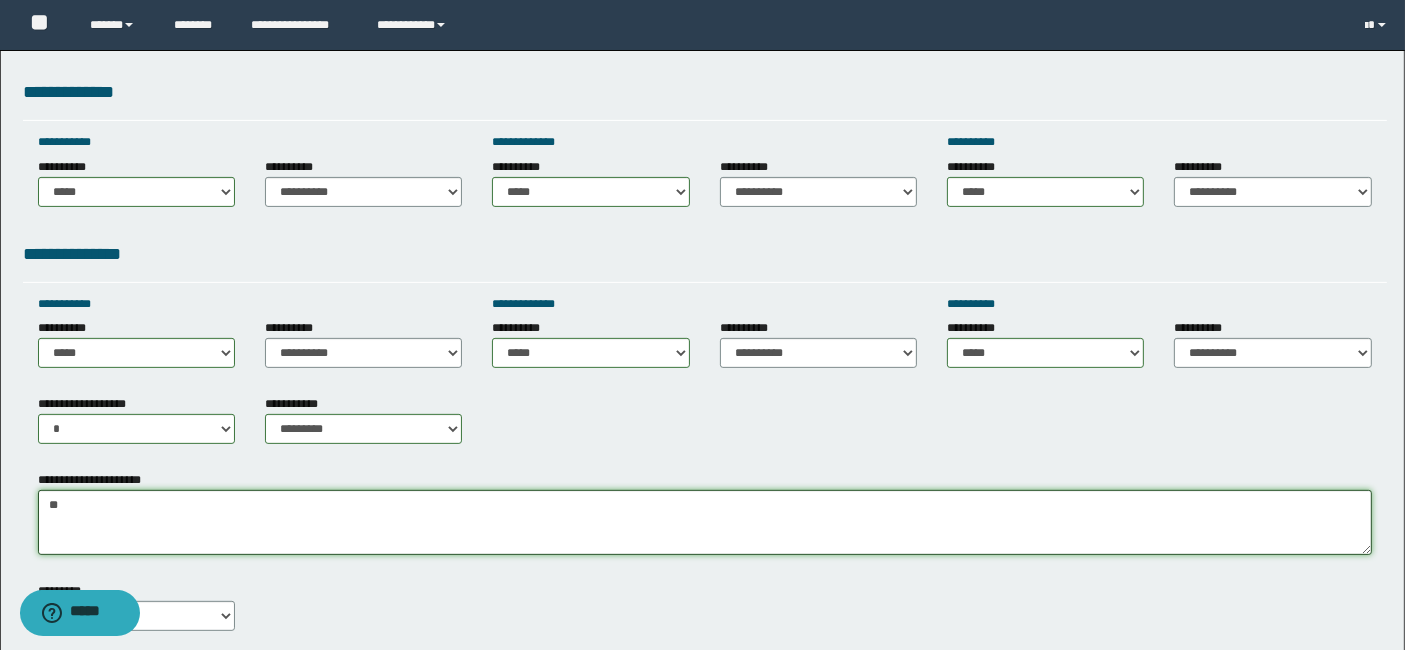 type on "*" 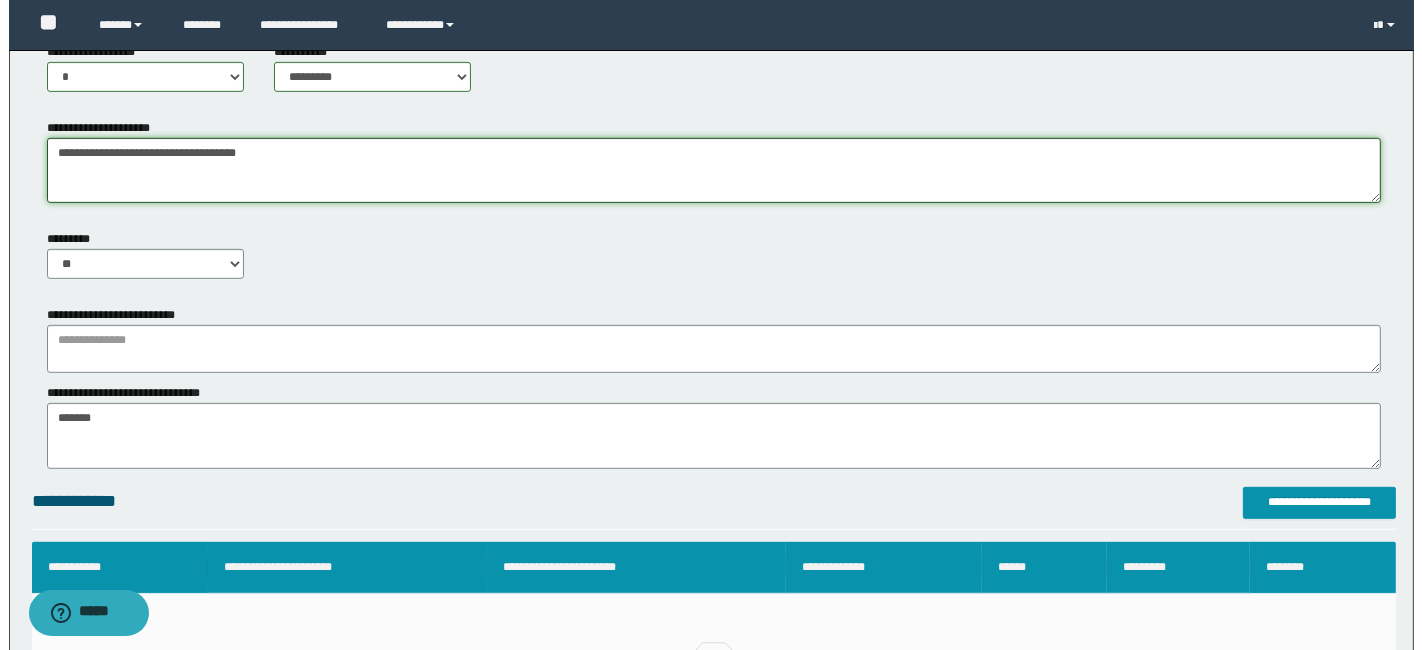 scroll, scrollTop: 977, scrollLeft: 0, axis: vertical 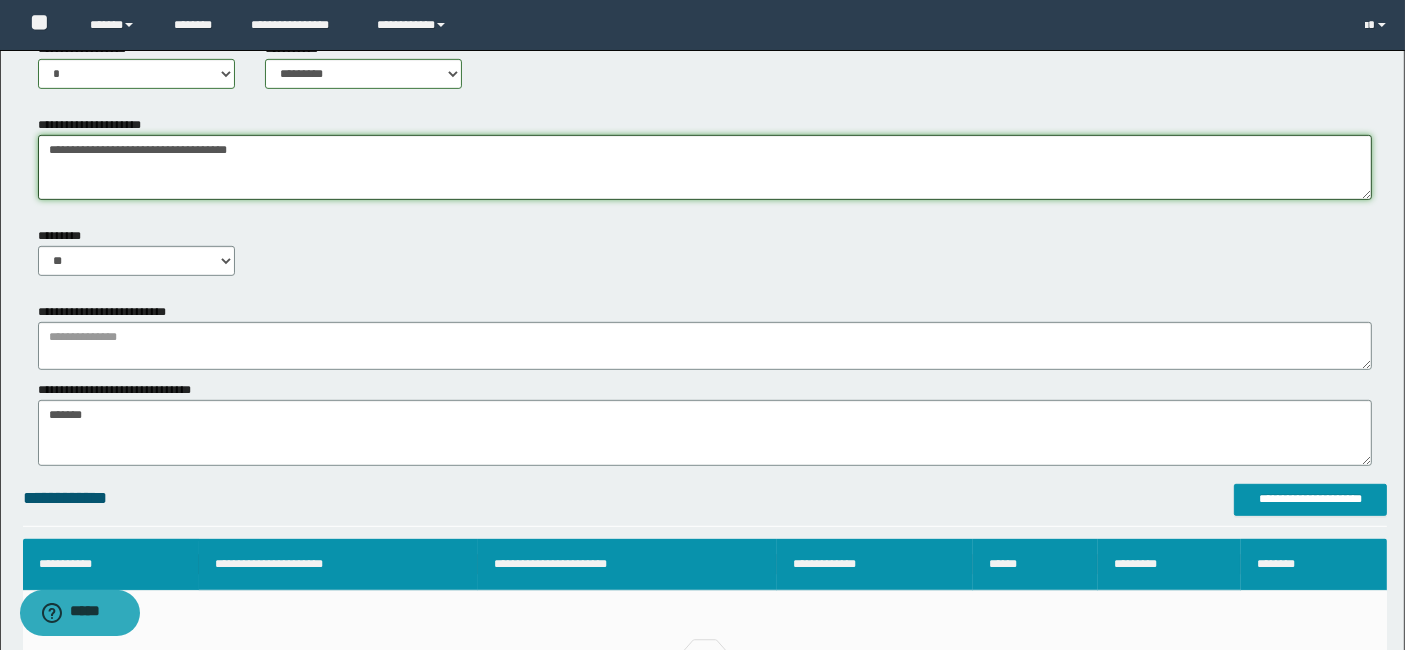 type on "**********" 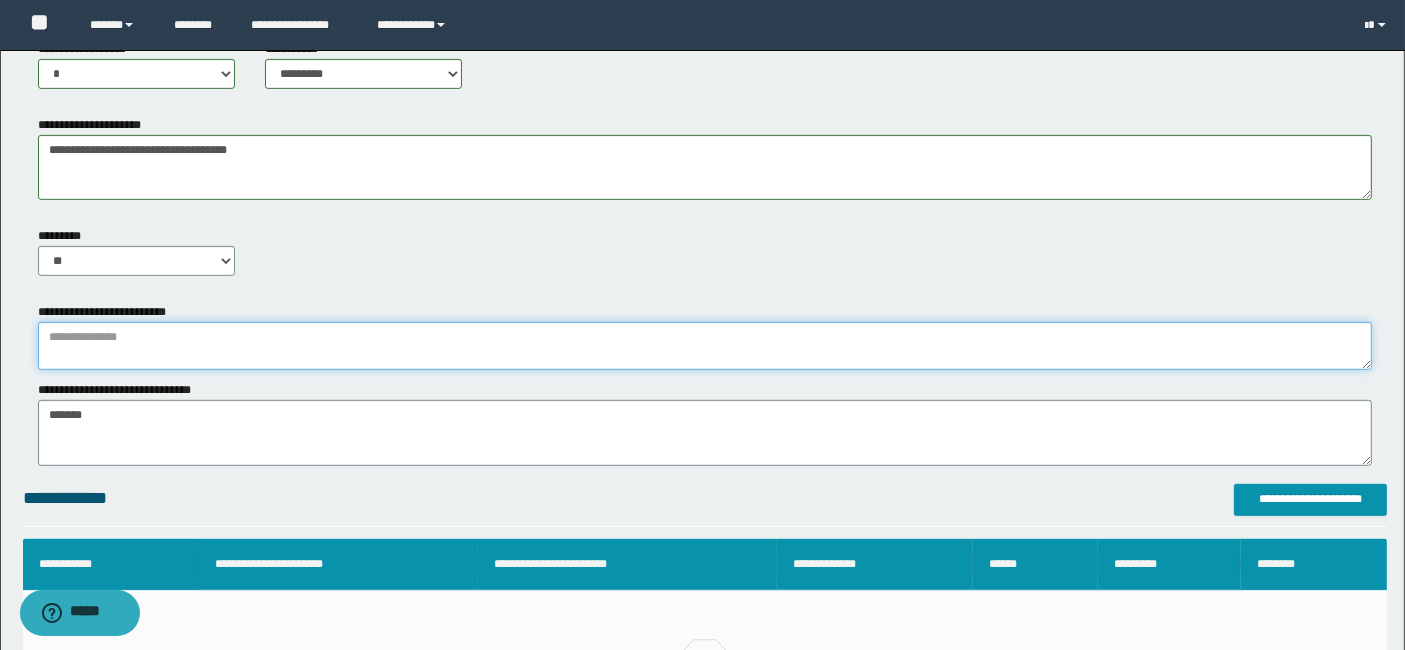click at bounding box center (705, 346) 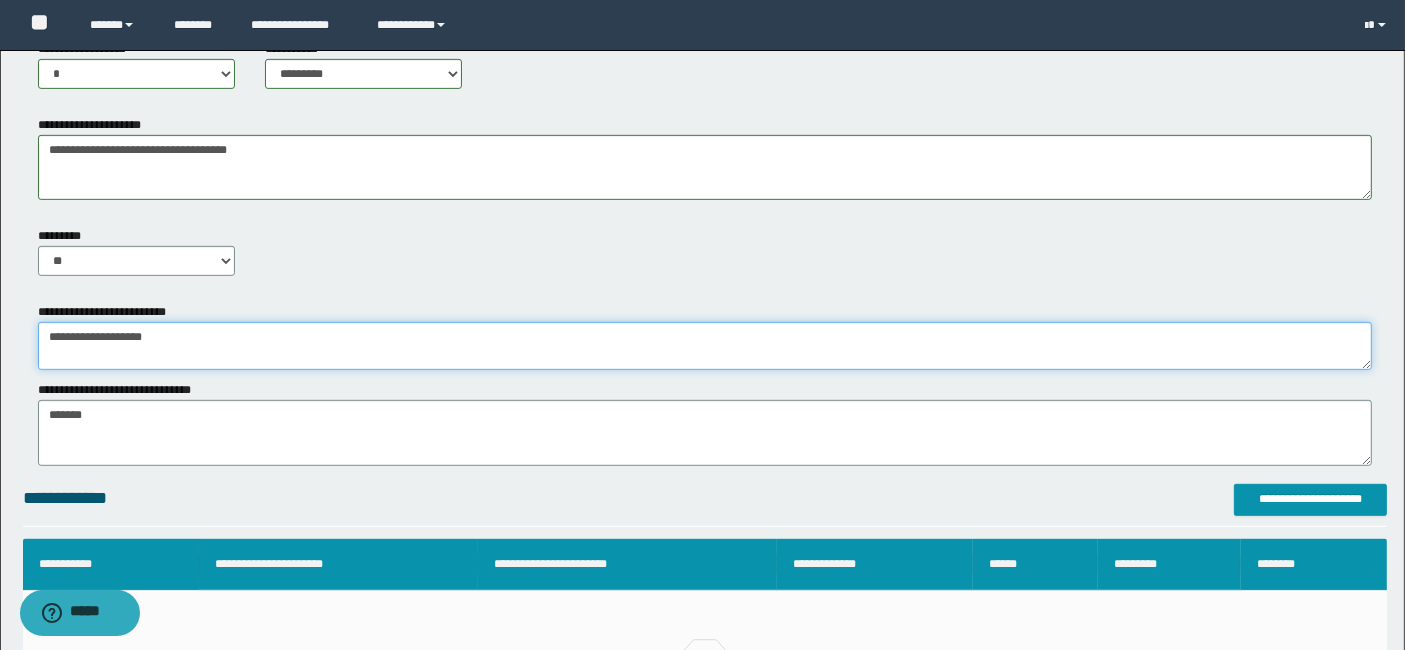 type on "**********" 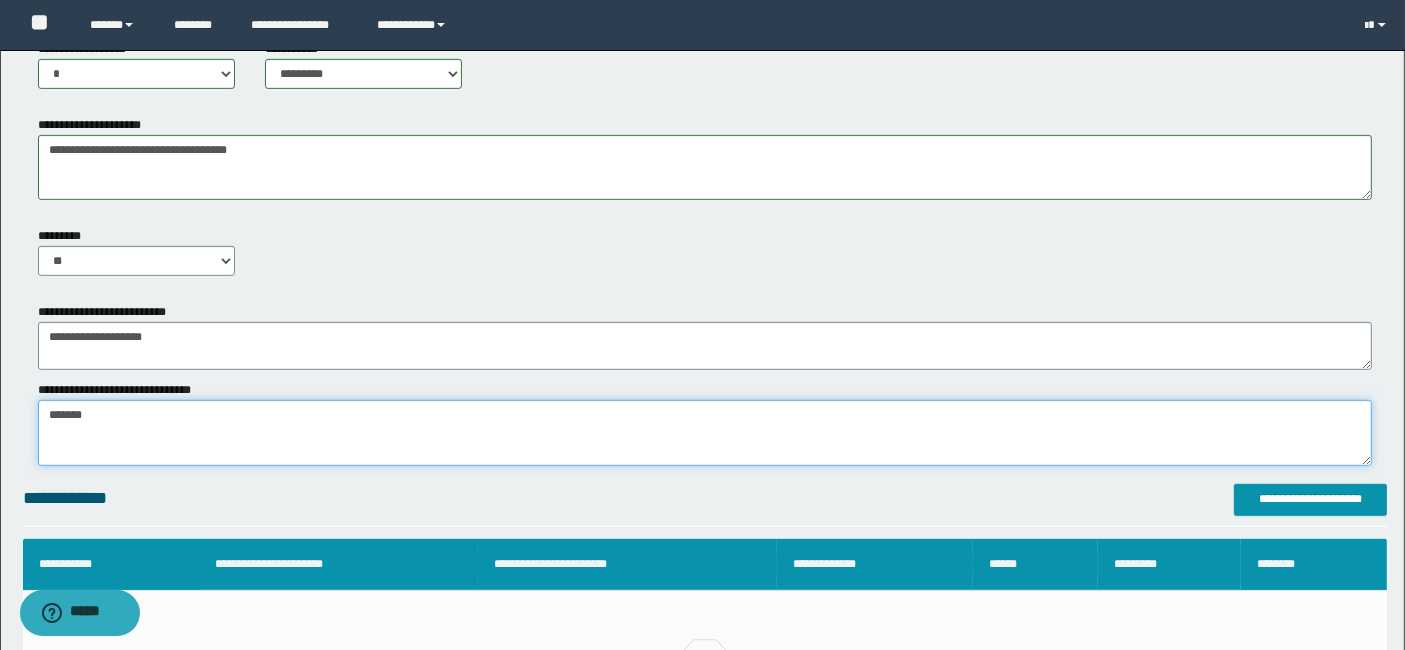 click on "*******" at bounding box center [705, 432] 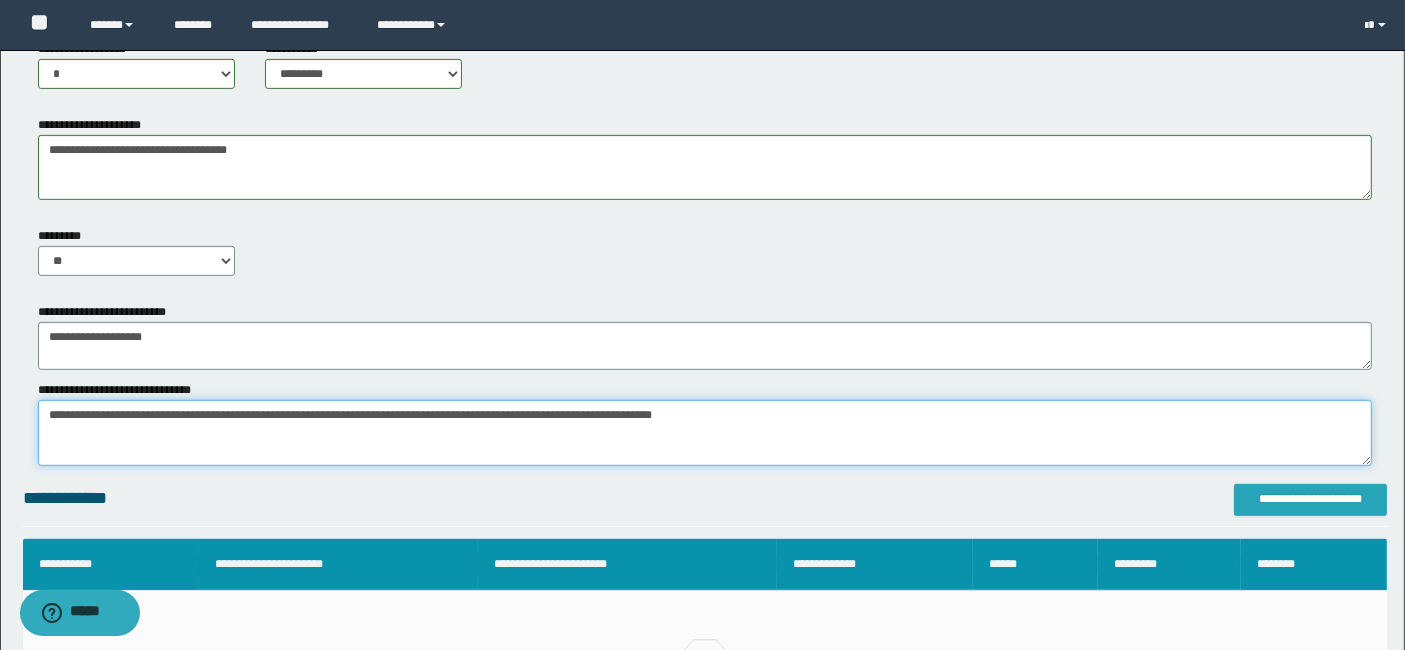 type on "**********" 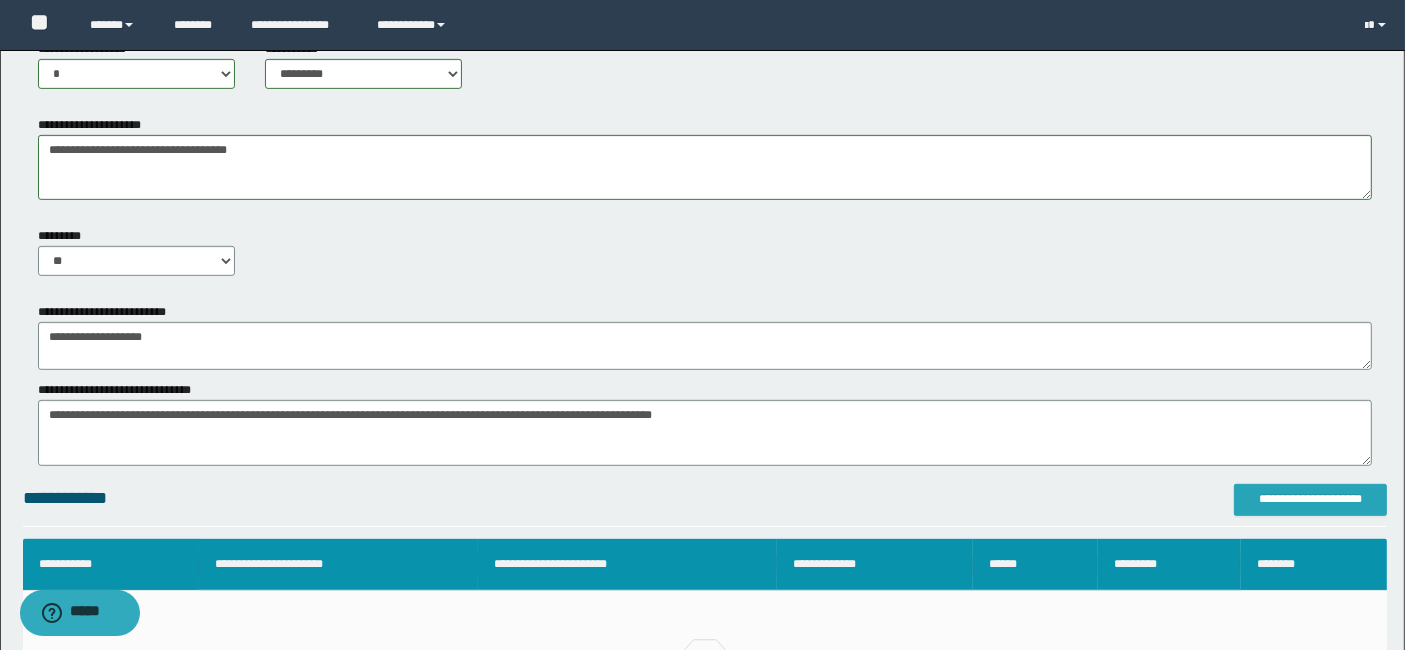 click on "**********" at bounding box center (1310, 499) 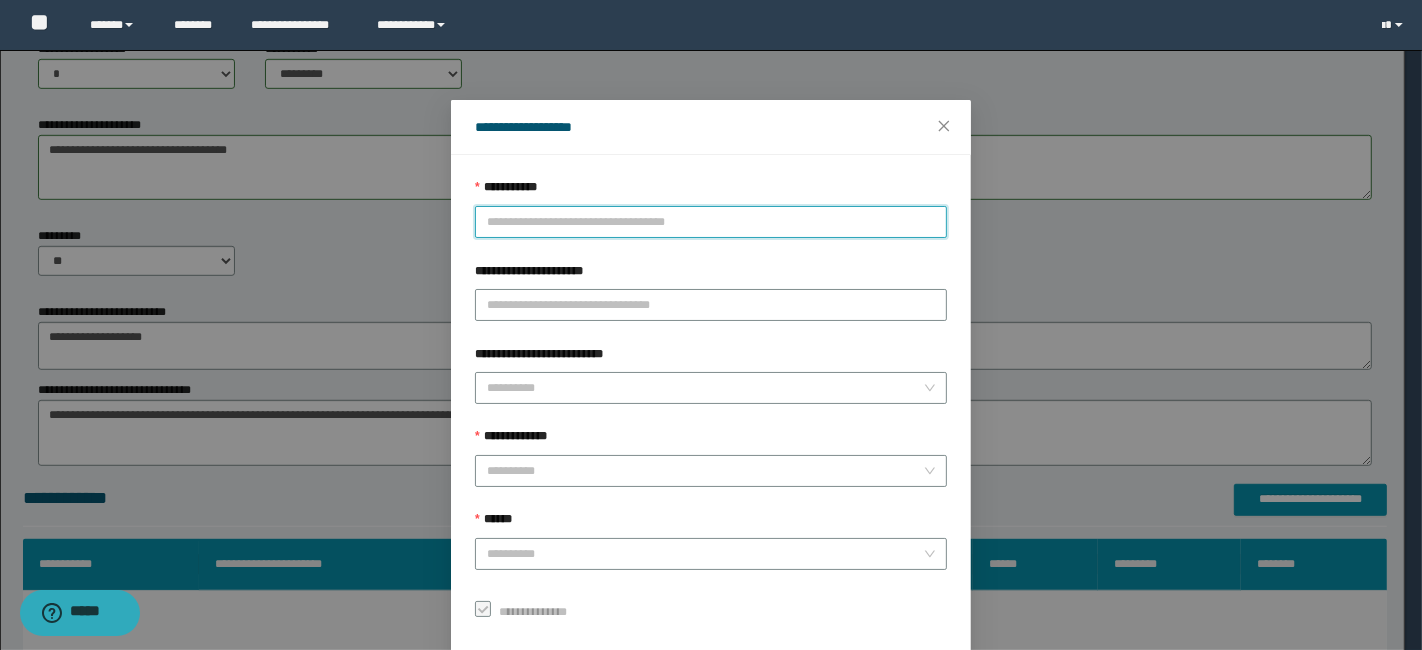 click on "**********" at bounding box center [711, 222] 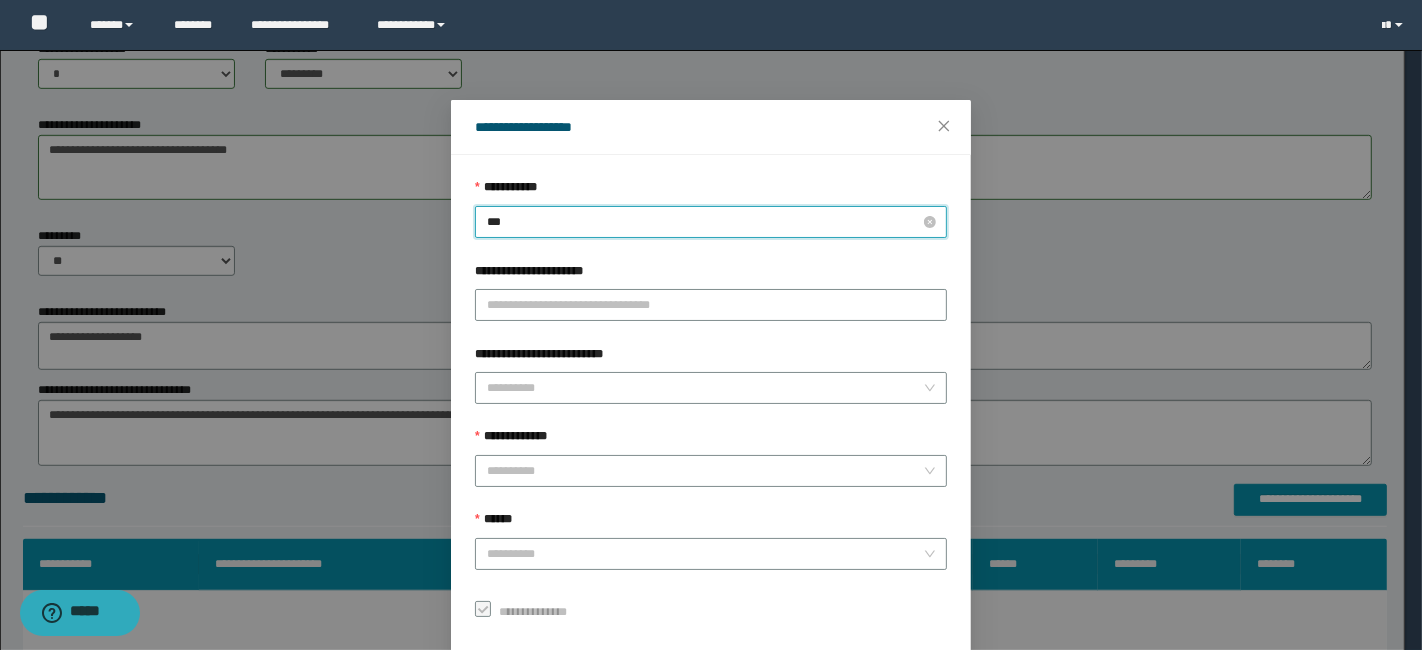 type on "****" 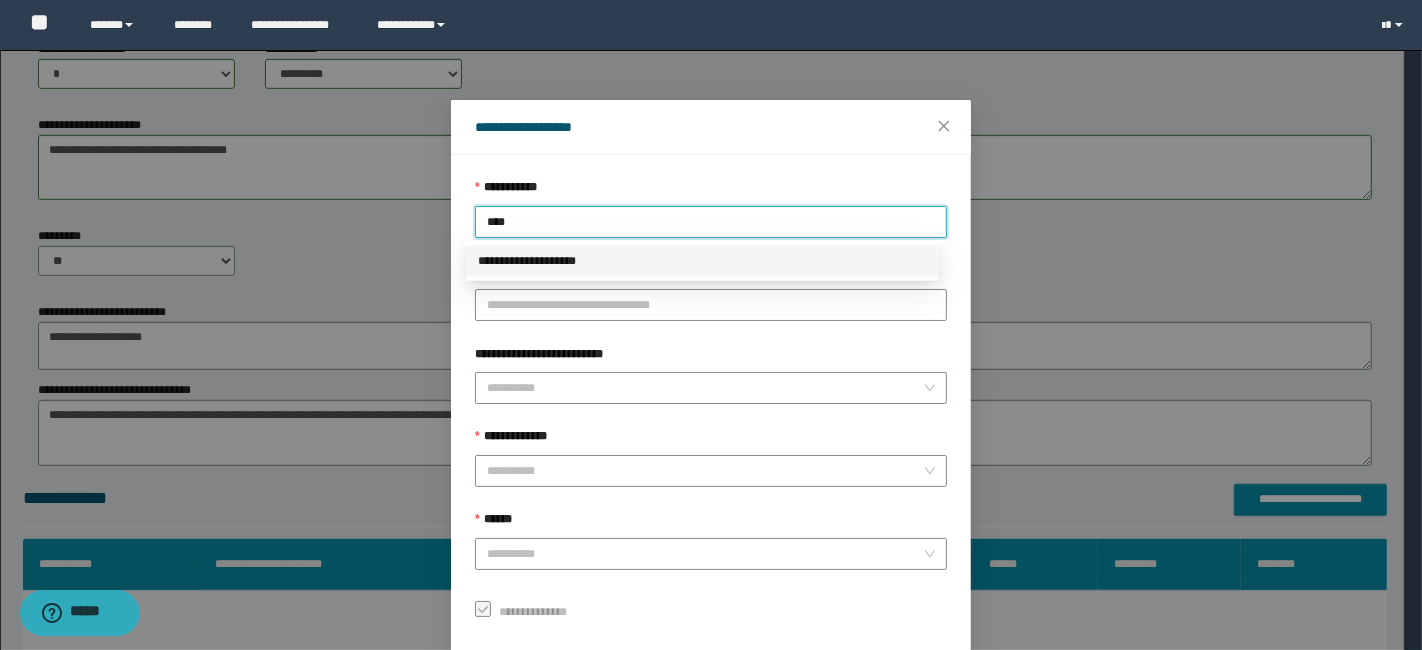 click on "**********" at bounding box center (702, 261) 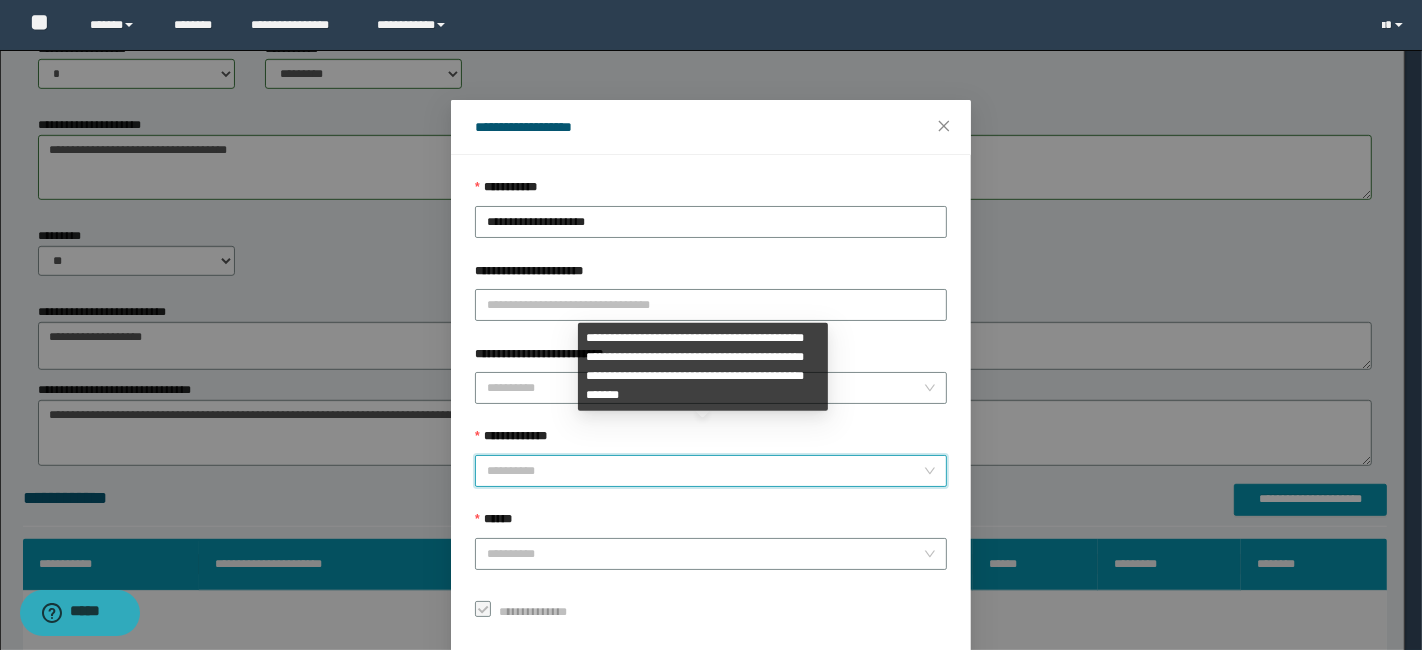 click on "**********" at bounding box center (705, 471) 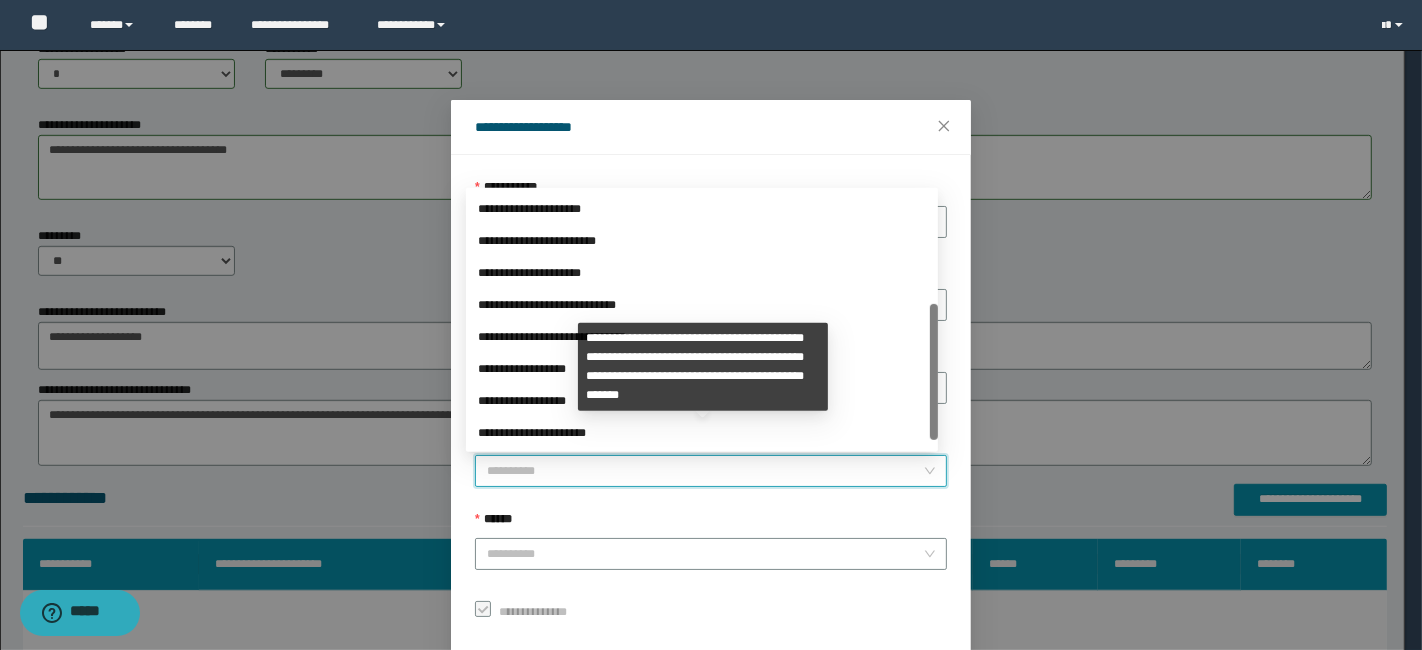 drag, startPoint x: 932, startPoint y: 304, endPoint x: 931, endPoint y: 435, distance: 131.00381 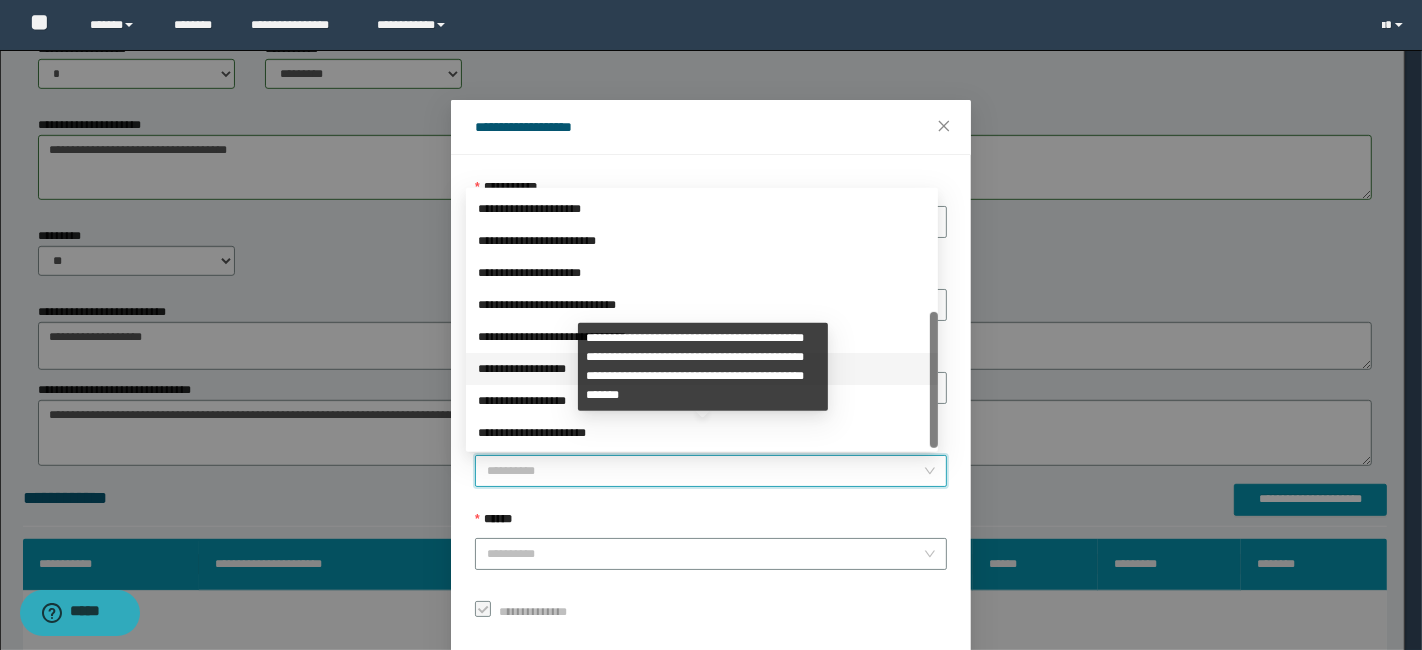 click on "**********" at bounding box center [702, 369] 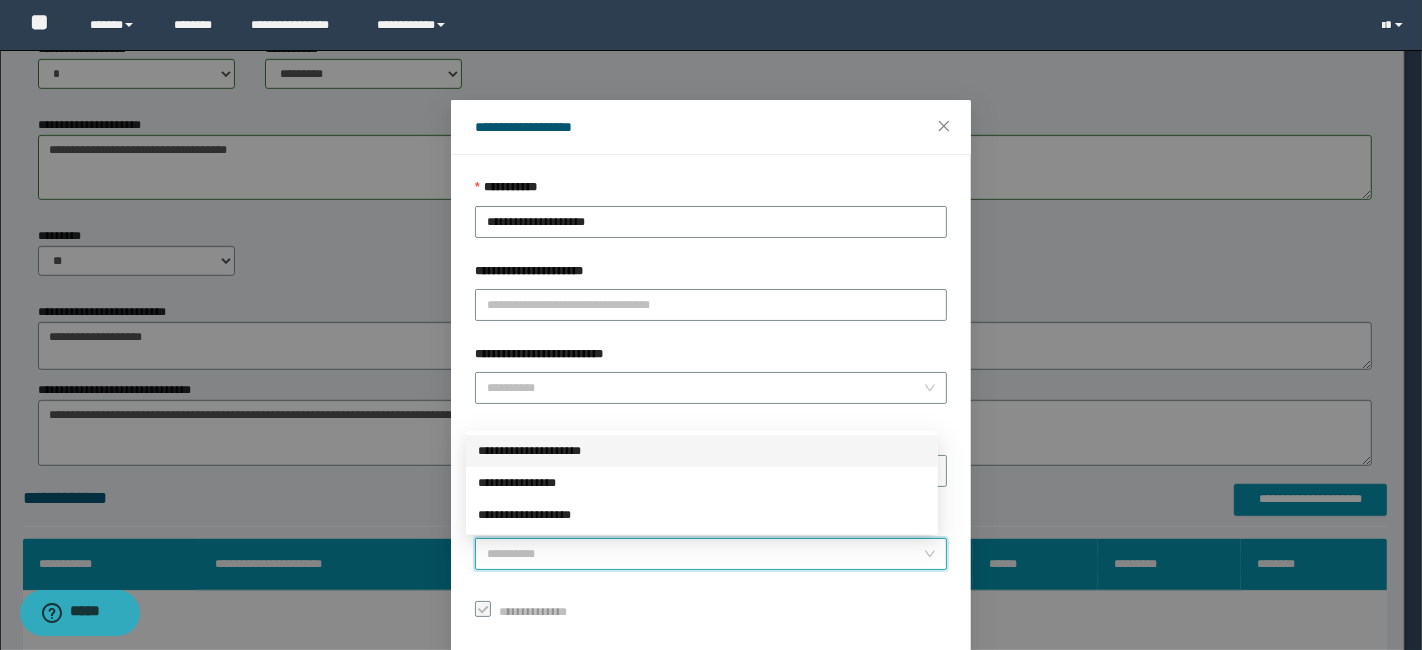 click on "******" at bounding box center [705, 554] 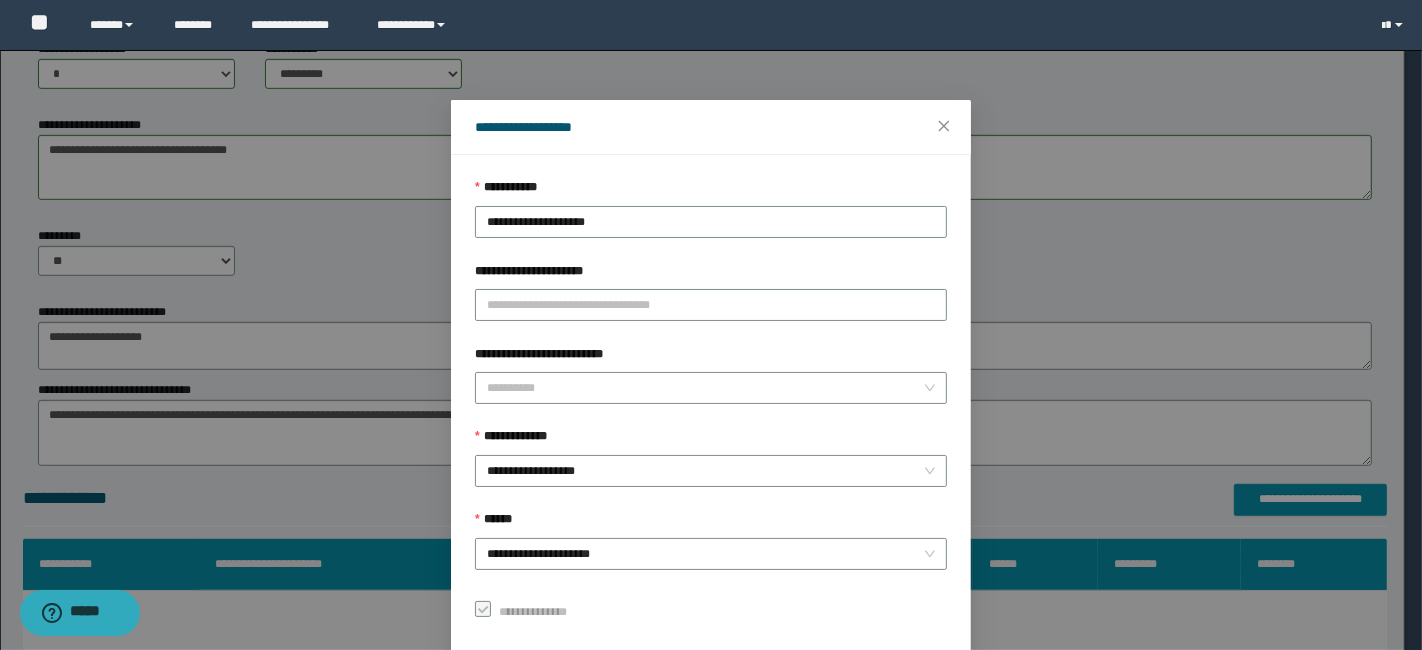 scroll, scrollTop: 100, scrollLeft: 0, axis: vertical 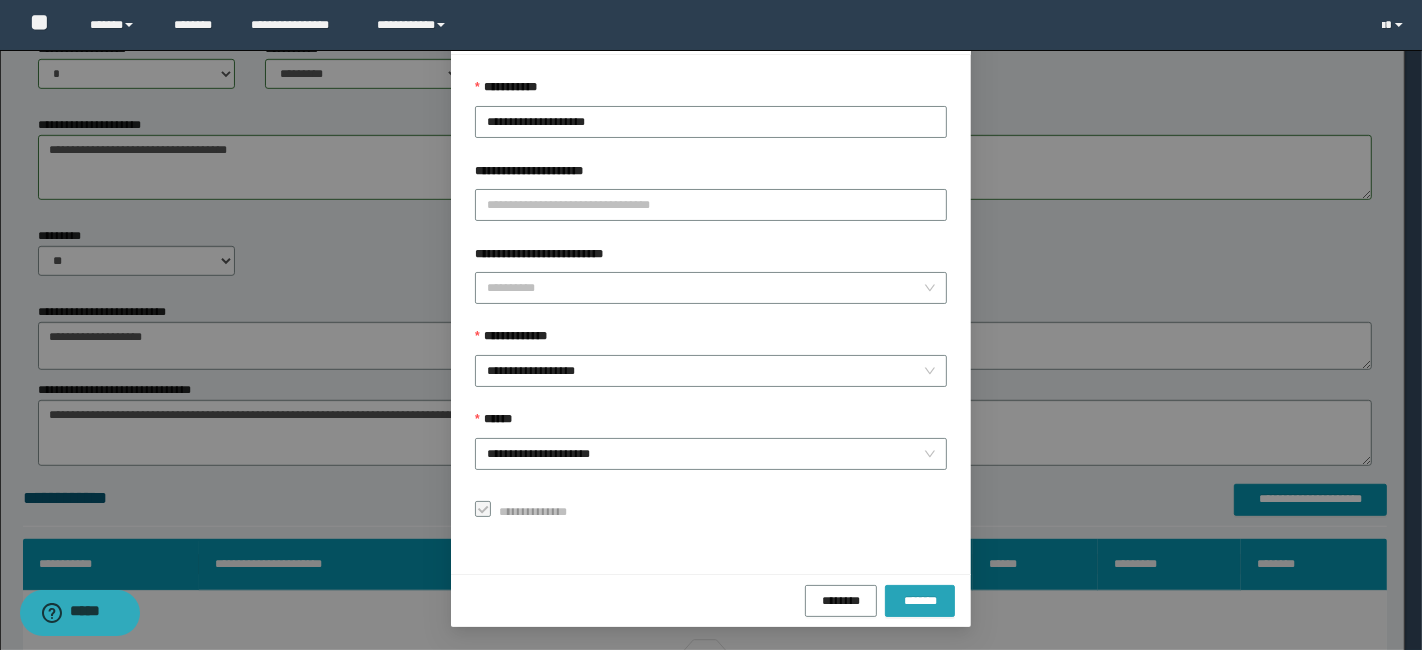 click on "*******" at bounding box center (920, 600) 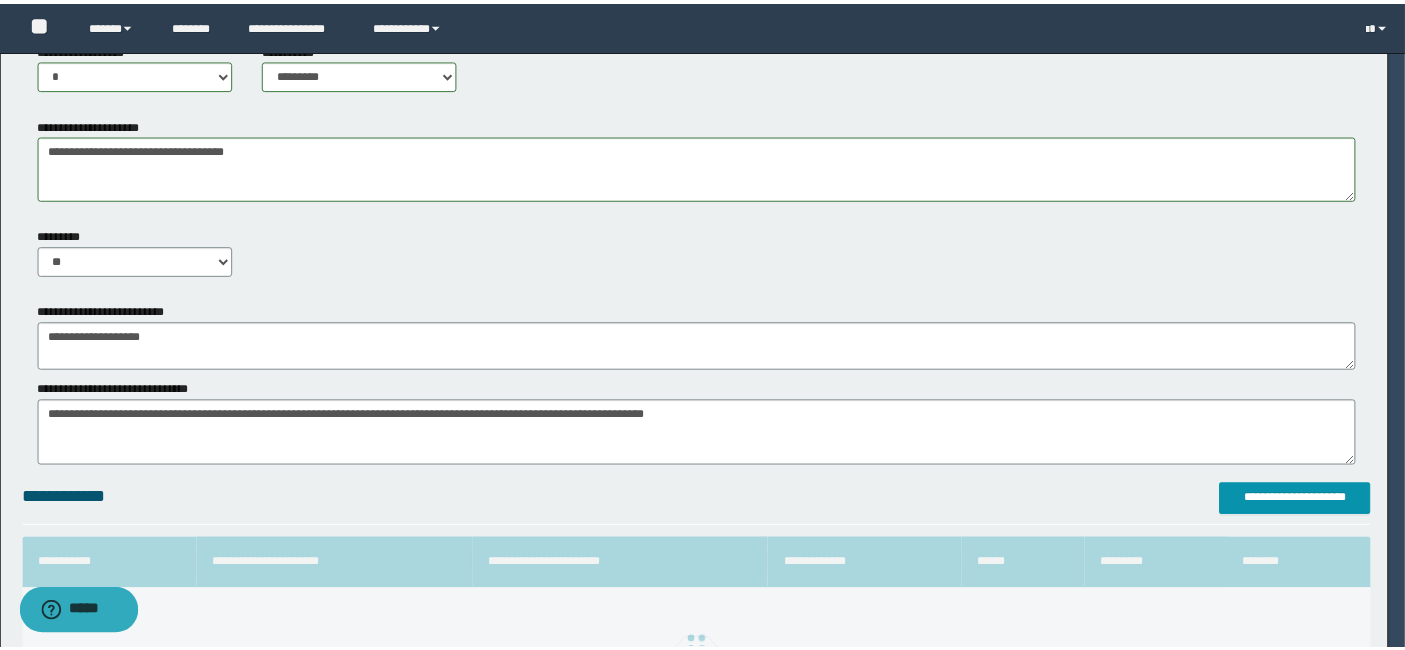 scroll, scrollTop: 52, scrollLeft: 0, axis: vertical 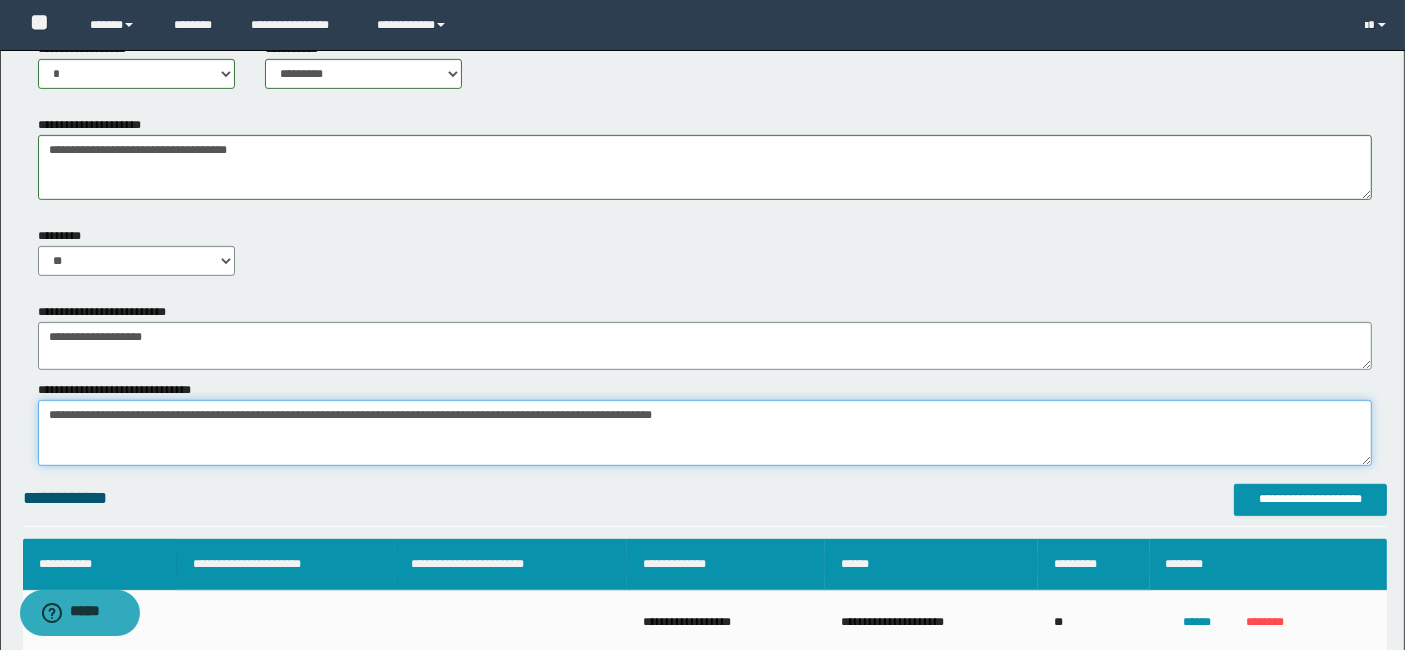 click on "*******" at bounding box center (705, 432) 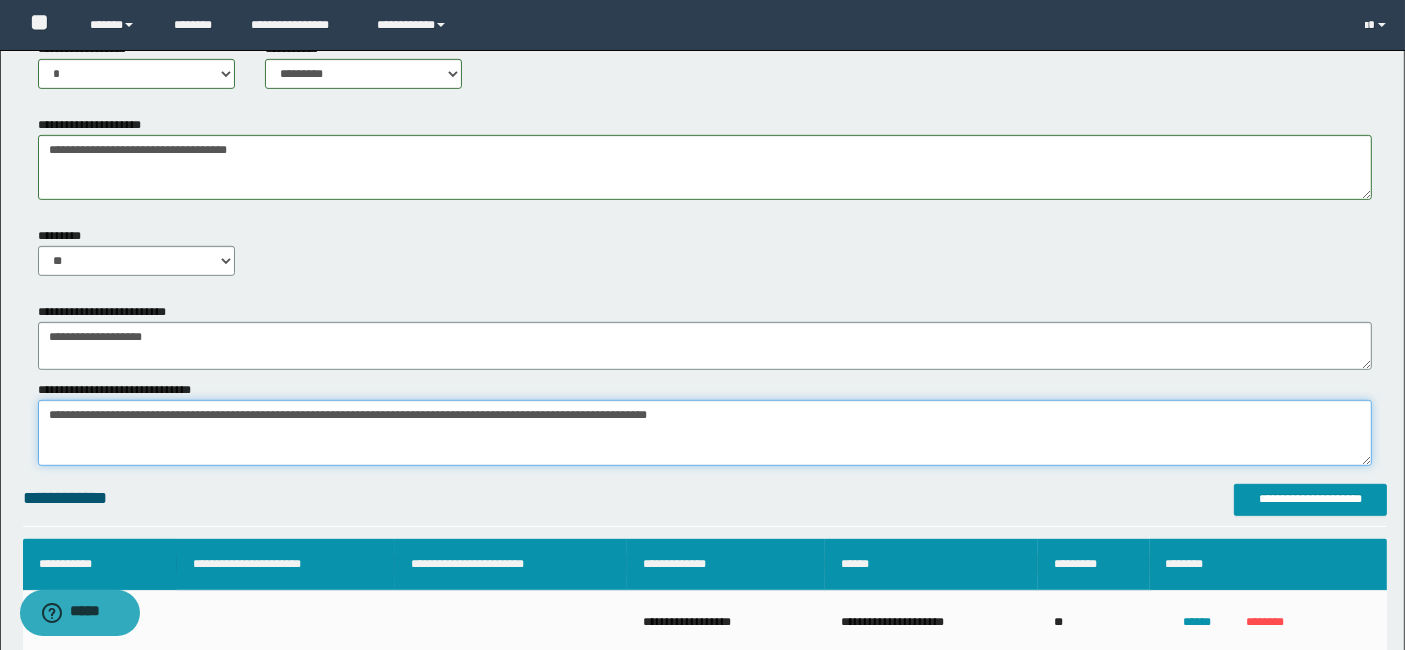 scroll, scrollTop: 1195, scrollLeft: 0, axis: vertical 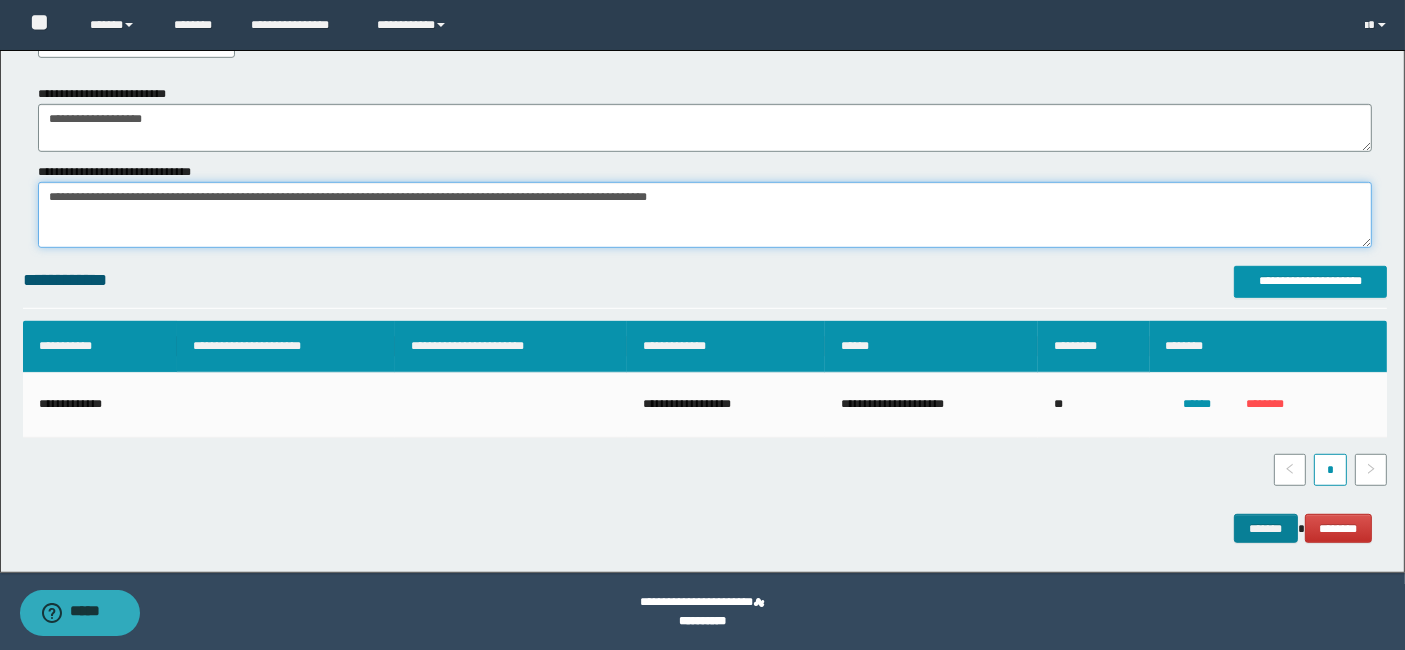 type on "**********" 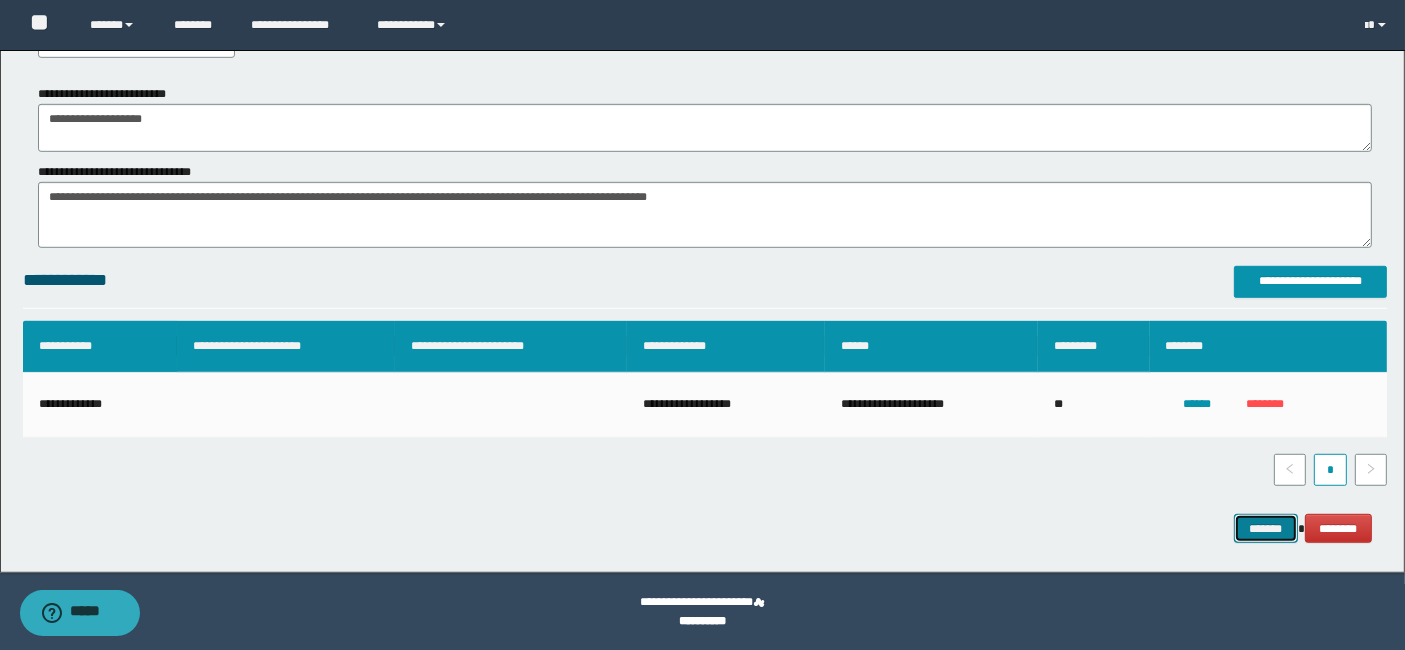 click on "*******" at bounding box center [1266, 528] 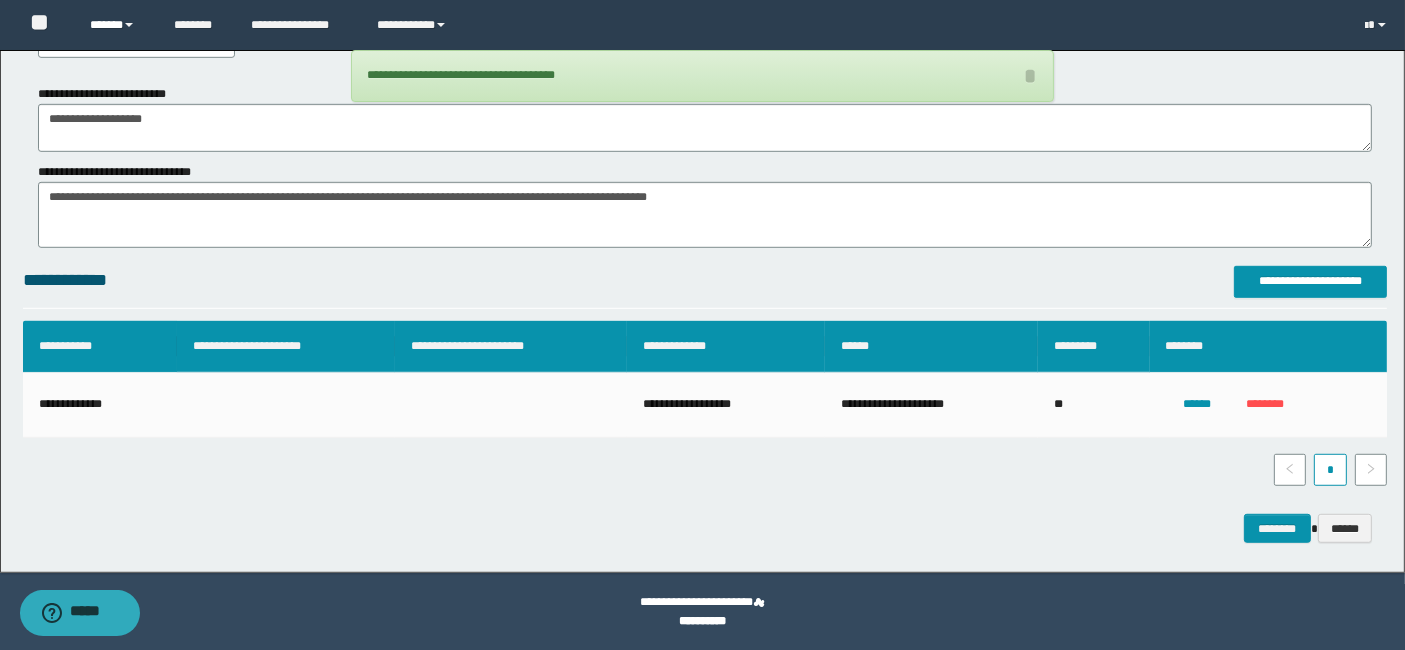click on "******" at bounding box center [117, 25] 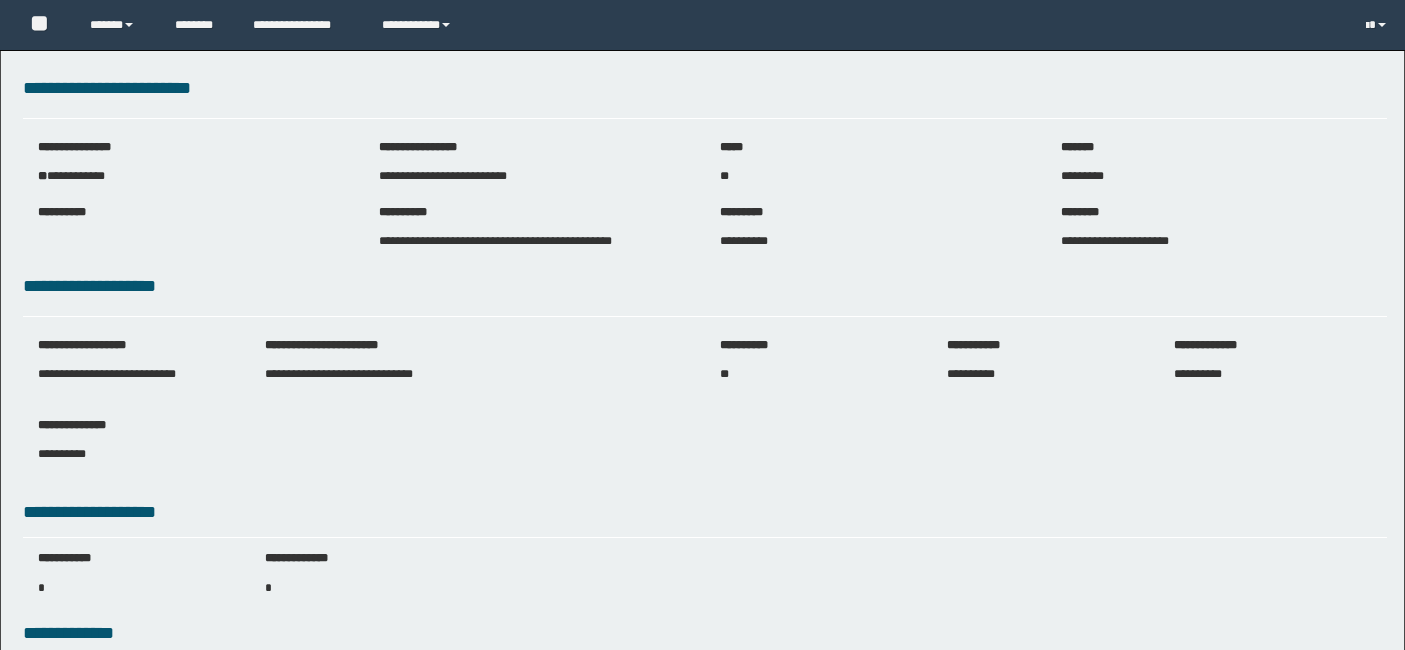 scroll, scrollTop: 0, scrollLeft: 0, axis: both 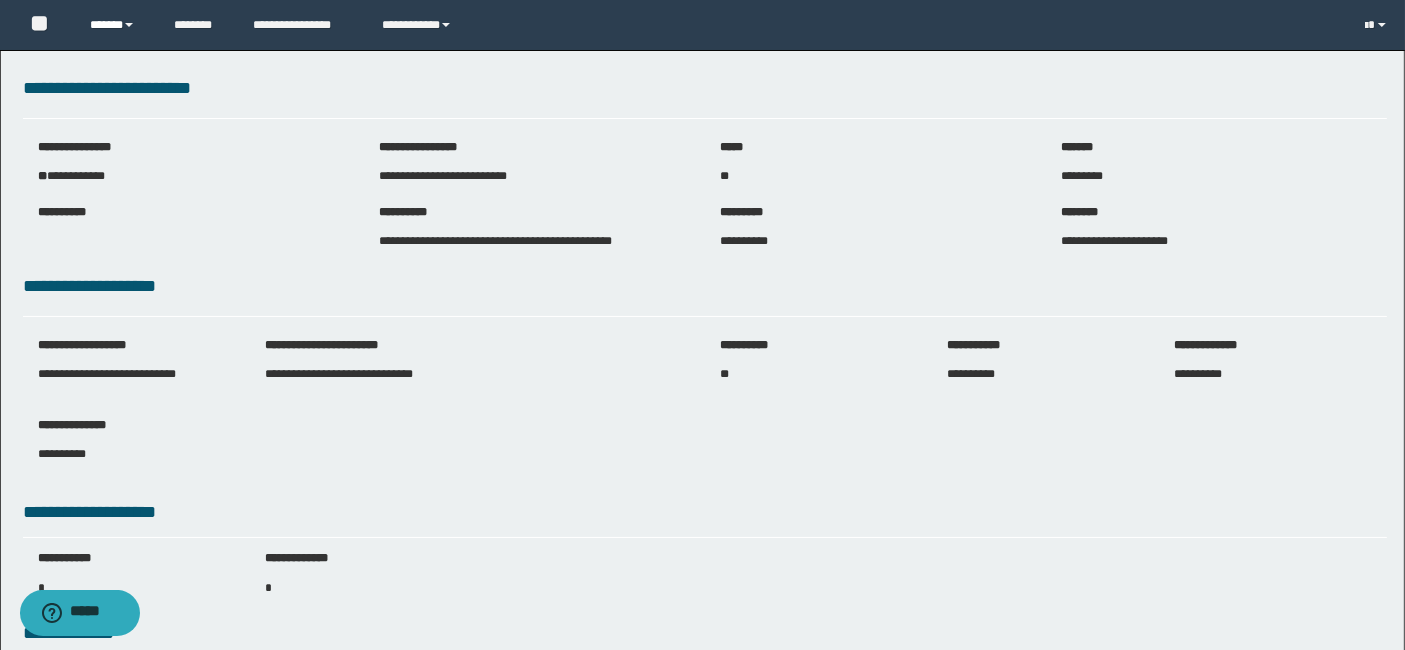 click on "******" at bounding box center [117, 25] 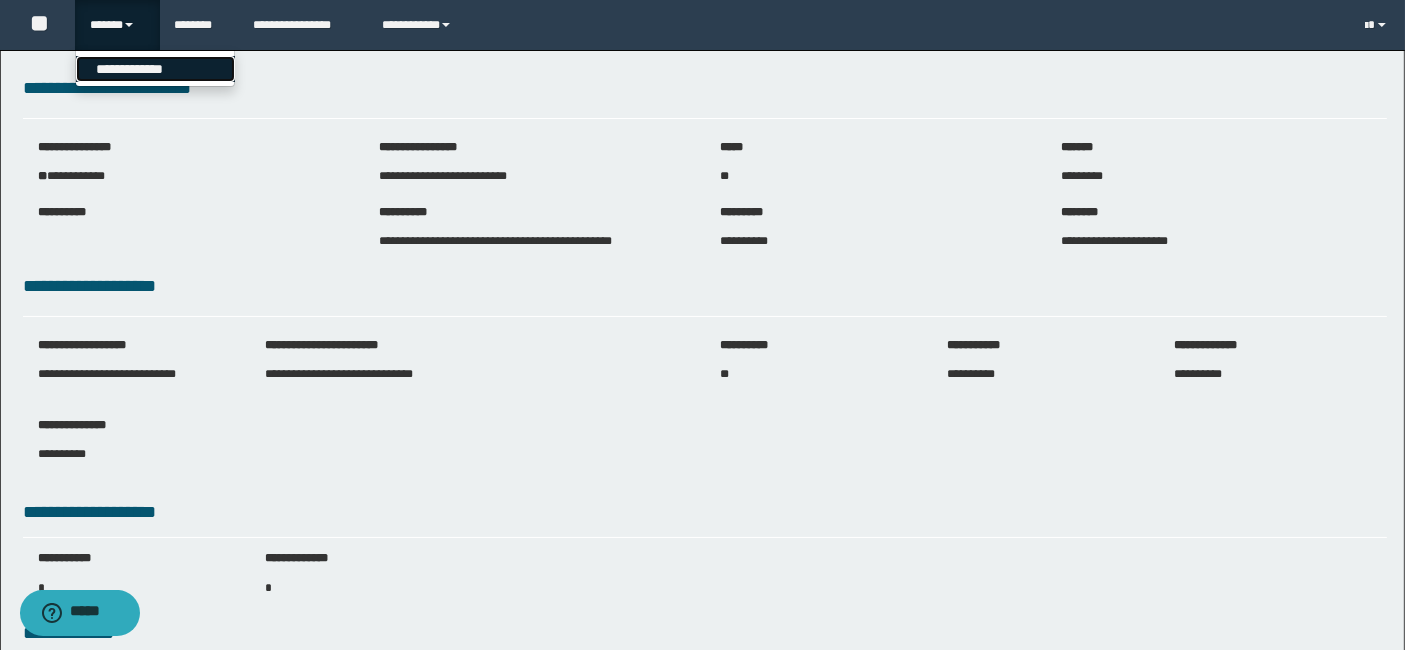 click on "**********" at bounding box center (155, 69) 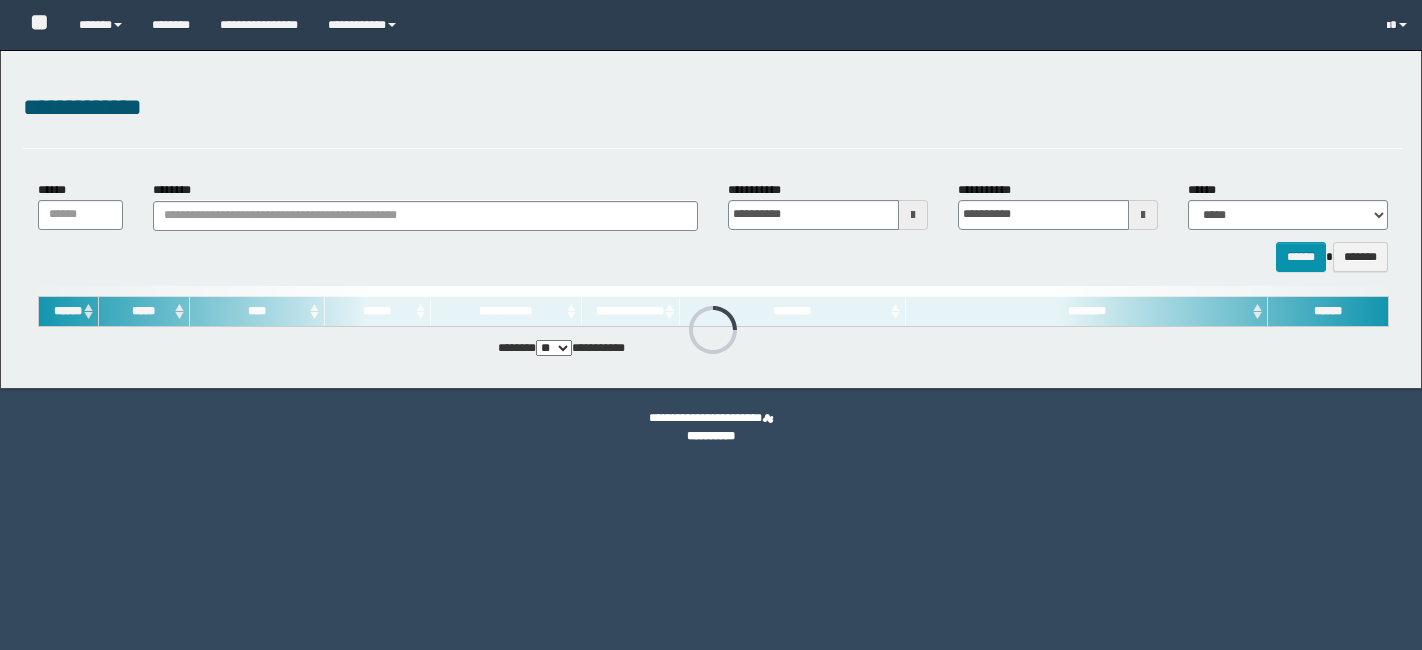 scroll, scrollTop: 0, scrollLeft: 0, axis: both 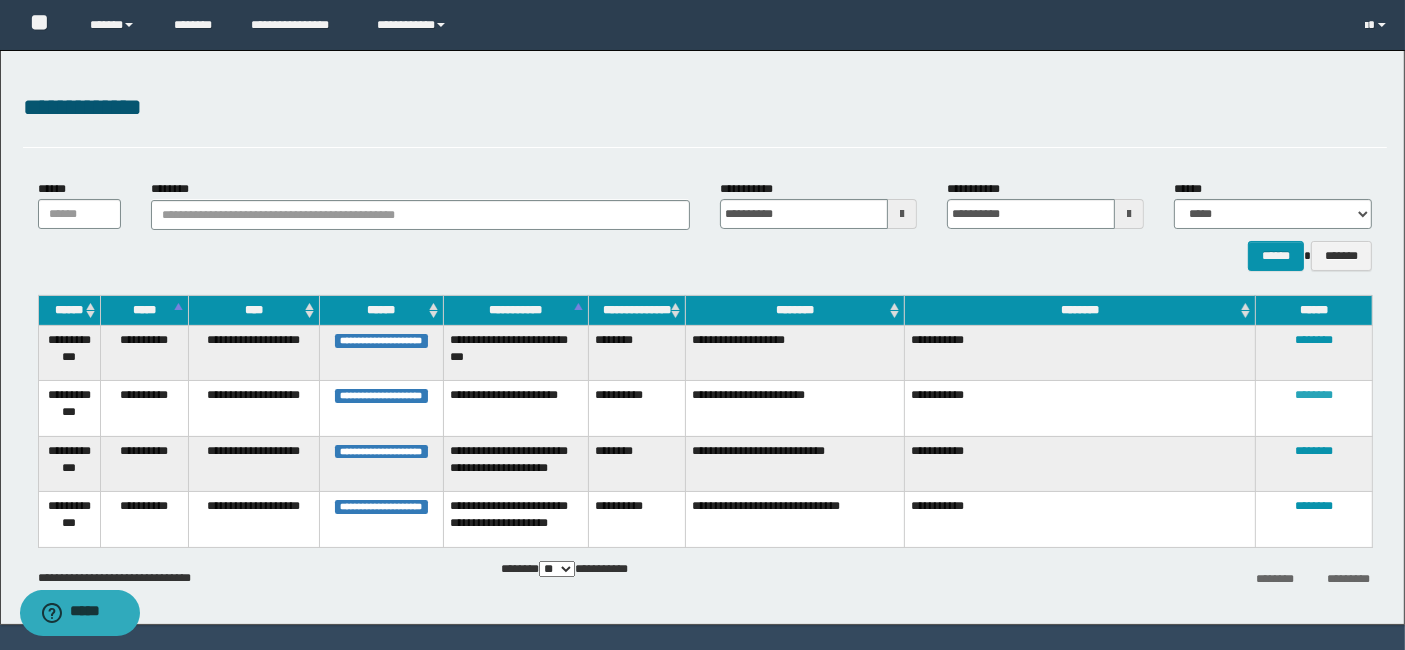 click on "********" at bounding box center (1314, 395) 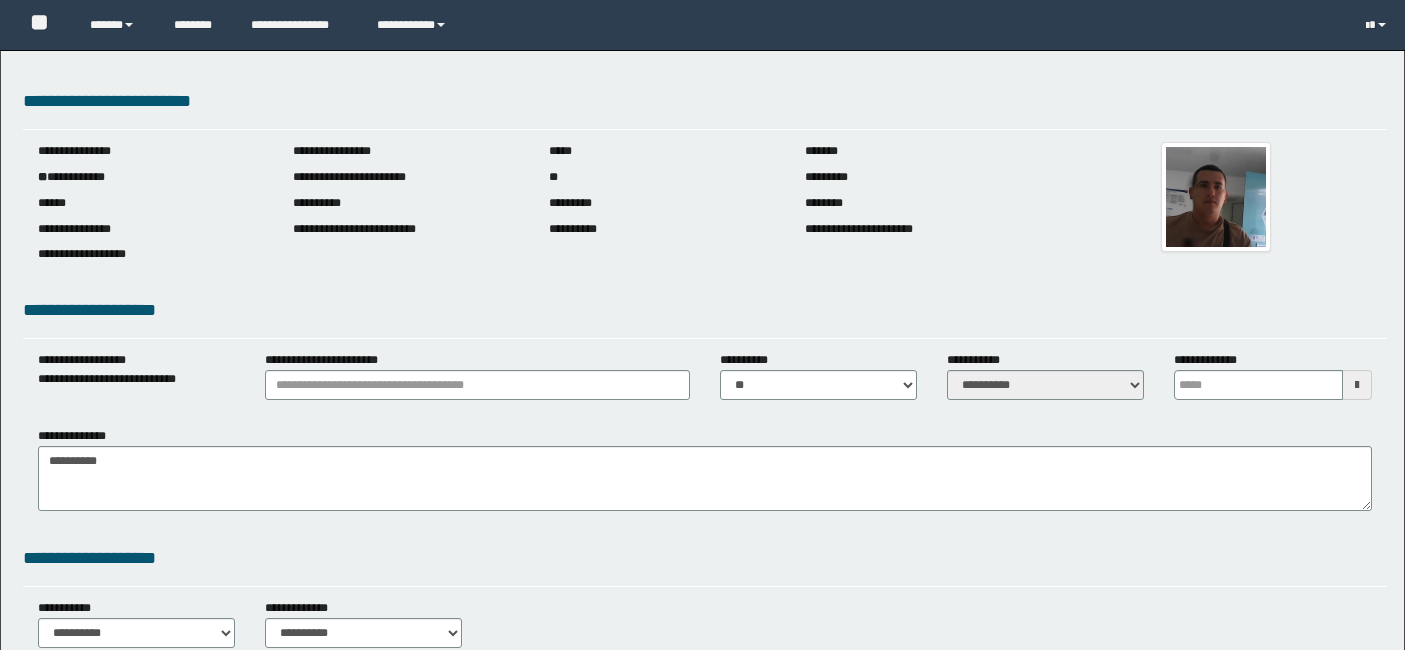 scroll, scrollTop: 0, scrollLeft: 0, axis: both 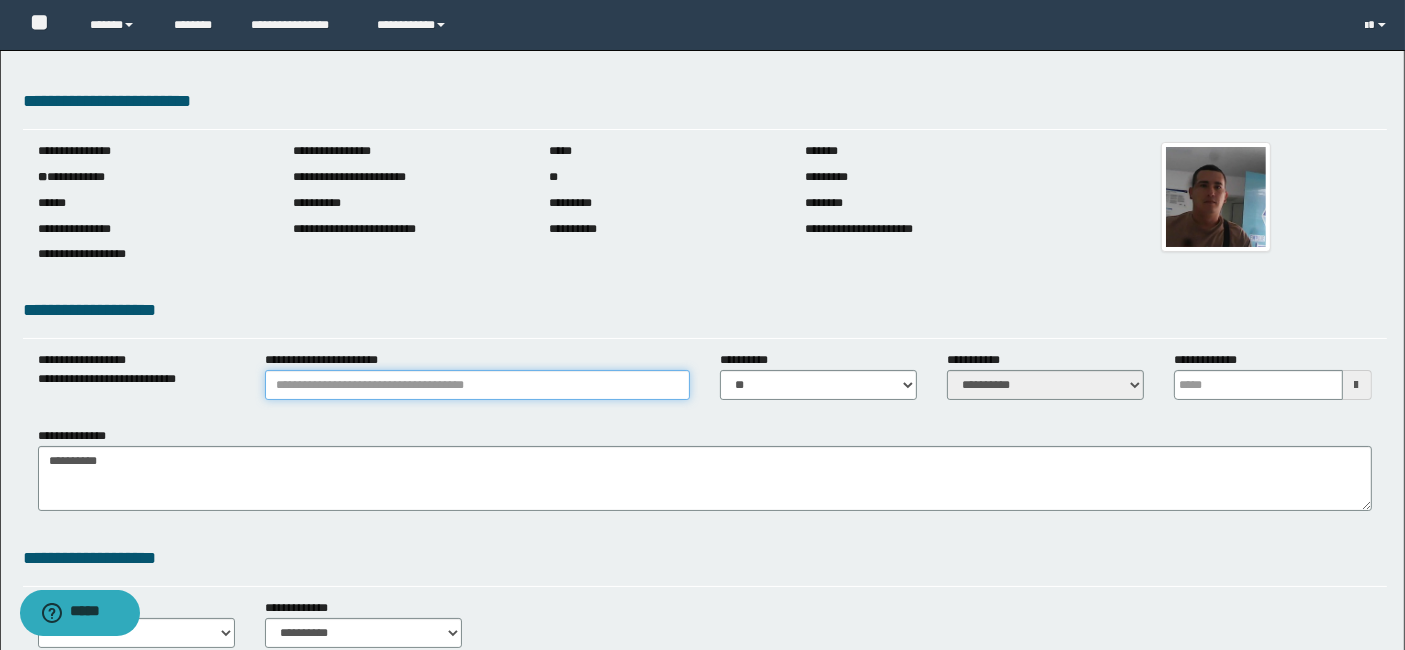 click on "**********" at bounding box center [477, 385] 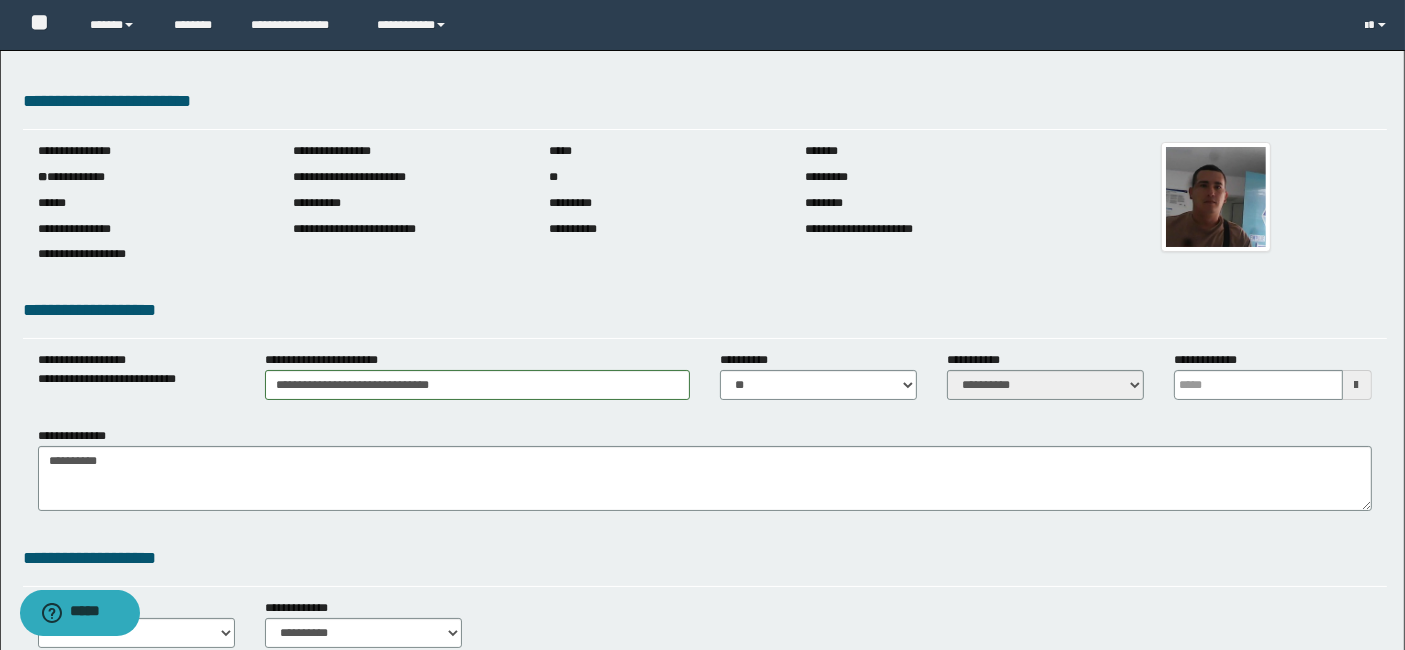 click at bounding box center (1357, 385) 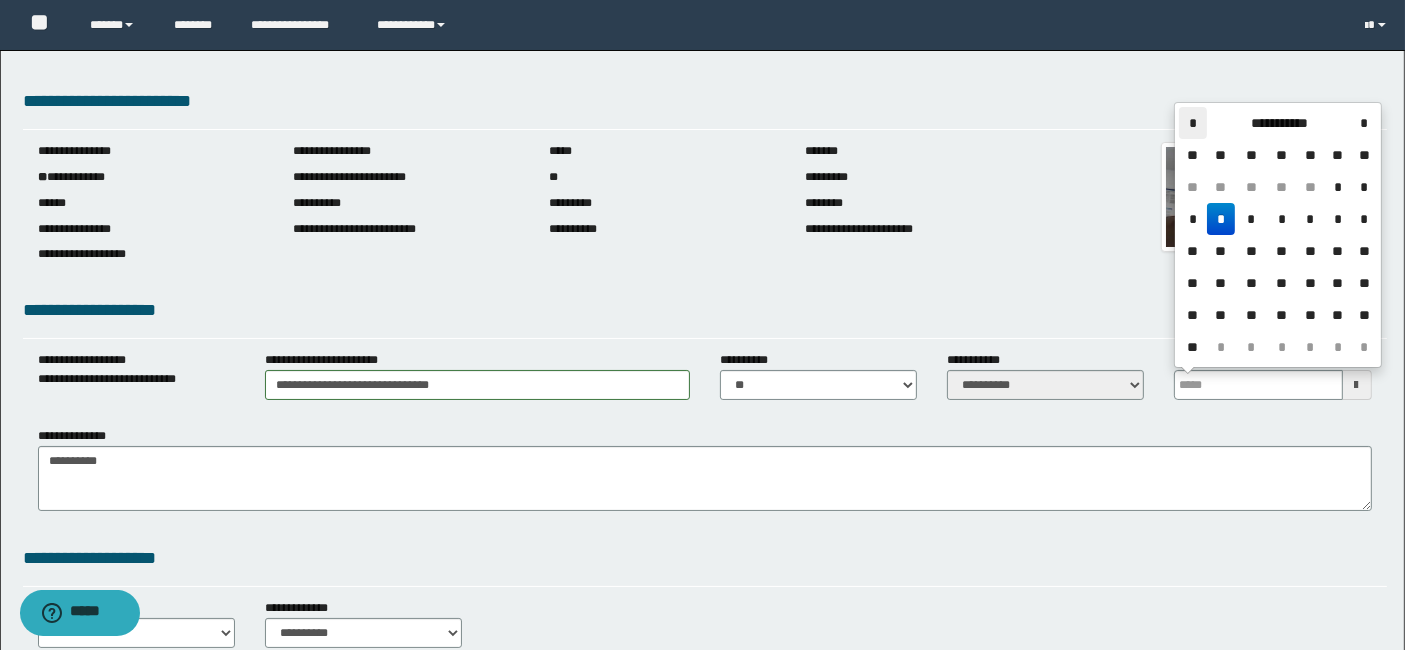 click on "*" at bounding box center [1193, 123] 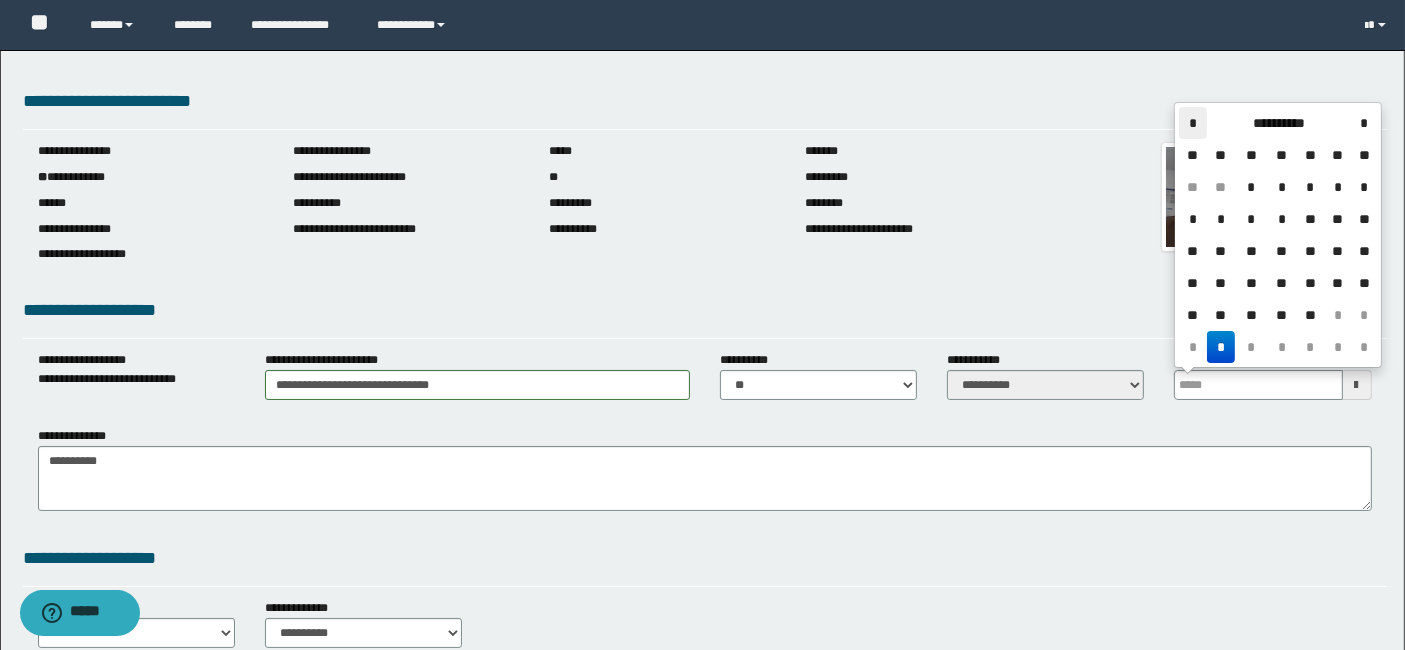 click on "*" at bounding box center [1193, 123] 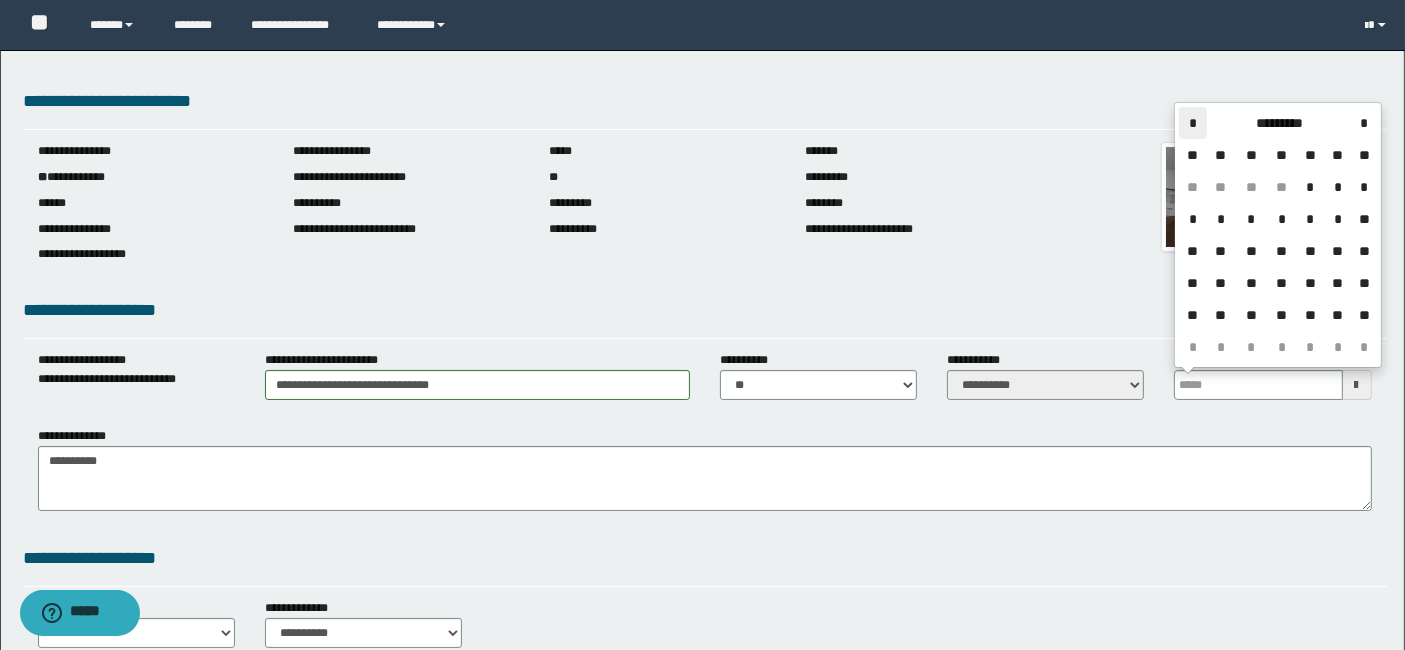 click on "*" at bounding box center (1193, 123) 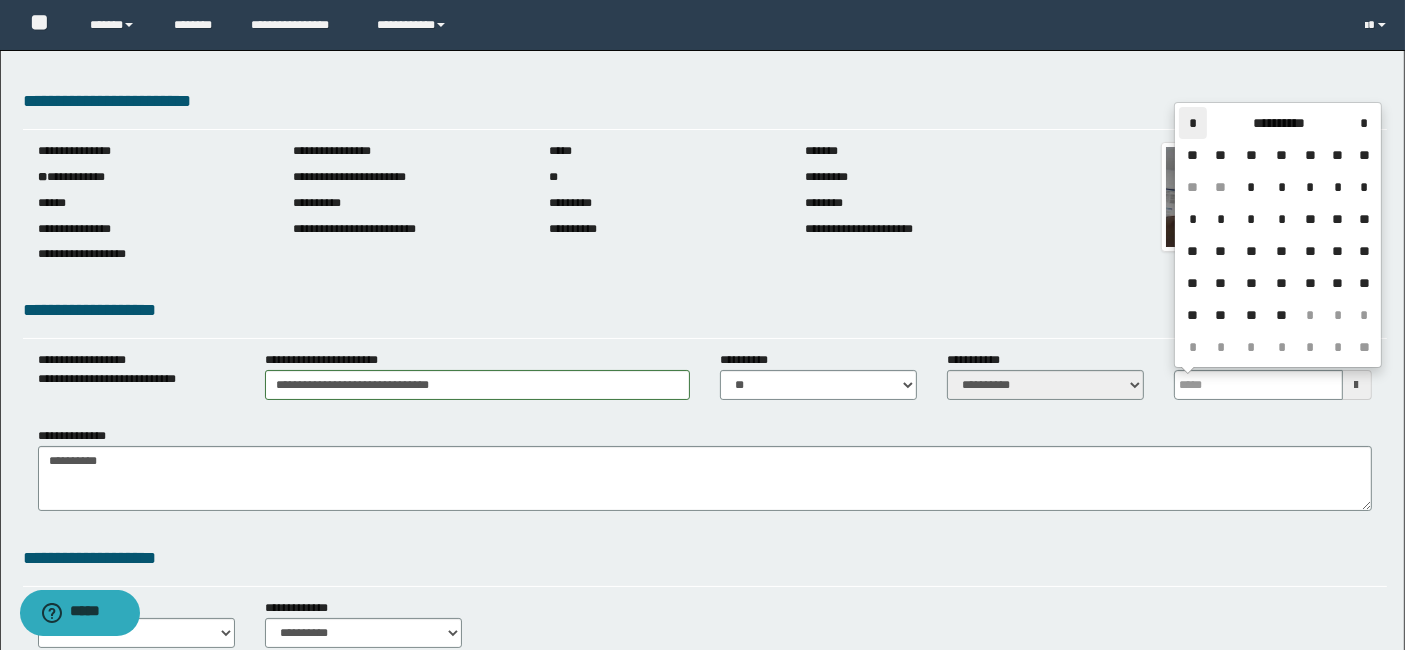 click on "*" at bounding box center [1193, 123] 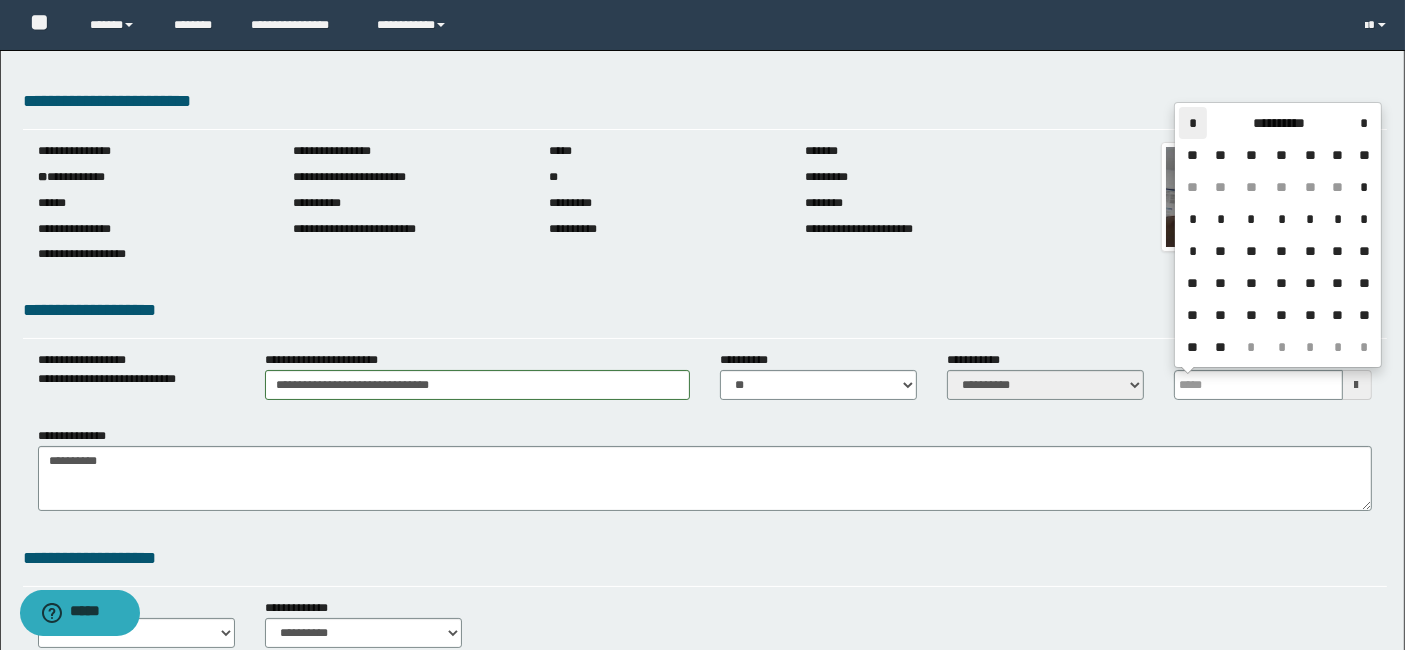 click on "*" at bounding box center (1193, 123) 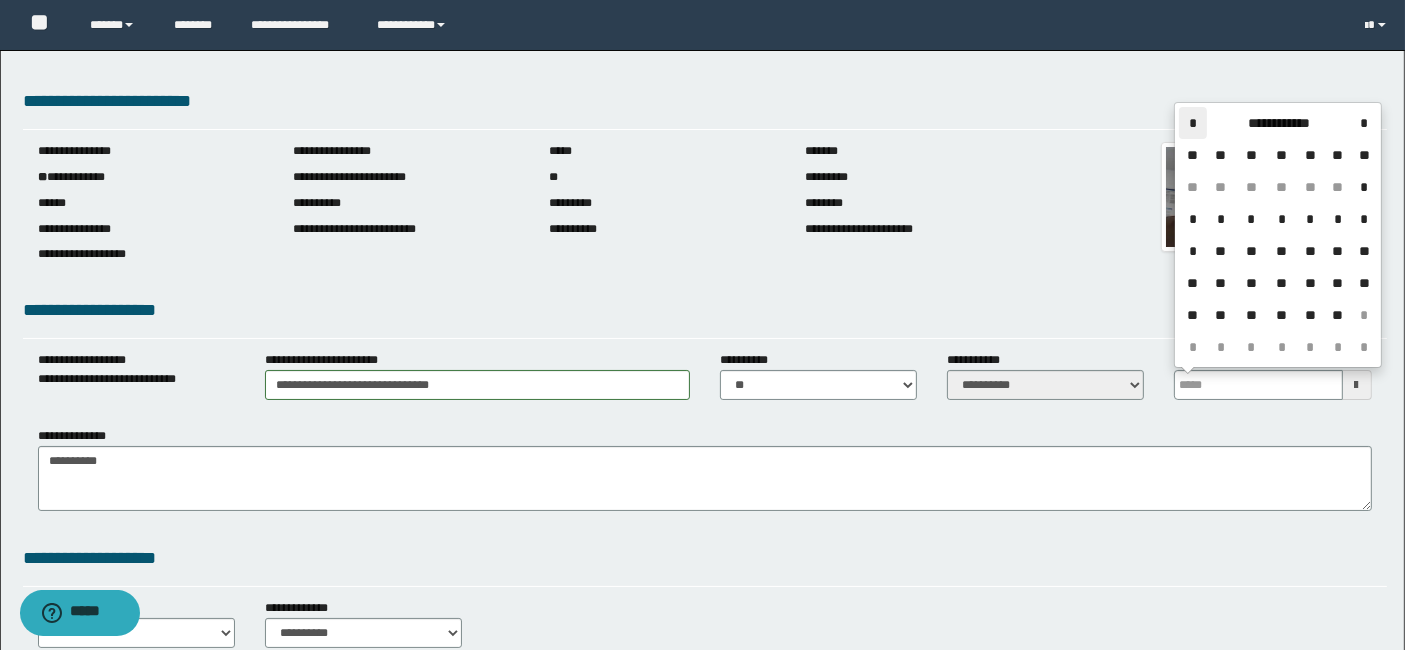 click on "*" at bounding box center (1193, 123) 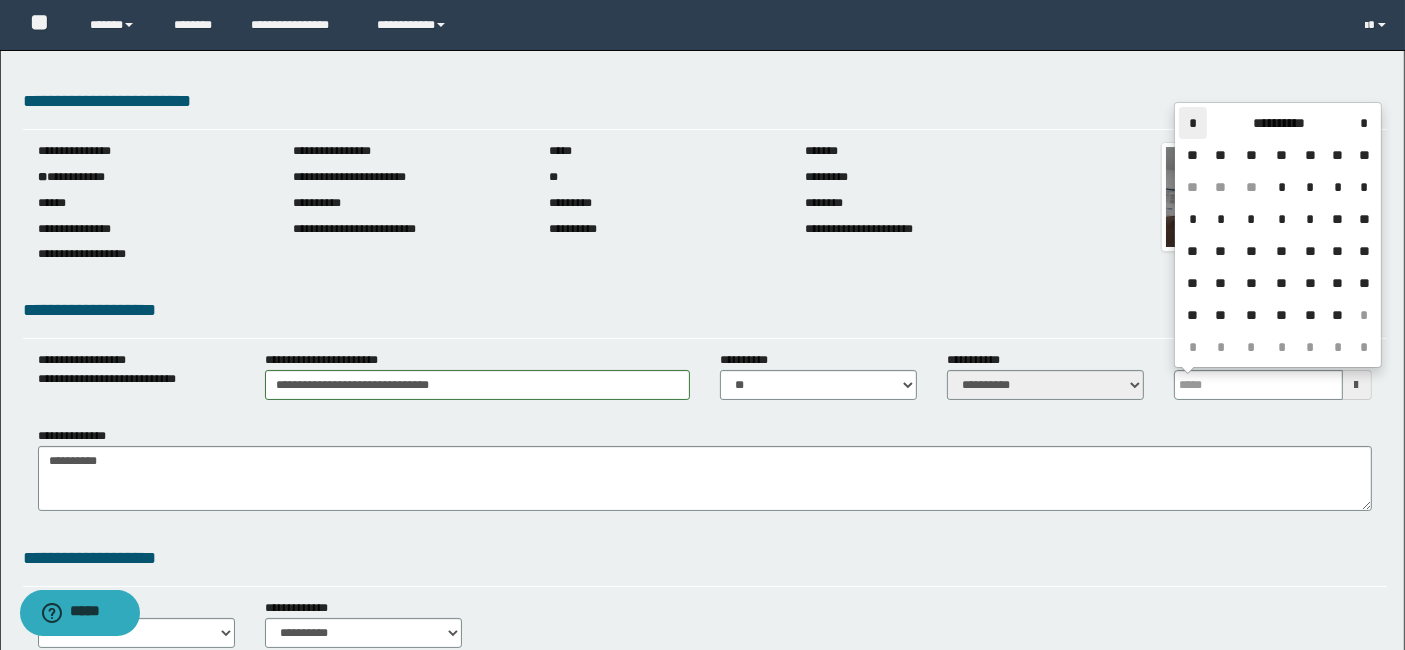 click on "*" at bounding box center [1193, 123] 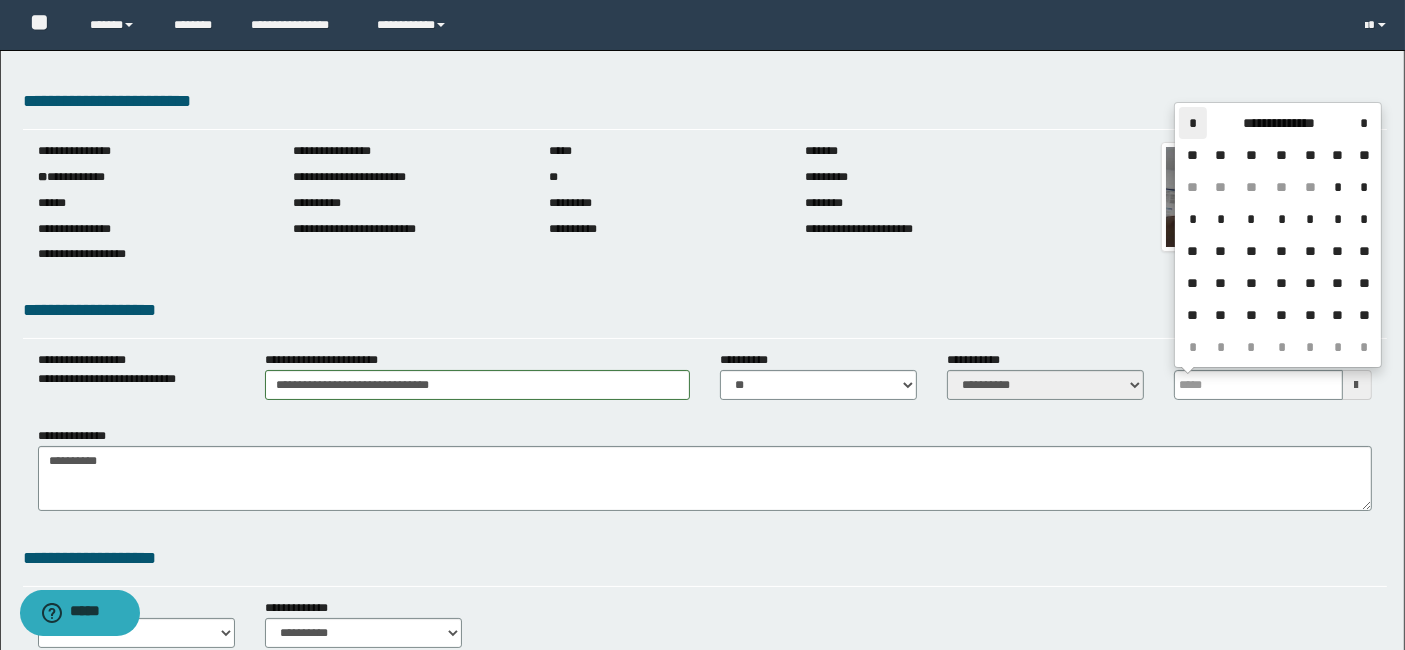 click on "*" at bounding box center (1193, 123) 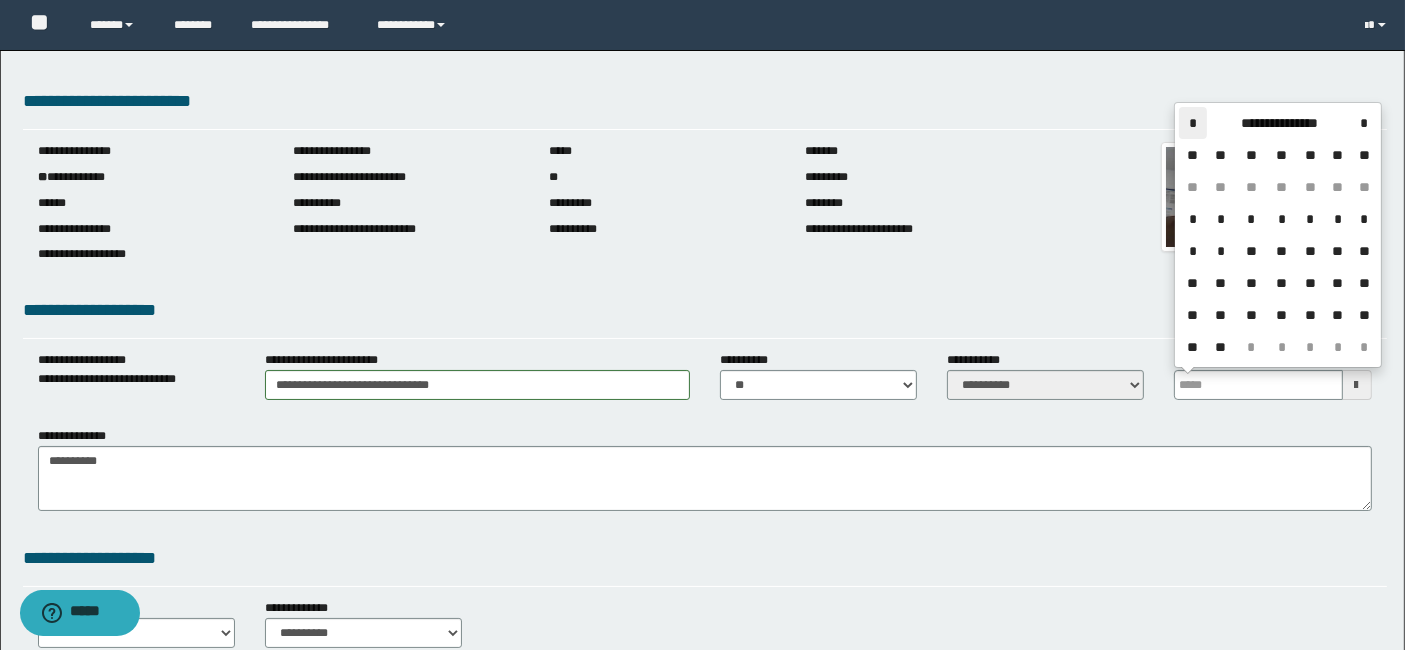 click on "*" at bounding box center (1193, 123) 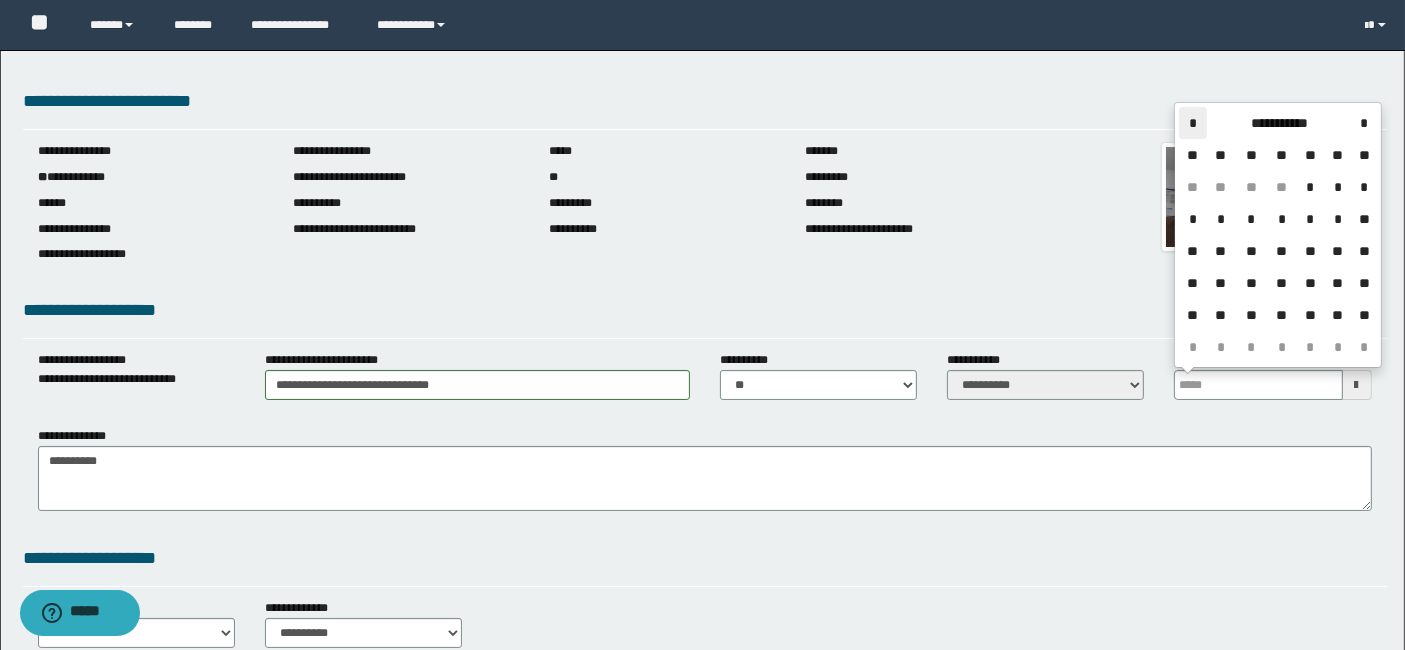 click on "*" at bounding box center [1193, 123] 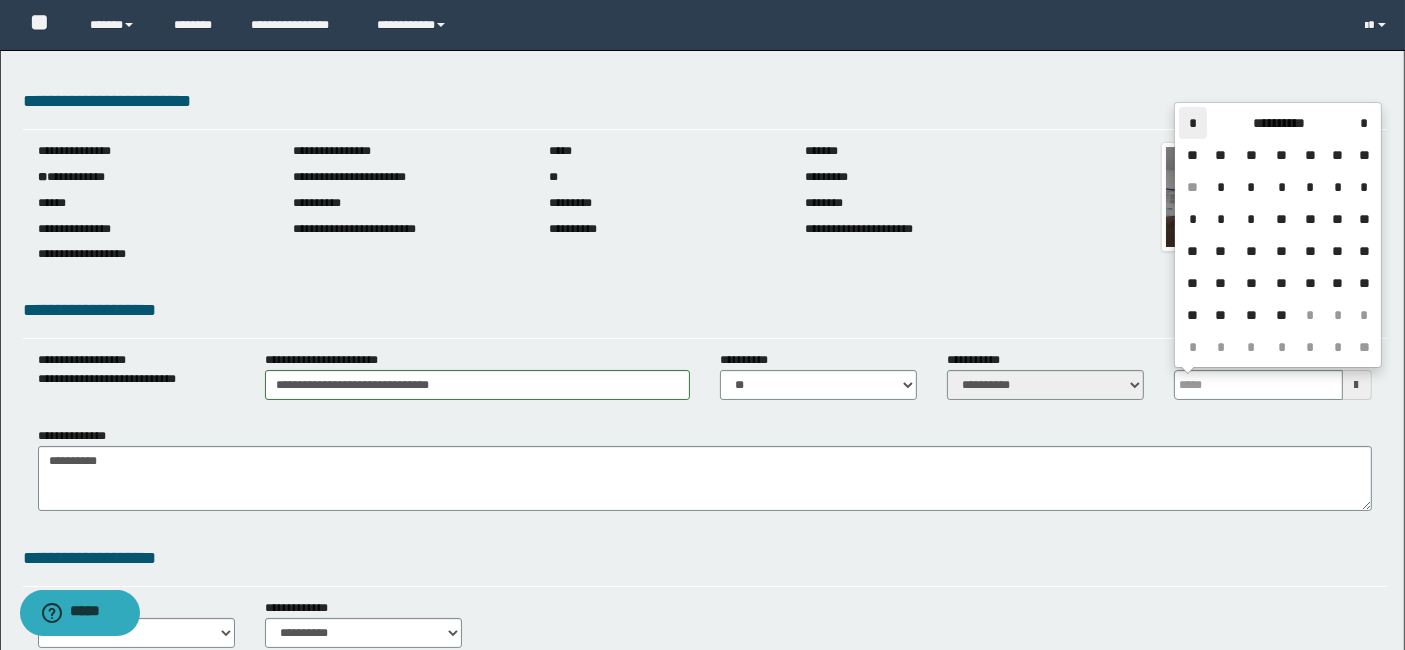 click on "*" at bounding box center (1193, 123) 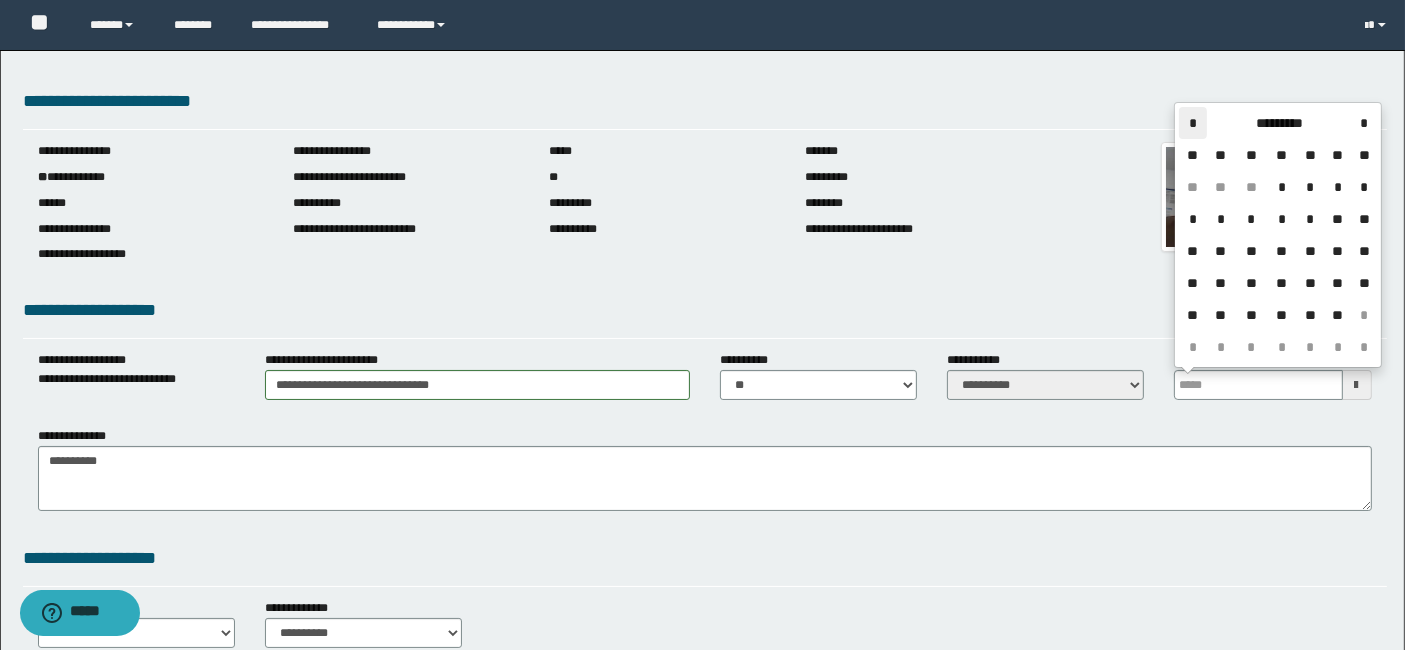 click on "*" at bounding box center [1193, 123] 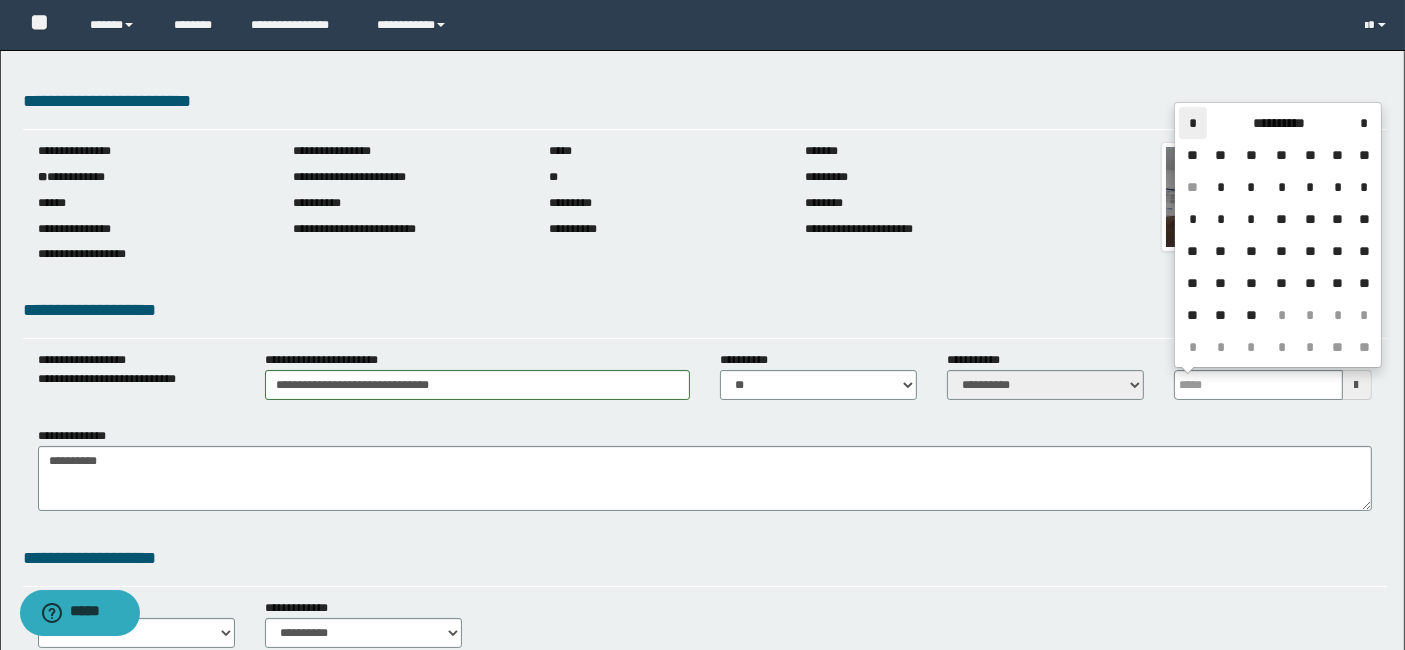 click on "*" at bounding box center [1193, 123] 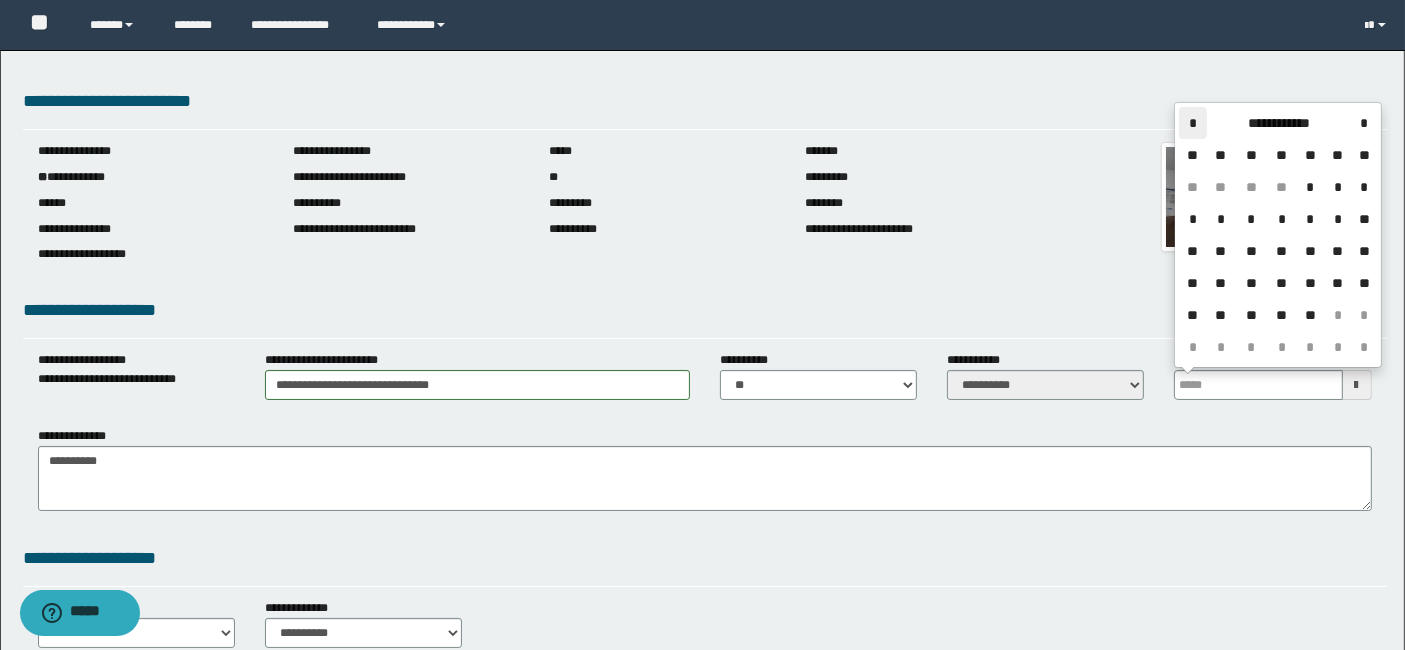 click on "*" at bounding box center [1193, 123] 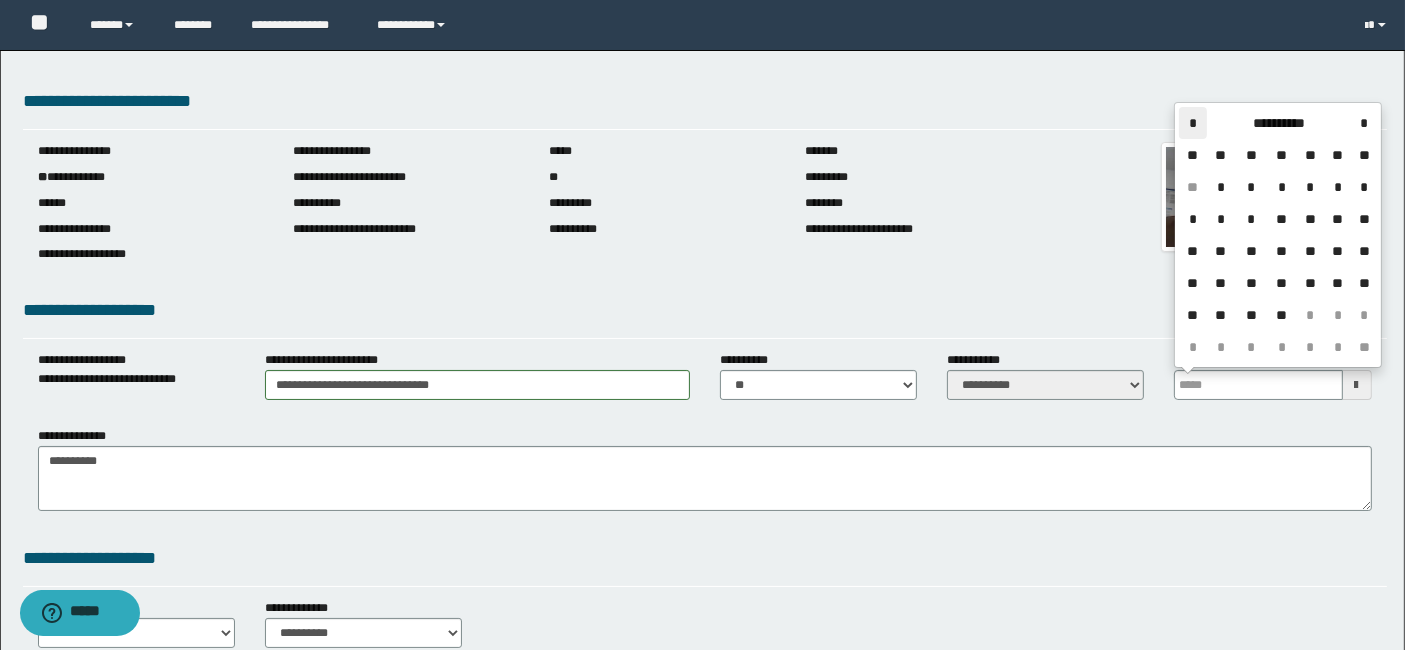 click on "*" at bounding box center (1193, 123) 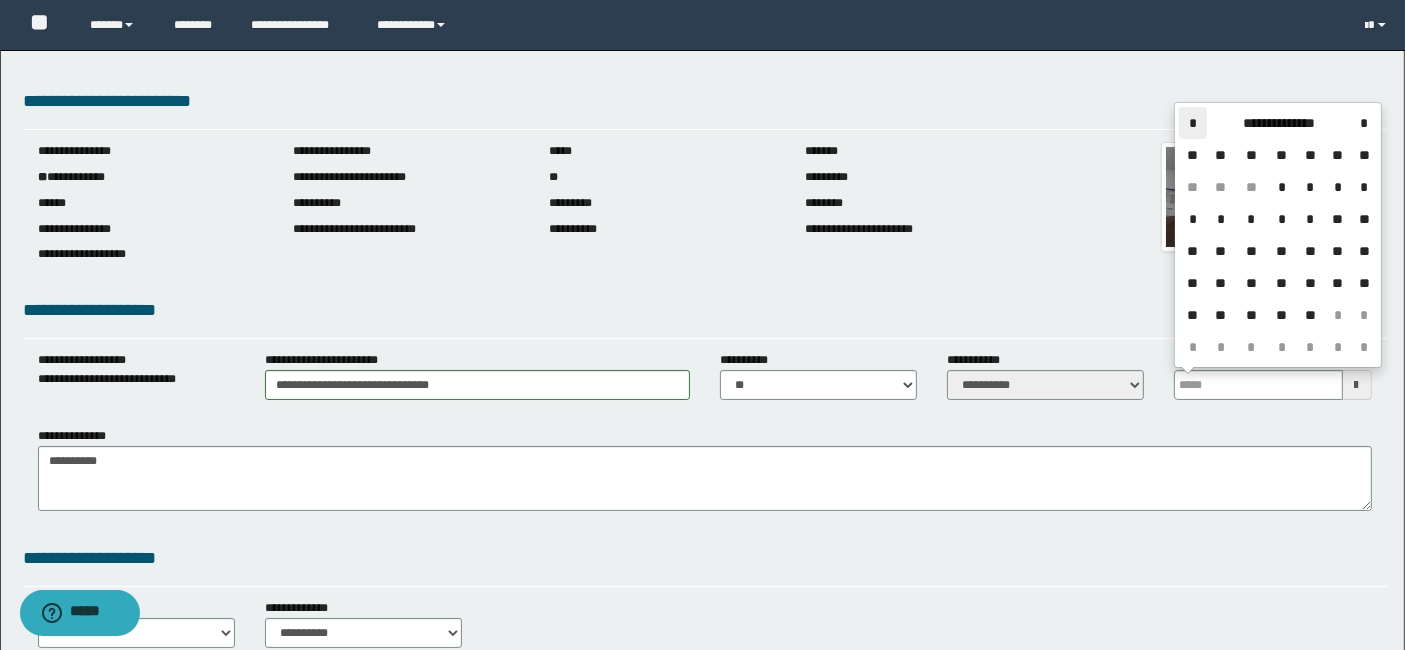 click on "*" at bounding box center (1193, 123) 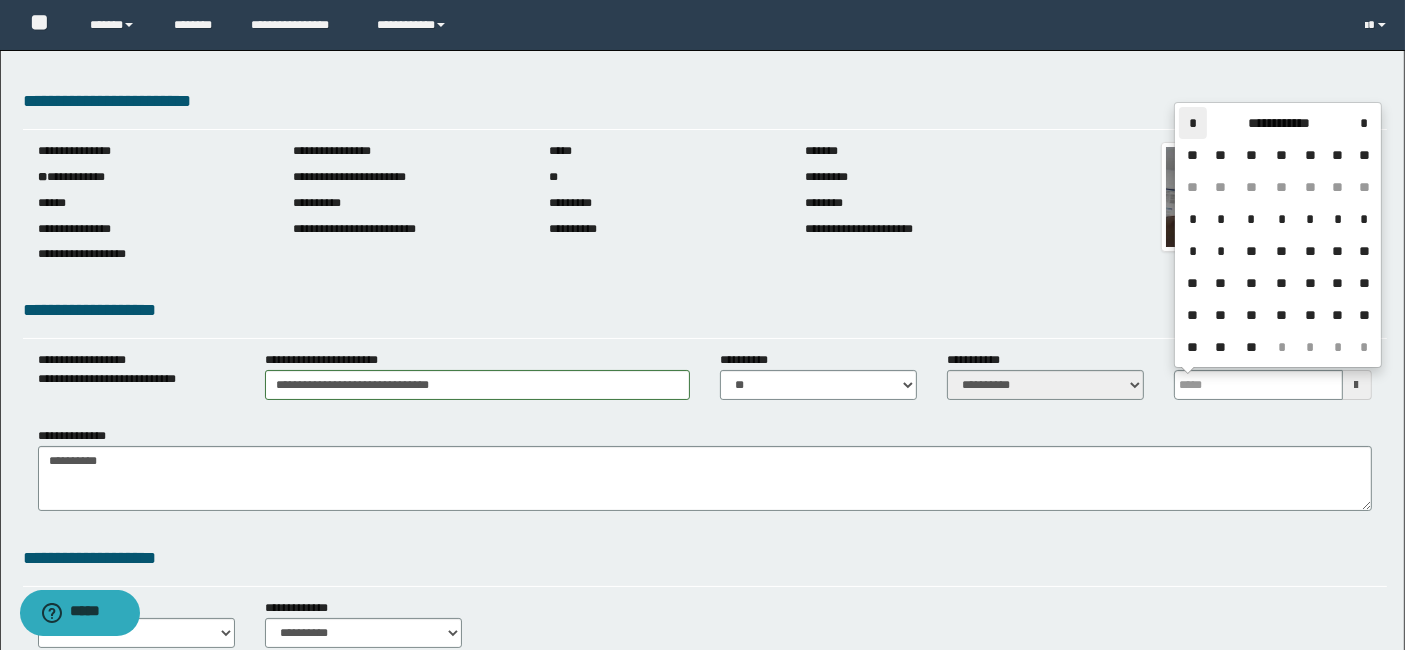 click on "*" at bounding box center (1193, 123) 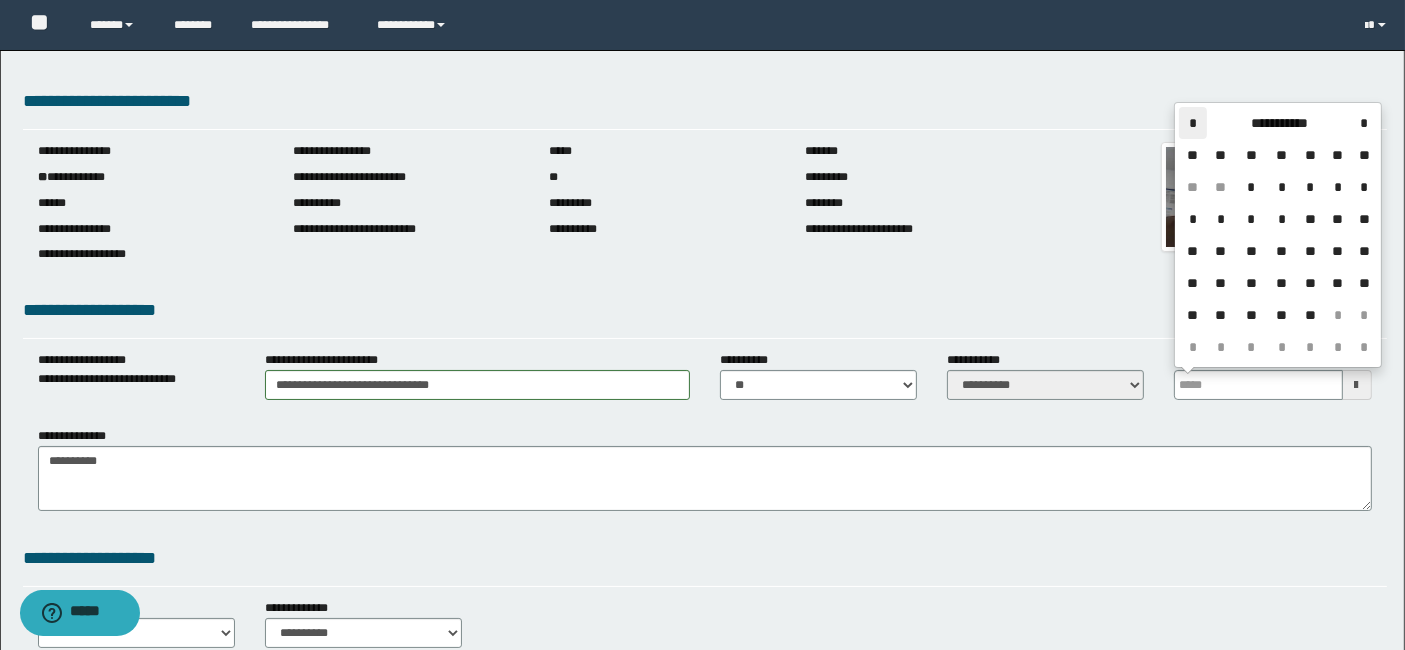 click on "*" at bounding box center (1193, 123) 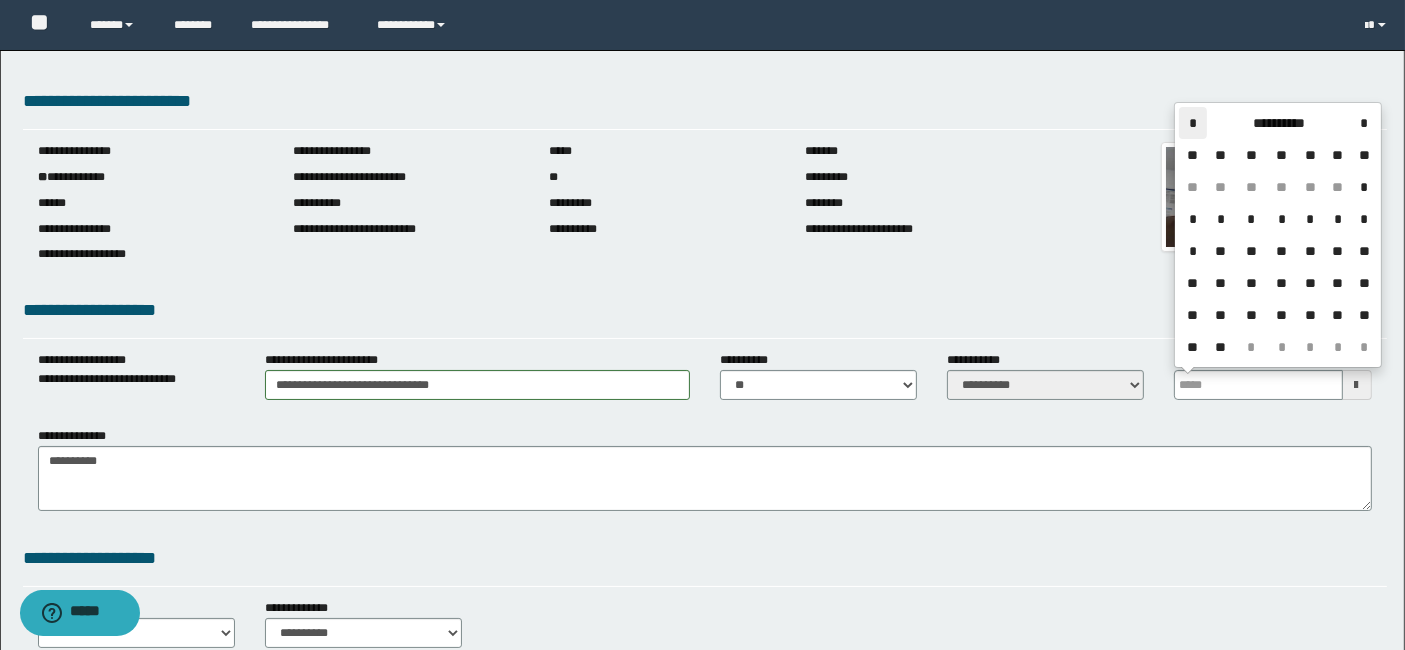 click on "*" at bounding box center (1193, 123) 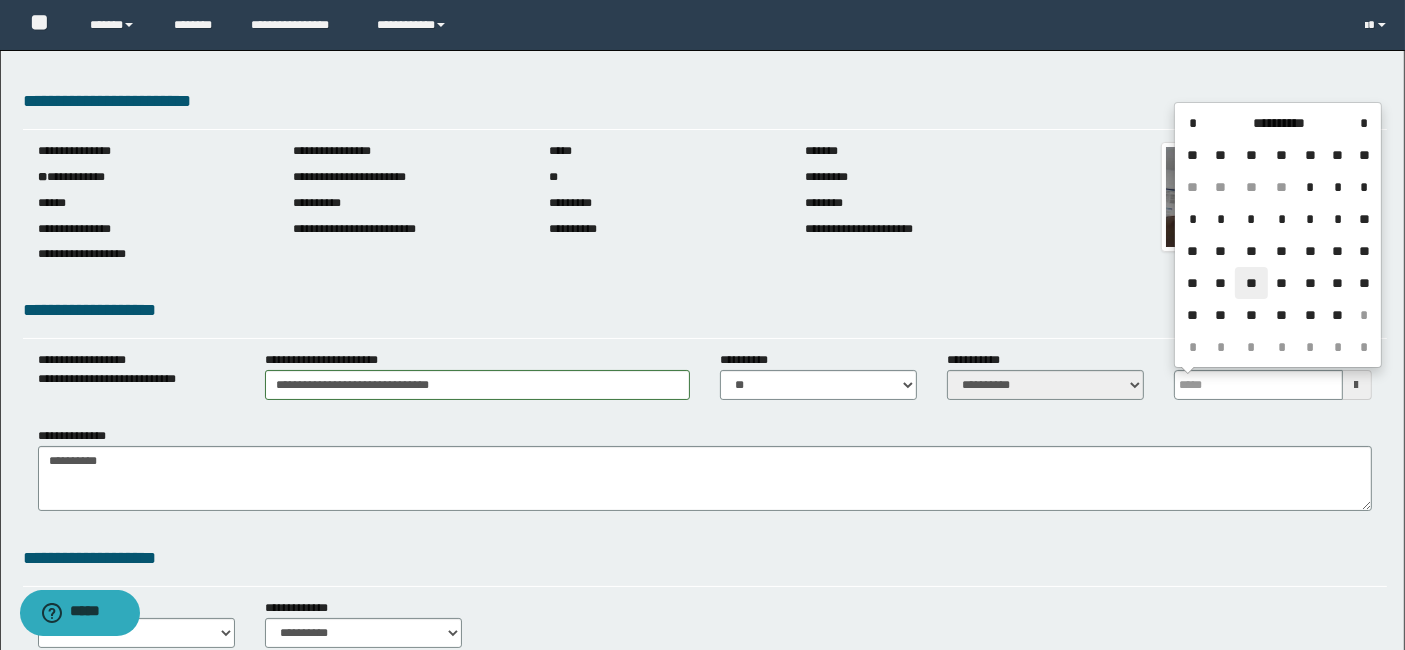 click on "**" at bounding box center [1251, 283] 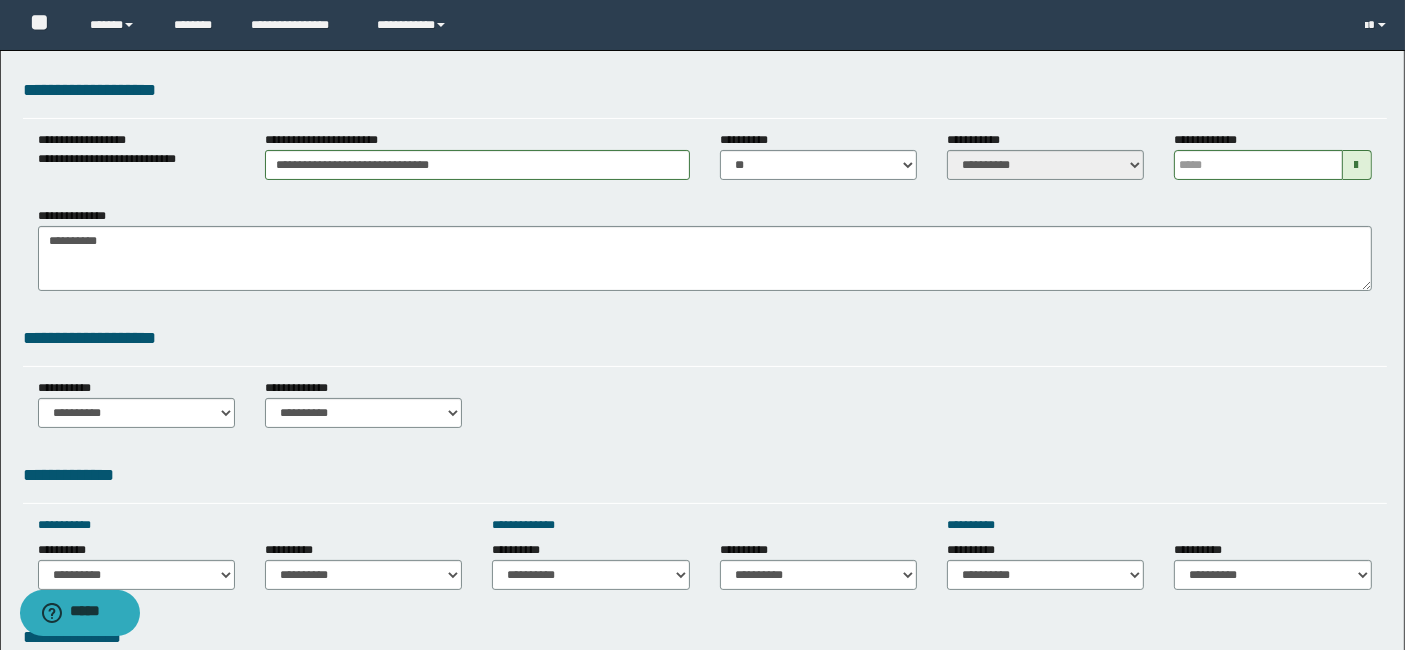 scroll, scrollTop: 266, scrollLeft: 0, axis: vertical 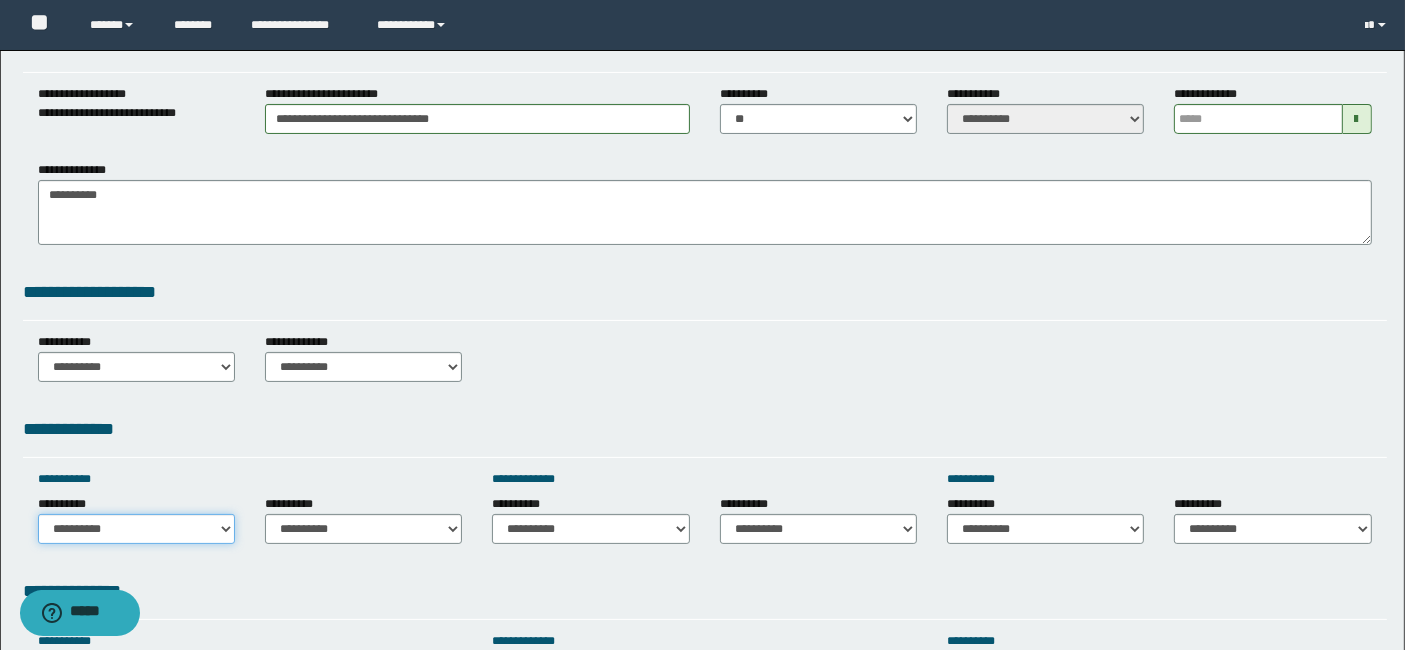 click on "**********" at bounding box center [136, 529] 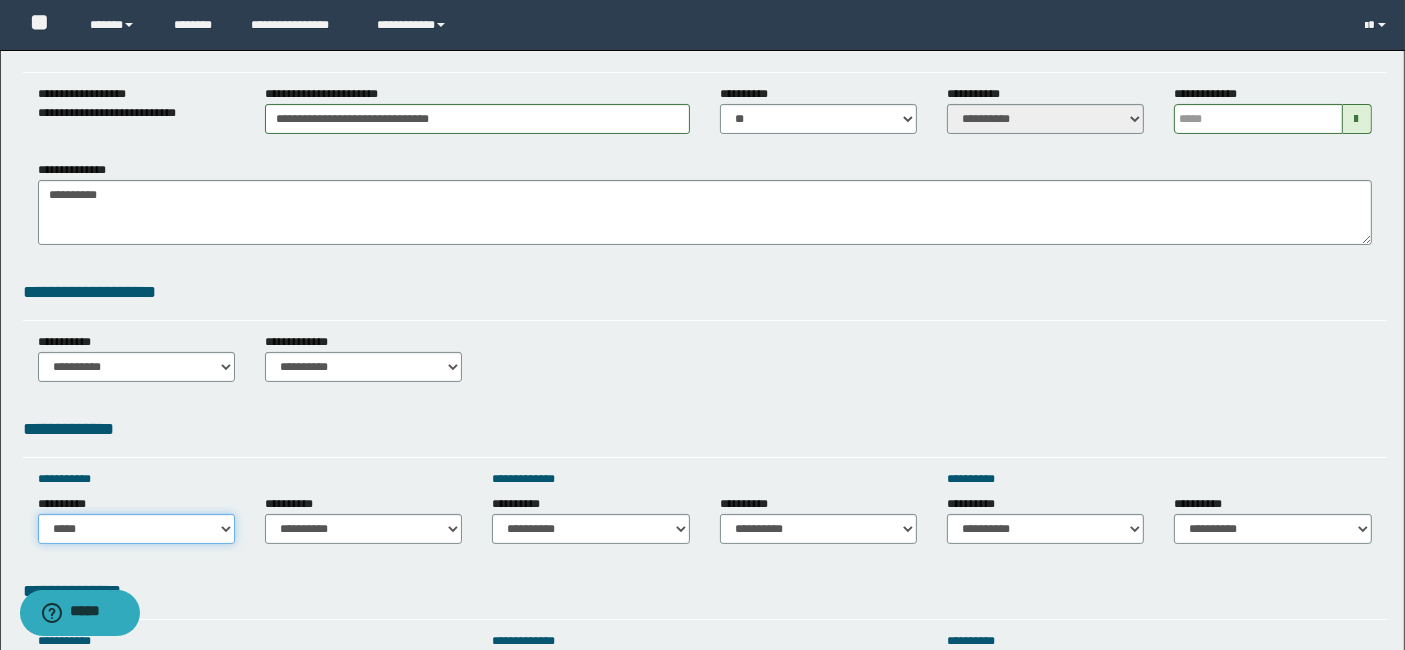 click on "**********" at bounding box center (136, 529) 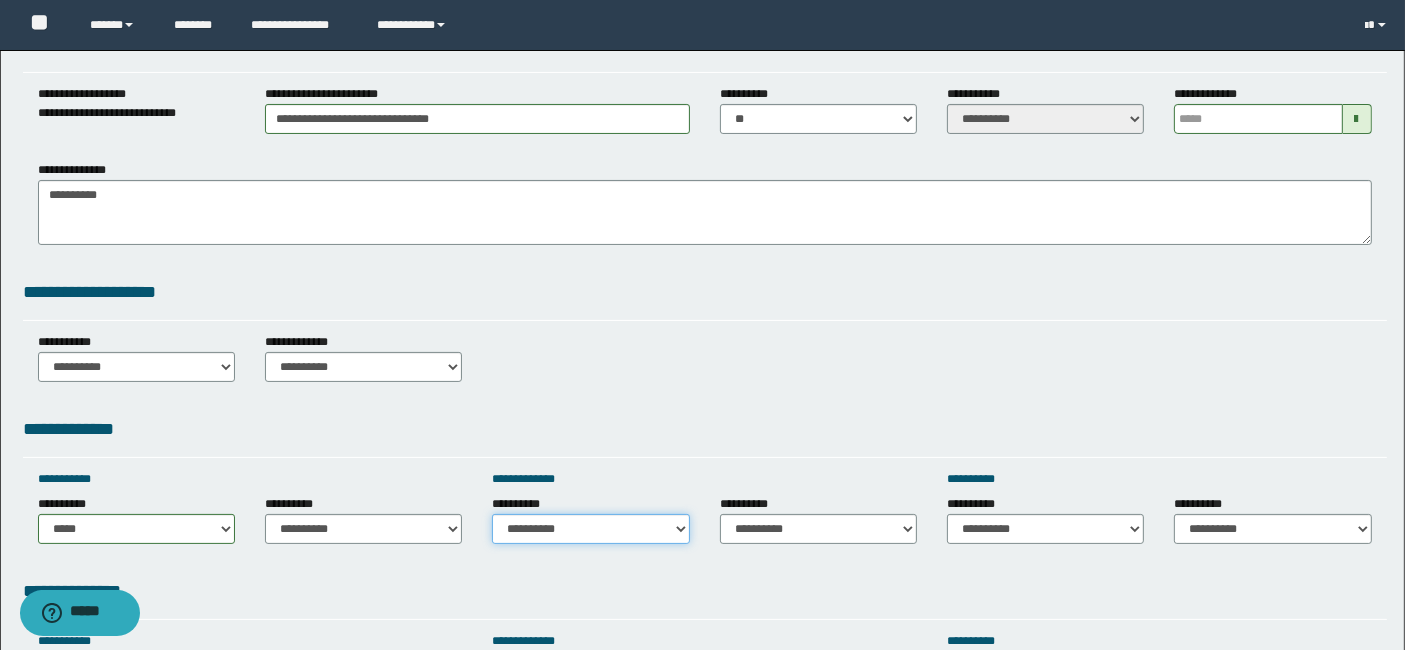 drag, startPoint x: 679, startPoint y: 524, endPoint x: 640, endPoint y: 501, distance: 45.276924 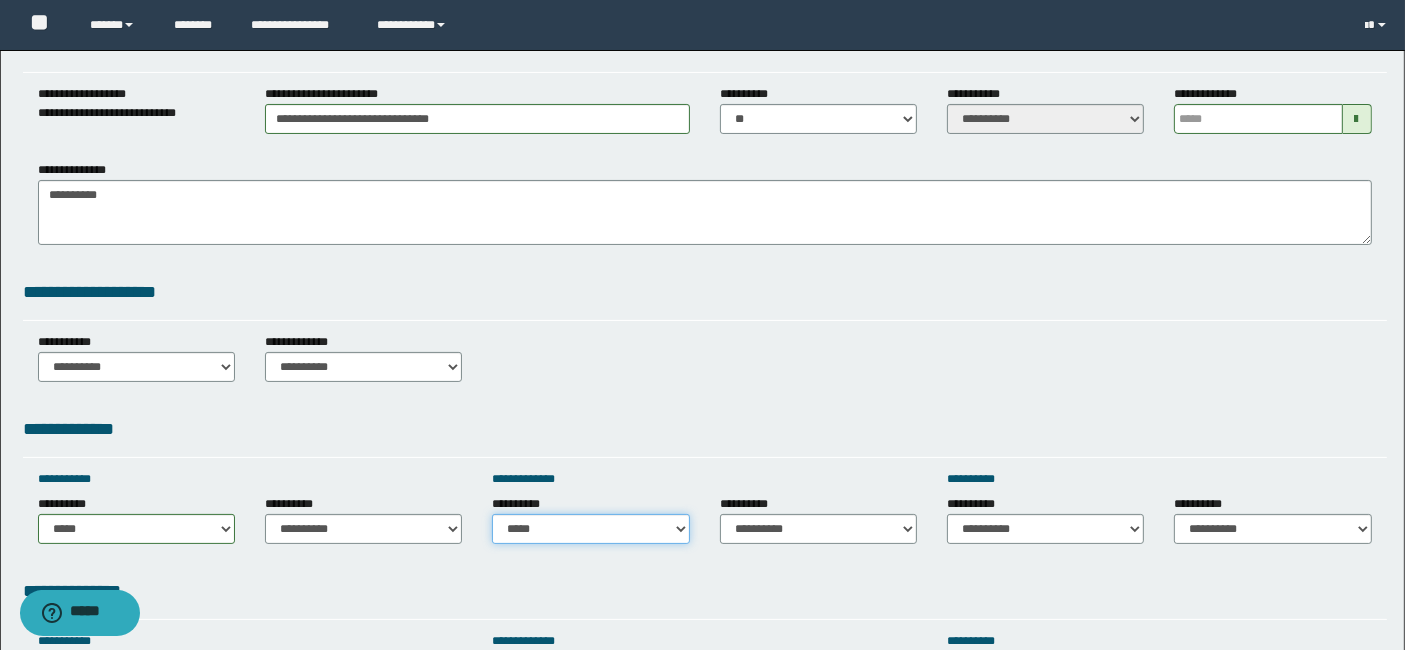 click on "**********" at bounding box center (590, 529) 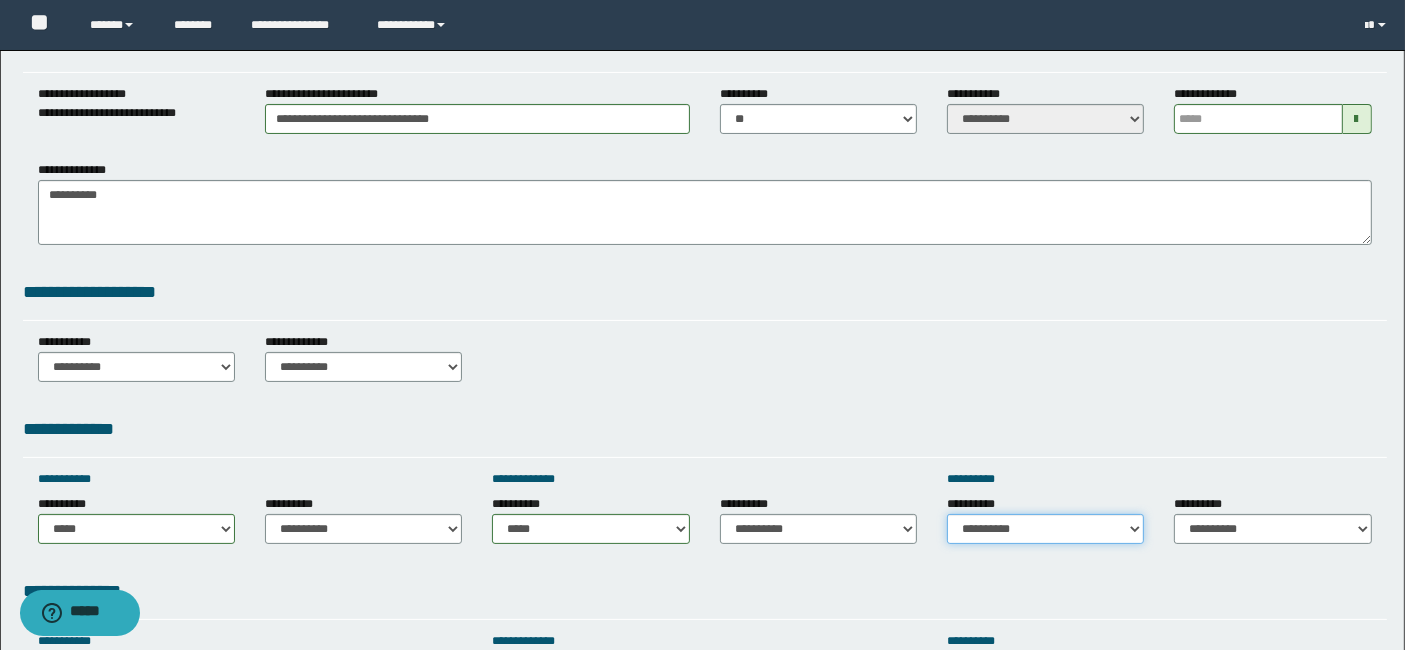 click on "**********" at bounding box center [1045, 529] 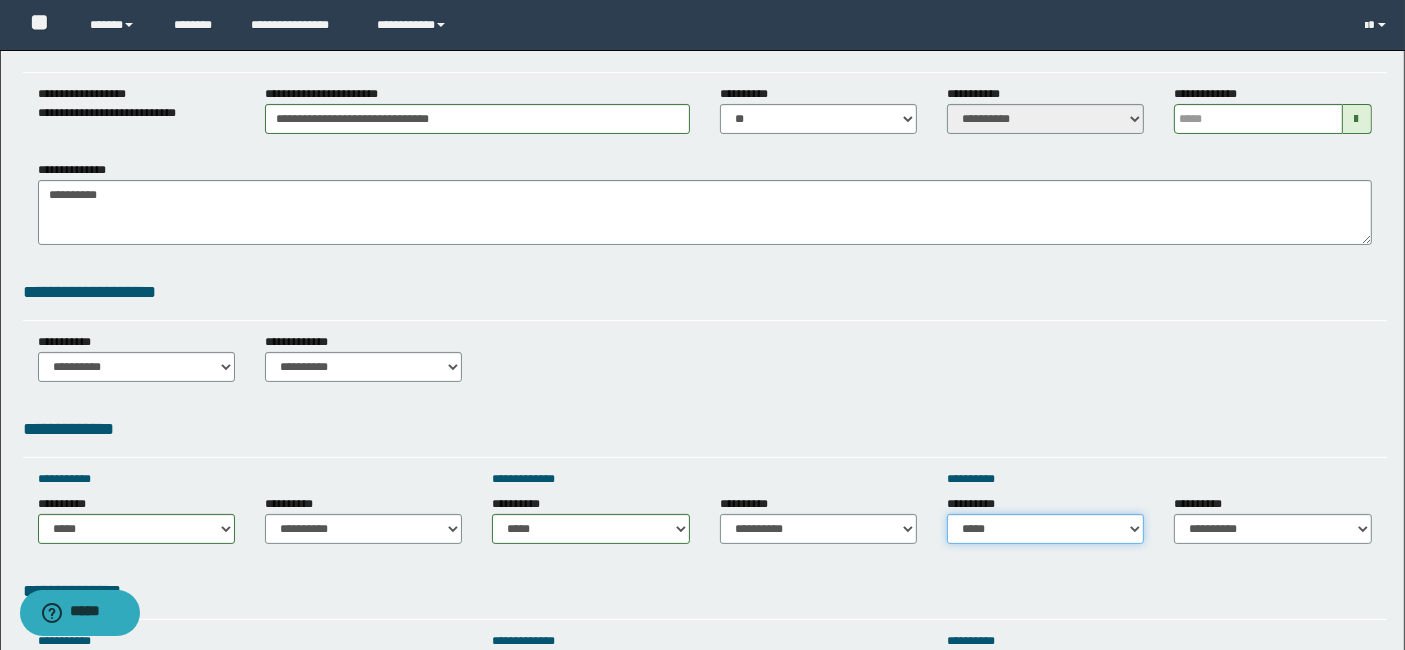 click on "**********" at bounding box center [1045, 529] 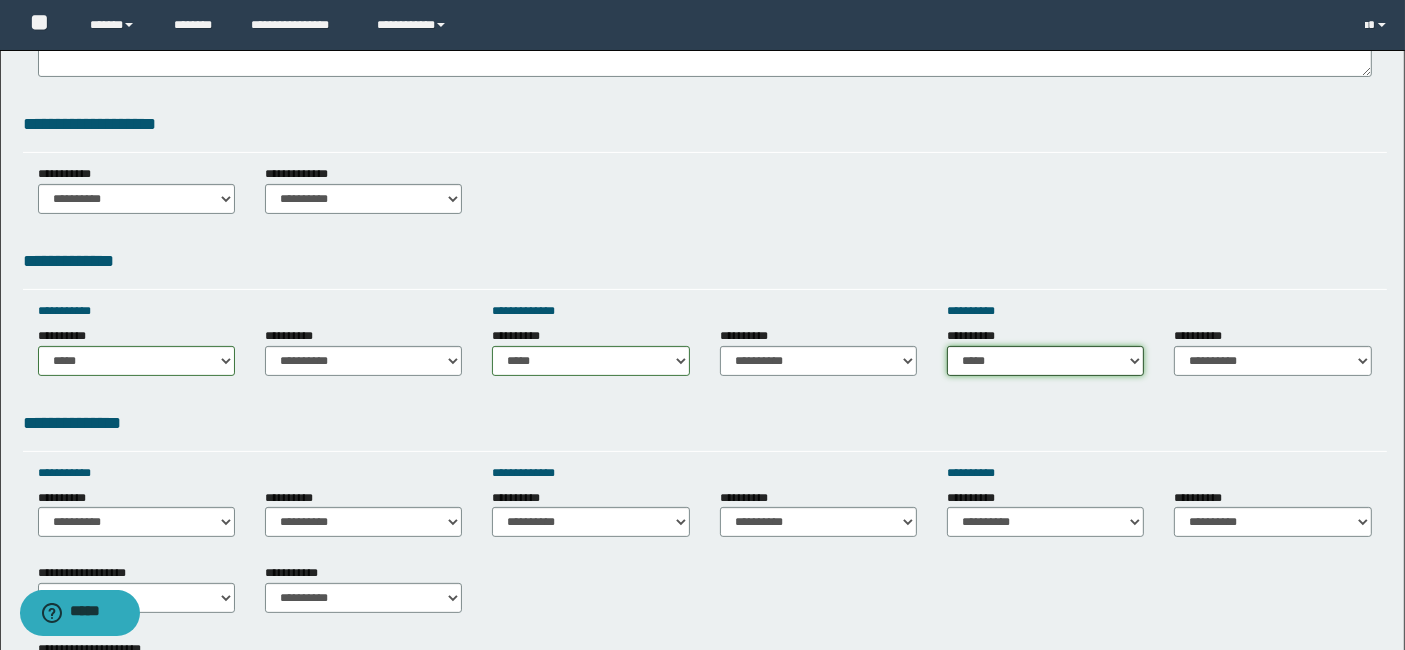 scroll, scrollTop: 488, scrollLeft: 0, axis: vertical 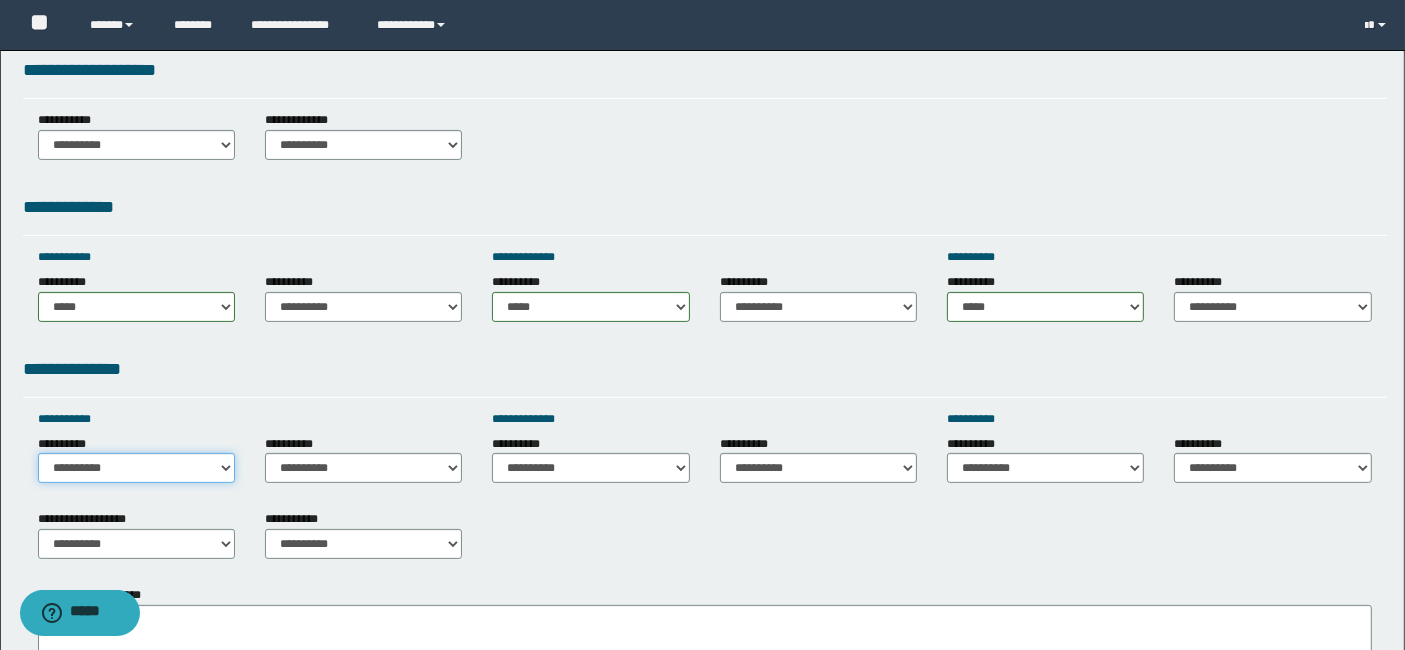 click on "**********" at bounding box center [136, 468] 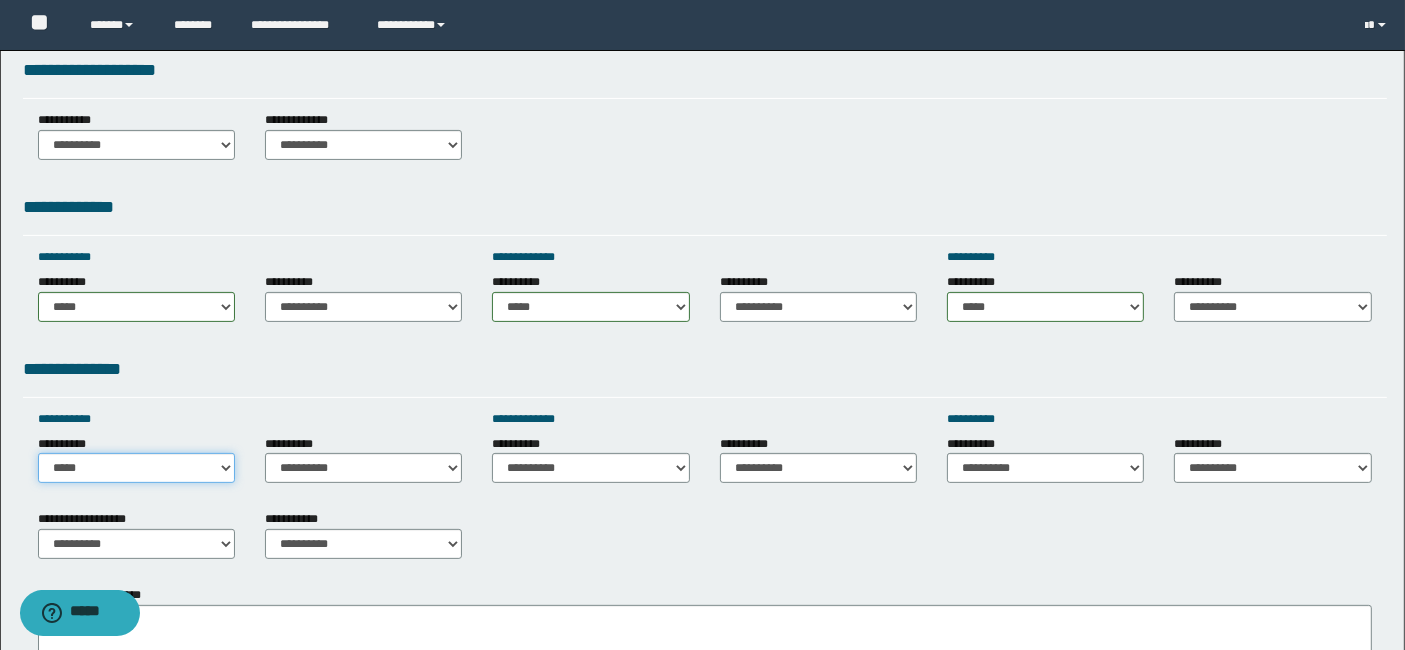 click on "**********" at bounding box center [136, 468] 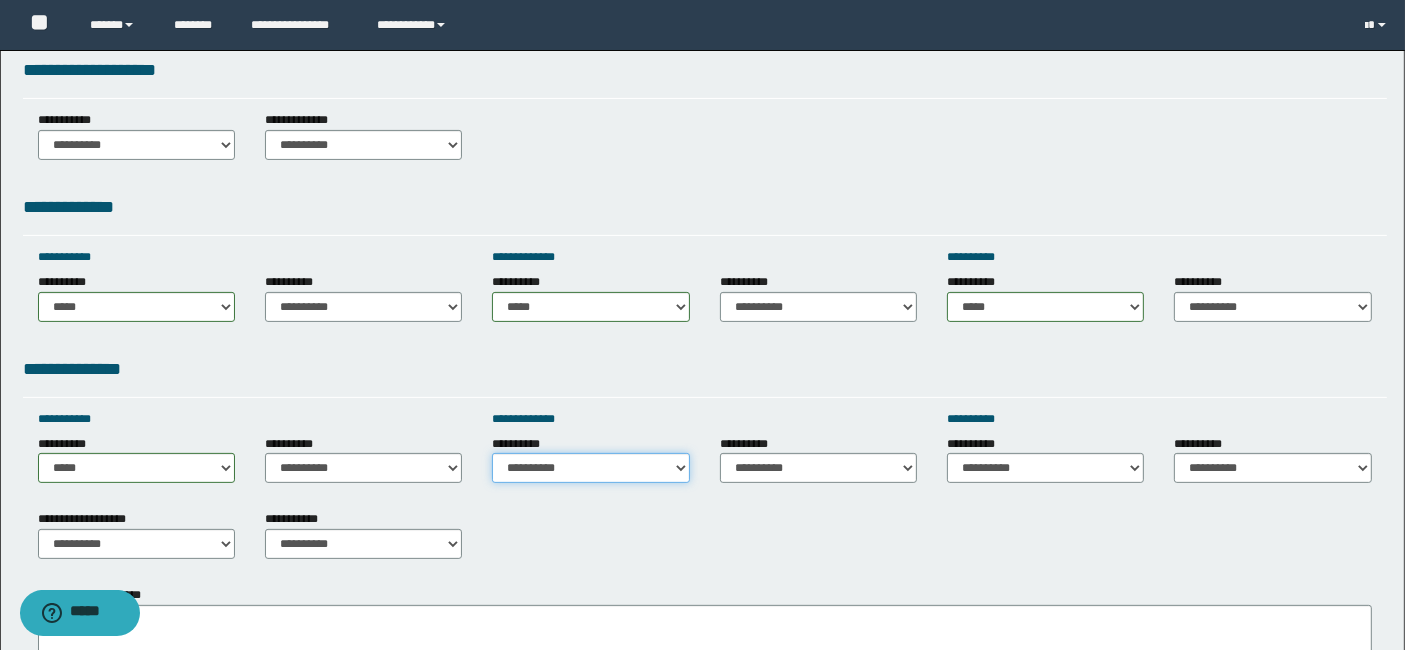 click on "**********" at bounding box center (590, 468) 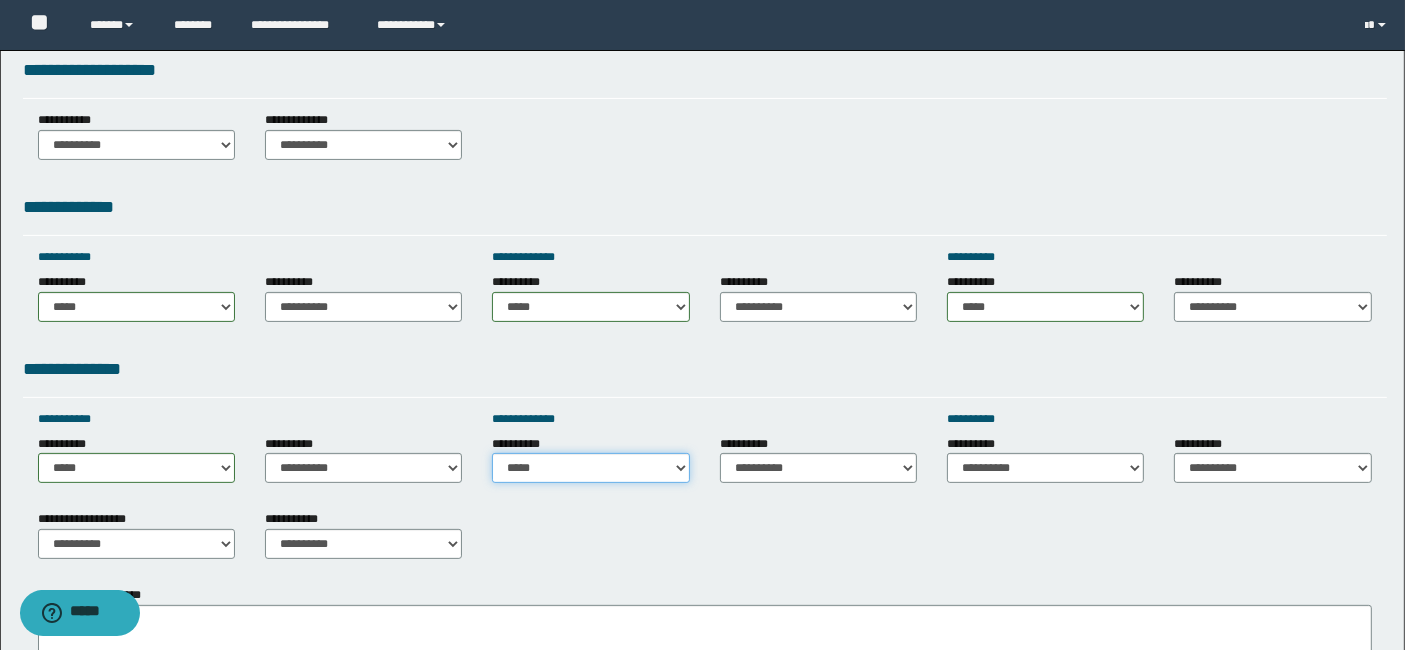 click on "**********" at bounding box center [590, 468] 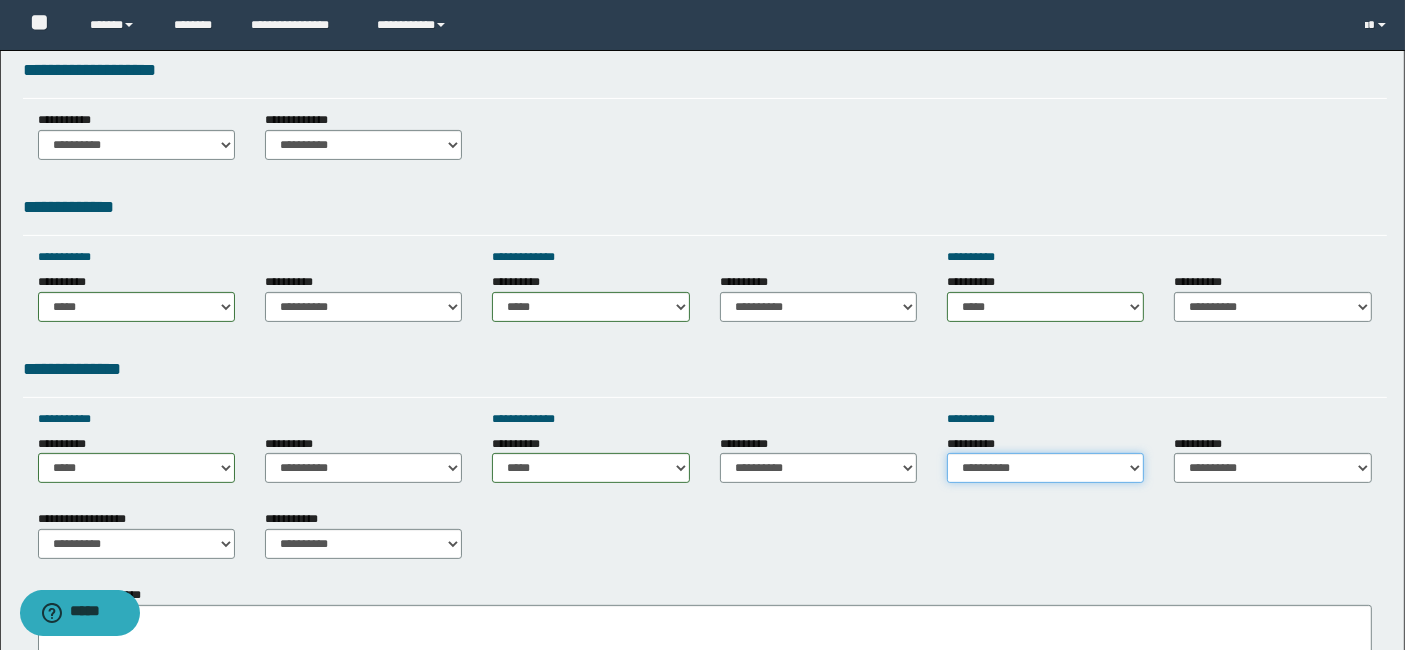 click on "**********" at bounding box center (1045, 468) 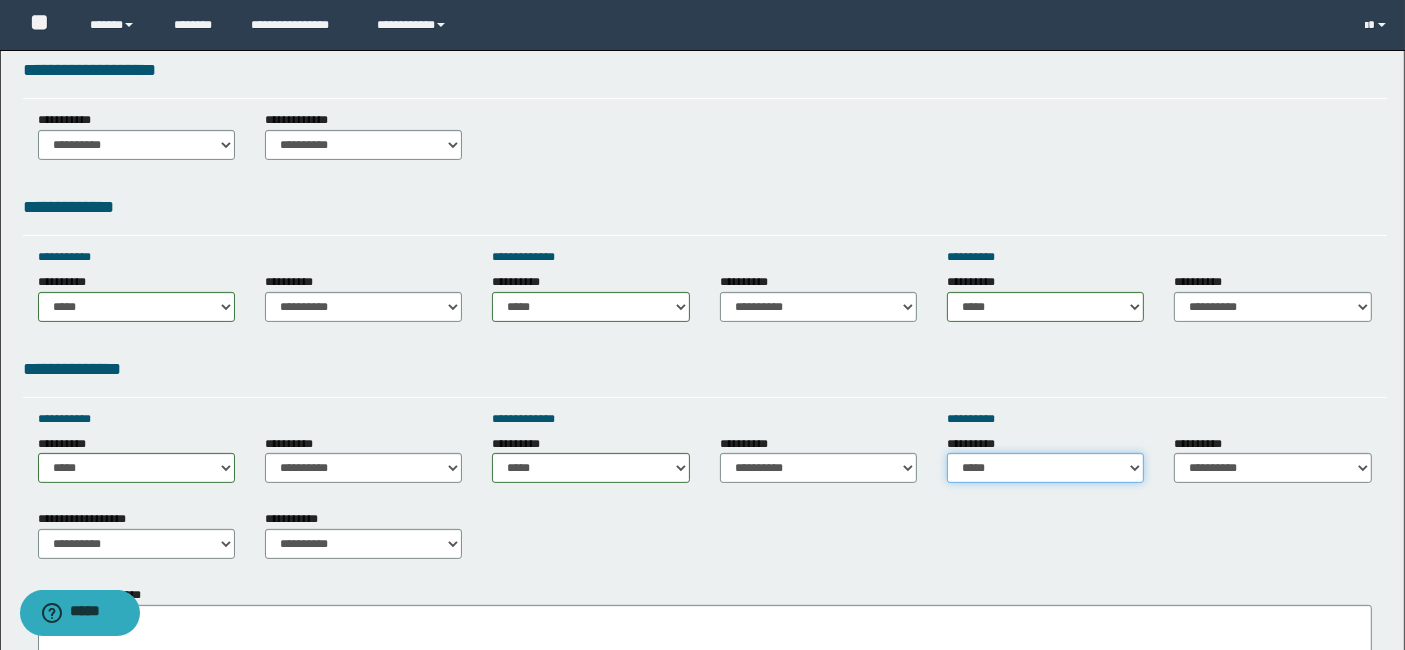 click on "**********" at bounding box center [1045, 468] 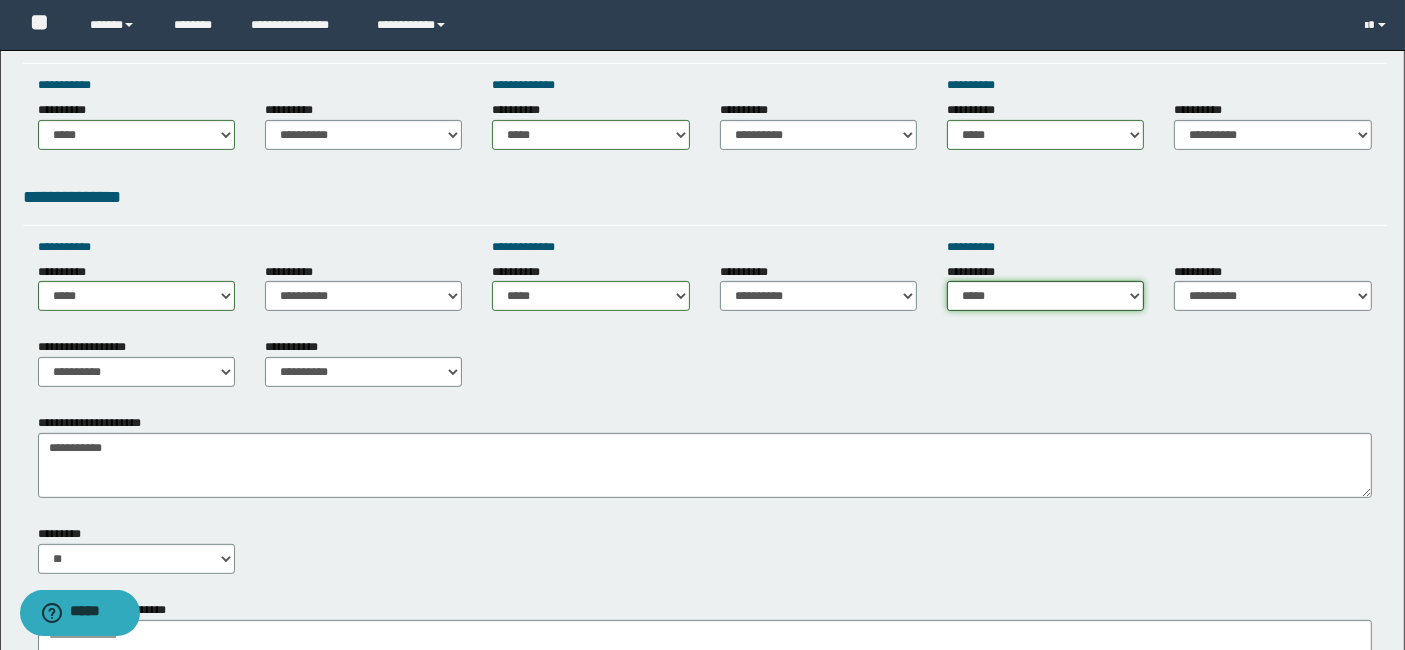 scroll, scrollTop: 666, scrollLeft: 0, axis: vertical 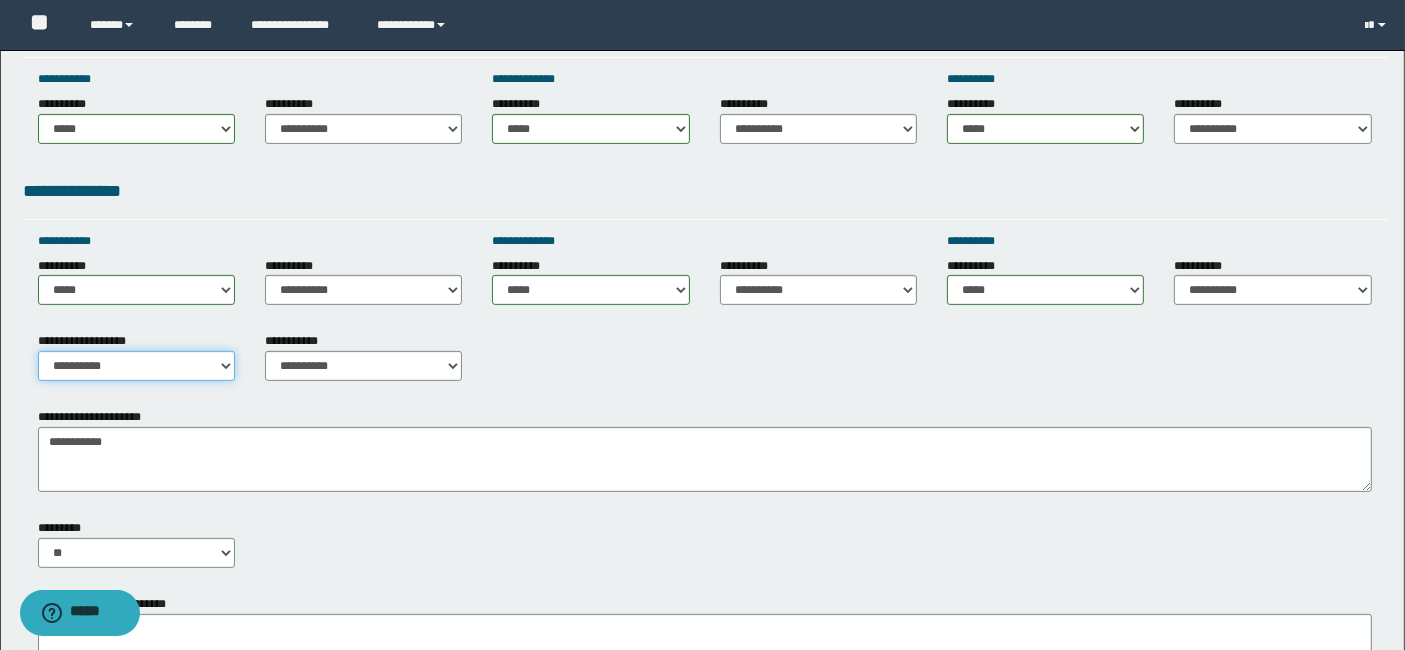 click on "**********" at bounding box center (136, 366) 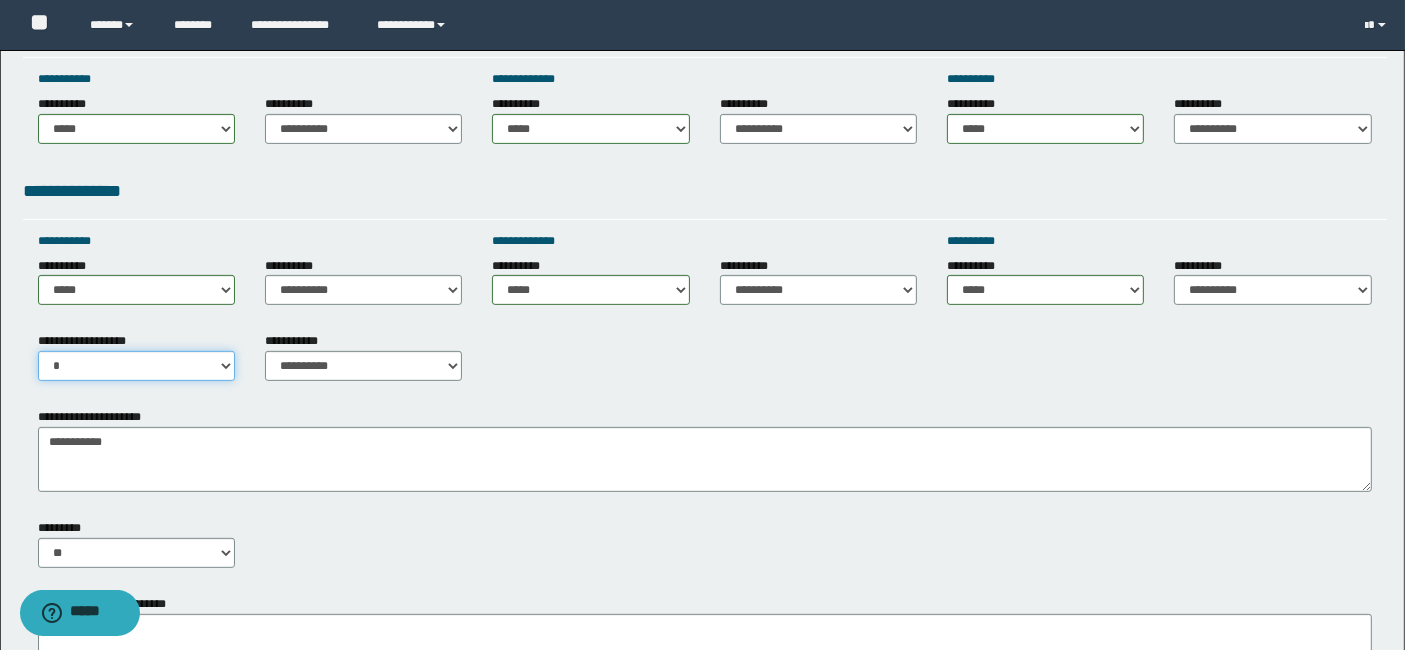 click on "**********" at bounding box center (136, 366) 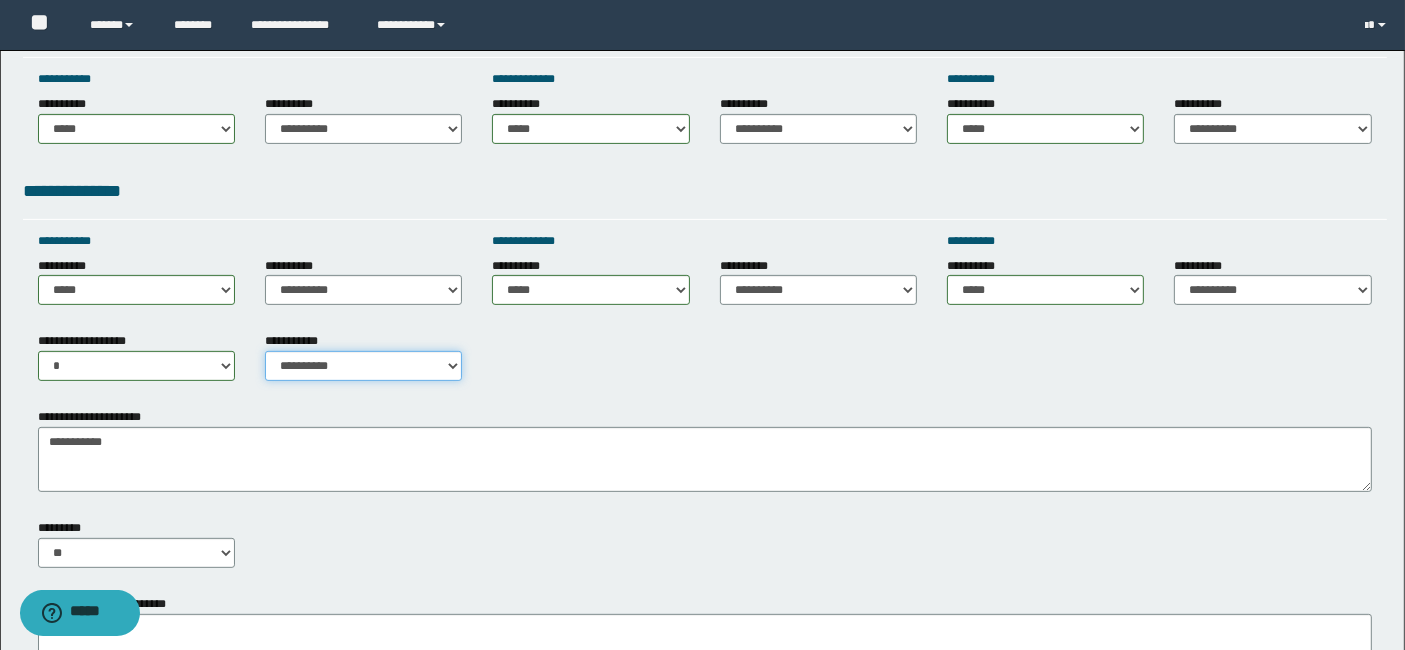 click on "**********" at bounding box center [363, 366] 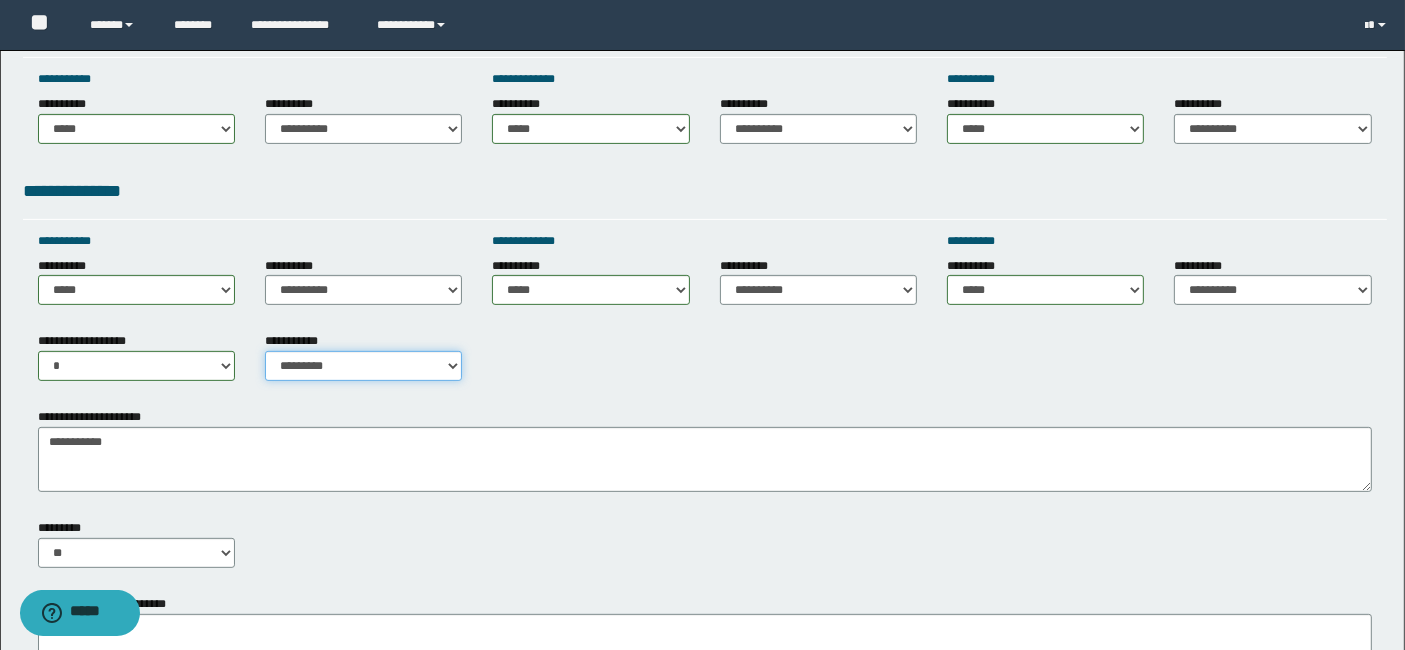 click on "**********" at bounding box center [363, 366] 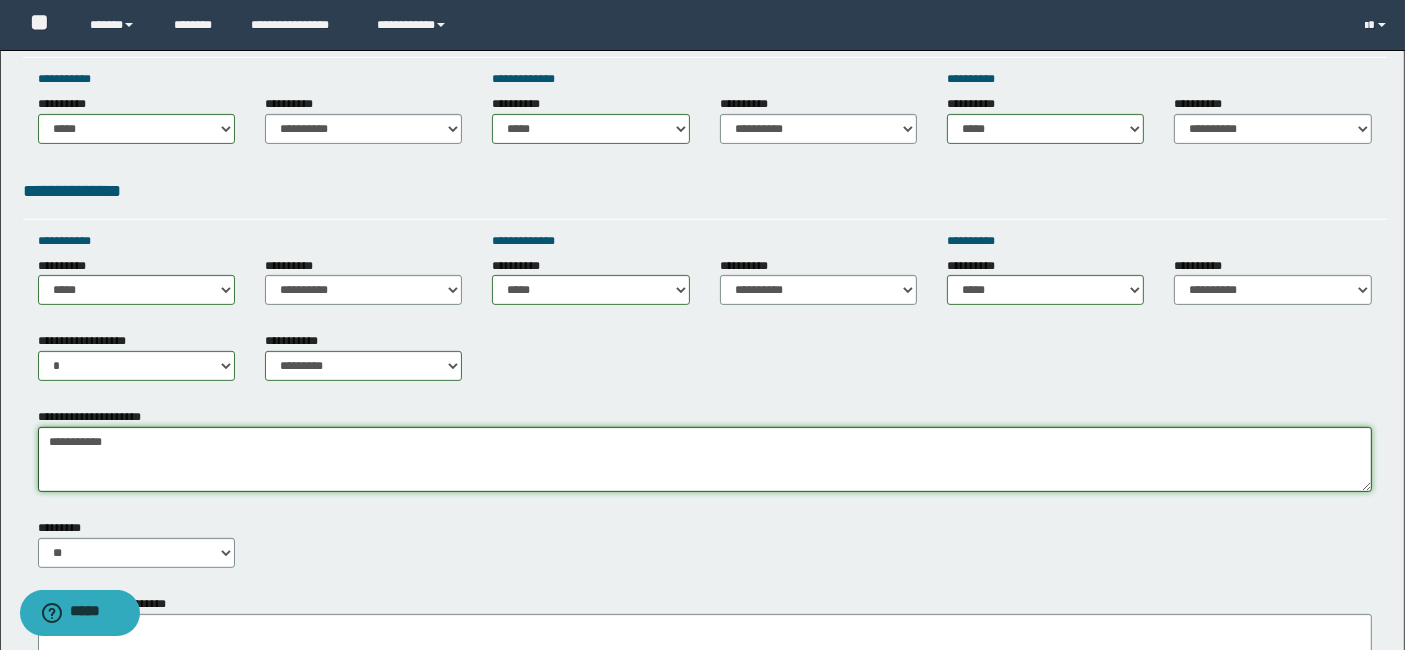 click on "**********" at bounding box center [705, 459] 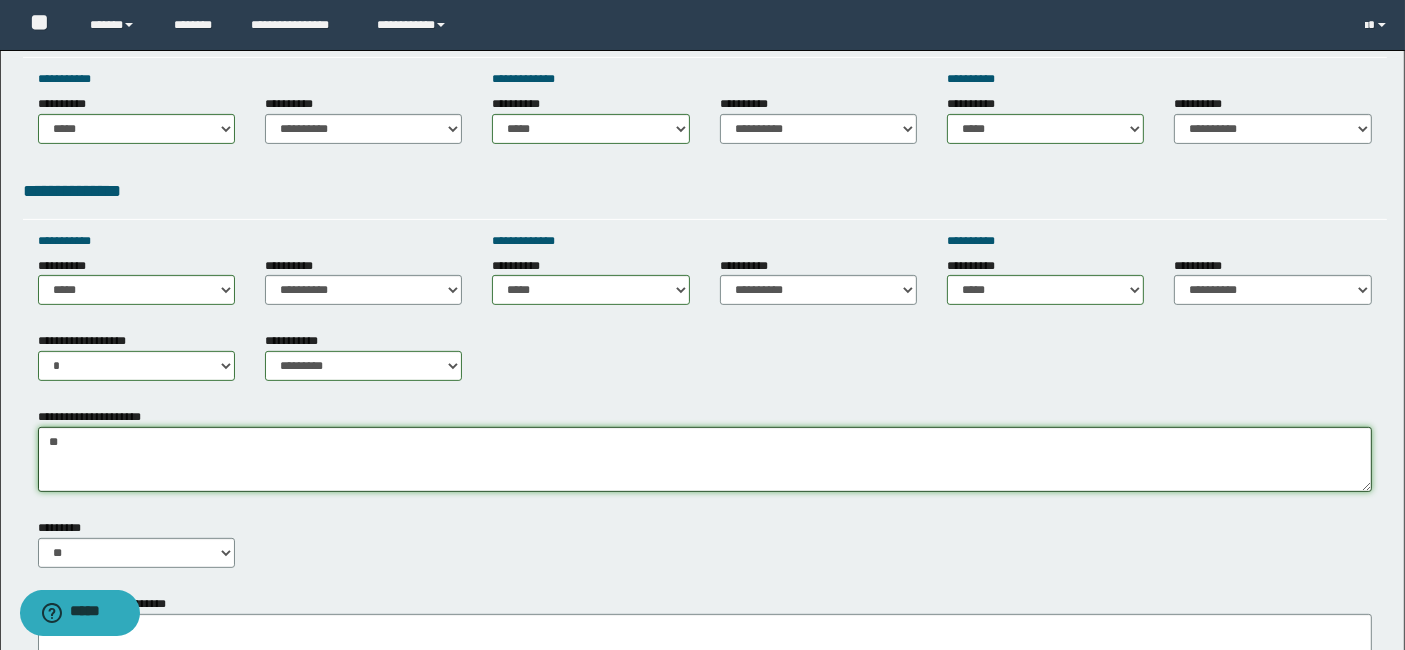 type on "*" 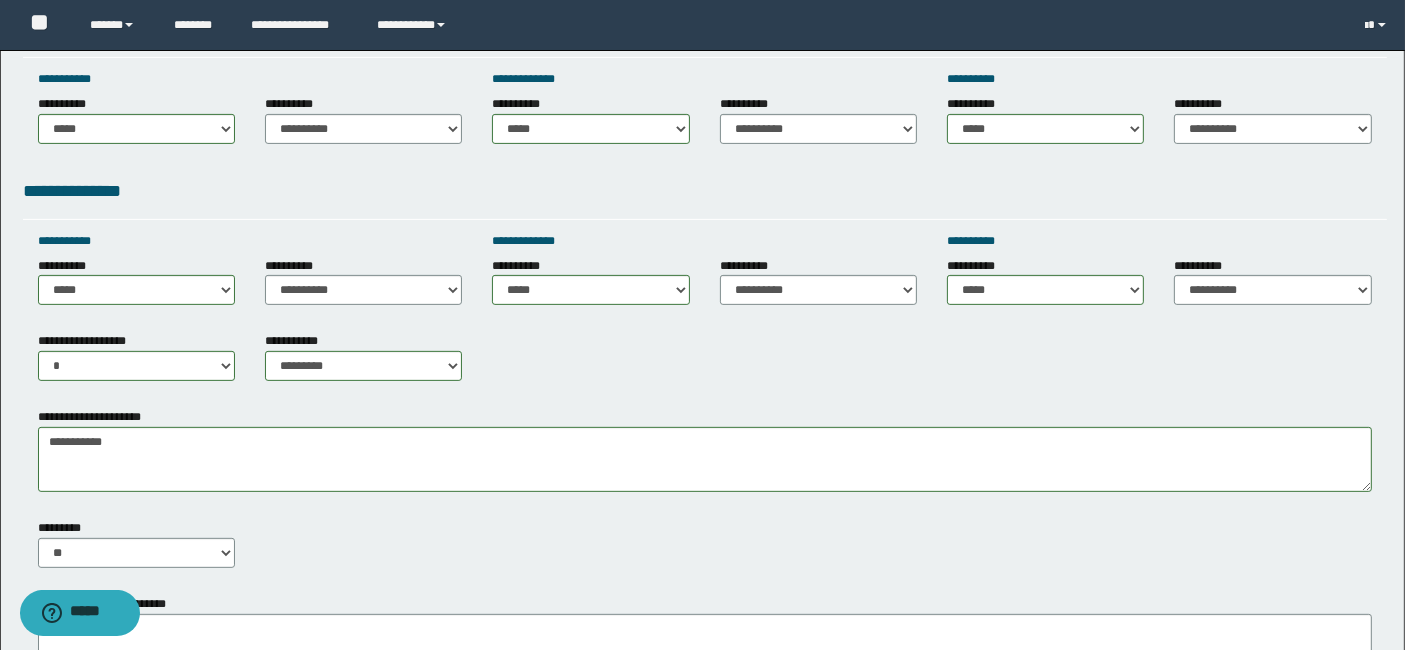 click on "*********
**
**" at bounding box center (136, 551) 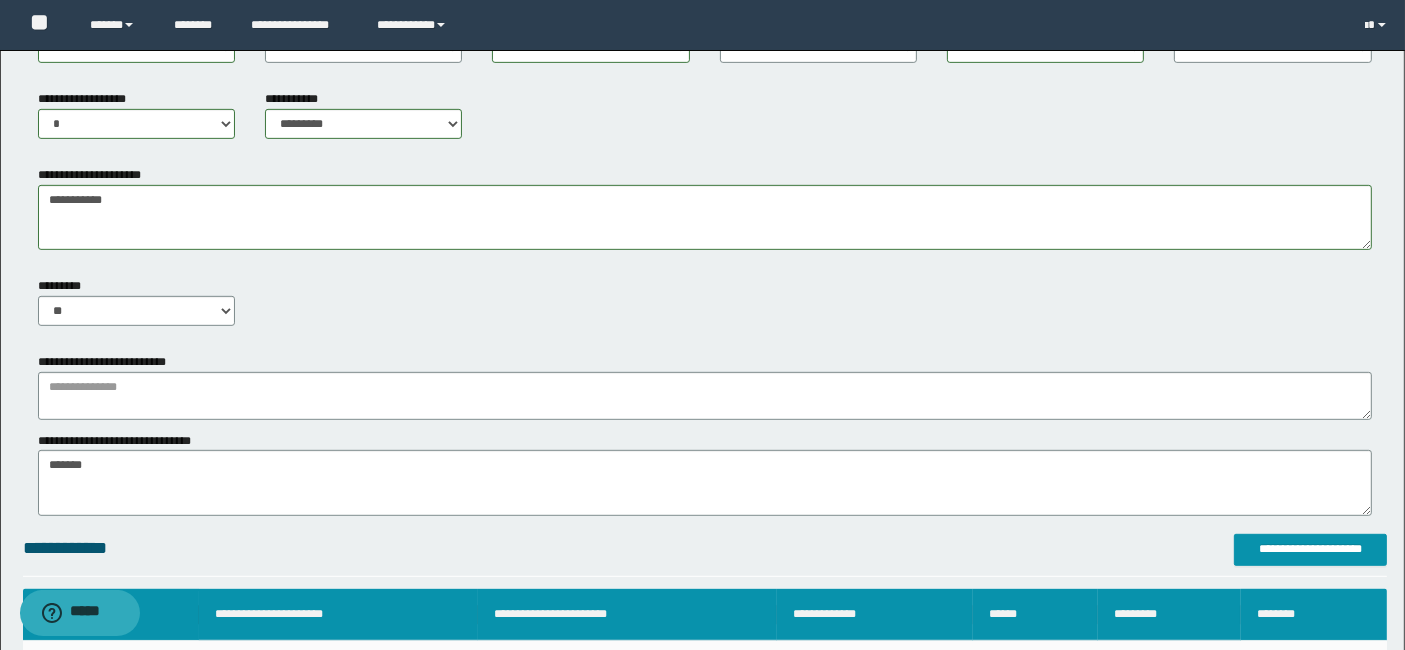 scroll, scrollTop: 900, scrollLeft: 0, axis: vertical 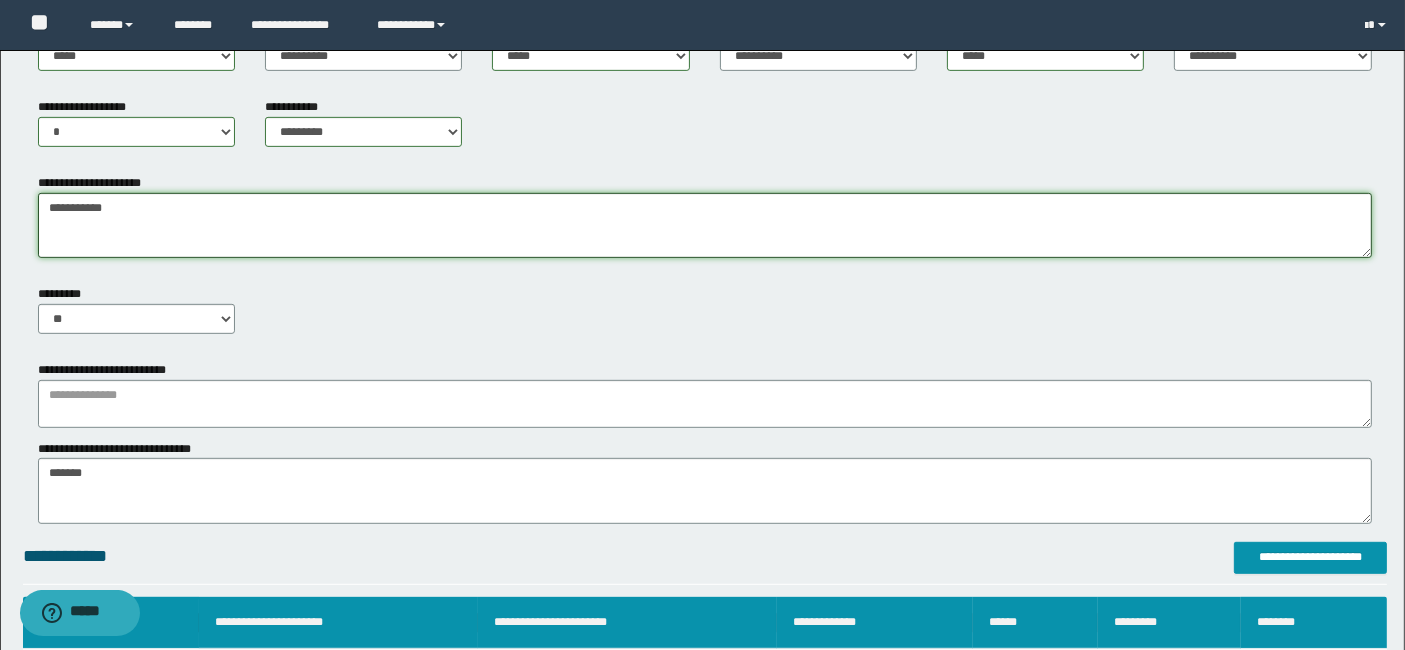 click on "**********" at bounding box center (705, 225) 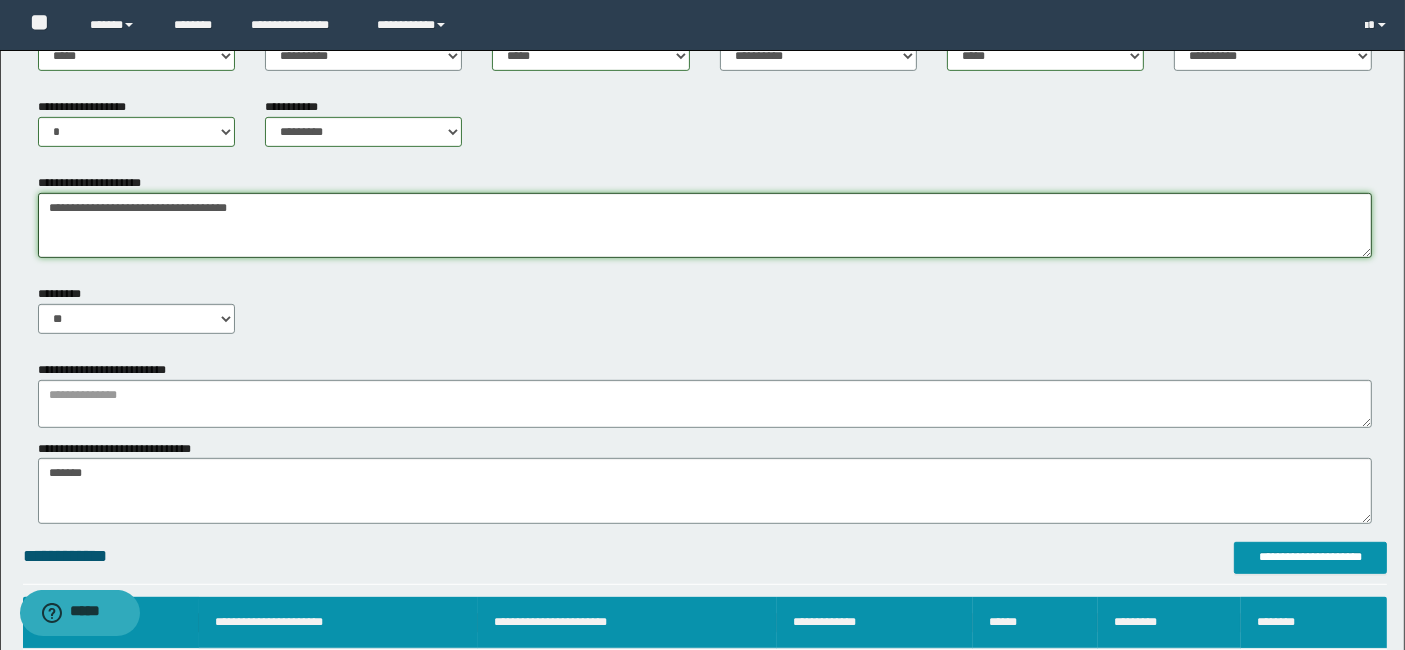 type on "**********" 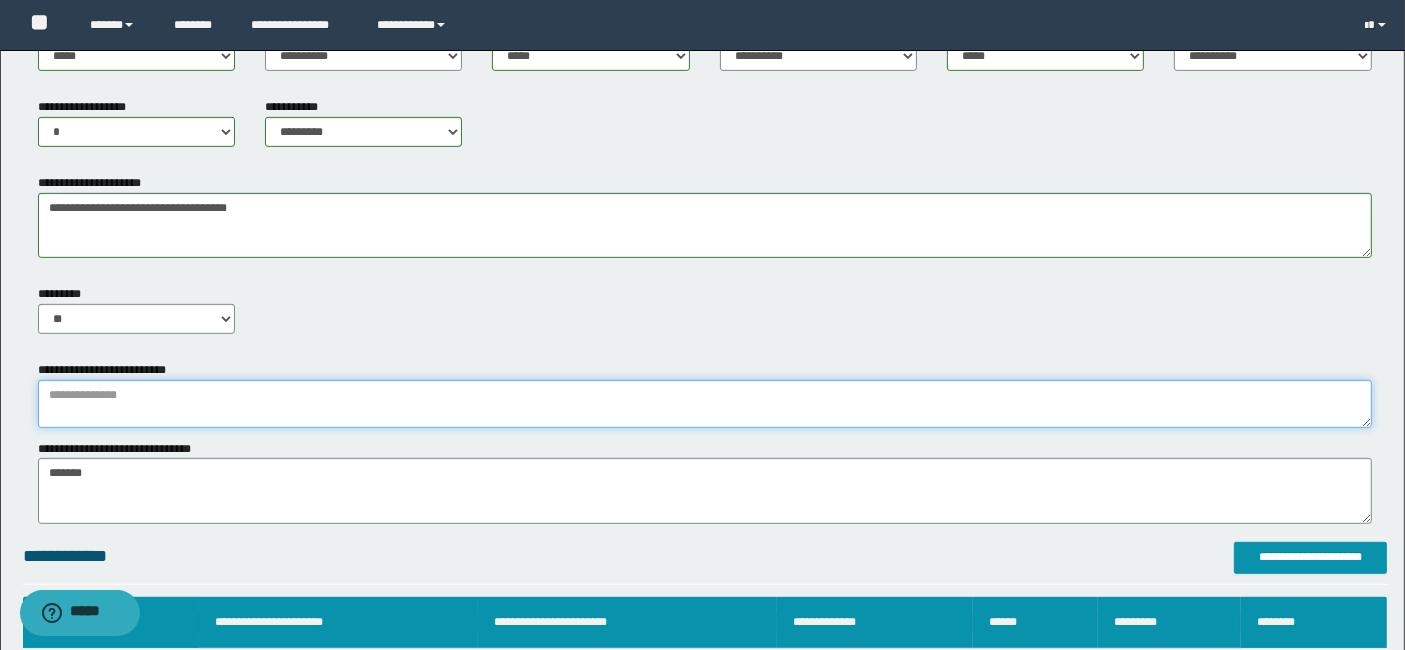 click at bounding box center (705, 404) 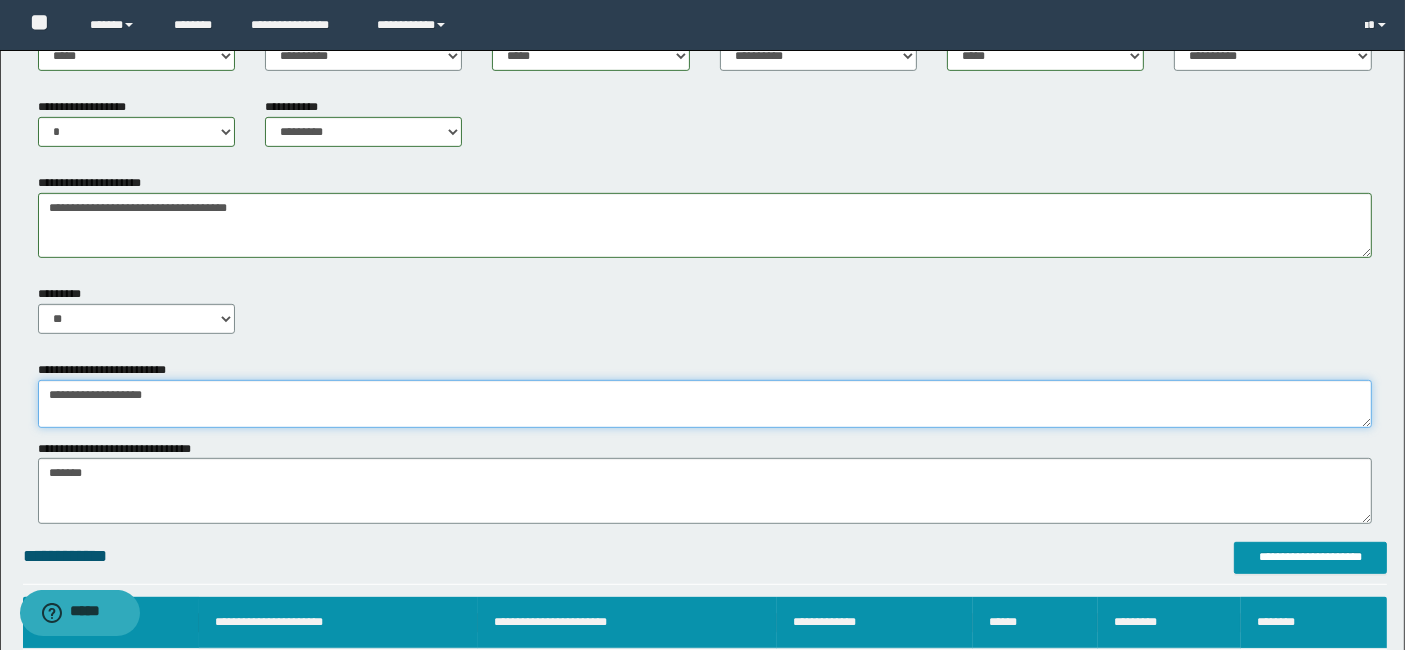 type on "**********" 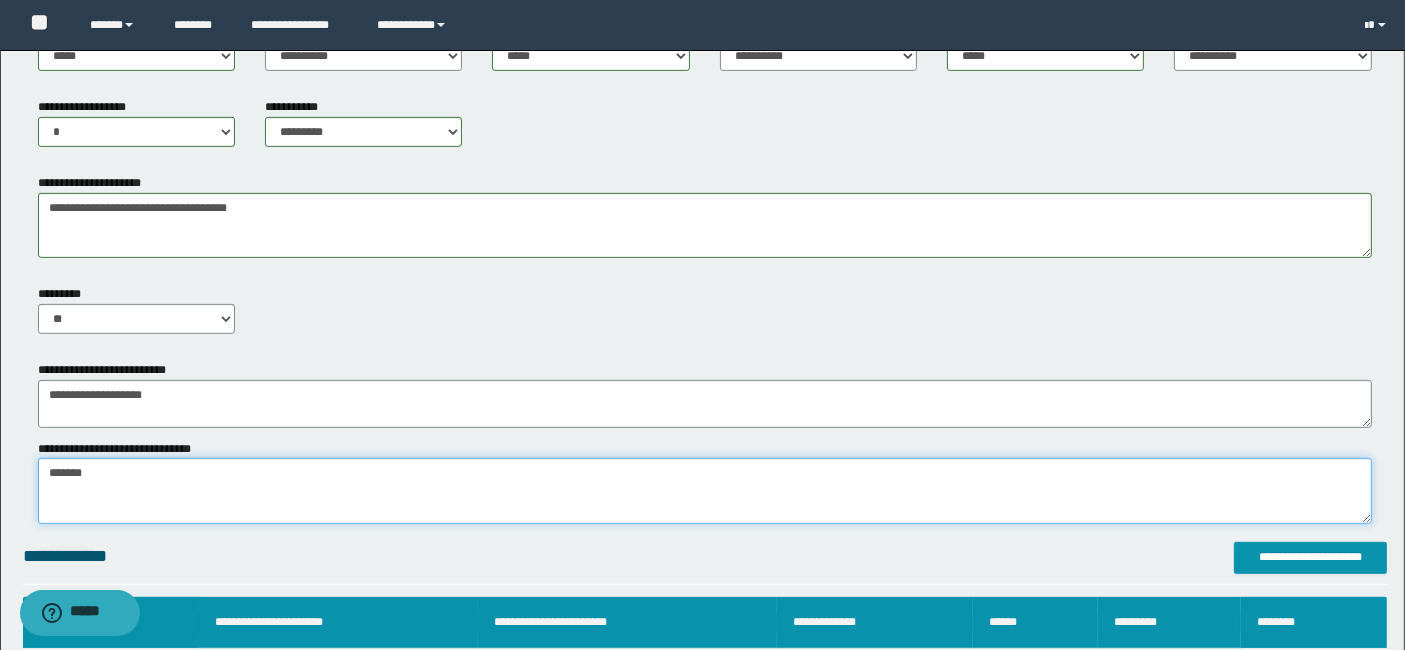 click on "*******" at bounding box center (705, 490) 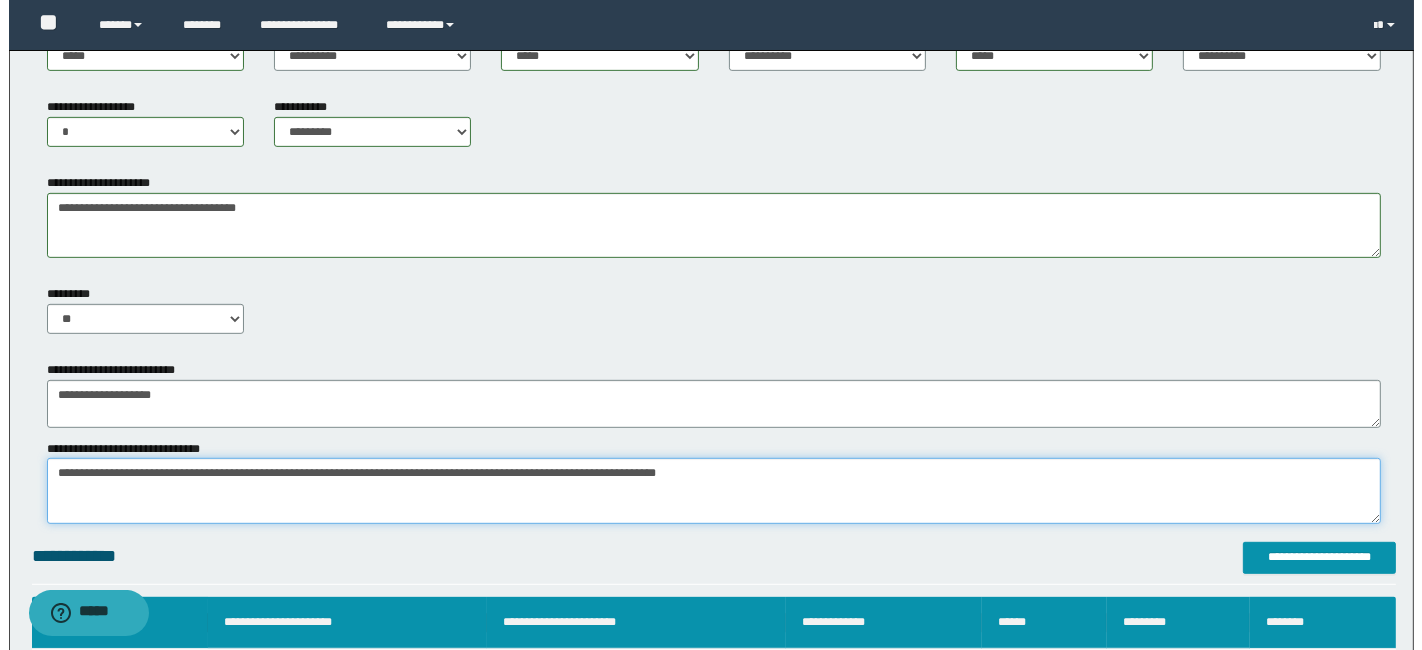 scroll, scrollTop: 1211, scrollLeft: 0, axis: vertical 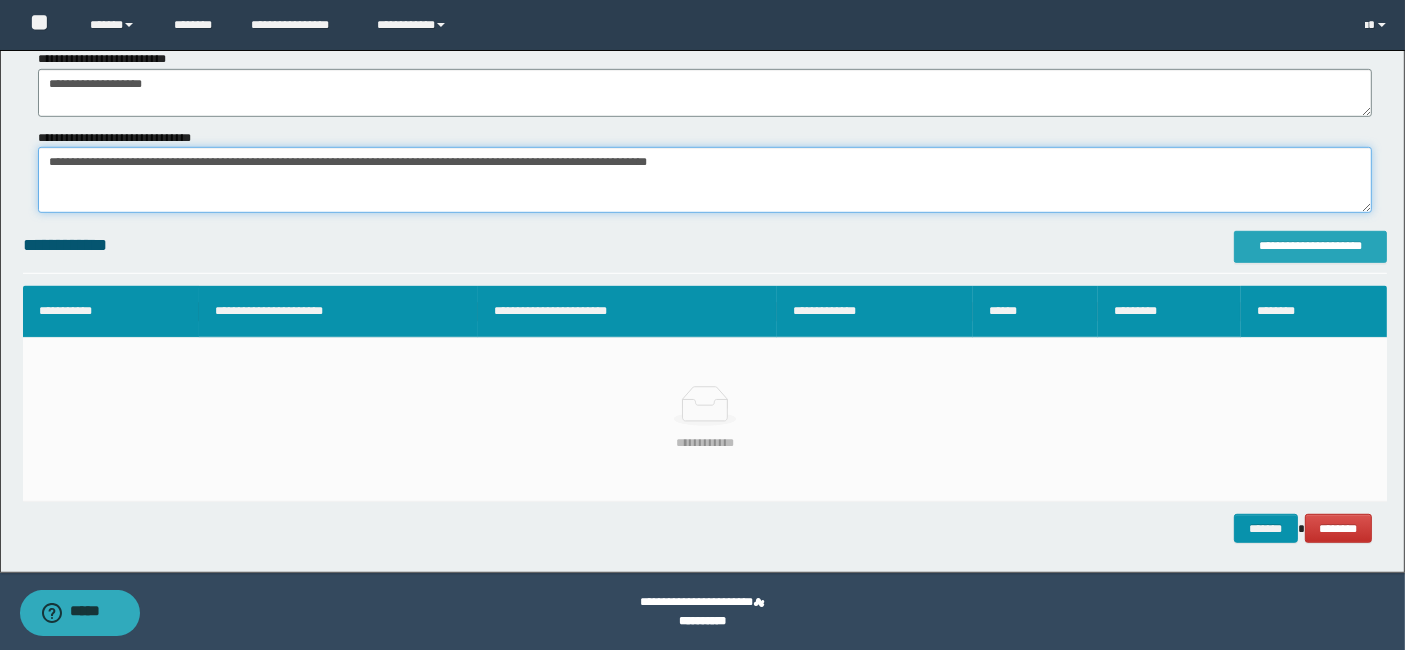 type on "**********" 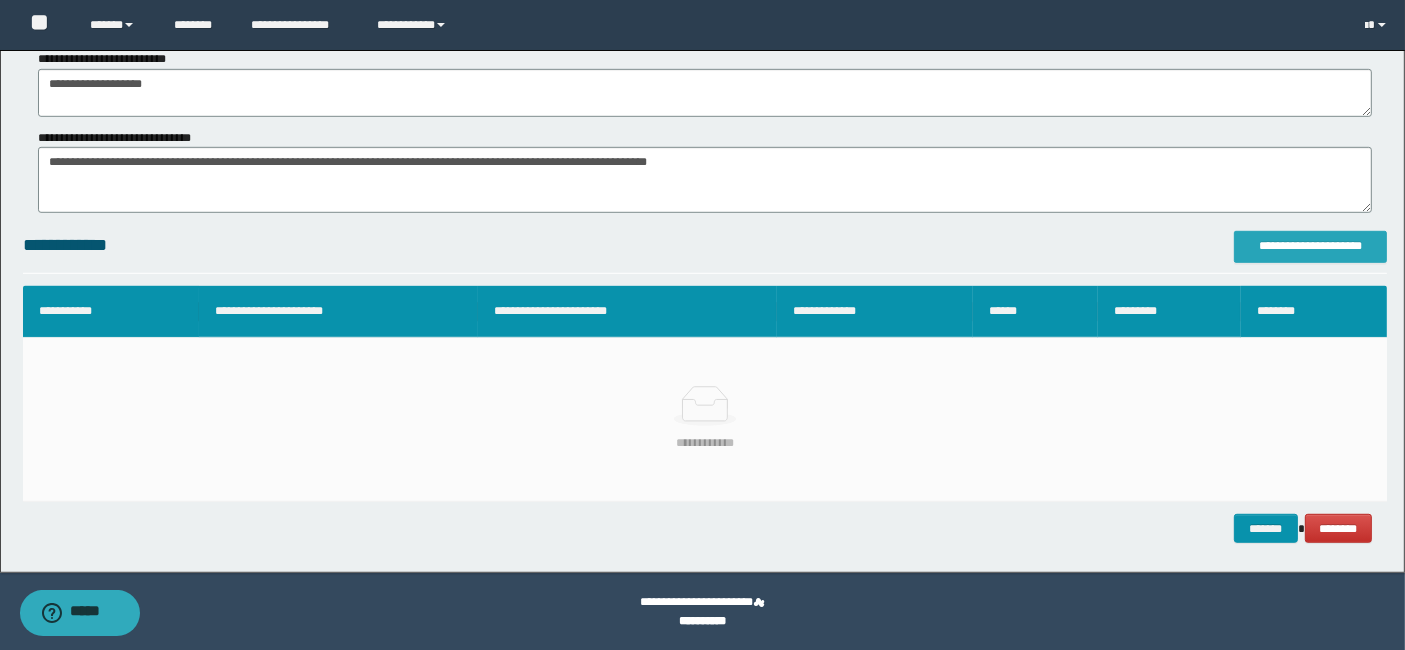 click on "**********" at bounding box center (1310, 246) 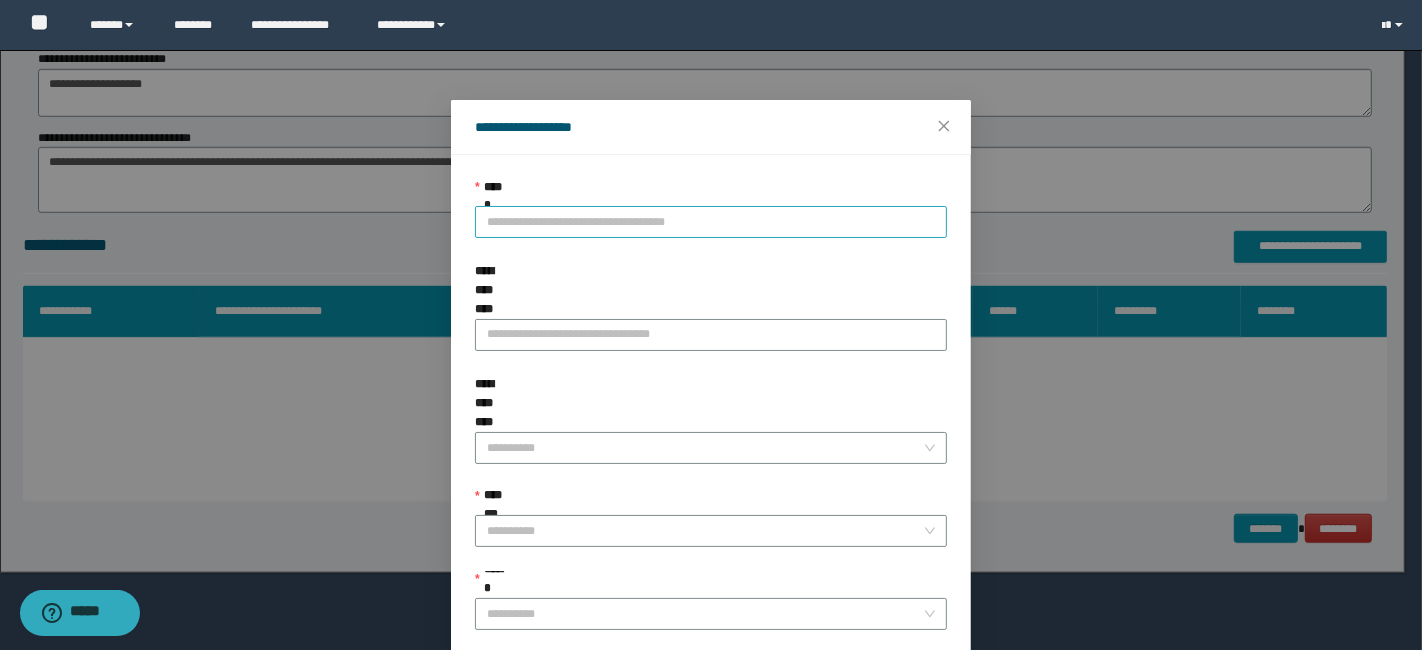 click on "**********" at bounding box center (711, 222) 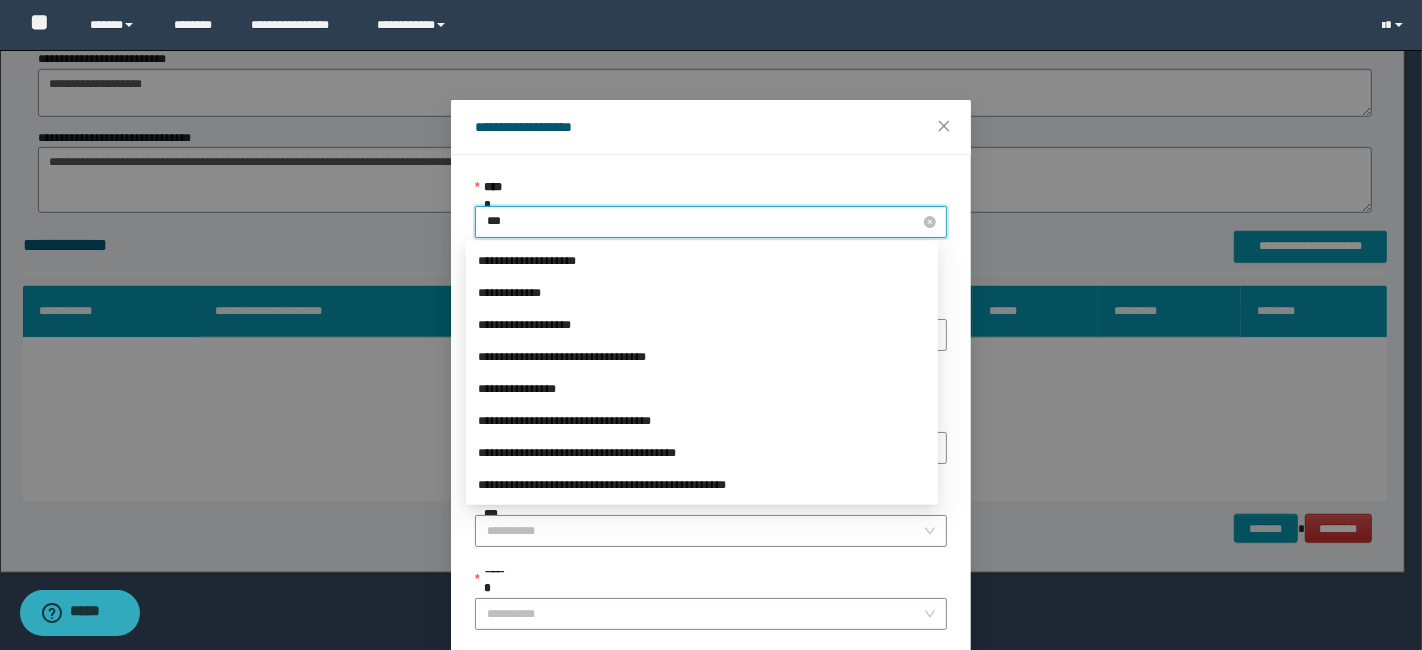 type on "****" 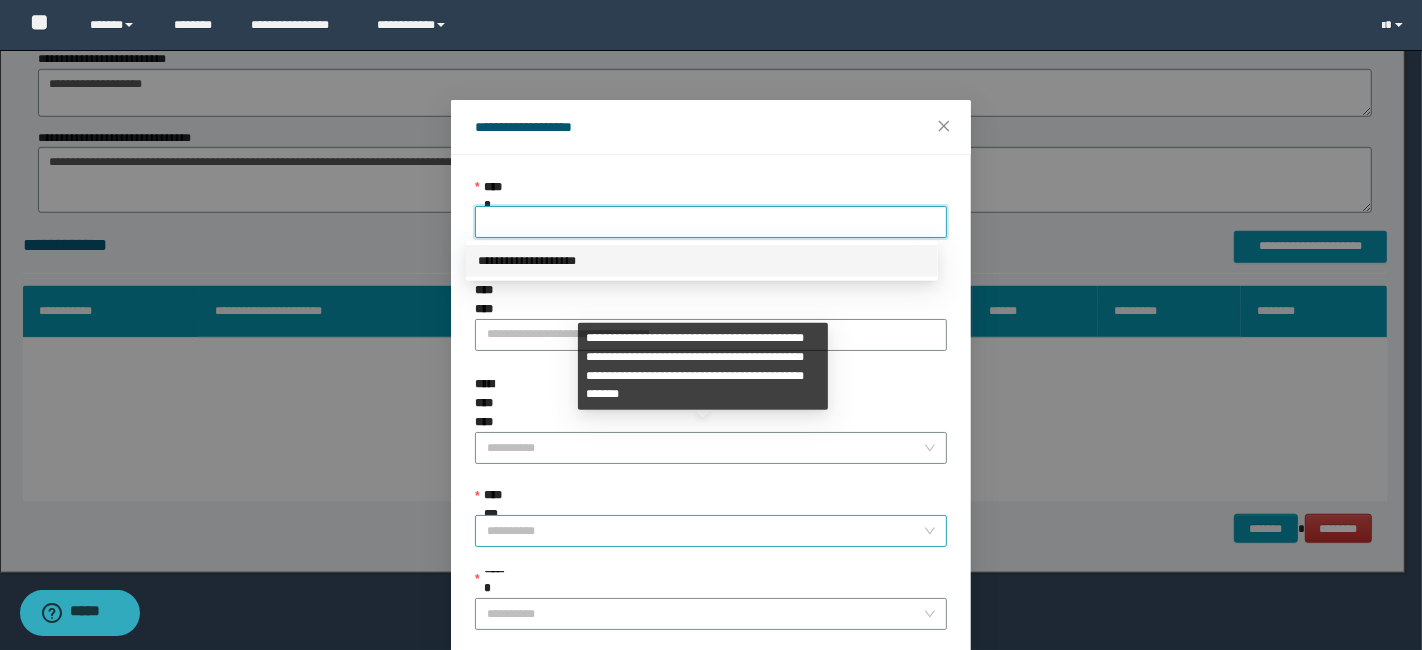 click on "**********" at bounding box center (711, 531) 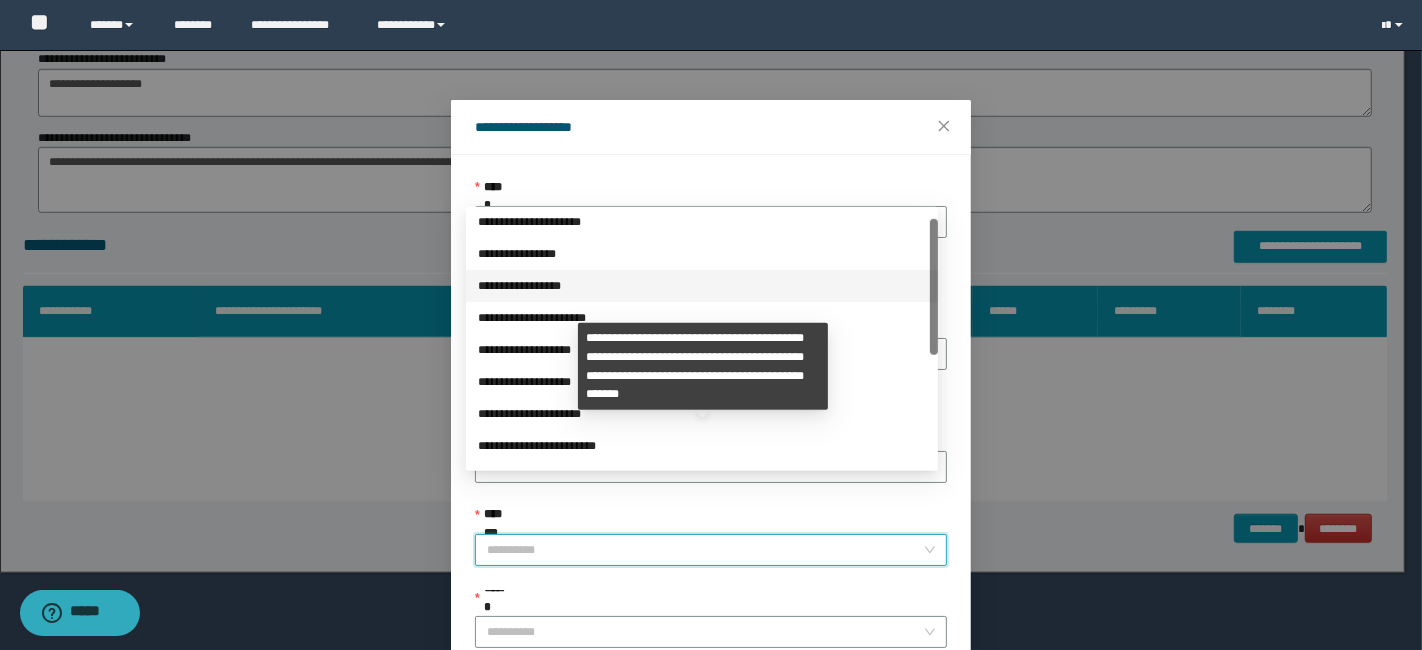 drag, startPoint x: 929, startPoint y: 323, endPoint x: 946, endPoint y: 549, distance: 226.63847 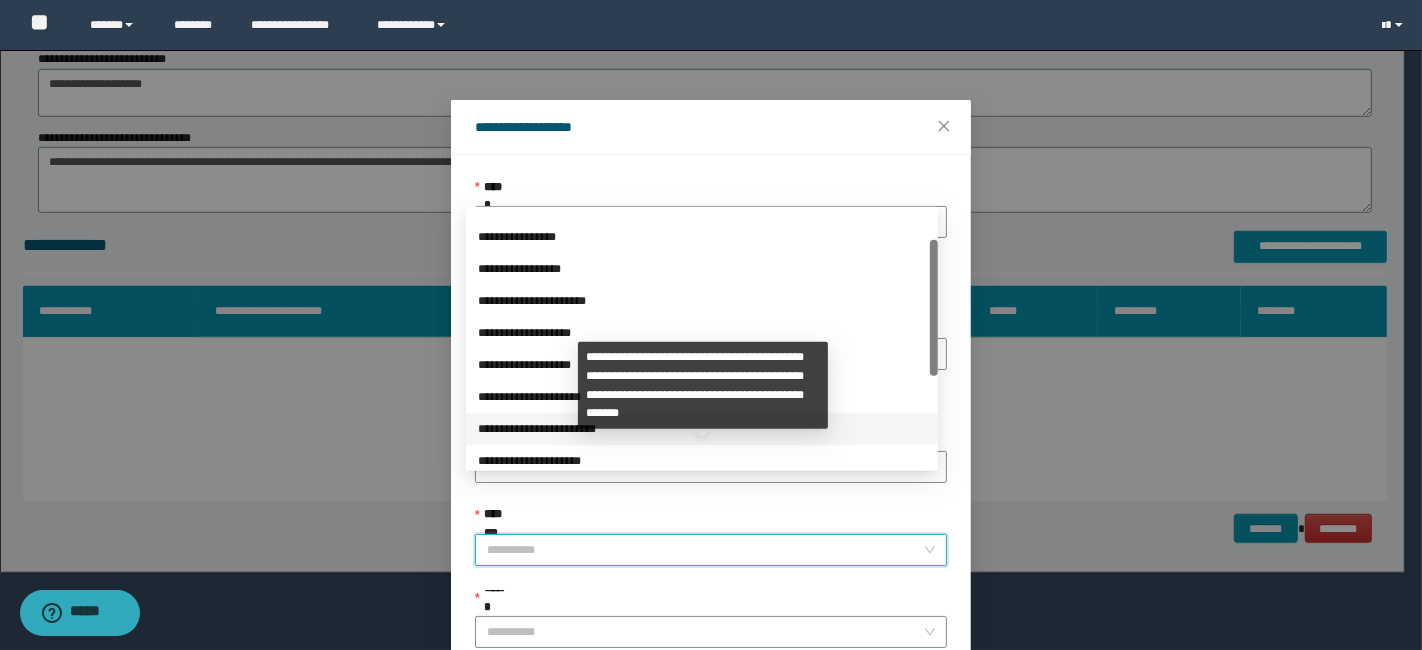 scroll, scrollTop: 223, scrollLeft: 0, axis: vertical 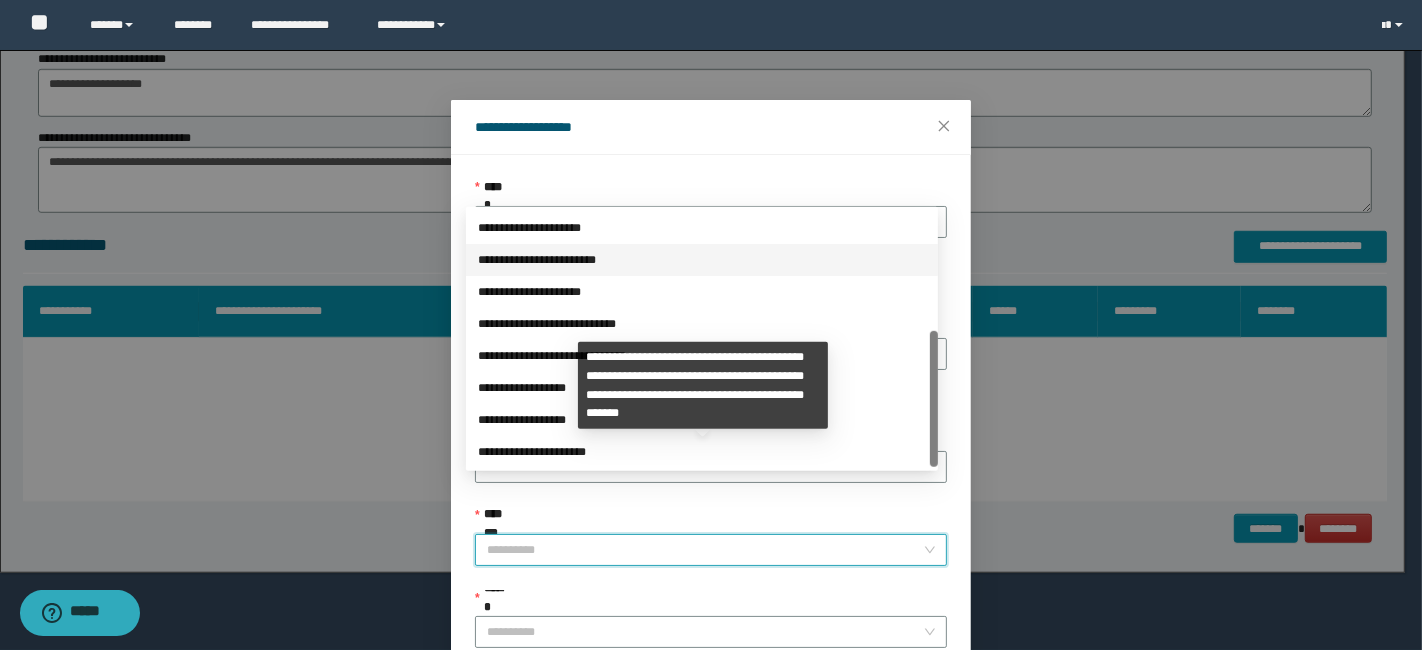 drag, startPoint x: 934, startPoint y: 298, endPoint x: 945, endPoint y: 481, distance: 183.3303 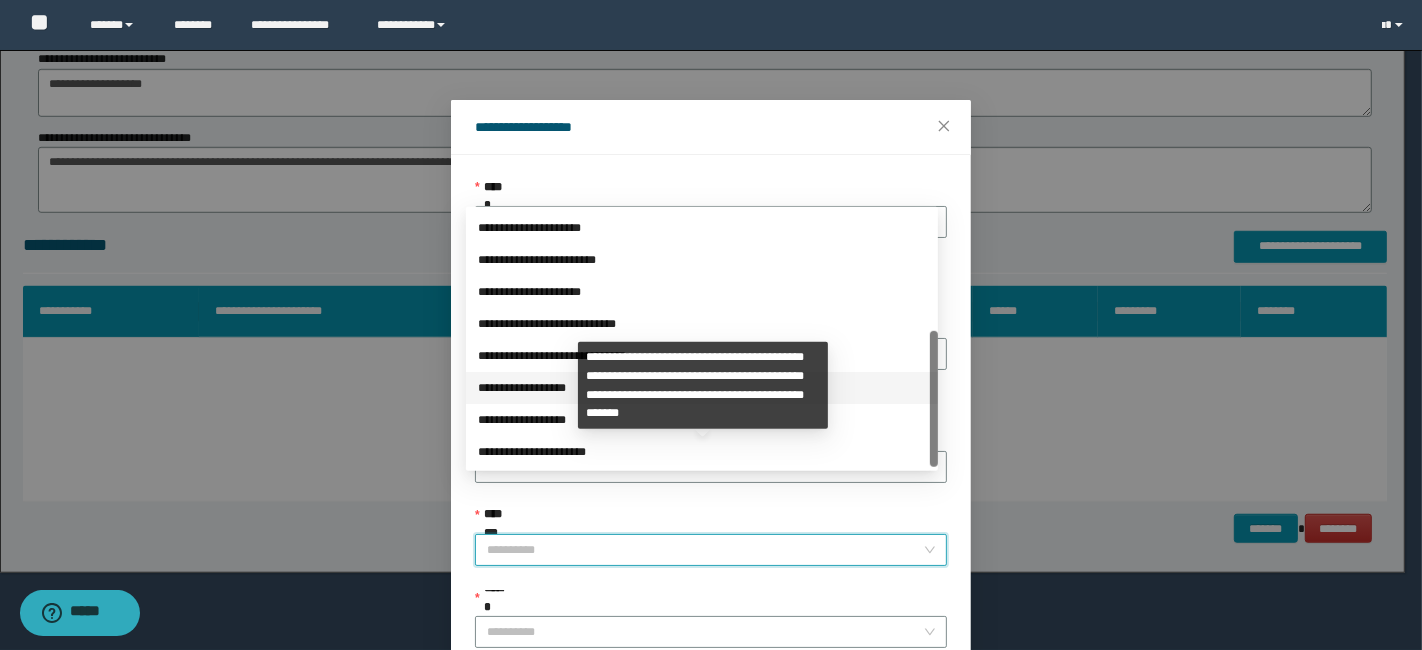 click on "**********" at bounding box center (702, 388) 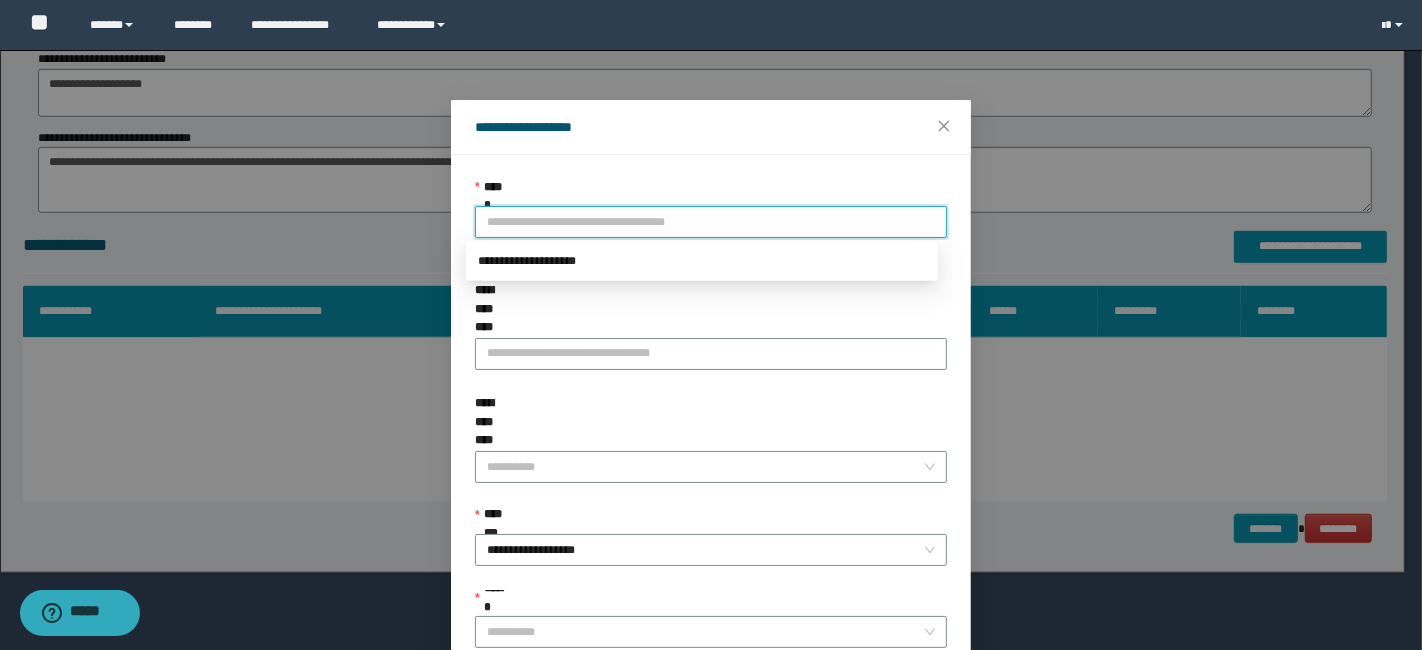 click on "**********" at bounding box center (711, 222) 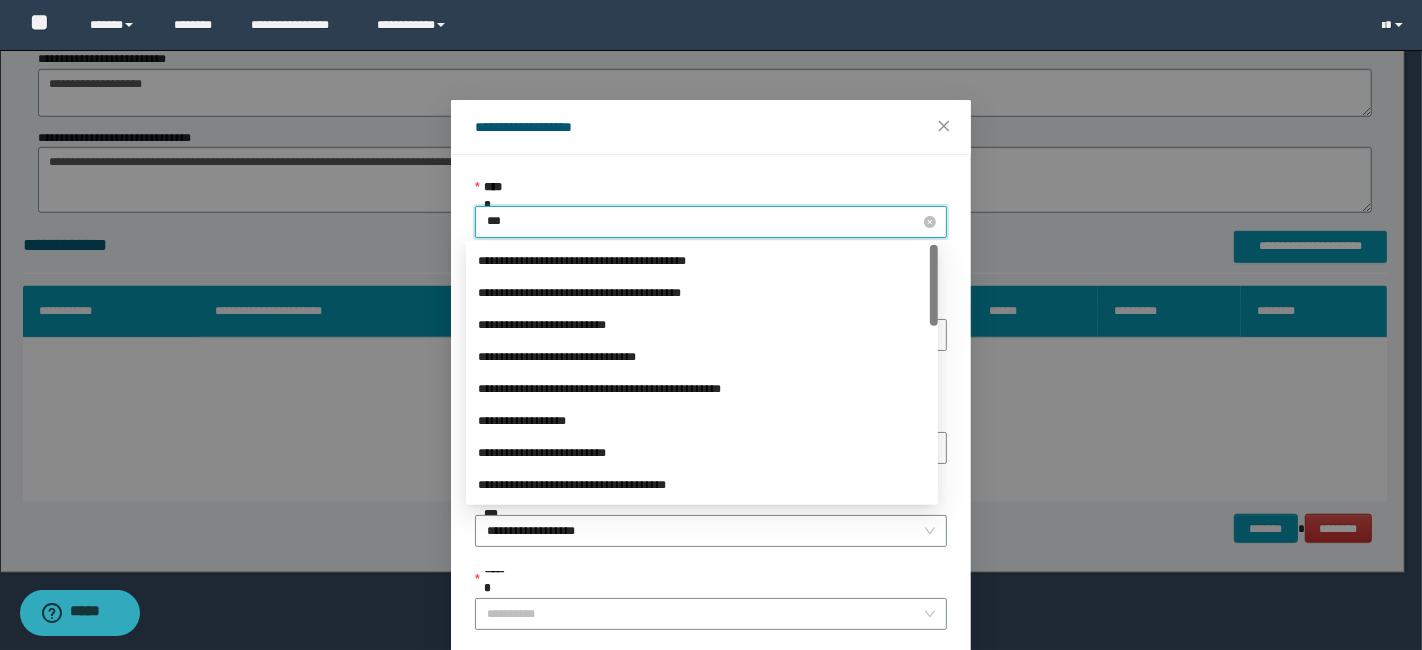 type on "****" 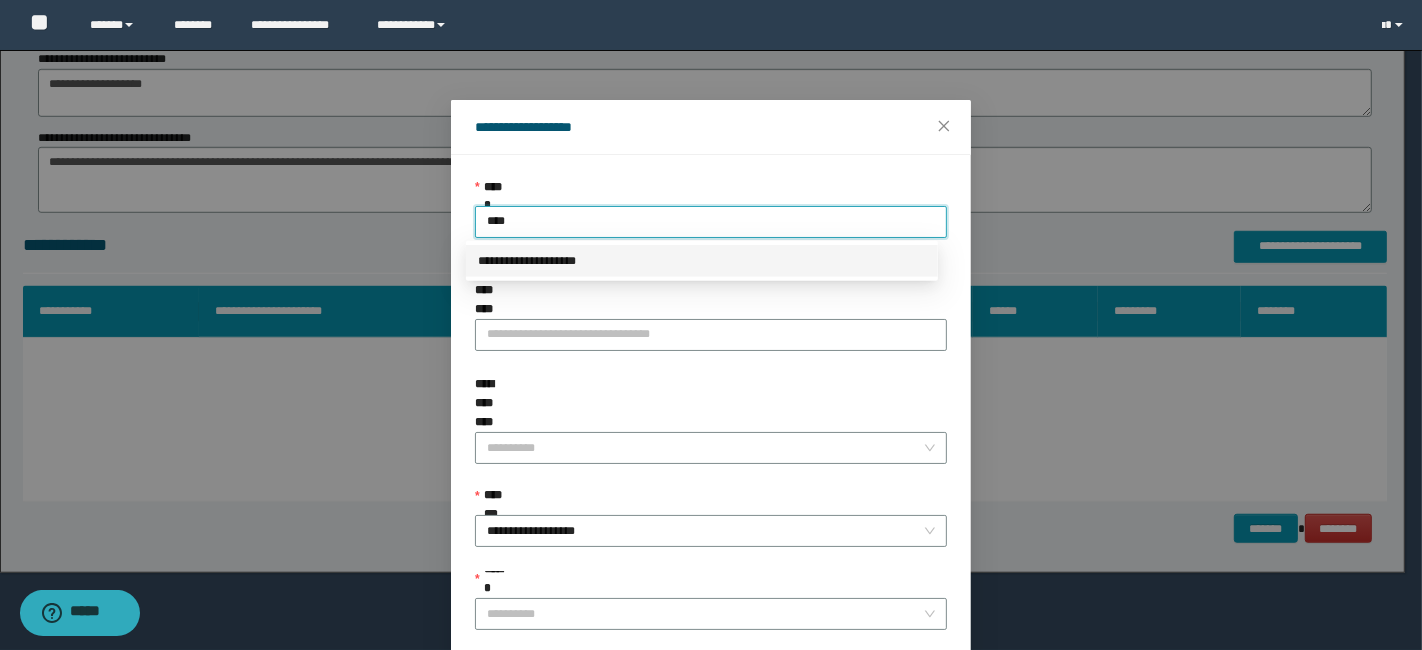 click on "**********" at bounding box center [702, 261] 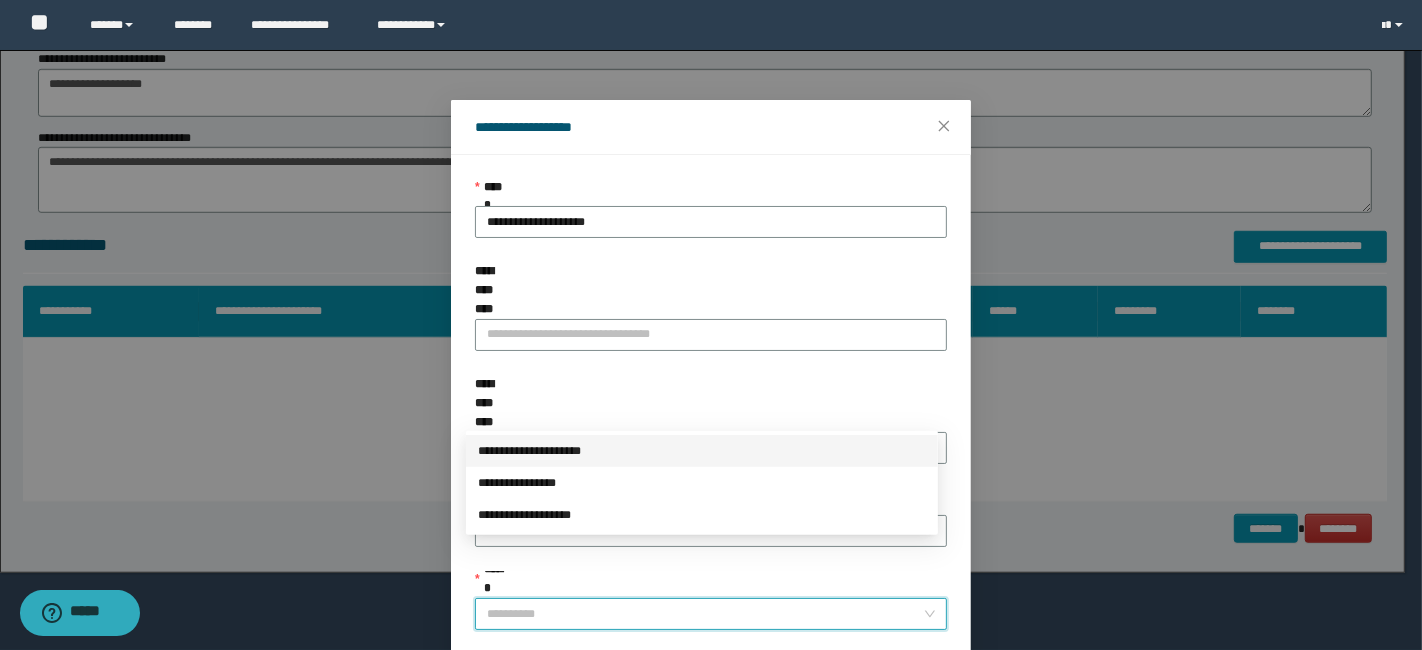 click on "******" at bounding box center [705, 614] 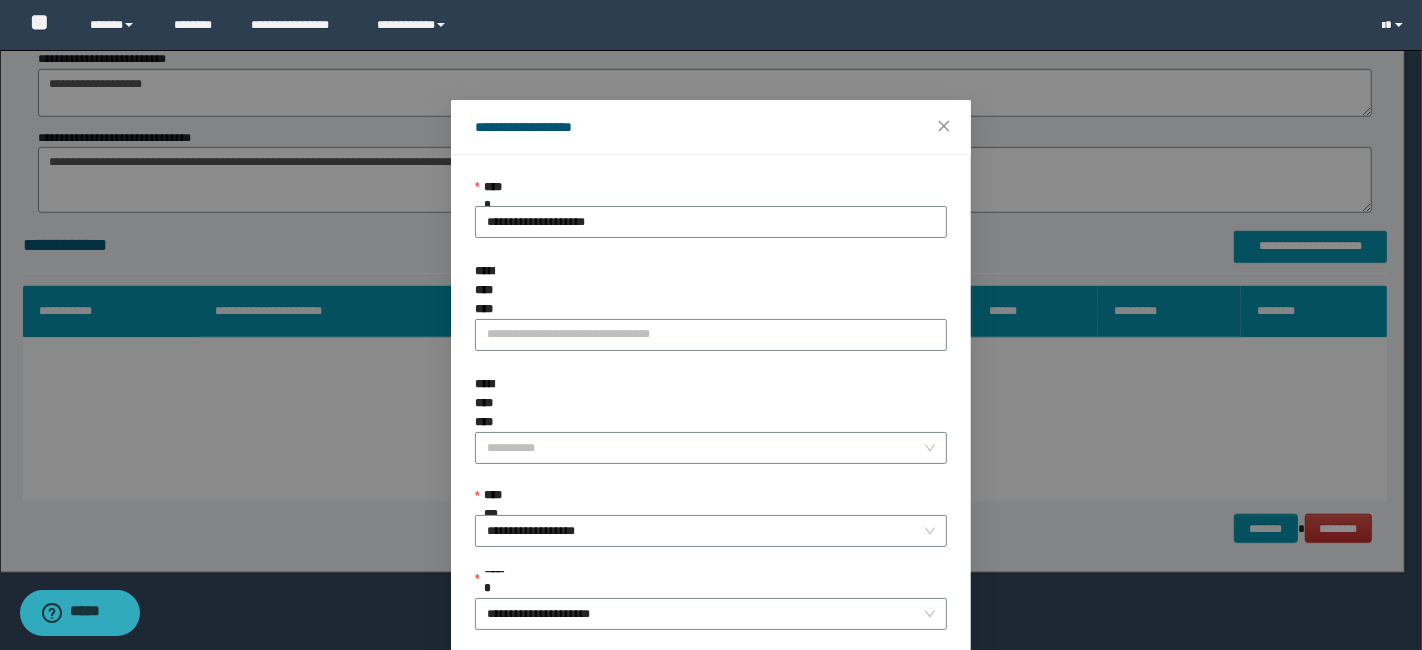scroll, scrollTop: 100, scrollLeft: 0, axis: vertical 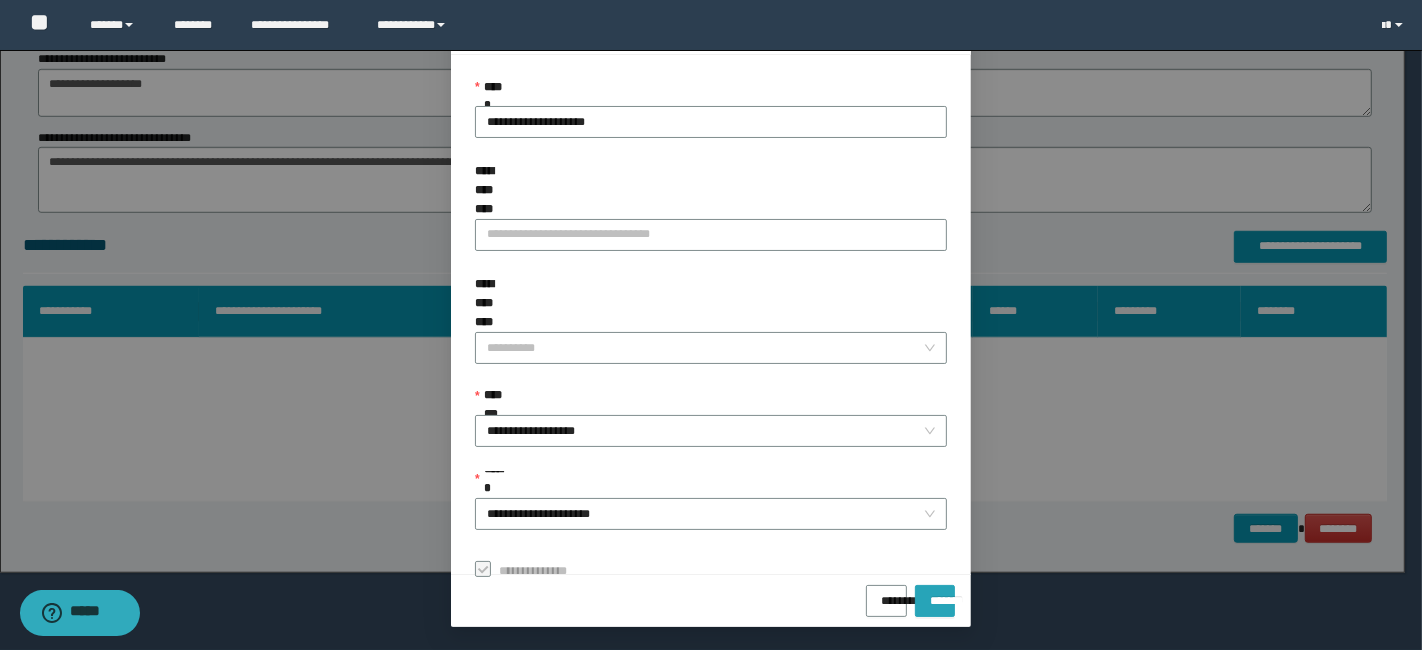 click on "*******" at bounding box center (935, 601) 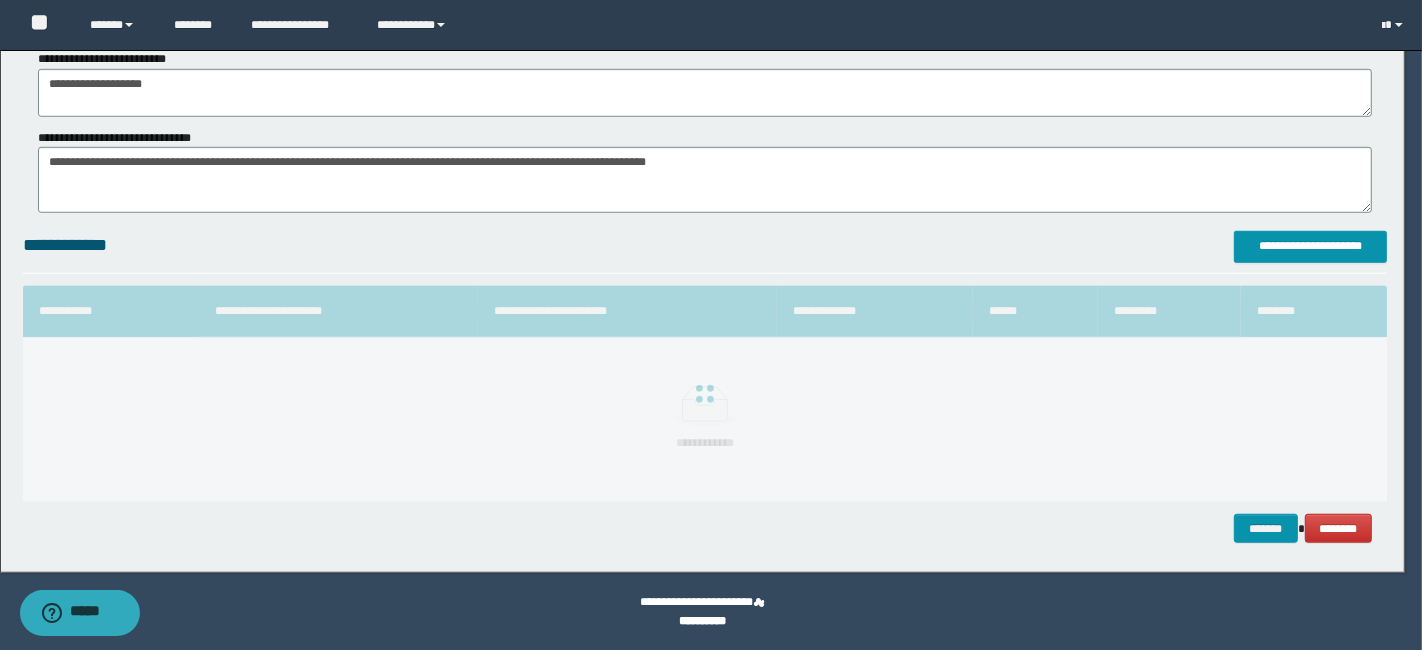 scroll, scrollTop: 52, scrollLeft: 0, axis: vertical 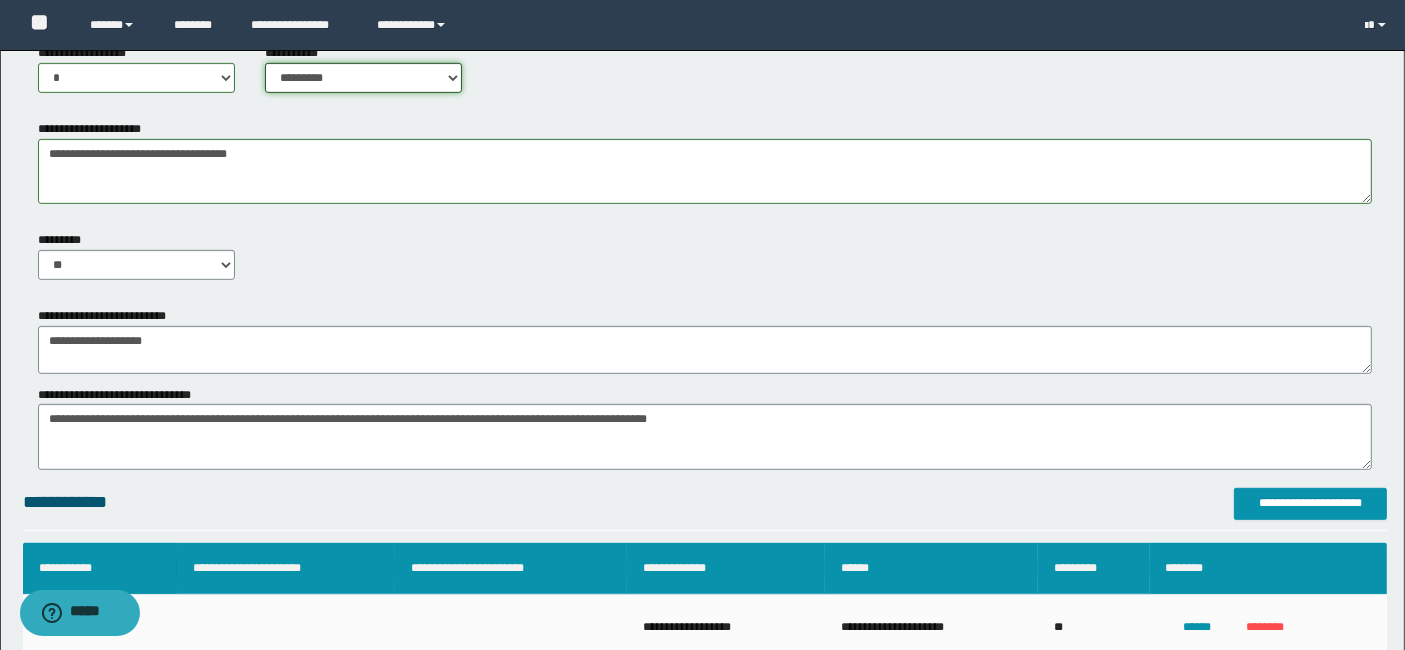click on "**********" at bounding box center [363, 78] 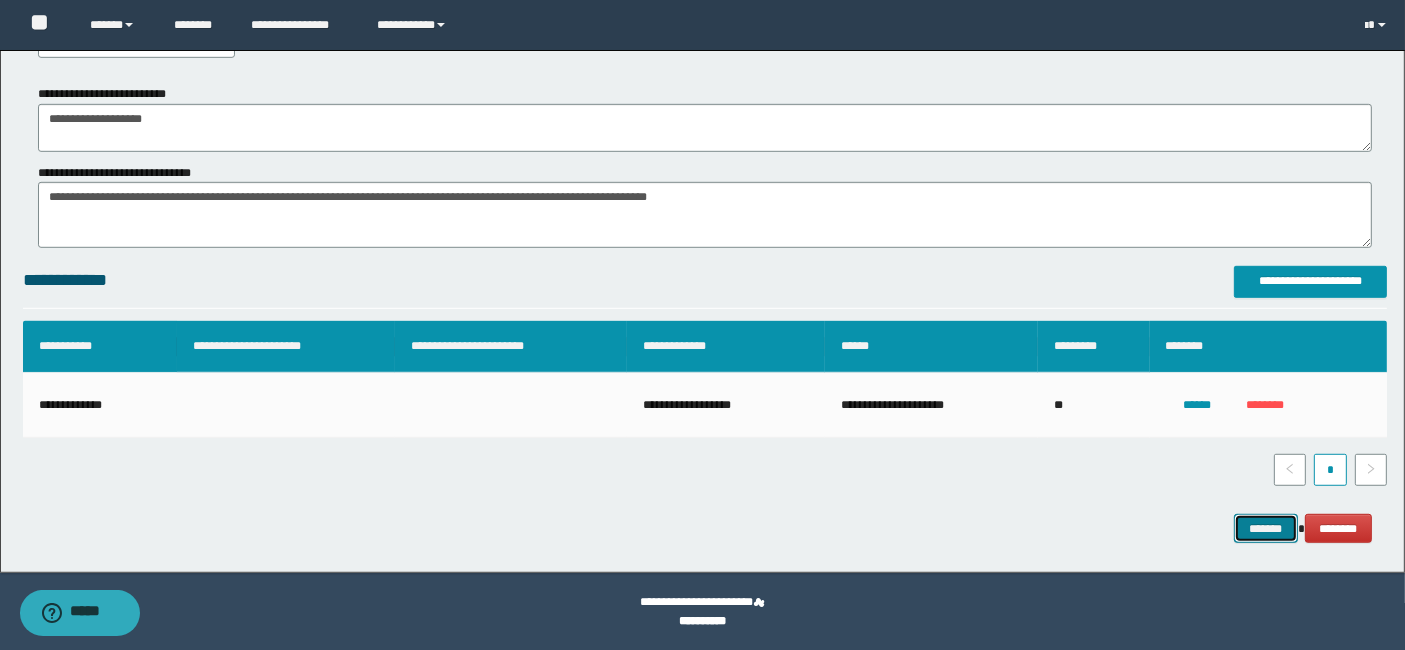 click on "*******" at bounding box center [1266, 528] 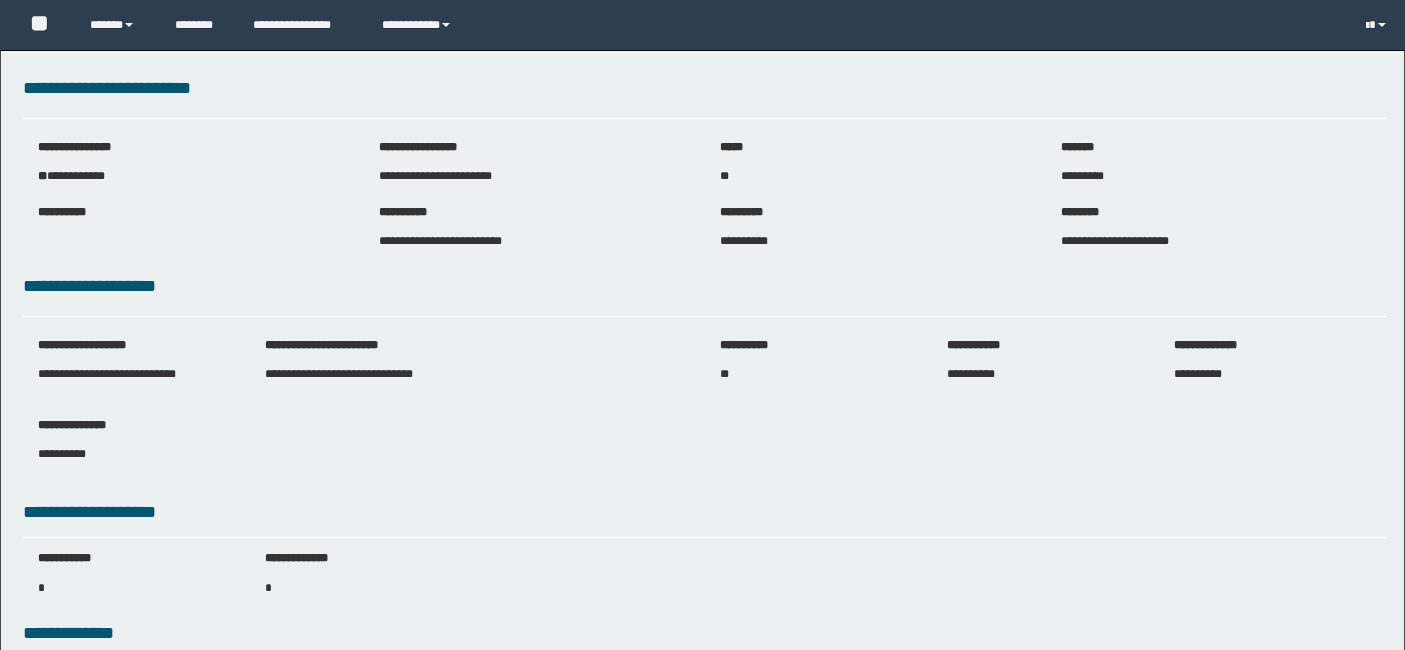 scroll, scrollTop: 0, scrollLeft: 0, axis: both 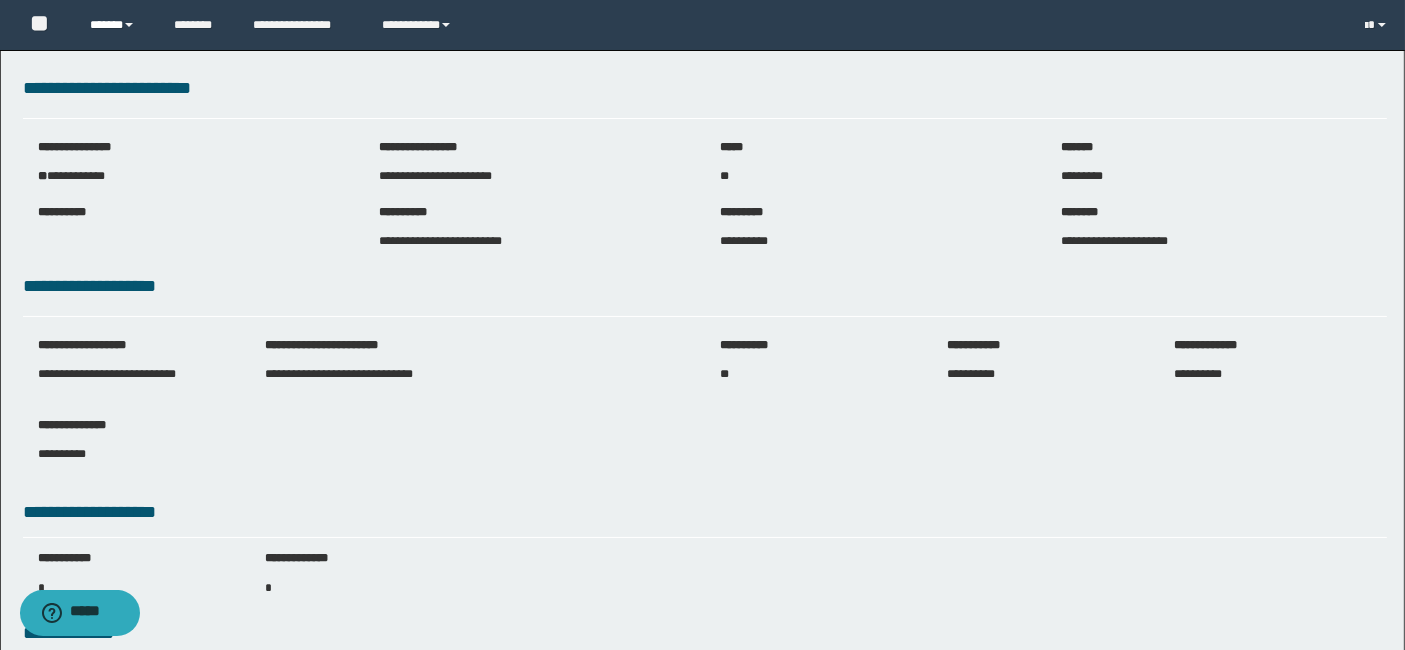 click on "******" at bounding box center [117, 25] 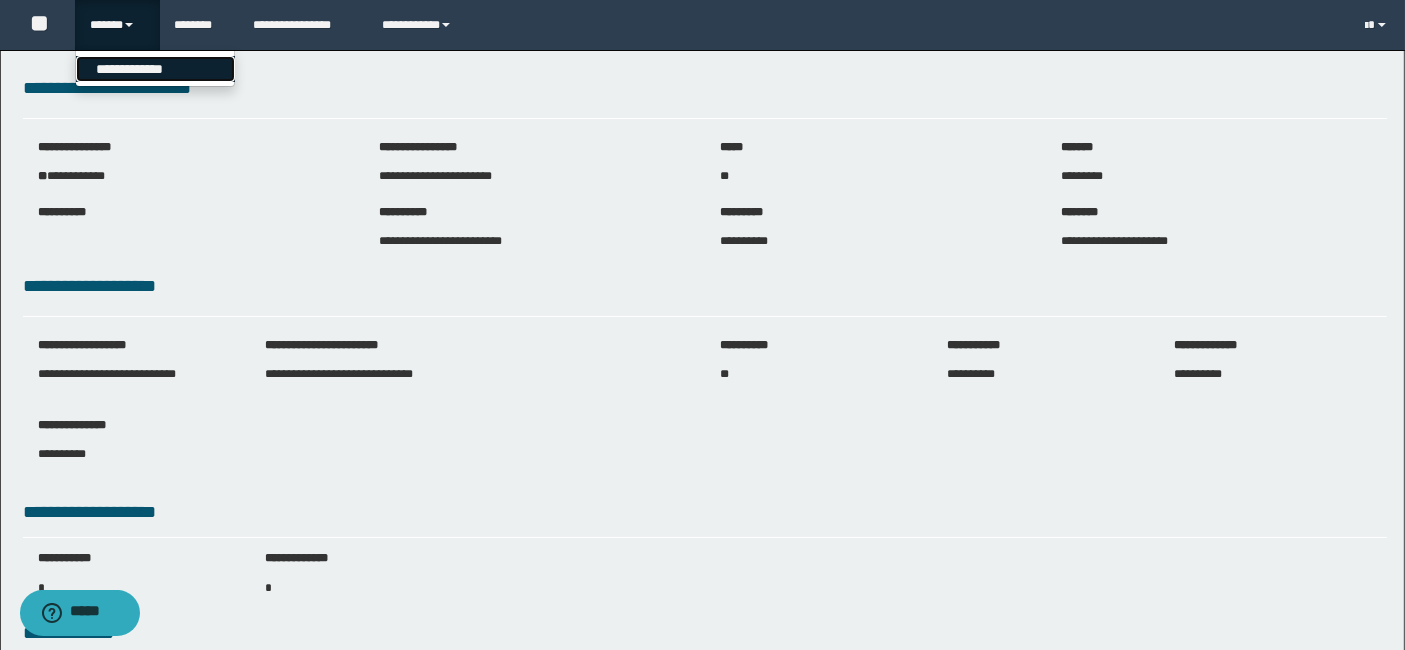 click on "**********" at bounding box center [155, 69] 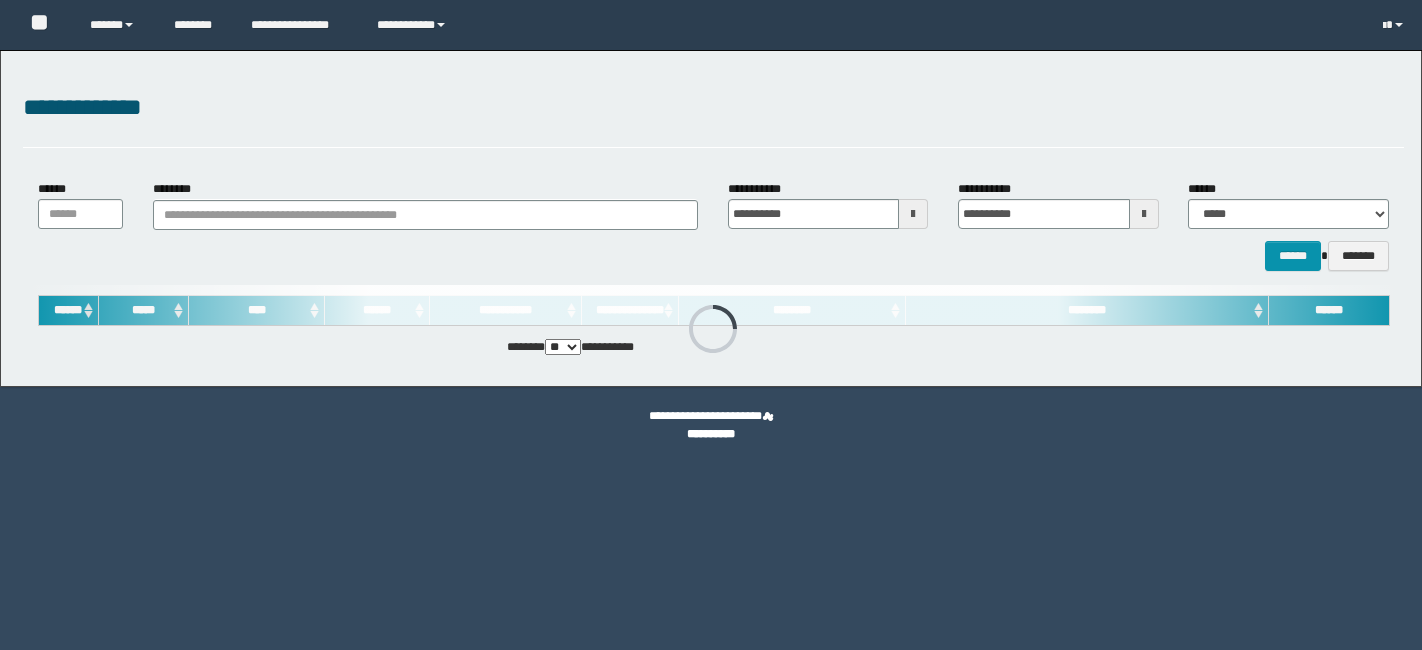 scroll, scrollTop: 0, scrollLeft: 0, axis: both 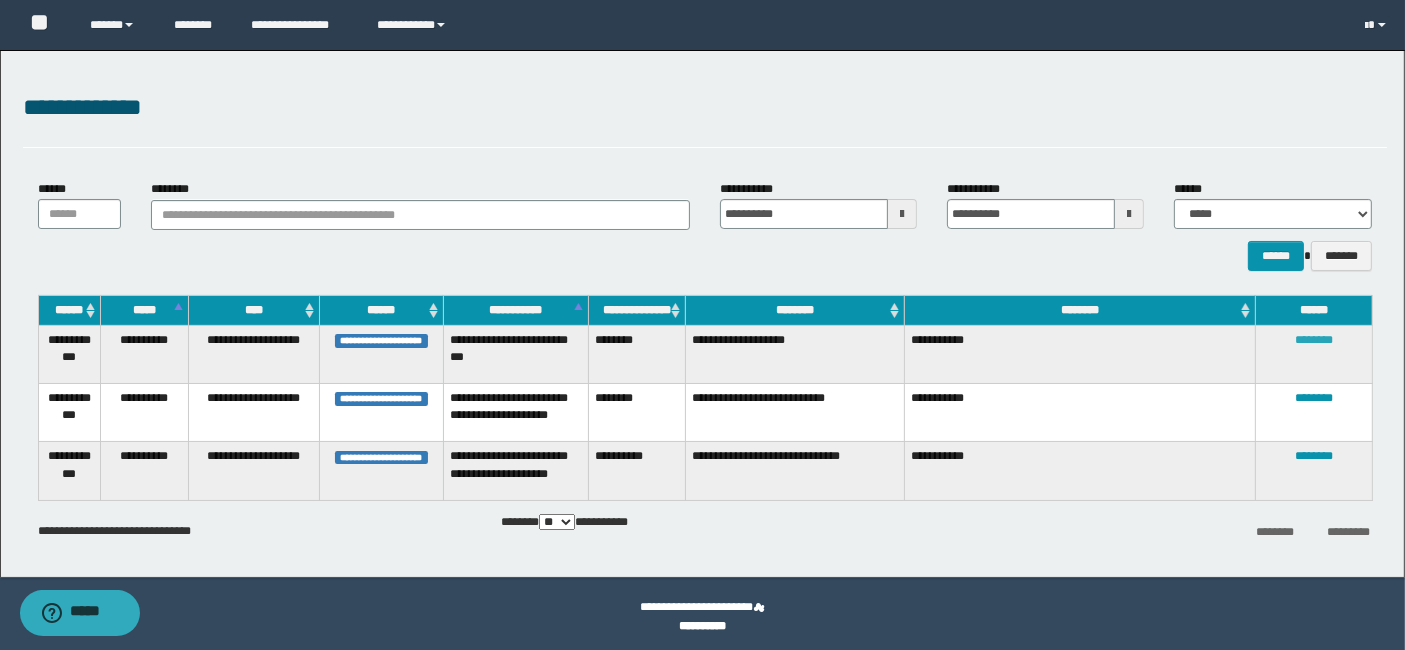 click on "********" at bounding box center (1314, 340) 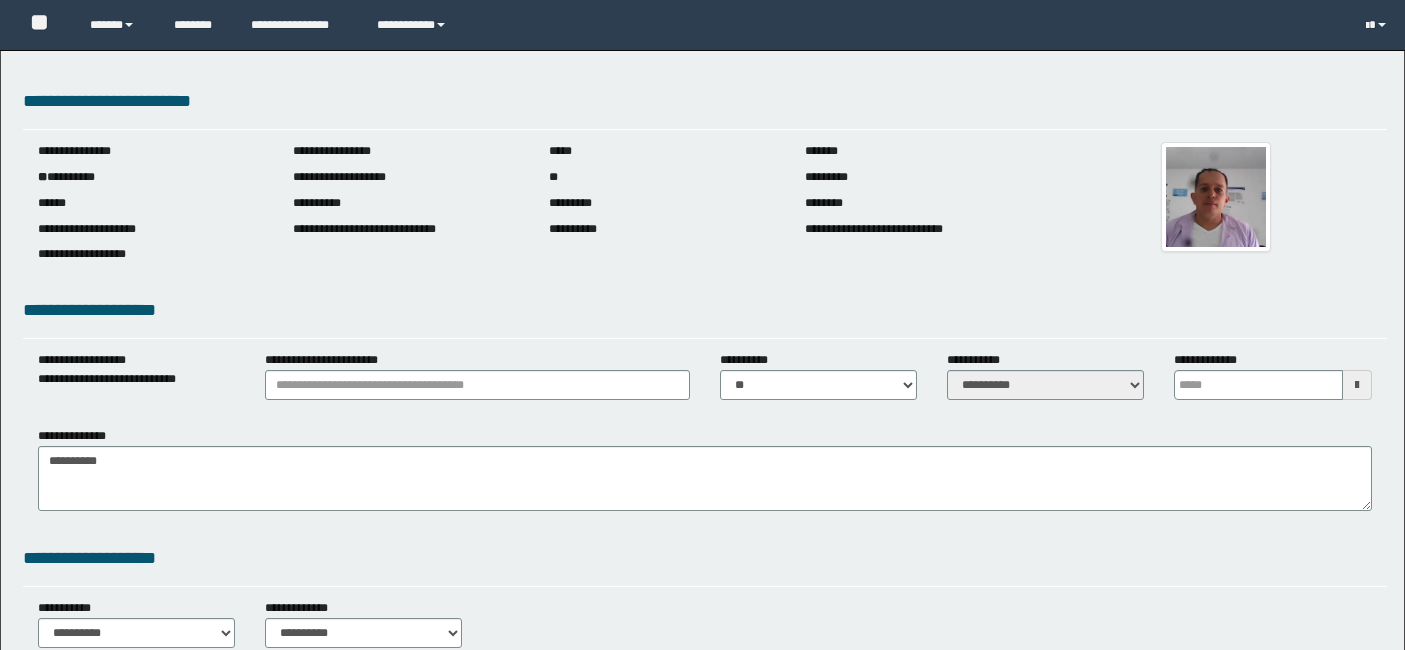 scroll, scrollTop: 0, scrollLeft: 0, axis: both 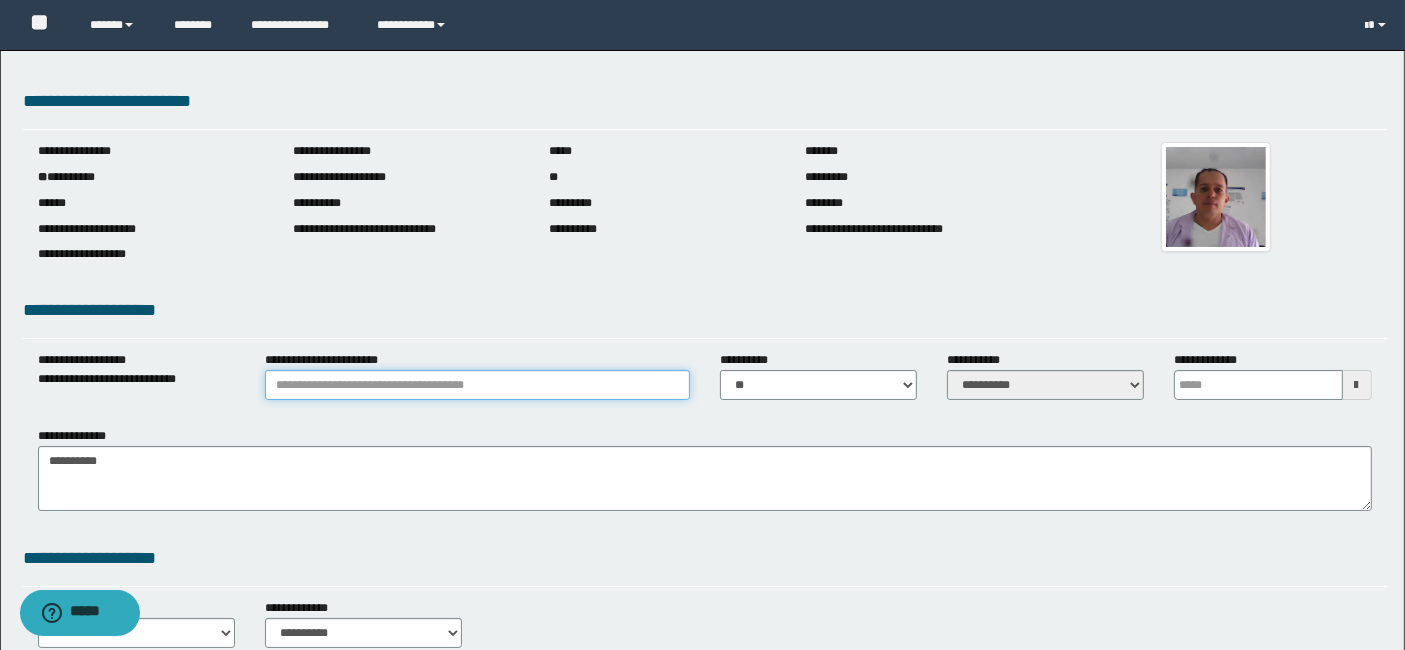 click on "**********" at bounding box center (477, 385) 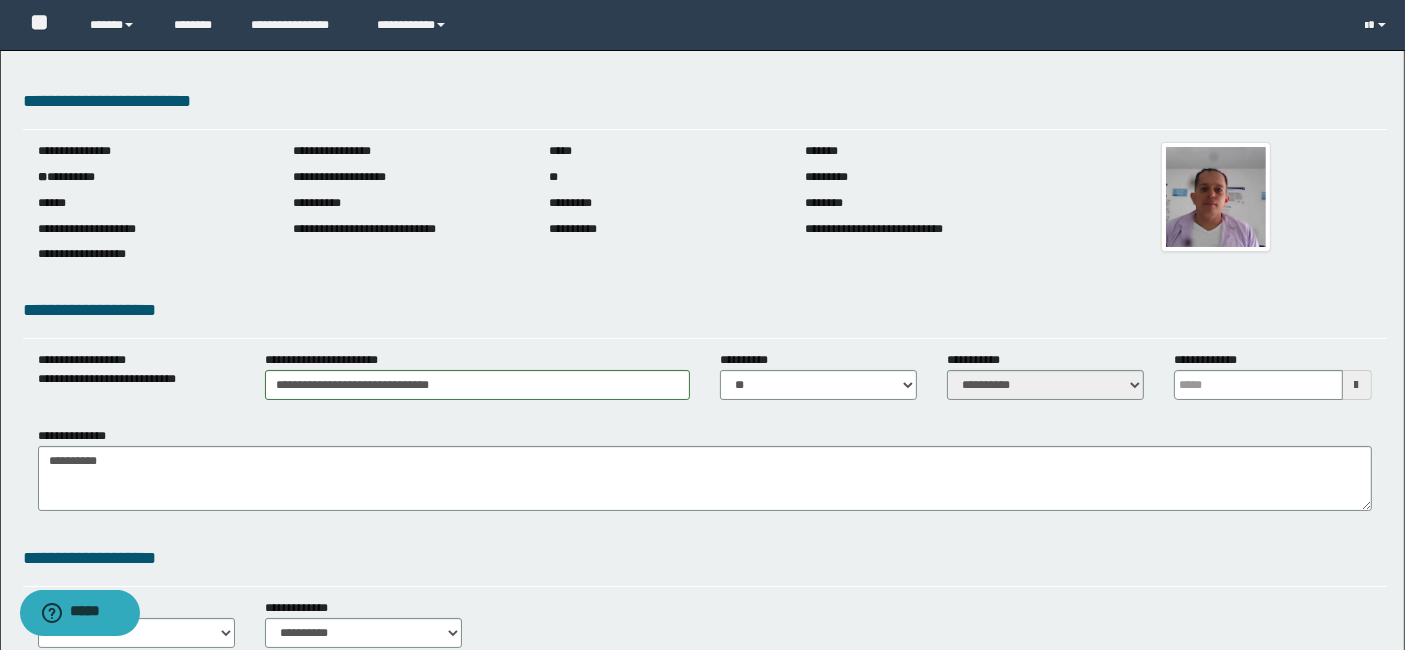 click at bounding box center (1357, 385) 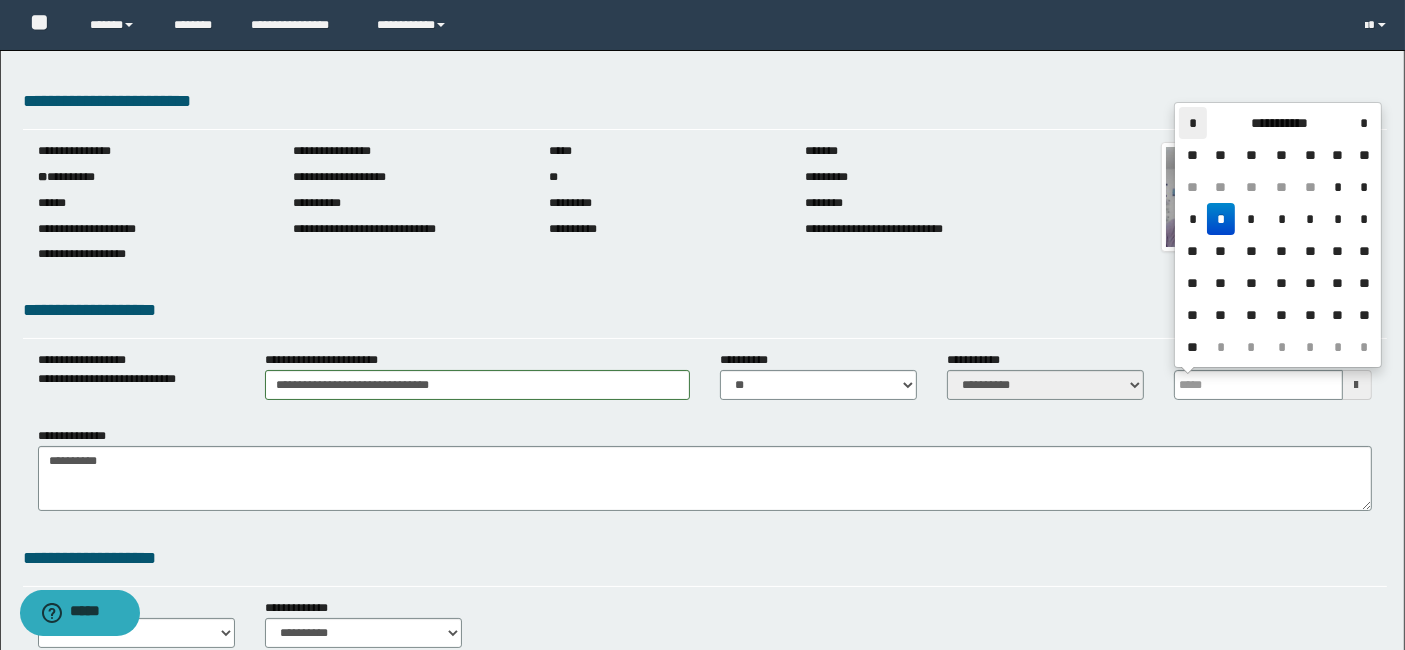 click on "*" at bounding box center [1193, 123] 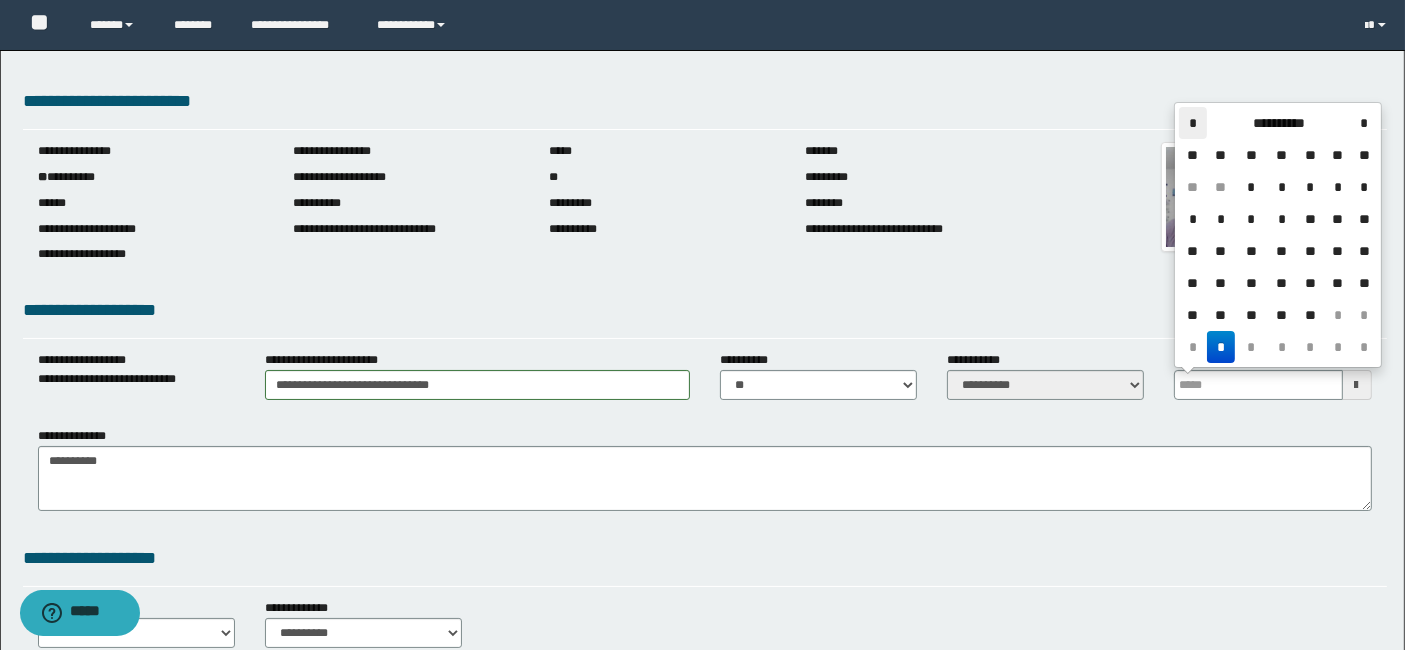 click on "*" at bounding box center (1193, 123) 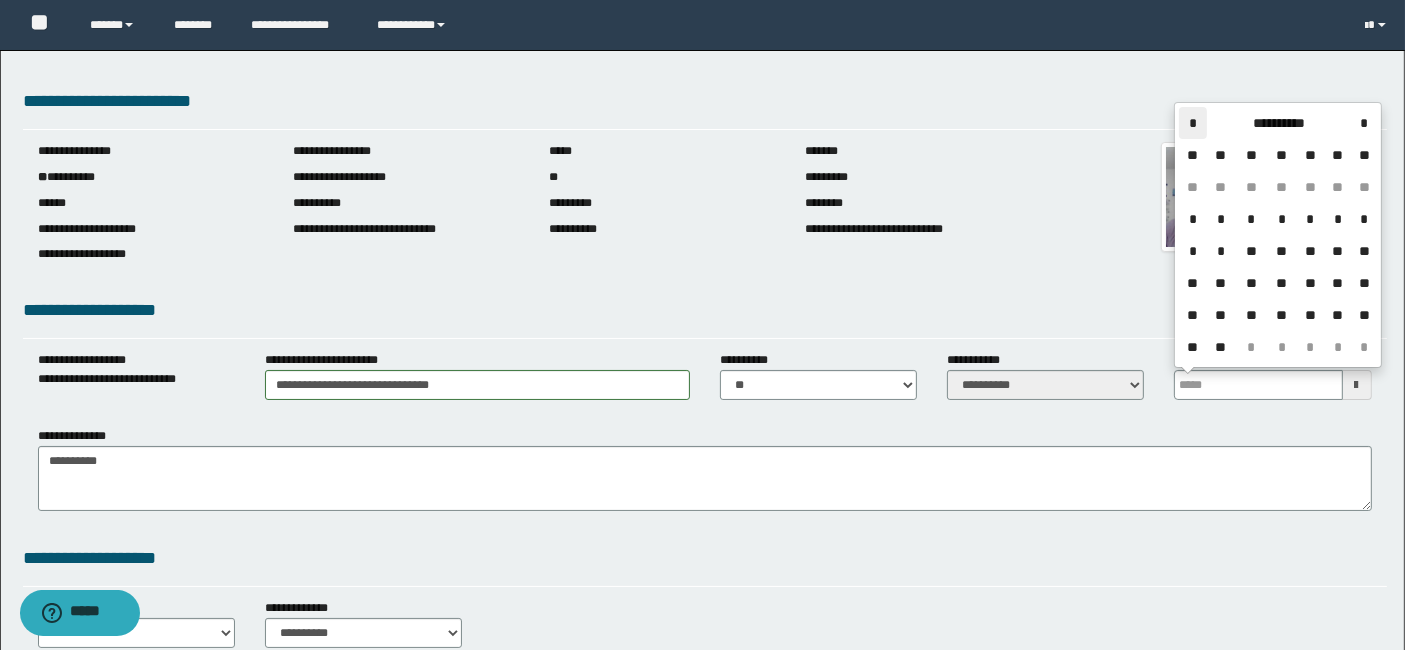click on "*" at bounding box center (1193, 123) 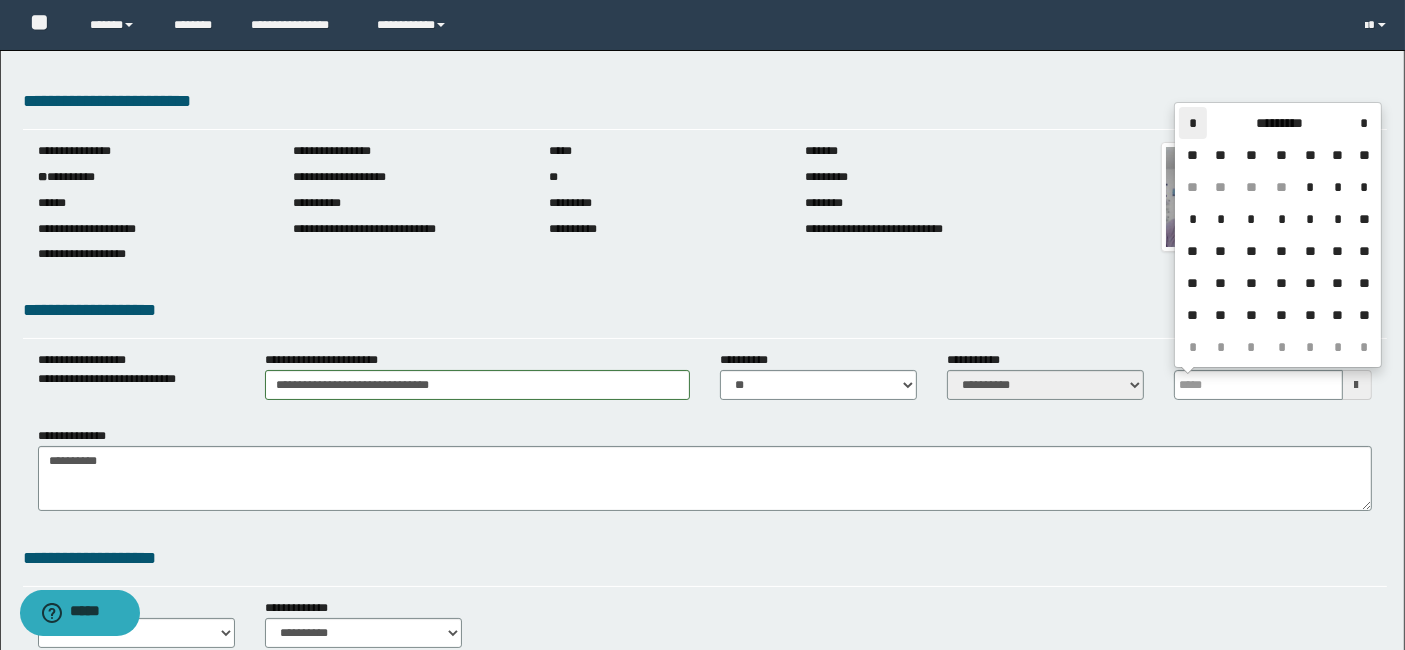 click on "*" at bounding box center [1193, 123] 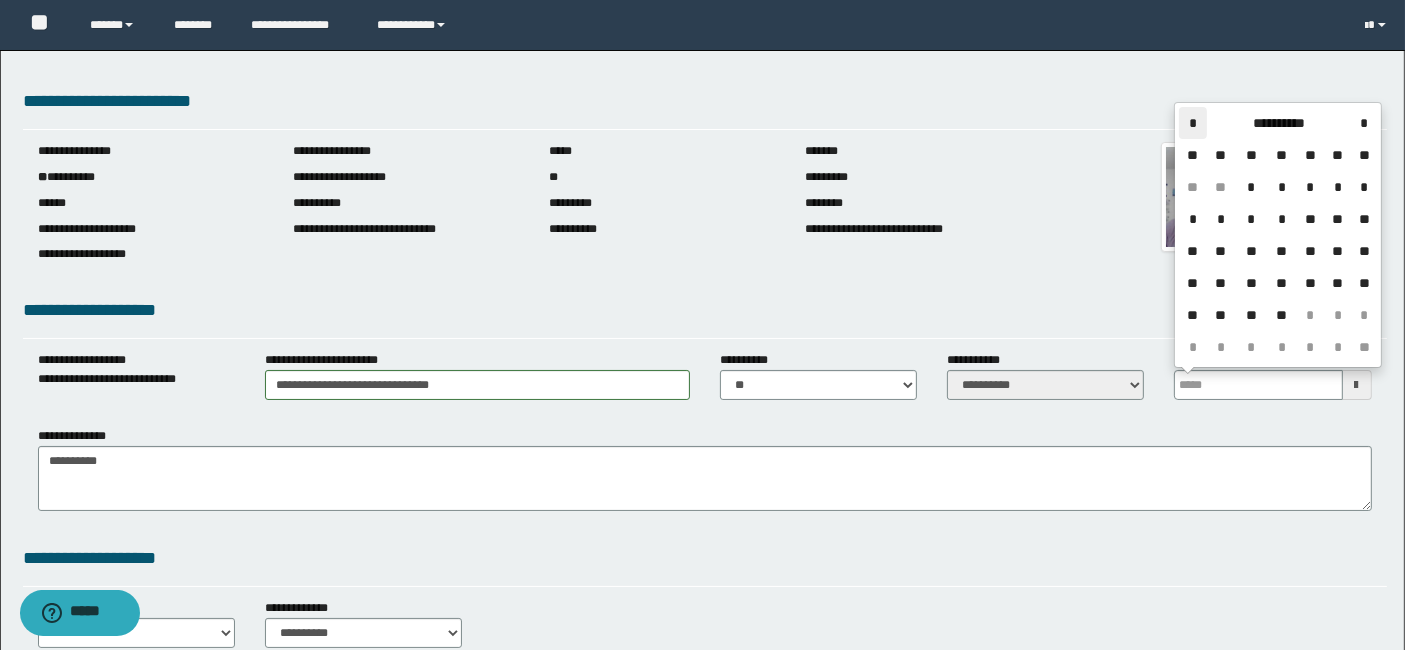 click on "*" at bounding box center [1193, 123] 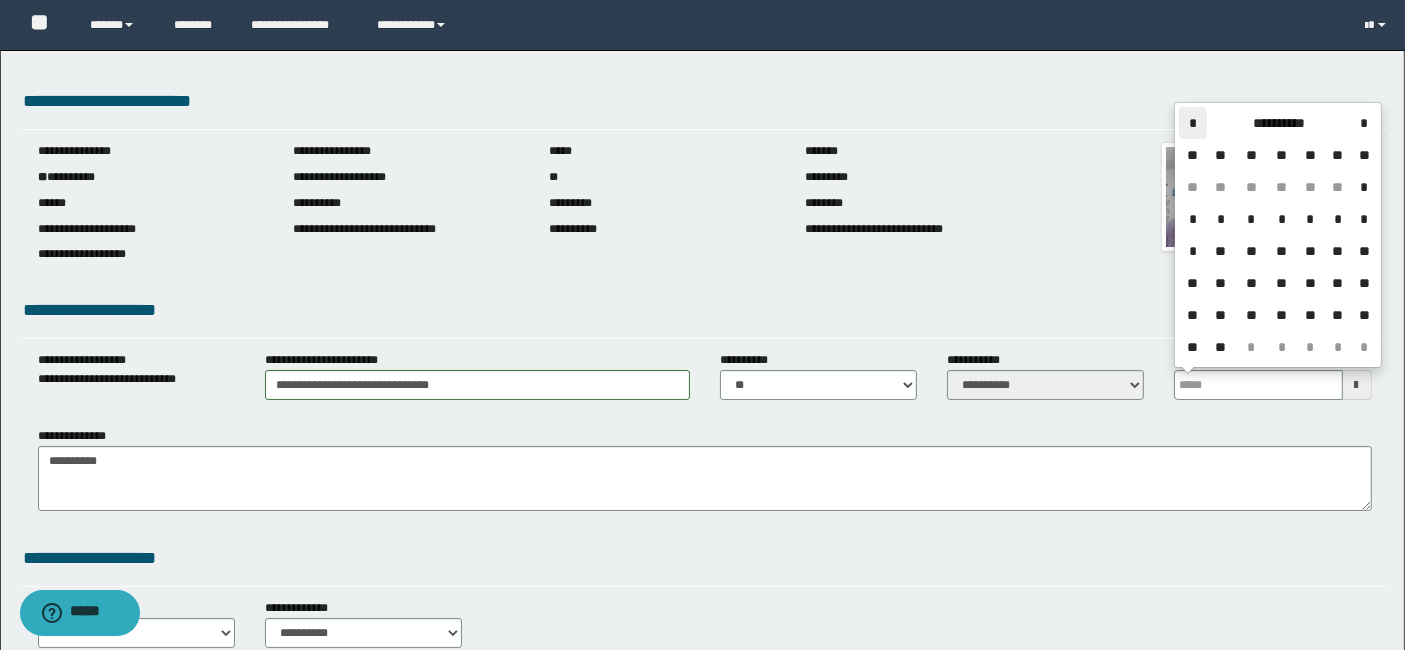 click on "*" at bounding box center [1193, 123] 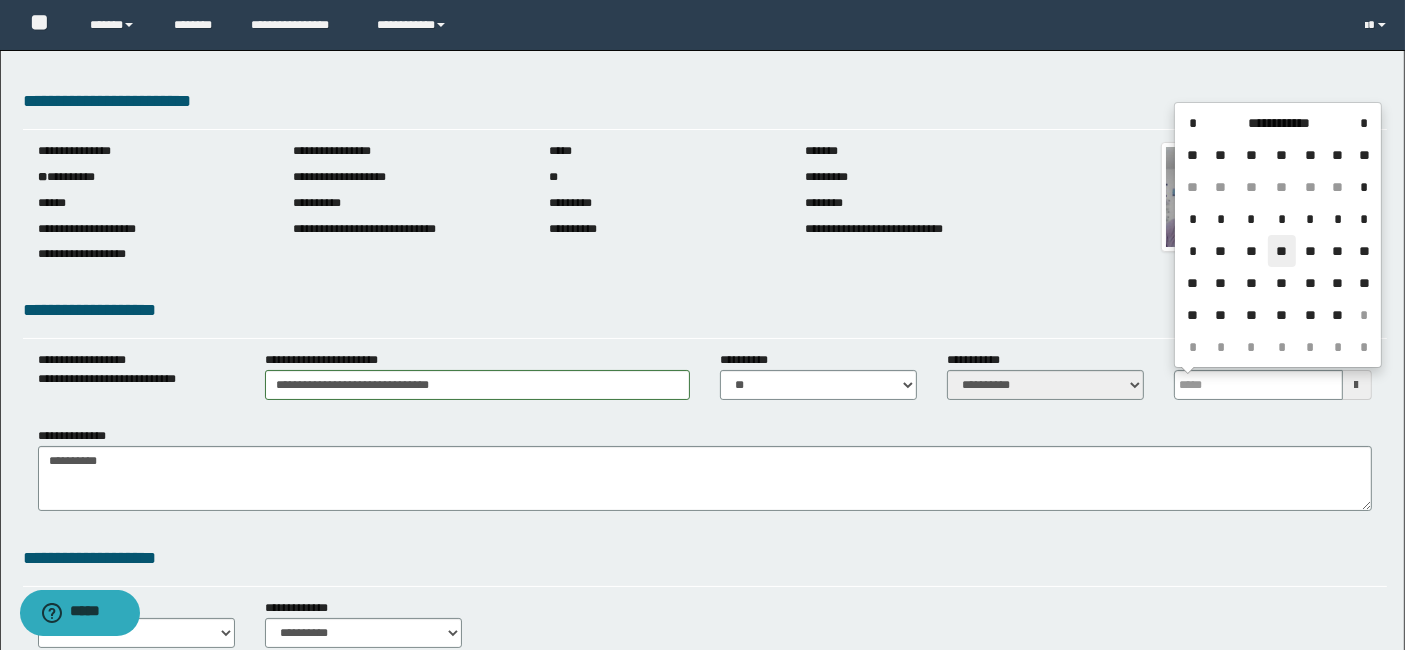 click on "**" at bounding box center (1282, 251) 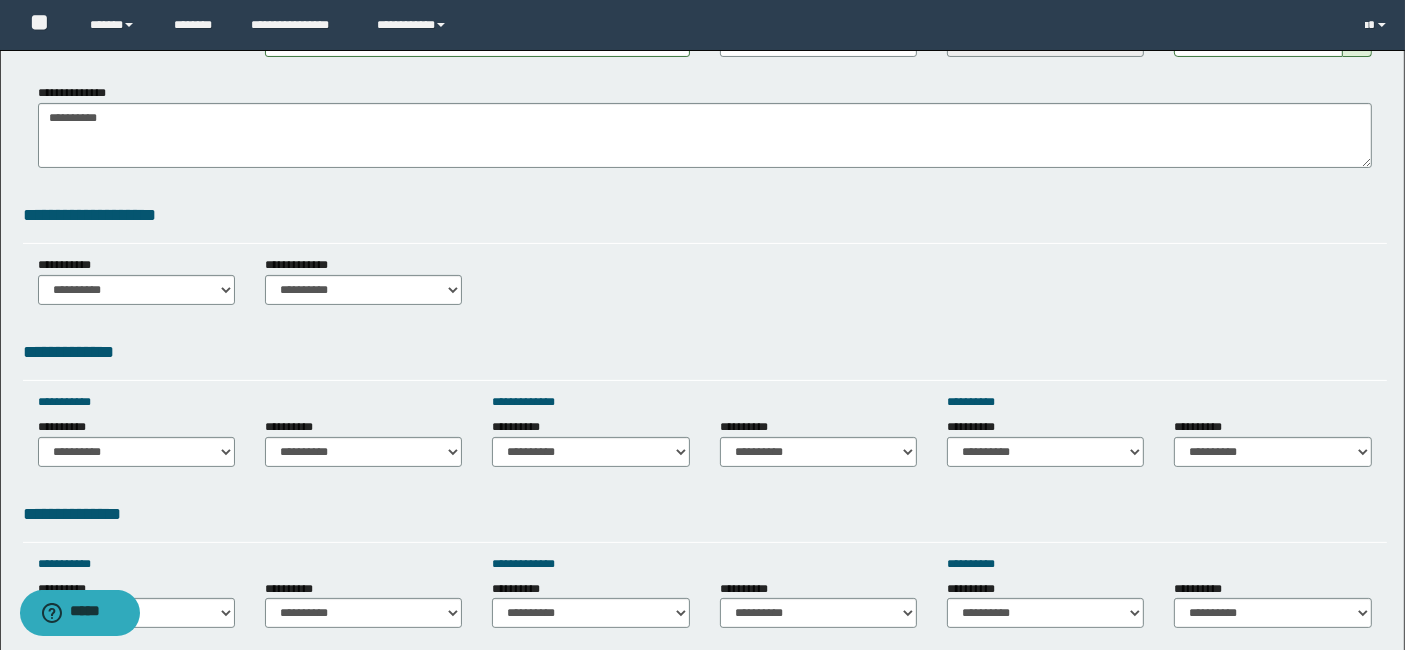 scroll, scrollTop: 355, scrollLeft: 0, axis: vertical 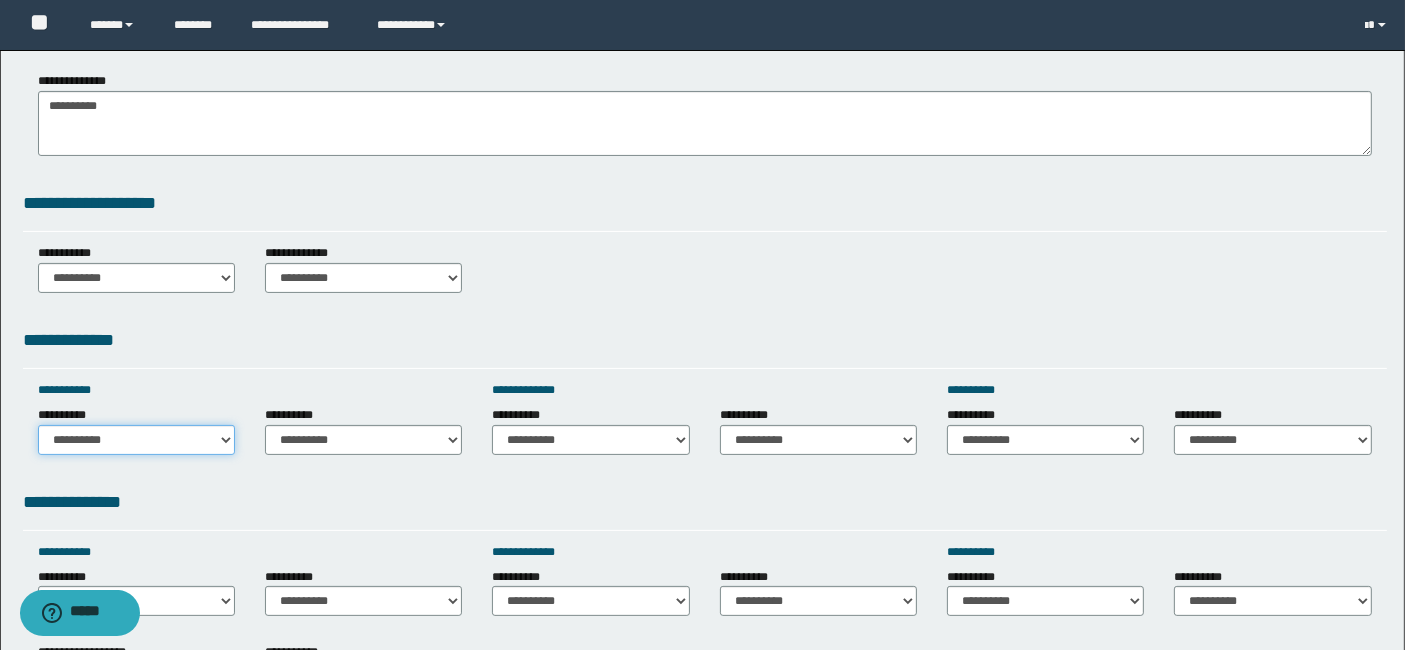 click on "**********" at bounding box center (136, 440) 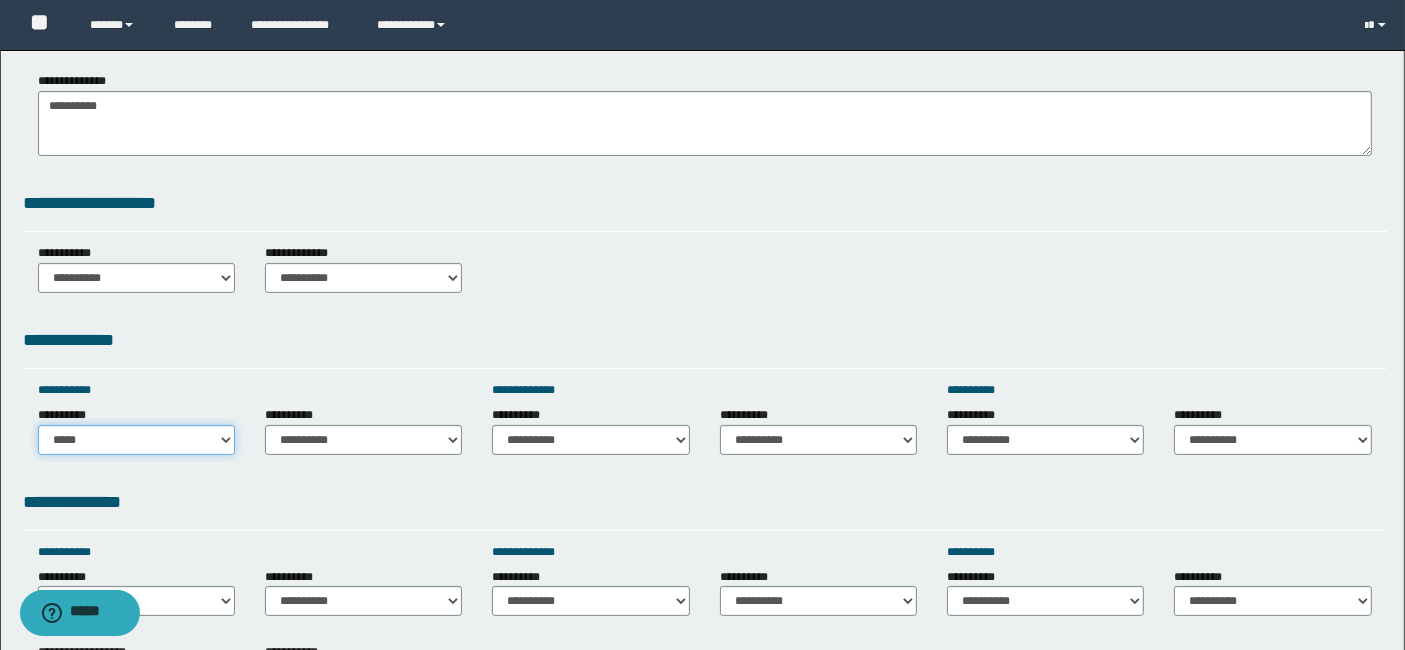 click on "**********" at bounding box center [136, 440] 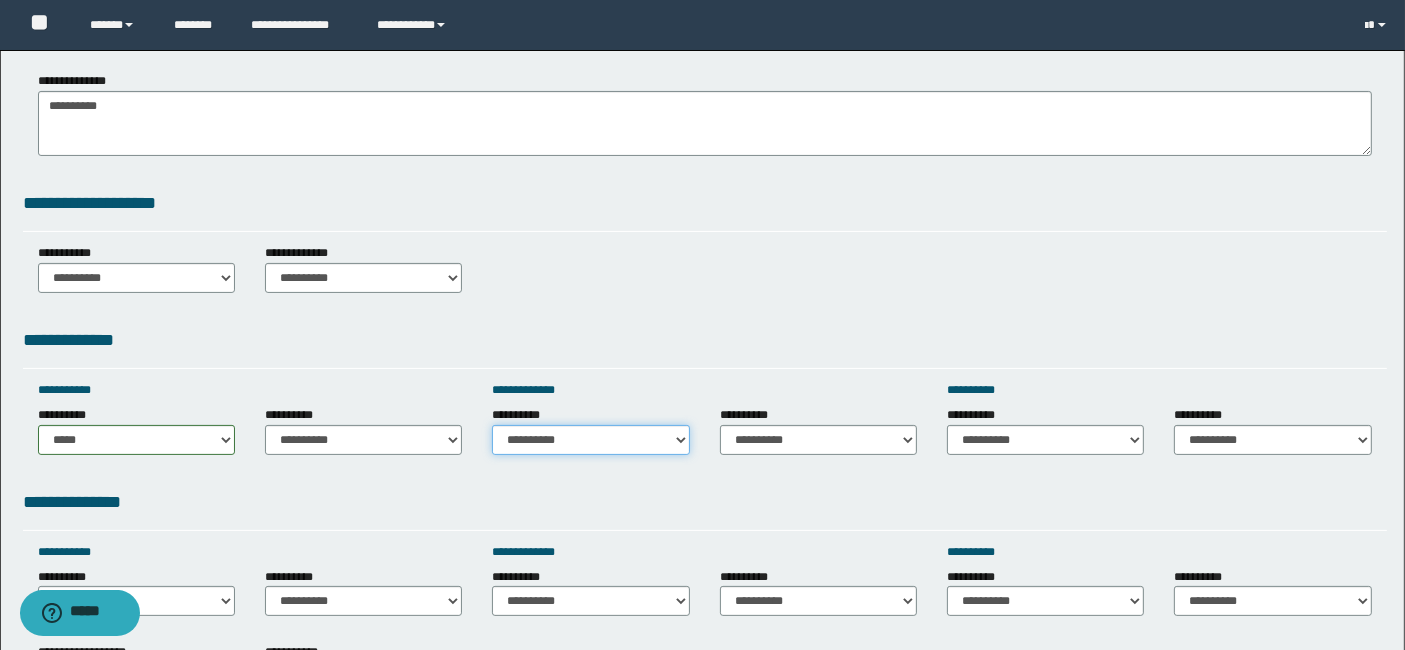 drag, startPoint x: 686, startPoint y: 436, endPoint x: 654, endPoint y: 402, distance: 46.69047 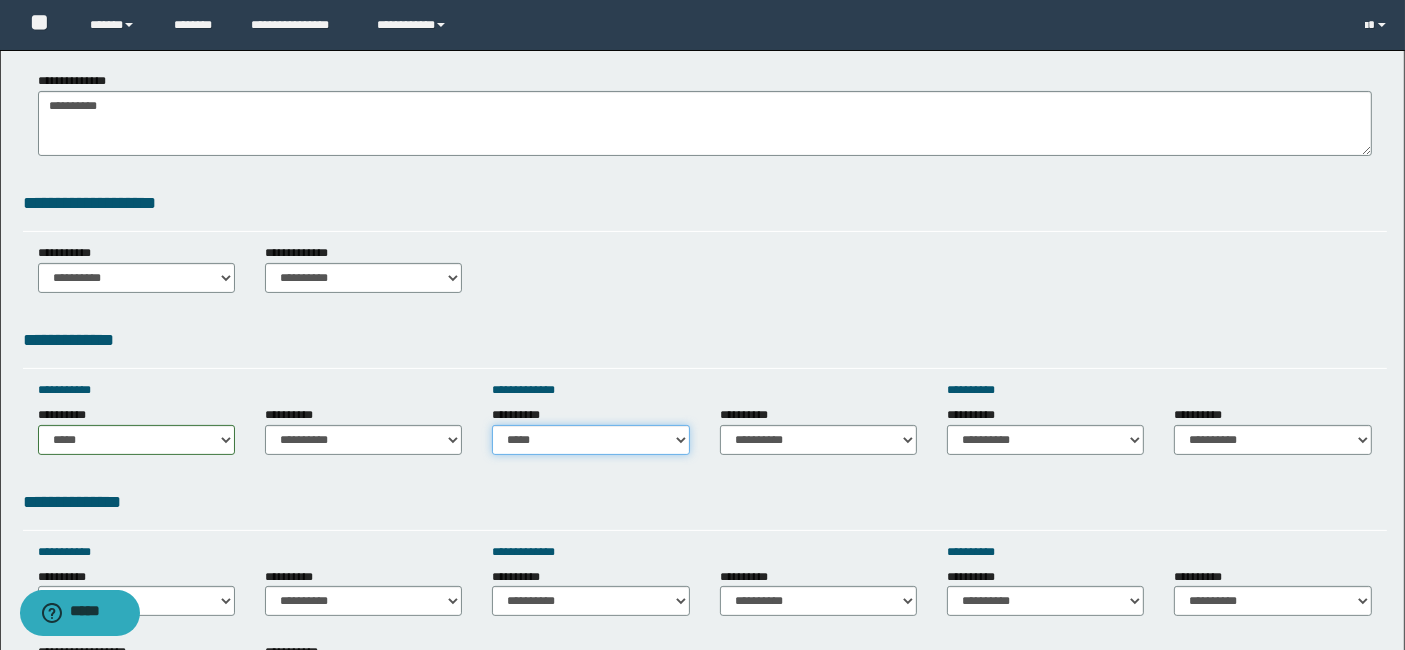 click on "**********" at bounding box center (590, 440) 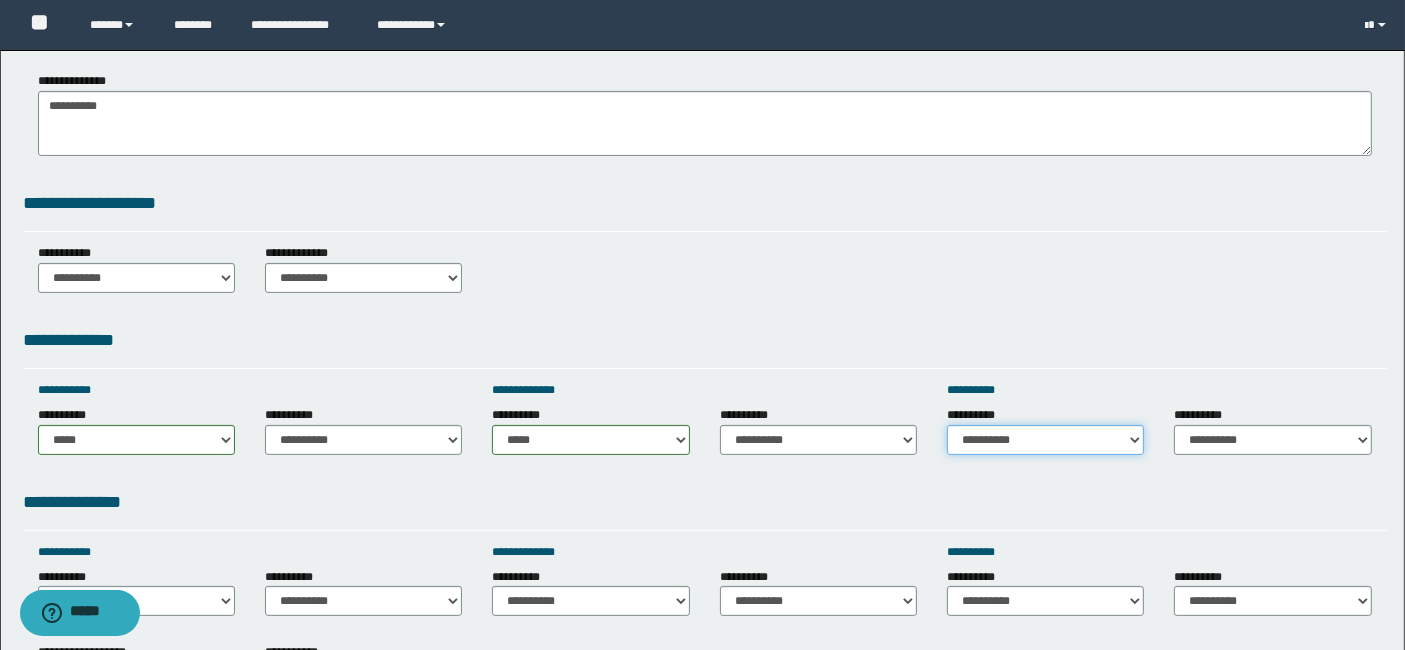 click on "**********" at bounding box center (1045, 440) 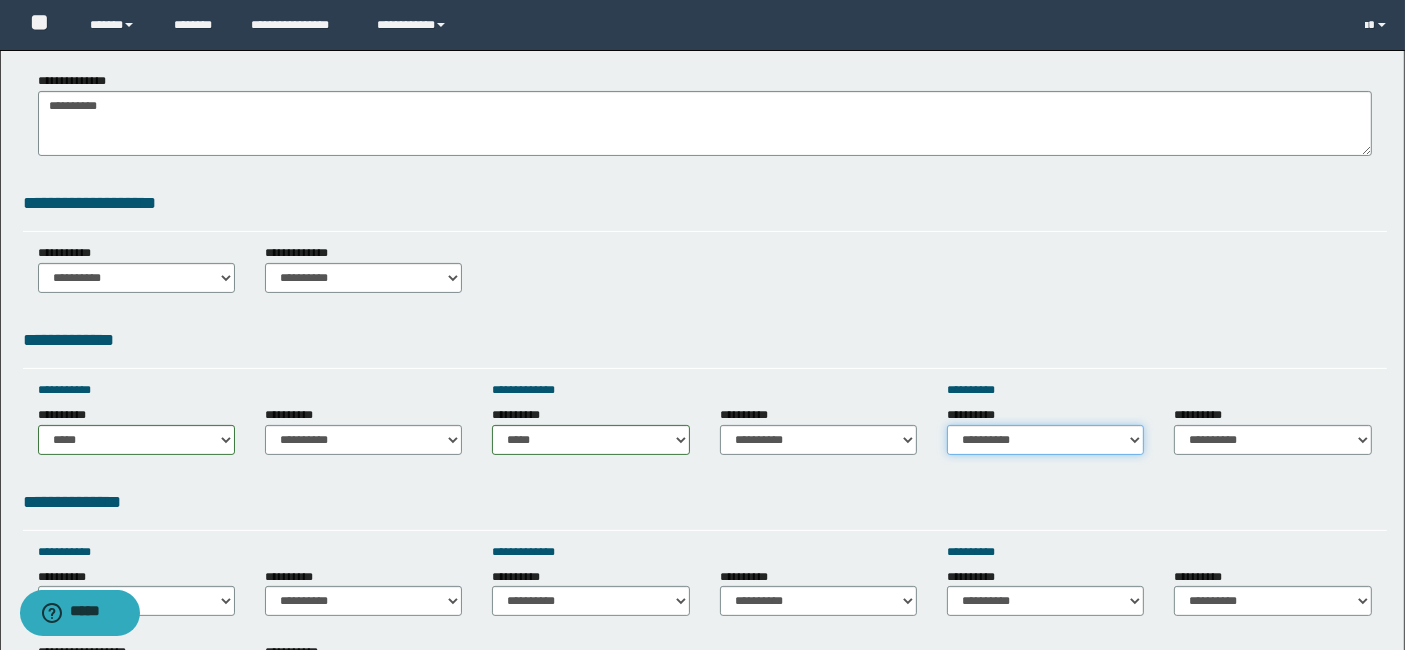 select on "*****" 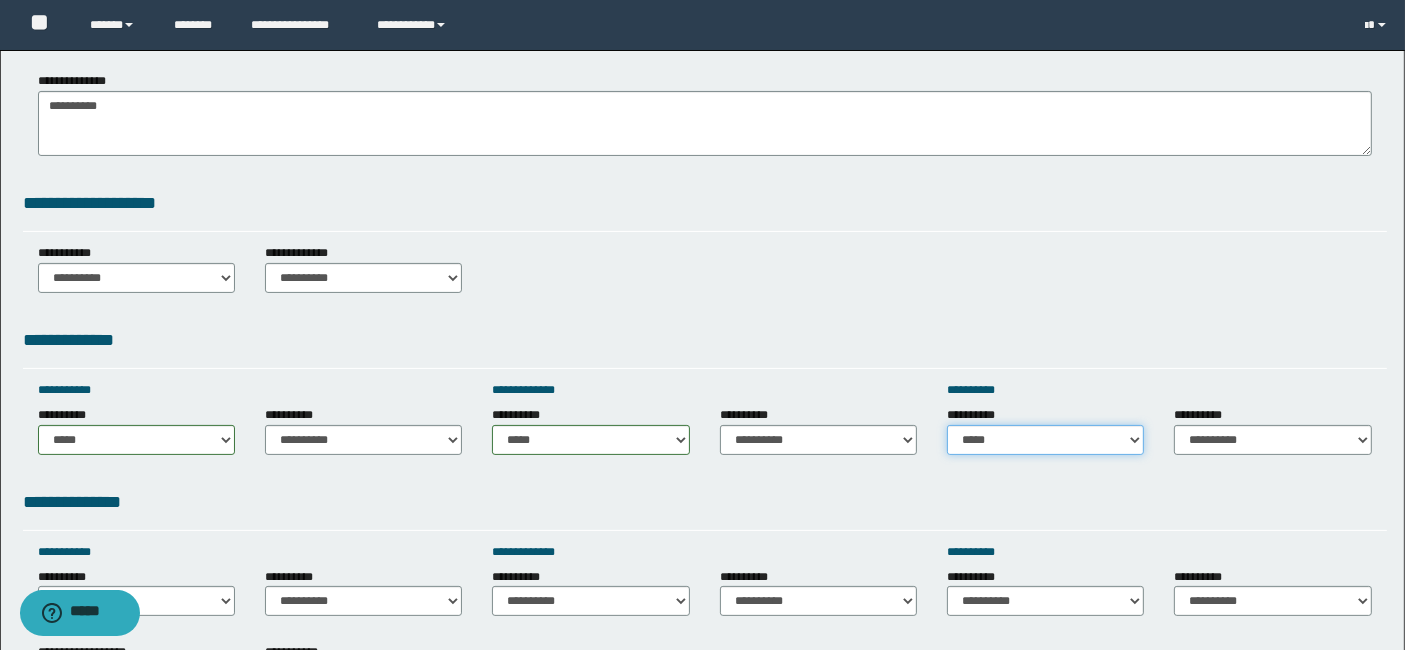 click on "**********" at bounding box center [1045, 440] 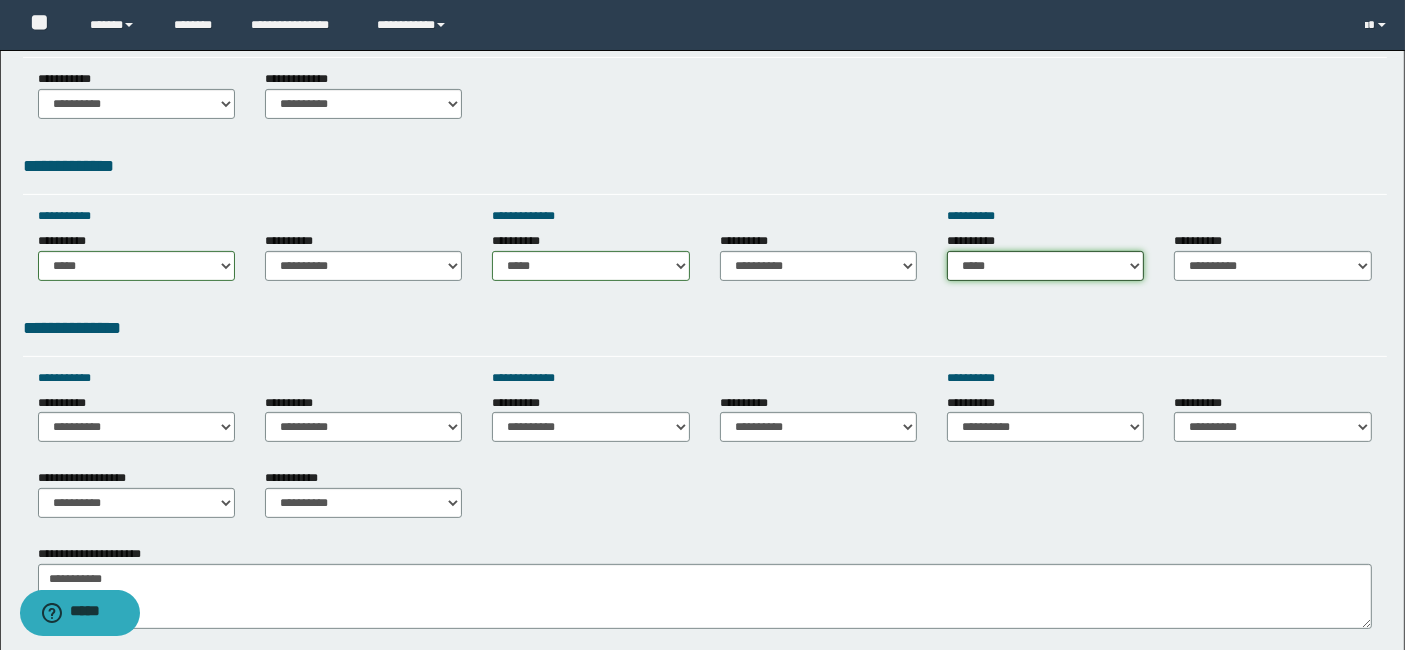 scroll, scrollTop: 577, scrollLeft: 0, axis: vertical 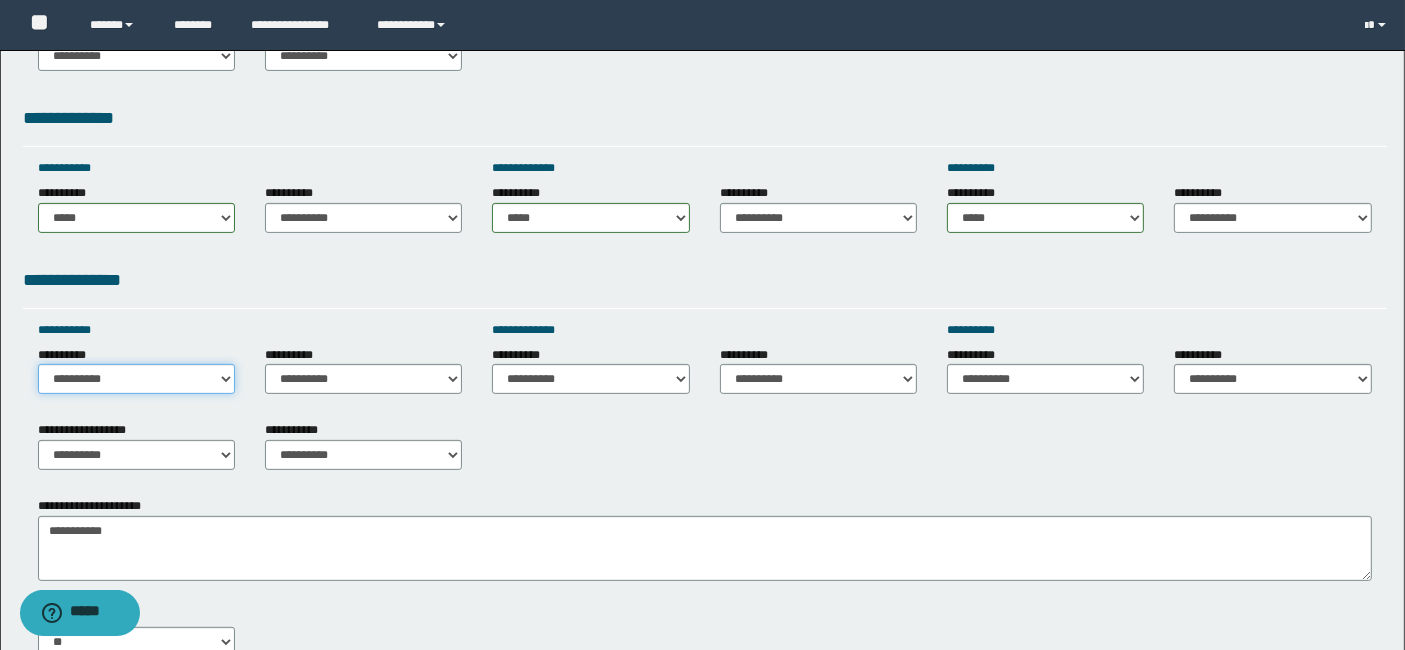 click on "**********" at bounding box center (136, 379) 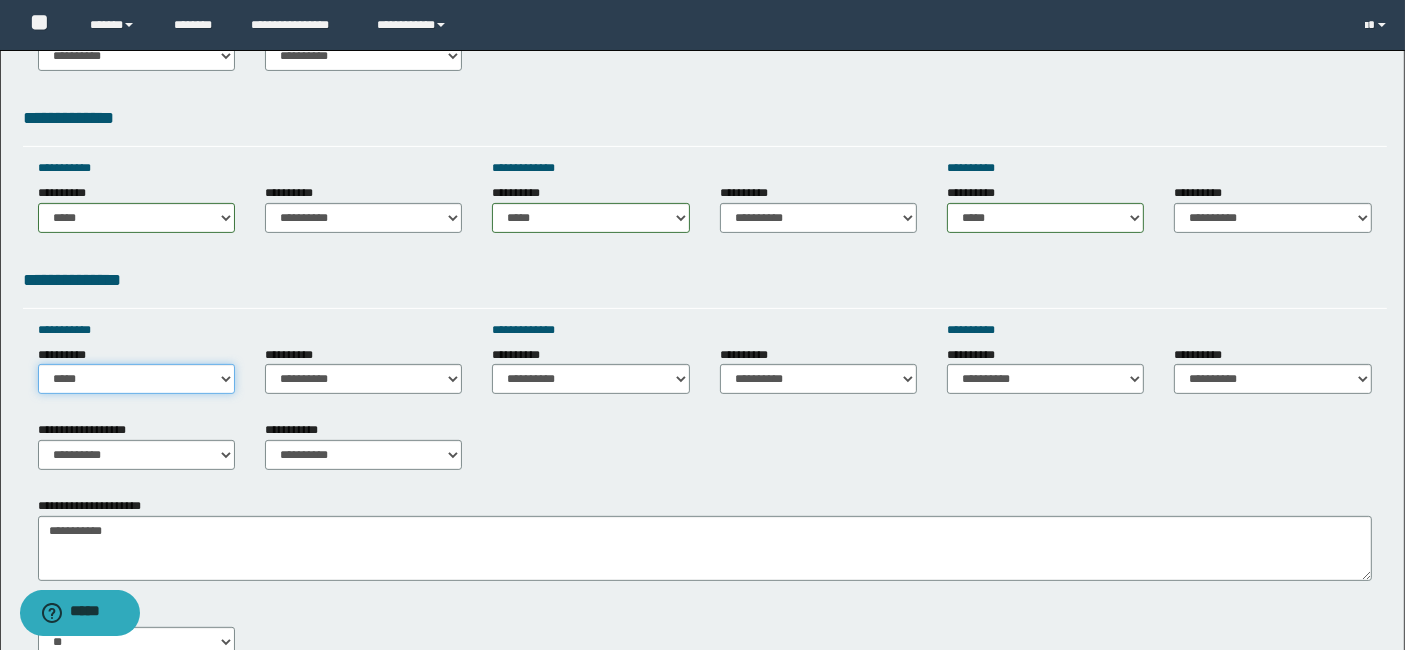 click on "**********" at bounding box center [136, 379] 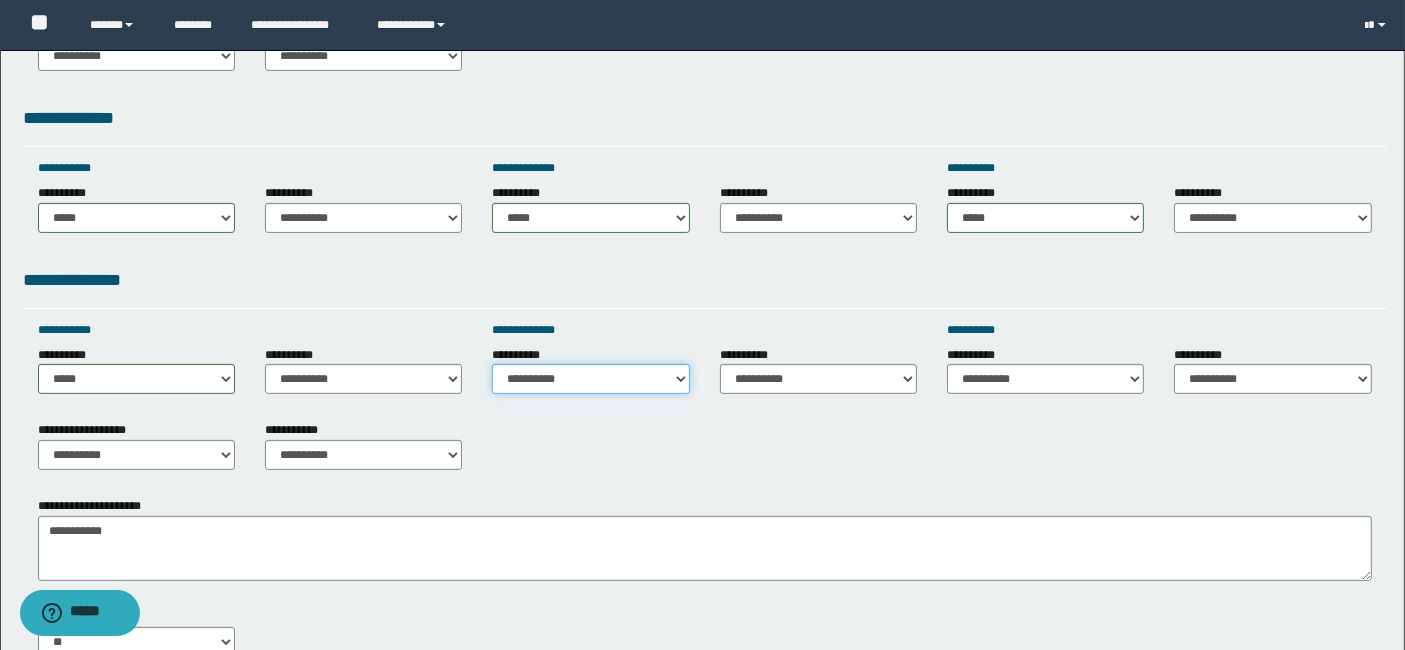 click on "**********" at bounding box center [590, 379] 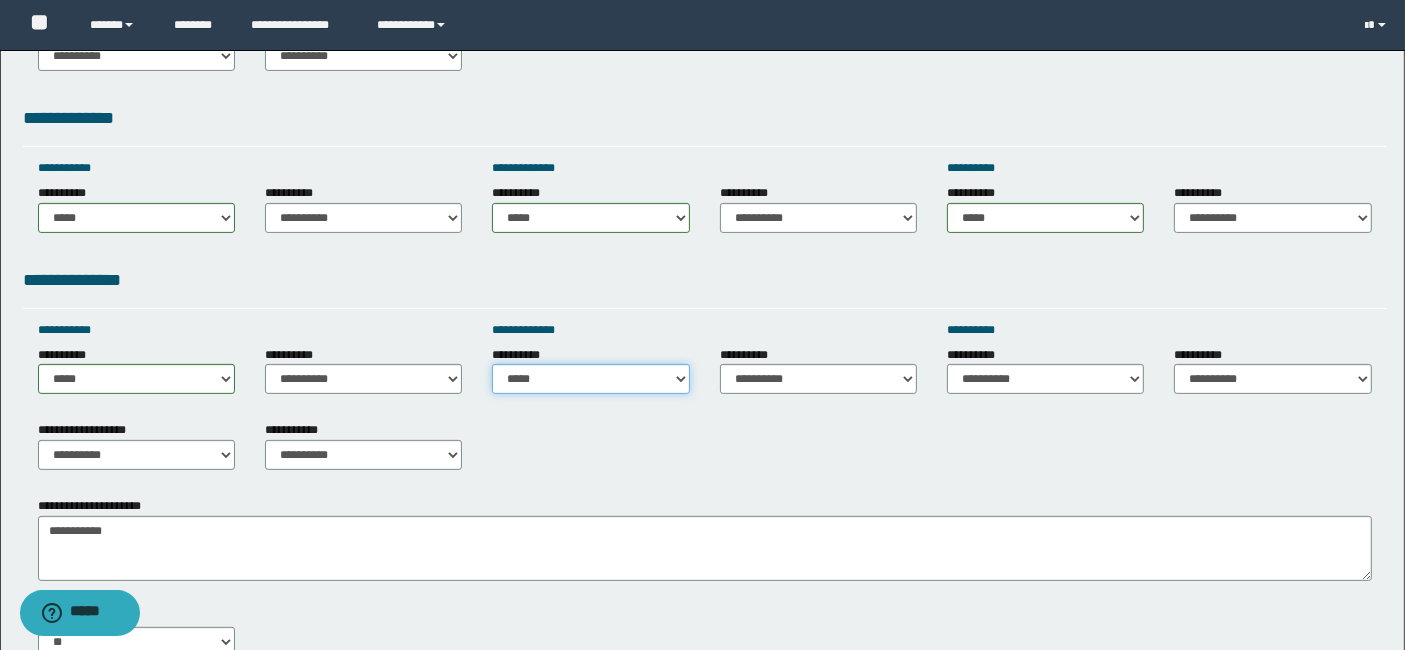 click on "**********" at bounding box center [590, 379] 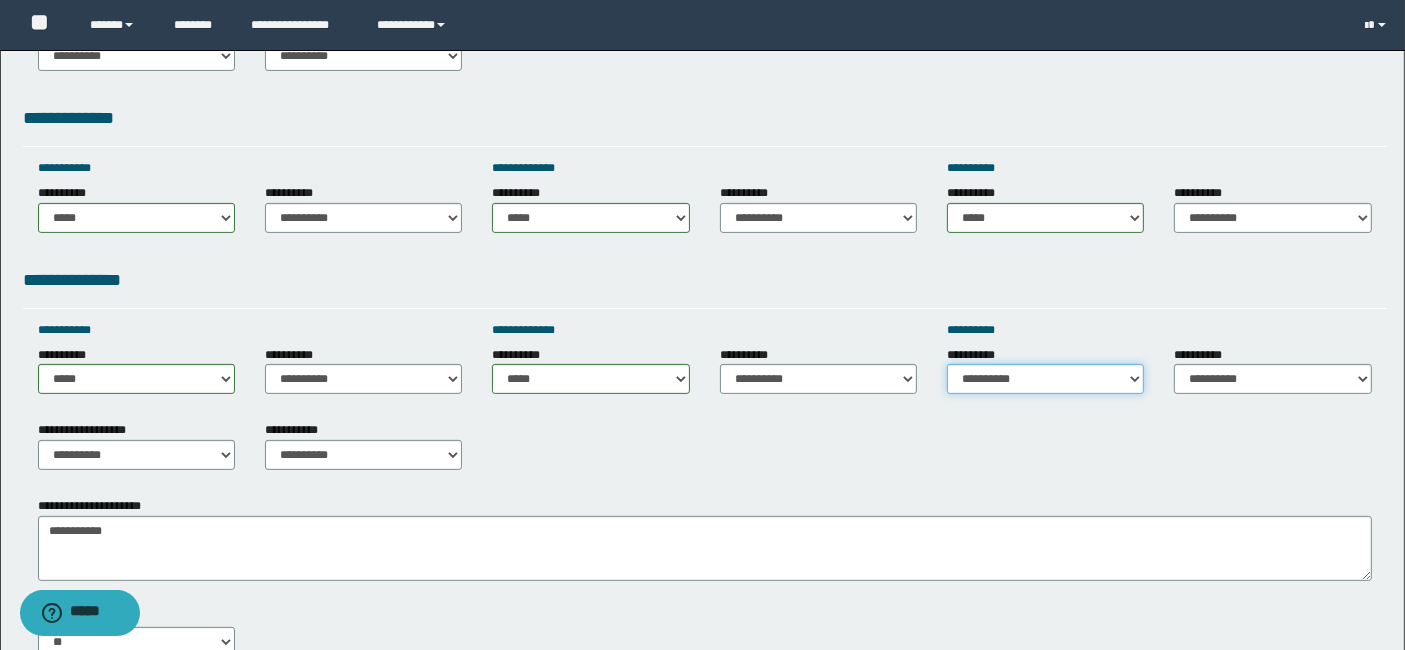 click on "**********" at bounding box center (1045, 379) 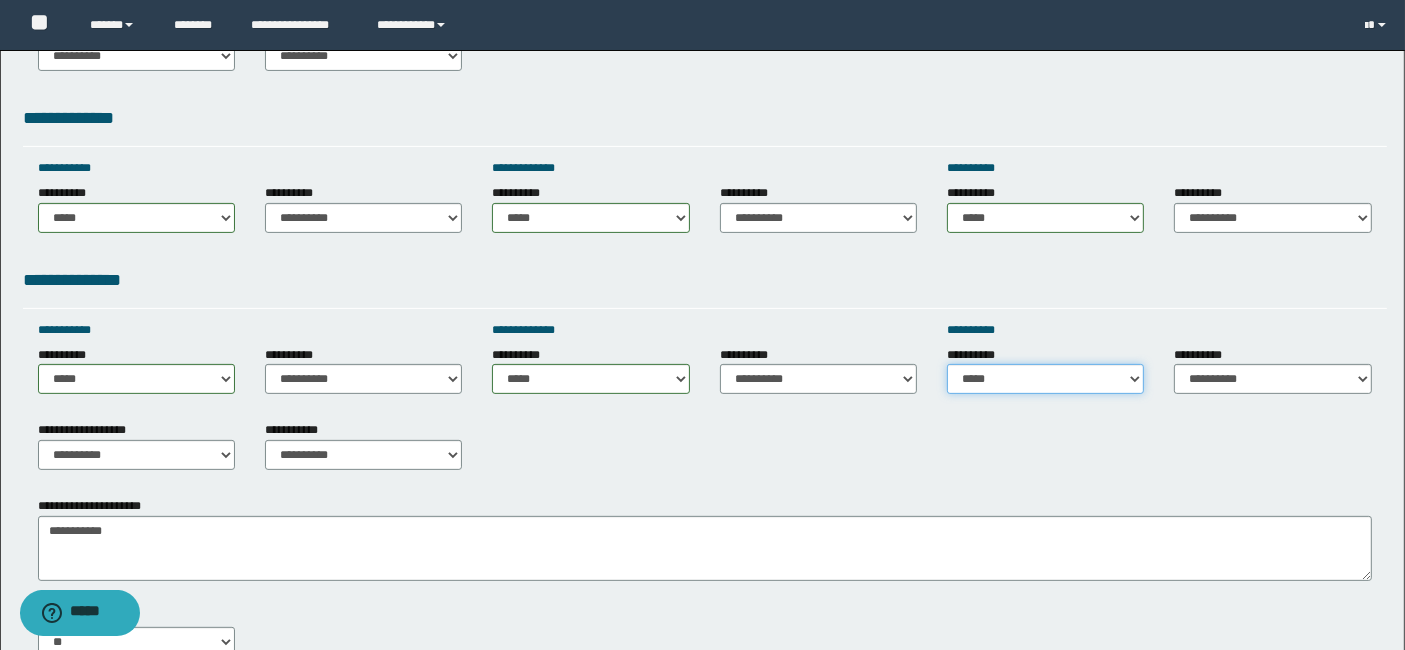 click on "**********" at bounding box center (1045, 379) 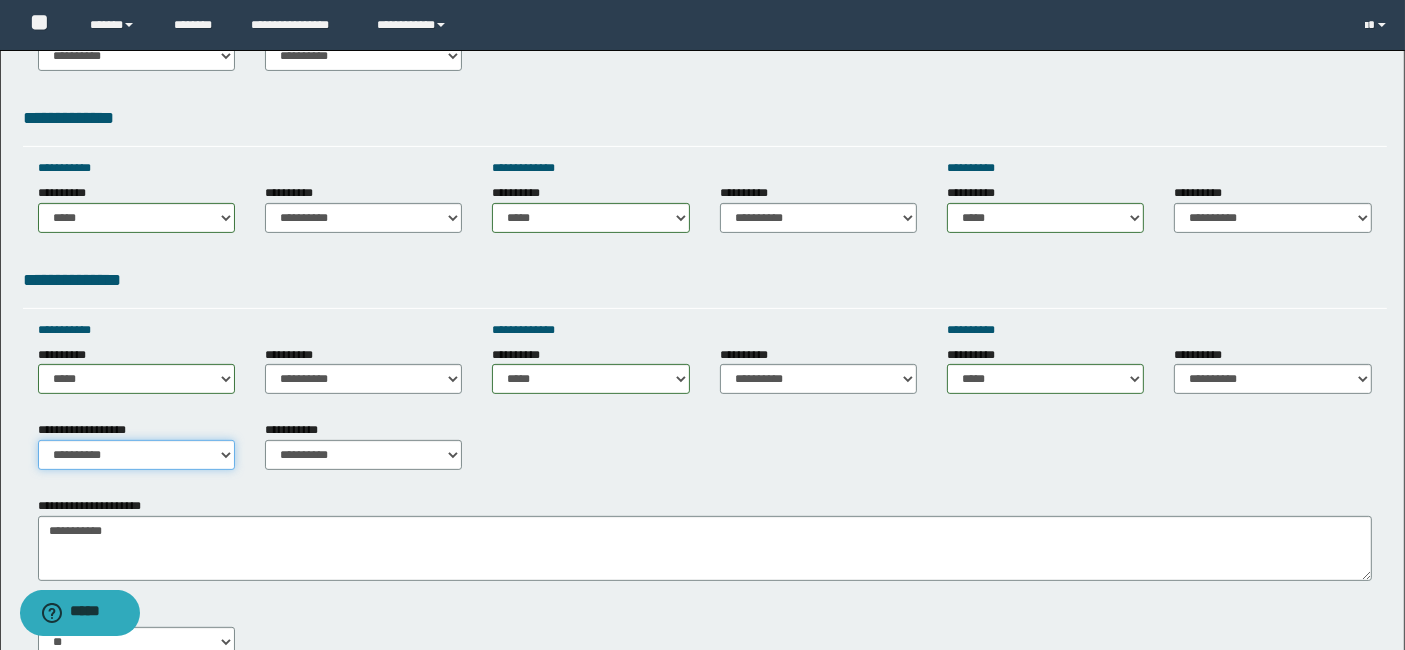 click on "**********" at bounding box center [136, 455] 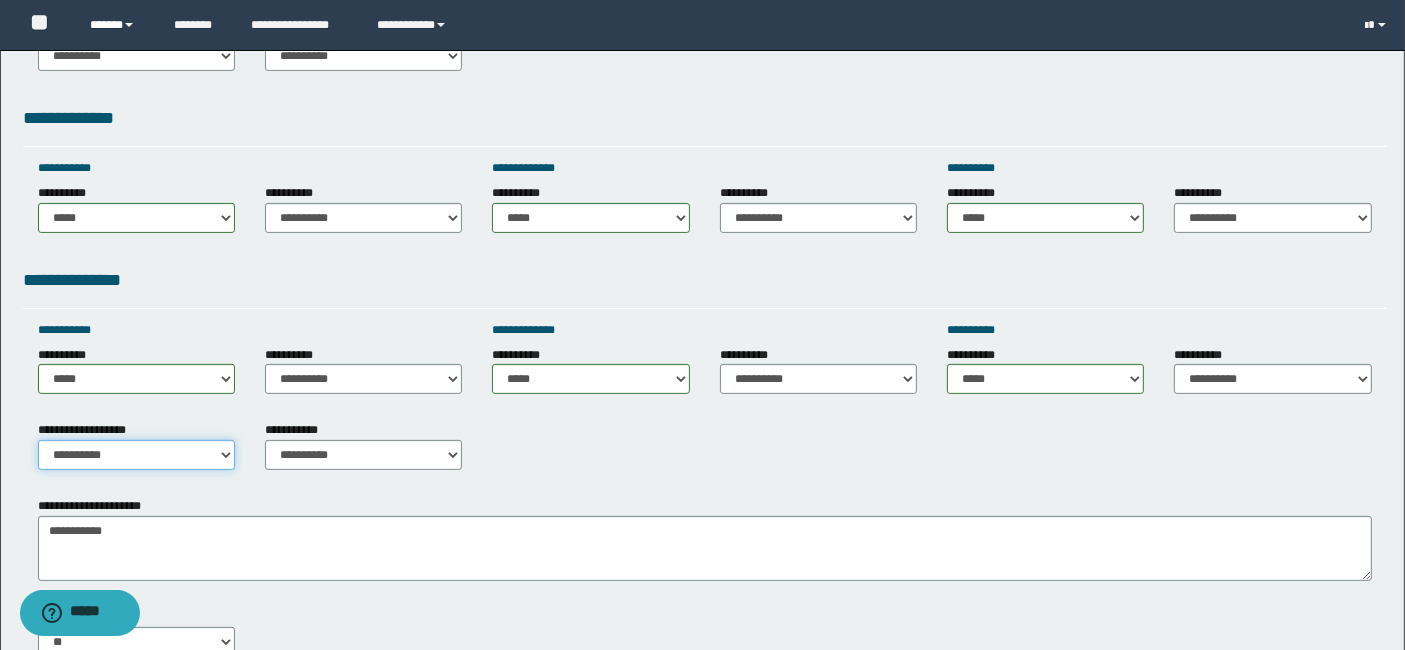 select on "*" 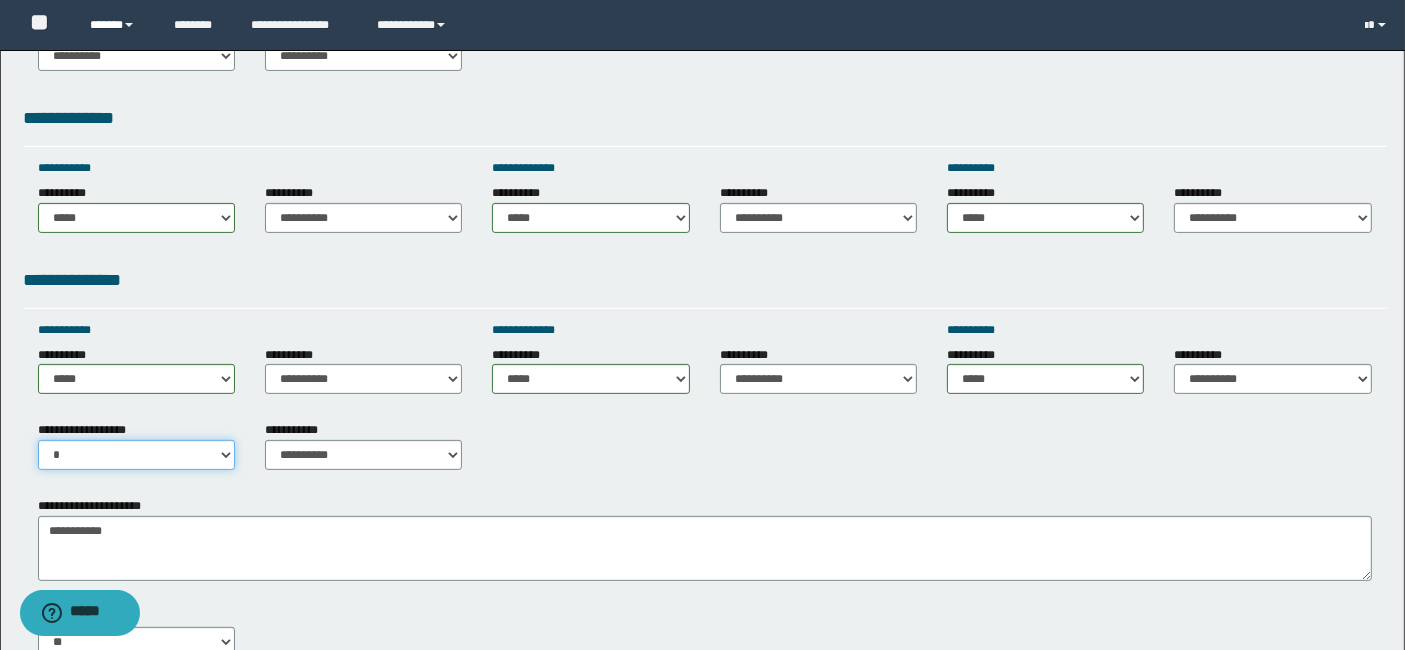 click on "**********" at bounding box center [136, 455] 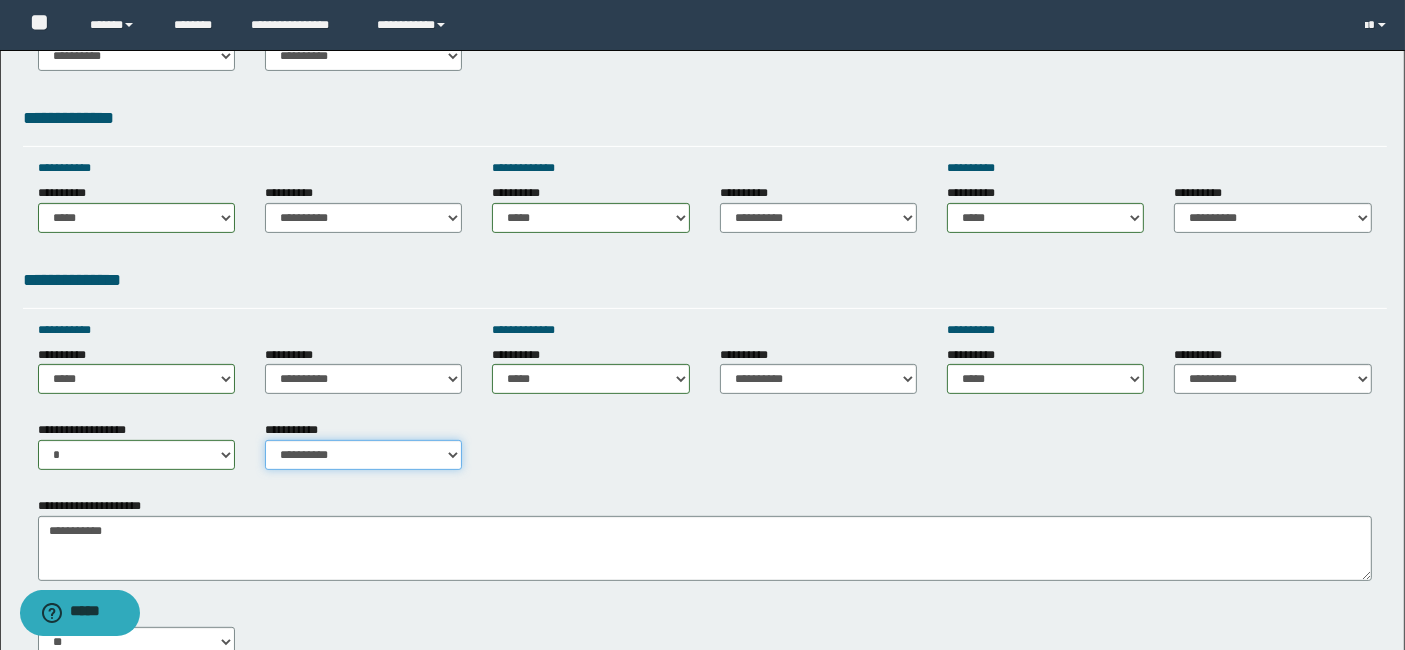 click on "**********" at bounding box center [363, 455] 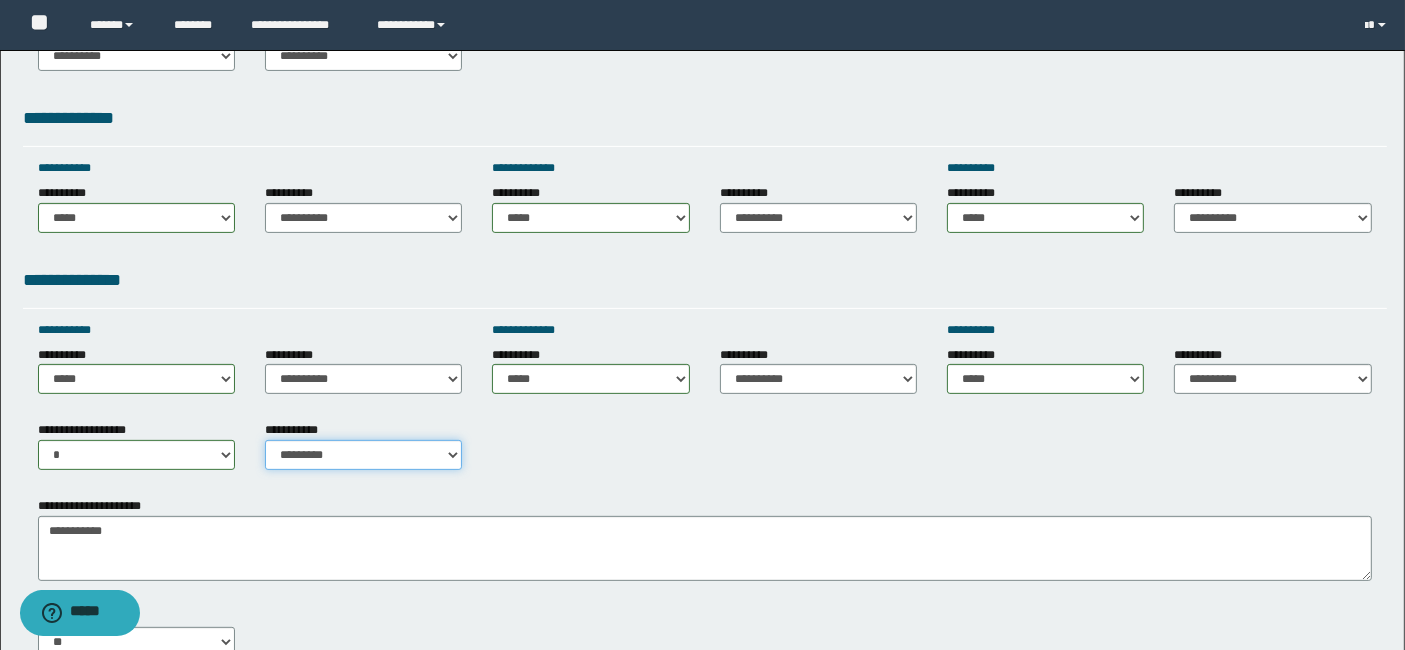 click on "**********" at bounding box center (363, 455) 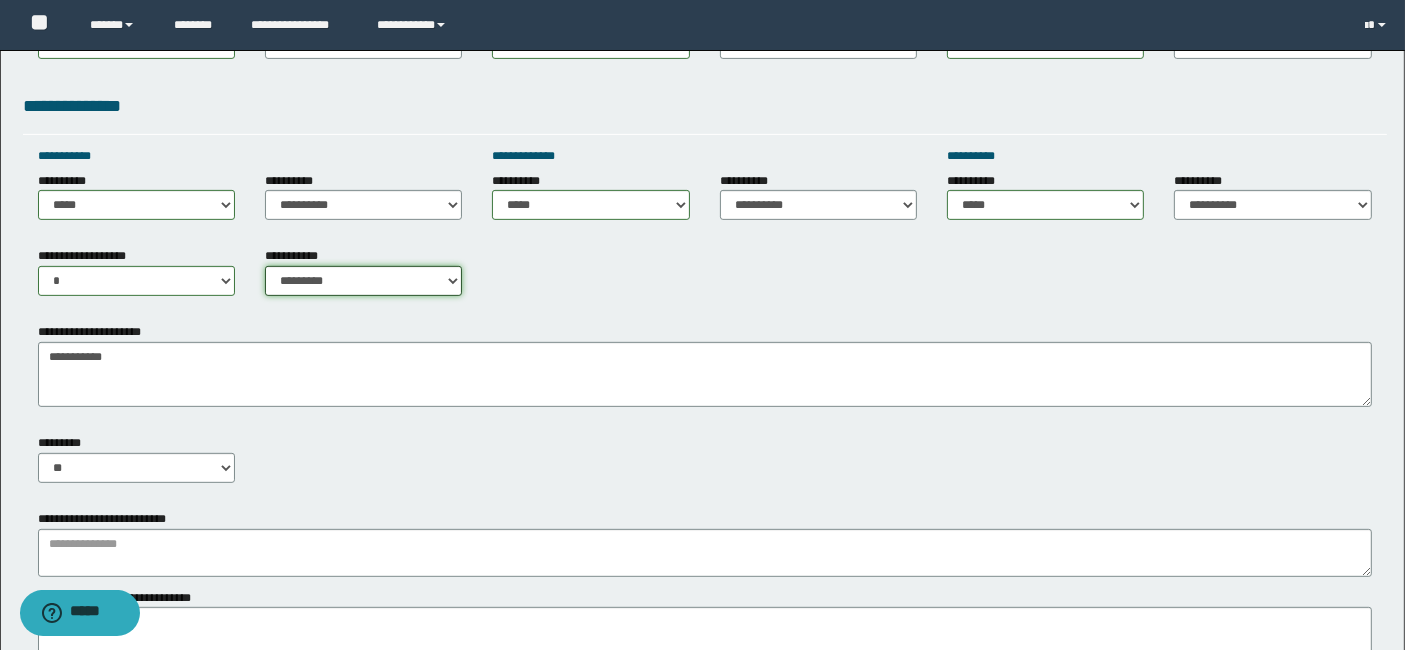 scroll, scrollTop: 800, scrollLeft: 0, axis: vertical 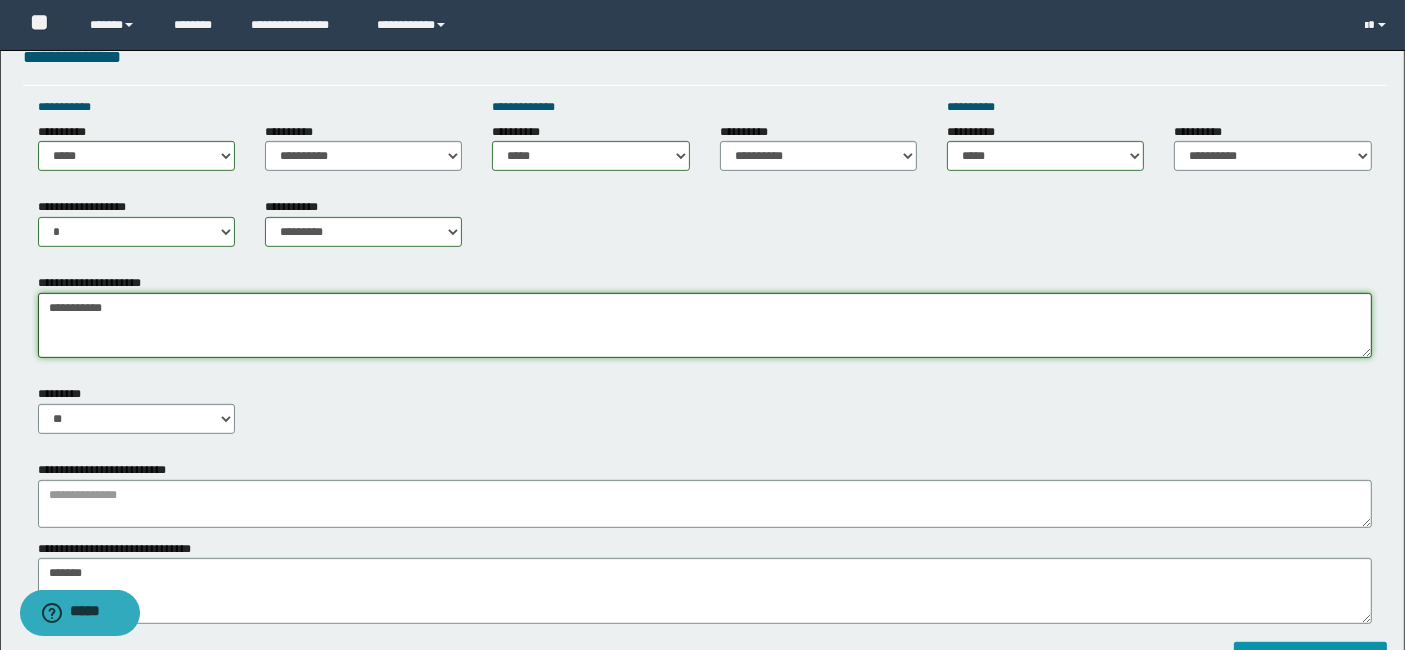 click on "**********" at bounding box center [705, 325] 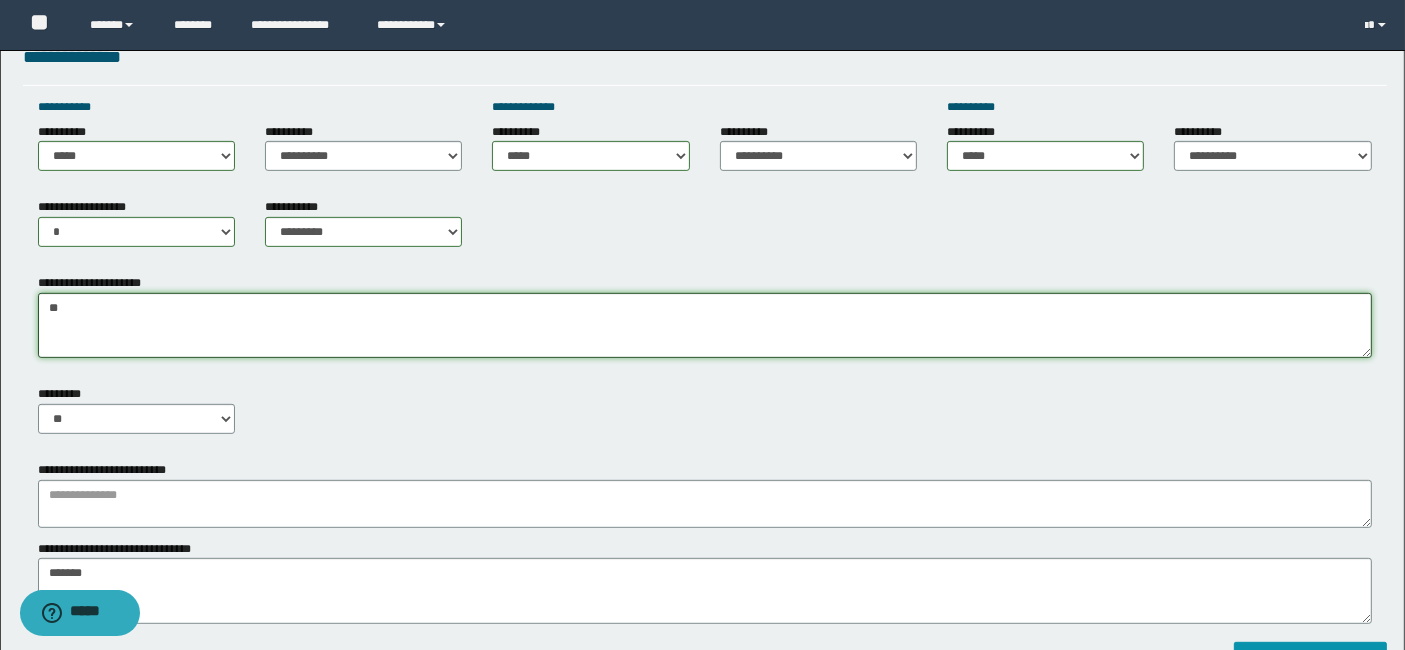 type on "*" 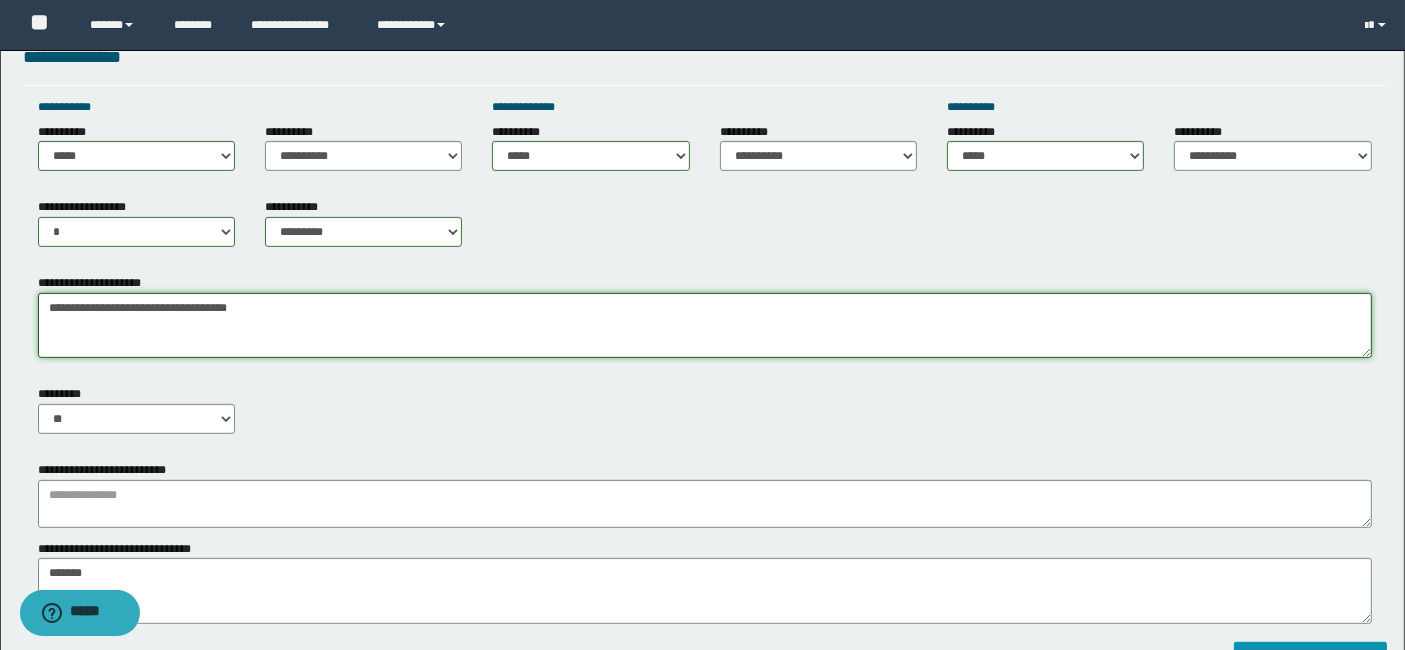 type on "**********" 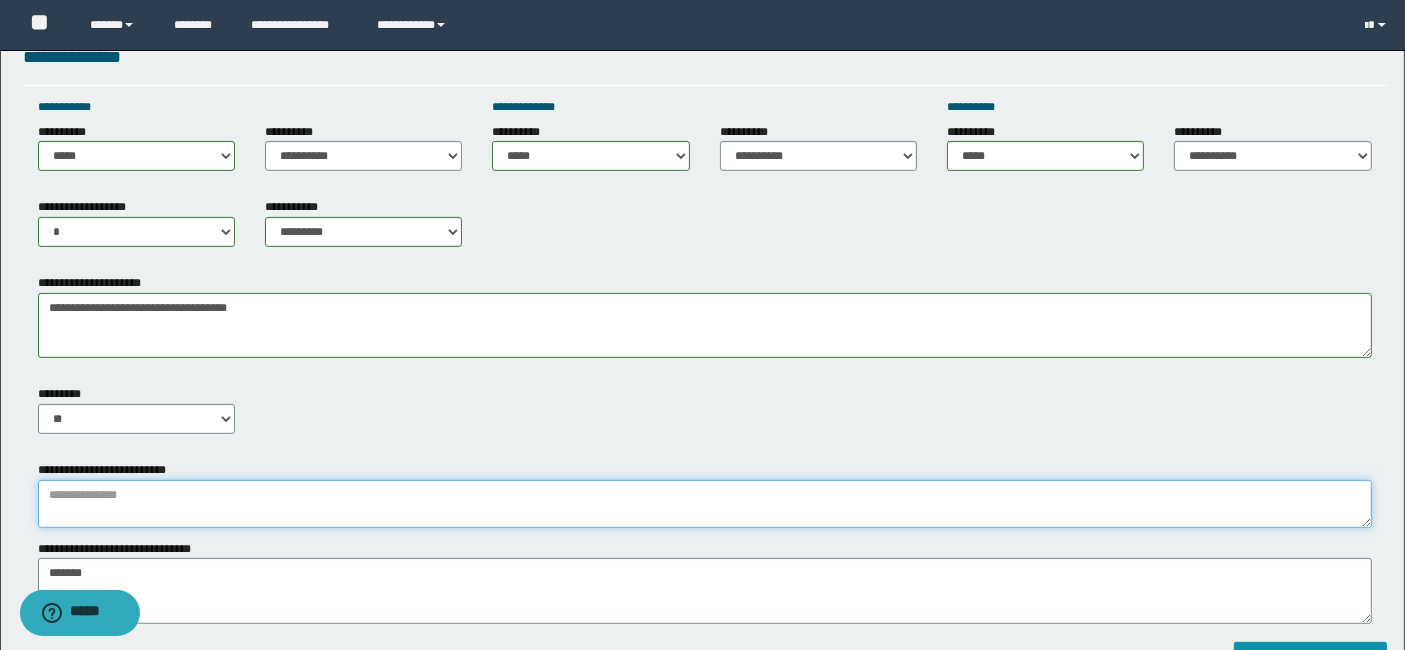 click at bounding box center [705, 504] 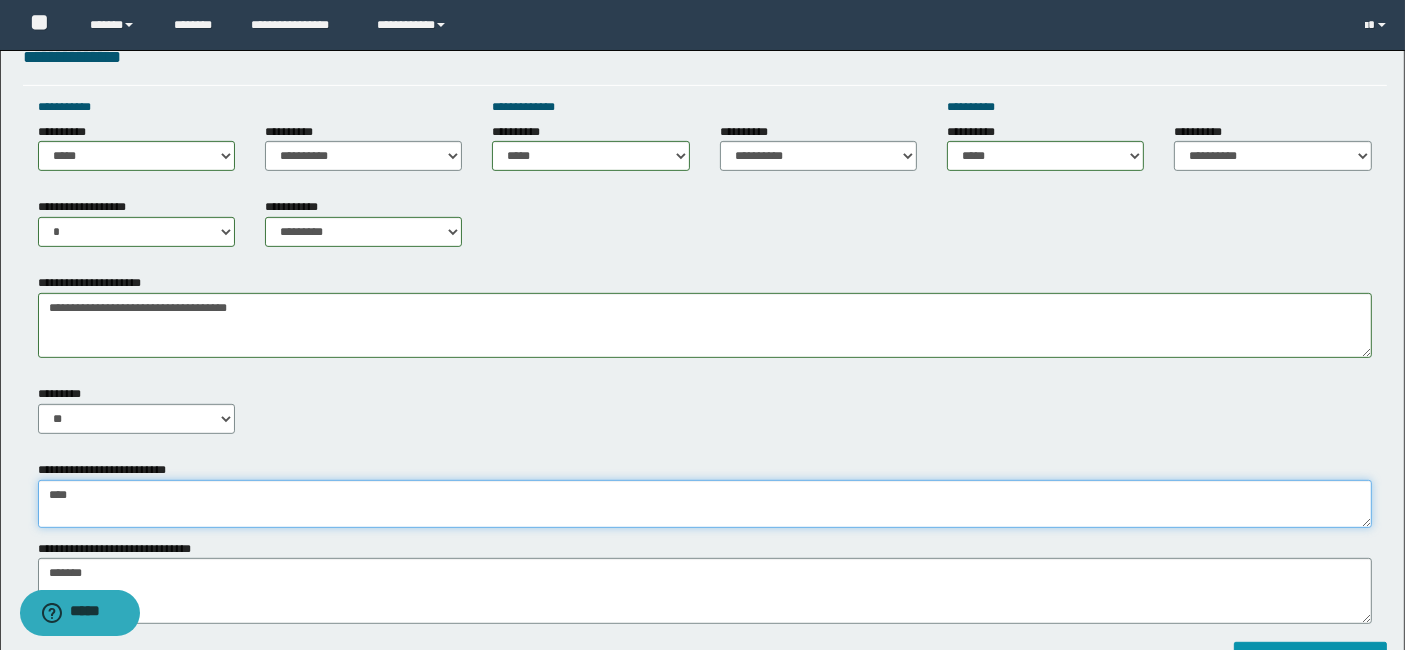 click on "****" at bounding box center (705, 504) 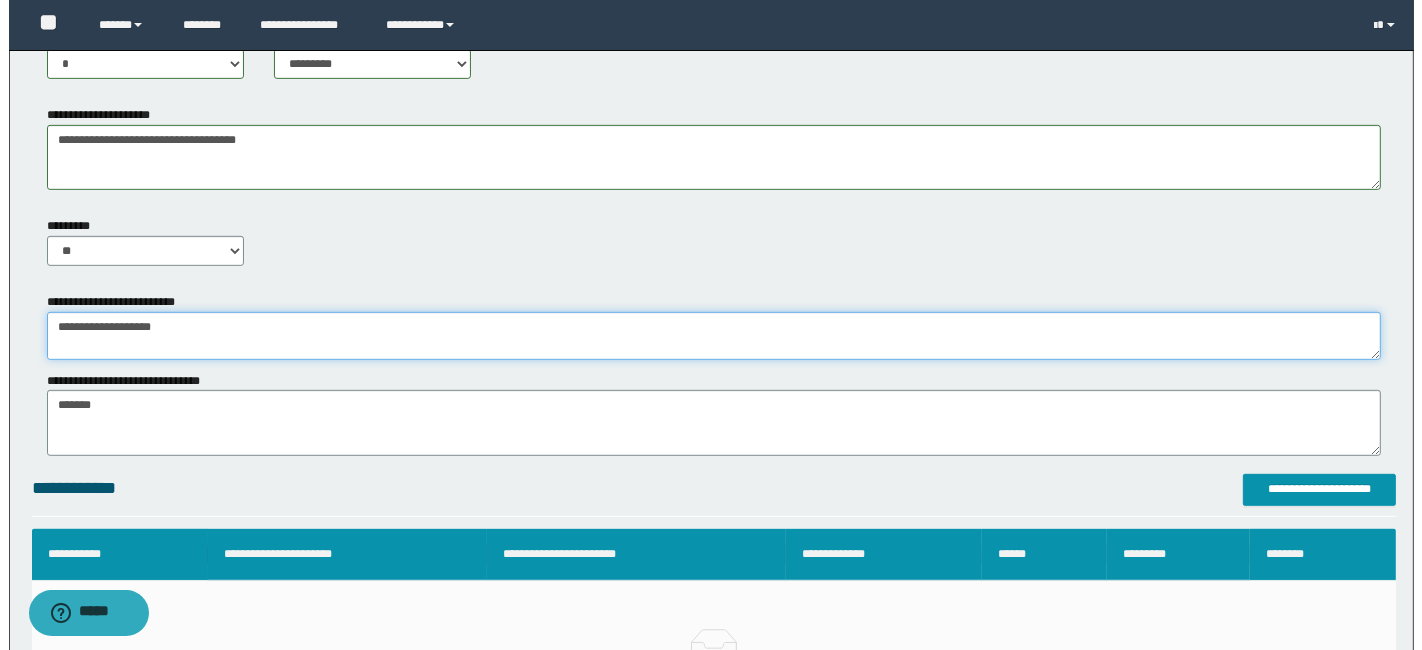 scroll, scrollTop: 977, scrollLeft: 0, axis: vertical 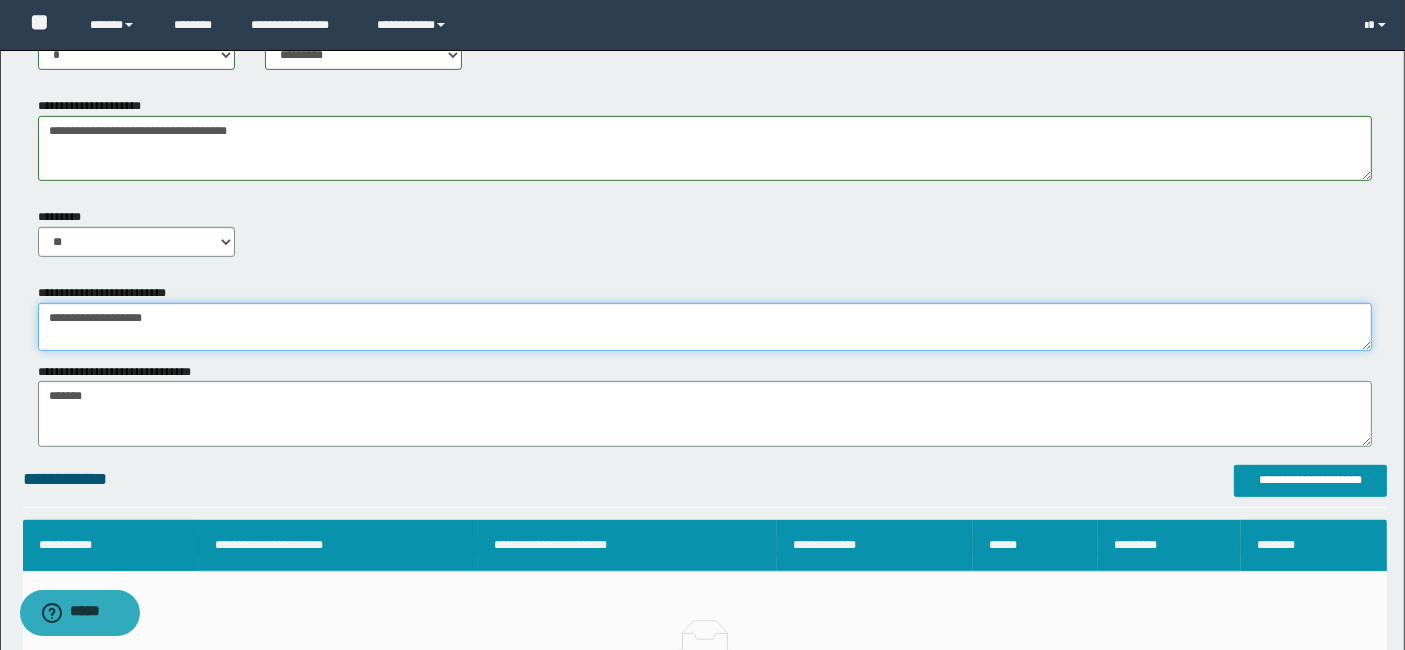 type on "**********" 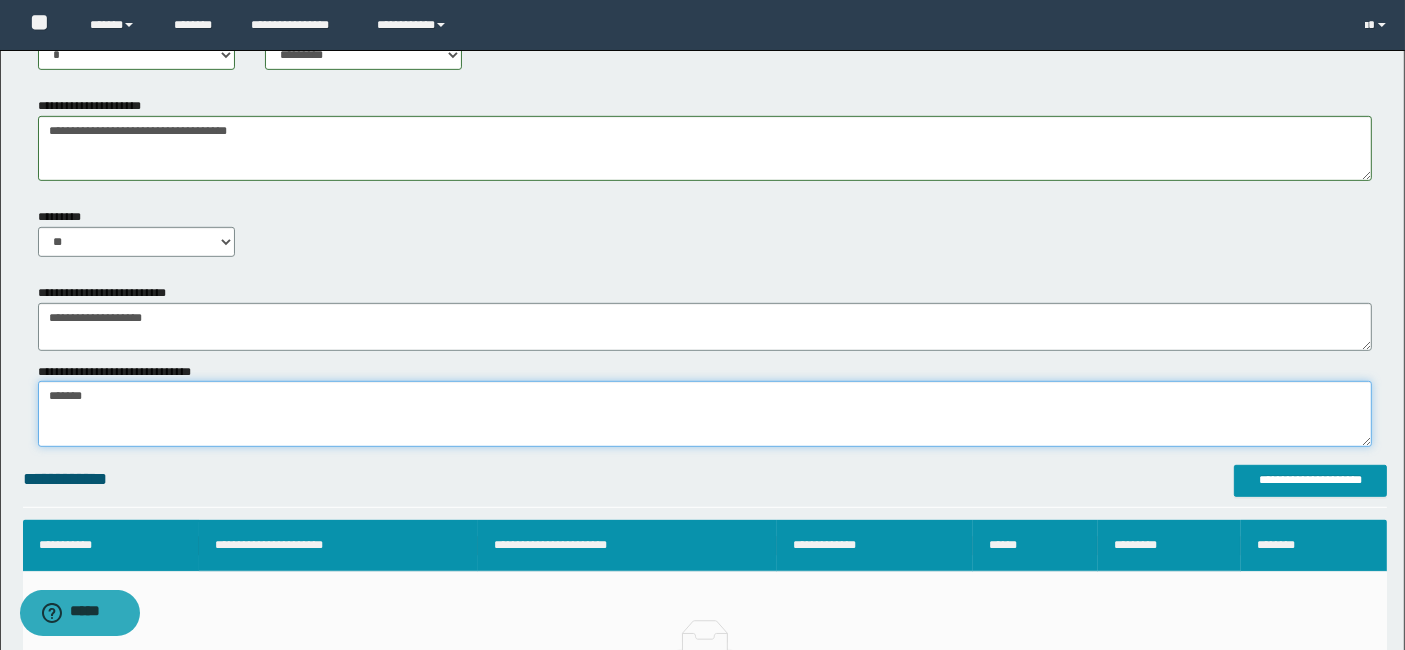 click on "*******" at bounding box center (705, 413) 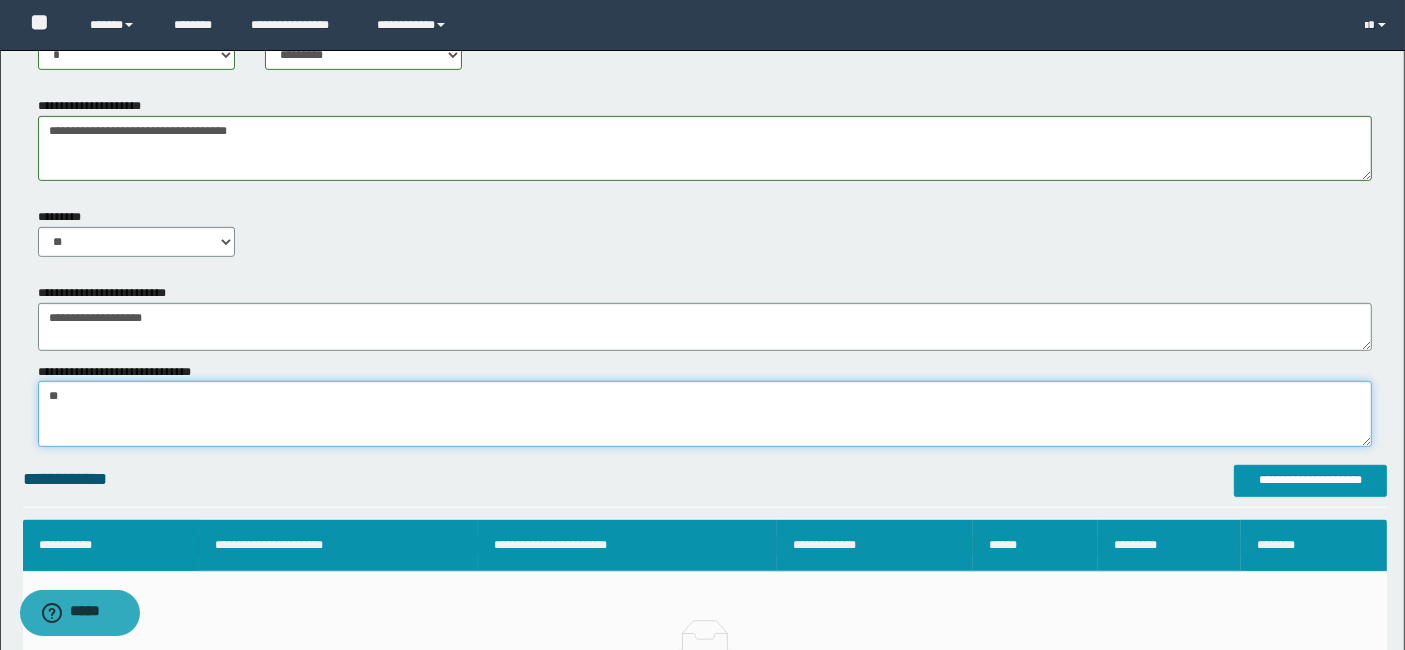 type on "*" 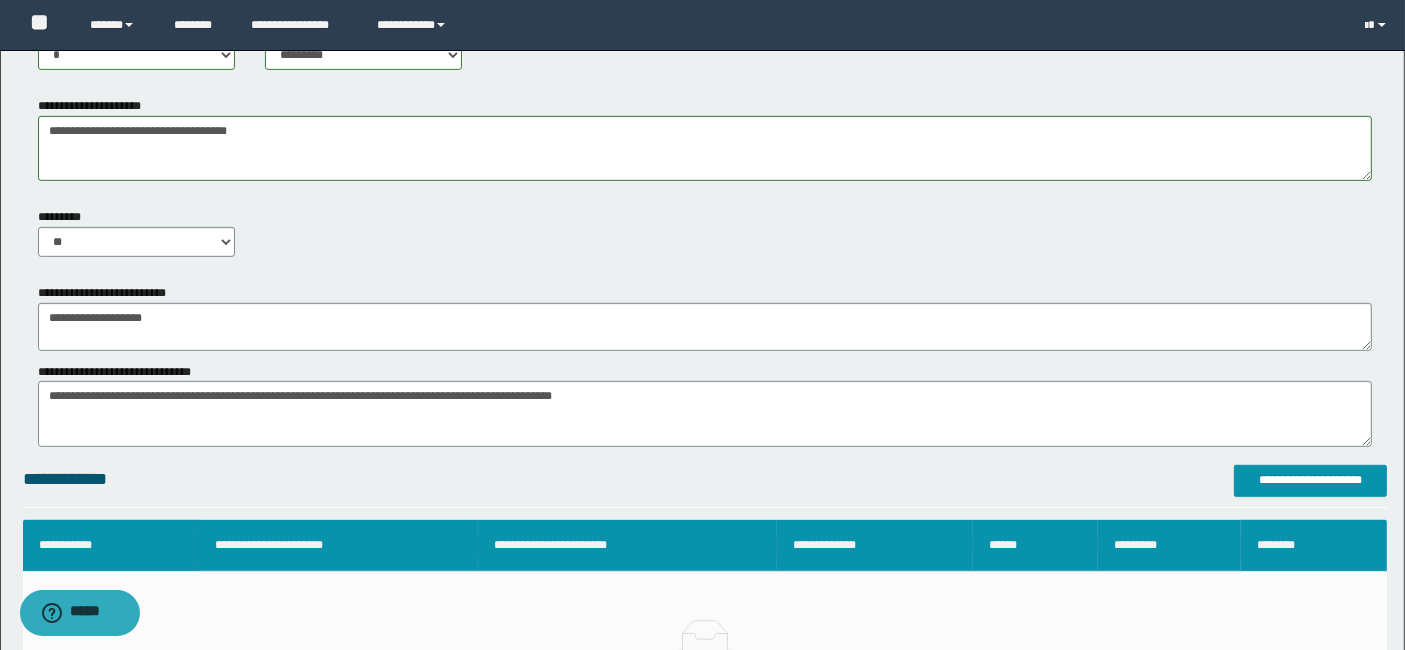 drag, startPoint x: 112, startPoint y: 407, endPoint x: 509, endPoint y: 230, distance: 434.66998 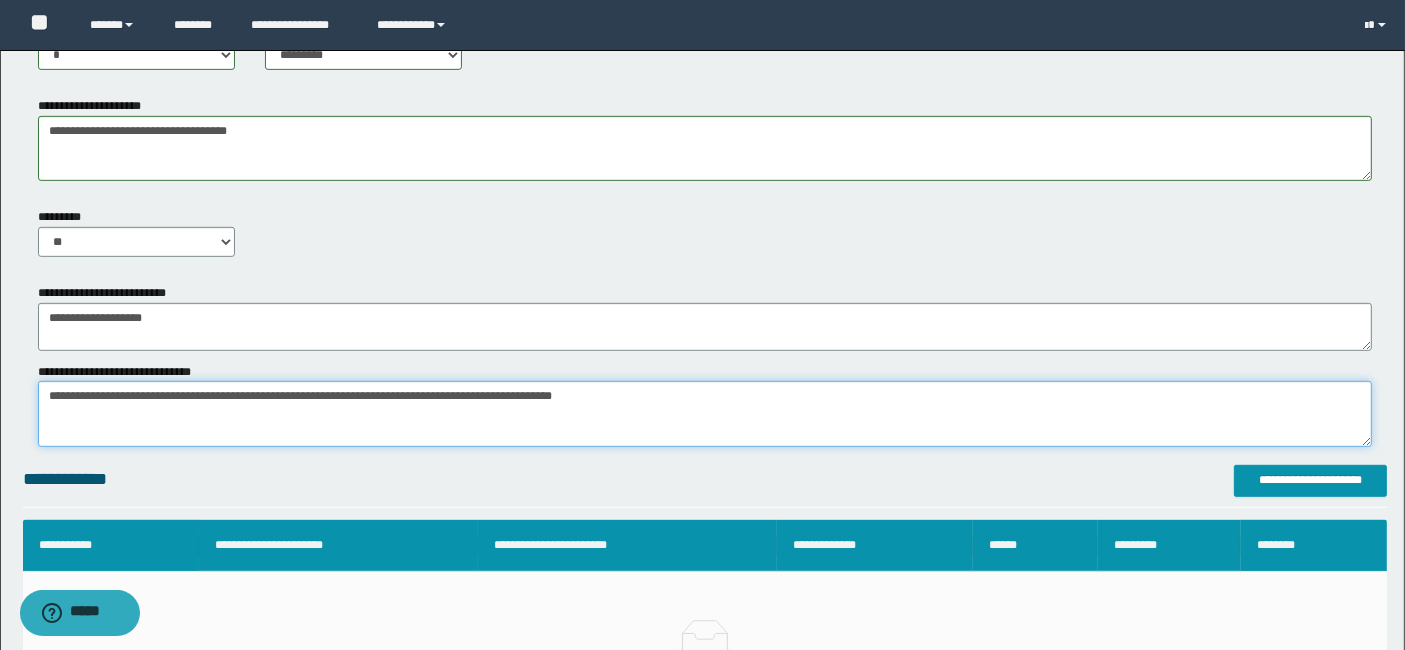 click on "*******" at bounding box center (705, 413) 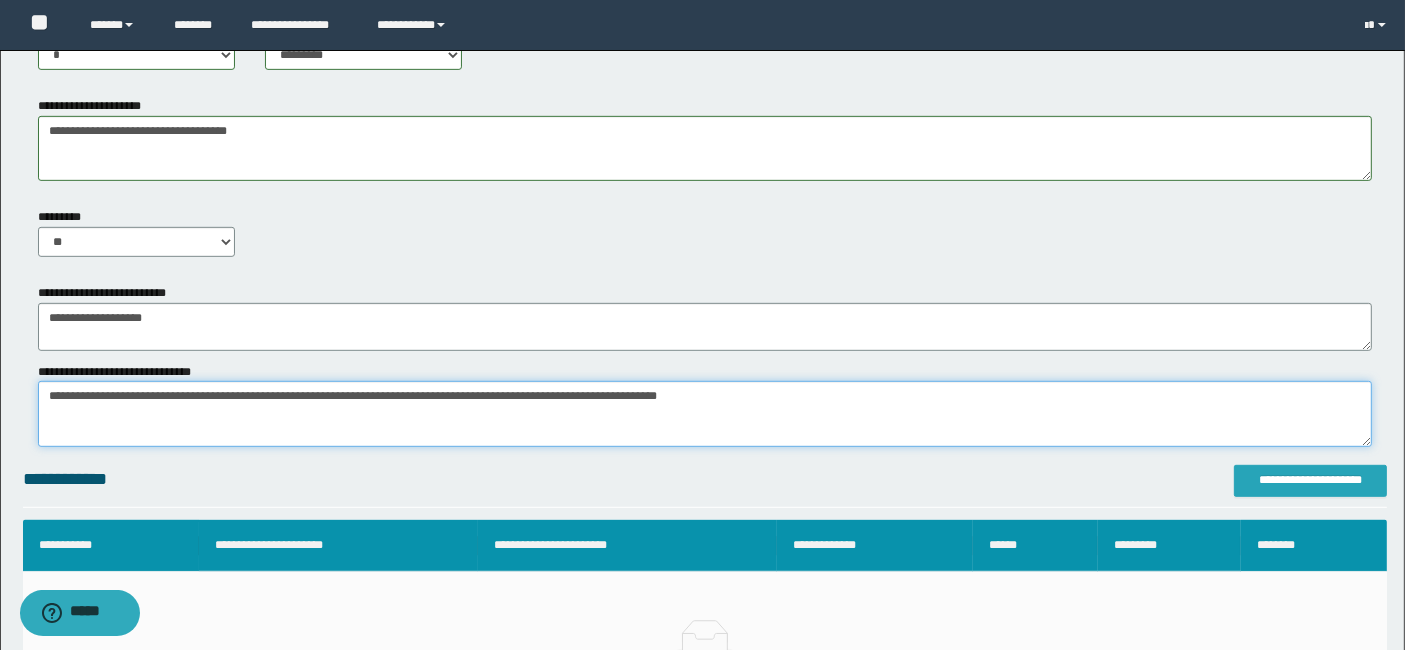 type on "**********" 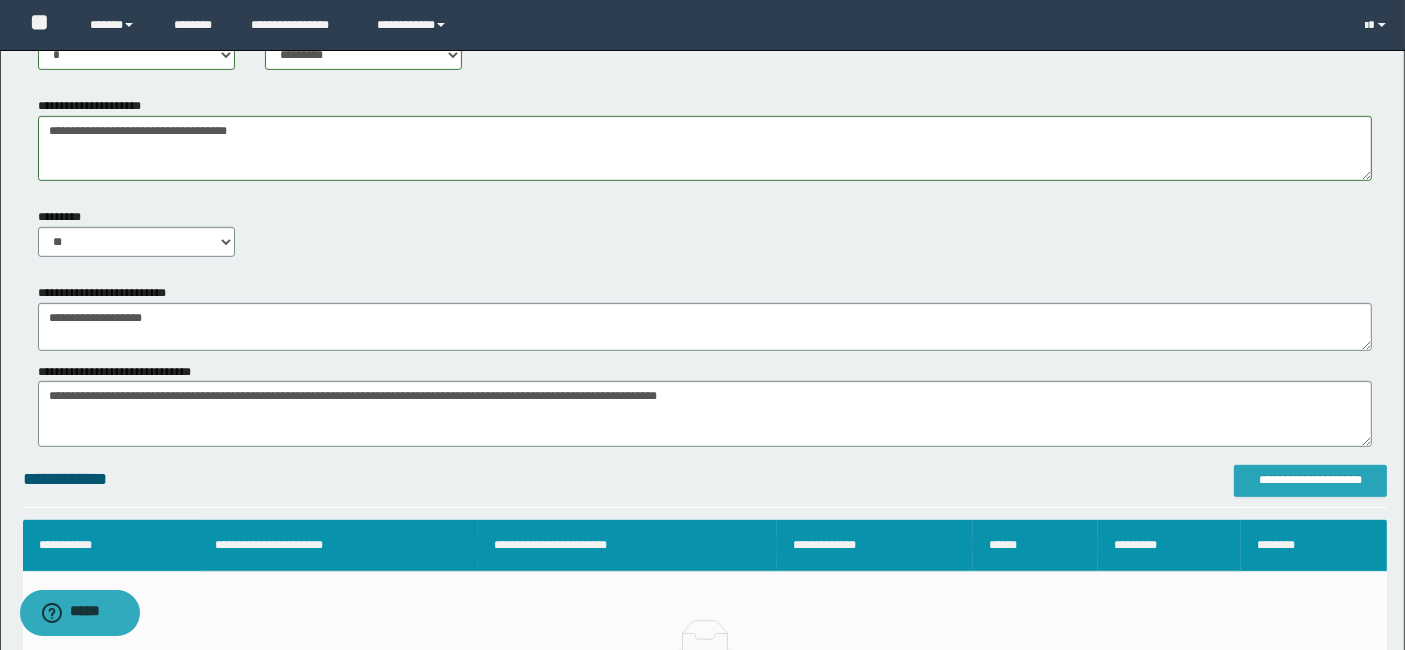 click on "**********" at bounding box center (1310, 480) 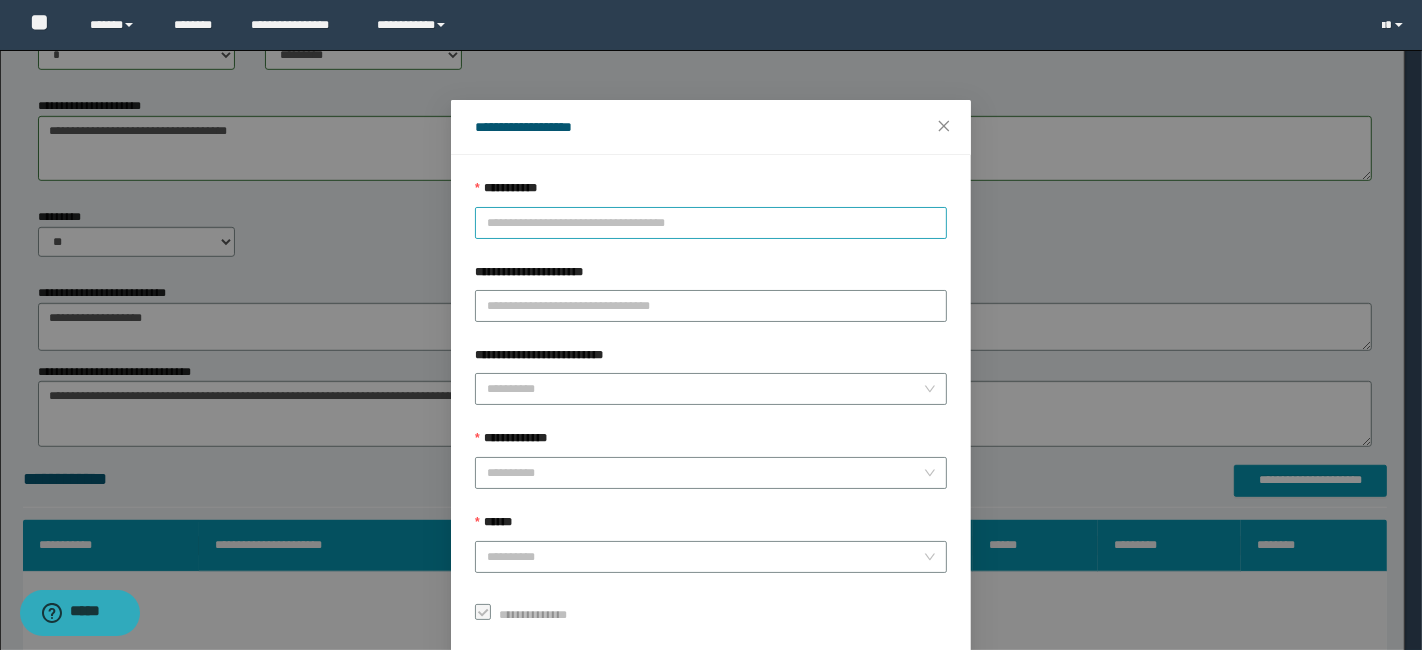 click on "**********" at bounding box center [711, 223] 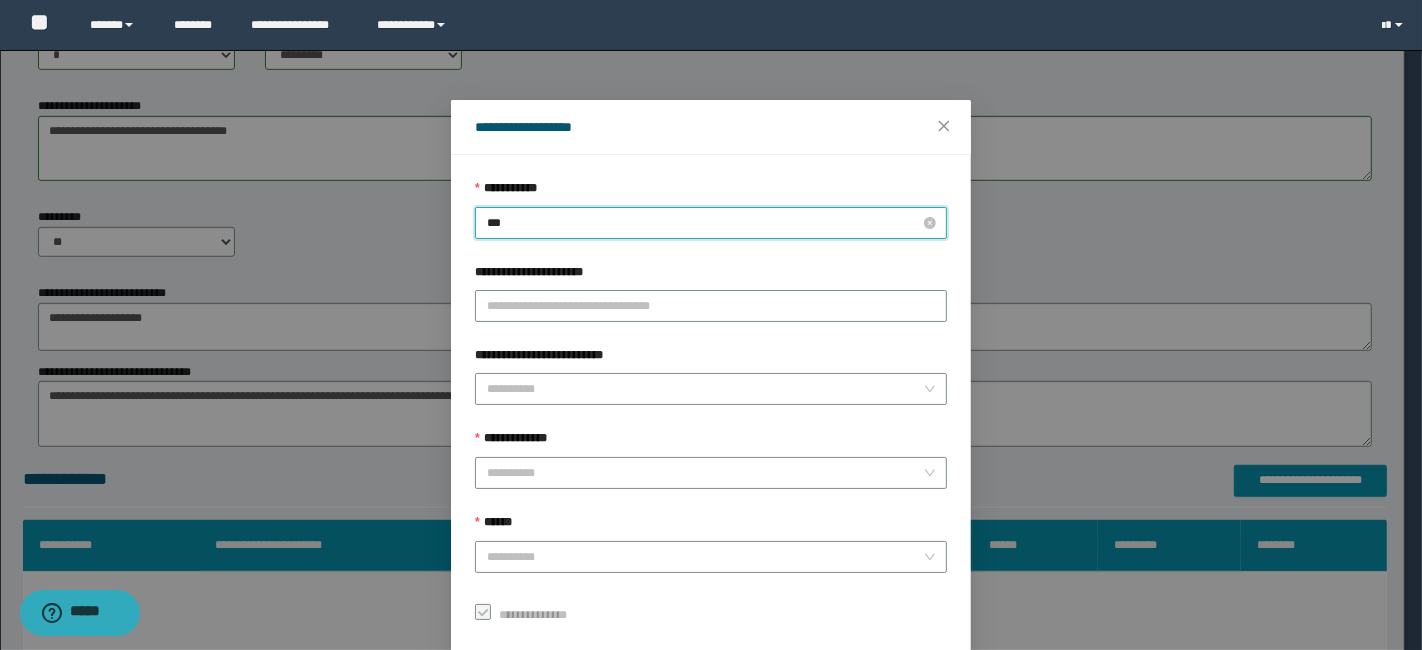 type on "****" 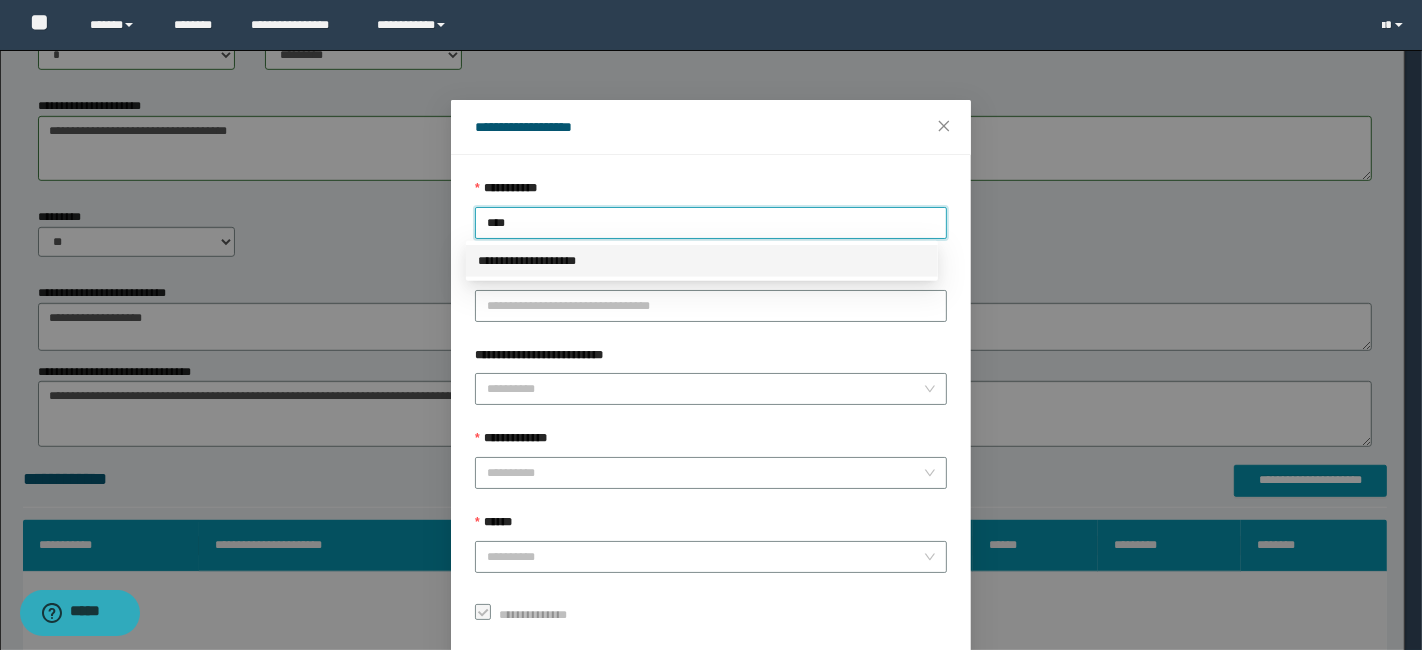 click on "**********" at bounding box center [702, 261] 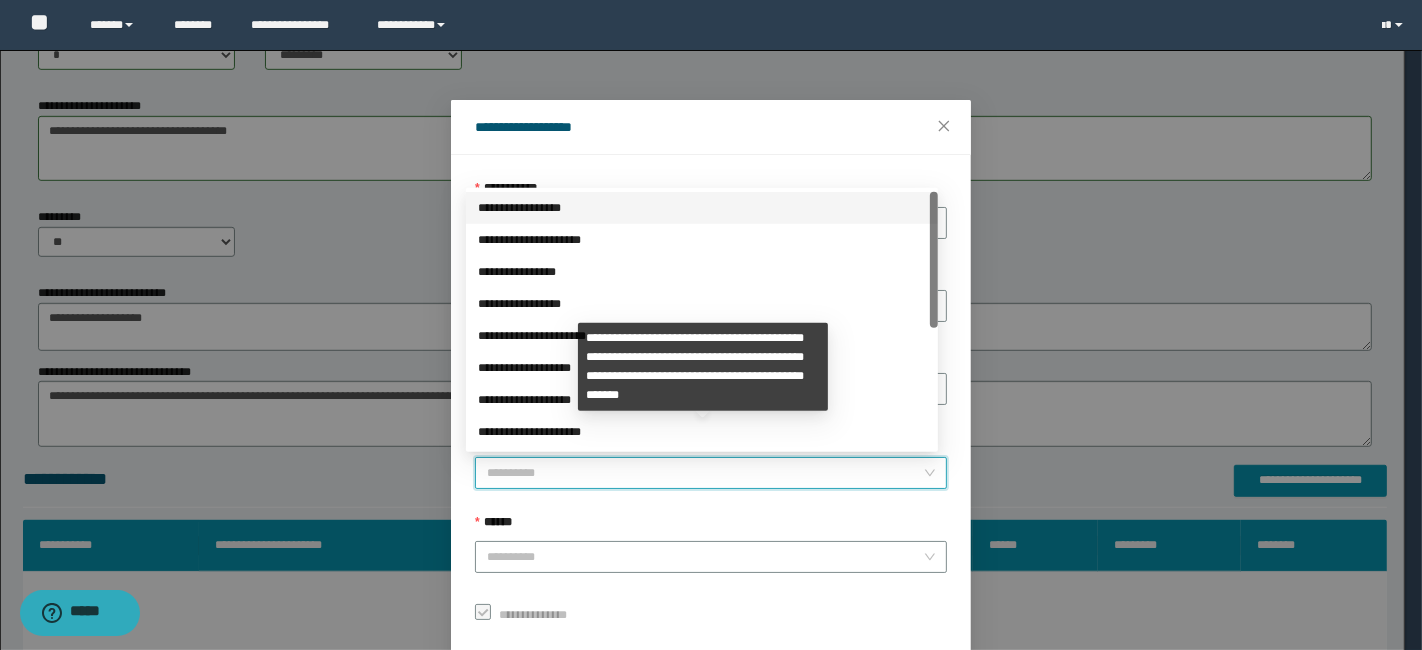 click on "**********" at bounding box center (705, 473) 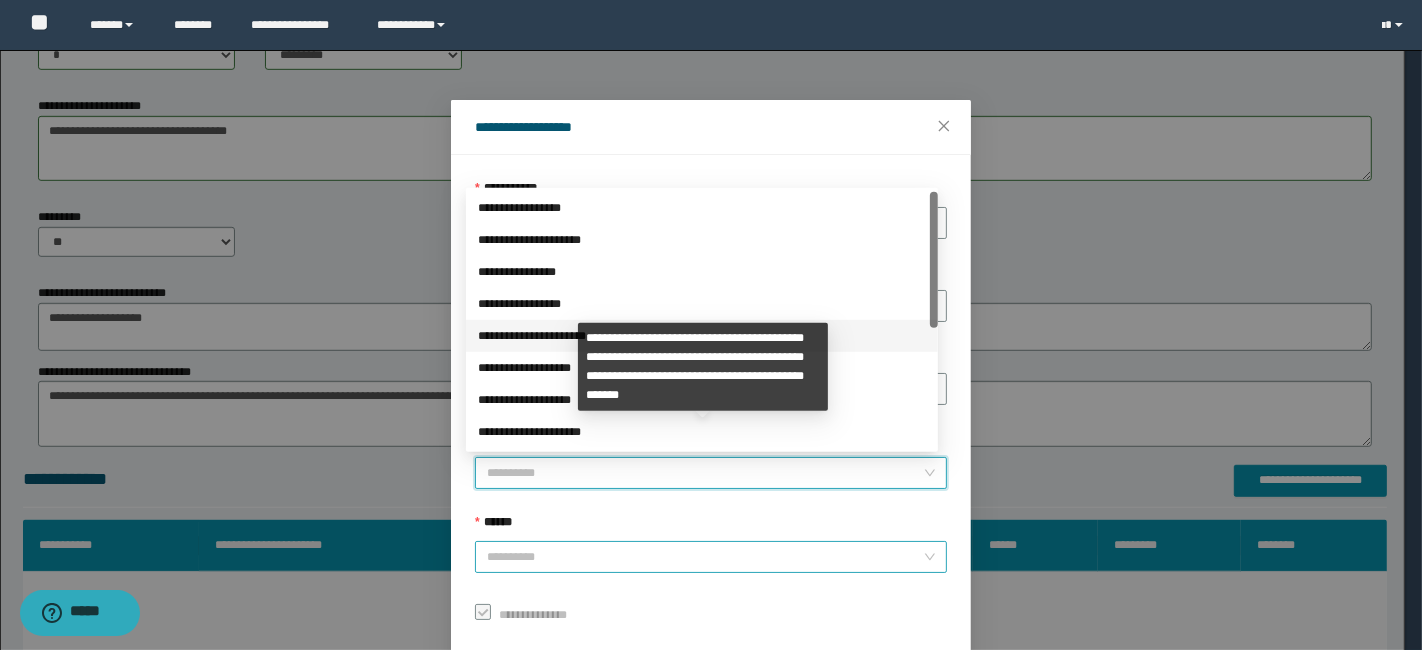 scroll, scrollTop: 223, scrollLeft: 0, axis: vertical 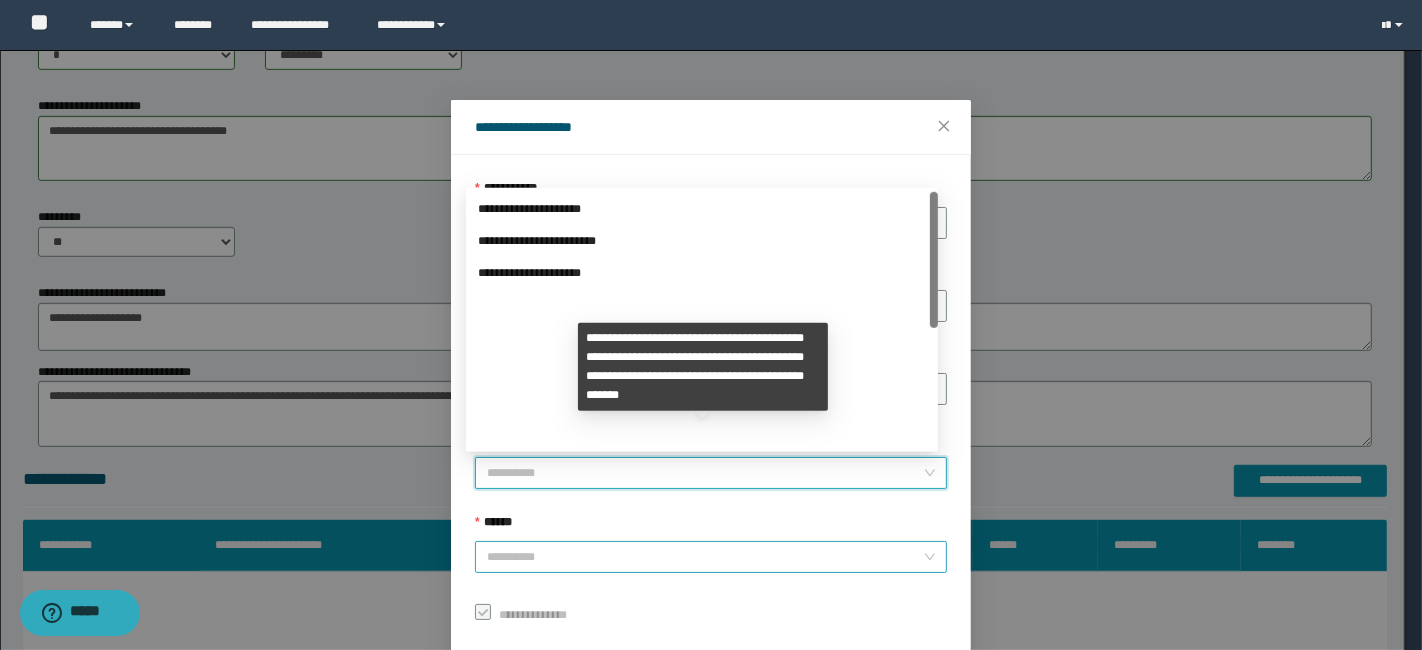drag, startPoint x: 933, startPoint y: 318, endPoint x: 917, endPoint y: 544, distance: 226.56566 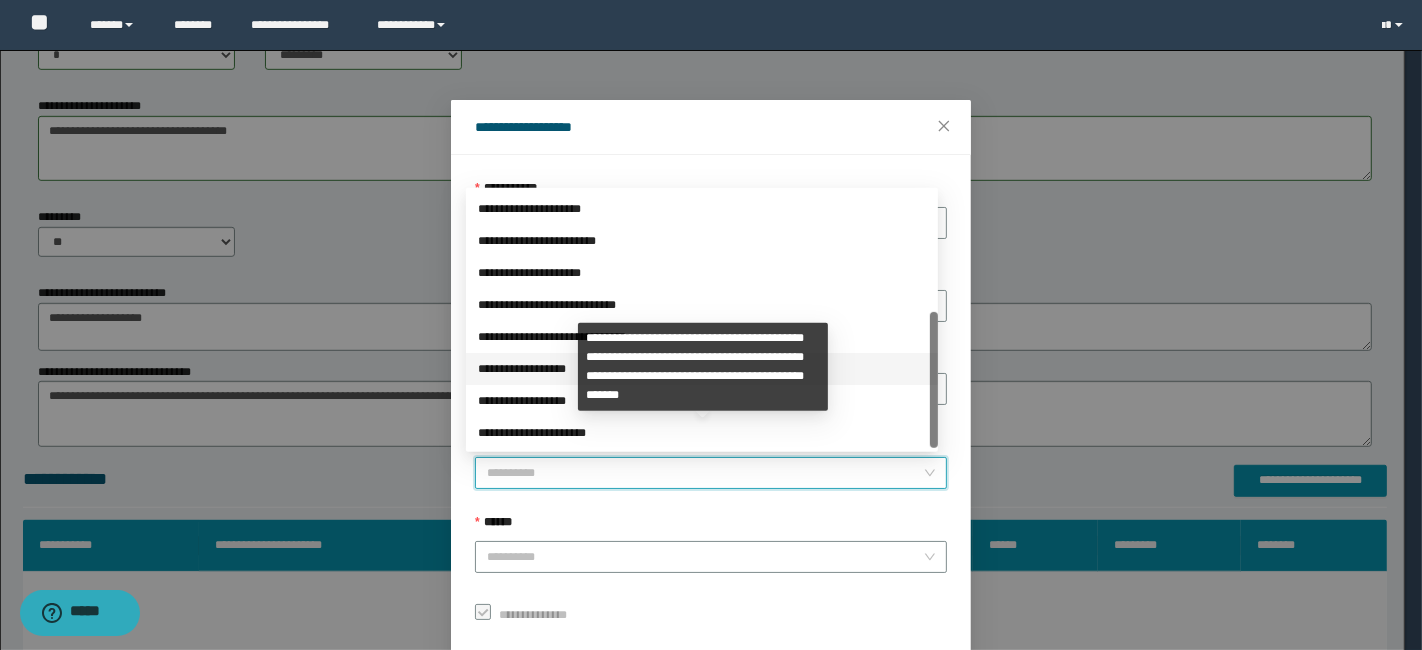 click on "**********" at bounding box center [702, 369] 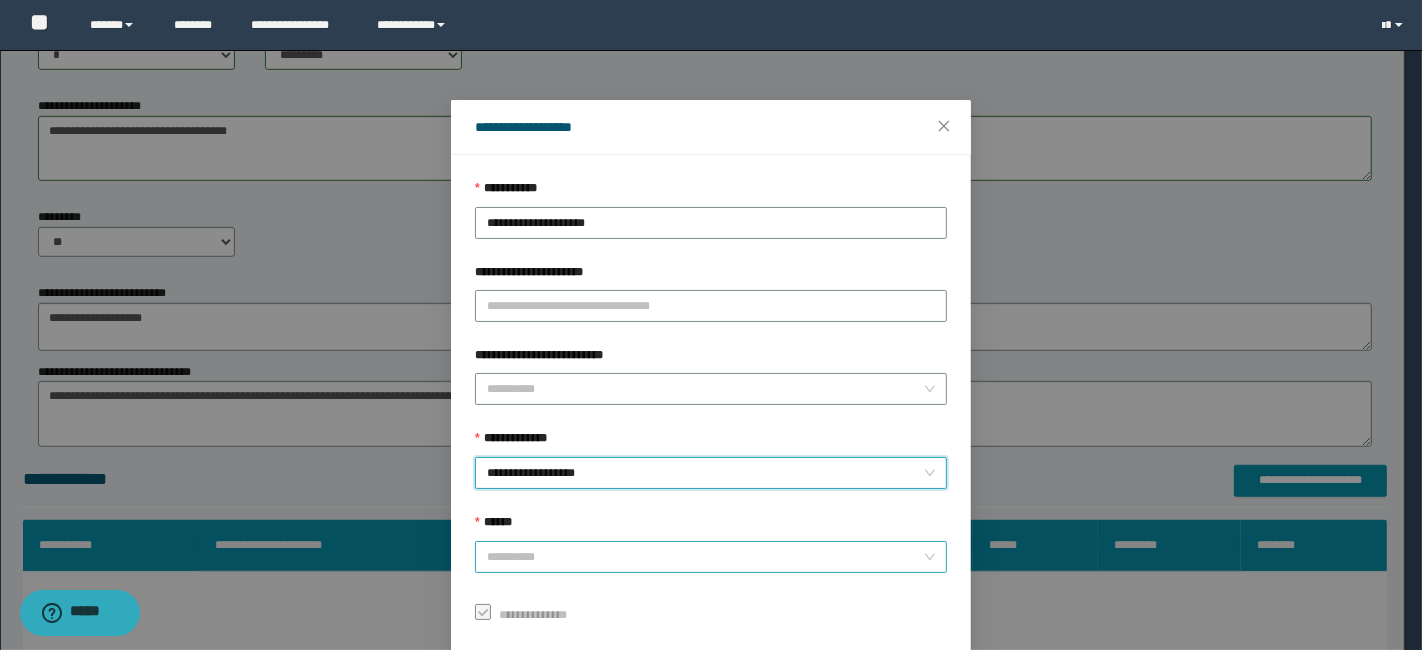 click on "******" at bounding box center (705, 557) 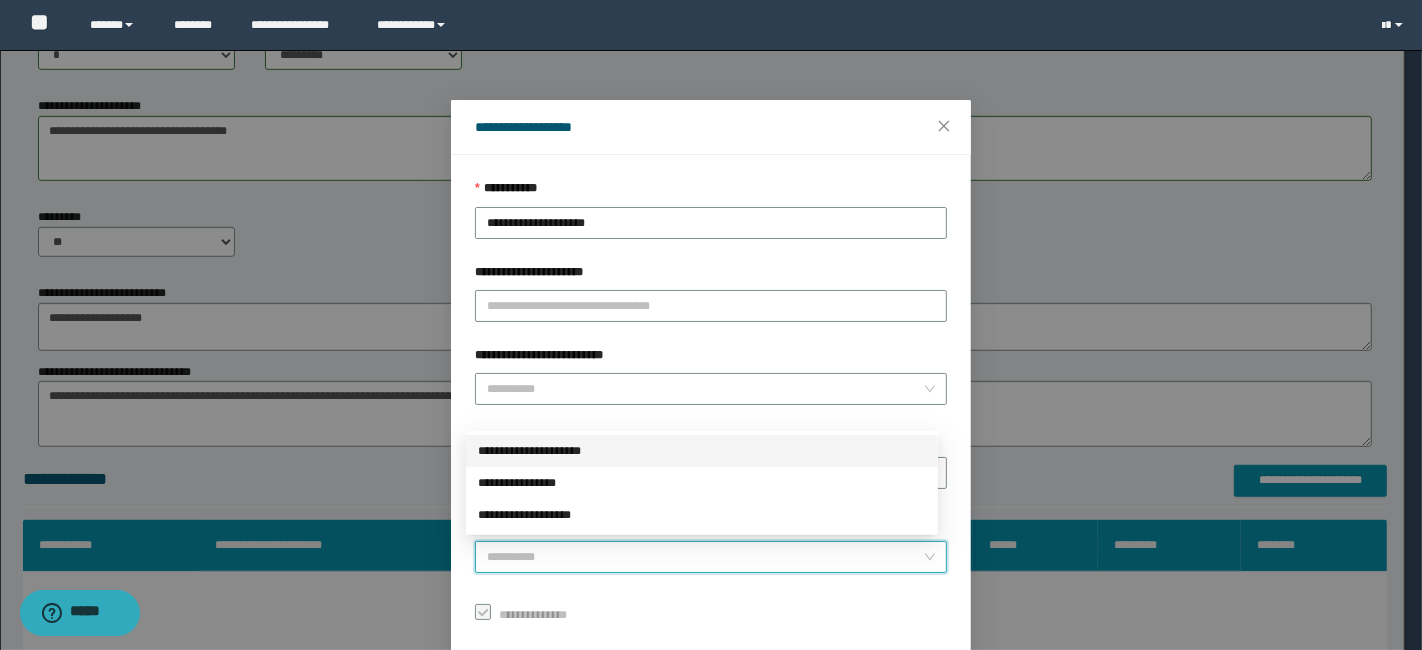 click on "**********" at bounding box center (702, 451) 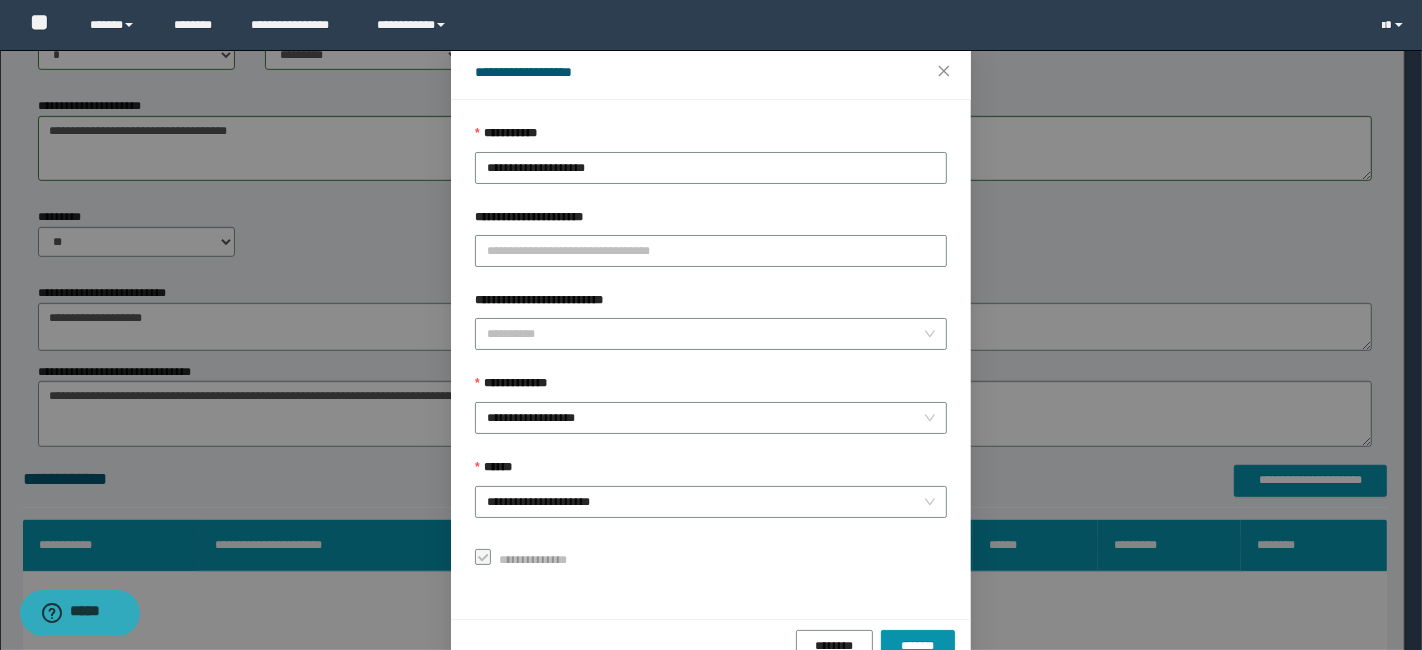 scroll, scrollTop: 100, scrollLeft: 0, axis: vertical 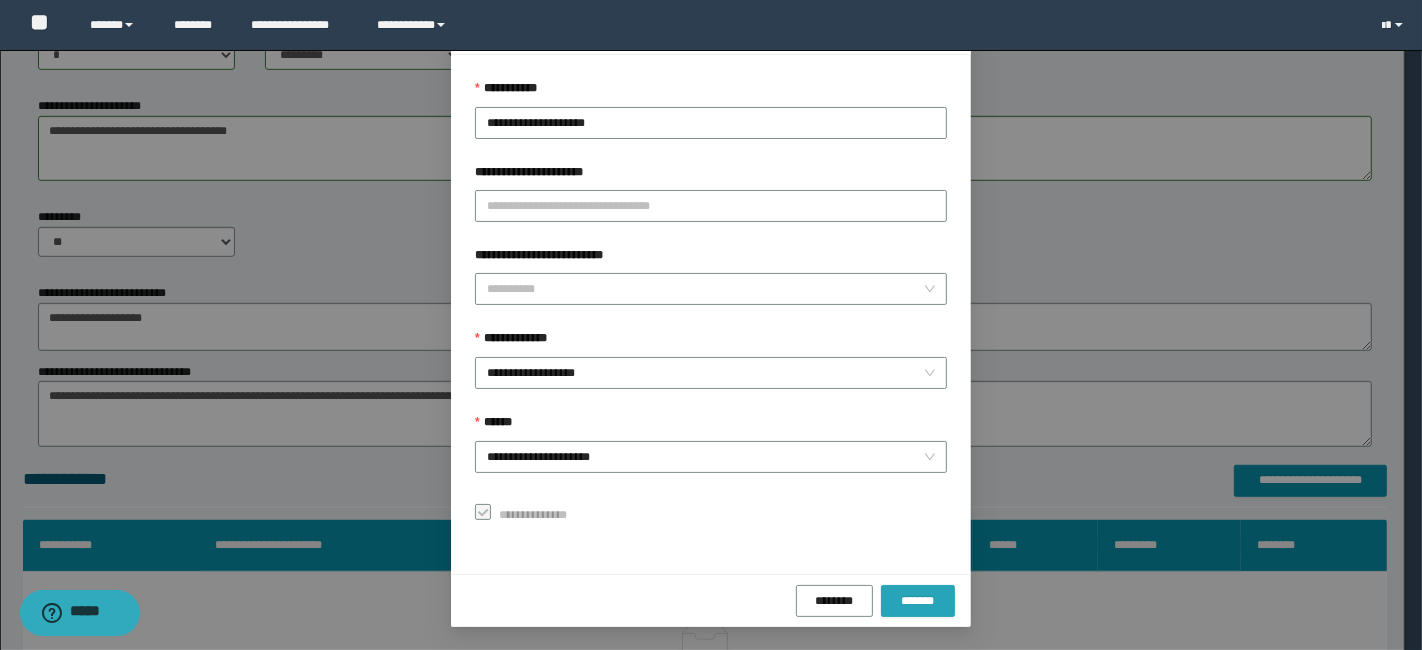 click on "*******" at bounding box center (918, 601) 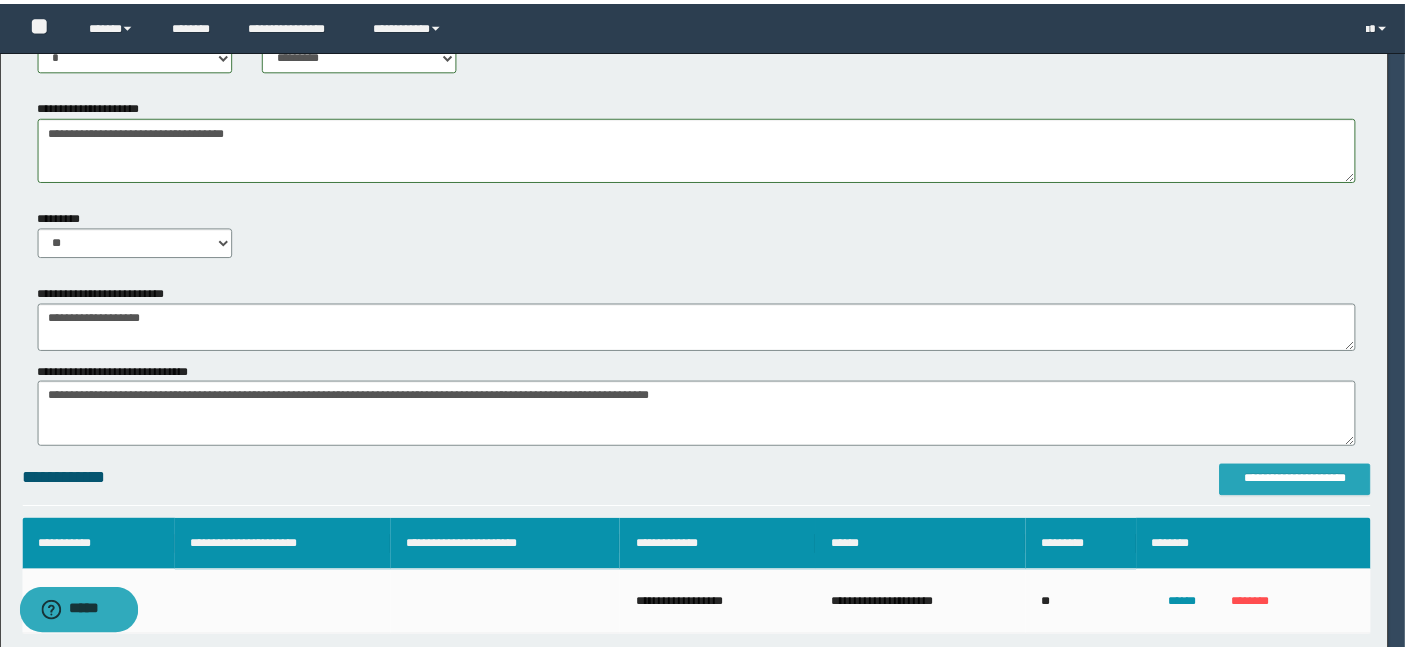scroll, scrollTop: 0, scrollLeft: 0, axis: both 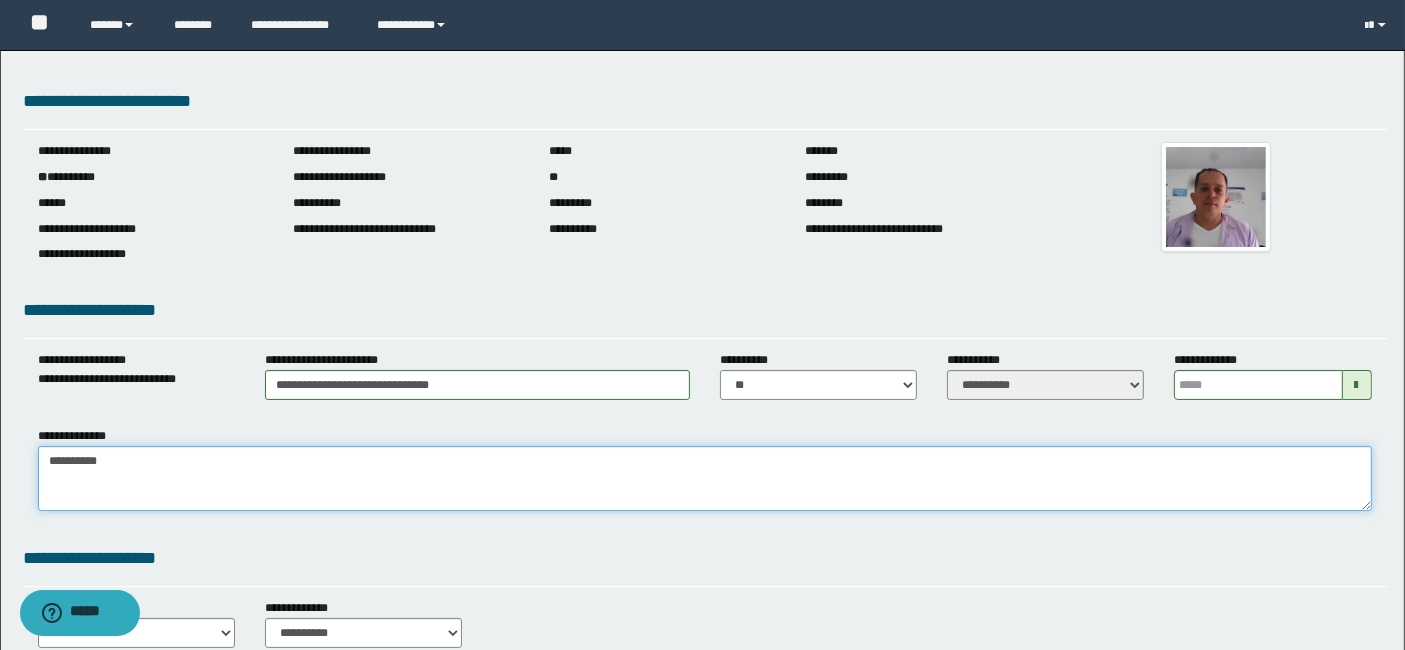 click on "**********" at bounding box center [705, 478] 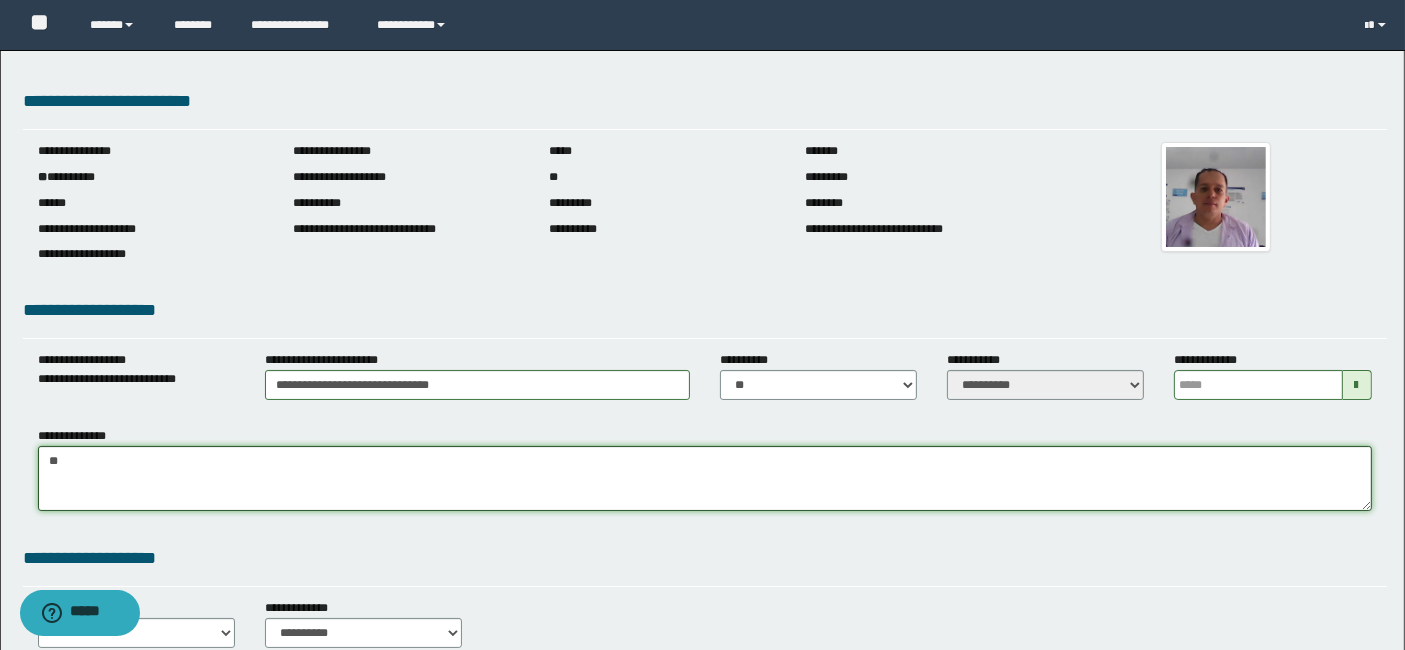 type on "*" 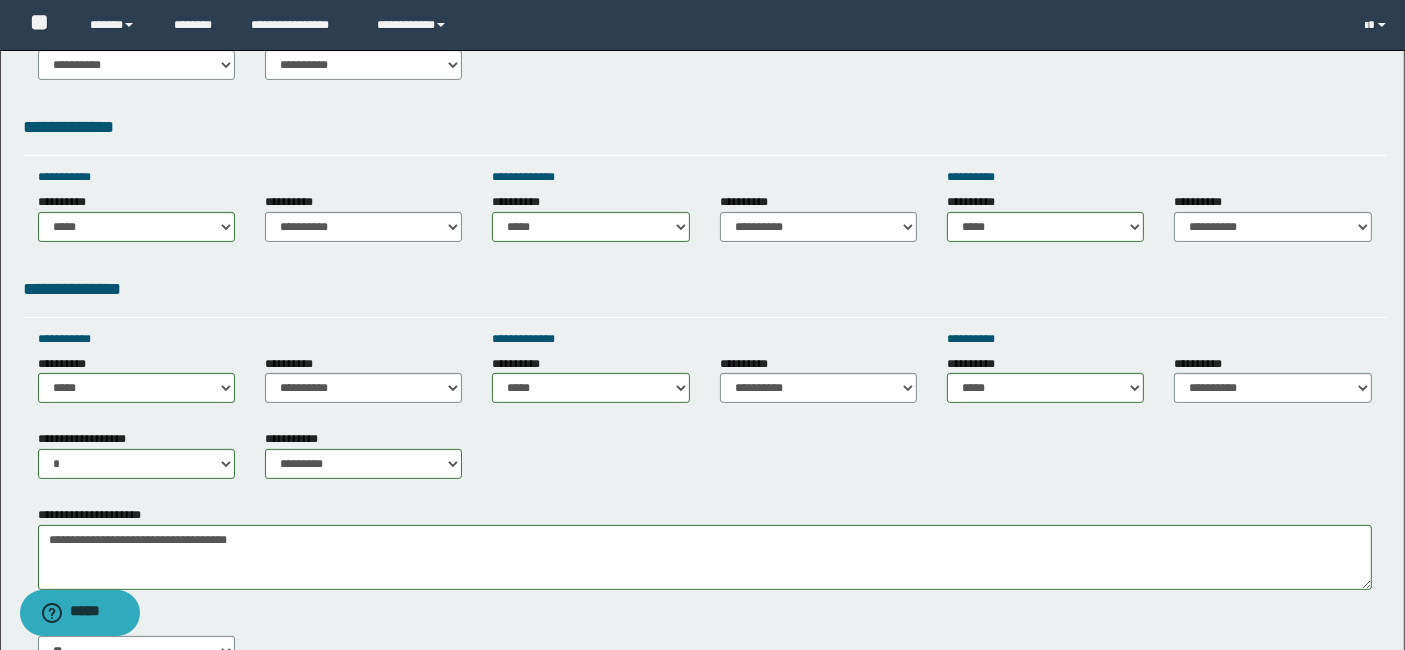 scroll, scrollTop: 1137, scrollLeft: 0, axis: vertical 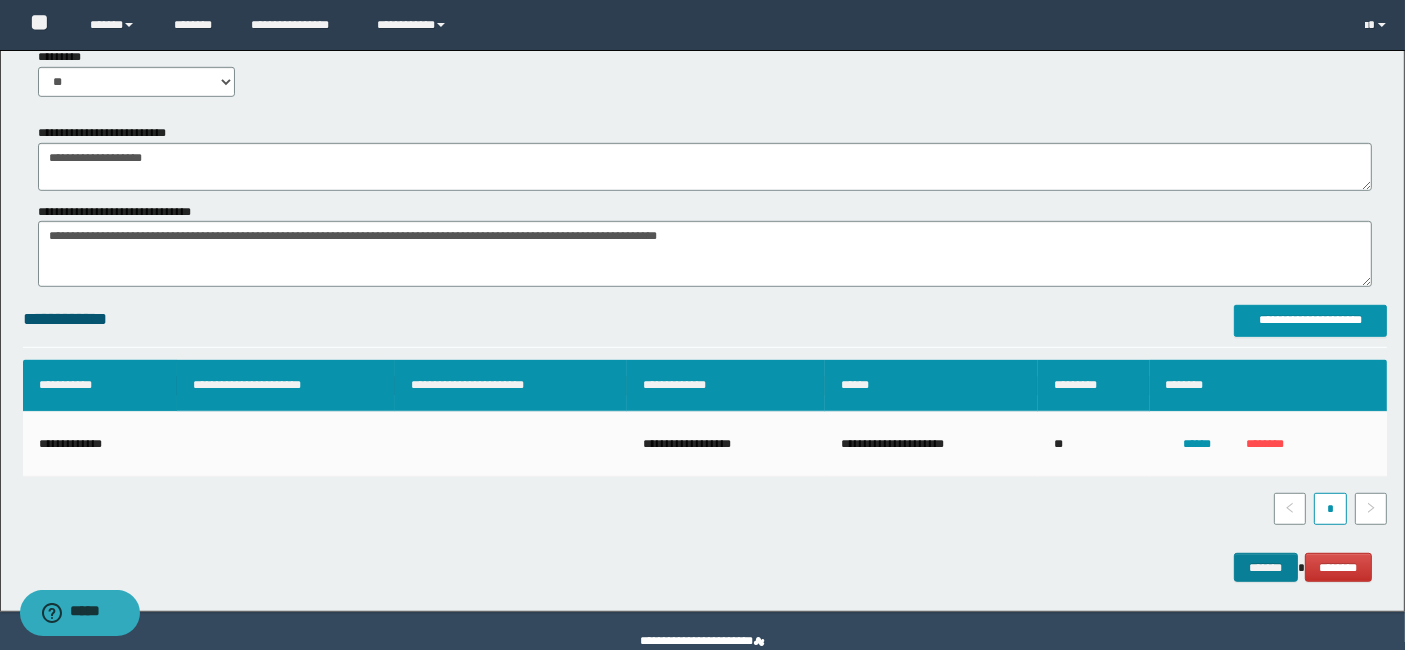 type on "**********" 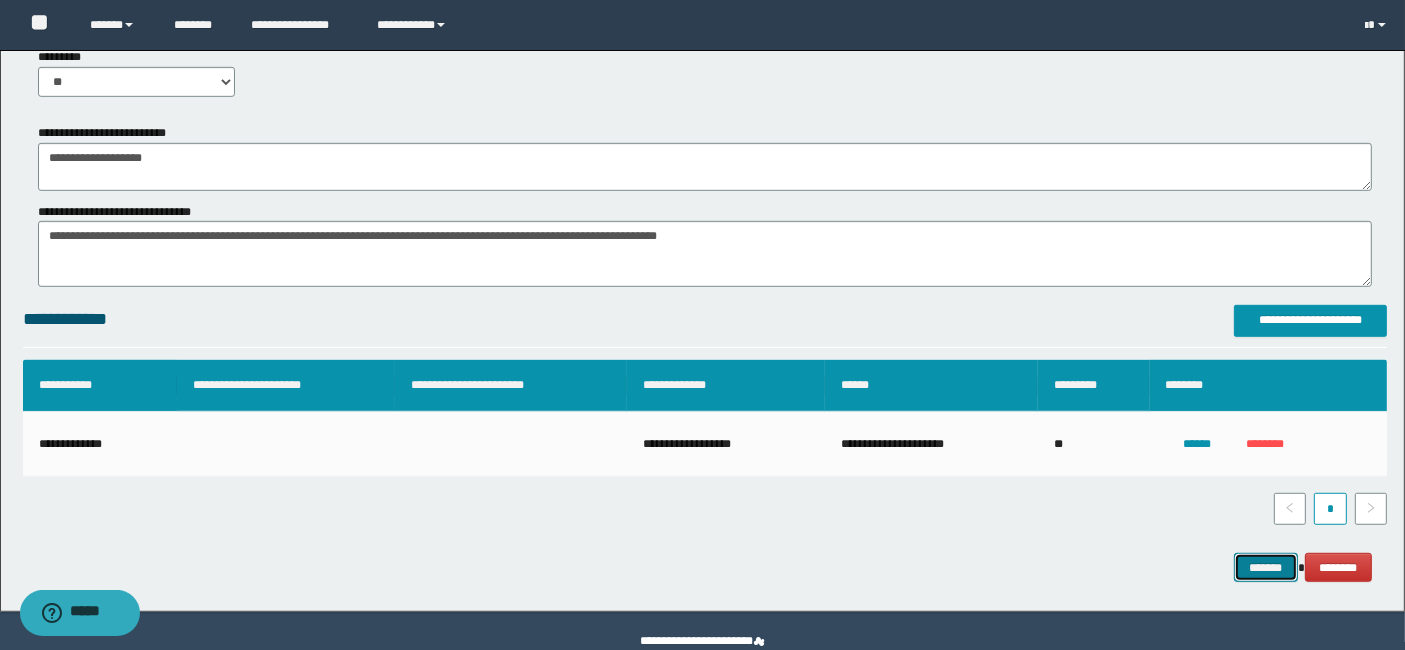 click on "*******" at bounding box center [1266, 567] 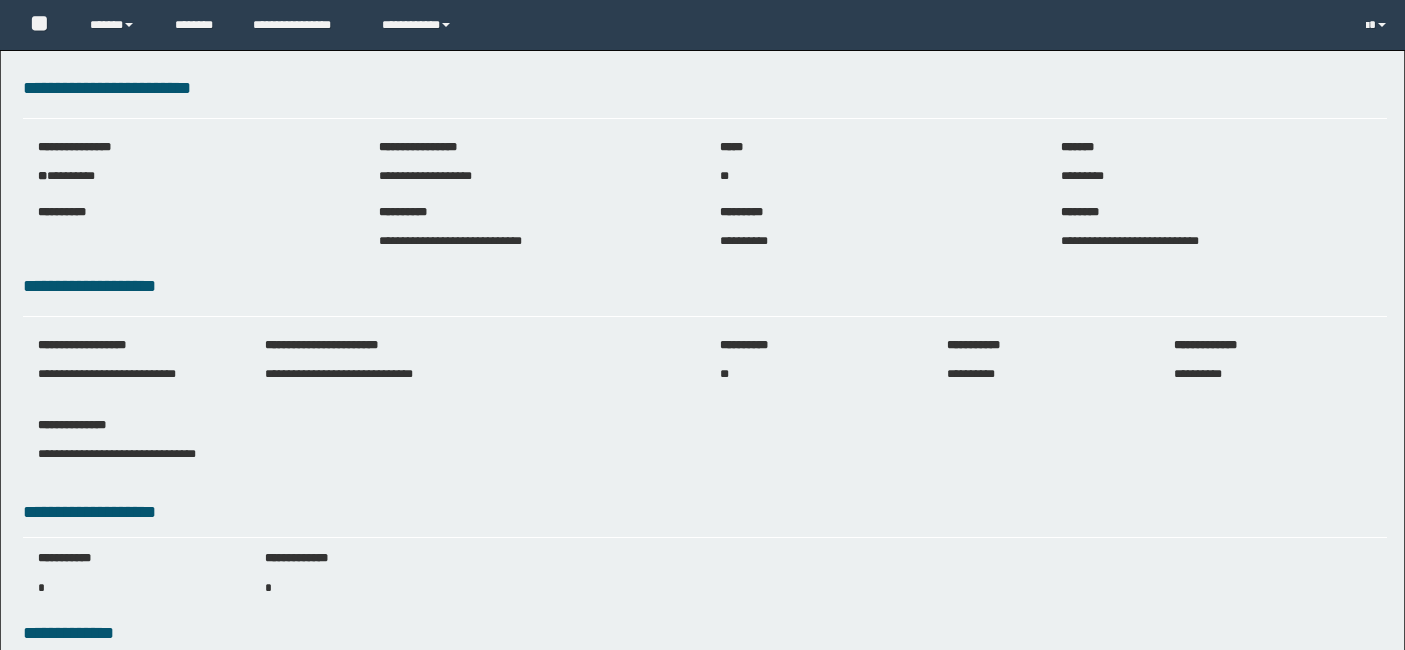scroll, scrollTop: 0, scrollLeft: 0, axis: both 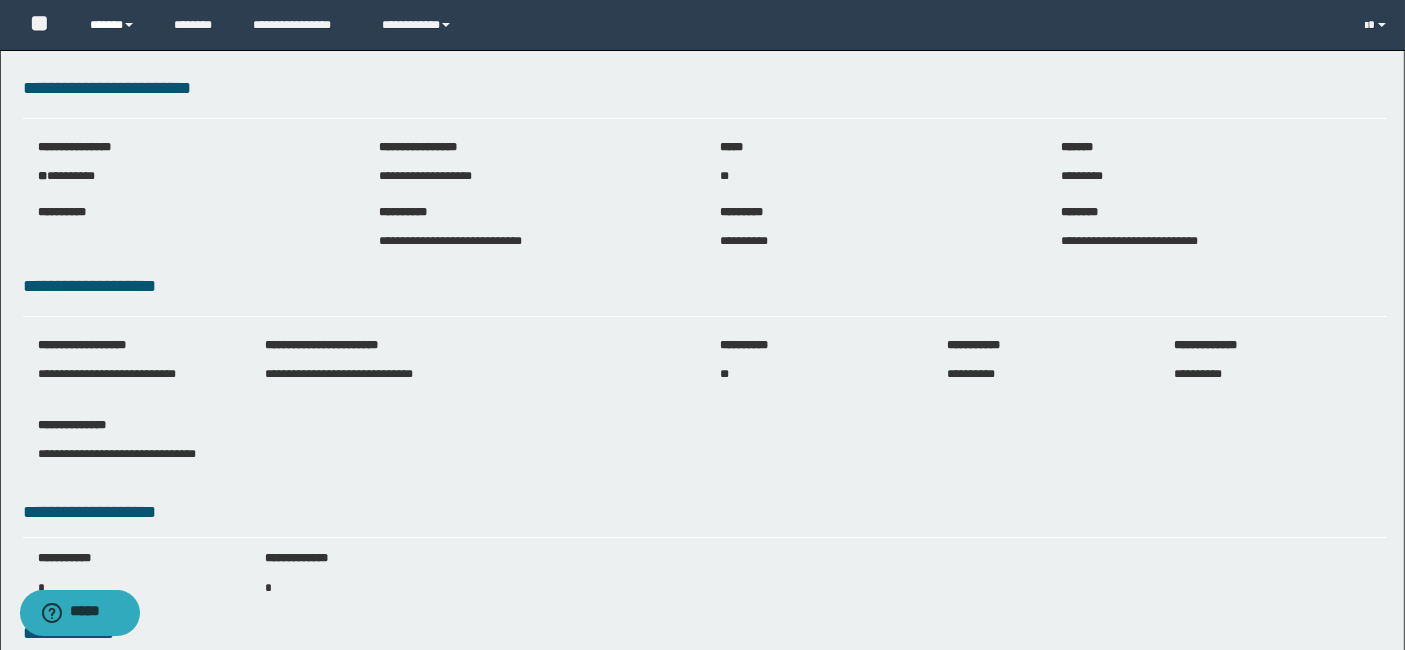click at bounding box center (129, 25) 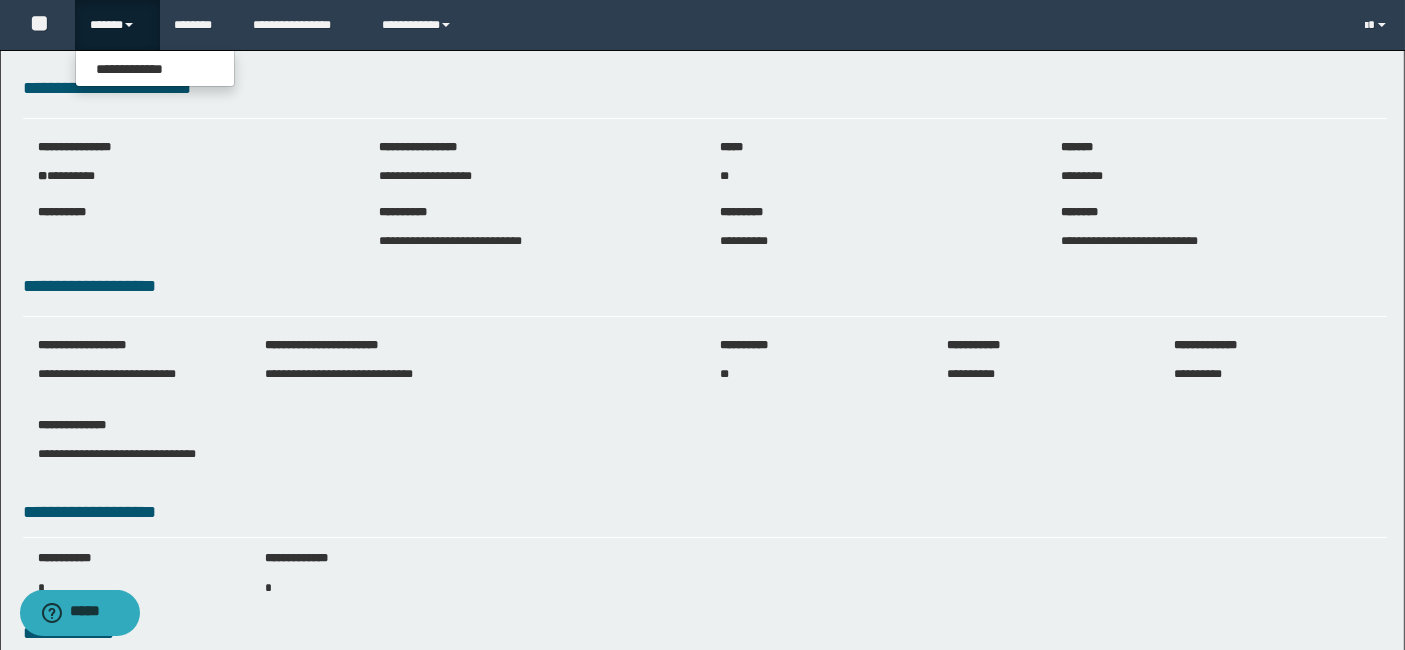 click on "**********" at bounding box center [155, 68] 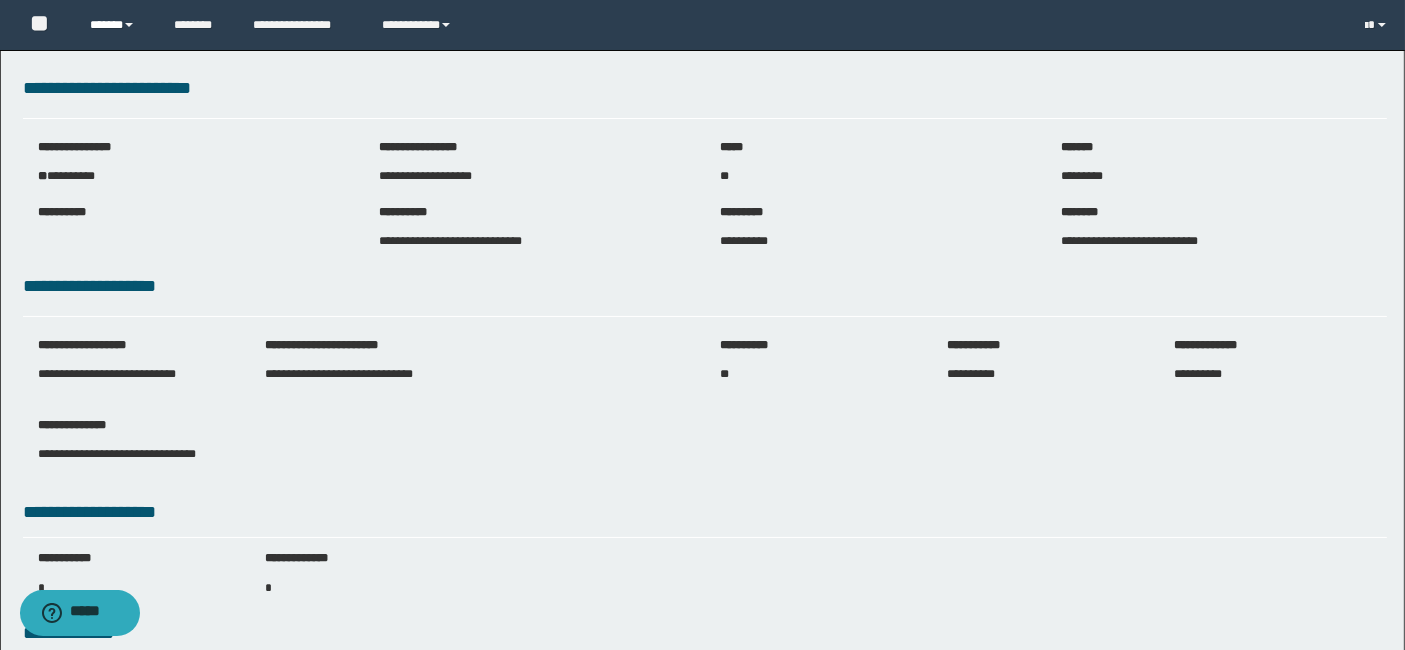 click at bounding box center (129, 25) 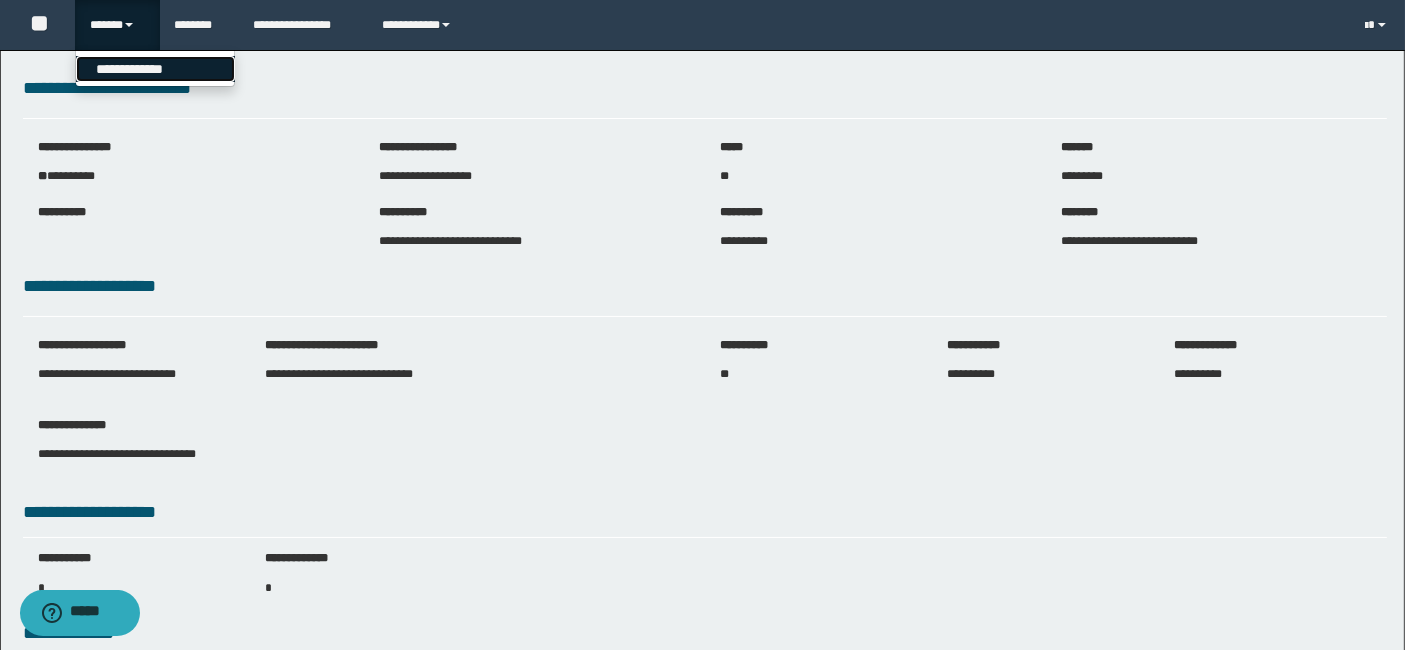 click on "**********" at bounding box center [155, 69] 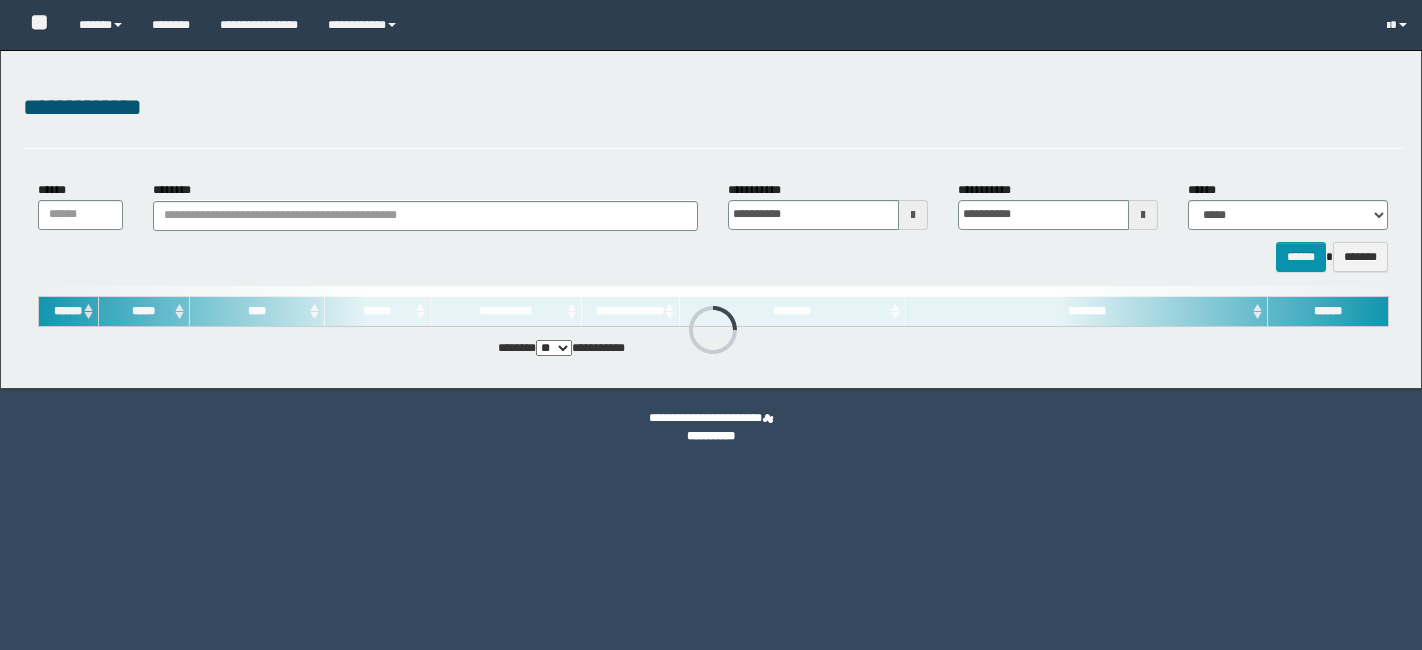 scroll, scrollTop: 0, scrollLeft: 0, axis: both 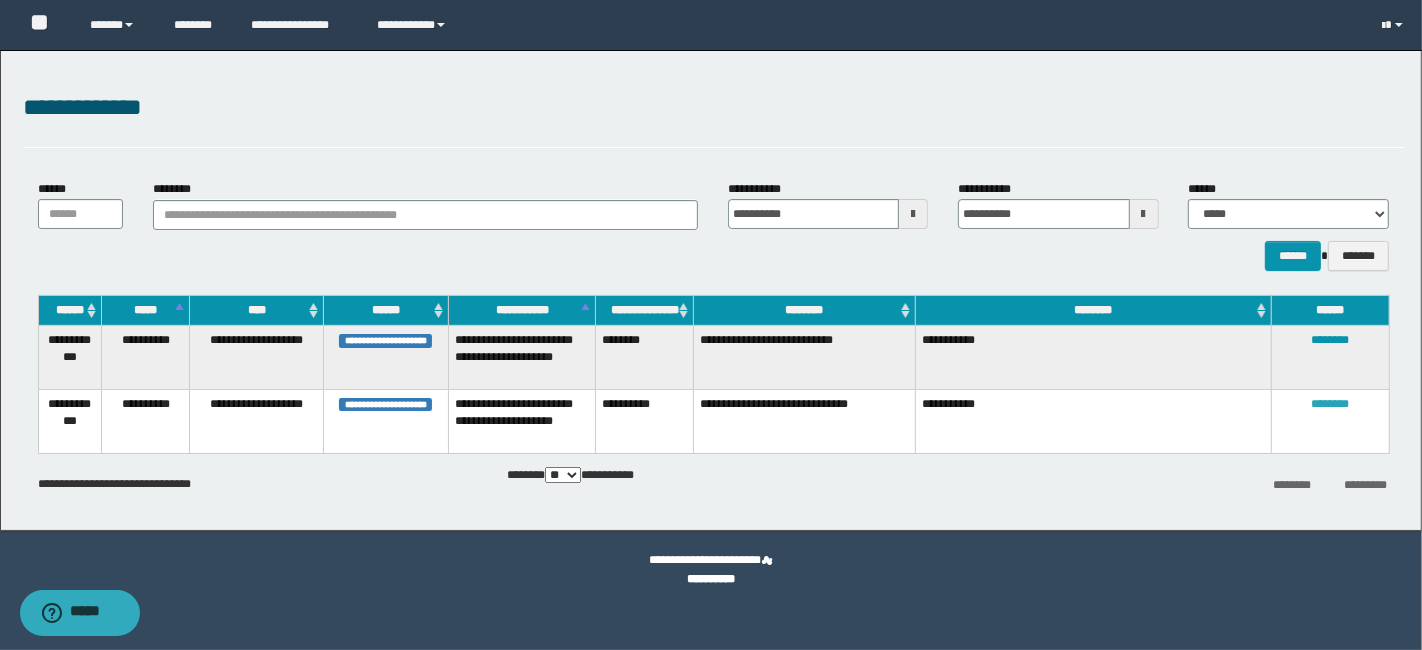 click on "********" at bounding box center [1330, 404] 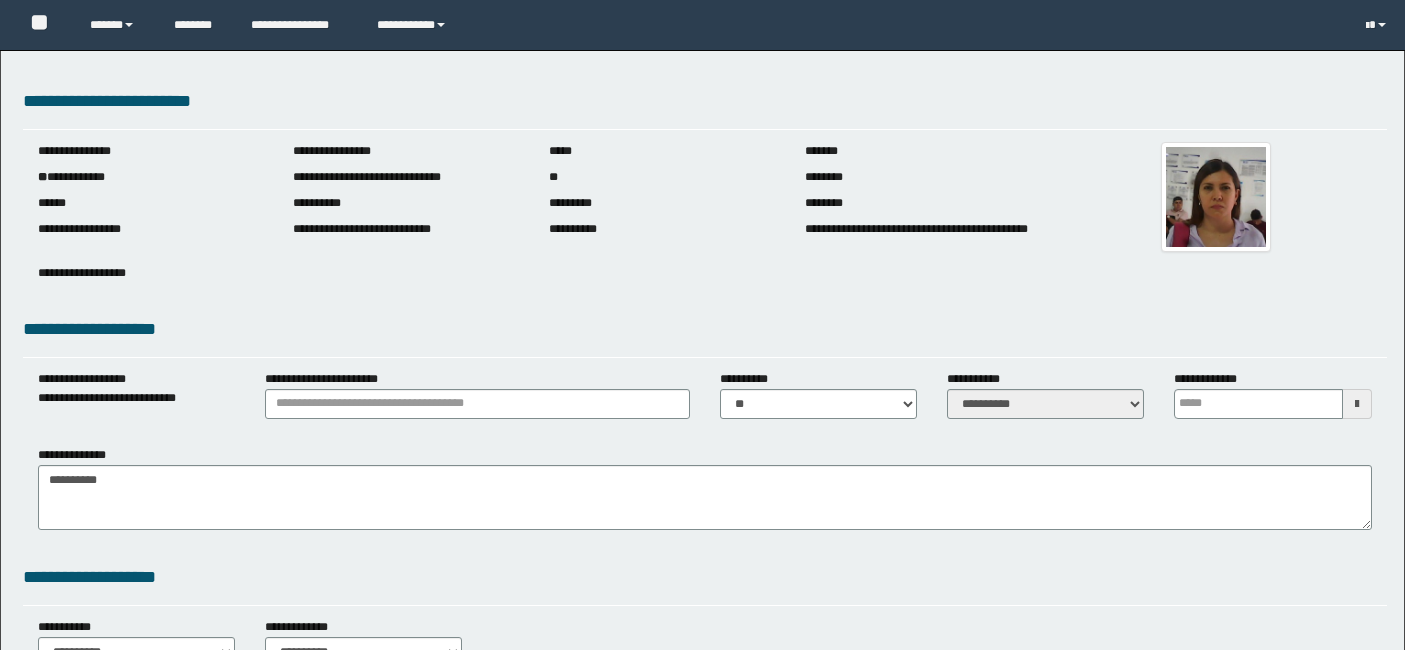 scroll, scrollTop: 0, scrollLeft: 0, axis: both 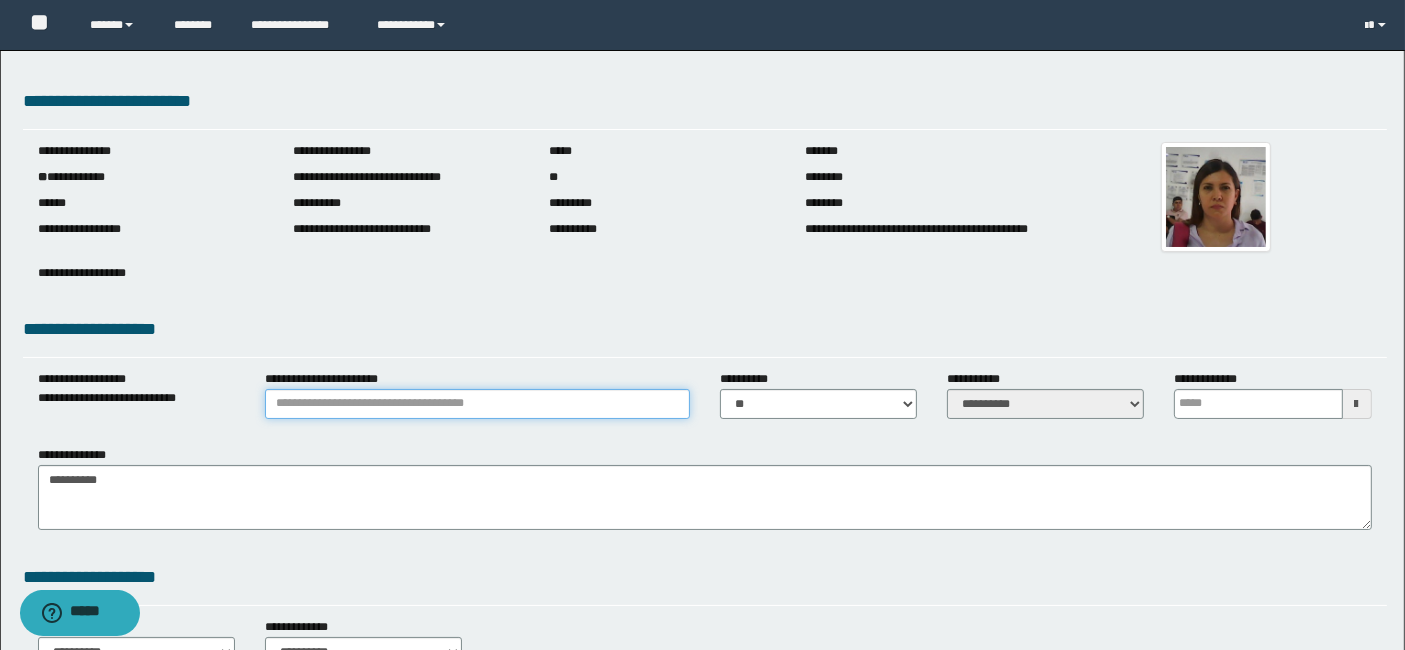 click on "**********" at bounding box center [477, 404] 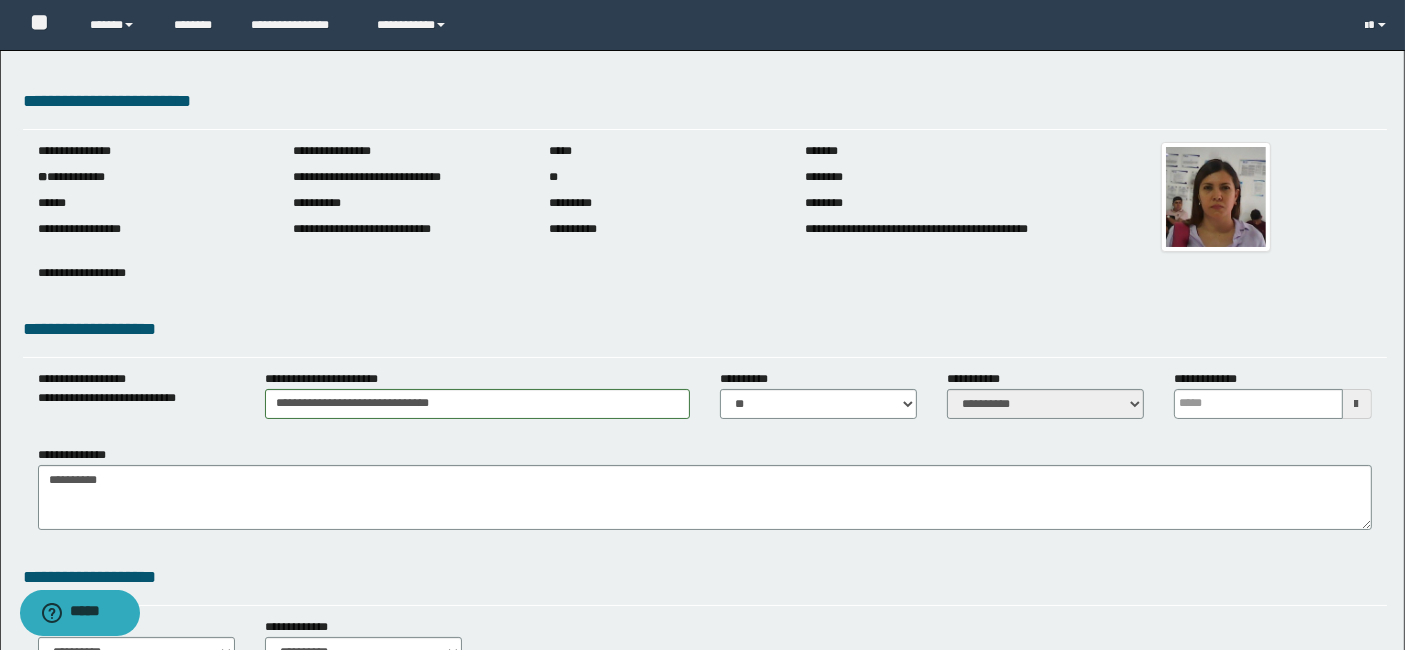 click at bounding box center [1357, 404] 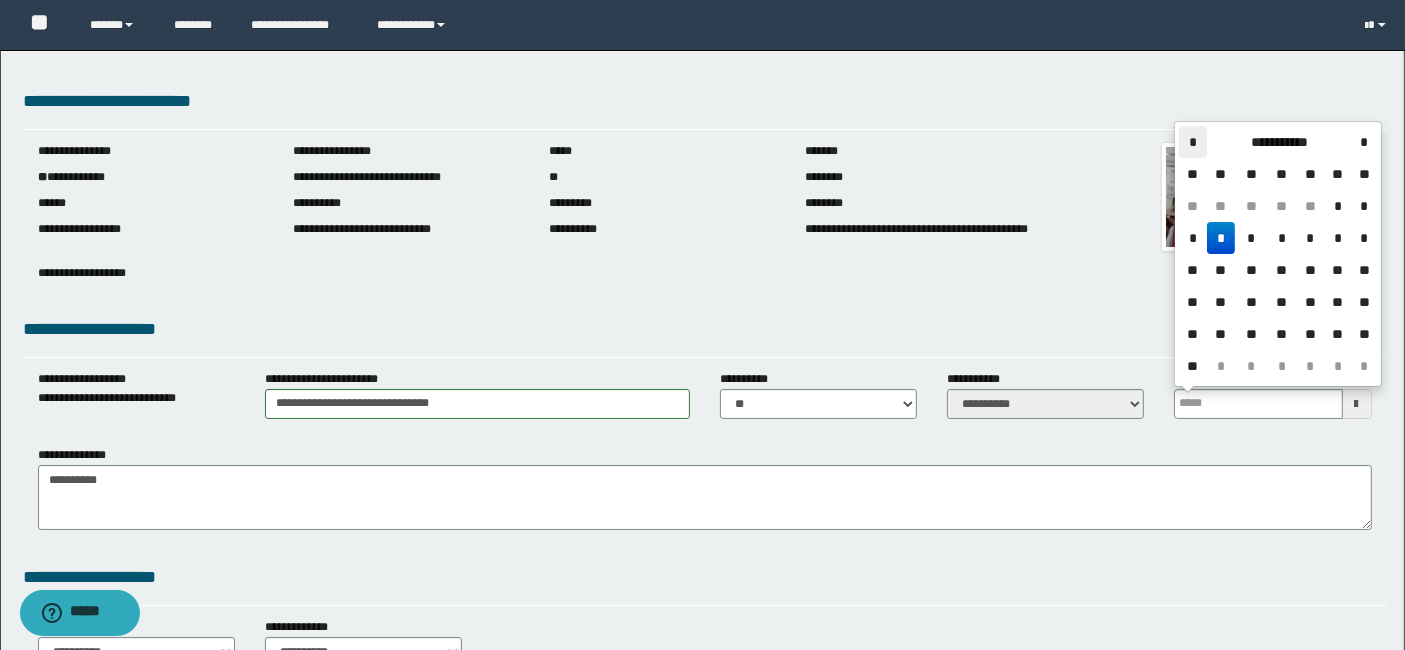 click on "*" at bounding box center (1193, 142) 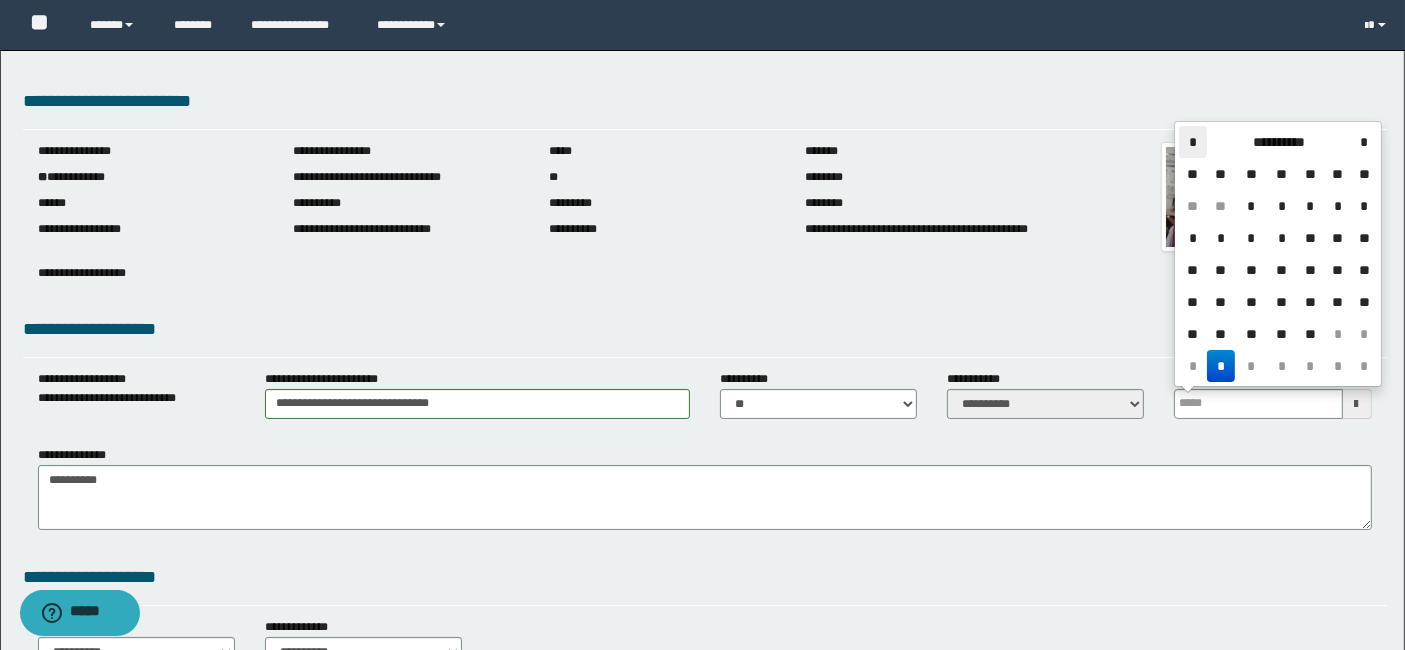 click on "*" at bounding box center (1193, 142) 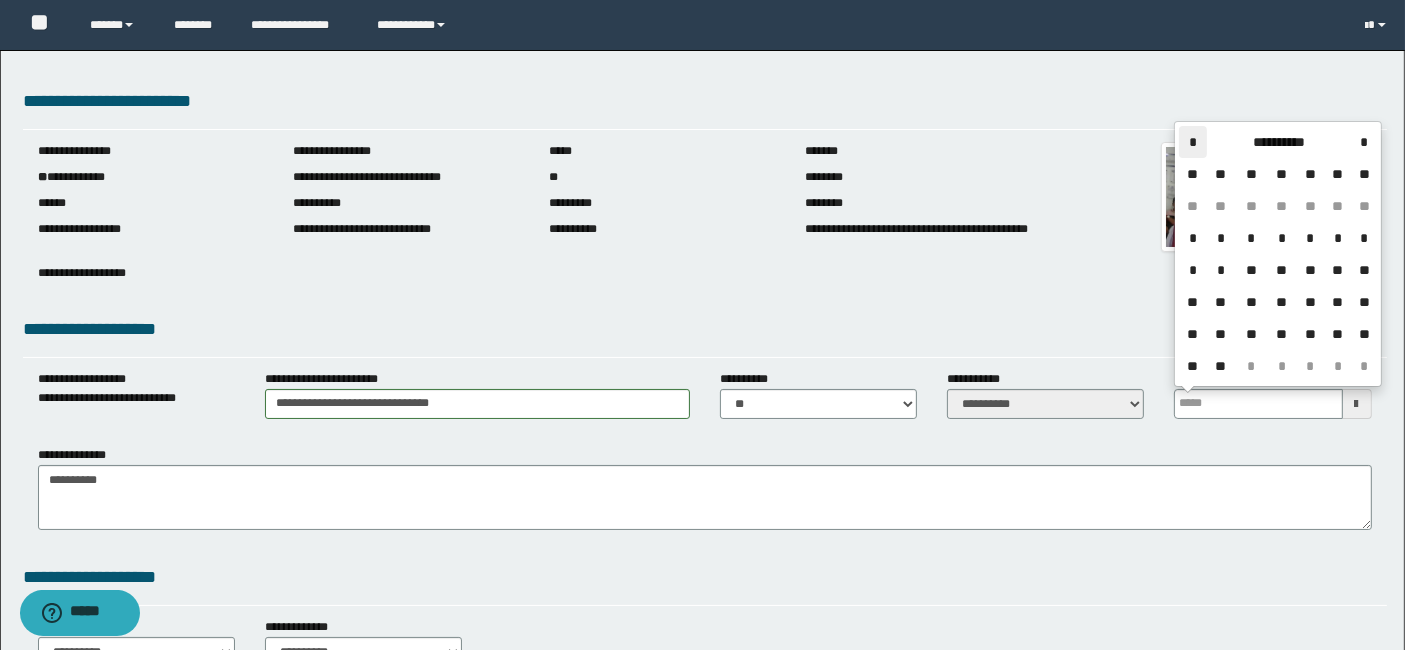 click on "*" at bounding box center [1193, 142] 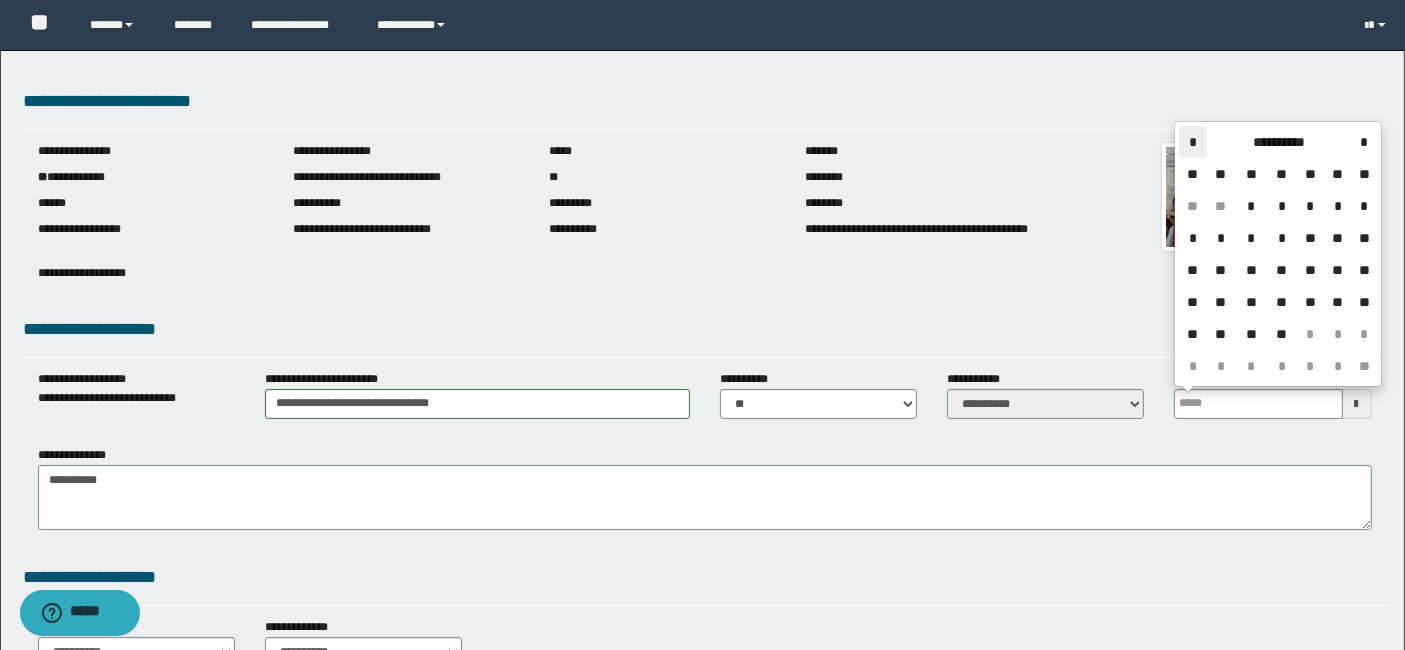 click on "*" at bounding box center (1193, 142) 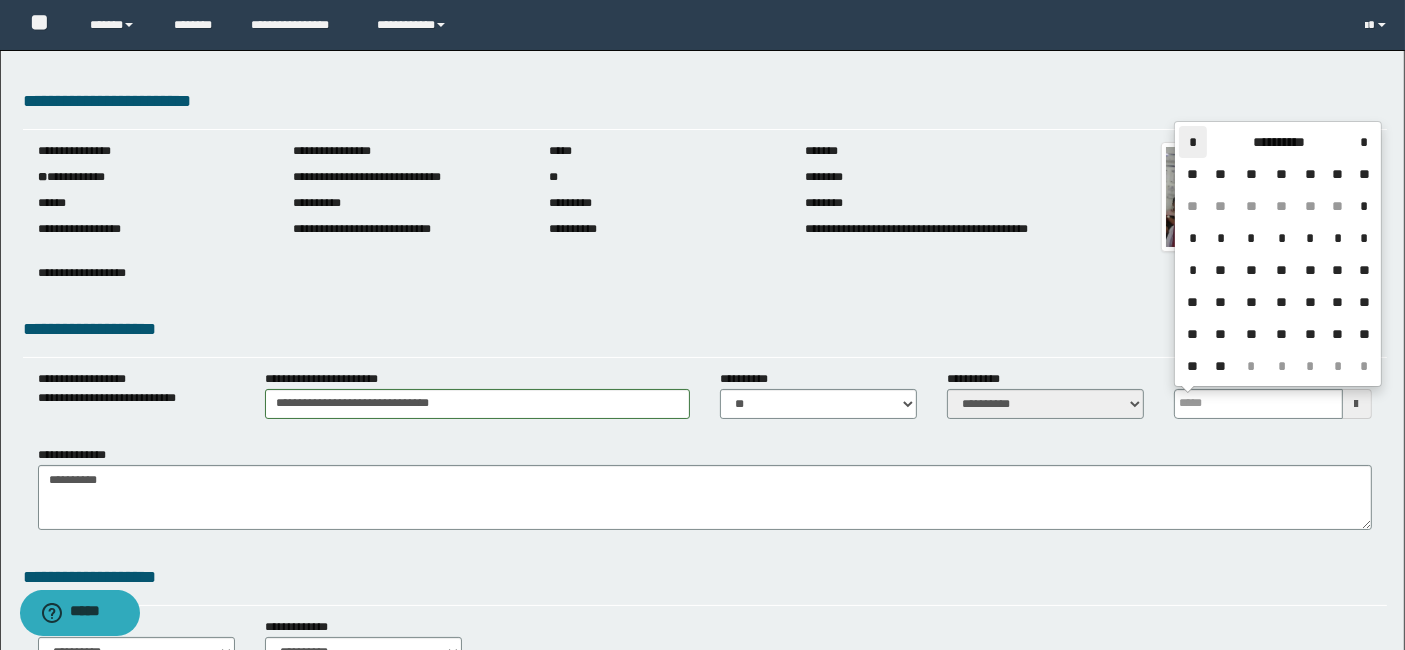 click on "*" at bounding box center [1193, 142] 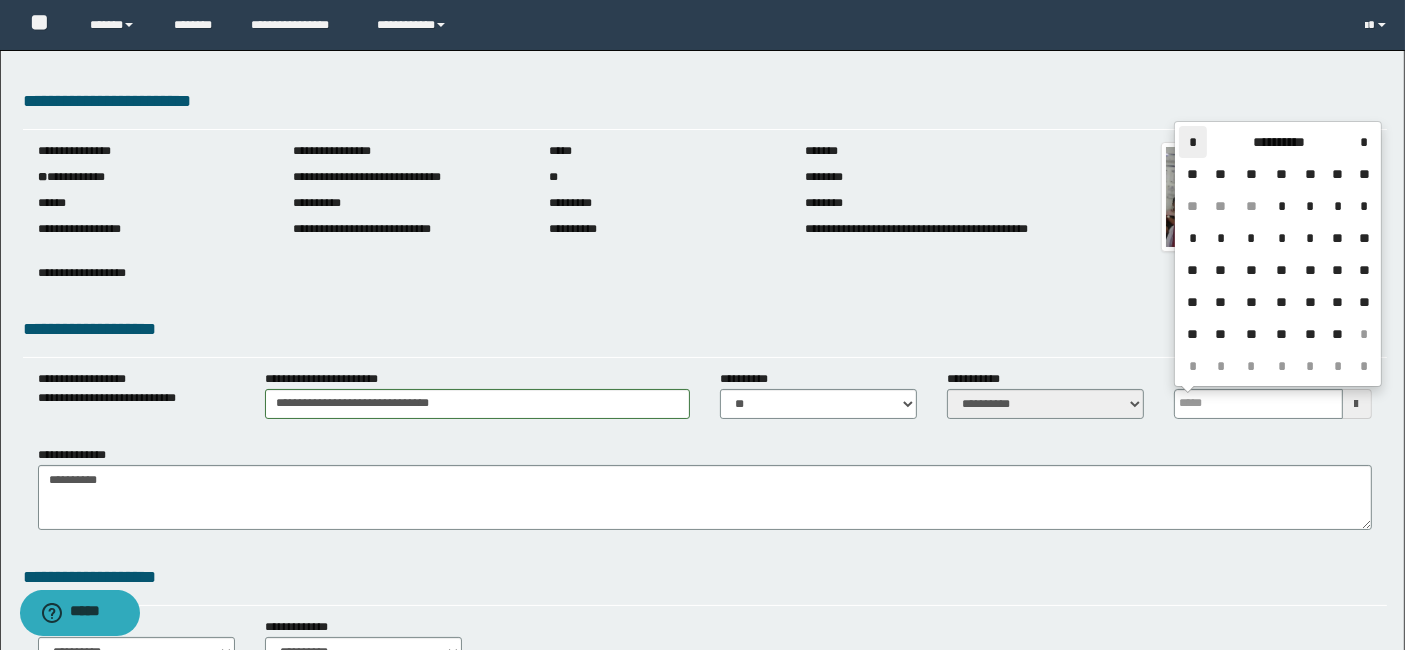 click on "*" at bounding box center (1193, 142) 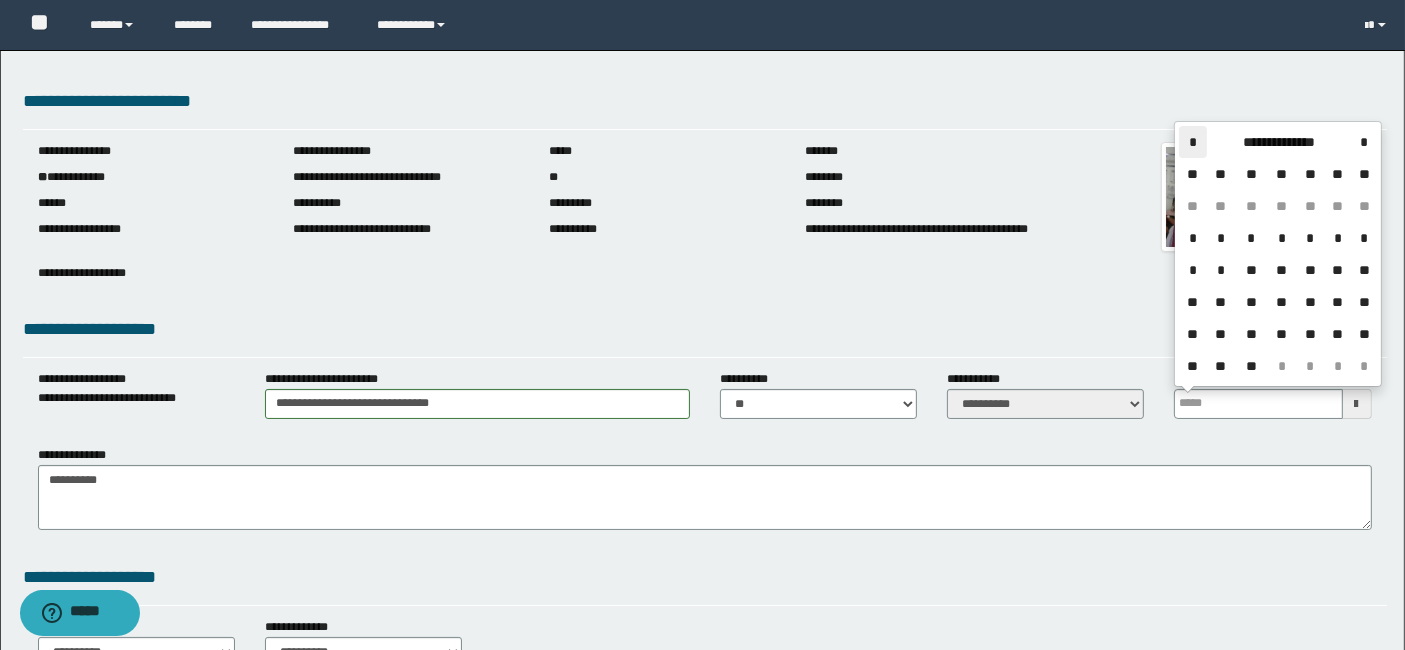 click on "*" at bounding box center [1193, 142] 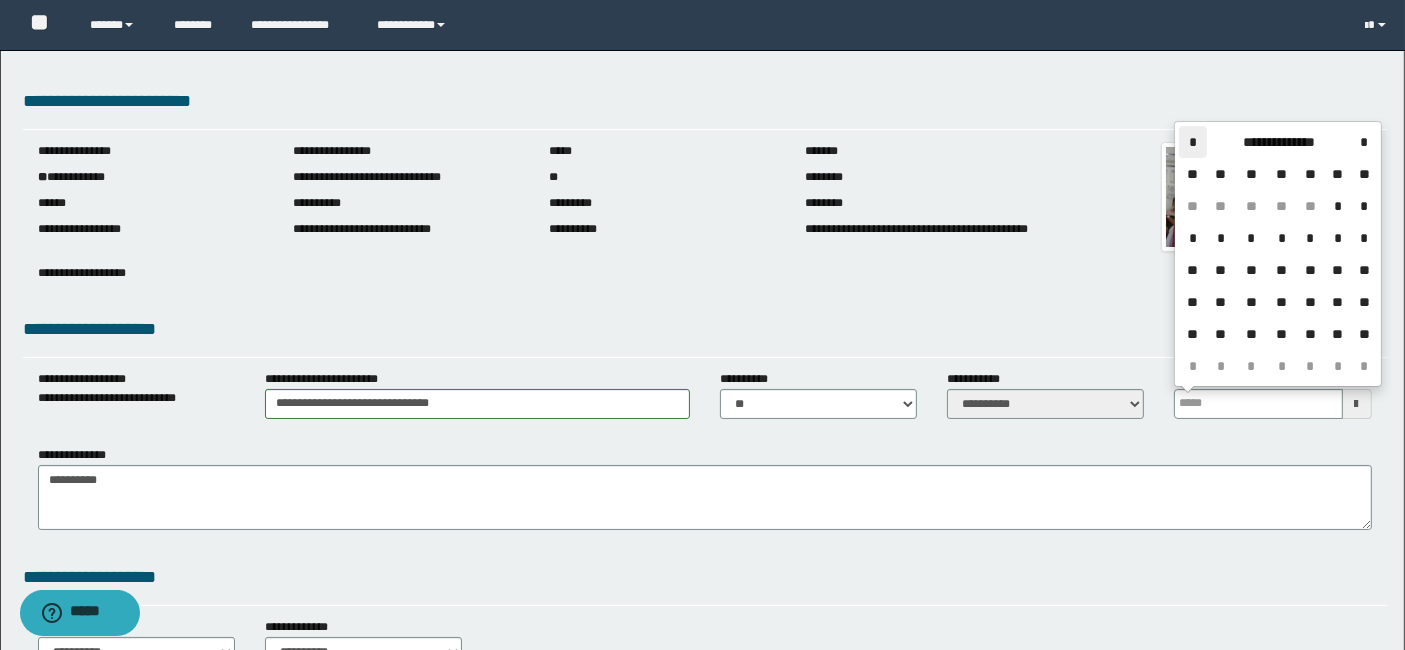 click on "*" at bounding box center (1193, 142) 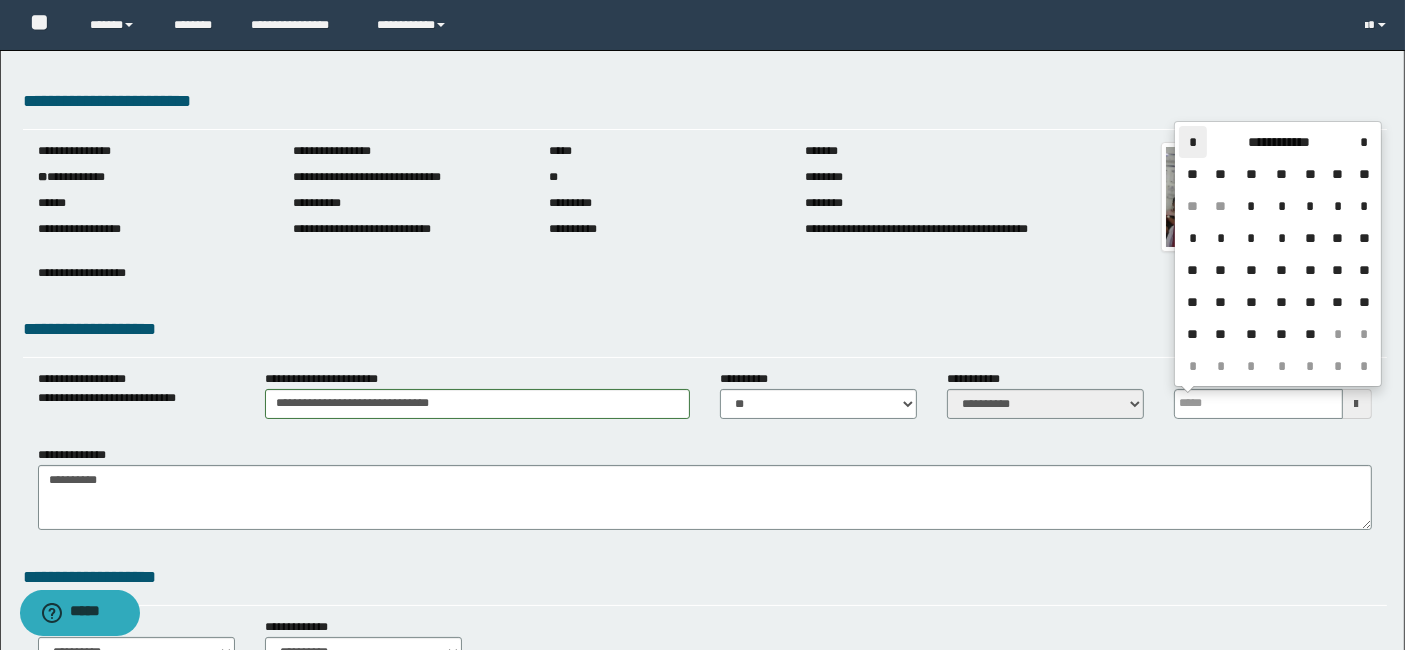 click on "*" at bounding box center (1193, 142) 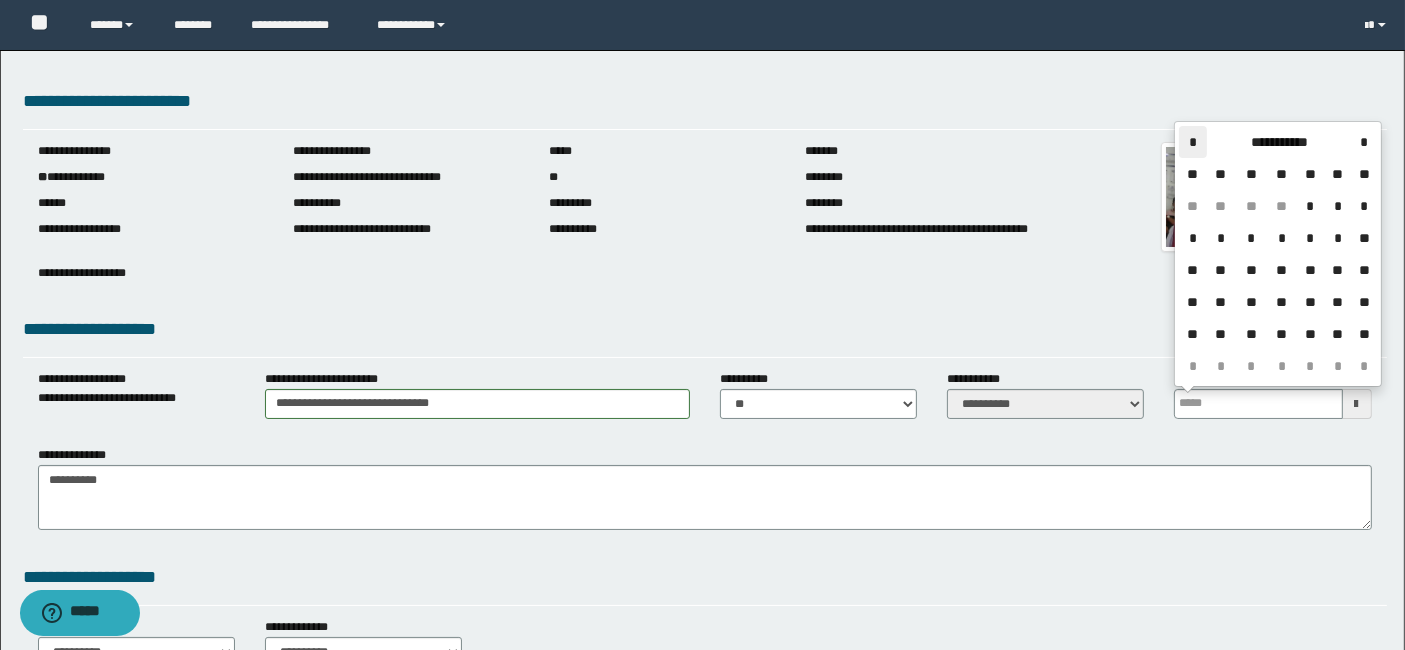 click on "*" at bounding box center (1193, 142) 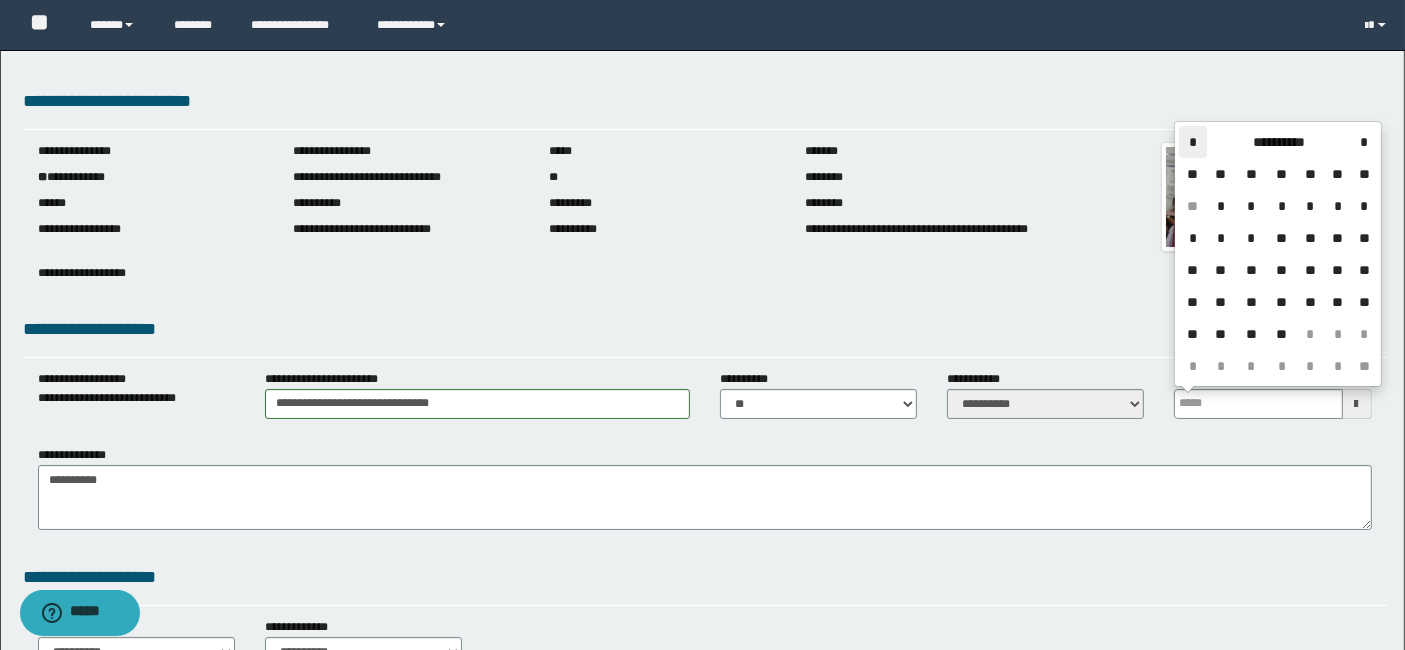 click on "*" at bounding box center (1193, 142) 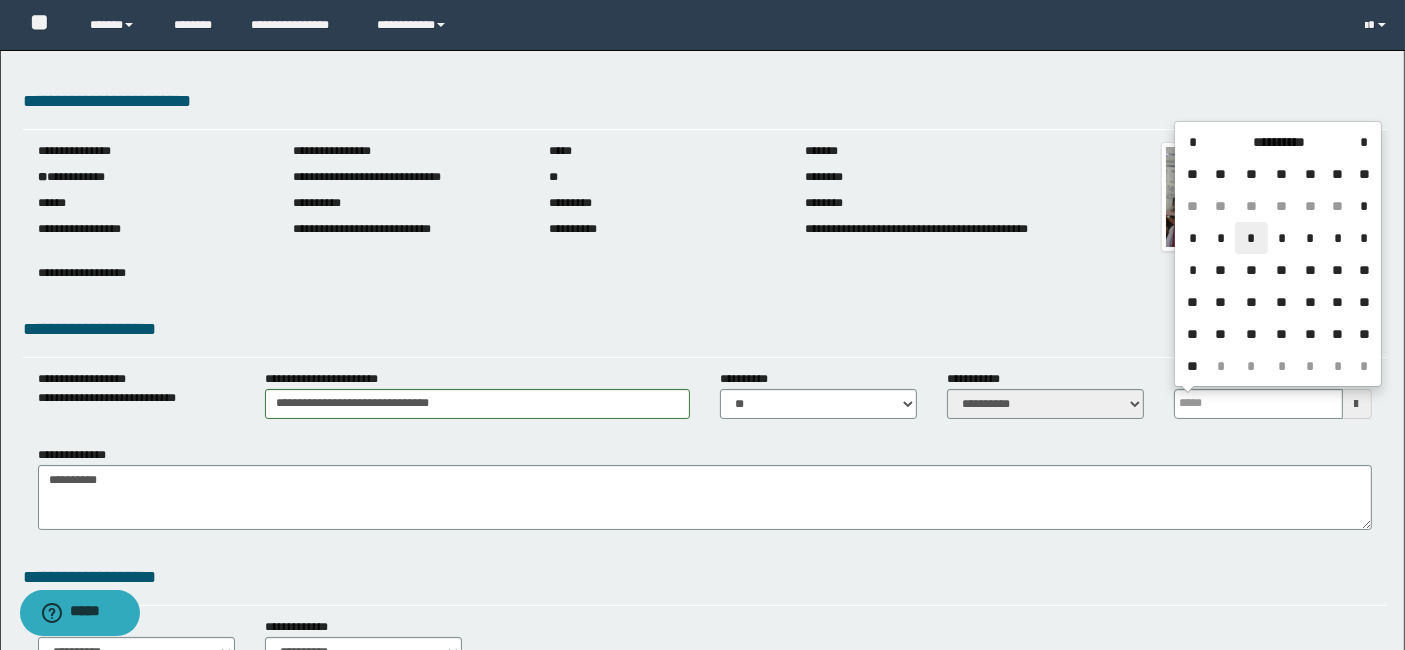click on "*" at bounding box center (1251, 238) 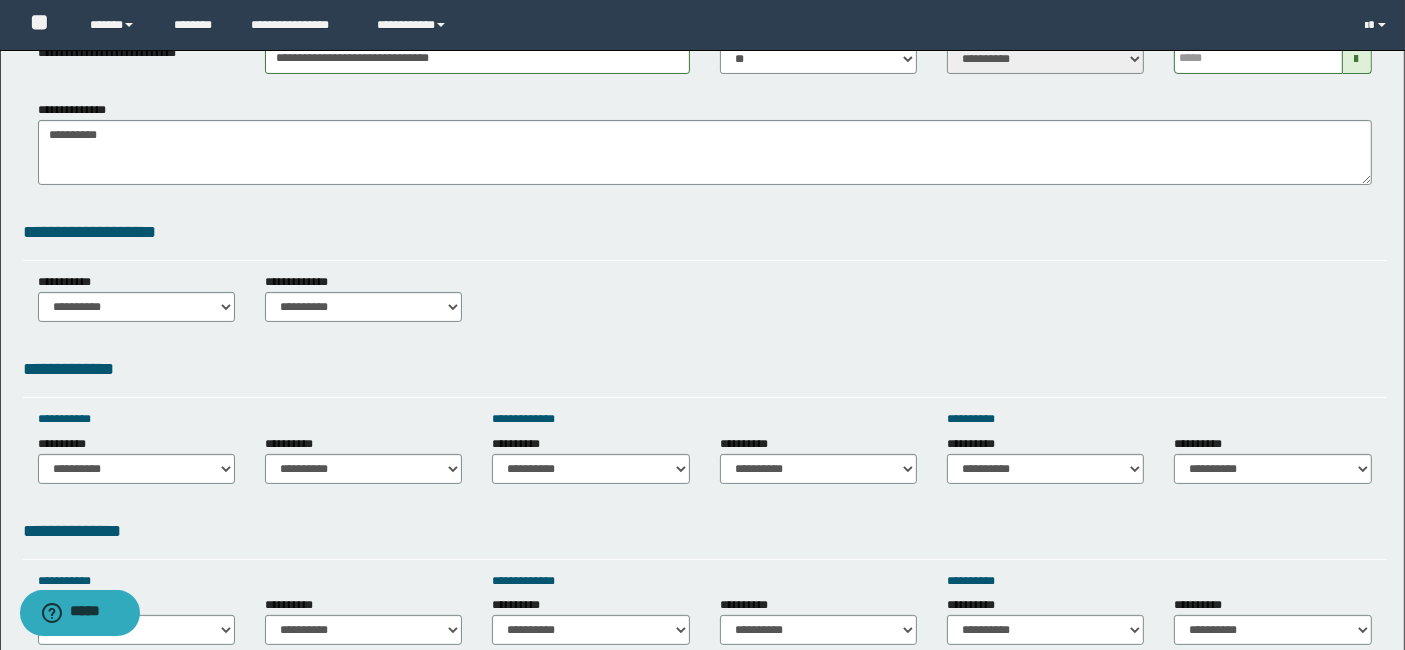 scroll, scrollTop: 355, scrollLeft: 0, axis: vertical 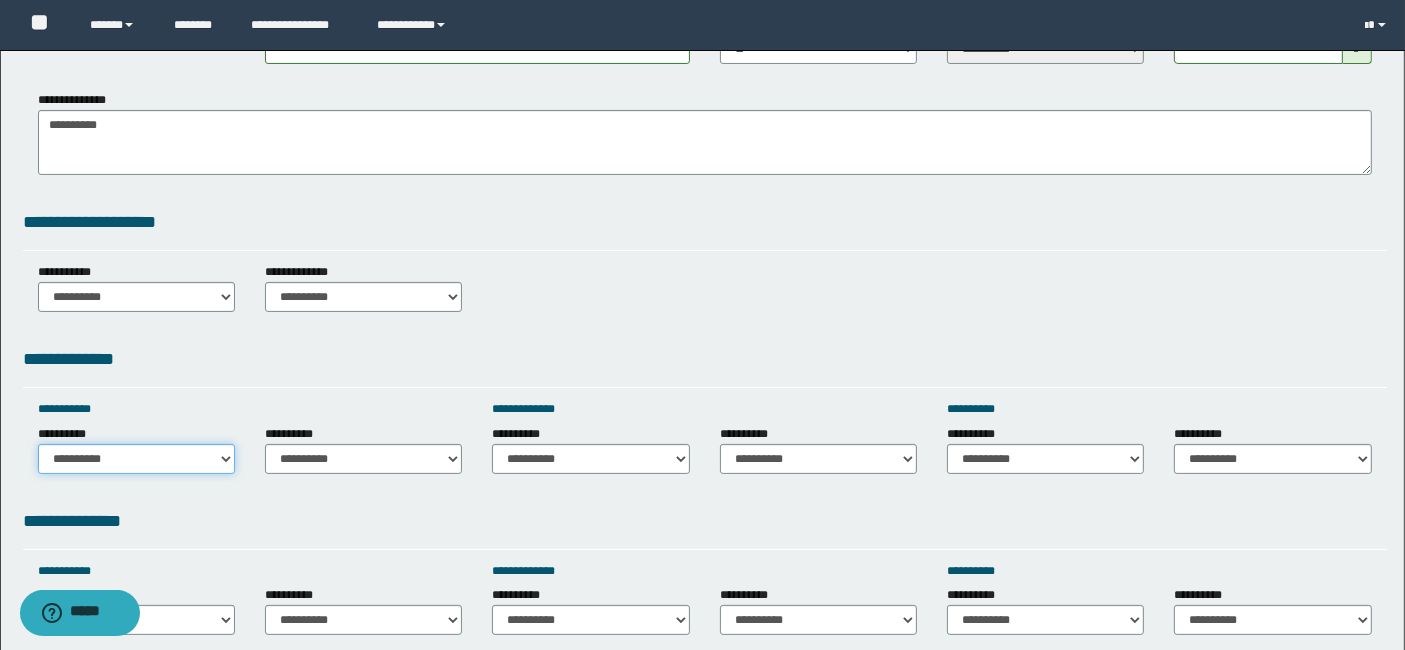 click on "**********" at bounding box center [136, 459] 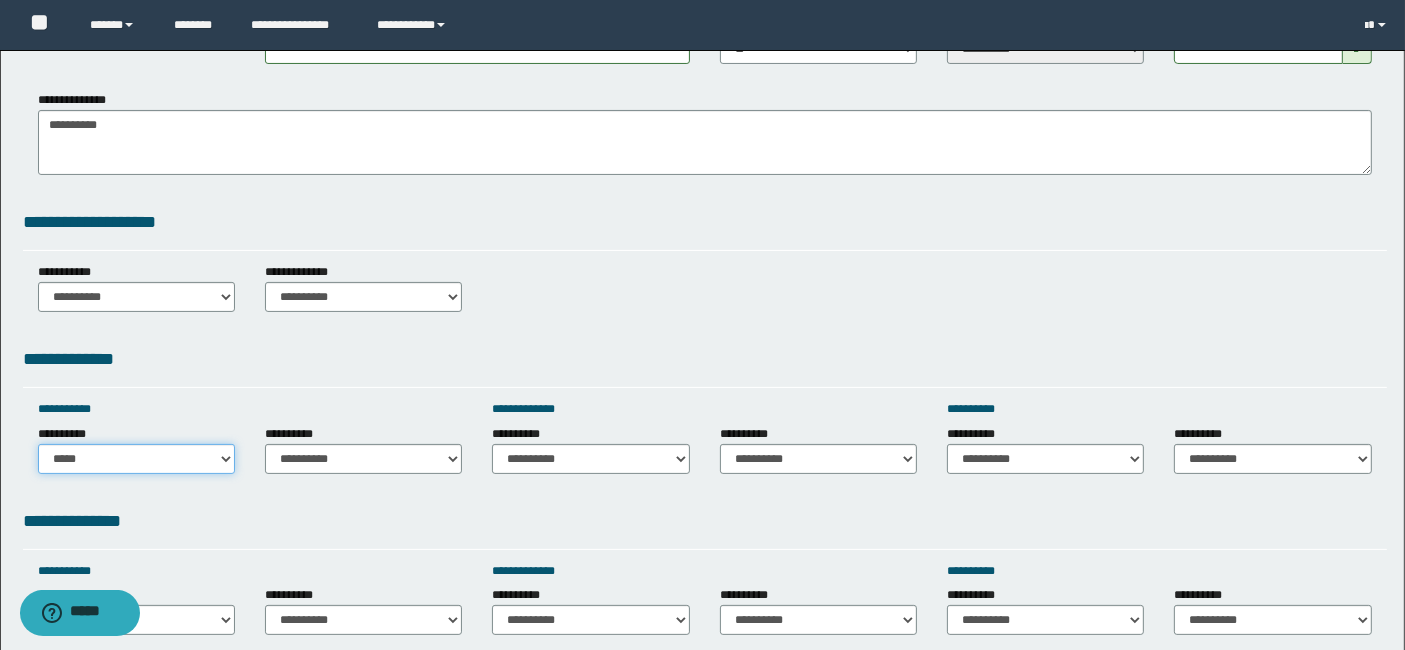 click on "**********" at bounding box center [136, 459] 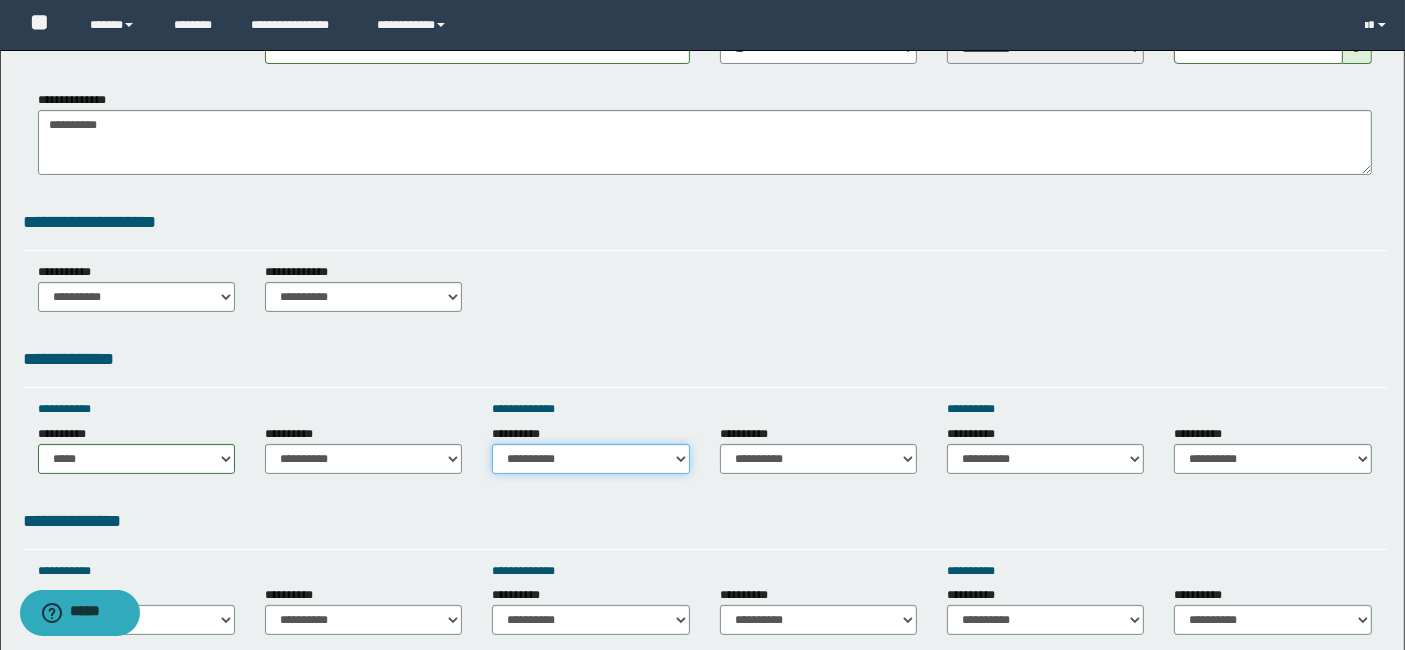 click on "**********" at bounding box center (590, 459) 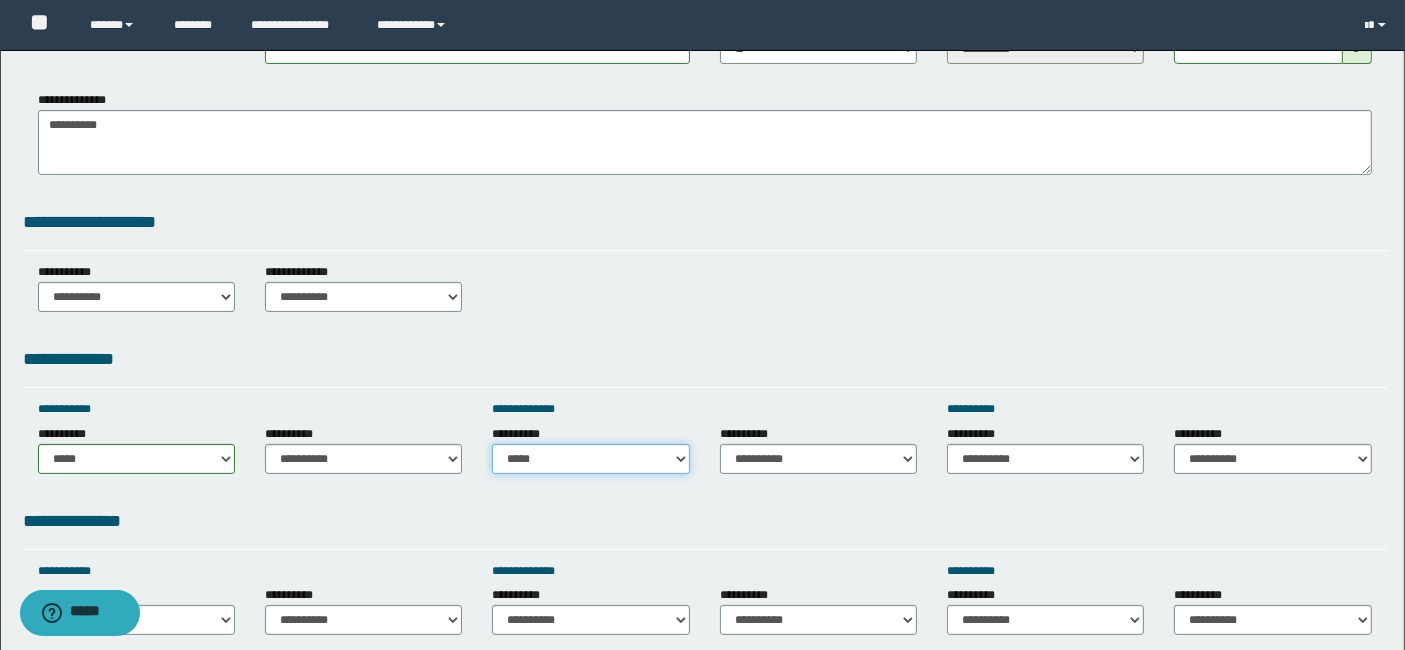 click on "**********" at bounding box center [590, 459] 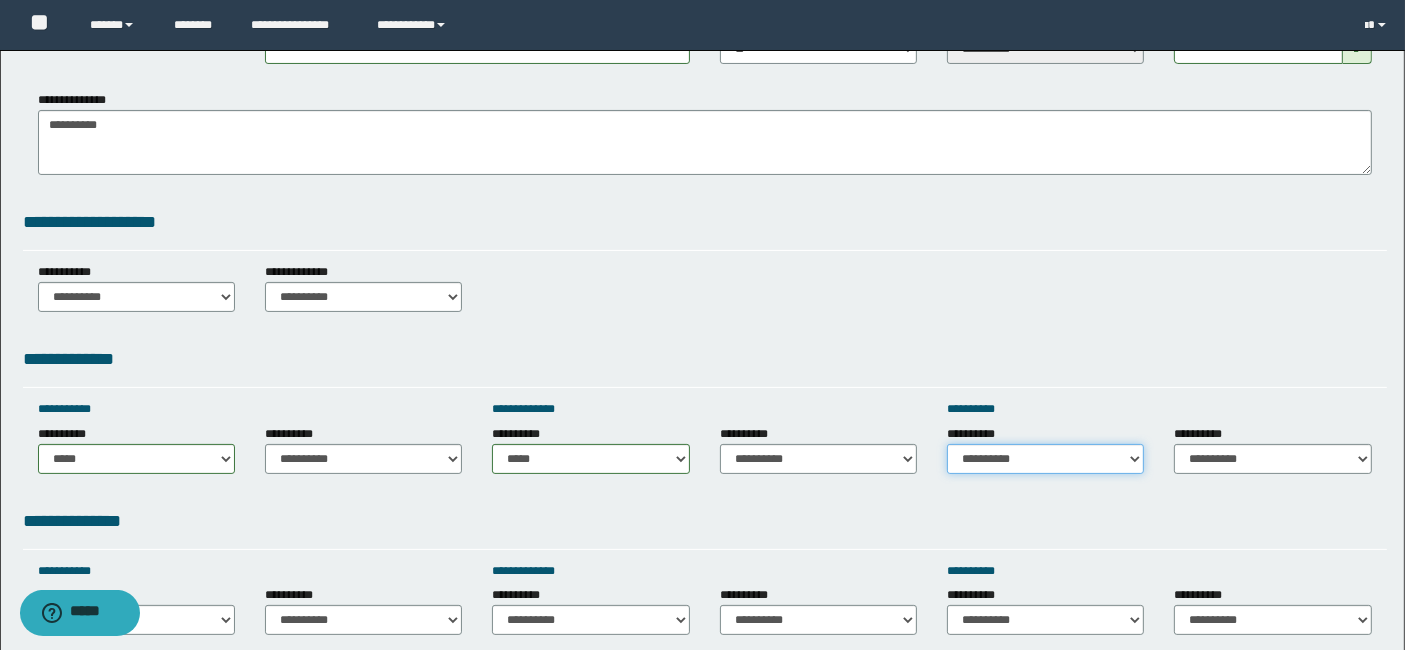 click on "**********" at bounding box center [1045, 459] 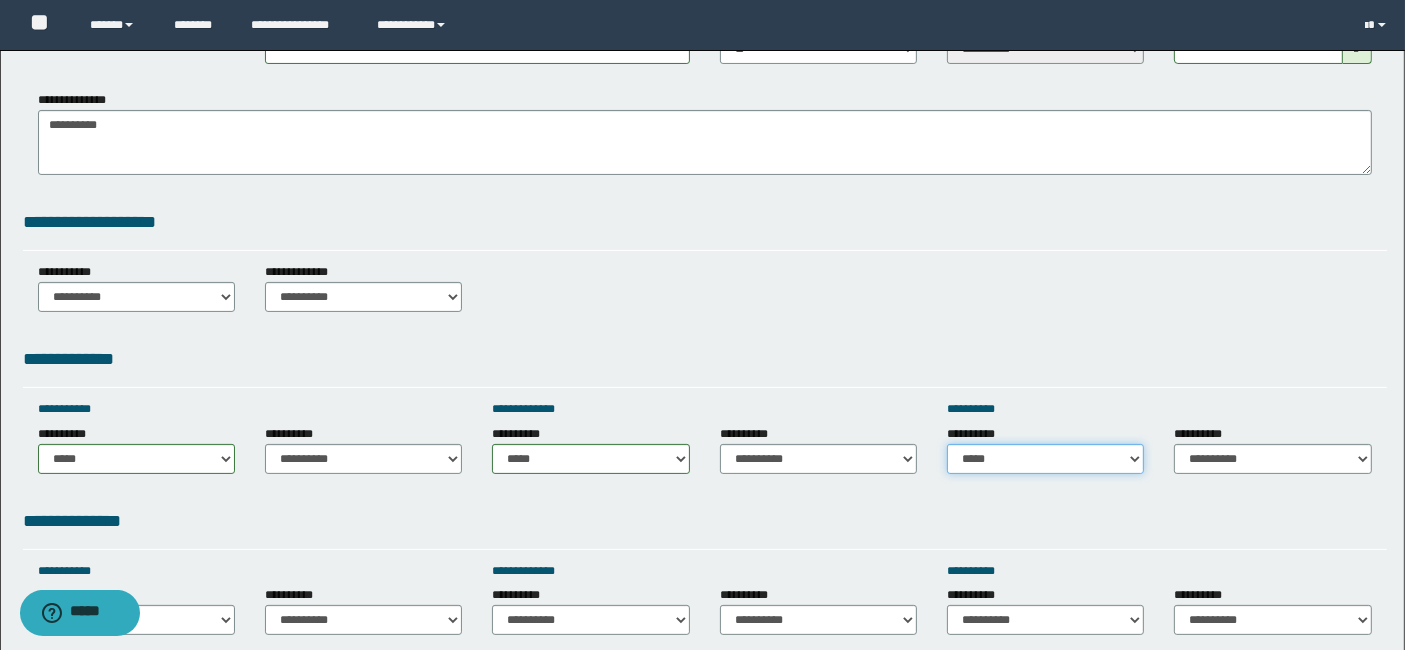 click on "**********" at bounding box center [1045, 459] 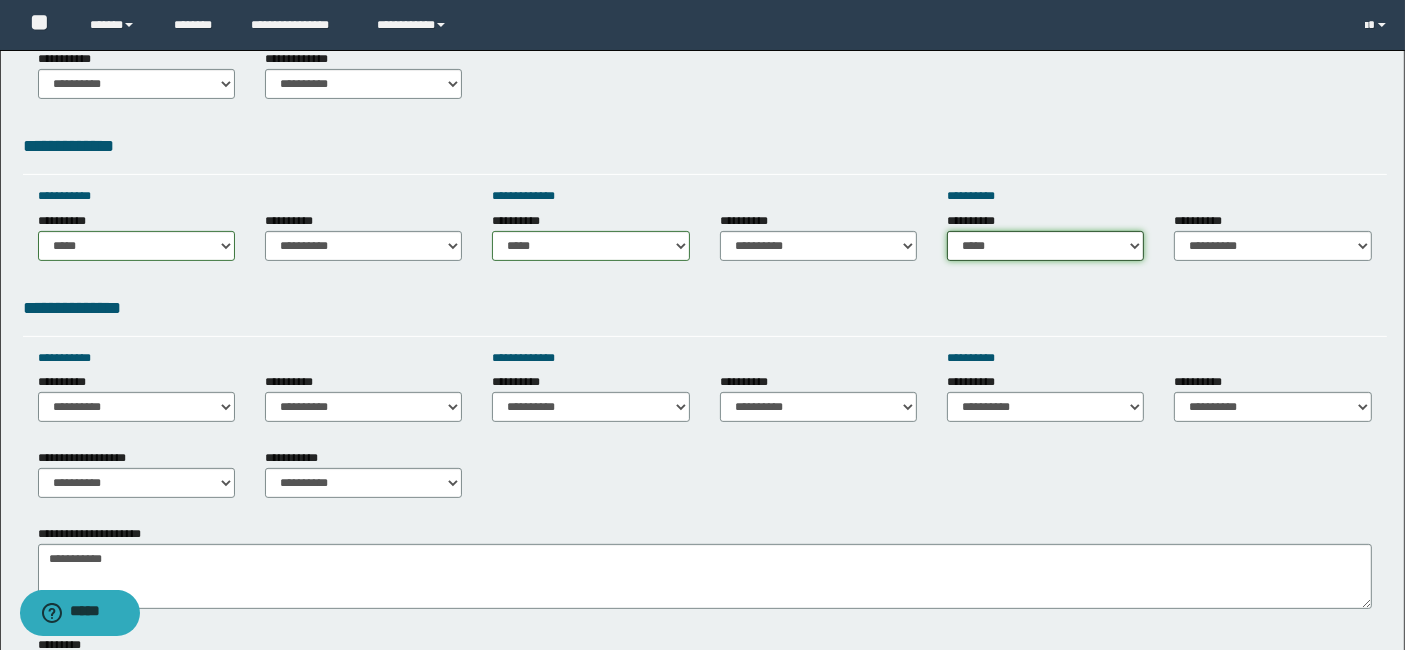 scroll, scrollTop: 577, scrollLeft: 0, axis: vertical 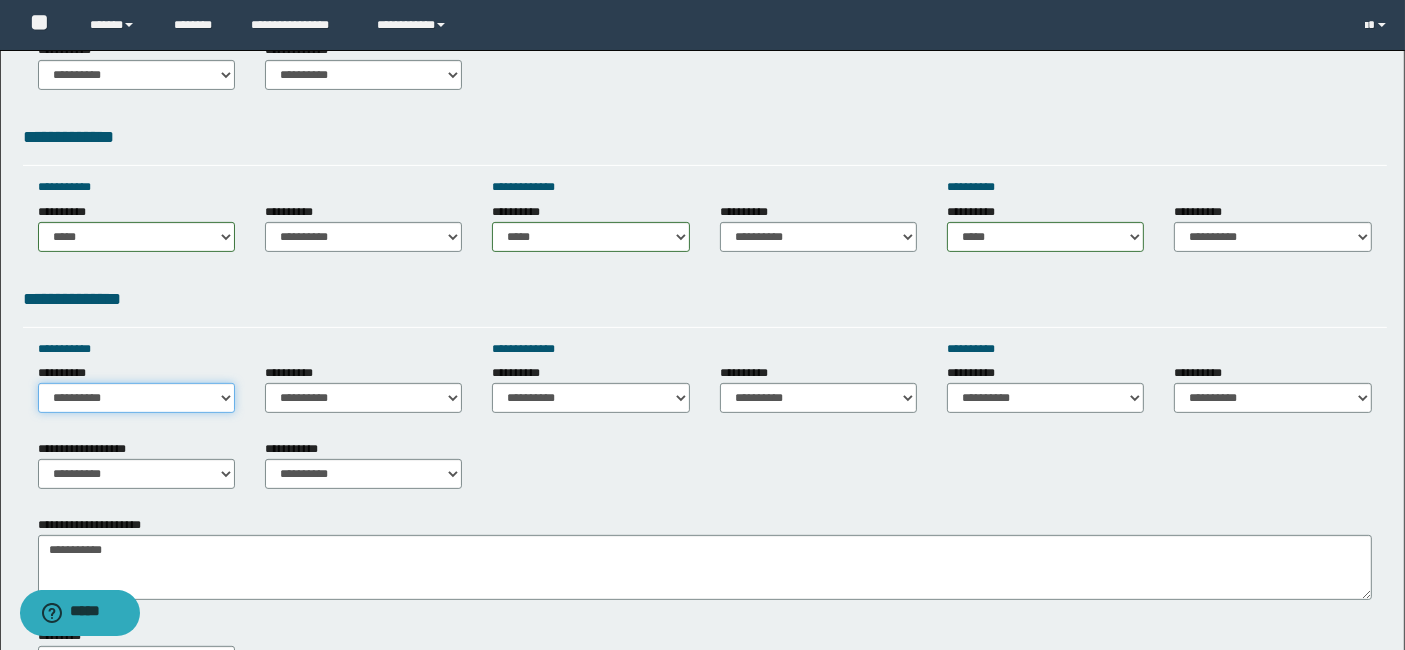 click on "**********" at bounding box center [136, 398] 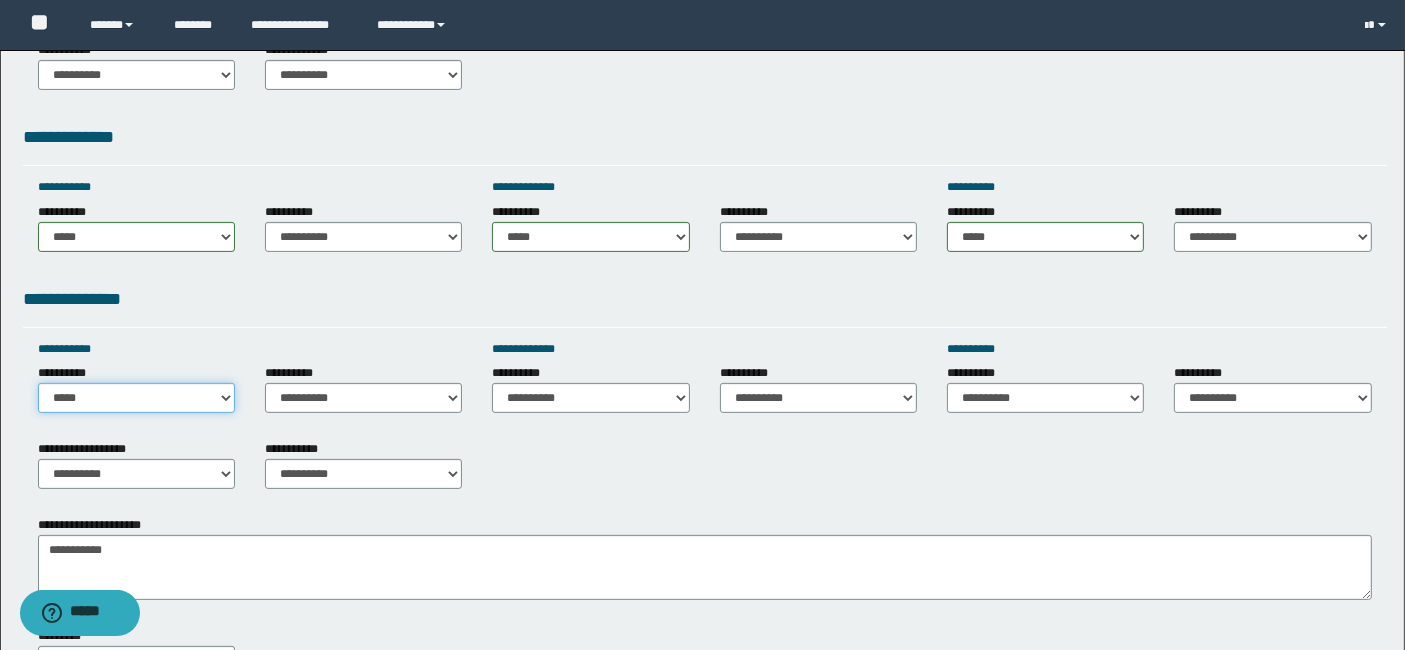 click on "**********" at bounding box center [136, 398] 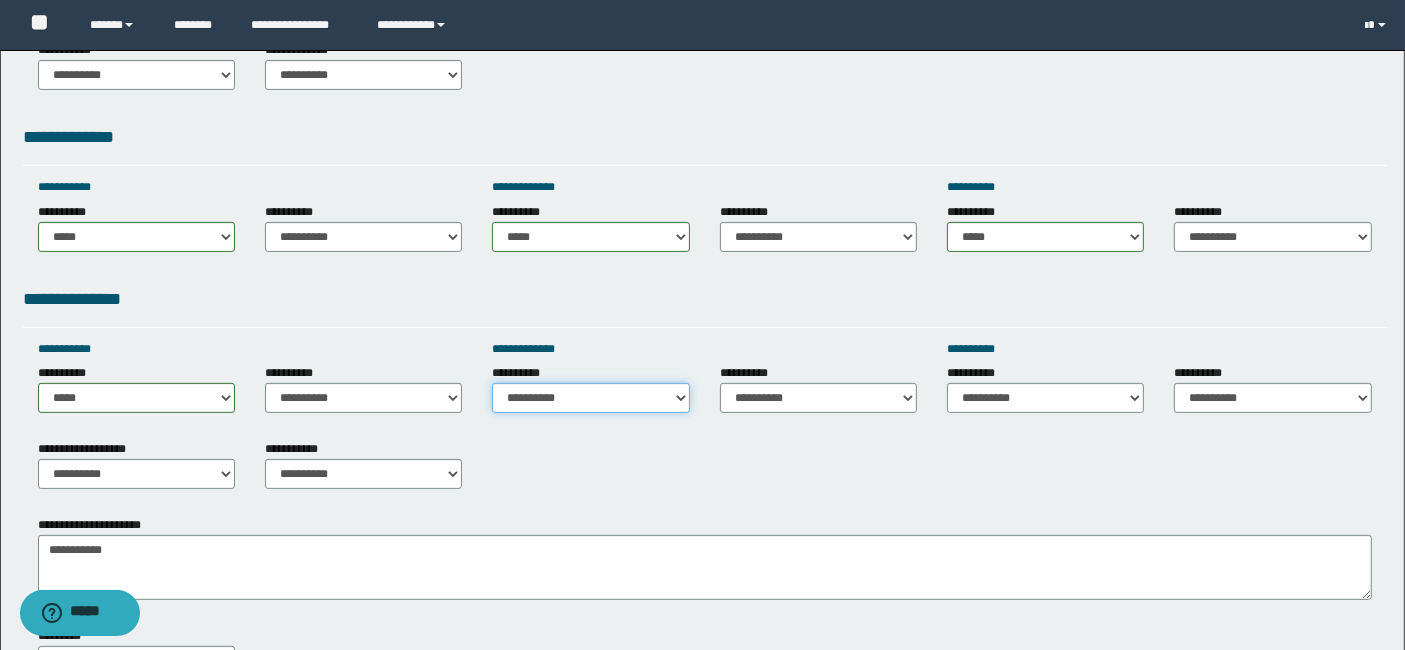 click on "**********" at bounding box center (590, 398) 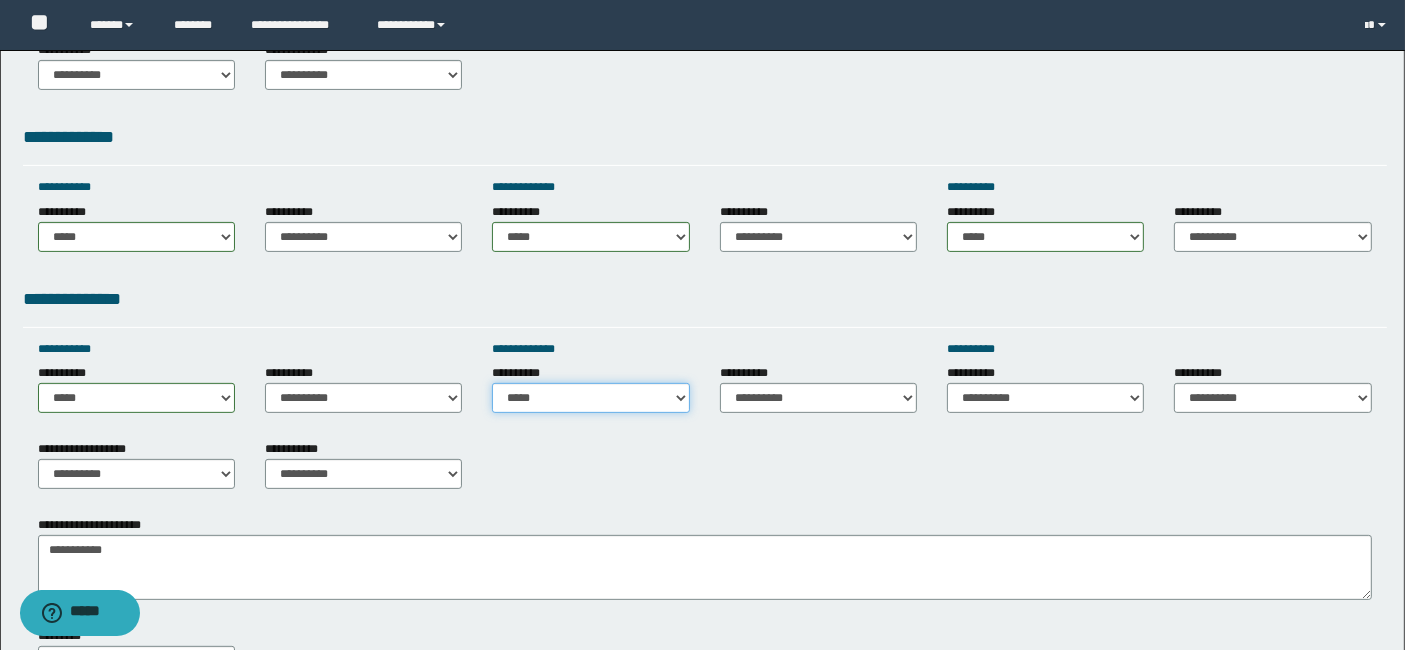 click on "**********" at bounding box center [590, 398] 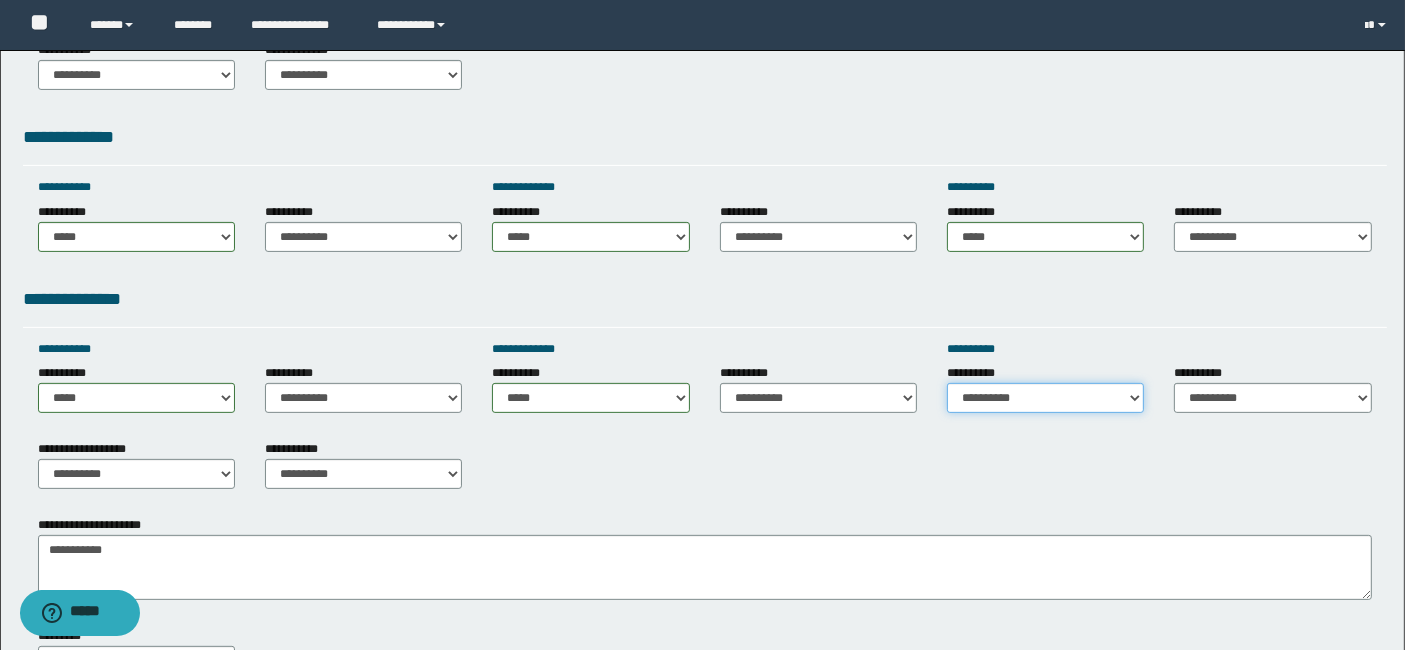 click on "**********" at bounding box center [1045, 398] 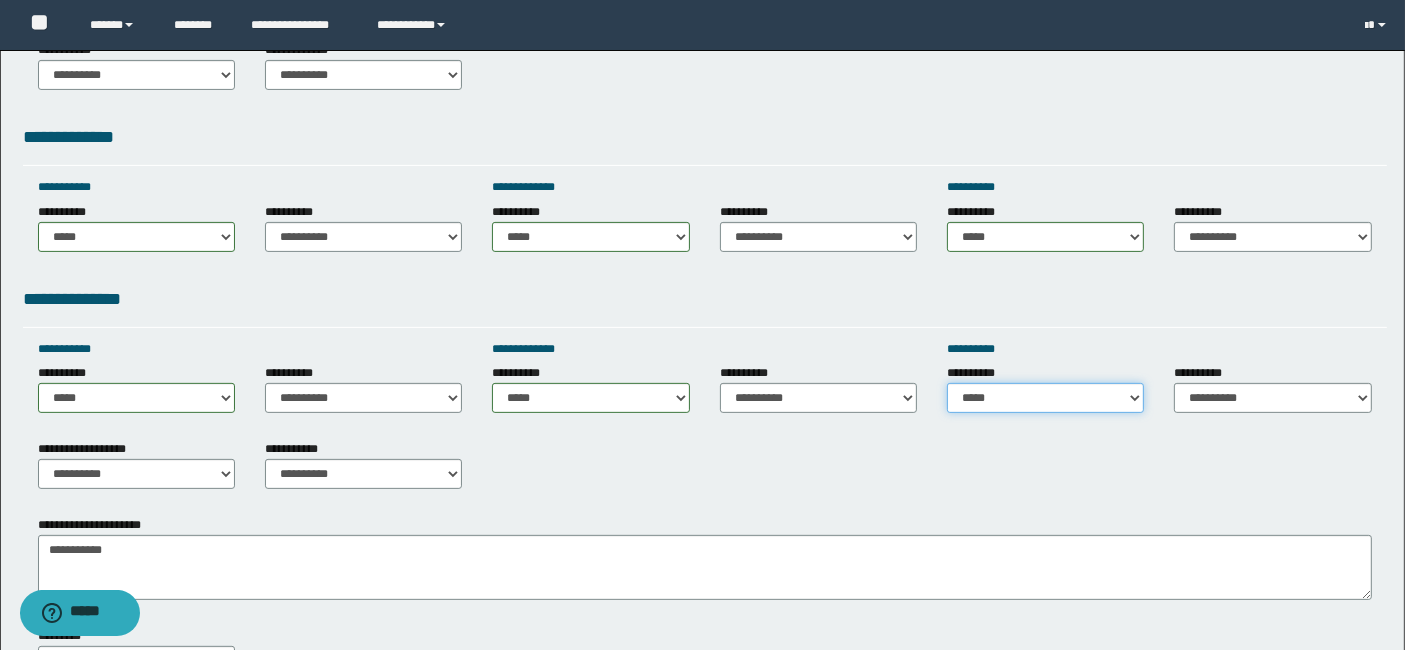 click on "**********" at bounding box center (1045, 398) 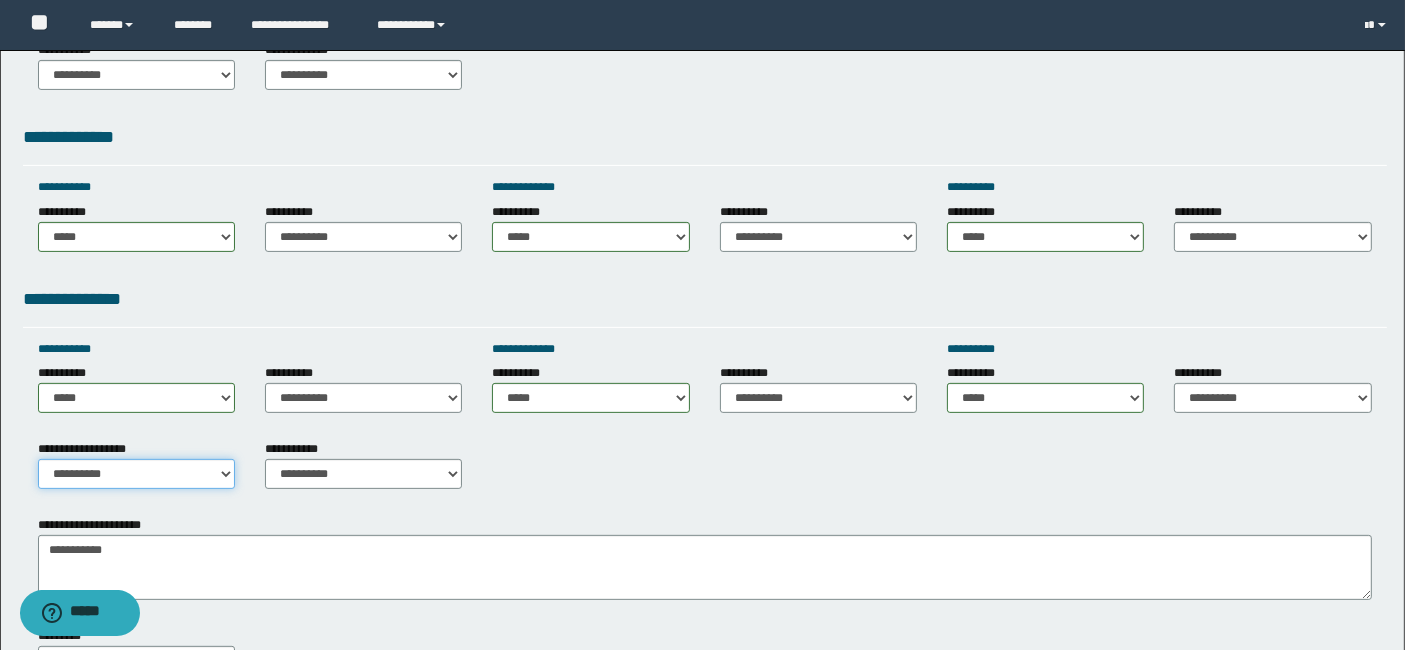 click on "**********" at bounding box center (136, 474) 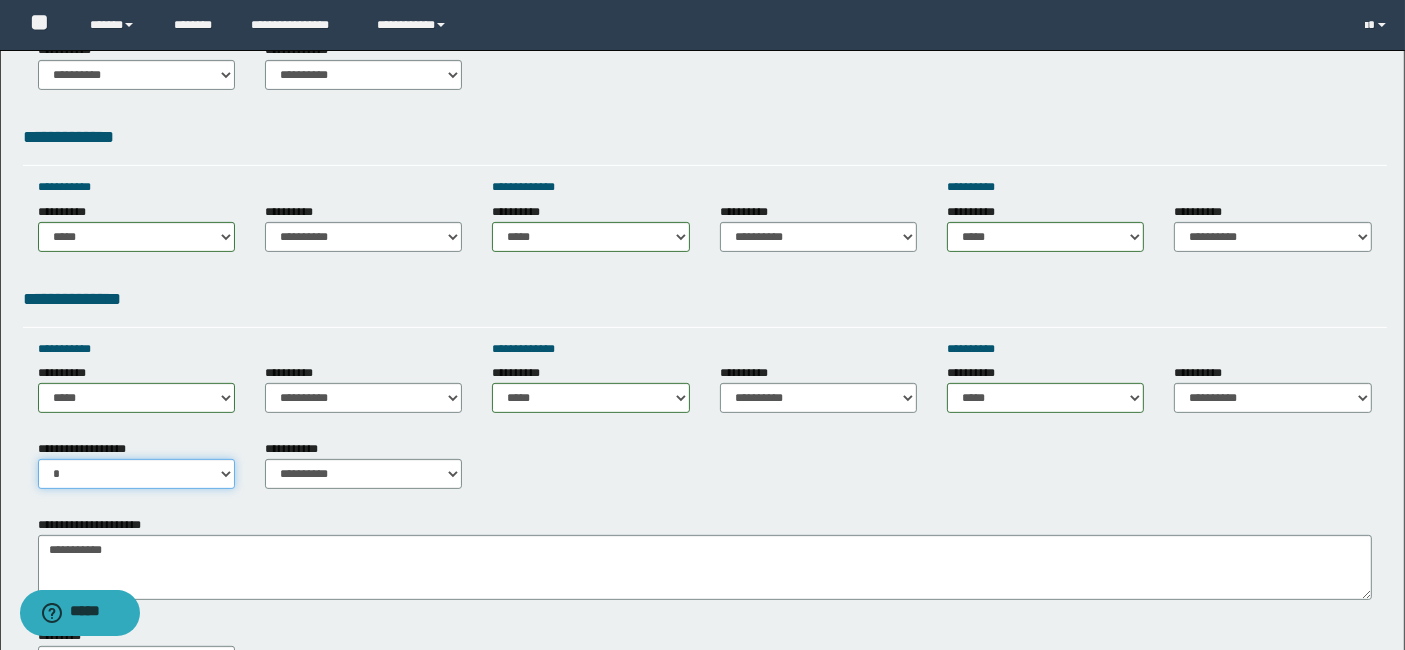 click on "**********" at bounding box center (136, 474) 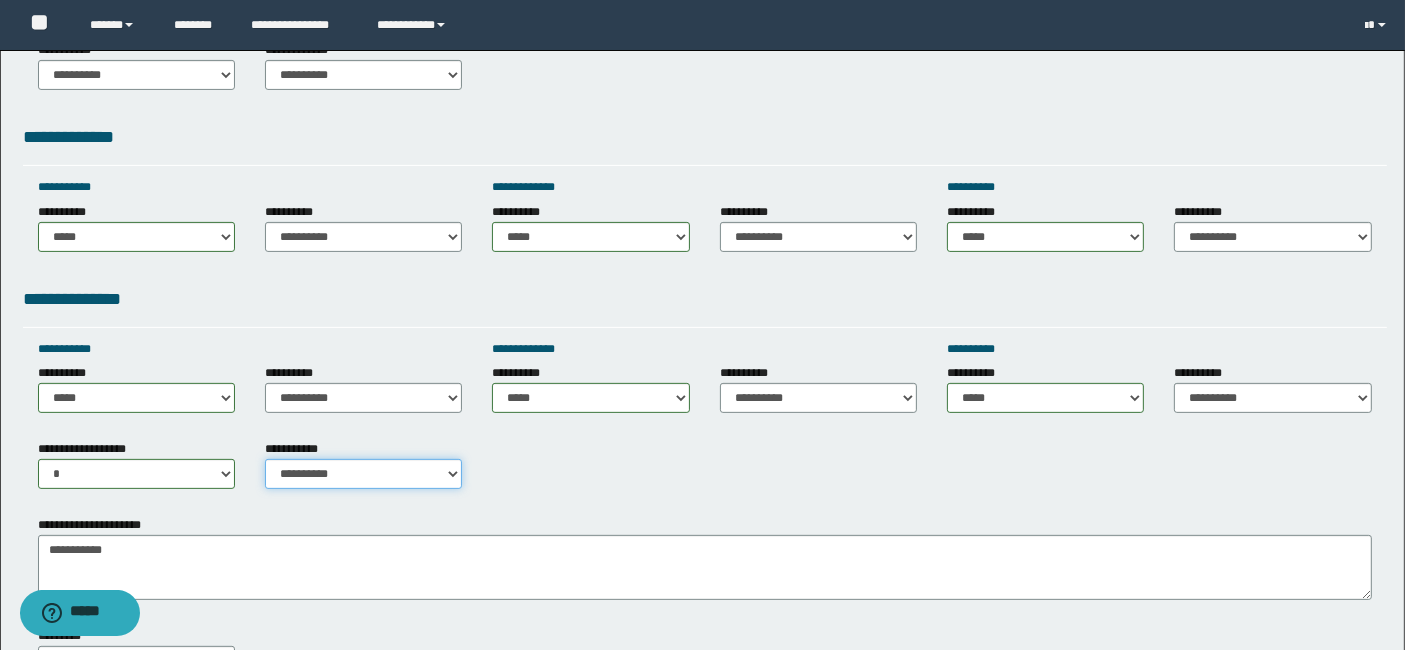 click on "**********" at bounding box center (363, 474) 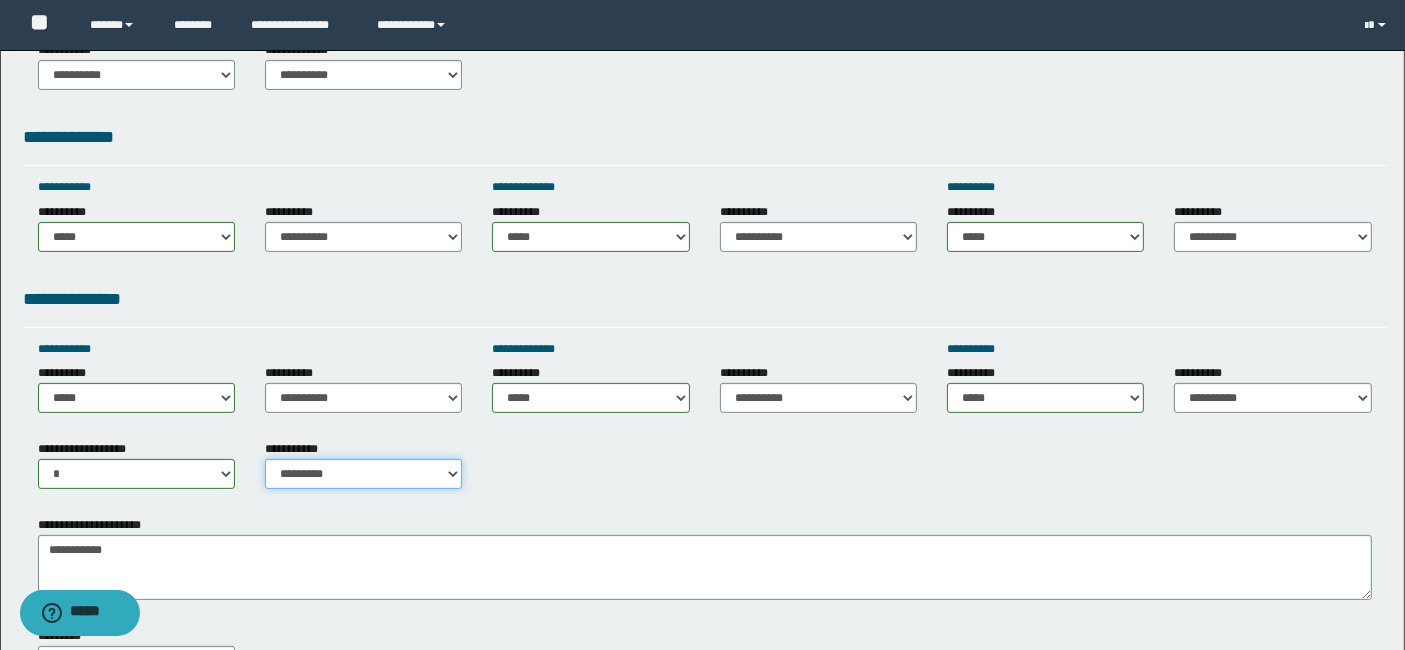 click on "**********" at bounding box center [363, 474] 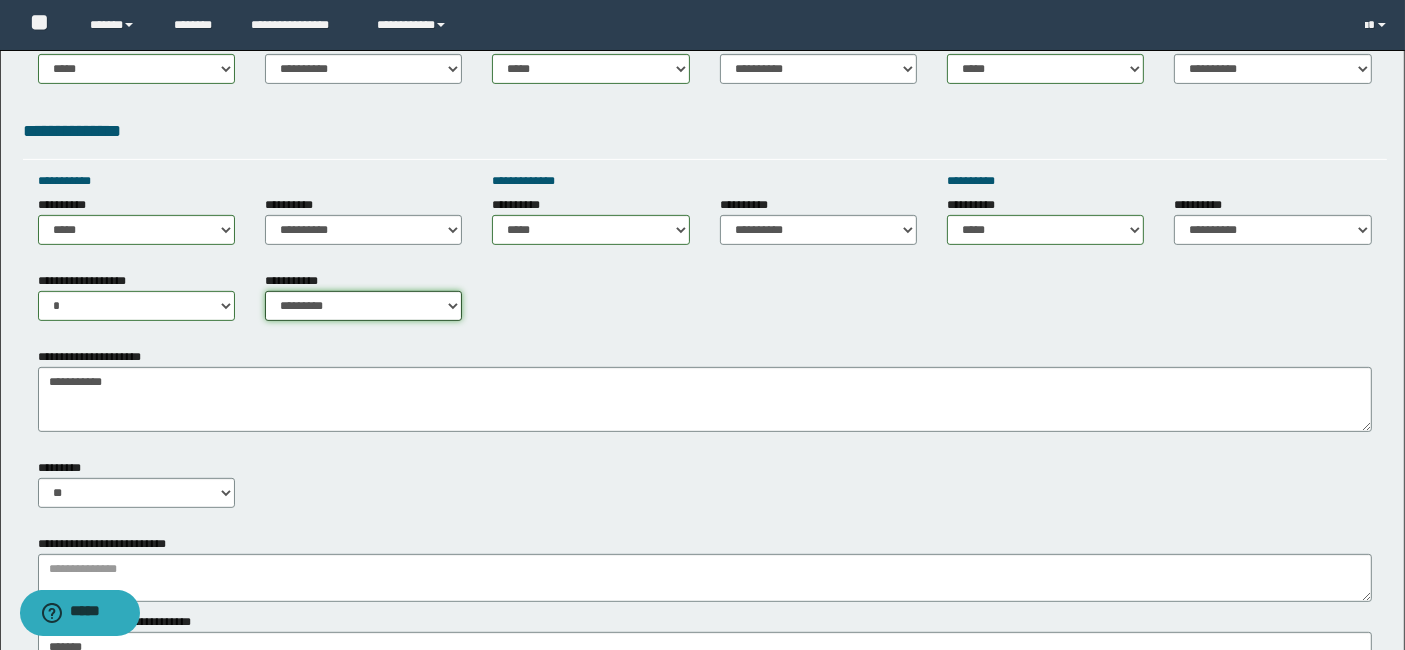scroll, scrollTop: 800, scrollLeft: 0, axis: vertical 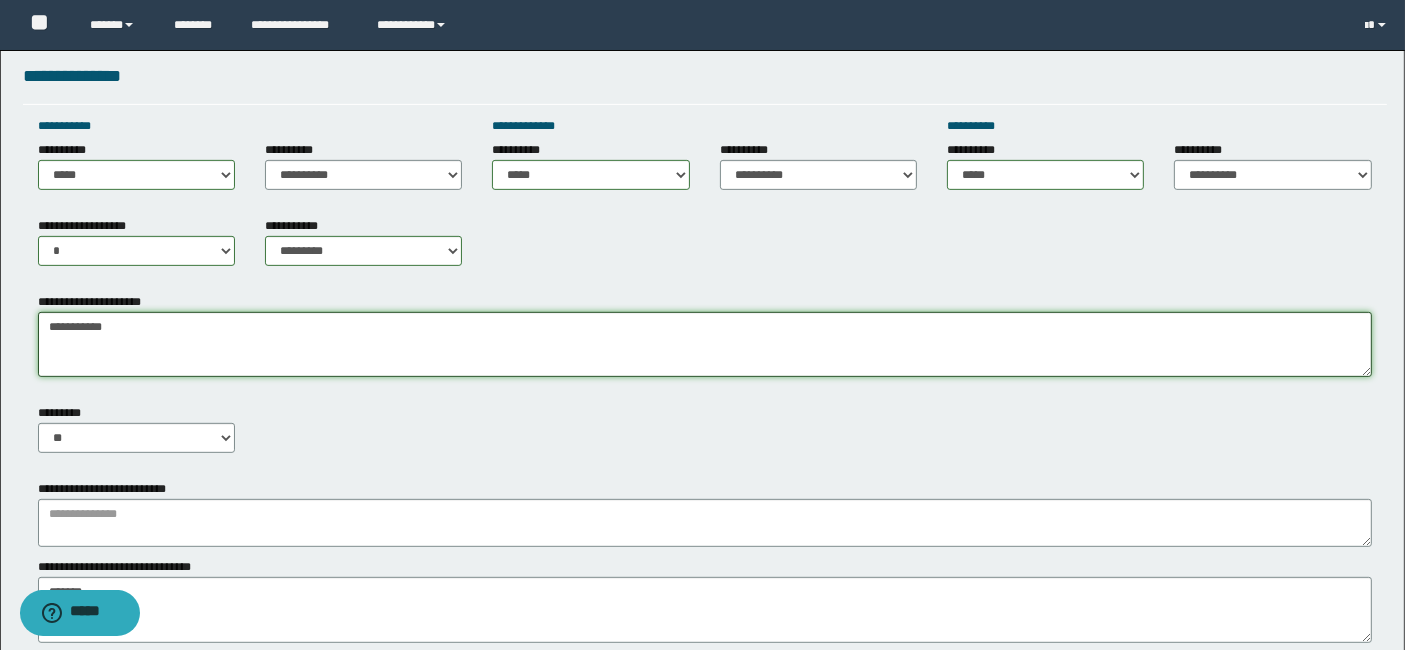 click on "**********" at bounding box center [705, 344] 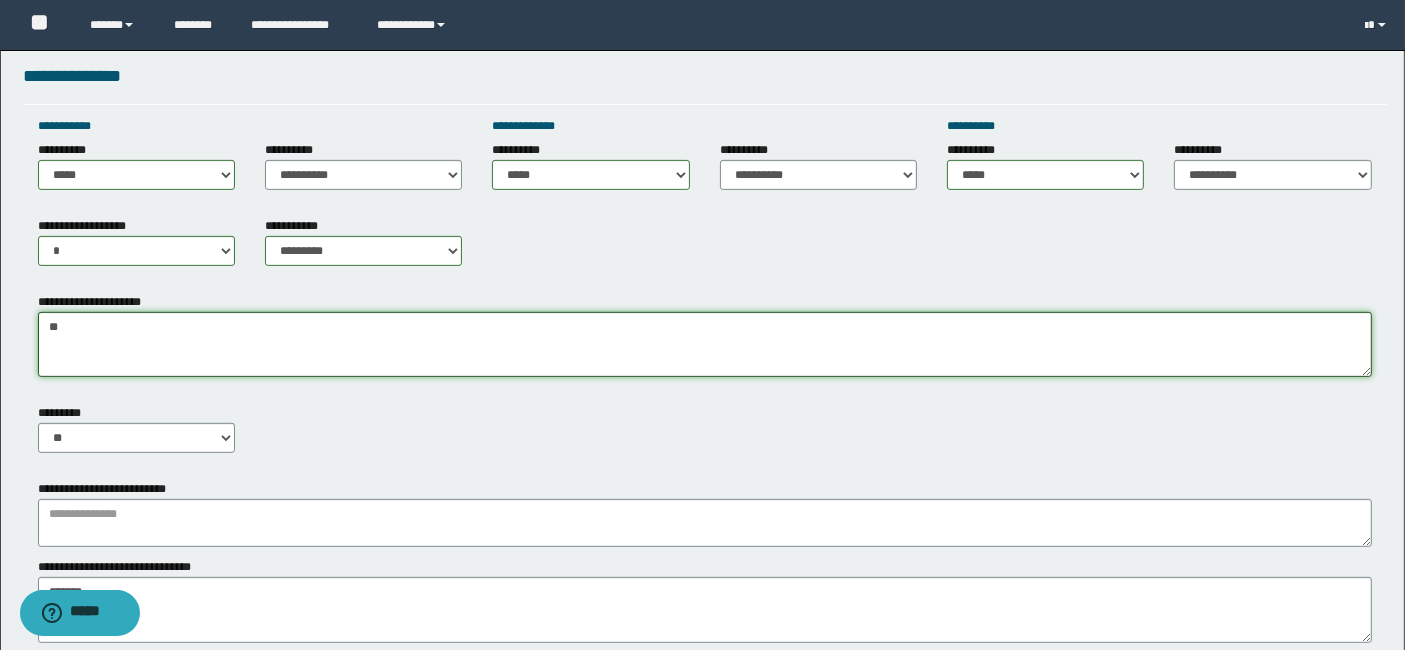 type on "*" 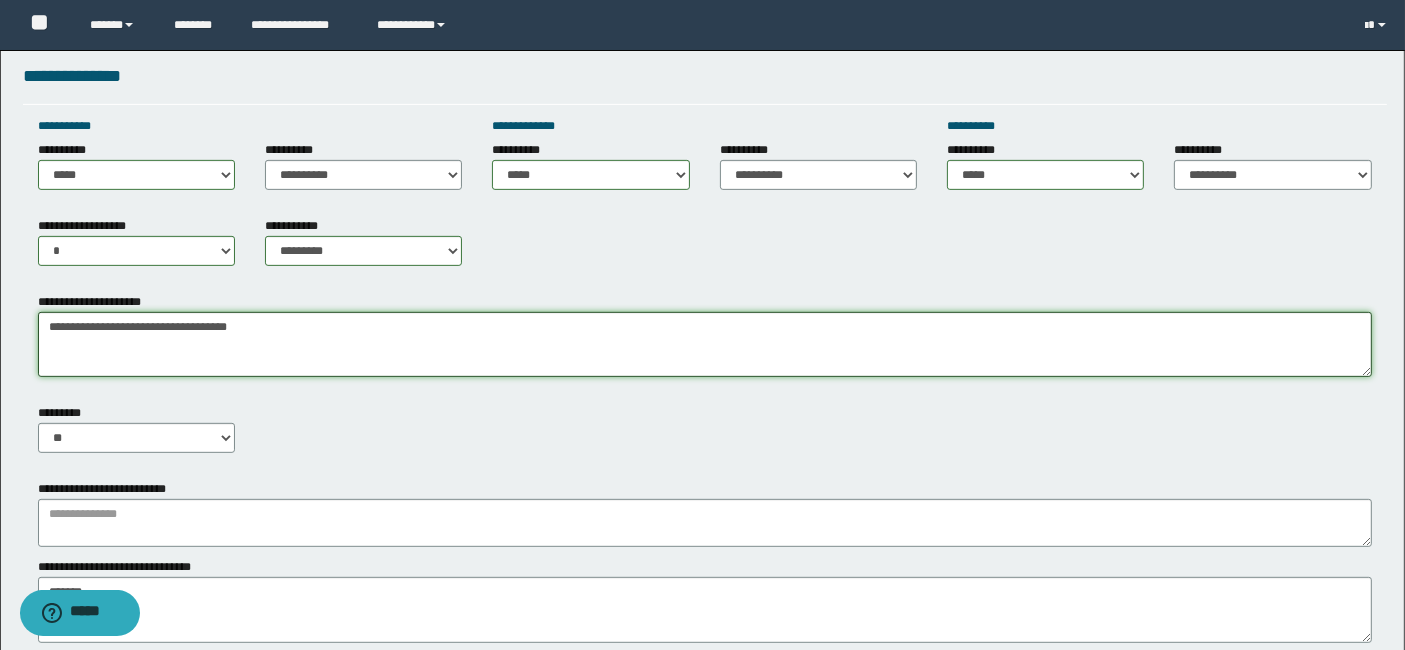 type on "**********" 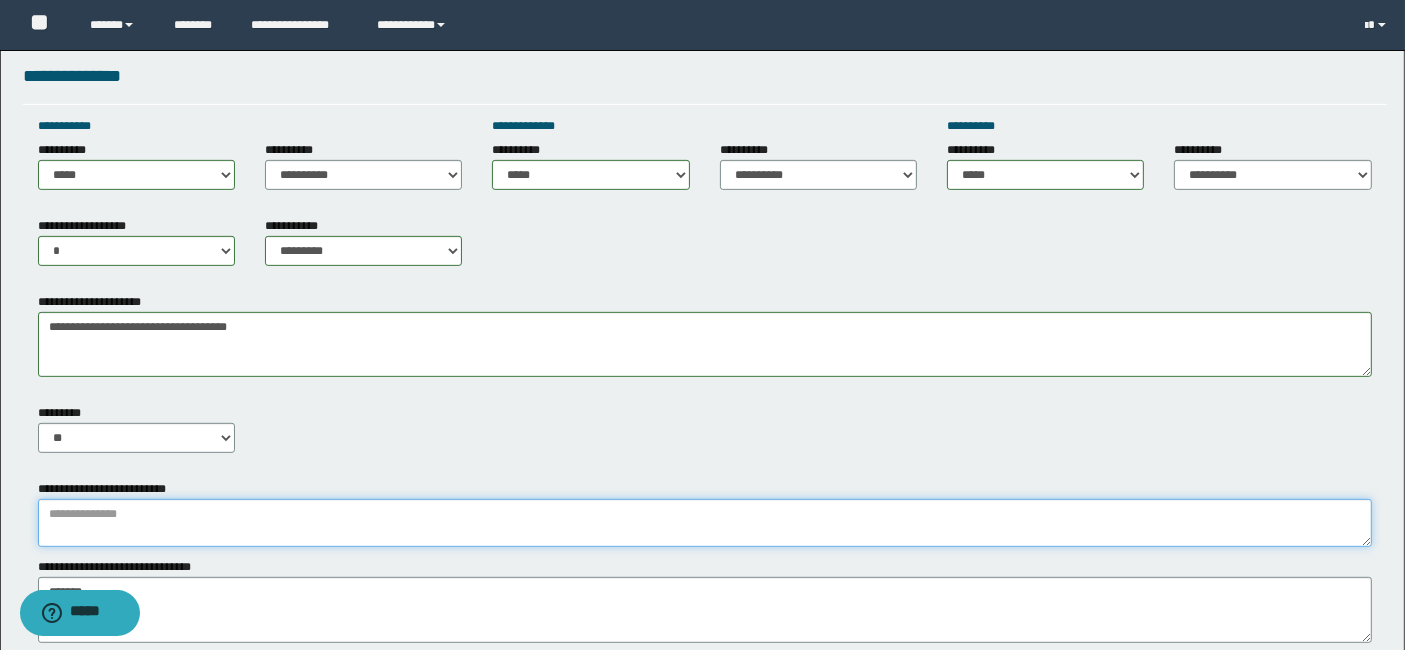 click at bounding box center (705, 523) 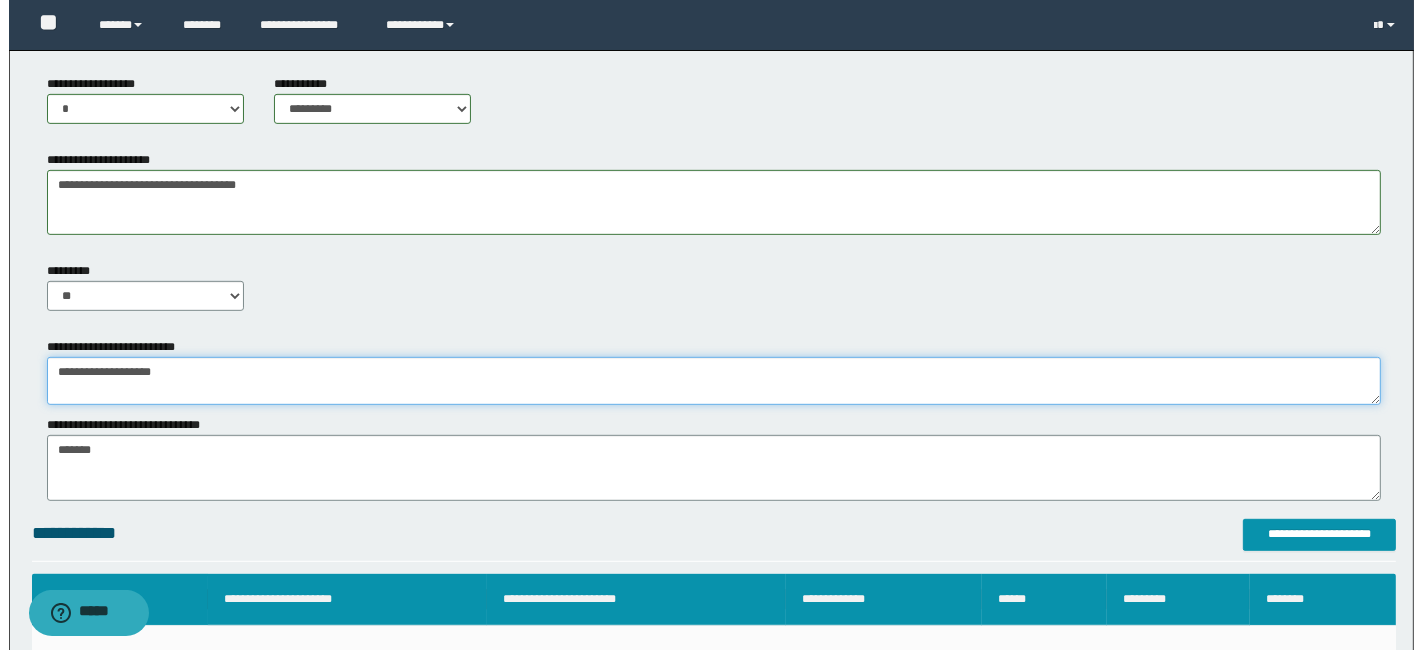 scroll, scrollTop: 977, scrollLeft: 0, axis: vertical 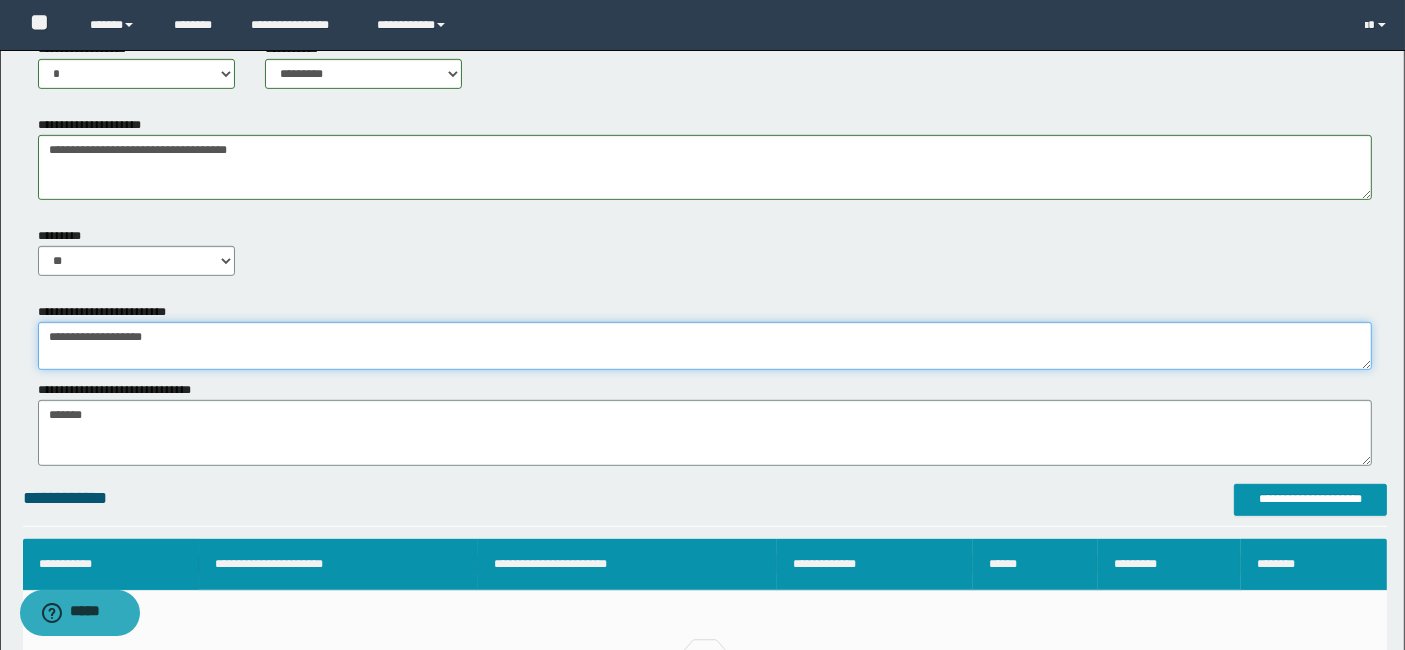 type on "**********" 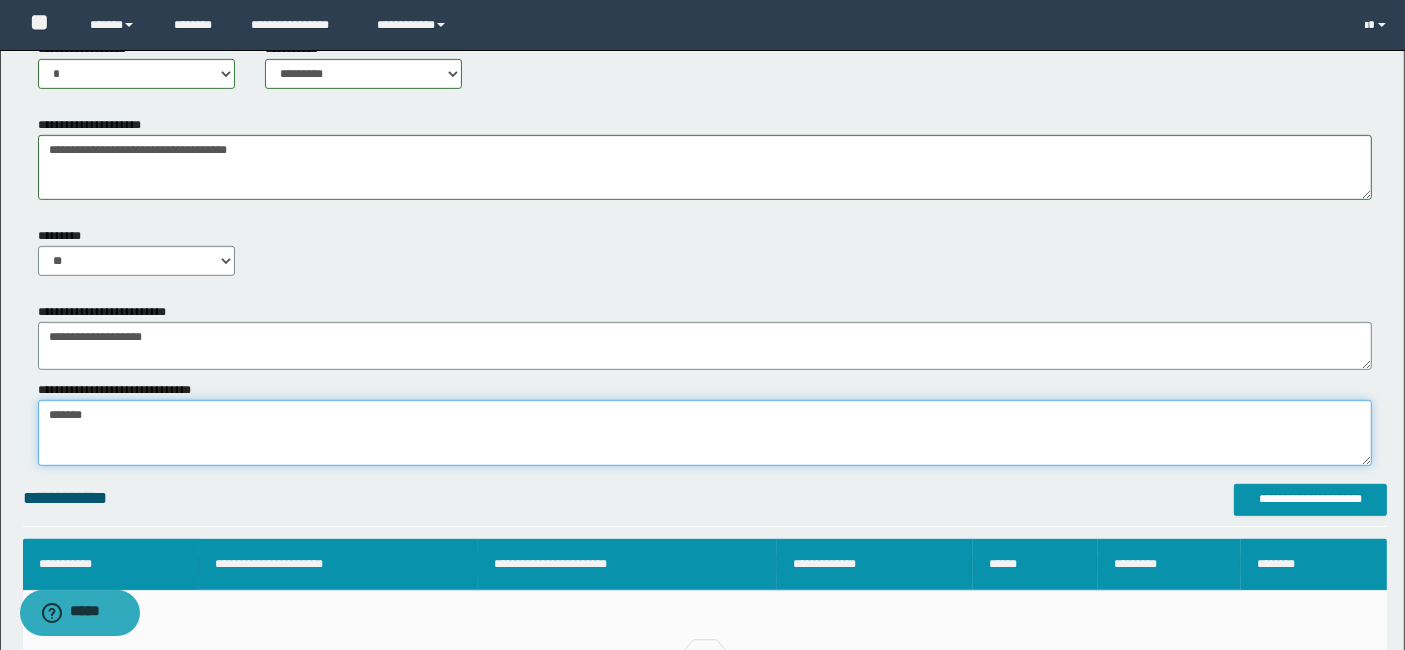 click on "*******" at bounding box center (705, 432) 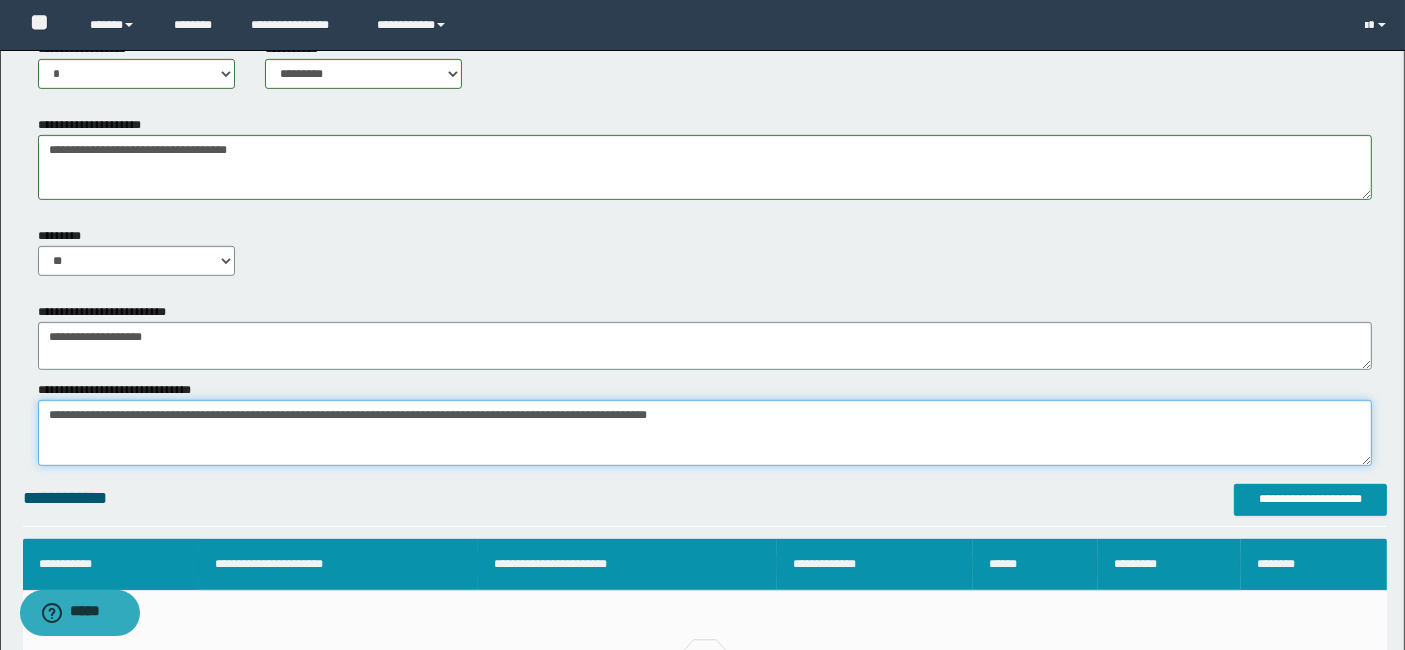 type on "**********" 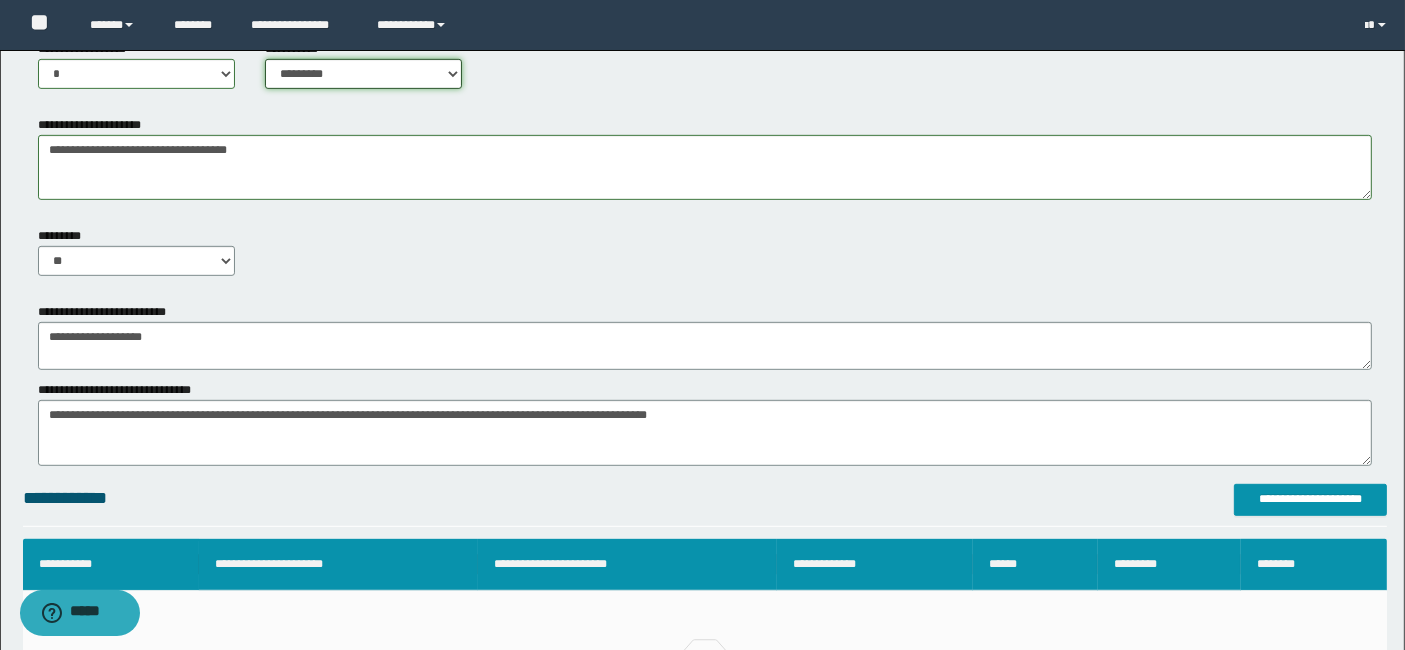 click on "**********" at bounding box center (363, 74) 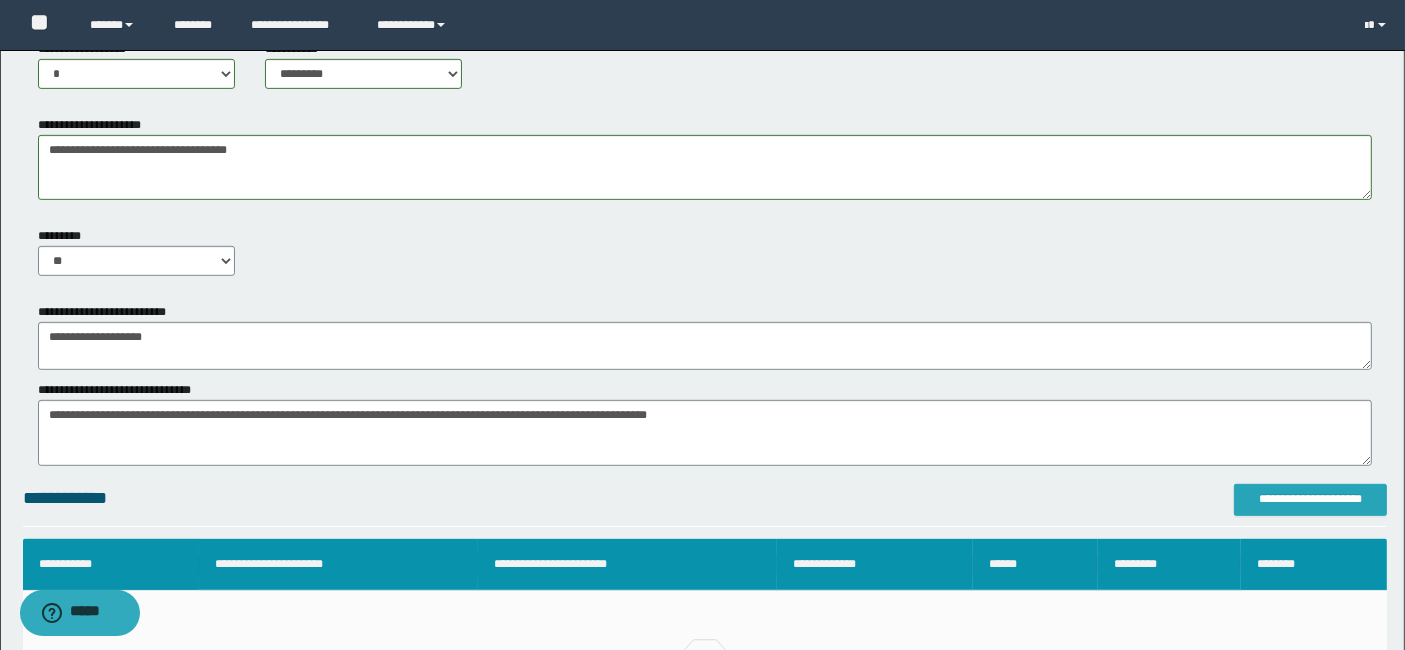 click on "**********" at bounding box center [1310, 499] 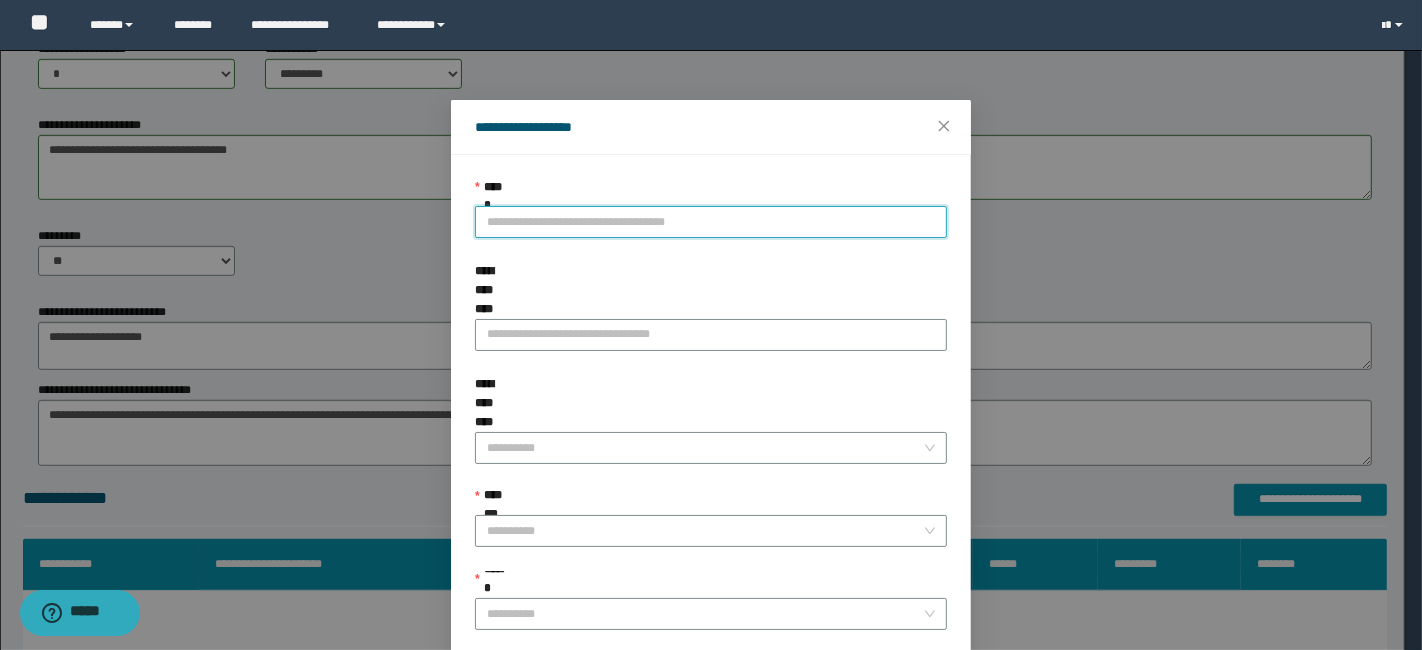 click on "**********" at bounding box center [711, 222] 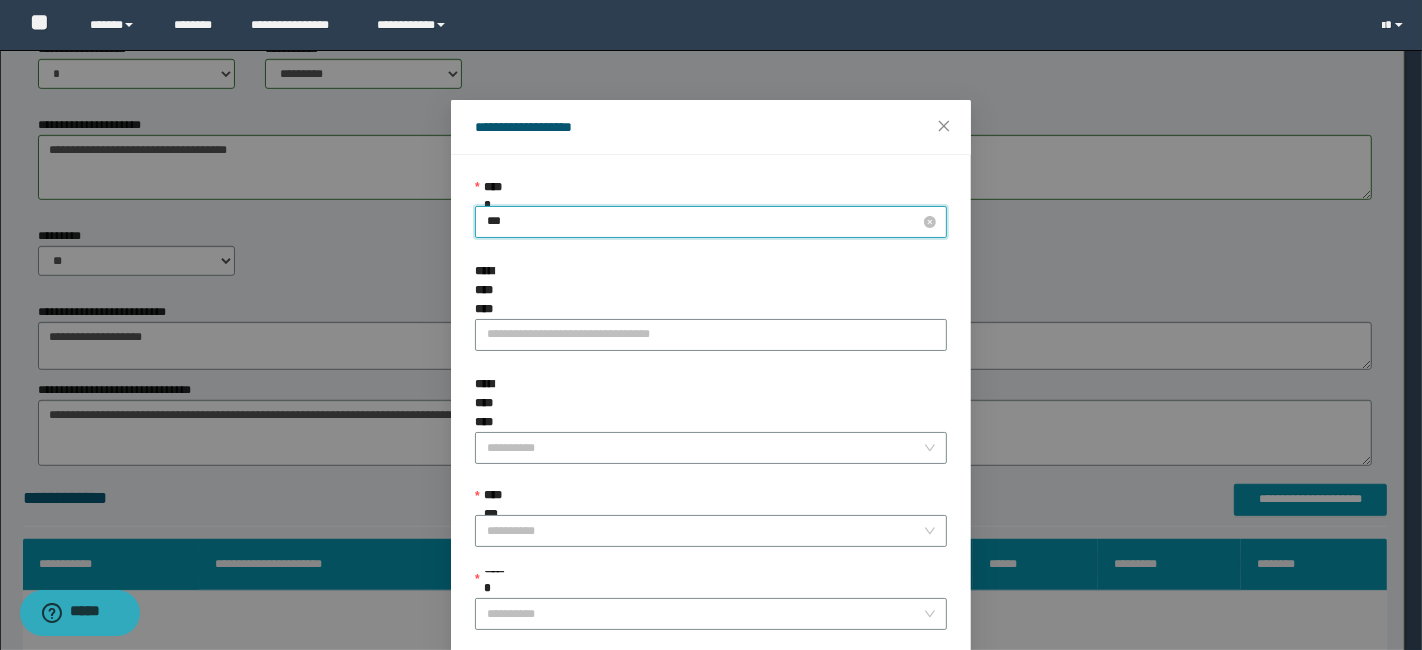 type on "****" 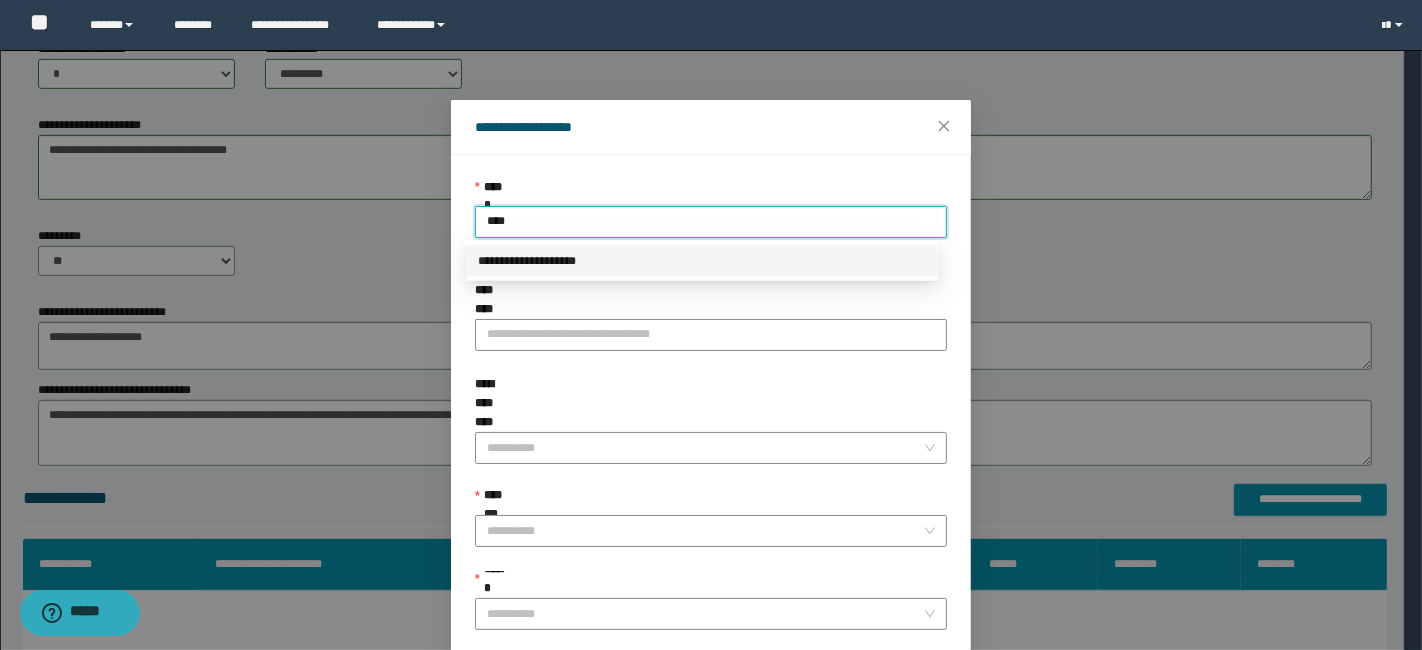 click on "**********" at bounding box center [702, 261] 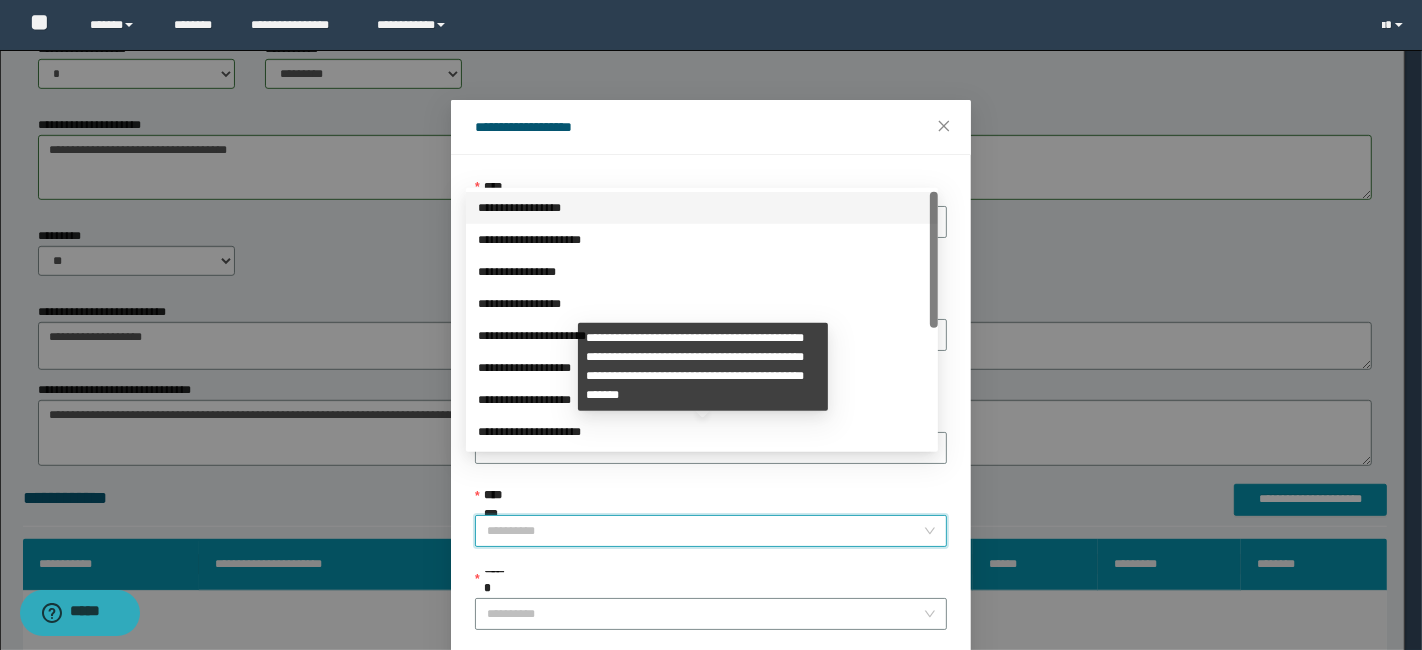 click on "**********" at bounding box center [705, 531] 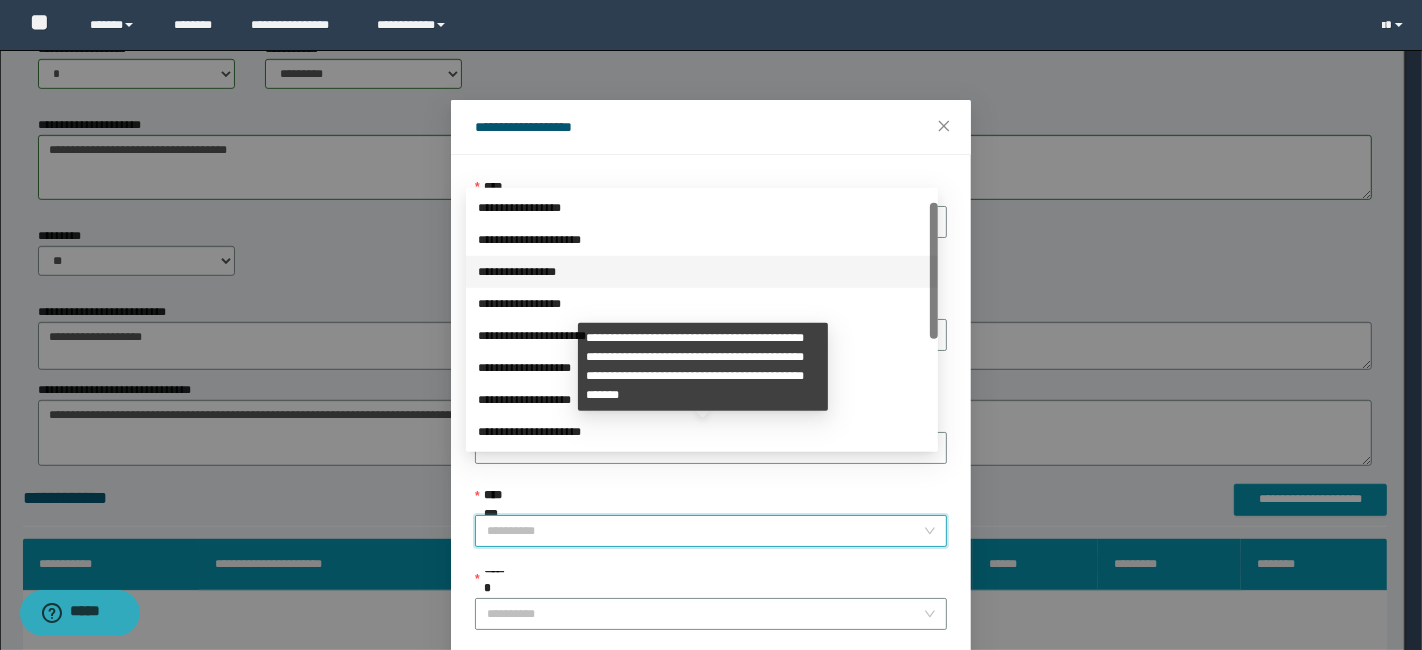 scroll, scrollTop: 223, scrollLeft: 0, axis: vertical 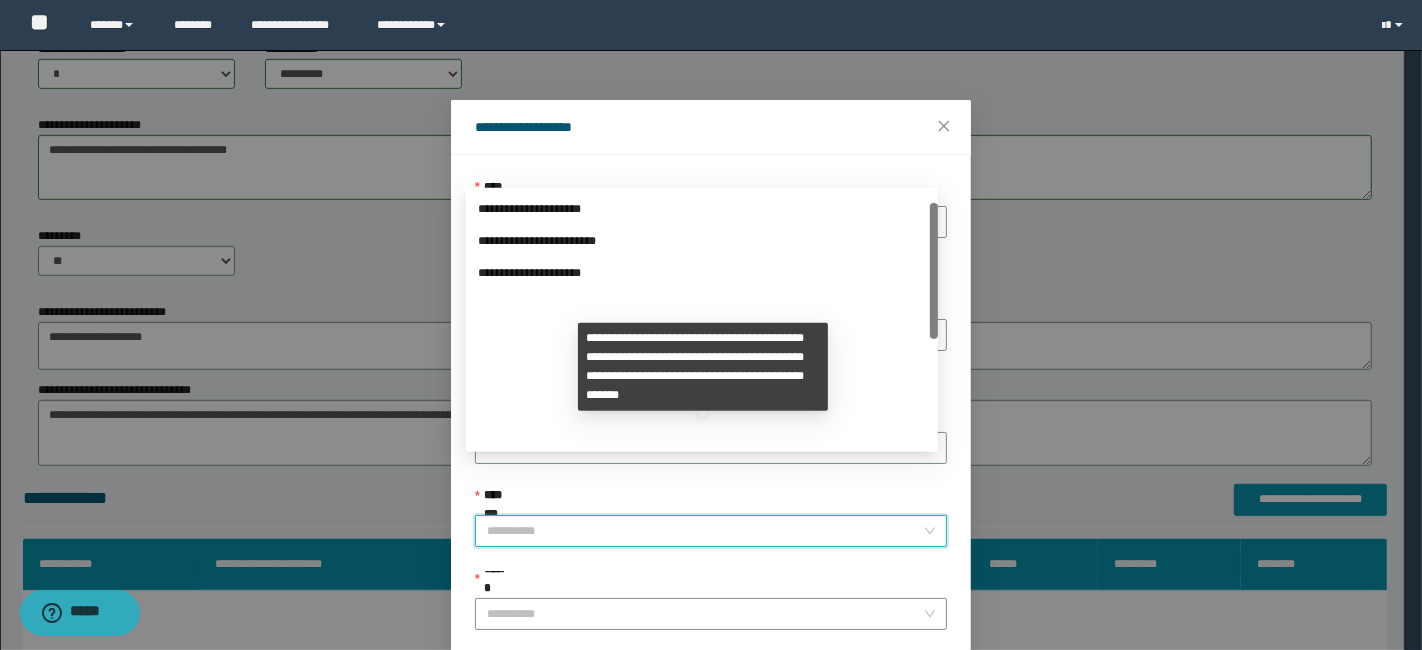 drag, startPoint x: 937, startPoint y: 272, endPoint x: 942, endPoint y: 467, distance: 195.06409 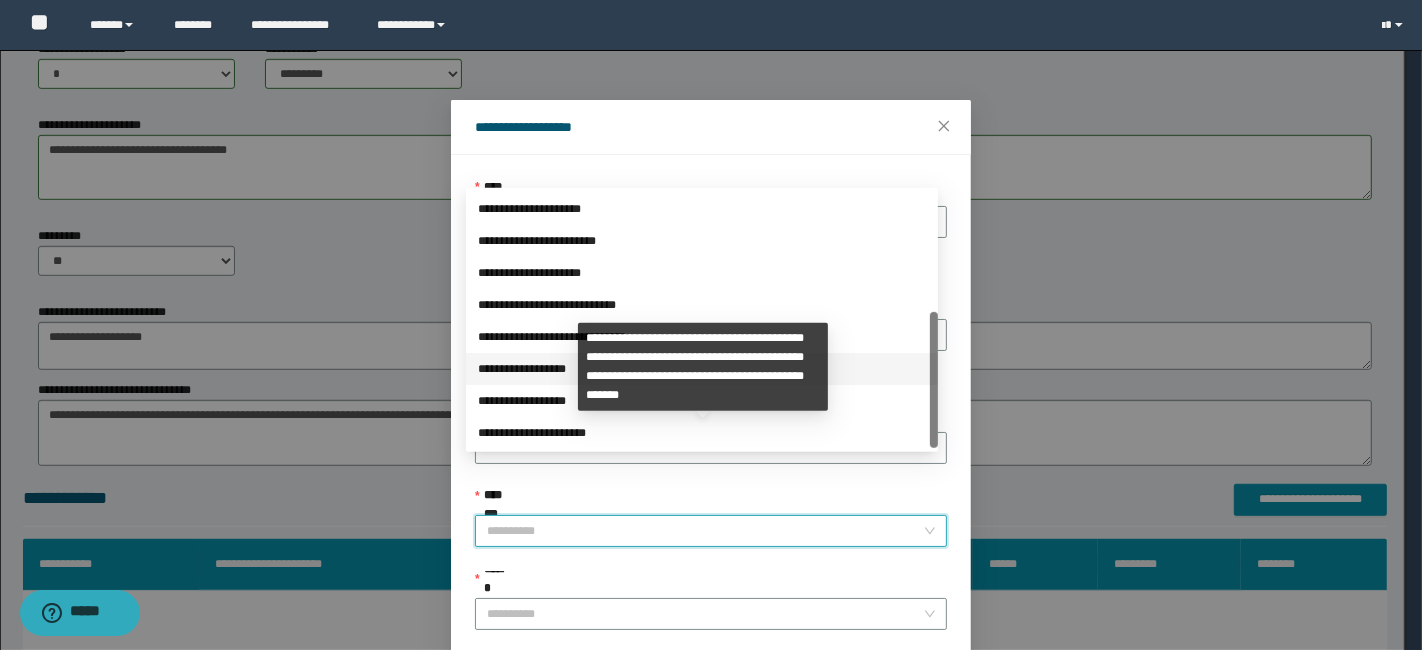 click on "**********" at bounding box center (702, 369) 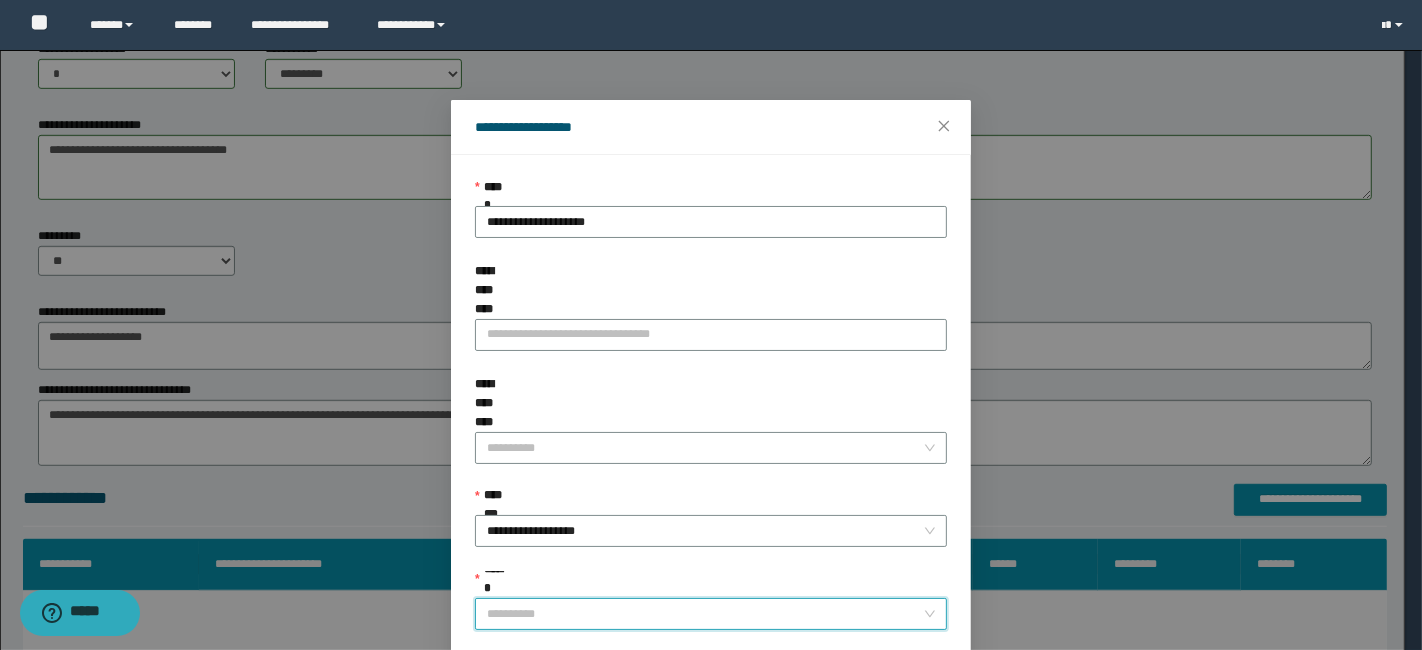 click on "******" at bounding box center [705, 614] 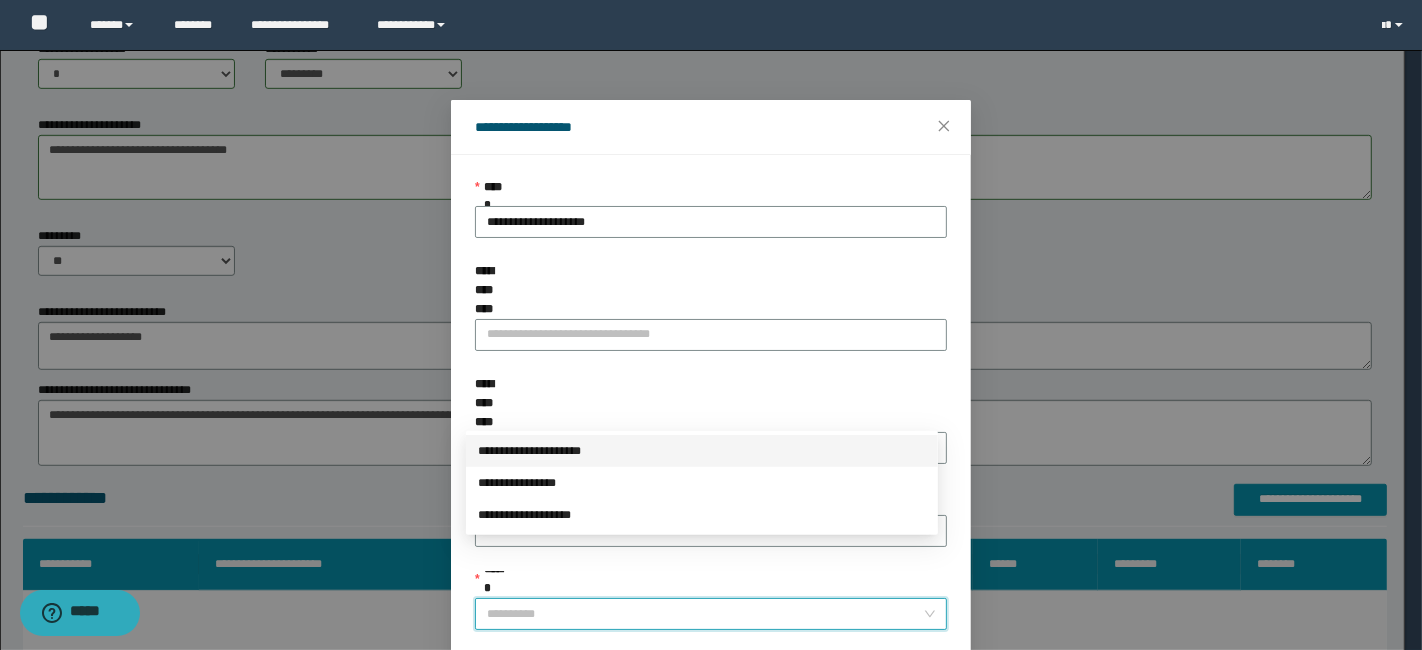 click on "**********" at bounding box center [702, 451] 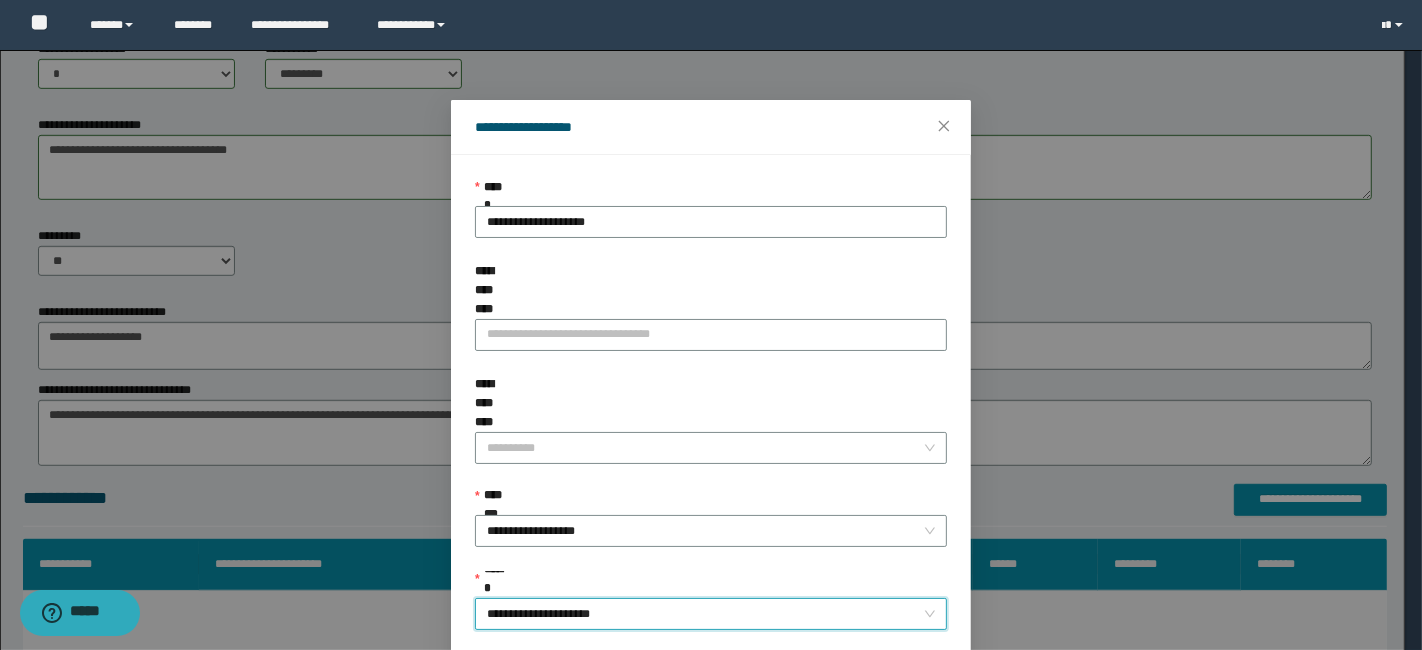 scroll, scrollTop: 100, scrollLeft: 0, axis: vertical 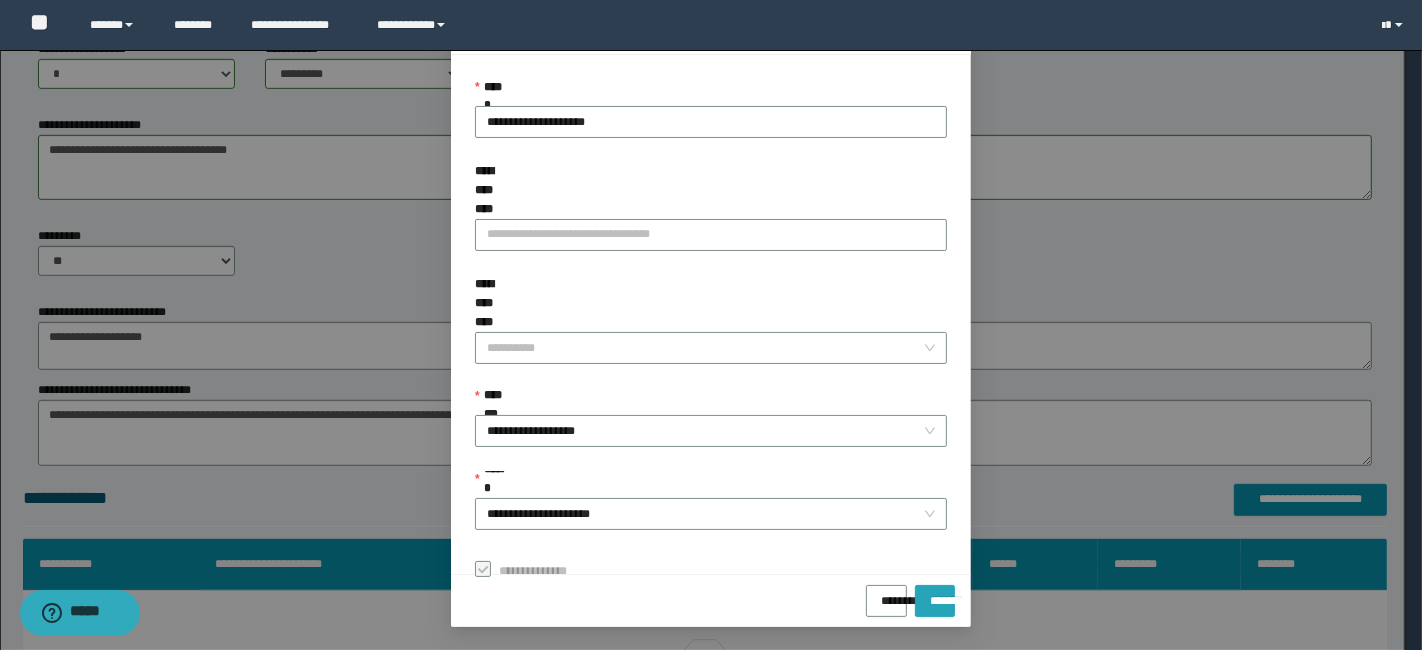 click on "*******" at bounding box center [935, 594] 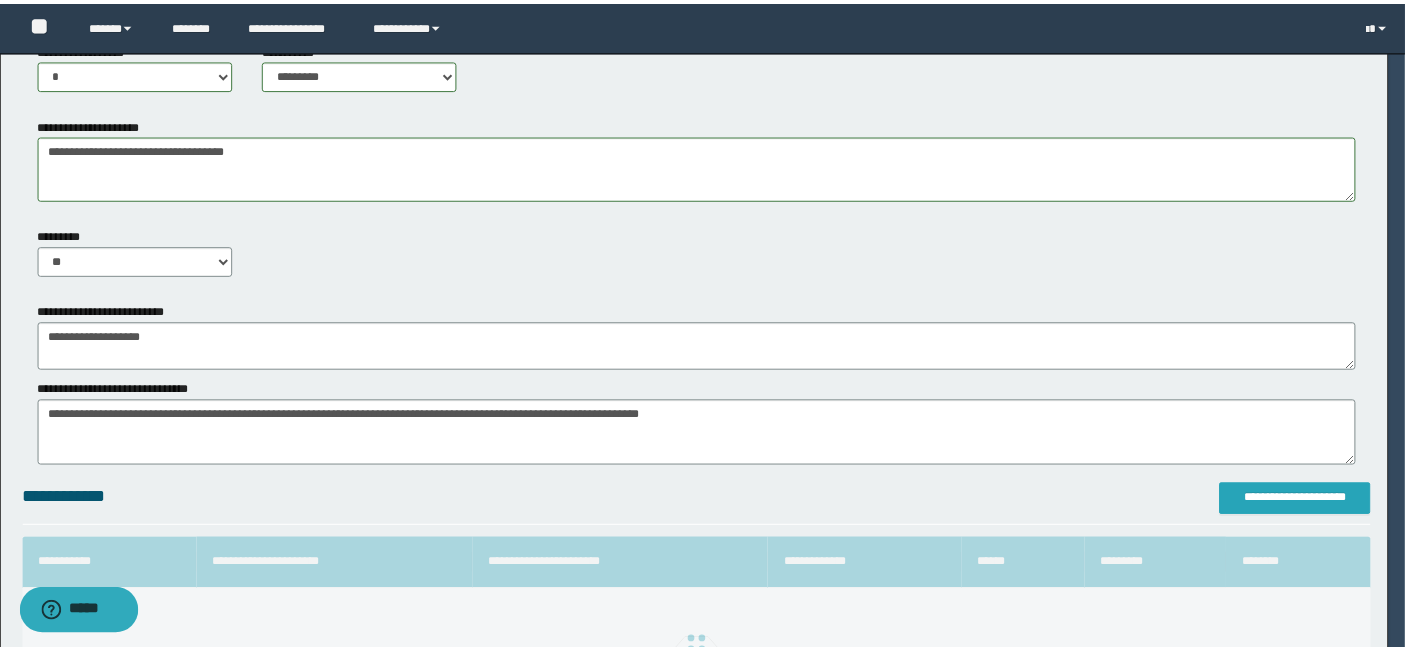 scroll, scrollTop: 0, scrollLeft: 0, axis: both 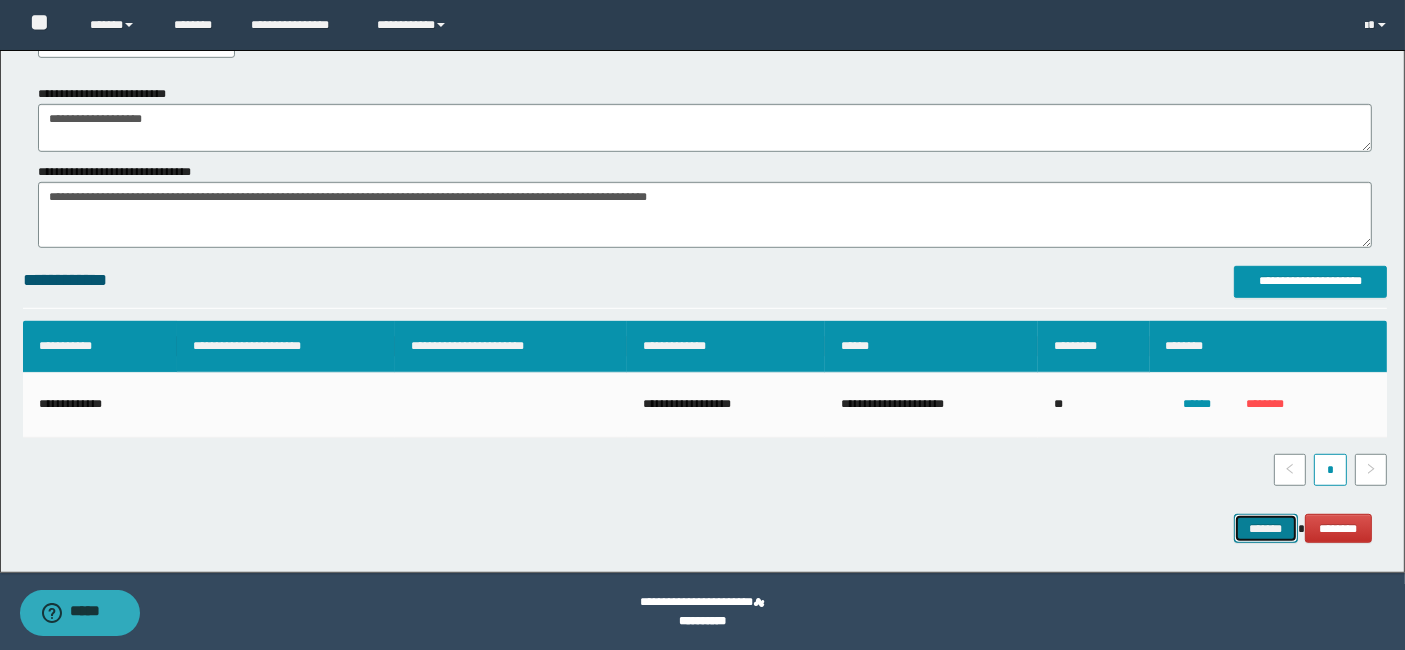 click on "*******" at bounding box center [1266, 528] 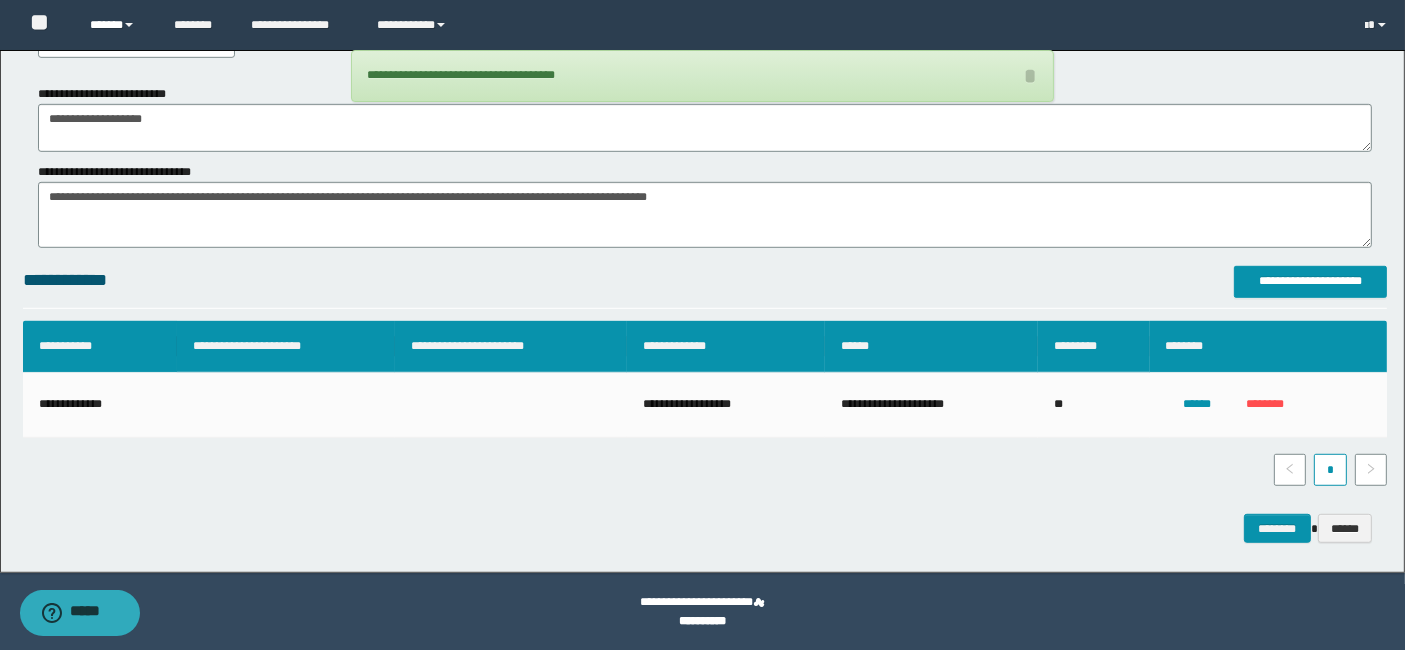 click on "******" at bounding box center [117, 25] 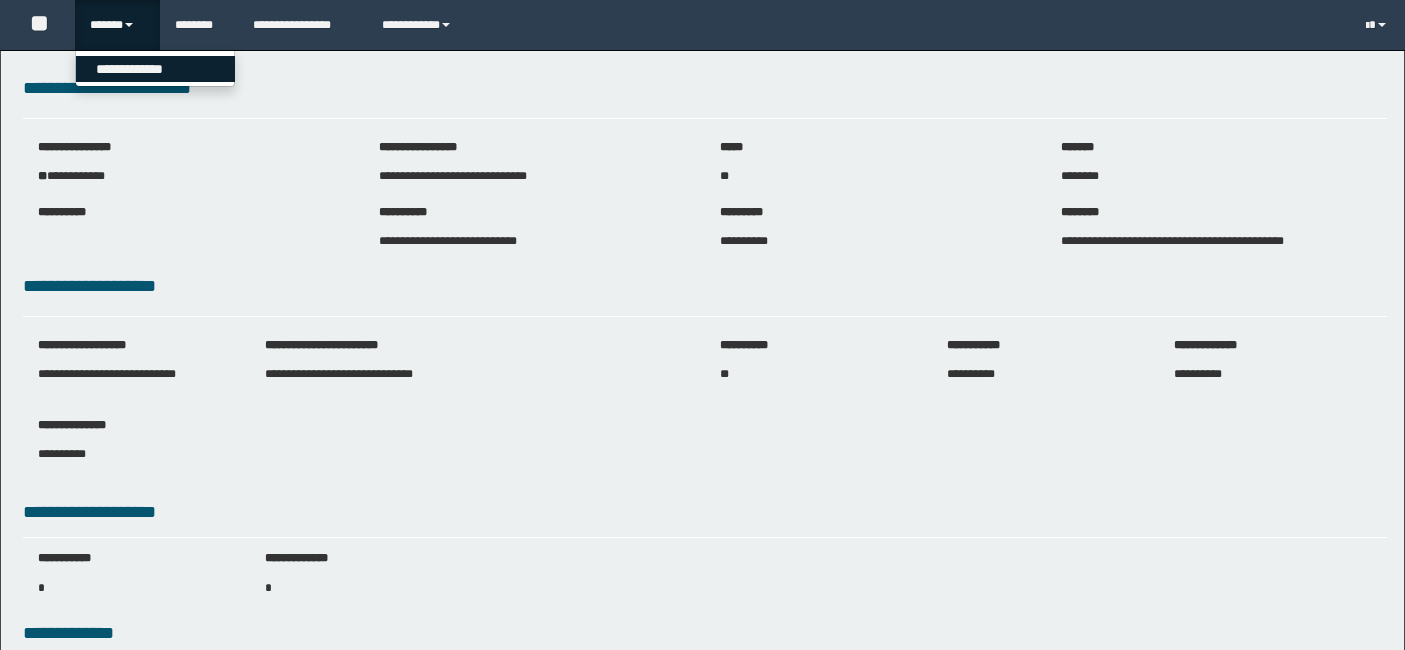 scroll, scrollTop: 0, scrollLeft: 0, axis: both 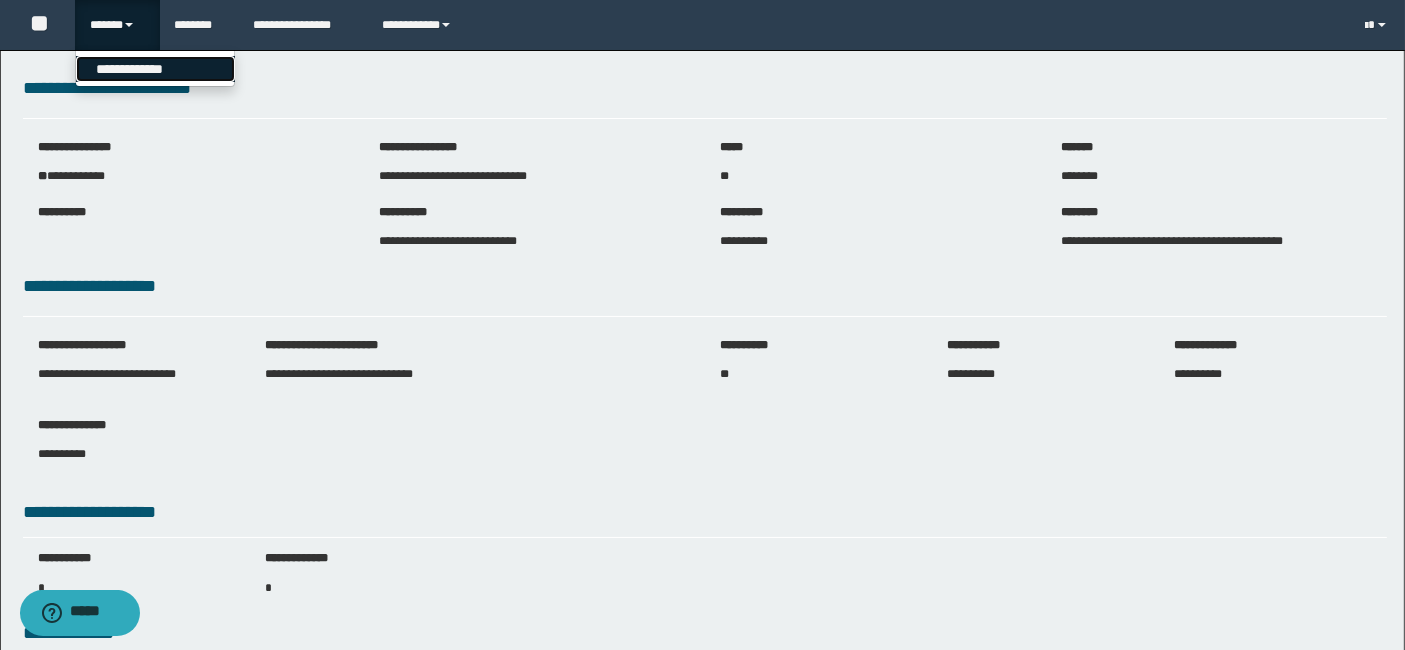 click on "**********" at bounding box center (155, 69) 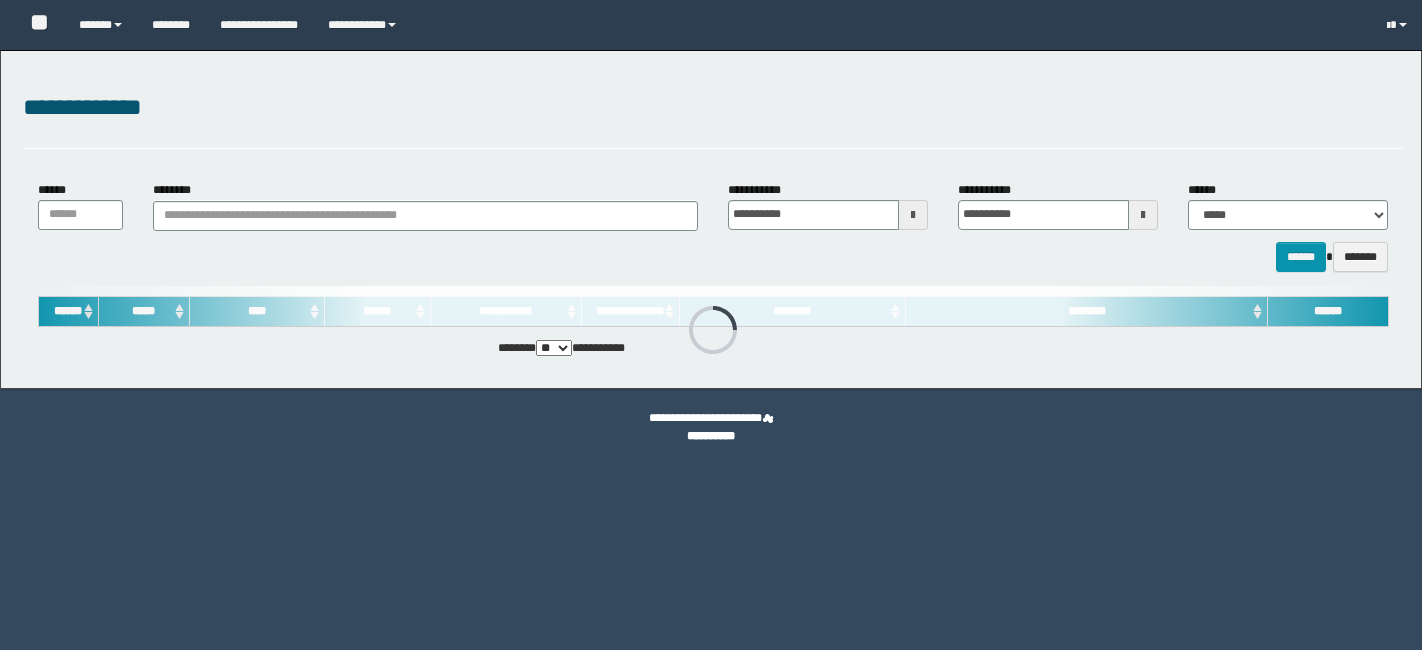 scroll, scrollTop: 0, scrollLeft: 0, axis: both 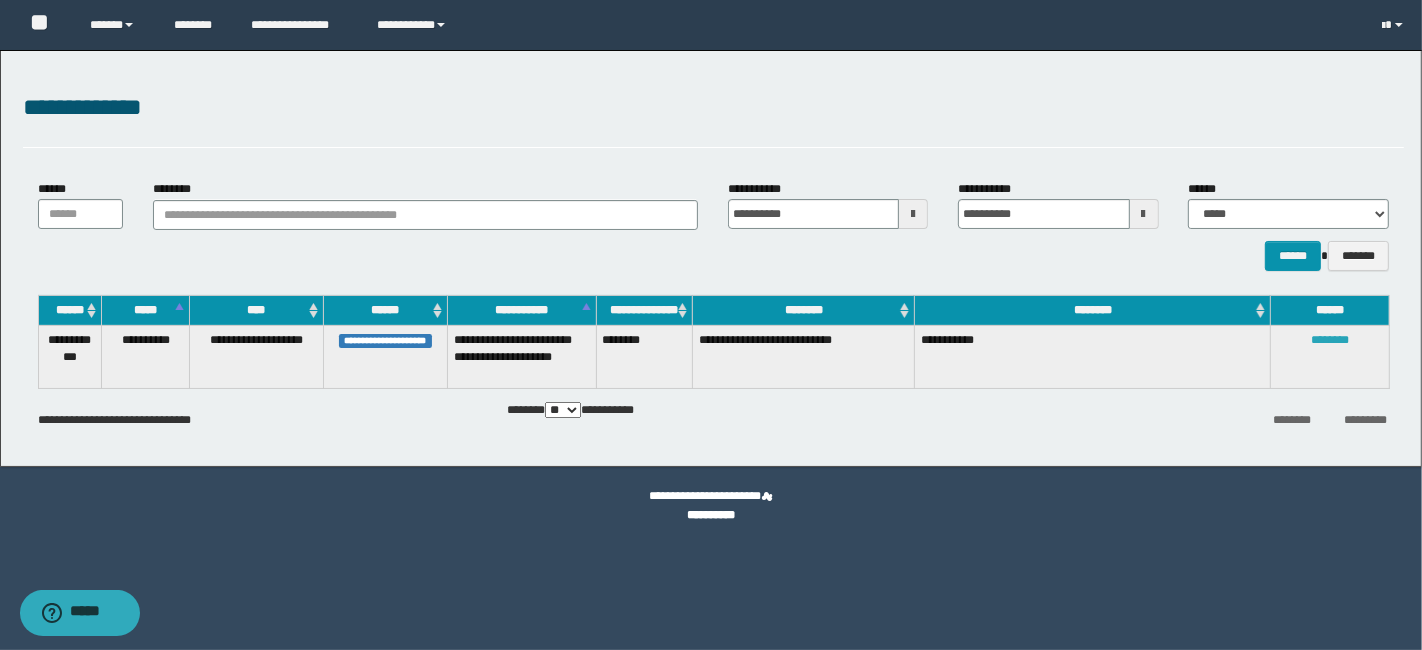 click on "********" at bounding box center (1330, 340) 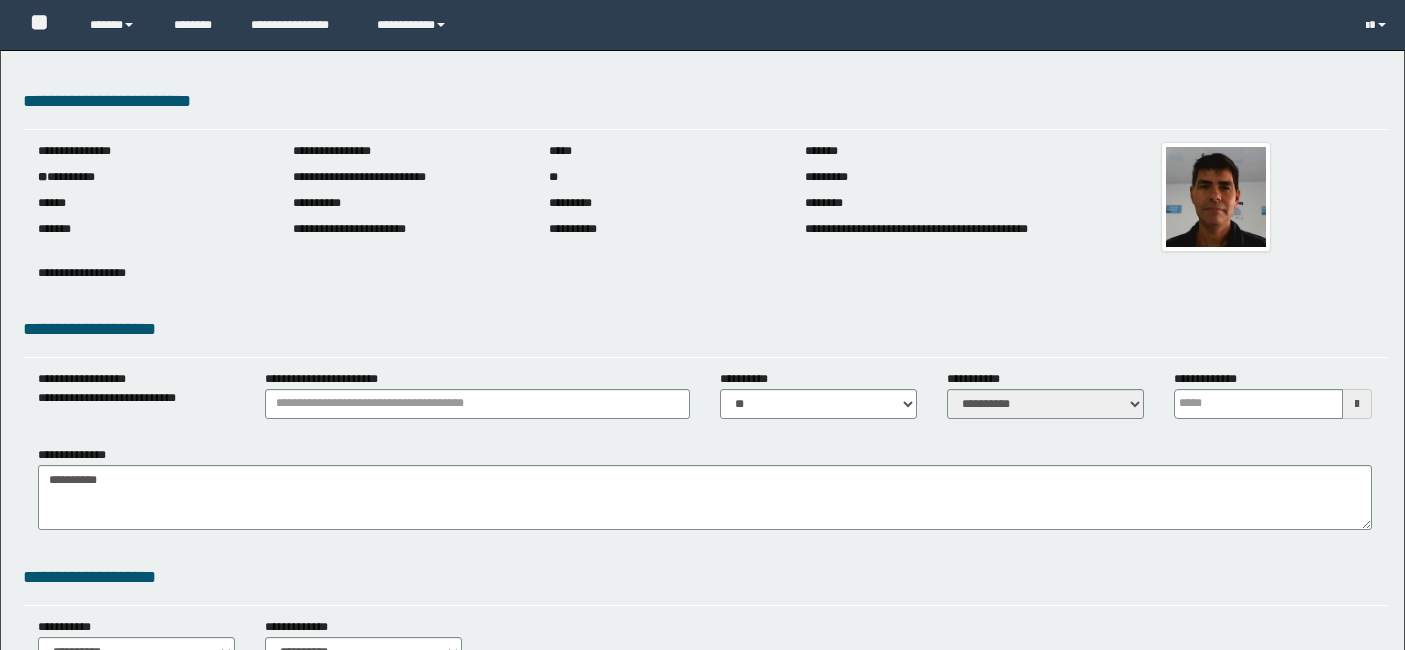 scroll, scrollTop: 0, scrollLeft: 0, axis: both 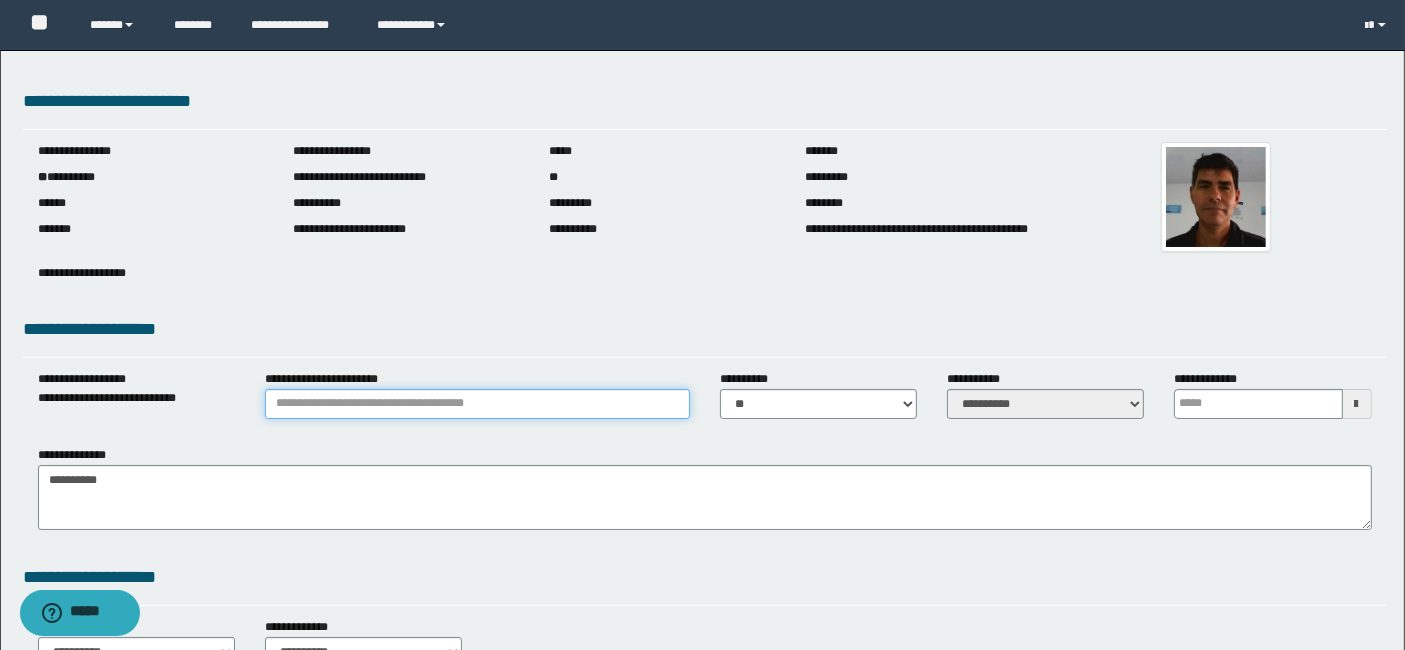click on "**********" at bounding box center [477, 404] 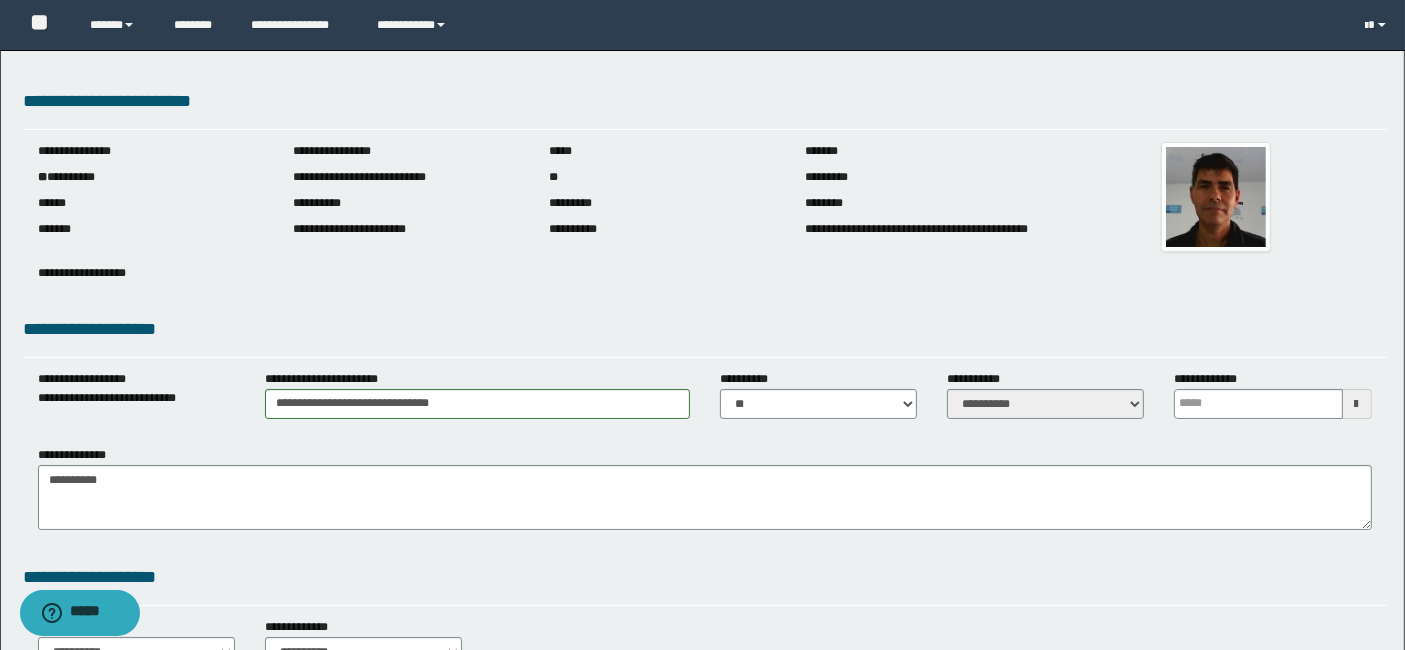 click at bounding box center [1357, 404] 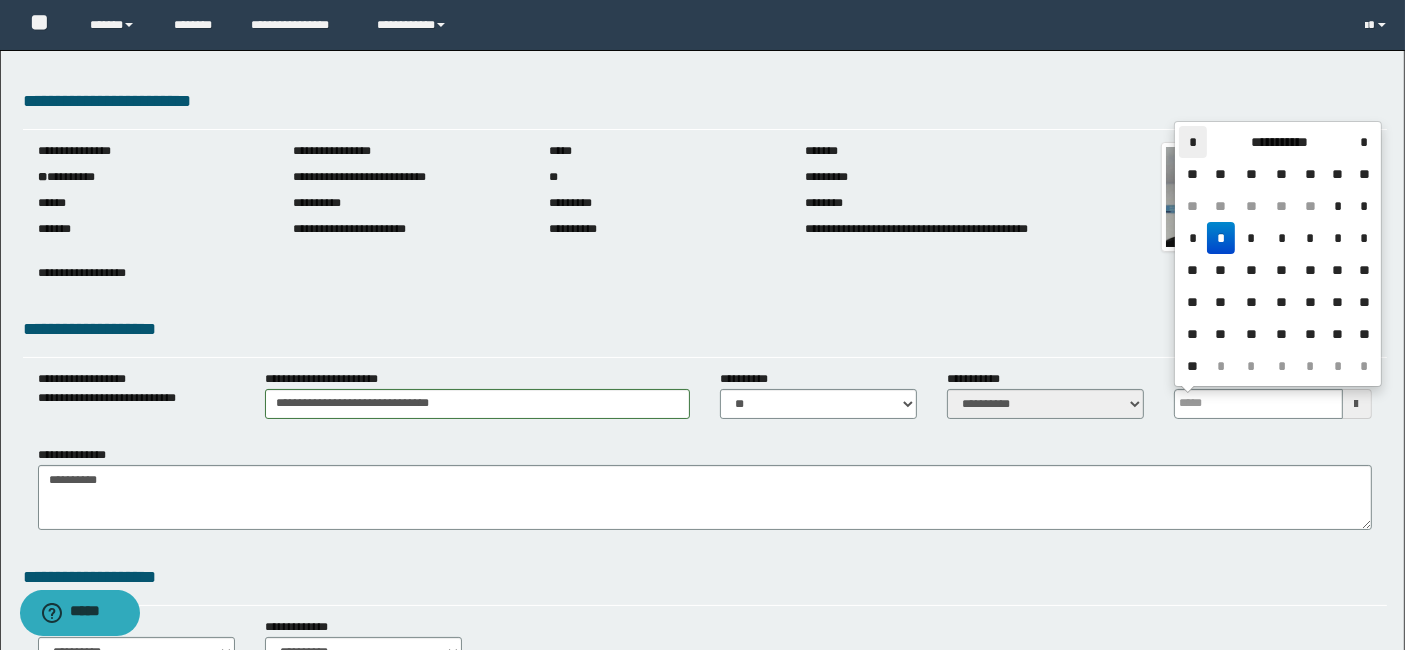 click on "*" at bounding box center [1193, 142] 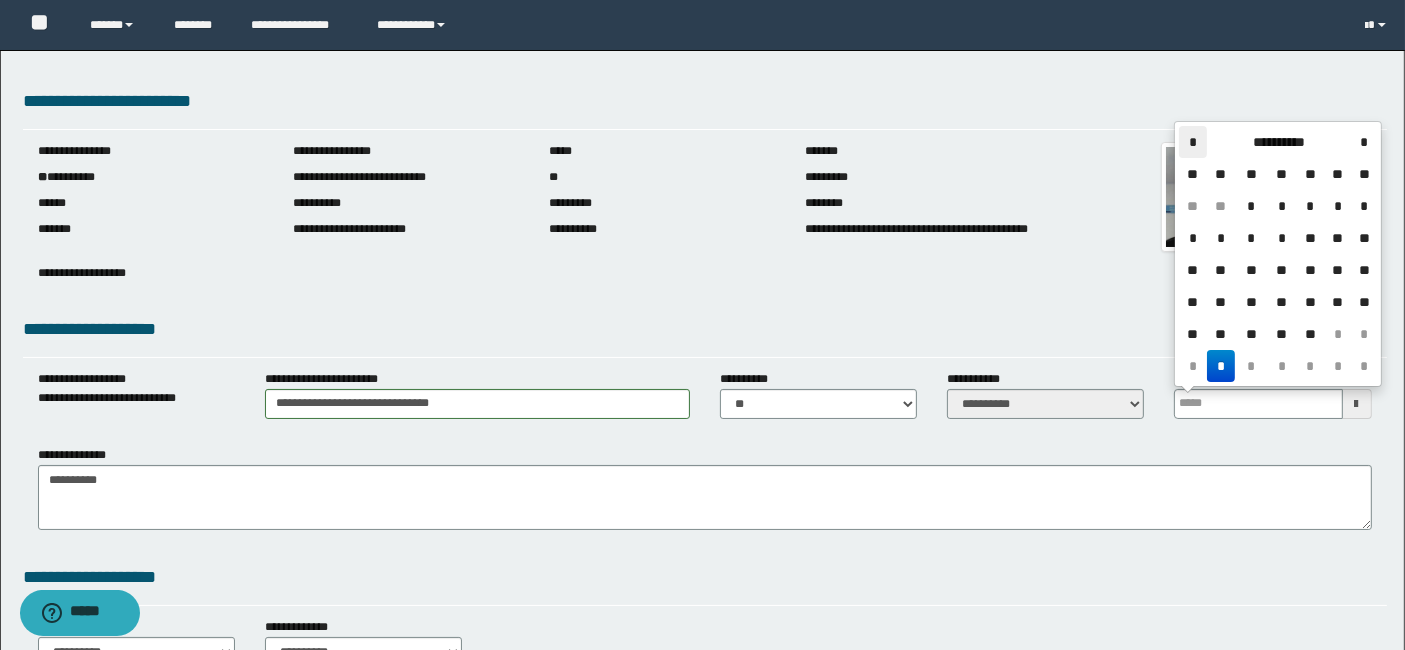 click on "*" at bounding box center [1193, 142] 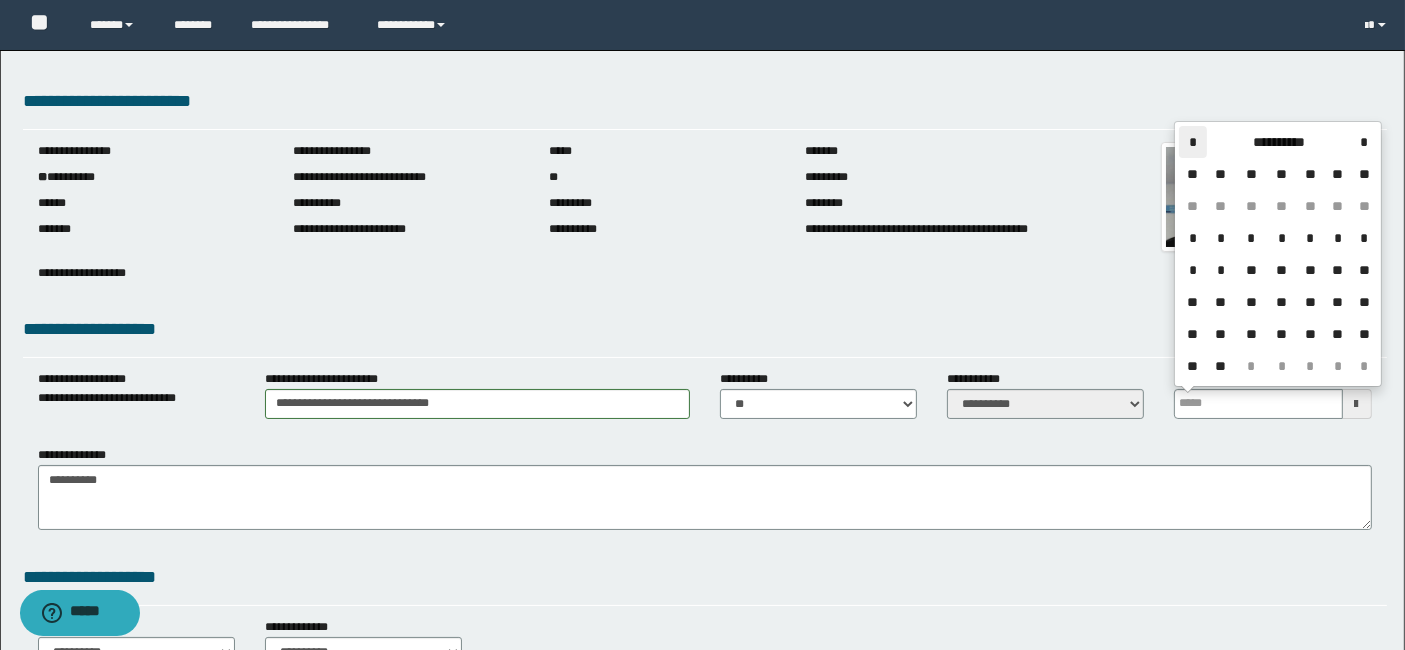 click on "*" at bounding box center [1193, 142] 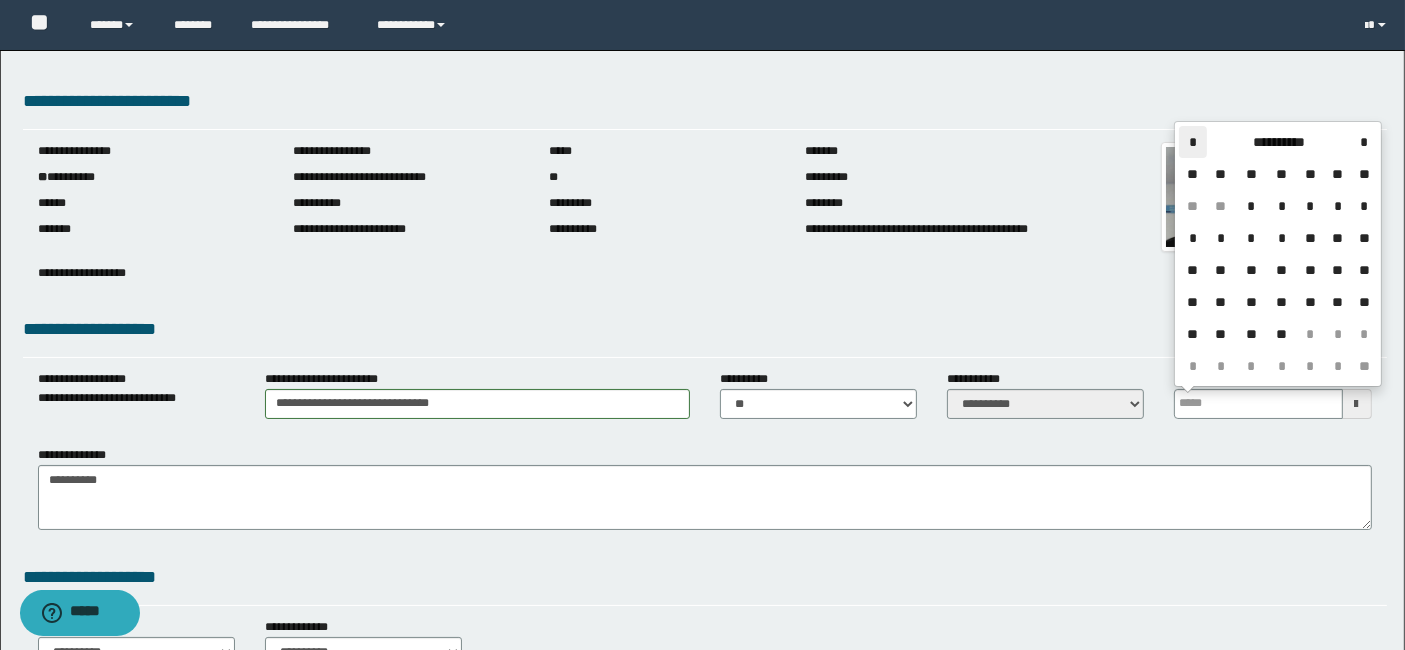 click on "*" at bounding box center (1193, 142) 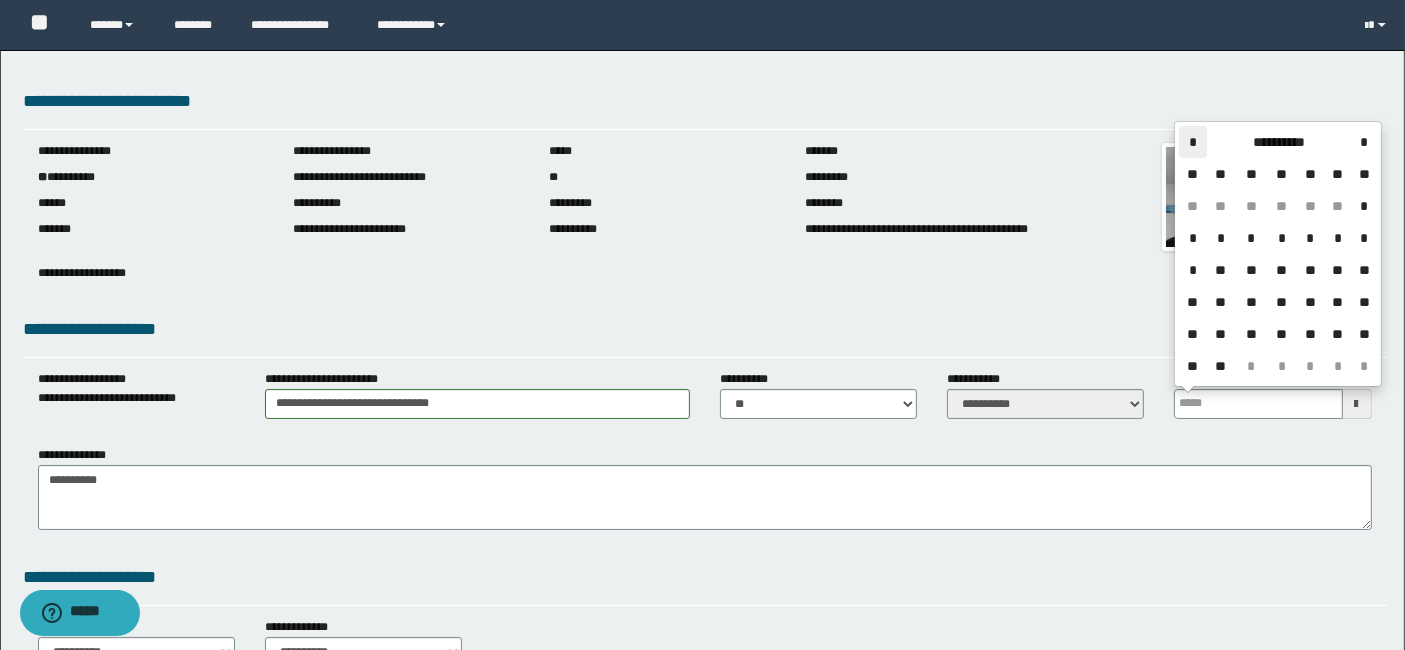 click on "*" at bounding box center [1193, 142] 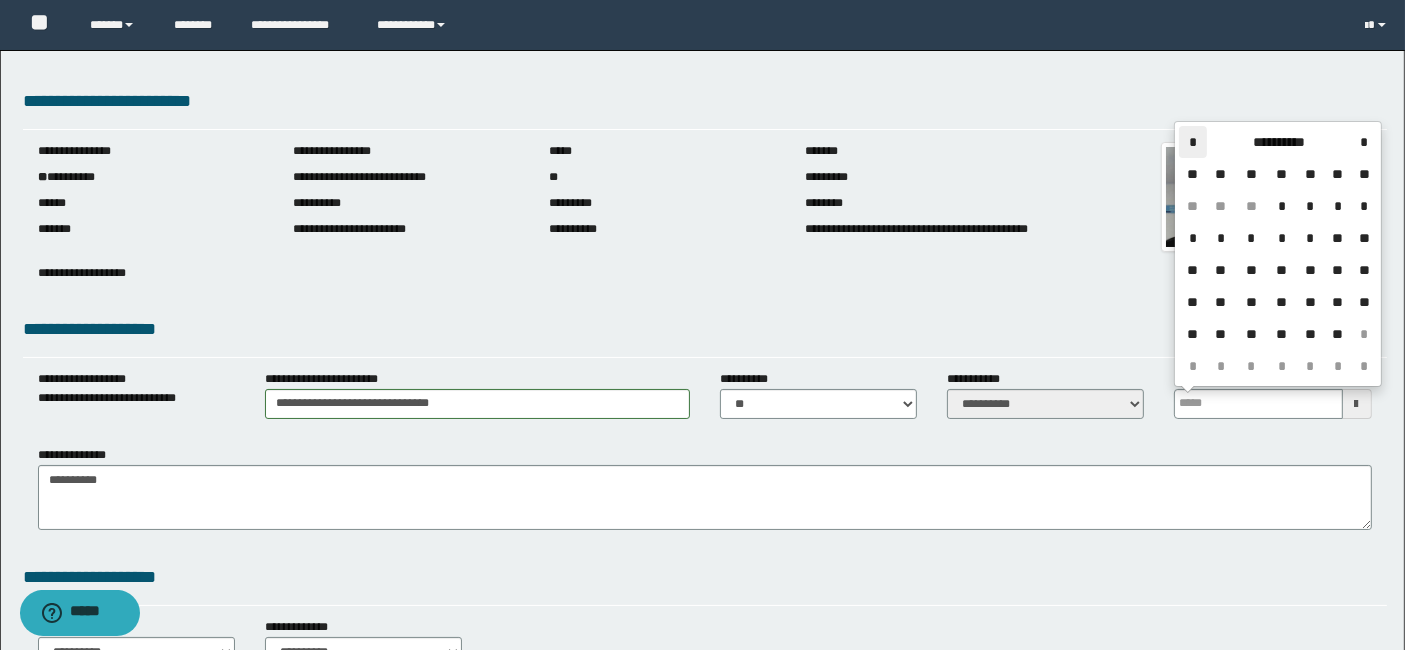 click on "*" at bounding box center (1193, 142) 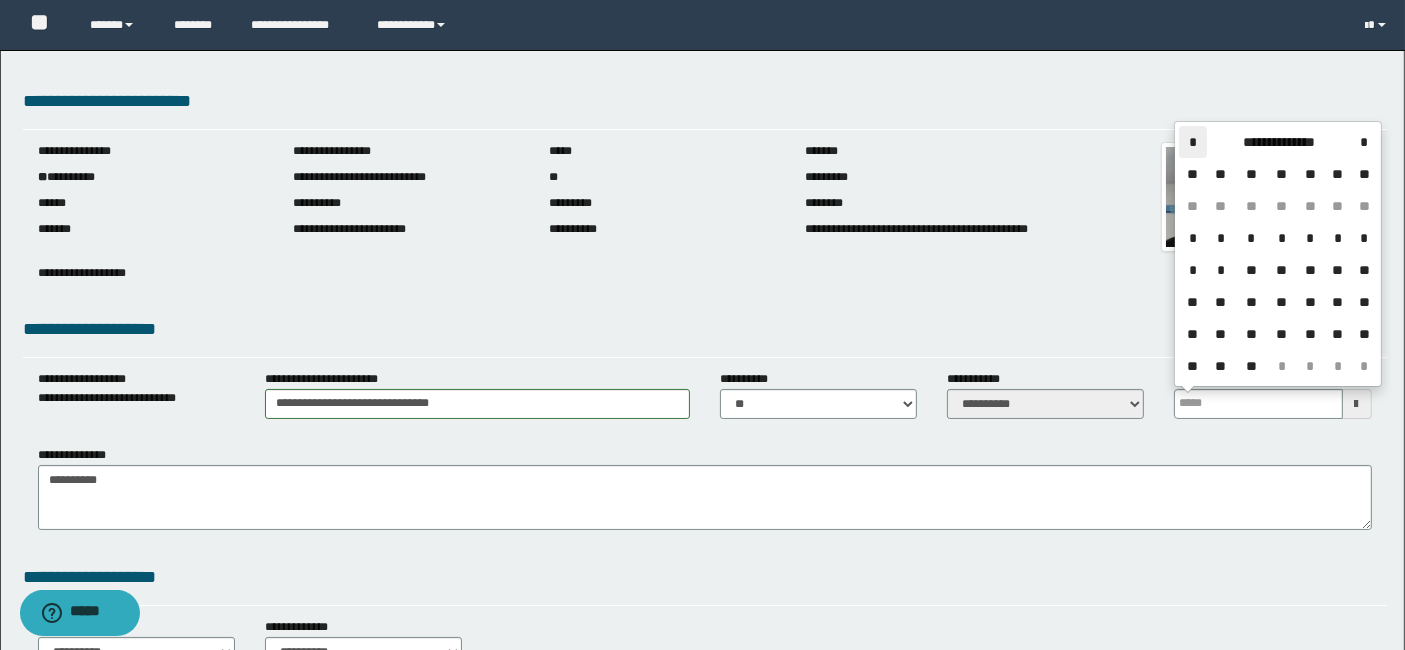click on "*" at bounding box center (1193, 142) 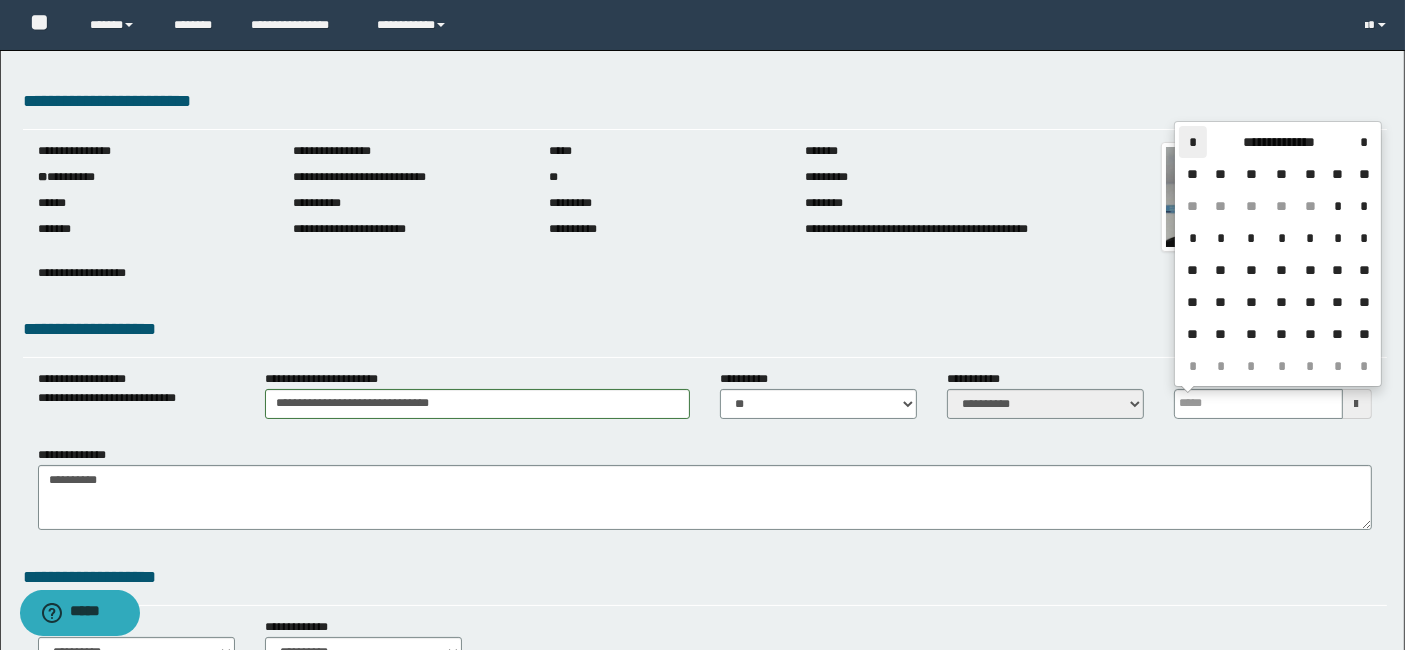 click on "*" at bounding box center (1193, 142) 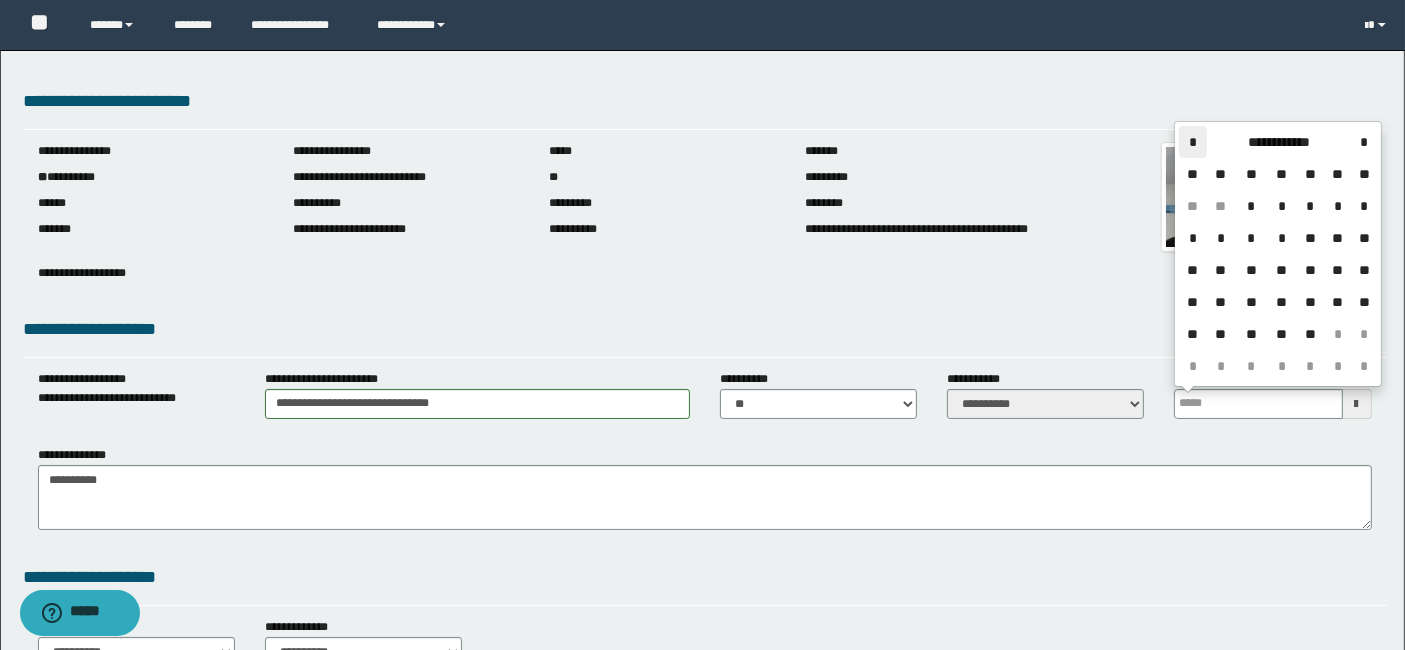 click on "*" at bounding box center [1193, 142] 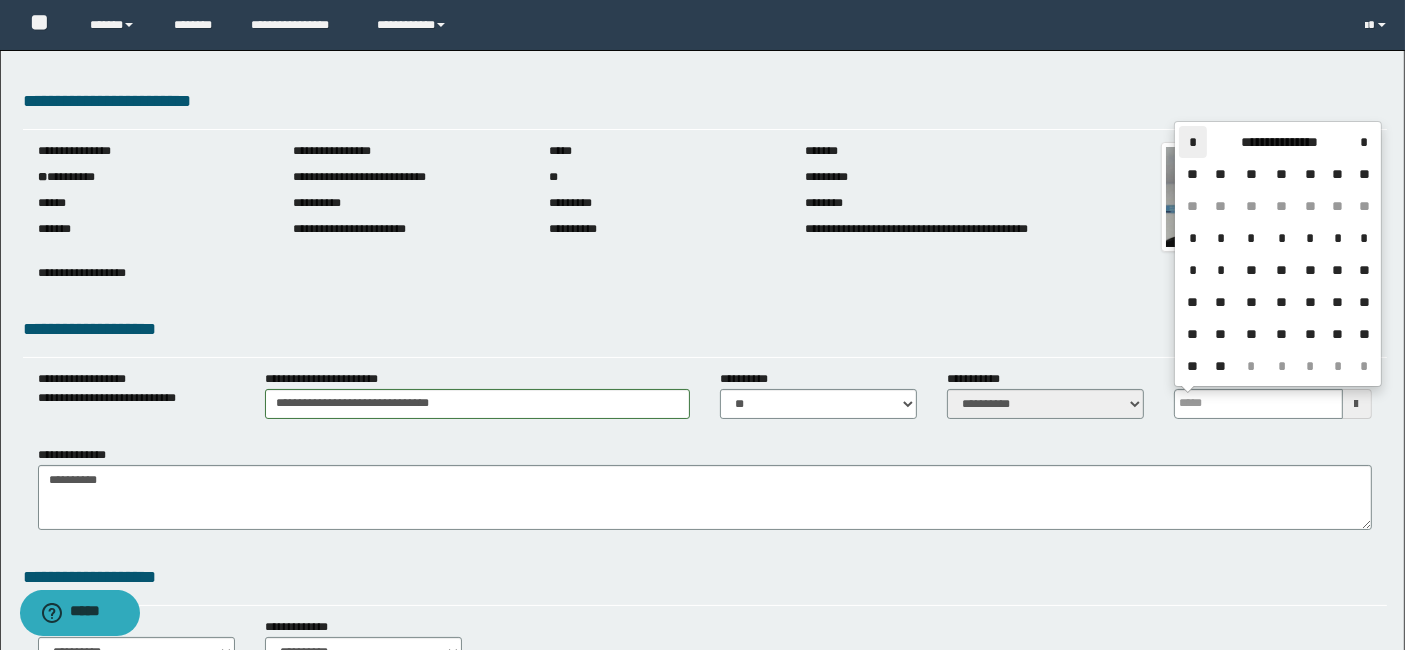 click on "*" at bounding box center [1193, 142] 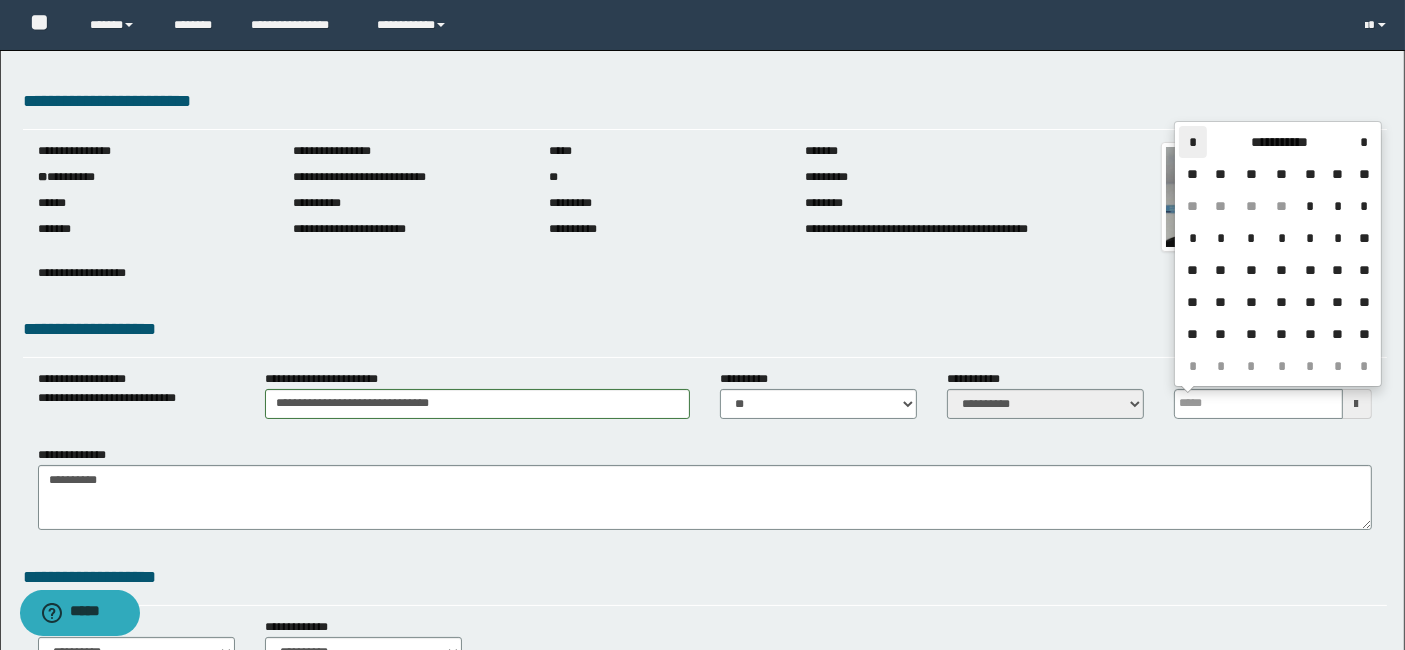 click on "*" at bounding box center (1193, 142) 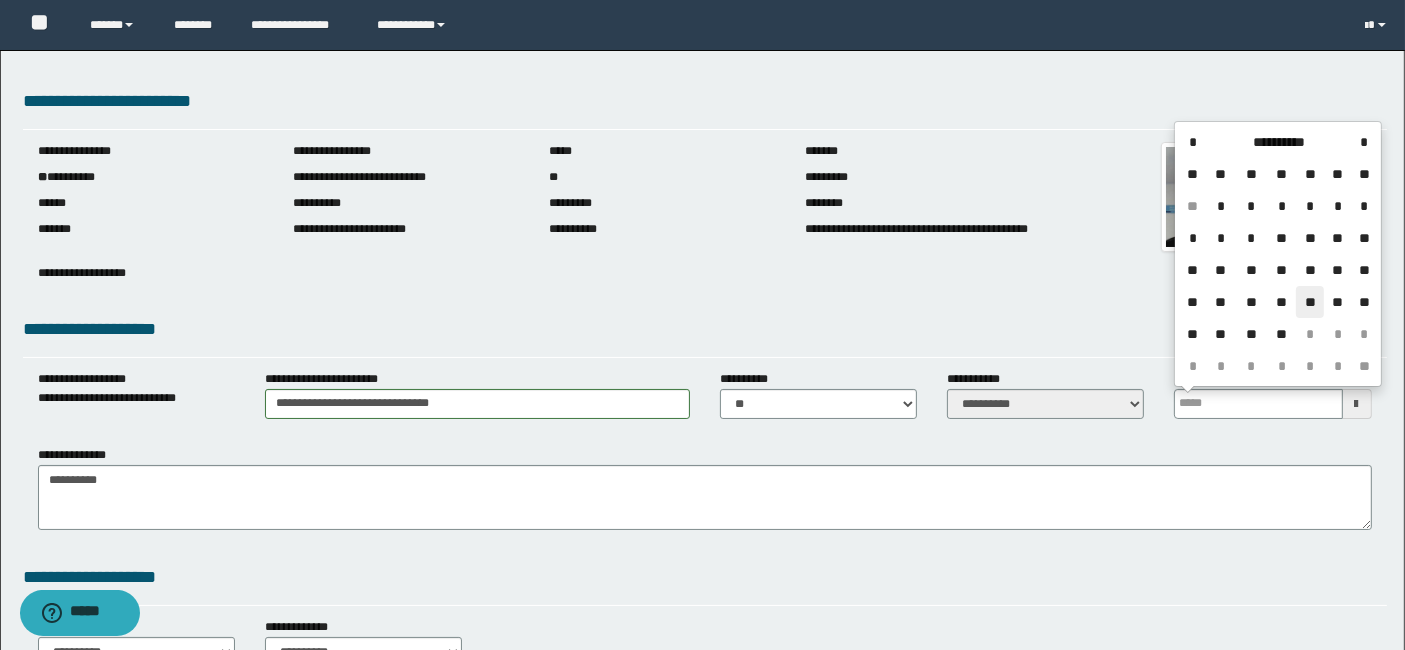 click on "**" at bounding box center (1310, 302) 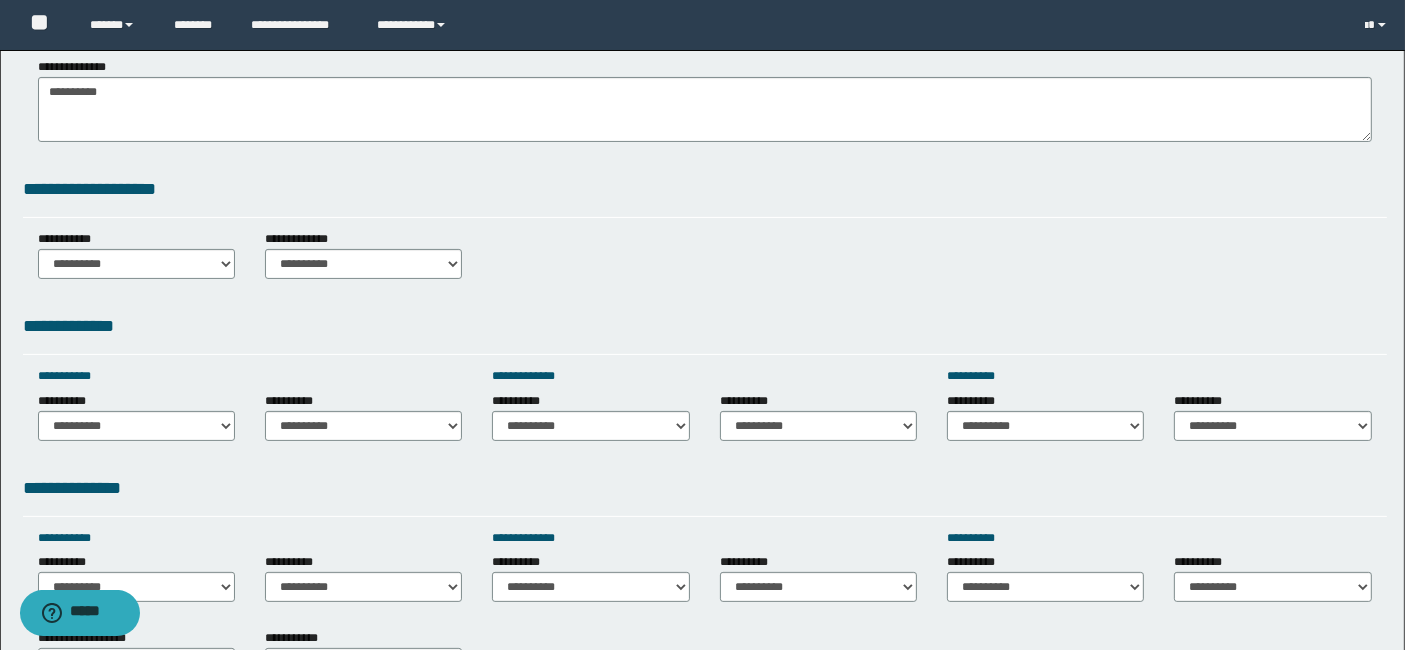 scroll, scrollTop: 400, scrollLeft: 0, axis: vertical 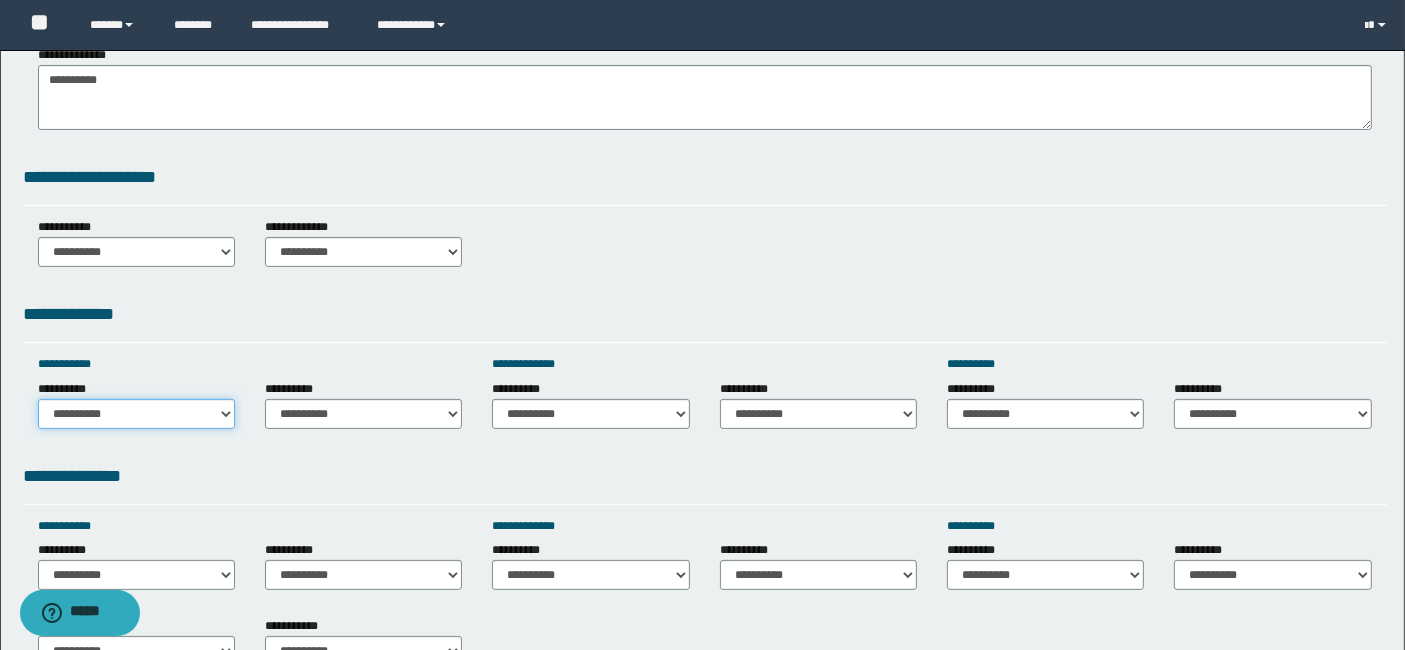 click on "**********" at bounding box center [136, 414] 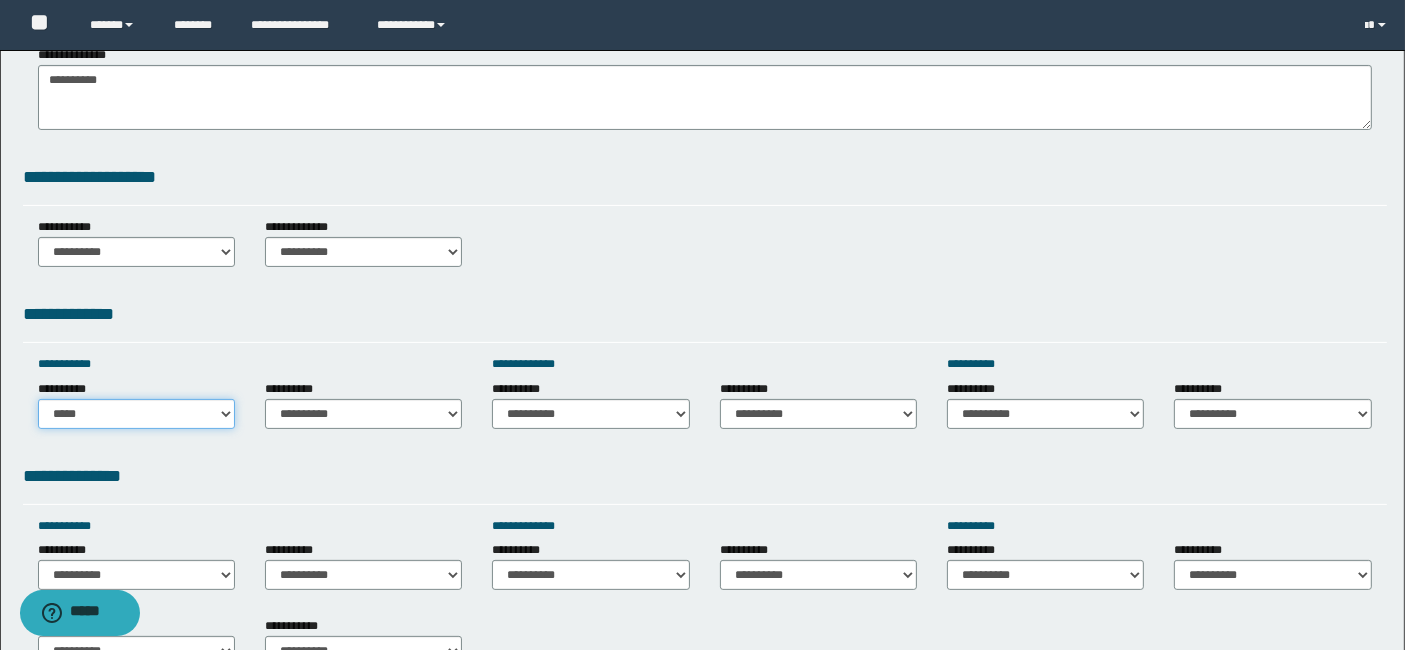 click on "**********" at bounding box center (136, 414) 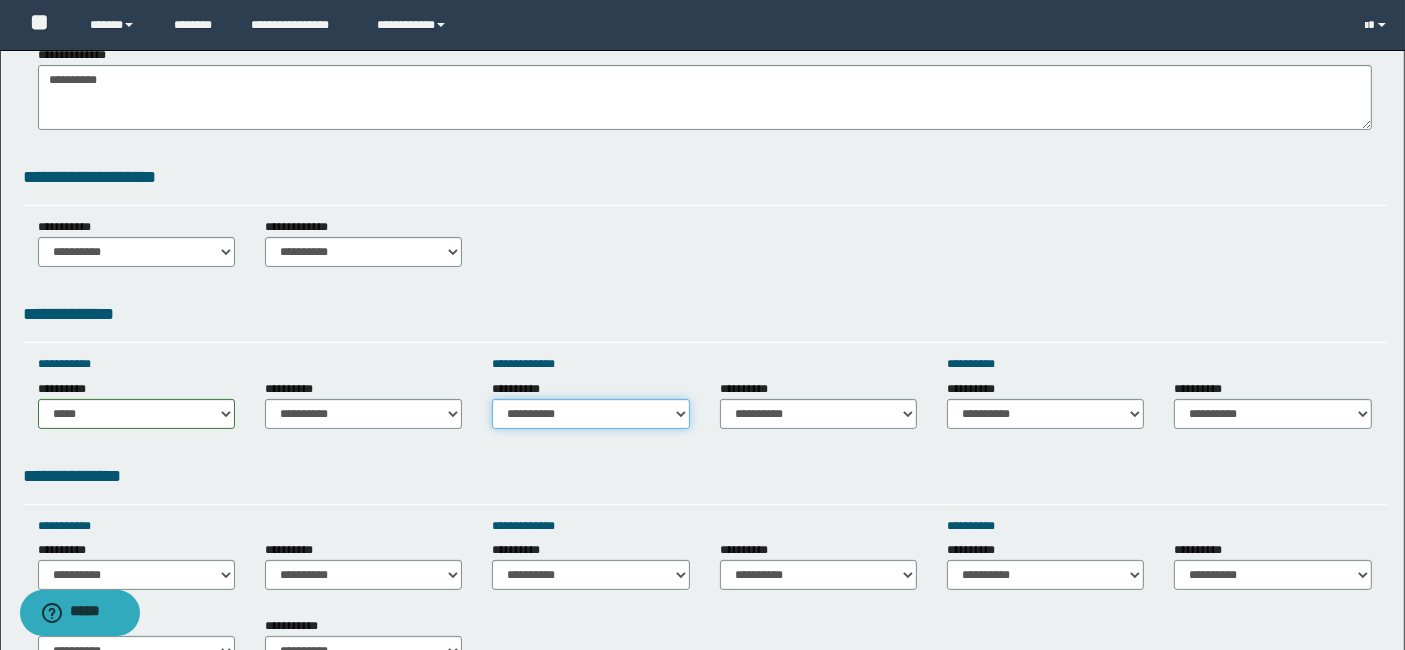 click on "**********" at bounding box center [590, 414] 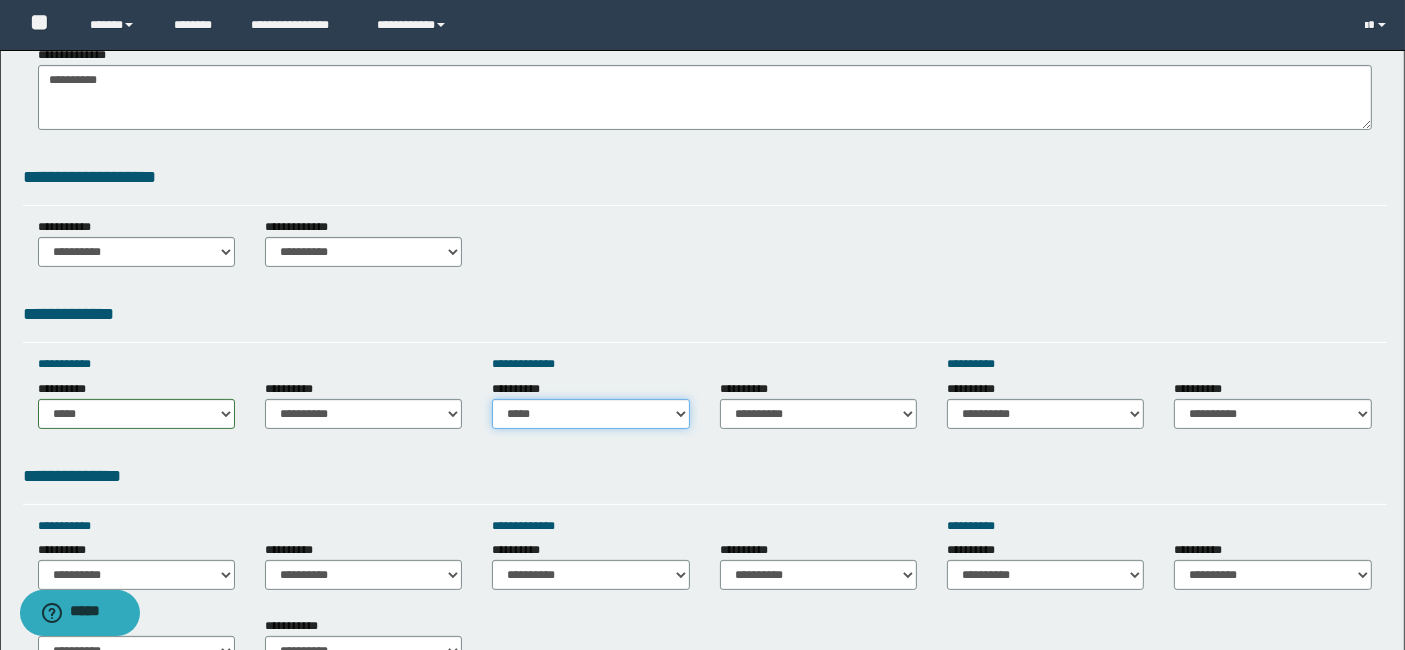 click on "**********" at bounding box center (590, 414) 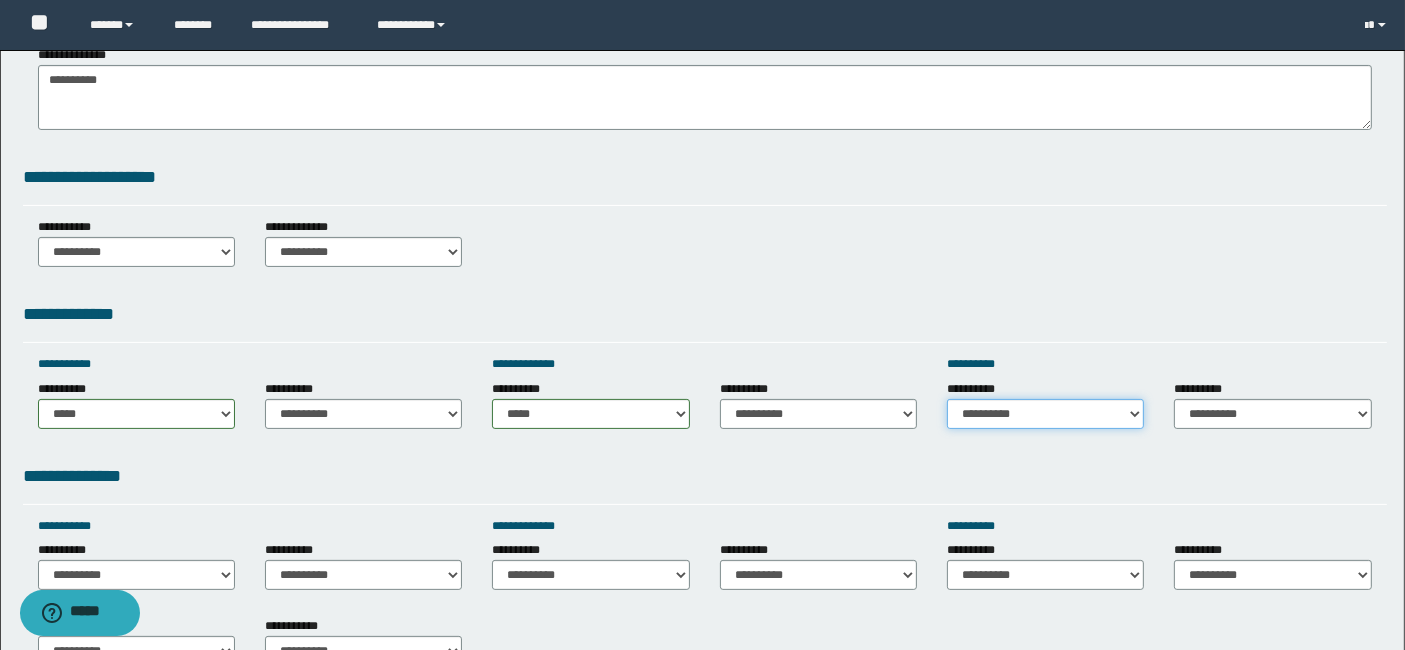click on "**********" at bounding box center (1045, 414) 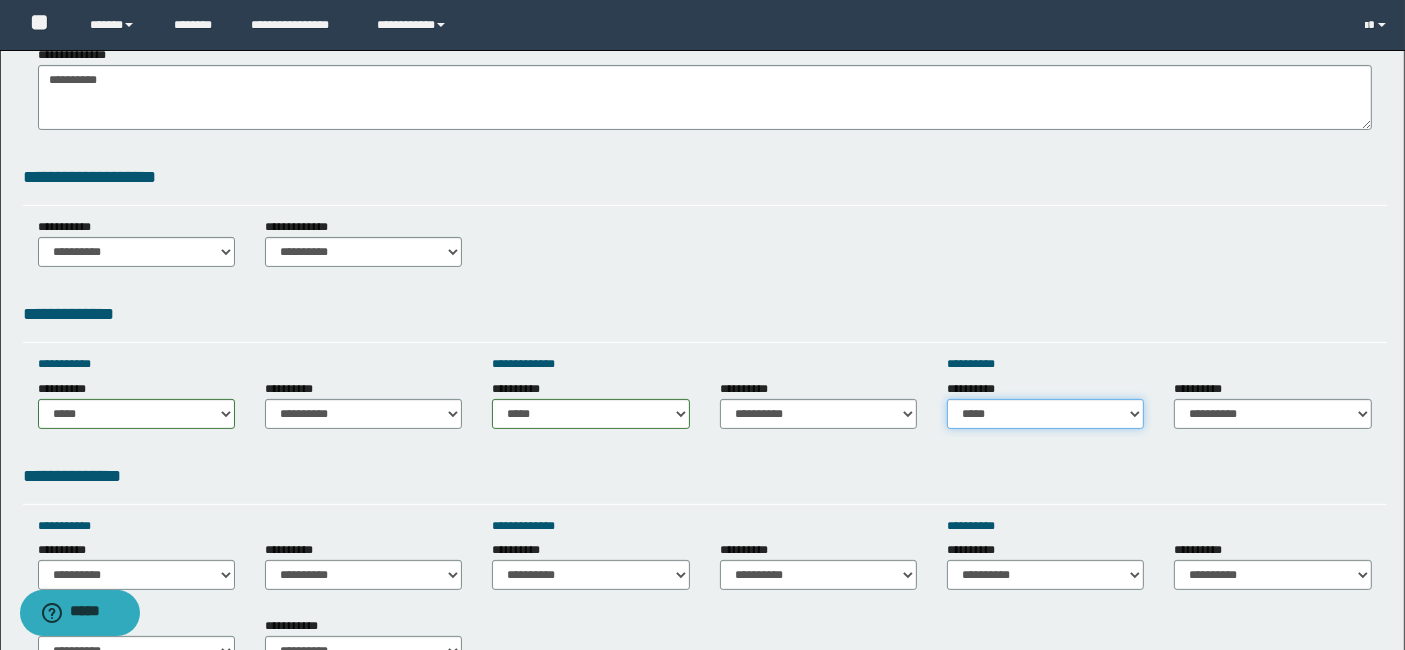 click on "**********" at bounding box center [1045, 414] 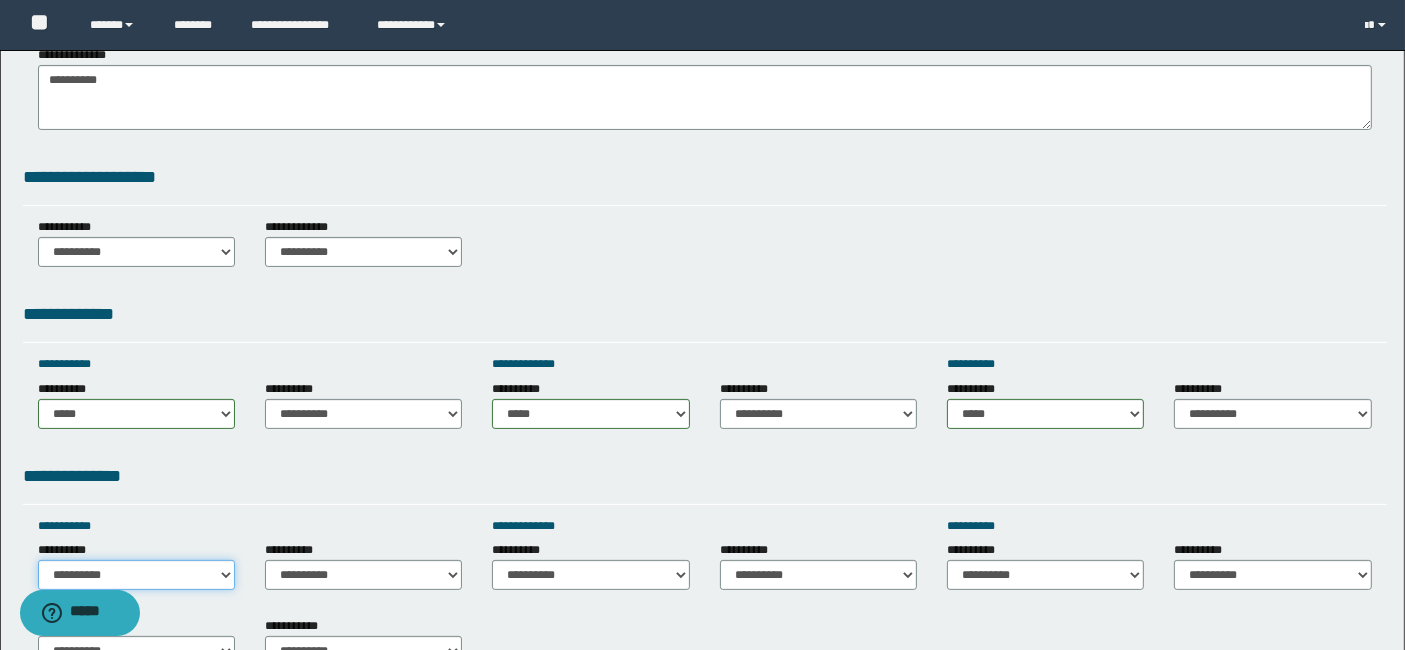 click on "**********" at bounding box center [136, 575] 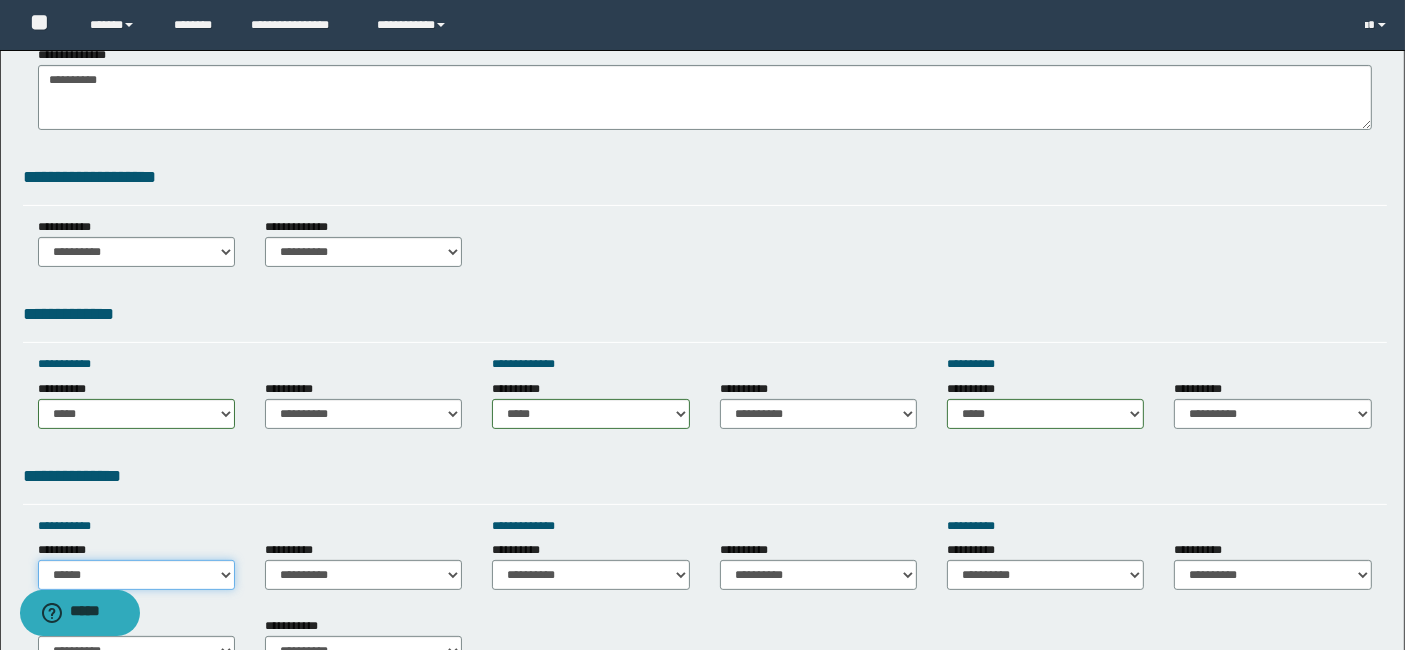 click on "**********" at bounding box center (136, 575) 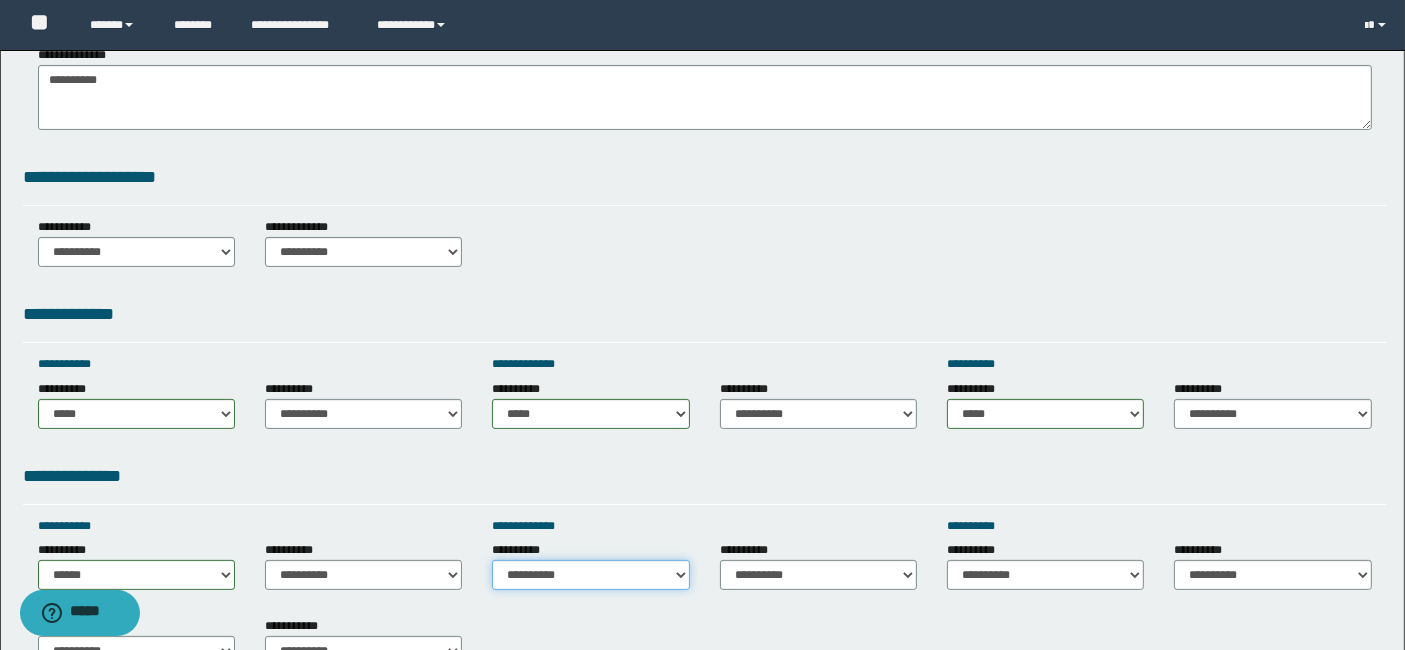 click on "**********" at bounding box center [590, 575] 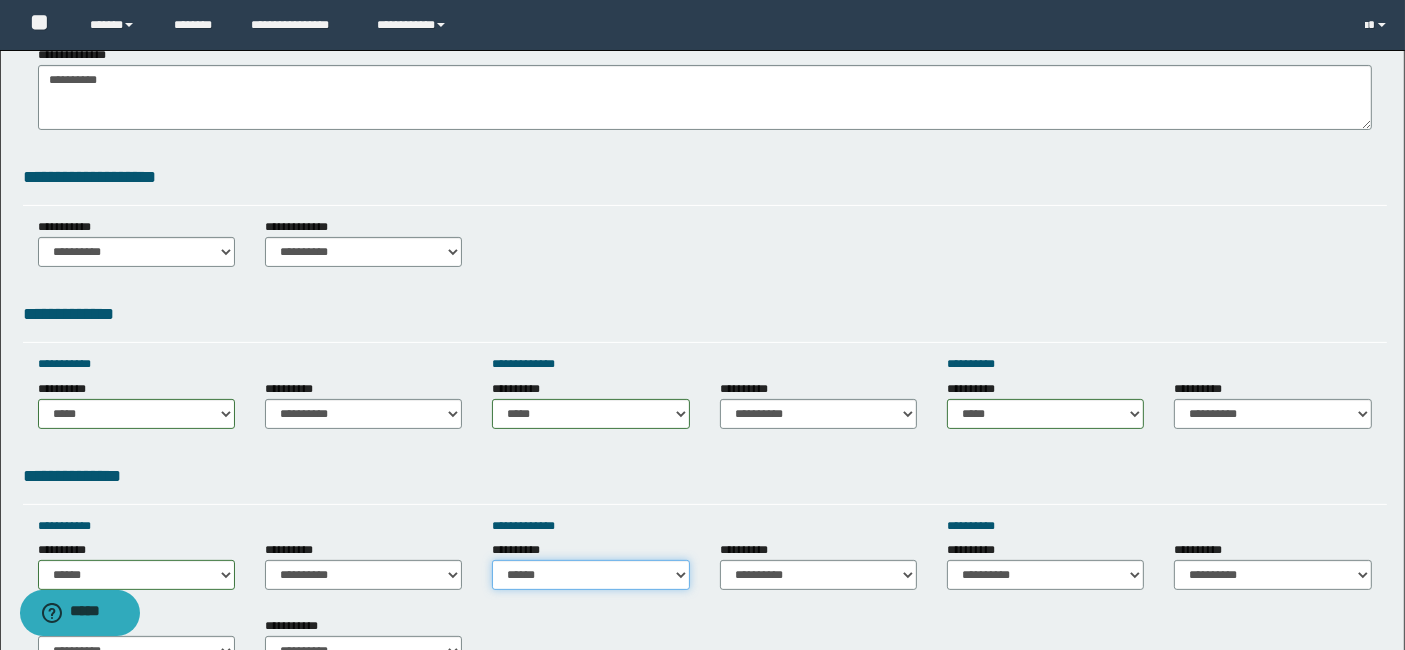 click on "**********" at bounding box center (590, 575) 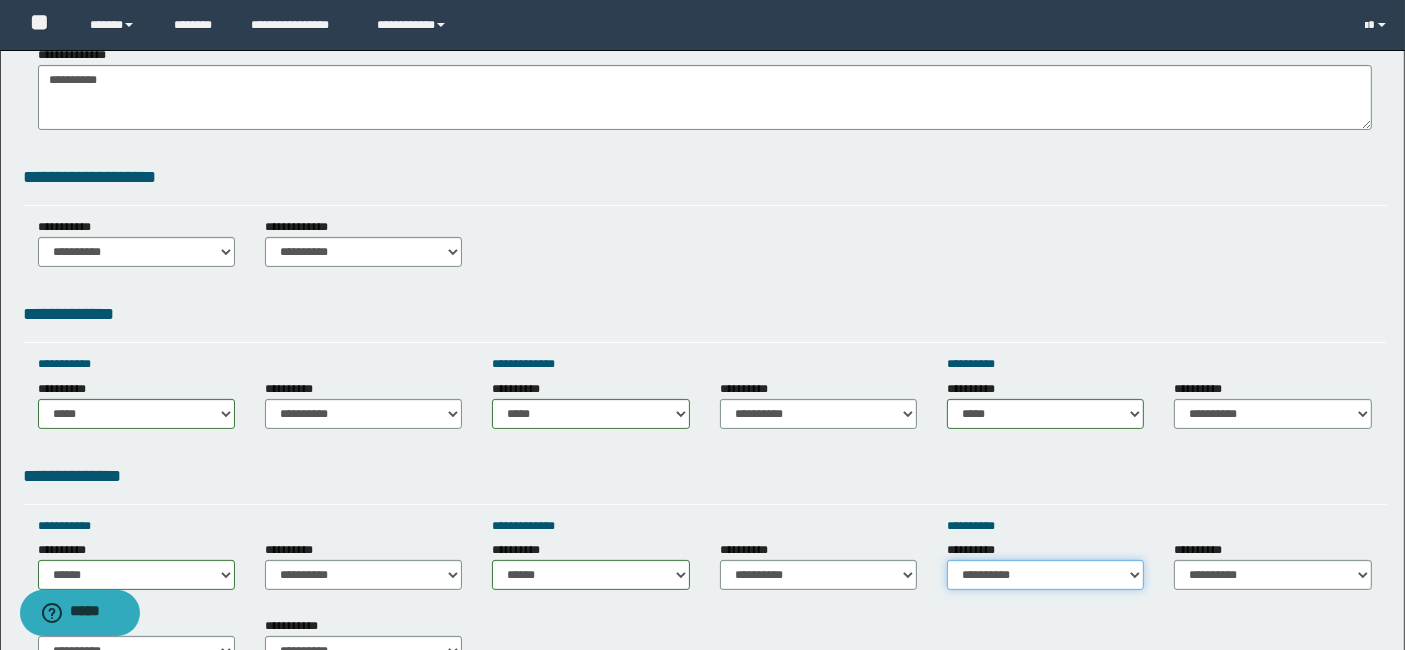 click on "**********" at bounding box center [1045, 575] 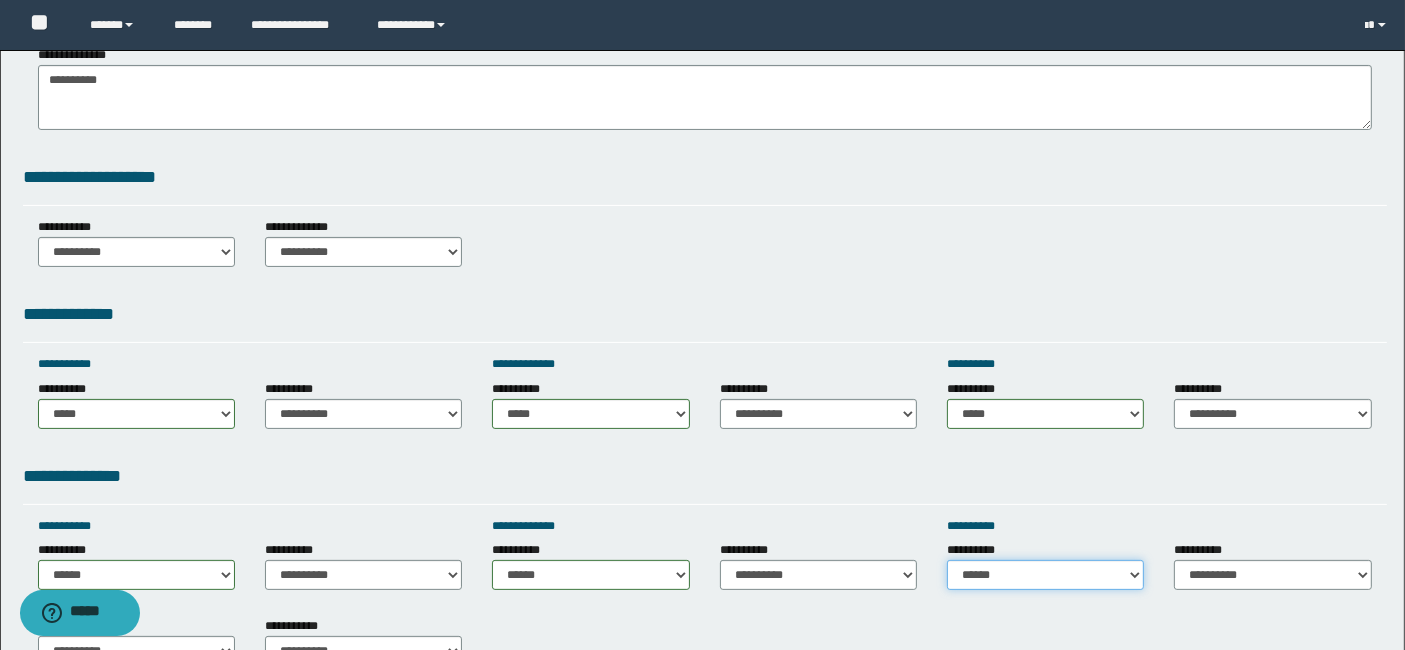 click on "**********" at bounding box center [1045, 575] 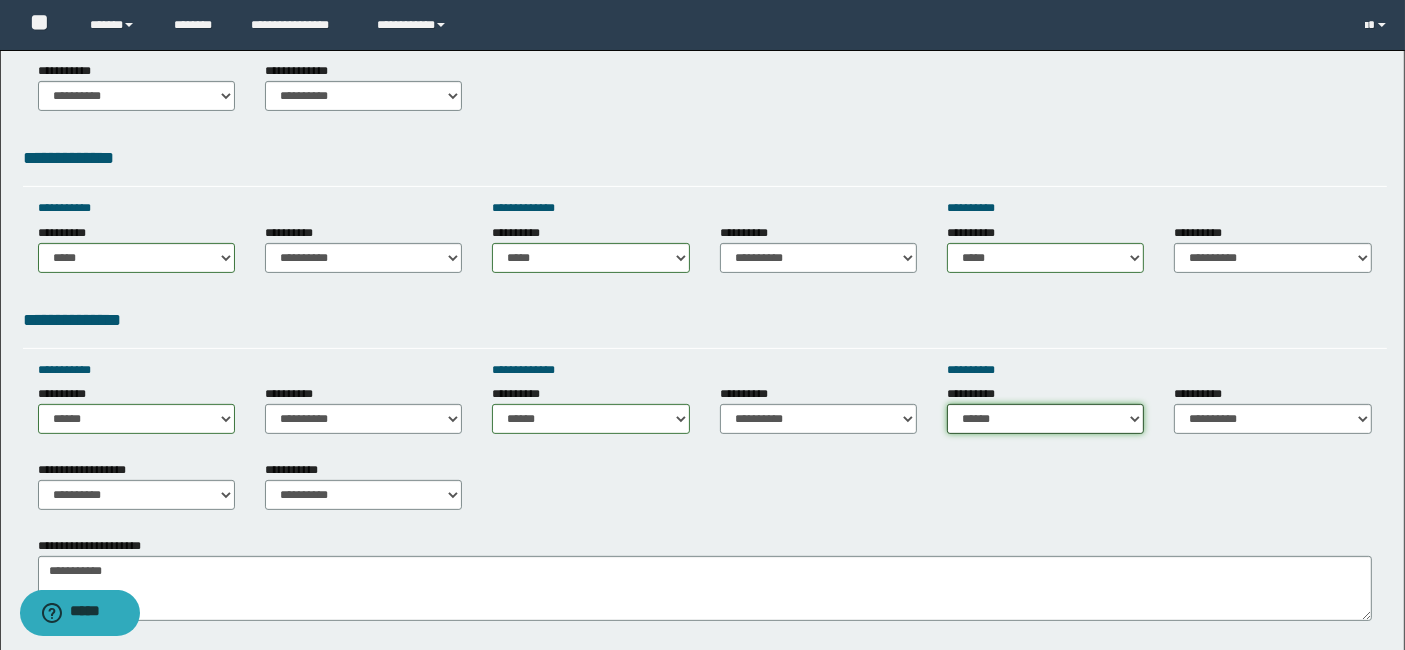 scroll, scrollTop: 577, scrollLeft: 0, axis: vertical 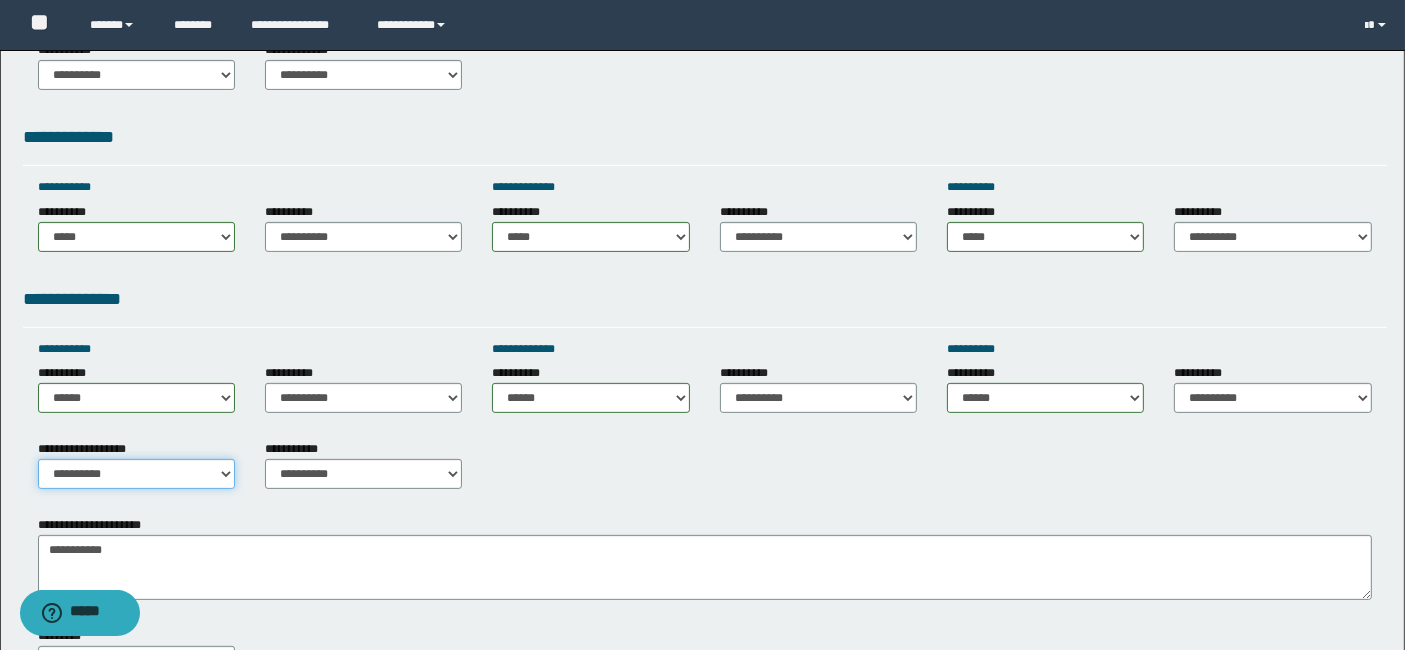 click on "**********" at bounding box center (136, 474) 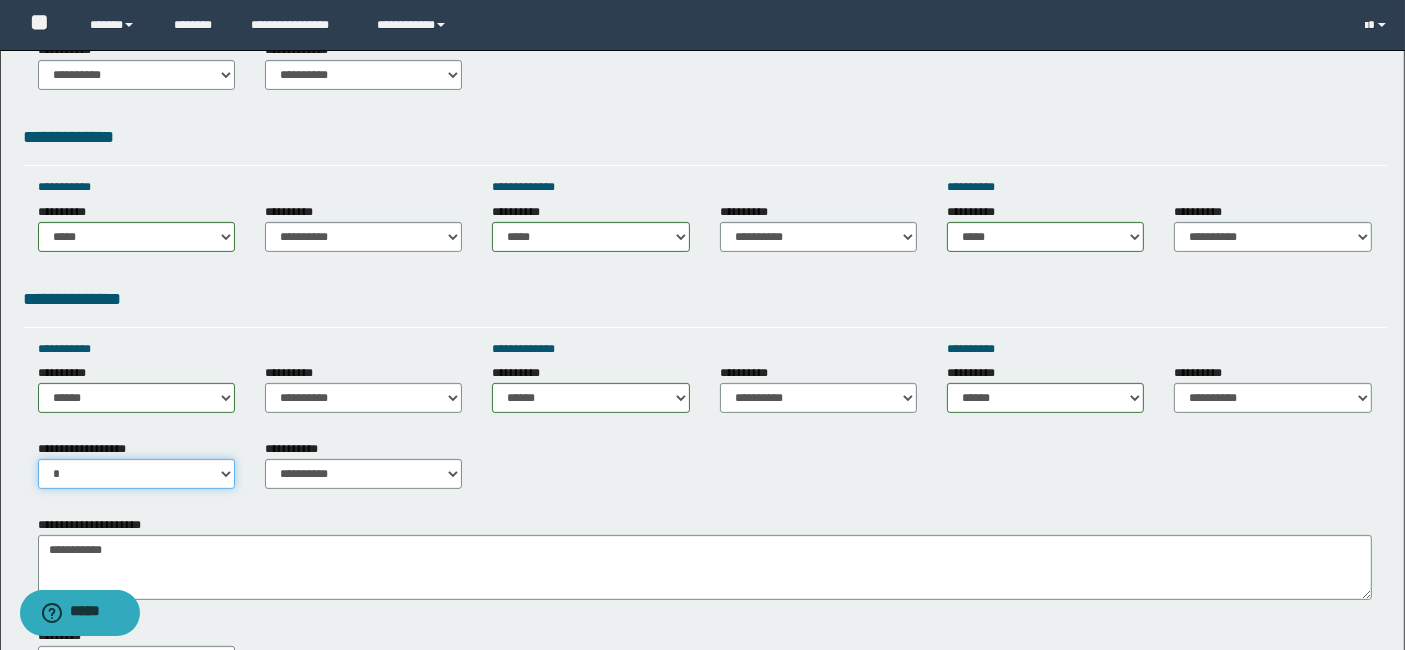 click on "**********" at bounding box center [136, 474] 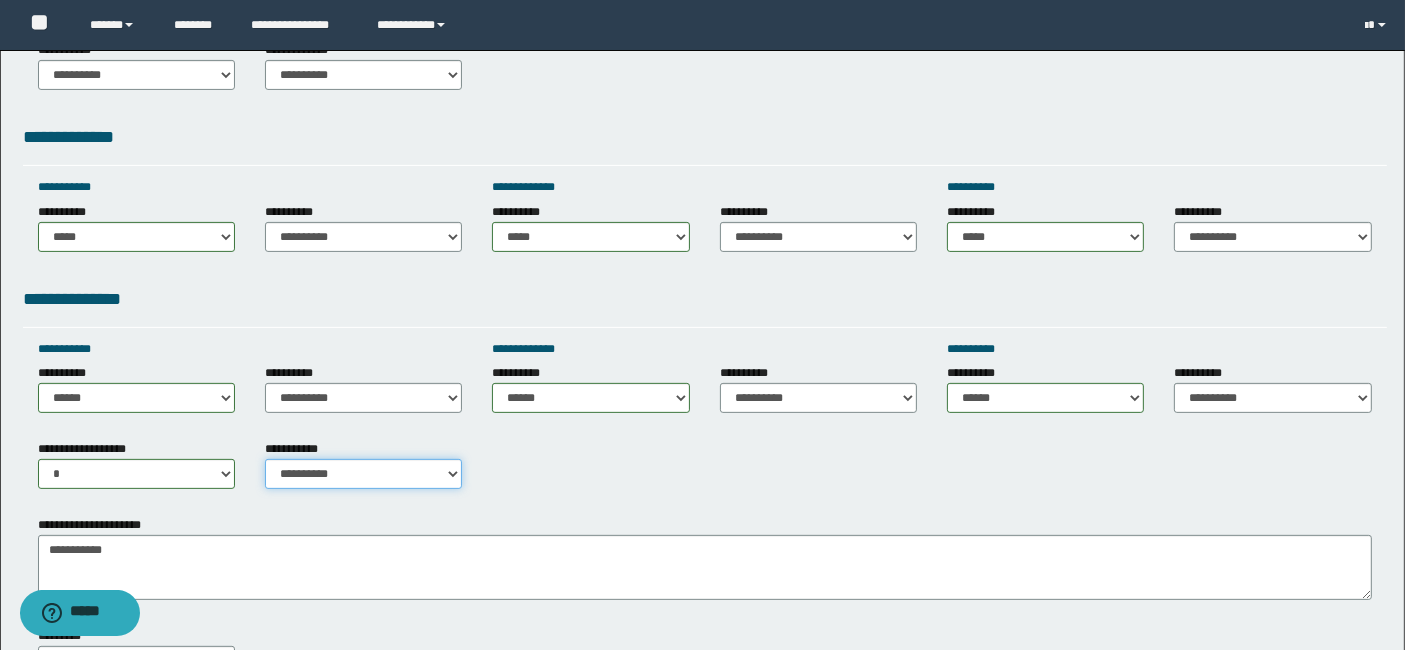 click on "**********" at bounding box center [363, 474] 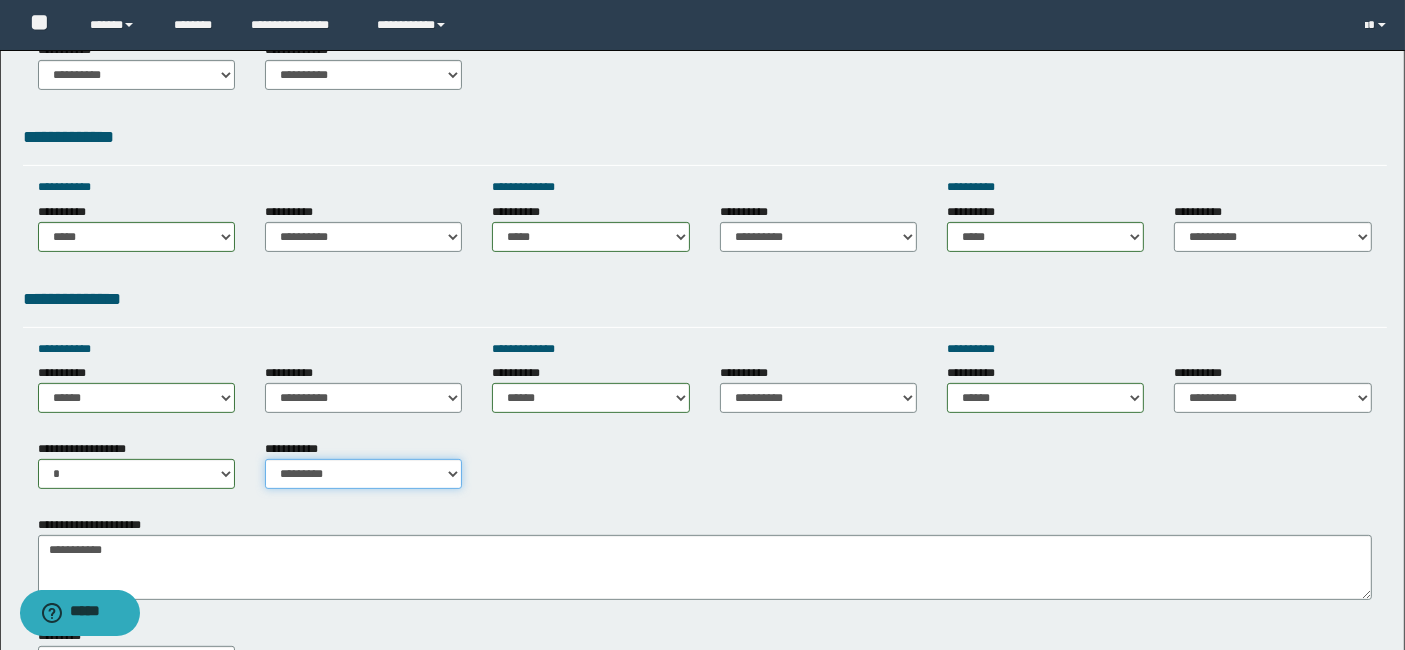 click on "**********" at bounding box center (363, 474) 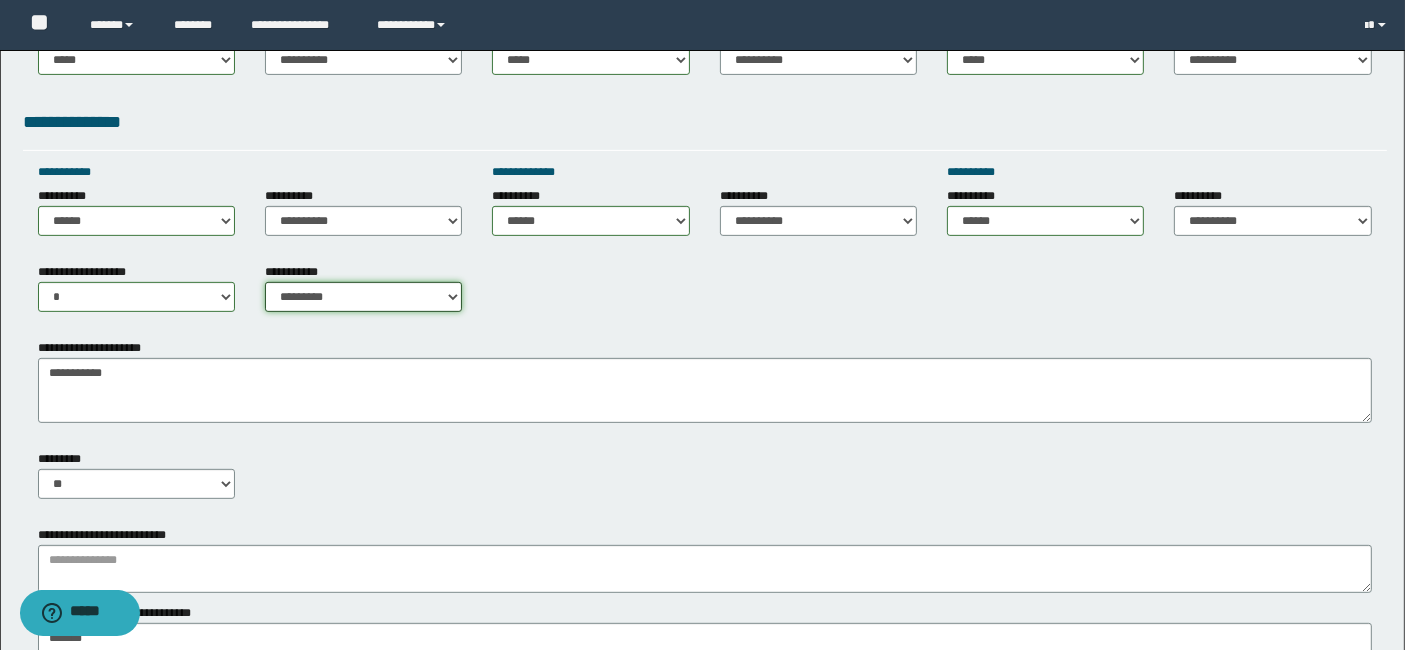 scroll, scrollTop: 755, scrollLeft: 0, axis: vertical 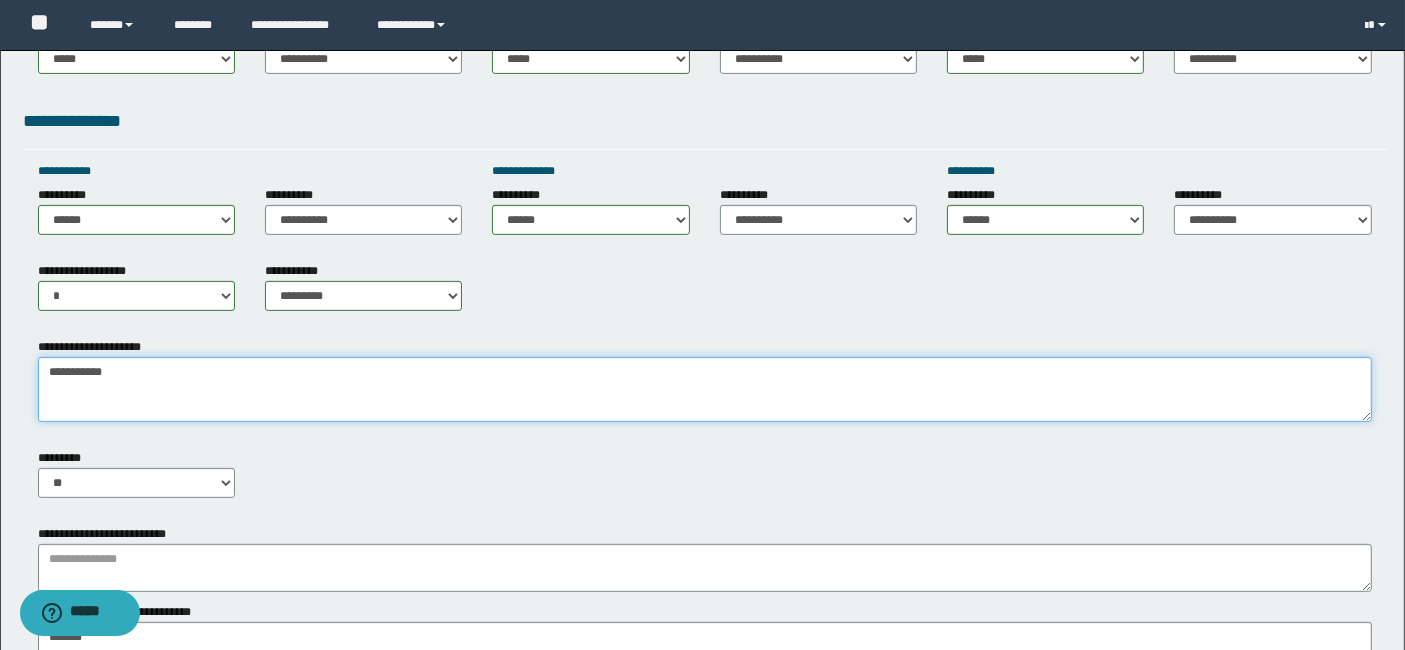 click on "**********" at bounding box center (705, 389) 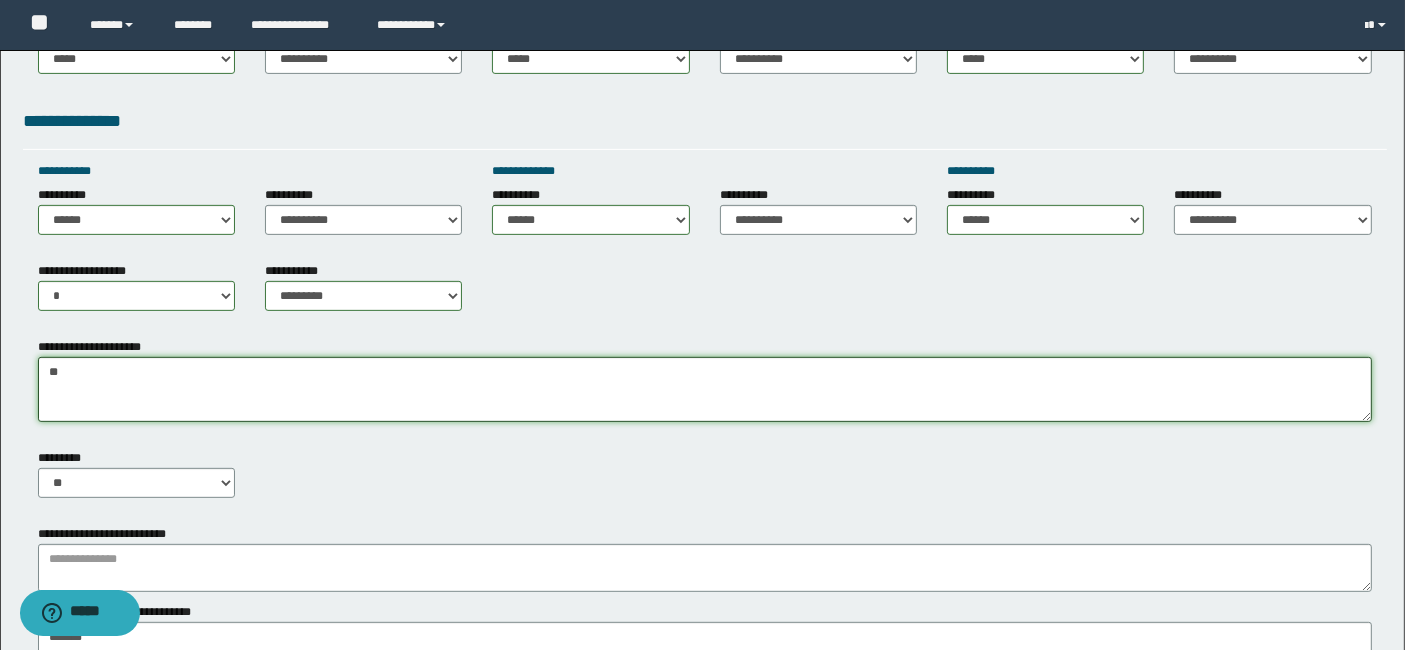 type on "*" 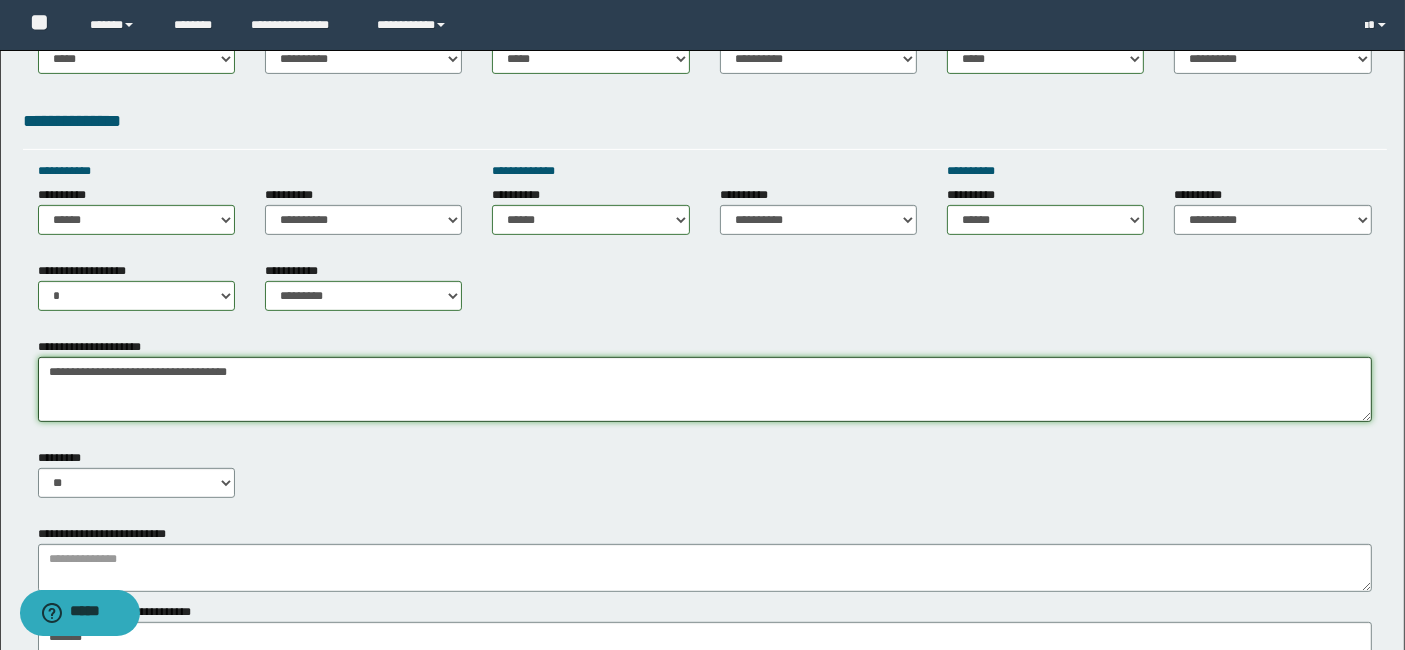 type on "**********" 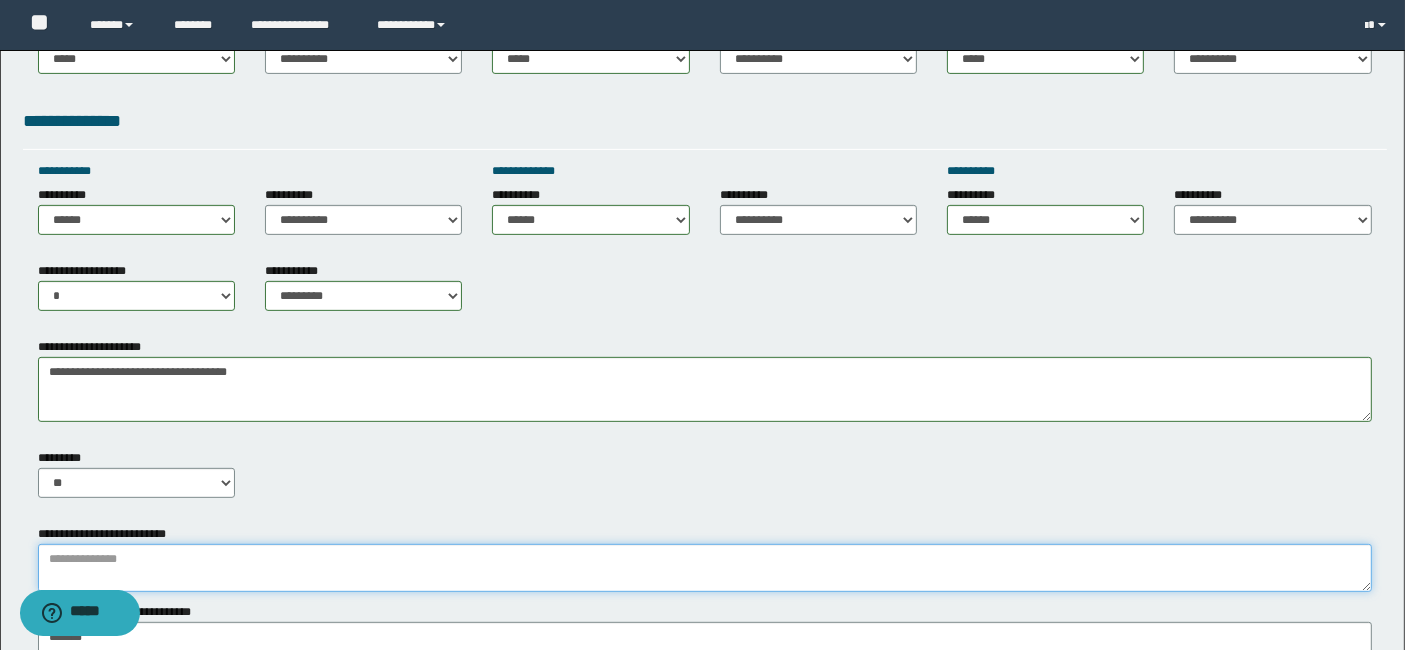click at bounding box center (705, 568) 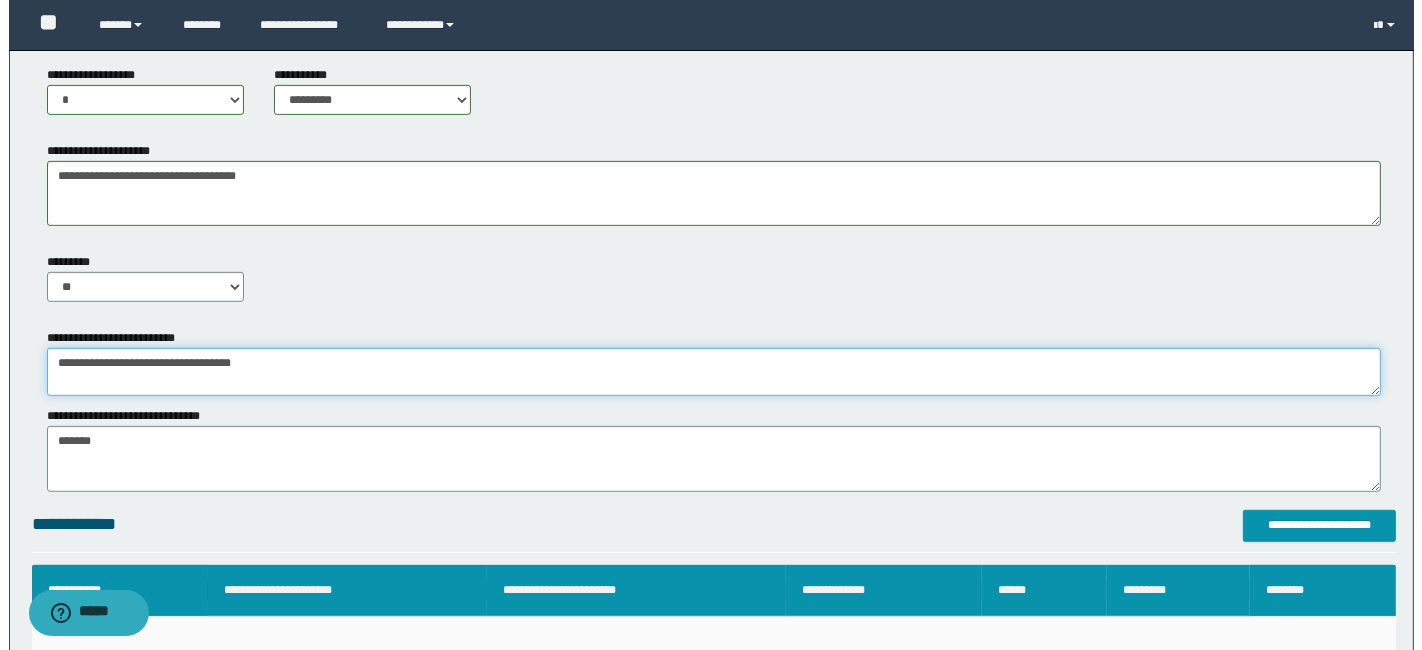 scroll, scrollTop: 977, scrollLeft: 0, axis: vertical 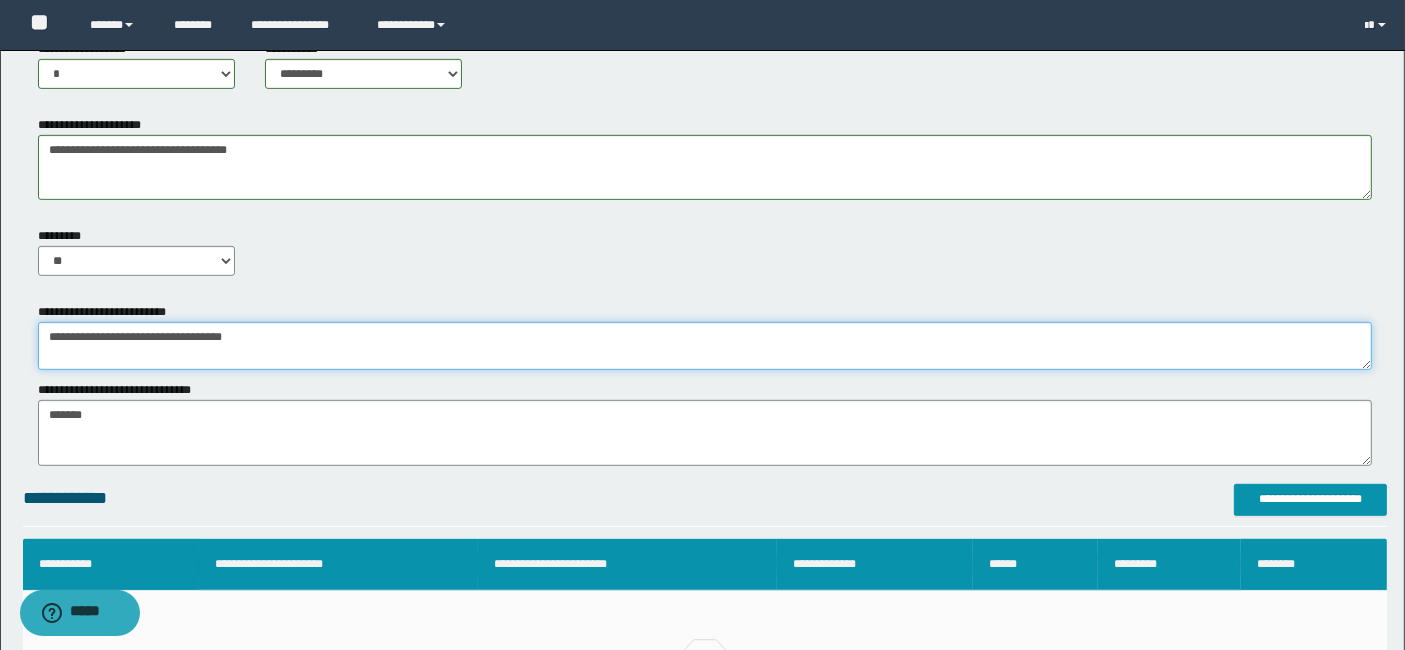 type on "**********" 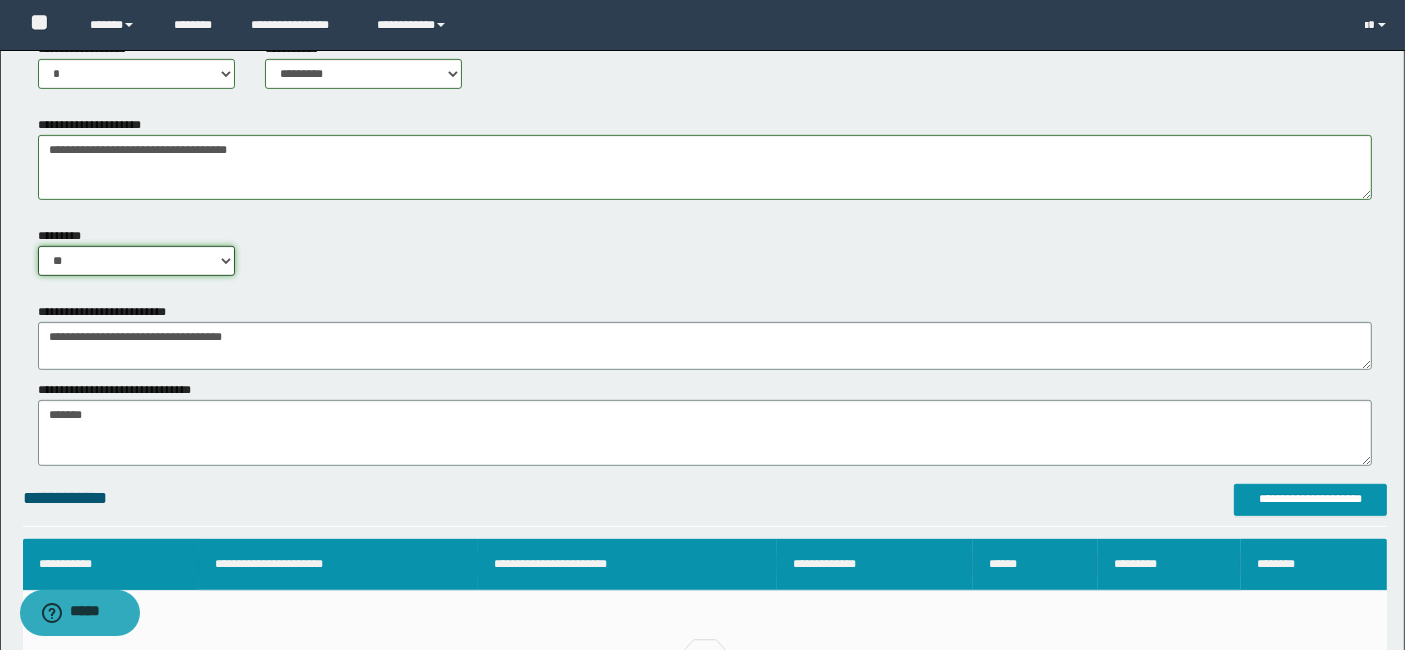 click on "**
**" at bounding box center (136, 261) 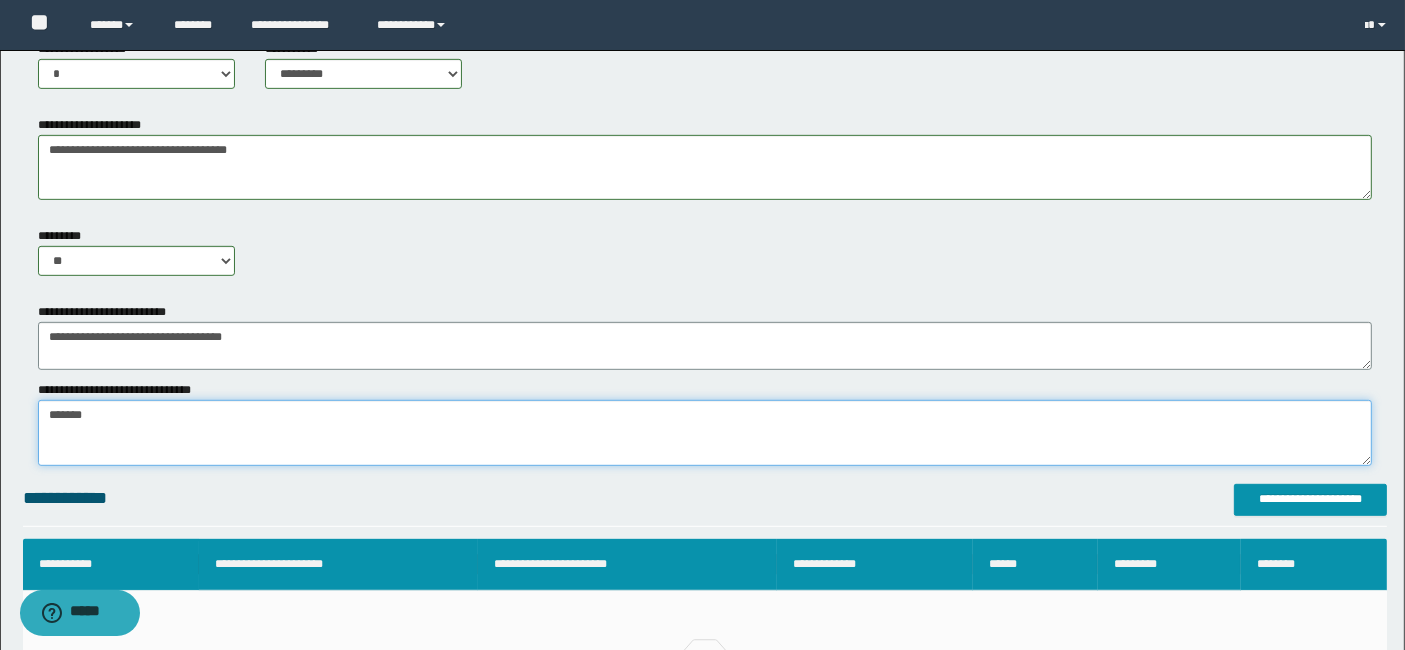 click on "*******" at bounding box center (705, 432) 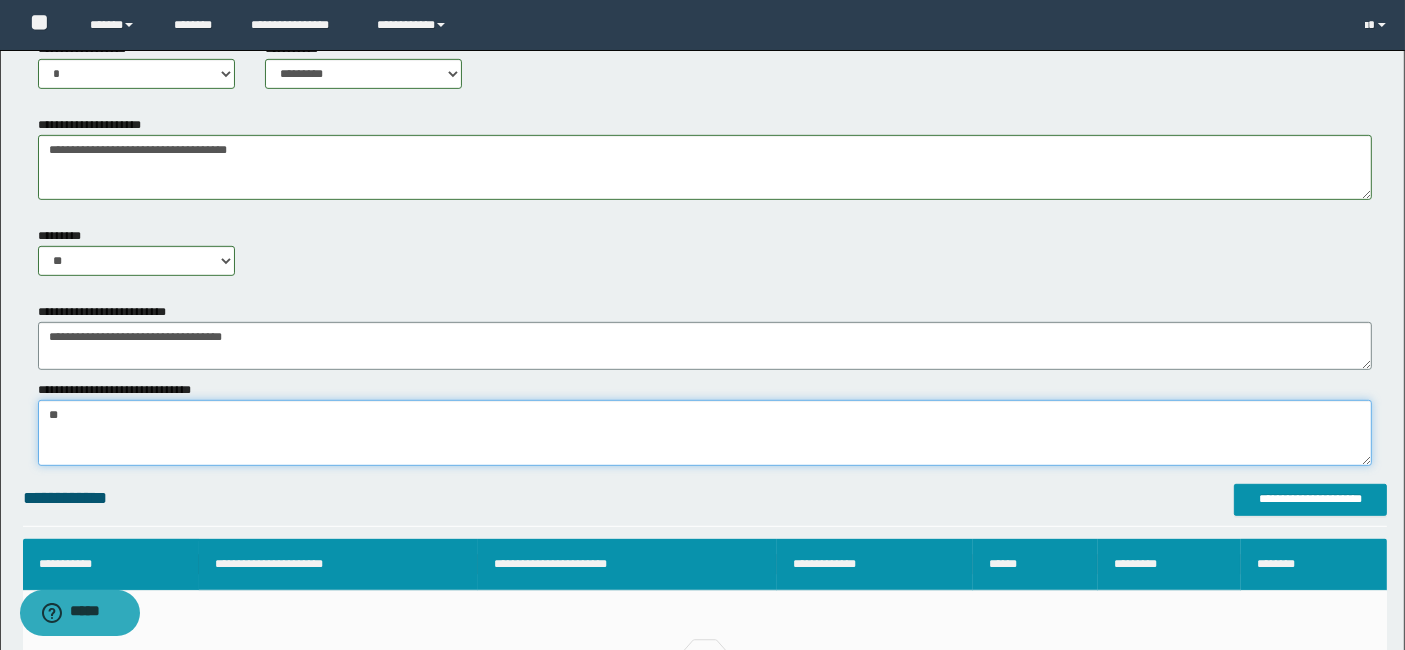 type on "*" 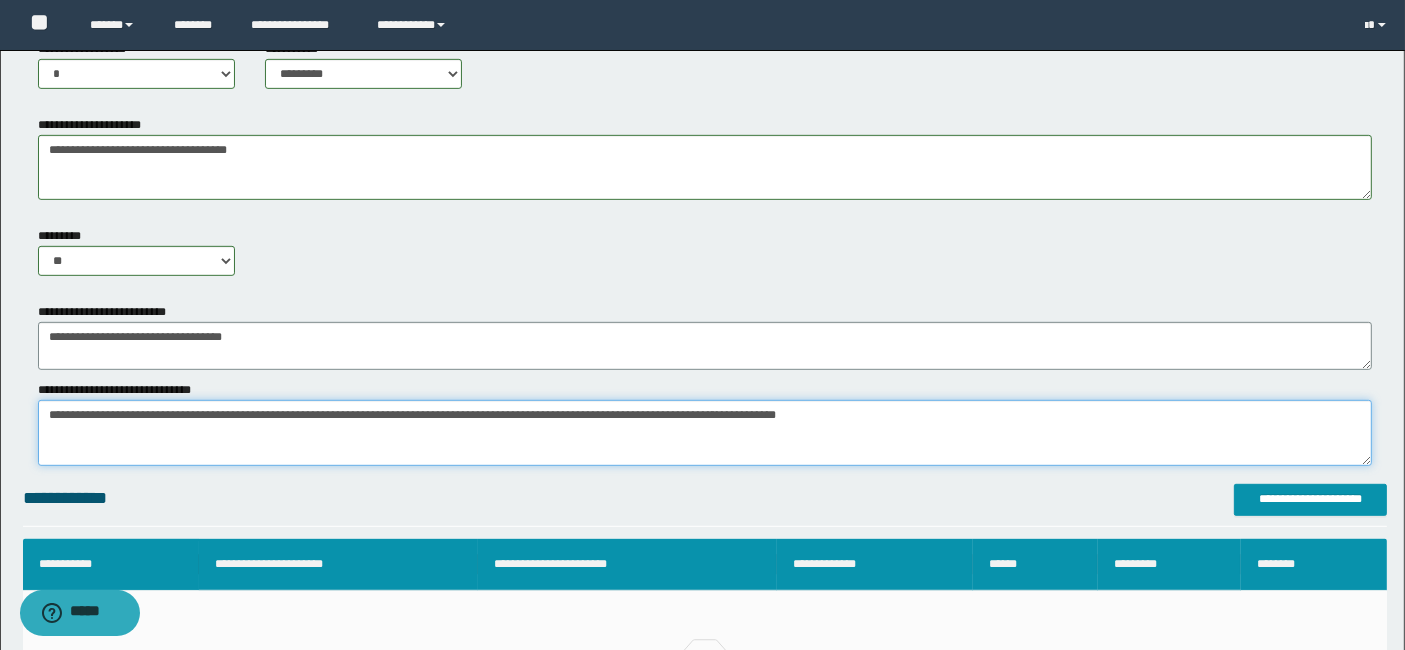 type on "**********" 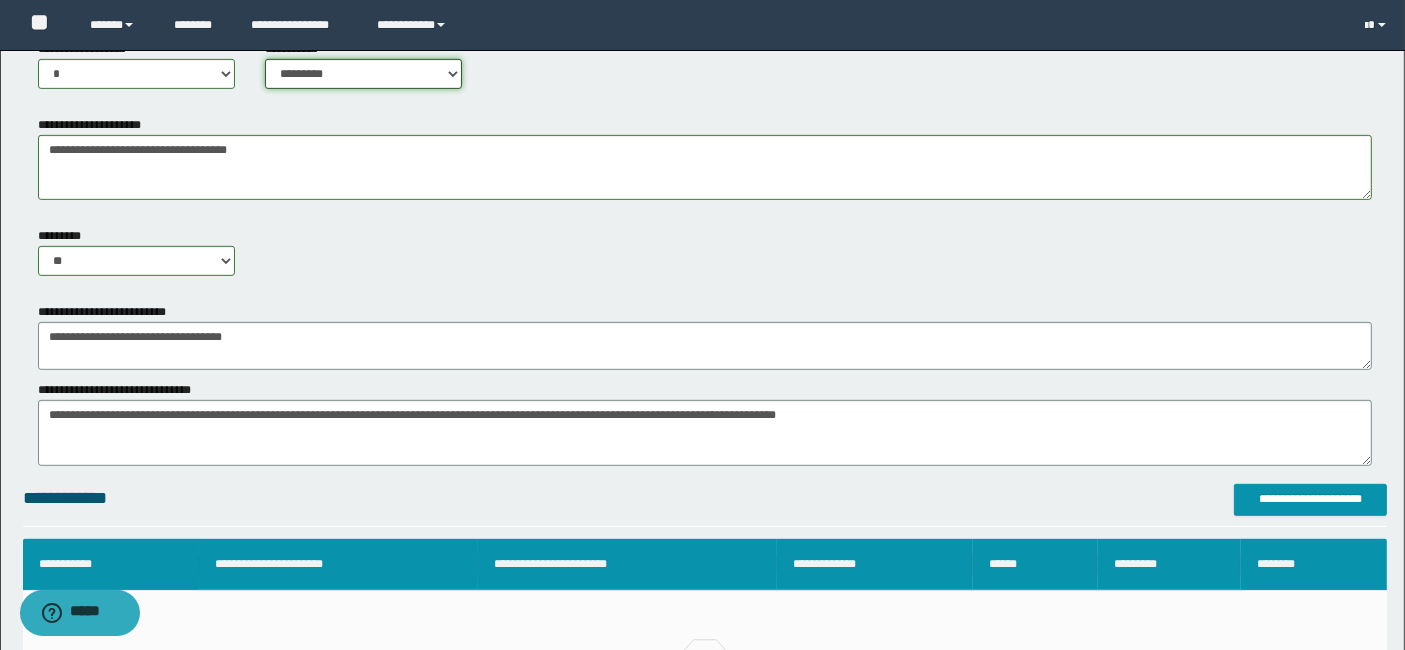 click on "**********" at bounding box center [363, 74] 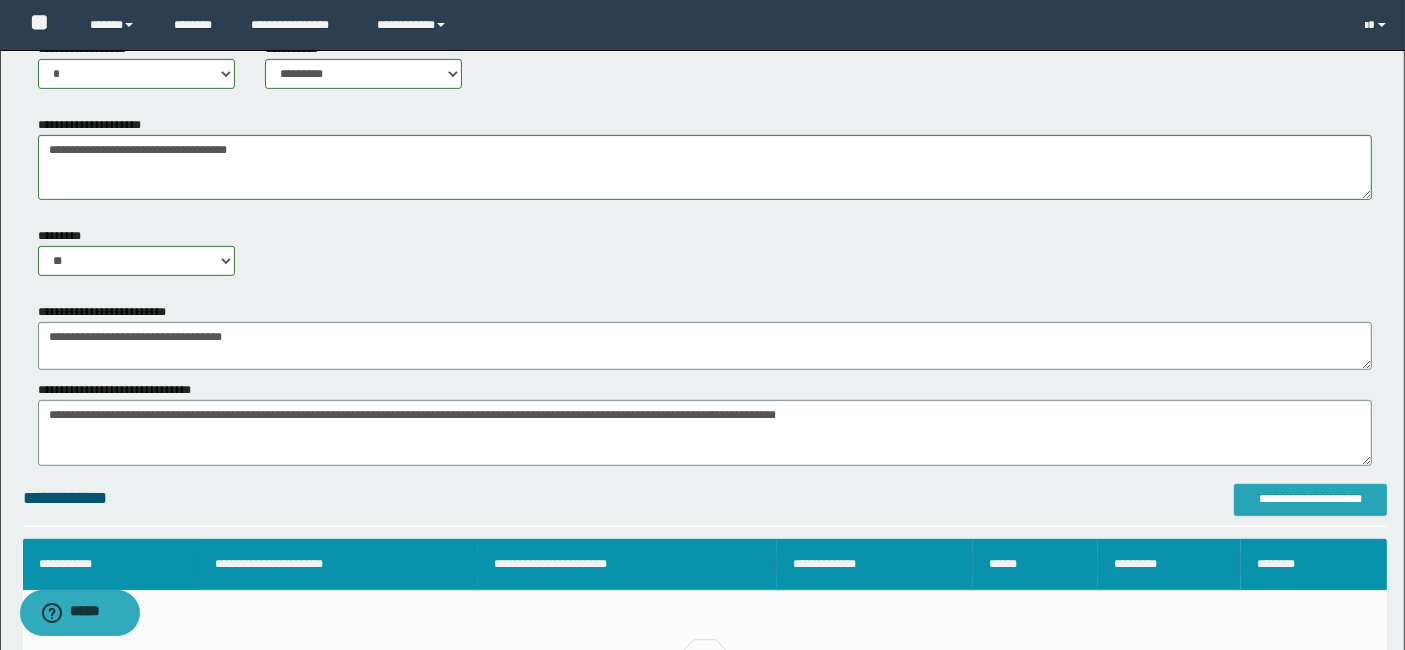 click on "**********" at bounding box center [1310, 499] 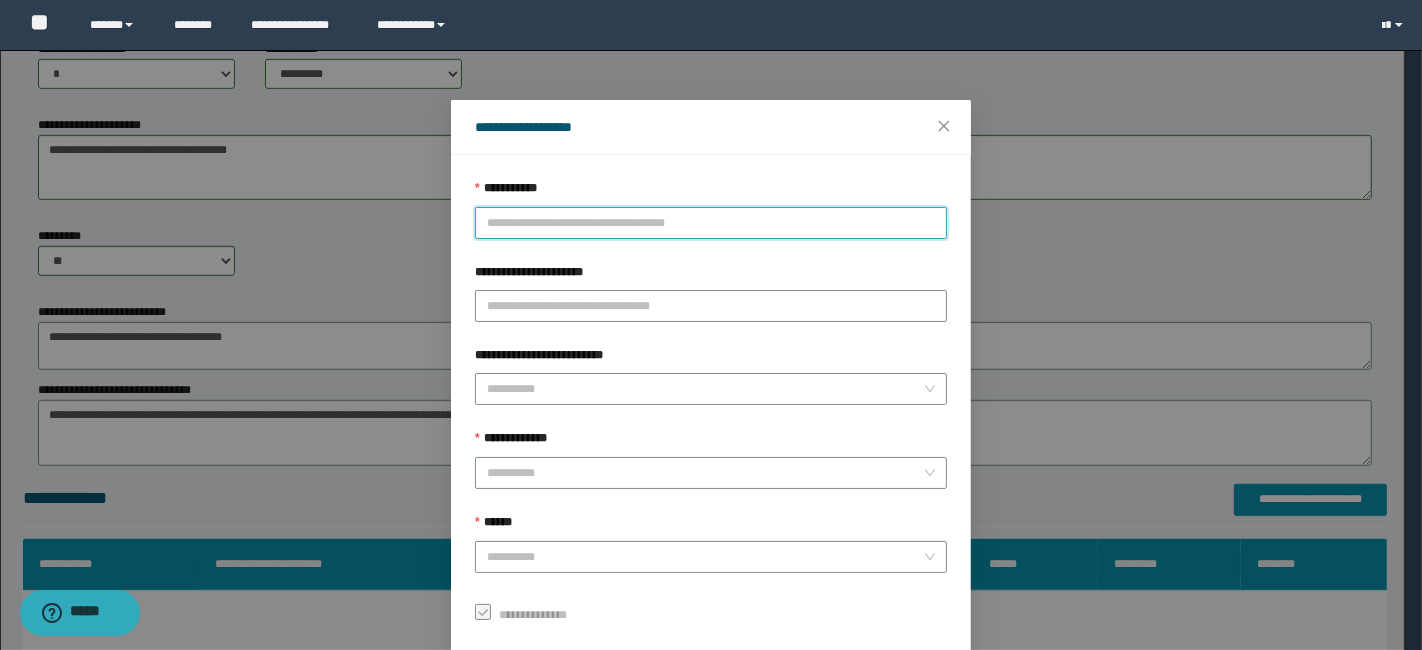 click on "**********" at bounding box center [711, 223] 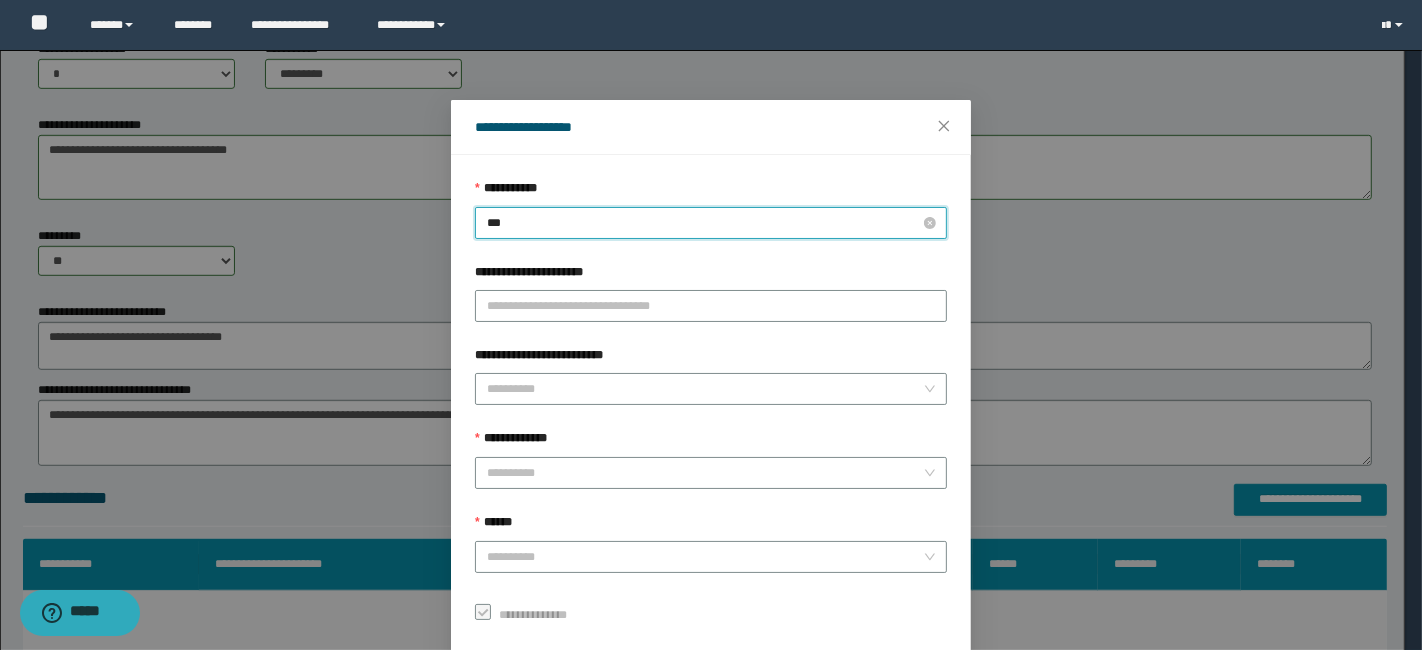 type on "****" 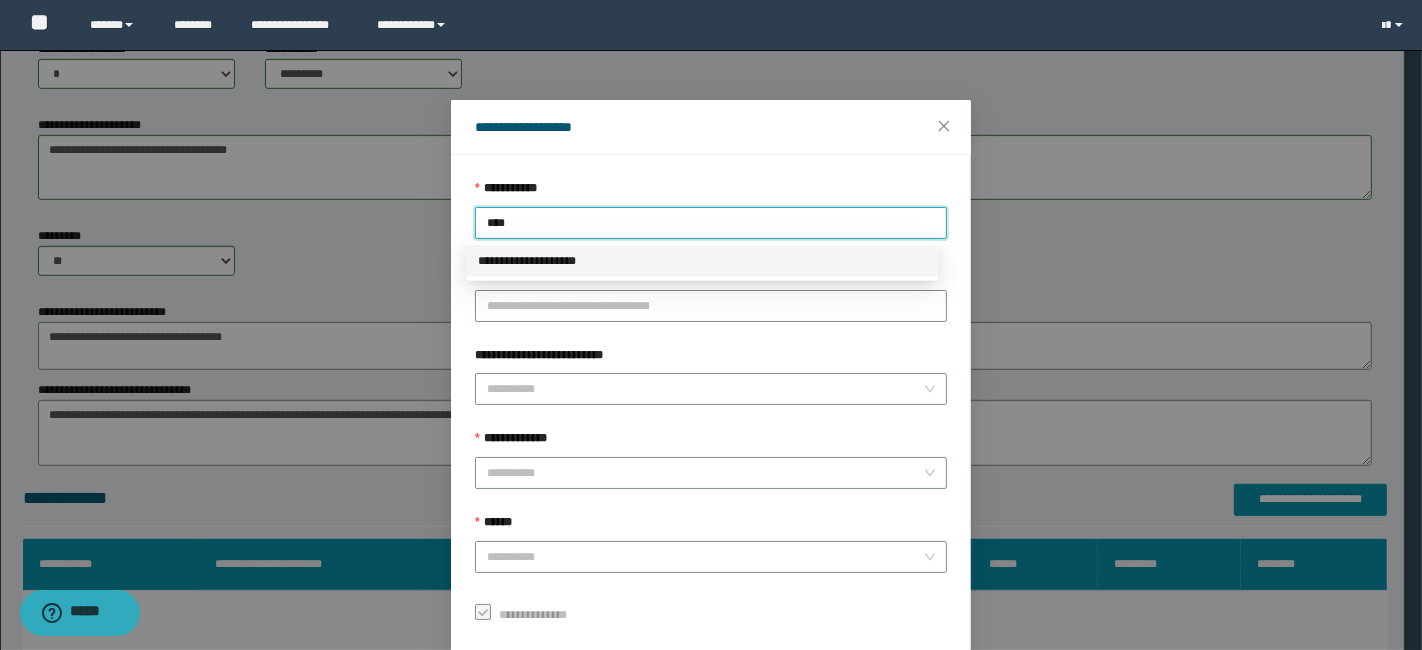 click on "**********" at bounding box center (702, 261) 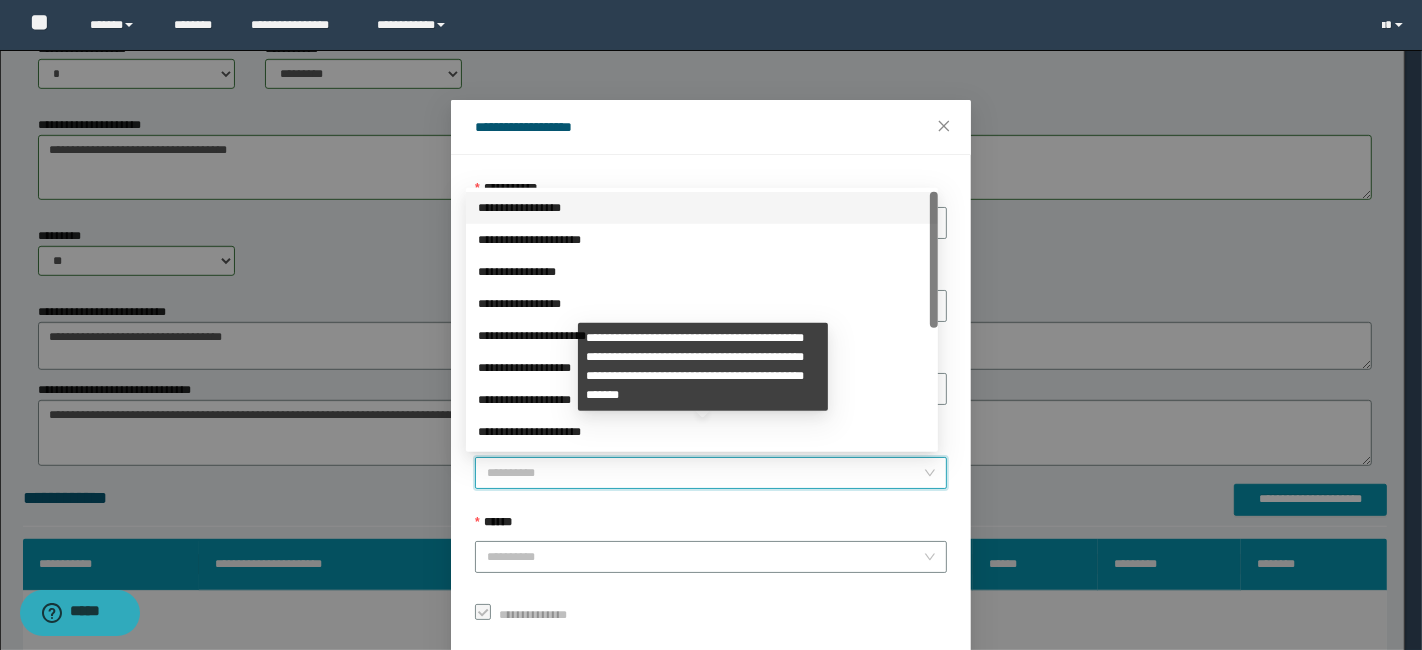click on "**********" at bounding box center (705, 473) 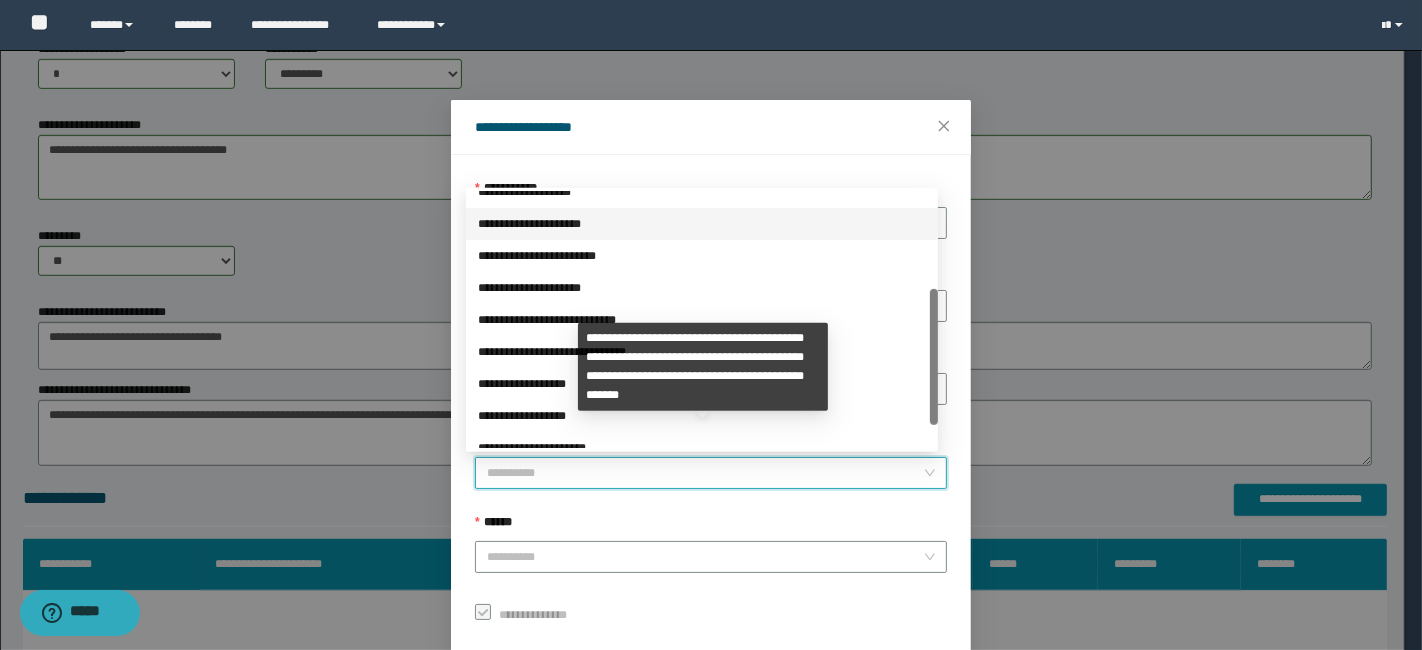 drag, startPoint x: 935, startPoint y: 298, endPoint x: 941, endPoint y: 562, distance: 264.06818 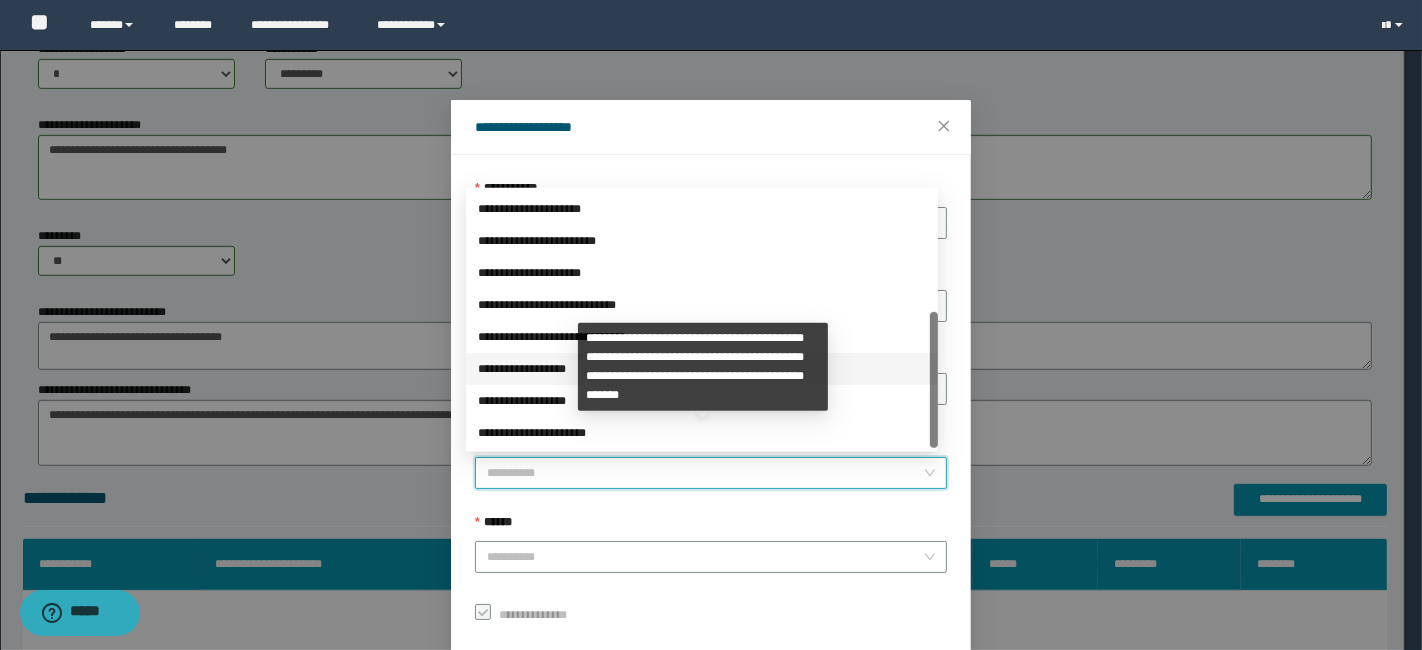 click on "**********" at bounding box center [702, 369] 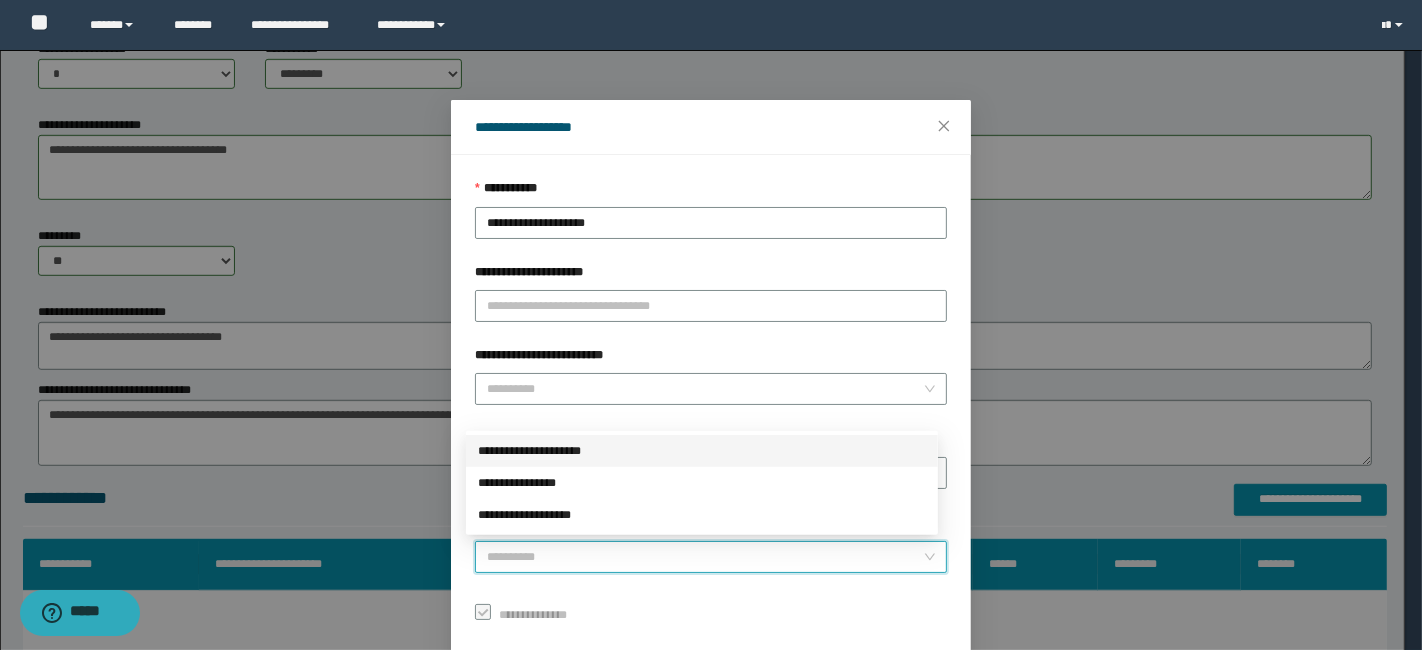drag, startPoint x: 502, startPoint y: 550, endPoint x: 585, endPoint y: 447, distance: 132.28 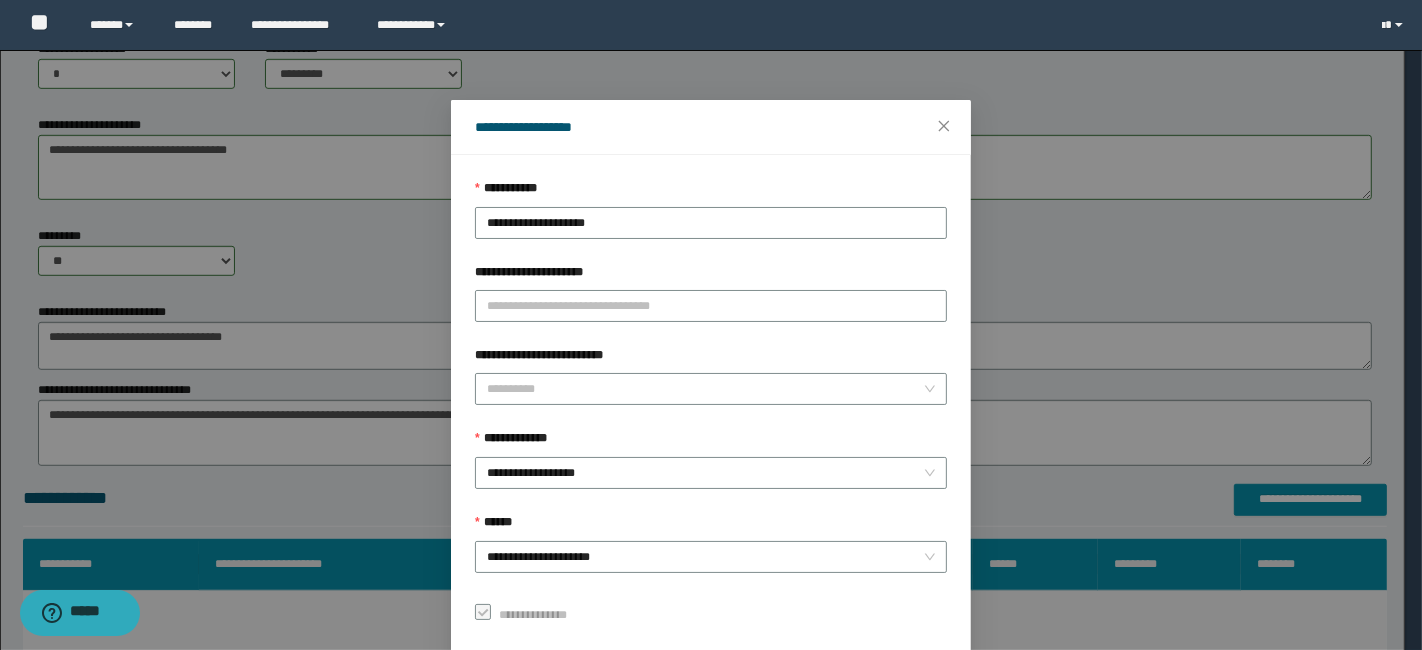 scroll, scrollTop: 100, scrollLeft: 0, axis: vertical 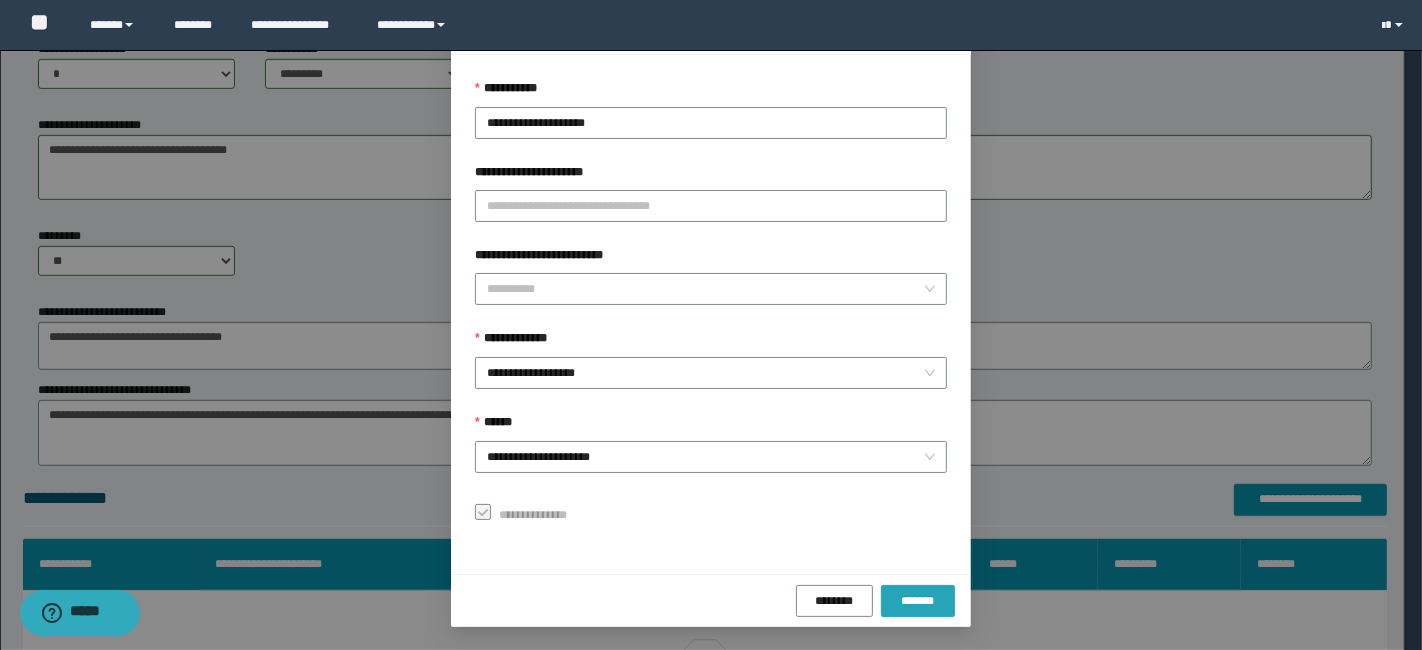click on "*******" at bounding box center (918, 601) 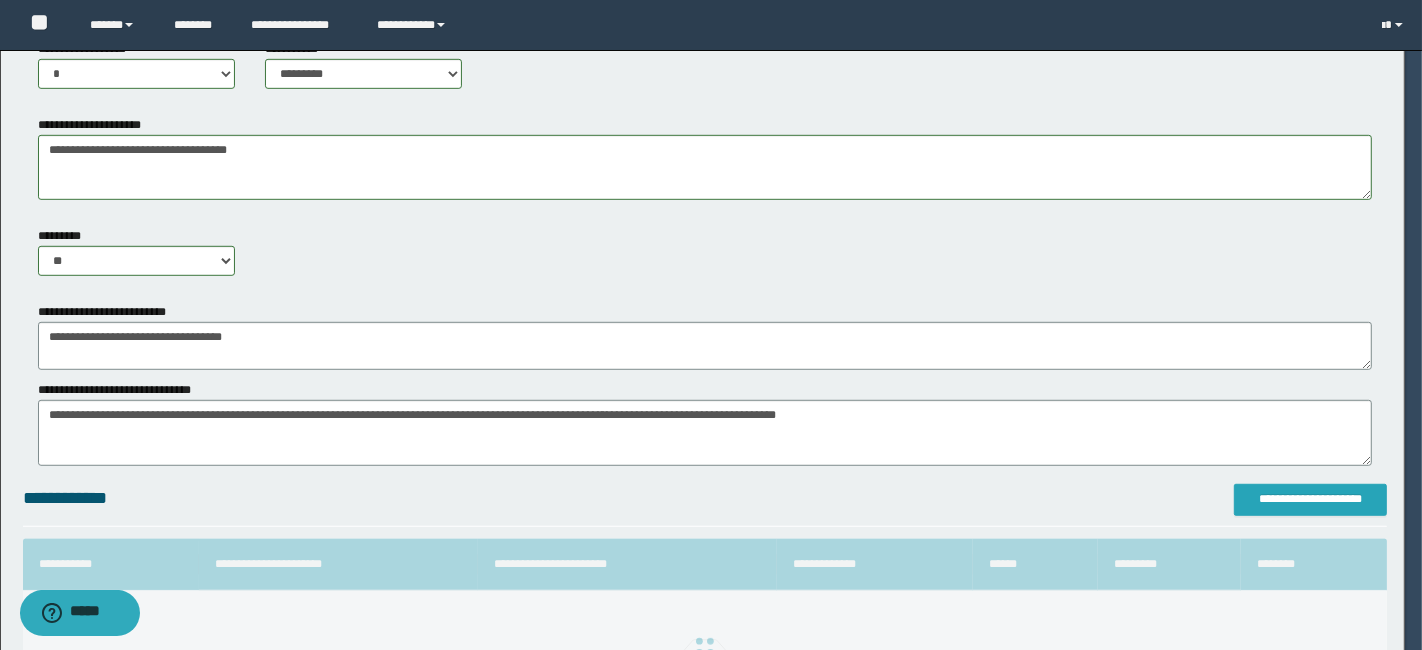 scroll, scrollTop: 0, scrollLeft: 0, axis: both 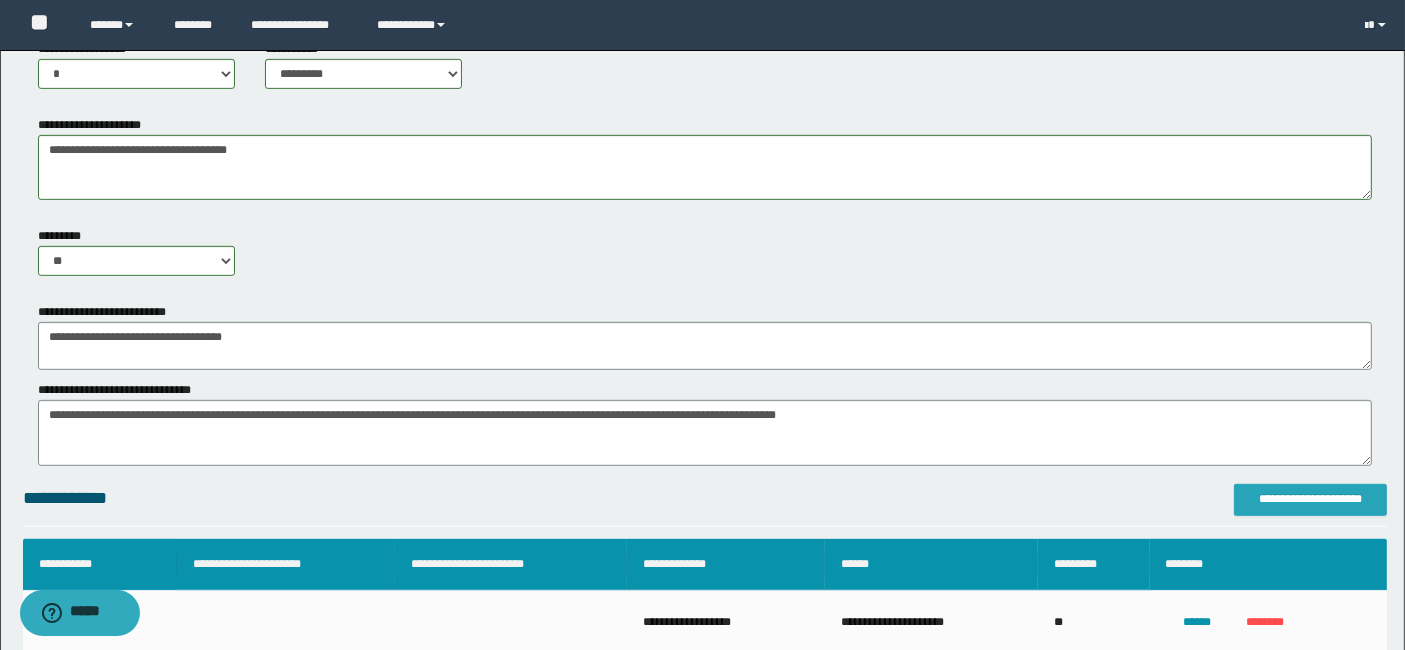click on "**********" at bounding box center [1310, 499] 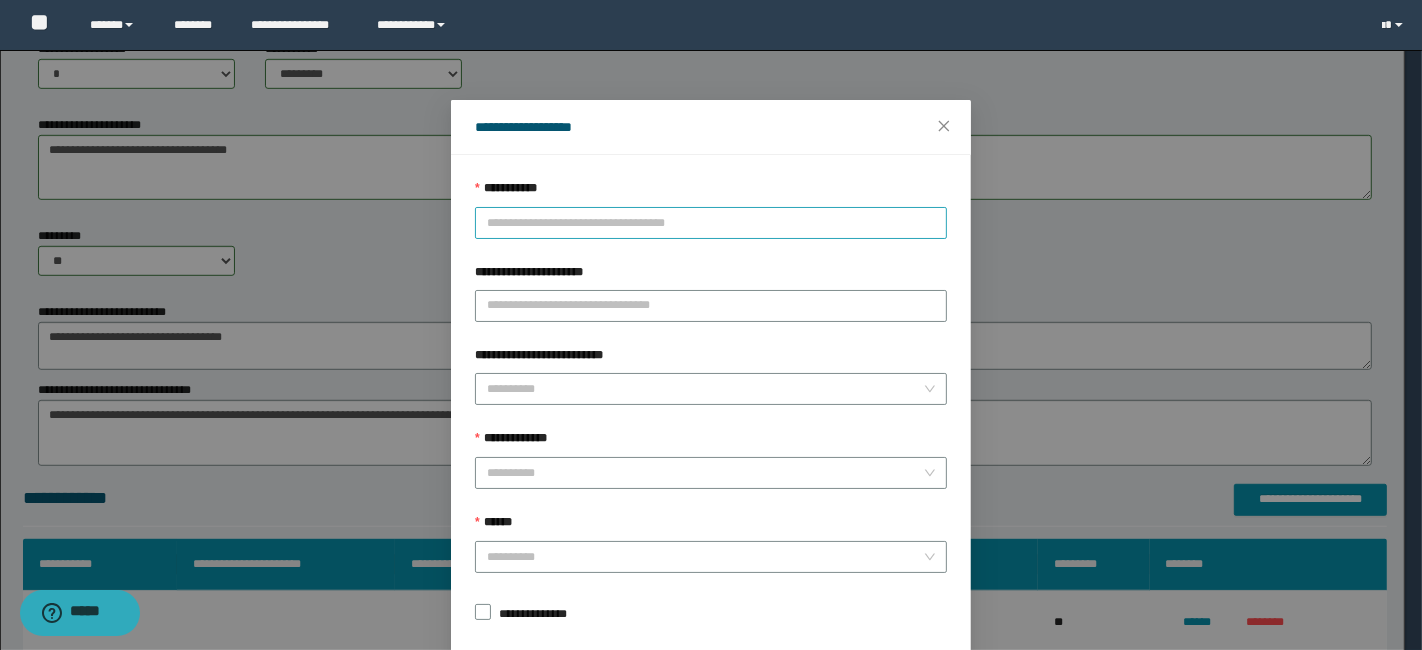 click on "**********" at bounding box center [711, 223] 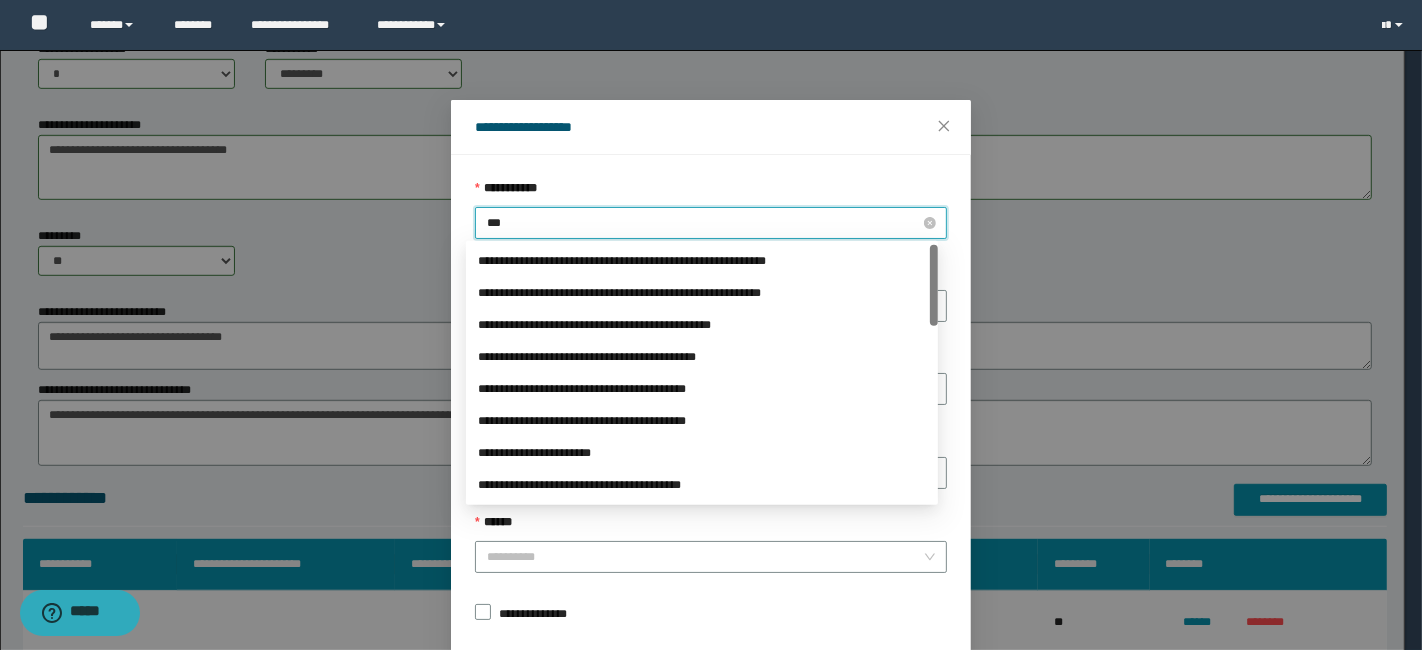 type on "****" 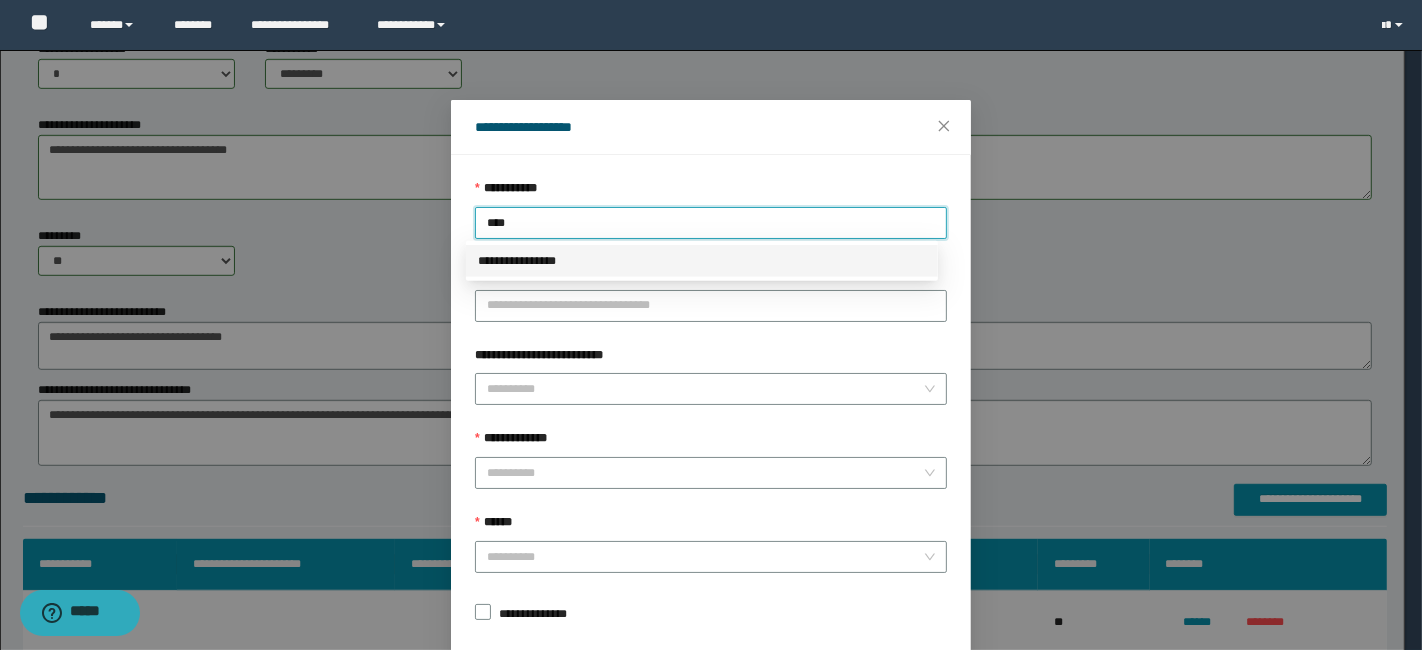 click on "**********" at bounding box center (702, 261) 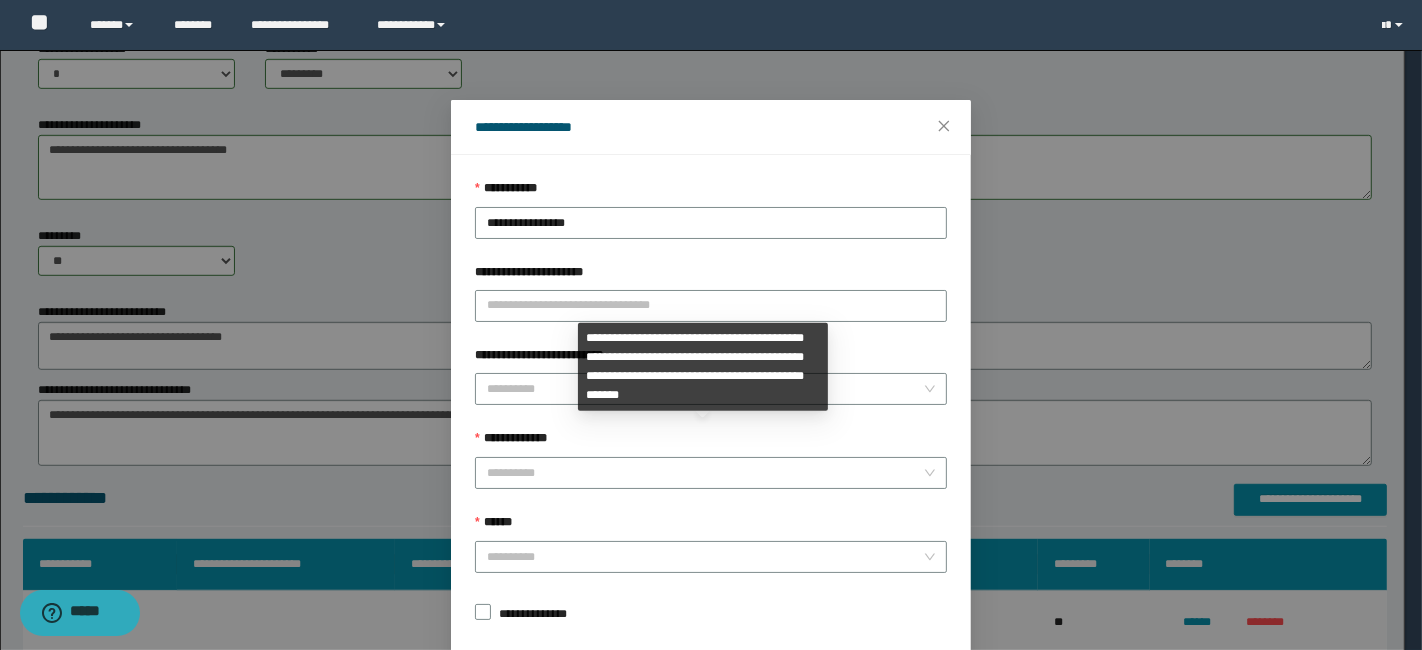 click on "**********" at bounding box center (711, 443) 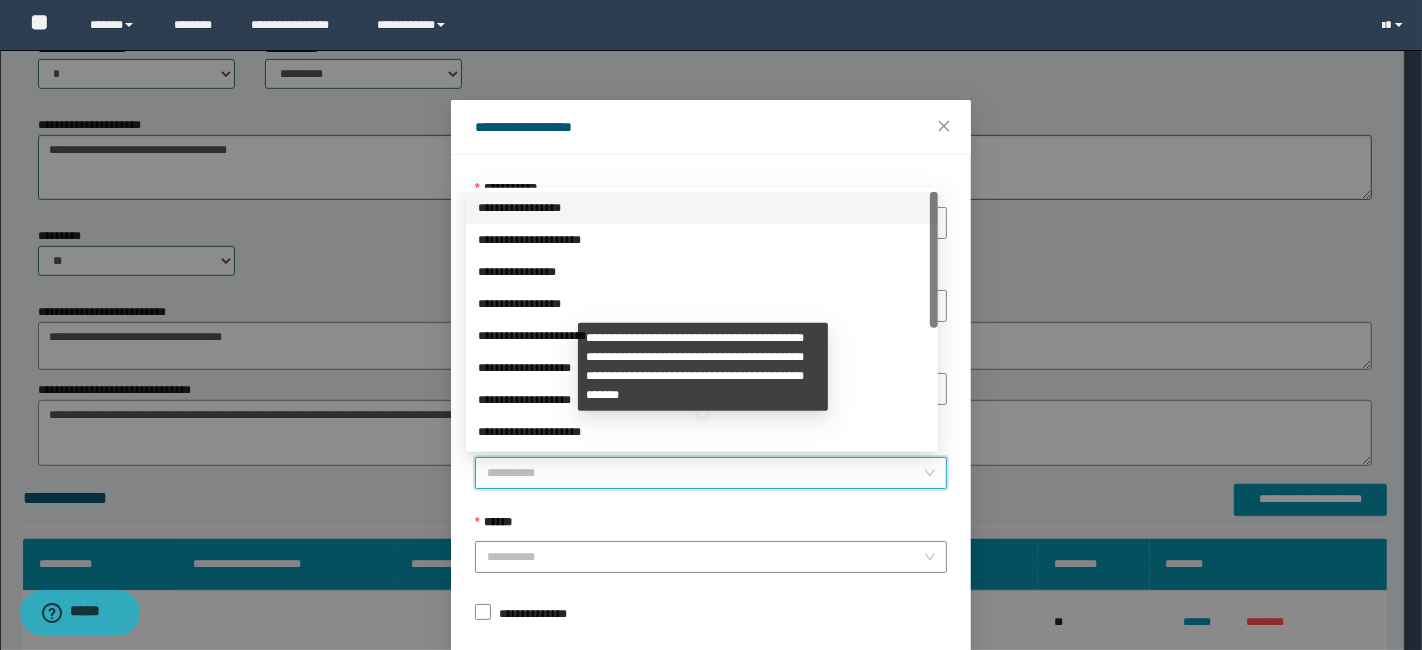 click on "**********" at bounding box center [705, 473] 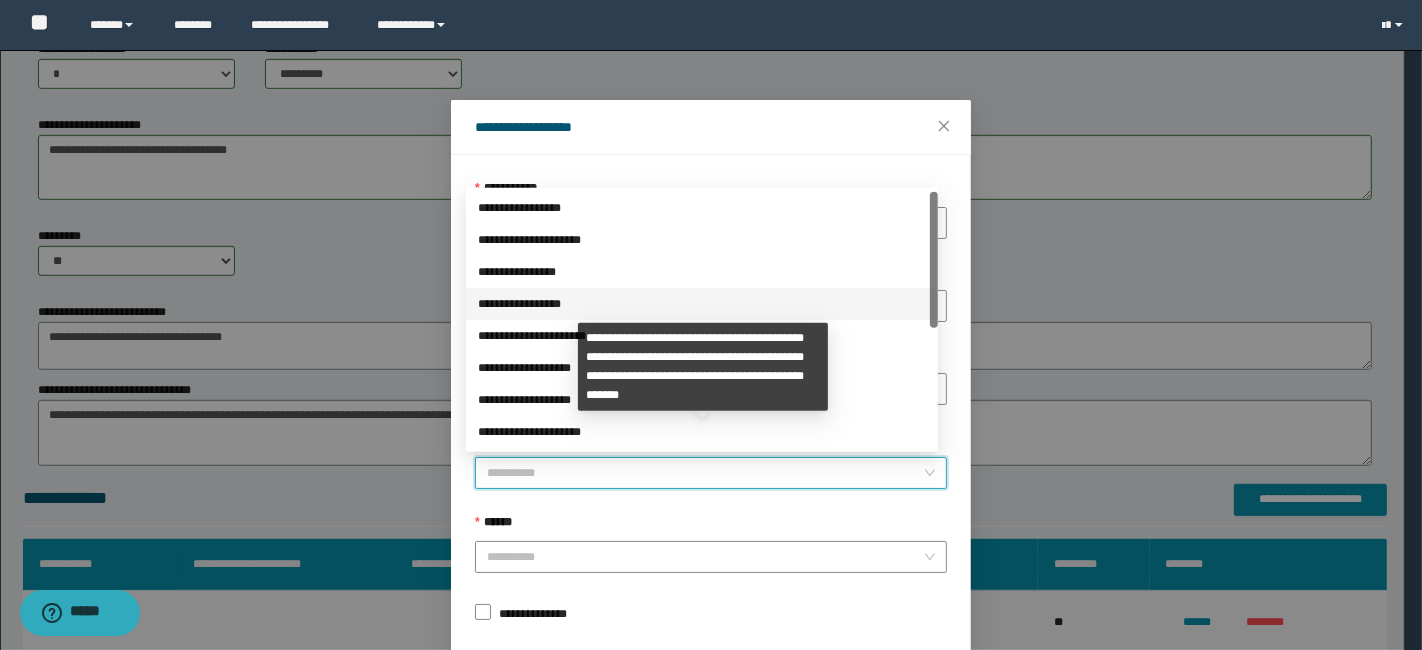 scroll, scrollTop: 223, scrollLeft: 0, axis: vertical 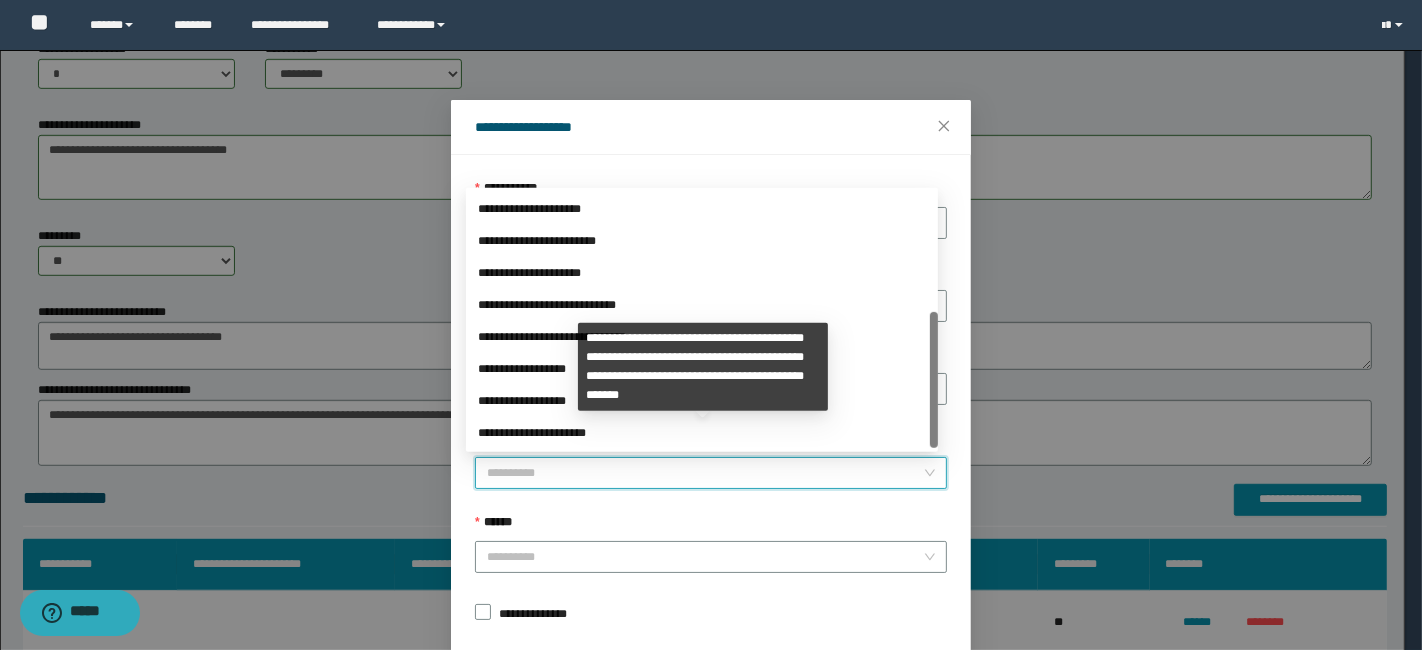 drag, startPoint x: 930, startPoint y: 301, endPoint x: 940, endPoint y: 475, distance: 174.28712 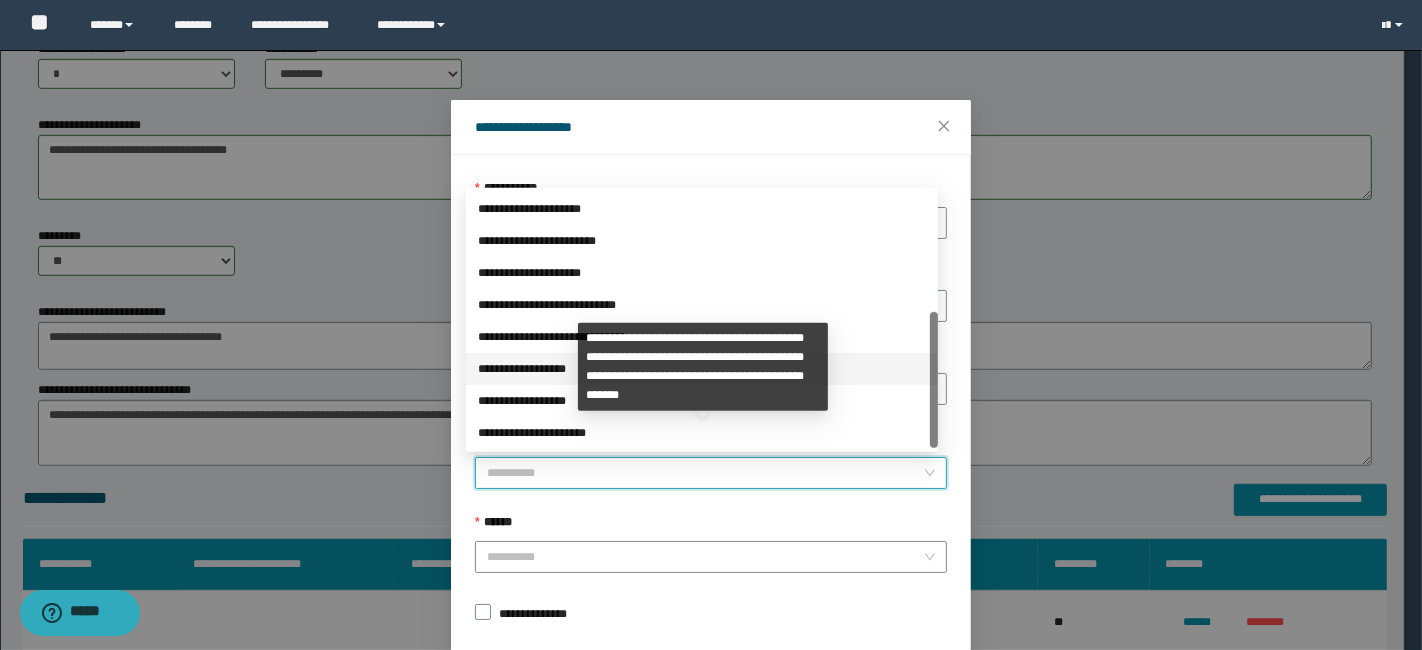 click on "**********" at bounding box center (702, 369) 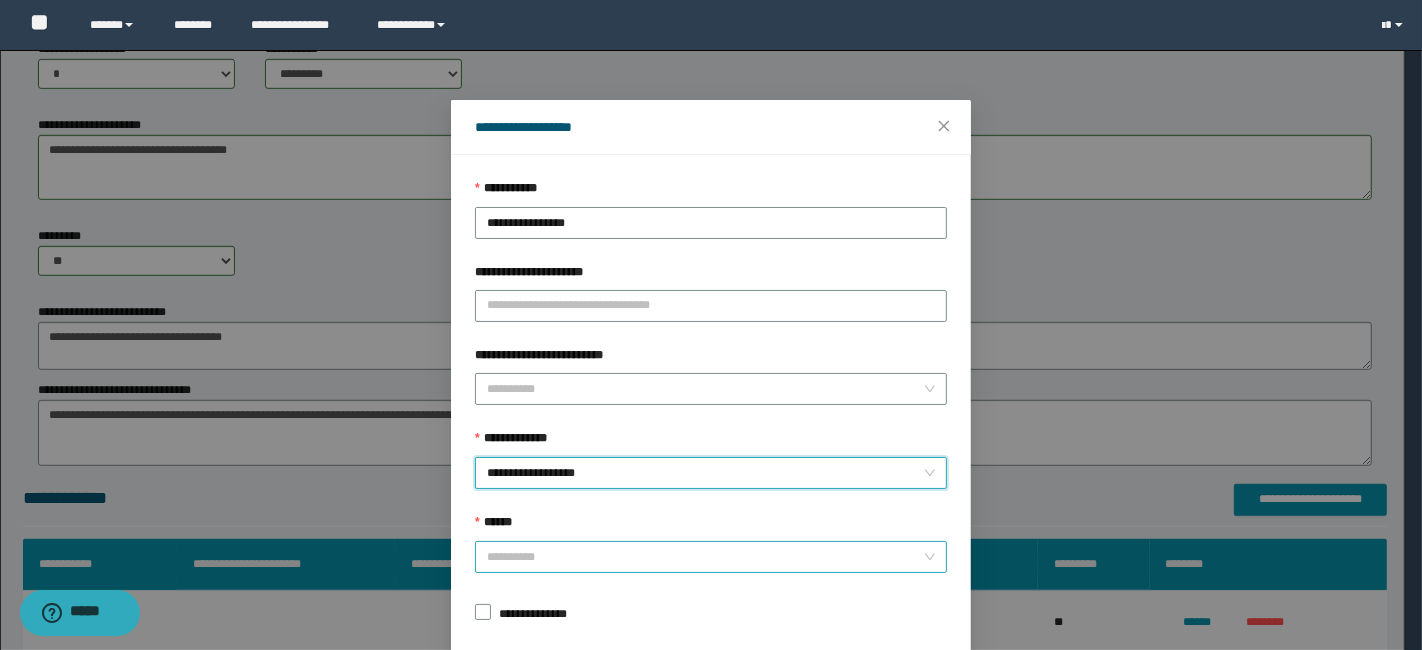 click on "******" at bounding box center (705, 557) 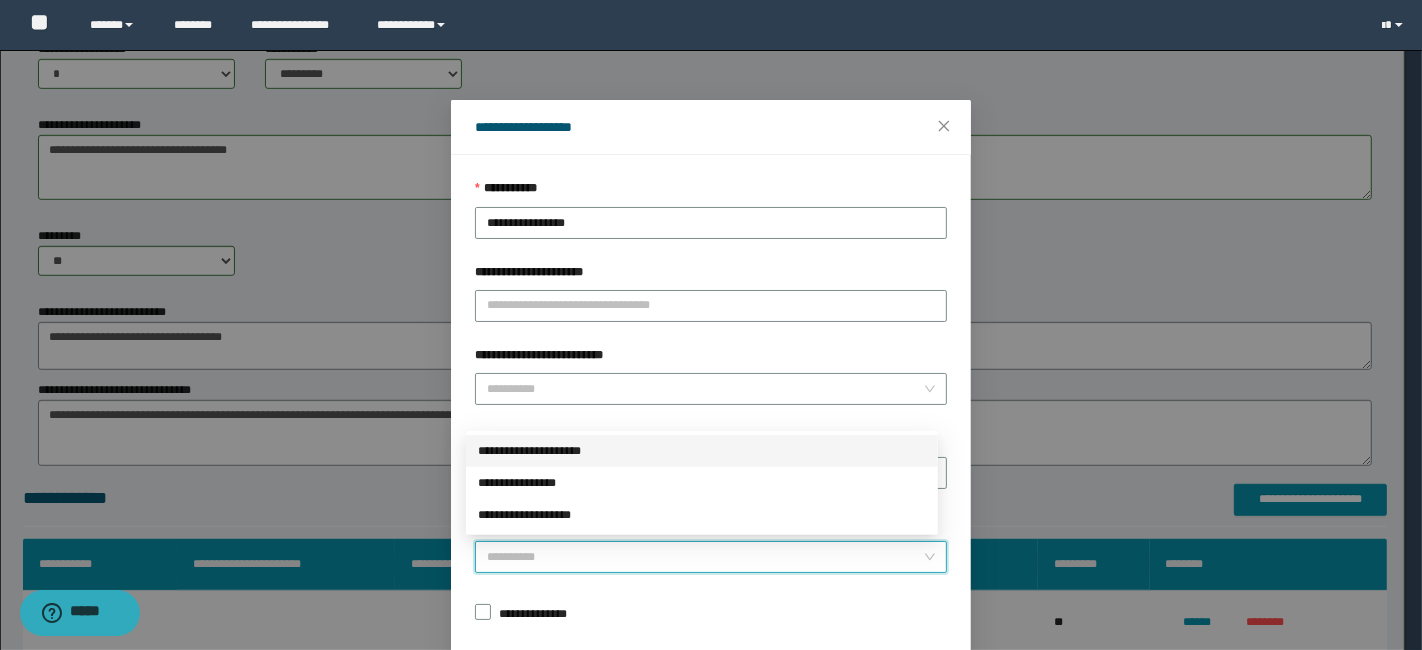 click on "**********" at bounding box center (702, 451) 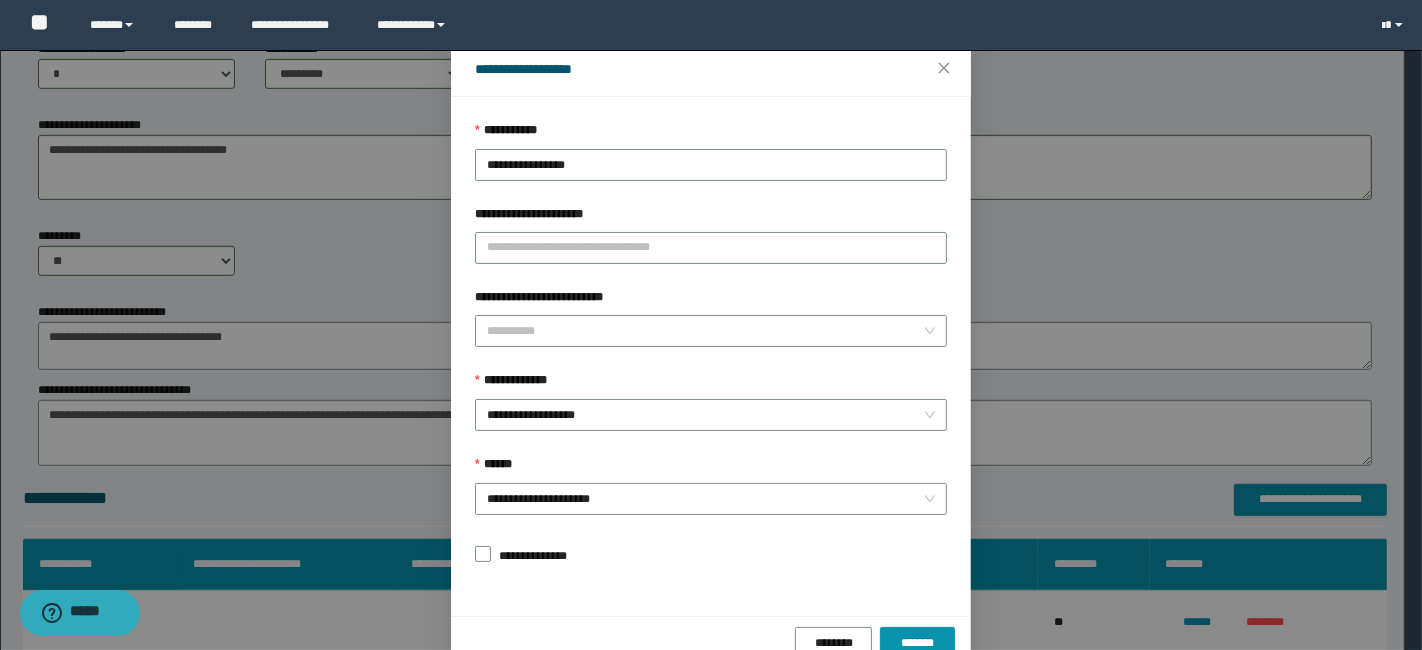 scroll, scrollTop: 100, scrollLeft: 0, axis: vertical 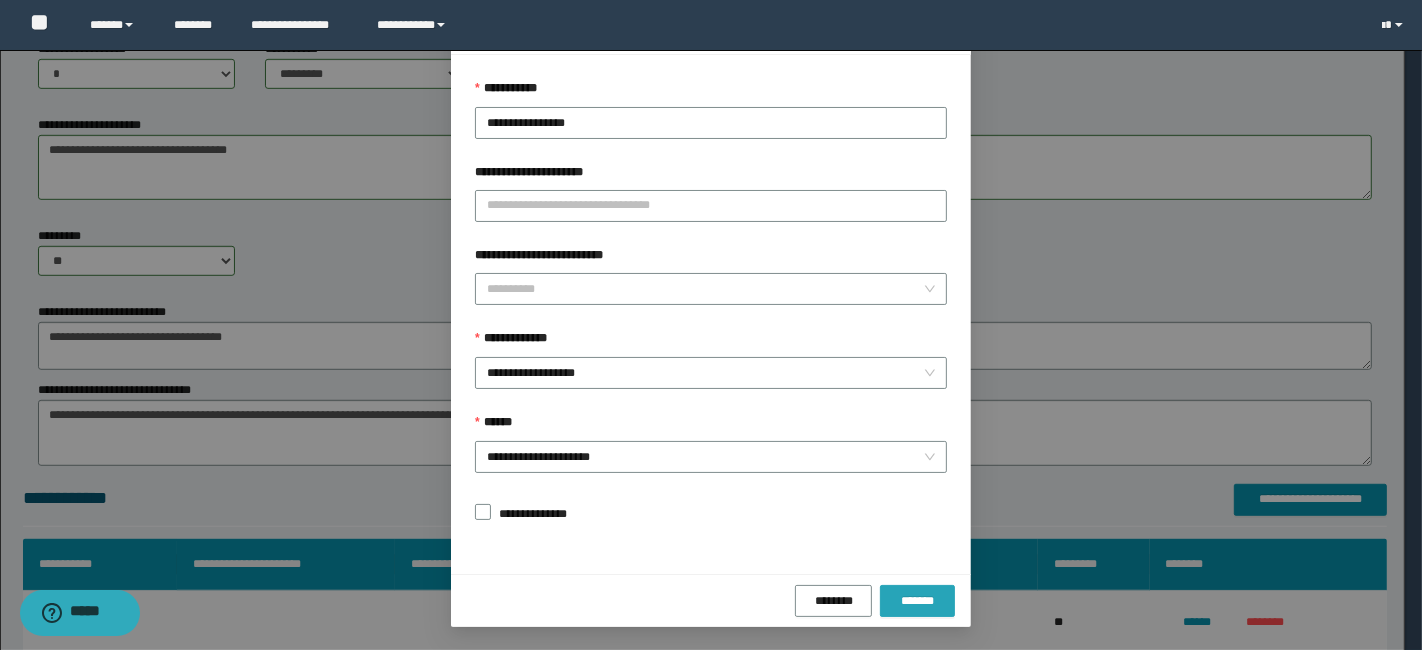 click on "*******" at bounding box center (917, 601) 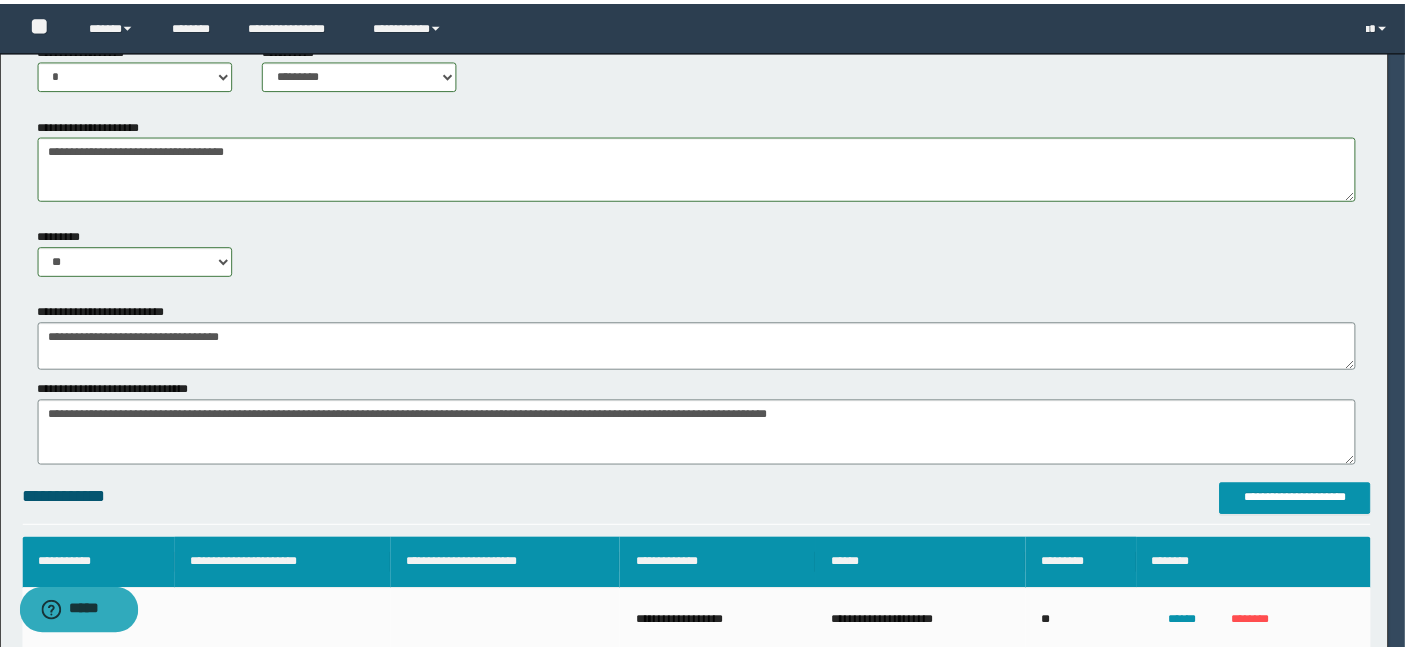 scroll, scrollTop: 52, scrollLeft: 0, axis: vertical 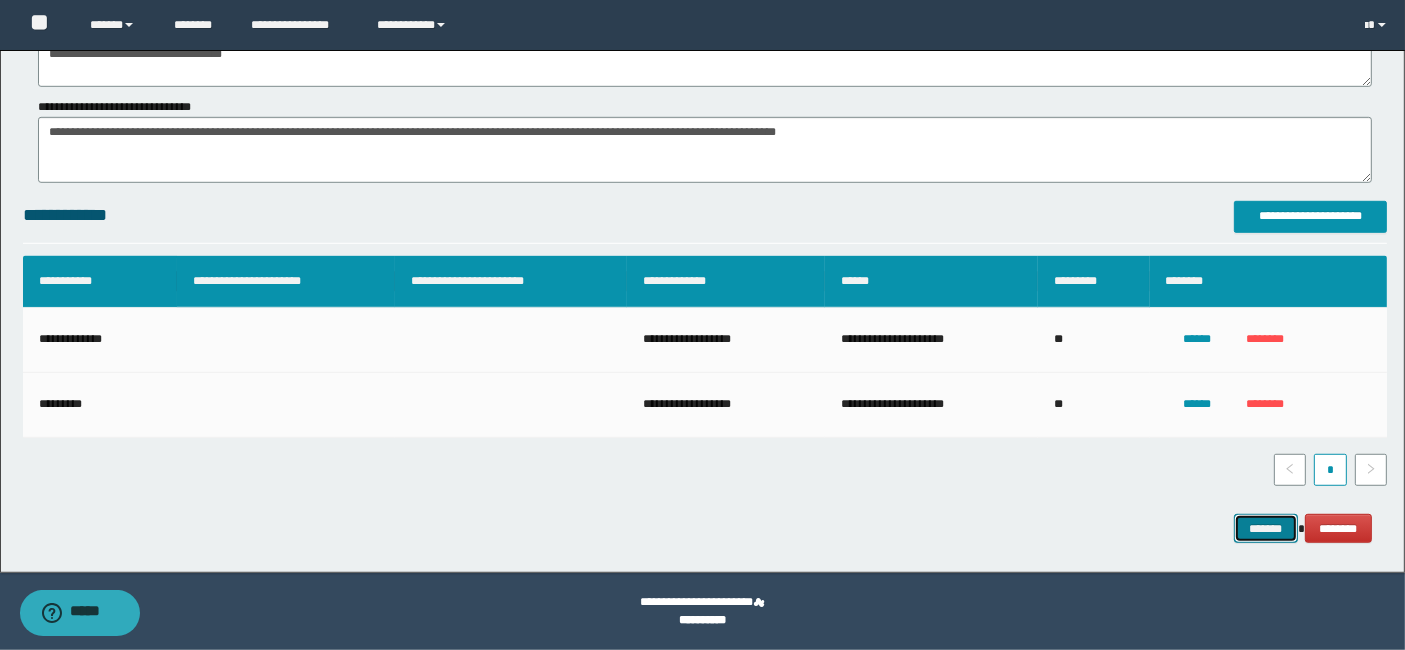 click on "*******" at bounding box center [1266, 528] 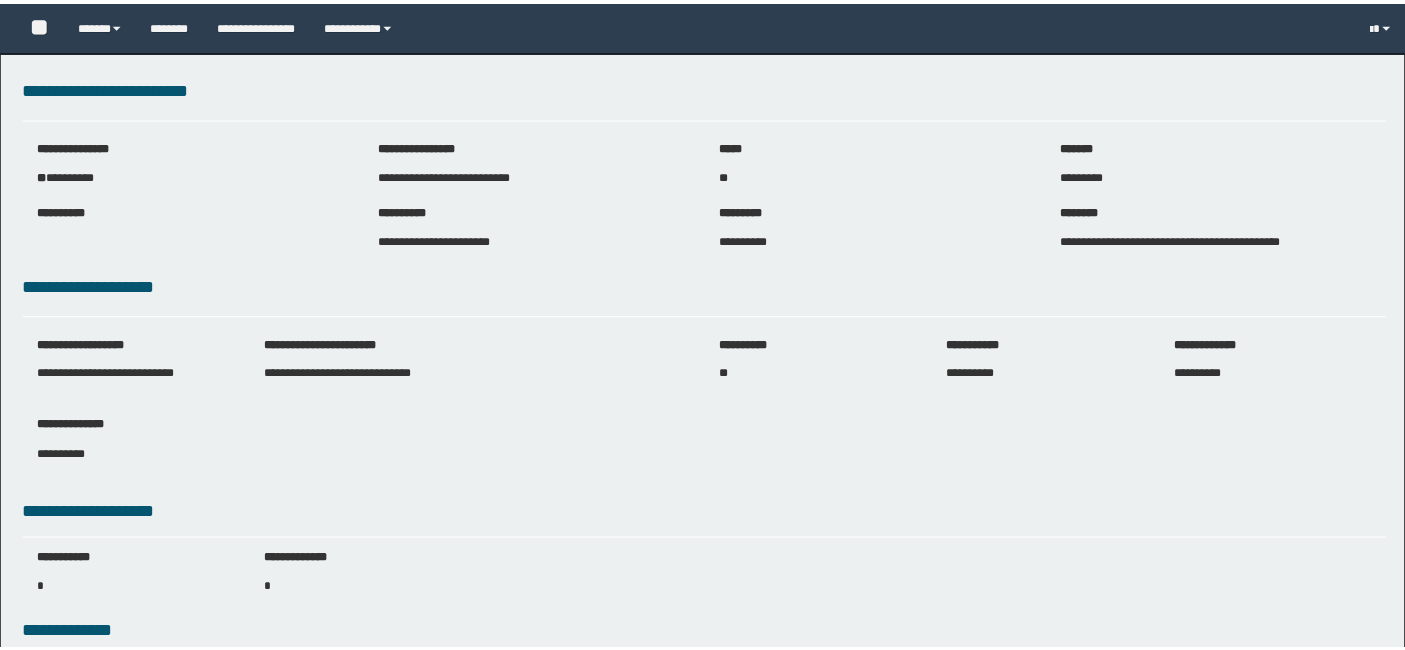scroll, scrollTop: 0, scrollLeft: 0, axis: both 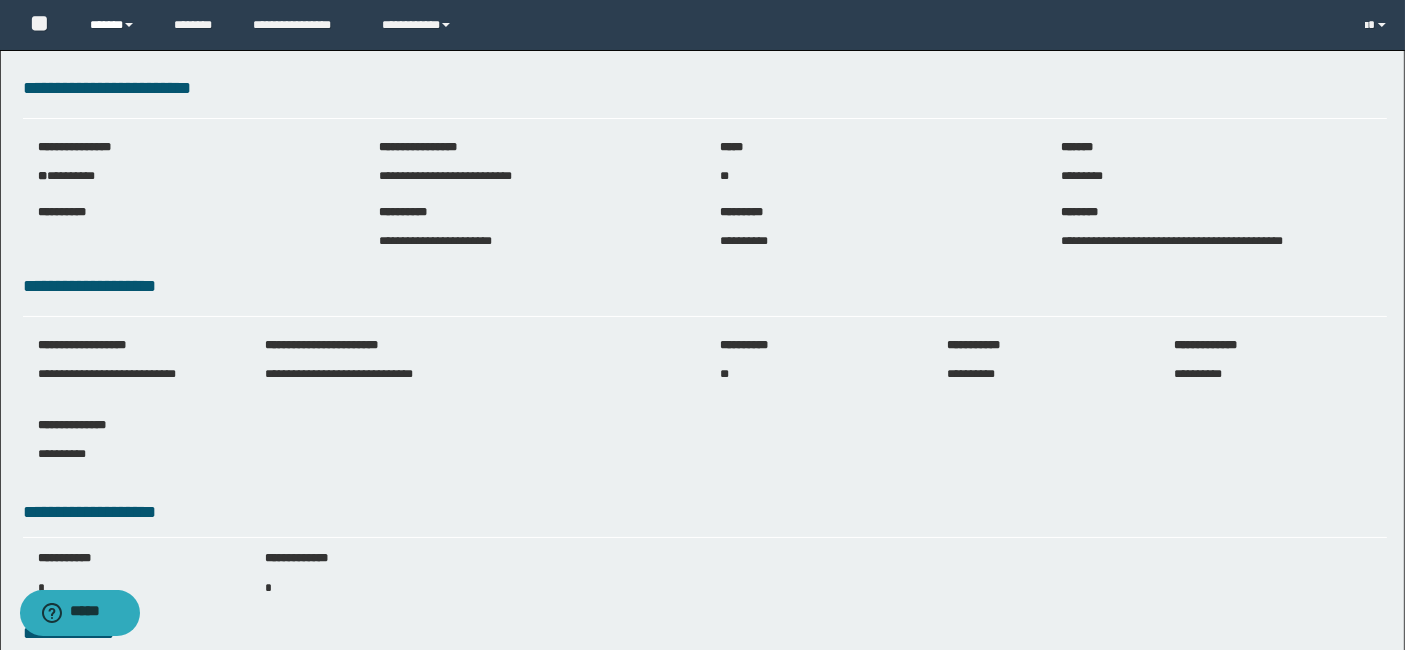 click on "******" at bounding box center [117, 25] 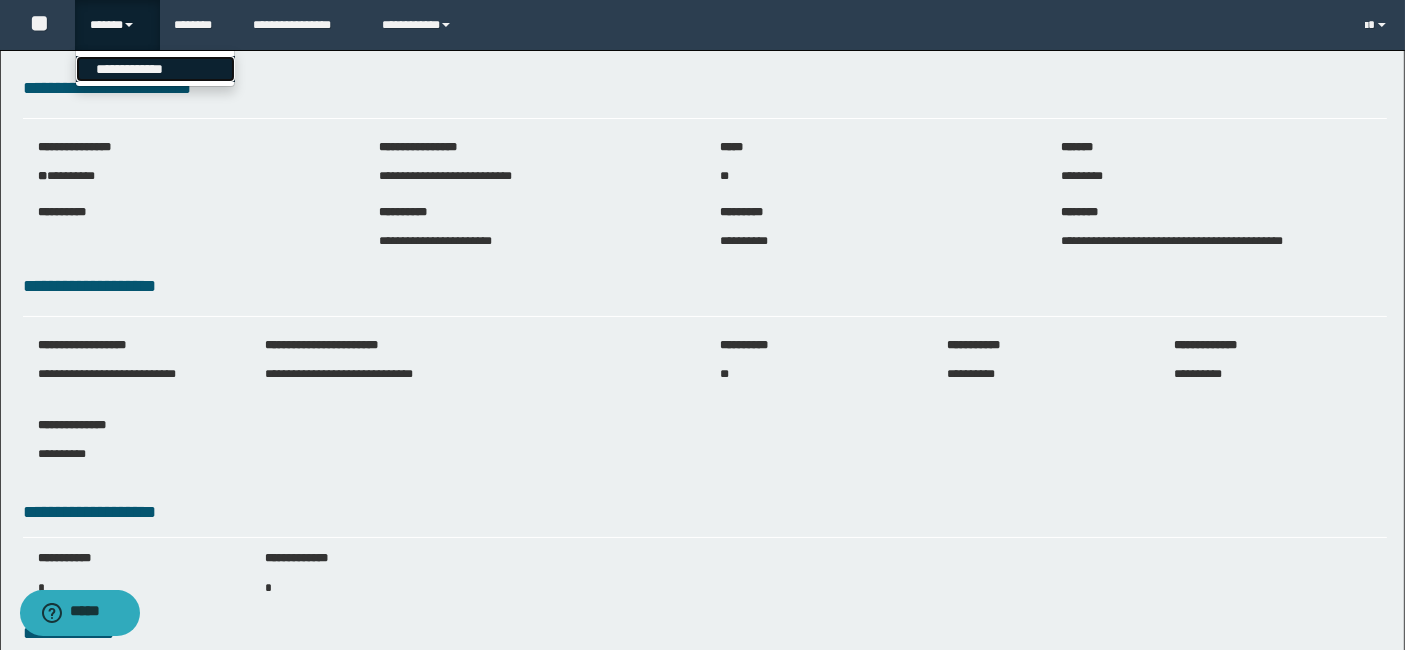 click on "**********" at bounding box center [155, 69] 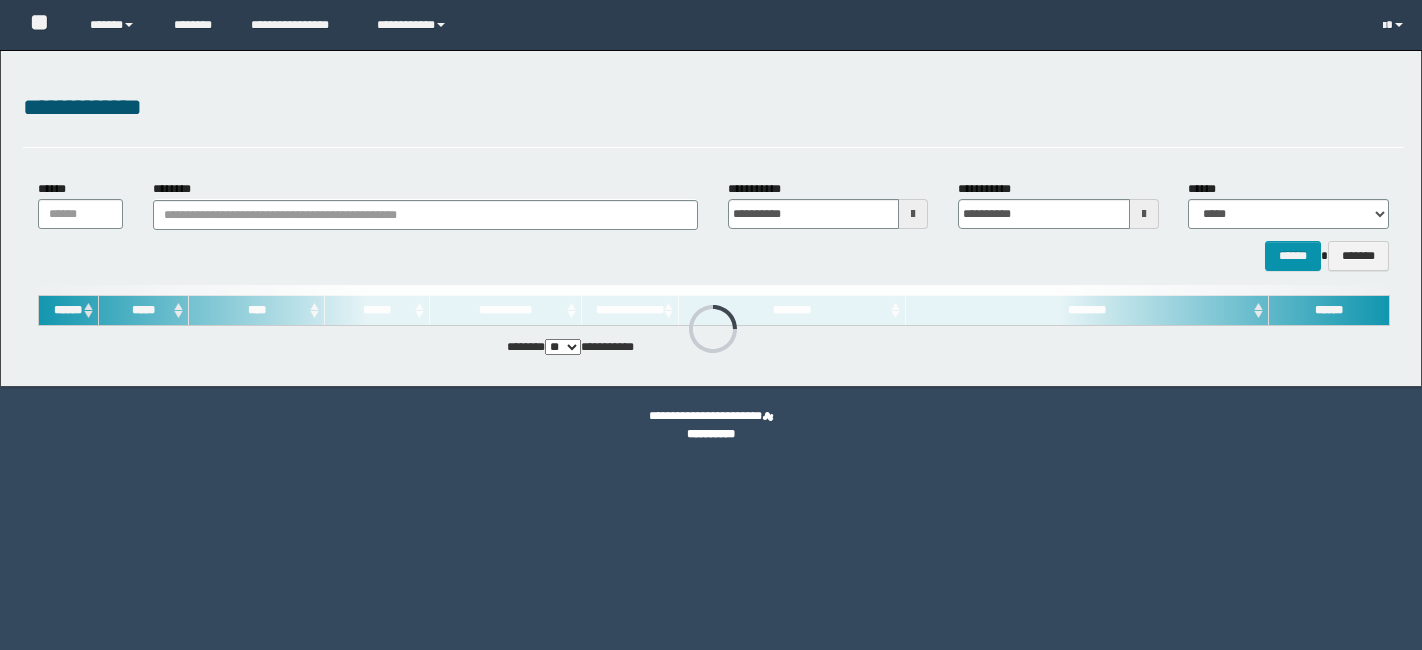 scroll, scrollTop: 0, scrollLeft: 0, axis: both 